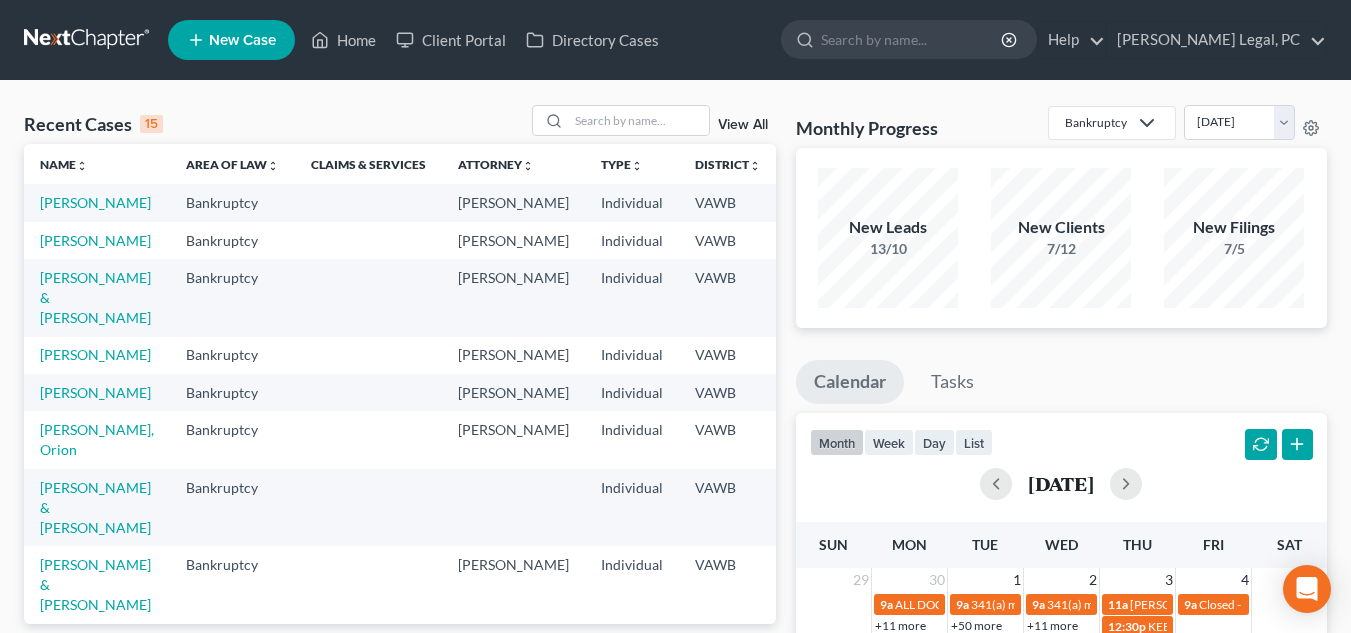 scroll, scrollTop: 0, scrollLeft: 0, axis: both 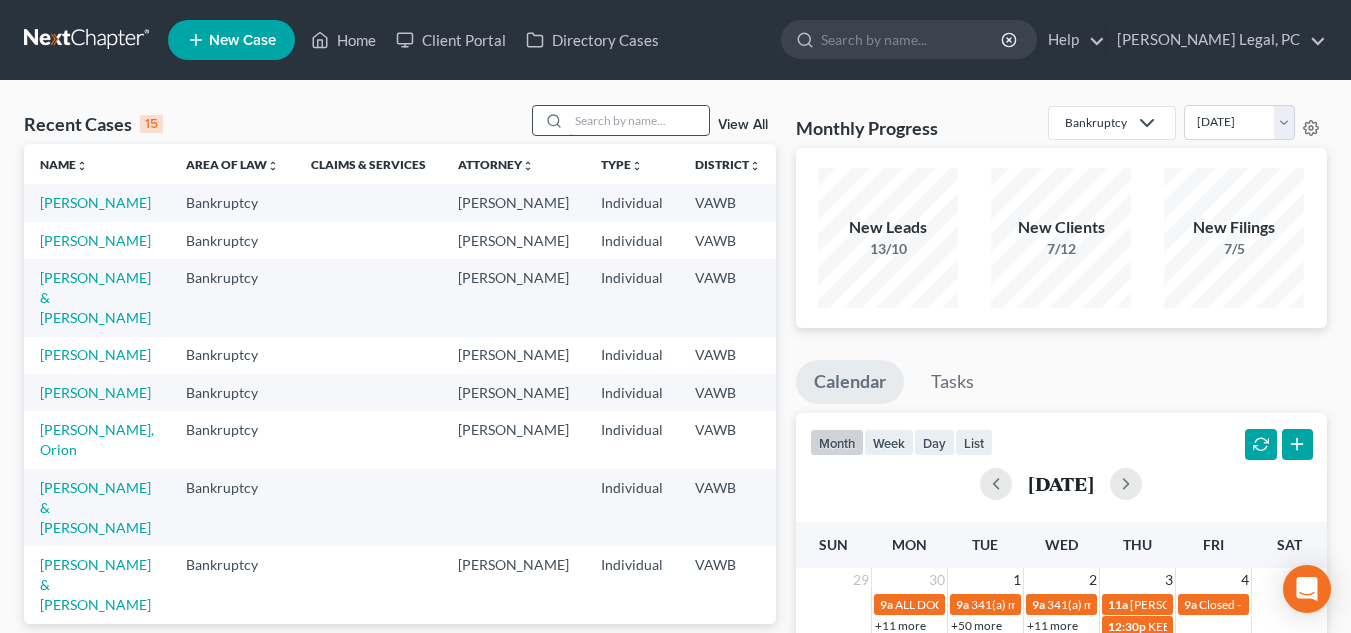 click at bounding box center (639, 120) 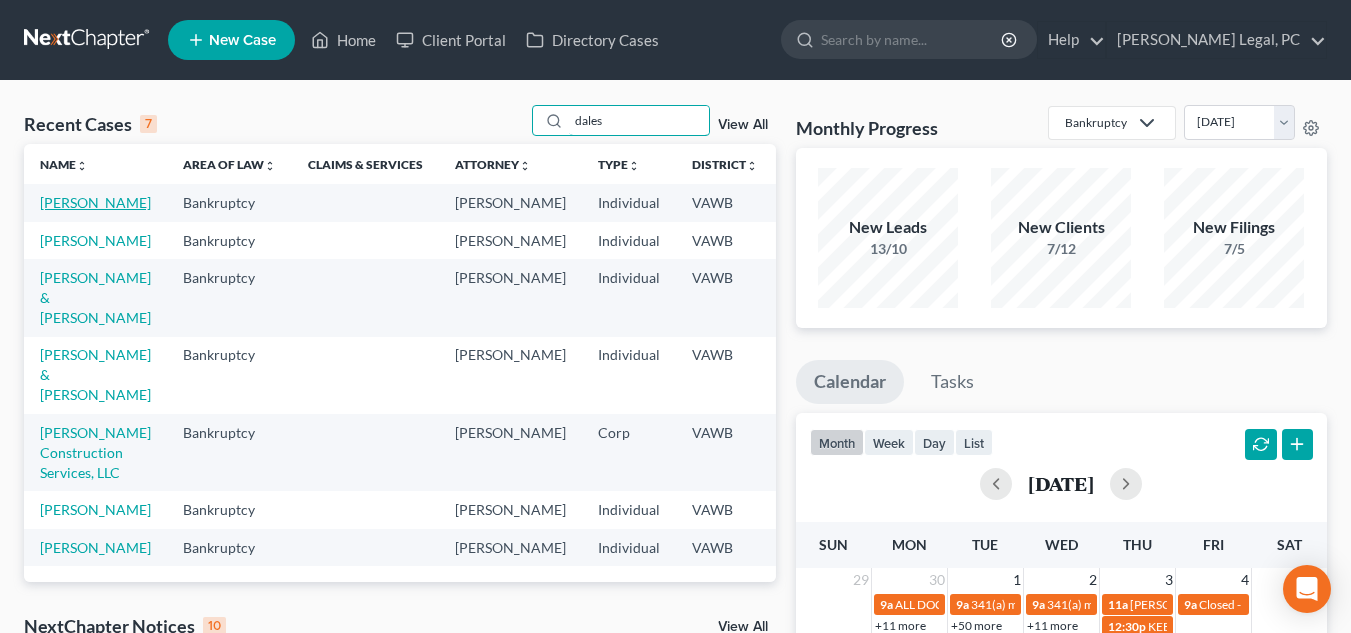 type on "dales" 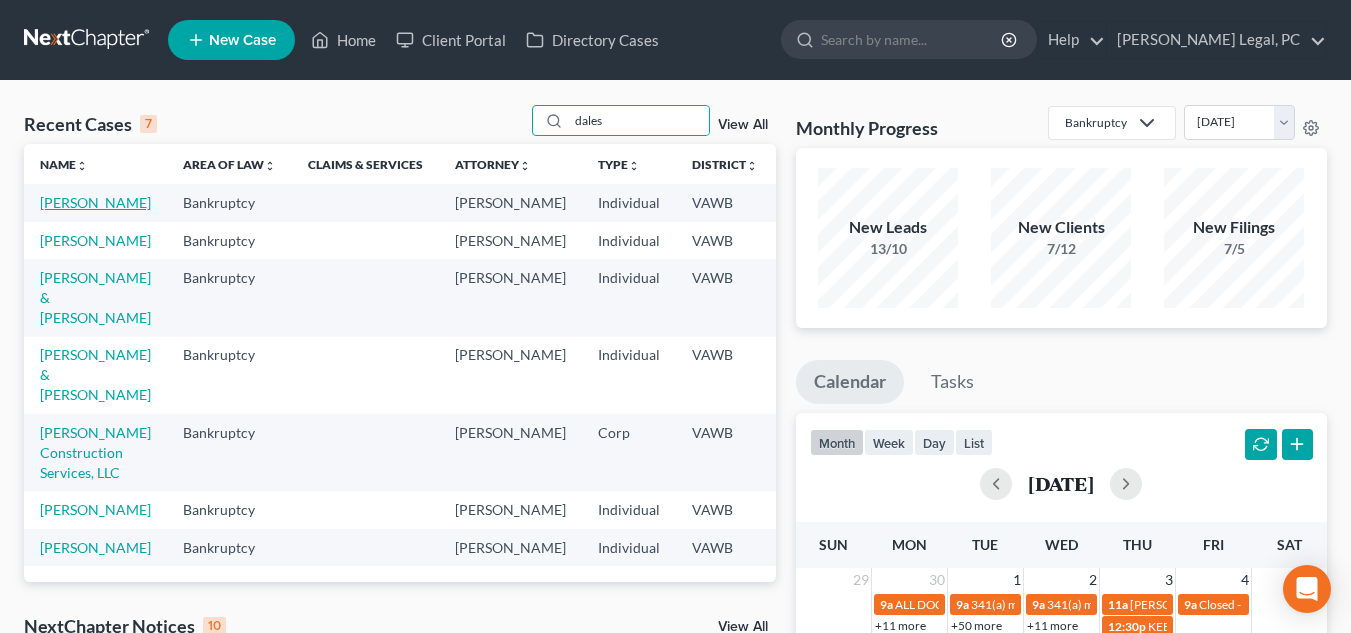 click on "Dales, Jamie" at bounding box center (95, 202) 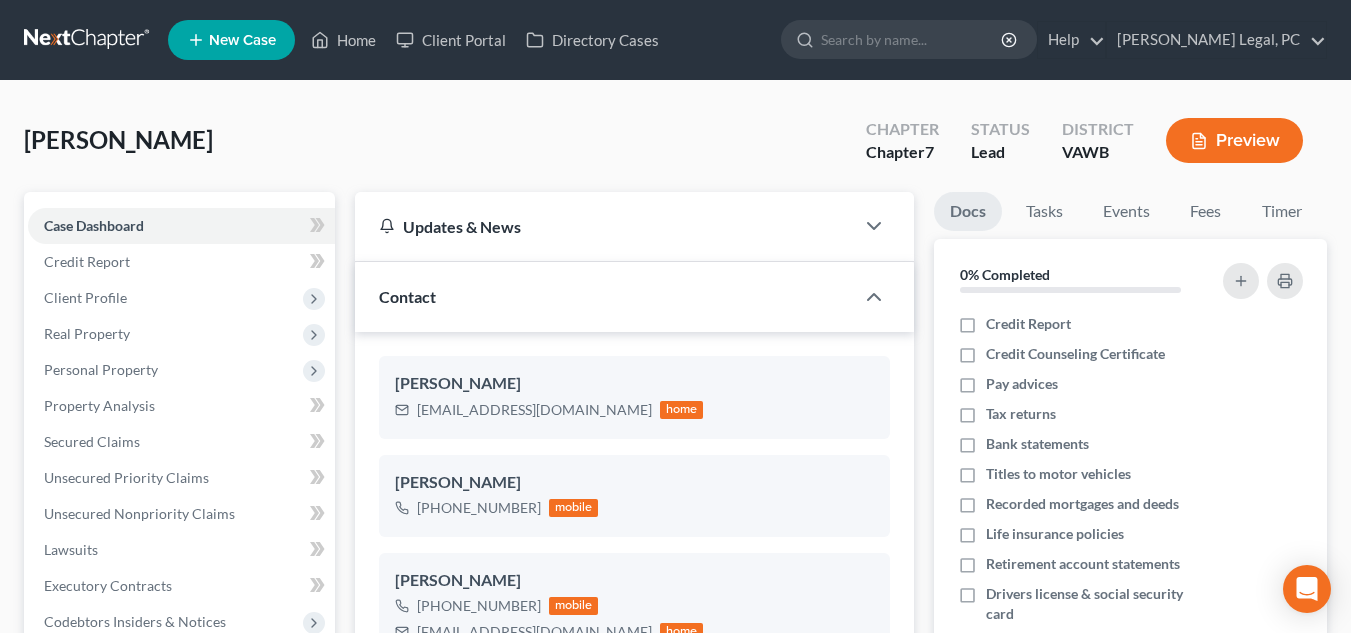 scroll, scrollTop: 1839, scrollLeft: 0, axis: vertical 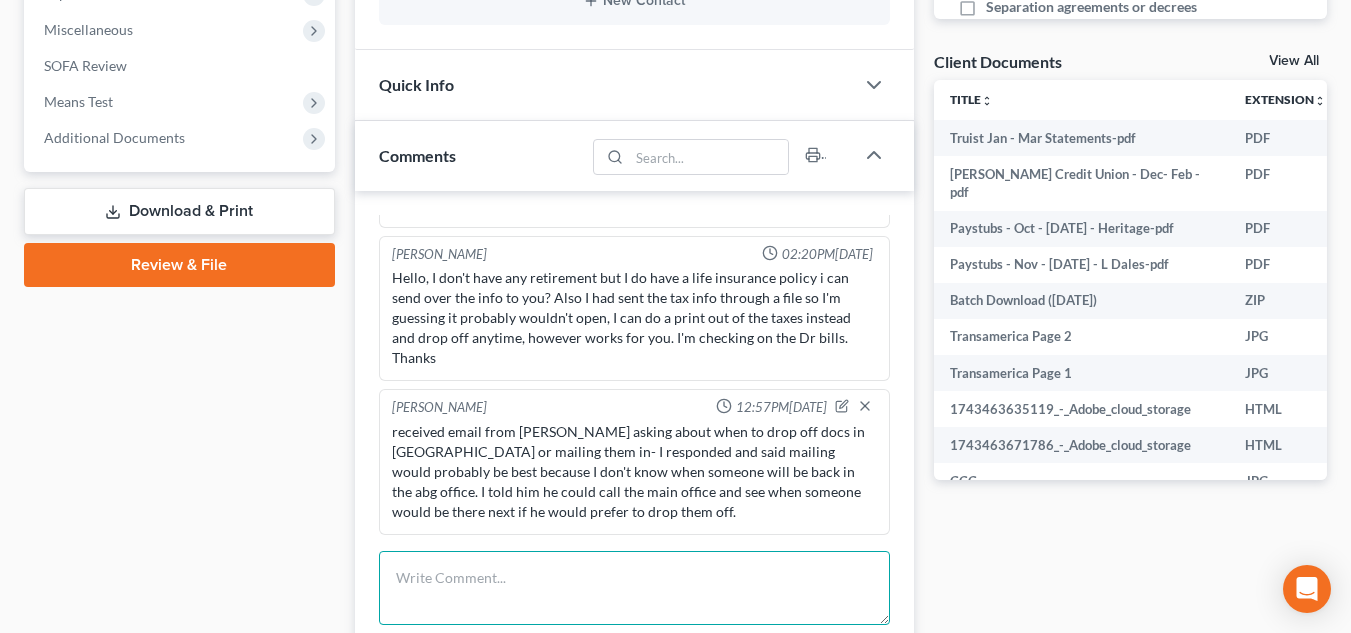 click at bounding box center [634, 588] 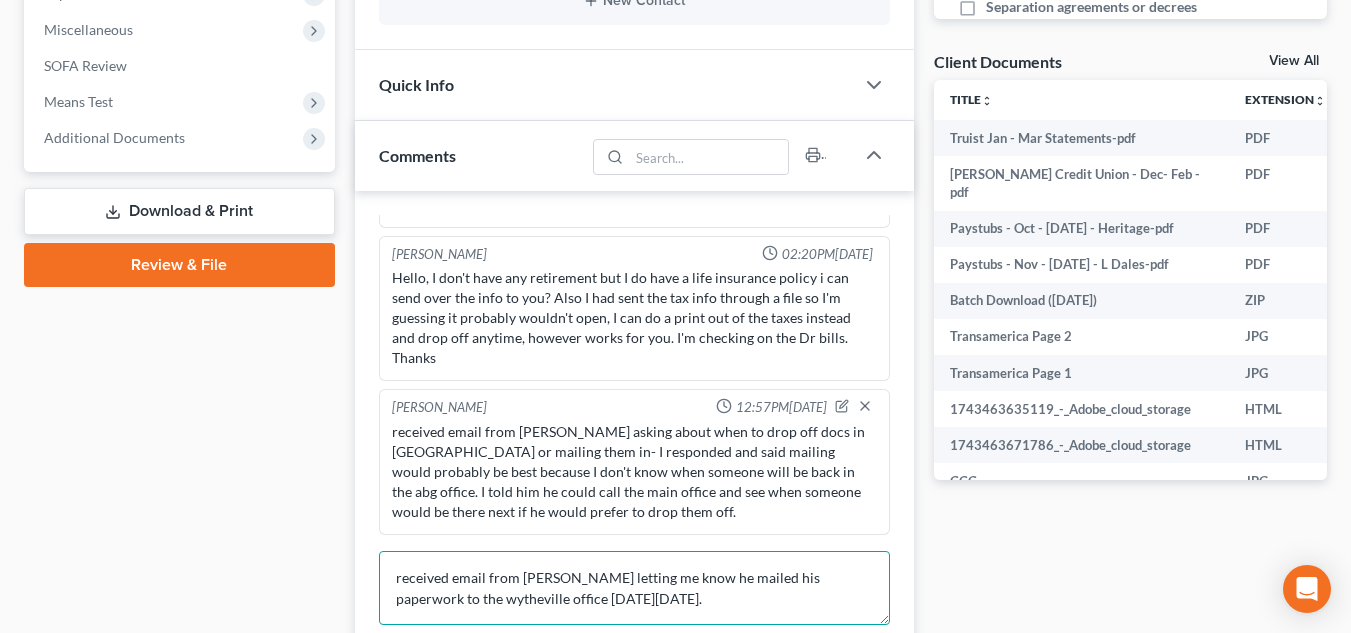 scroll, scrollTop: 835, scrollLeft: 0, axis: vertical 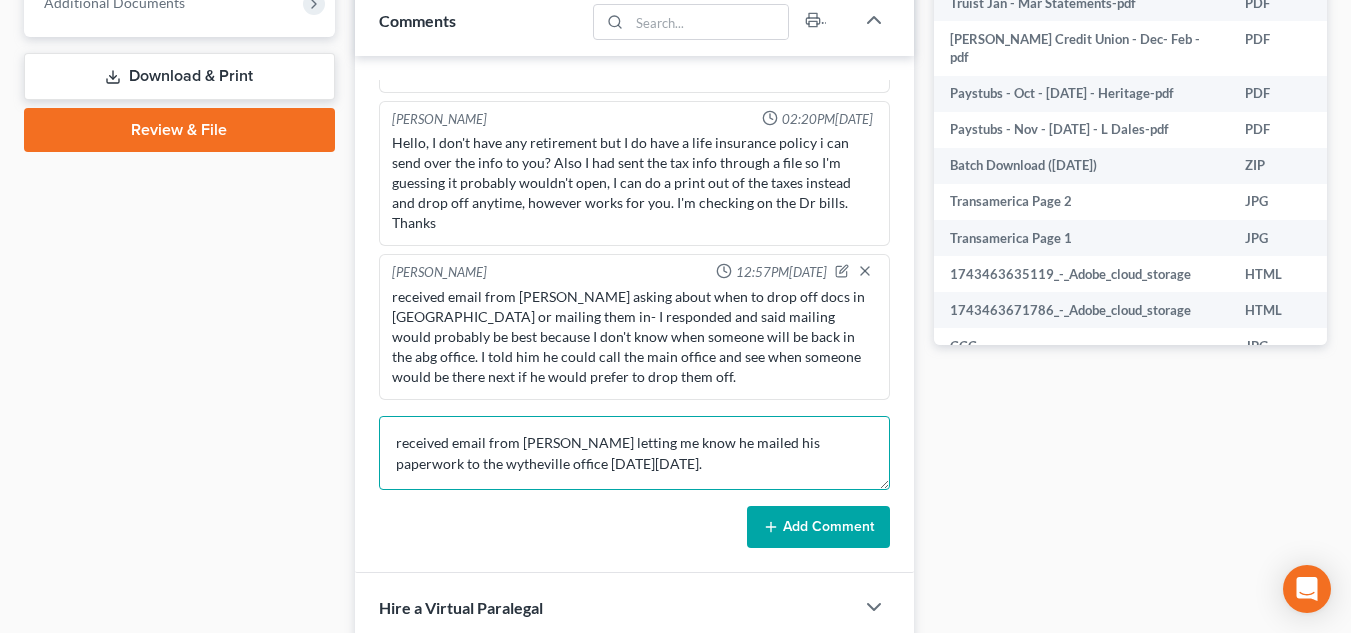 type on "received email from Jaime D. letting me know he mailed his paperwork to the wytheville office on Wed. 7/9." 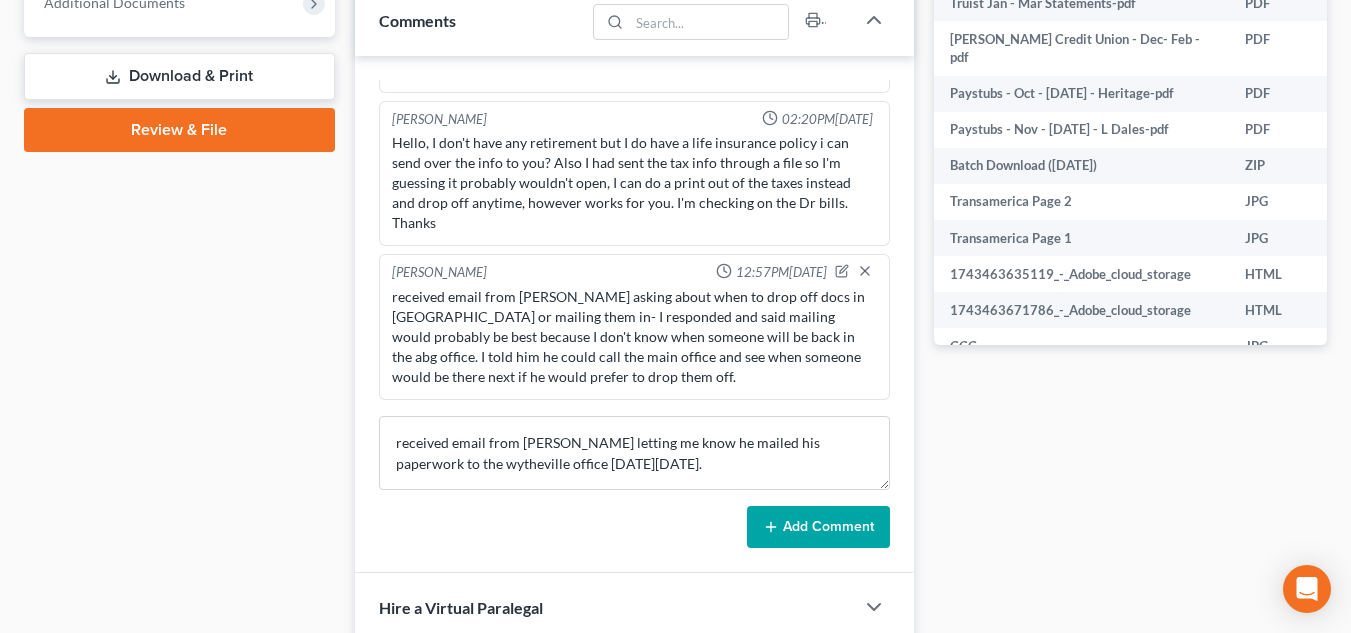 click on "Add Comment" at bounding box center (818, 527) 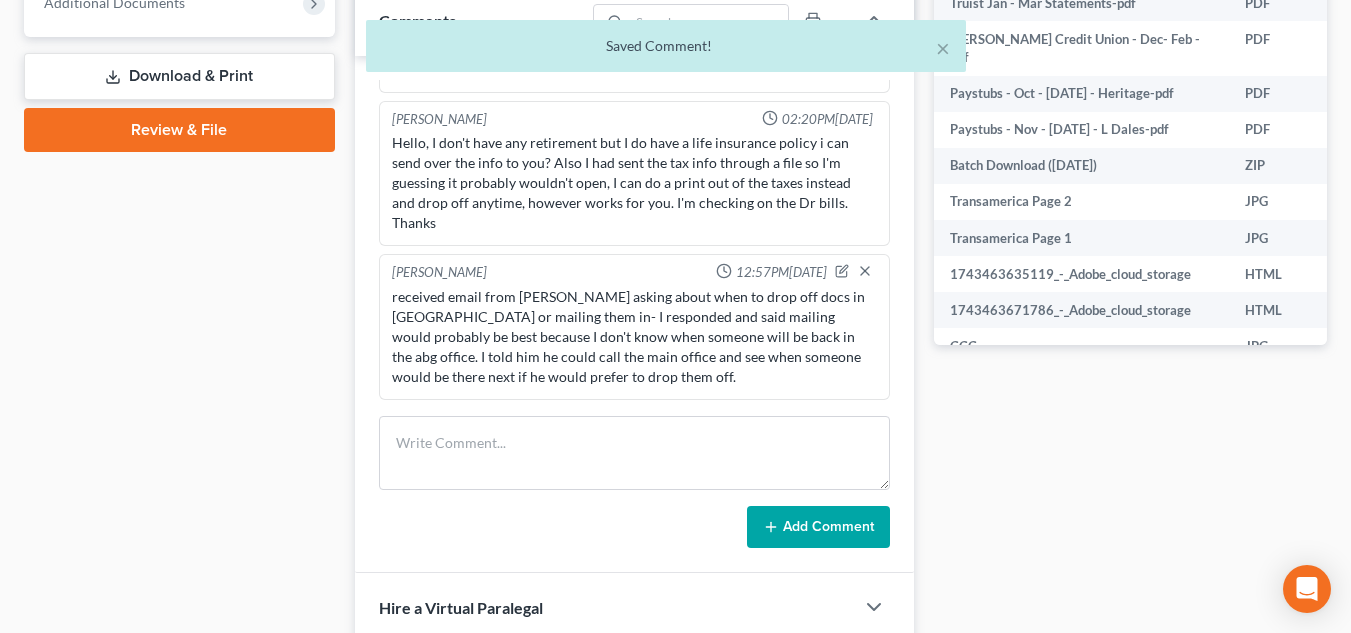 scroll, scrollTop: 1933, scrollLeft: 0, axis: vertical 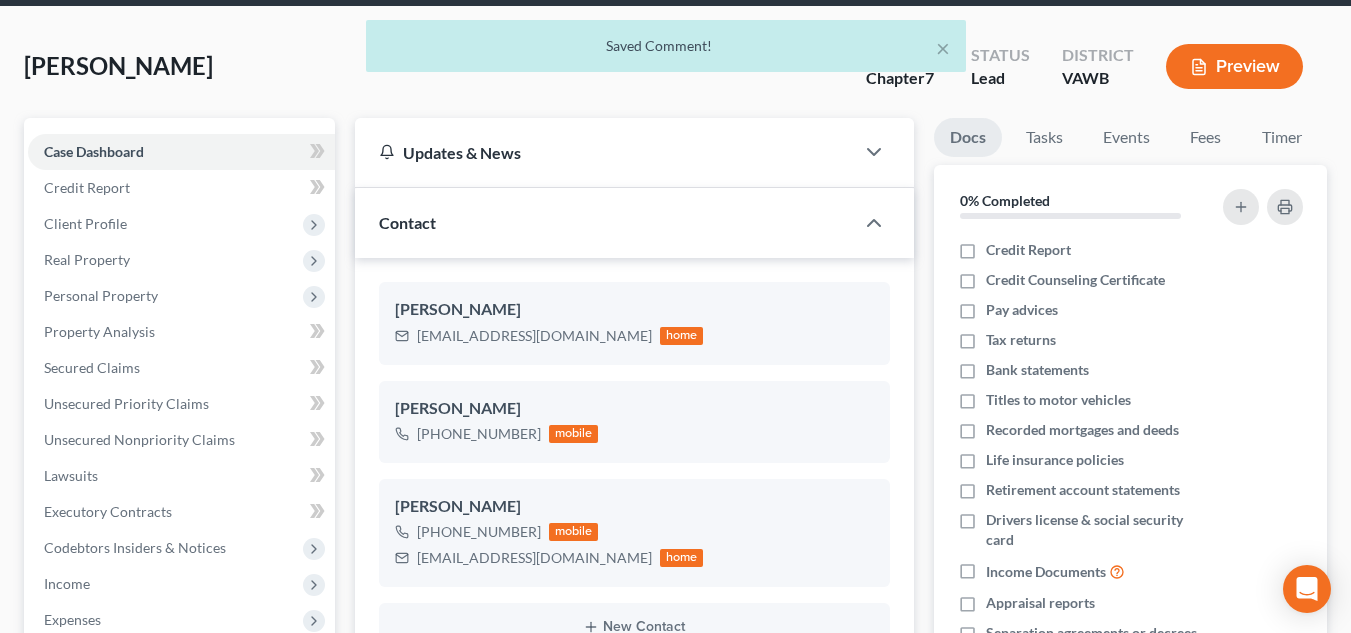 click on "Dales, Jamie Upgraded Chapter Chapter  7 Status Lead District VAWB Preview" at bounding box center [675, 74] 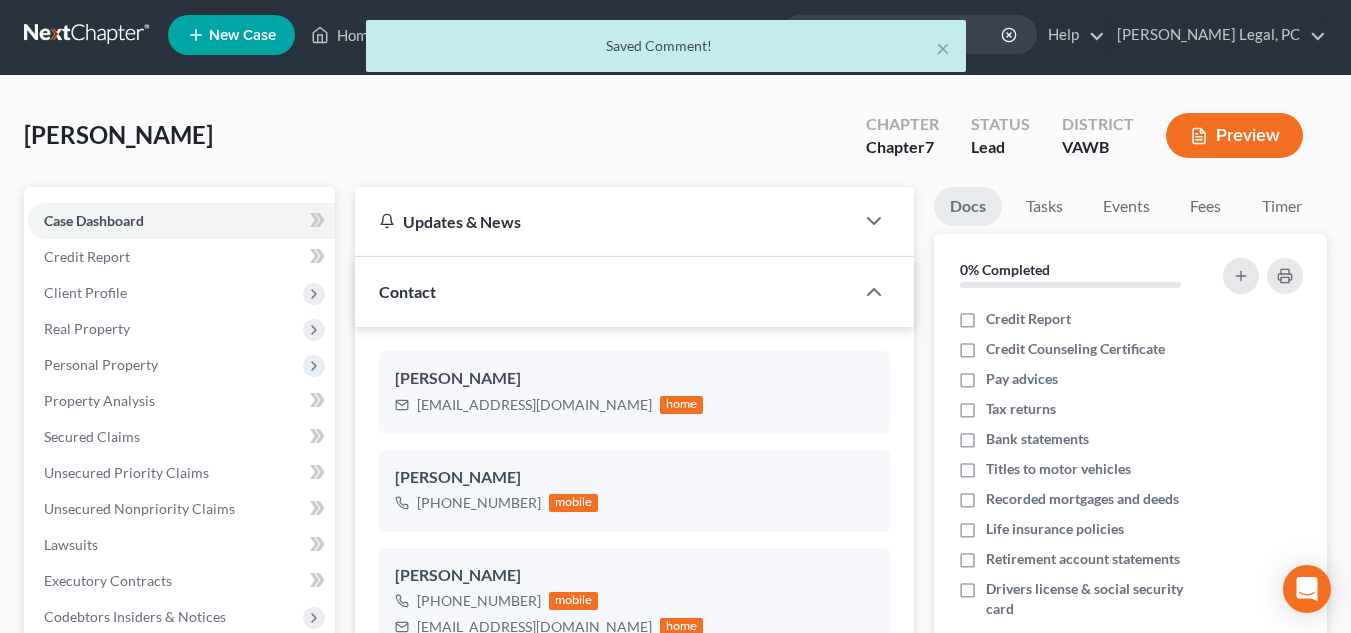 scroll, scrollTop: 0, scrollLeft: 0, axis: both 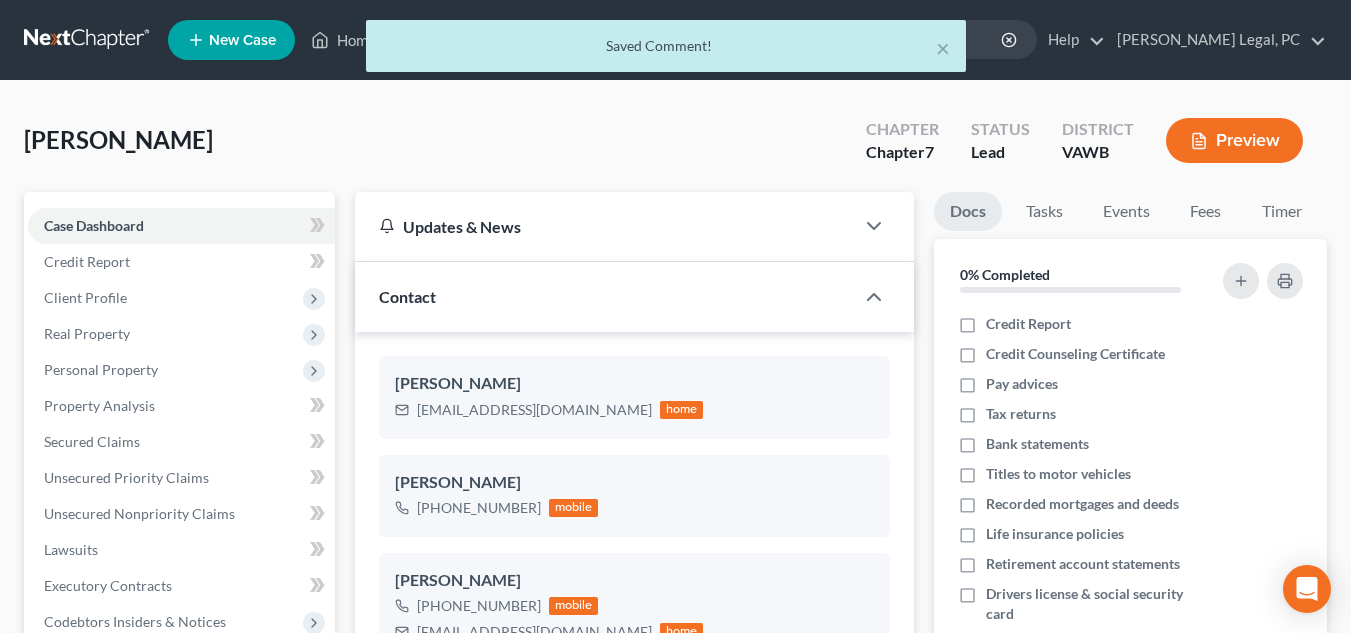 click on "×                     Saved Comment!" at bounding box center (665, 51) 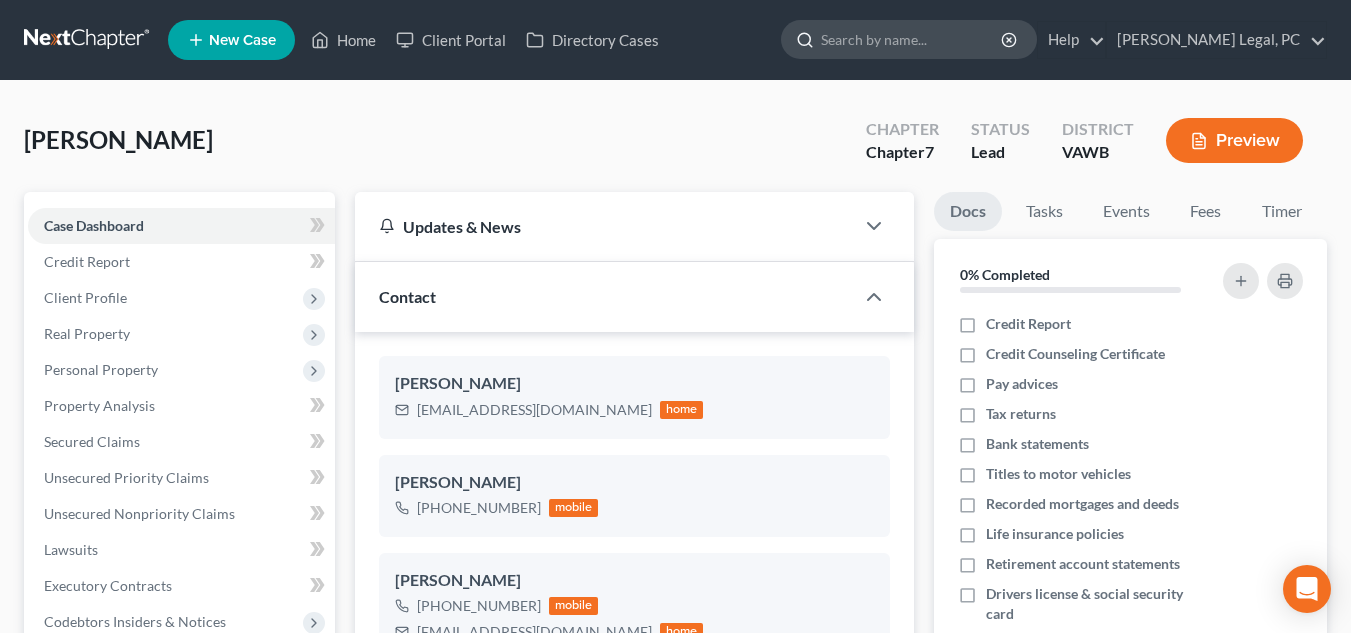 click at bounding box center [912, 39] 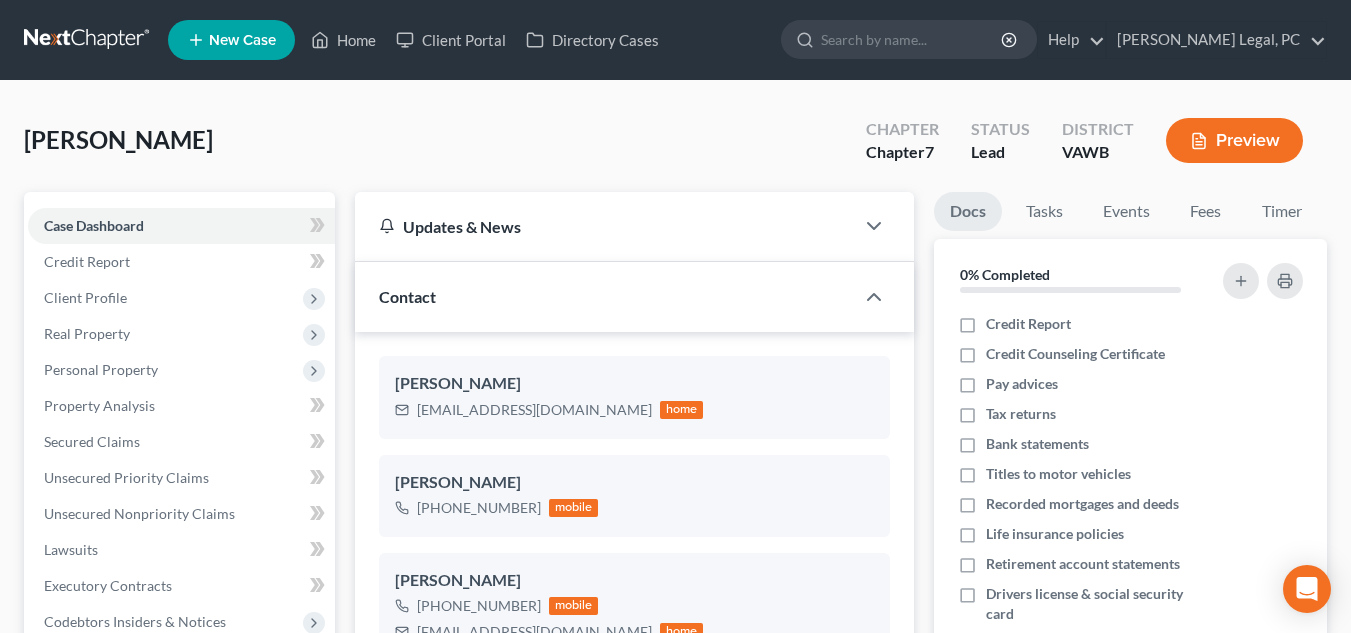 click at bounding box center [88, 40] 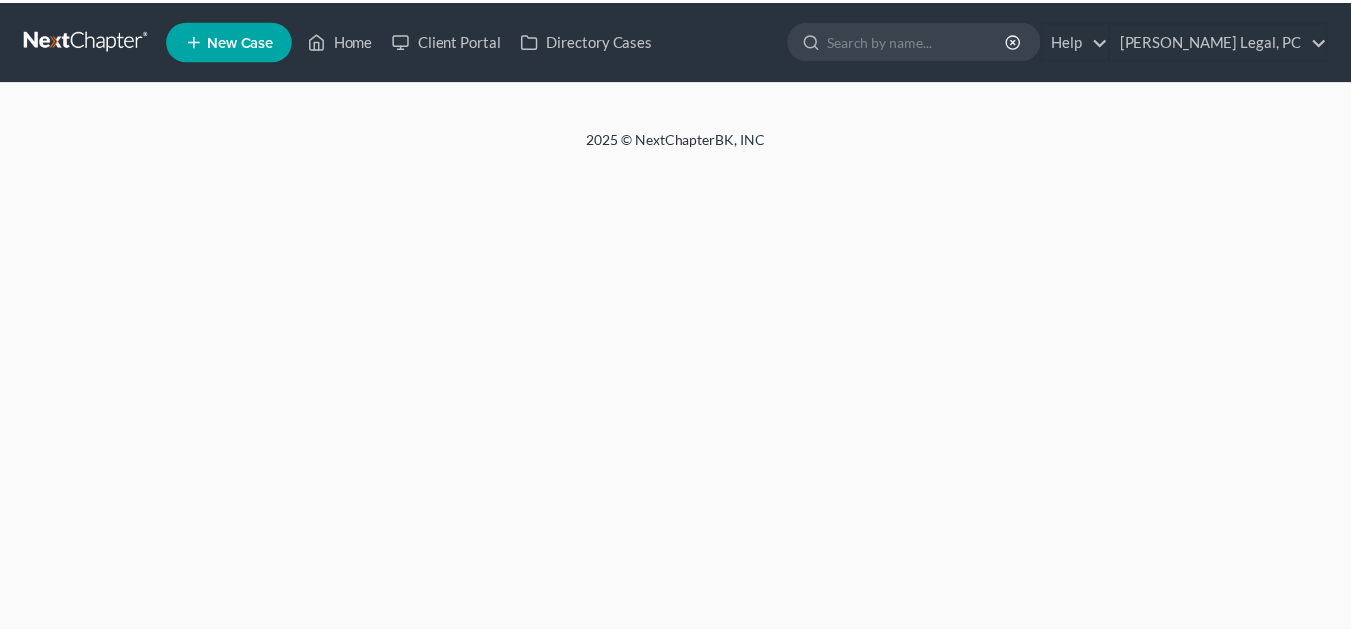 scroll, scrollTop: 0, scrollLeft: 0, axis: both 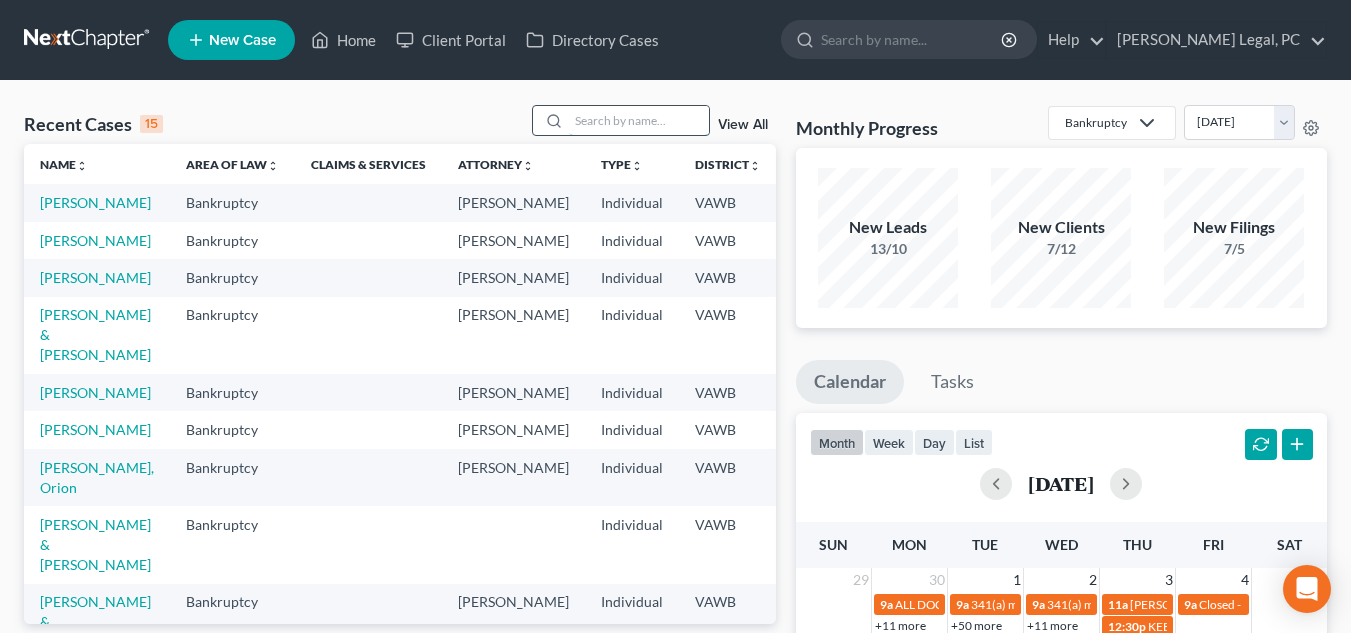 click at bounding box center (639, 120) 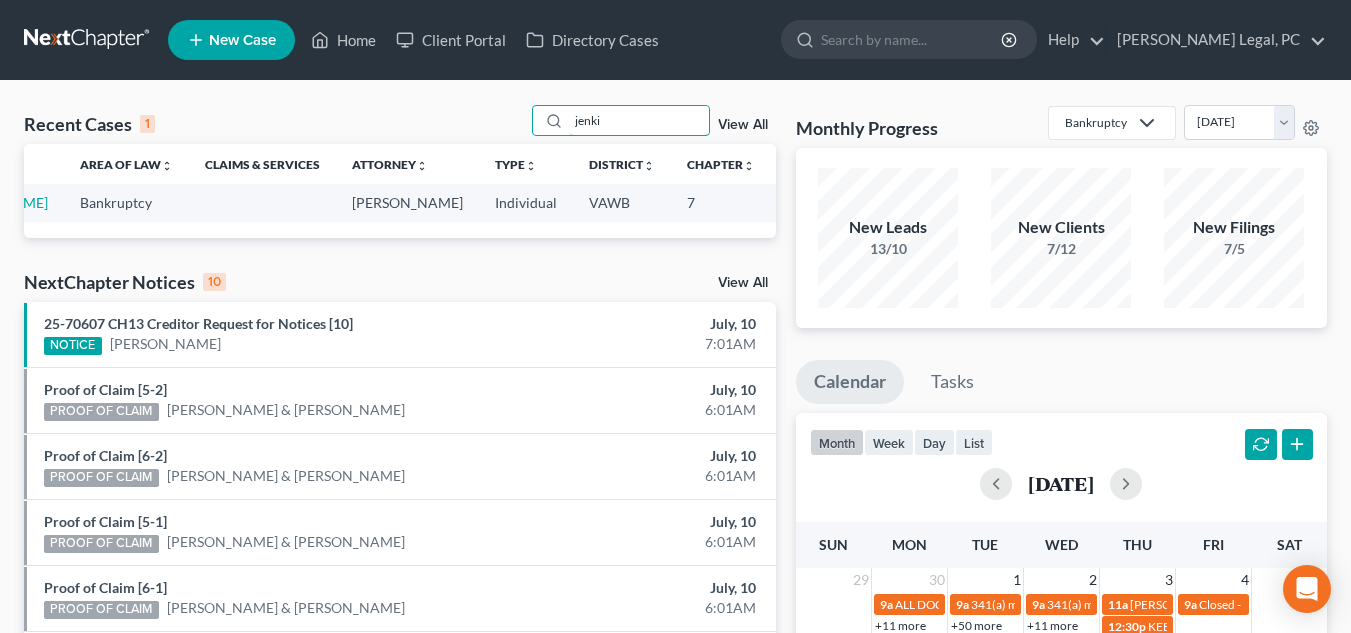 scroll, scrollTop: 0, scrollLeft: 0, axis: both 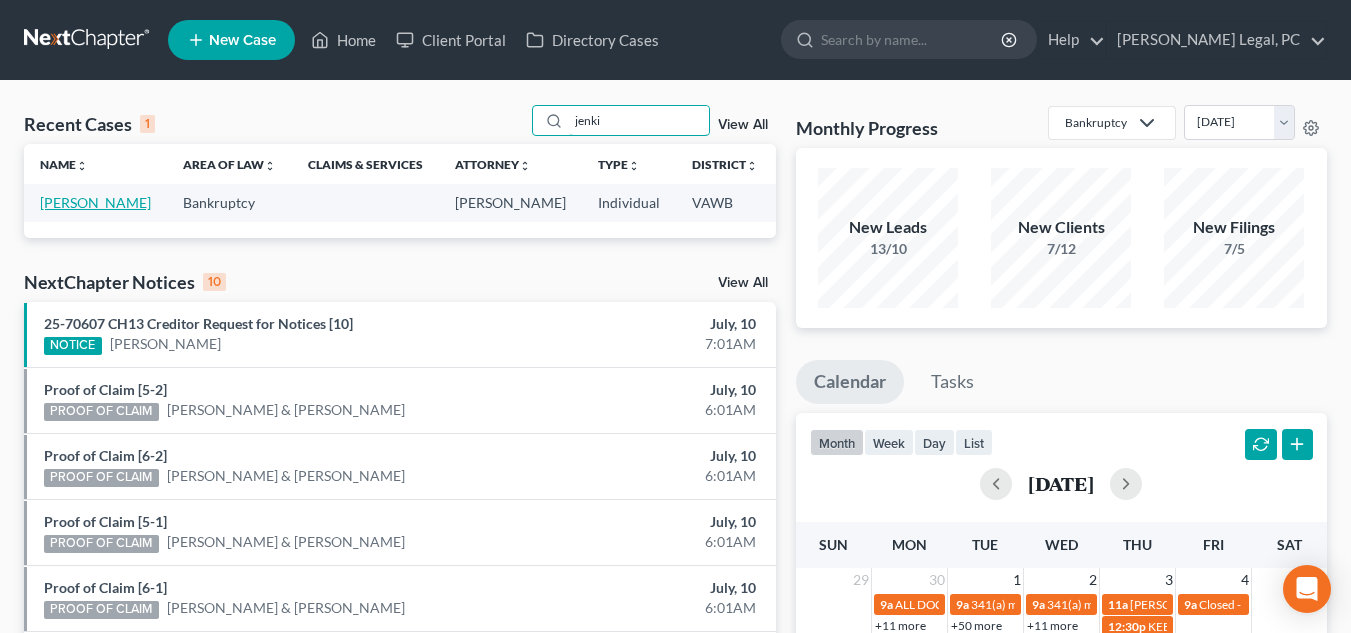 type on "jenki" 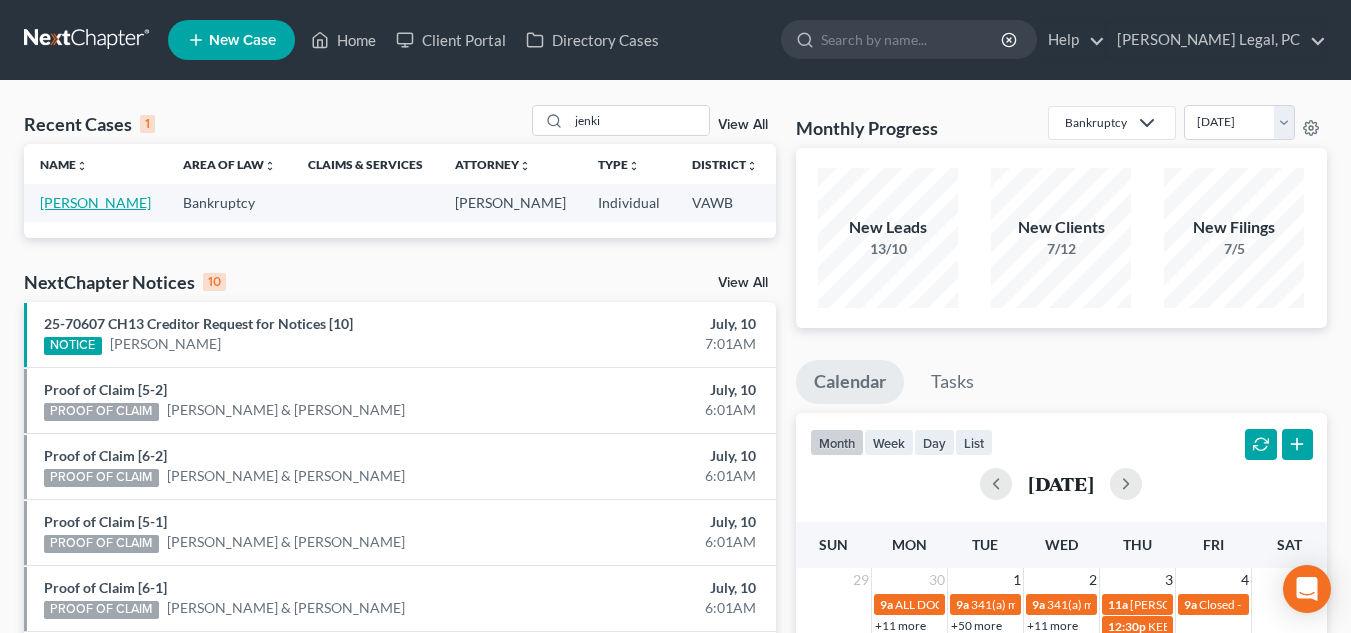 click on "Jenkins, Traci" at bounding box center [95, 202] 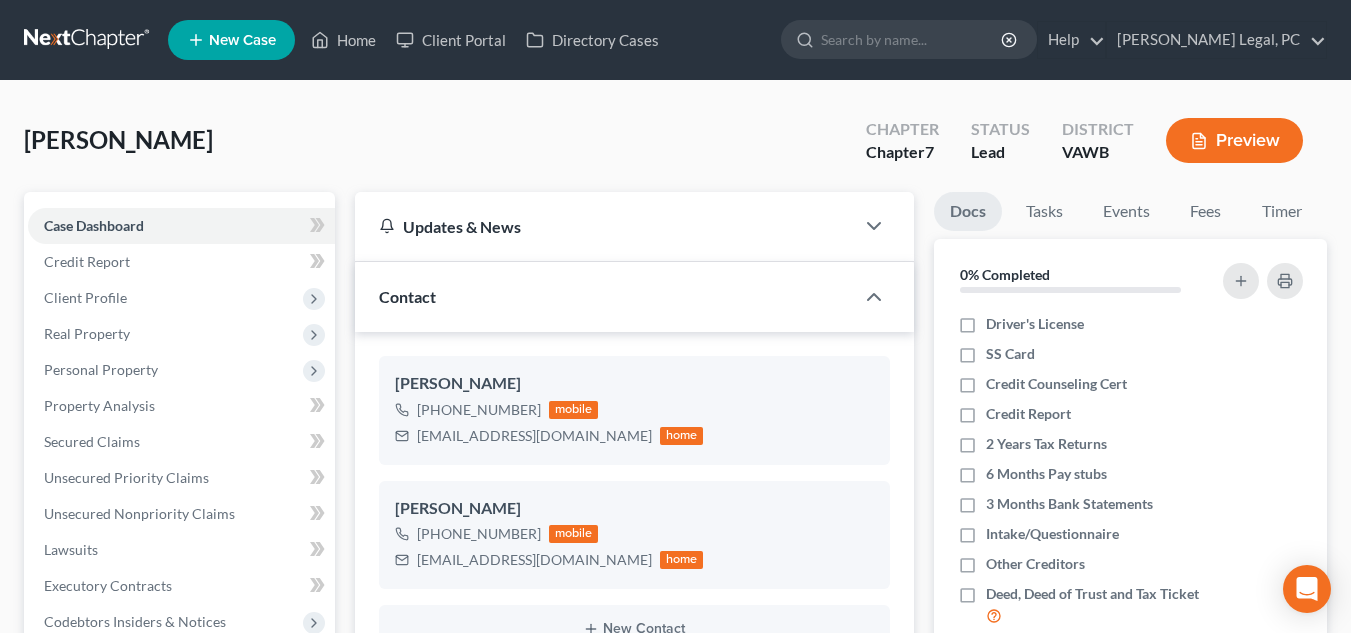 scroll, scrollTop: 1078, scrollLeft: 0, axis: vertical 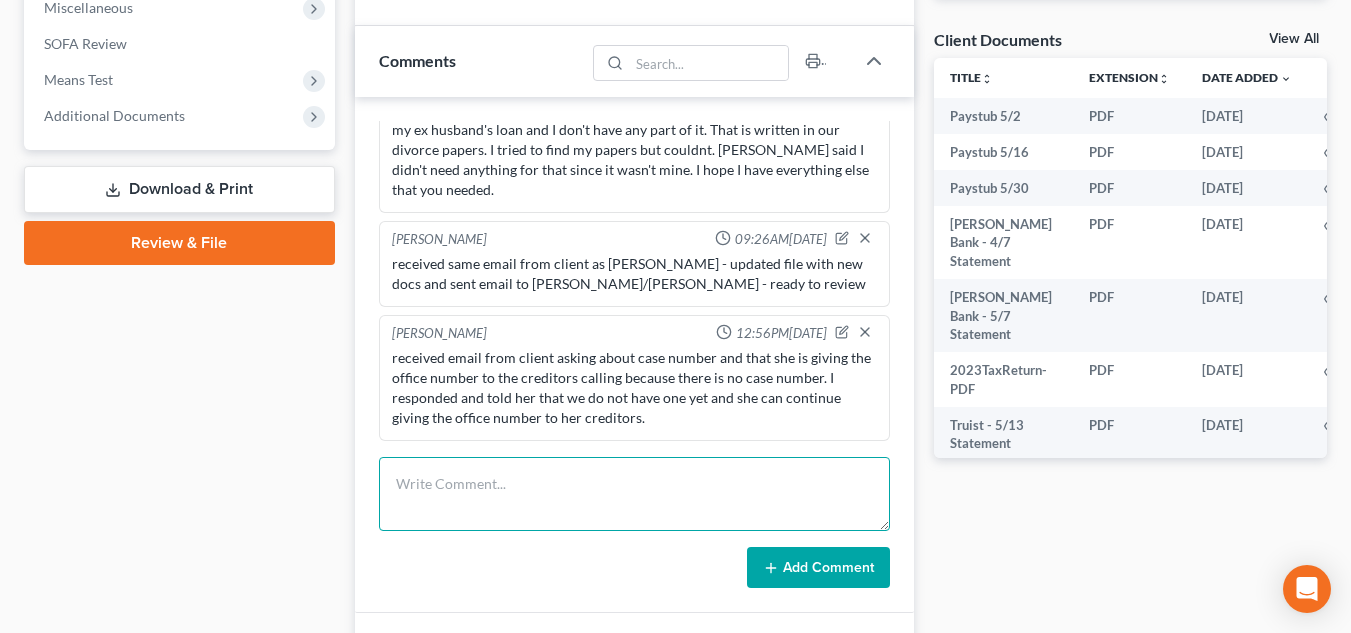 click at bounding box center (634, 494) 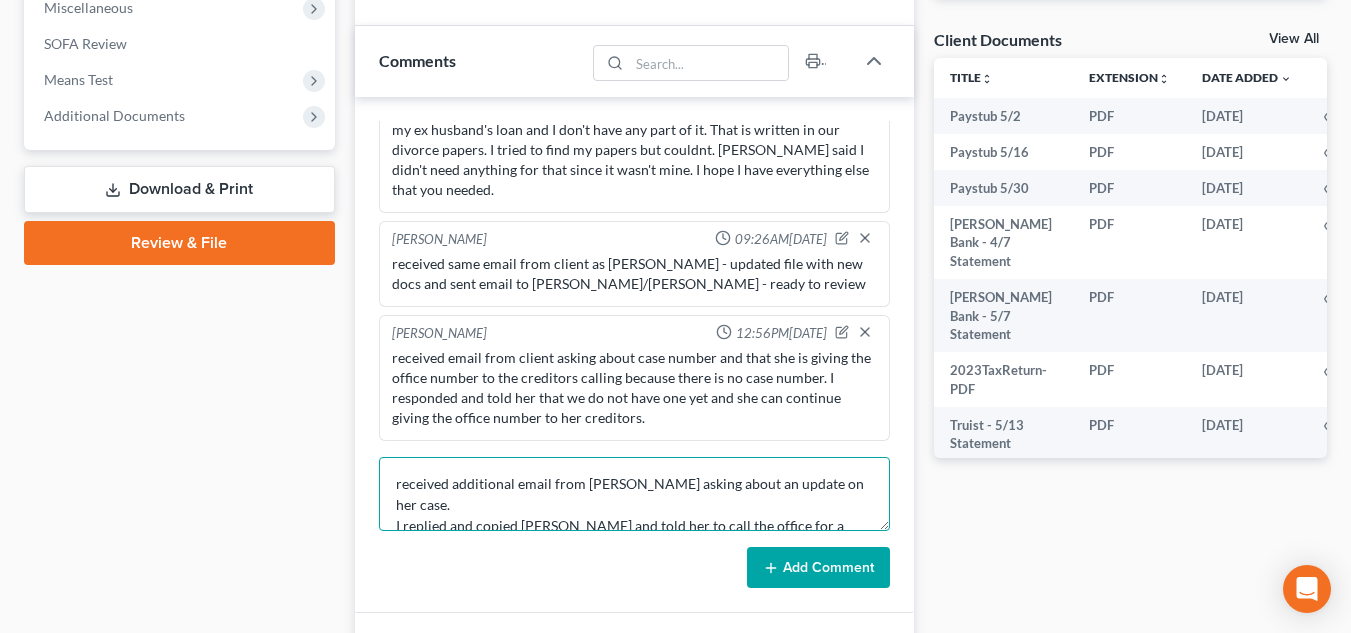scroll, scrollTop: 4, scrollLeft: 0, axis: vertical 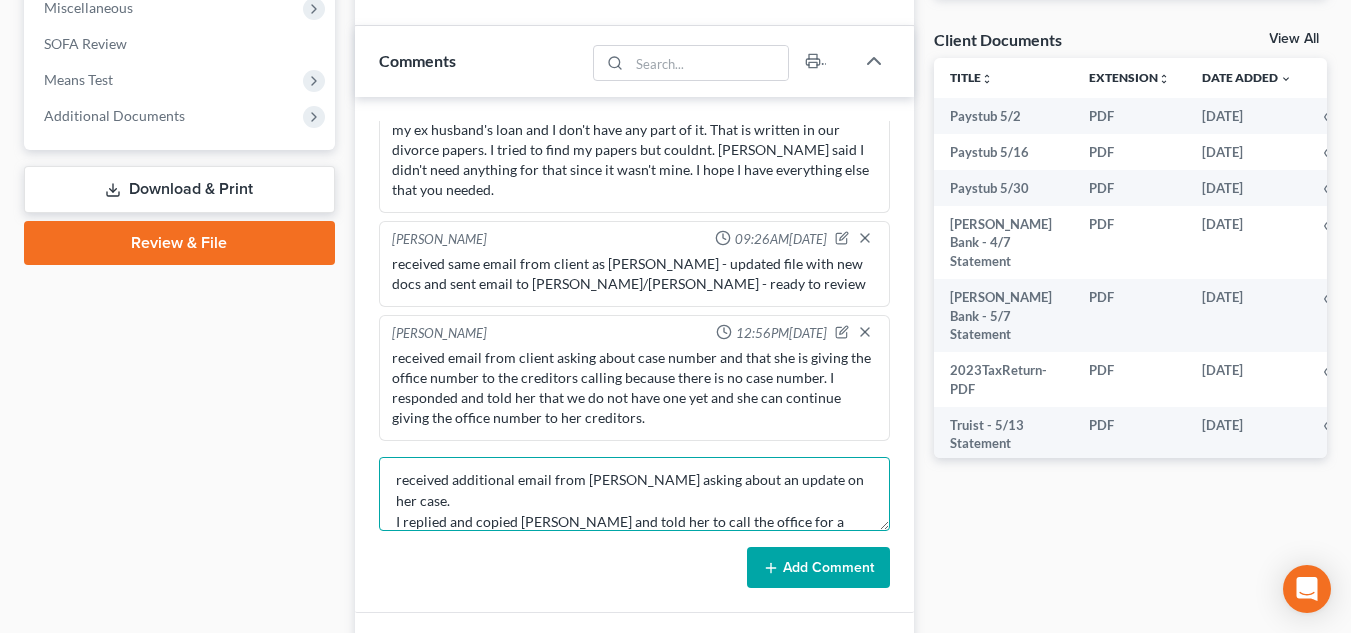 type on "received additional email from Traci asking about an update on her case.
I replied and copied Rachel and told her to call the office for a better update or Rachel would respond." 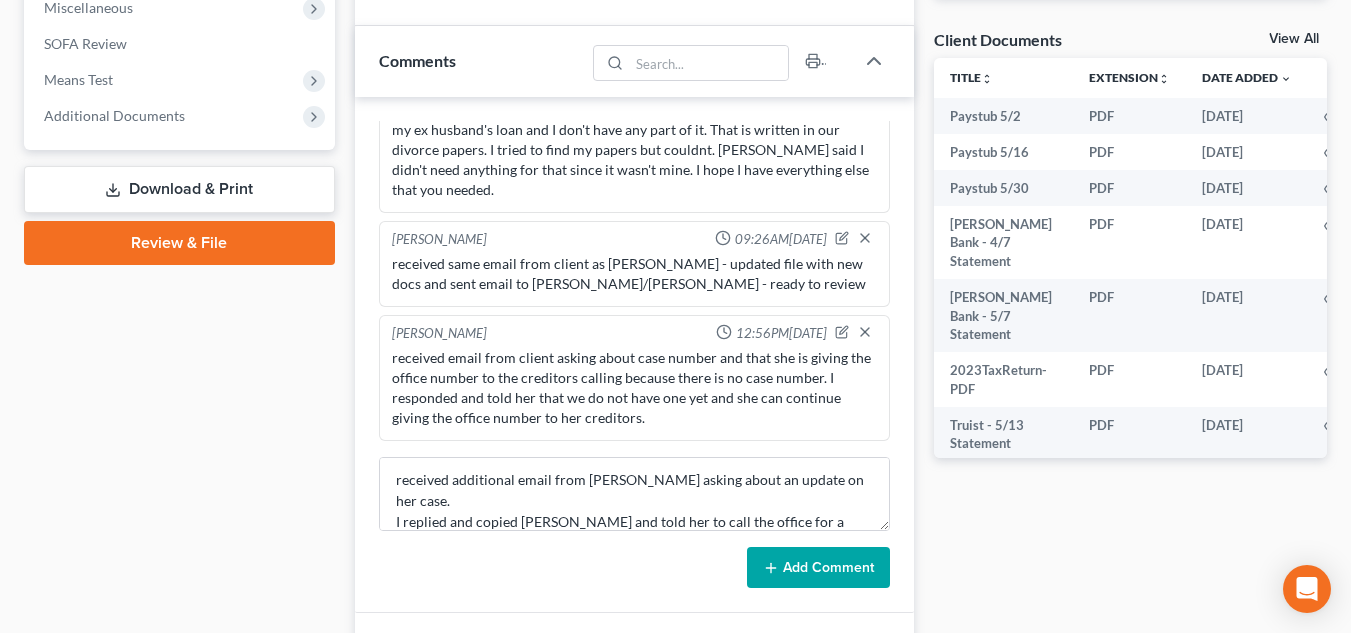 click on "Add Comment" at bounding box center [818, 568] 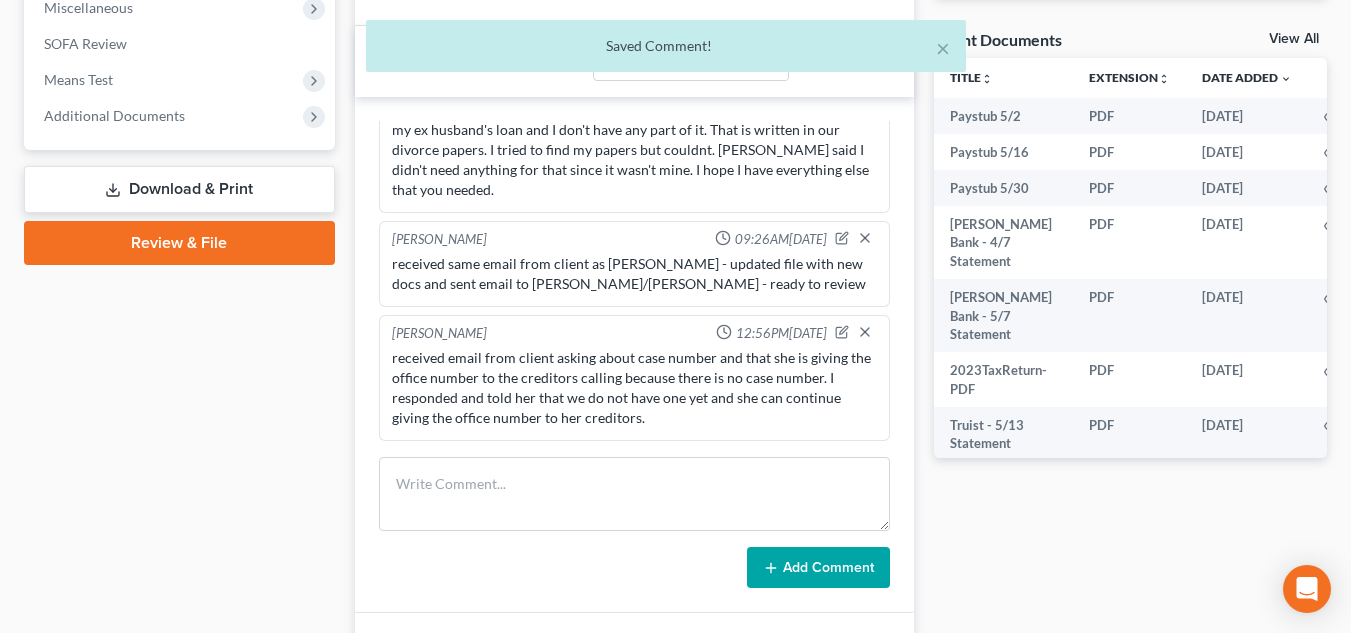 scroll, scrollTop: 0, scrollLeft: 0, axis: both 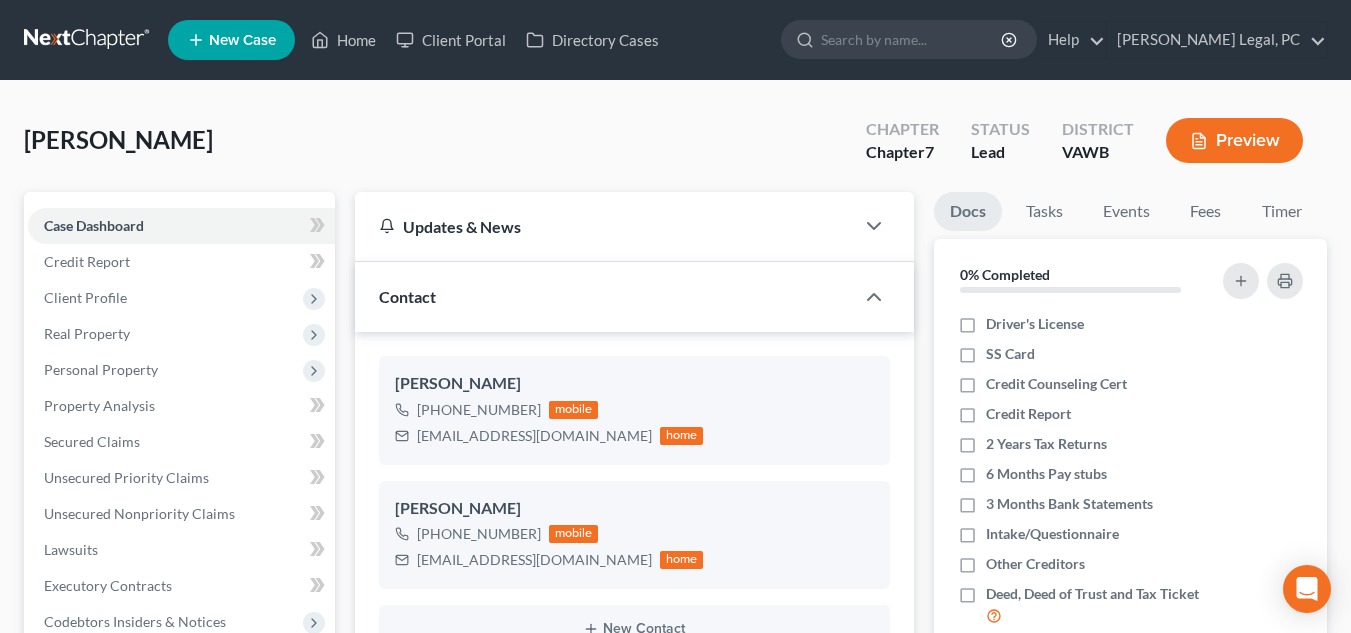 click at bounding box center (88, 40) 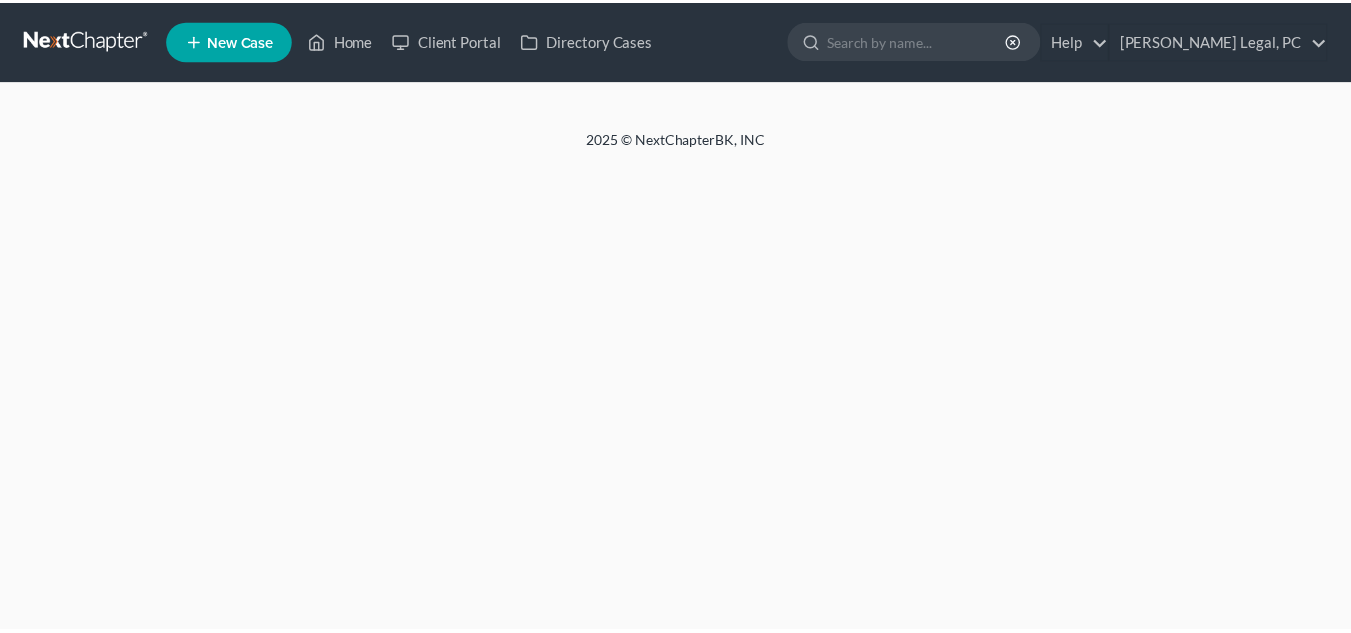 scroll, scrollTop: 0, scrollLeft: 0, axis: both 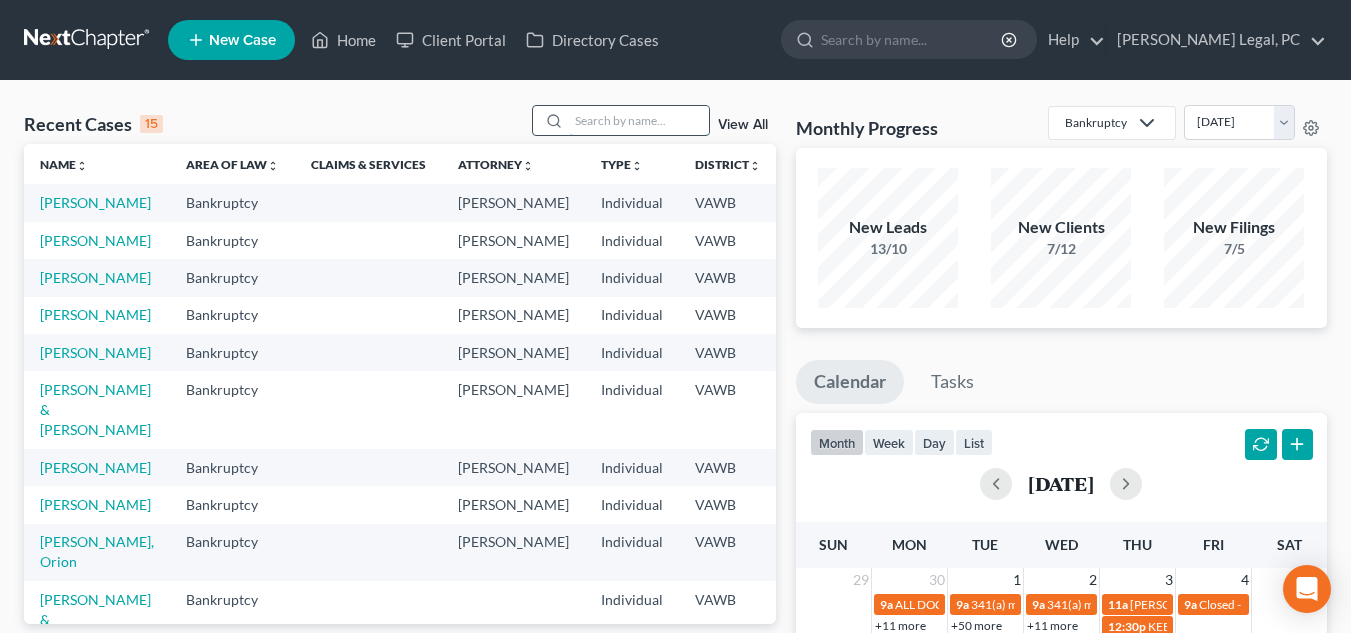 click at bounding box center (639, 120) 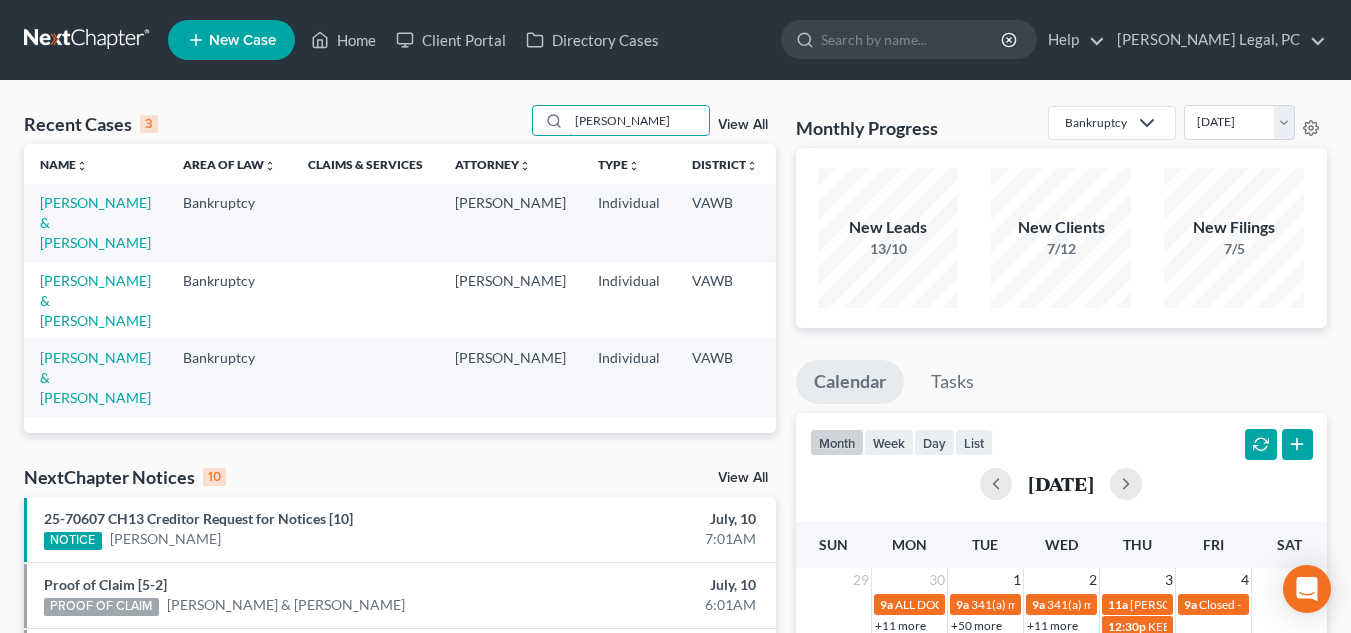 type on "[PERSON_NAME]" 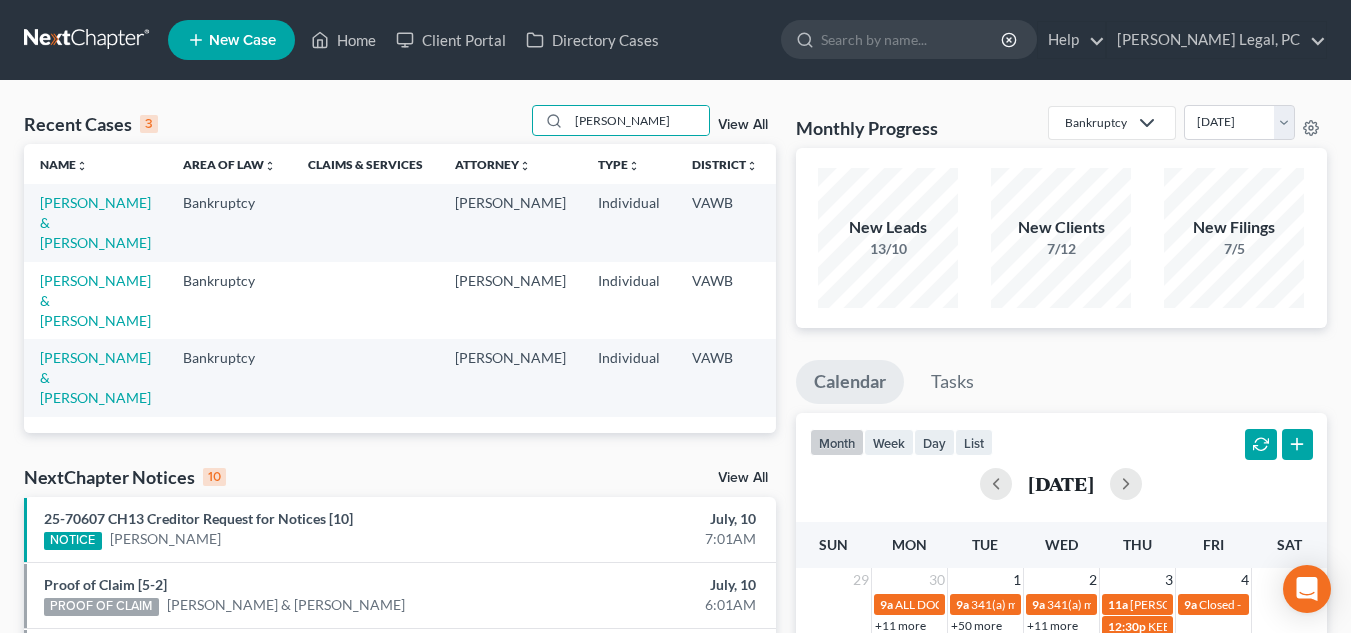 click on "Bland, Brandon & Misty" at bounding box center (95, 222) 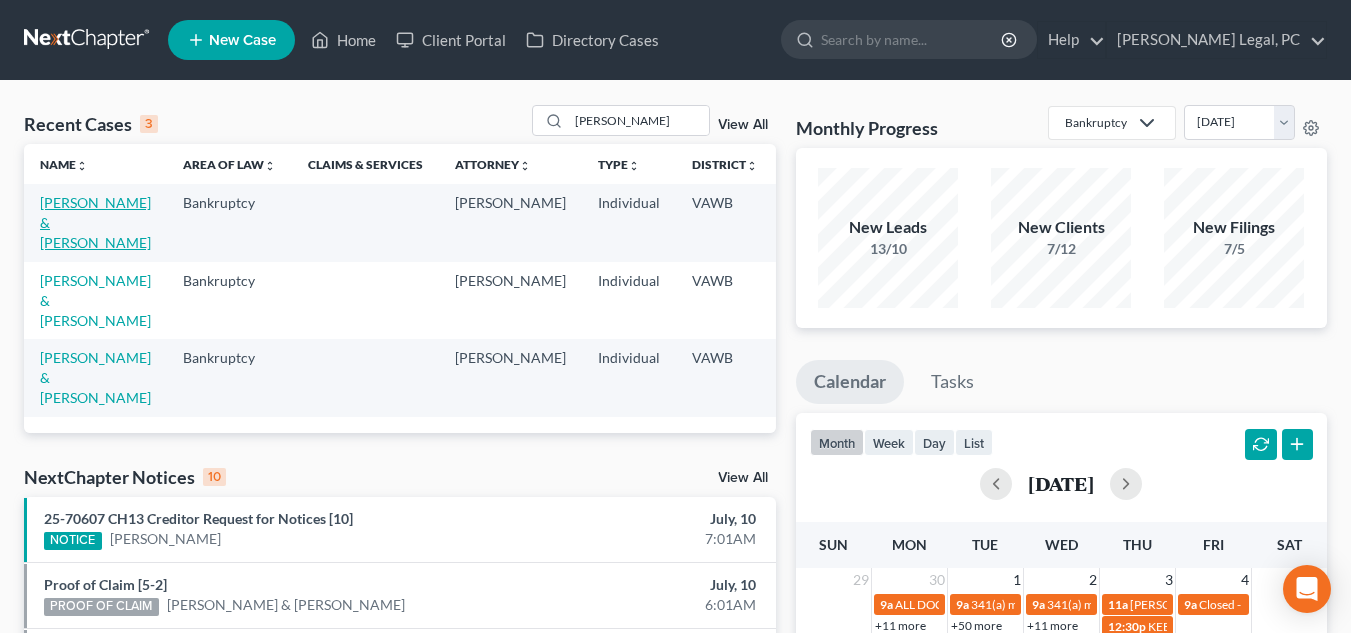 click on "Bland, Brandon & Misty" at bounding box center (95, 222) 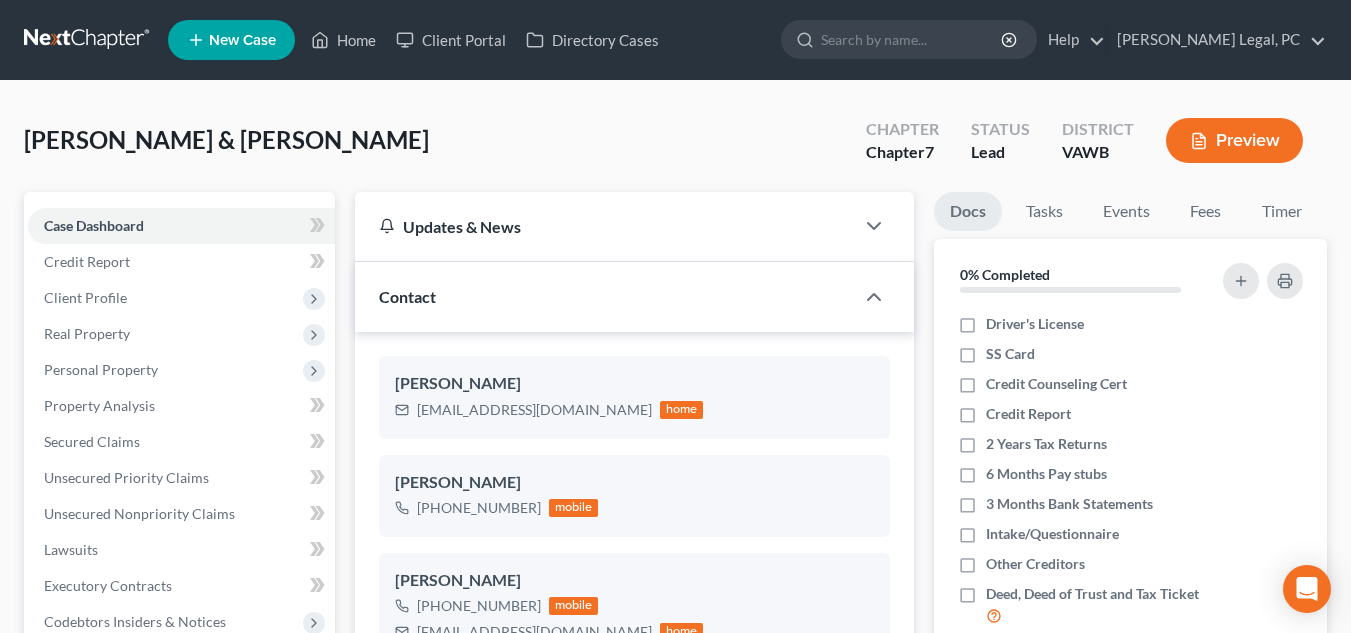 scroll, scrollTop: 1273, scrollLeft: 0, axis: vertical 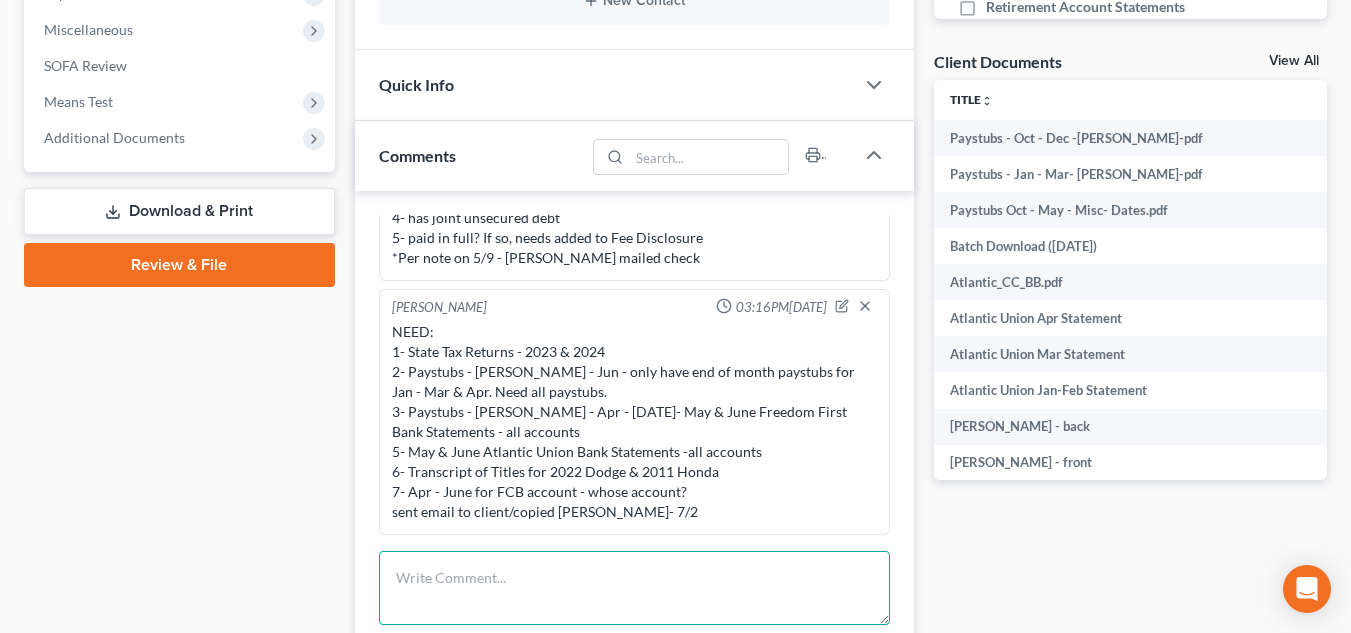click at bounding box center [634, 588] 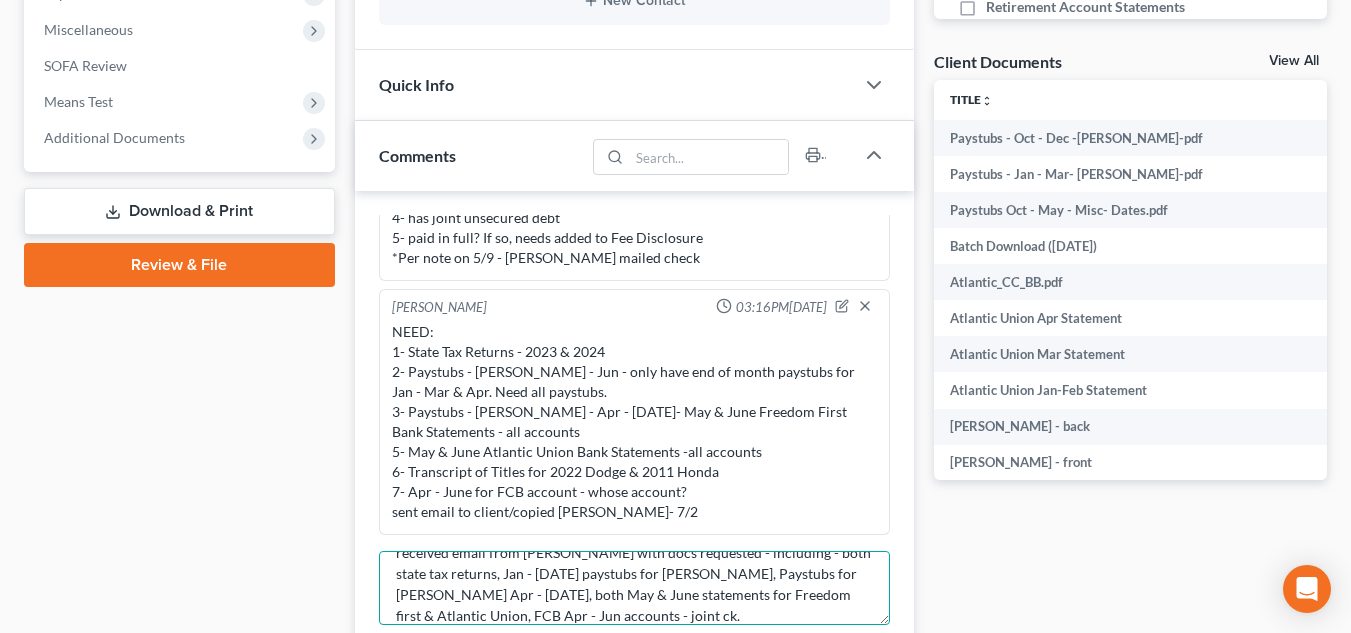 scroll, scrollTop: 0, scrollLeft: 0, axis: both 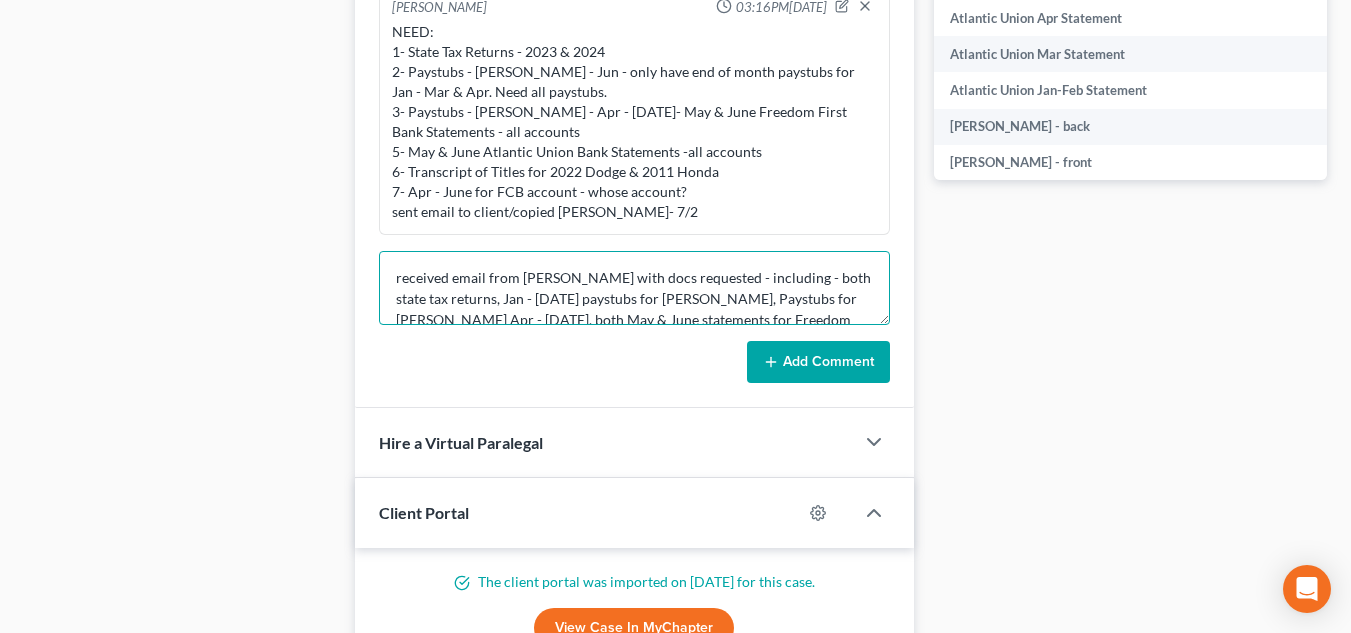 type on "received email from Misty Bland with docs requested - including - both state tax returns, Jan - Feb 14 paystubs for Brandon, Paystubs for Misty Apr - Jun 16, both May & June statements for Freedom first & Atlantic Union, FCB Apr - Jun accounts - joint ck.
Updated case and let rachel know." 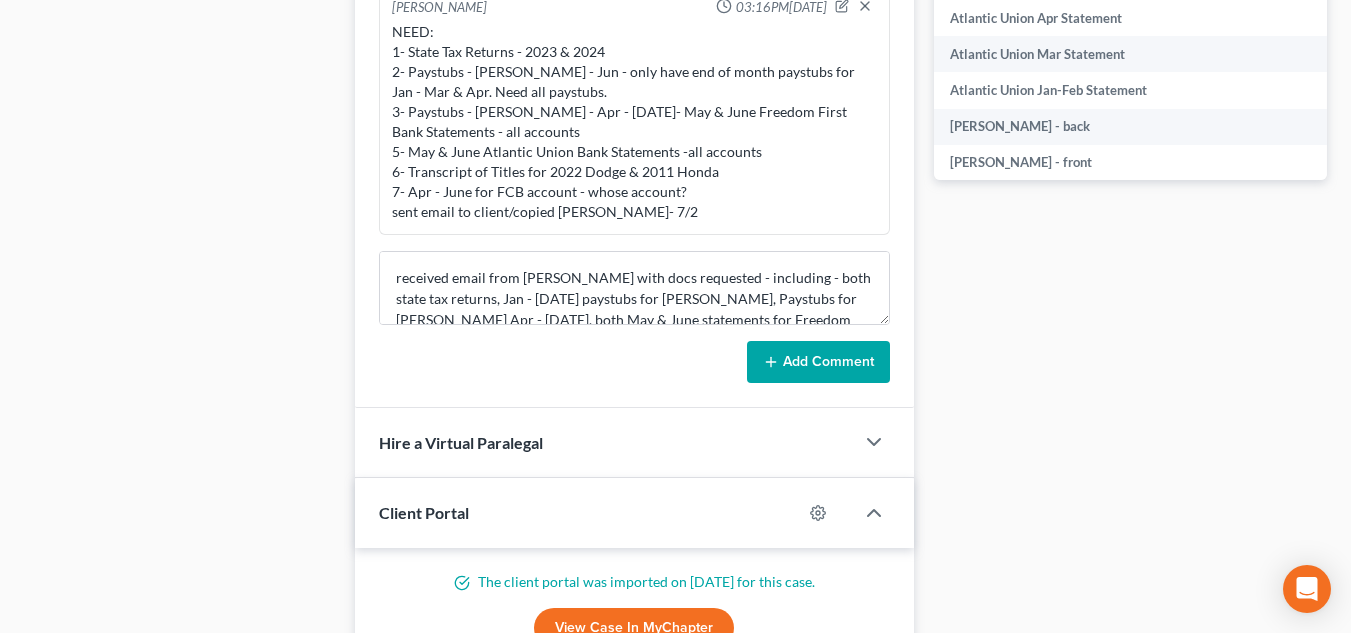 click on "Add Comment" at bounding box center (818, 362) 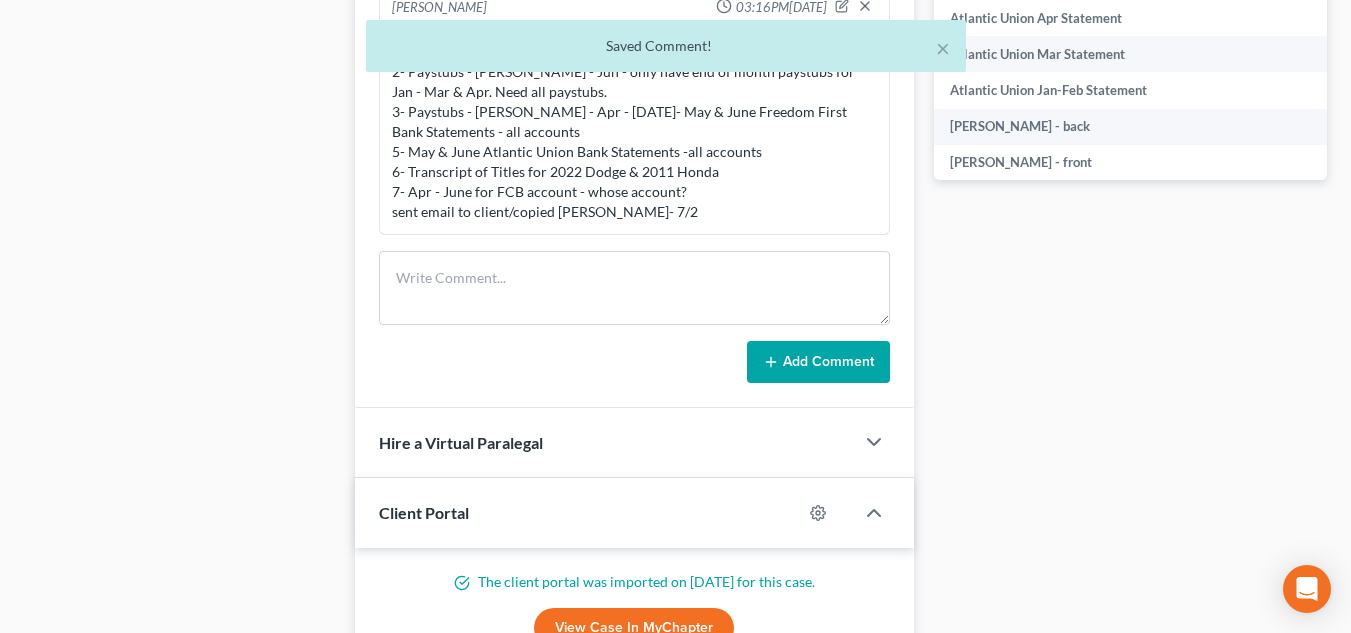 scroll, scrollTop: 1447, scrollLeft: 0, axis: vertical 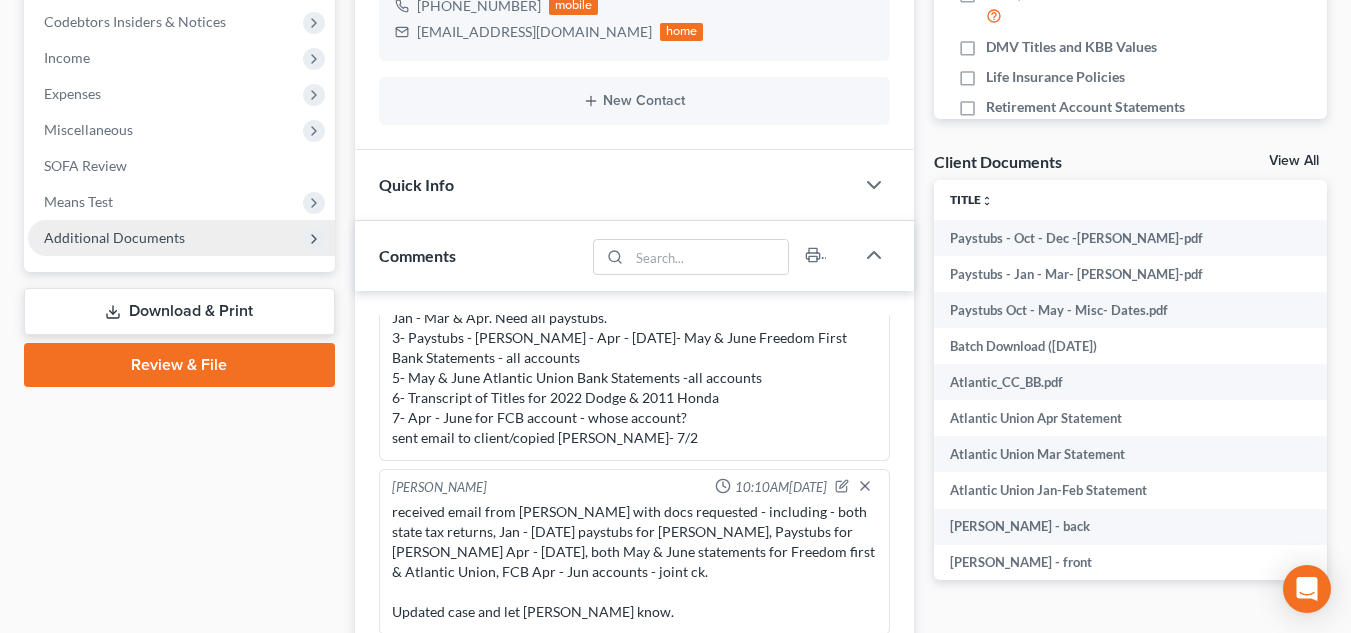 click on "Additional Documents" at bounding box center (181, 238) 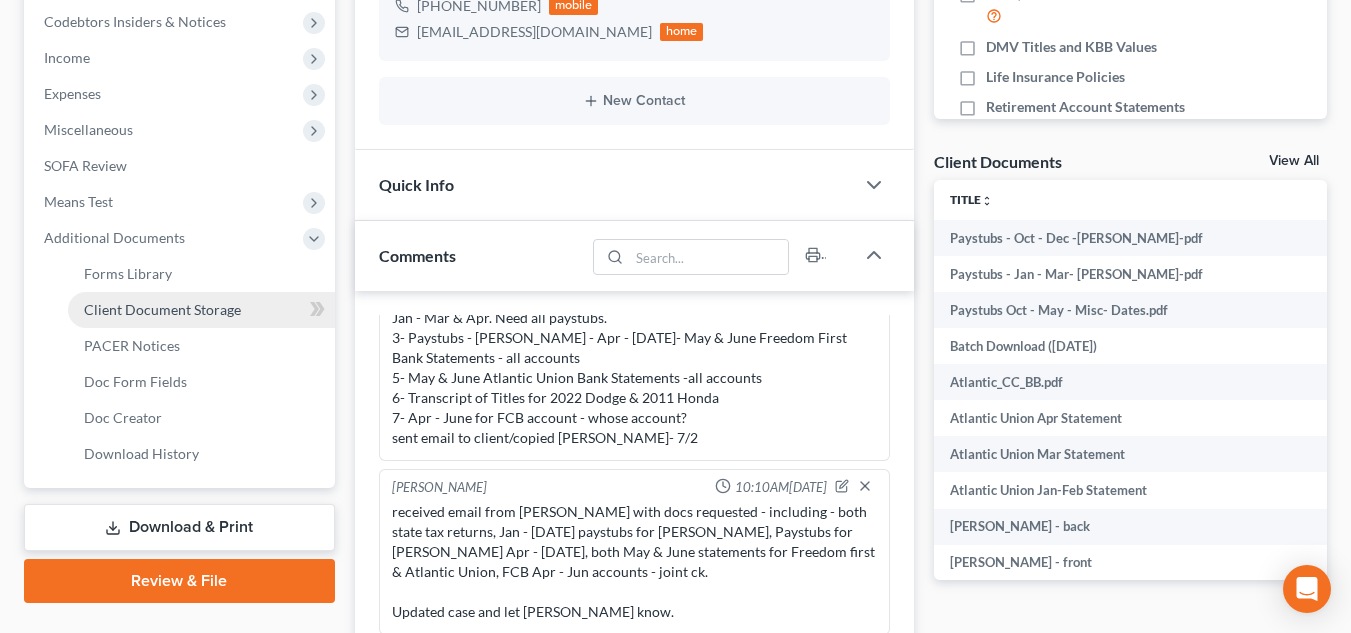 click on "Client Document Storage" at bounding box center [162, 309] 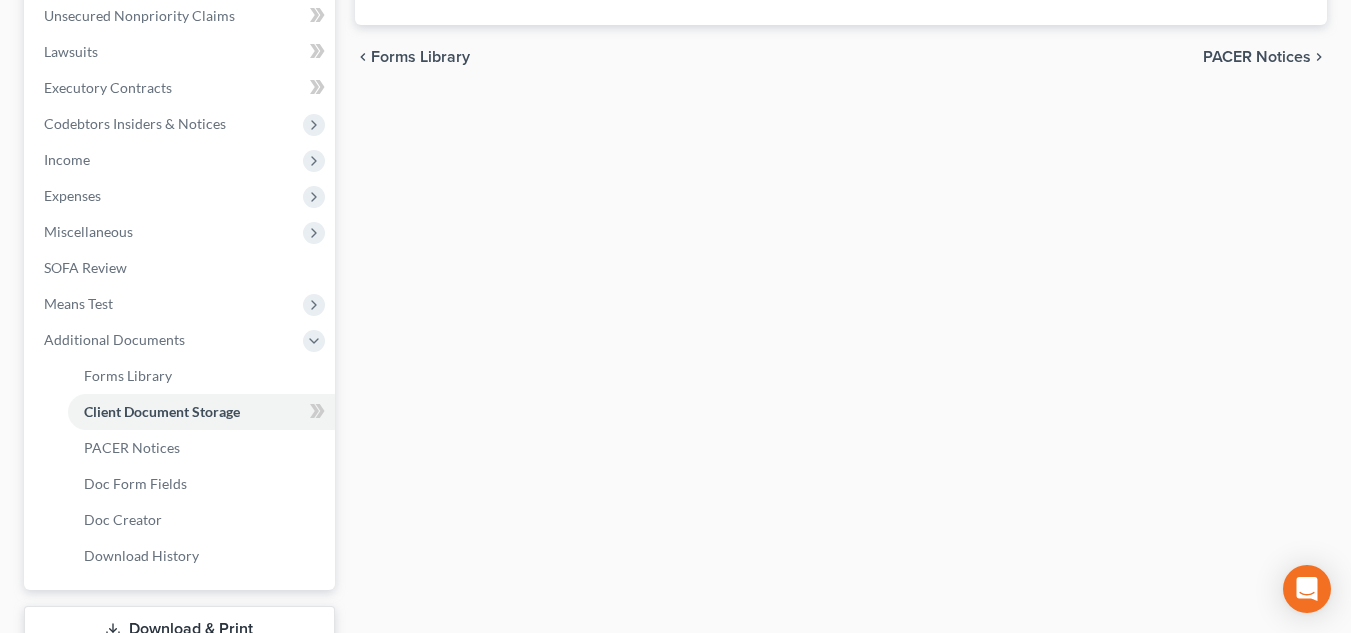 scroll, scrollTop: 226, scrollLeft: 0, axis: vertical 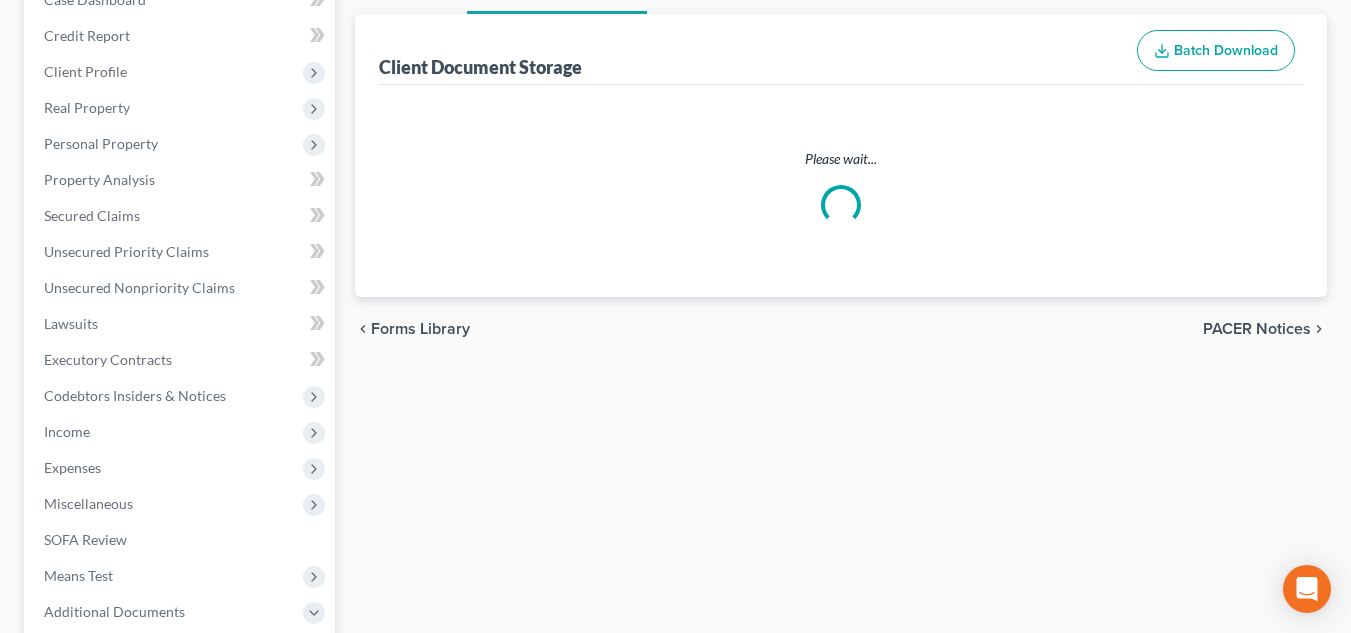 select on "0" 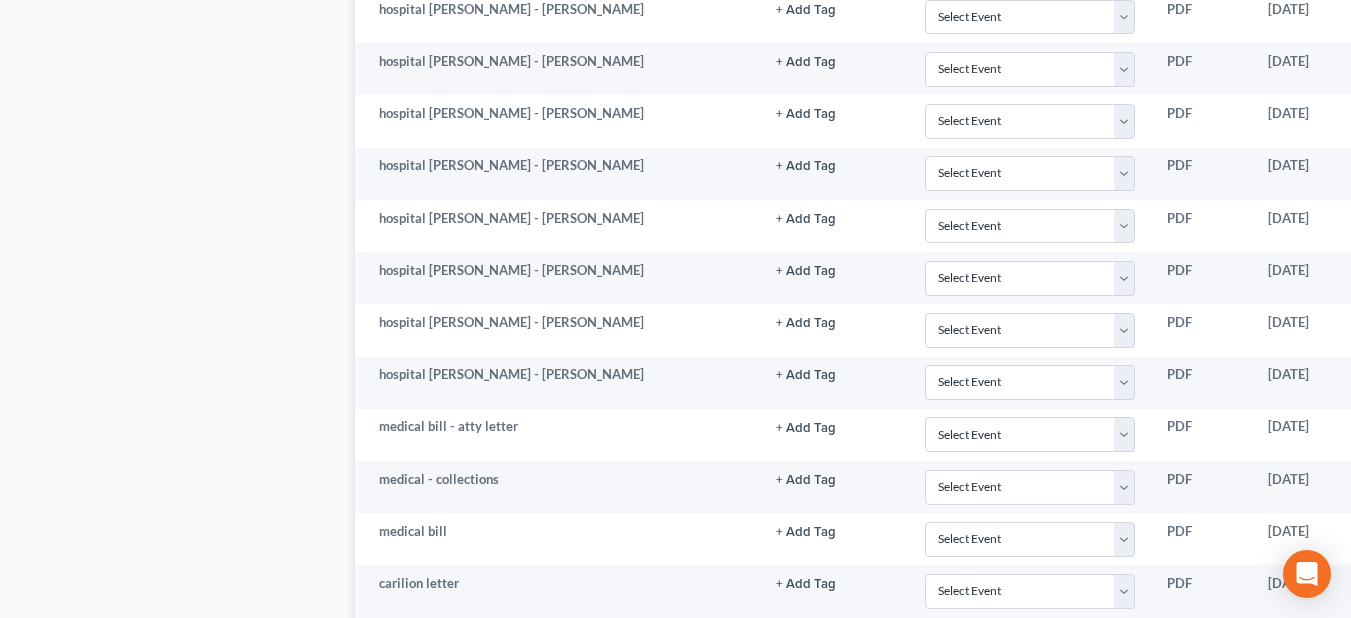 scroll, scrollTop: 5800, scrollLeft: 0, axis: vertical 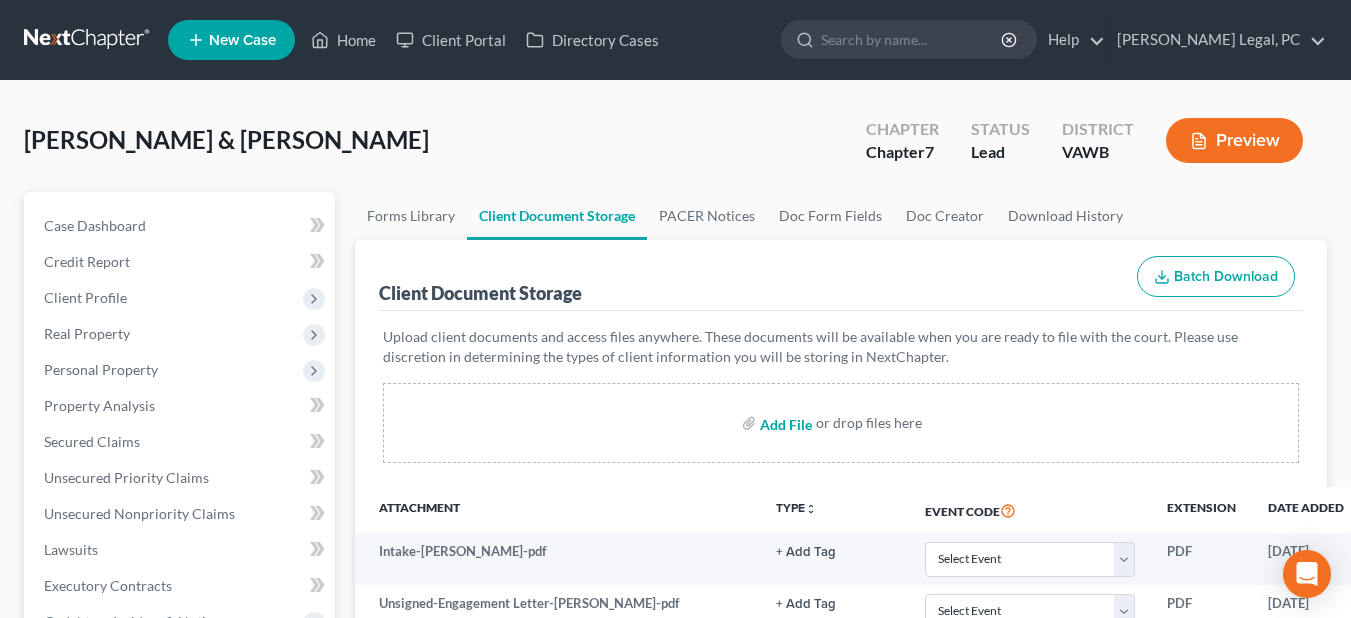 click at bounding box center [784, 423] 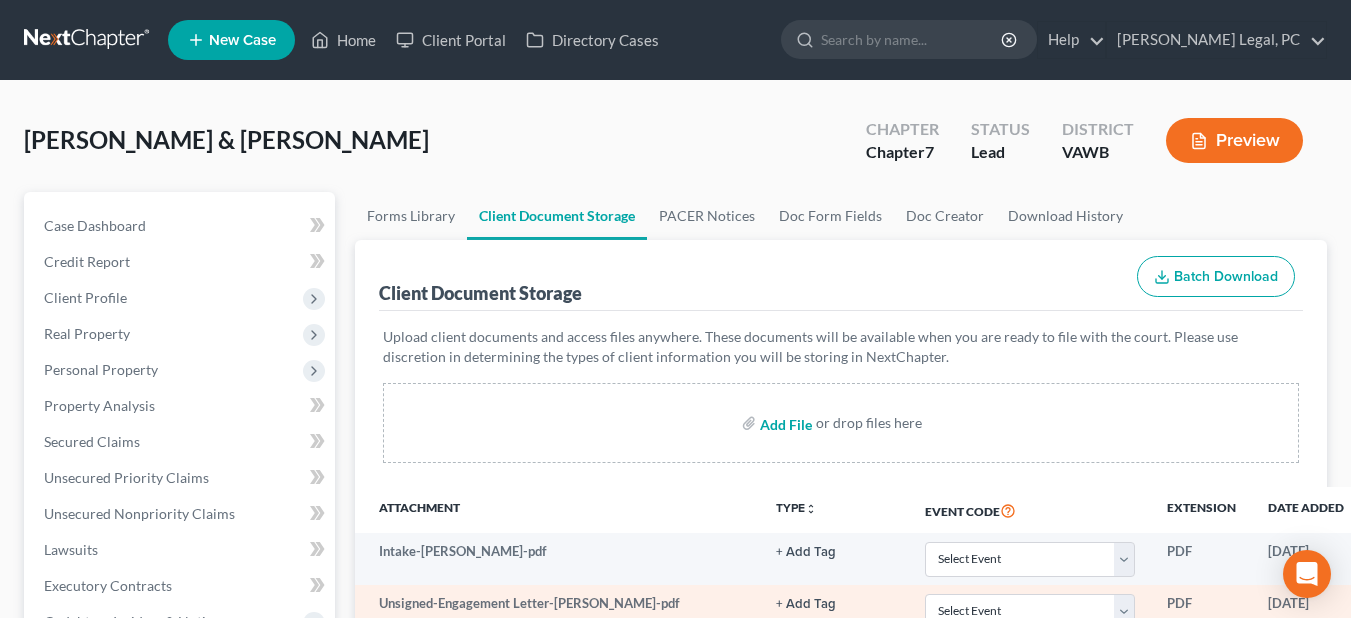 type 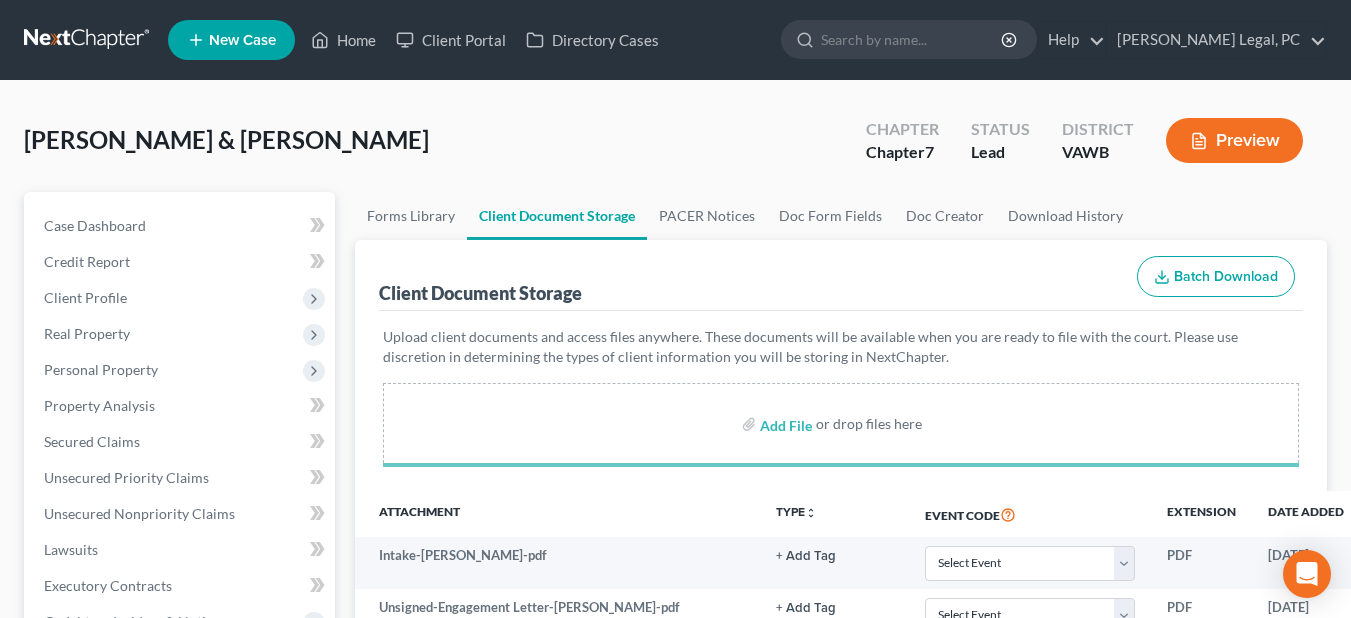 select on "0" 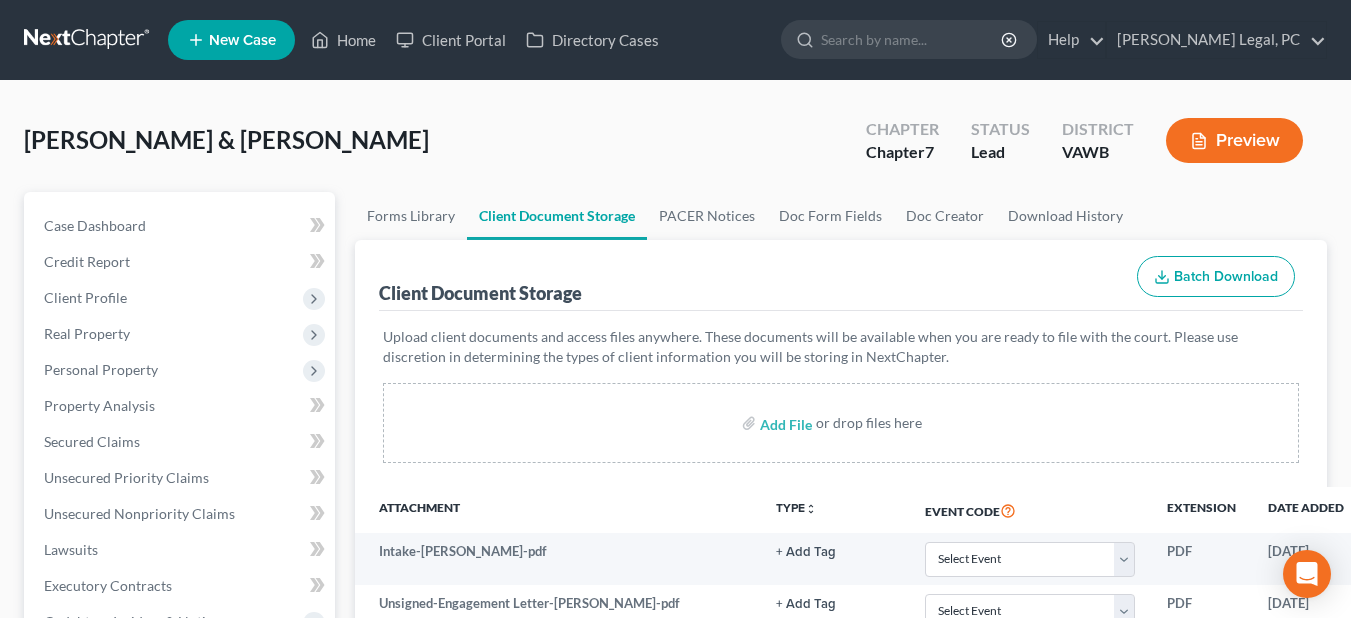 select on "0" 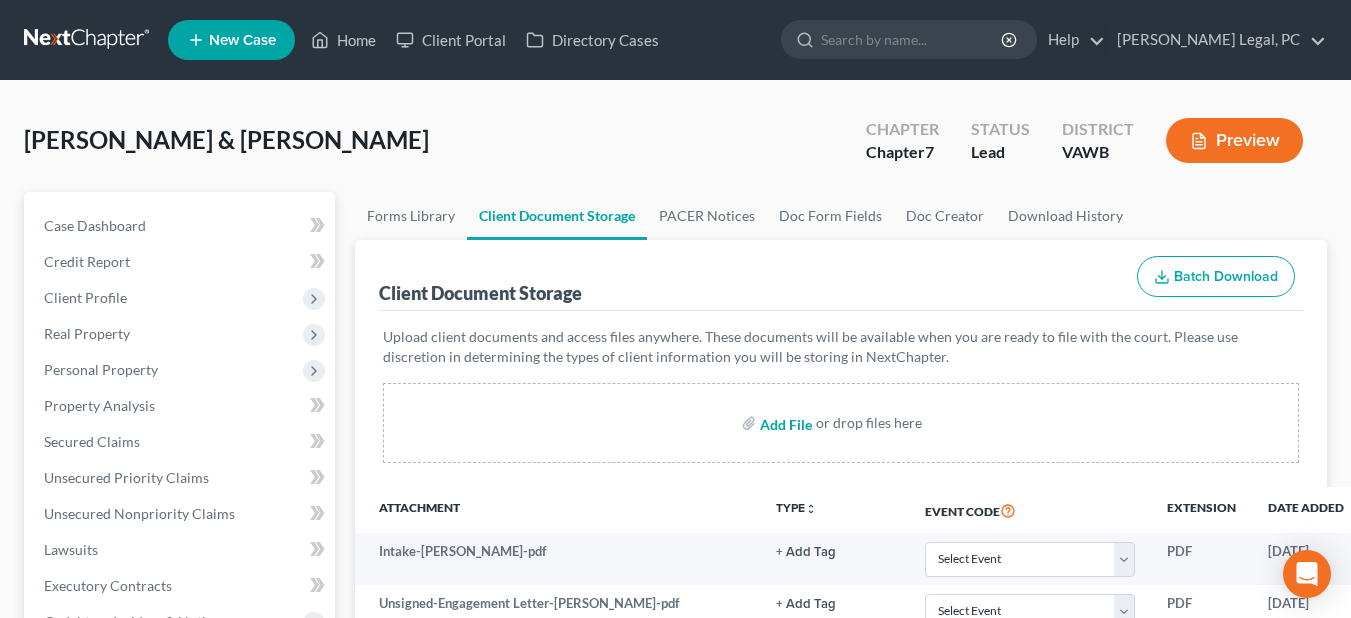 click at bounding box center [784, 423] 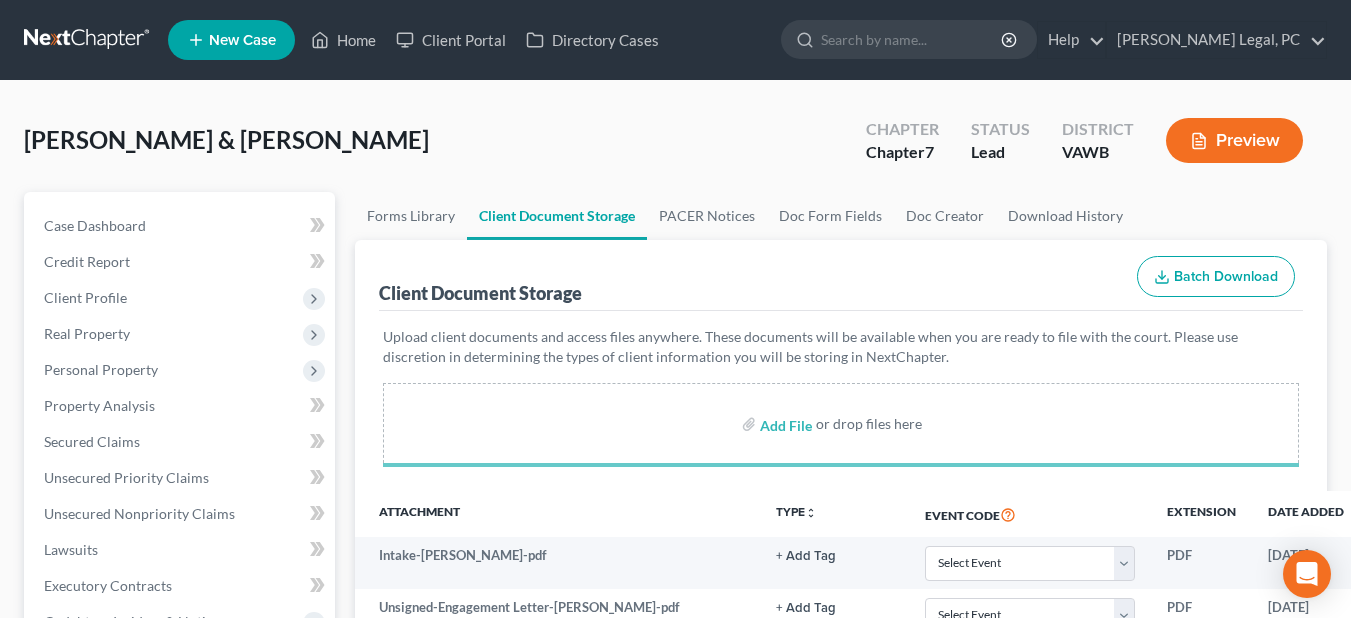 select on "0" 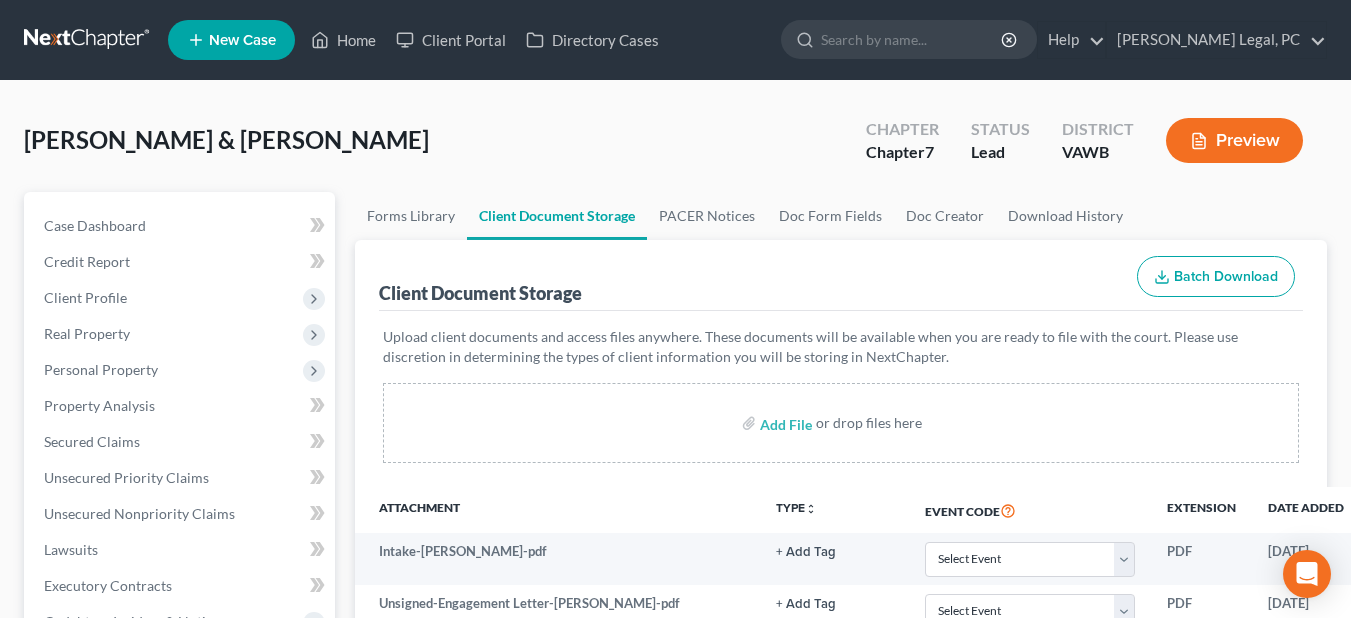 select on "0" 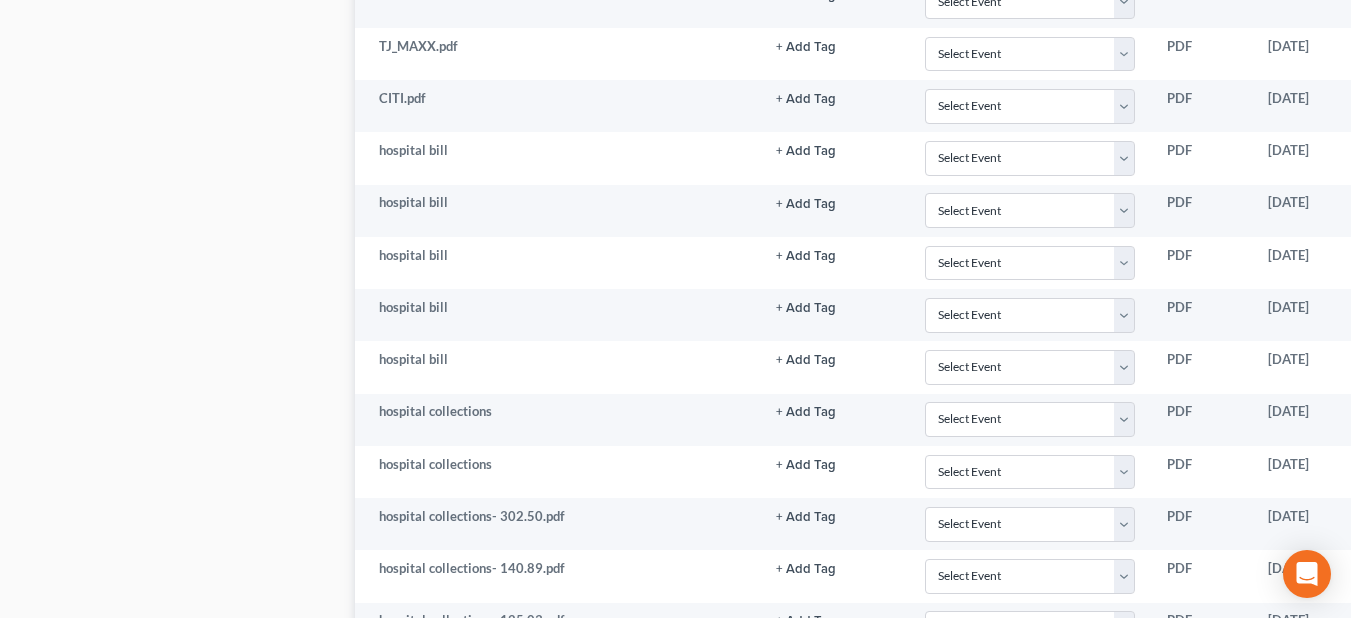scroll, scrollTop: 3400, scrollLeft: 0, axis: vertical 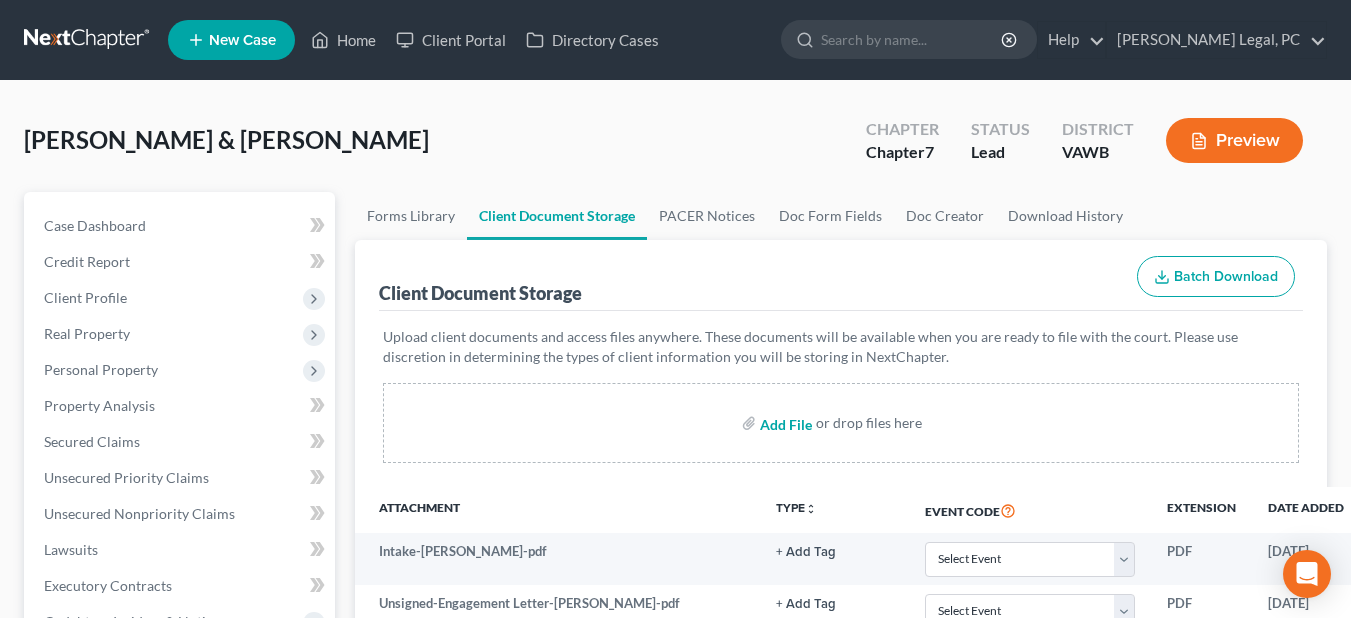 click at bounding box center [784, 423] 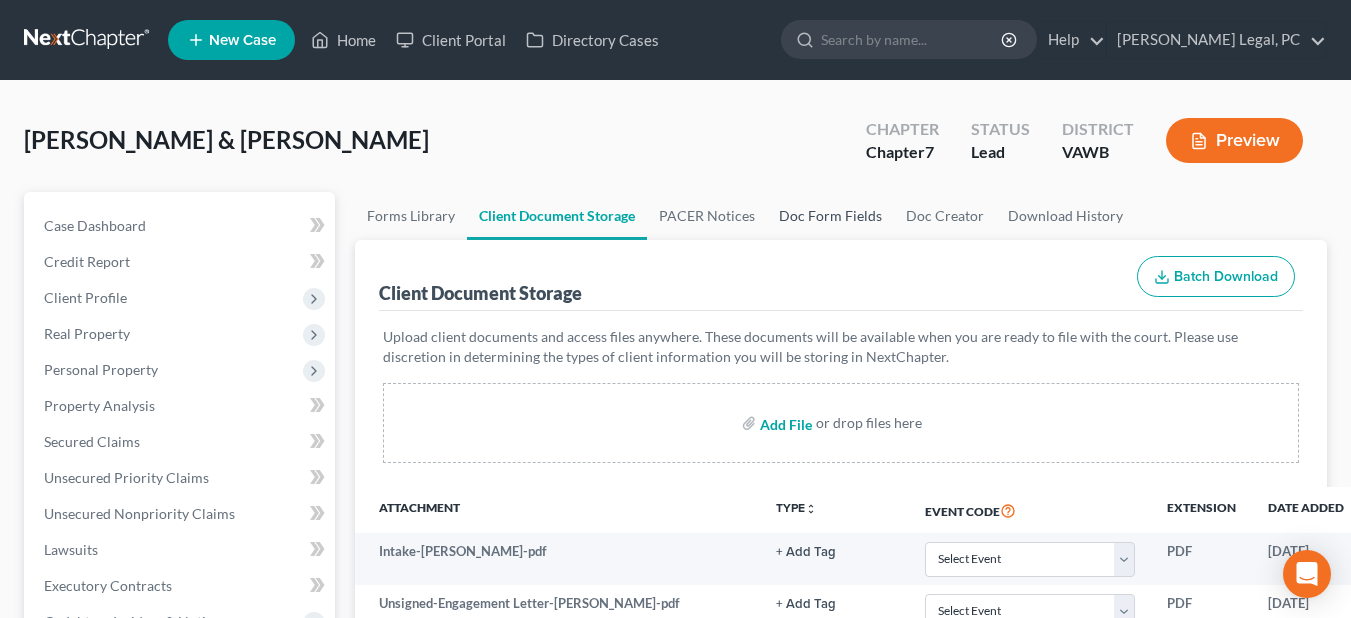 type 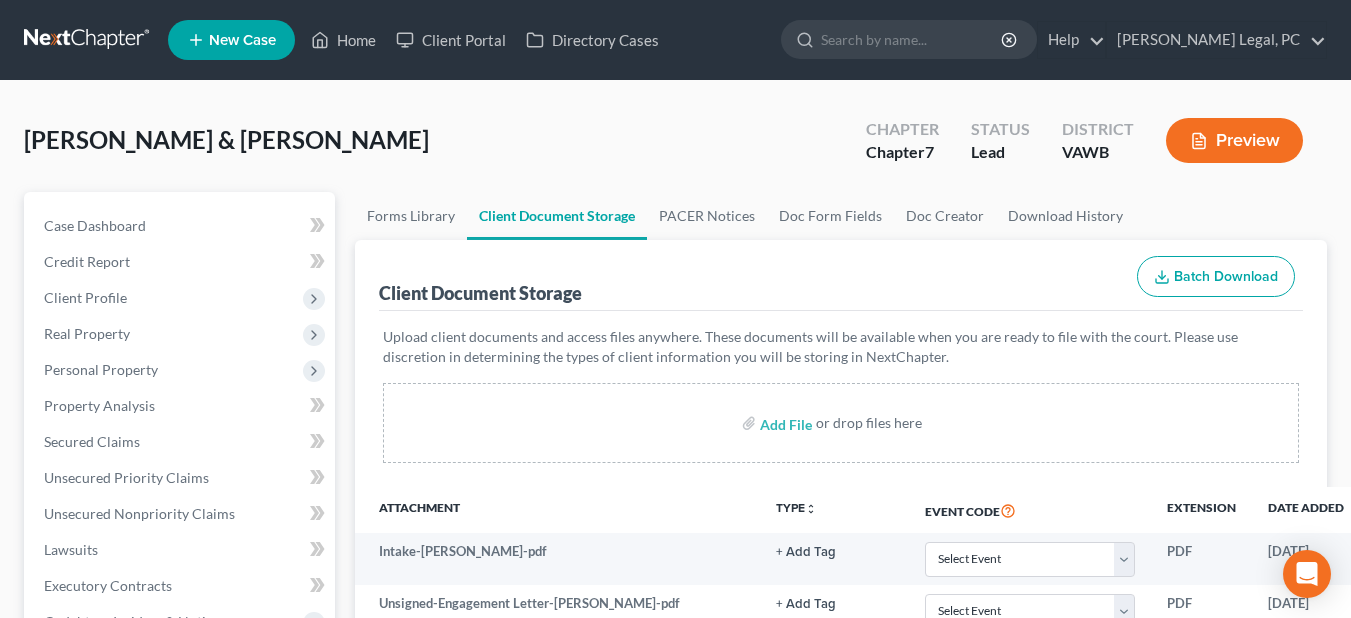 select on "0" 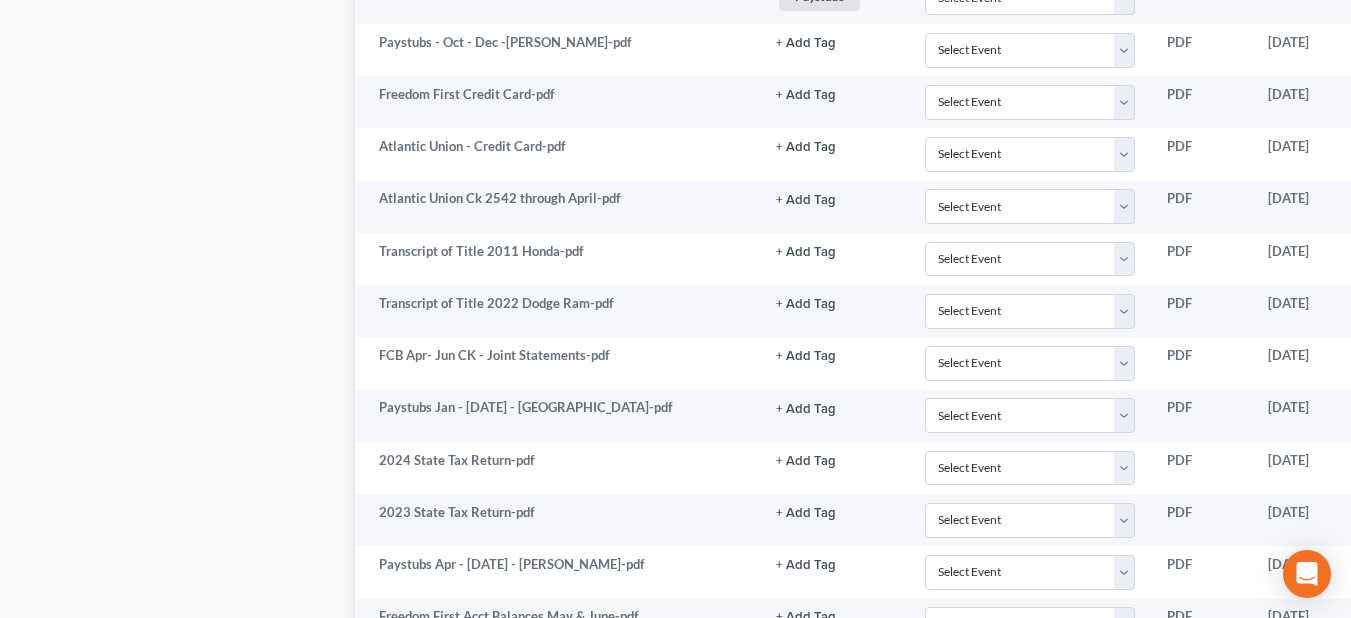 scroll, scrollTop: 6529, scrollLeft: 0, axis: vertical 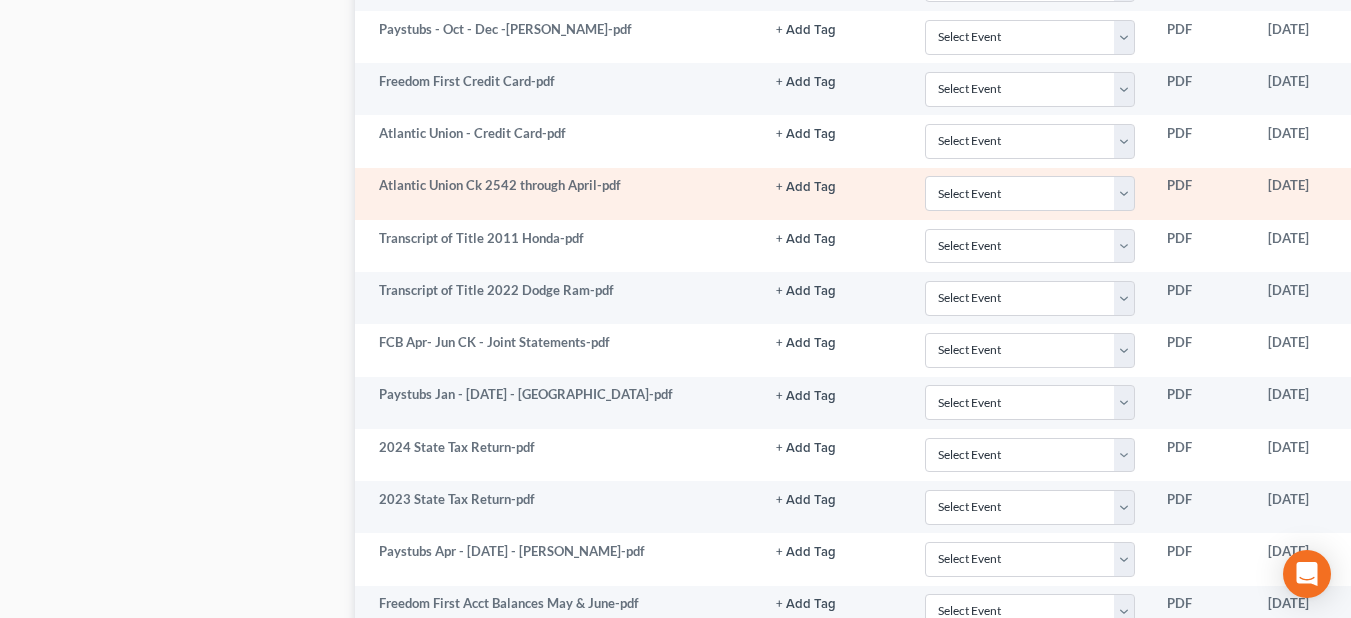 click on "+ Add Tag" at bounding box center (806, -5977) 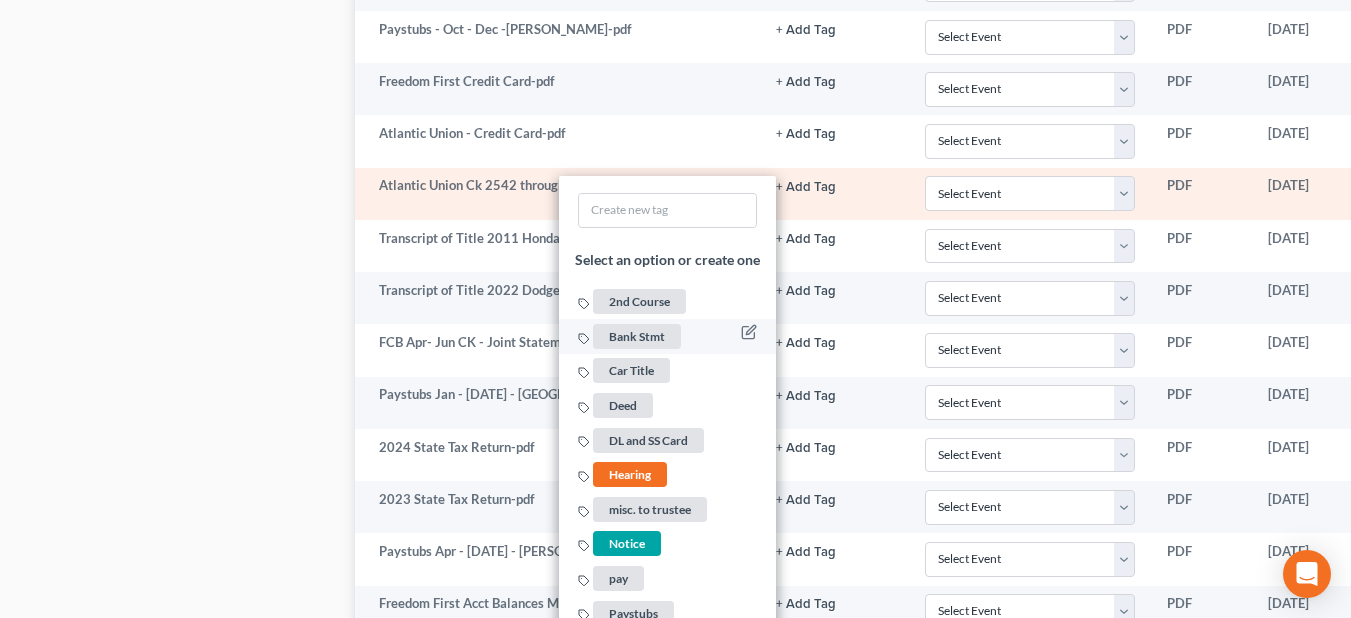 click on "Bank Stmt" at bounding box center [637, 336] 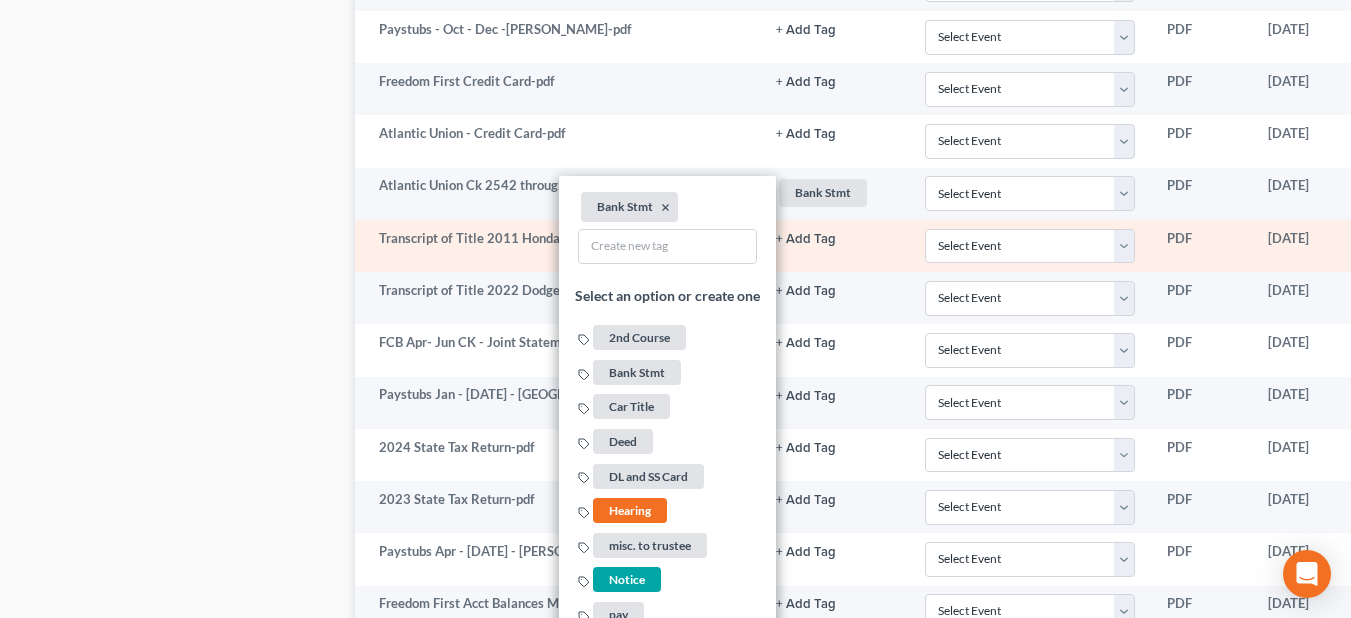 click on "+ Add Tag" at bounding box center [806, -5977] 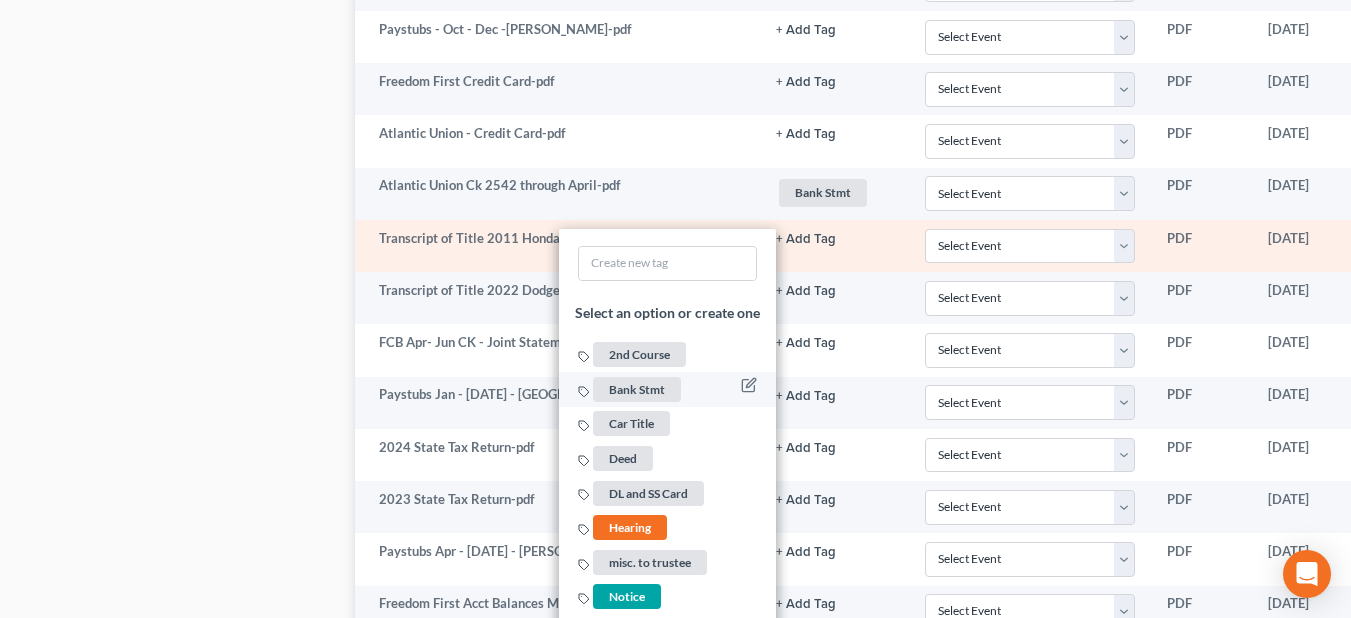 click on "Car Title" at bounding box center [631, 423] 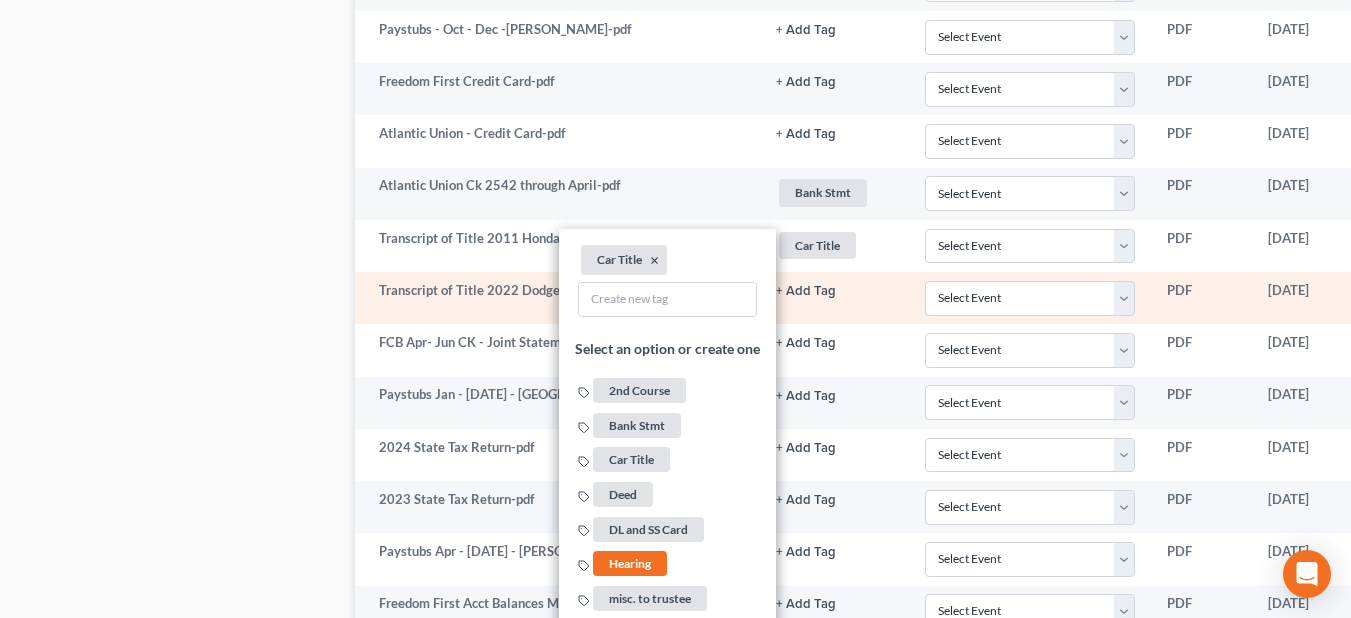 click on "+ Add Tag Select an option or create one 2nd Course Bank Stmt Car Title Deed DL and SS Card Hearing misc. to trustee Notice pay Paystubs Proof of Claim Retirement Tax Return" at bounding box center (834, 298) 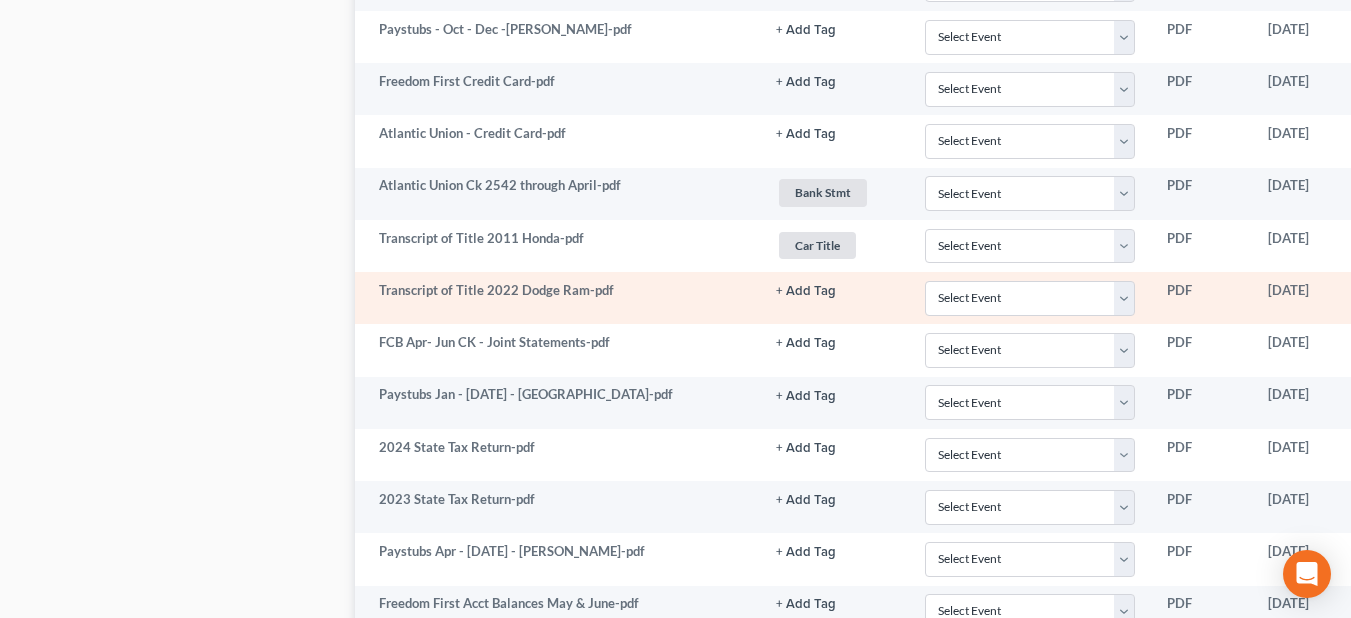 click on "+ Add Tag" at bounding box center (806, -5977) 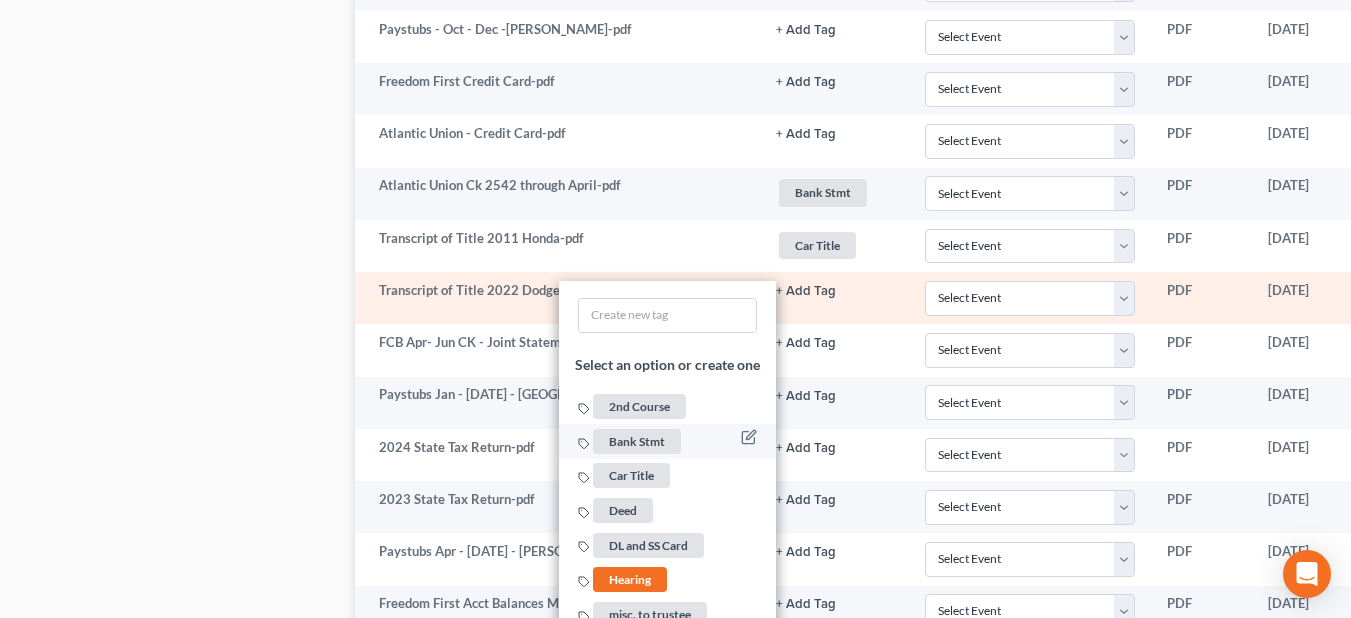 click on "Car Title" at bounding box center [631, 475] 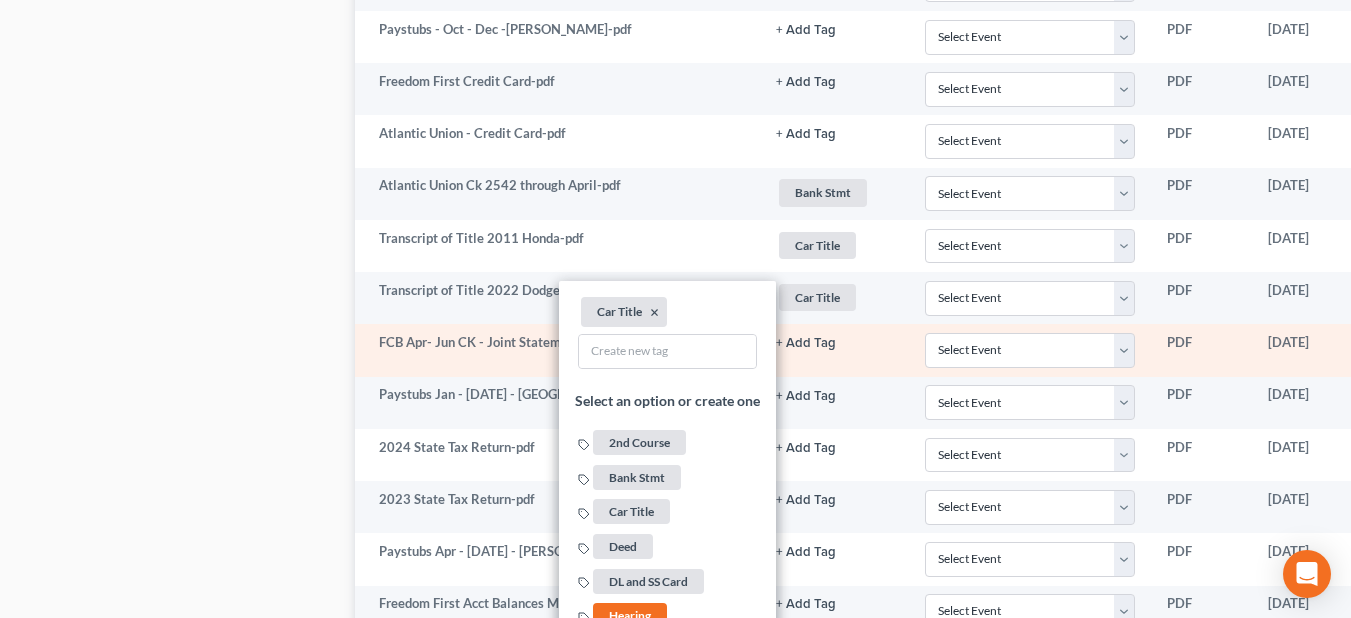 click on "+ Add Tag" at bounding box center (806, -5977) 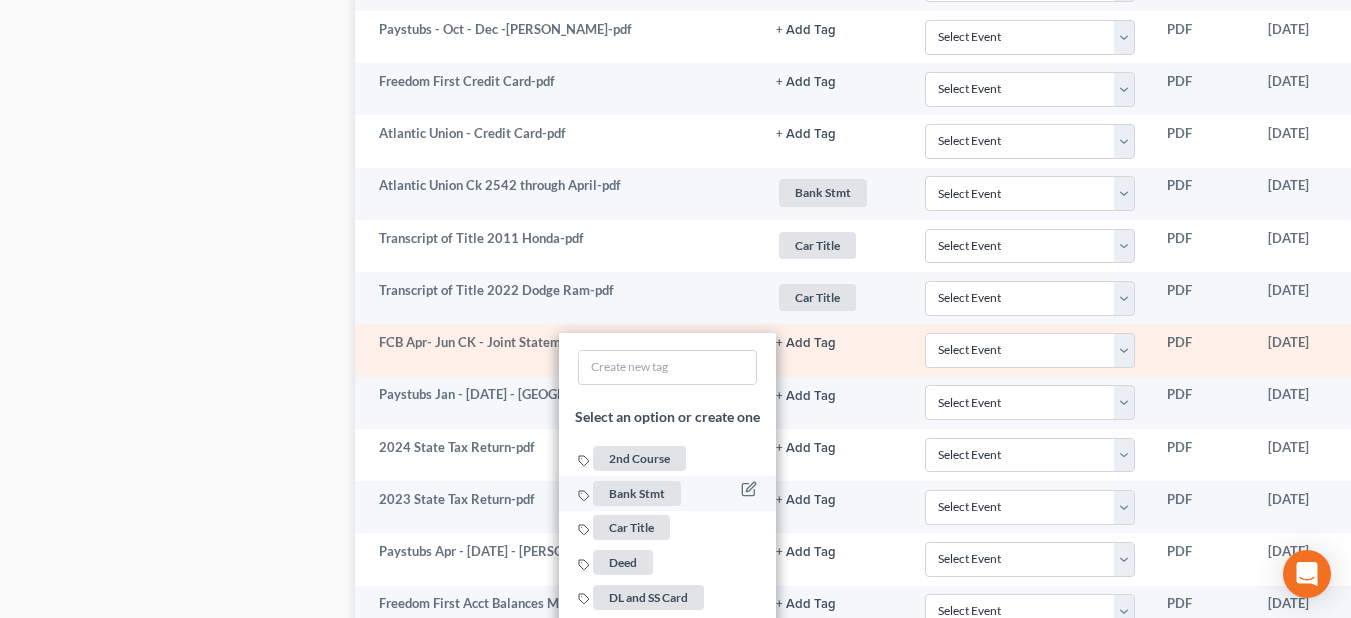 click on "Bank Stmt" at bounding box center (637, 493) 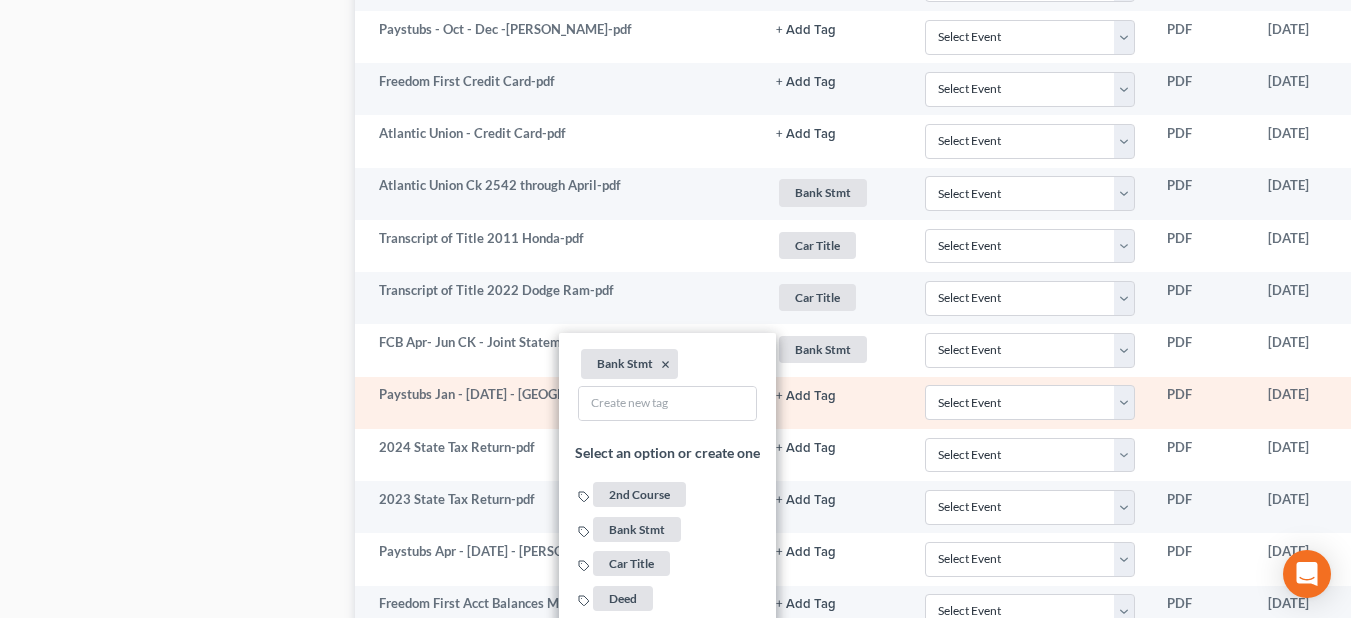 click on "+ Add Tag" at bounding box center (806, -5977) 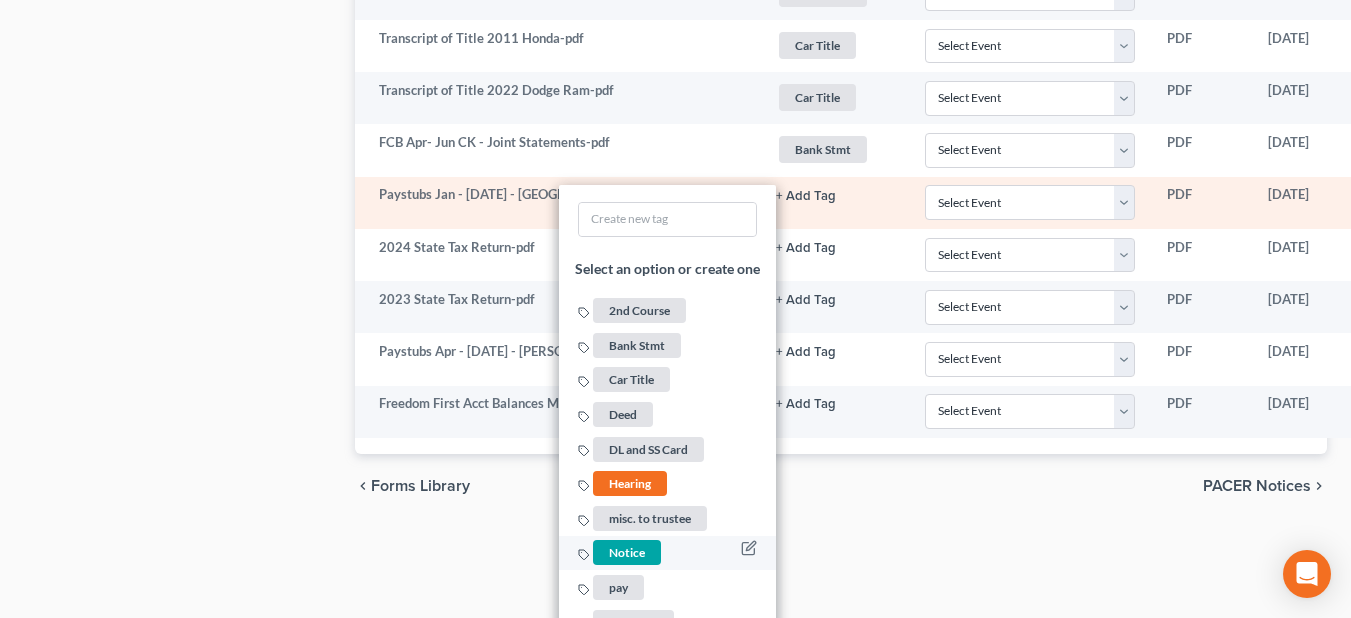 scroll, scrollTop: 6829, scrollLeft: 0, axis: vertical 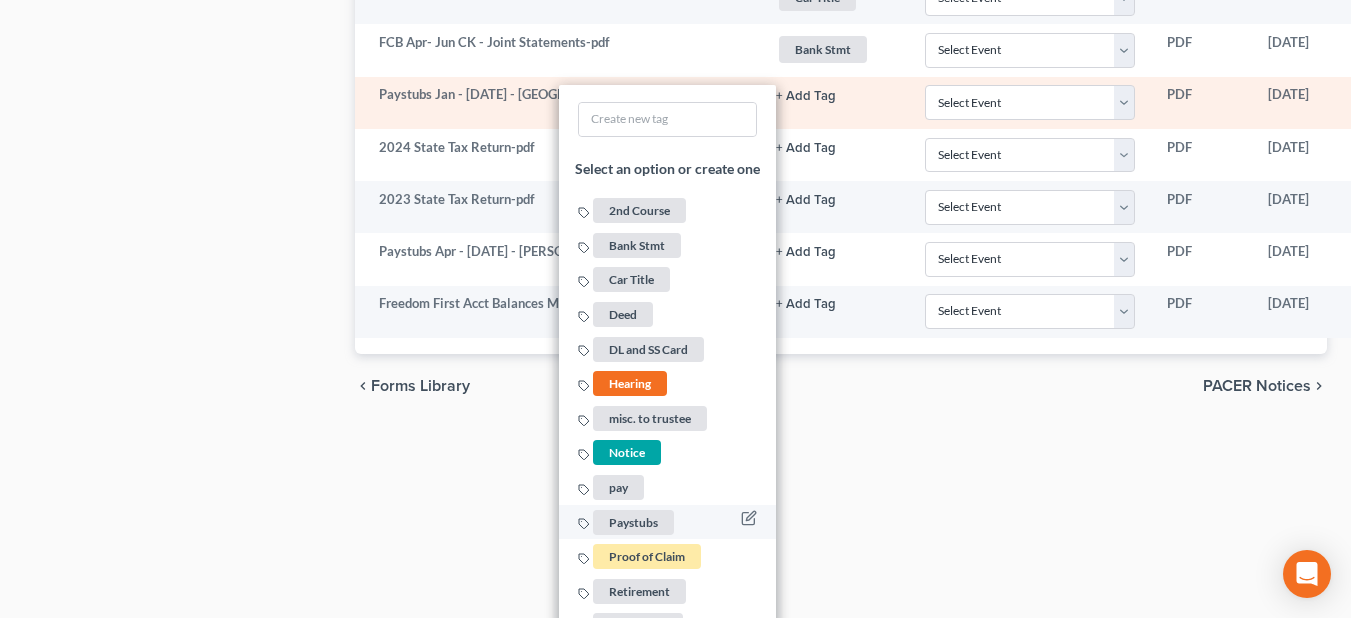 click on "Paystubs" at bounding box center (633, 522) 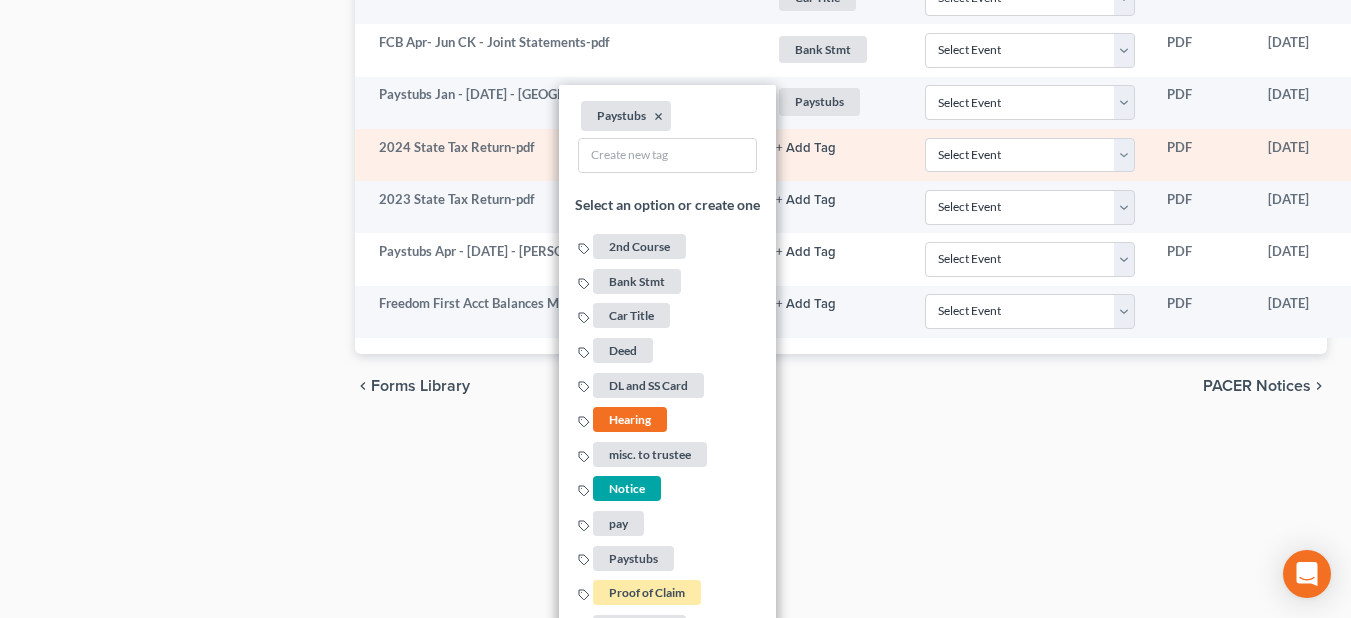 click on "+ Add Tag" at bounding box center [806, -6277] 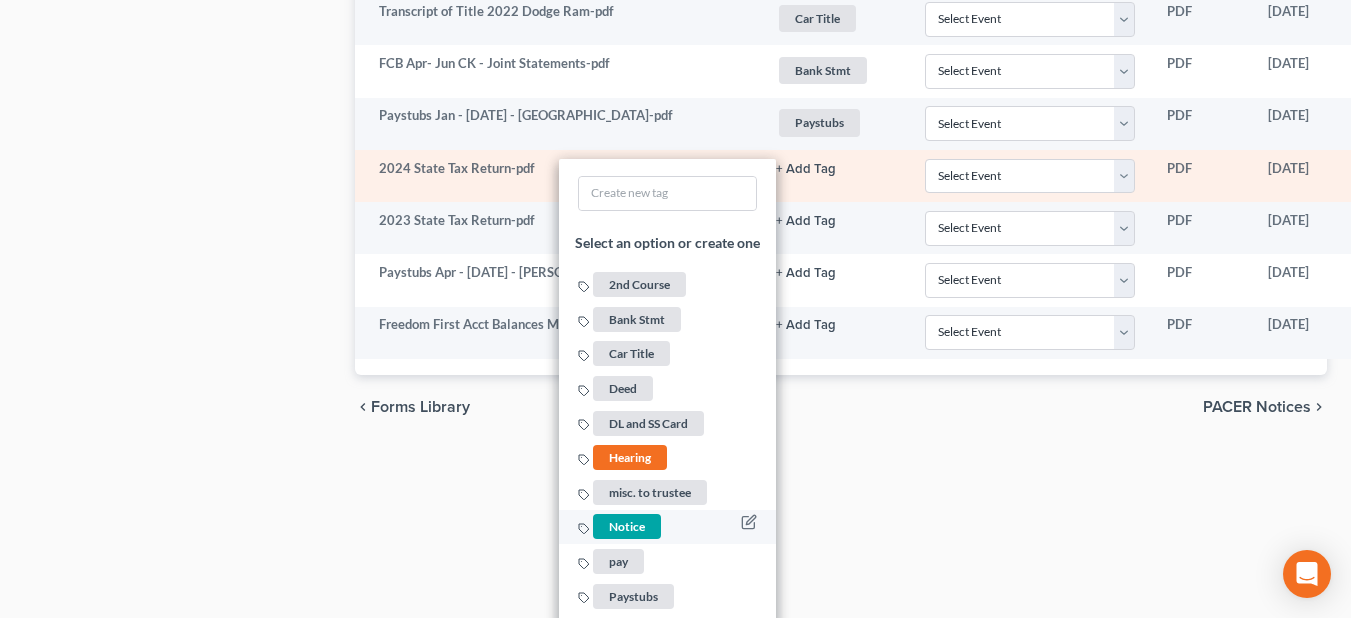 scroll, scrollTop: 6905, scrollLeft: 0, axis: vertical 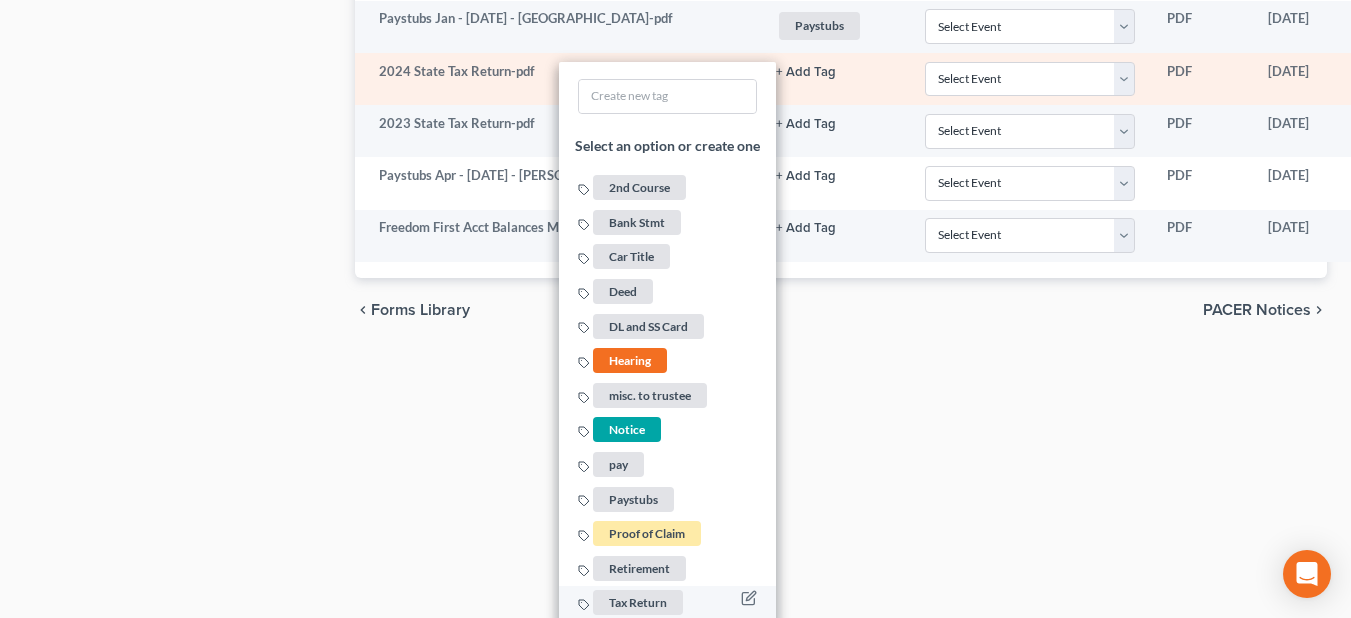 click on "Tax Return" at bounding box center (638, 602) 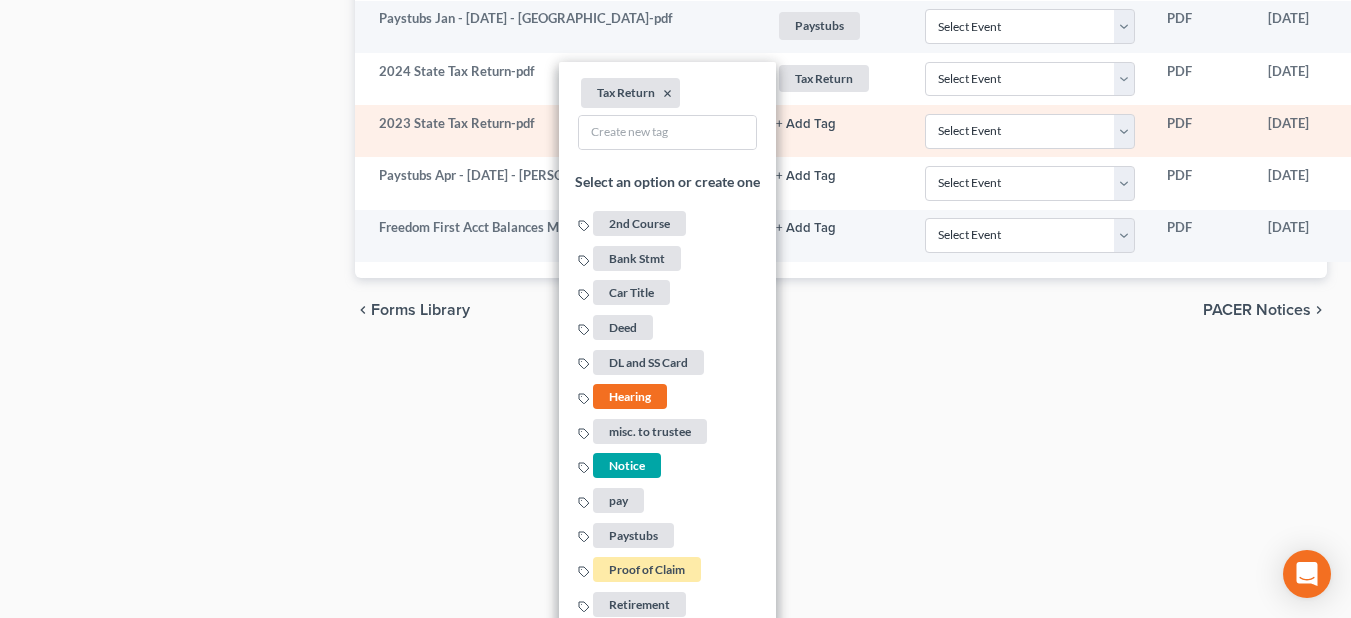 click on "+ Add Tag" at bounding box center [806, -6353] 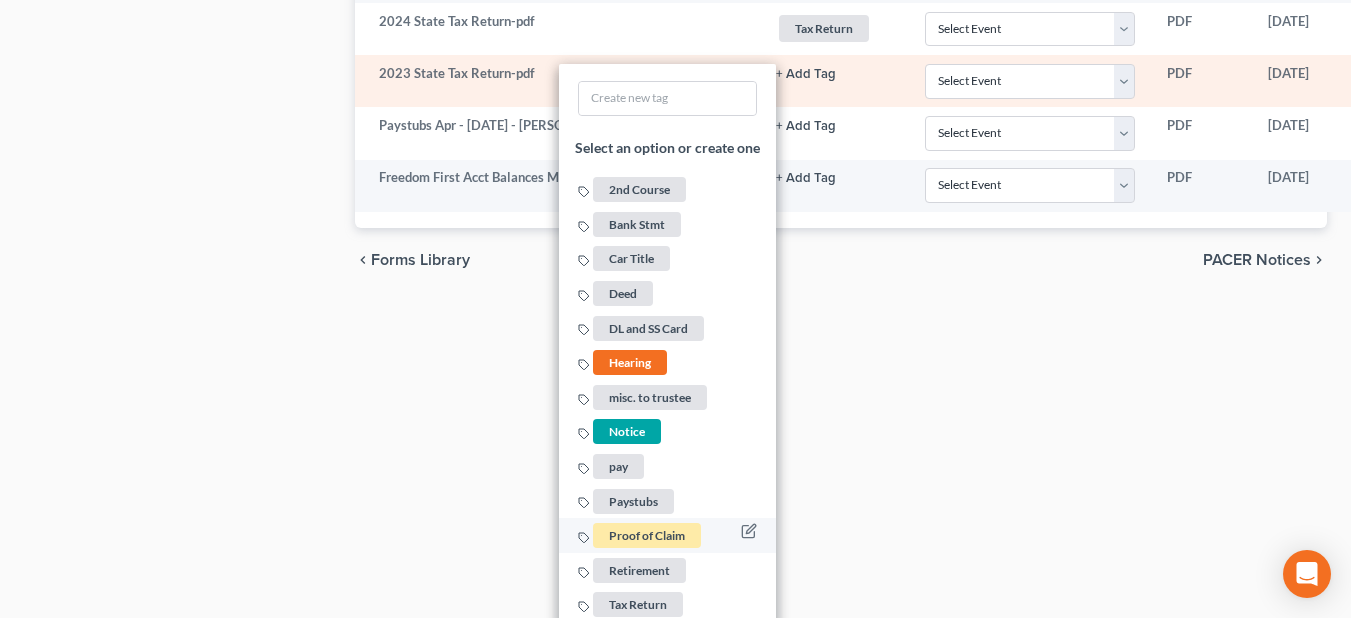 scroll, scrollTop: 6967, scrollLeft: 0, axis: vertical 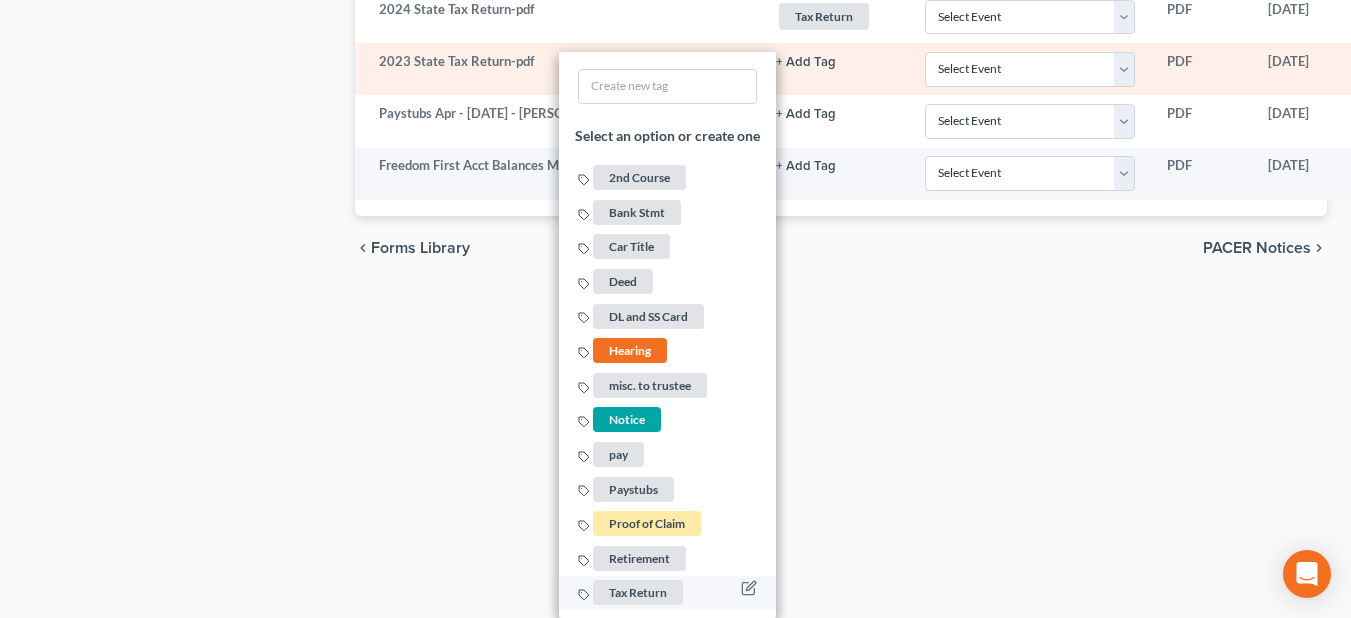 click on "Tax Return" at bounding box center (638, 592) 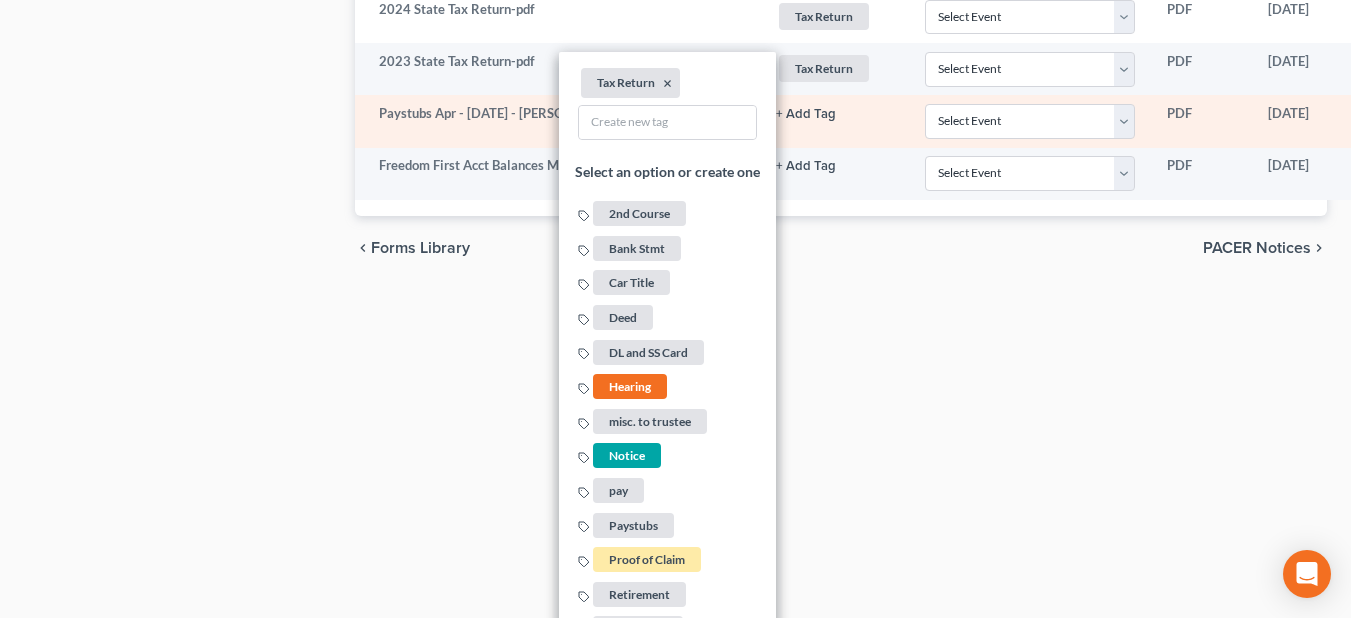 click on "+ Add Tag" at bounding box center [806, -6415] 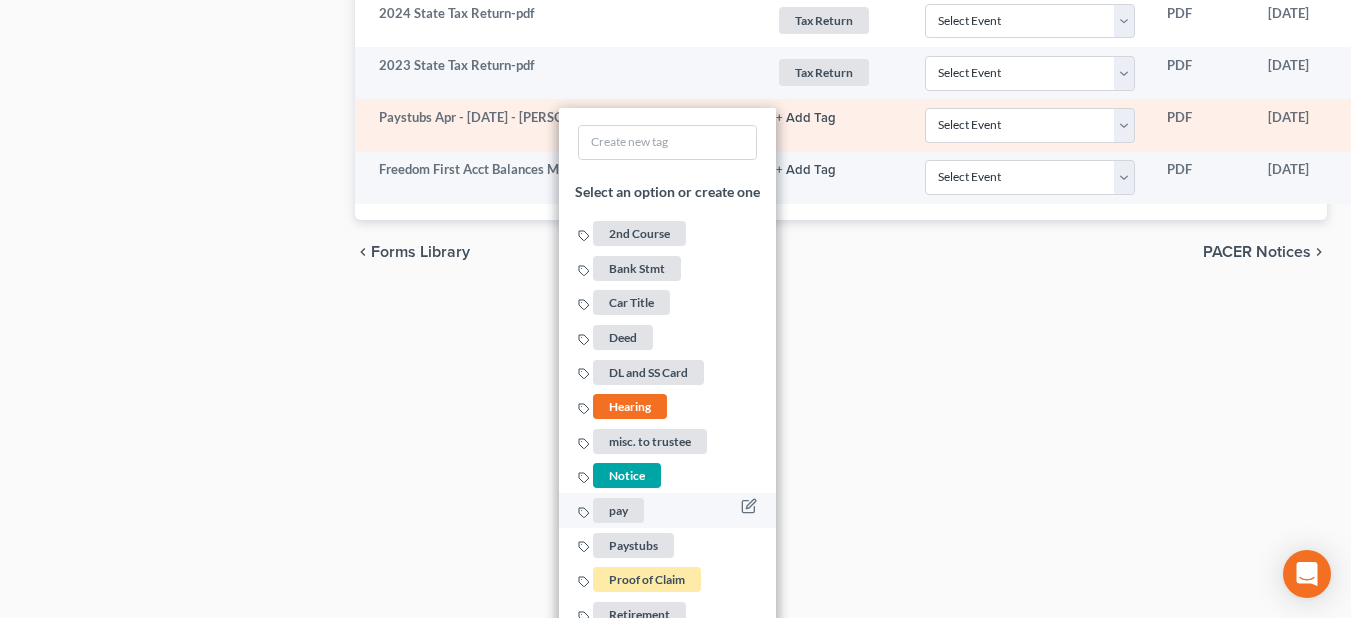 scroll, scrollTop: 7005, scrollLeft: 0, axis: vertical 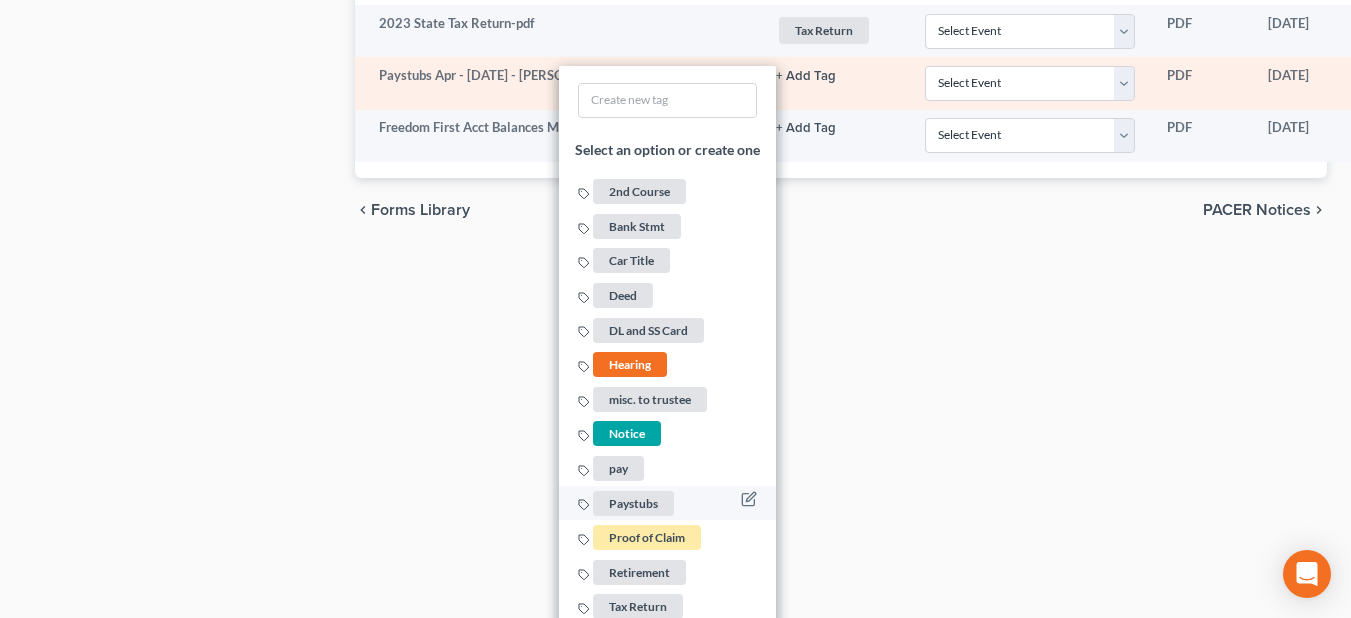 click on "Paystubs" at bounding box center (633, 503) 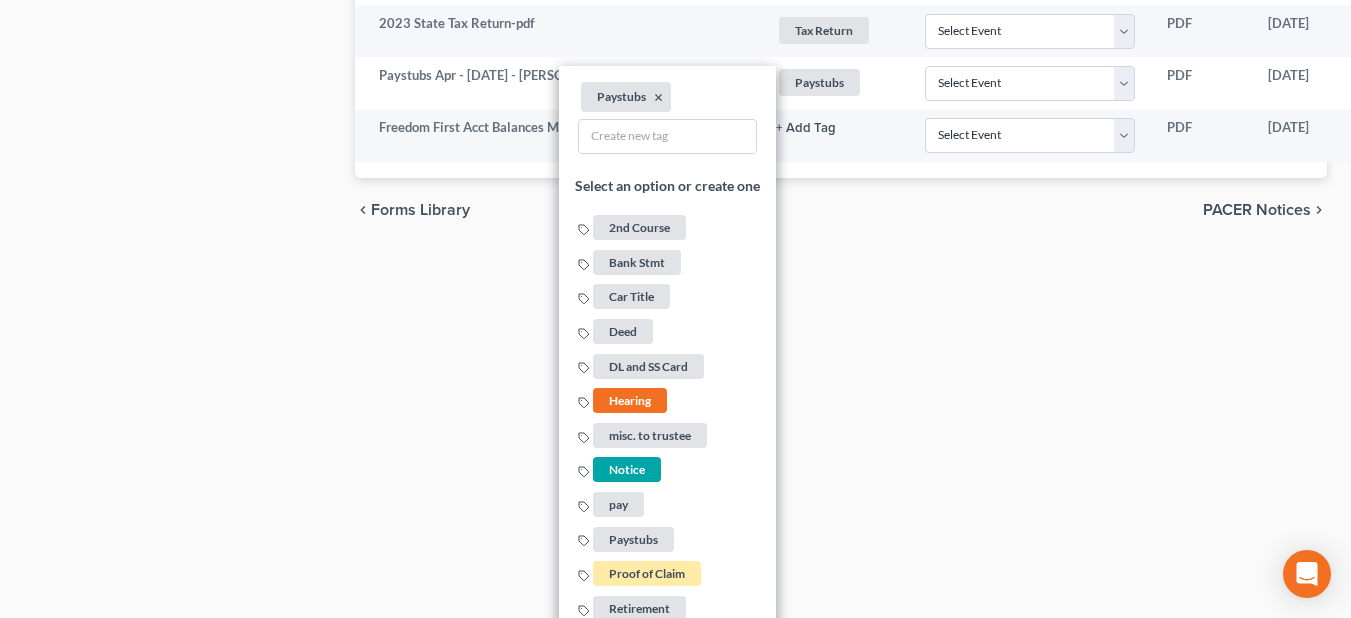 click on "2025 © NextChapterBK, INC" at bounding box center [676, 300] 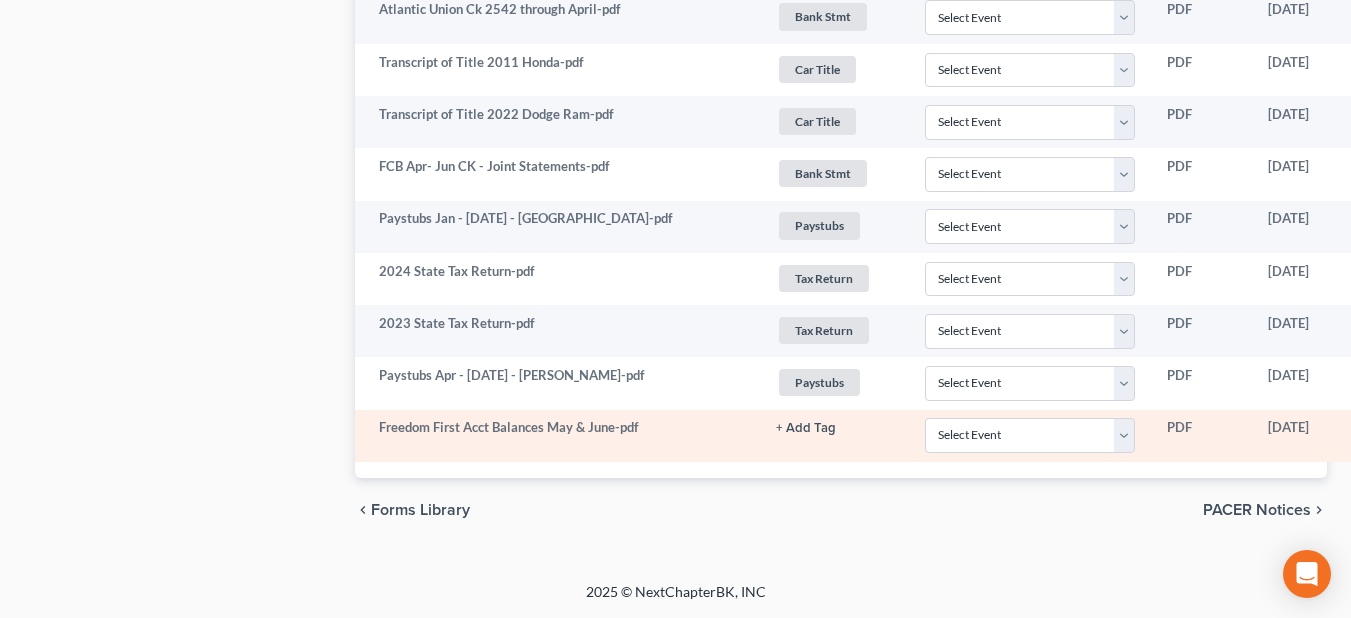 click on "+ Add Tag" at bounding box center [806, -6153] 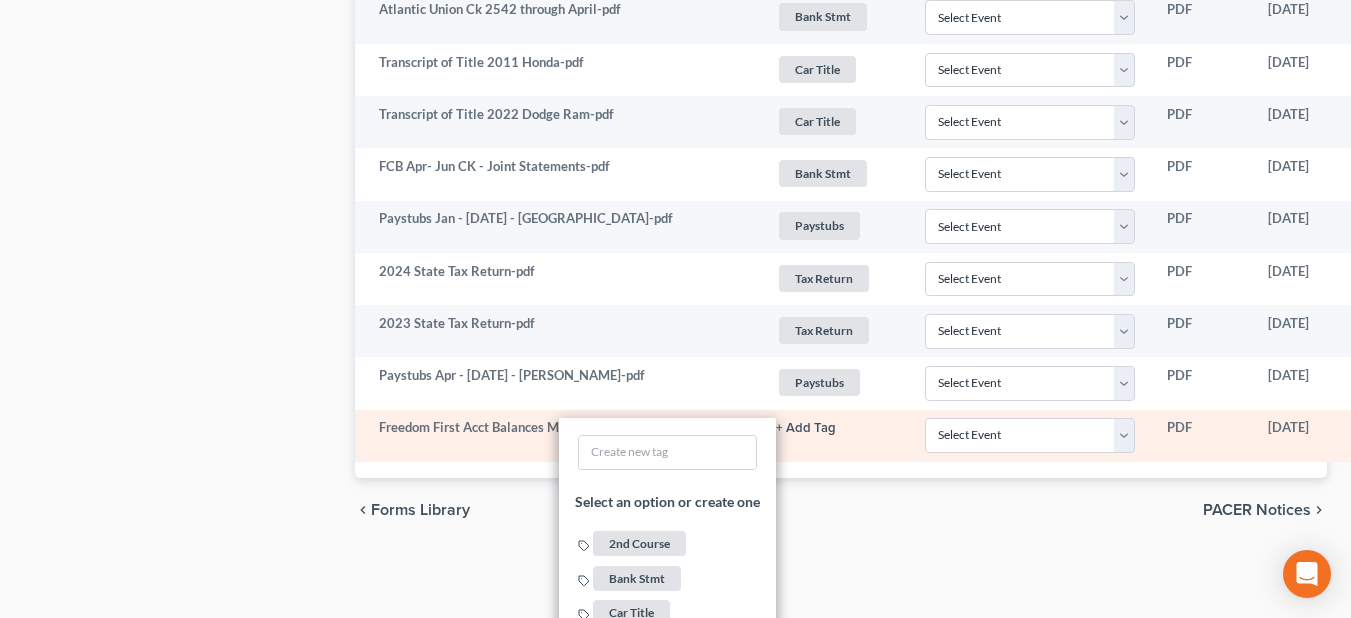 click on "Bank Stmt" at bounding box center [637, 578] 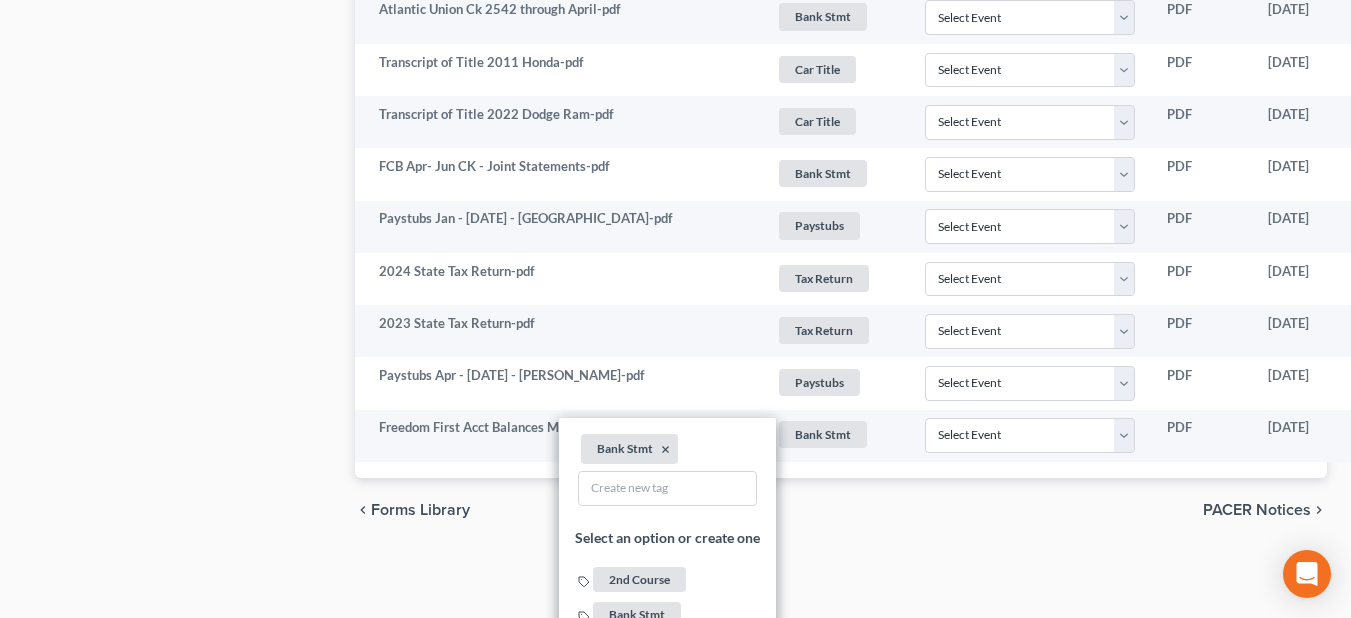 click on "Petition Navigation
Case Dashboard
Payments
Invoices
Payments
Payments
Credit Report
Client Profile" at bounding box center [675, -2978] 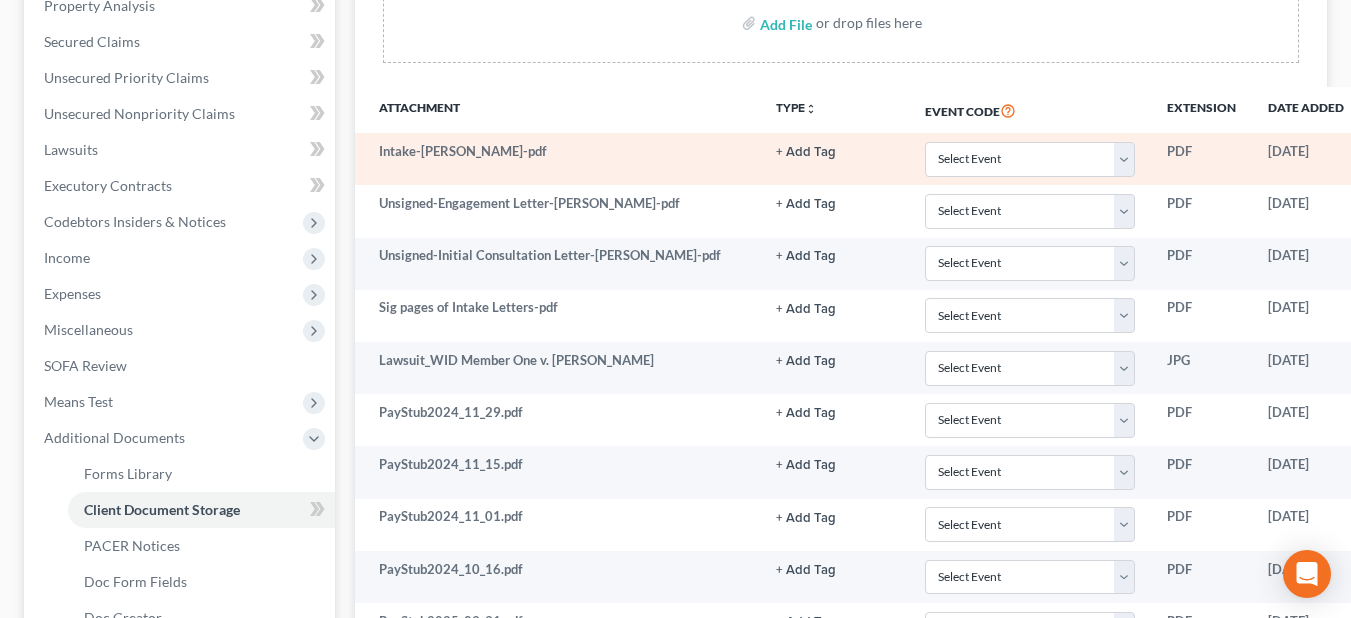 scroll, scrollTop: 362, scrollLeft: 0, axis: vertical 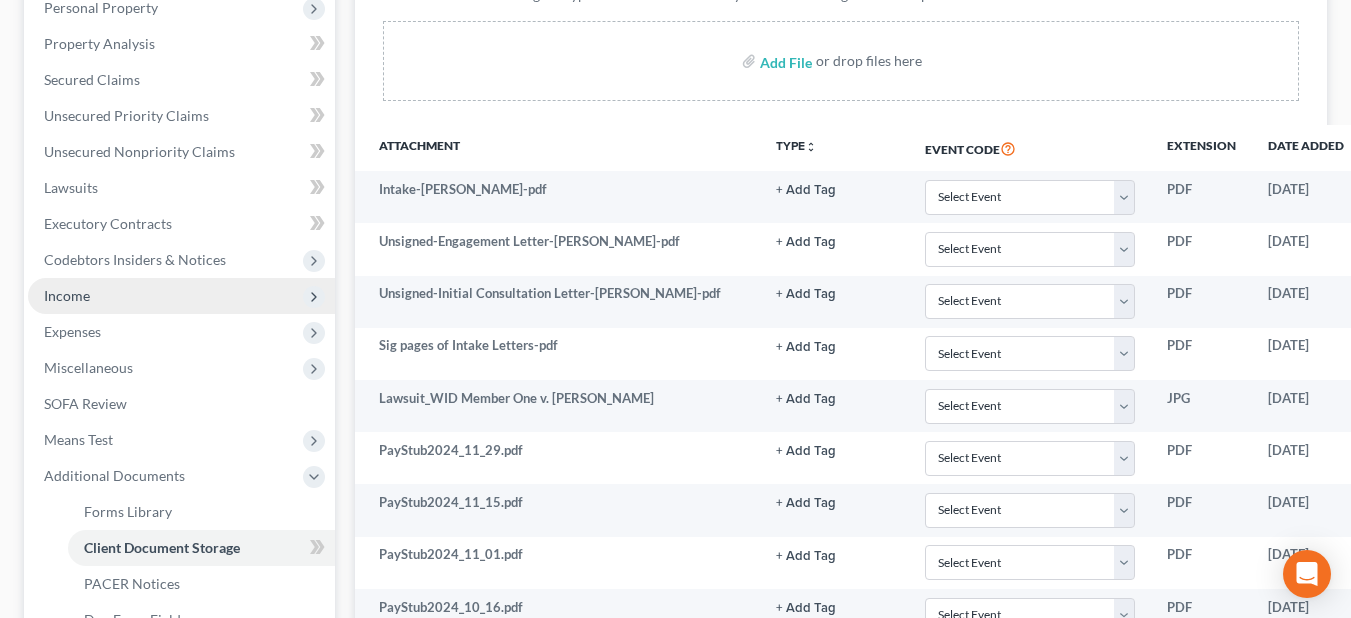 click on "Income" at bounding box center (181, 296) 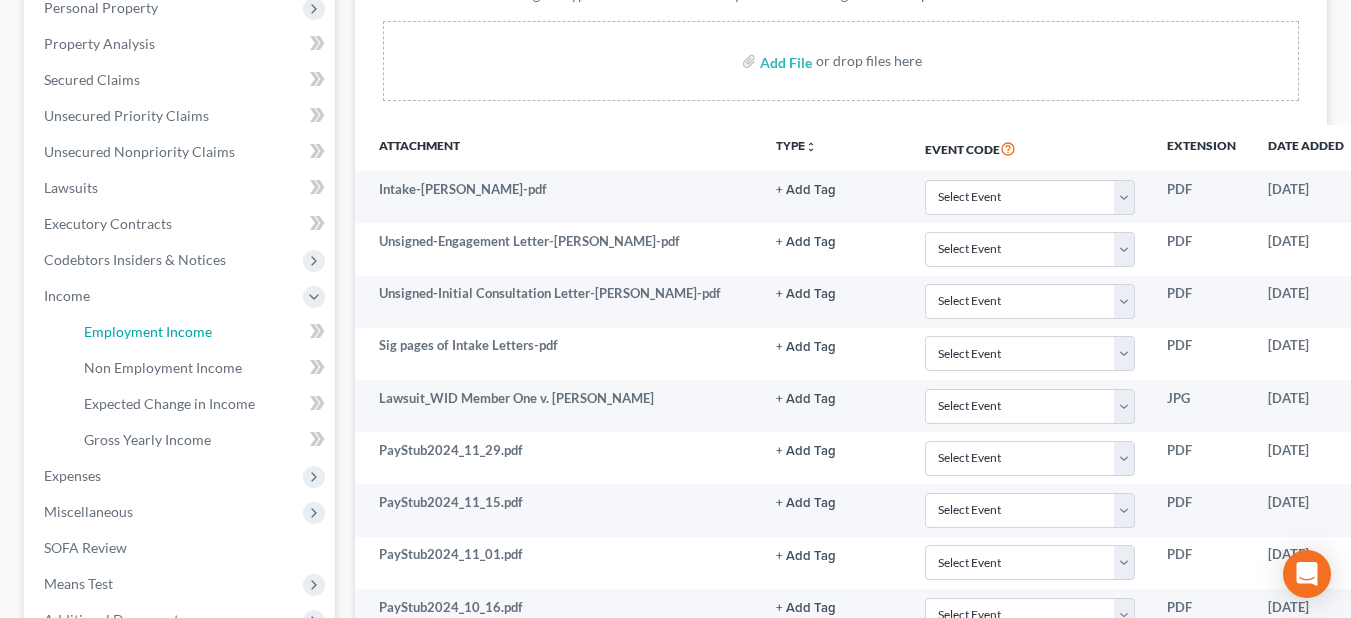 click on "Employment Income" at bounding box center [148, 331] 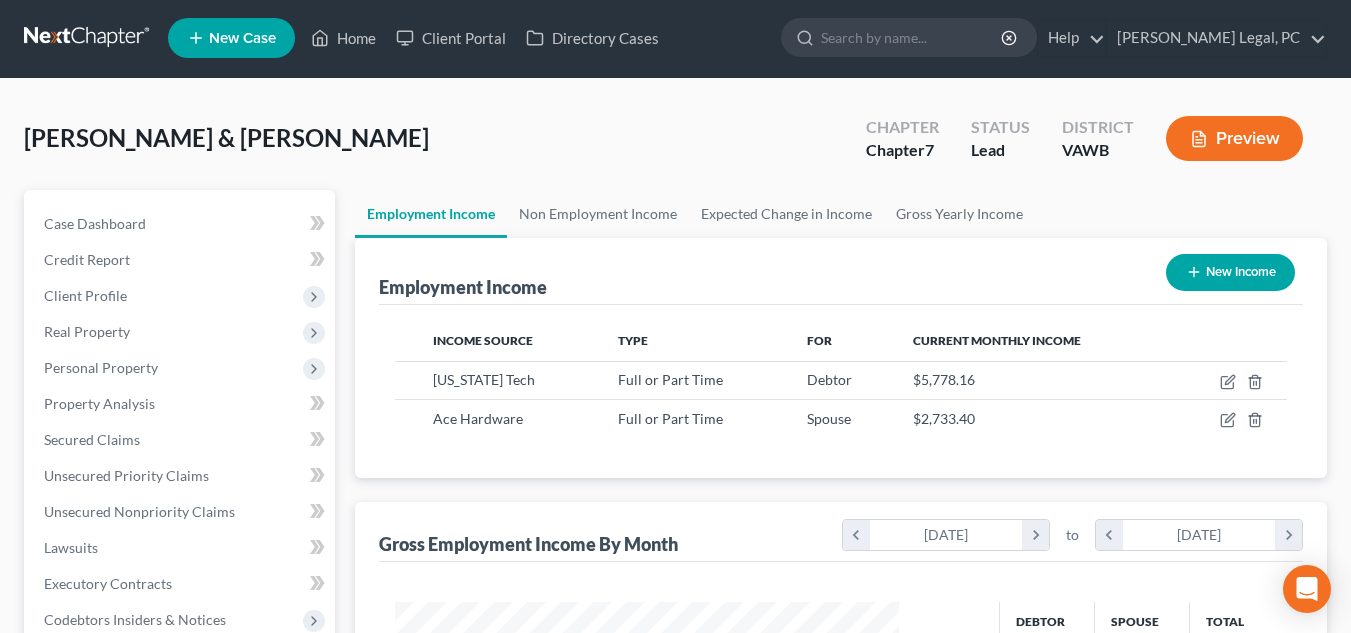 scroll, scrollTop: 0, scrollLeft: 0, axis: both 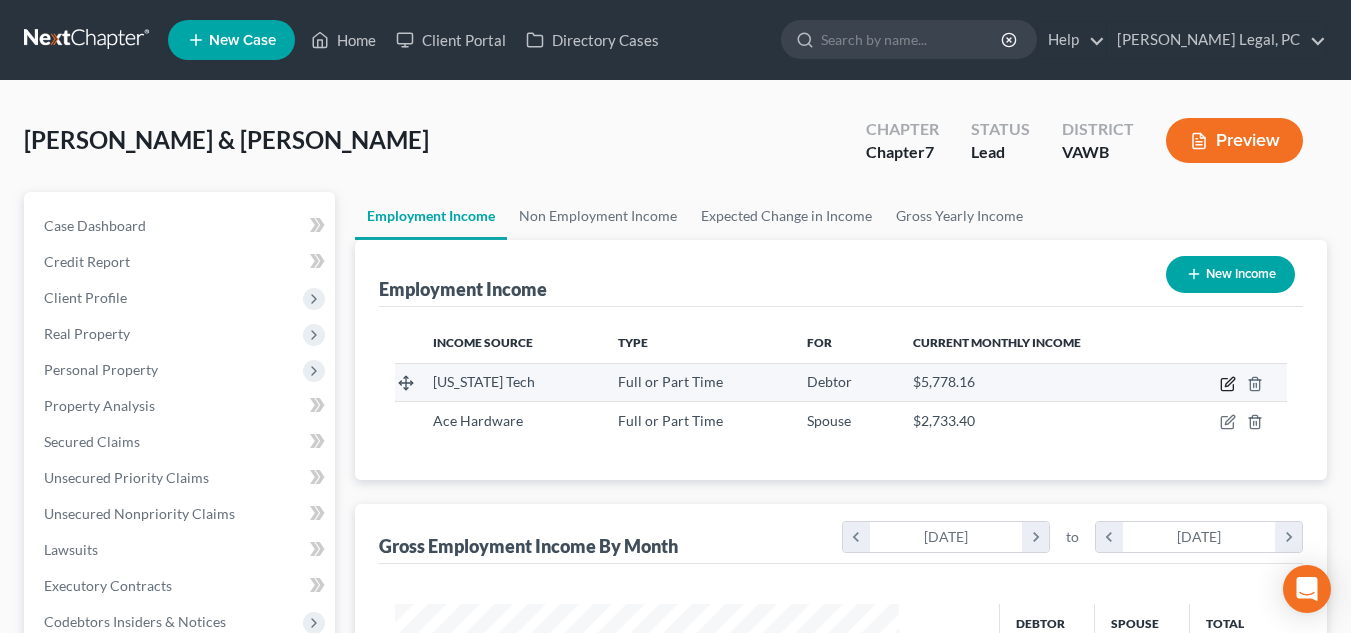 click 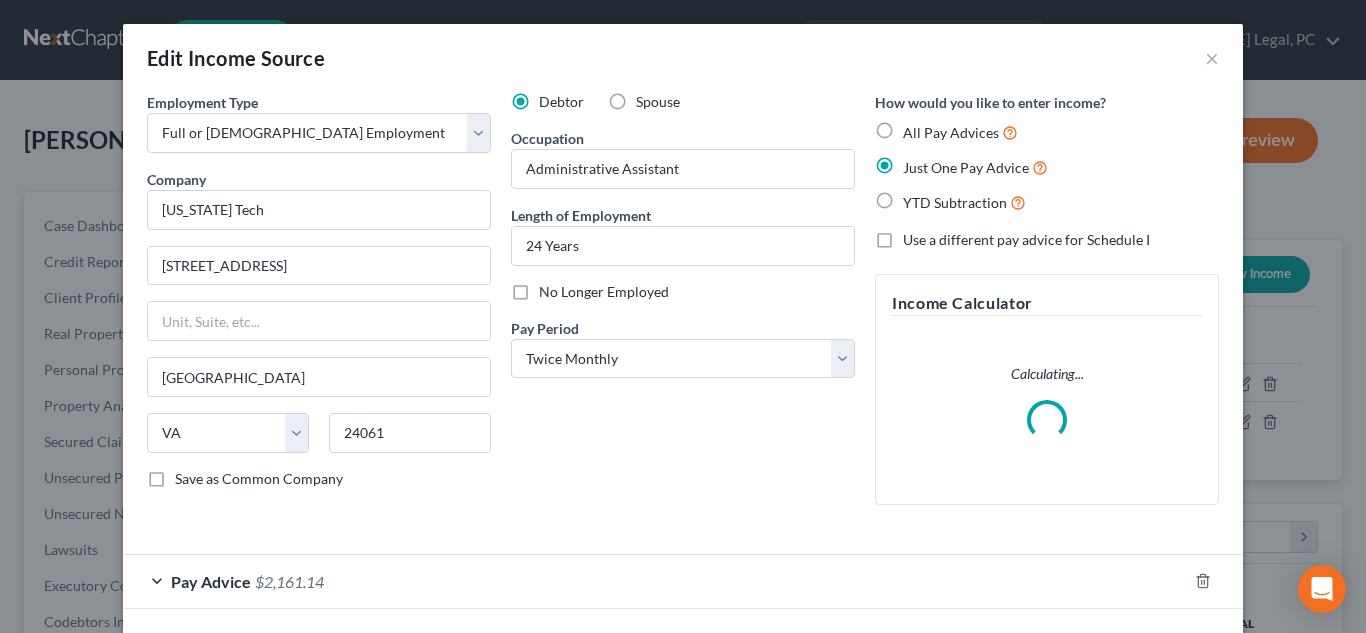 scroll, scrollTop: 999642, scrollLeft: 999450, axis: both 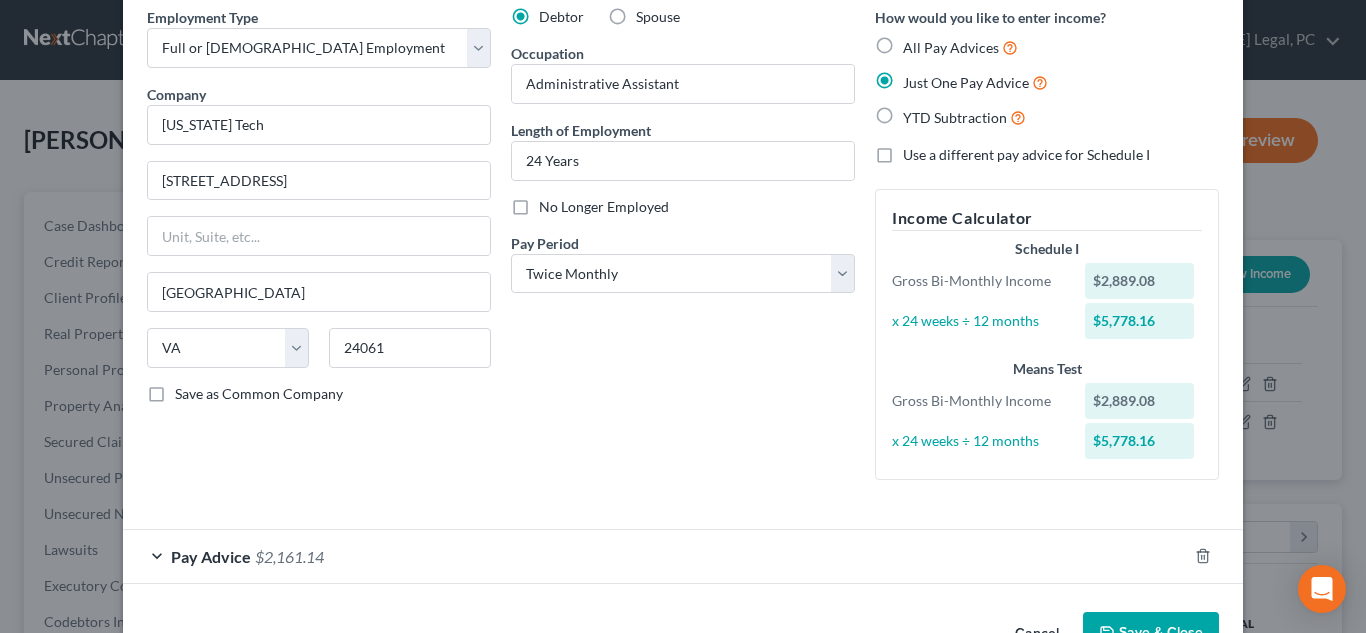 click on "Cancel" at bounding box center (1037, 634) 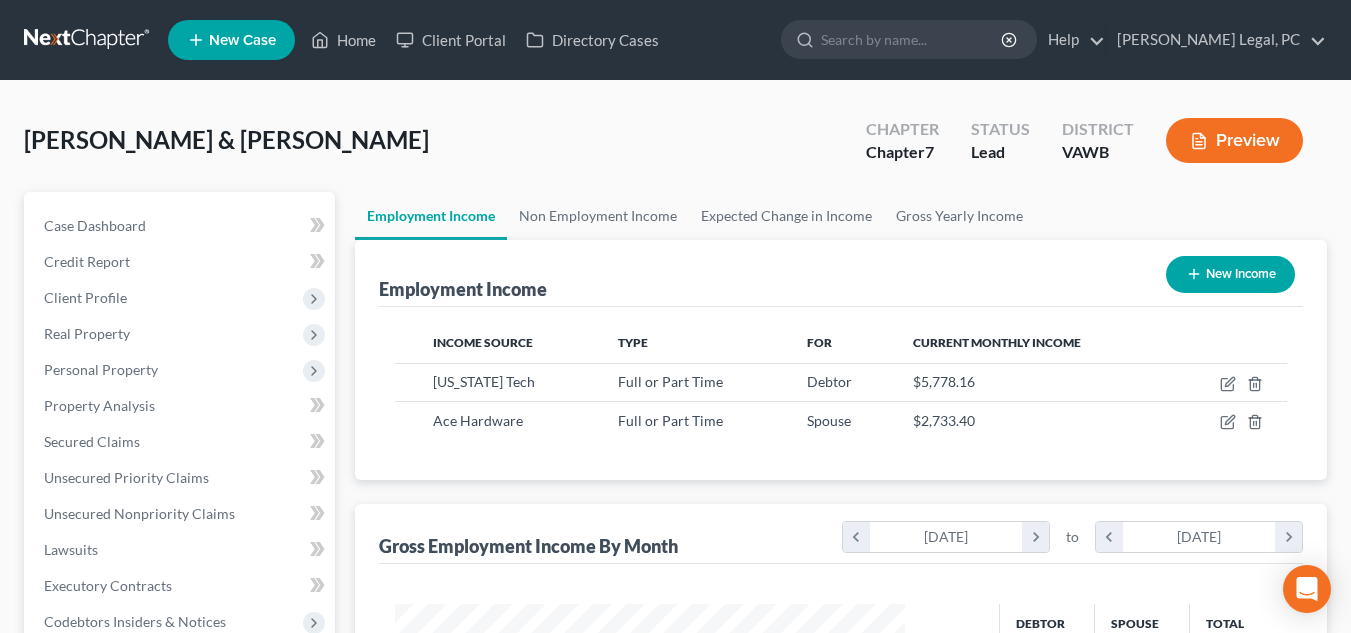 scroll, scrollTop: 359, scrollLeft: 544, axis: both 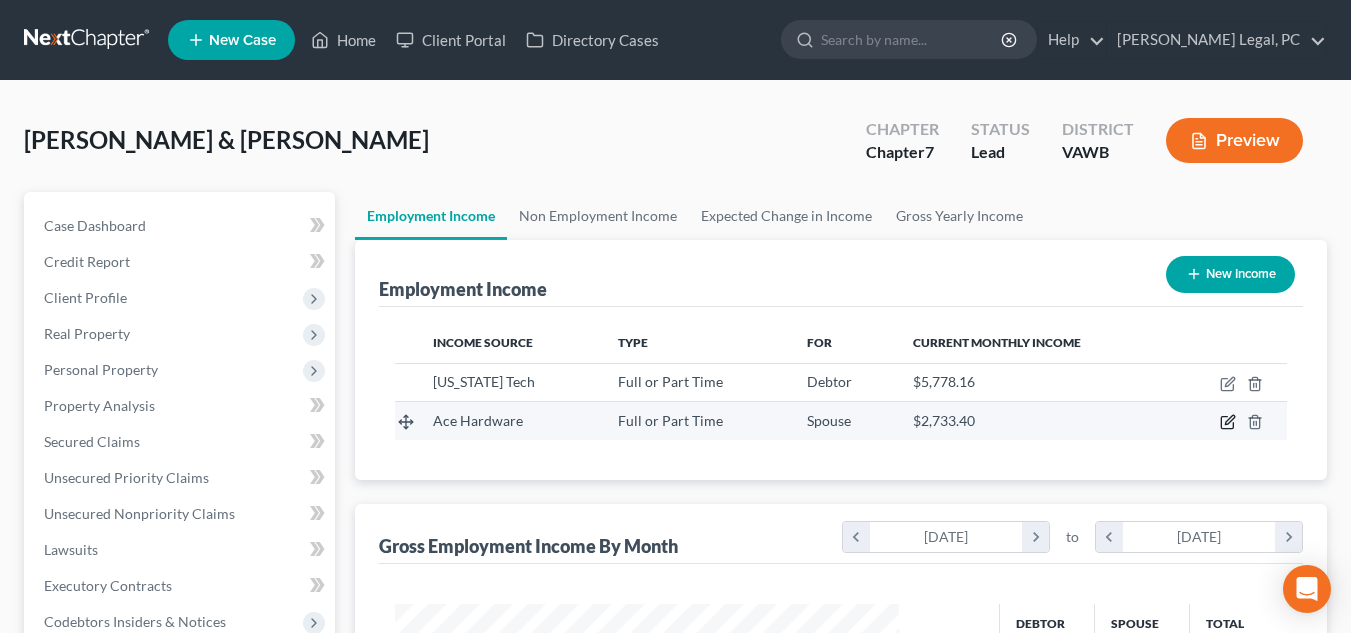 click 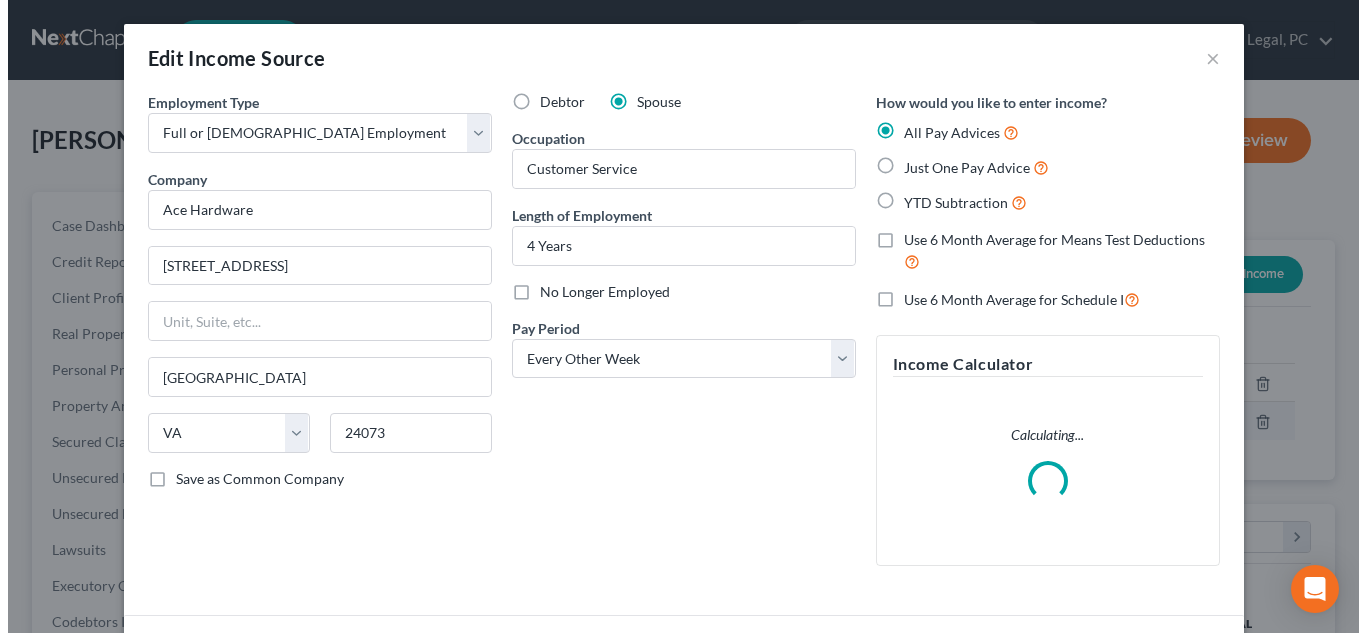 scroll, scrollTop: 999642, scrollLeft: 999450, axis: both 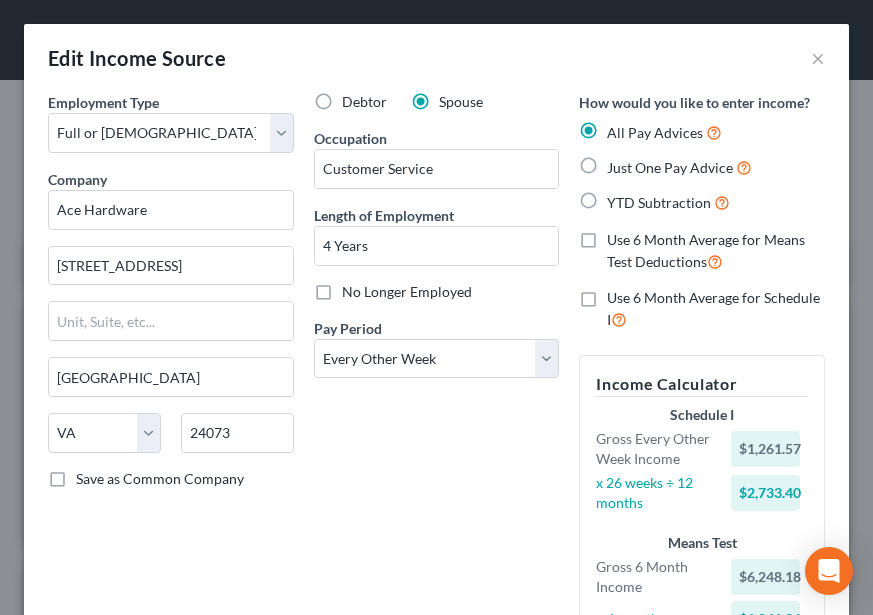 select on "0" 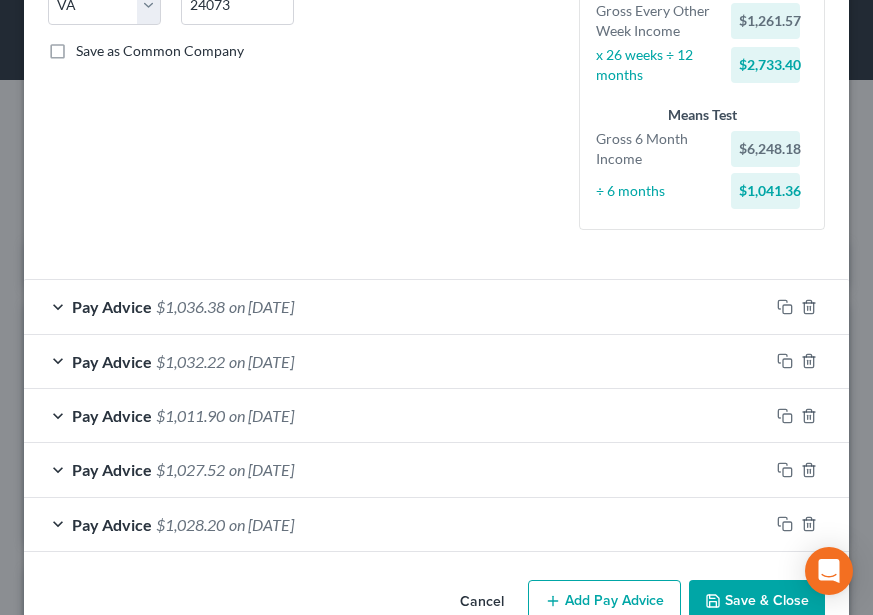 drag, startPoint x: 540, startPoint y: 167, endPoint x: 539, endPoint y: 97, distance: 70.00714 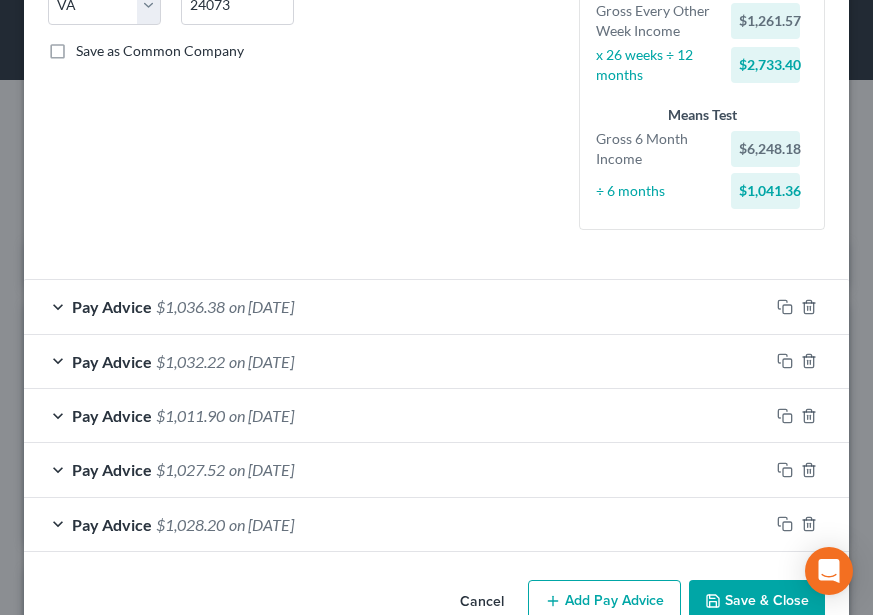 scroll, scrollTop: 494, scrollLeft: 0, axis: vertical 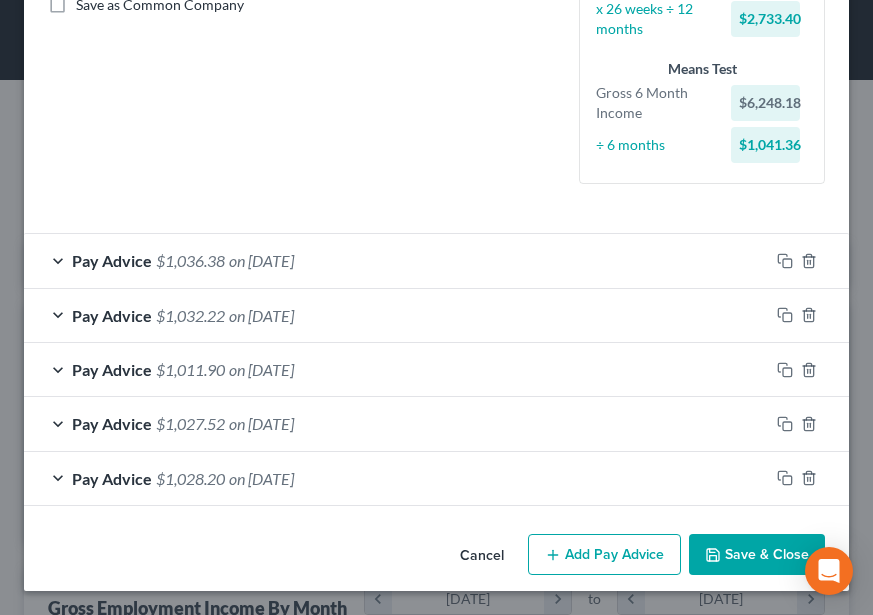 click on "Add Pay Advice" at bounding box center [604, 555] 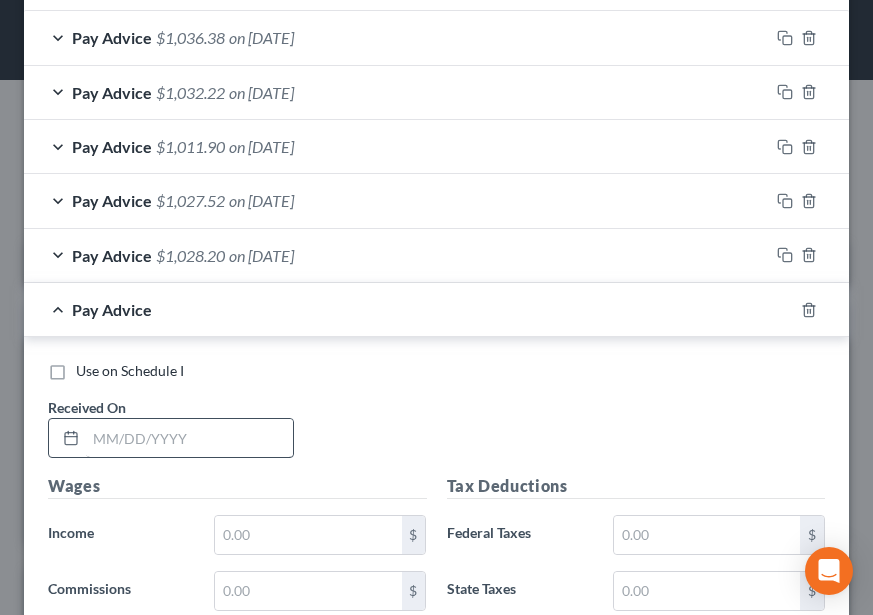 scroll, scrollTop: 794, scrollLeft: 0, axis: vertical 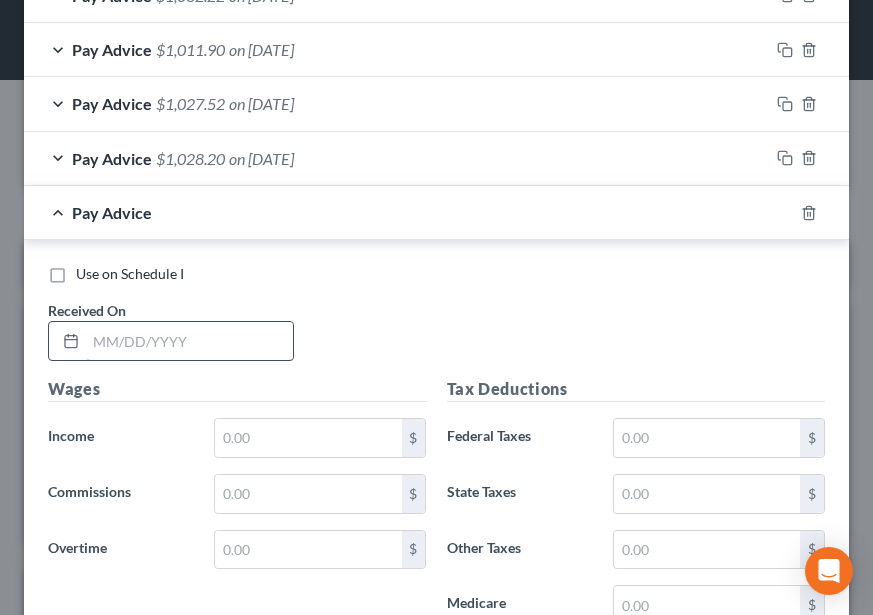 click at bounding box center (189, 341) 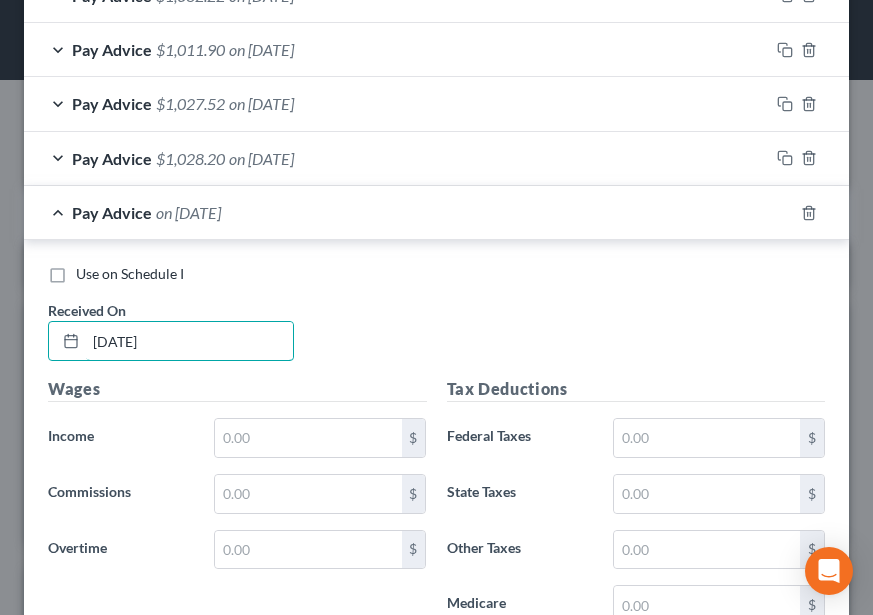 type on "[DATE]" 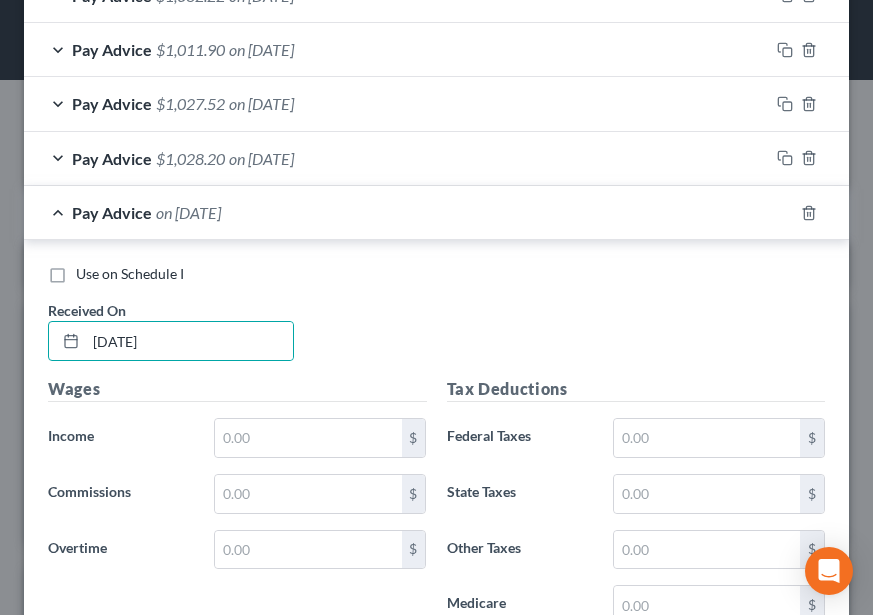 click on "Tax Deductions" at bounding box center [636, 389] 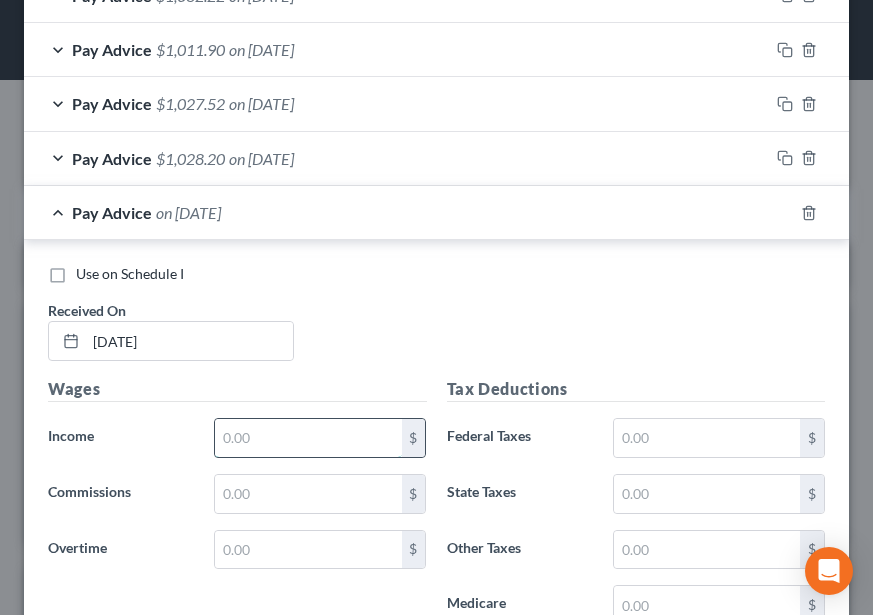 drag, startPoint x: 323, startPoint y: 457, endPoint x: 335, endPoint y: 437, distance: 23.323807 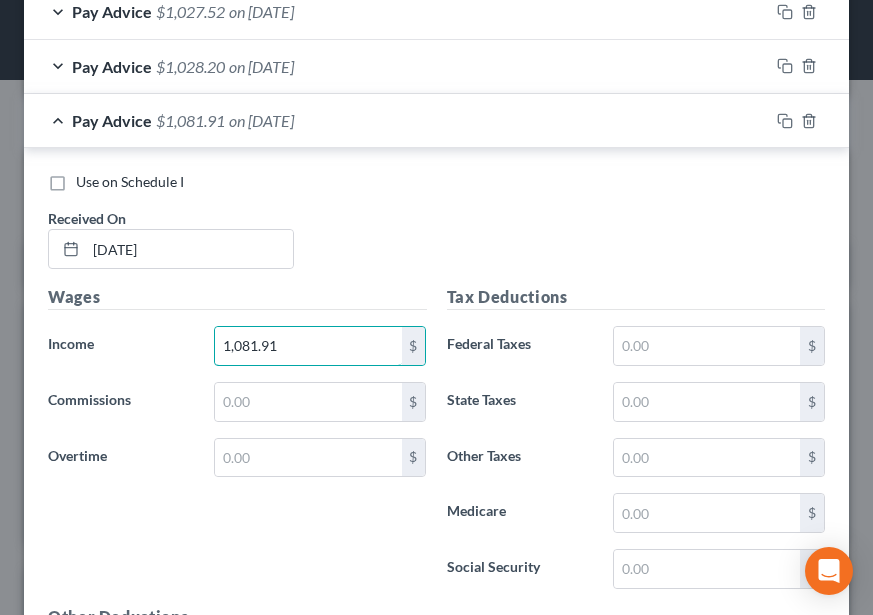 scroll, scrollTop: 994, scrollLeft: 0, axis: vertical 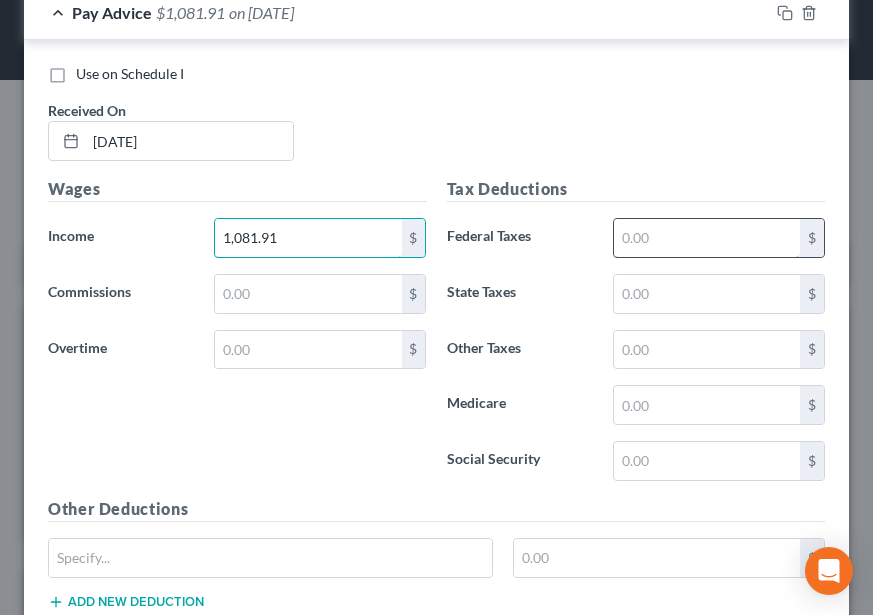 type on "1,081.91" 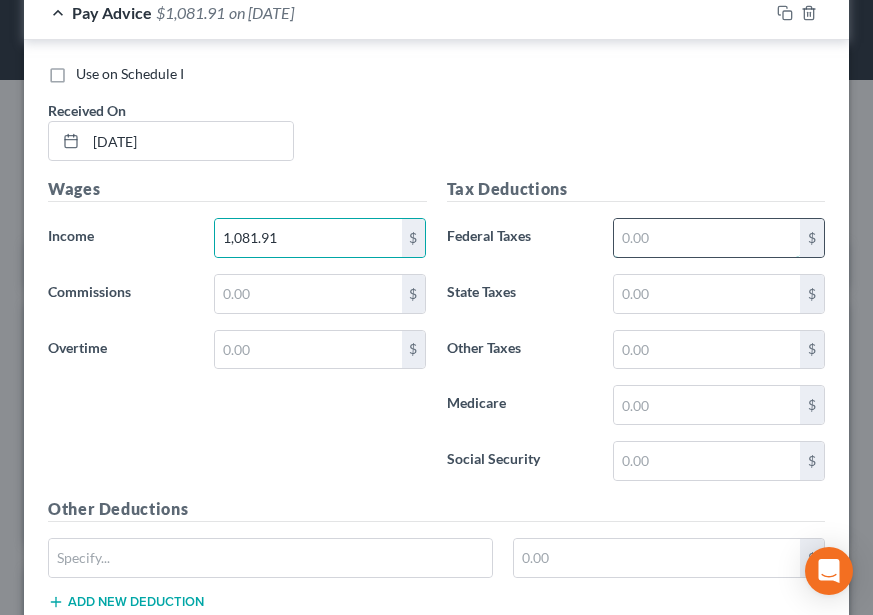 click at bounding box center [707, 238] 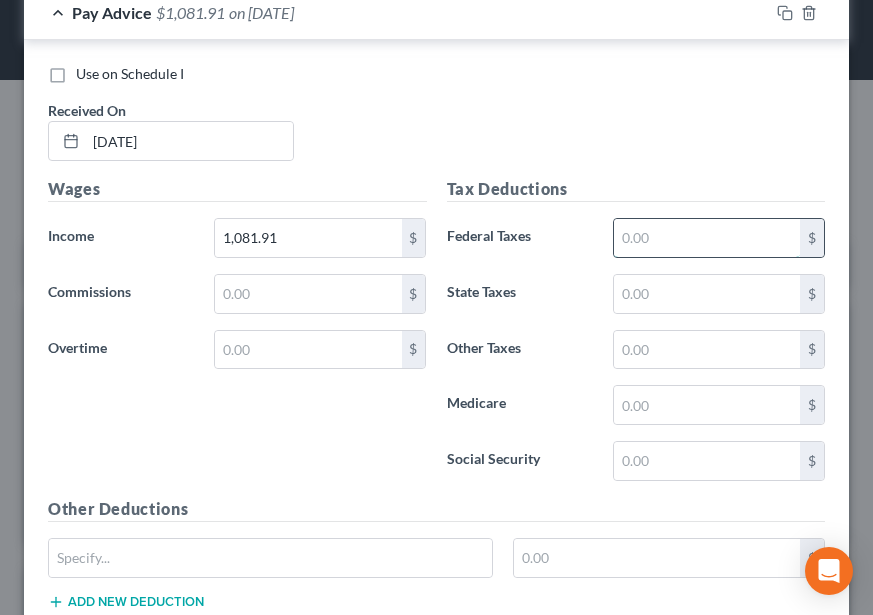 click at bounding box center [707, 238] 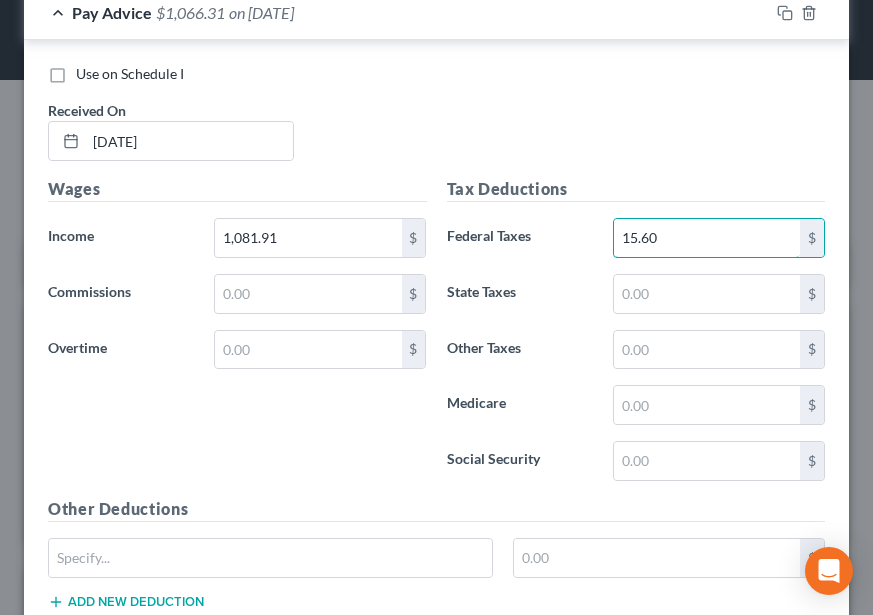 type on "15.60" 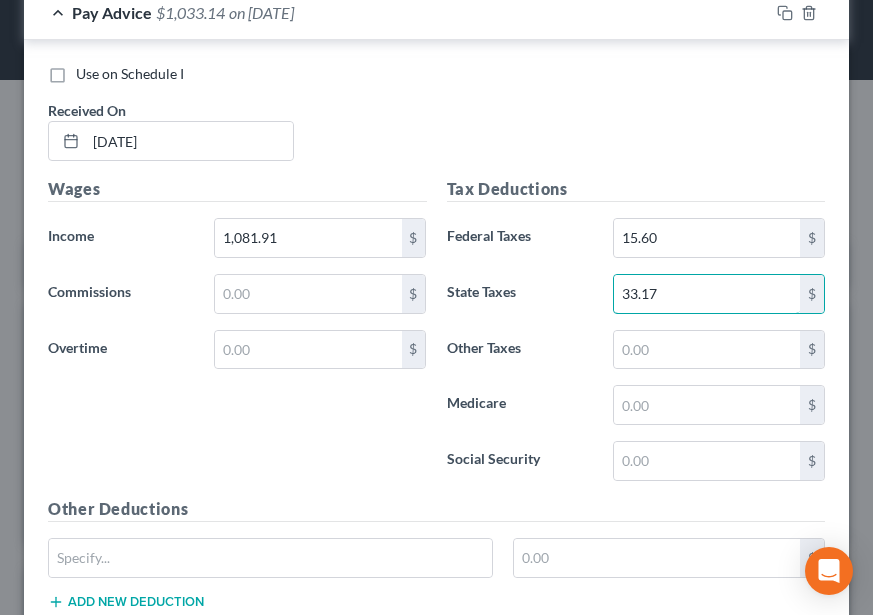 type on "33.17" 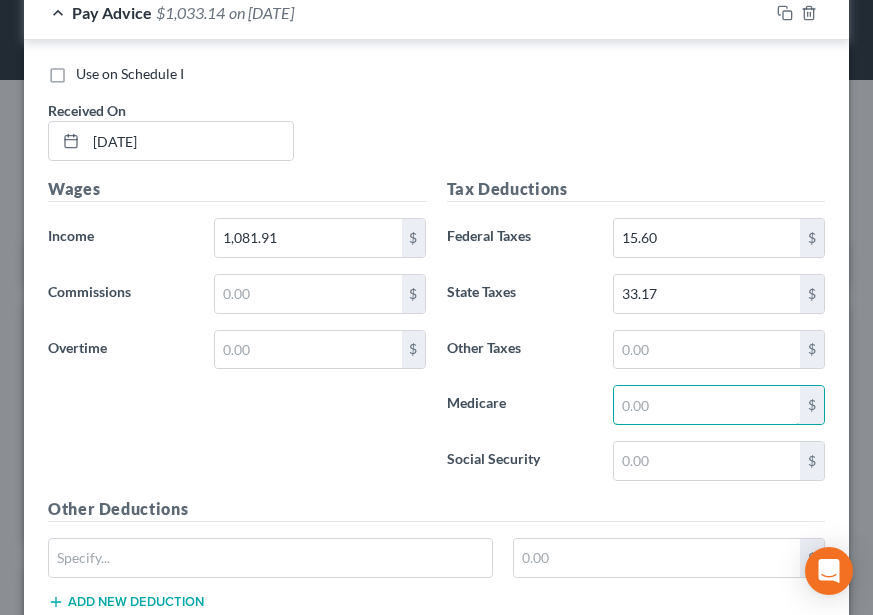 type on "5" 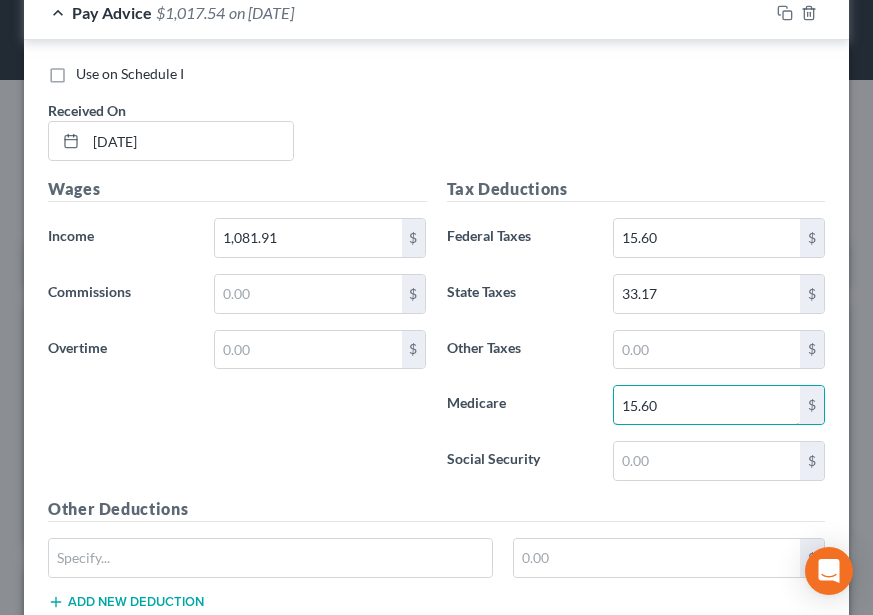 type on "15.60" 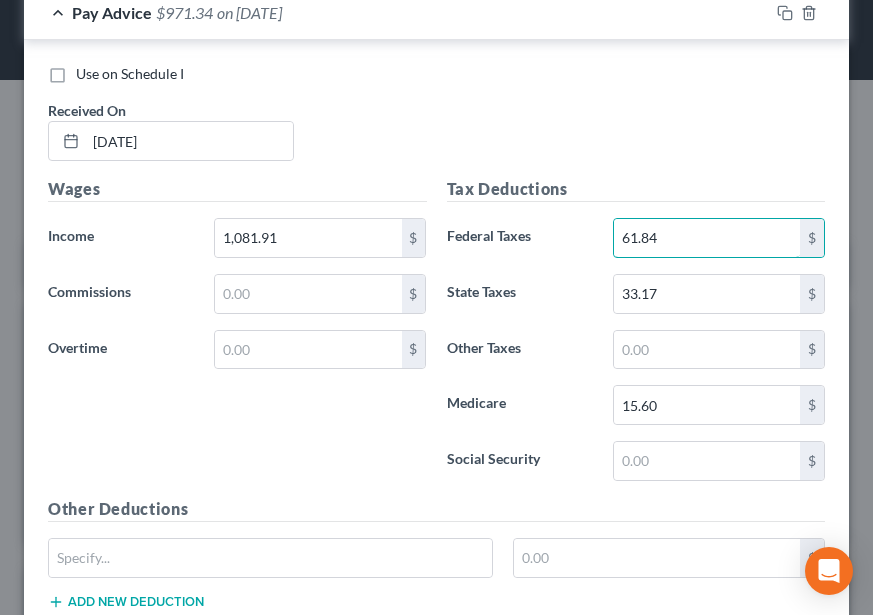 type on "61.84" 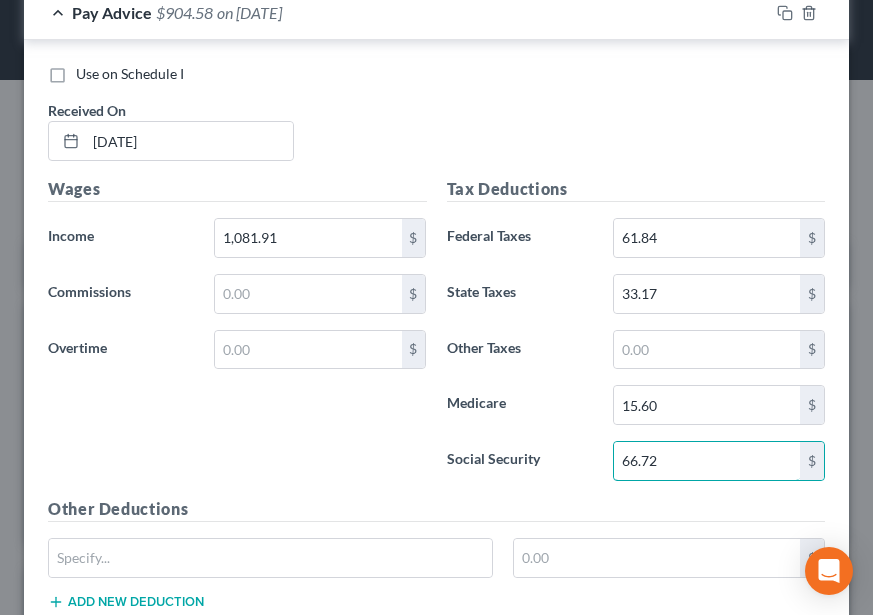 type on "66.72" 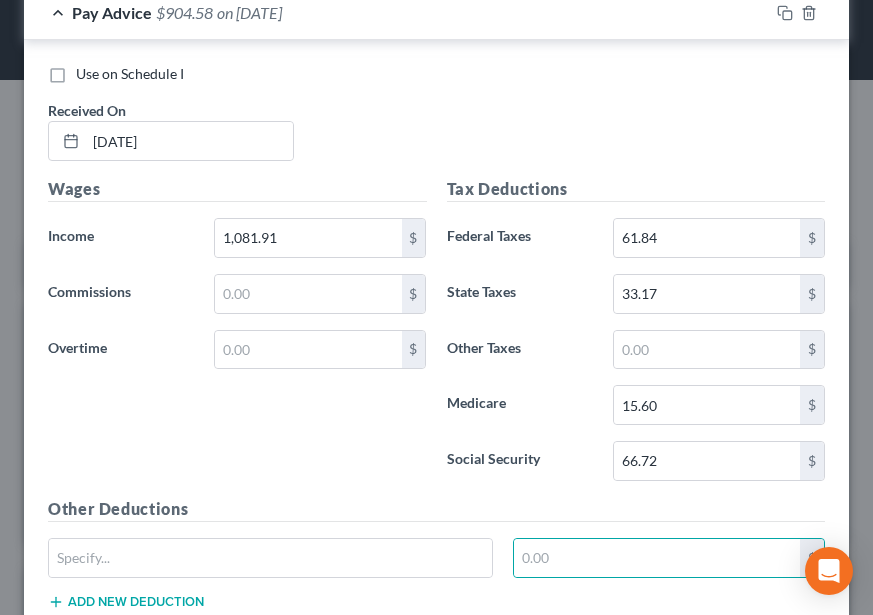 type 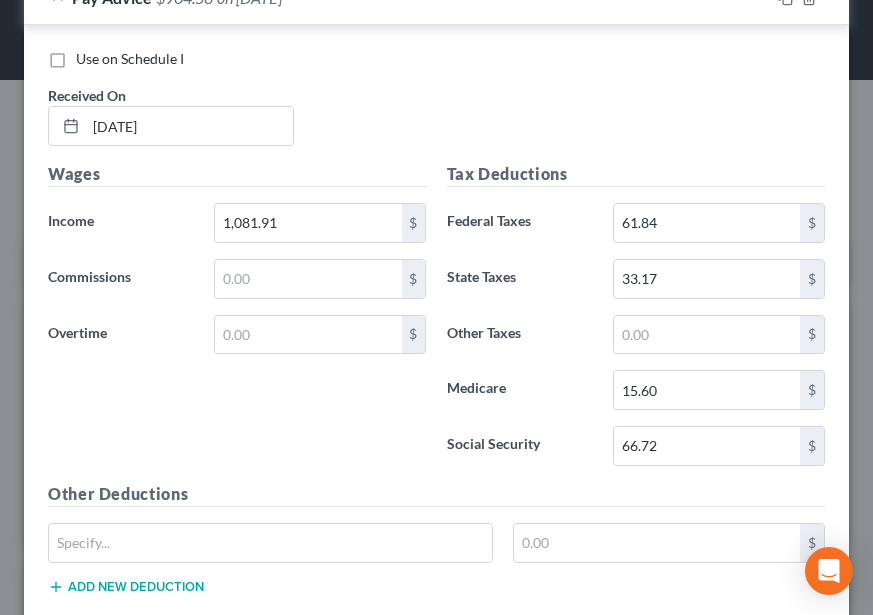 scroll, scrollTop: 1393, scrollLeft: 0, axis: vertical 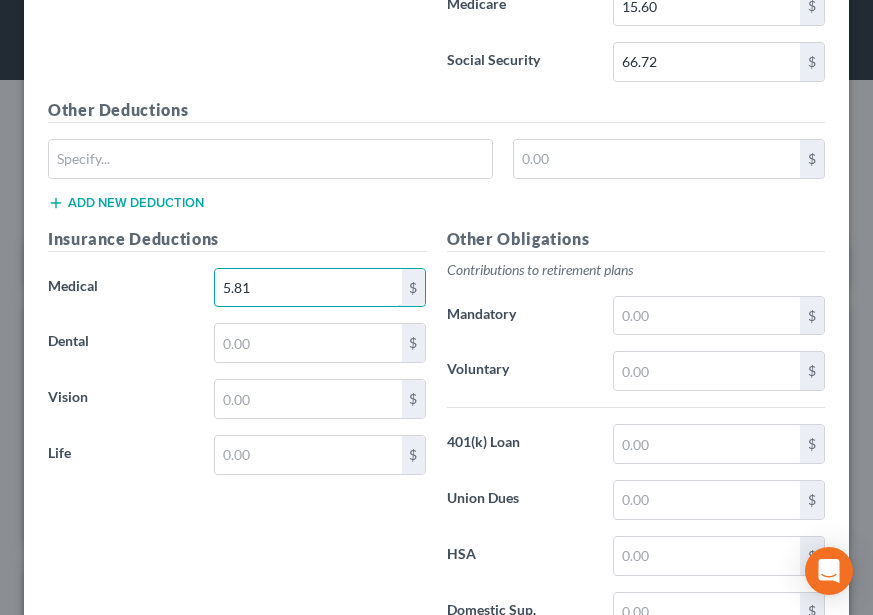 type on "5.81" 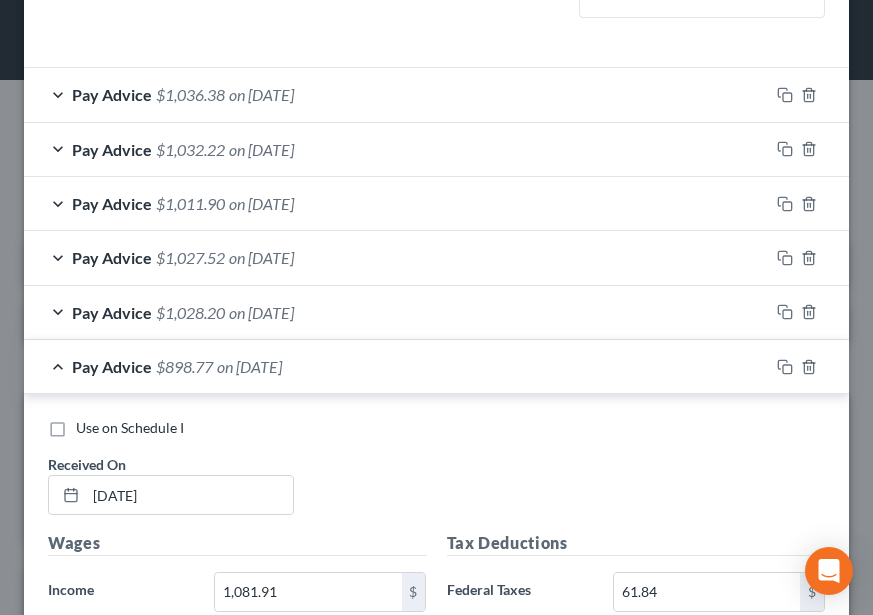 scroll, scrollTop: 655, scrollLeft: 0, axis: vertical 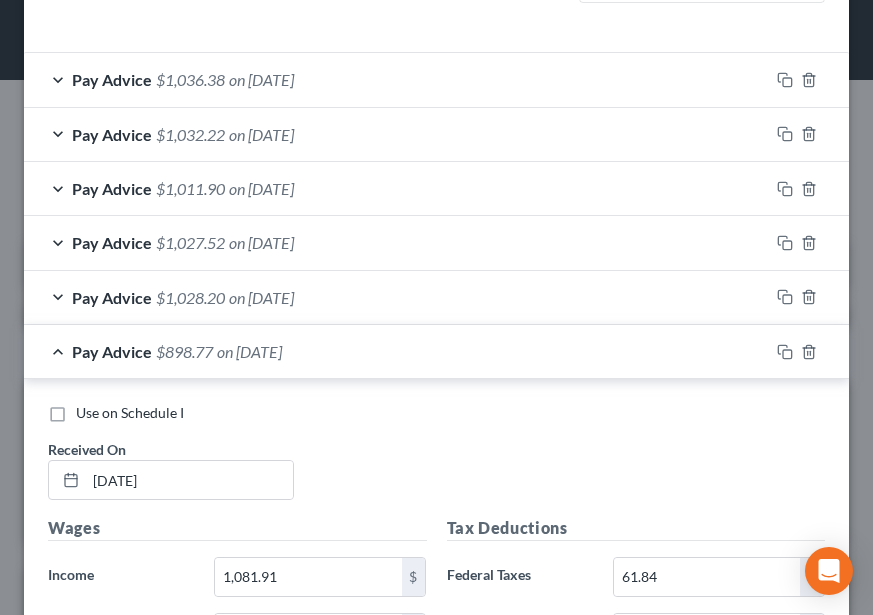 click on "Pay Advice $898.77 on 01/03/2025" at bounding box center [396, 351] 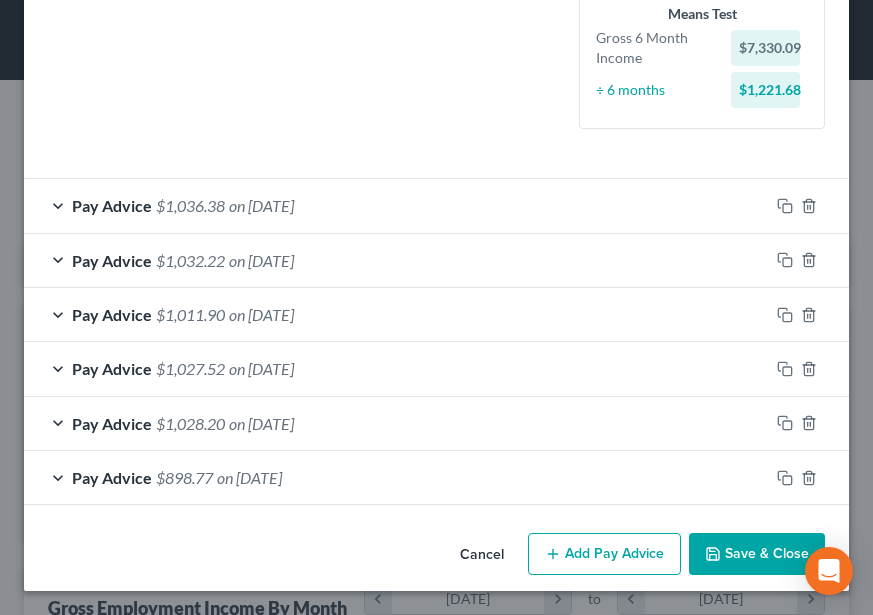 scroll, scrollTop: 549, scrollLeft: 0, axis: vertical 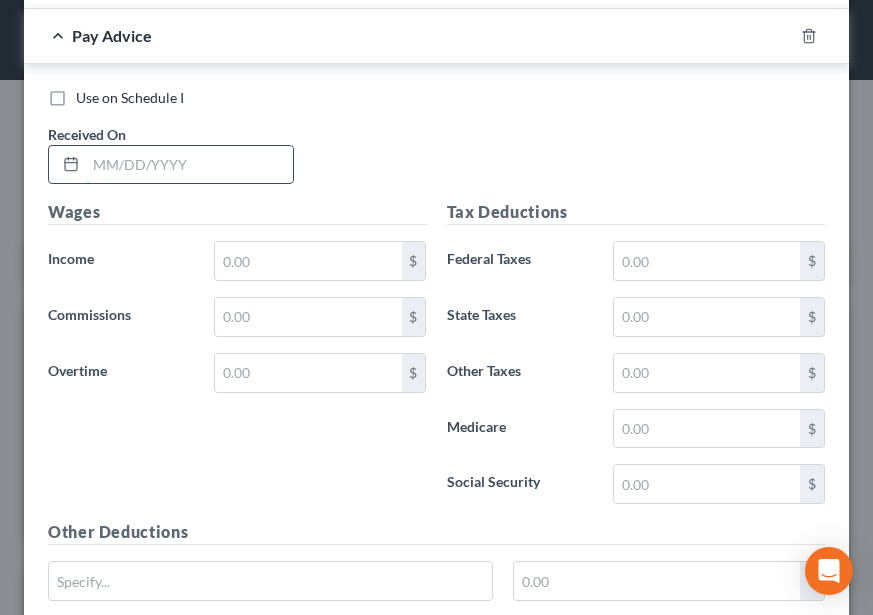 click at bounding box center (189, 165) 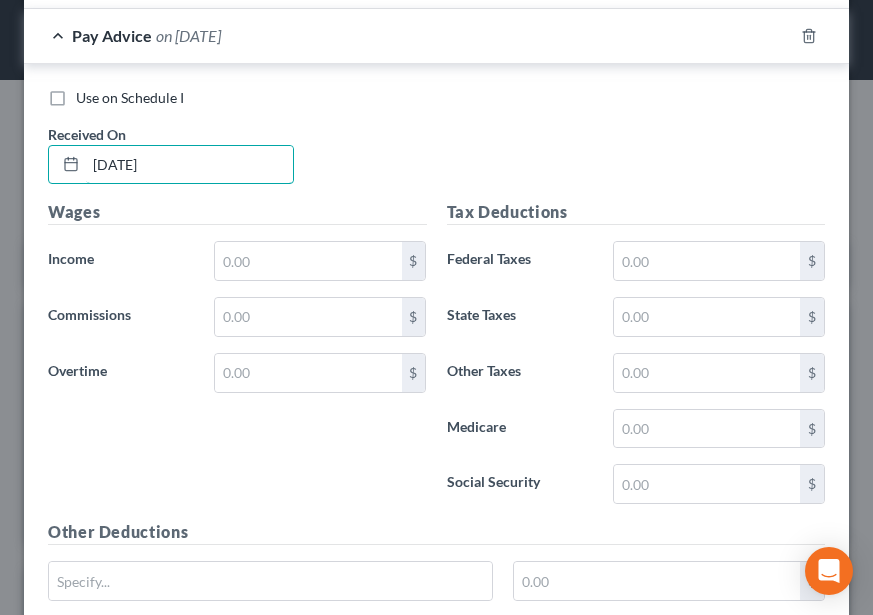 type on "[DATE]" 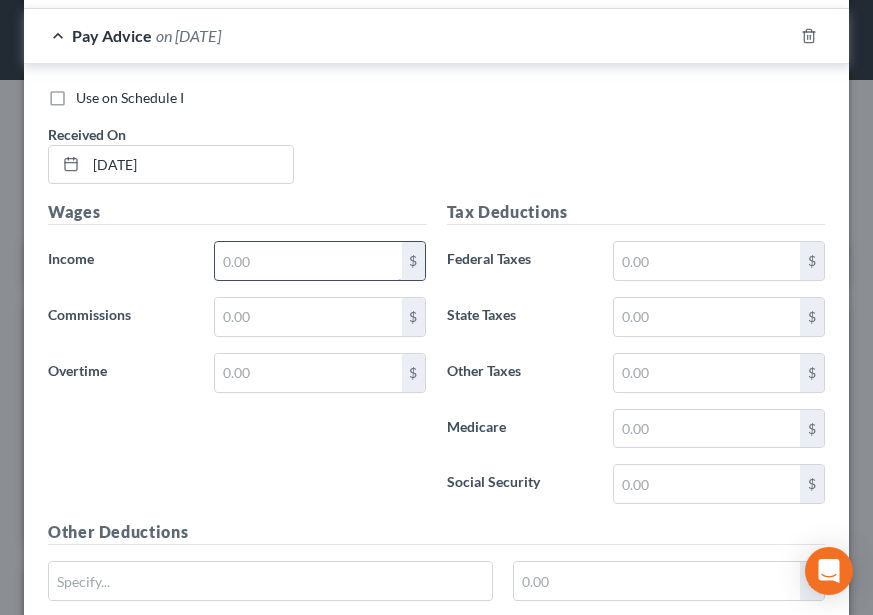 click at bounding box center [308, 261] 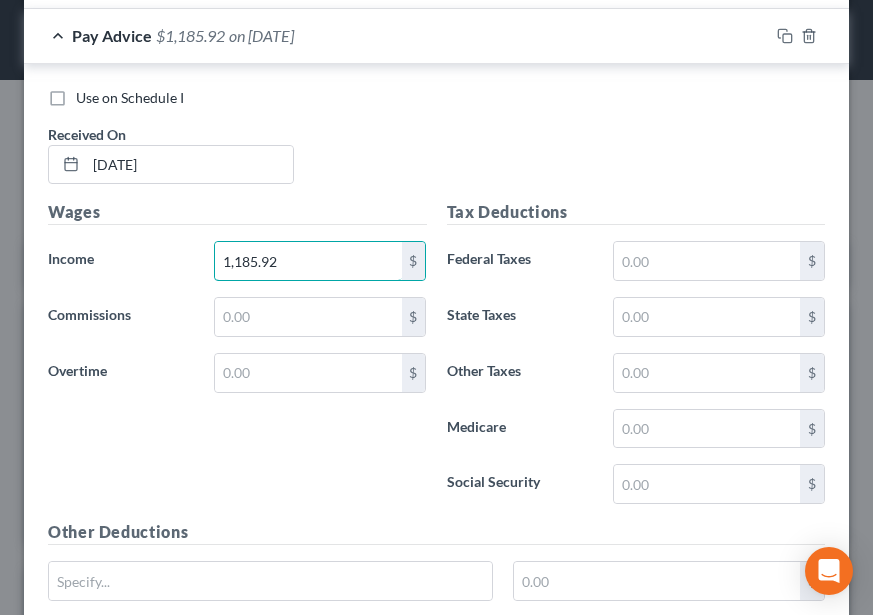 type on "1,185.92" 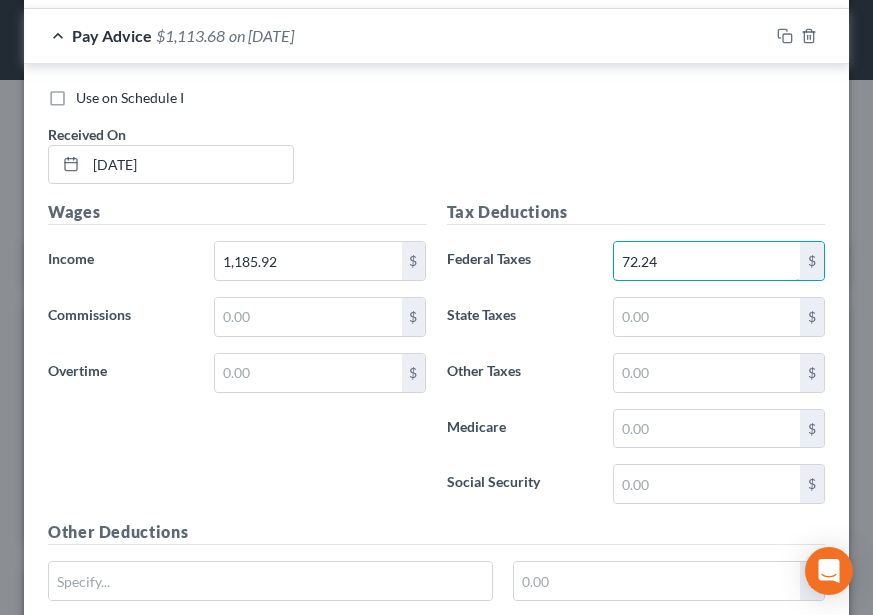 type on "72.24" 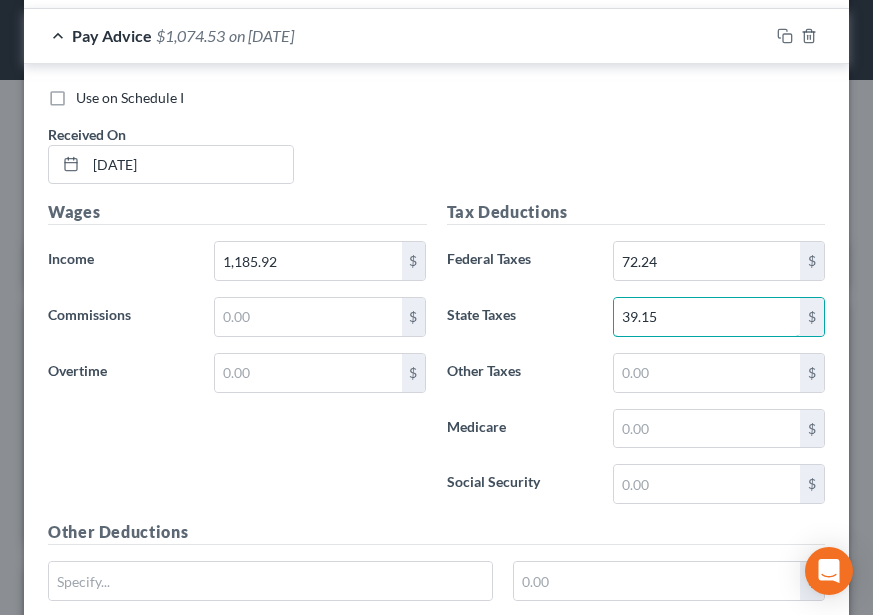 type on "39.15" 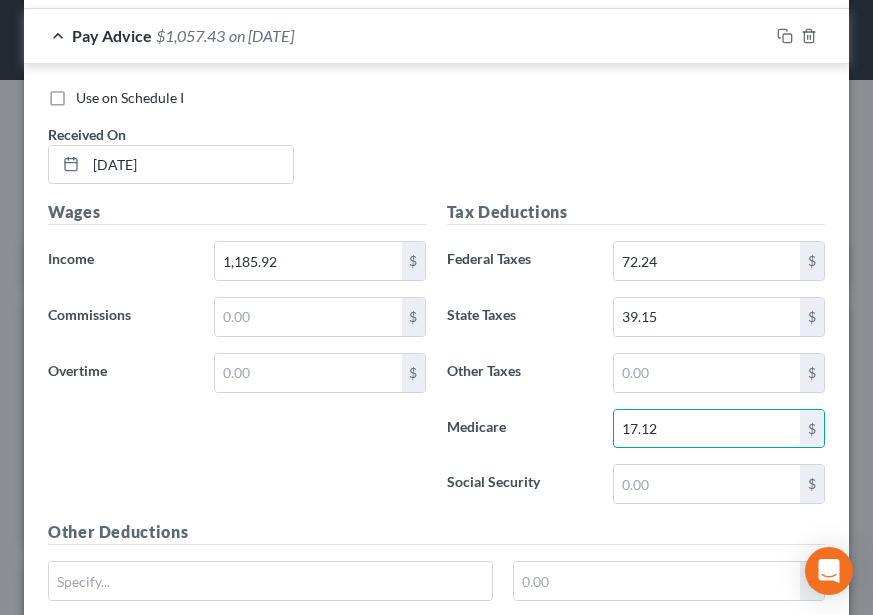 type on "17.12" 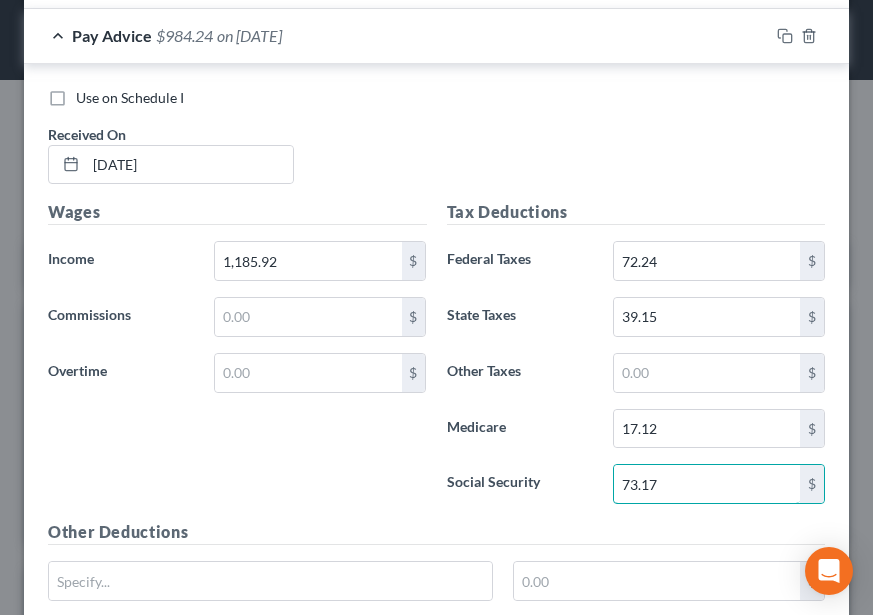 type on "73.17" 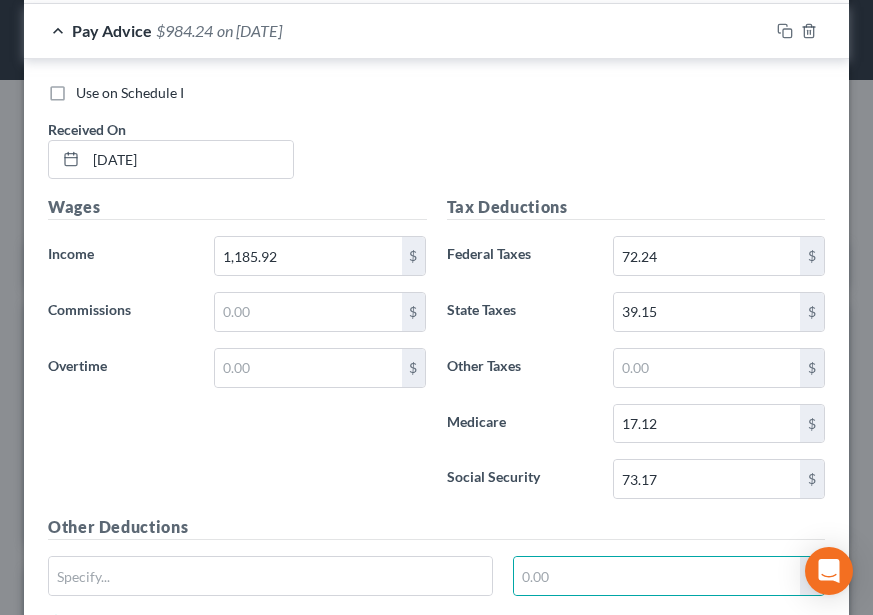 type 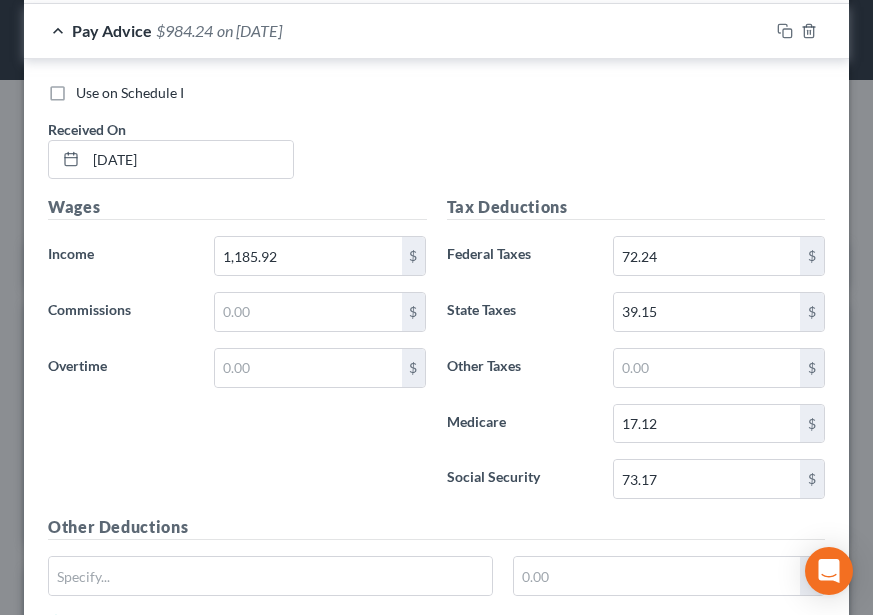scroll, scrollTop: 1362, scrollLeft: 0, axis: vertical 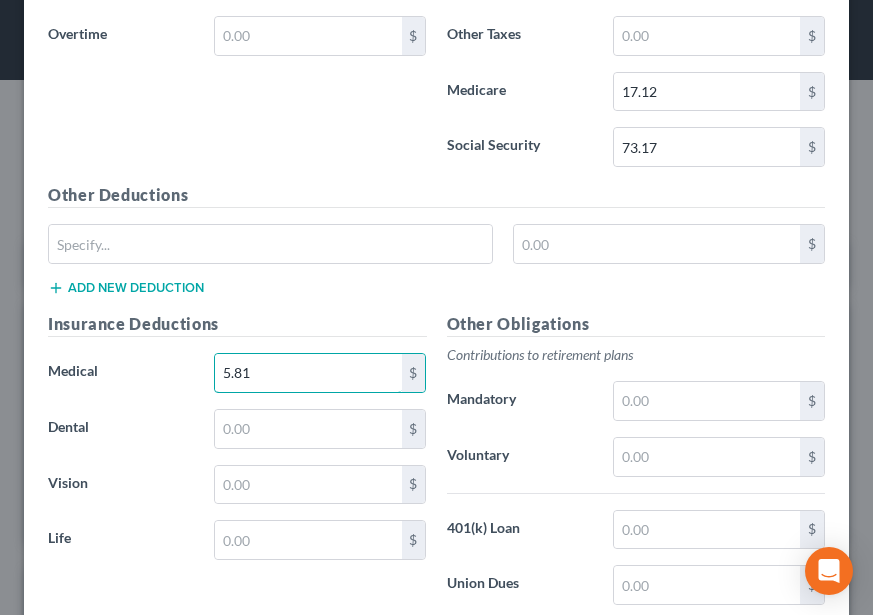 type on "5.81" 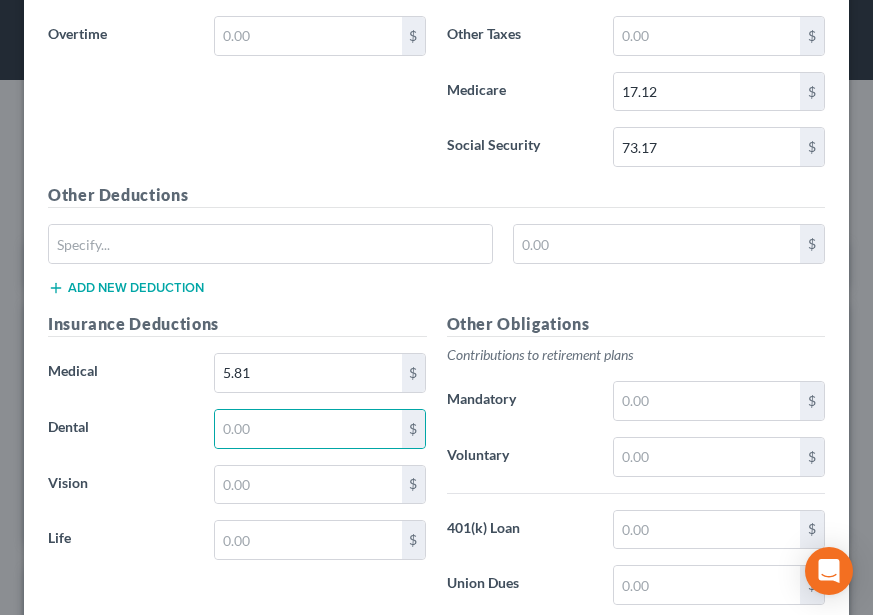 click on "Other Deductions" at bounding box center [436, 195] 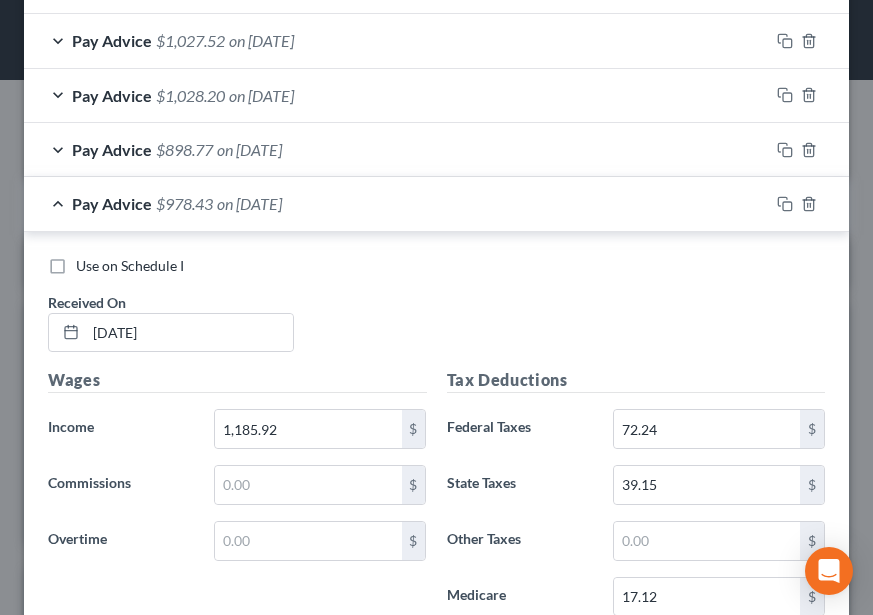 scroll, scrollTop: 862, scrollLeft: 0, axis: vertical 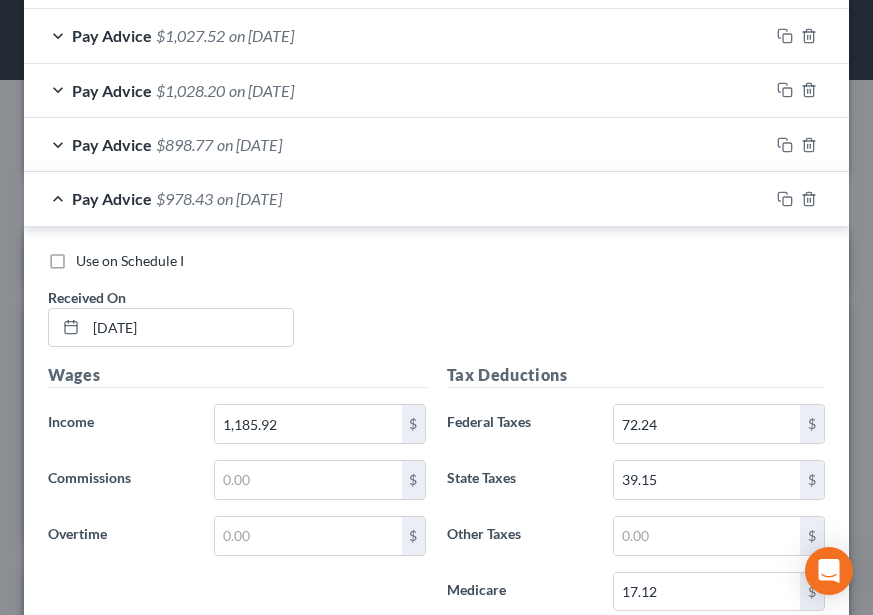 click on "Pay Advice $898.77 on 01/03/2025" at bounding box center (396, 144) 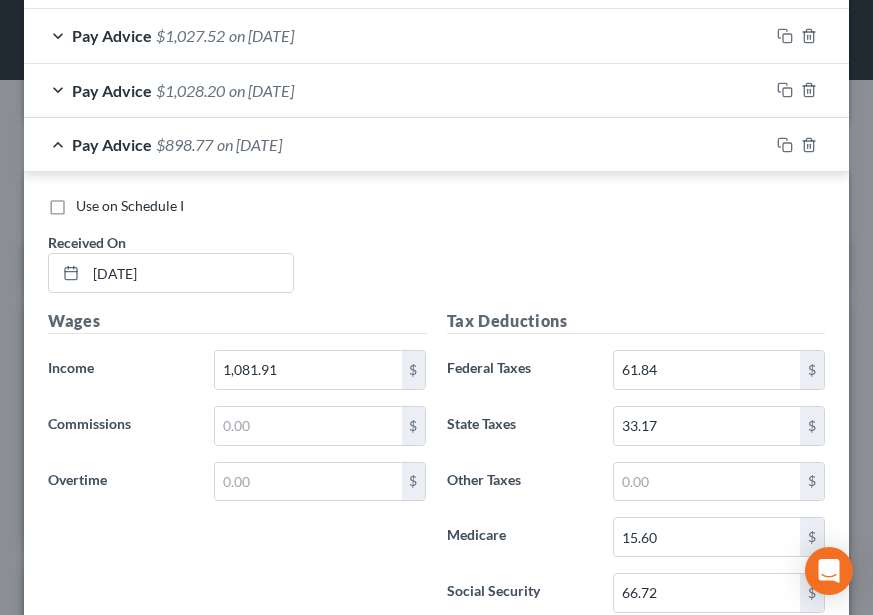 click on "Pay Advice $898.77 on 01/03/2025" at bounding box center (396, 144) 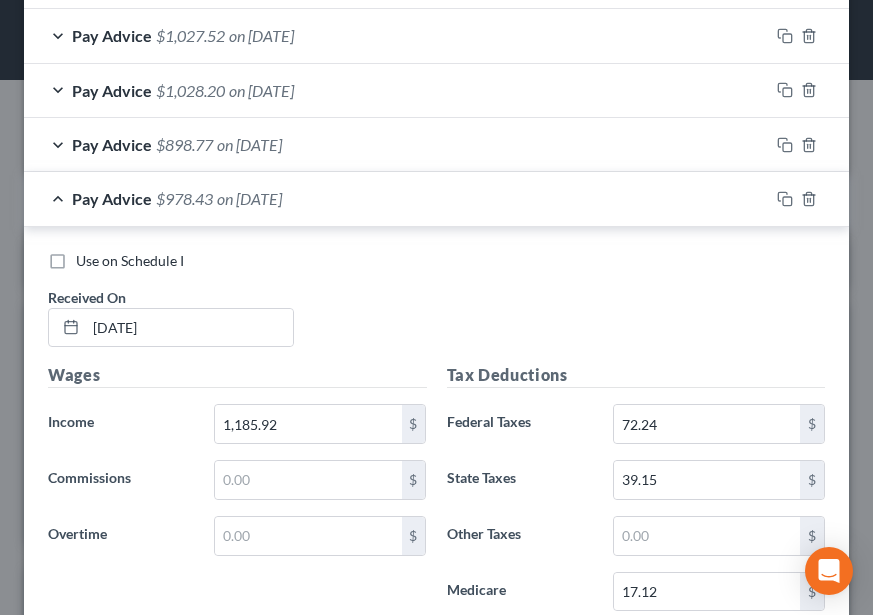 click on "Pay Advice $978.43 on 01/17/2025" at bounding box center (396, 198) 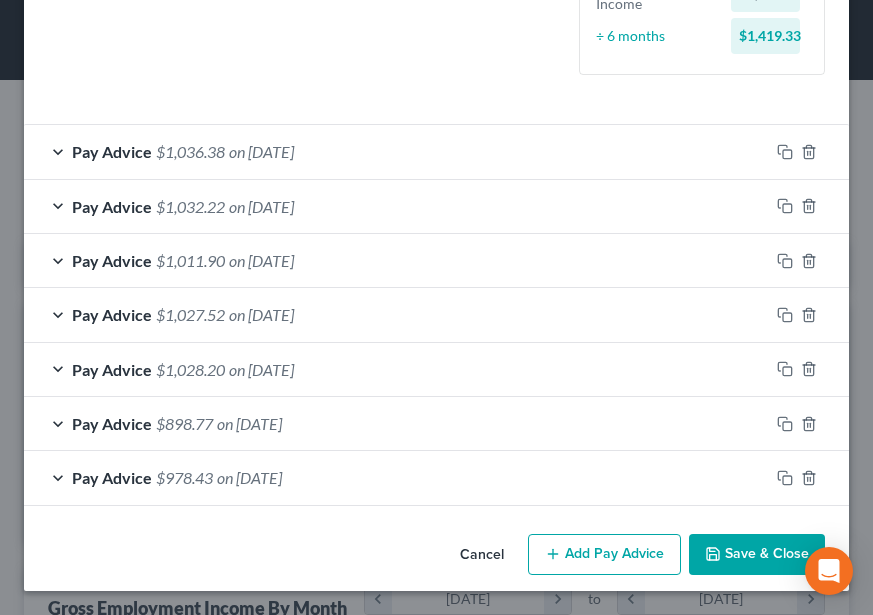 scroll, scrollTop: 603, scrollLeft: 0, axis: vertical 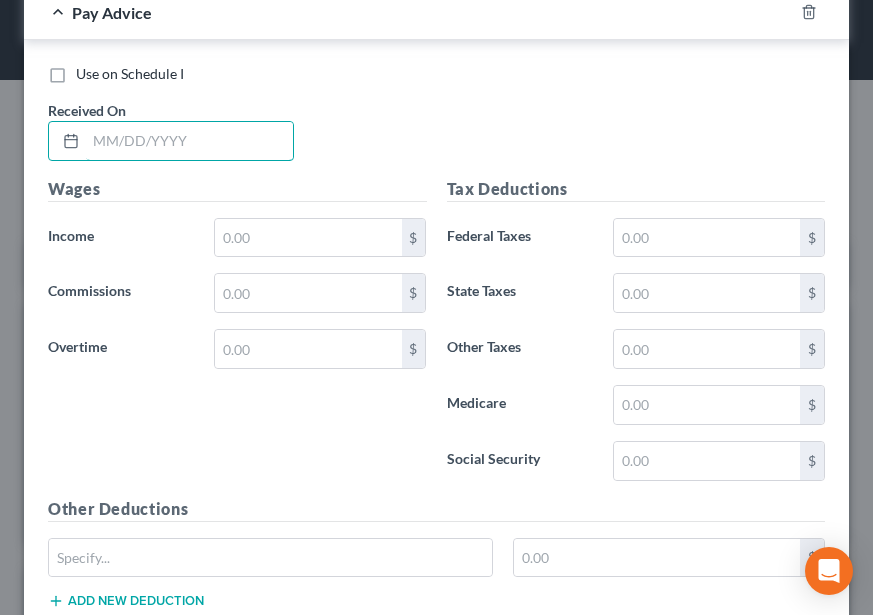drag, startPoint x: 181, startPoint y: 154, endPoint x: 247, endPoint y: 132, distance: 69.57011 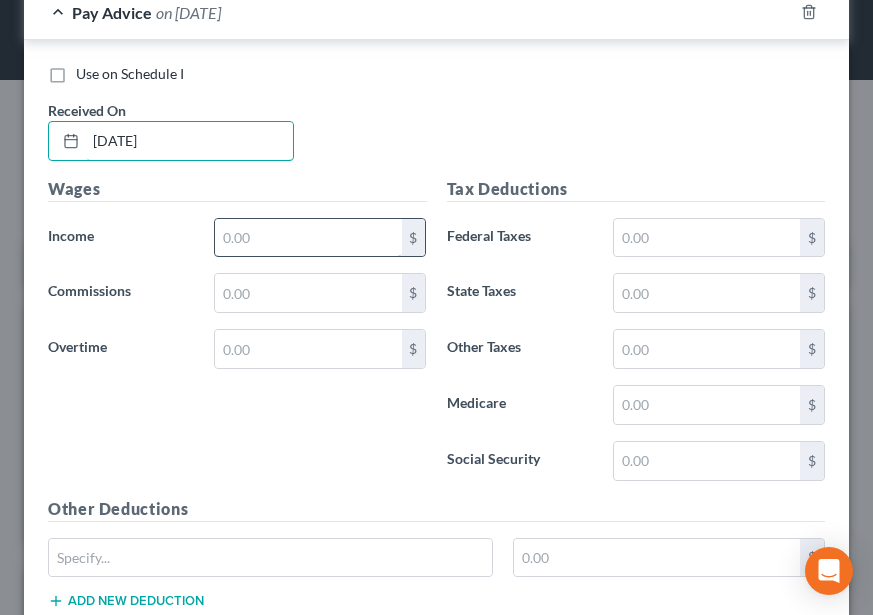 type on "[DATE]" 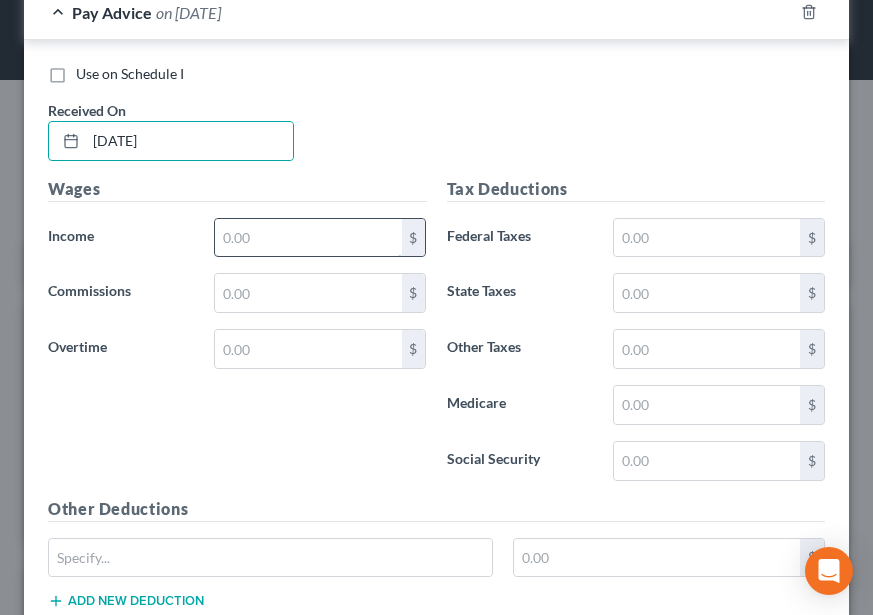 click at bounding box center [308, 238] 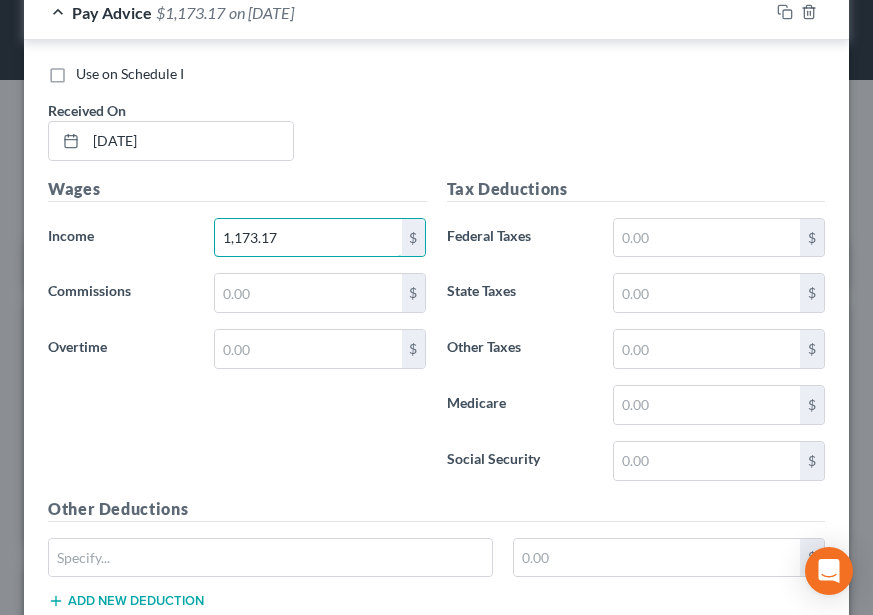 type on "1,173.17" 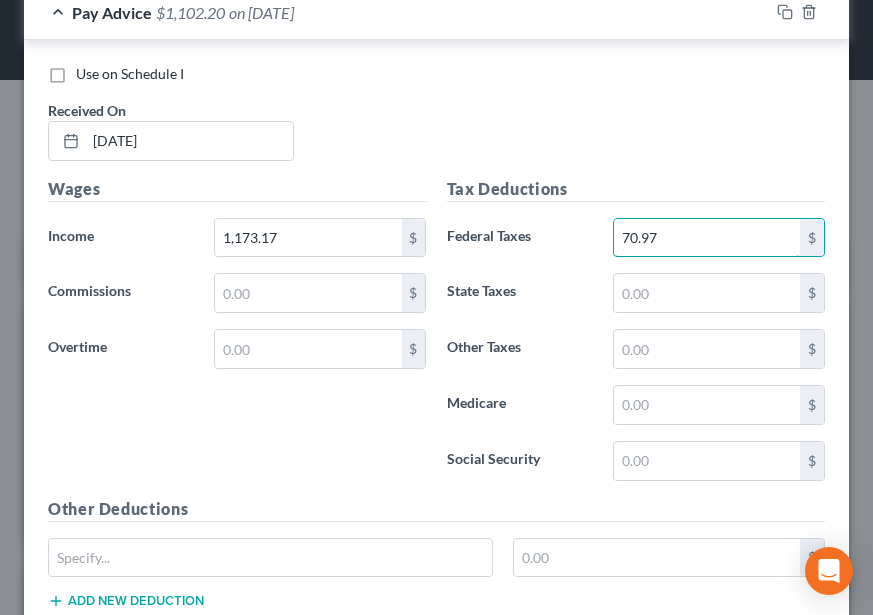 type on "70.97" 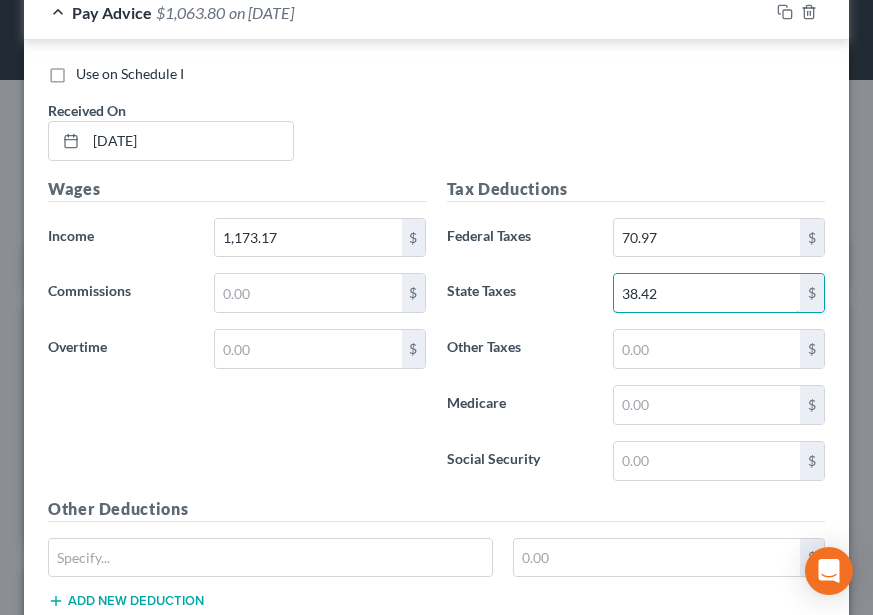 type on "38.42" 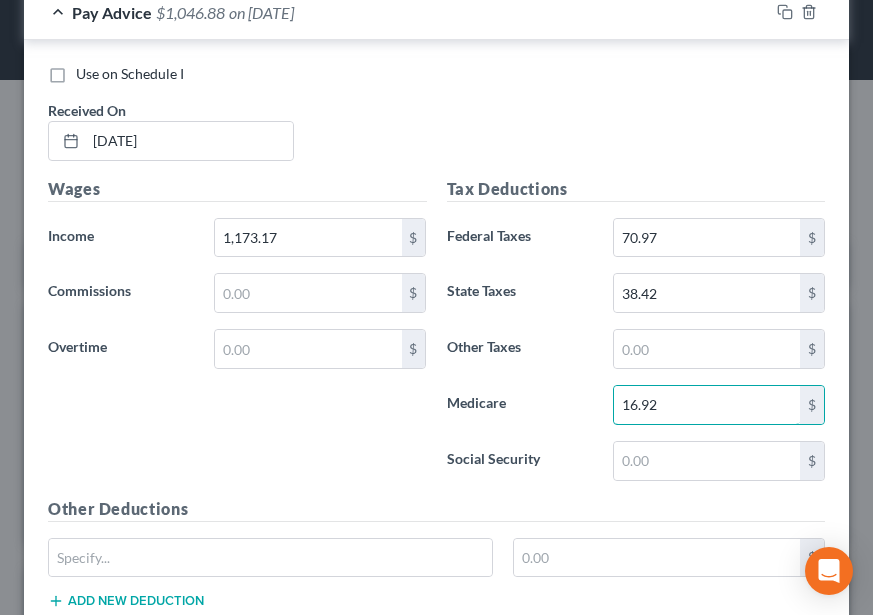 type on "16.92" 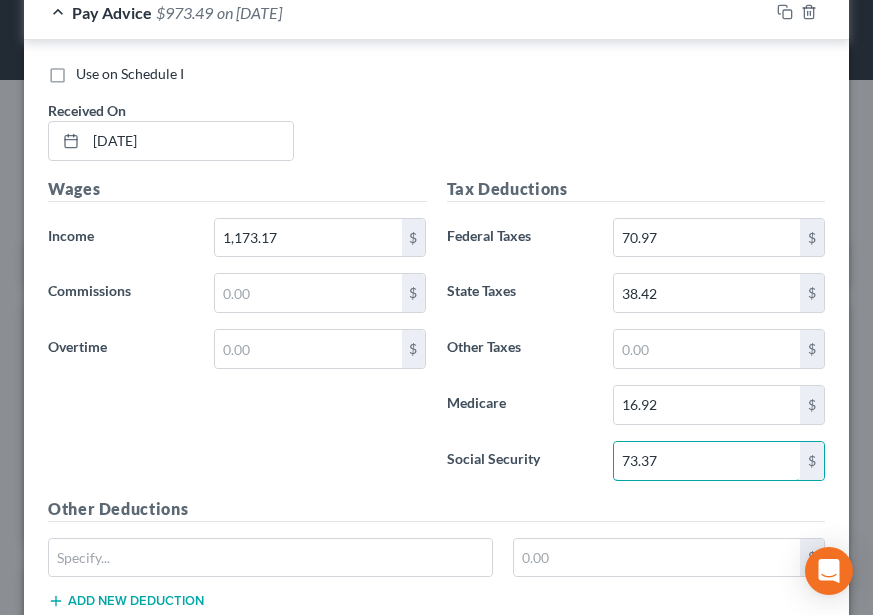 type on "73.37" 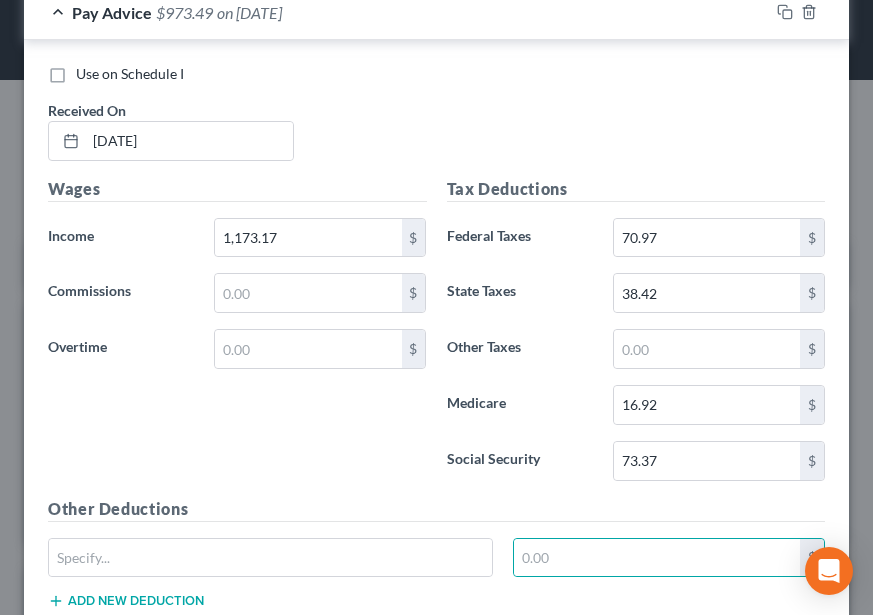 type 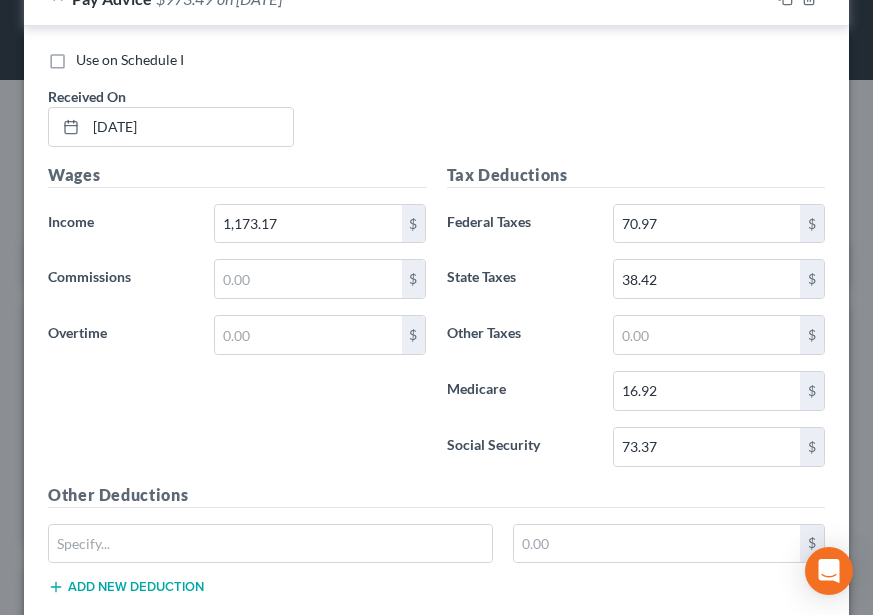 scroll, scrollTop: 1502, scrollLeft: 0, axis: vertical 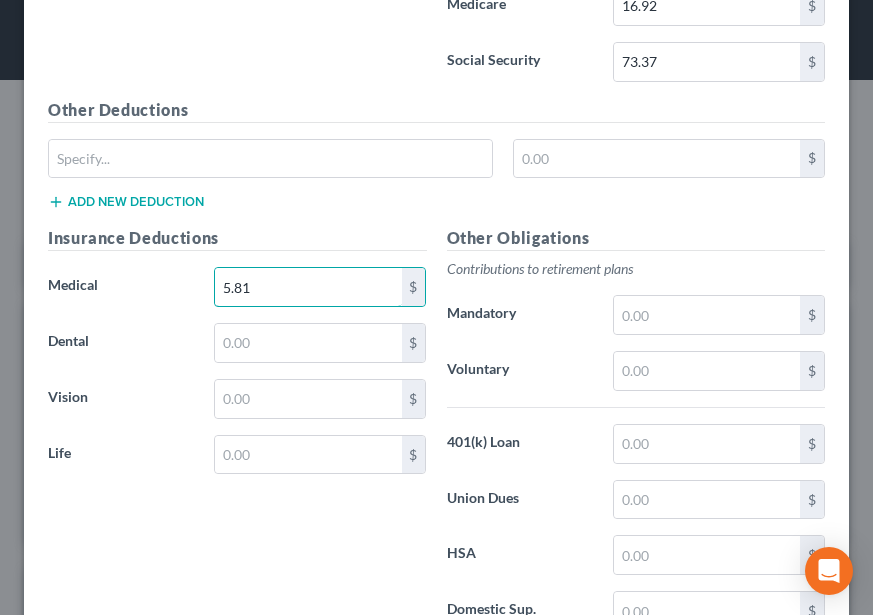 type on "5.81" 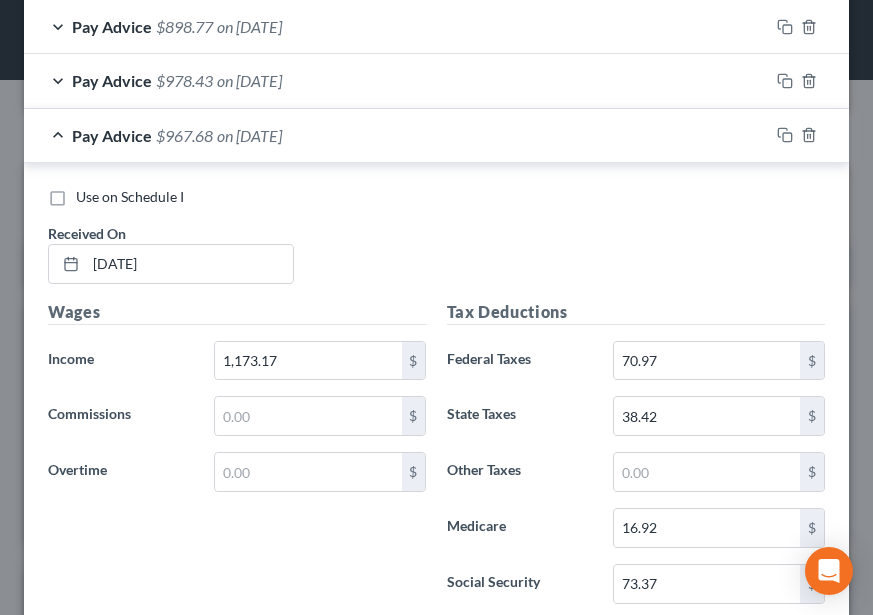 click on "Pay Advice $967.68 on 02/14/2025" at bounding box center (396, 135) 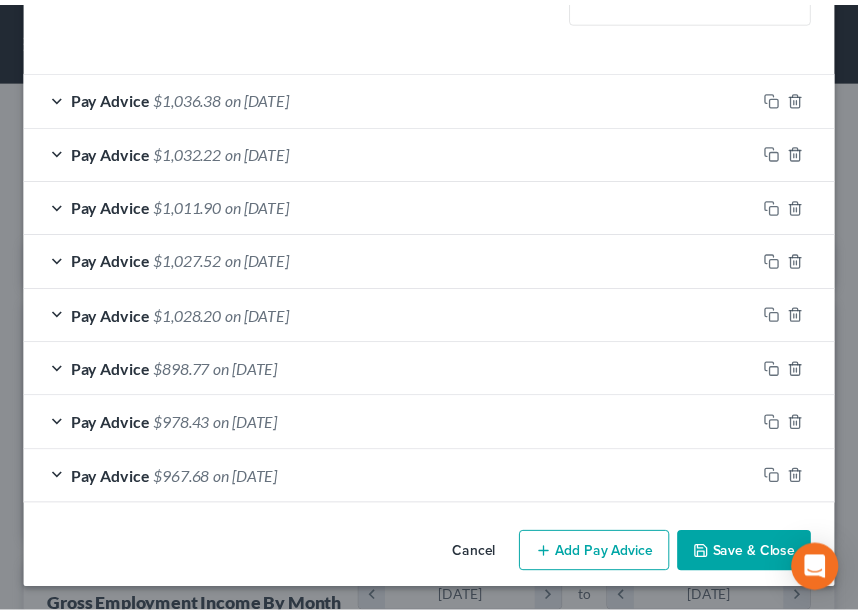 scroll, scrollTop: 657, scrollLeft: 0, axis: vertical 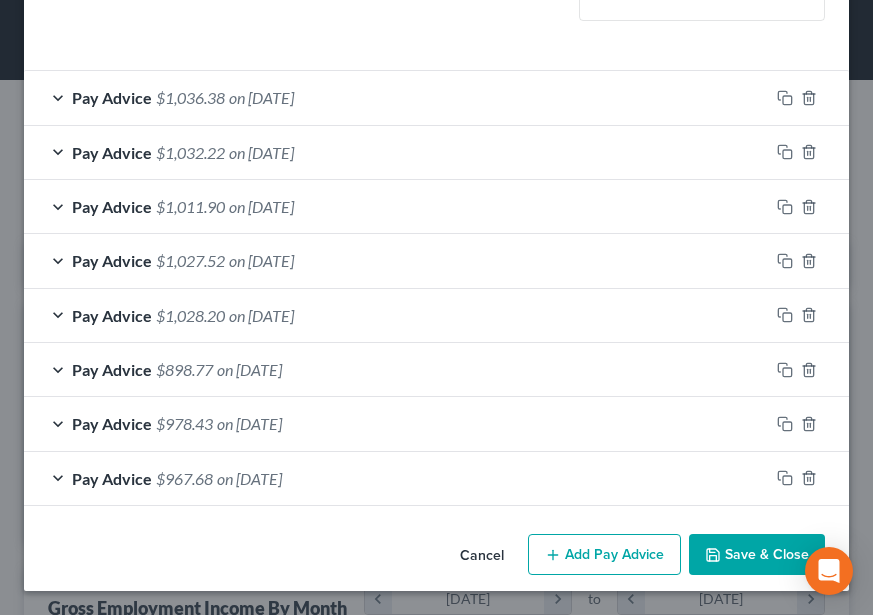click on "Save & Close" at bounding box center (757, 555) 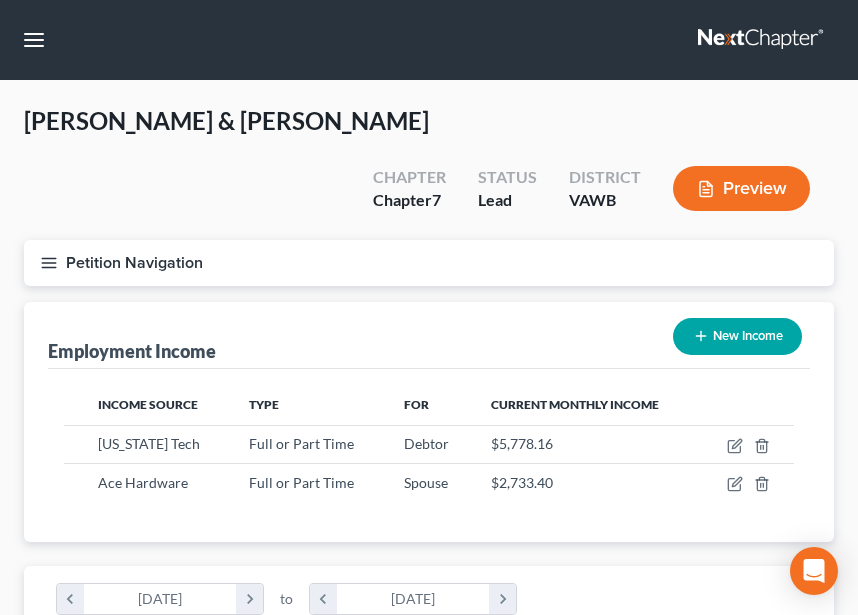 scroll, scrollTop: 365, scrollLeft: 770, axis: both 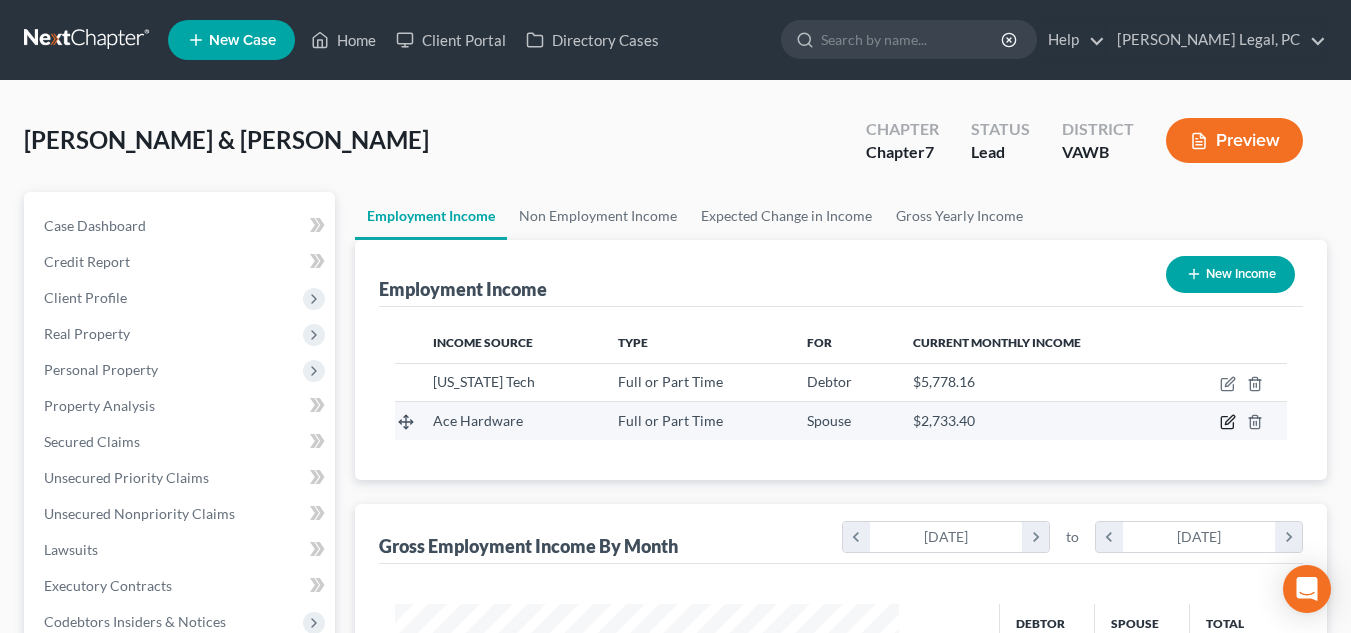 click 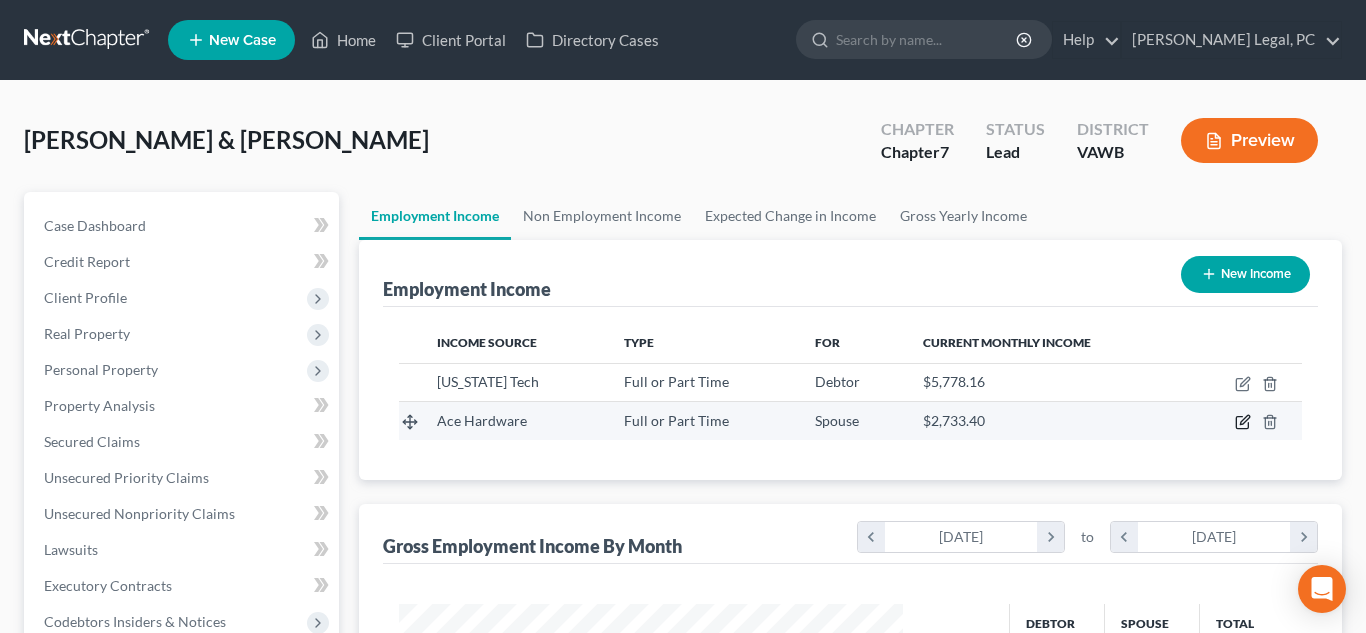 select on "0" 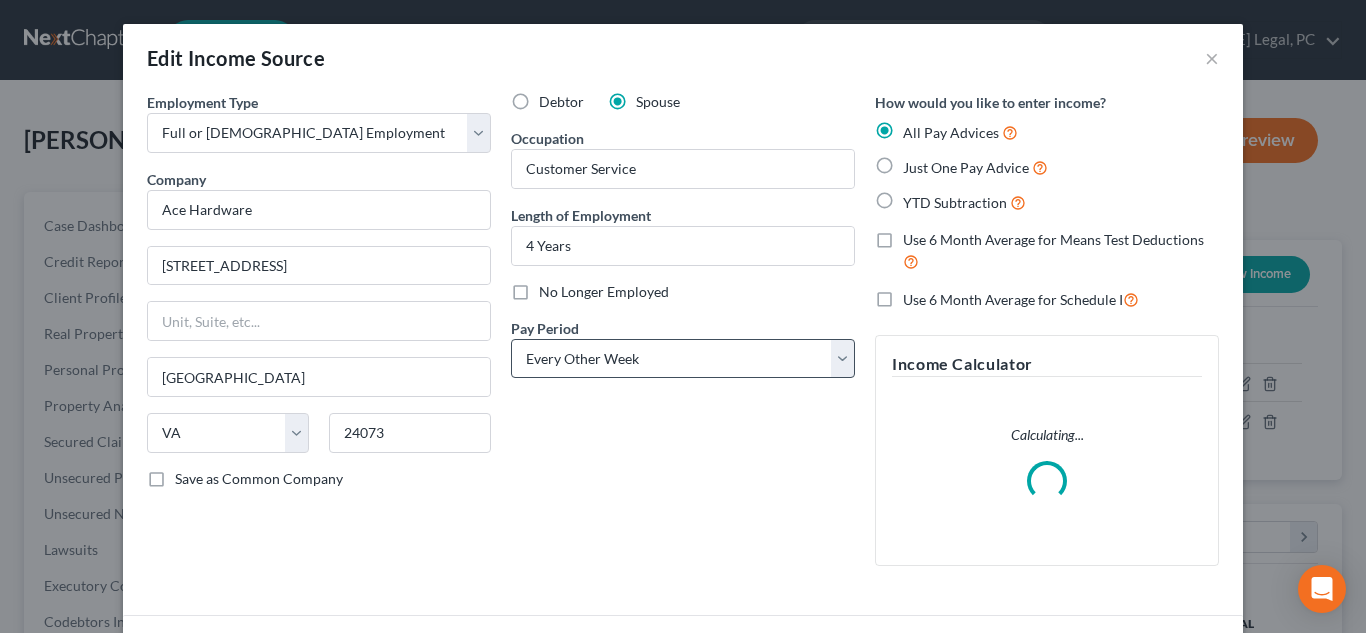 scroll, scrollTop: 999642, scrollLeft: 999450, axis: both 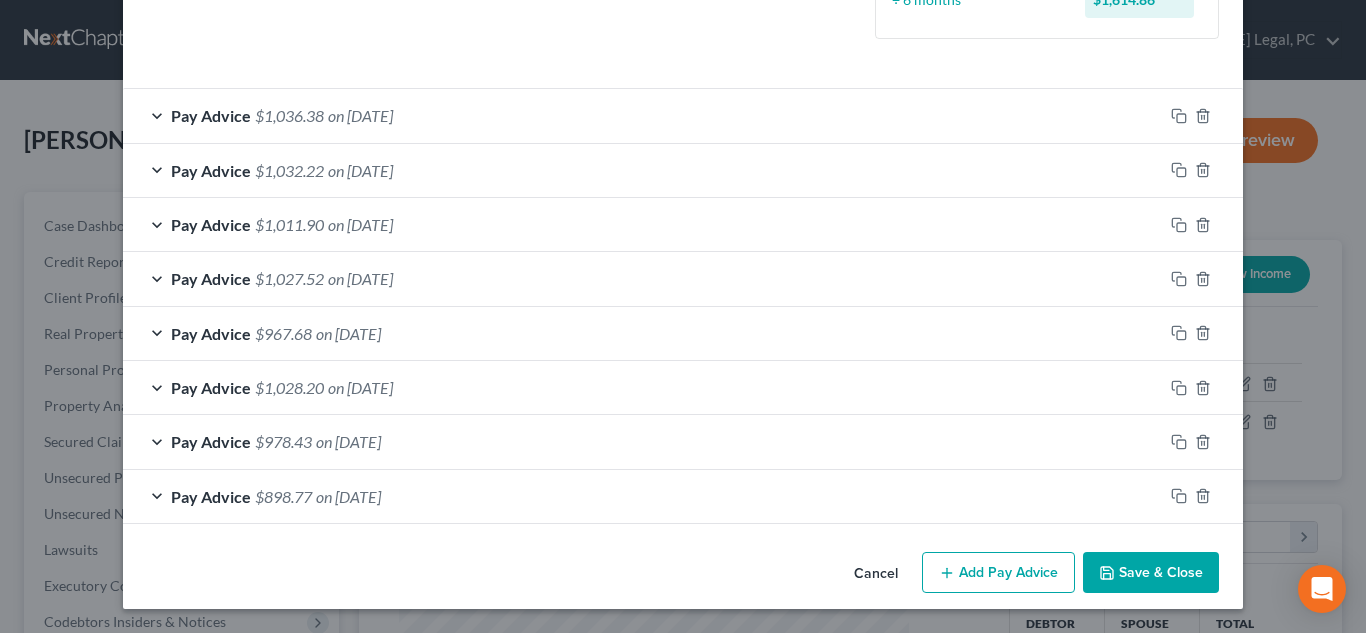 click on "Save & Close" at bounding box center [1151, 573] 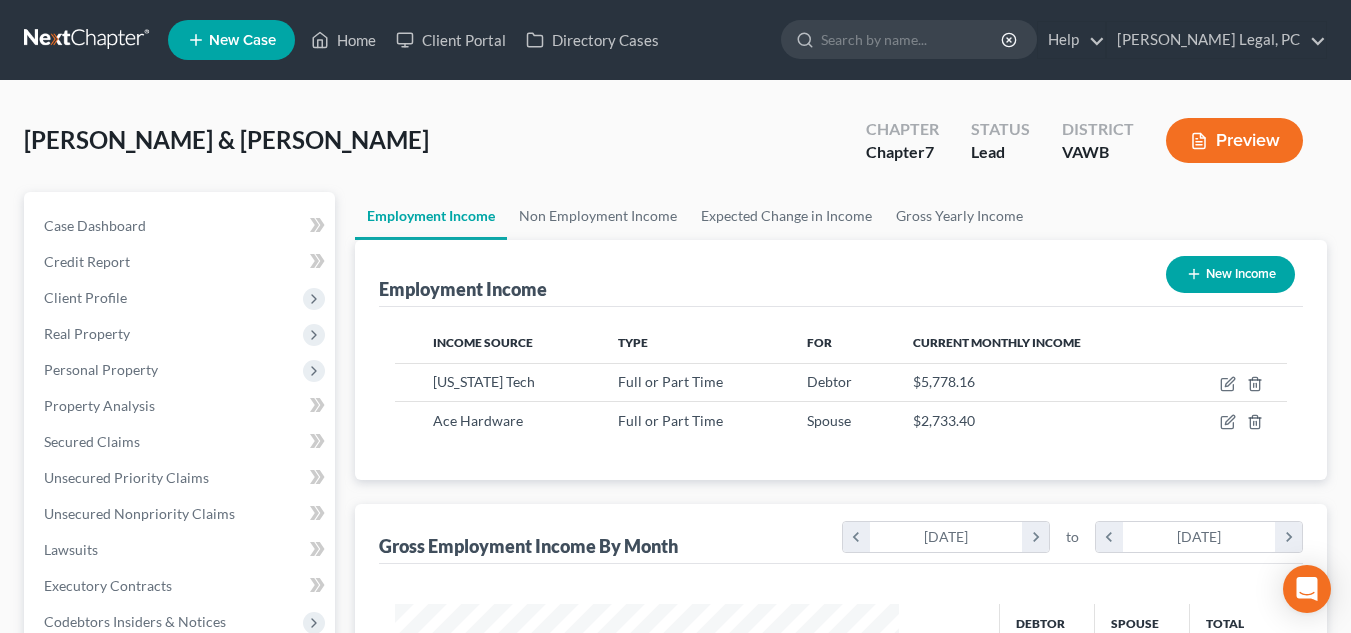 scroll, scrollTop: 359, scrollLeft: 544, axis: both 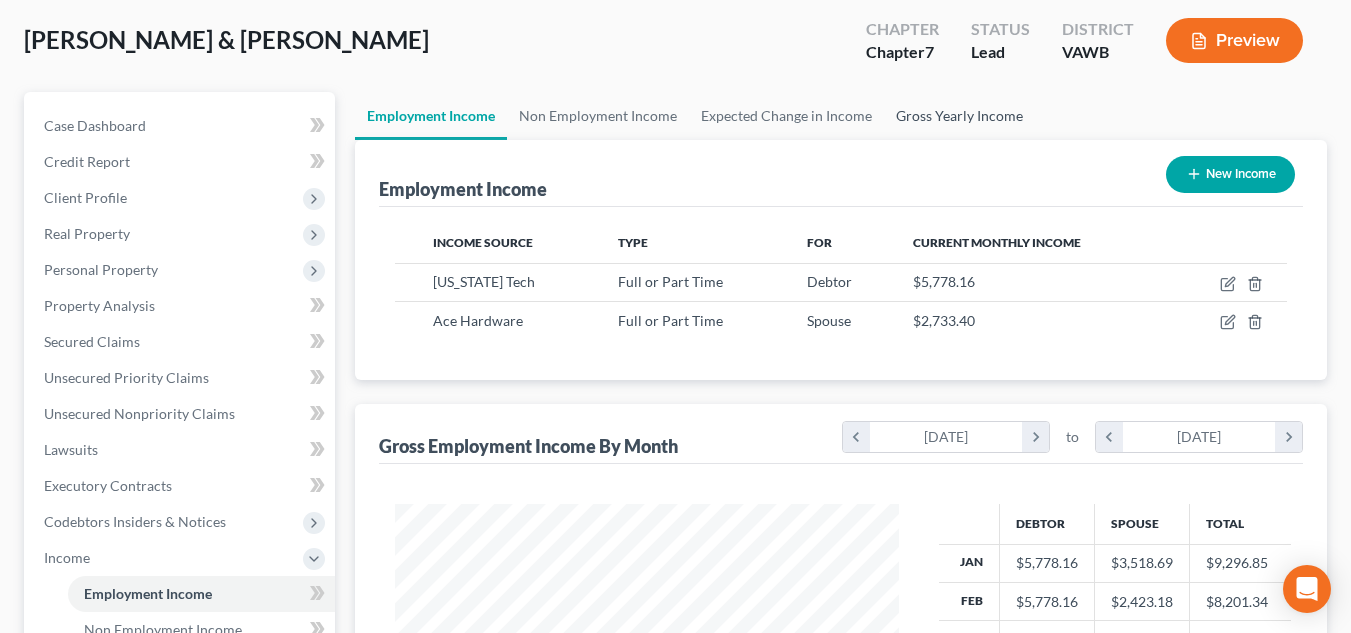 click on "Gross Yearly Income" at bounding box center [959, 116] 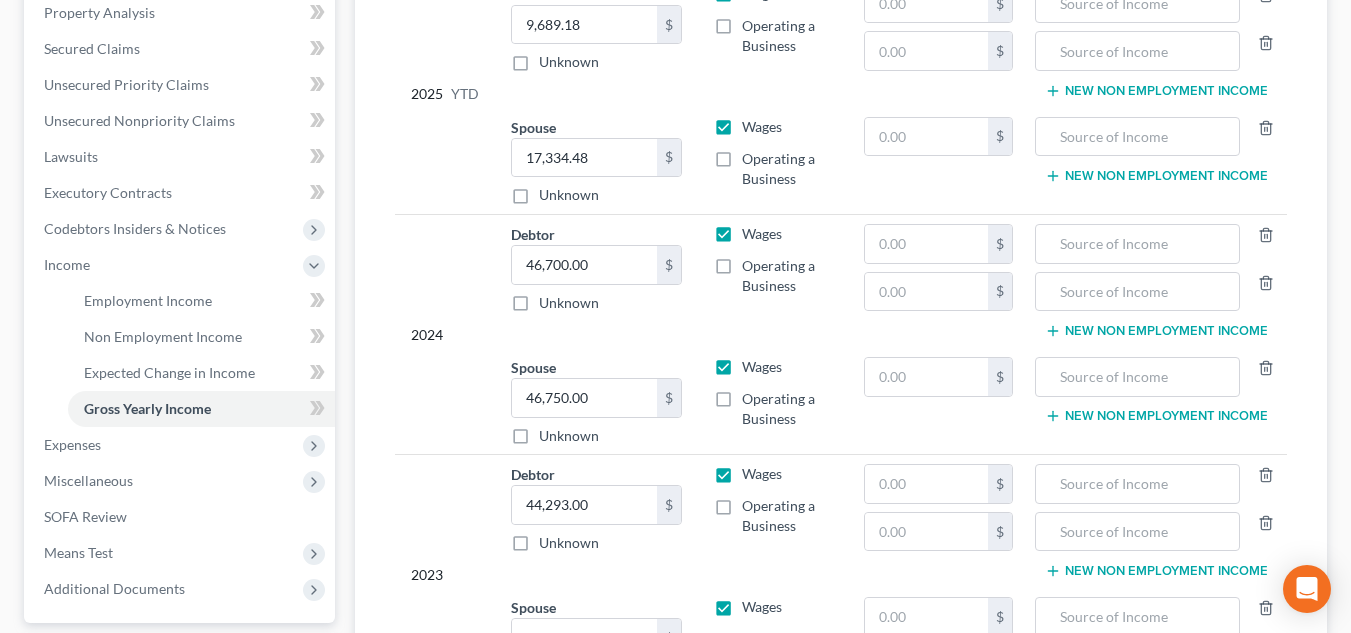 scroll, scrollTop: 400, scrollLeft: 0, axis: vertical 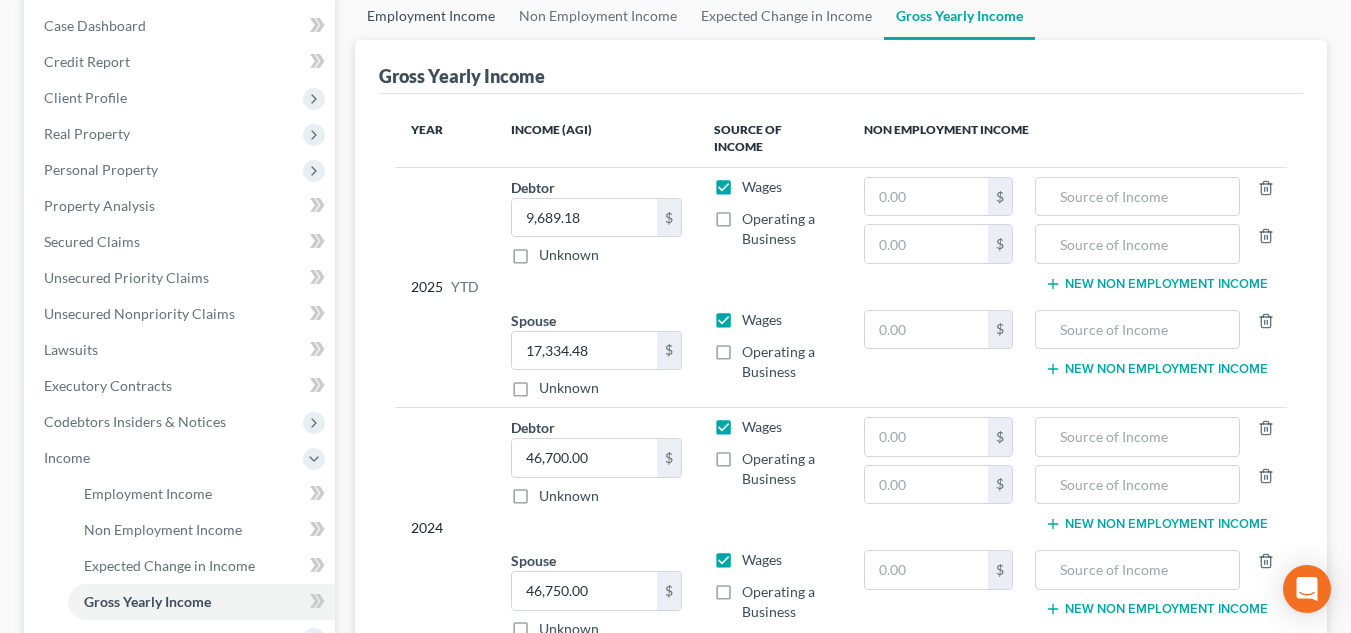 click on "Employment Income" at bounding box center (431, 16) 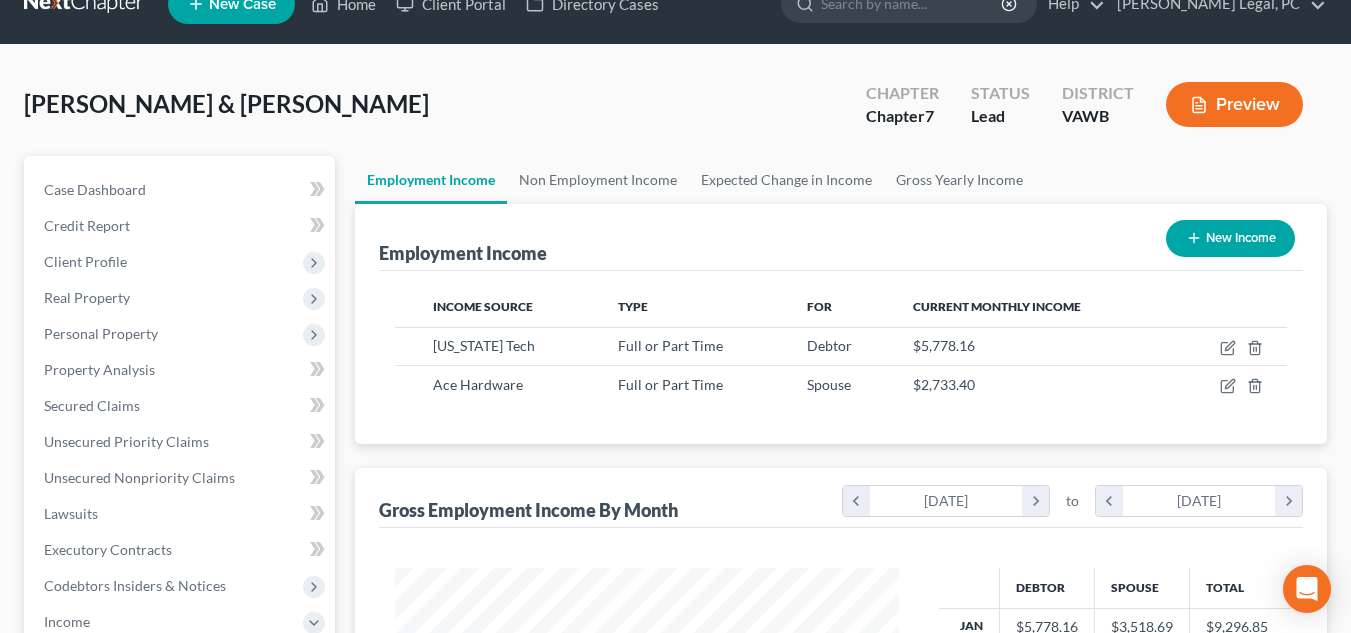 scroll, scrollTop: 0, scrollLeft: 0, axis: both 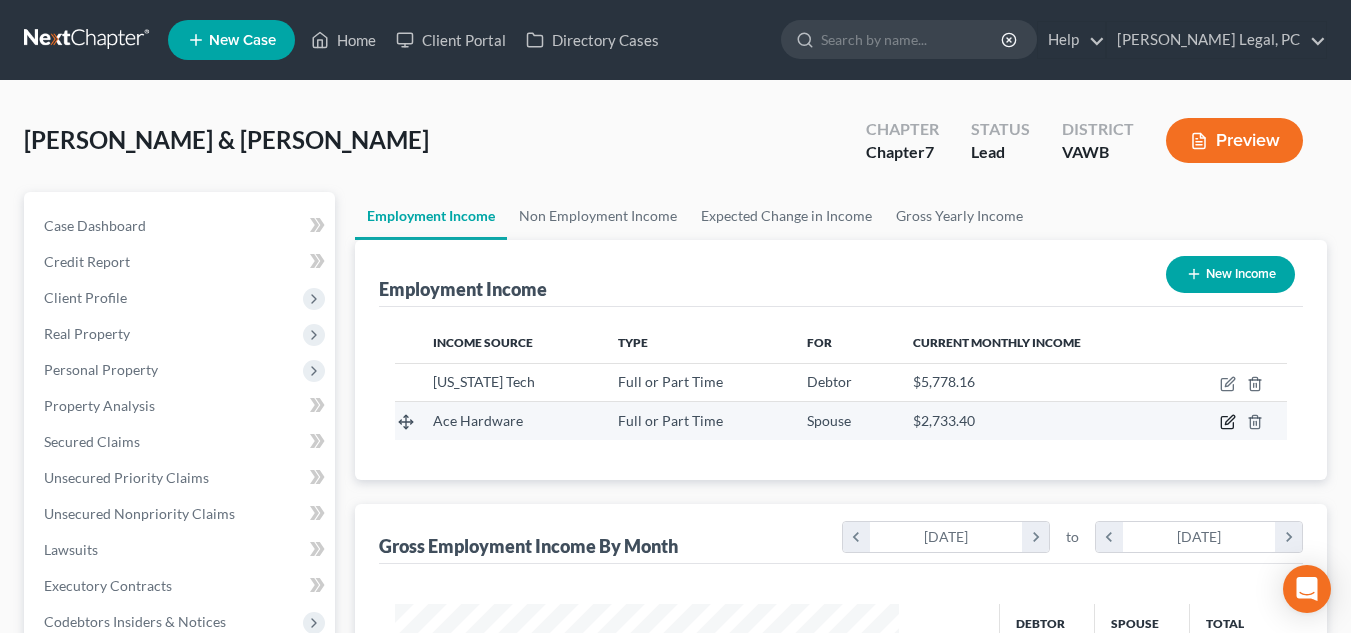 click 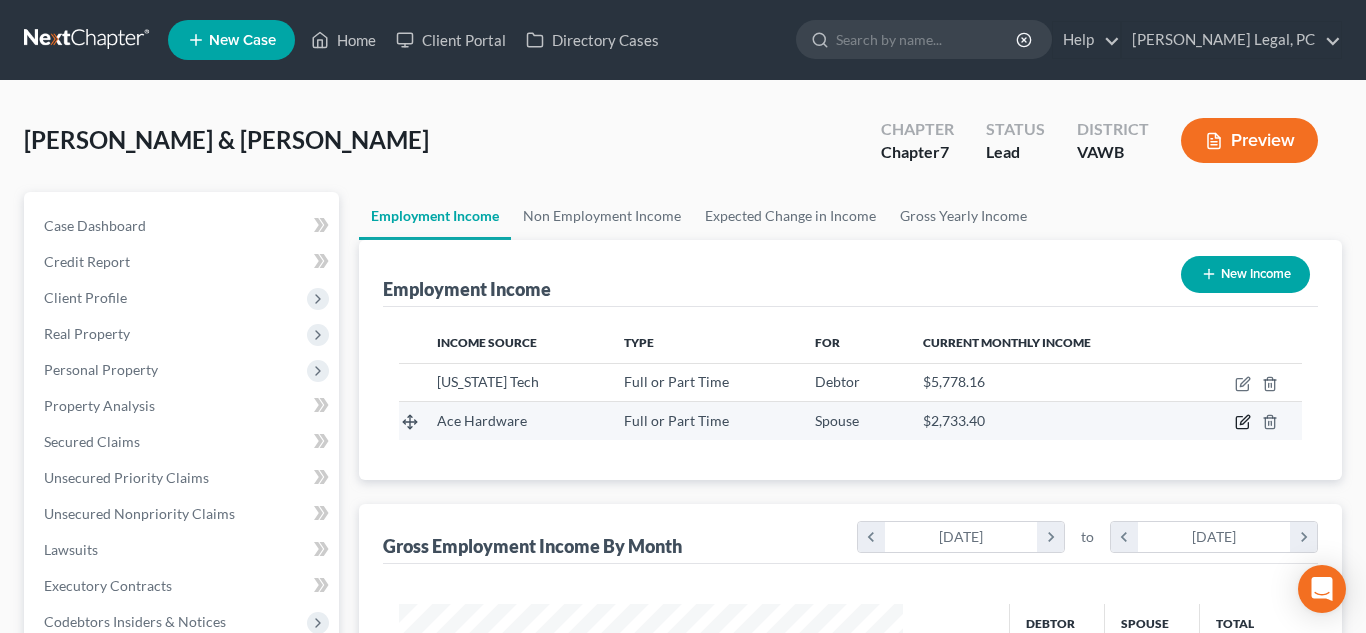 select on "0" 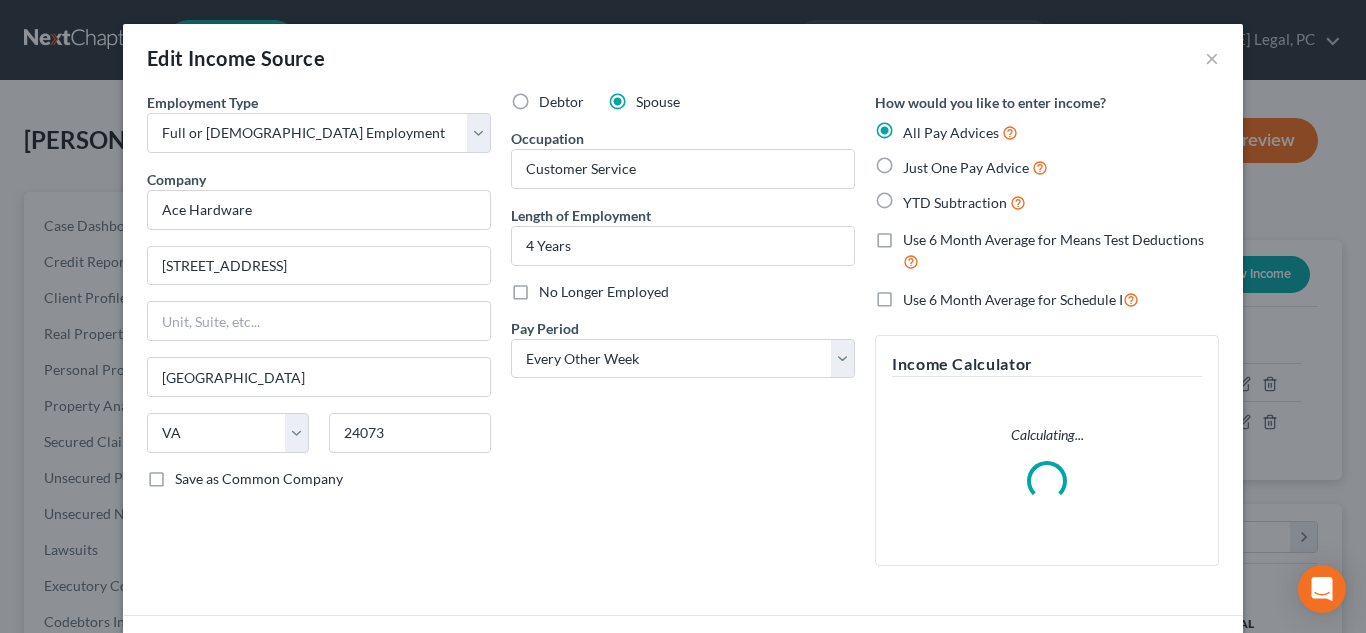 scroll, scrollTop: 999642, scrollLeft: 999450, axis: both 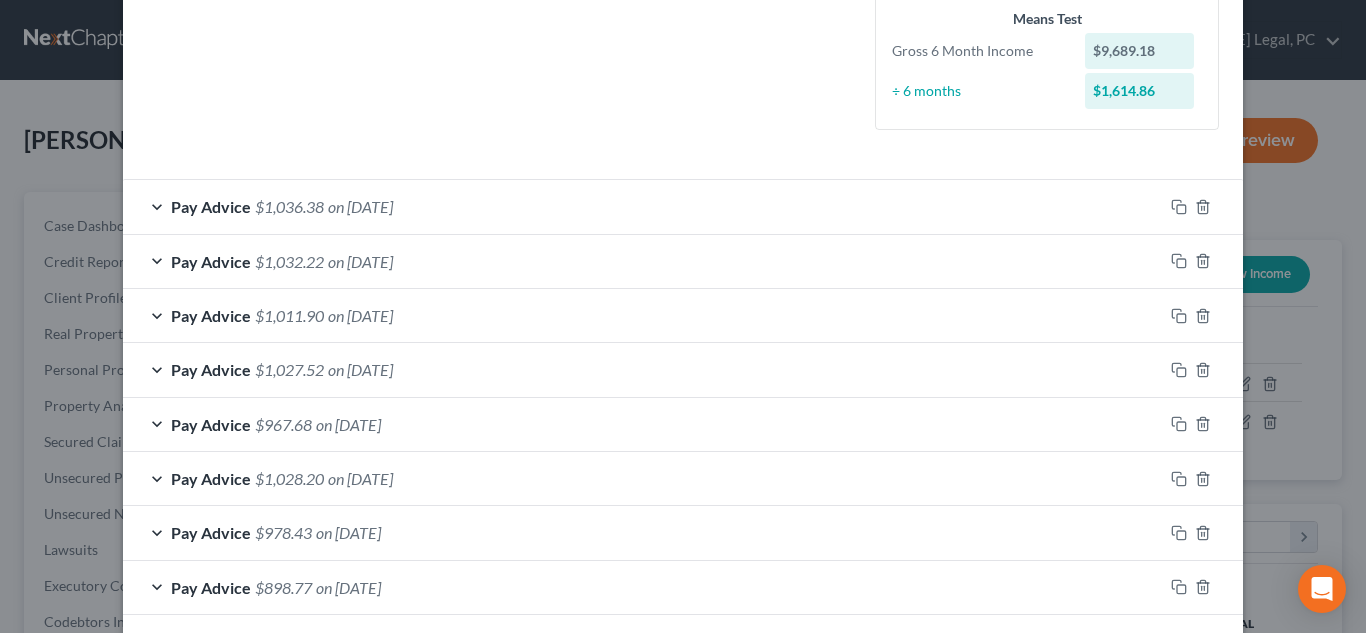 drag, startPoint x: 776, startPoint y: 137, endPoint x: 775, endPoint y: 186, distance: 49.010204 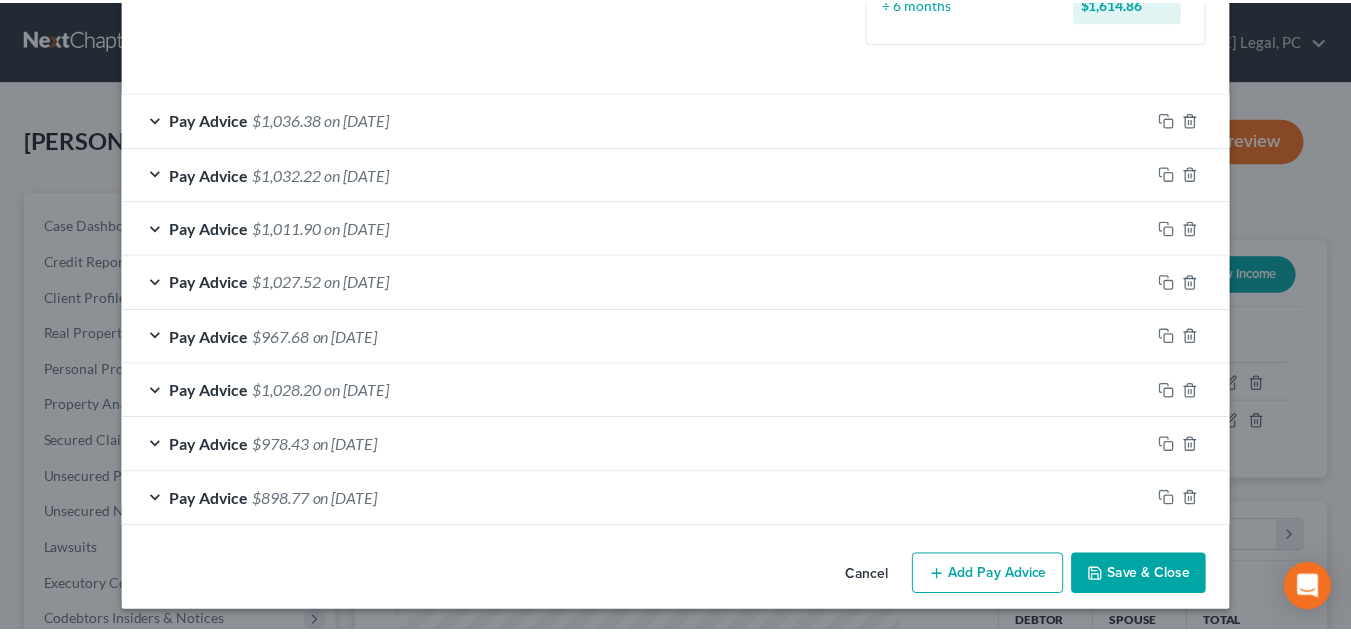 scroll, scrollTop: 591, scrollLeft: 0, axis: vertical 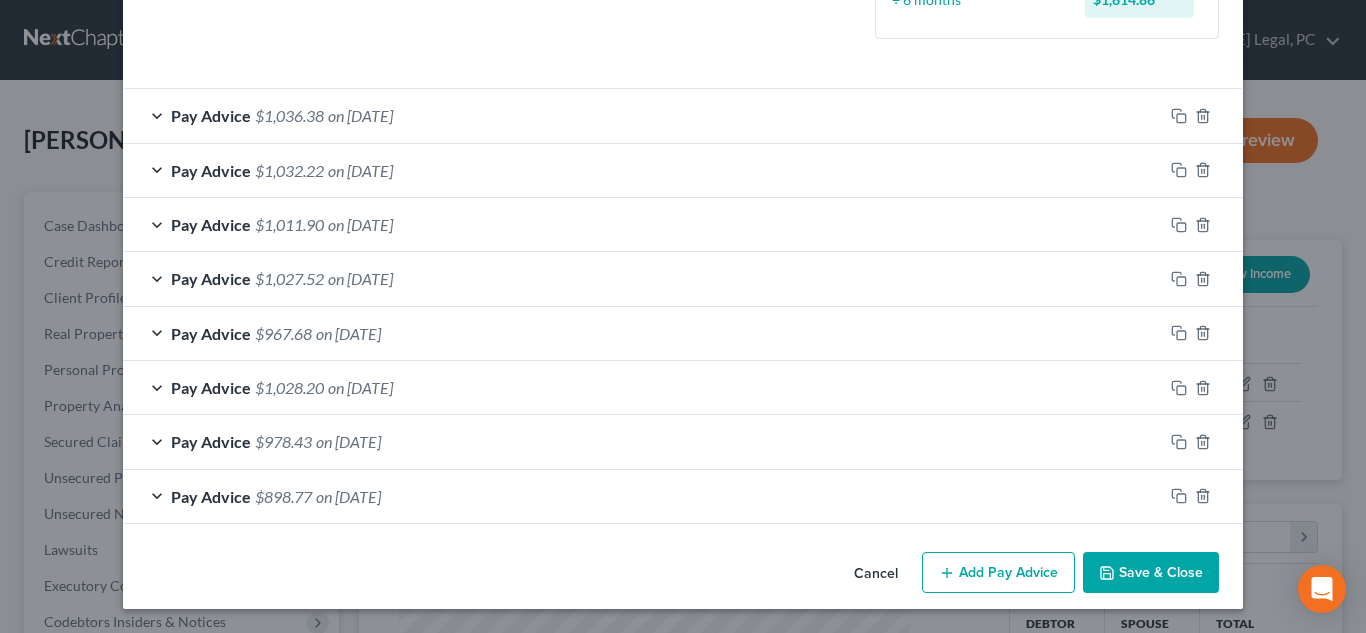 click on "Save & Close" at bounding box center [1151, 573] 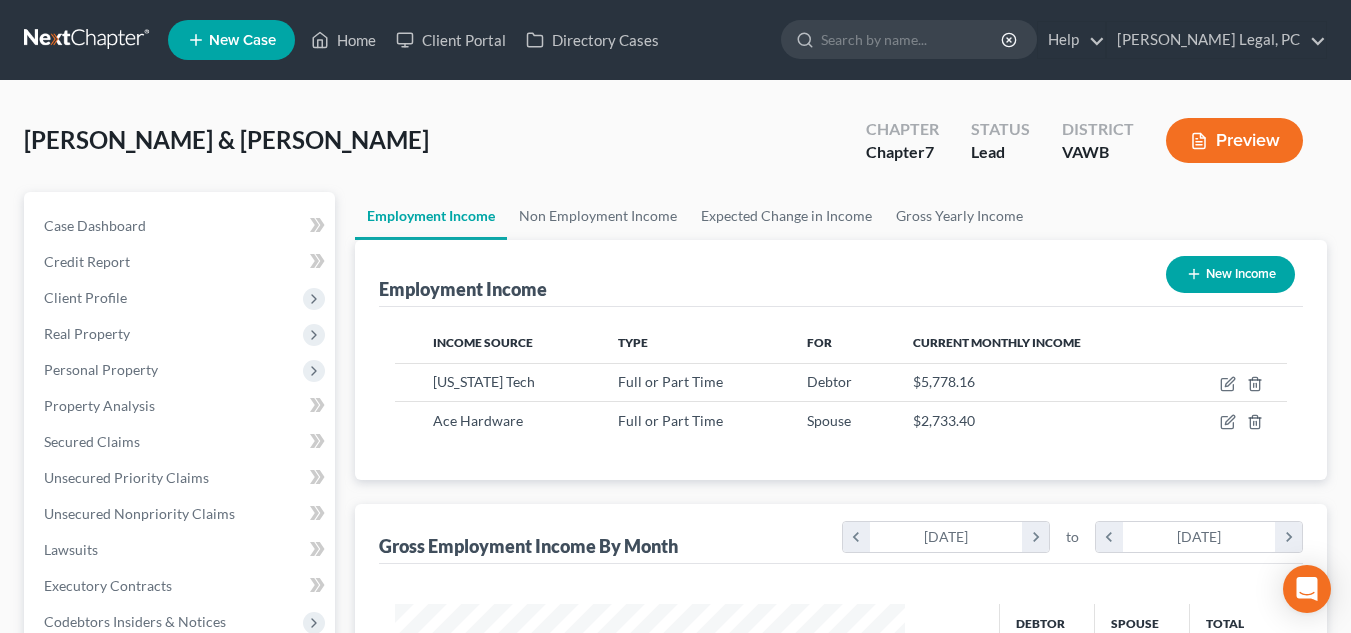 scroll, scrollTop: 359, scrollLeft: 544, axis: both 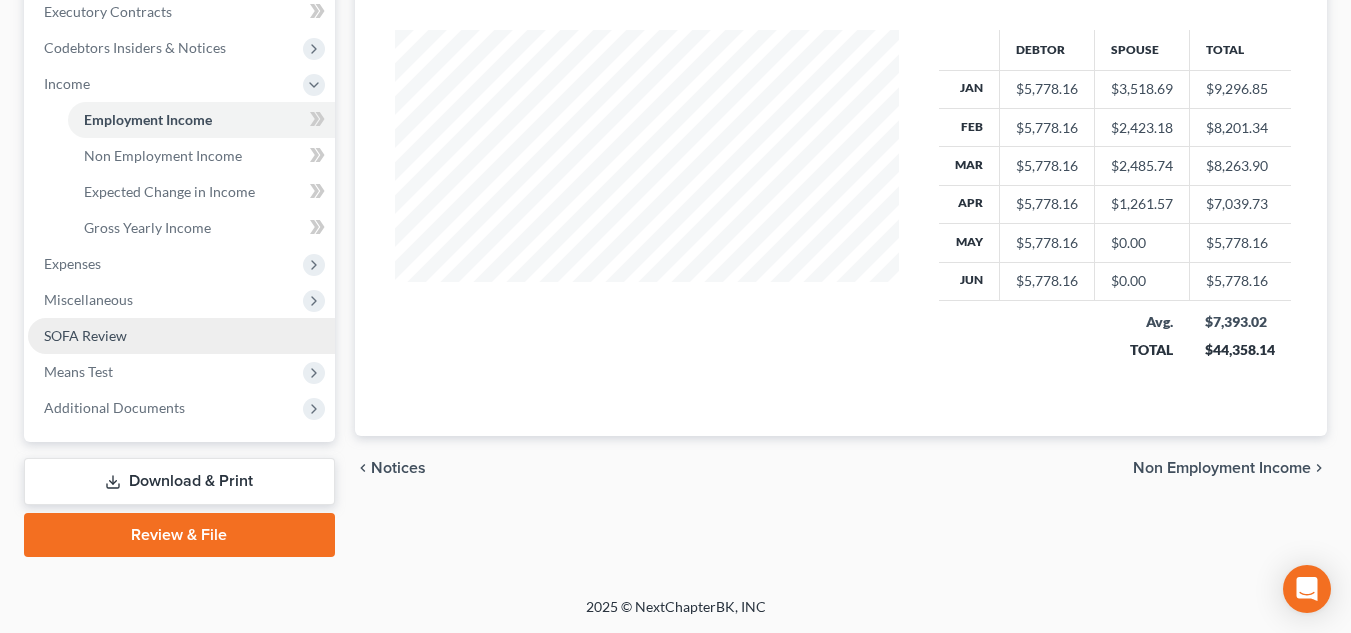 click on "SOFA Review" at bounding box center (85, 335) 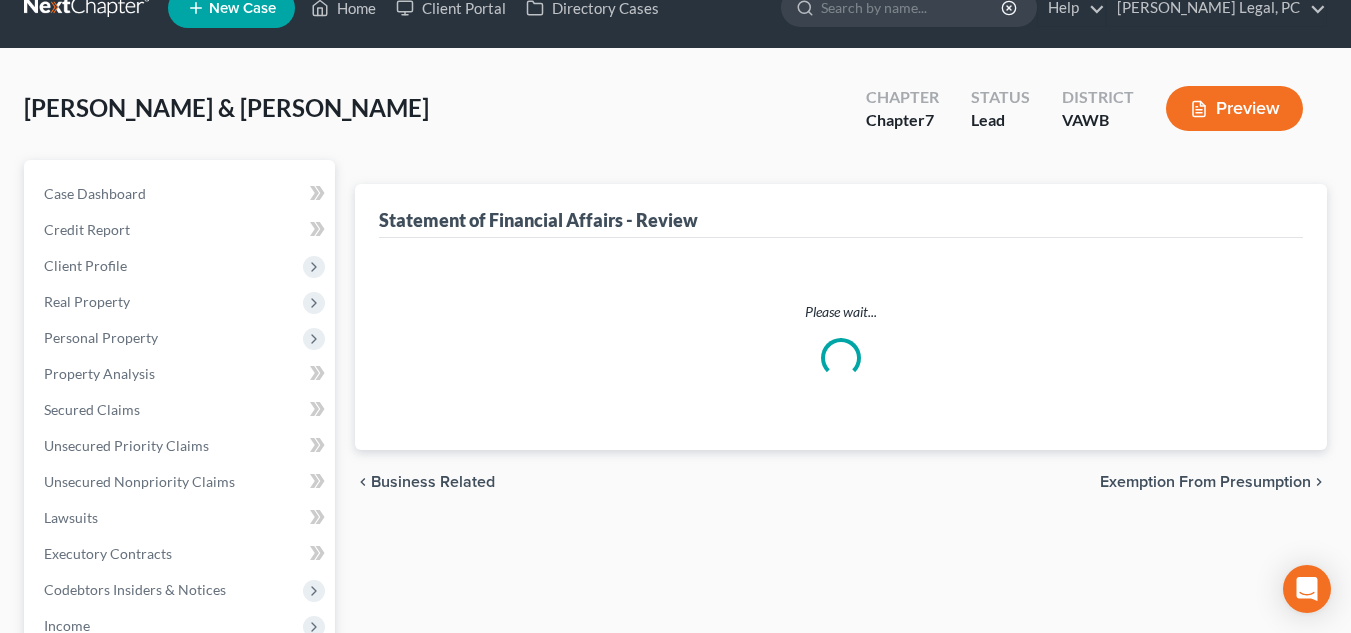 scroll, scrollTop: 0, scrollLeft: 0, axis: both 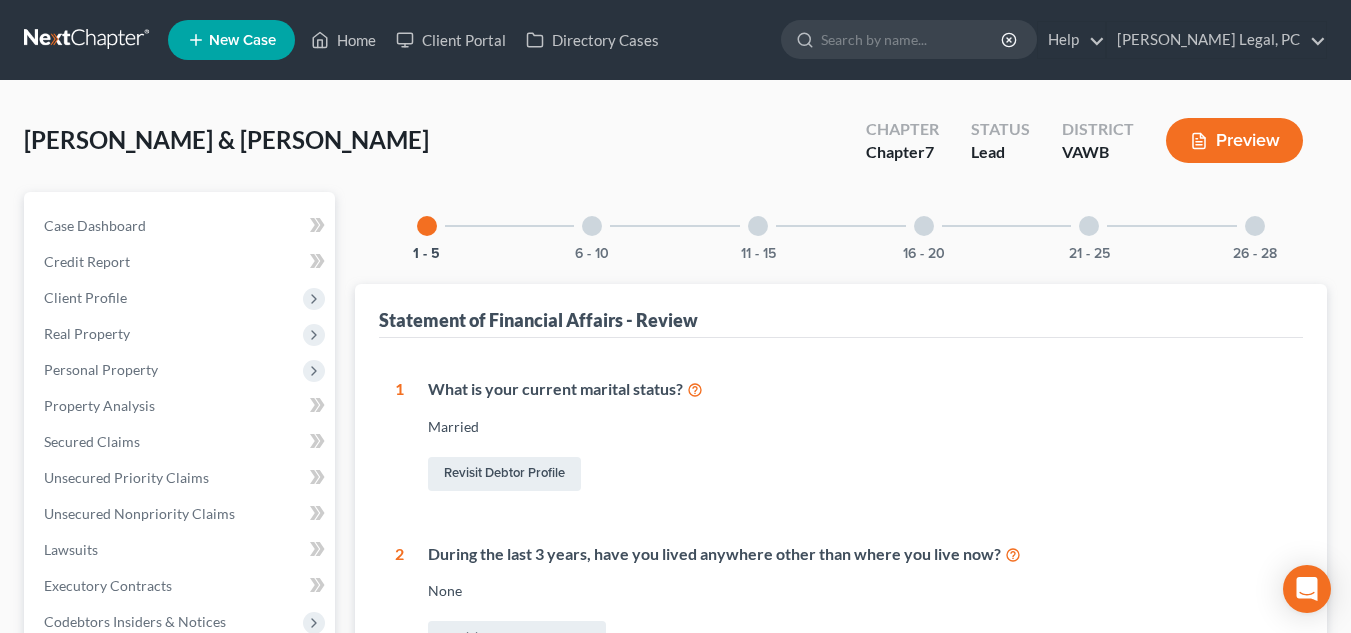 click at bounding box center (1255, 226) 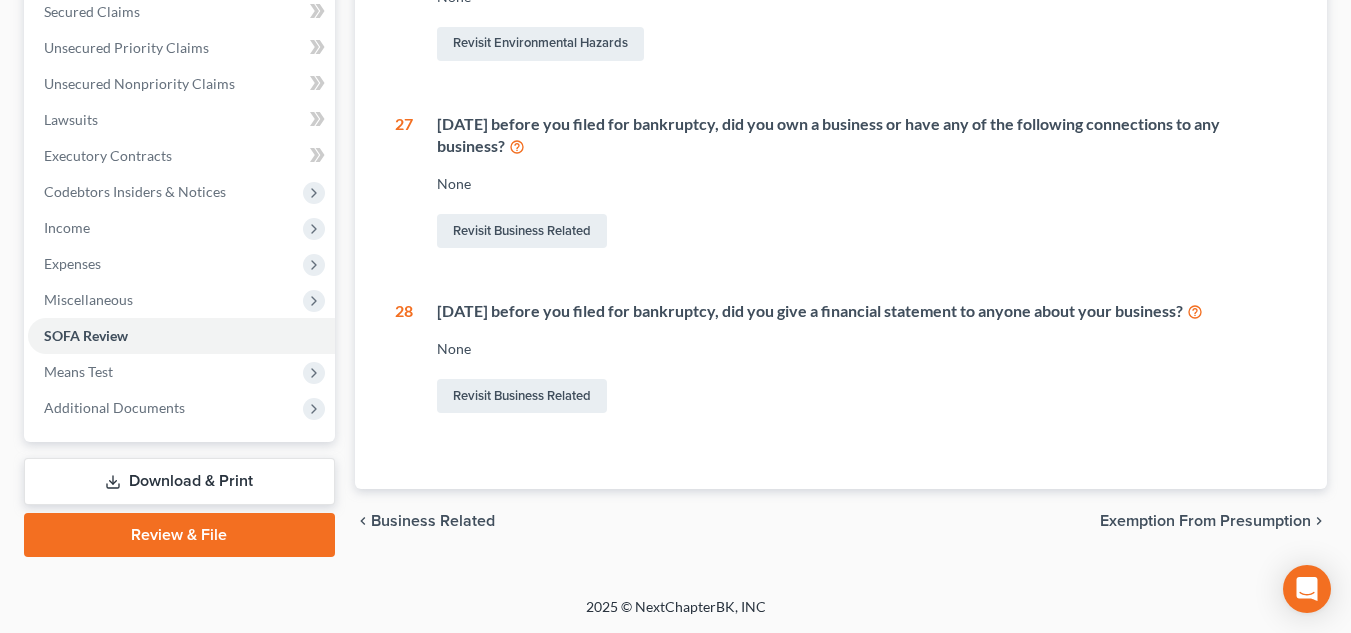 click on "Exemption from Presumption" at bounding box center [1205, 521] 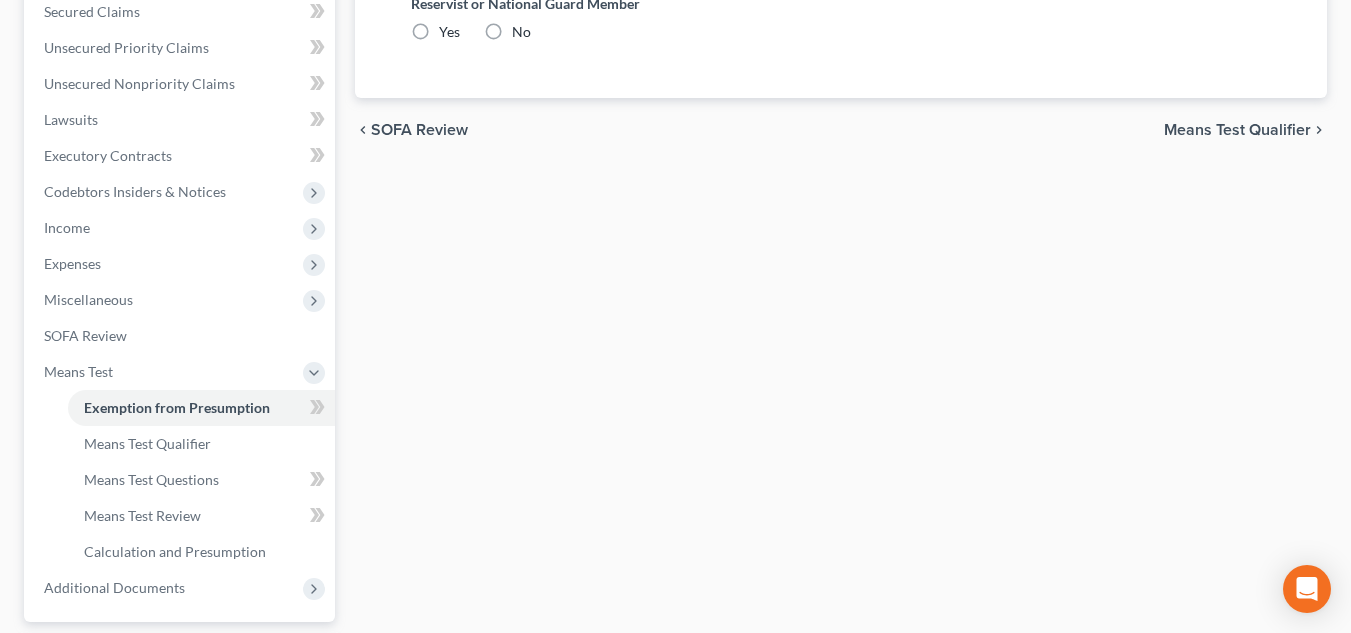 radio on "true" 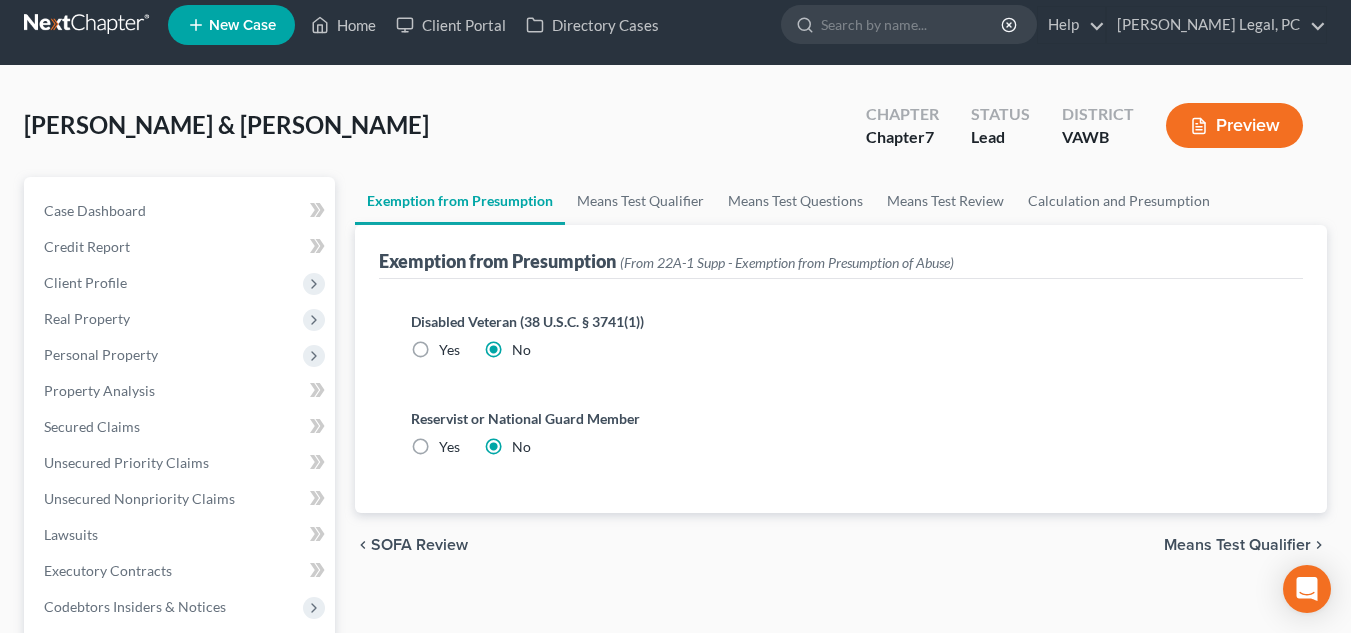 scroll, scrollTop: 0, scrollLeft: 0, axis: both 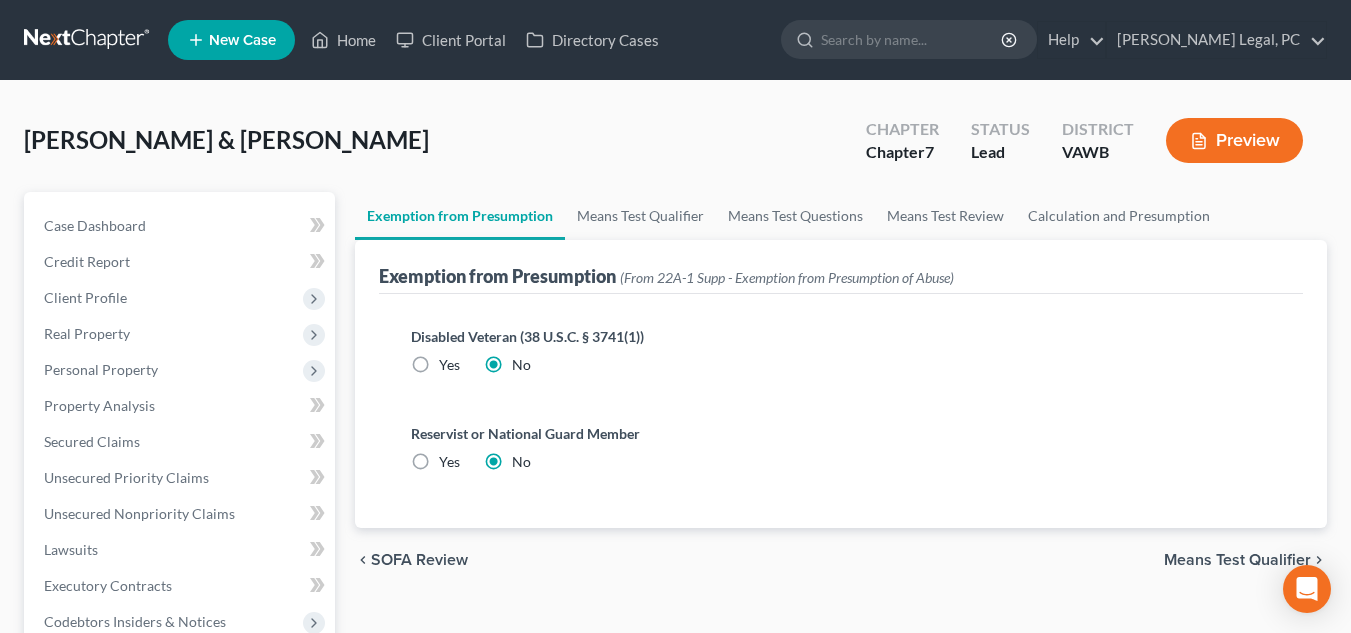 click on "Means Test Qualifier" at bounding box center [1237, 560] 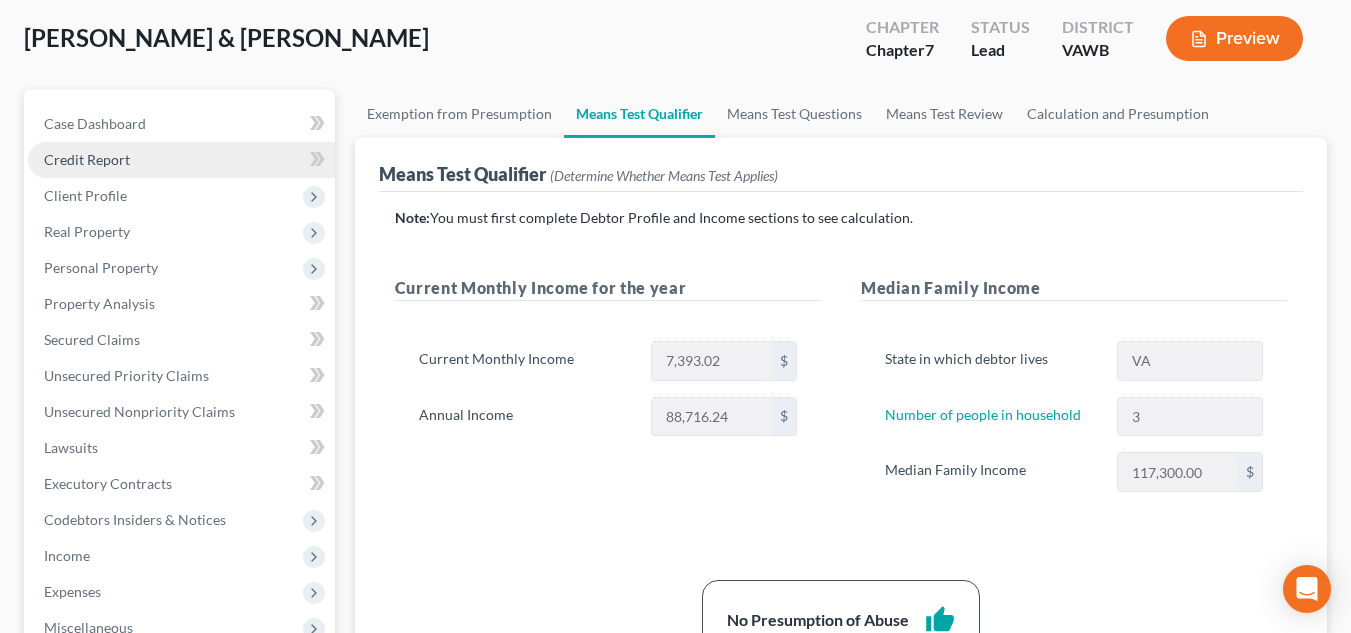 scroll, scrollTop: 100, scrollLeft: 0, axis: vertical 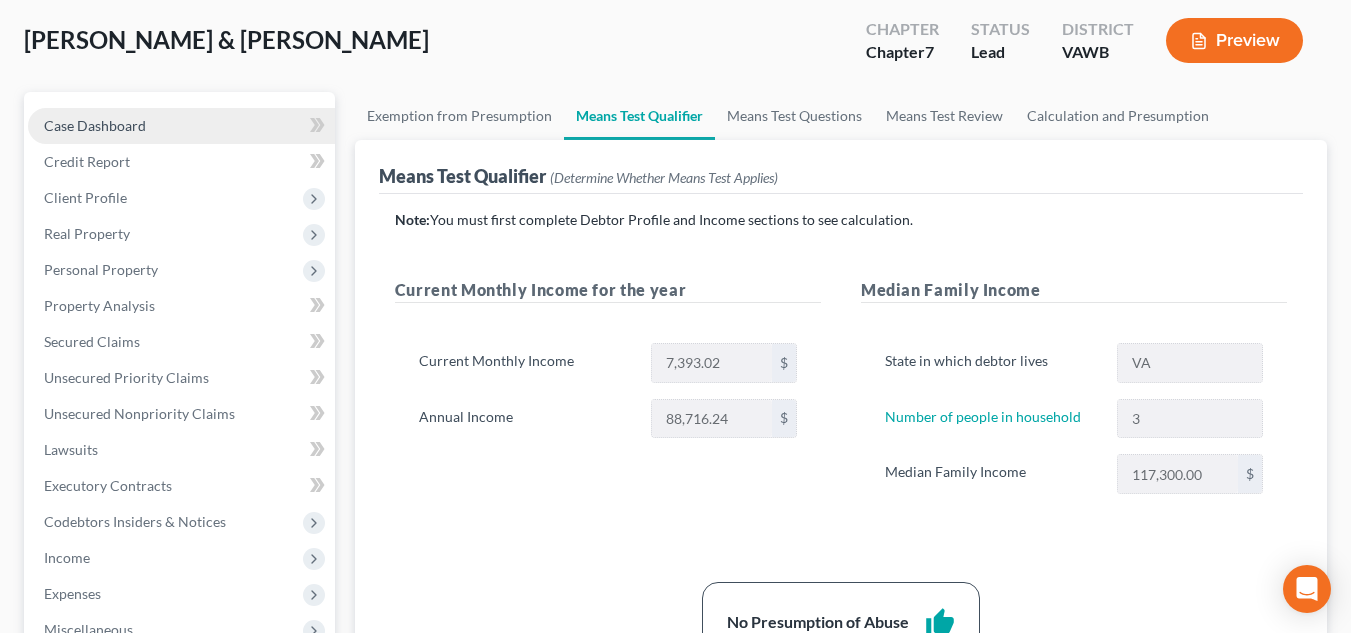 click on "Case Dashboard" at bounding box center [181, 126] 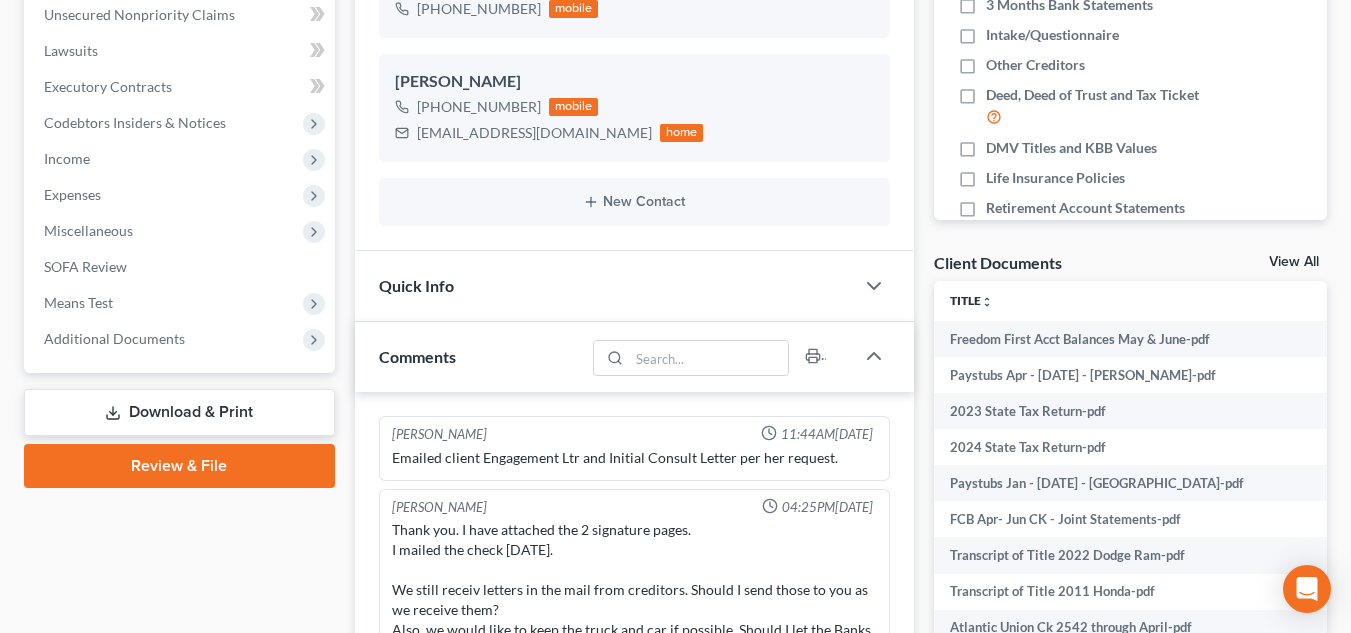 scroll, scrollTop: 797, scrollLeft: 0, axis: vertical 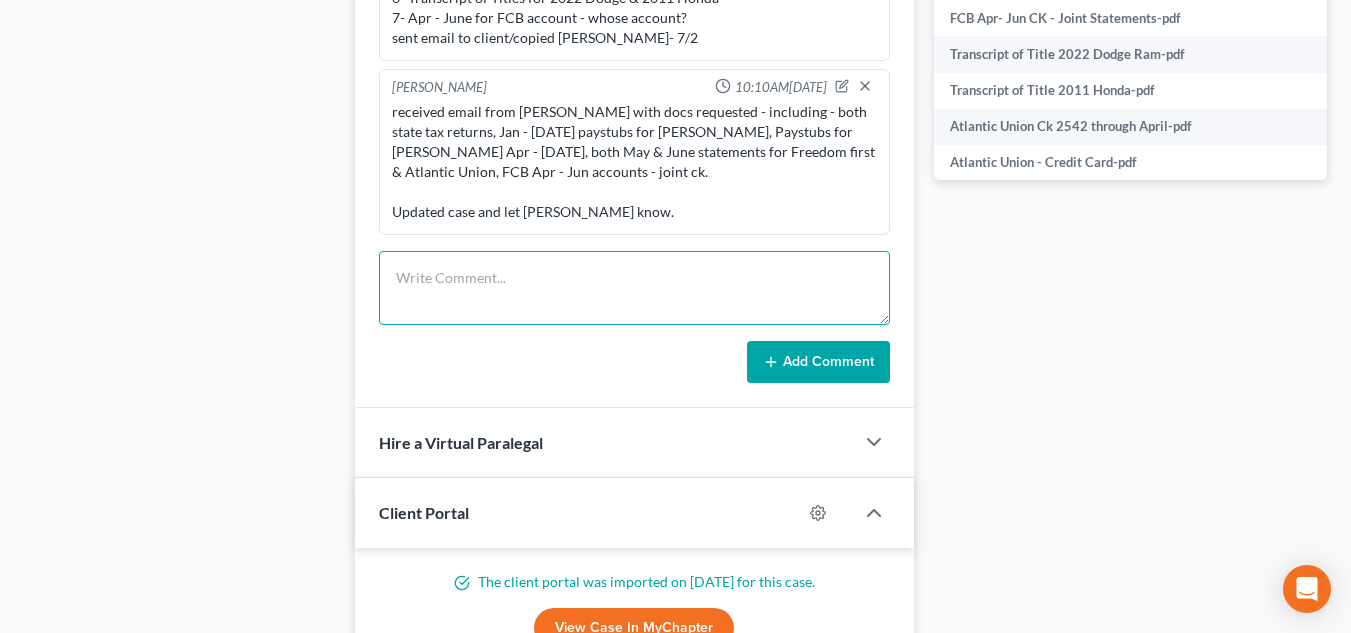 click at bounding box center [634, 288] 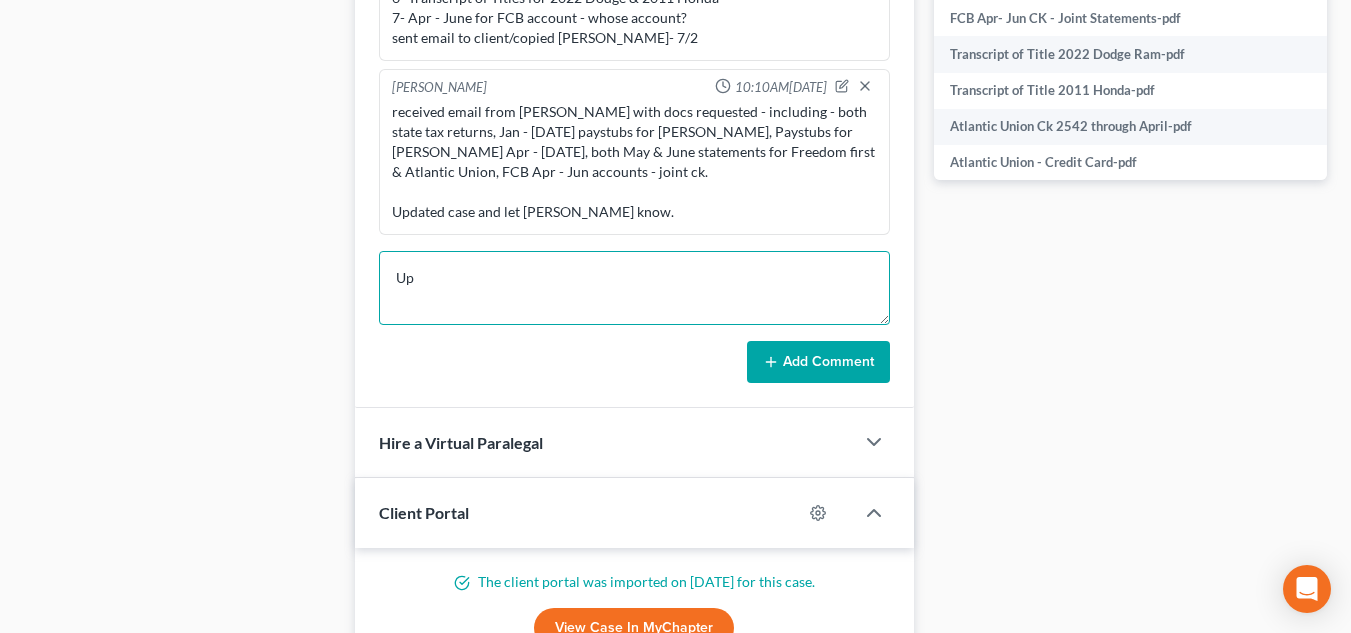type on "U" 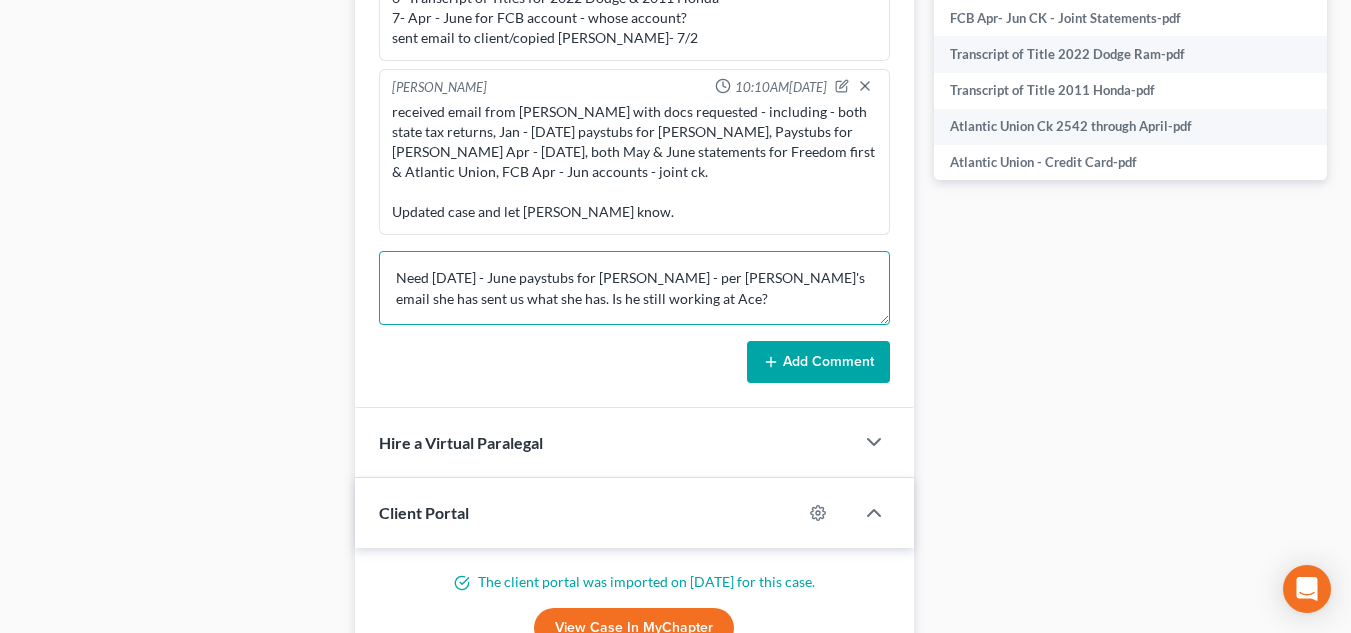 click on "Need Apr 25 - June paystubs for Brandon - per Misty's email she has sent us what she has. Is he still working at Ace?" at bounding box center (634, 288) 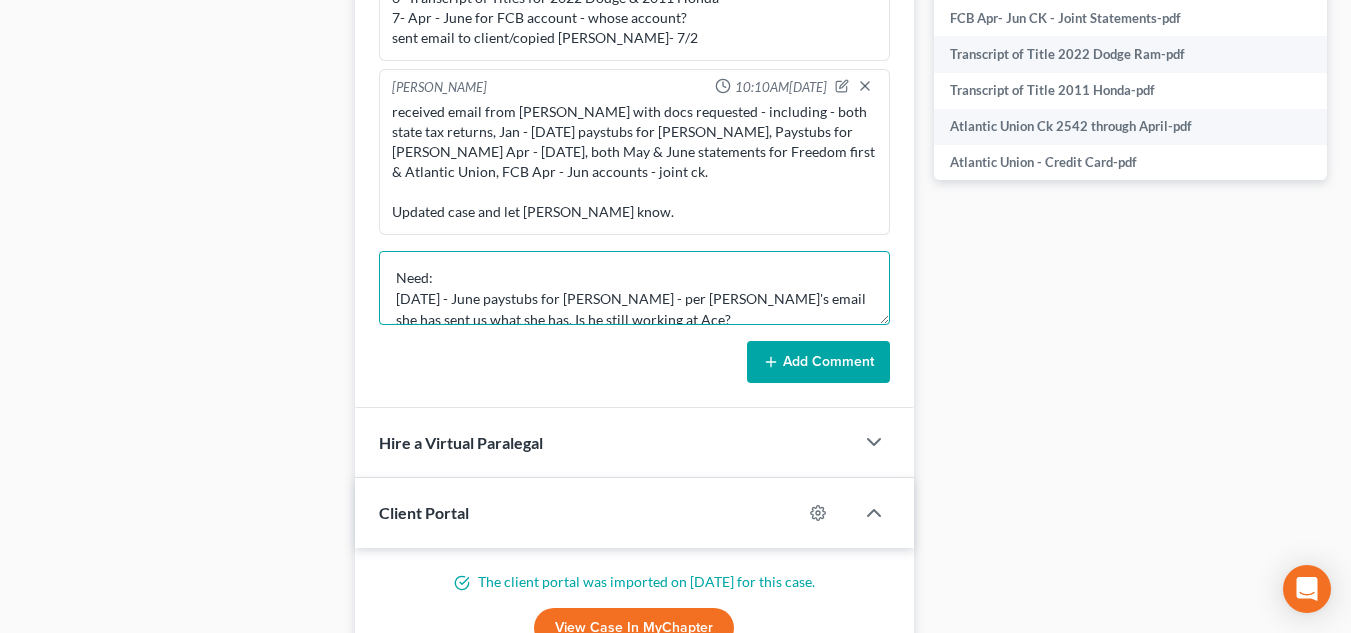 type on "Need:
1- Apr 25 - June paystubs for Brandon - per Misty's email she has sent us what she has. Is he still working at Ace?" 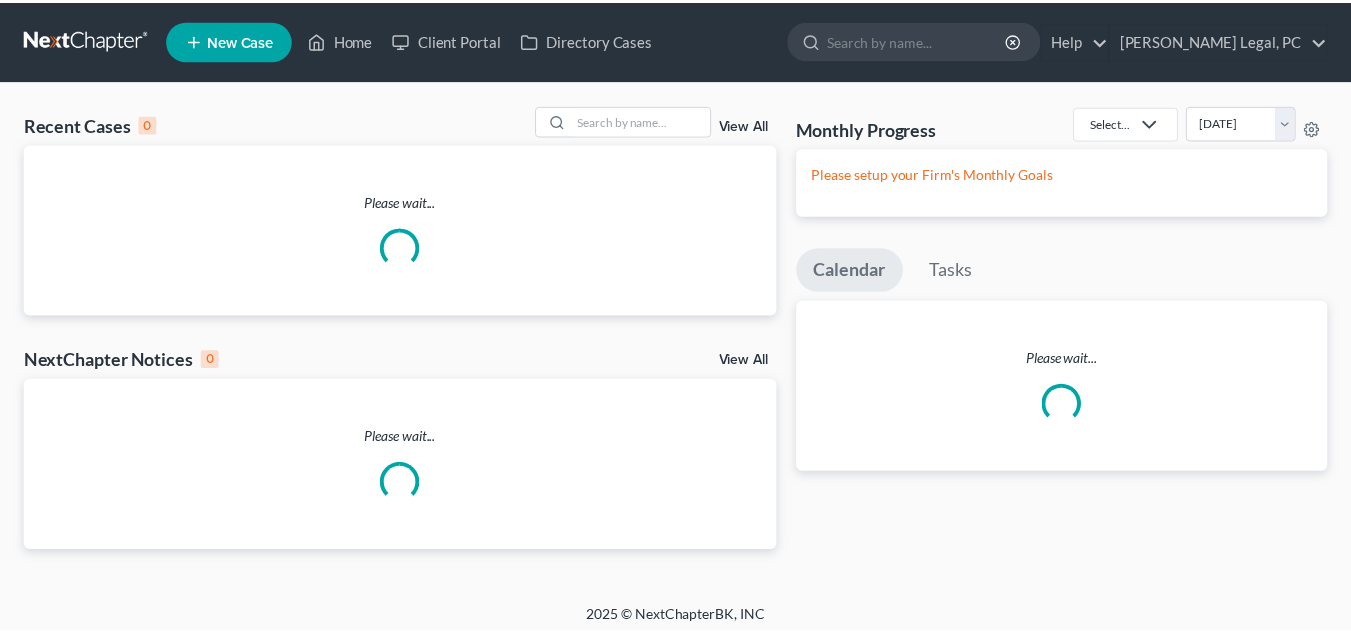 scroll, scrollTop: 0, scrollLeft: 0, axis: both 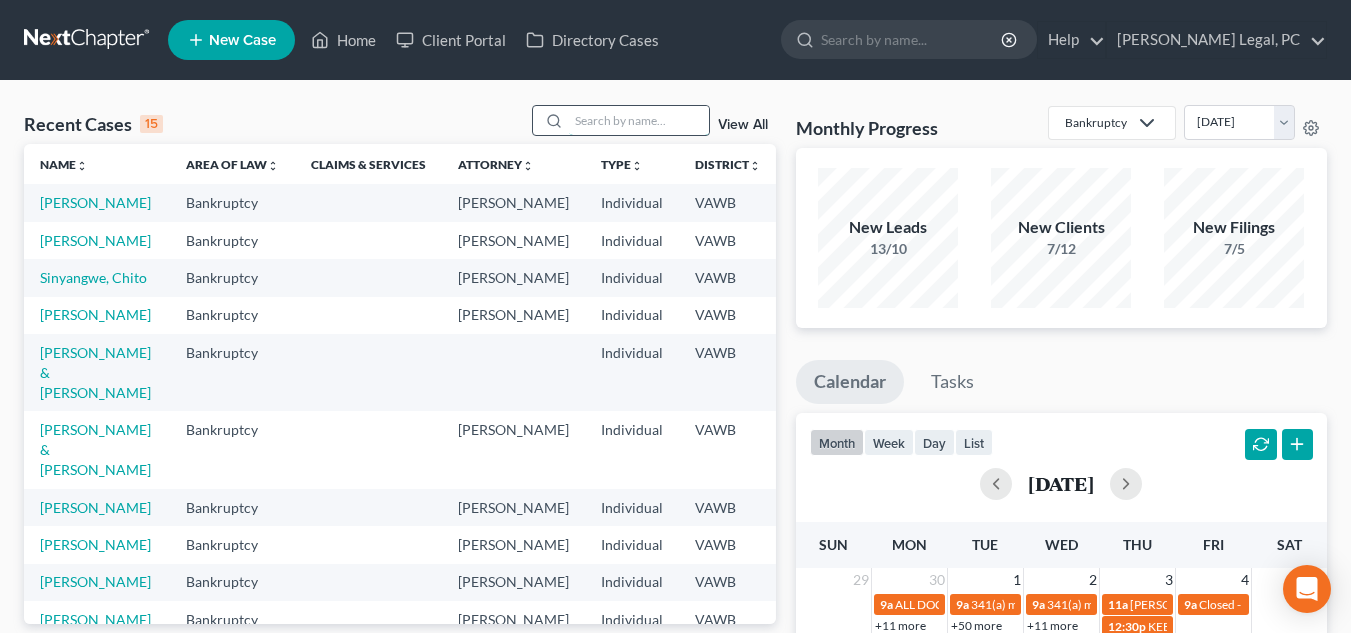 click at bounding box center [639, 120] 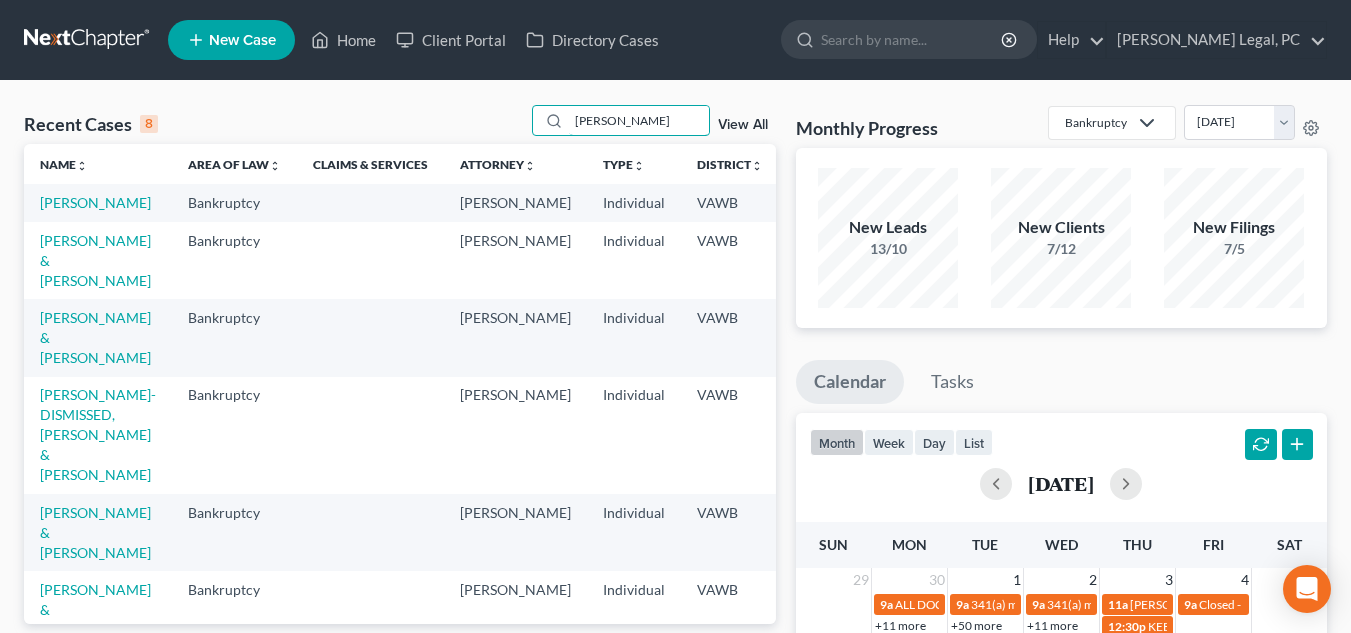 type on "larry" 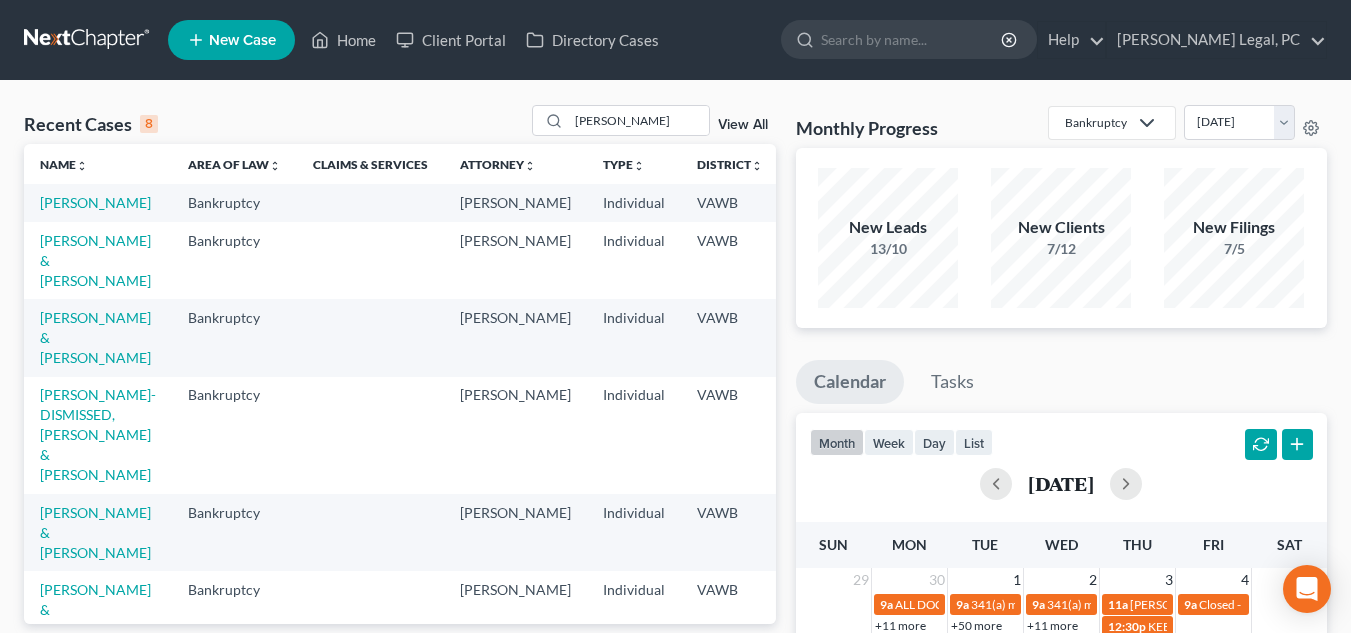 click on "[PERSON_NAME]" at bounding box center (98, 202) 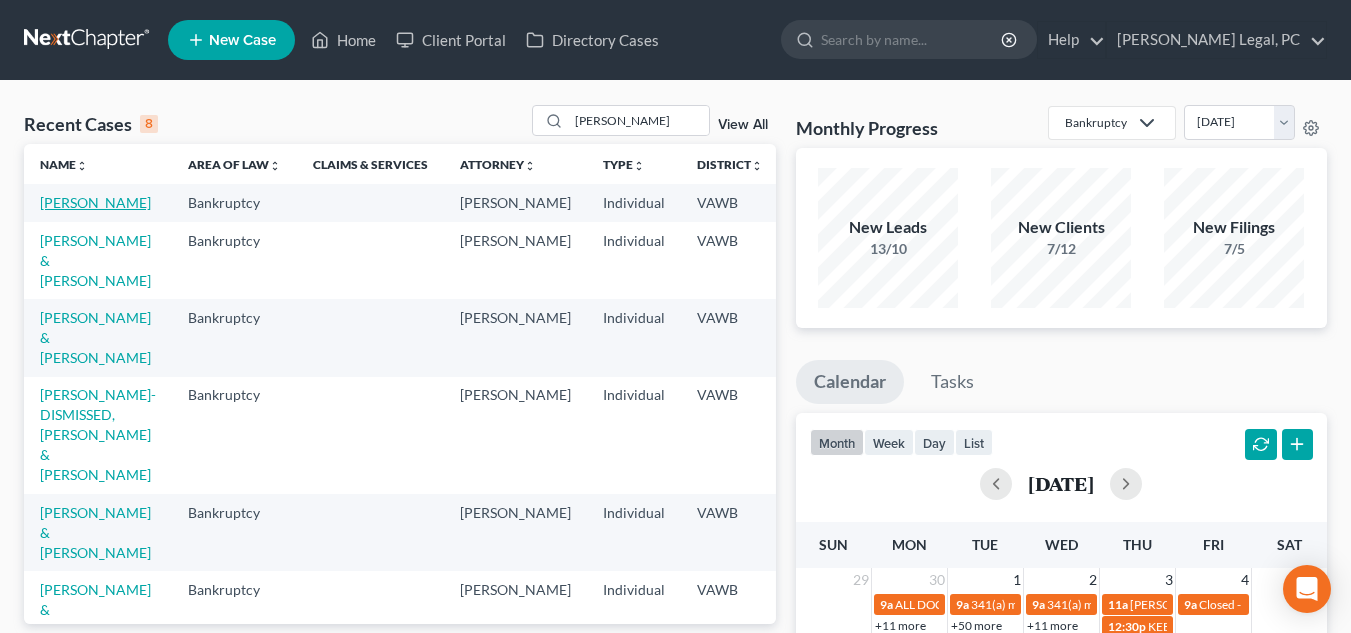 click on "[PERSON_NAME]" at bounding box center [95, 202] 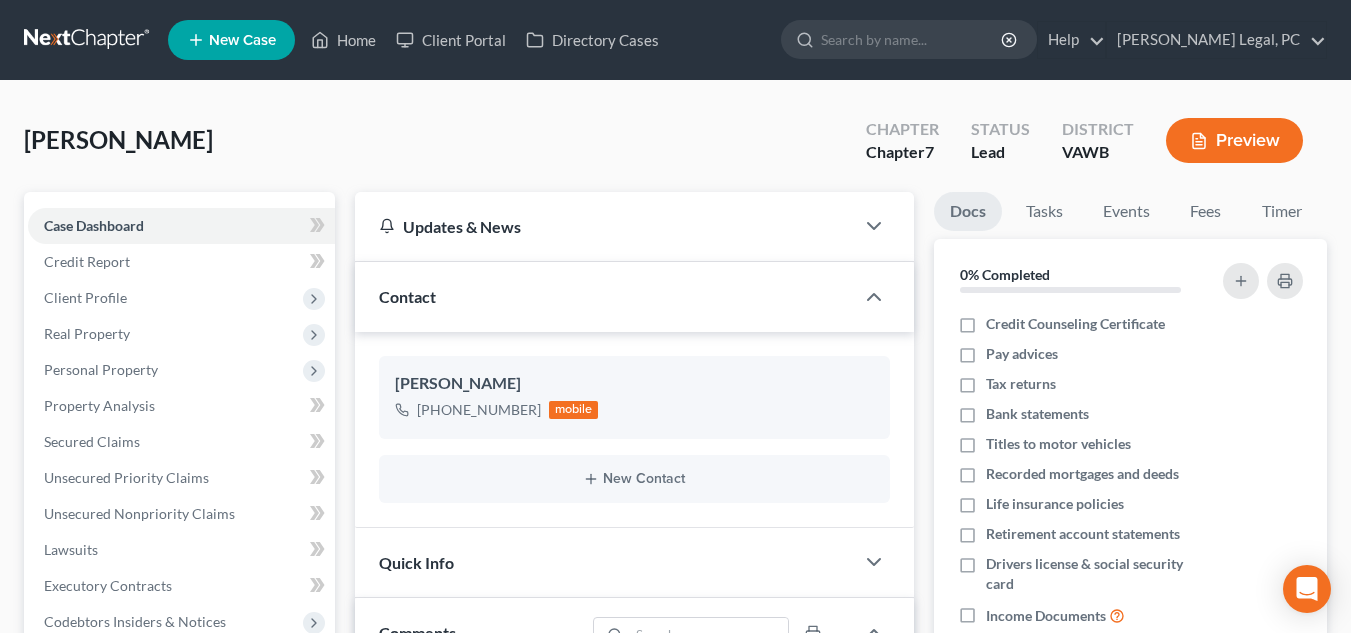 scroll, scrollTop: 10, scrollLeft: 0, axis: vertical 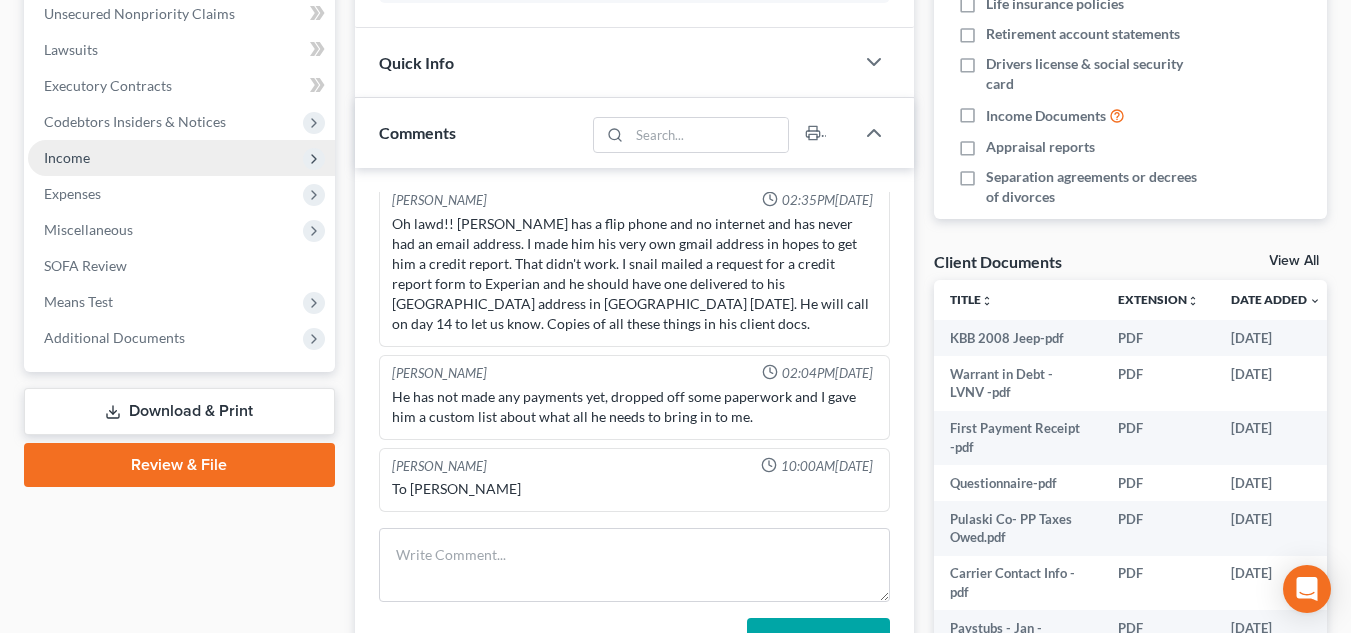 click on "Income" at bounding box center (181, 158) 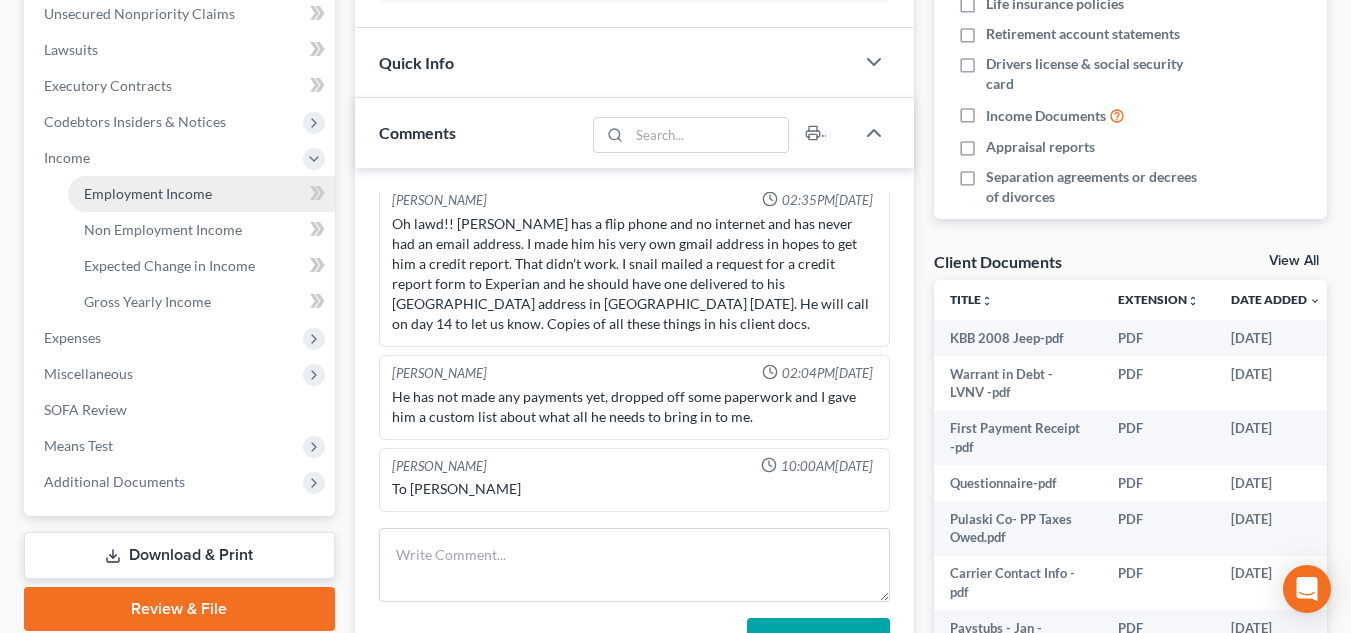 scroll, scrollTop: 300, scrollLeft: 0, axis: vertical 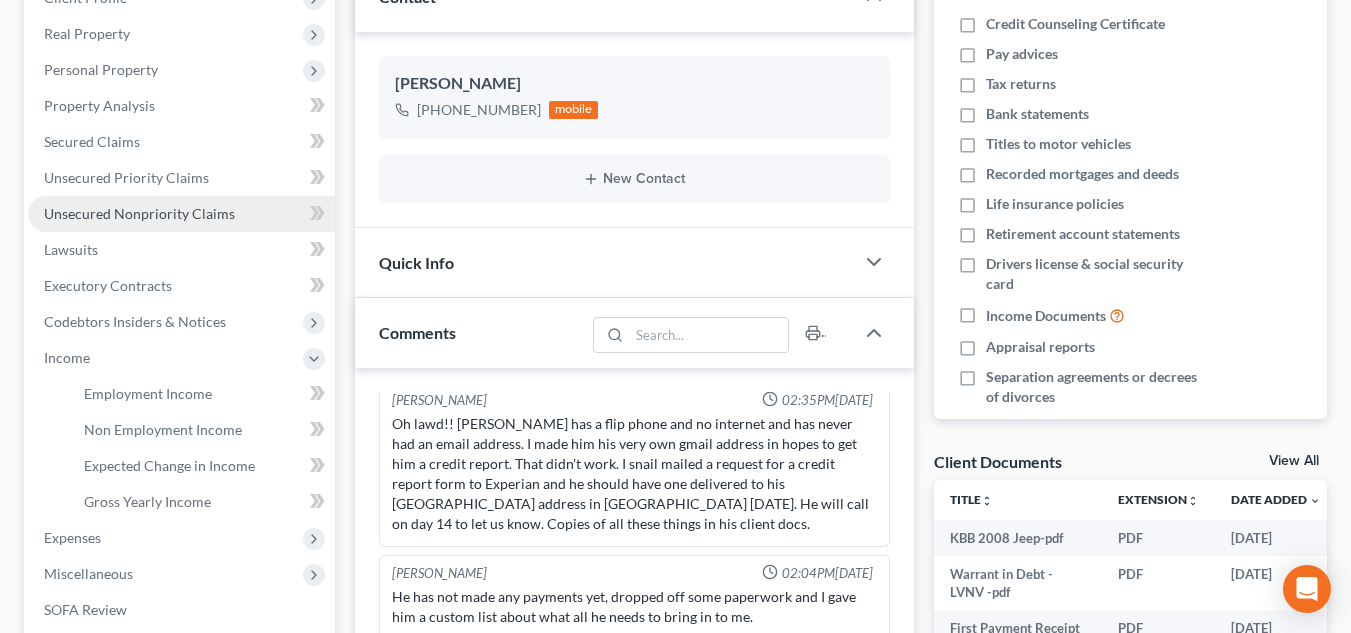 click on "Unsecured Nonpriority Claims" at bounding box center (139, 213) 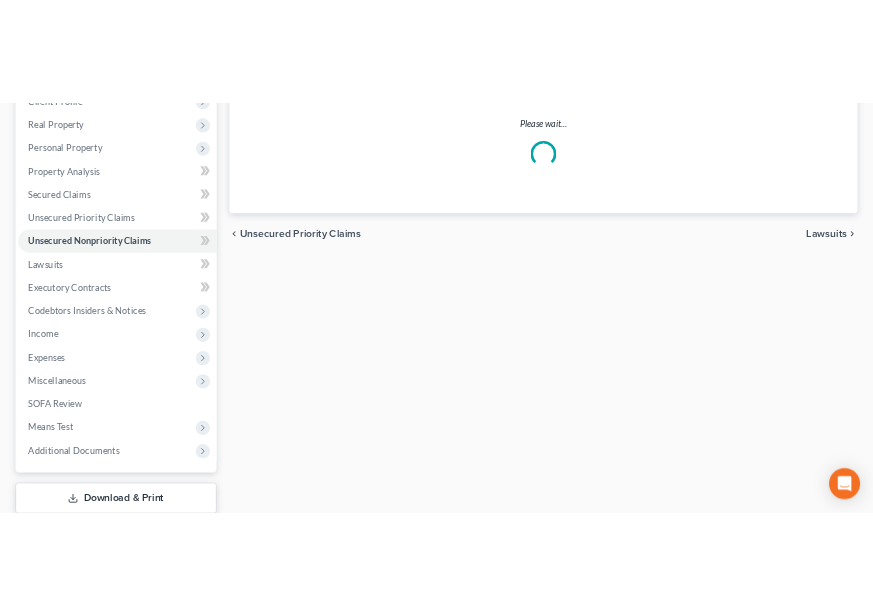 scroll, scrollTop: 0, scrollLeft: 0, axis: both 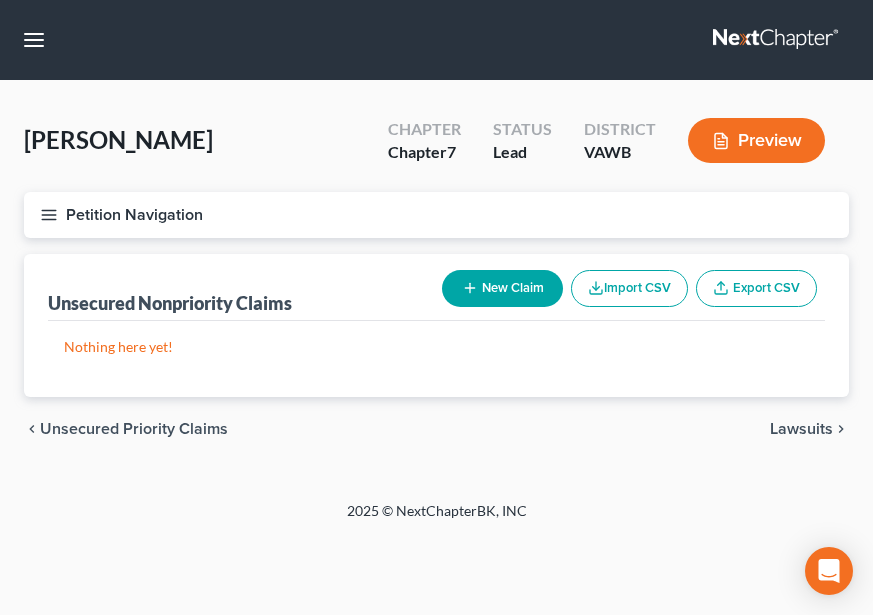 click on "New Claim" at bounding box center [502, 288] 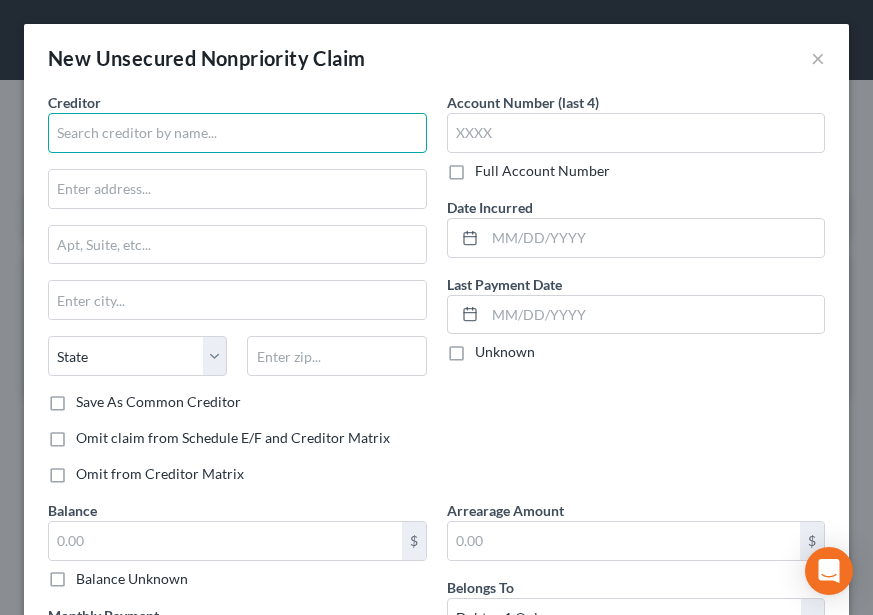 click at bounding box center (237, 133) 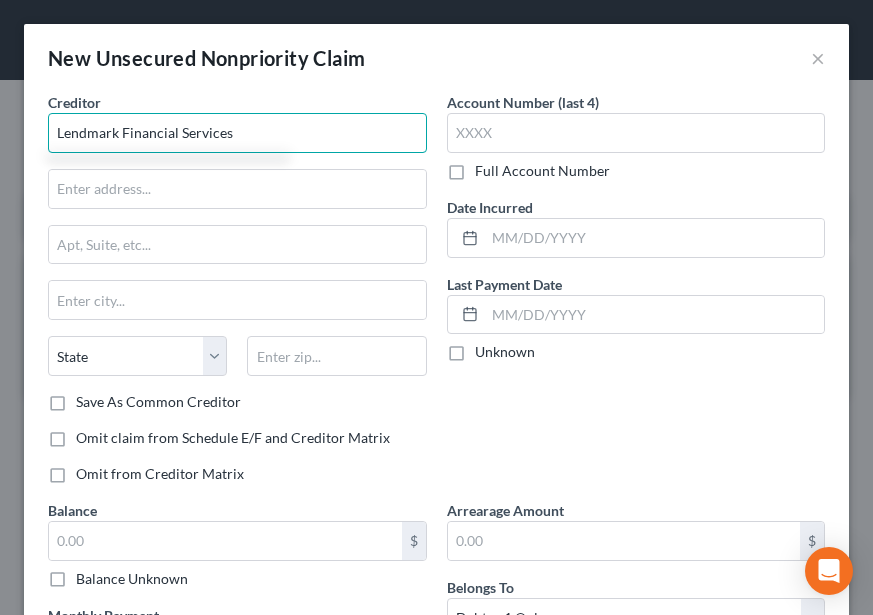 type on "Lendmark Financial Services" 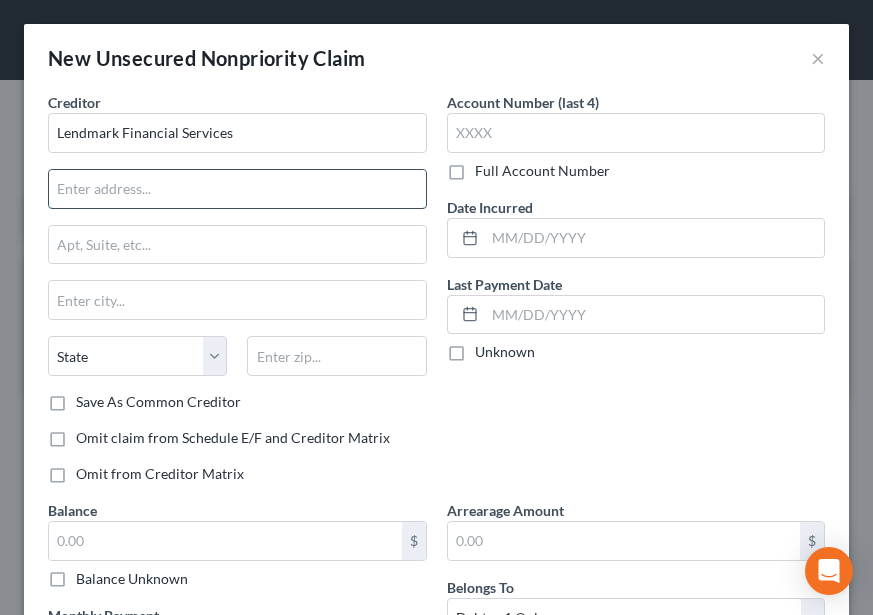 click at bounding box center (237, 189) 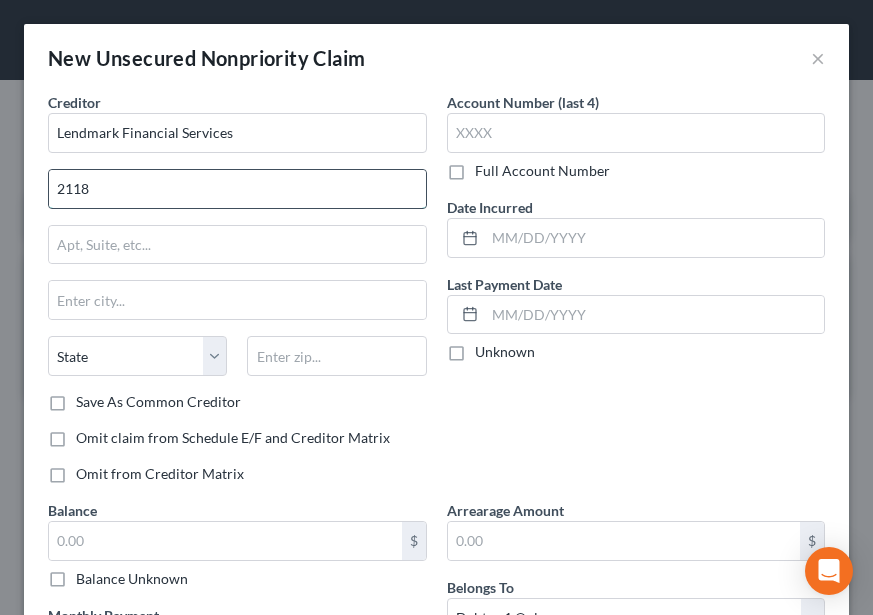 type on "[STREET_ADDRESS][PERSON_NAME]" 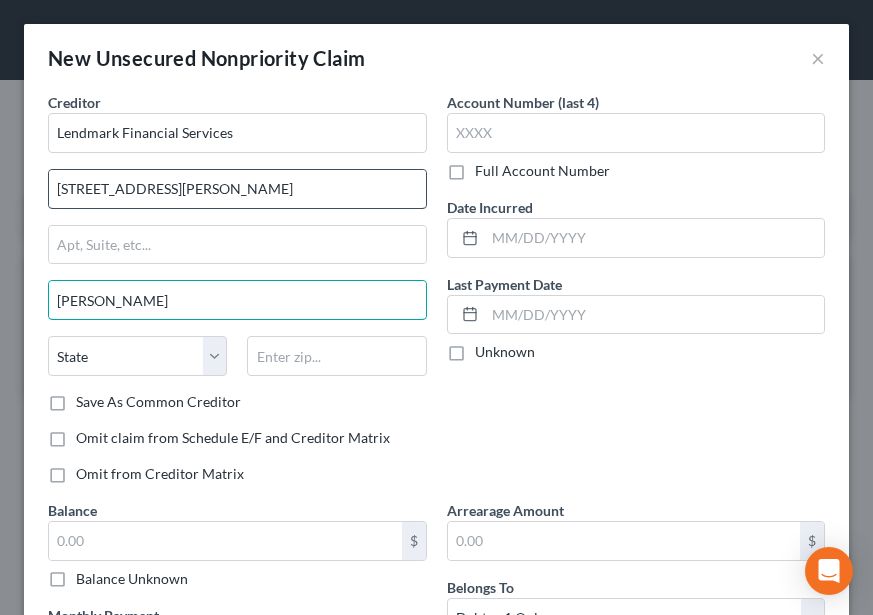 type on "[PERSON_NAME]" 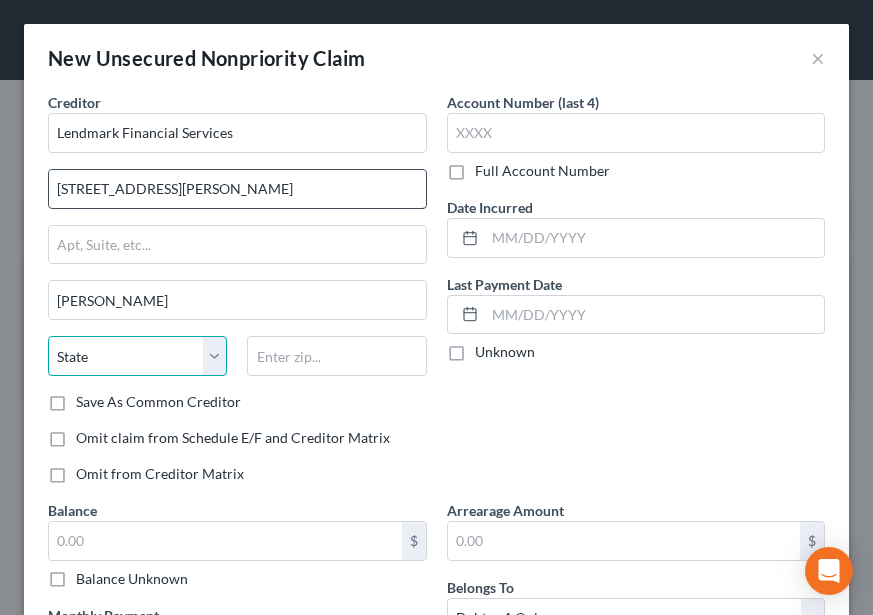 select on "10" 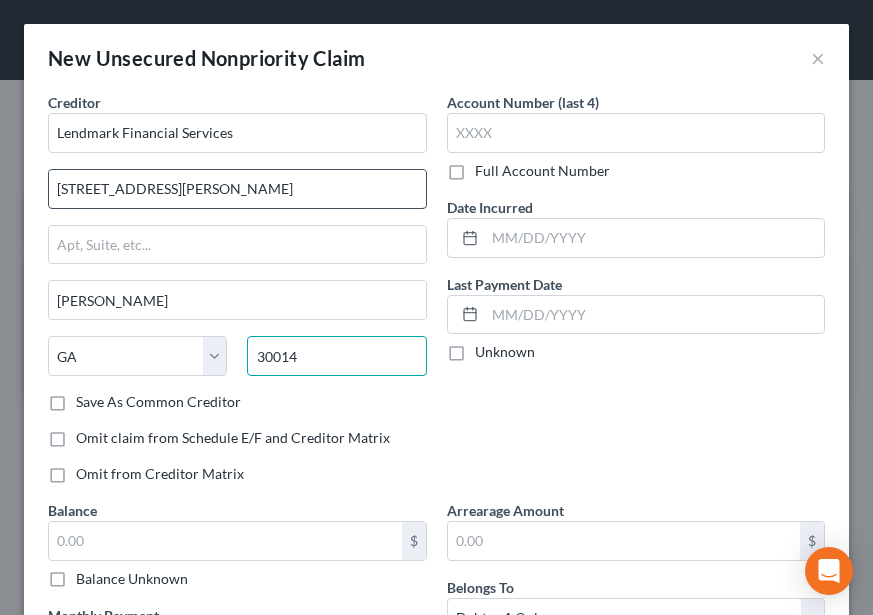 type on "30014" 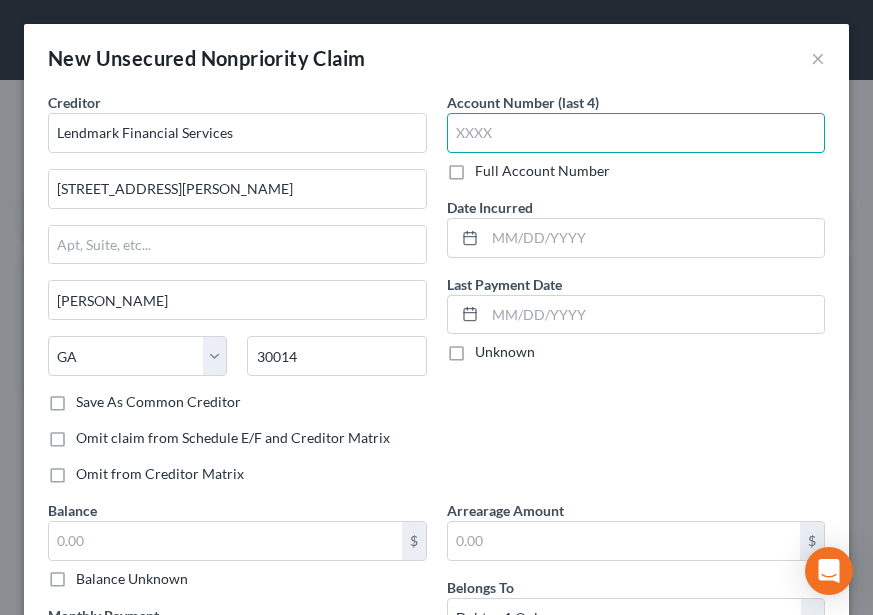 click at bounding box center [636, 133] 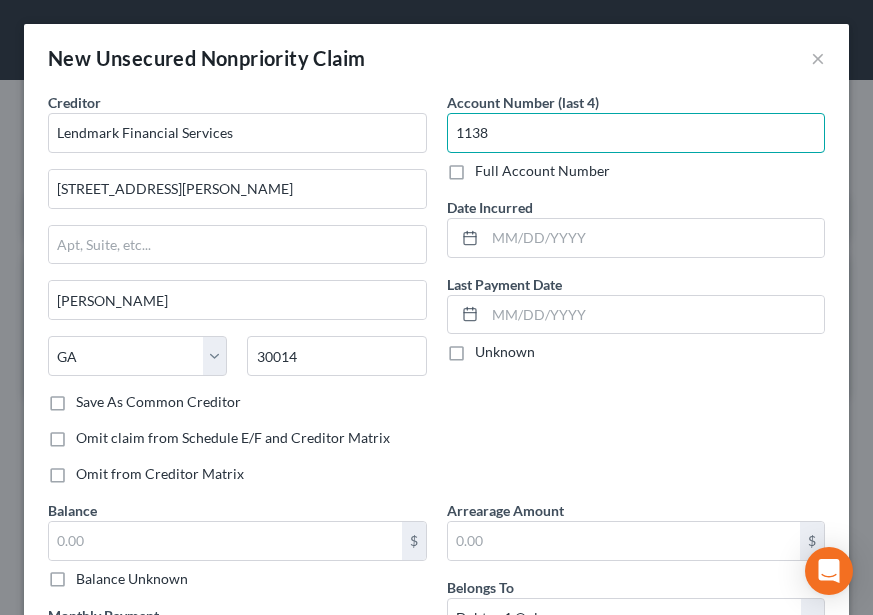 type on "1138" 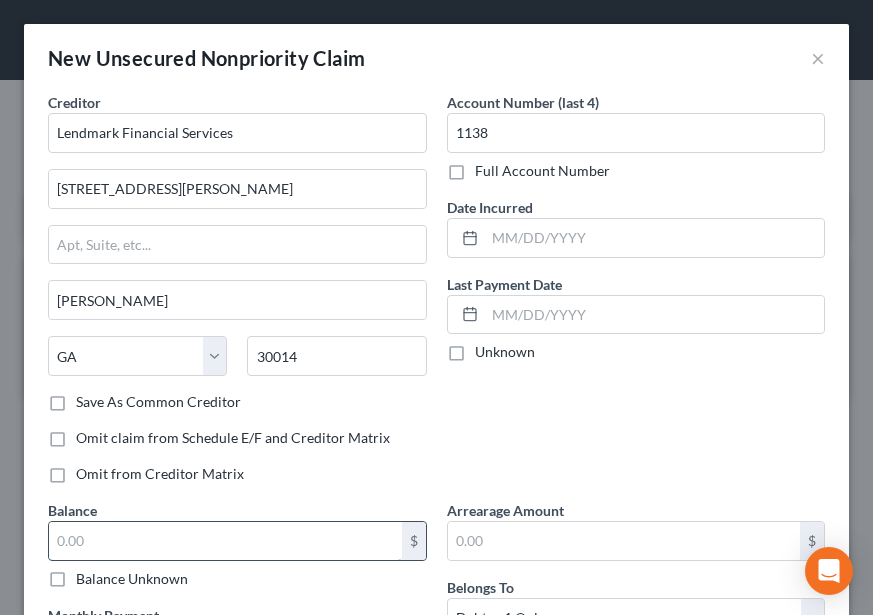 click at bounding box center (225, 541) 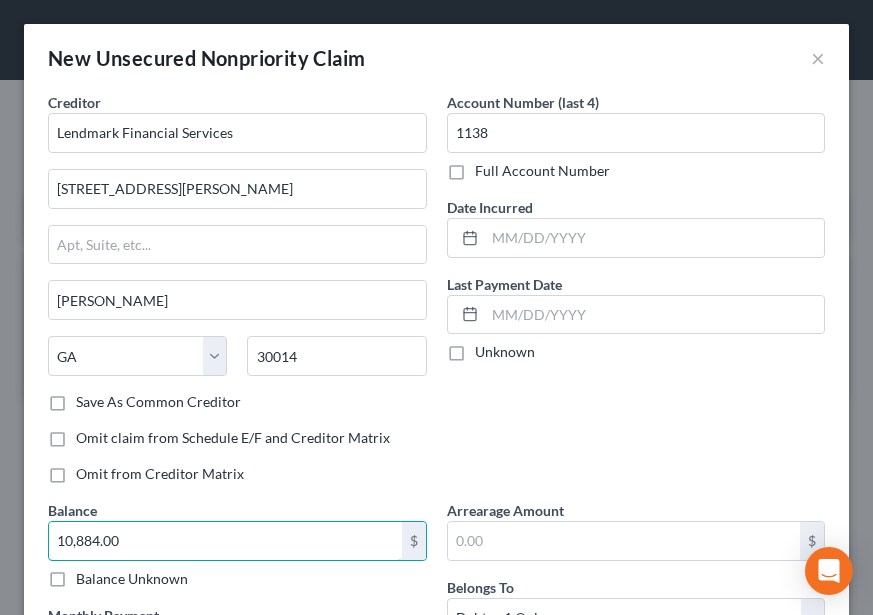 type on "10,884.00" 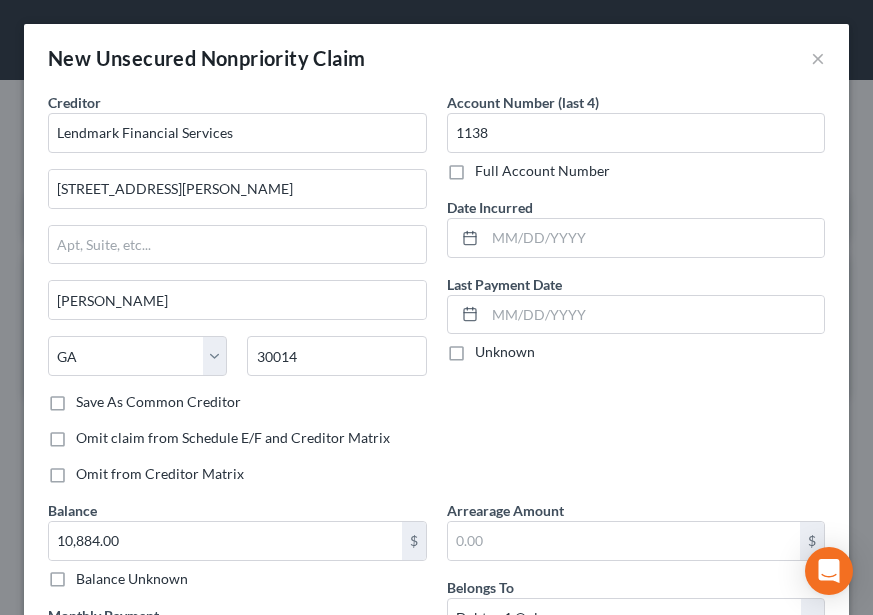 click on "Balance
10,884.00 $
Balance Unknown
Balance Undetermined
10,884.00 $
Balance Unknown" at bounding box center [237, 544] 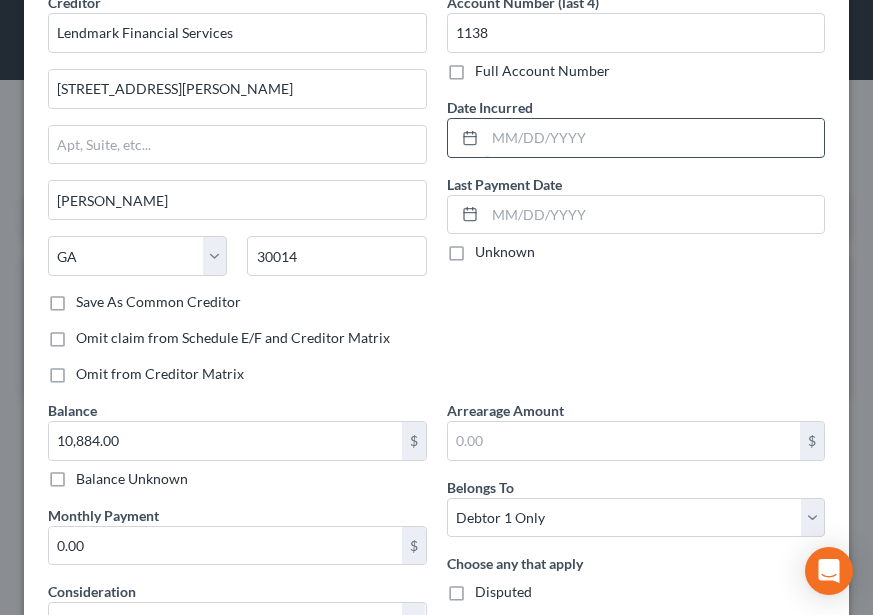click at bounding box center [655, 138] 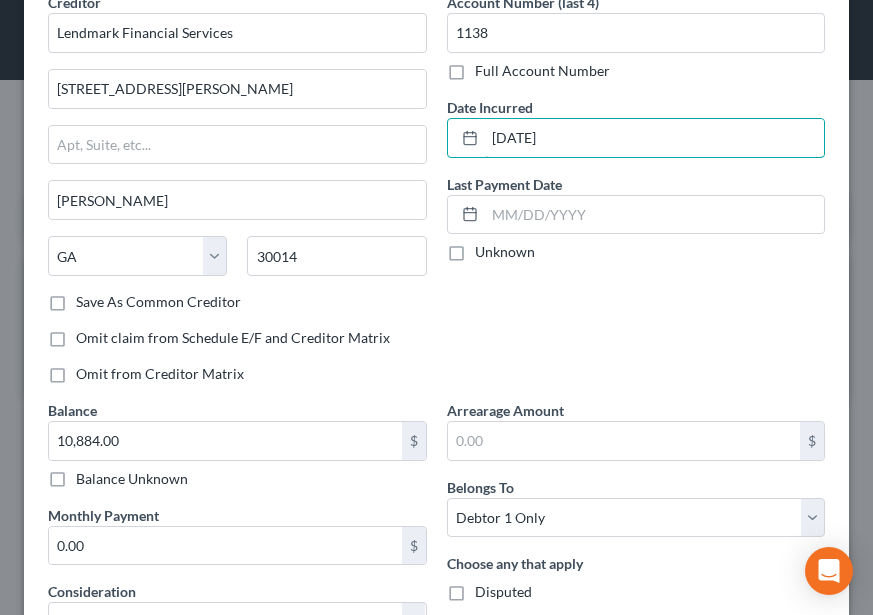 type on "[DATE]" 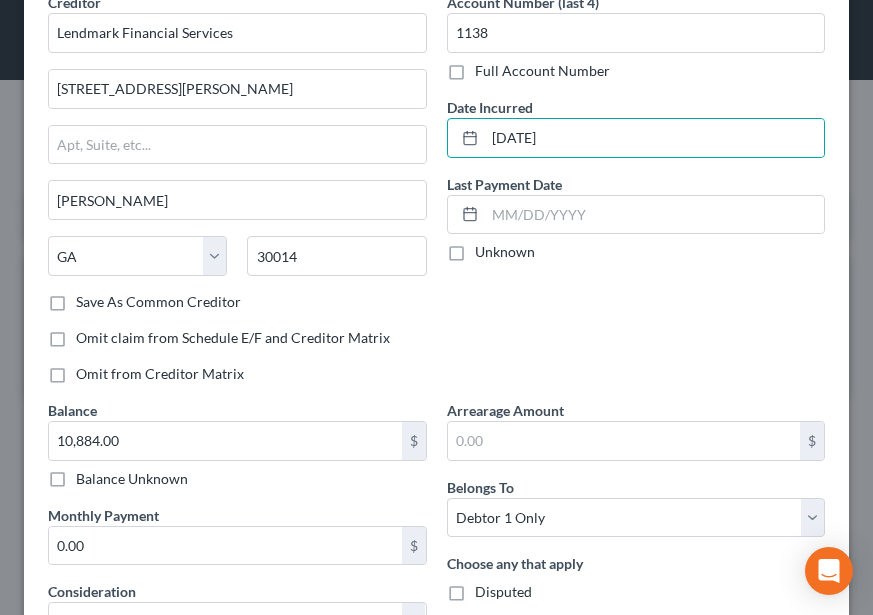 click on "Date Incurred         11/01/2022" at bounding box center (636, 127) 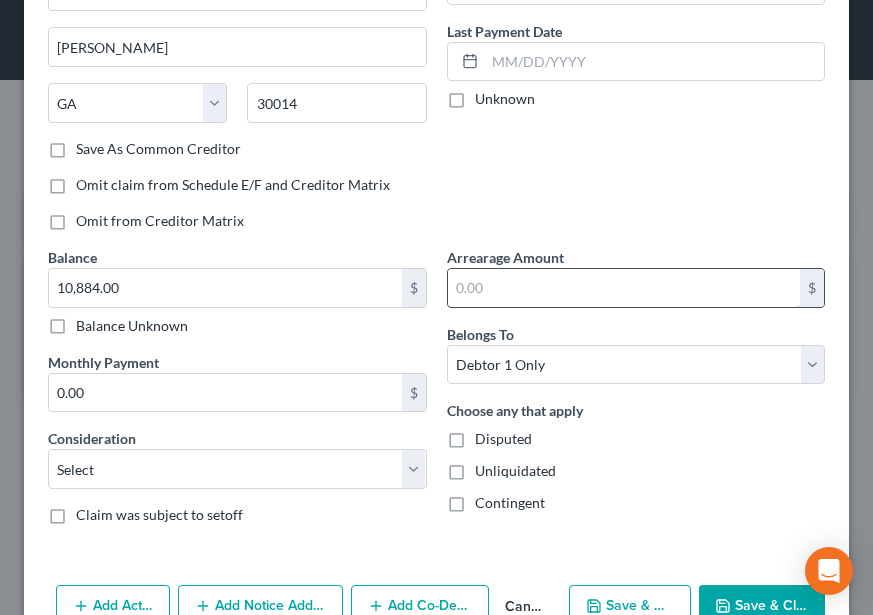 scroll, scrollTop: 305, scrollLeft: 0, axis: vertical 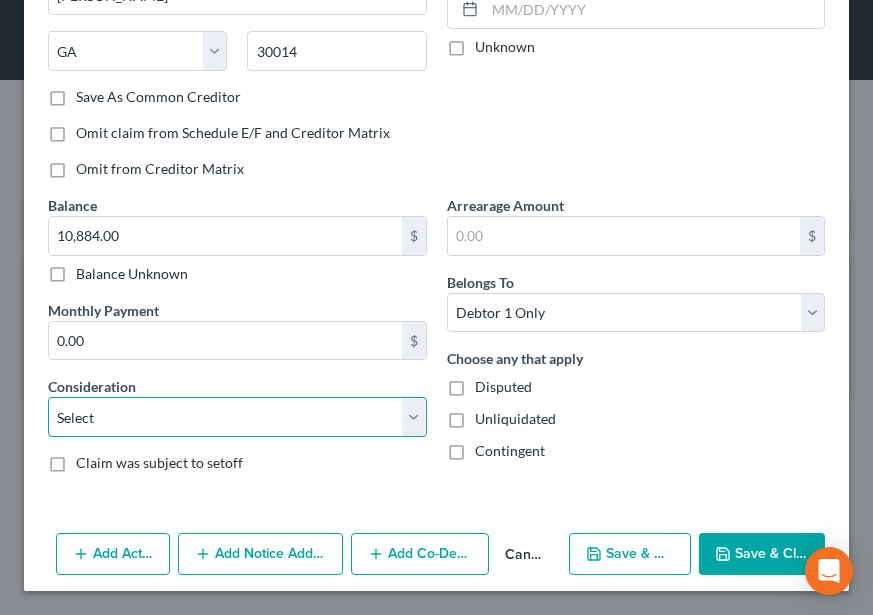 drag, startPoint x: 293, startPoint y: 419, endPoint x: 299, endPoint y: 405, distance: 15.231546 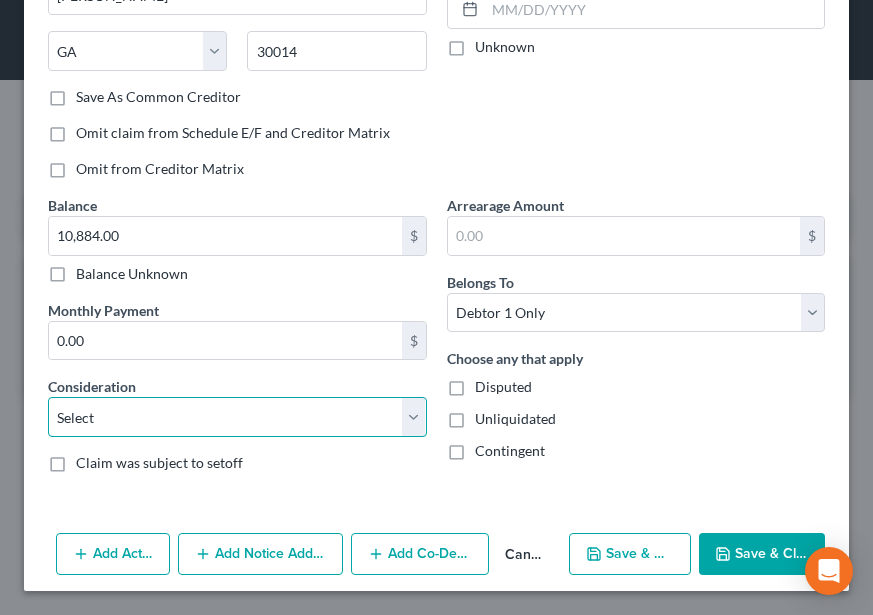 select on "14" 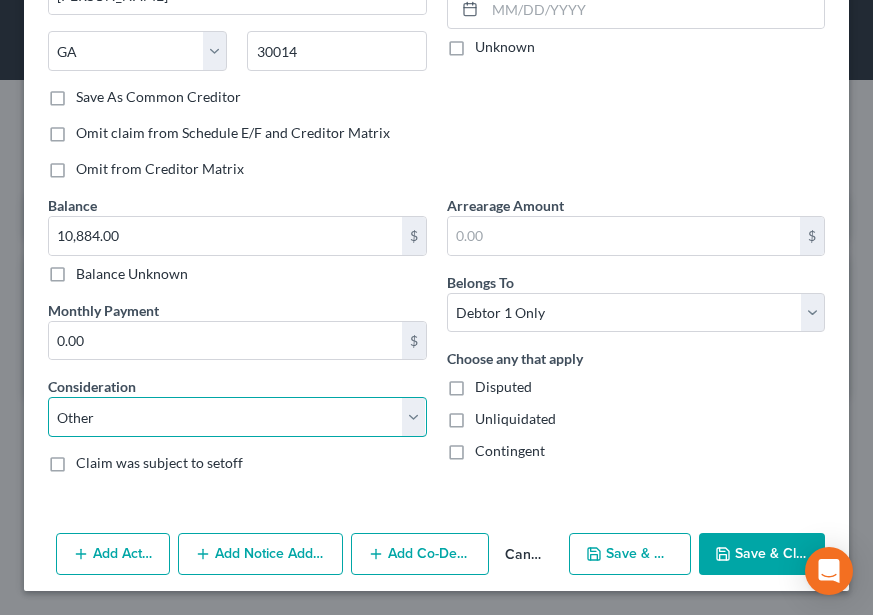 click on "Select Cable / Satellite Services Collection Agency Credit Card Debt Debt Counseling / Attorneys Deficiency Balance Domestic Support Obligations Home / Car Repairs Income Taxes Judgment Liens Medical Services Monies Loaned / Advanced Mortgage Obligation From Divorce Or Separation Obligation To Pensions Other Overdrawn Bank Account Promised To Help Pay Creditors Student Loans Suppliers And Vendors Telephone / Internet Services Utility Services" at bounding box center [237, 417] 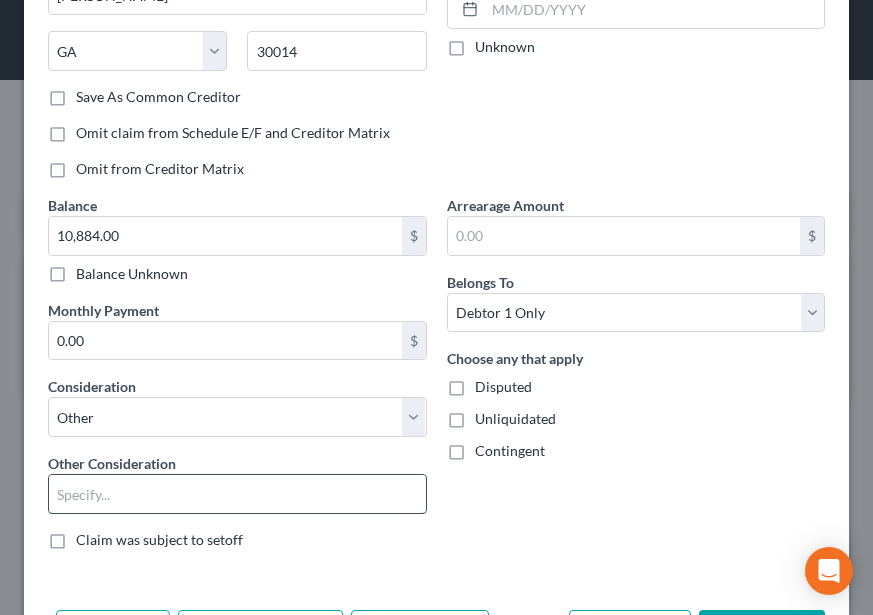 click at bounding box center [237, 494] 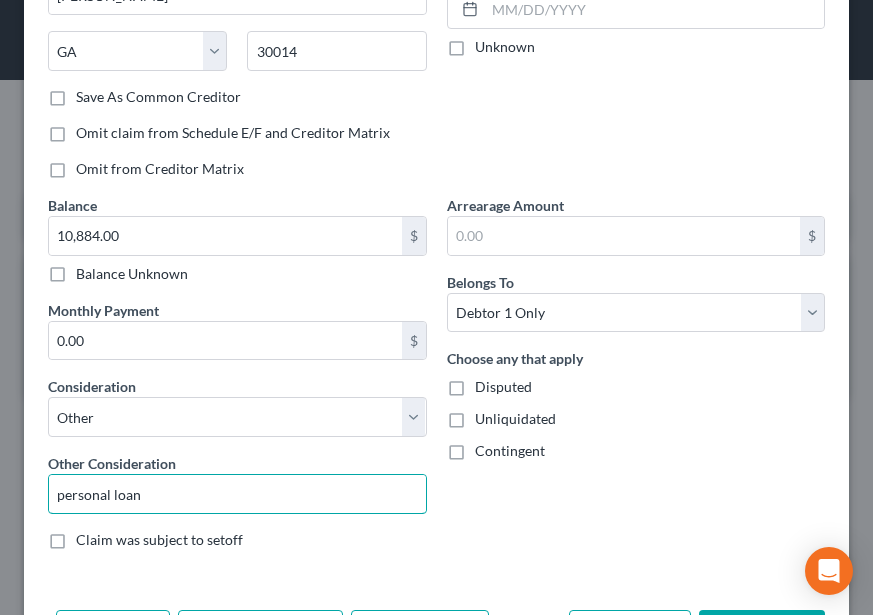 type on "personal loan" 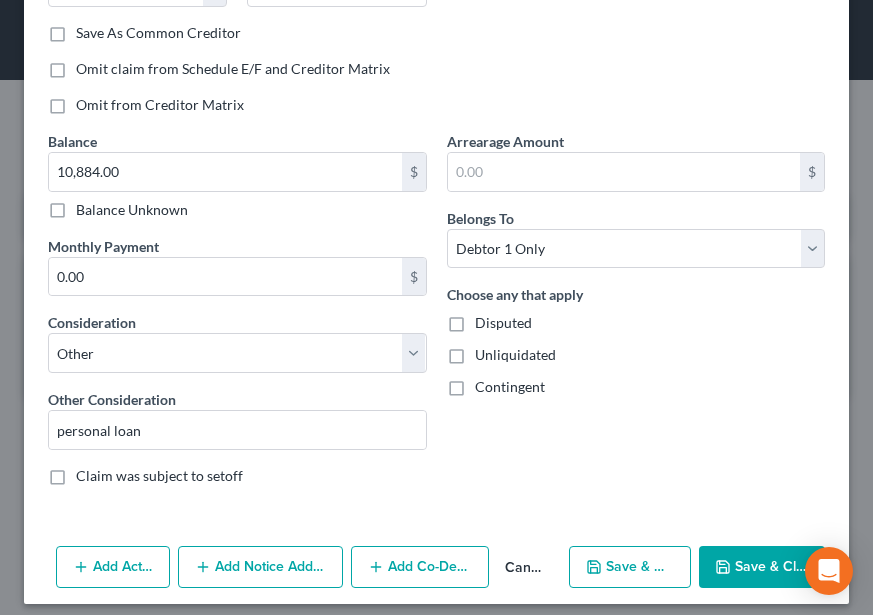 scroll, scrollTop: 382, scrollLeft: 0, axis: vertical 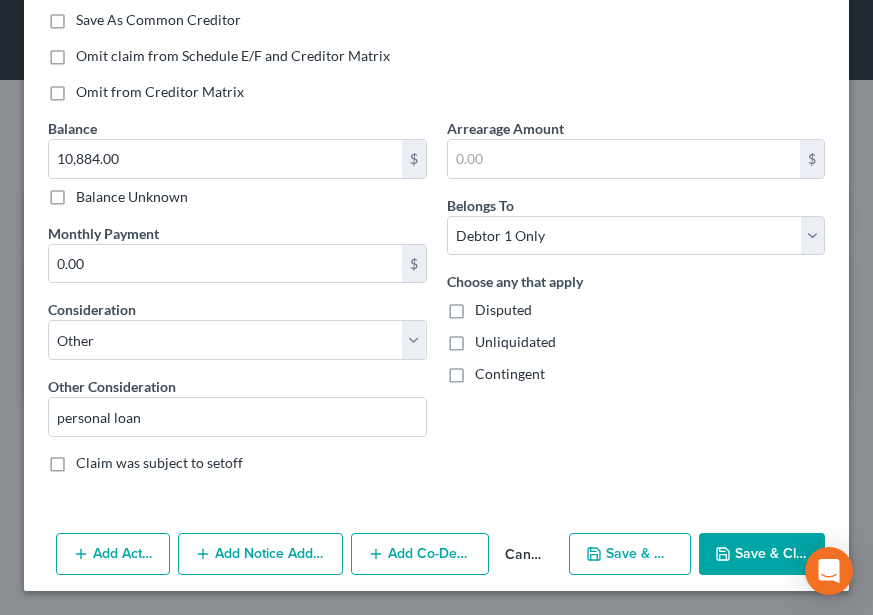 click on "Save & New" at bounding box center [630, 554] 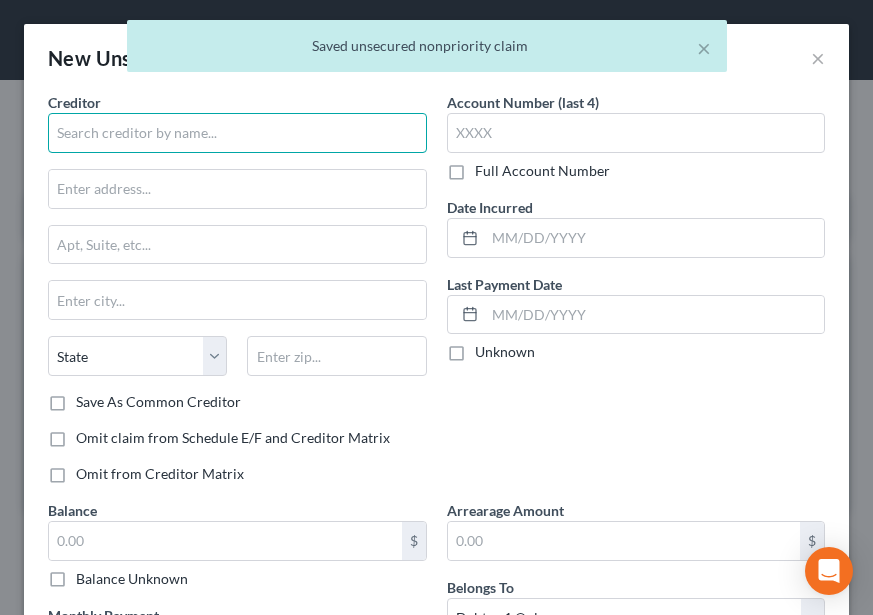 click at bounding box center [237, 133] 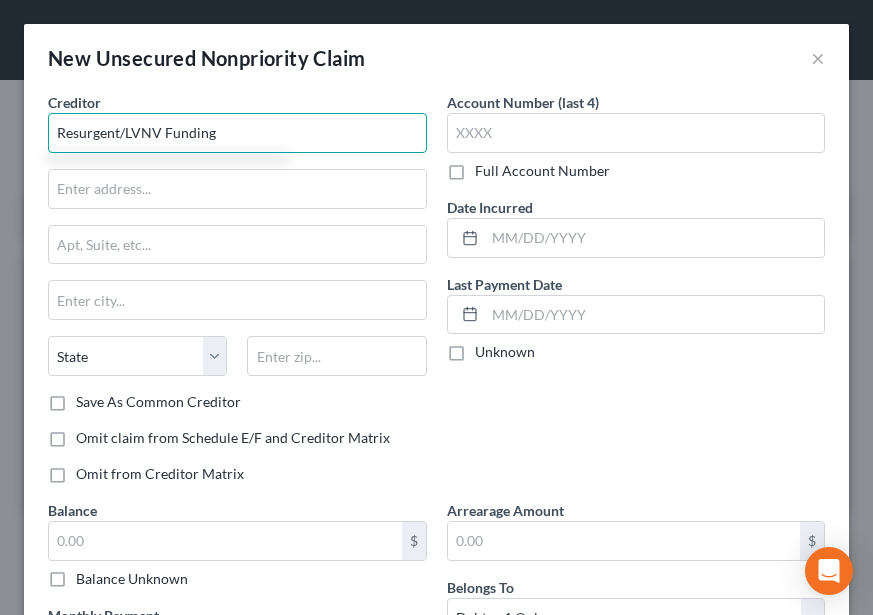 type on "Resurgent/LVNV Funding" 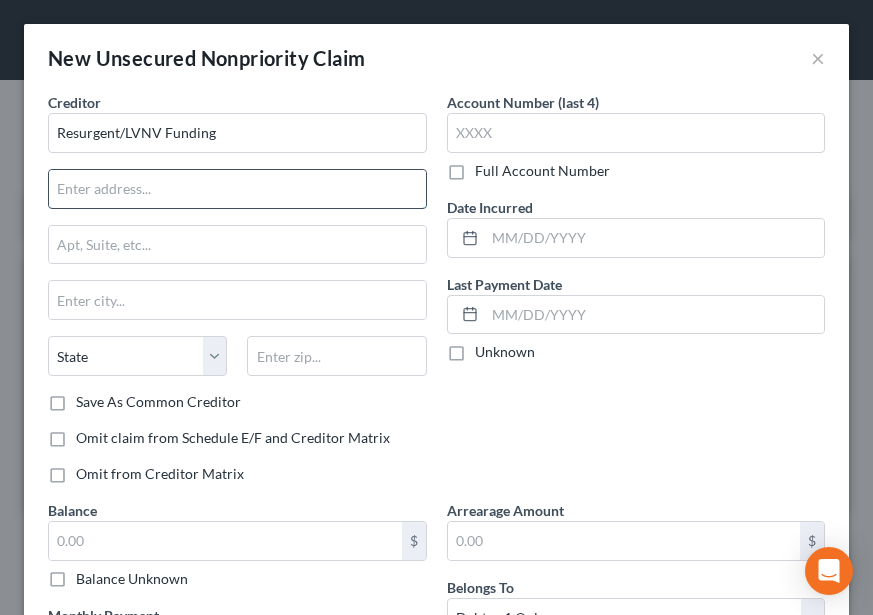 click at bounding box center (237, 189) 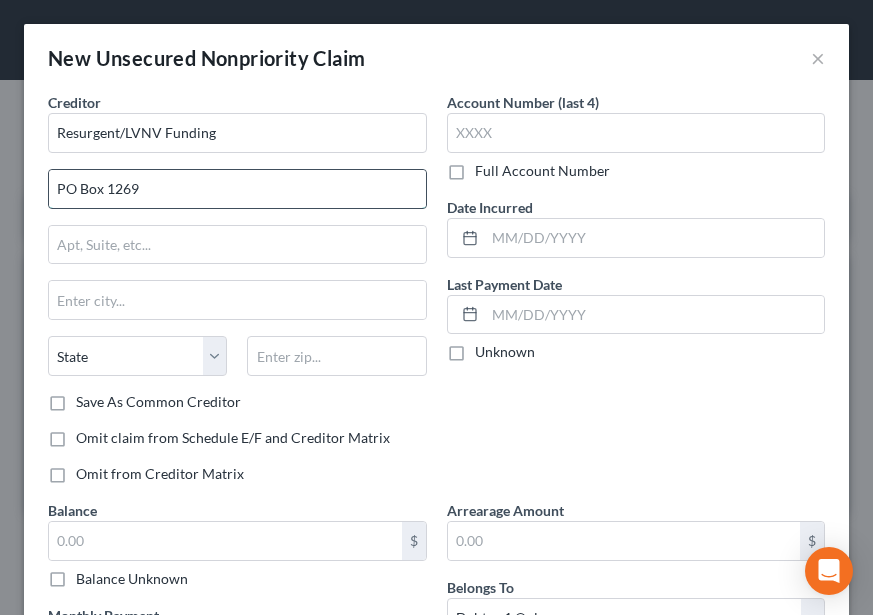 type on "PO Box 1269" 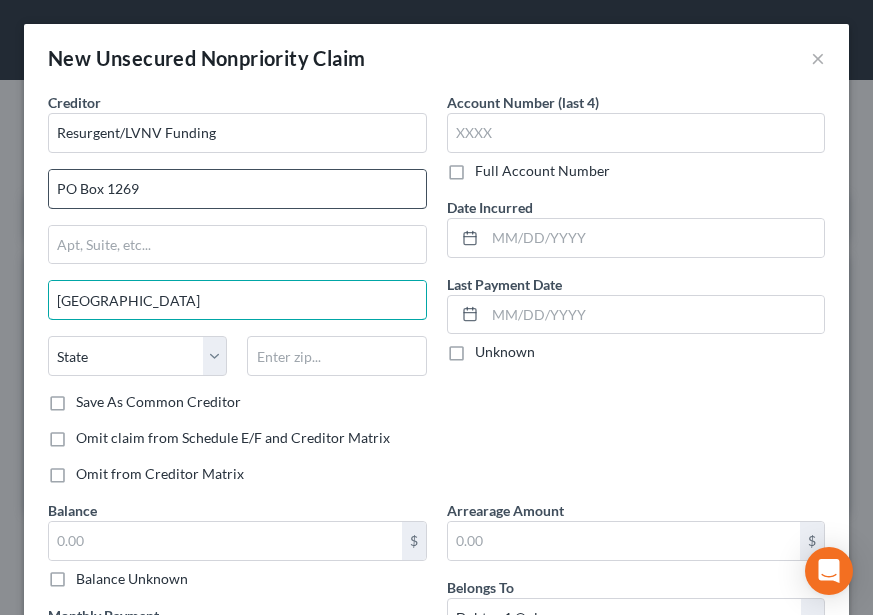 type on "[GEOGRAPHIC_DATA]" 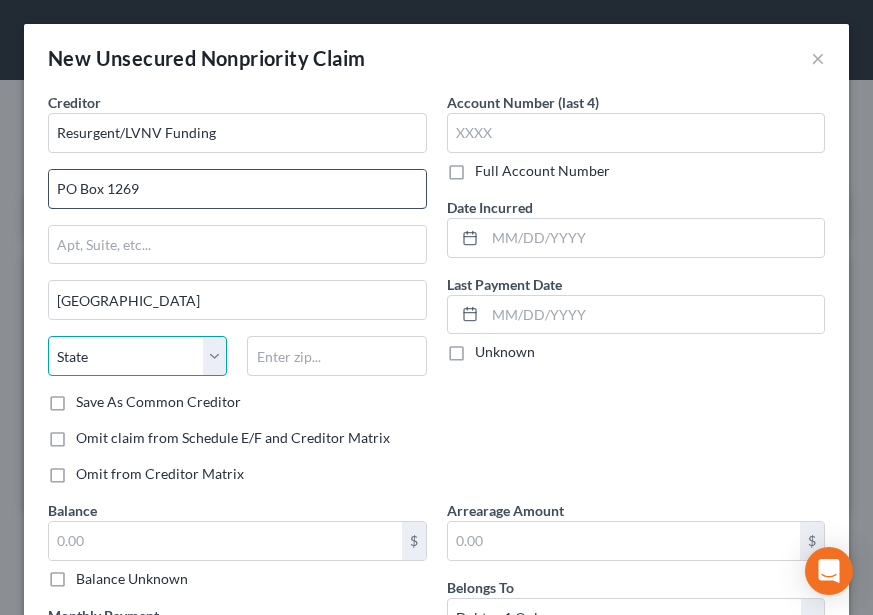 select on "42" 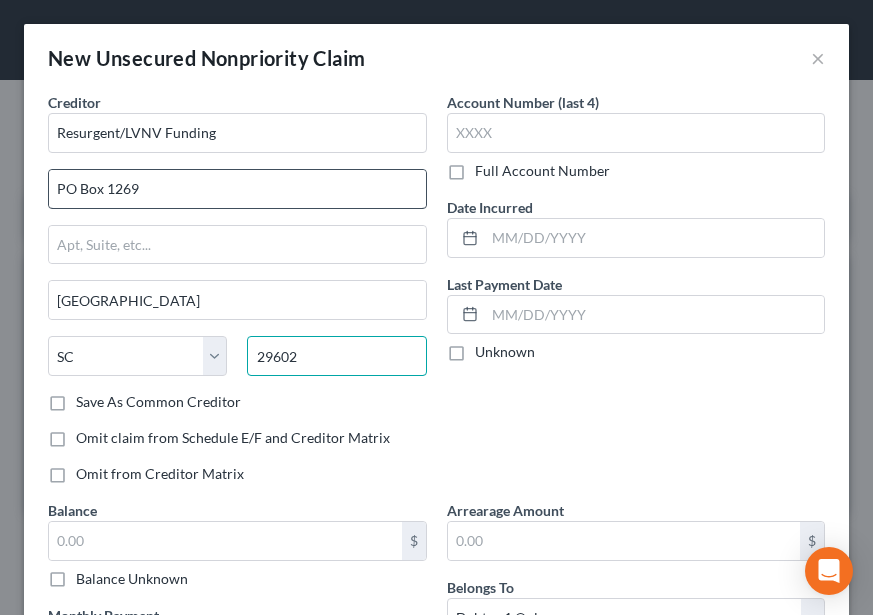type on "29602" 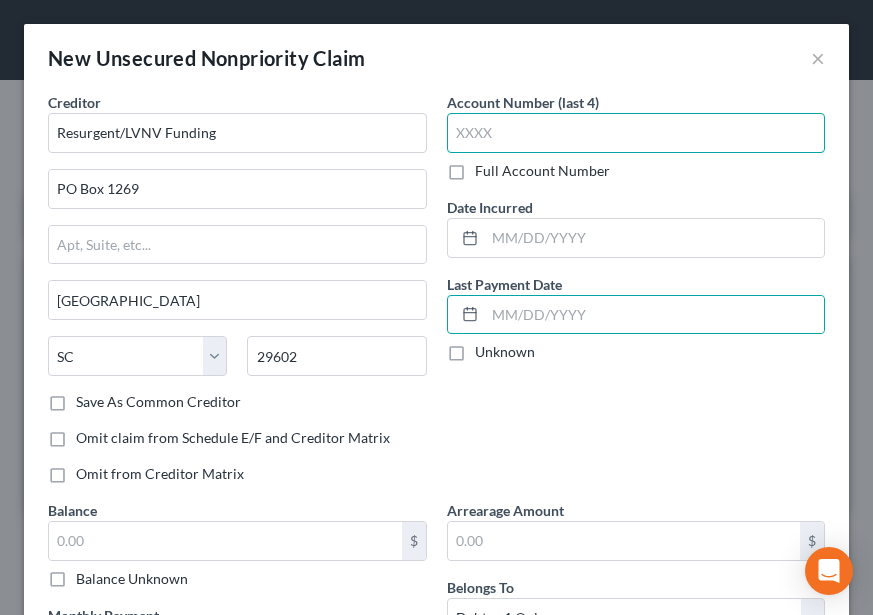 click at bounding box center (636, 133) 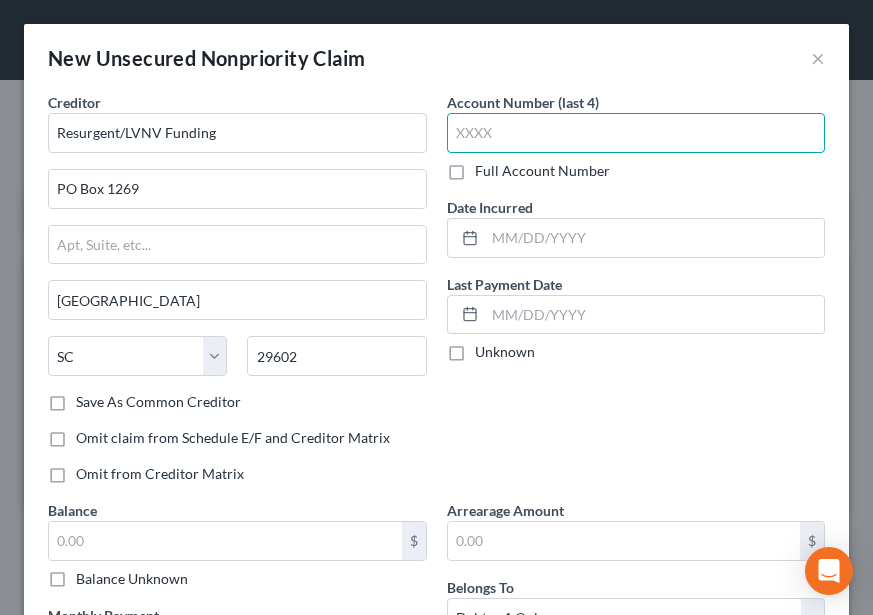 click at bounding box center [636, 133] 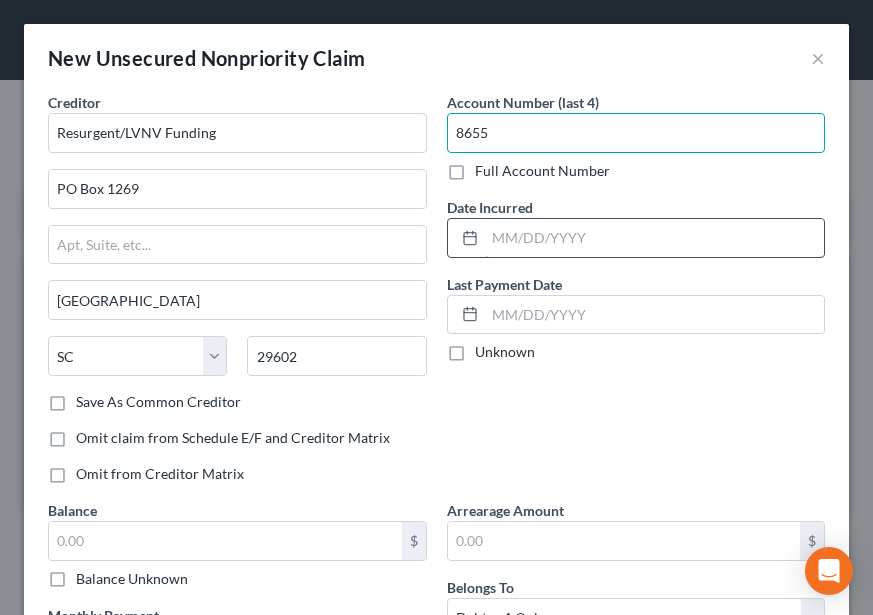 type on "8655" 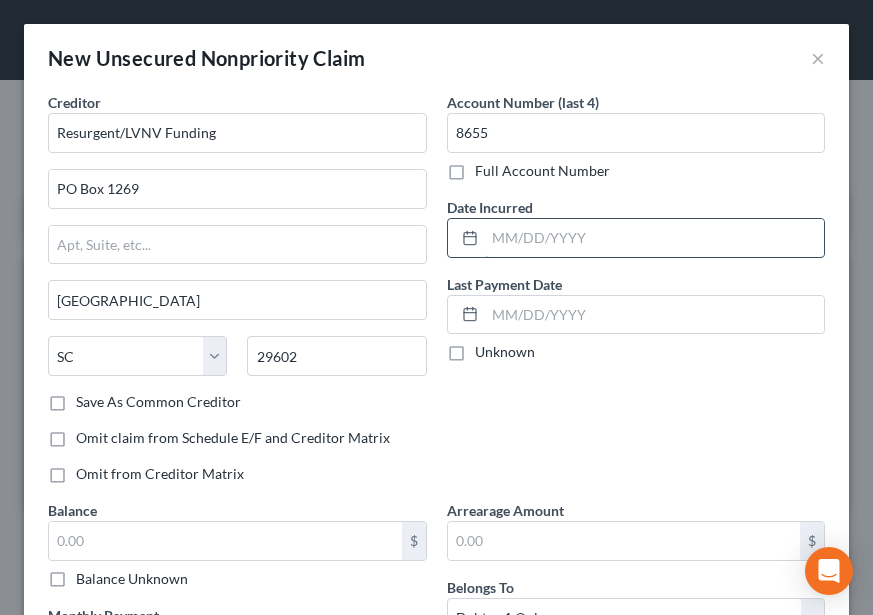click at bounding box center (655, 238) 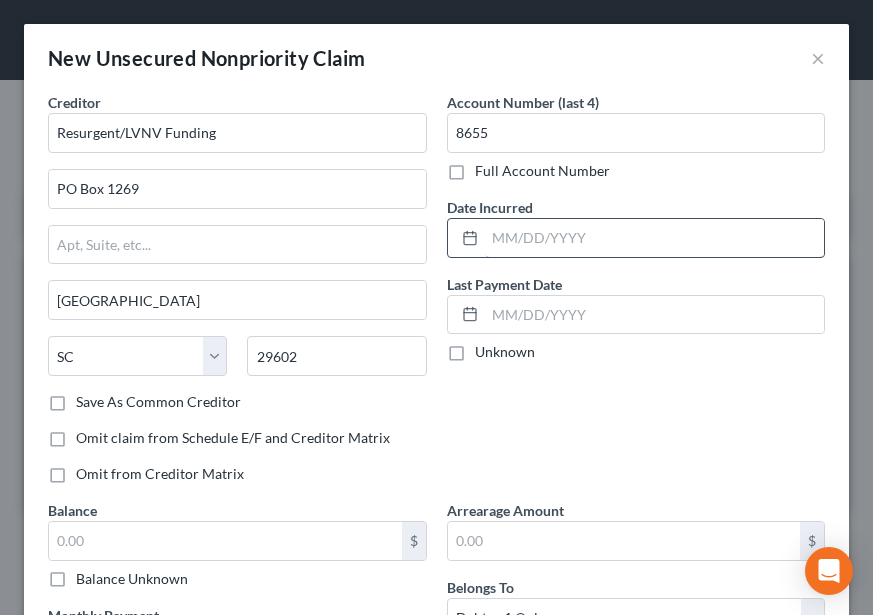 drag, startPoint x: 603, startPoint y: 285, endPoint x: 606, endPoint y: 237, distance: 48.09366 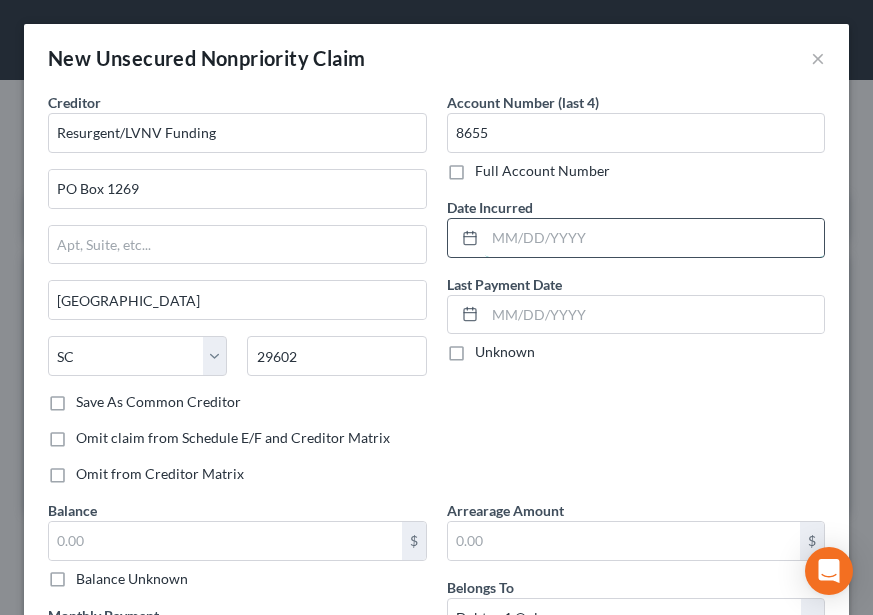 click at bounding box center [655, 238] 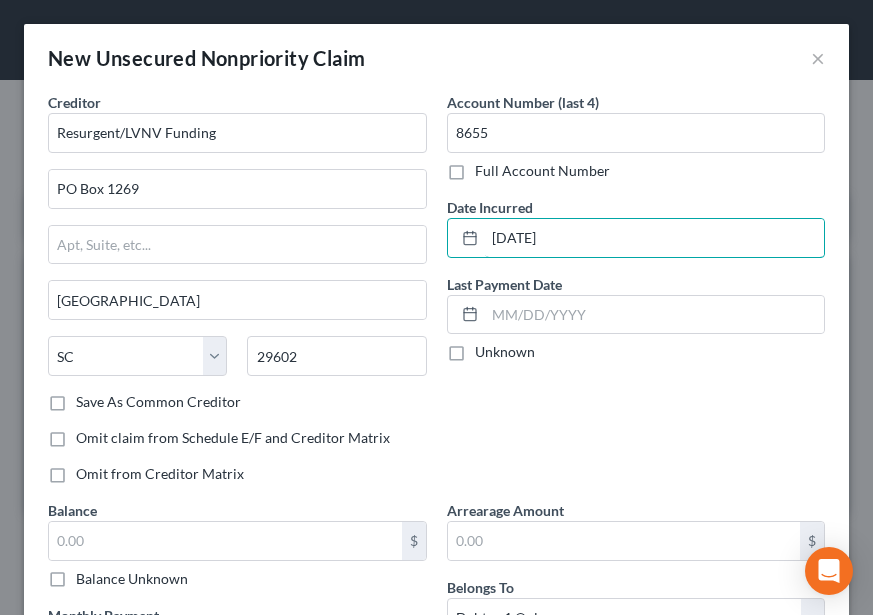 type on "[DATE]" 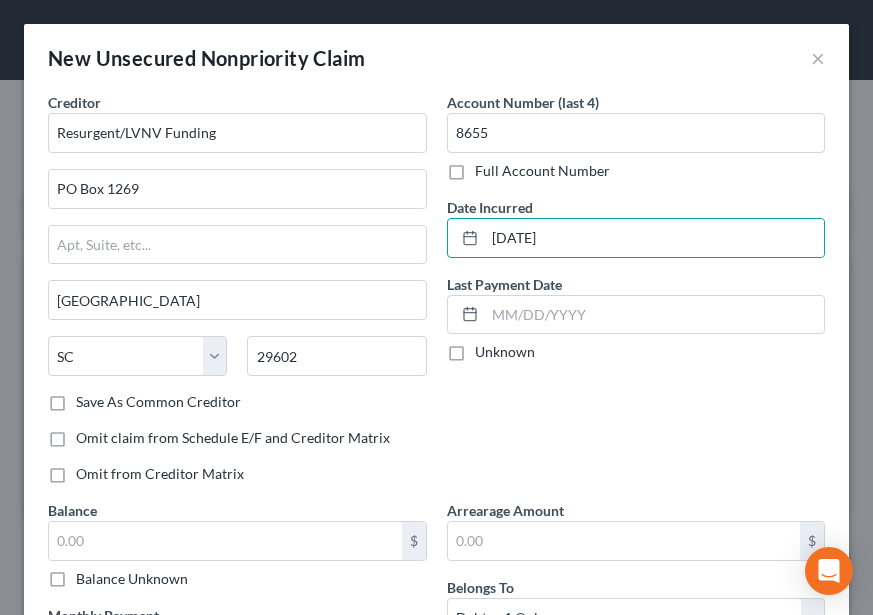 click on "Full Account Number" at bounding box center (636, 171) 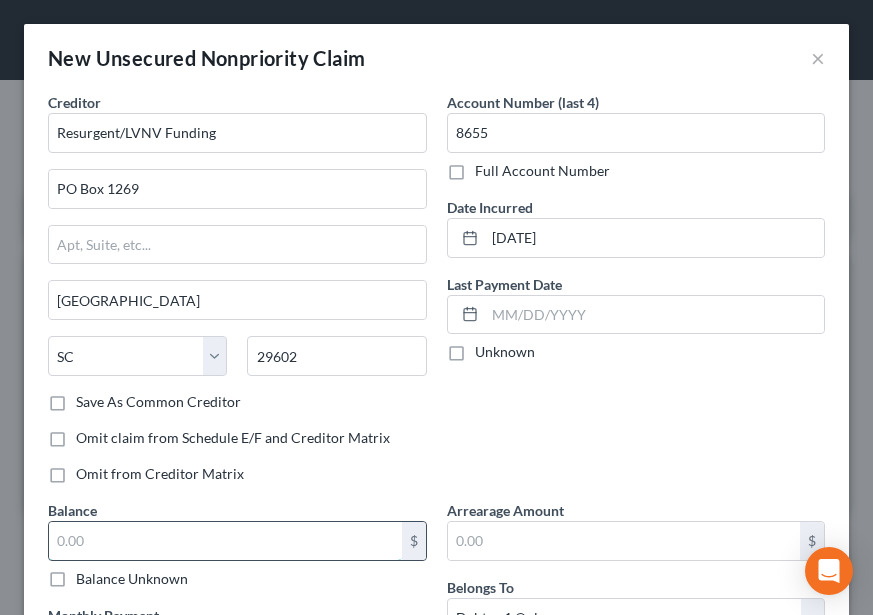 click at bounding box center [225, 541] 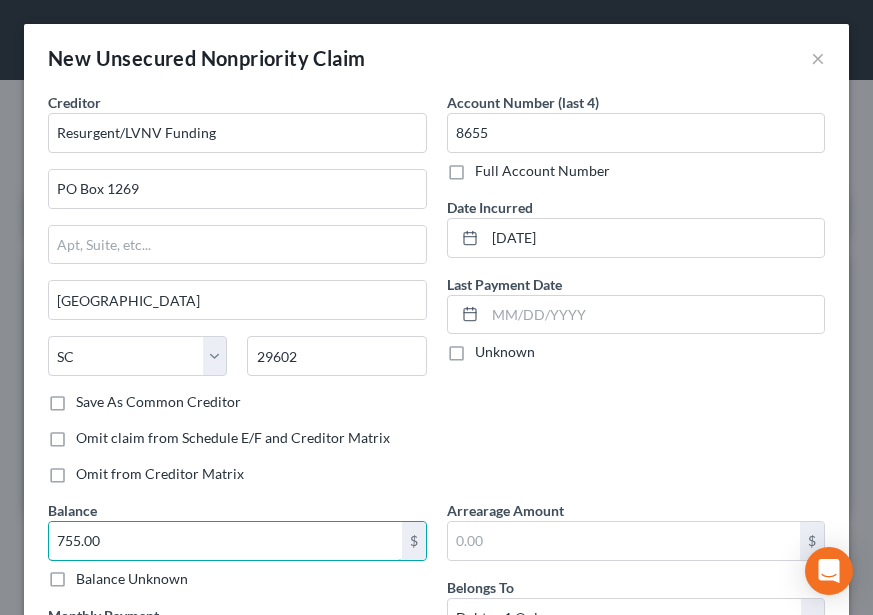 type on "755.00" 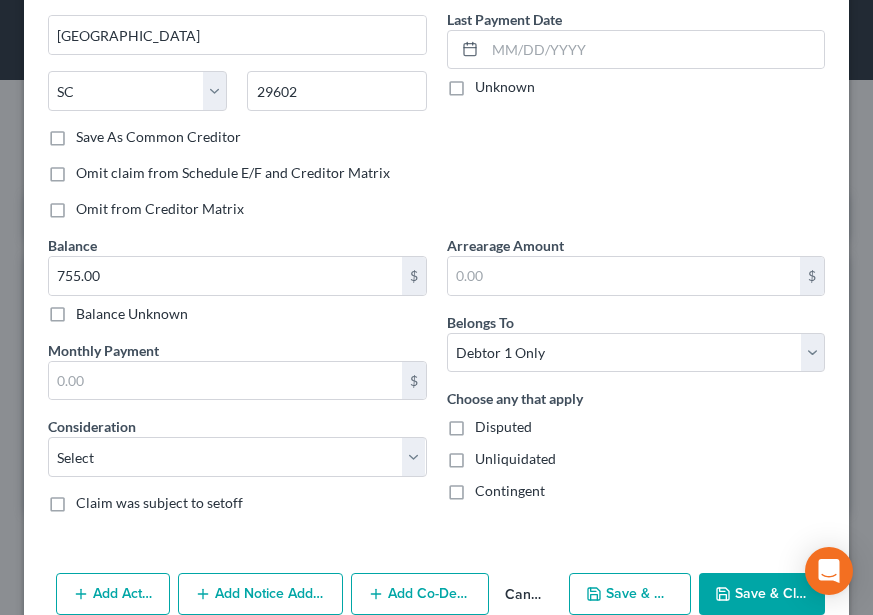 scroll, scrollTop: 305, scrollLeft: 0, axis: vertical 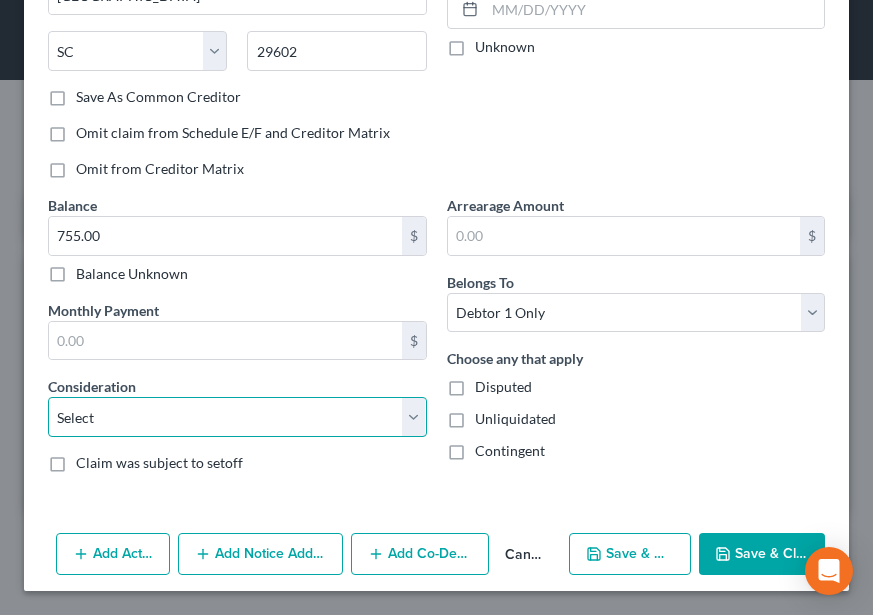 click on "Select Cable / Satellite Services Collection Agency Credit Card Debt Debt Counseling / Attorneys Deficiency Balance Domestic Support Obligations Home / Car Repairs Income Taxes Judgment Liens Medical Services Monies Loaned / Advanced Mortgage Obligation From Divorce Or Separation Obligation To Pensions Other Overdrawn Bank Account Promised To Help Pay Creditors Student Loans Suppliers And Vendors Telephone / Internet Services Utility Services" at bounding box center (237, 417) 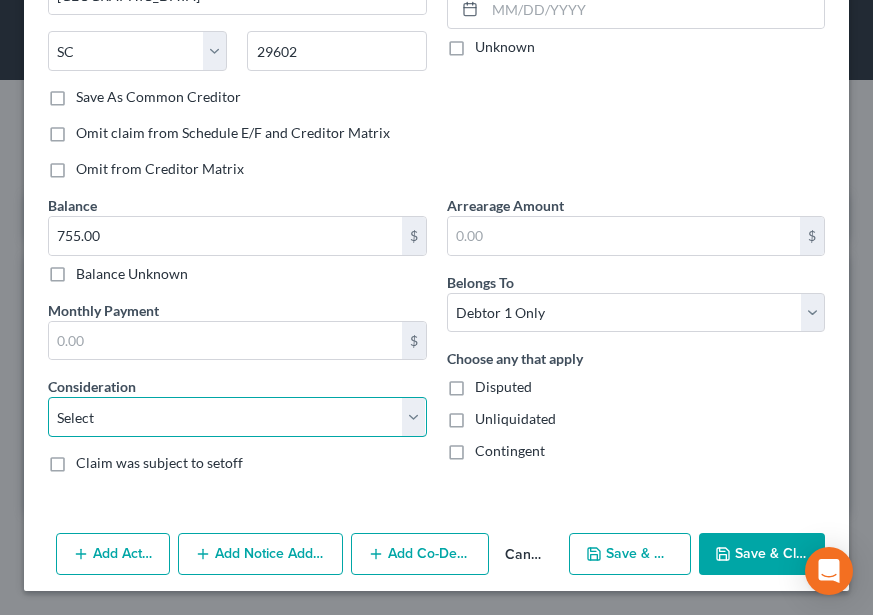 select on "1" 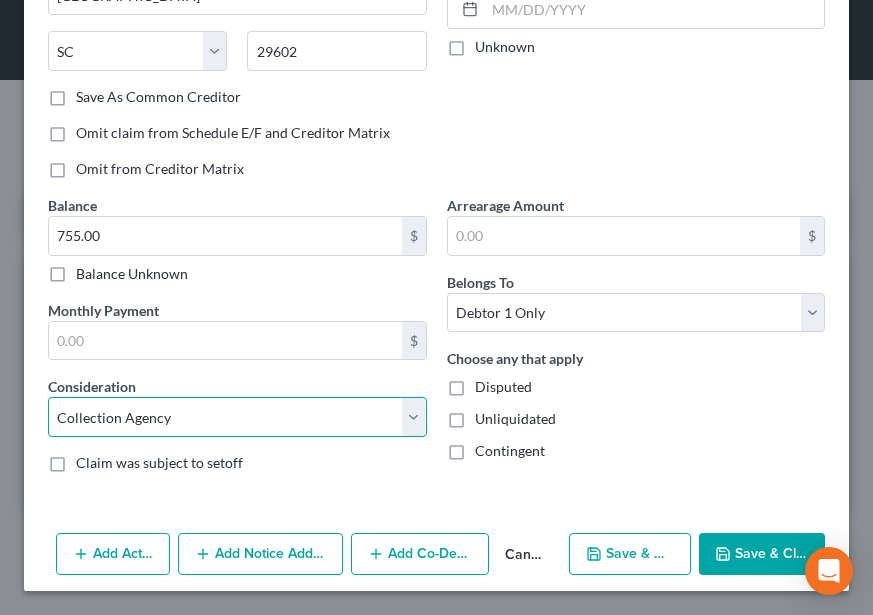 click on "Select Cable / Satellite Services Collection Agency Credit Card Debt Debt Counseling / Attorneys Deficiency Balance Domestic Support Obligations Home / Car Repairs Income Taxes Judgment Liens Medical Services Monies Loaned / Advanced Mortgage Obligation From Divorce Or Separation Obligation To Pensions Other Overdrawn Bank Account Promised To Help Pay Creditors Student Loans Suppliers And Vendors Telephone / Internet Services Utility Services" at bounding box center [237, 417] 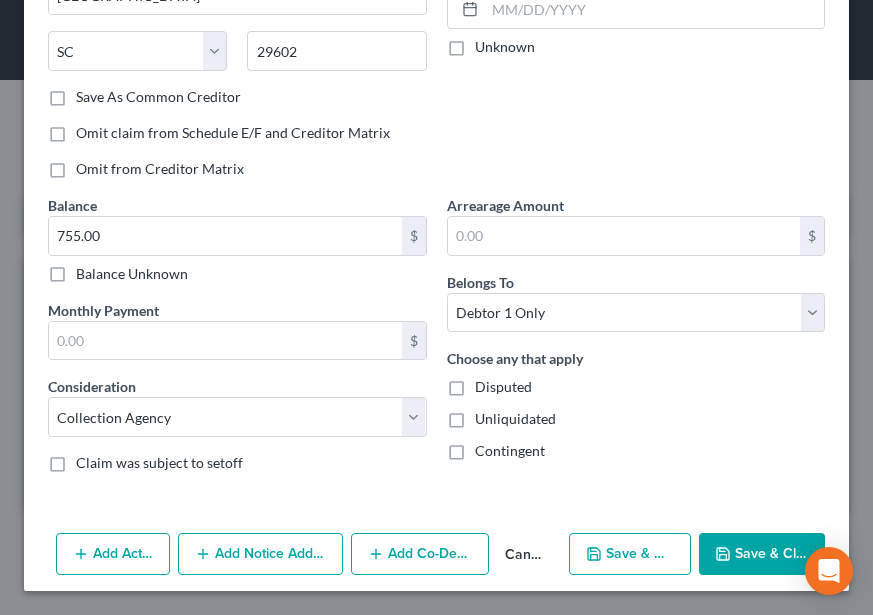 click on "Add Notice Address" at bounding box center (261, 554) 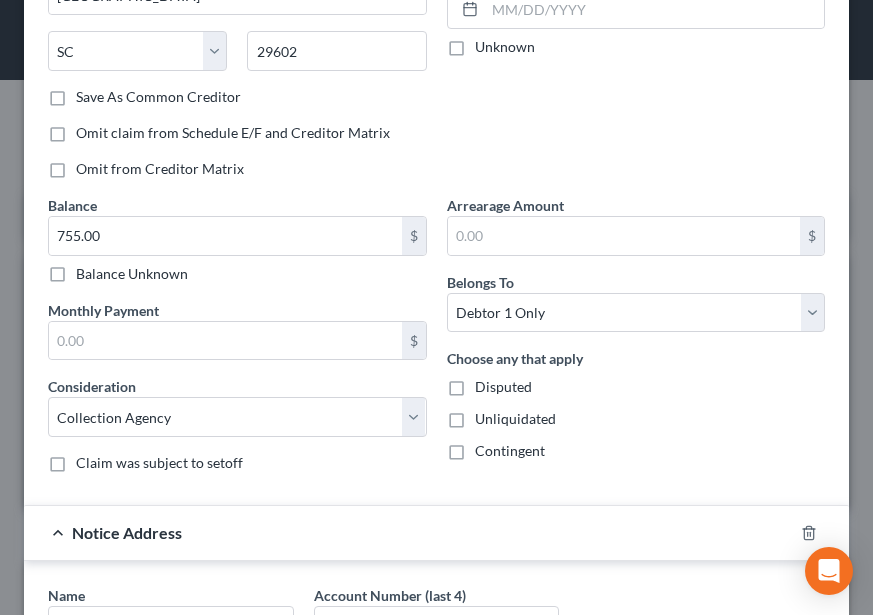 click on "Name
*
State AL AK AR AZ CA CO CT DE DC FL GA GU HI ID IL IN IA KS KY LA ME MD MA MI MN MS MO MT NC ND NE NV NH NJ NM NY OH OK OR PA PR RI SC SD TN TX UT VI VA VT WA WV WI WY Save As Notice Address
Account Number (last 4)
Full Account Number" at bounding box center (436, 749) 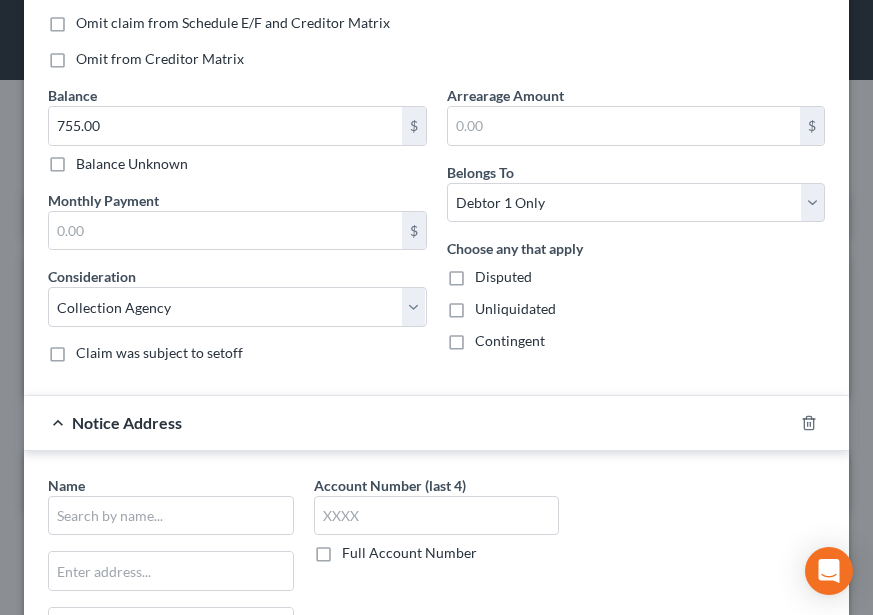 scroll, scrollTop: 425, scrollLeft: 0, axis: vertical 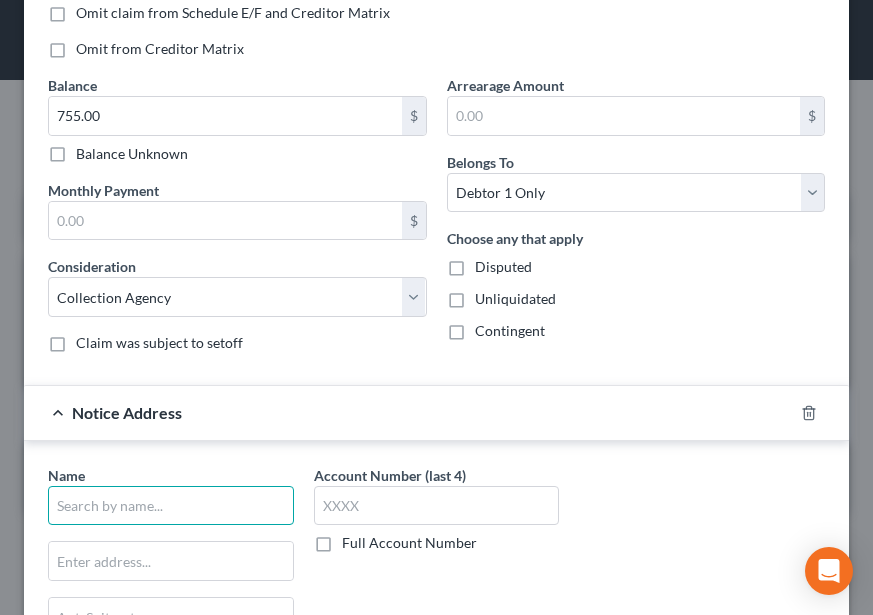click at bounding box center (171, 506) 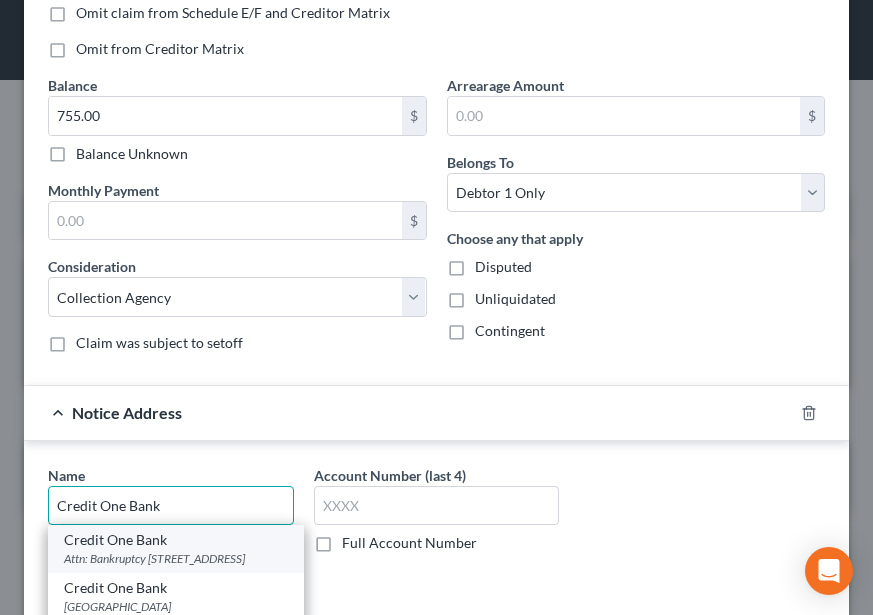 type on "Credit One Bank" 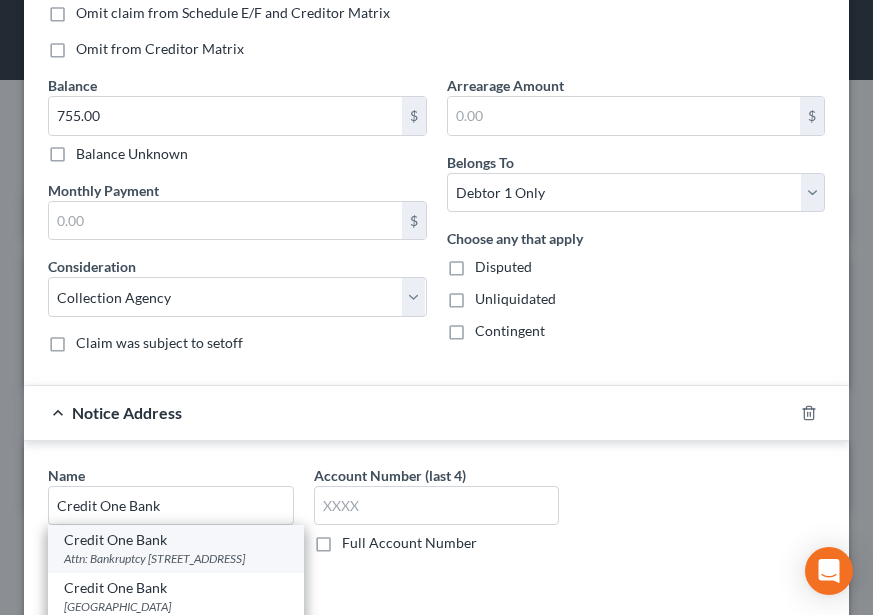 click on "Attn: Bankruptcy 6801 Cimarron Rd, Las Vegas, NV 89113" at bounding box center (176, 558) 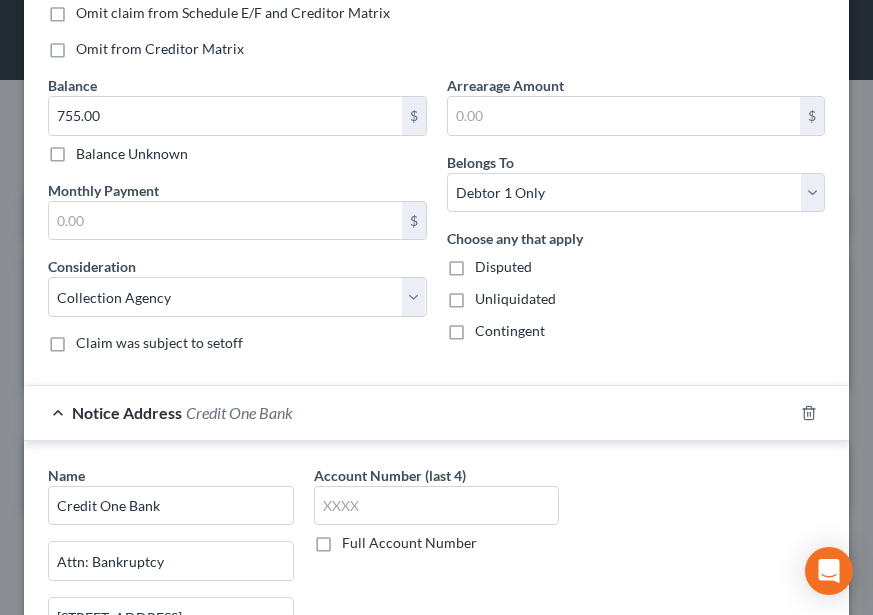 click on "Name
*
Credit One Bank" at bounding box center (171, 495) 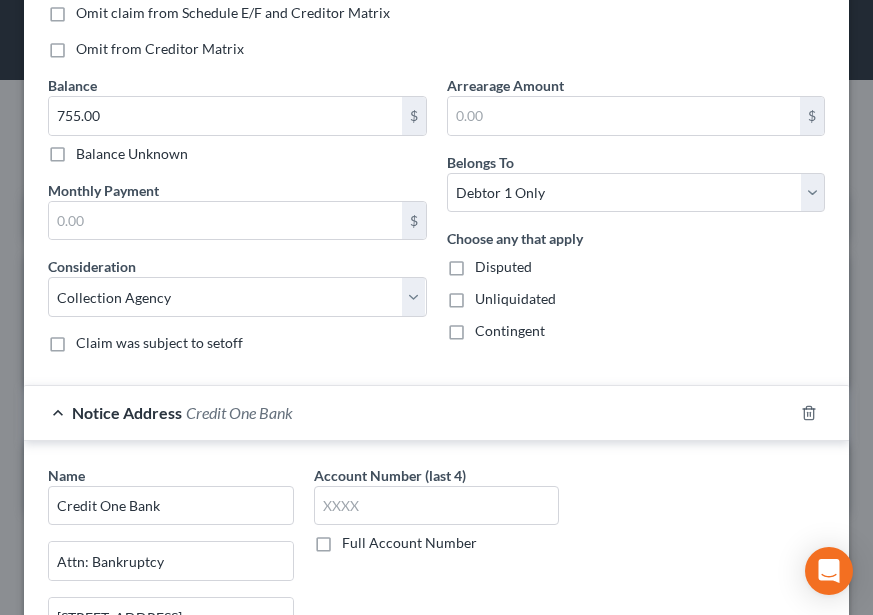 click on "Notice Address Credit One Bank" at bounding box center [408, 412] 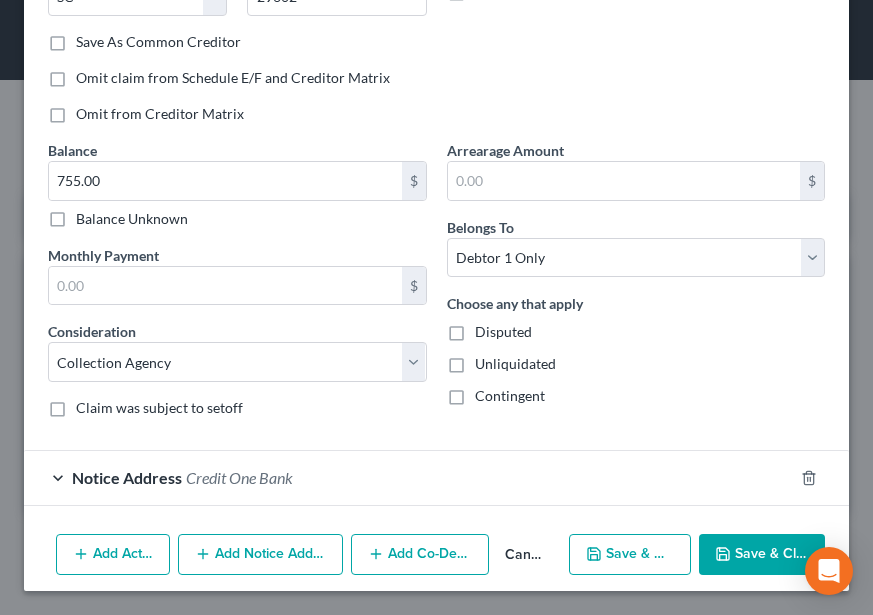 scroll, scrollTop: 360, scrollLeft: 0, axis: vertical 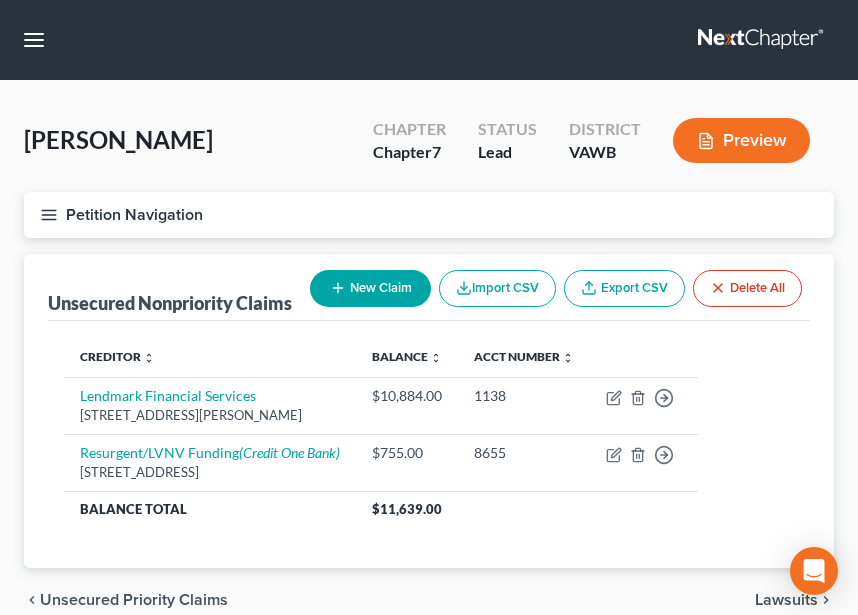 click on "New Claim" at bounding box center (370, 288) 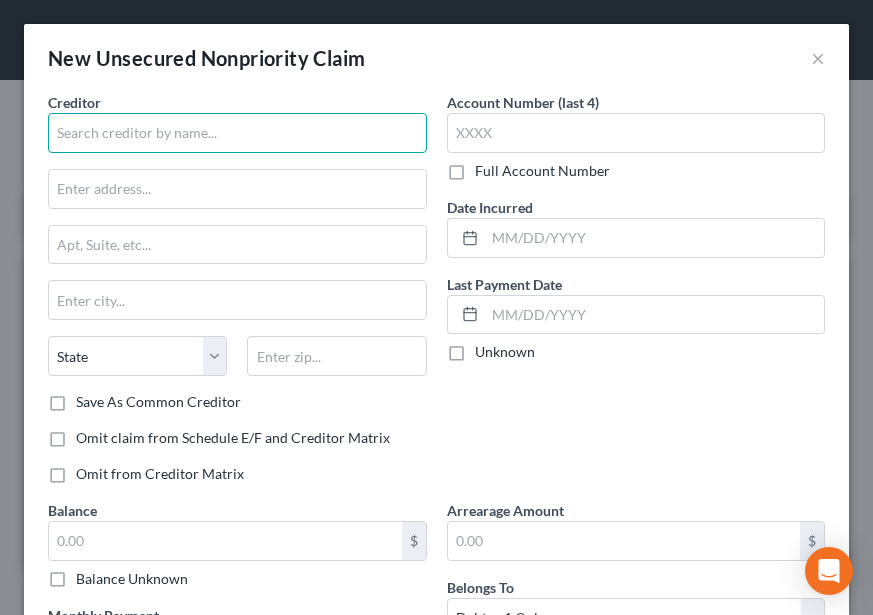 click at bounding box center [237, 133] 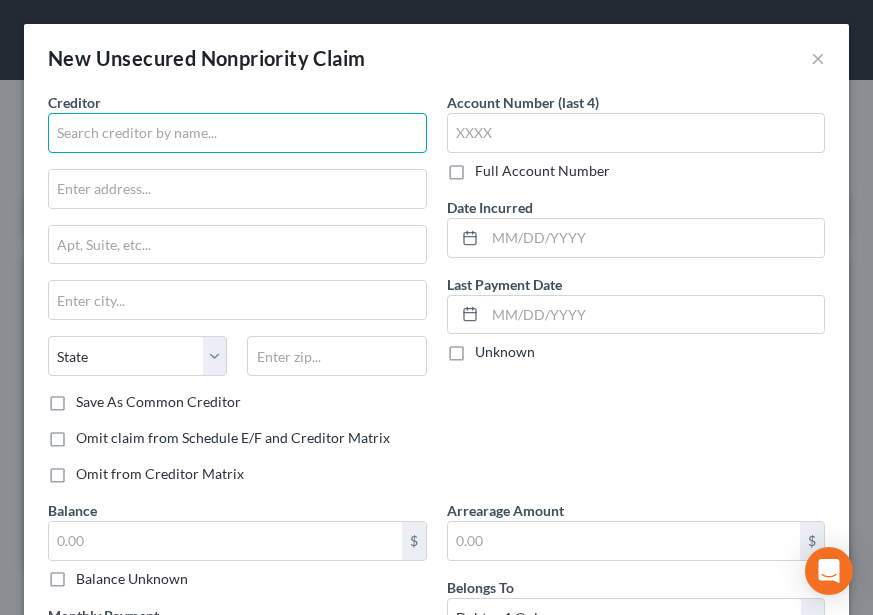 click at bounding box center [237, 133] 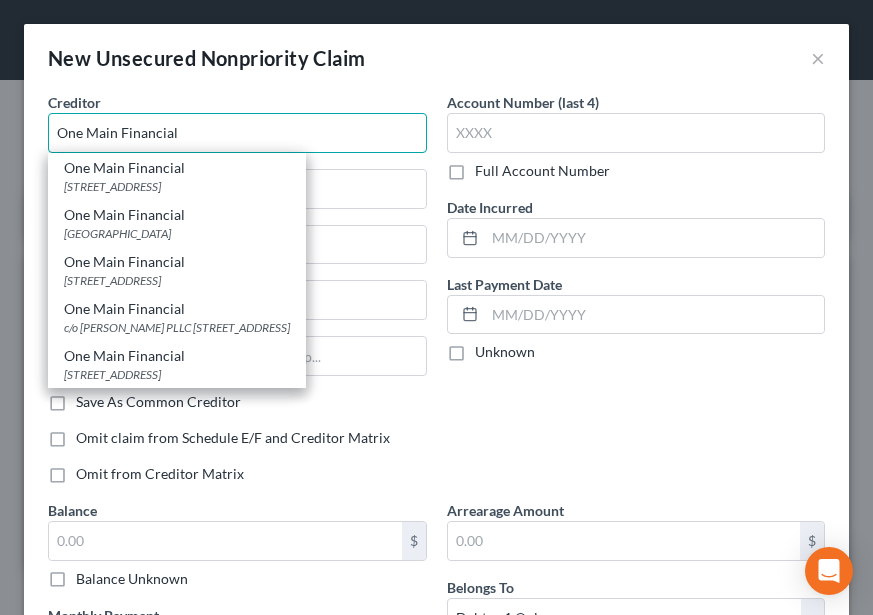 type on "One Main Financial" 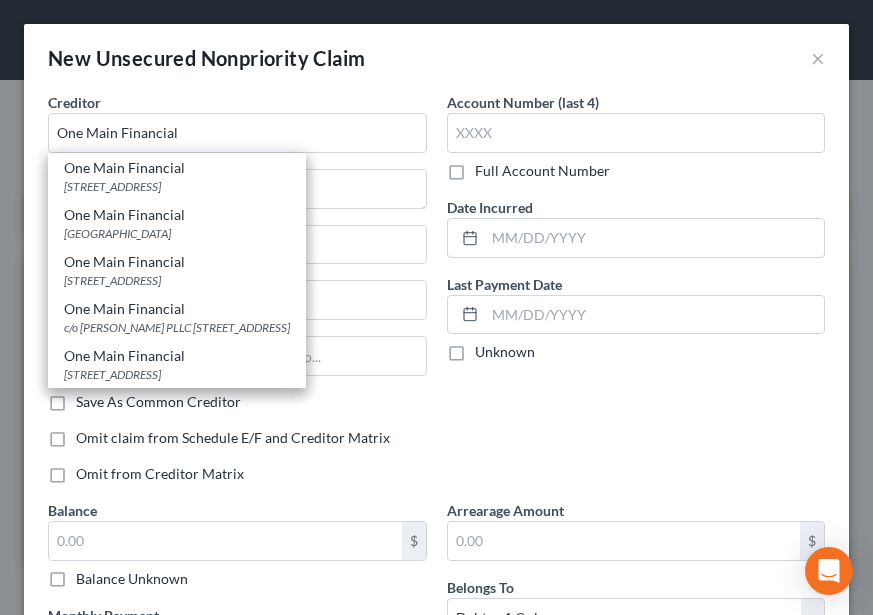 type on "PO  Box 740594" 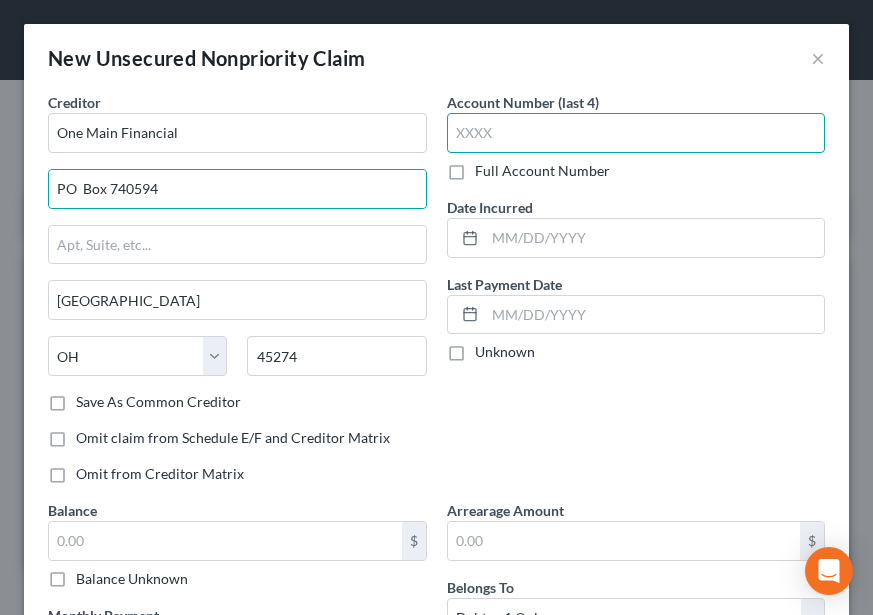 click at bounding box center (636, 133) 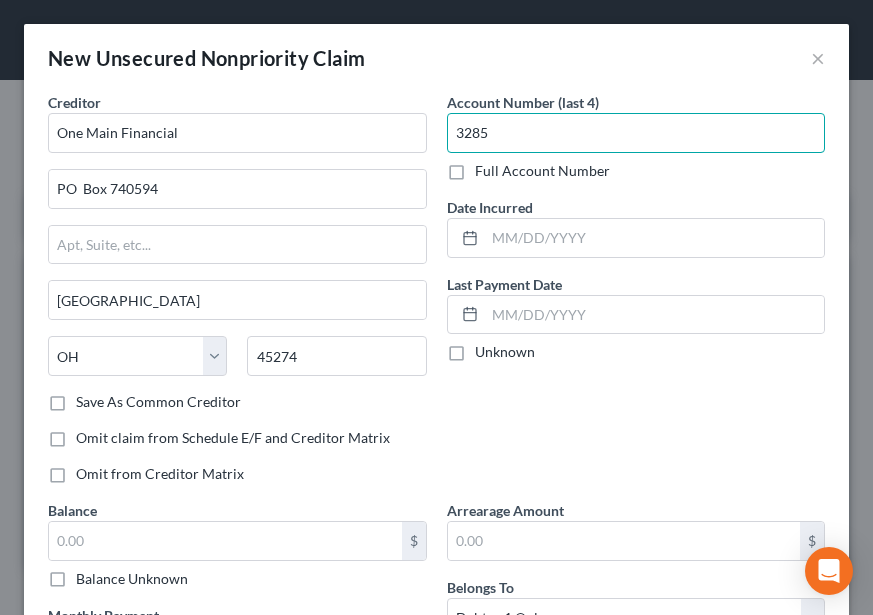 type on "3285" 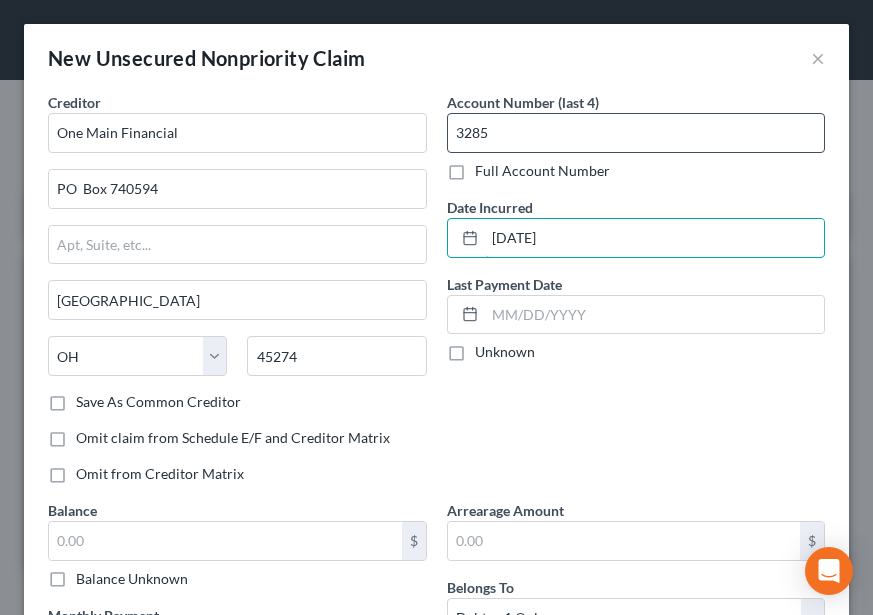 type on "01/01/2019" 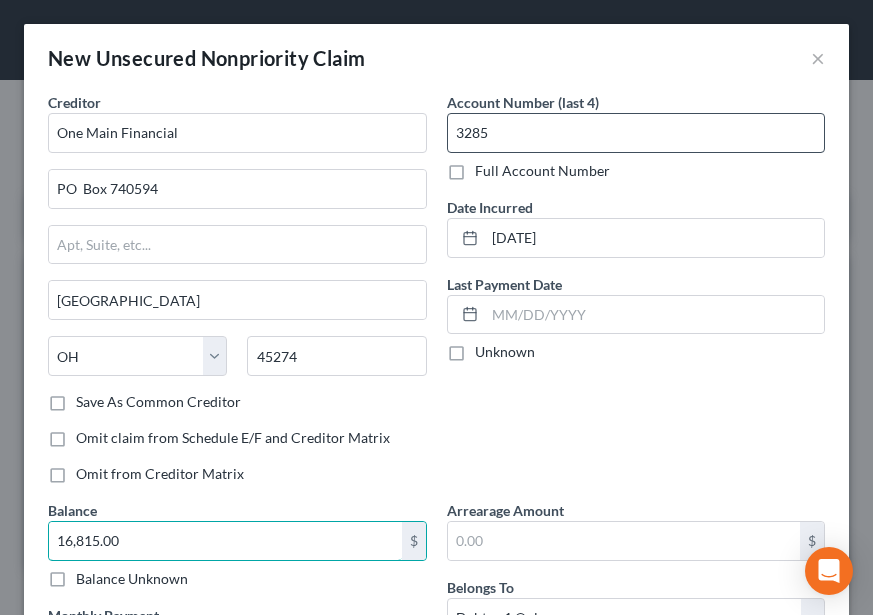 type on "16,815.00" 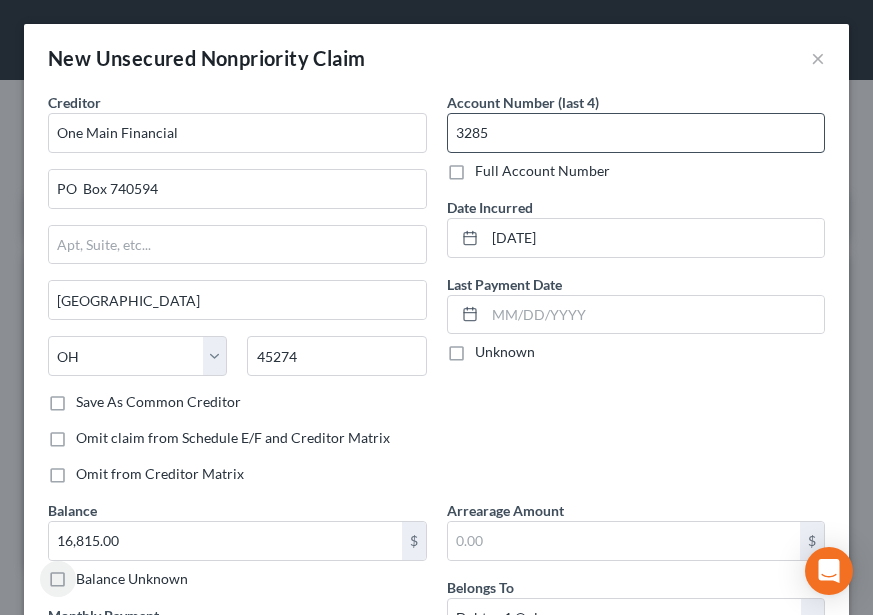 scroll, scrollTop: 305, scrollLeft: 0, axis: vertical 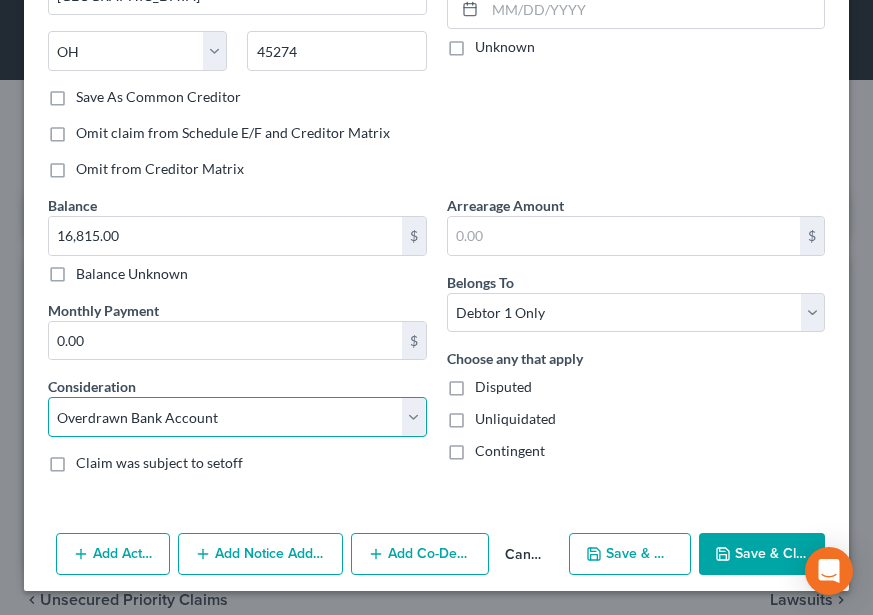 select on "14" 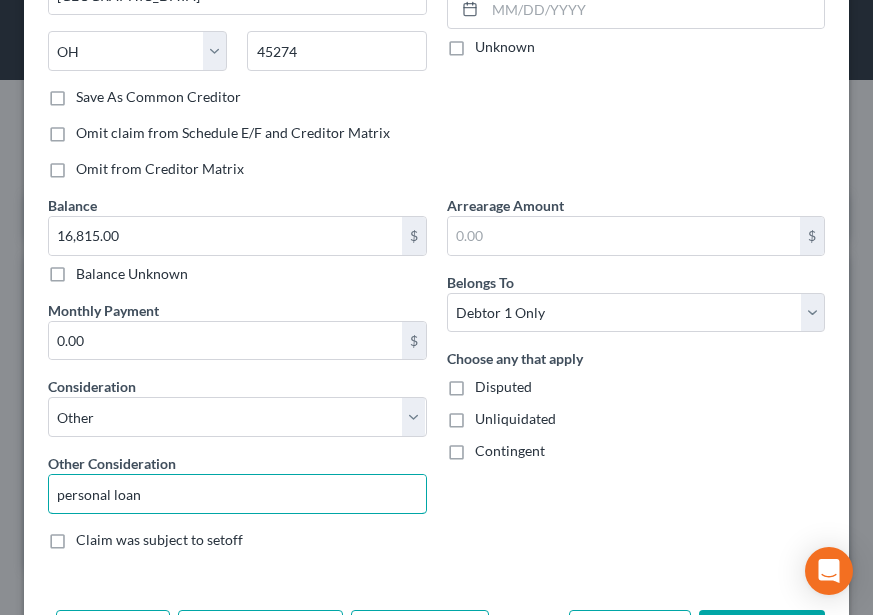 type on "personal loan" 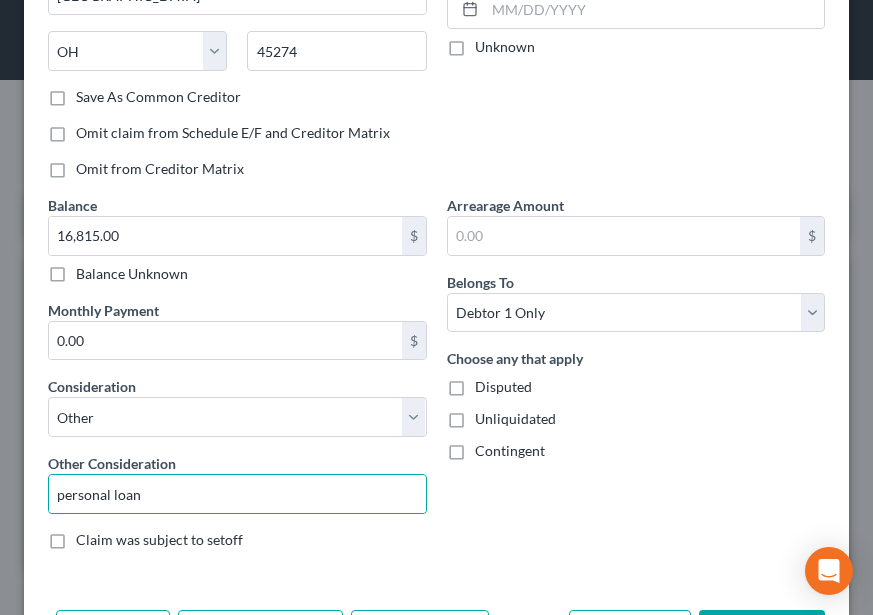 click on "Account Number (last 4)
3285
Full Account Number
Date Incurred         01/01/2019 Last Payment Date         Unknown" at bounding box center (636, -9) 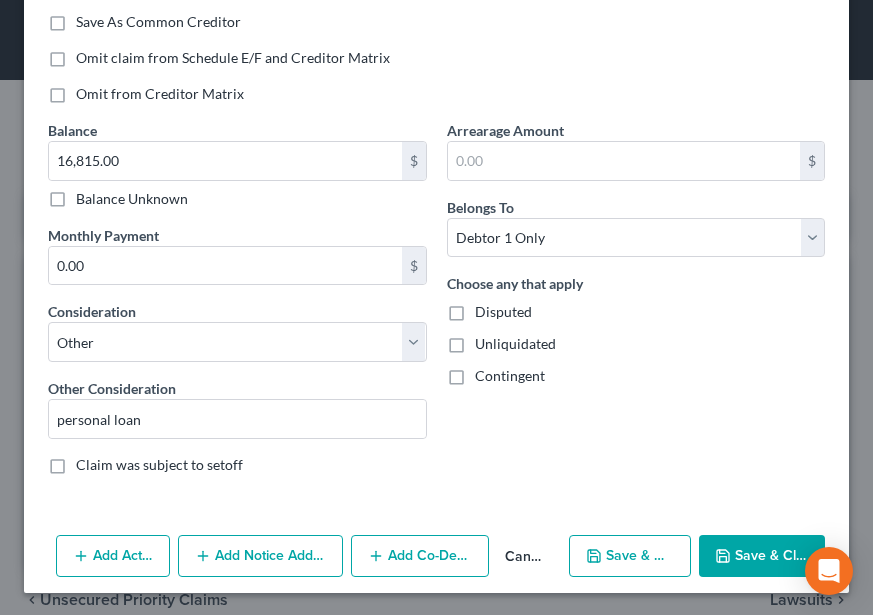 scroll, scrollTop: 382, scrollLeft: 0, axis: vertical 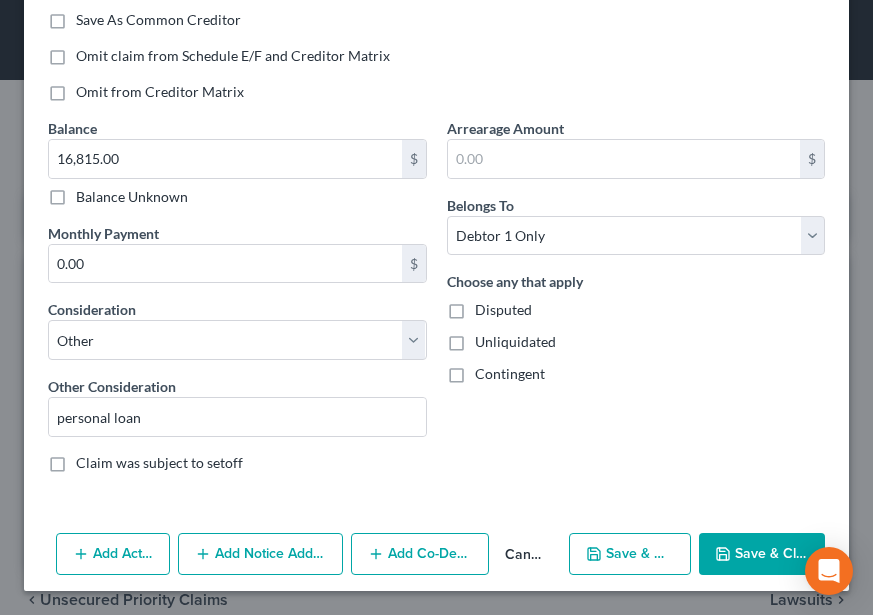 click on "Save & New" at bounding box center [630, 554] 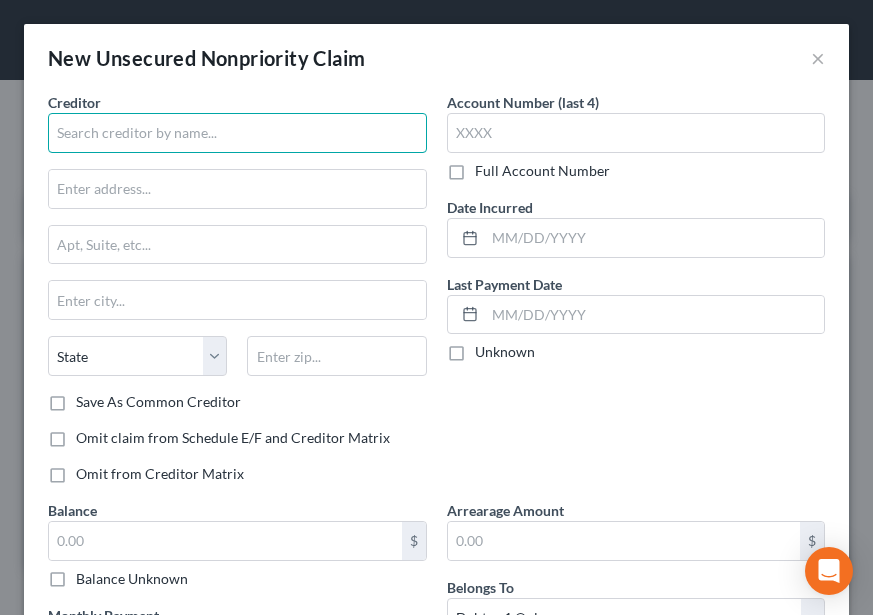 click at bounding box center [237, 133] 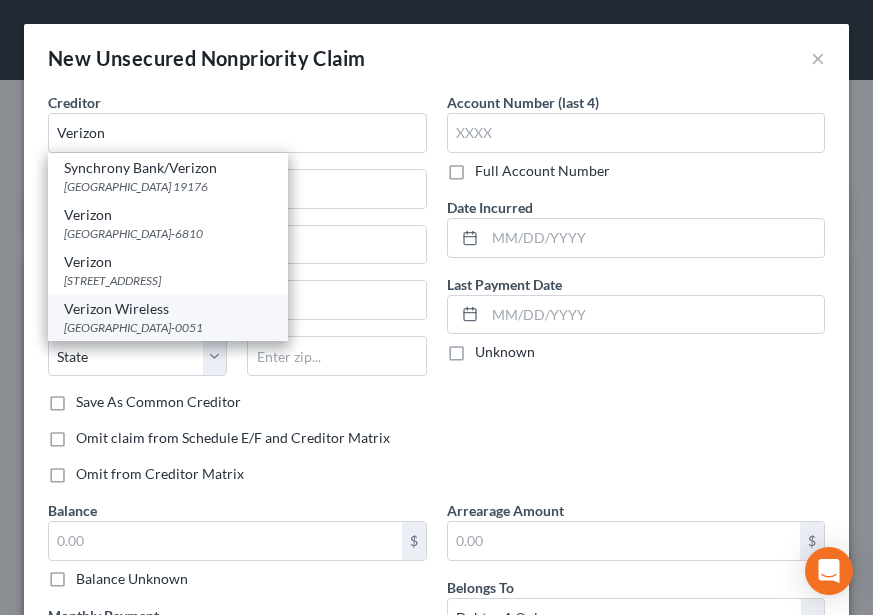 click on "PO Box 650051, Dallas, TX 75265-0051" at bounding box center (168, 327) 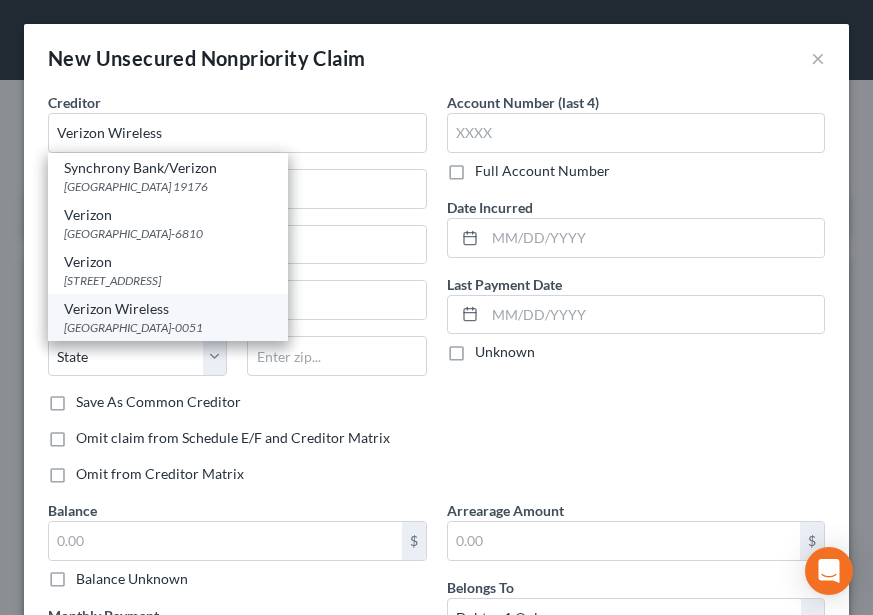 select on "45" 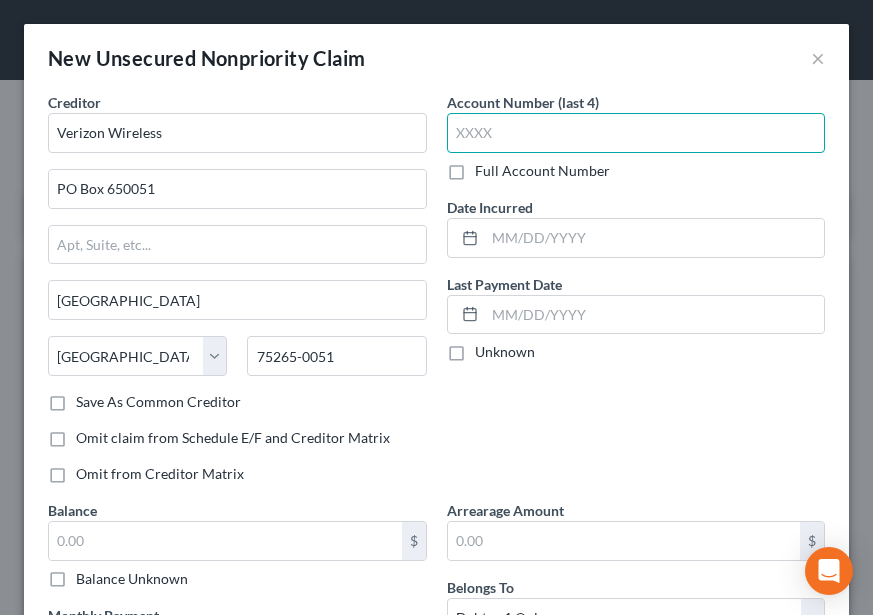 click at bounding box center [636, 133] 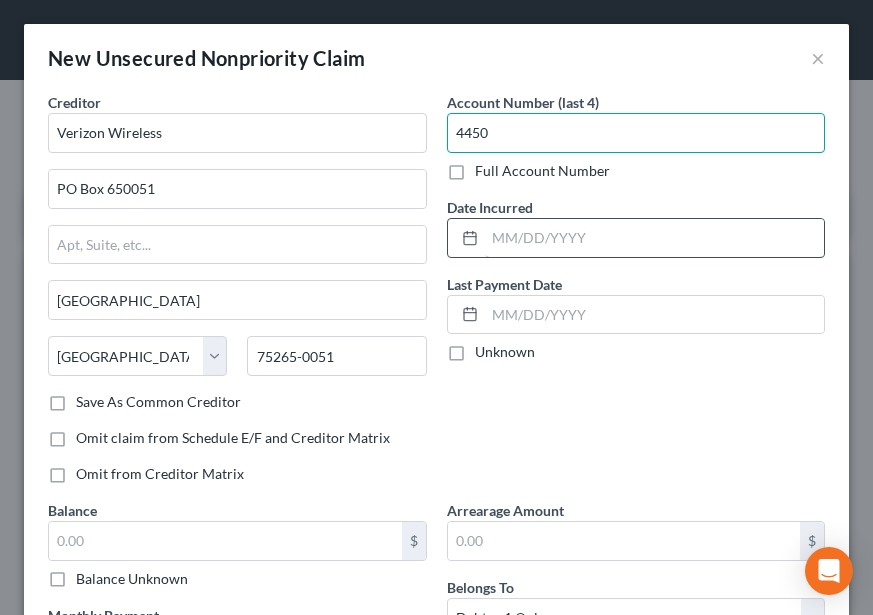 type on "4450" 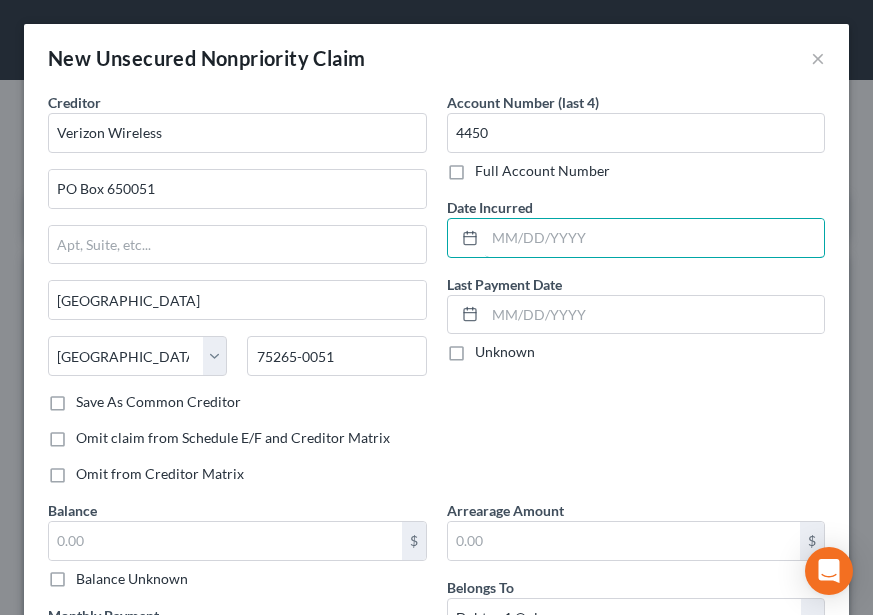 drag, startPoint x: 580, startPoint y: 245, endPoint x: 641, endPoint y: 206, distance: 72.40166 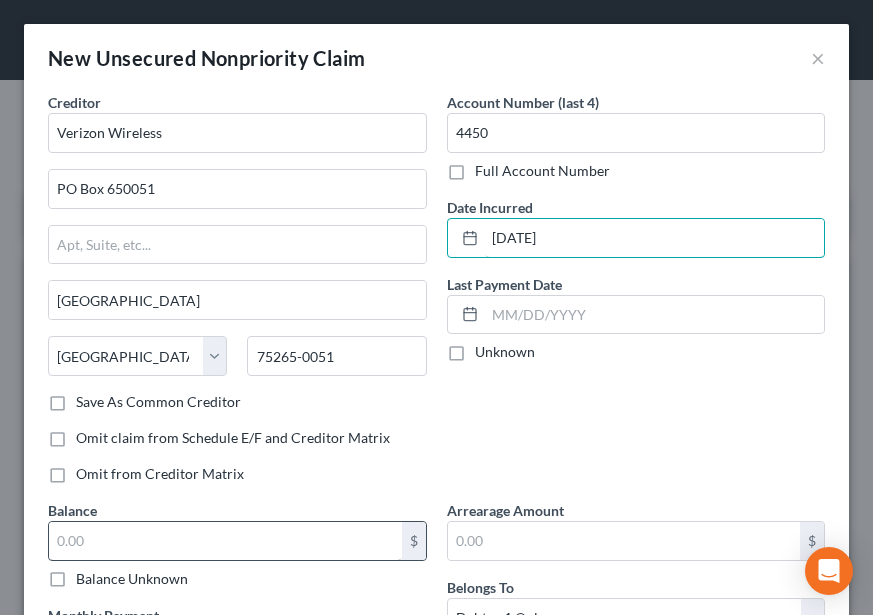 type on "11/01/2022" 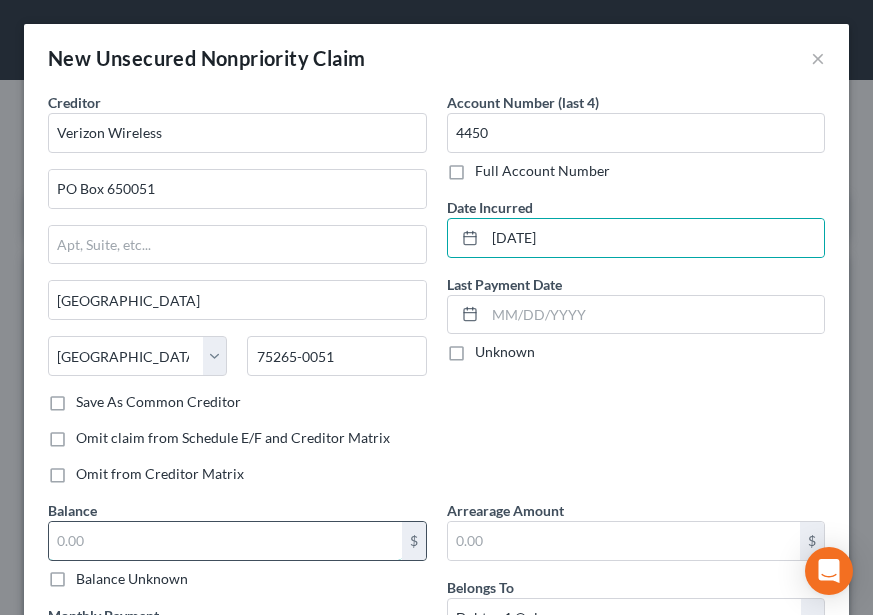 click at bounding box center [225, 541] 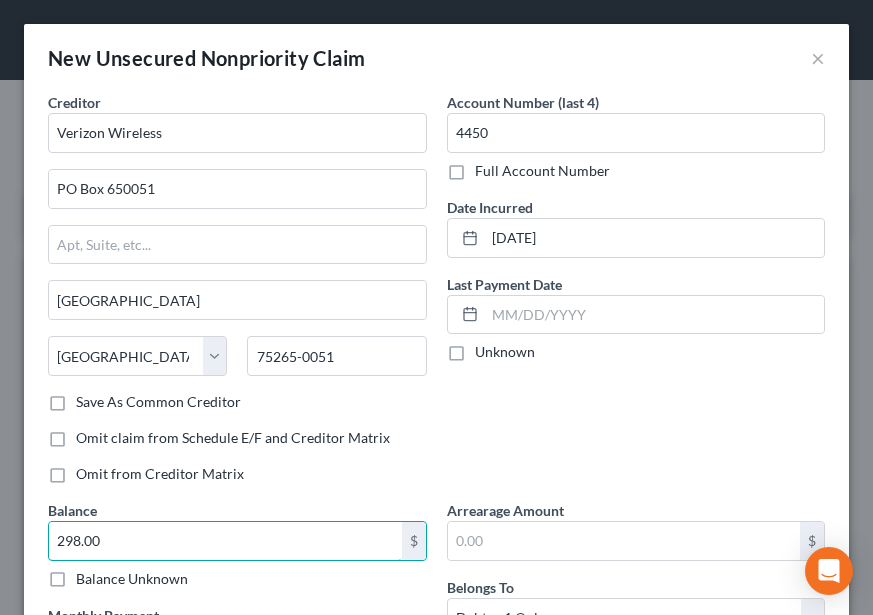 scroll, scrollTop: 200, scrollLeft: 0, axis: vertical 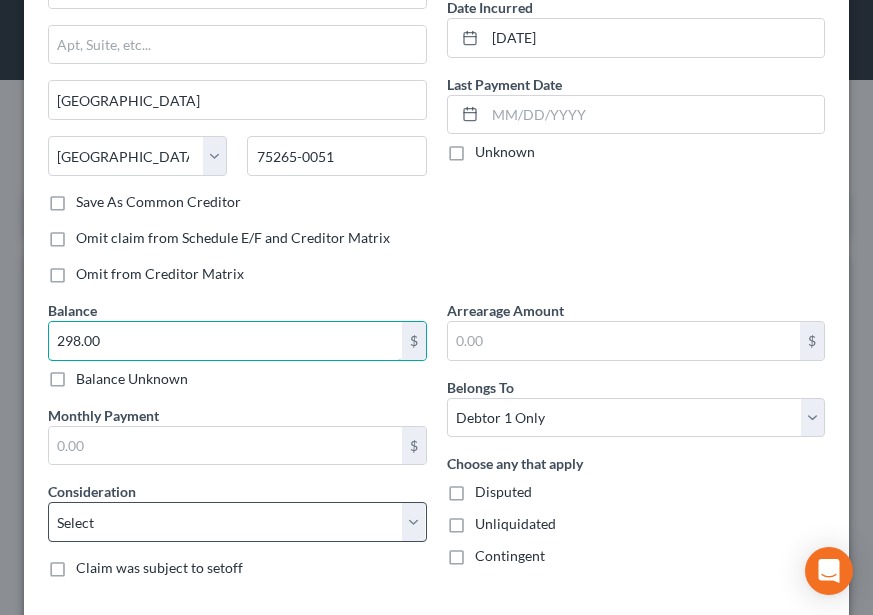 type on "298.00" 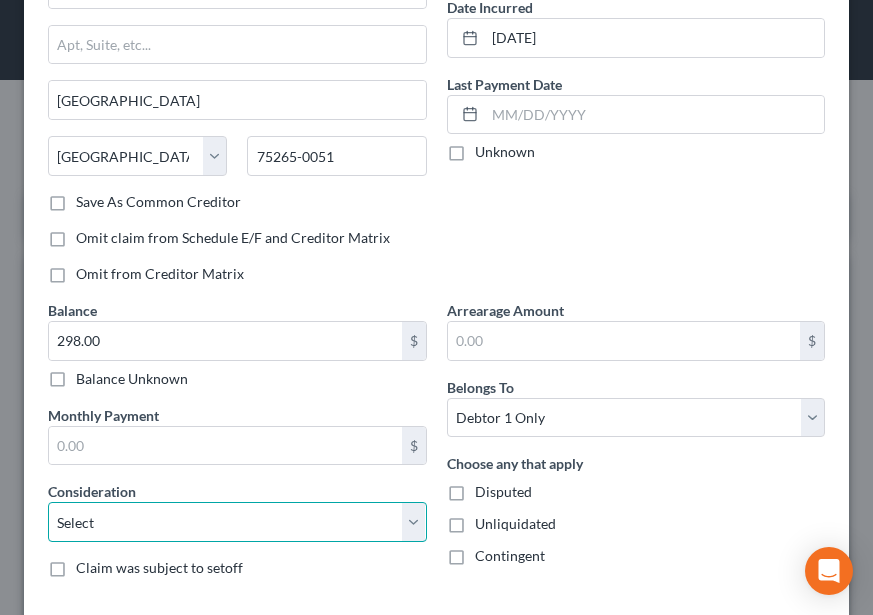 click on "Select Cable / Satellite Services Collection Agency Credit Card Debt Debt Counseling / Attorneys Deficiency Balance Domestic Support Obligations Home / Car Repairs Income Taxes Judgment Liens Medical Services Monies Loaned / Advanced Mortgage Obligation From Divorce Or Separation Obligation To Pensions Other Overdrawn Bank Account Promised To Help Pay Creditors Student Loans Suppliers And Vendors Telephone / Internet Services Utility Services" at bounding box center [237, 522] 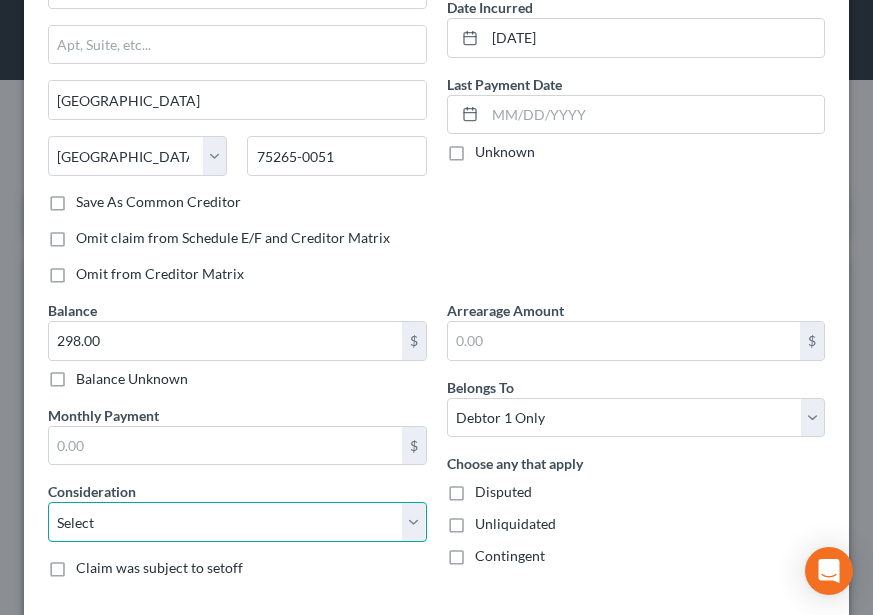select on "19" 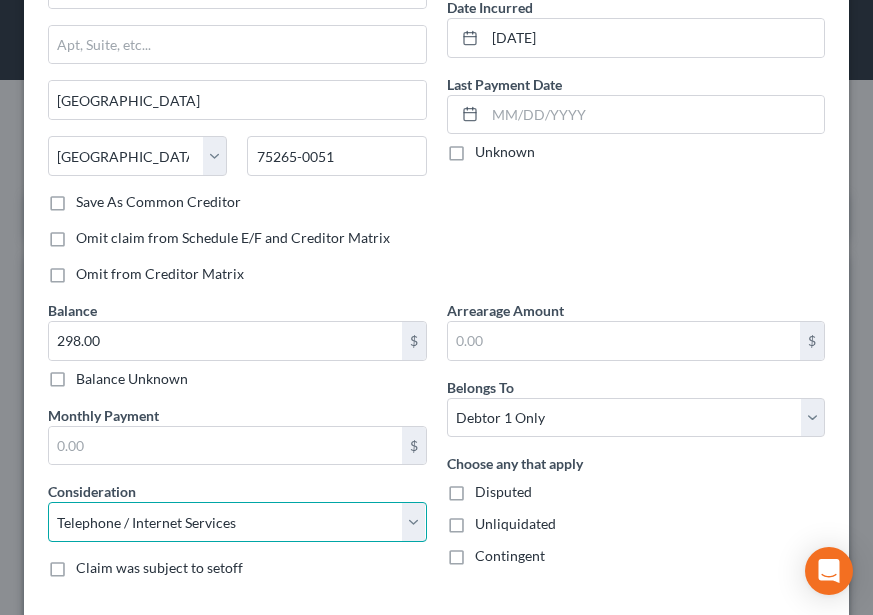 click on "Select Cable / Satellite Services Collection Agency Credit Card Debt Debt Counseling / Attorneys Deficiency Balance Domestic Support Obligations Home / Car Repairs Income Taxes Judgment Liens Medical Services Monies Loaned / Advanced Mortgage Obligation From Divorce Or Separation Obligation To Pensions Other Overdrawn Bank Account Promised To Help Pay Creditors Student Loans Suppliers And Vendors Telephone / Internet Services Utility Services" at bounding box center [237, 522] 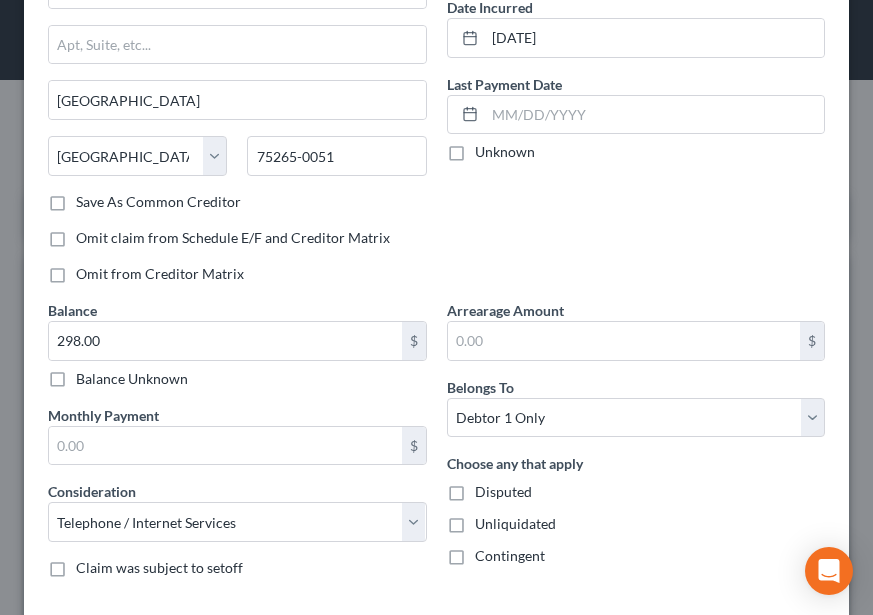 drag, startPoint x: 317, startPoint y: 568, endPoint x: 327, endPoint y: 566, distance: 10.198039 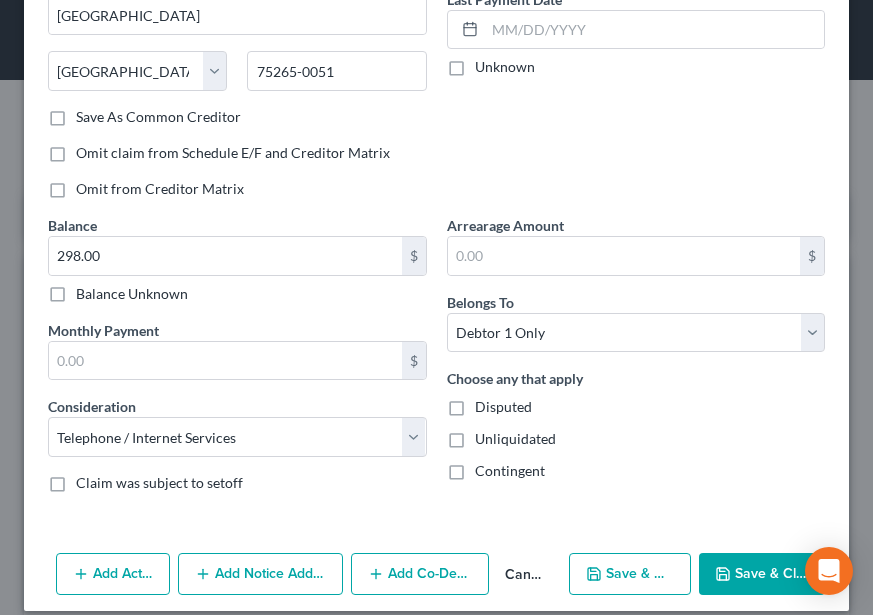 scroll, scrollTop: 305, scrollLeft: 0, axis: vertical 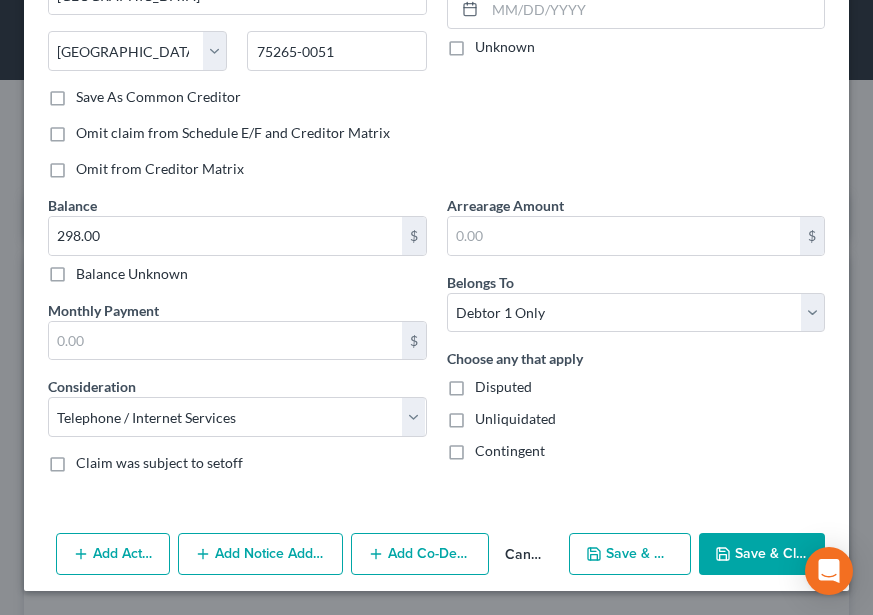 click on "Save & Close" at bounding box center [762, 554] 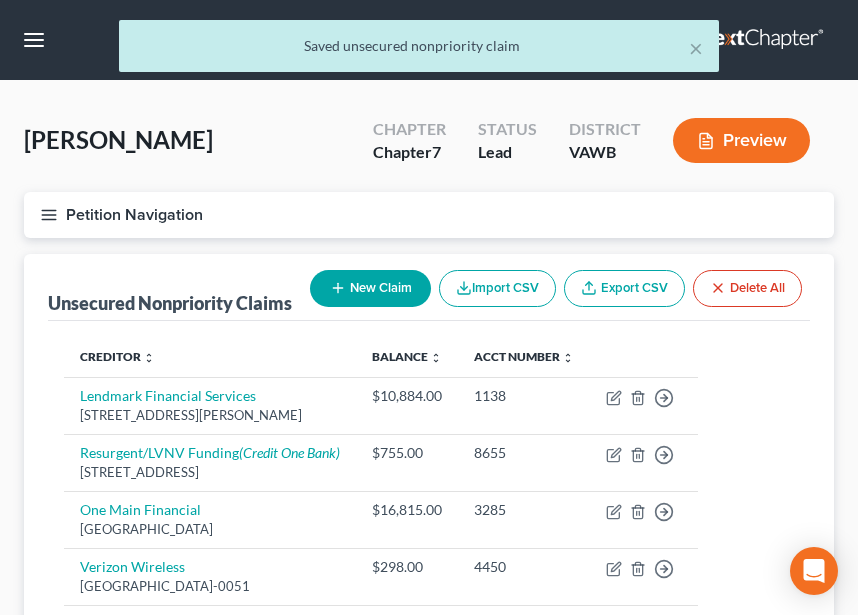 click on "New Claim" at bounding box center [370, 288] 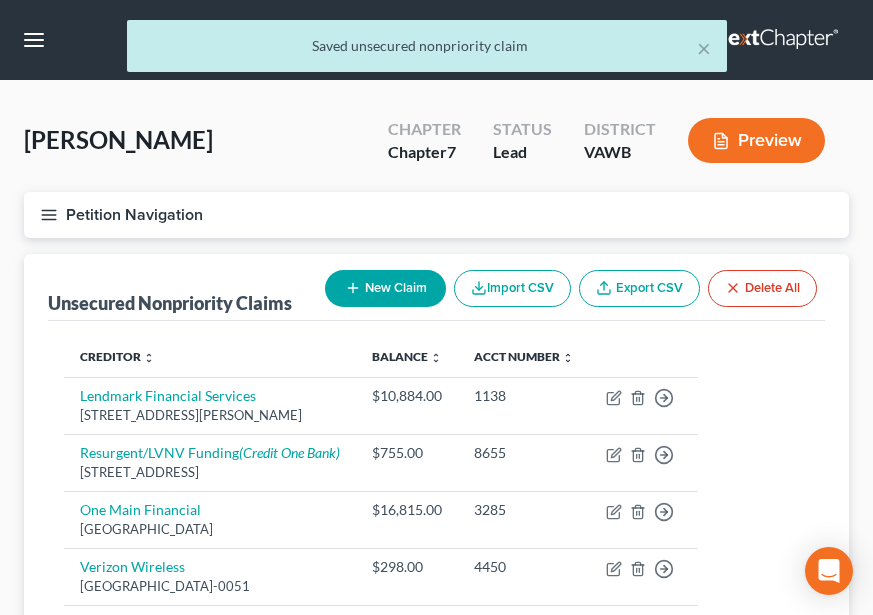 select on "0" 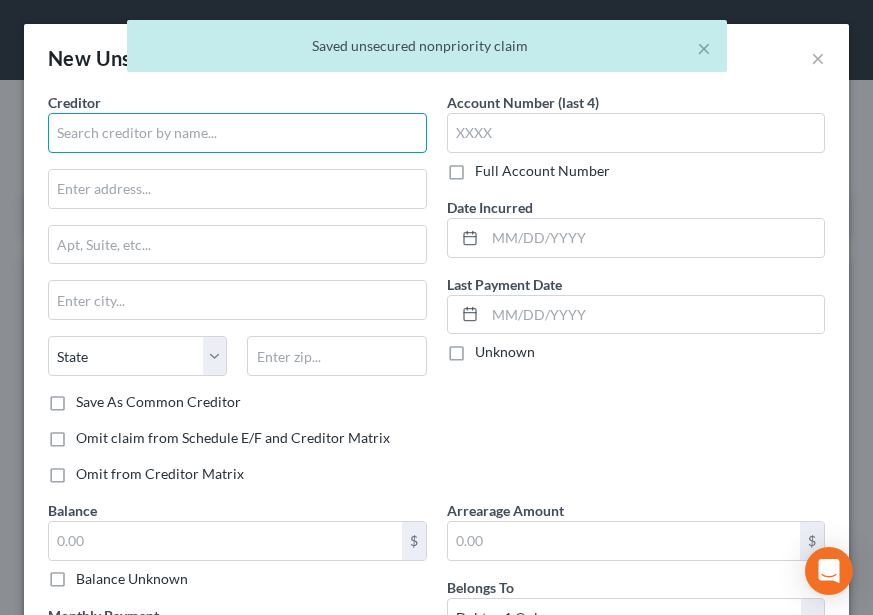 click at bounding box center [237, 133] 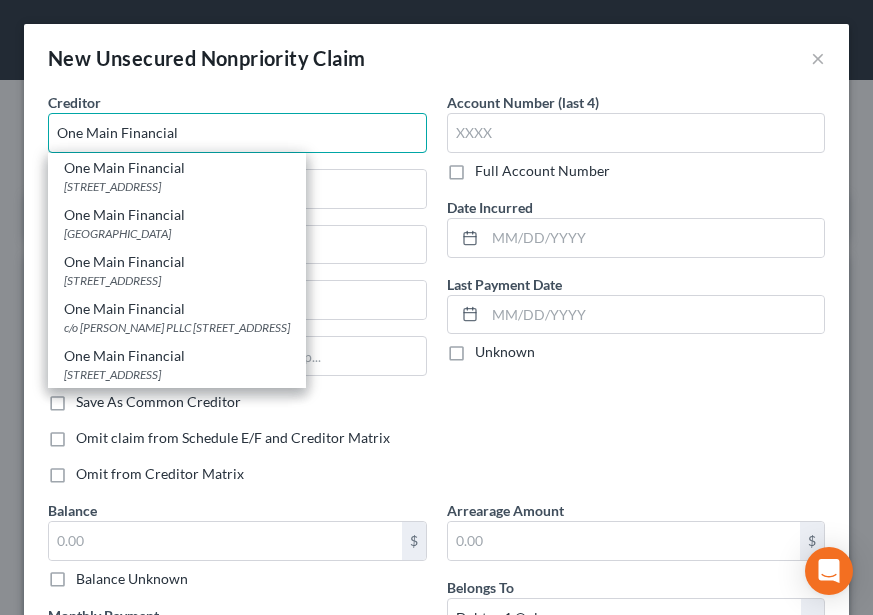type on "One Main Financial" 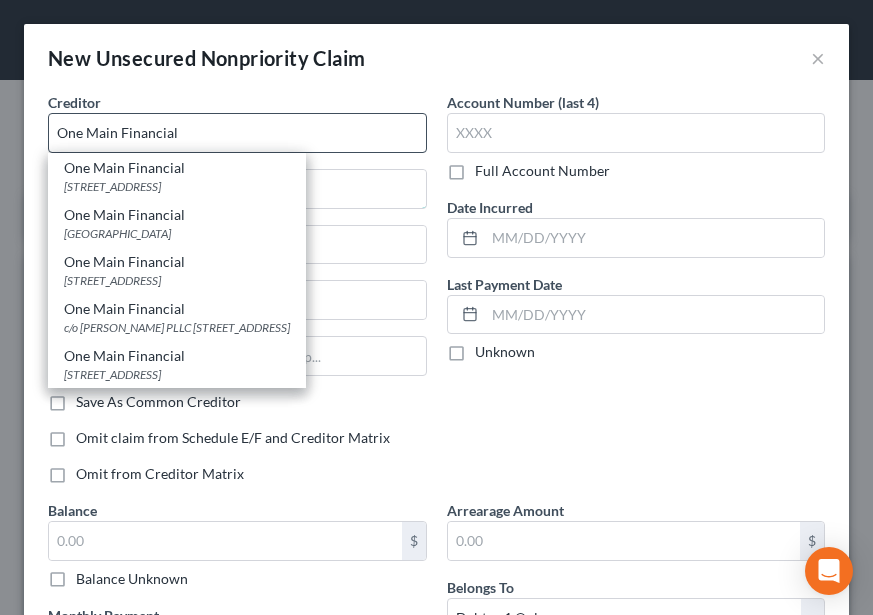 type on "PO  Box 740594" 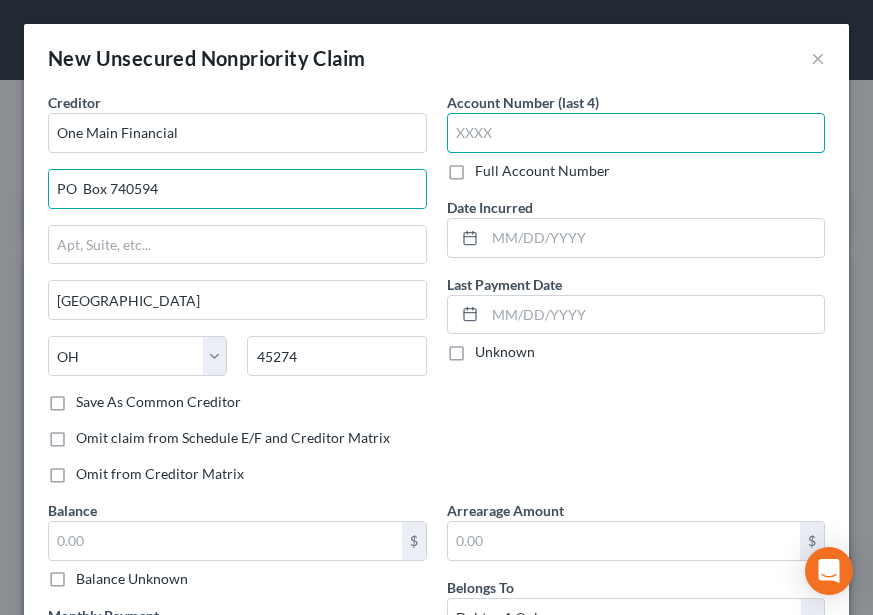 click at bounding box center [636, 133] 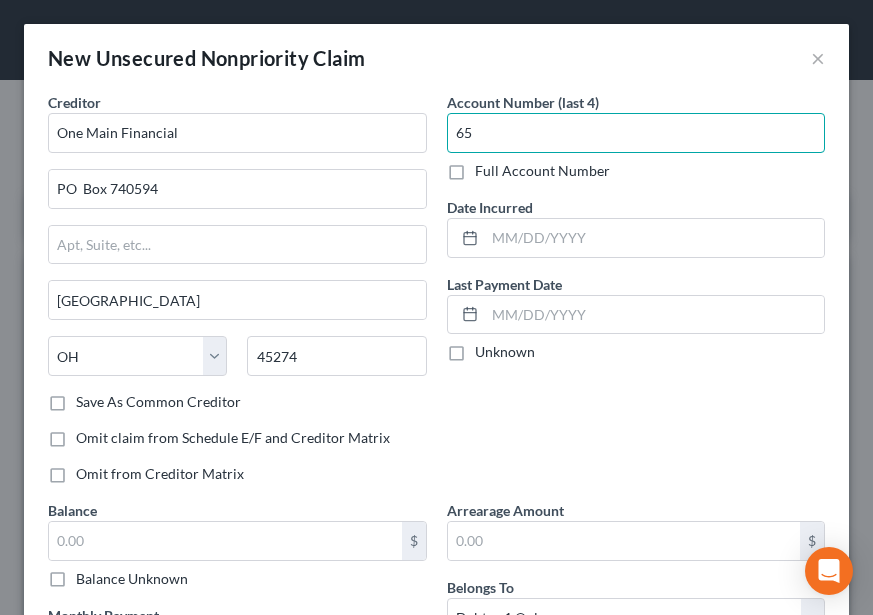 type on "6" 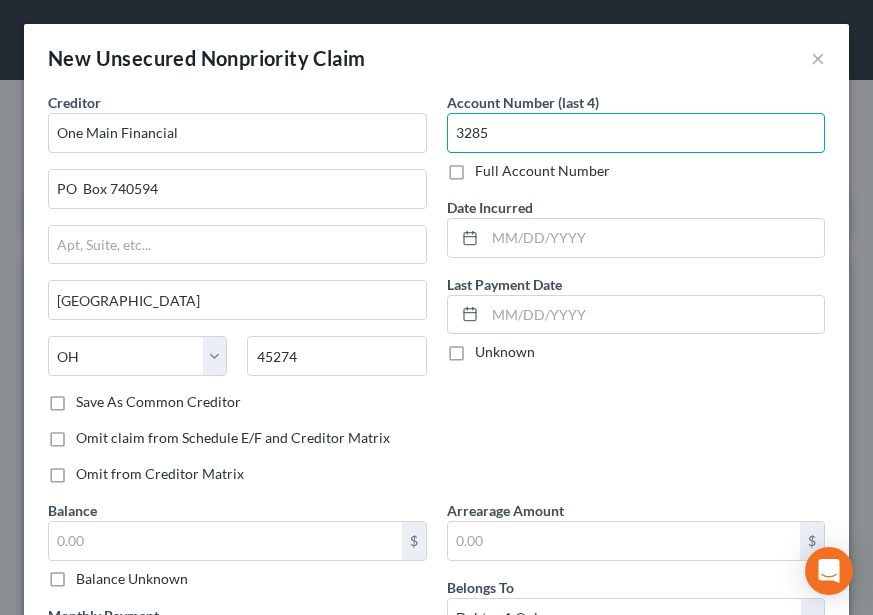 type on "3285" 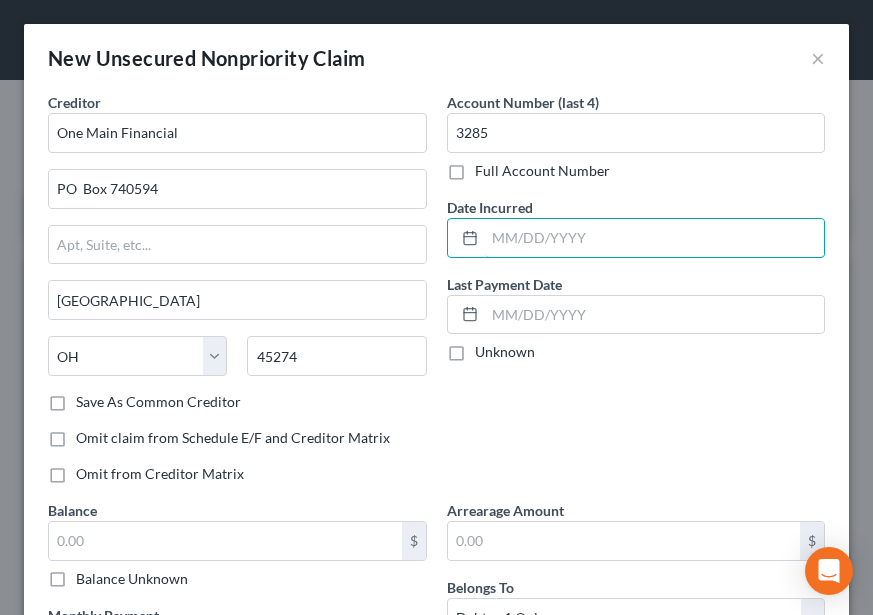 drag, startPoint x: 581, startPoint y: 245, endPoint x: 662, endPoint y: 198, distance: 93.64828 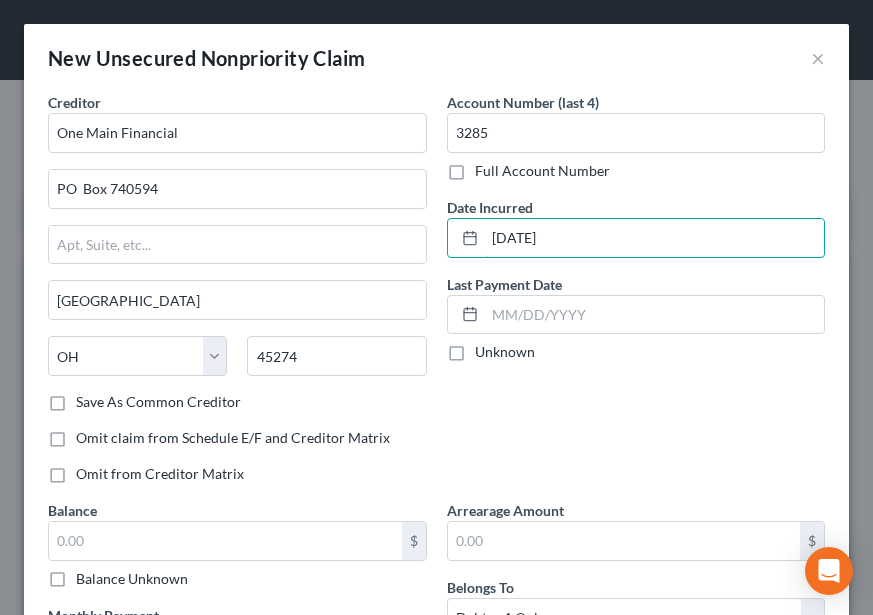 type on "02/01/2021" 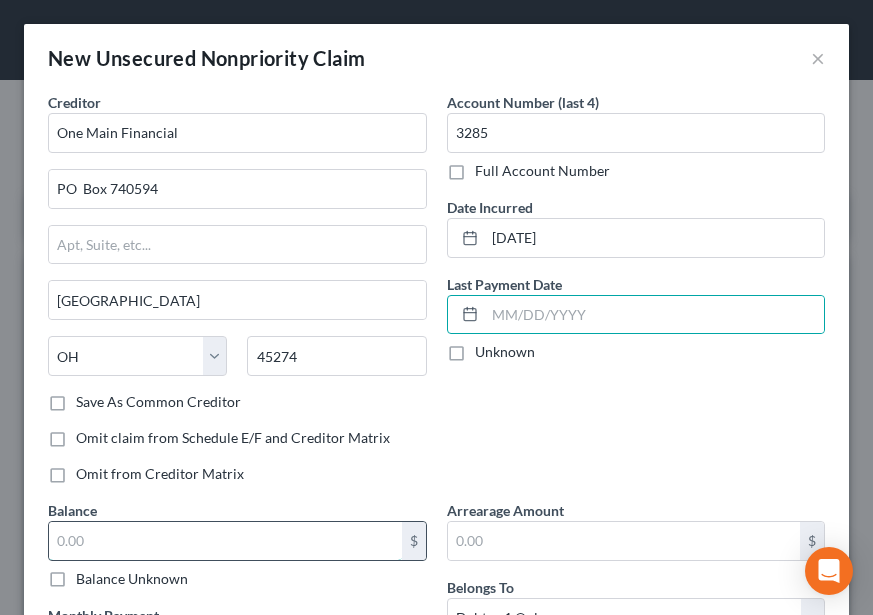 drag, startPoint x: 301, startPoint y: 541, endPoint x: 339, endPoint y: 531, distance: 39.293766 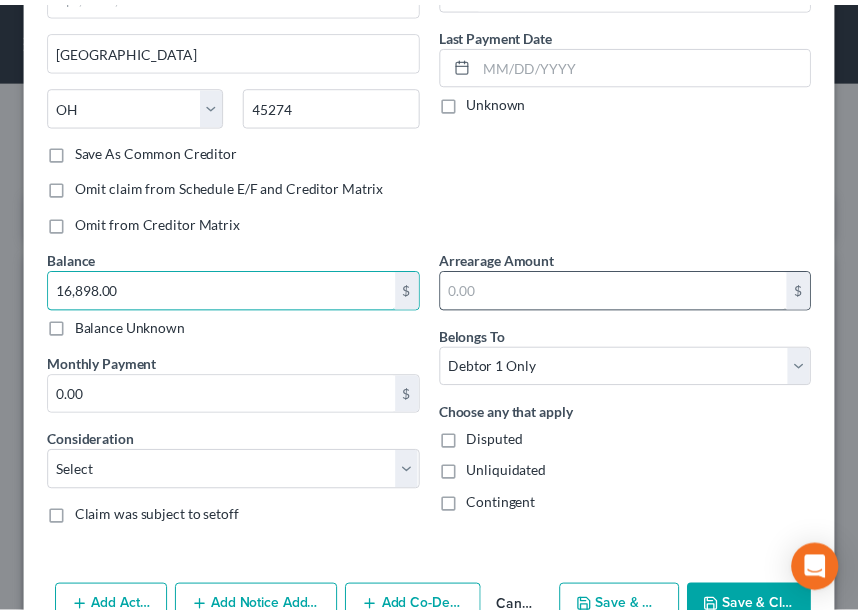 scroll, scrollTop: 300, scrollLeft: 0, axis: vertical 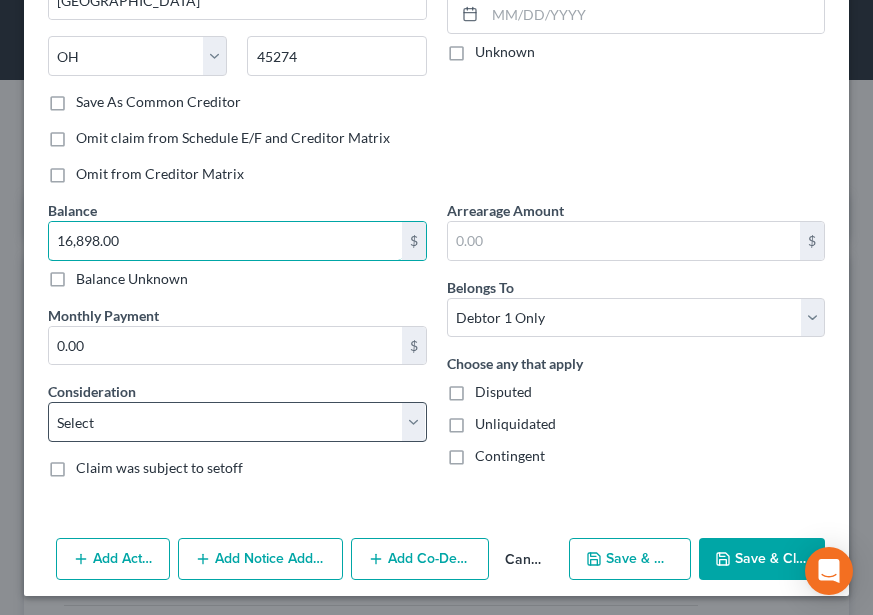 type on "16,898.00" 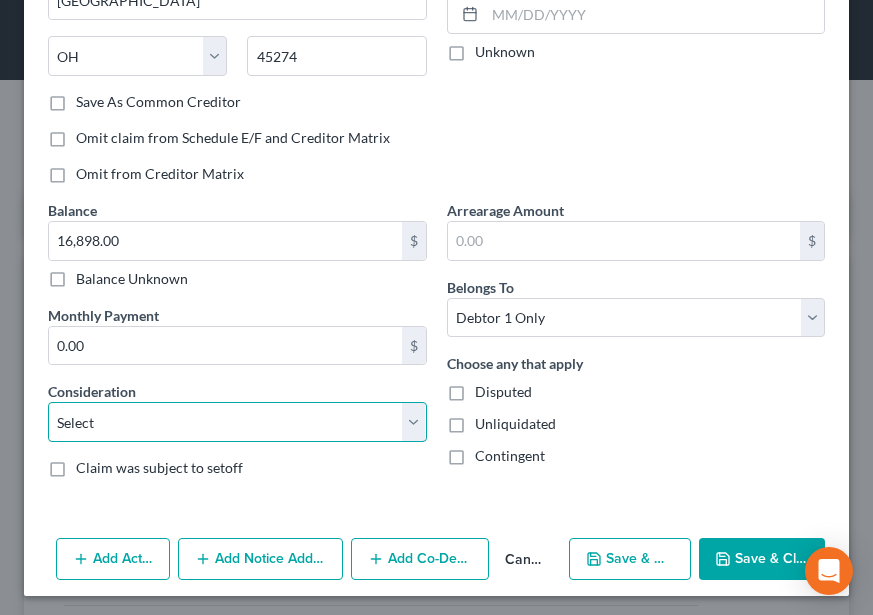 click on "Select Cable / Satellite Services Collection Agency Credit Card Debt Debt Counseling / Attorneys Deficiency Balance Domestic Support Obligations Home / Car Repairs Income Taxes Judgment Liens Medical Services Monies Loaned / Advanced Mortgage Obligation From Divorce Or Separation Obligation To Pensions Other Overdrawn Bank Account Promised To Help Pay Creditors Student Loans Suppliers And Vendors Telephone / Internet Services Utility Services" at bounding box center (237, 422) 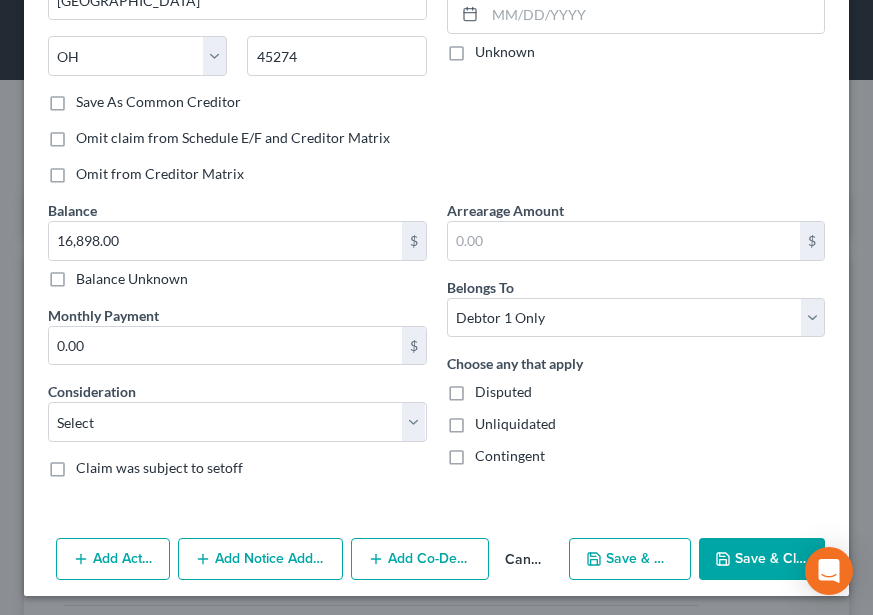 click on "Creditor *    One Main Financial                      PO  Box 740594 Cincinnati State AL AK AR AZ CA CO CT DE DC FL GA GU HI ID IL IN IA KS KY LA ME MD MA MI MN MS MO MT NC ND NE NV NH NJ NM NY OH OK OR PA PR RI SC SD TN TX UT VI VA VT WA WV WI WY 45274 Save As Common Creditor Omit claim from Schedule E/F and Creditor Matrix Omit from Creditor Matrix
Account Number (last 4)
3285
Full Account Number
Date Incurred         02/01/2021 Last Payment Date         Unknown Balance
16,898.00 $
Balance Unknown
Balance Undetermined
16,898.00 $
Balance Unknown
Monthly Payment 0.00 $ Consideration Select Cable / Satellite Services Collection Agency Credit Card Debt Debt Counseling / Attorneys Deficiency Balance Domestic Support Obligations Home / Car Repairs Income Taxes Judgment Liens Medical Services Monies Loaned / Advanced Mortgage Obligation From Divorce Or Separation Other" at bounding box center [436, 161] 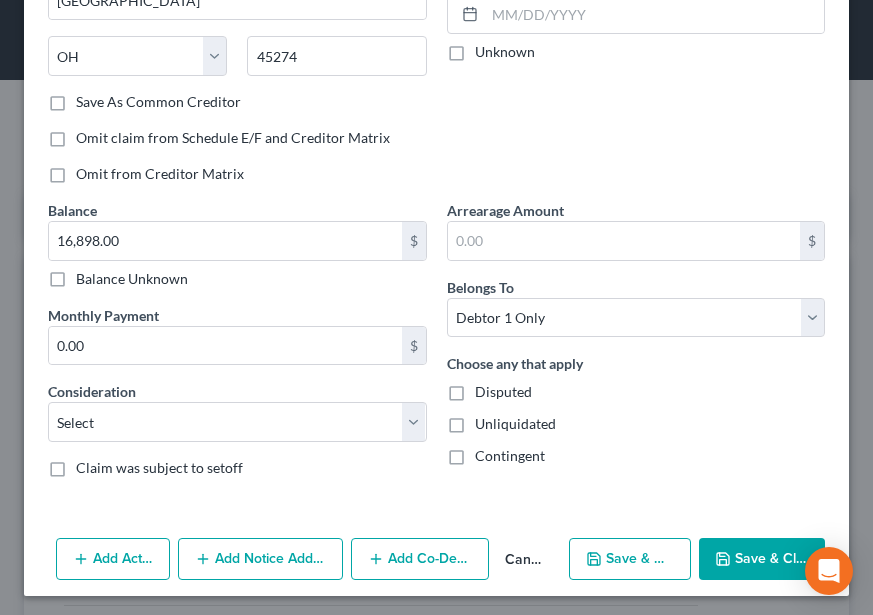 click on "Cancel" at bounding box center [525, 560] 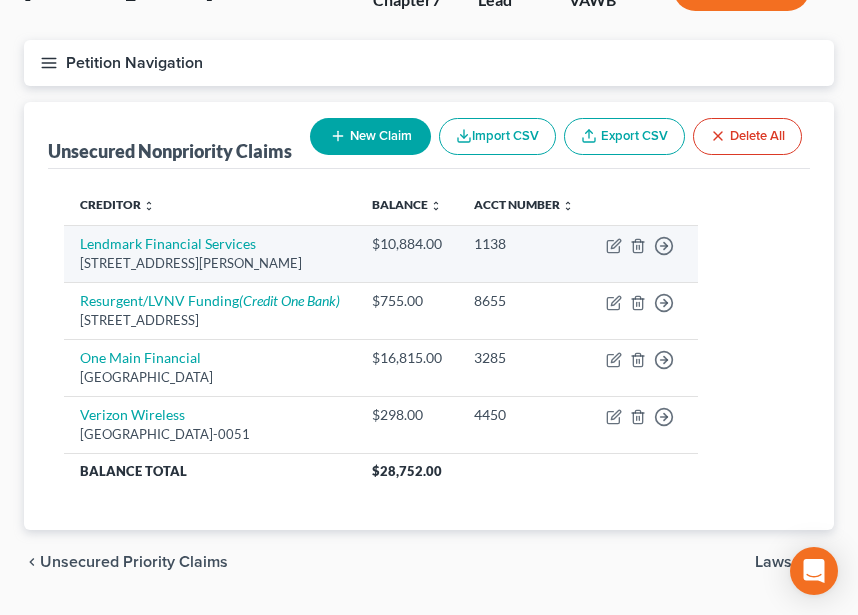 scroll, scrollTop: 107, scrollLeft: 0, axis: vertical 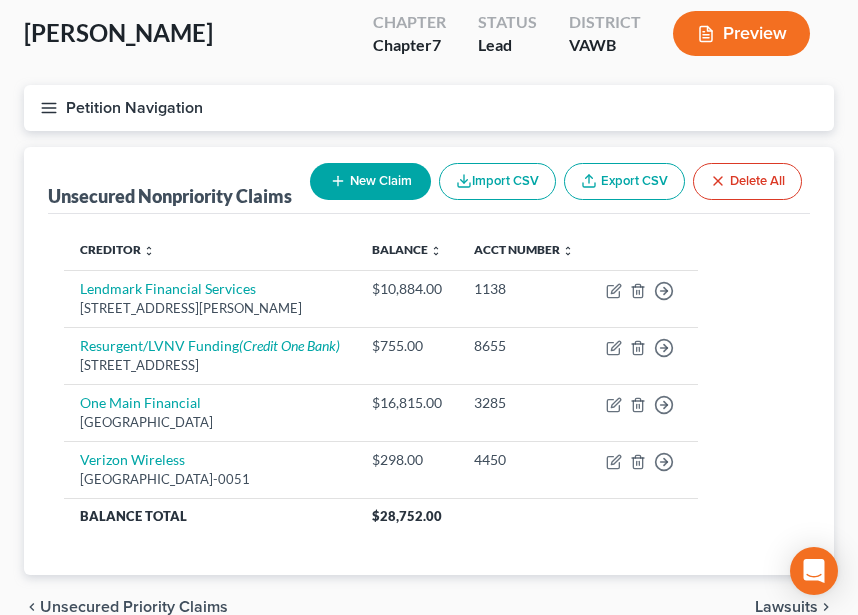 click on "Petition Navigation" at bounding box center (429, 108) 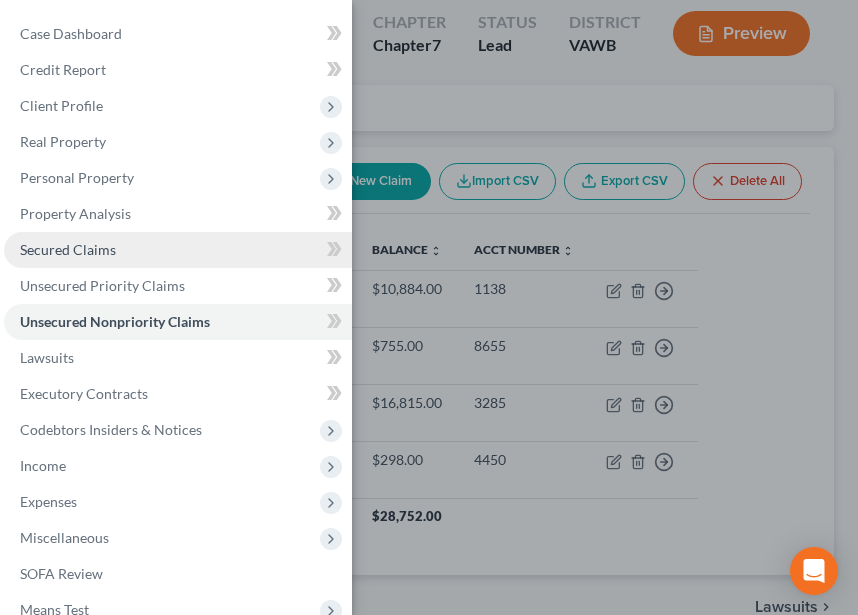 click on "Secured Claims" at bounding box center [178, 250] 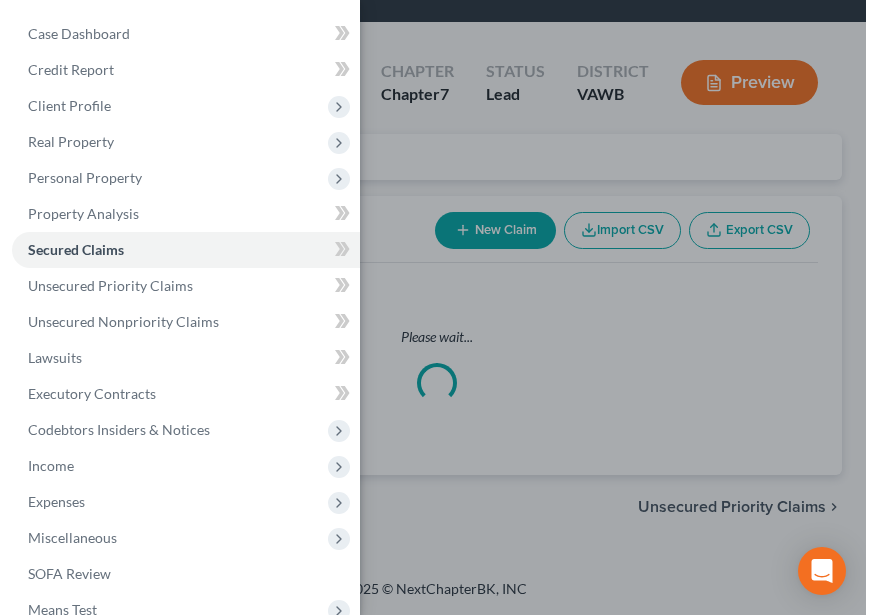 scroll, scrollTop: 0, scrollLeft: 0, axis: both 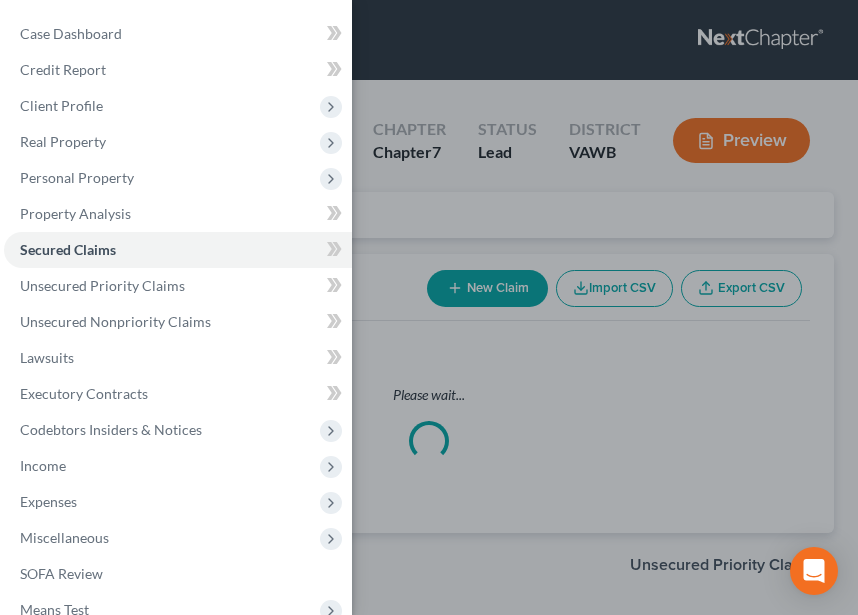 click on "Case Dashboard
Payments
Invoices
Payments
Payments
Credit Report
Client Profile" at bounding box center (429, 307) 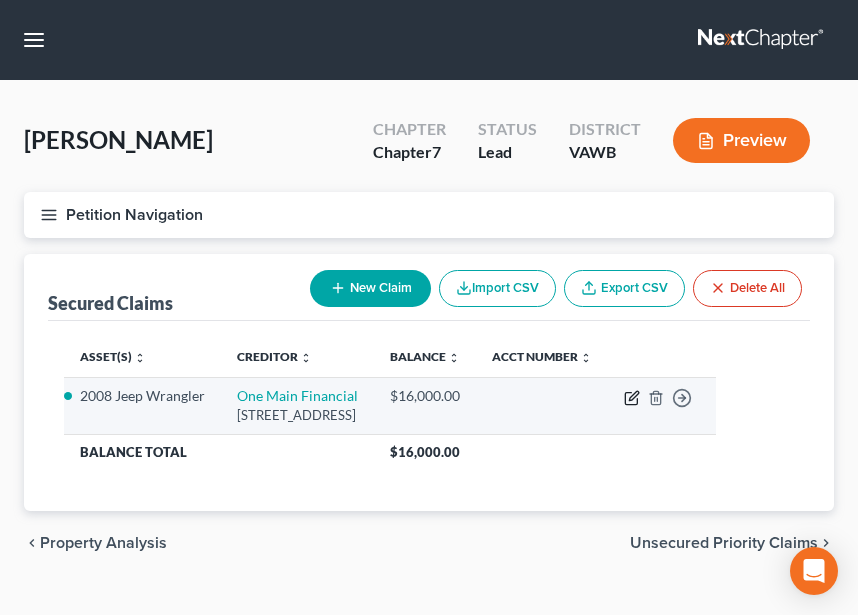 click 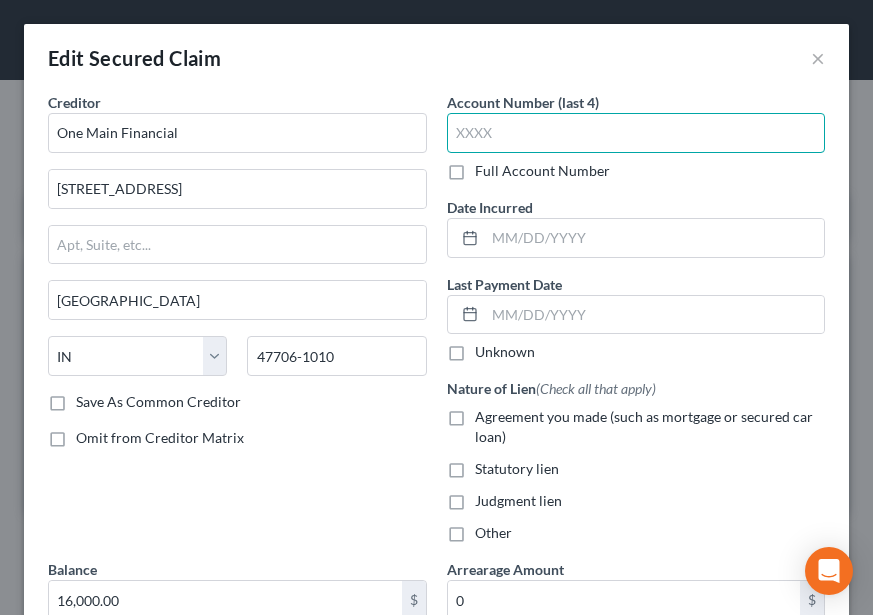 click at bounding box center (636, 133) 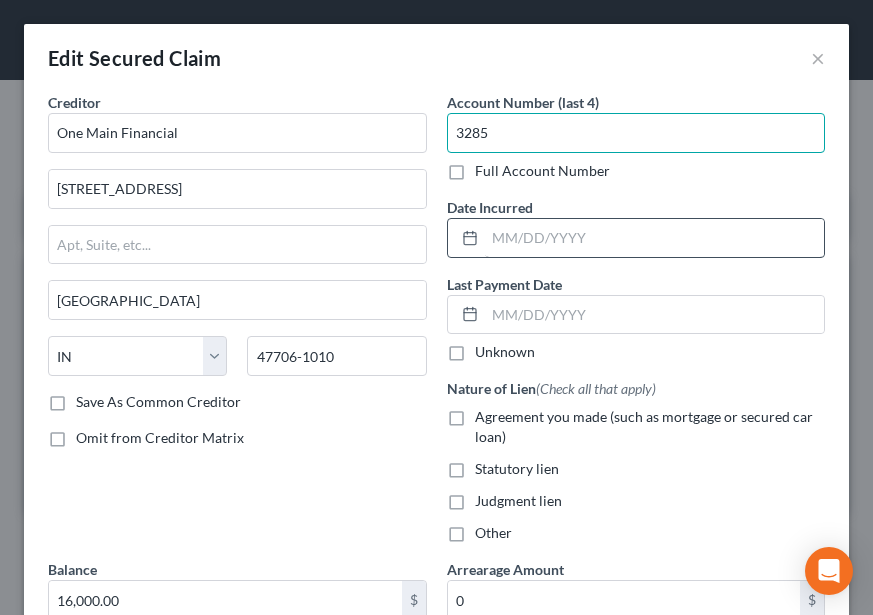 type on "3285" 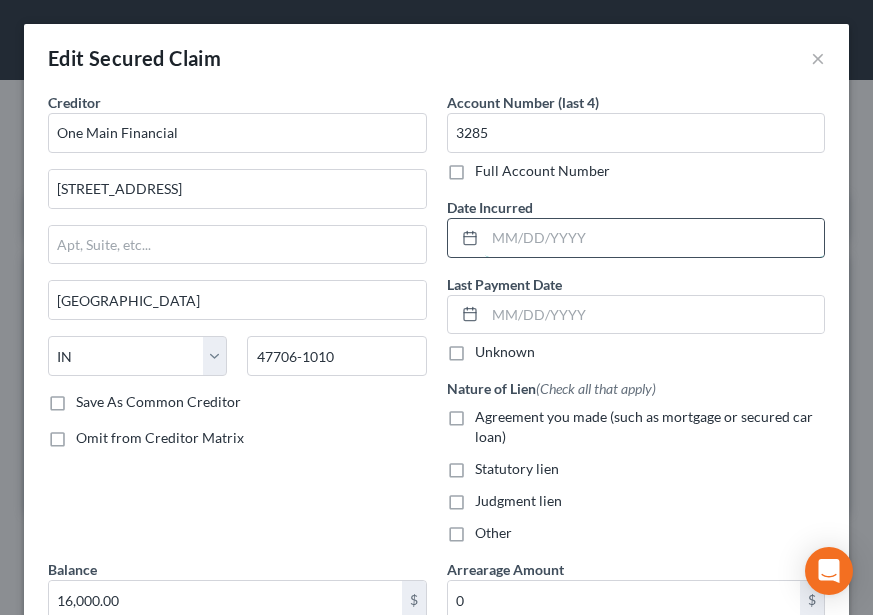 click at bounding box center [655, 238] 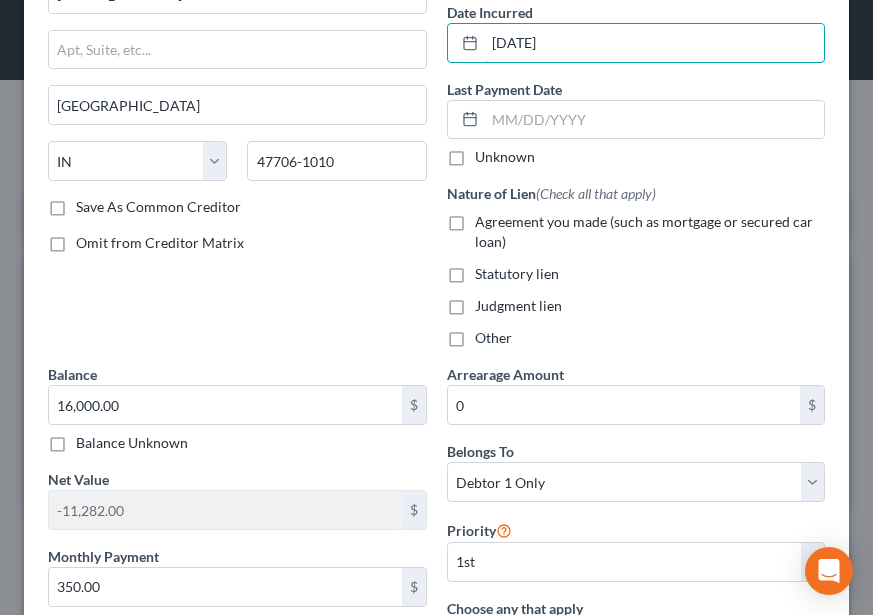 scroll, scrollTop: 200, scrollLeft: 0, axis: vertical 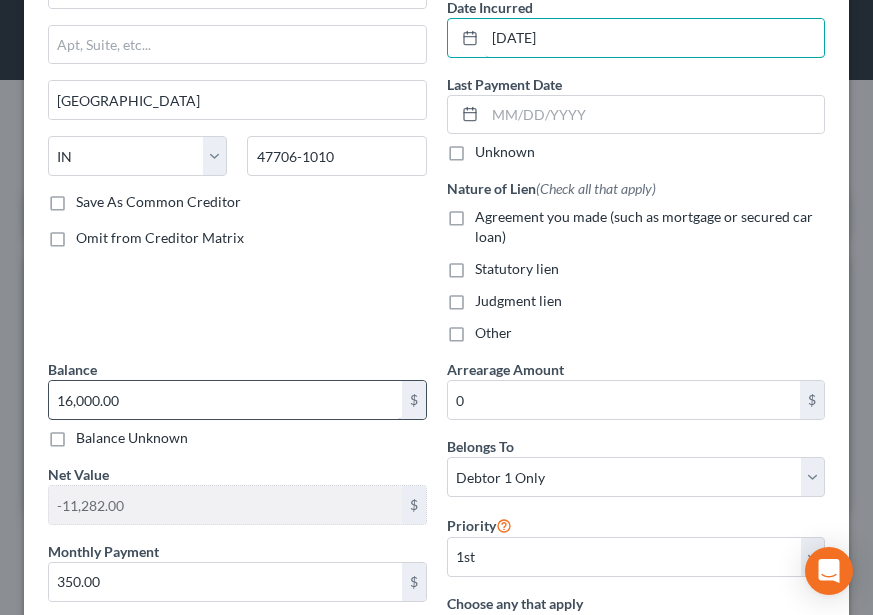 type on "02/01/2021" 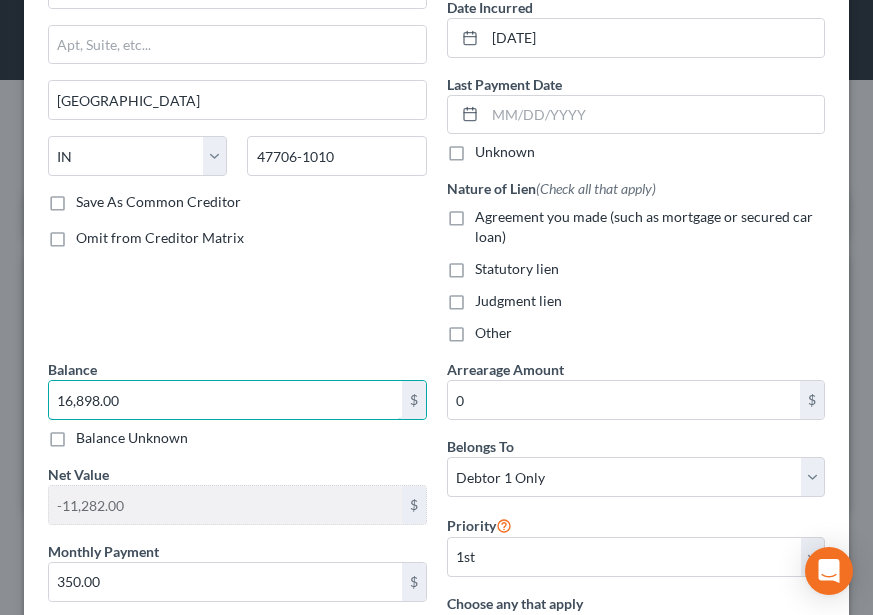 type on "16,898.00" 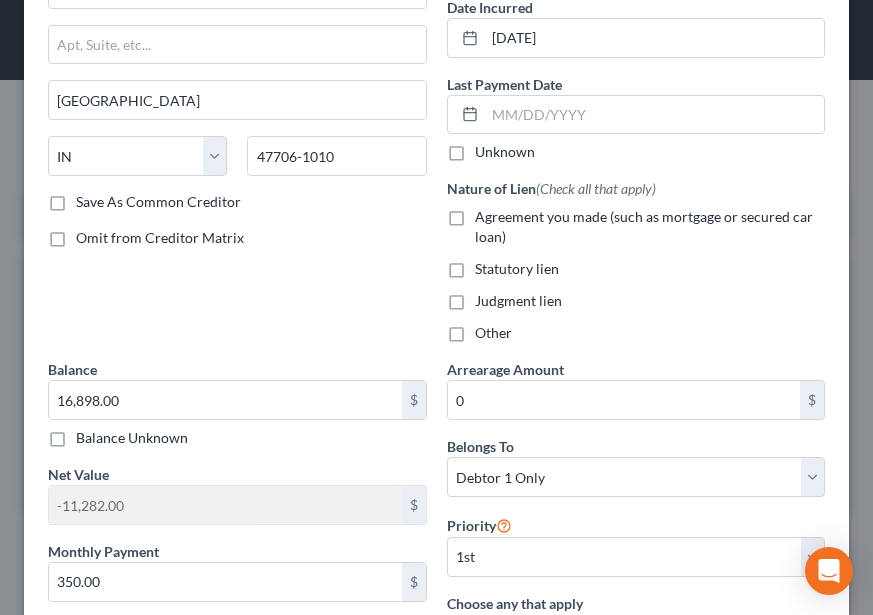 click on "Creditor *    One Main Financial                      601 NW 2nd Street Evansville State AL AK AR AZ CA CO CT DE DC FL GA GU HI ID IL IN IA KS KY LA ME MD MA MI MN MS MO MT NC ND NE NV NH NJ NM NY OH OK OR PA PR RI SC SD TN TX UT VI VA VT WA WV WI WY 47706-1010 Save As Common Creditor Omit from Creditor Matrix" at bounding box center (237, 125) 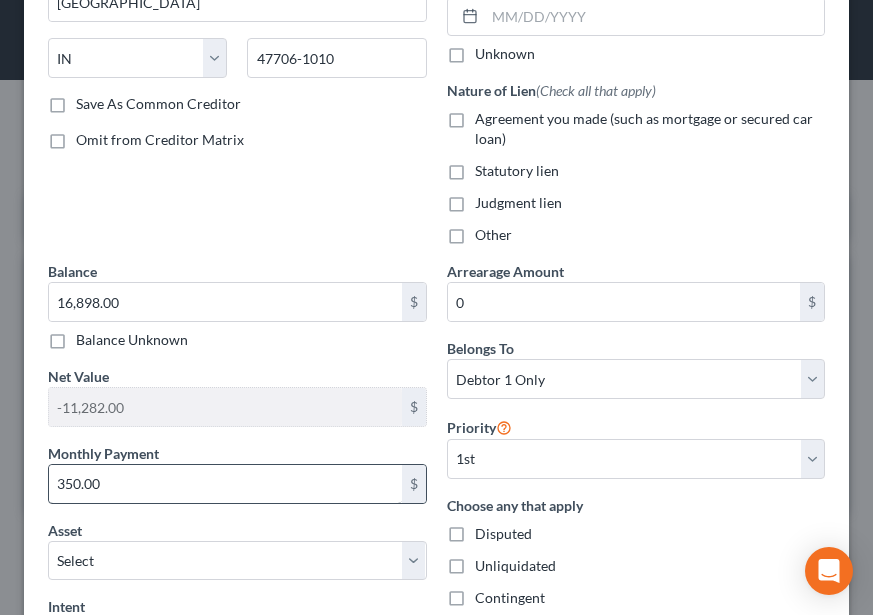 scroll, scrollTop: 300, scrollLeft: 0, axis: vertical 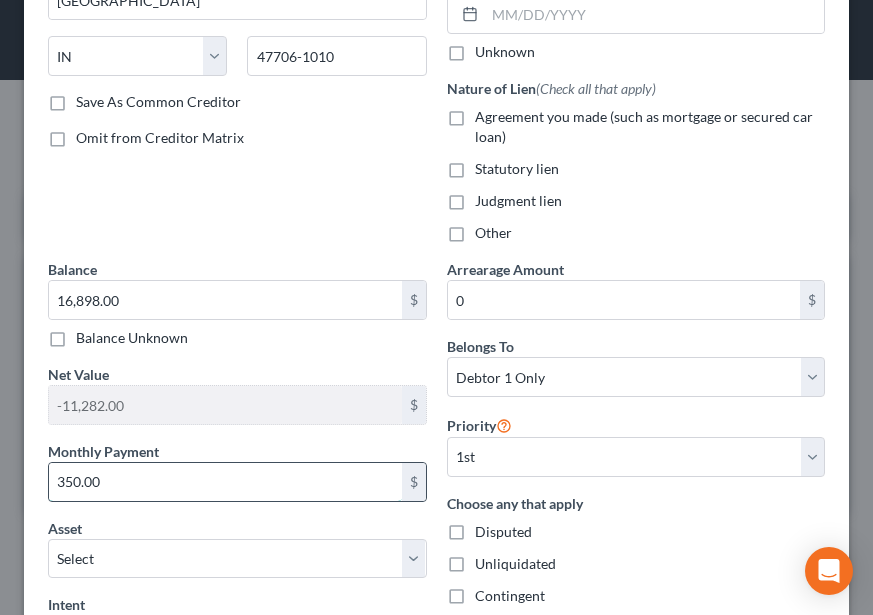 click on "350.00" at bounding box center [225, 482] 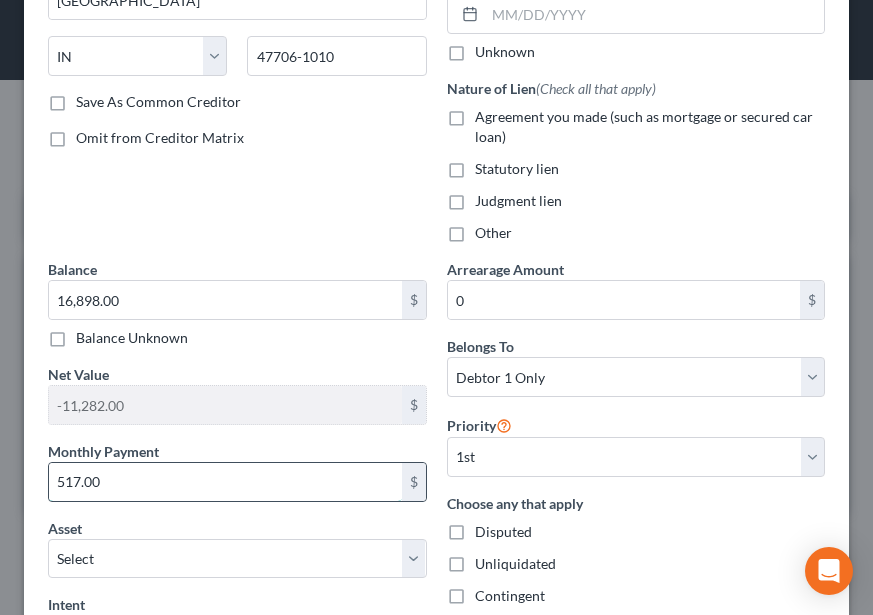 click on "517.00" at bounding box center (225, 482) 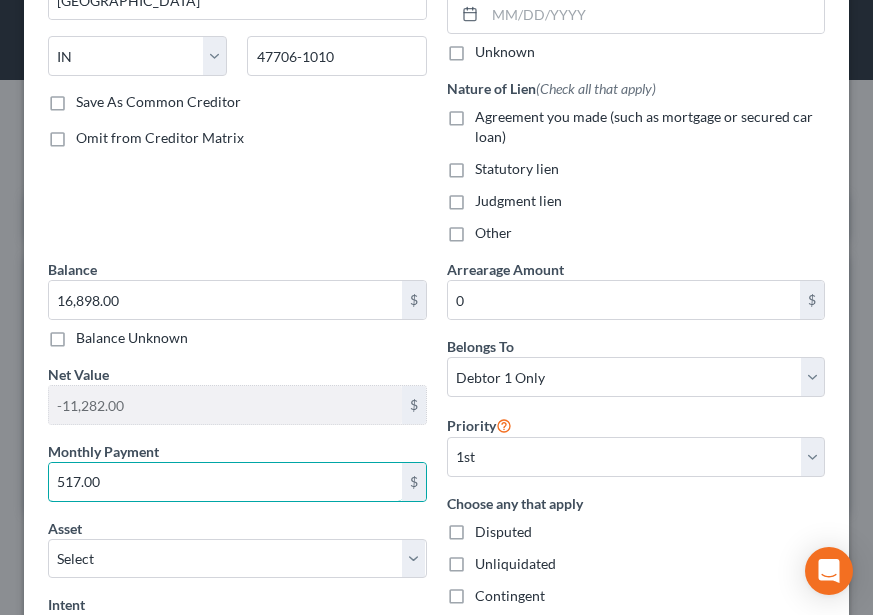 type on "517.00" 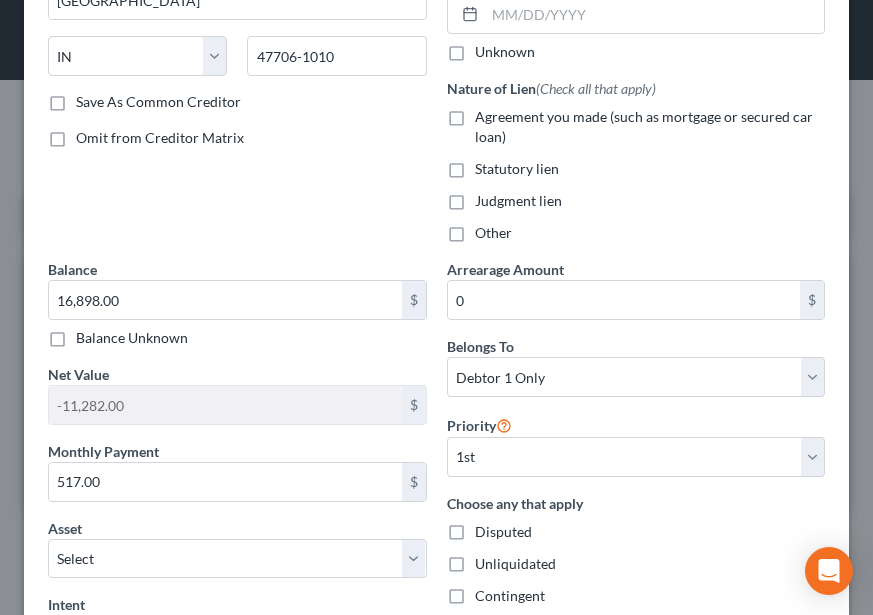 click on "Monthly Payment 517.00 $" at bounding box center [237, 471] 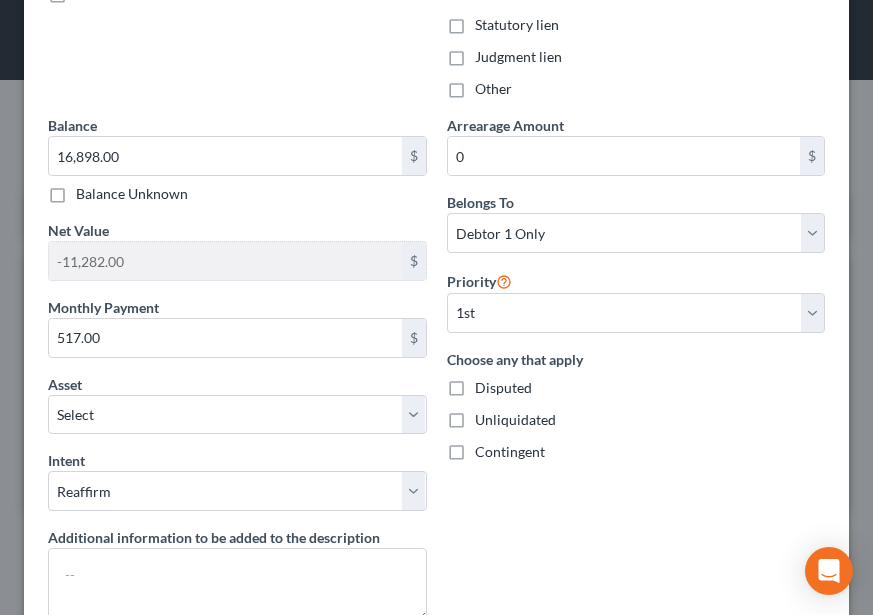 scroll, scrollTop: 600, scrollLeft: 0, axis: vertical 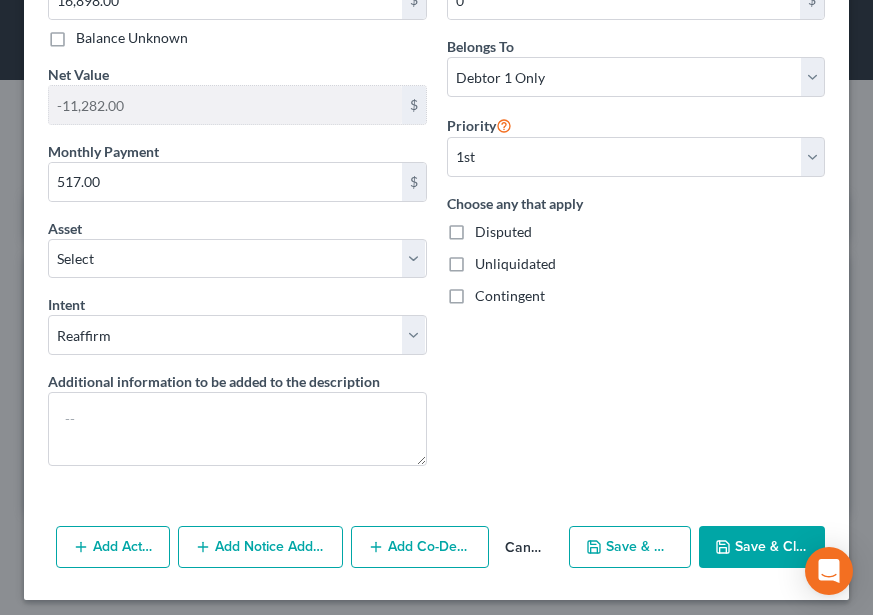 click on "Save & Close" at bounding box center [762, 547] 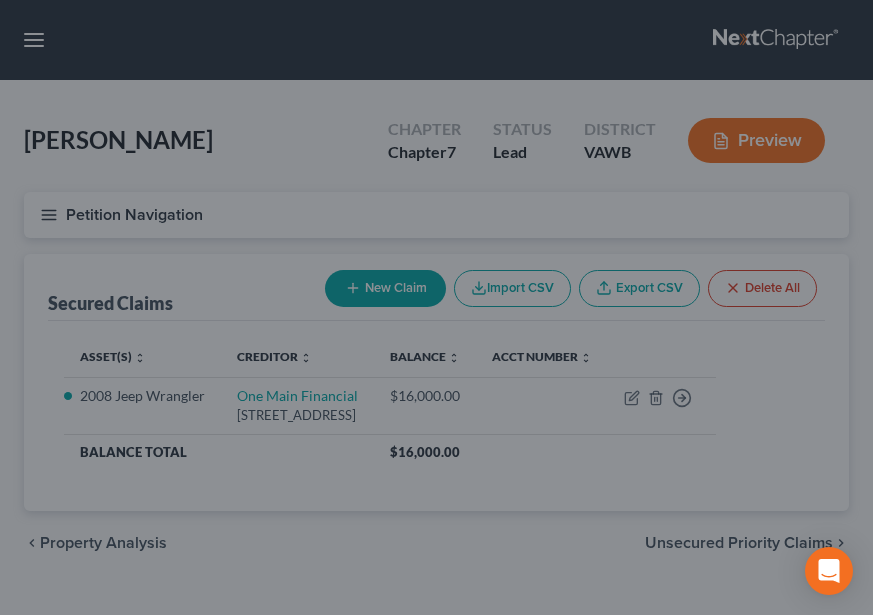 type on "-12,180.00" 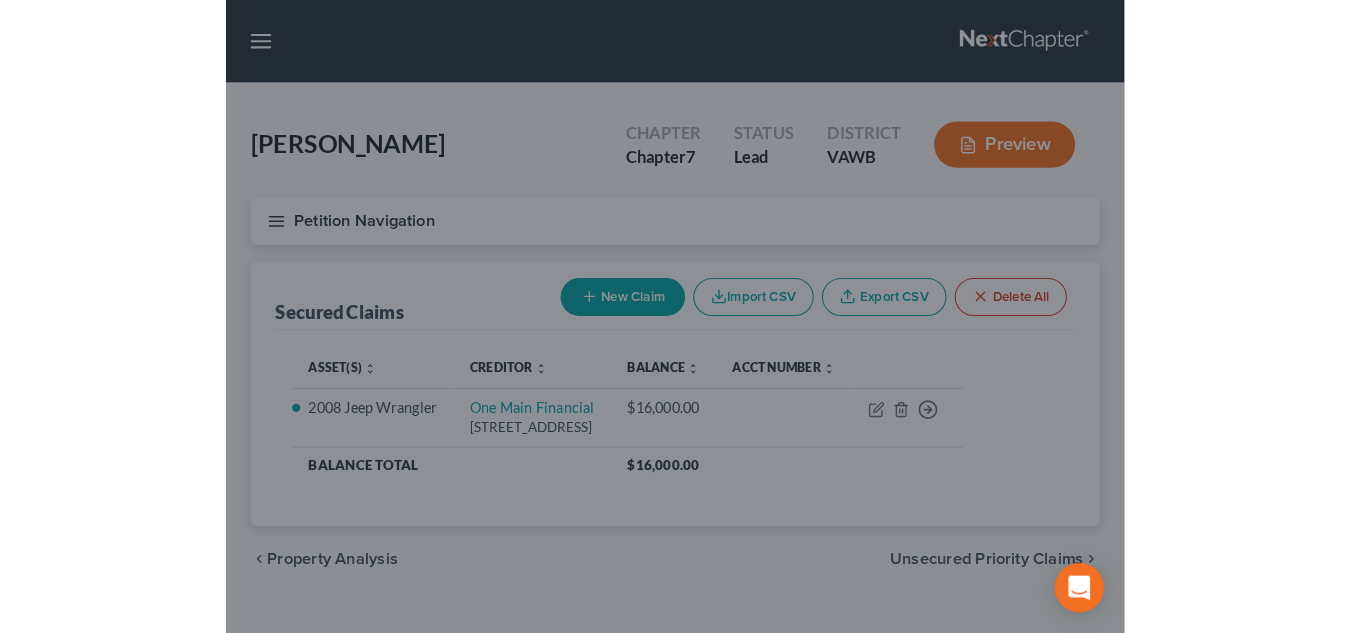 scroll, scrollTop: 0, scrollLeft: 0, axis: both 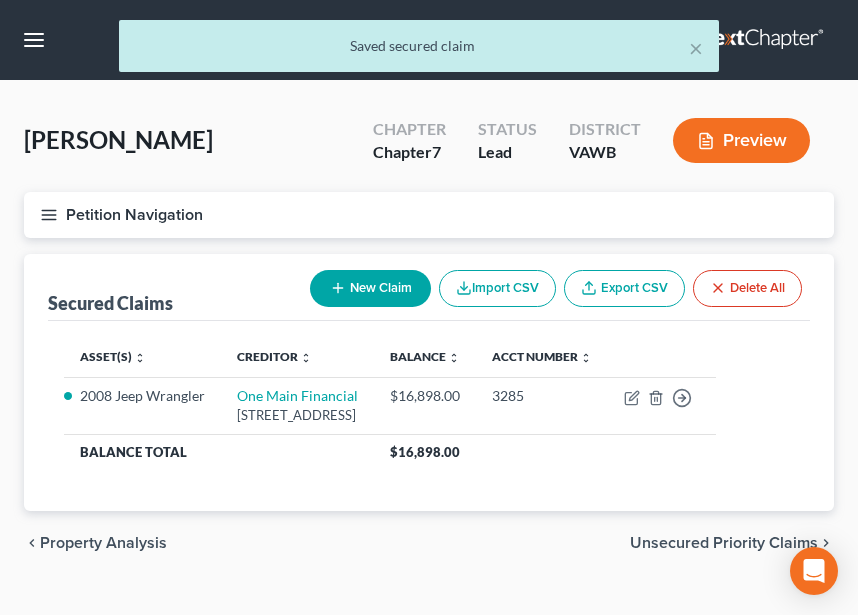 click on "Petition Navigation" at bounding box center (429, 215) 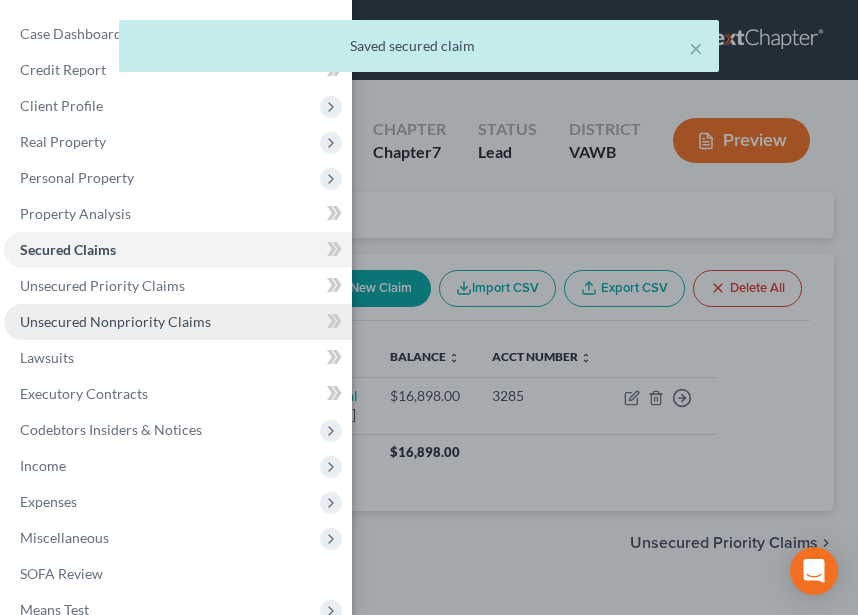 click on "Unsecured Nonpriority Claims" at bounding box center [115, 321] 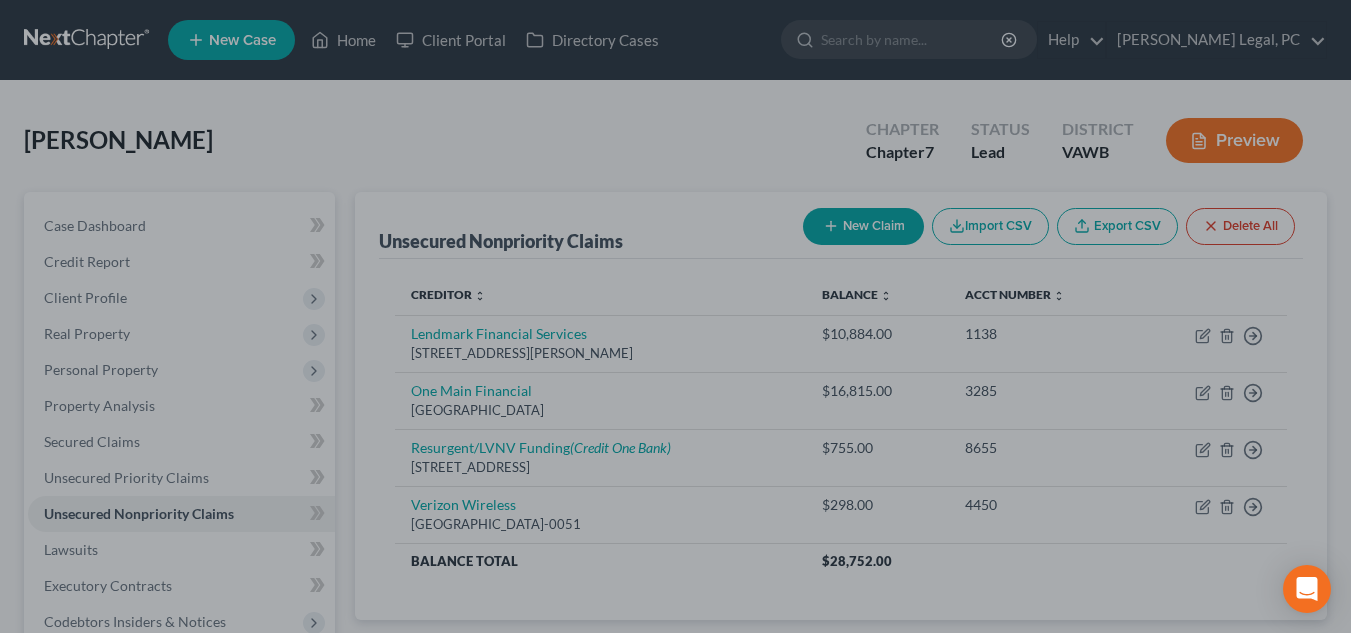 click at bounding box center [675, 316] 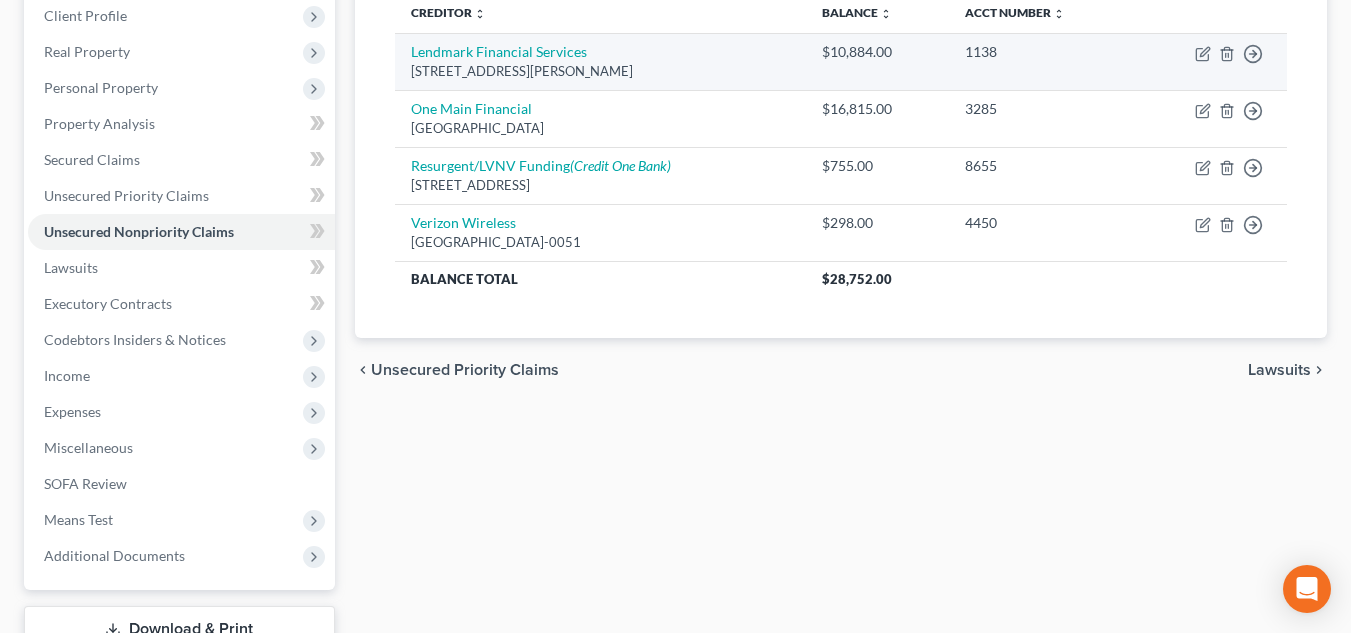 scroll, scrollTop: 430, scrollLeft: 0, axis: vertical 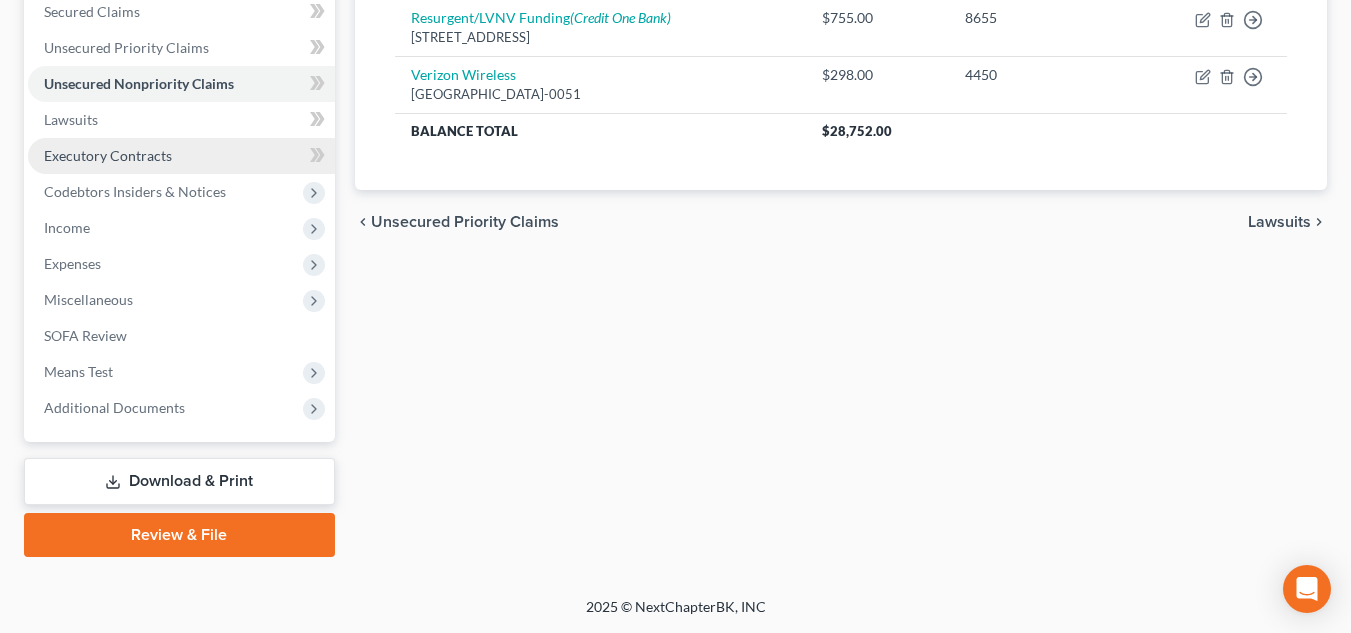 click on "Executory Contracts" at bounding box center [181, 156] 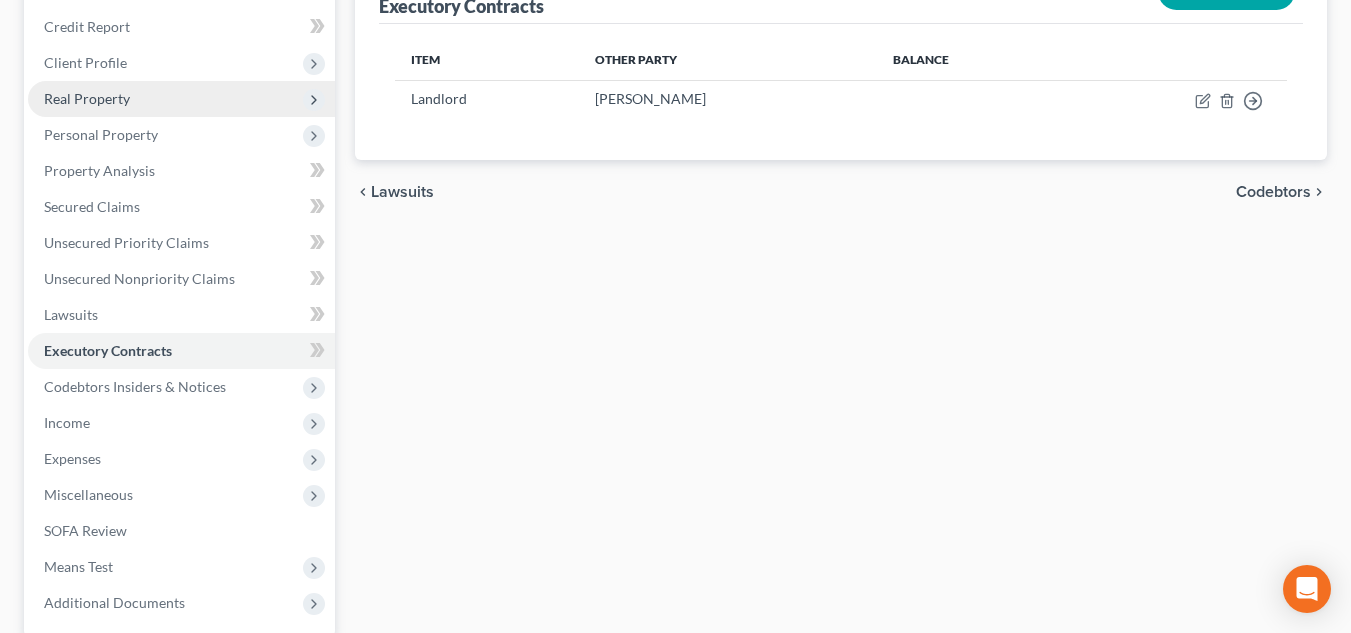 scroll, scrollTop: 300, scrollLeft: 0, axis: vertical 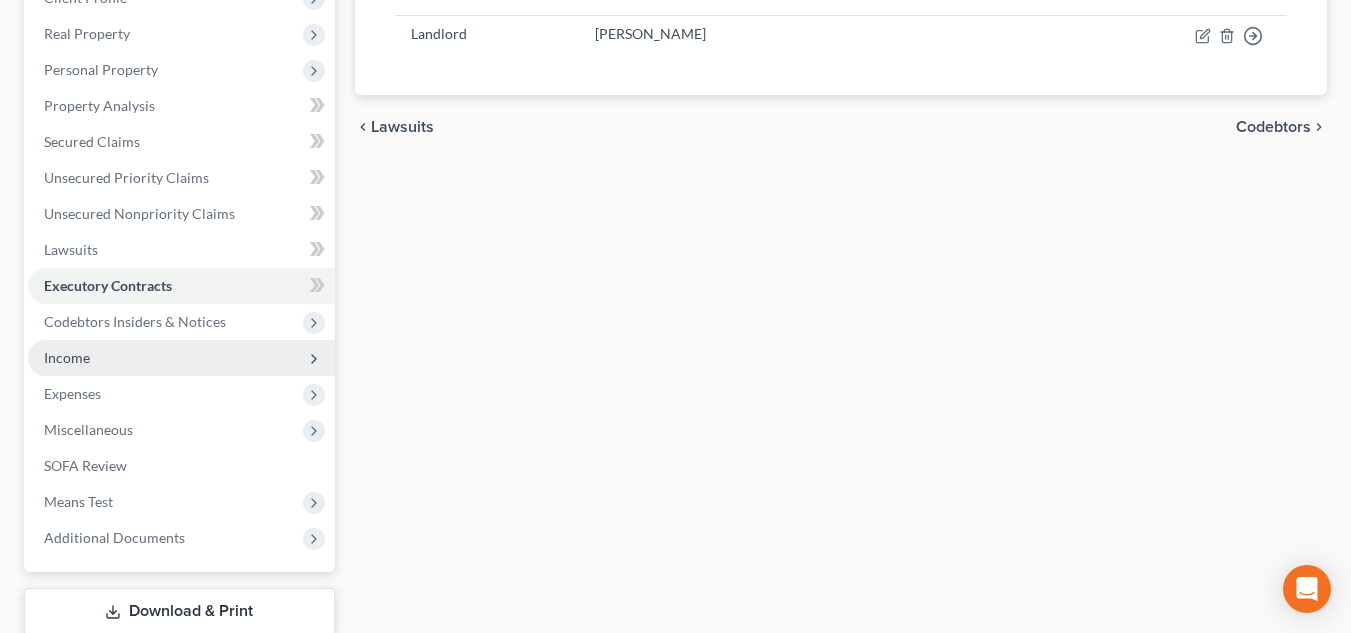 click on "Income" at bounding box center (181, 358) 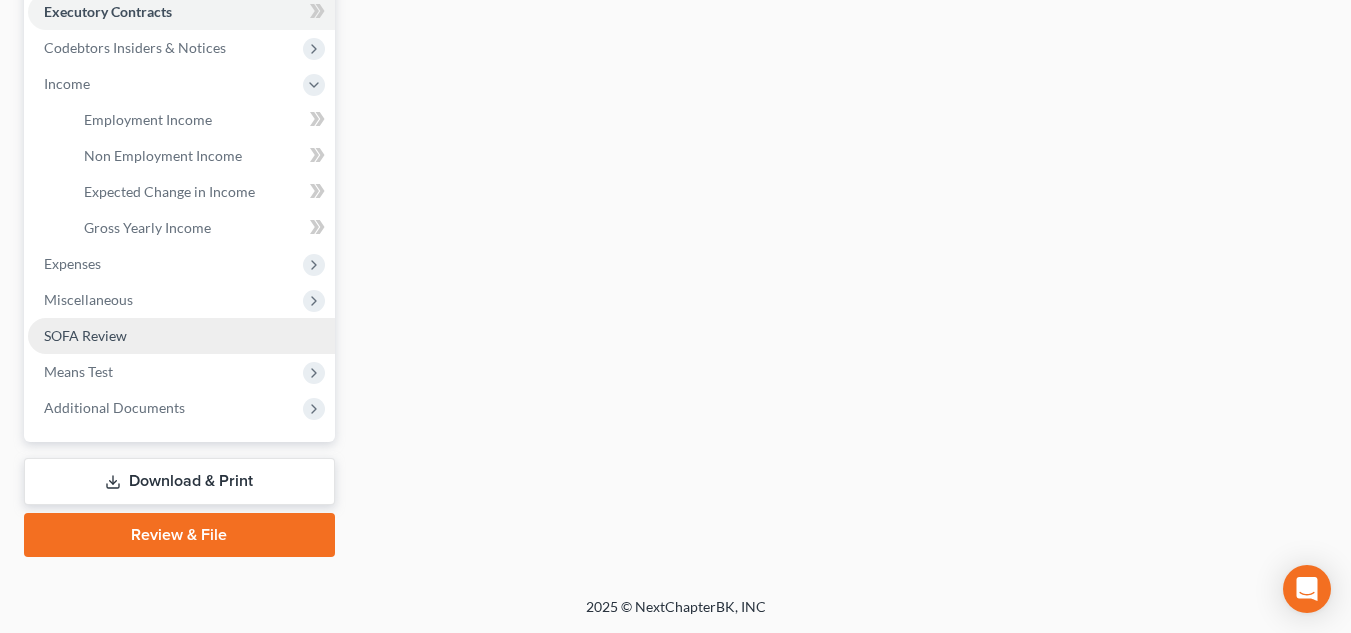 click on "SOFA Review" at bounding box center (181, 336) 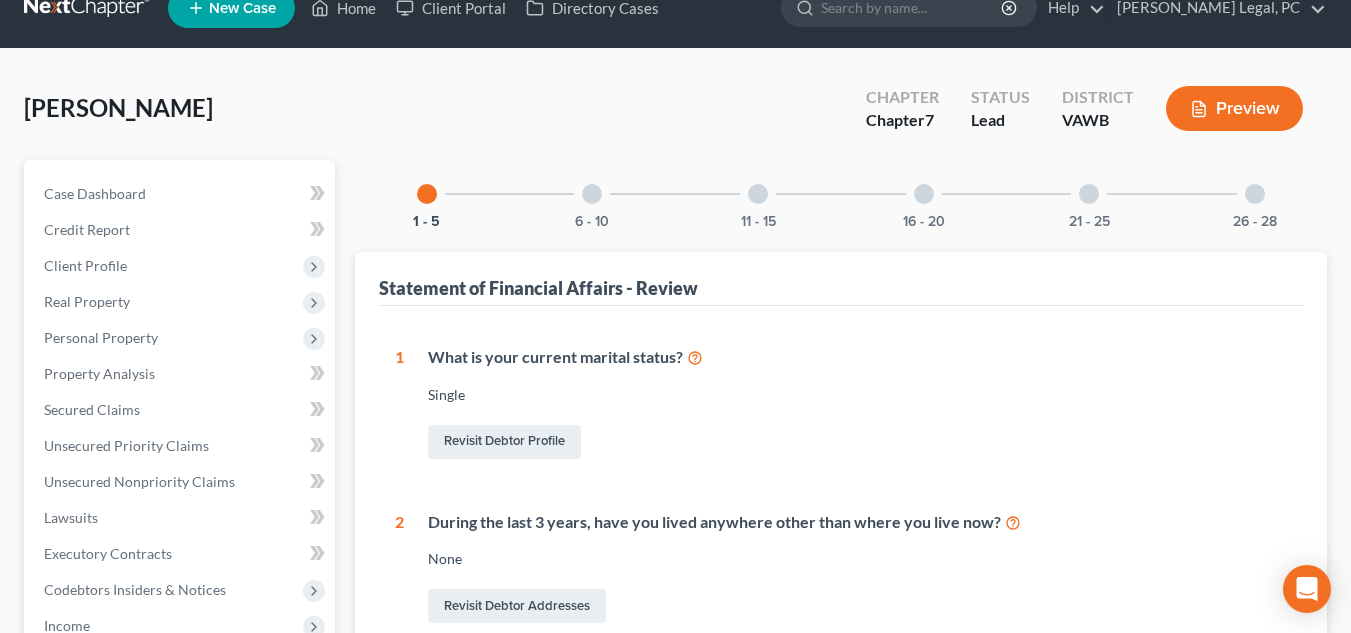 scroll, scrollTop: 0, scrollLeft: 0, axis: both 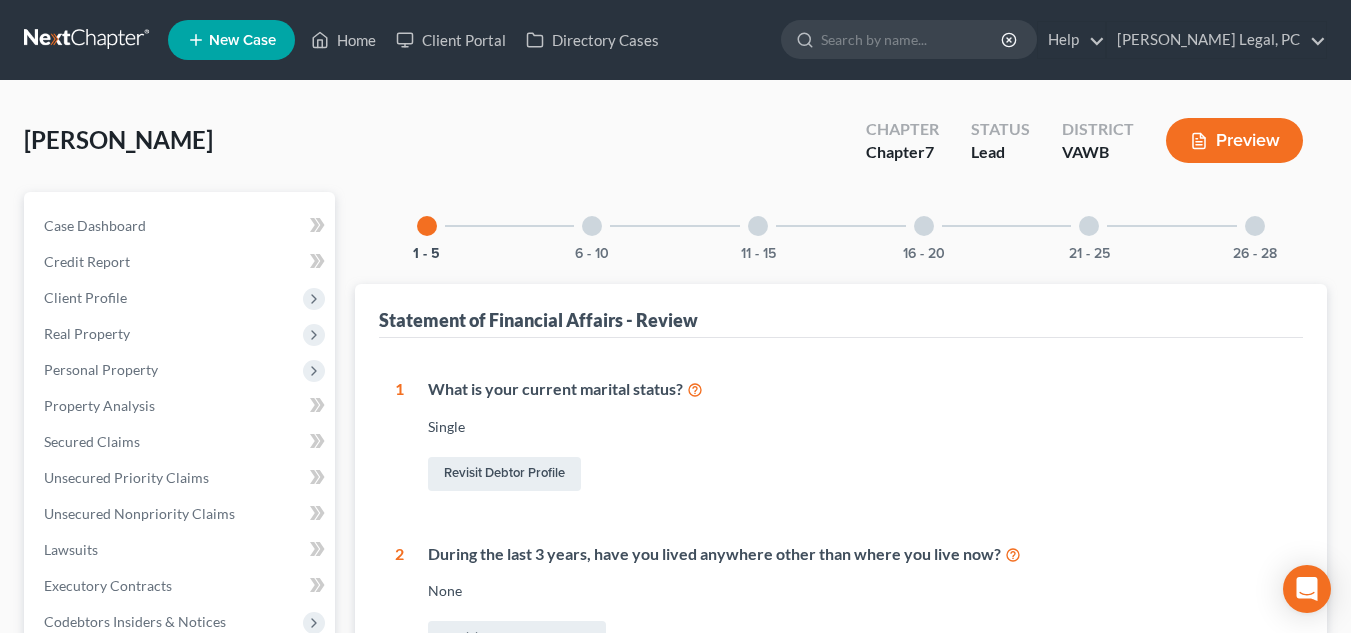 click on "26 - 28" at bounding box center (1255, 226) 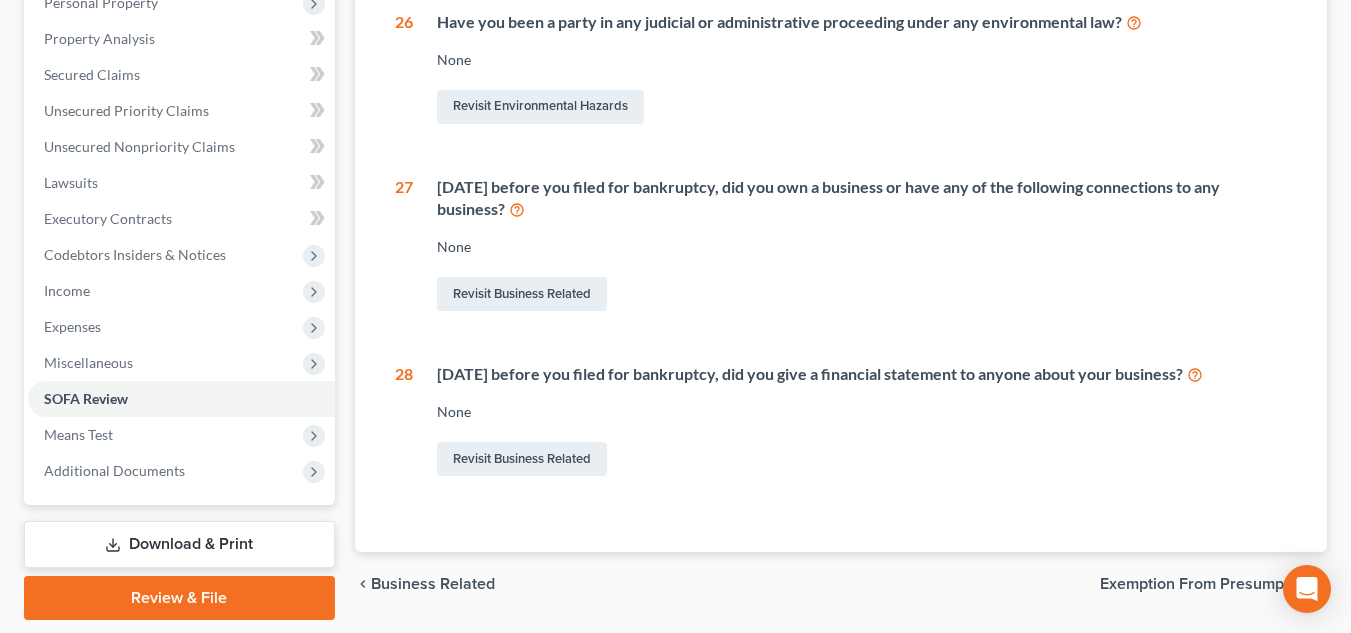 scroll, scrollTop: 430, scrollLeft: 0, axis: vertical 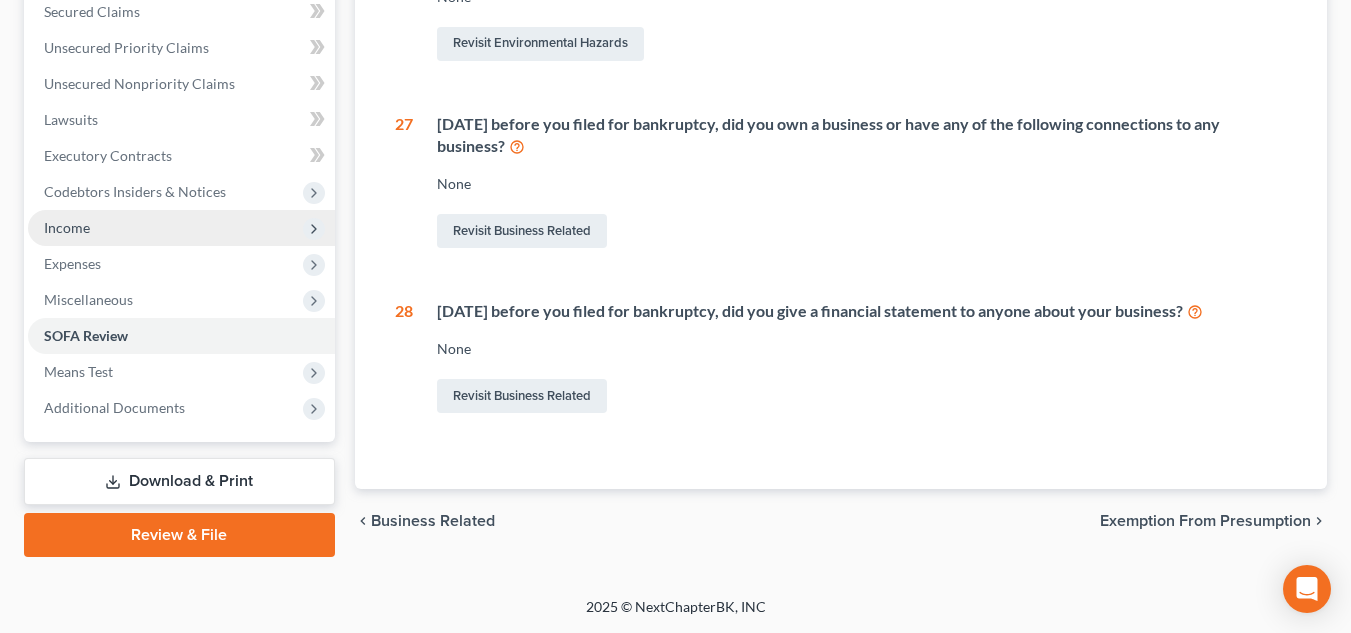 click on "Income" at bounding box center [181, 228] 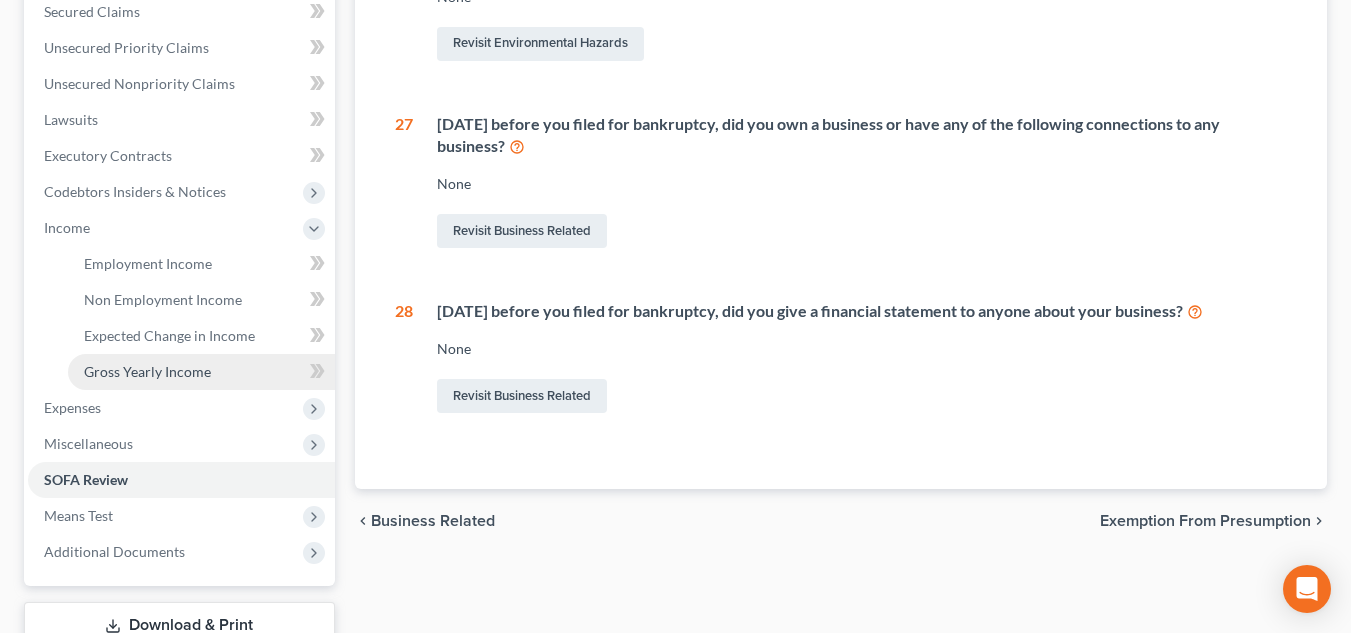 click on "Gross Yearly Income" at bounding box center (147, 371) 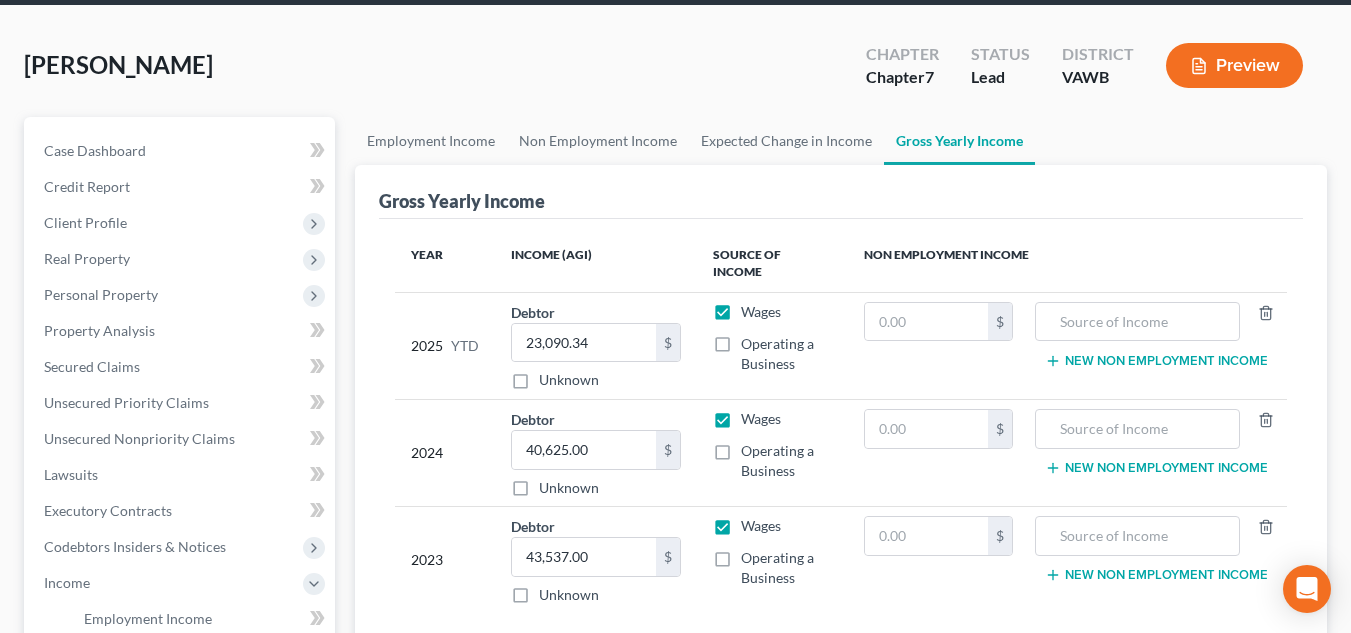 scroll, scrollTop: 300, scrollLeft: 0, axis: vertical 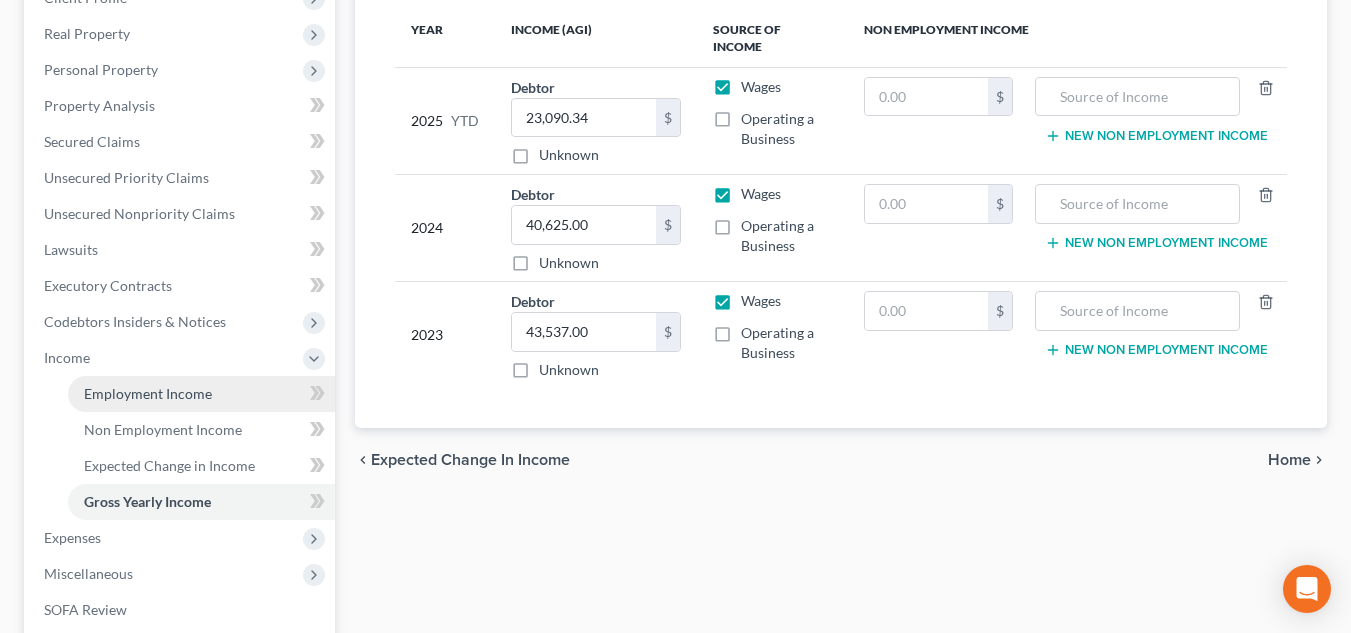click on "Employment Income" at bounding box center (148, 393) 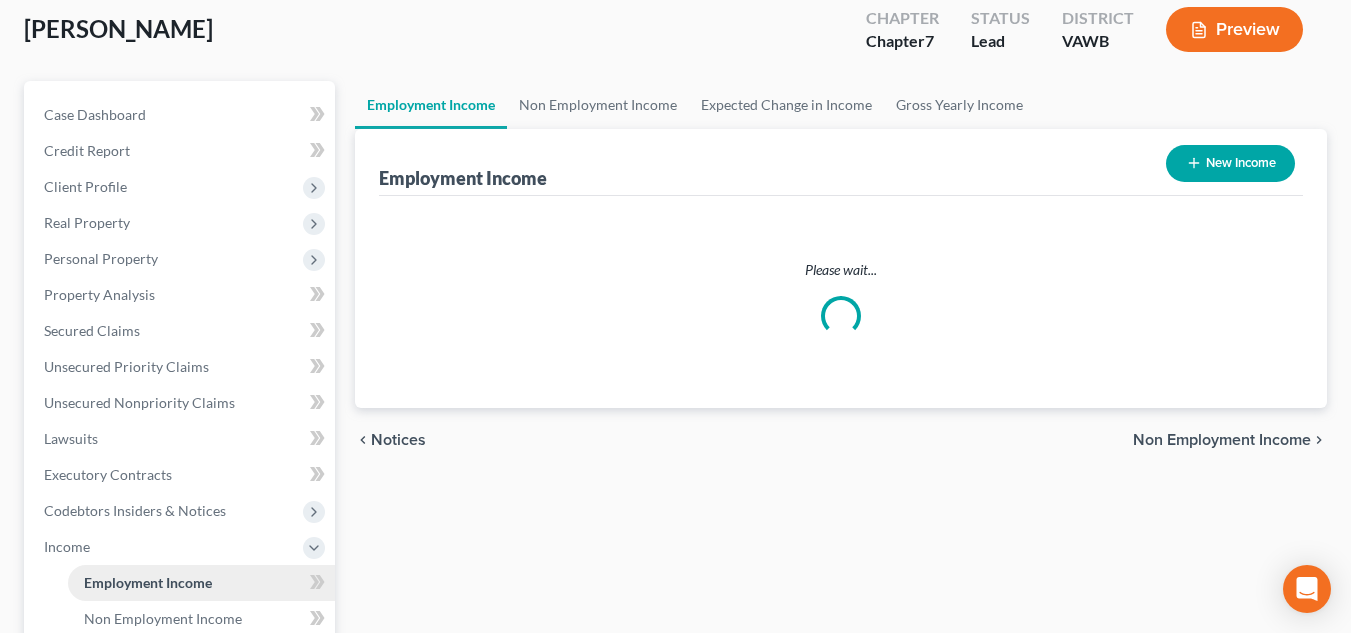 scroll, scrollTop: 0, scrollLeft: 0, axis: both 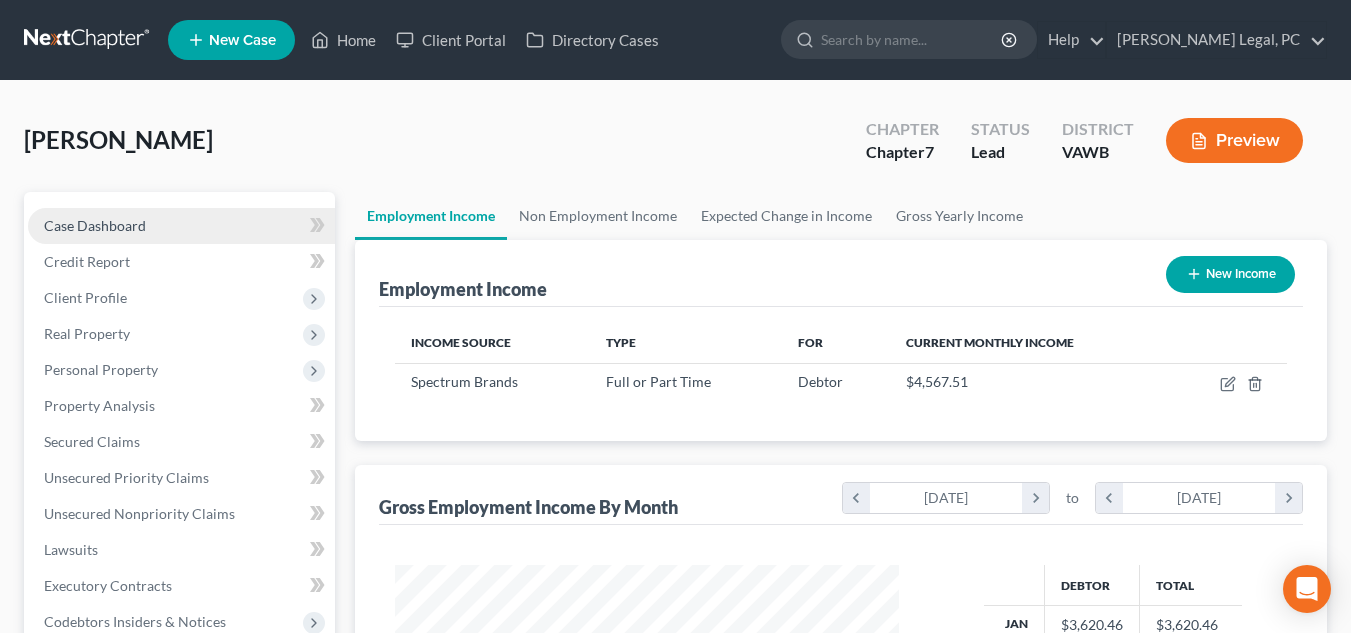 click on "Case Dashboard" at bounding box center [95, 225] 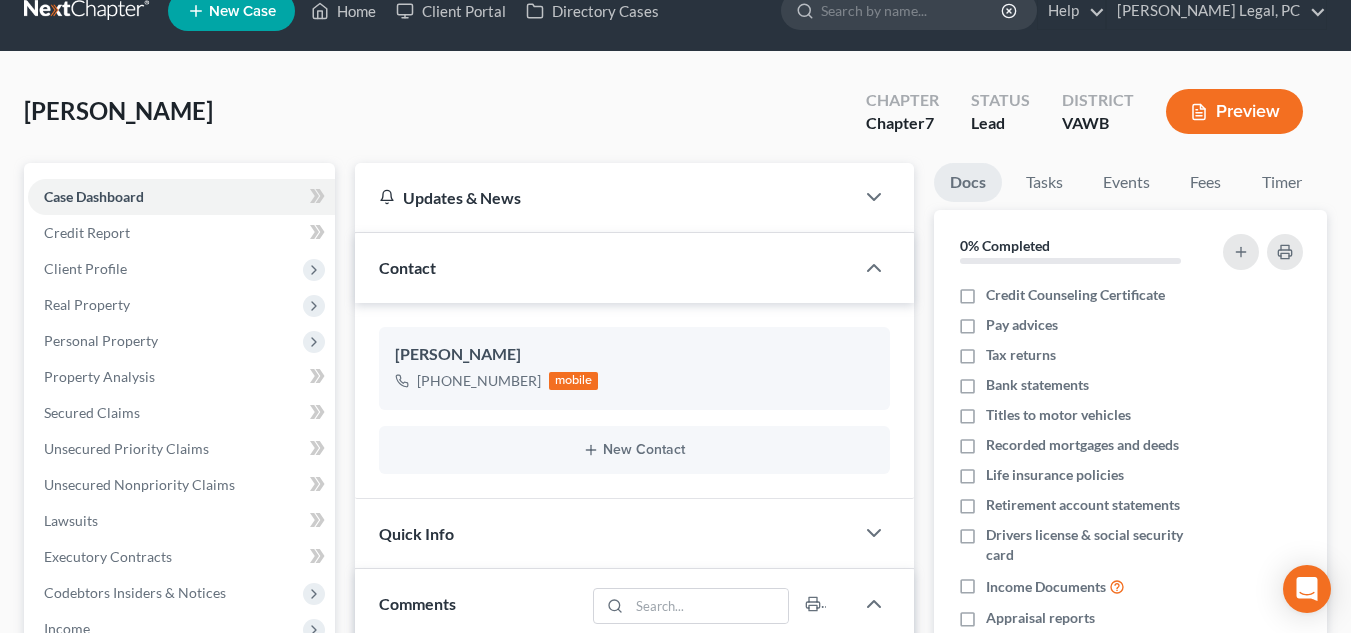 scroll, scrollTop: 500, scrollLeft: 0, axis: vertical 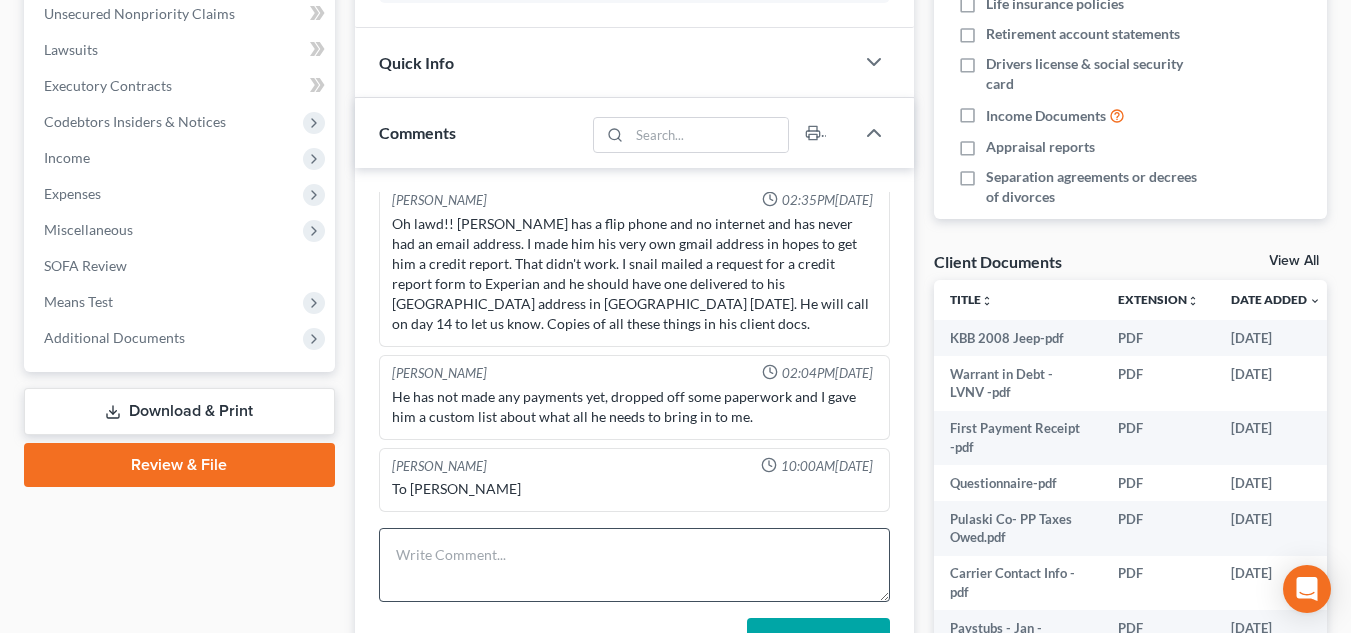drag, startPoint x: 559, startPoint y: 500, endPoint x: 551, endPoint y: 535, distance: 35.902645 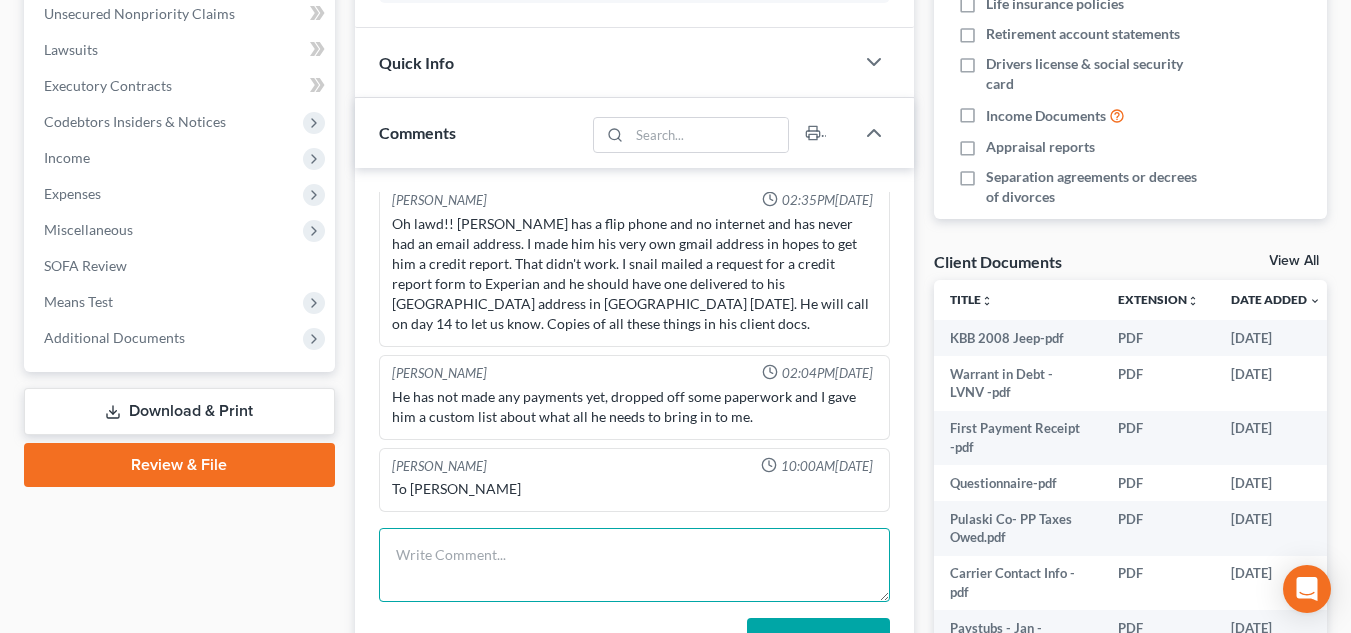 click at bounding box center [634, 565] 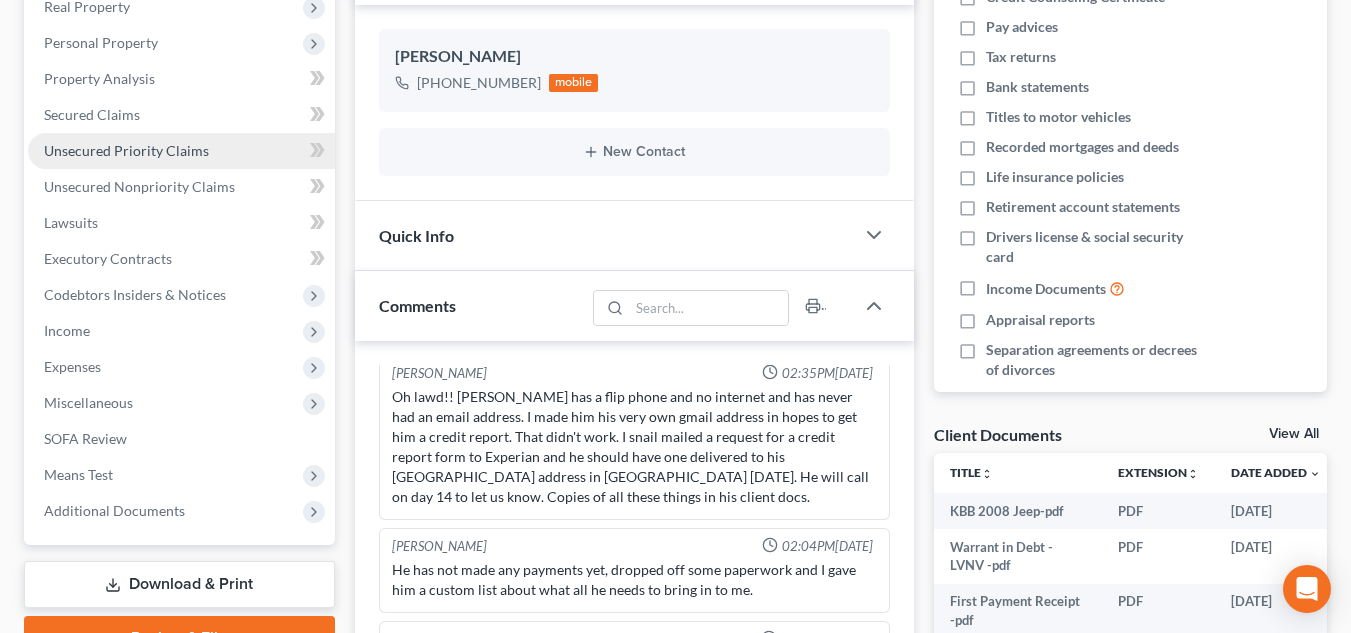 scroll, scrollTop: 200, scrollLeft: 0, axis: vertical 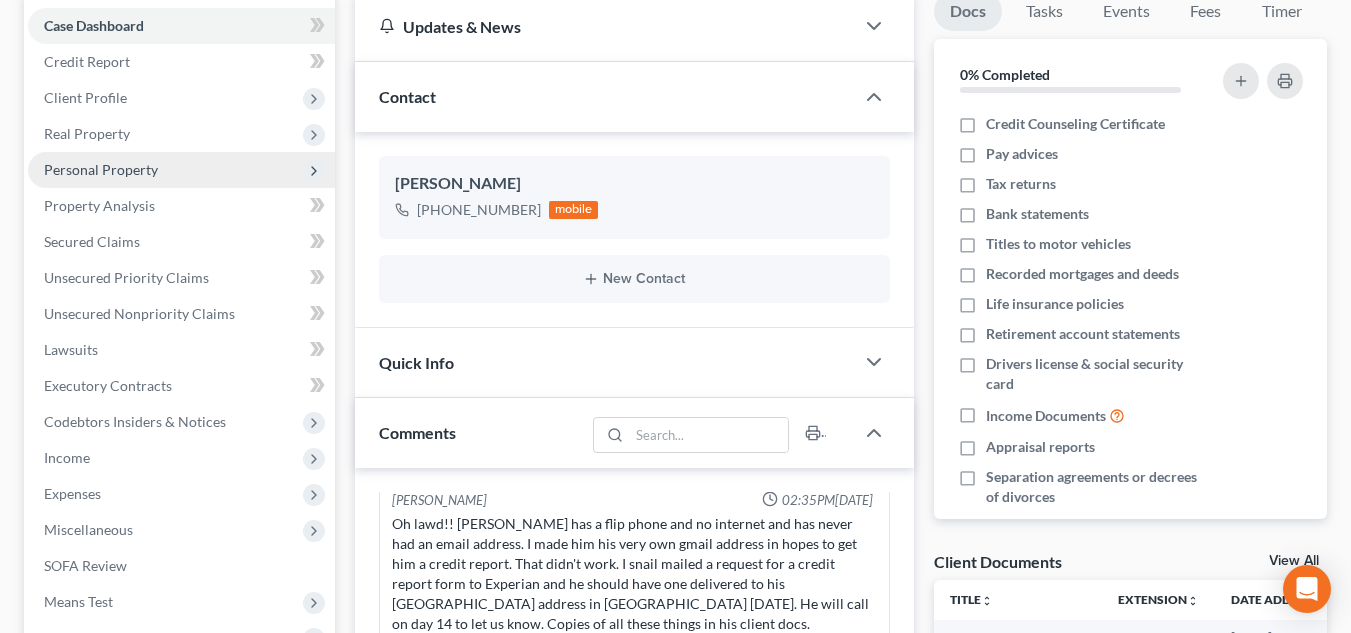 click on "Personal Property" at bounding box center [181, 170] 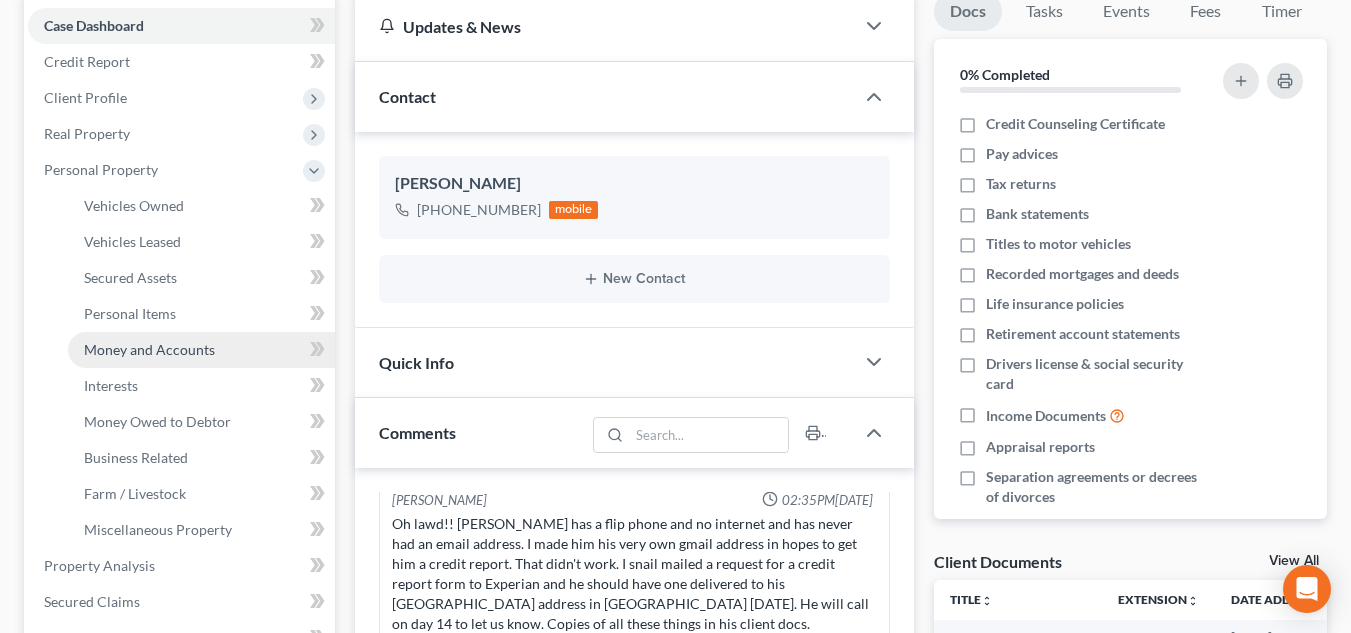 click on "Money and Accounts" at bounding box center [149, 349] 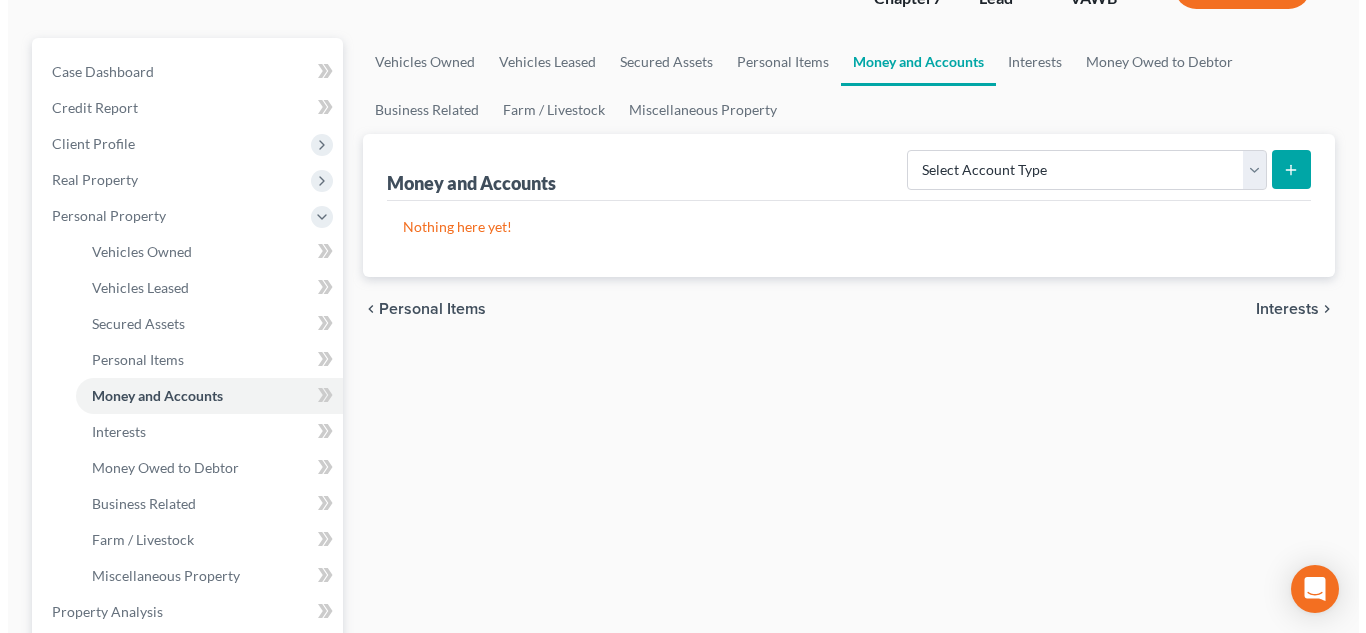 scroll, scrollTop: 200, scrollLeft: 0, axis: vertical 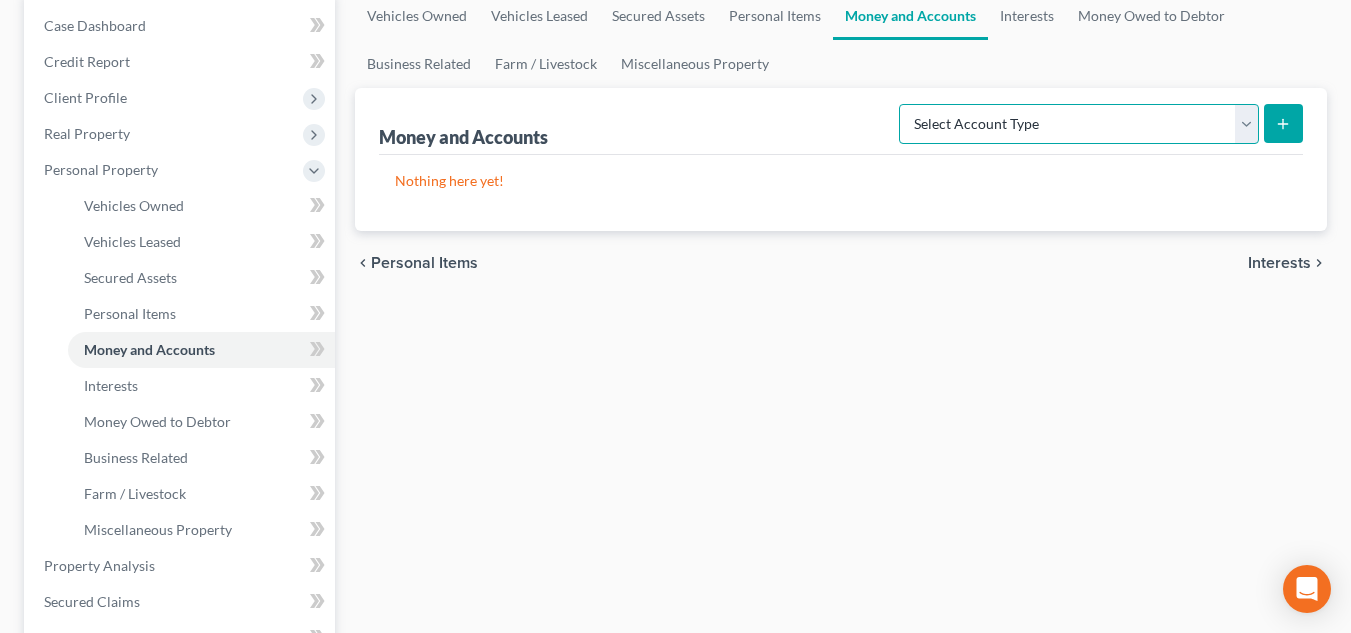 click on "Select Account Type Brokerage Cash on Hand Certificates of Deposit Checking Account Money Market Other (Credit Union, Health Savings Account, etc) Safe Deposit Box Savings Account Security Deposits or Prepayments" at bounding box center (1079, 124) 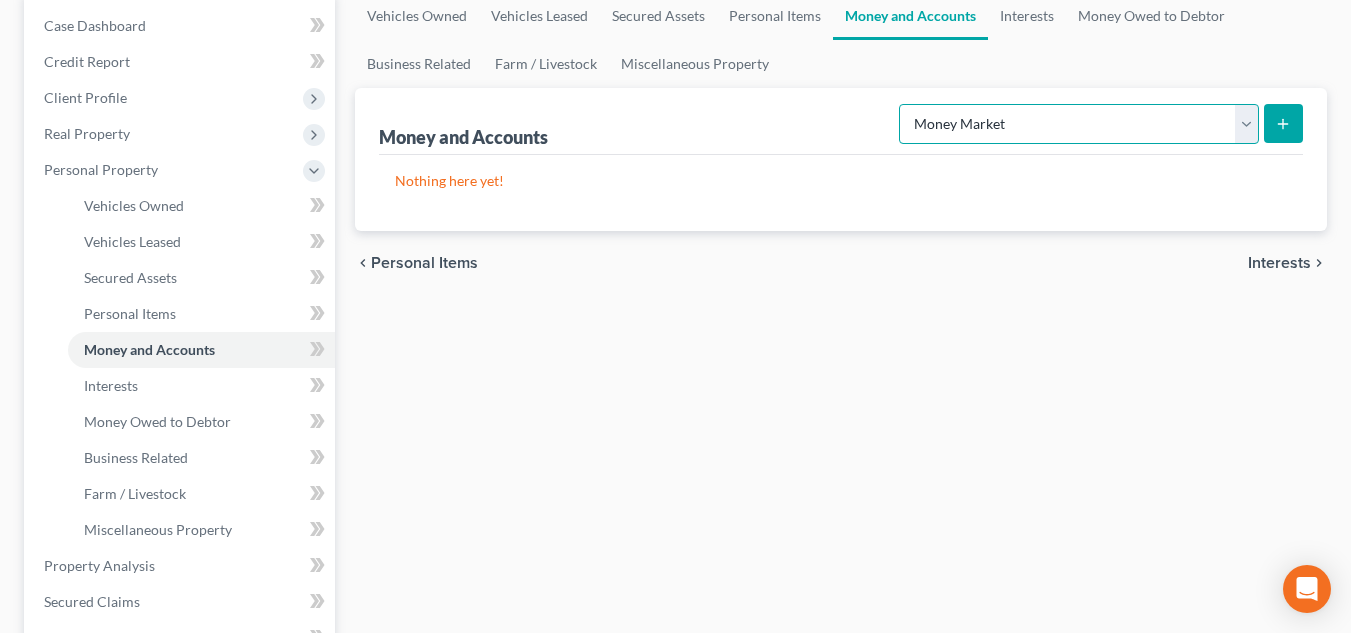 click on "Select Account Type Brokerage Cash on Hand Certificates of Deposit Checking Account Money Market Other (Credit Union, Health Savings Account, etc) Safe Deposit Box Savings Account Security Deposits or Prepayments" at bounding box center (1079, 124) 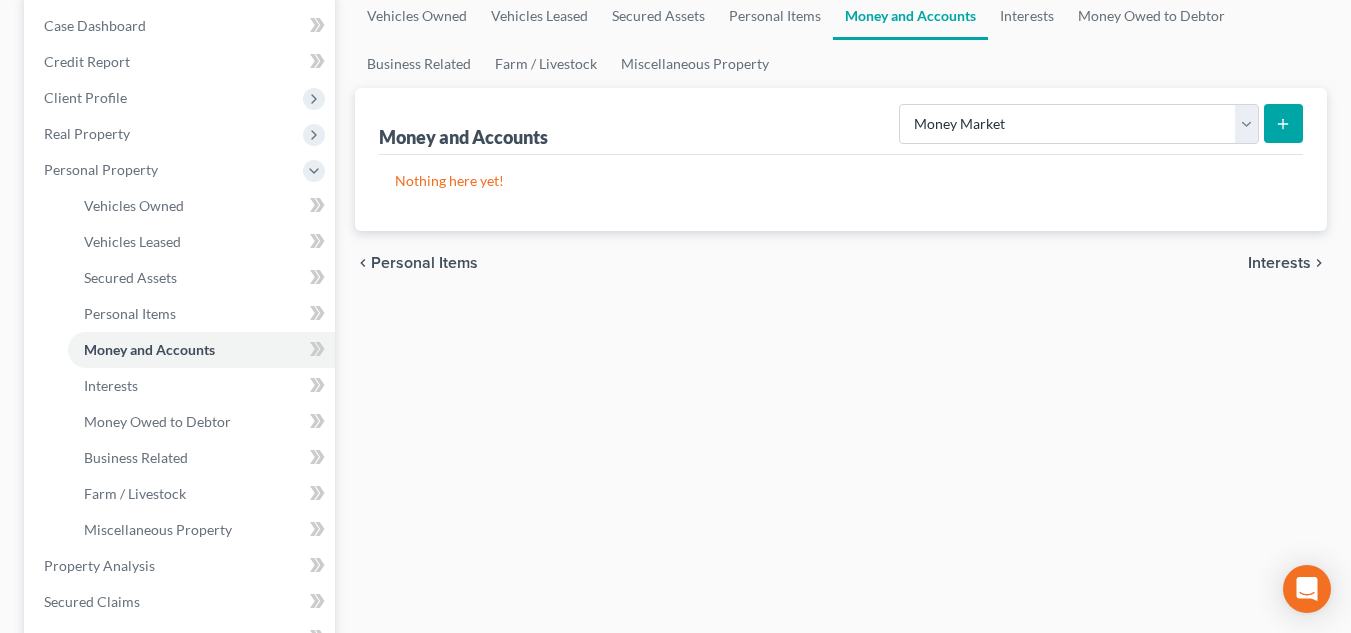 click on "Money and Accounts Select Account Type Brokerage Cash on Hand Certificates of Deposit Checking Account Money Market Other (Credit Union, Health Savings Account, etc) Safe Deposit Box Savings Account Security Deposits or Prepayments" at bounding box center [841, 121] 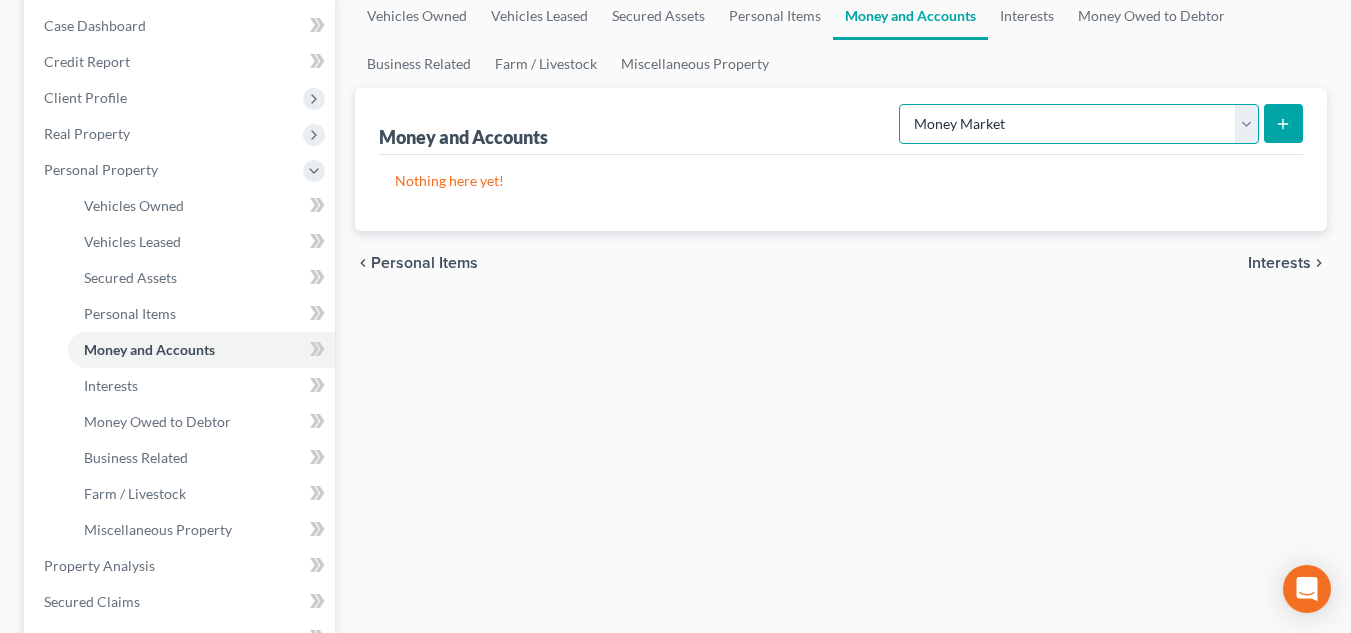 drag, startPoint x: 988, startPoint y: 109, endPoint x: 993, endPoint y: 139, distance: 30.413813 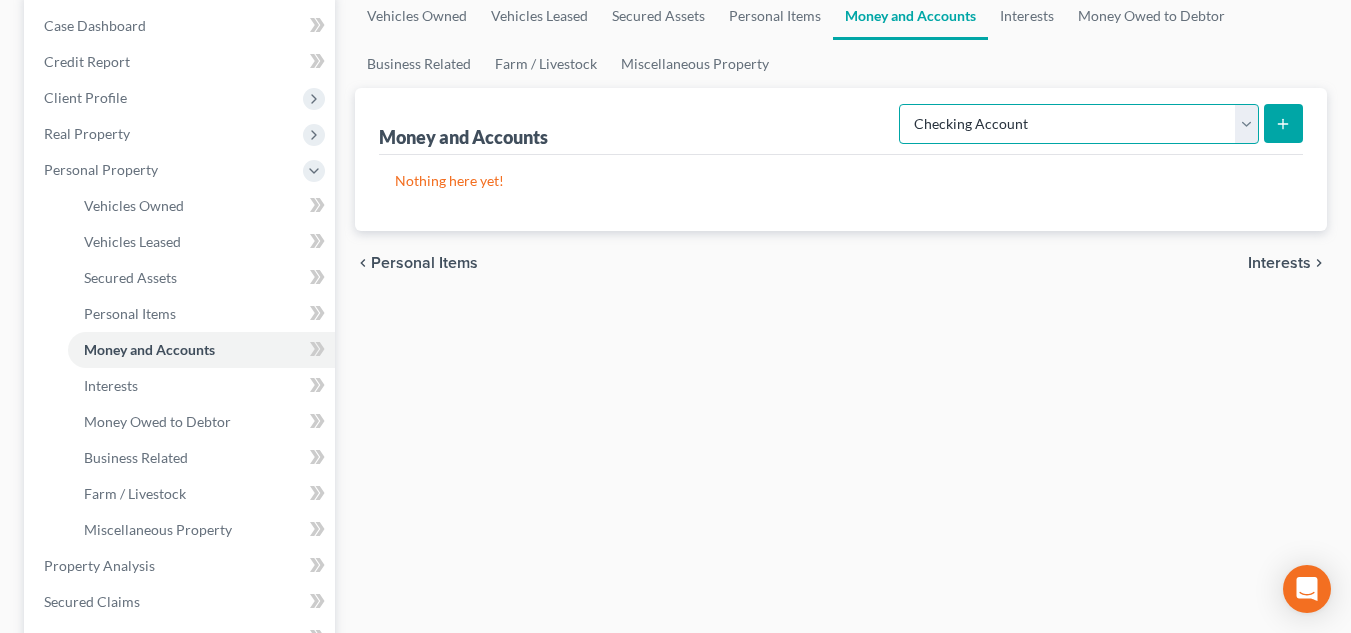 click on "Select Account Type Brokerage Cash on Hand Certificates of Deposit Checking Account Money Market Other (Credit Union, Health Savings Account, etc) Safe Deposit Box Savings Account Security Deposits or Prepayments" at bounding box center [1079, 124] 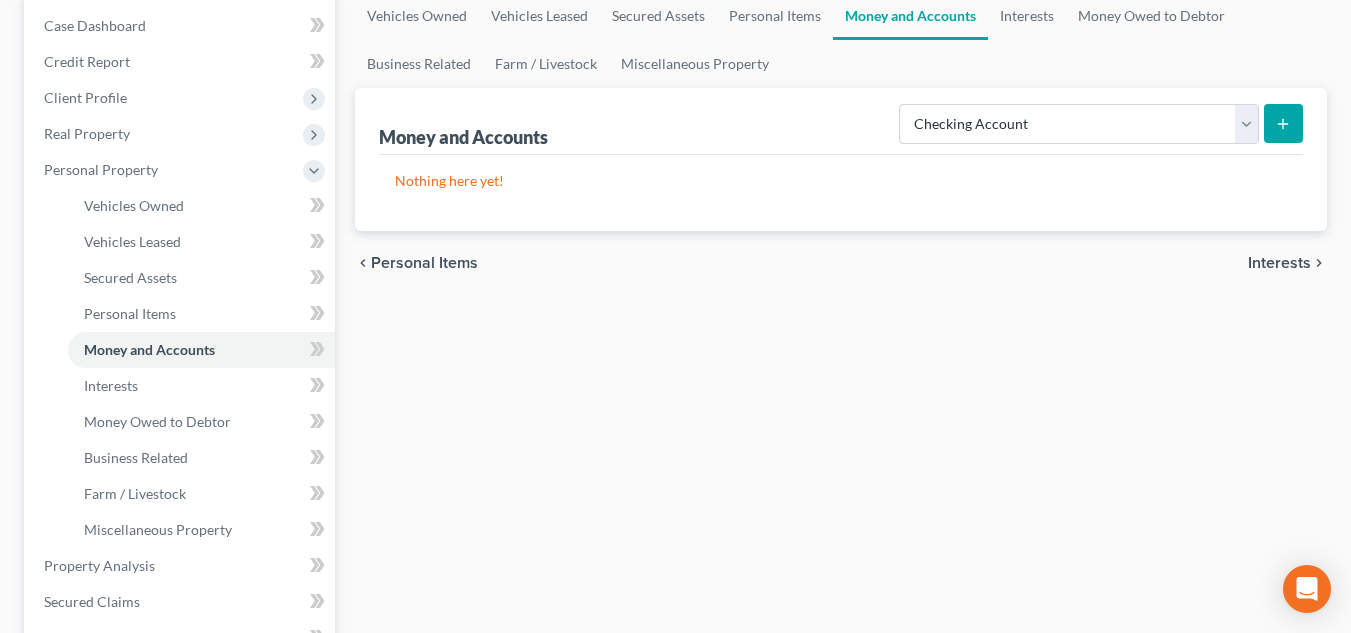 click at bounding box center (1283, 123) 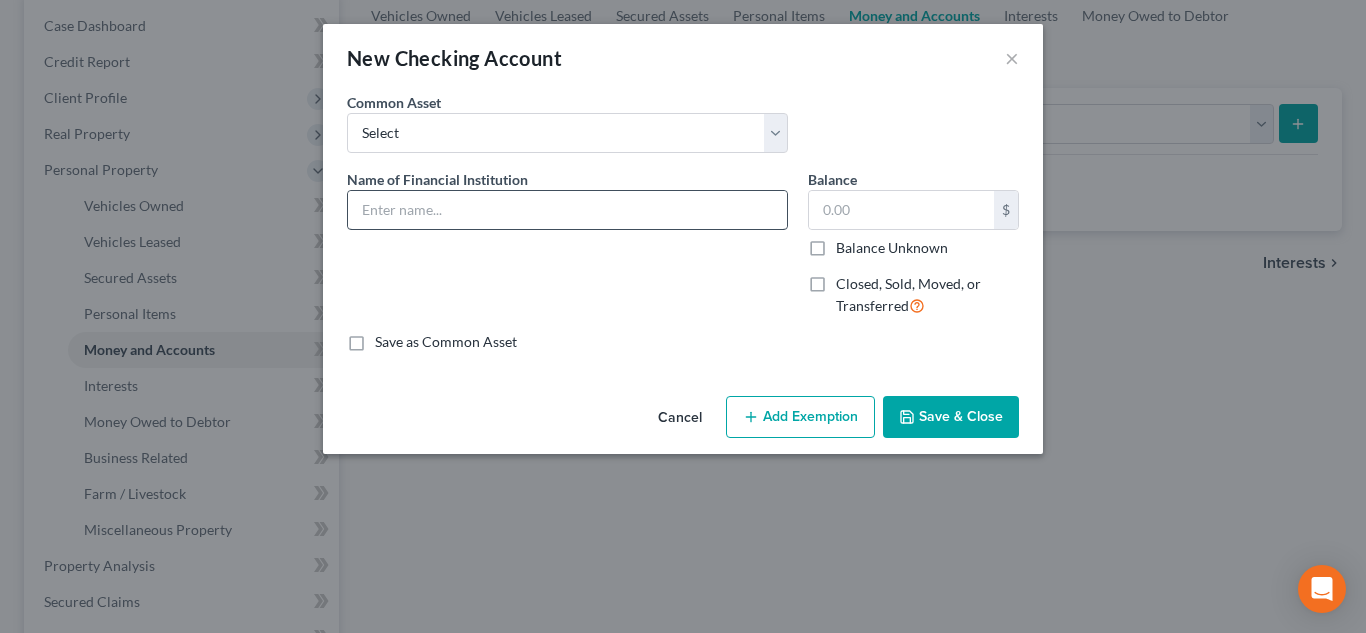 drag, startPoint x: 604, startPoint y: 180, endPoint x: 594, endPoint y: 208, distance: 29.732138 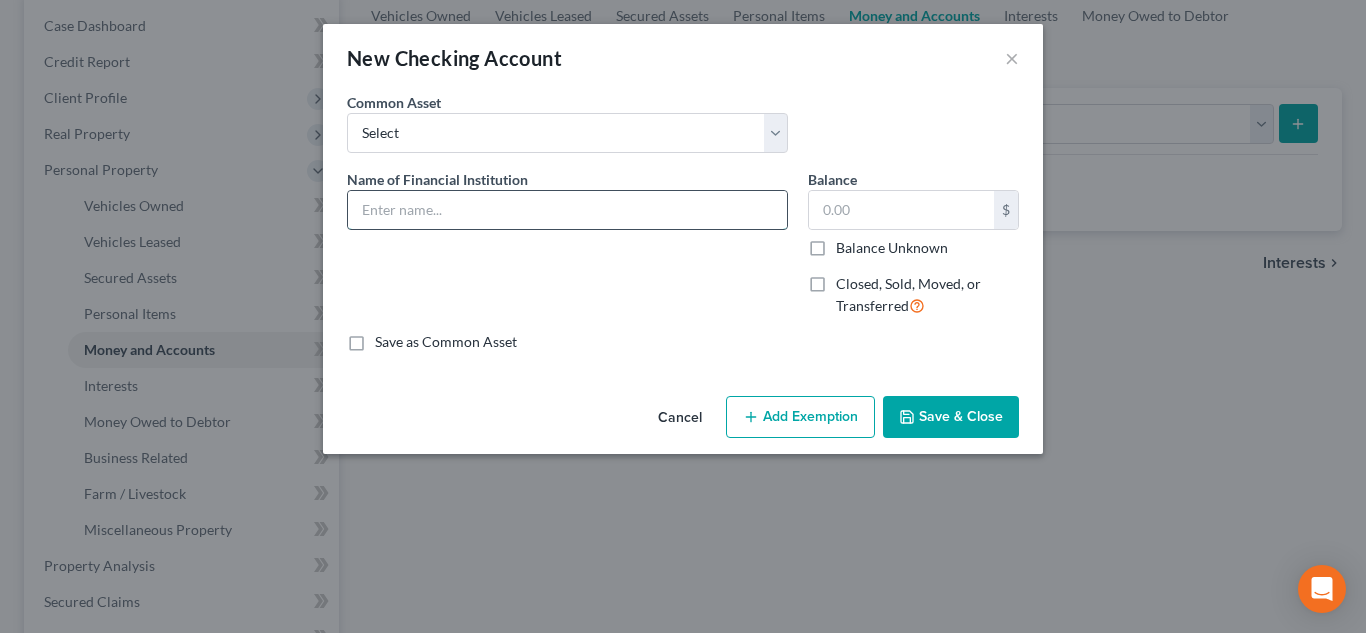 click at bounding box center (567, 210) 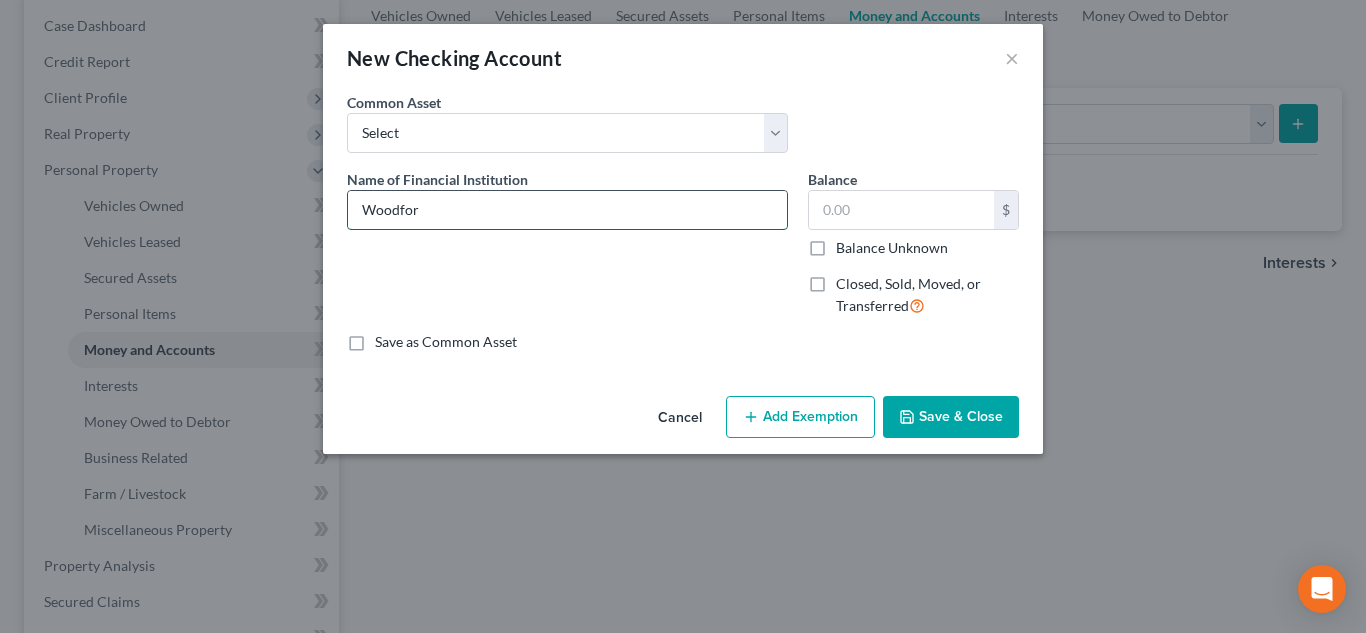 type on "Woodforest National Bank" 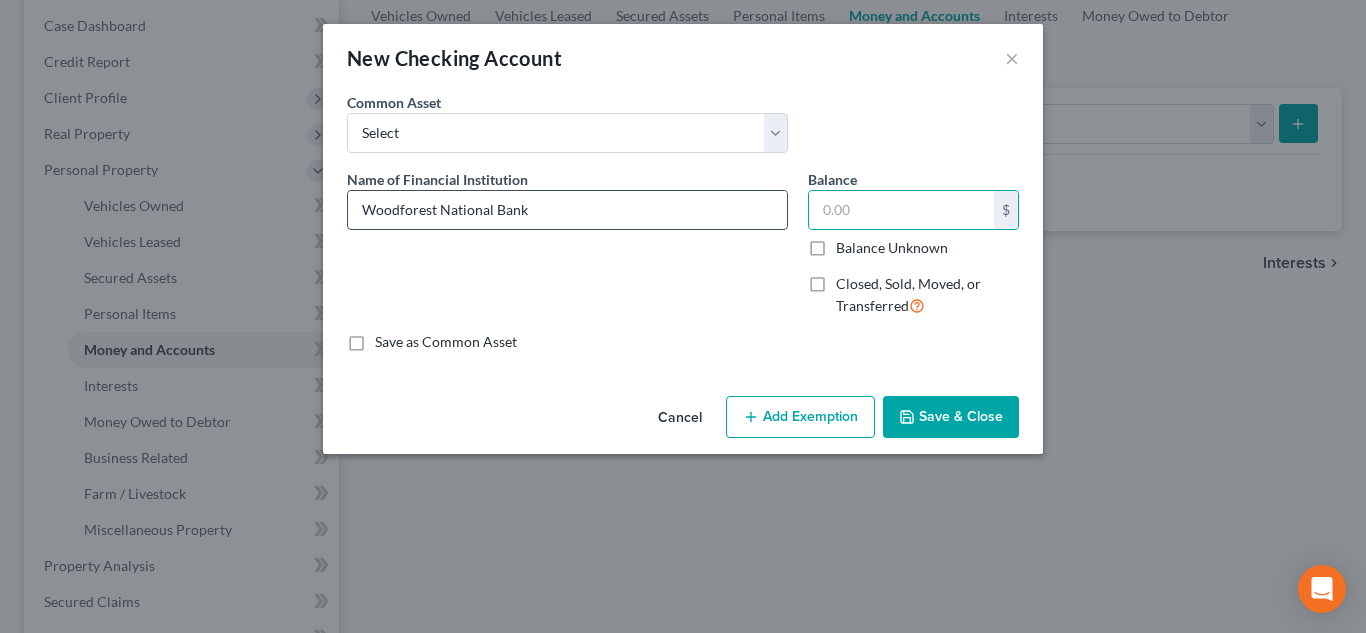 click on "Woodforest National Bank" at bounding box center [567, 210] 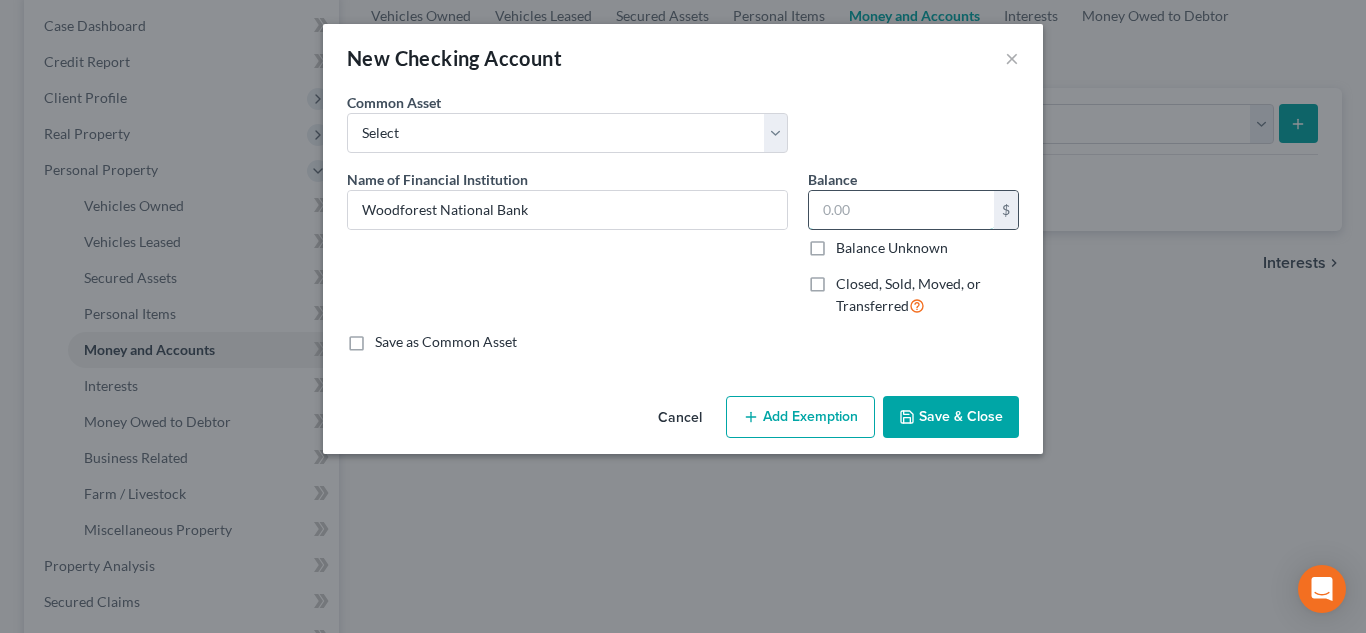 click at bounding box center (901, 210) 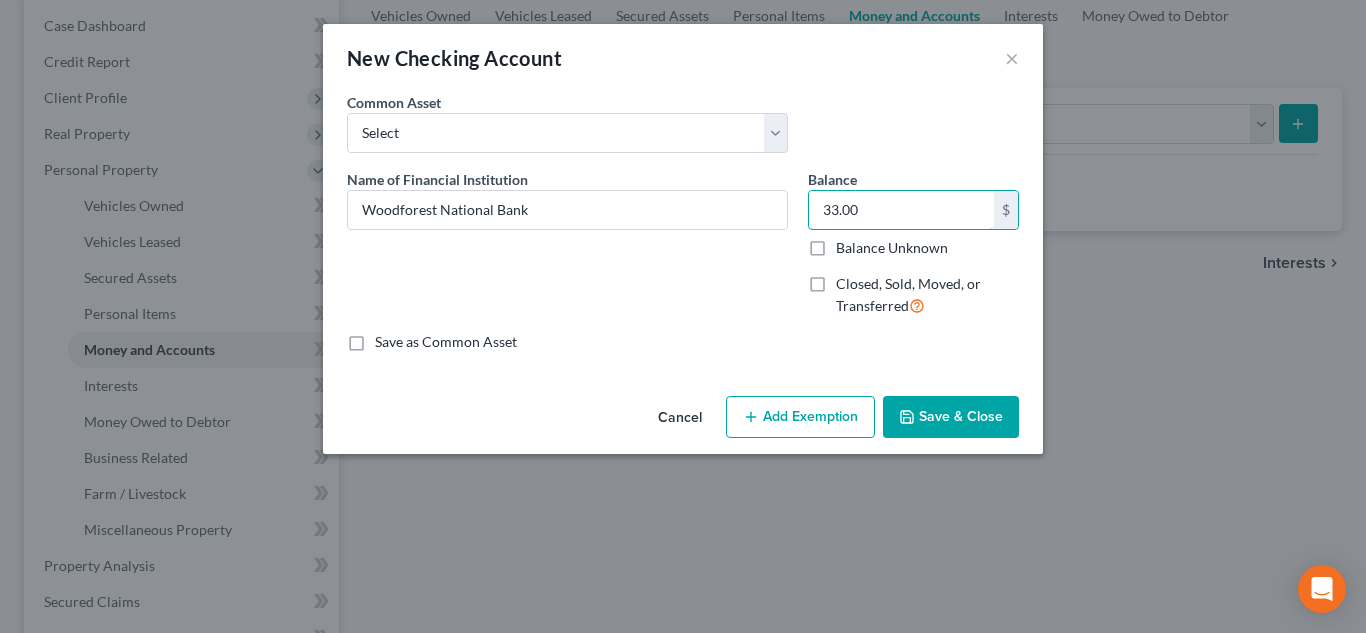 type on "33.00" 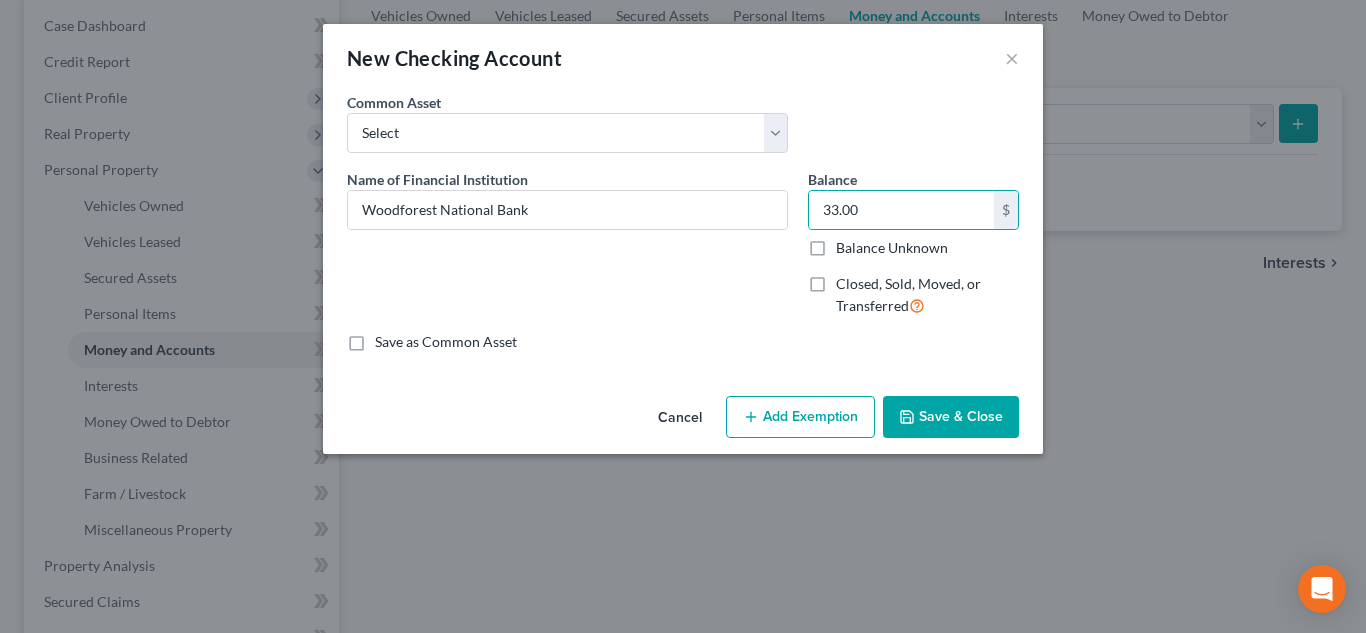 click on "Add Exemption" at bounding box center (800, 417) 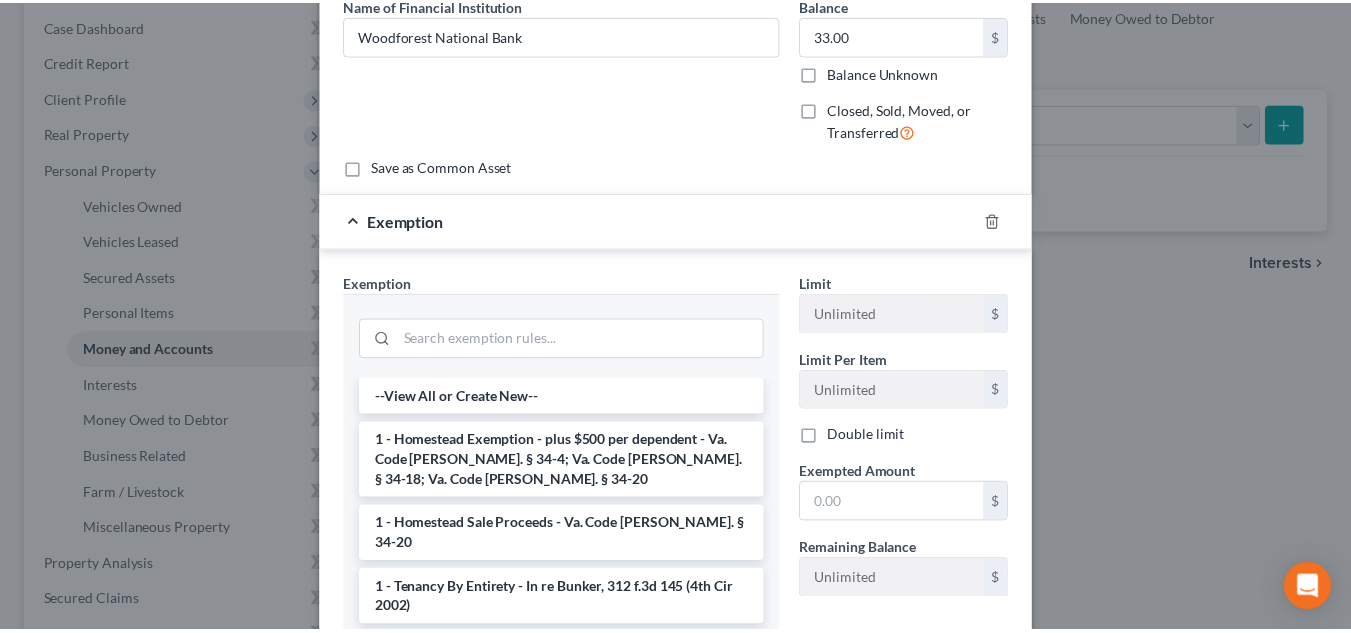 scroll, scrollTop: 284, scrollLeft: 0, axis: vertical 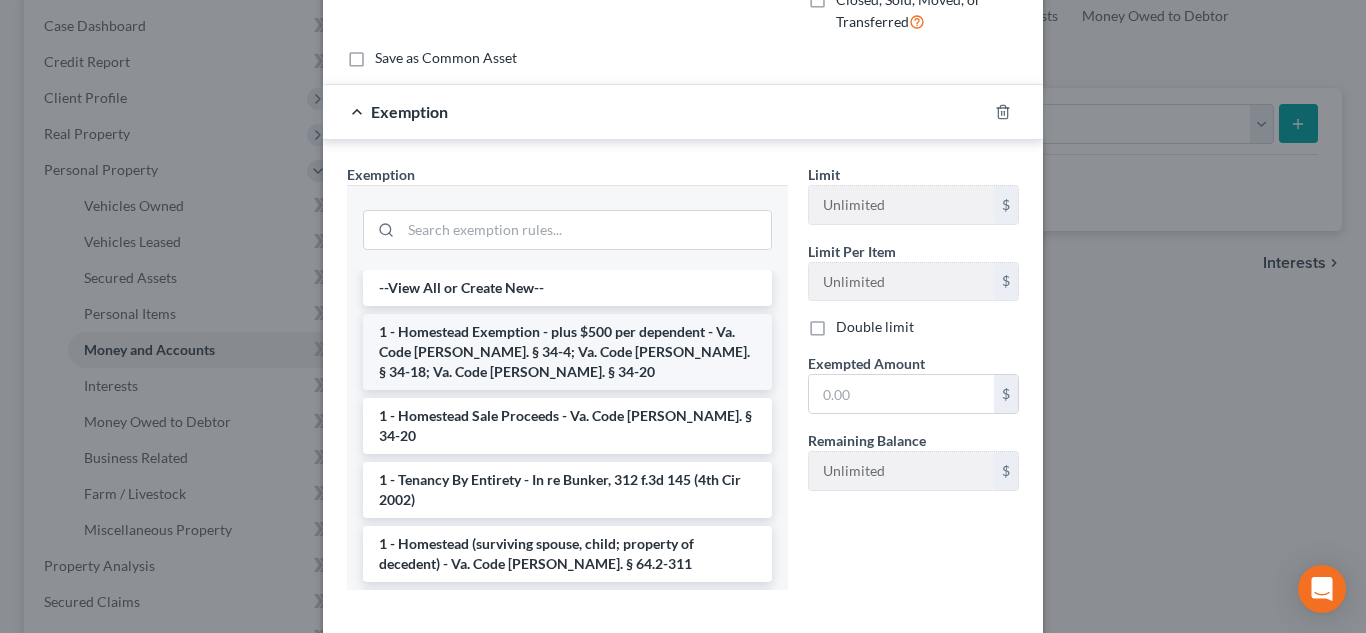 click on "1 - Homestead Exemption  - plus $500 per dependent - Va. Code [PERSON_NAME]. § 34-4; Va. Code [PERSON_NAME]. § 34-18; Va. Code [PERSON_NAME]. § 34-20" at bounding box center [567, 352] 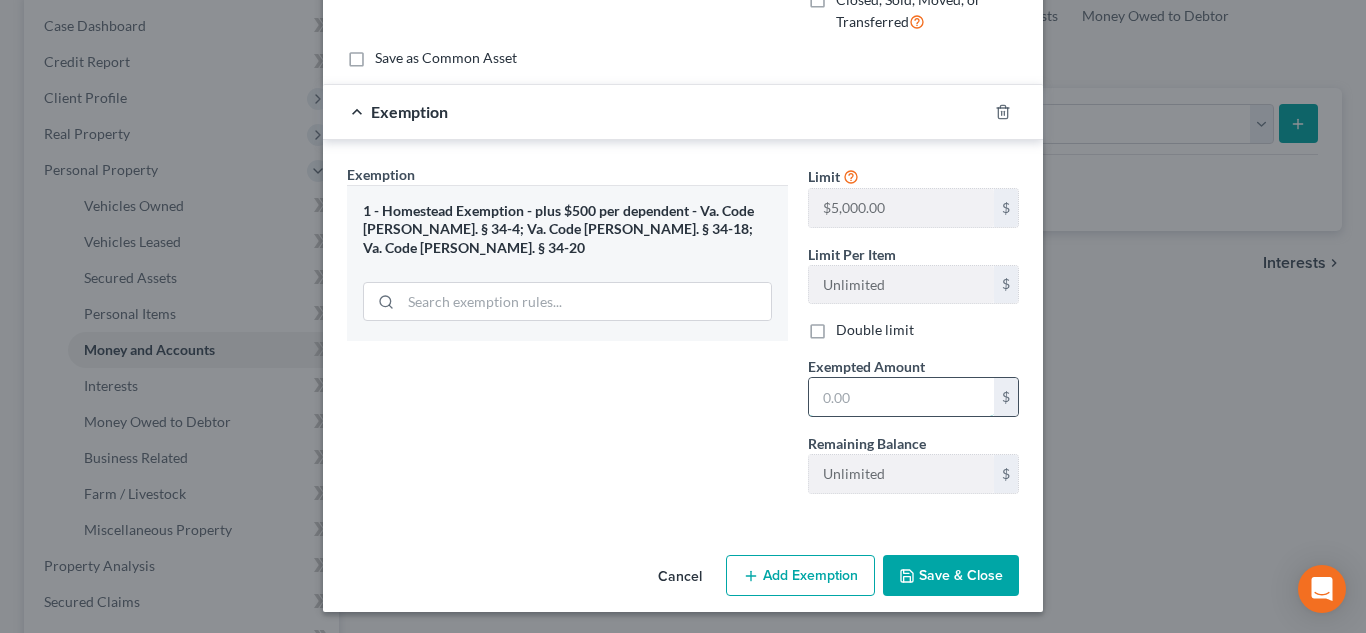 click at bounding box center (901, 397) 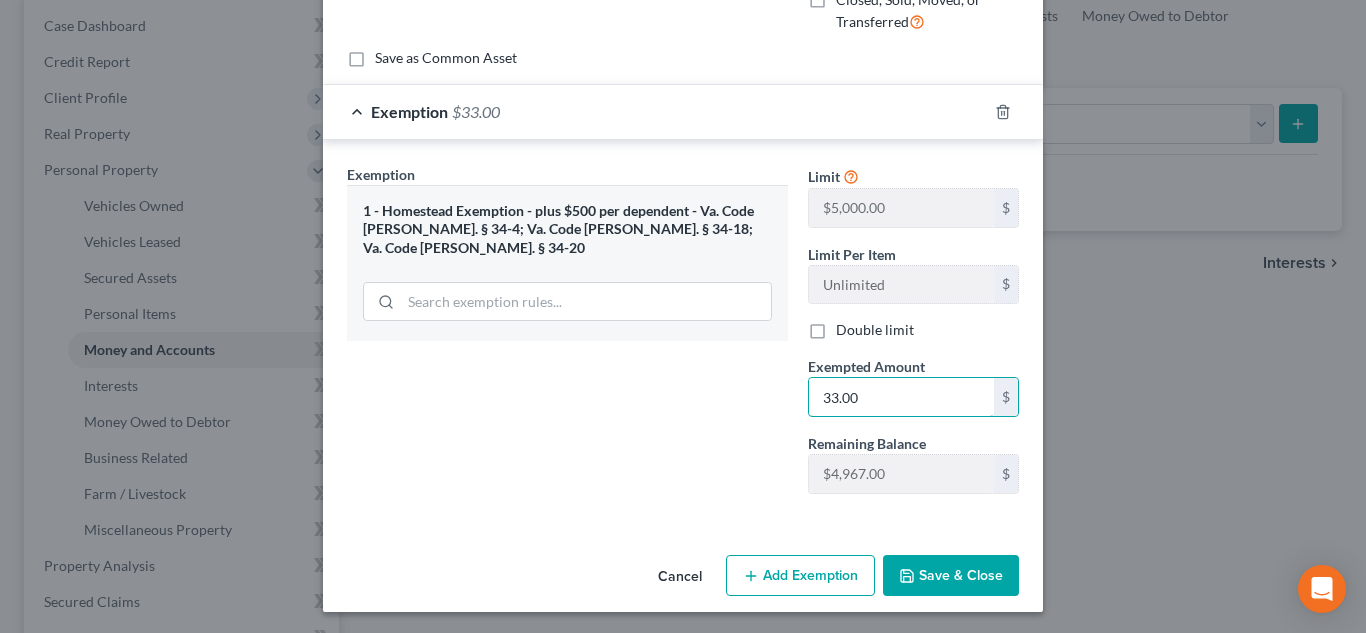 type on "33.00" 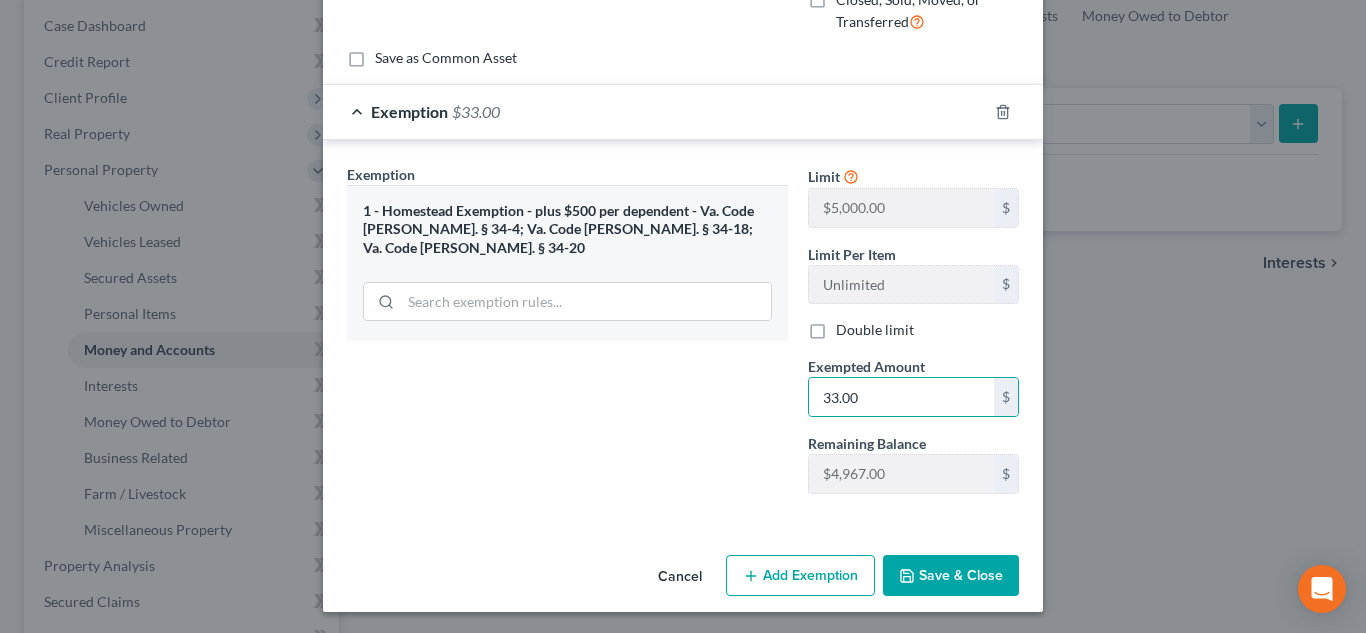 click on "Save & Close" at bounding box center (951, 576) 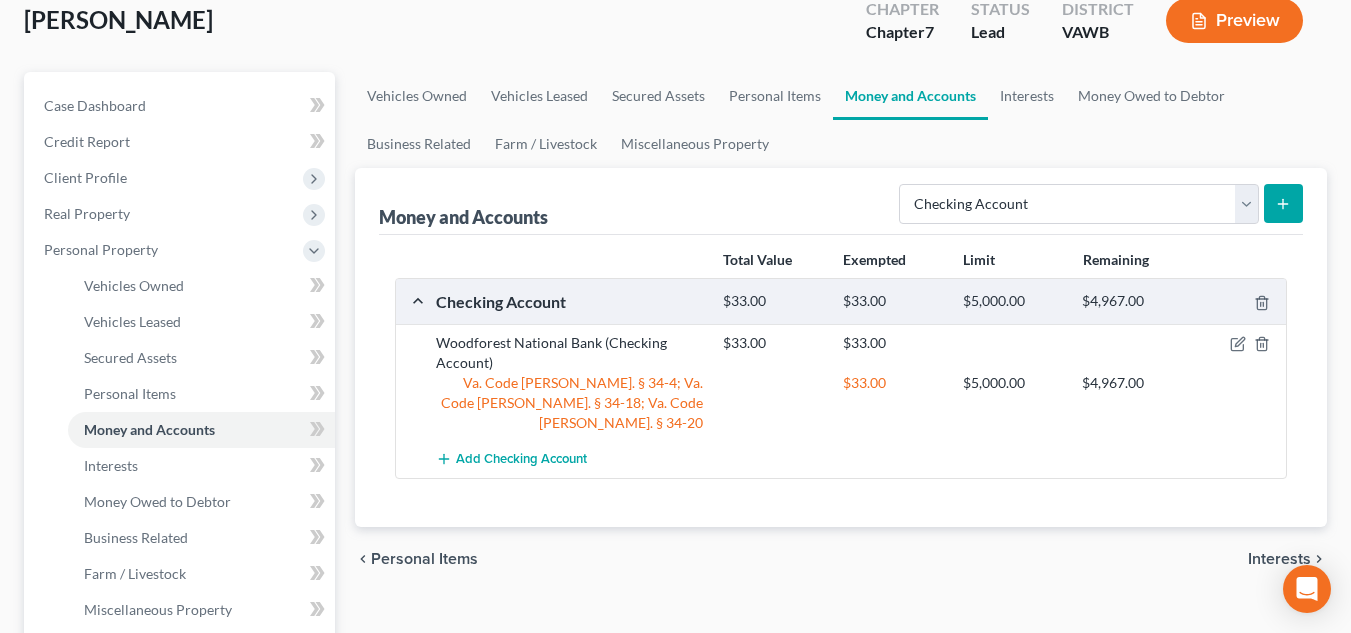 scroll, scrollTop: 100, scrollLeft: 0, axis: vertical 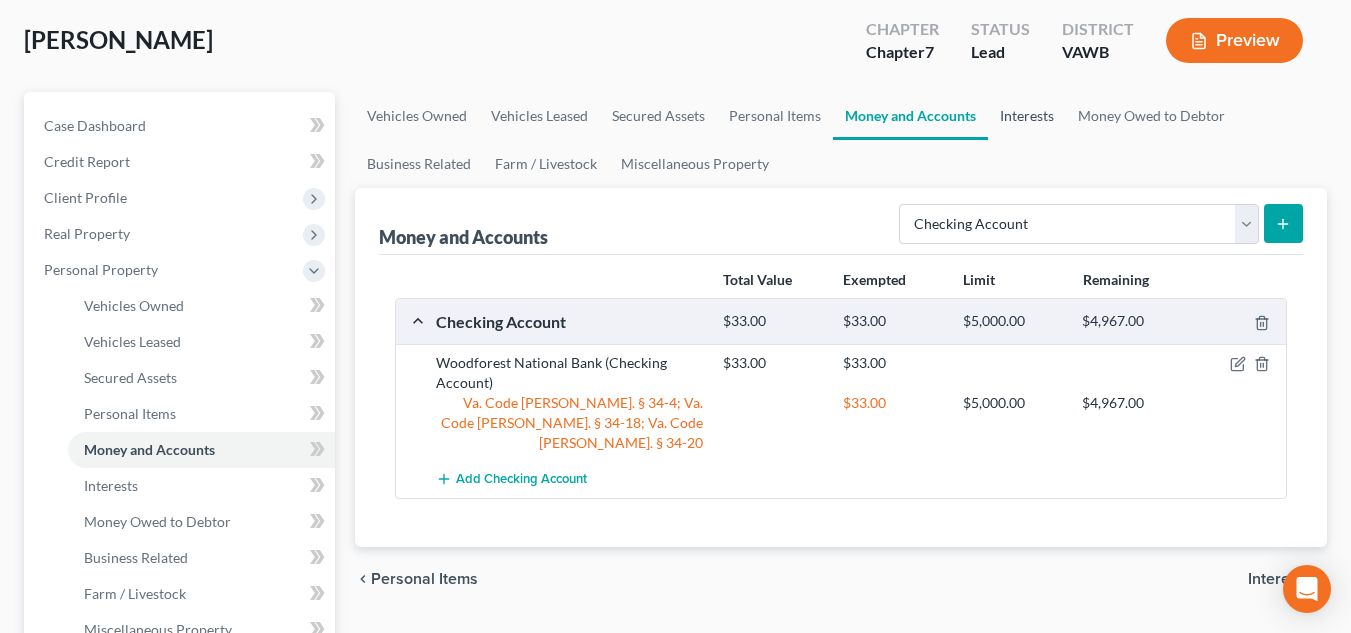 click on "Interests" at bounding box center (1027, 116) 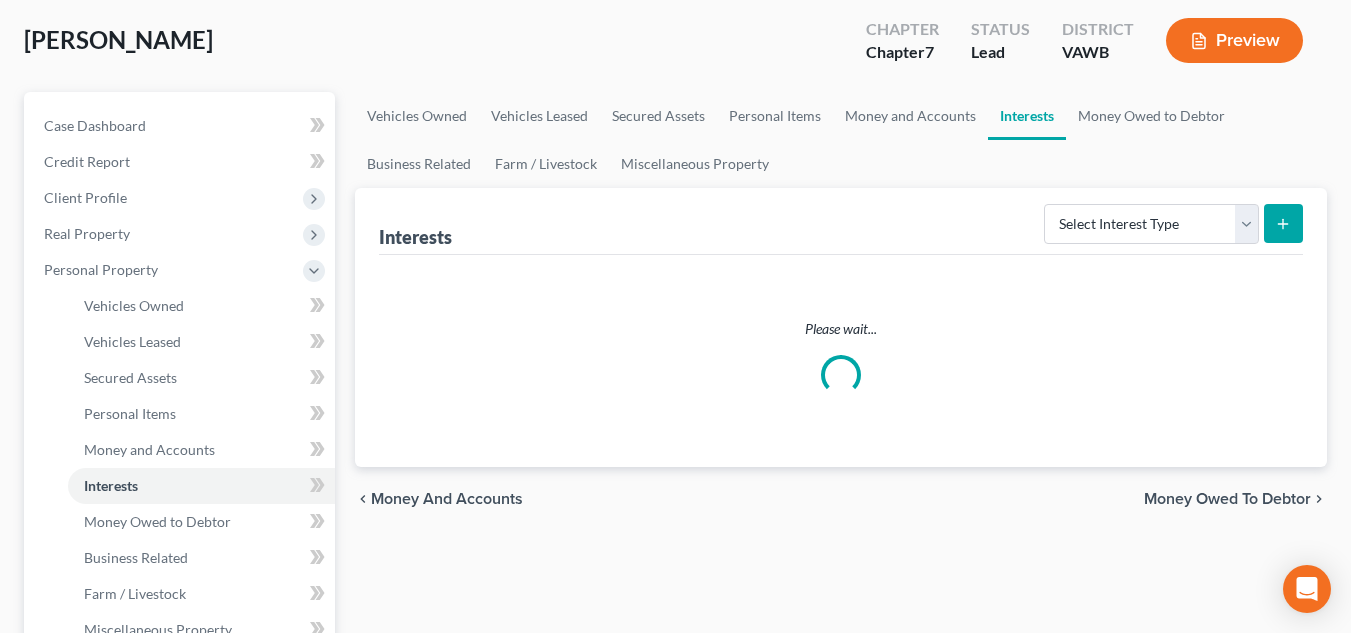 scroll, scrollTop: 0, scrollLeft: 0, axis: both 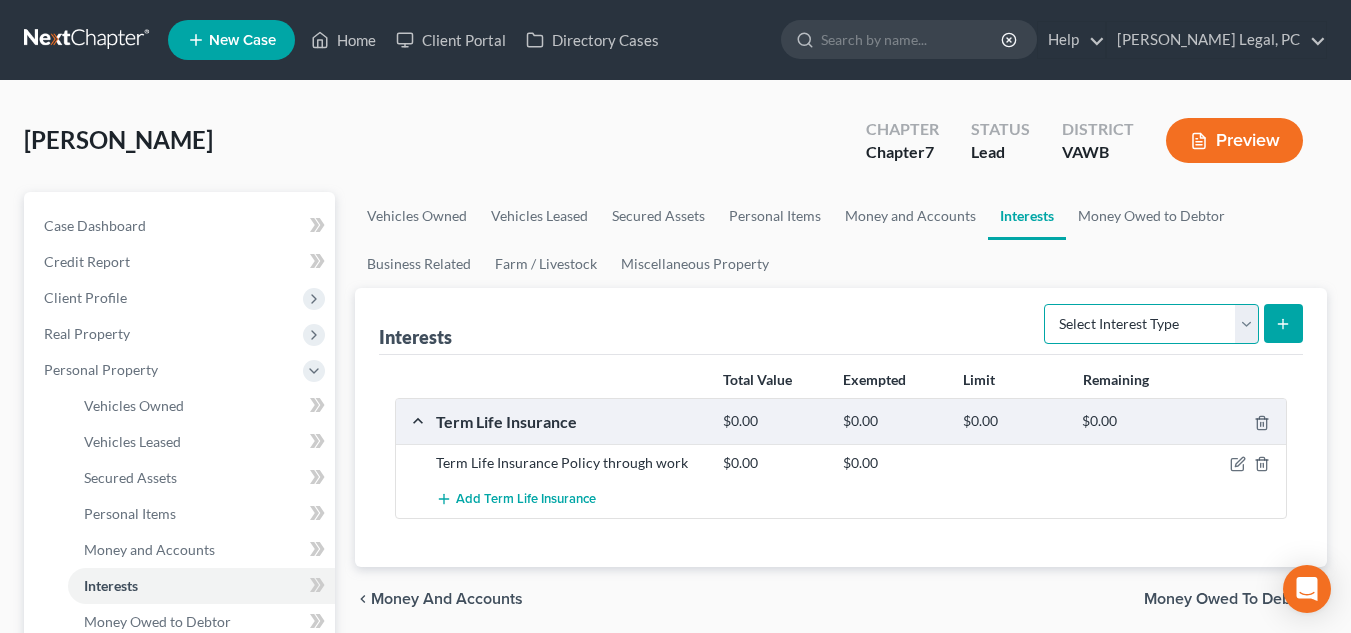 click on "Select Interest Type 401K Annuity Bond Education IRA Government Bond Government Pension Plan Incorporated Business IRA Joint Venture (Active) Joint Venture (Inactive) [PERSON_NAME] Mutual Fund Other Retirement Plan Partnership (Active) Partnership (Inactive) Pension Plan Stock Term Life Insurance Unincorporated Business Whole Life Insurance" at bounding box center (1151, 324) 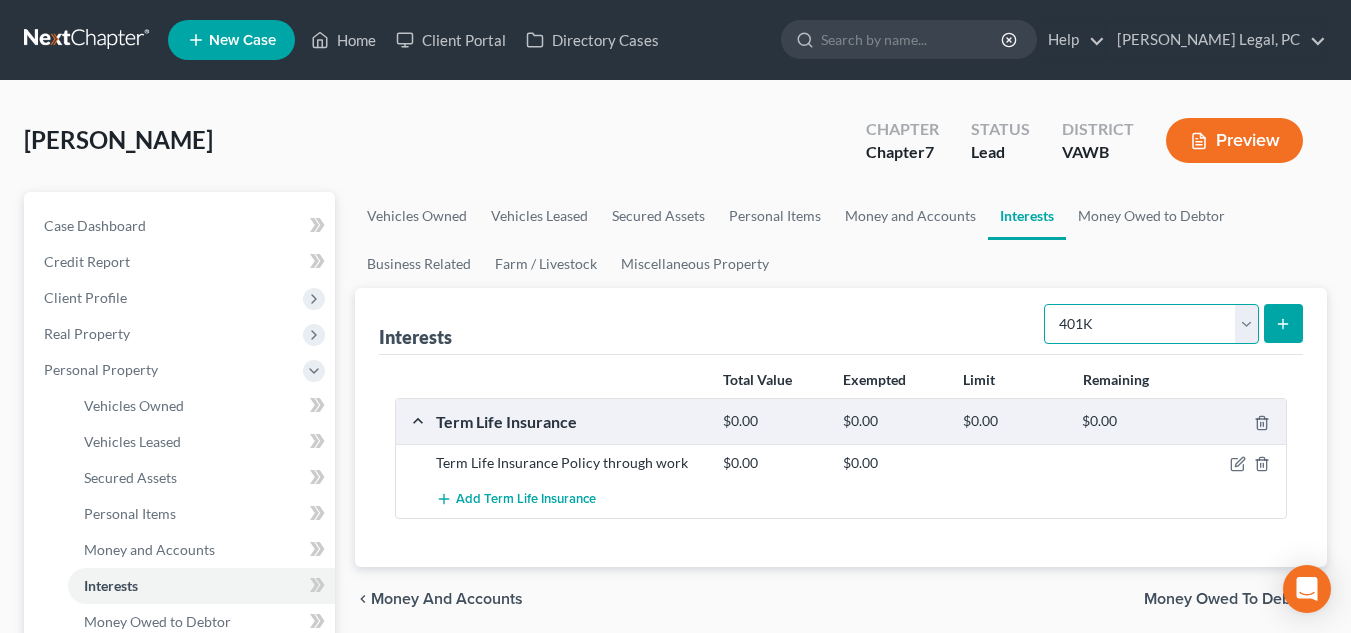 click on "Select Interest Type 401K Annuity Bond Education IRA Government Bond Government Pension Plan Incorporated Business IRA Joint Venture (Active) Joint Venture (Inactive) [PERSON_NAME] Mutual Fund Other Retirement Plan Partnership (Active) Partnership (Inactive) Pension Plan Stock Term Life Insurance Unincorporated Business Whole Life Insurance" at bounding box center (1151, 324) 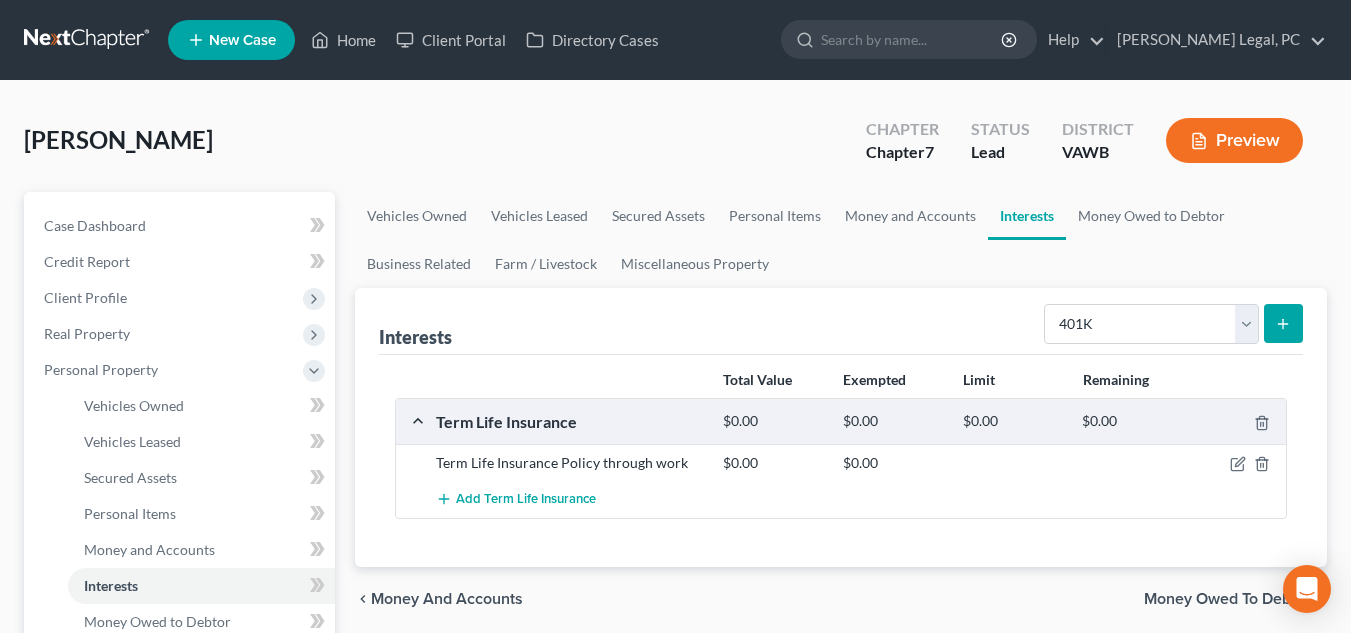 click at bounding box center [1283, 323] 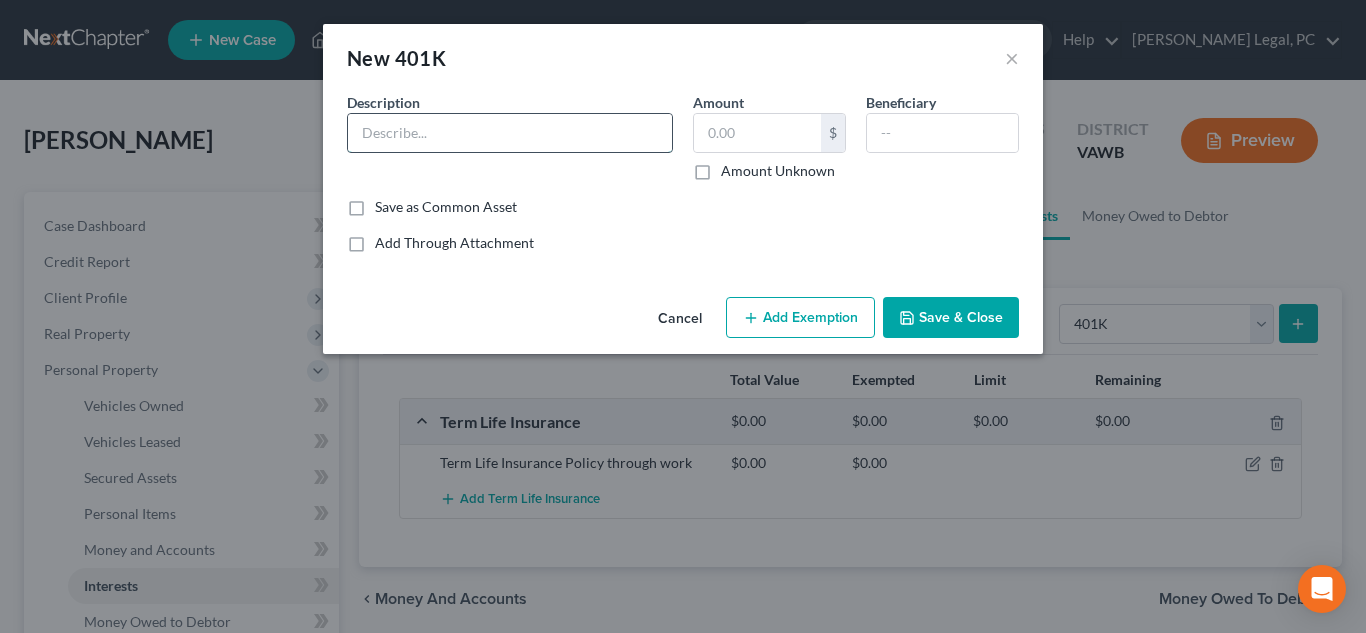 click at bounding box center [510, 133] 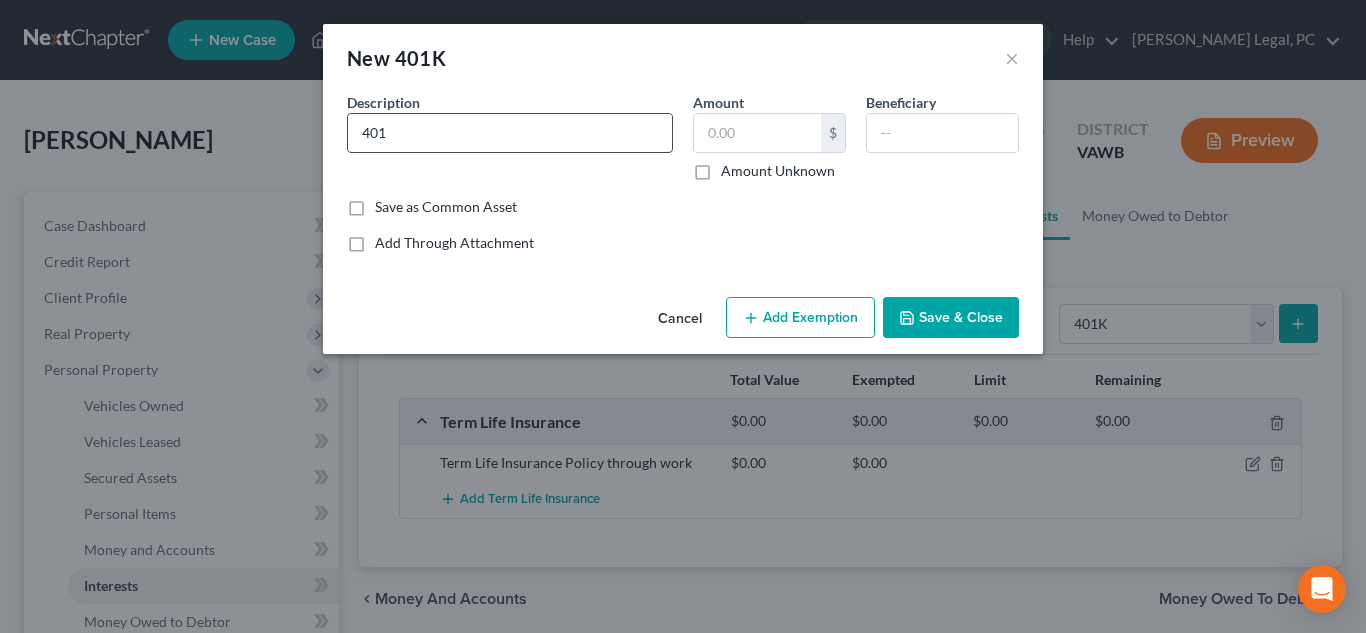 type on "401k through Work" 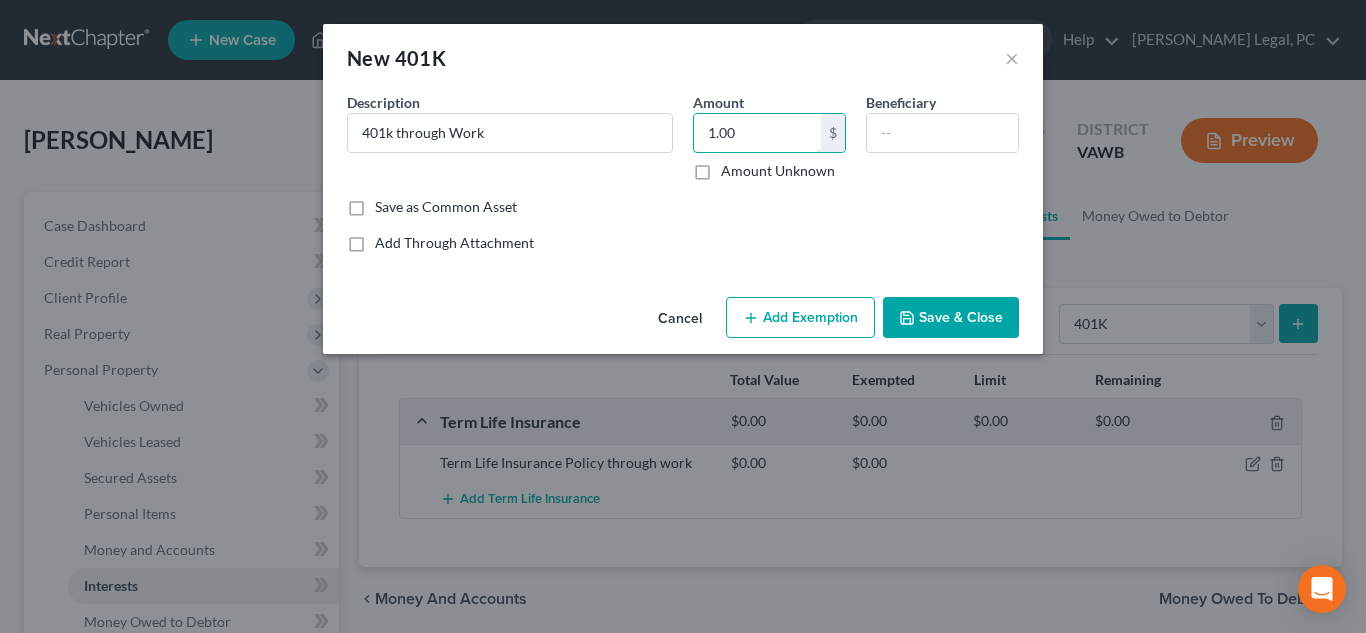 type on "1.00" 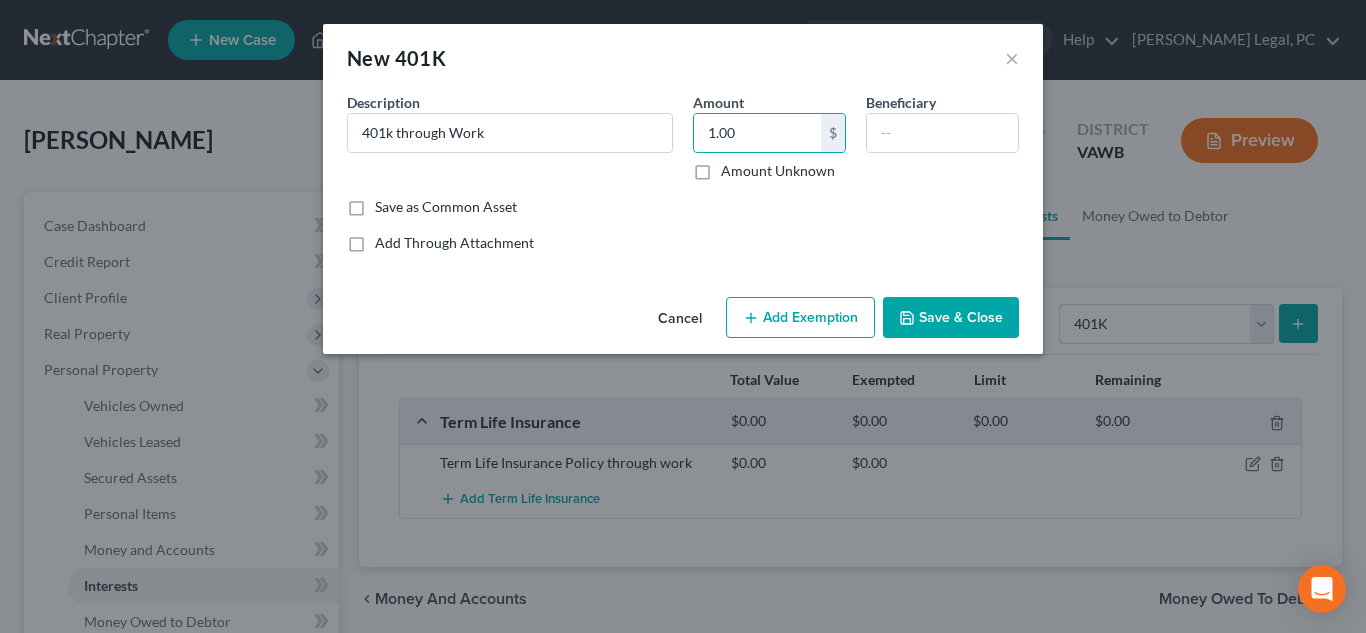 click on "Save & Close" at bounding box center [951, 318] 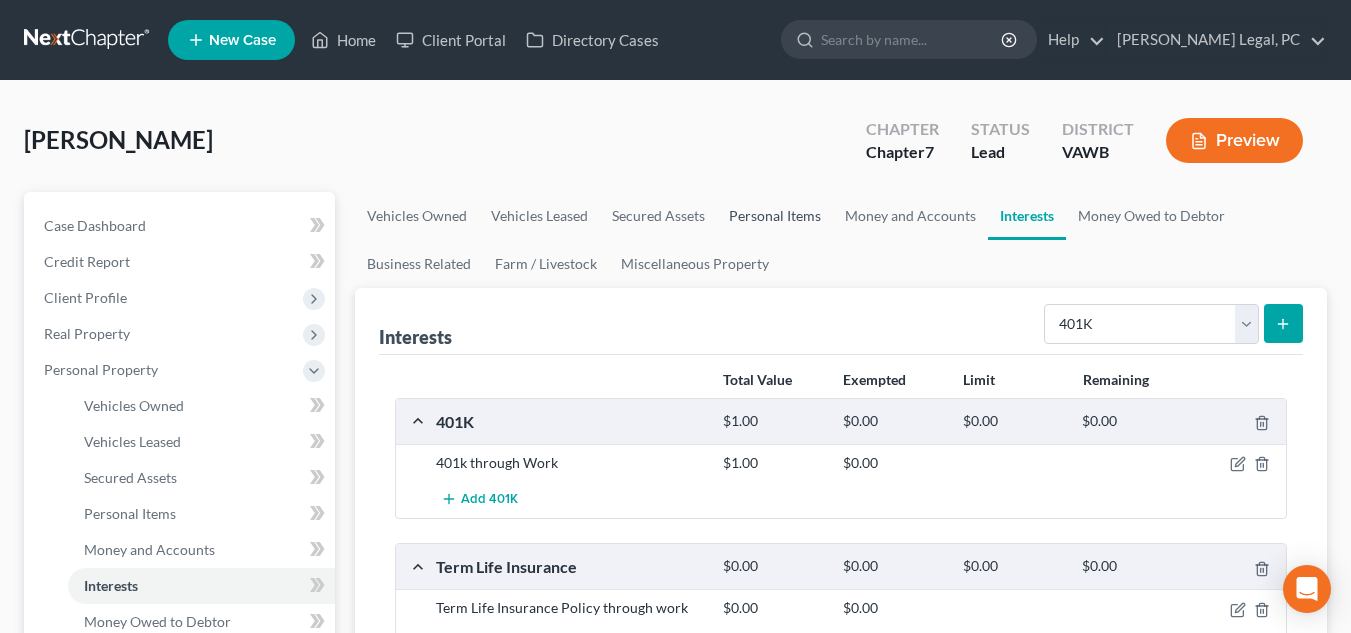 click on "Personal Items" at bounding box center [775, 216] 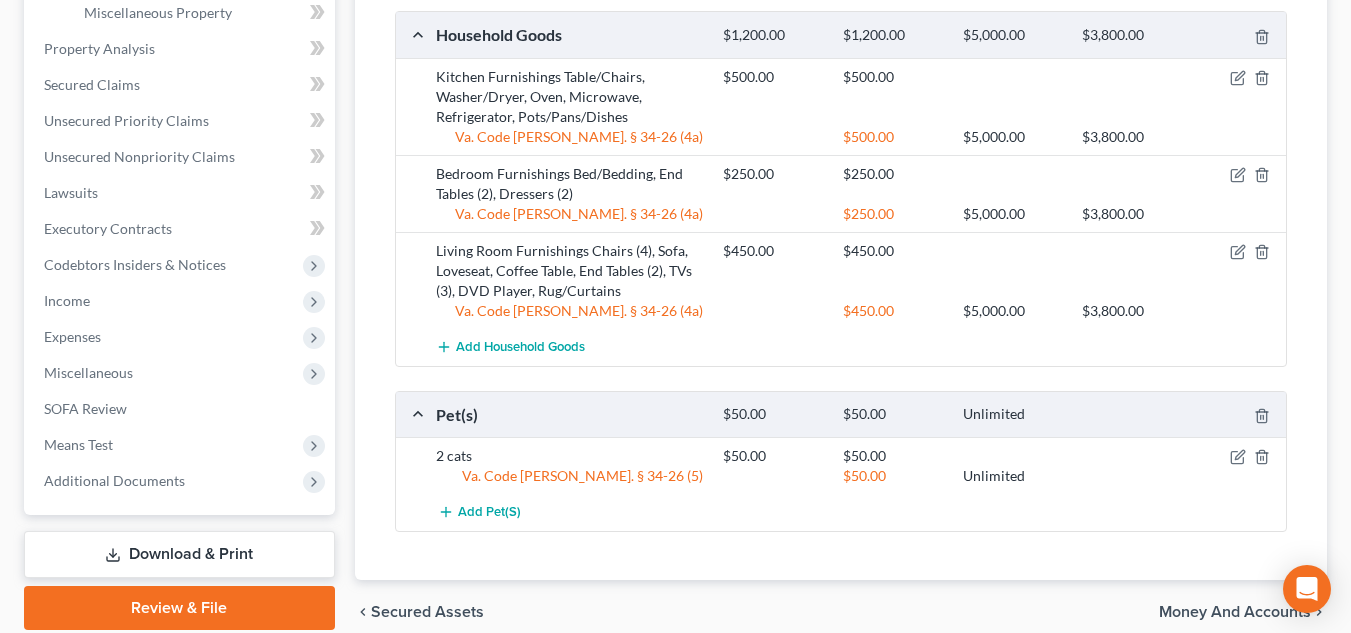 scroll, scrollTop: 800, scrollLeft: 0, axis: vertical 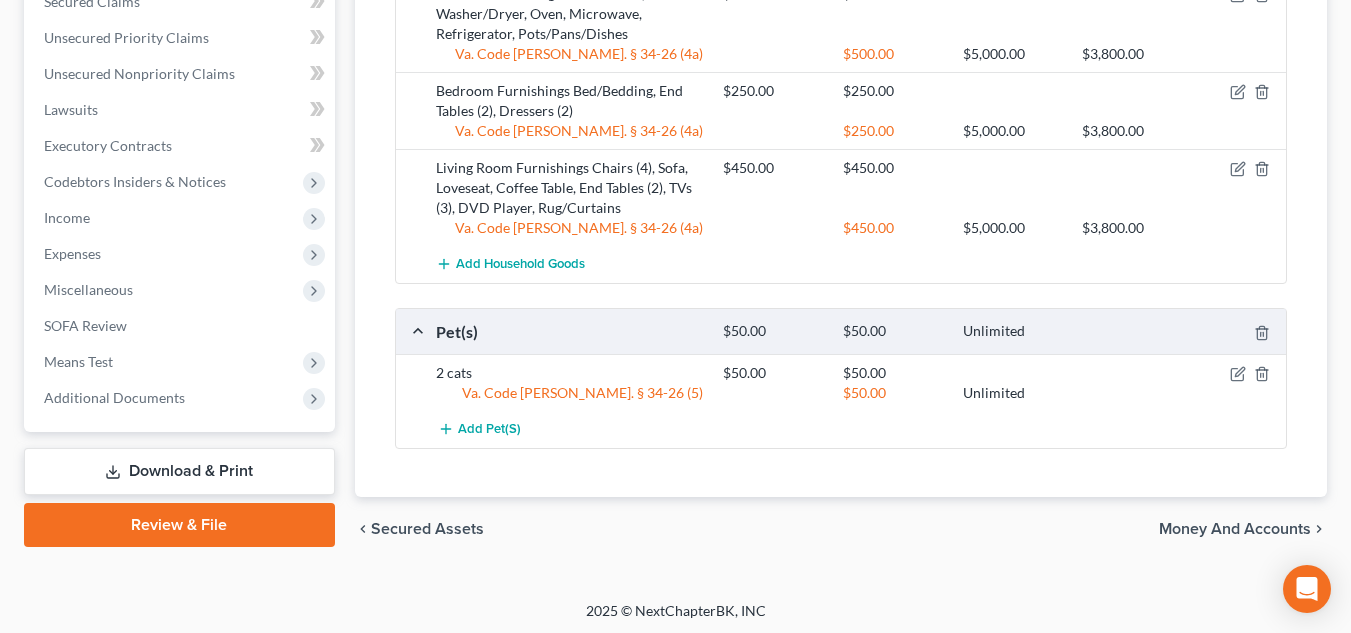 click on "Clothing $100.00 $100.00 $1,000.00 $900.00
Wearing Apparel $100.00 $100.00 Va. Code [PERSON_NAME]. § 34-26 (4) $100.00 $1,000.00 $900.00 Add Clothing
Collectibles Of Value $200.00 $200.00 $5,000.00 $4,800.00
Collectibles $200.00 $200.00 Va. Code [PERSON_NAME]. § 34-26 (2) $200.00 $5,000.00 $4,800.00 Add Collectibles Of Value
Household Goods $1,200.00 $1,200.00 $5,000.00 $3,800.00
Kitchen Furnishings
Table/Chairs, Washer/Dryer, Oven, Microwave, Refrigerator, Pots/Pans/Dishes $500.00 $500.00 Va. Code [PERSON_NAME]. § 34-26 (4a) $500.00 $5,000.00 $3,800.00 Bedroom Furnishings
Bed/Bedding, End Tables (2), Dressers (2) $250.00 $250.00 Va. Code [PERSON_NAME]. § 34-26 (4a) $250.00 $5,000.00 $3,800.00 Living Room Furnishings
Chairs (4), Sofa, Loveseat, Coffee Table, End Tables (2), TVs (3), DVD Player, Rug/Curtains $450.00 $450.00 Va. Code [PERSON_NAME]. § 34-26 (4a) $450.00 $5,000.00 $3,800.00 Add Household Goods
Pet(s) $50.00 $50.00 Unlimited" at bounding box center (841, 23) 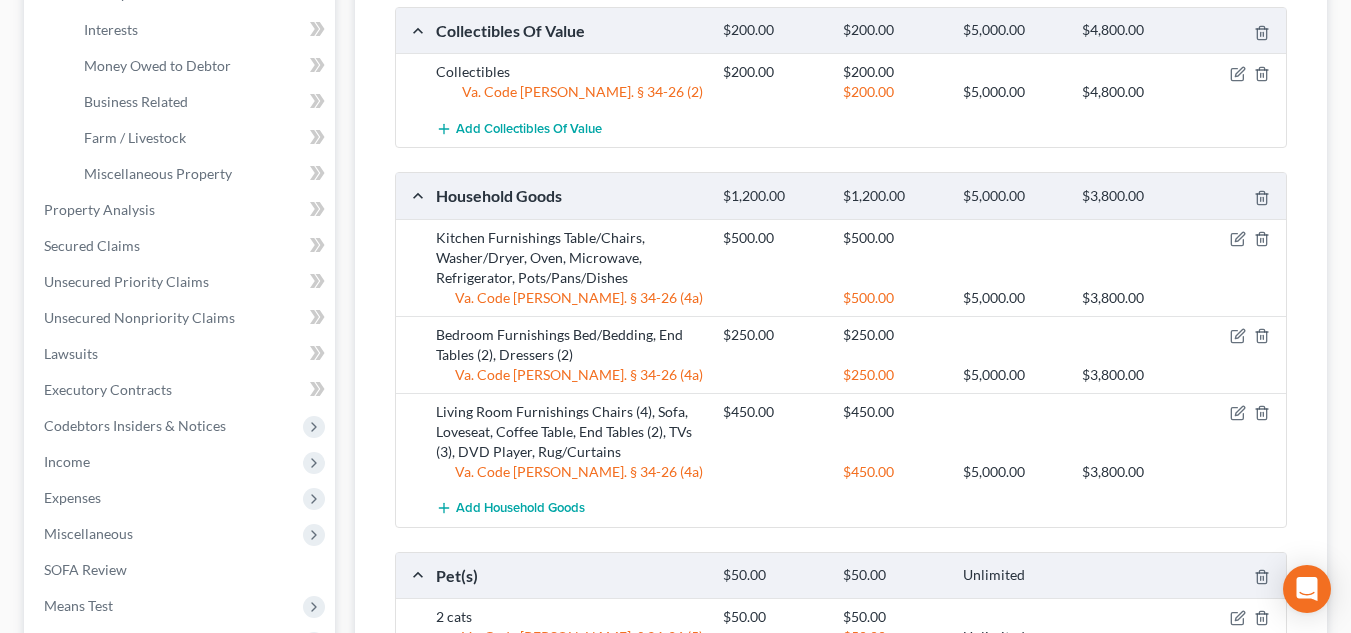 scroll, scrollTop: 400, scrollLeft: 0, axis: vertical 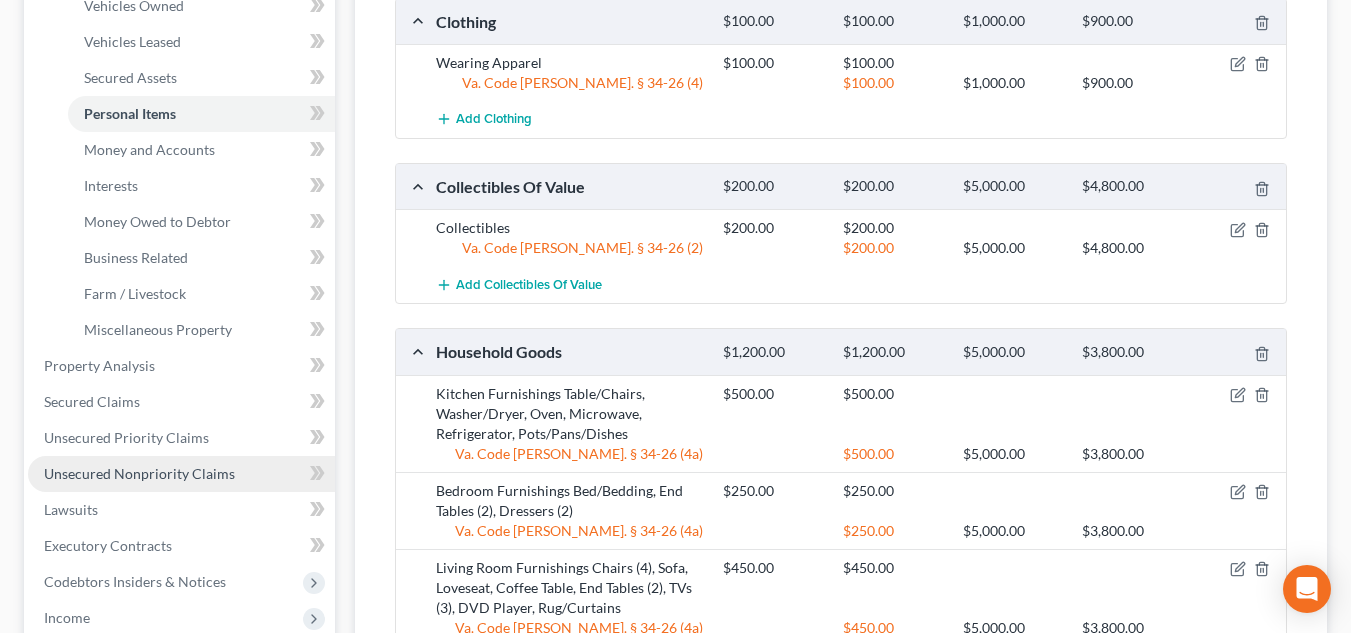 click on "Unsecured Nonpriority Claims" at bounding box center (139, 473) 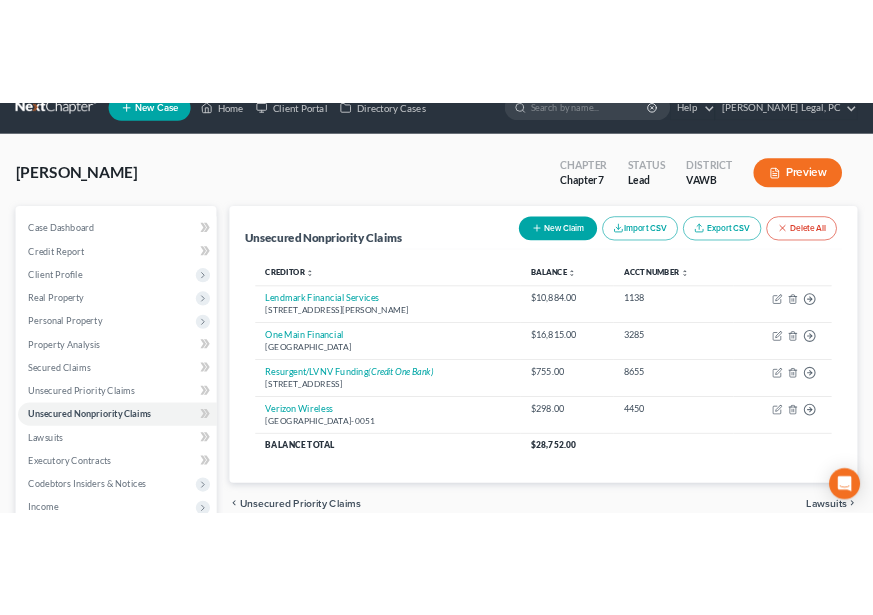 scroll, scrollTop: 0, scrollLeft: 0, axis: both 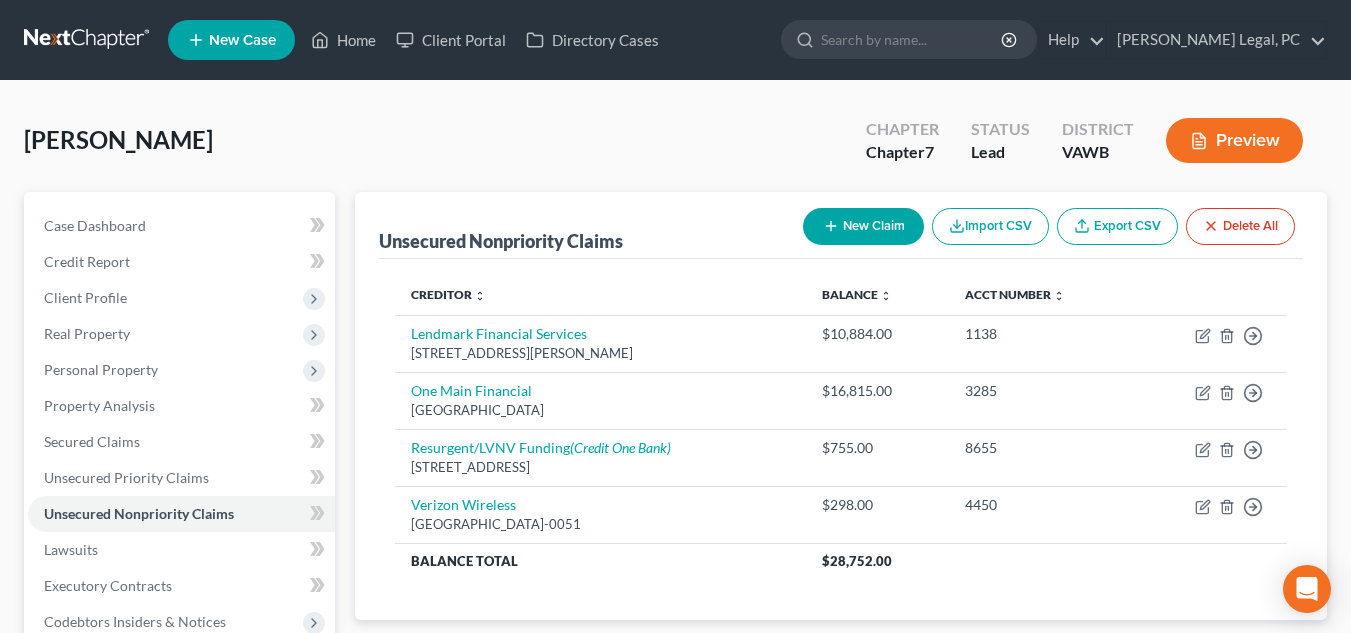 click 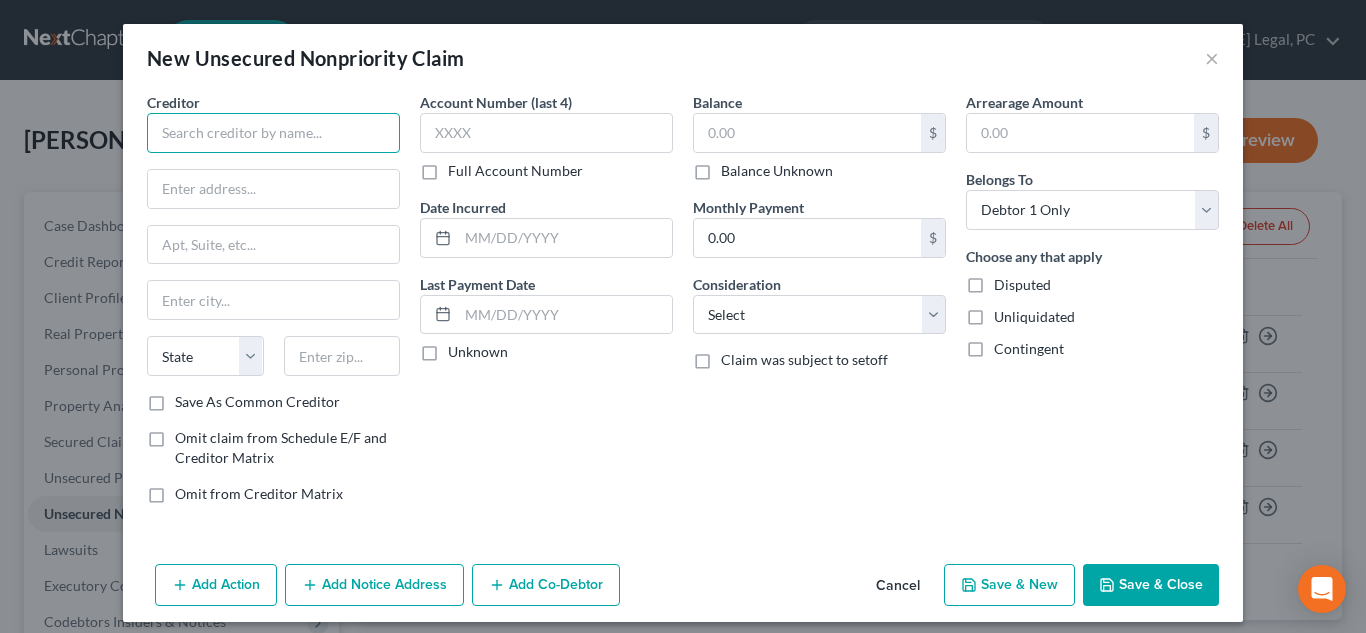 click at bounding box center [273, 133] 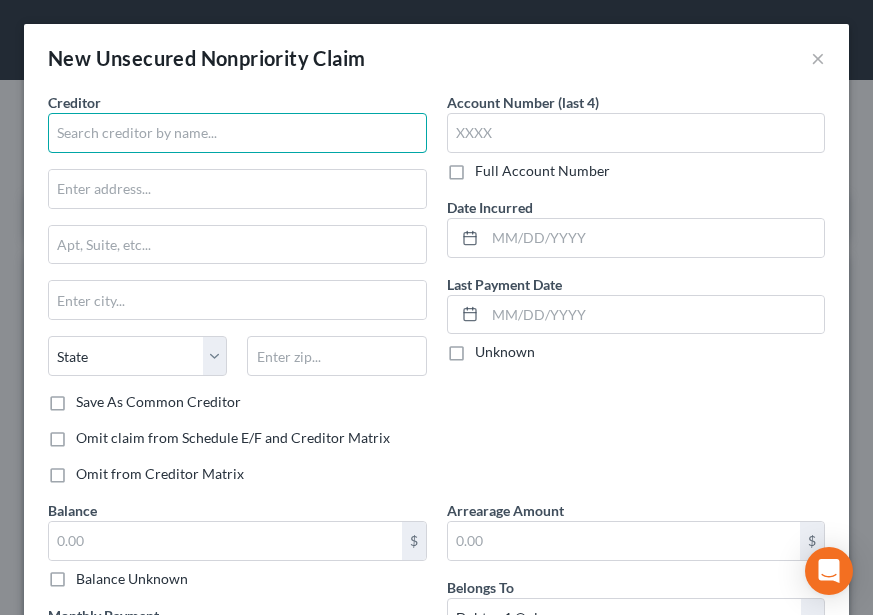 click at bounding box center [237, 133] 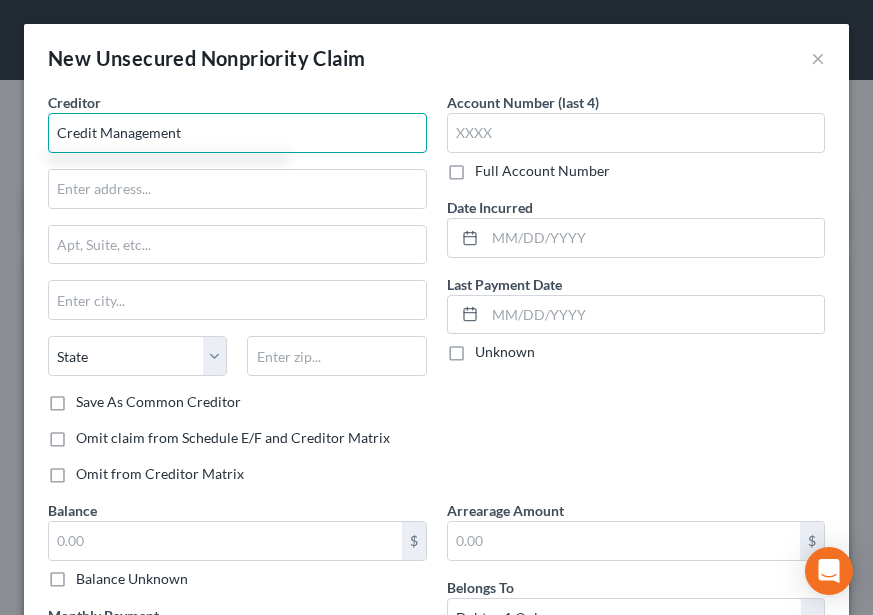 type on "Credit Management" 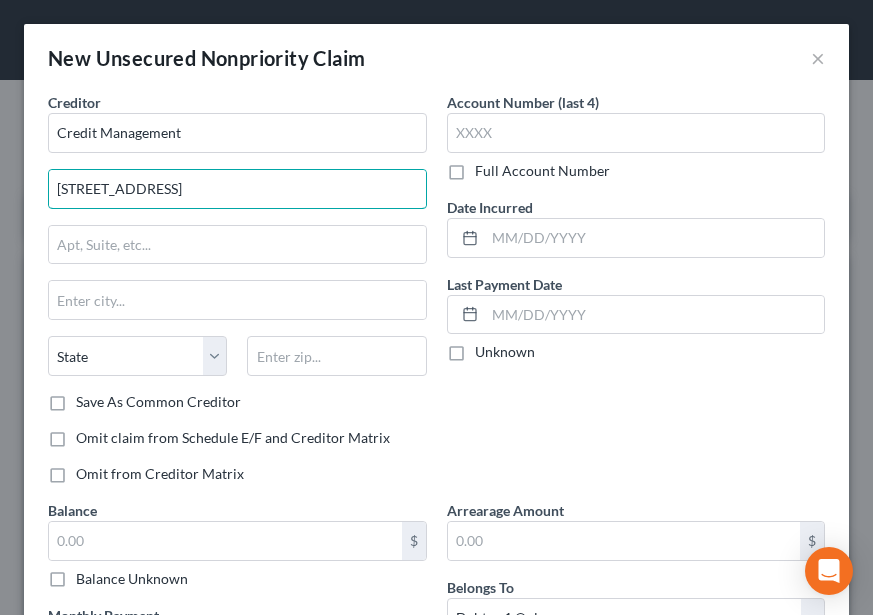 type on "[STREET_ADDRESS]" 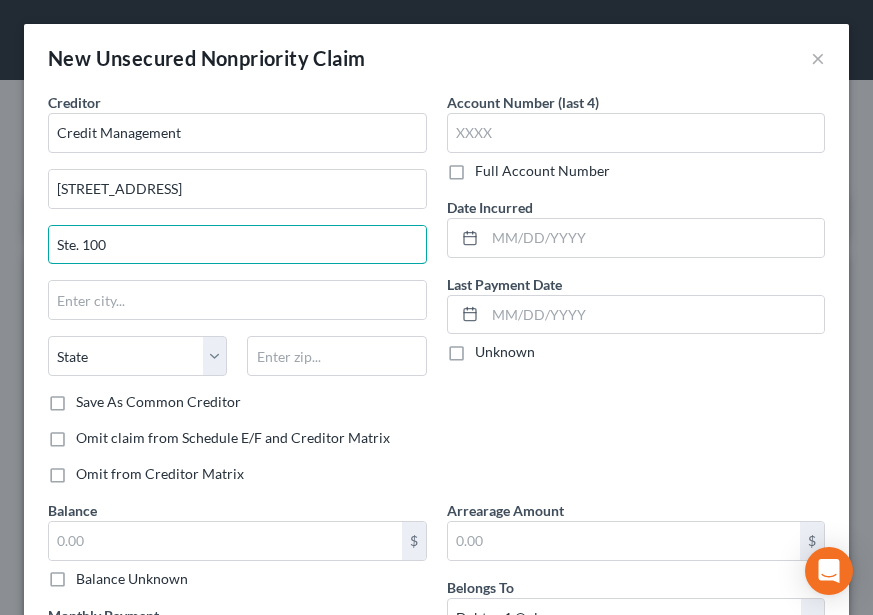 type on "Ste. 100" 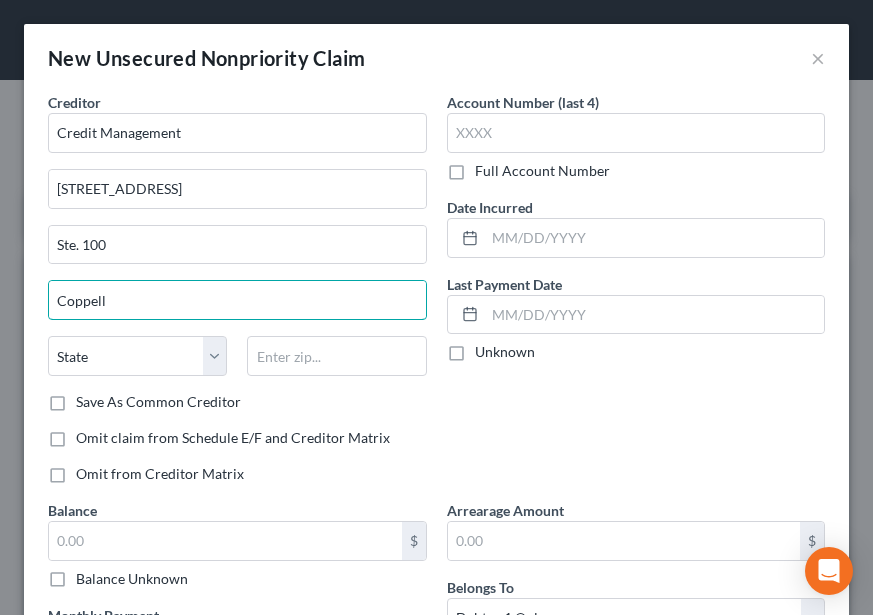 type on "Coppell" 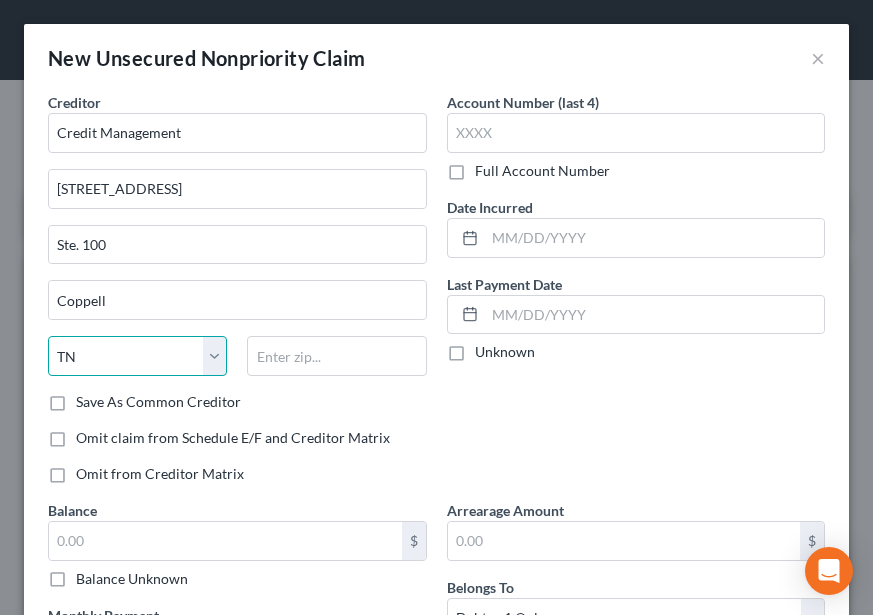 drag, startPoint x: 868, startPoint y: 71, endPoint x: 164, endPoint y: 362, distance: 761.7723 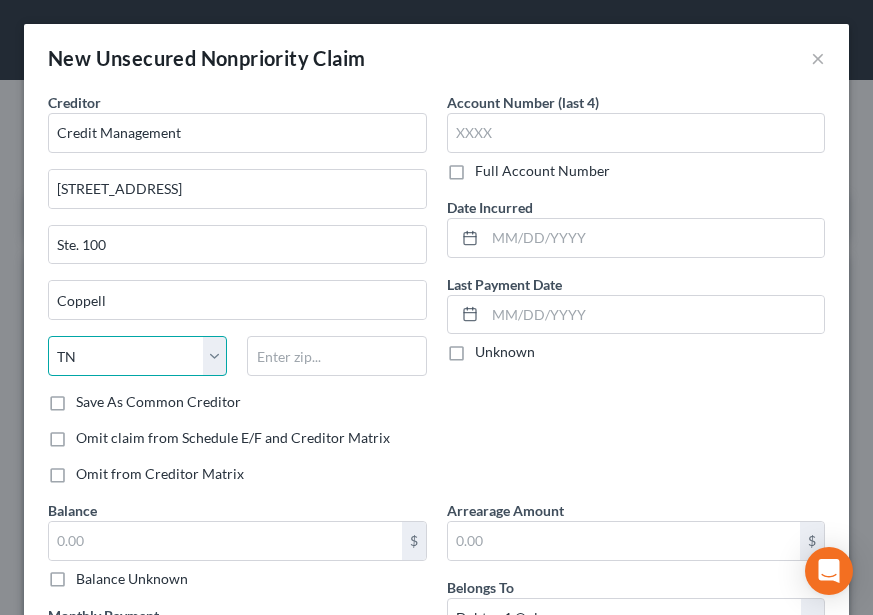 select on "45" 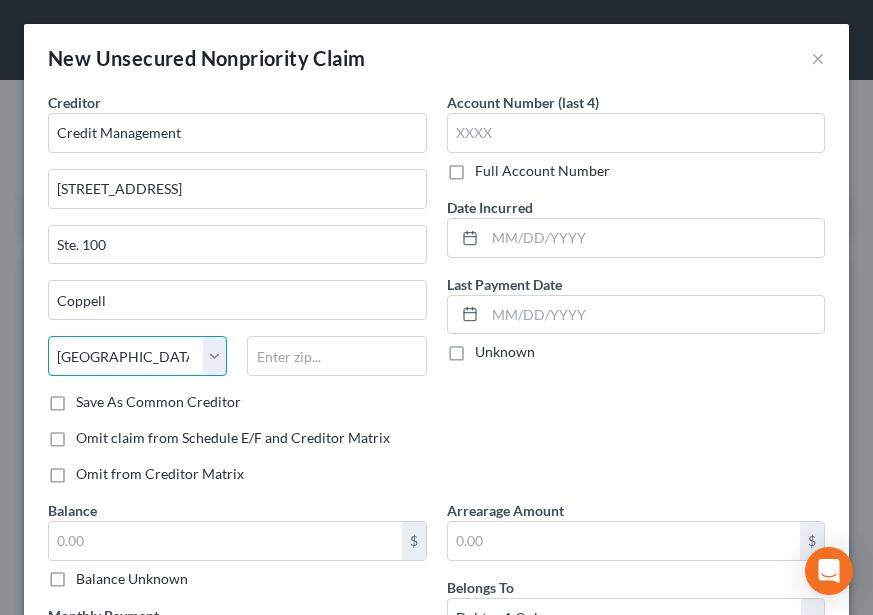 click on "State [US_STATE] AK AR AZ CA CO CT DE DC [GEOGRAPHIC_DATA] [GEOGRAPHIC_DATA] GU HI ID IL IN [GEOGRAPHIC_DATA] [GEOGRAPHIC_DATA] [GEOGRAPHIC_DATA] LA ME MD [GEOGRAPHIC_DATA] [GEOGRAPHIC_DATA] [GEOGRAPHIC_DATA] [GEOGRAPHIC_DATA] [GEOGRAPHIC_DATA] MT NC [GEOGRAPHIC_DATA] [GEOGRAPHIC_DATA] [GEOGRAPHIC_DATA] NH [GEOGRAPHIC_DATA] [GEOGRAPHIC_DATA] [GEOGRAPHIC_DATA] [GEOGRAPHIC_DATA] [GEOGRAPHIC_DATA] [GEOGRAPHIC_DATA] [GEOGRAPHIC_DATA] PR RI SC SD [GEOGRAPHIC_DATA] [GEOGRAPHIC_DATA] [GEOGRAPHIC_DATA] VI [GEOGRAPHIC_DATA] [GEOGRAPHIC_DATA] [GEOGRAPHIC_DATA] WV WI WY" at bounding box center [137, 356] 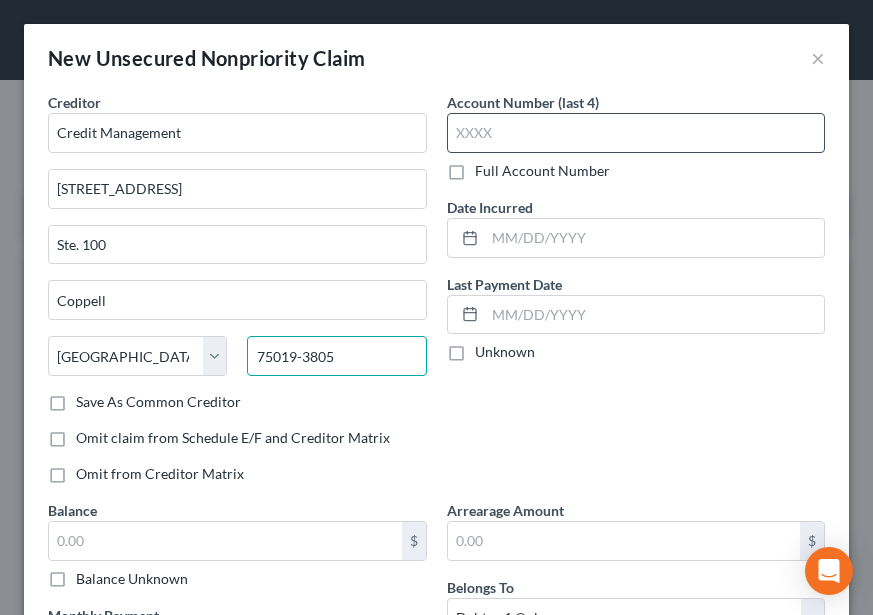 type on "75019-3805" 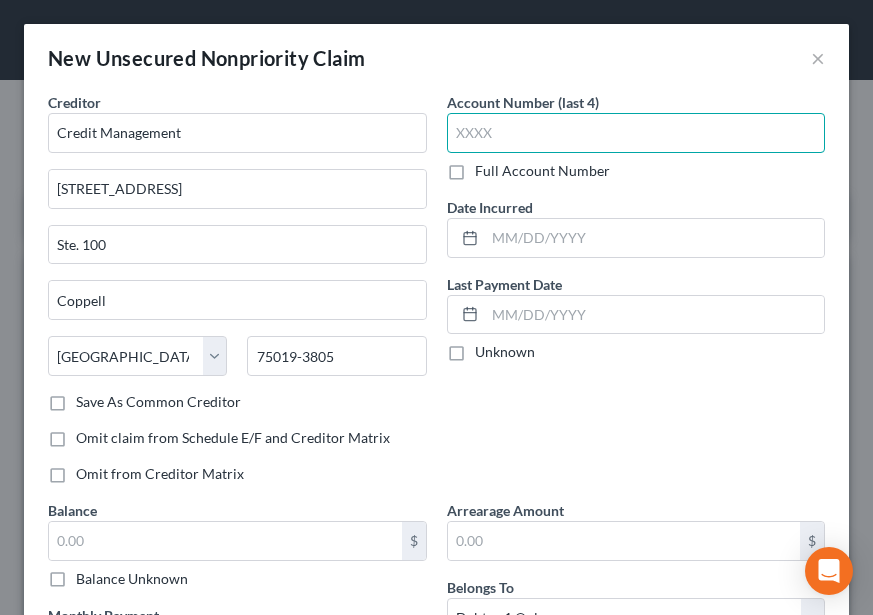 click at bounding box center (636, 133) 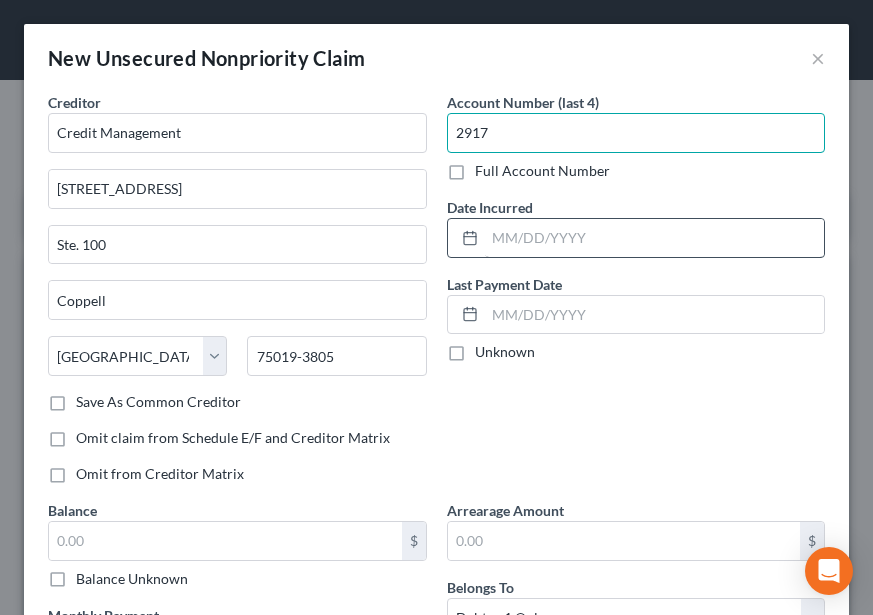 type on "2917" 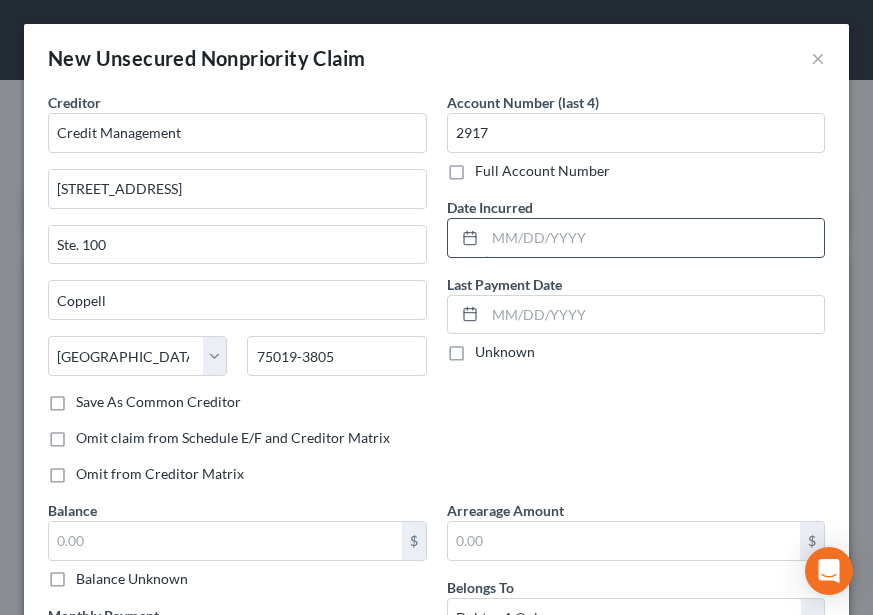 click at bounding box center (655, 238) 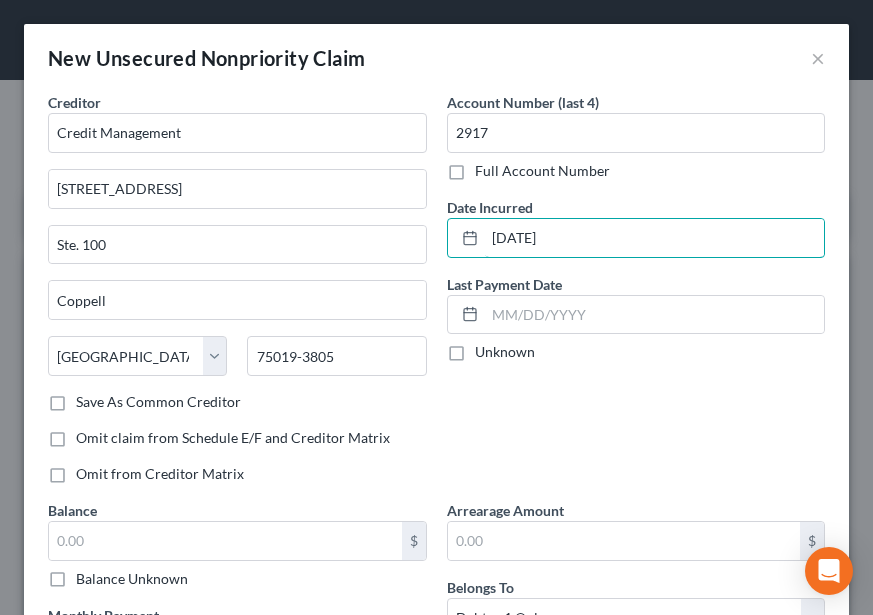 type on "[DATE]" 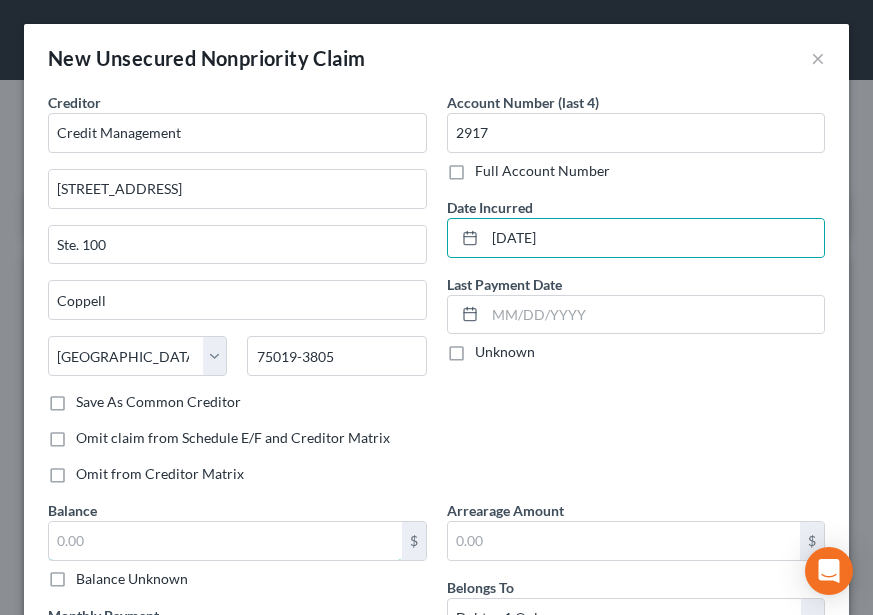 click at bounding box center (225, 541) 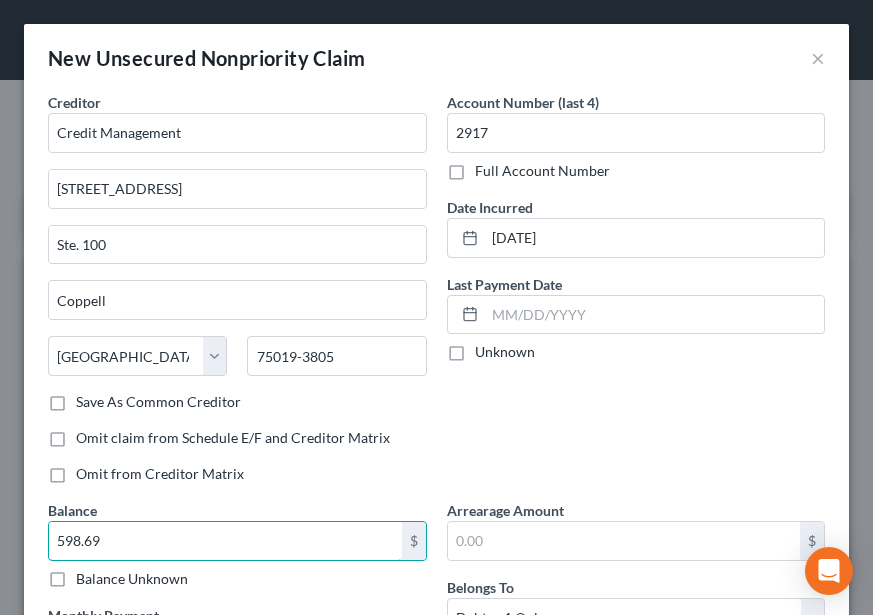 type on "598.69" 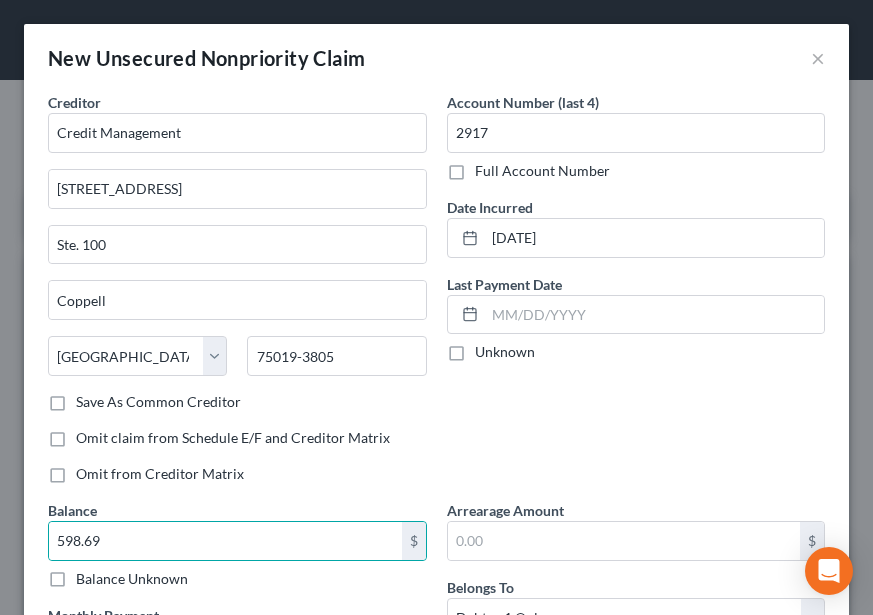 click on "Creditor *    Credit Management                      [STREET_ADDRESS][GEOGRAPHIC_DATA] [US_STATE][GEOGRAPHIC_DATA] [GEOGRAPHIC_DATA] CA CO [GEOGRAPHIC_DATA] DE DC [GEOGRAPHIC_DATA] [GEOGRAPHIC_DATA] GU HI ID IL IN [GEOGRAPHIC_DATA] [GEOGRAPHIC_DATA] [GEOGRAPHIC_DATA] [GEOGRAPHIC_DATA] MD [GEOGRAPHIC_DATA] [GEOGRAPHIC_DATA] [GEOGRAPHIC_DATA] [GEOGRAPHIC_DATA] [GEOGRAPHIC_DATA] MT [GEOGRAPHIC_DATA] [GEOGRAPHIC_DATA] [GEOGRAPHIC_DATA] [GEOGRAPHIC_DATA] [GEOGRAPHIC_DATA] [GEOGRAPHIC_DATA] [GEOGRAPHIC_DATA] [GEOGRAPHIC_DATA] [GEOGRAPHIC_DATA] [GEOGRAPHIC_DATA] OR [GEOGRAPHIC_DATA] PR RI SC SD [GEOGRAPHIC_DATA] [GEOGRAPHIC_DATA] [GEOGRAPHIC_DATA] VI [GEOGRAPHIC_DATA] [GEOGRAPHIC_DATA] [GEOGRAPHIC_DATA] WV [GEOGRAPHIC_DATA] WY 75019-3805 Save As Common Creditor Omit claim from Schedule E/F and Creditor Matrix Omit from Creditor Matrix" at bounding box center [237, 296] 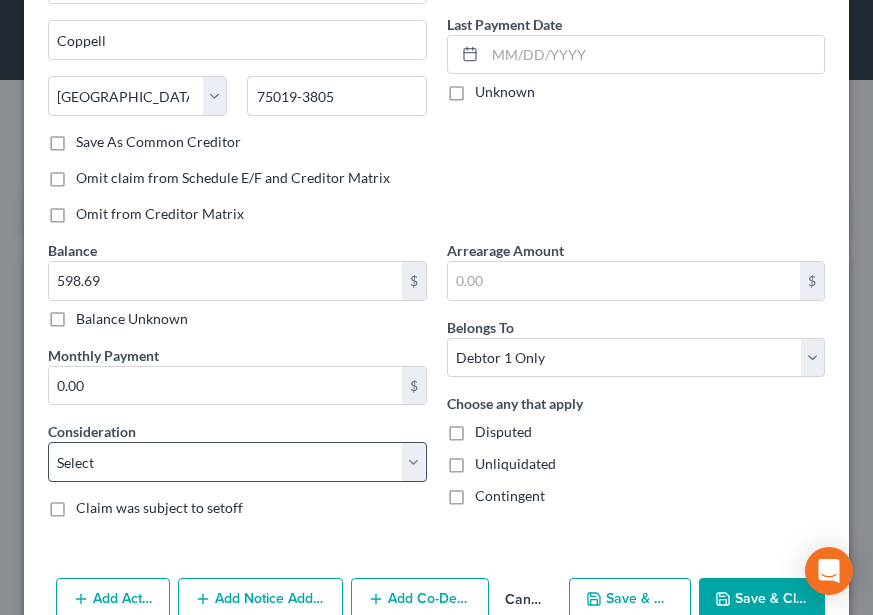 scroll, scrollTop: 300, scrollLeft: 0, axis: vertical 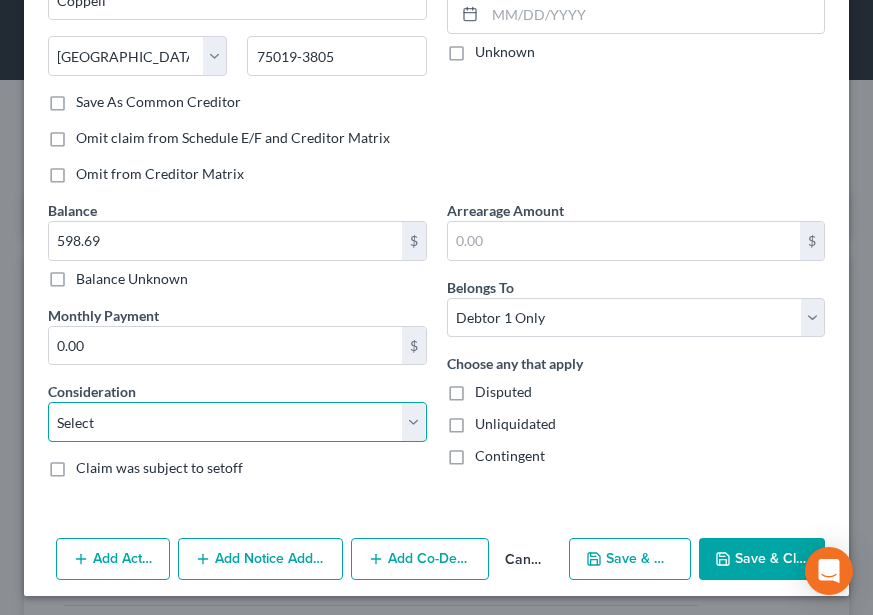 drag, startPoint x: 340, startPoint y: 428, endPoint x: 334, endPoint y: 411, distance: 18.027756 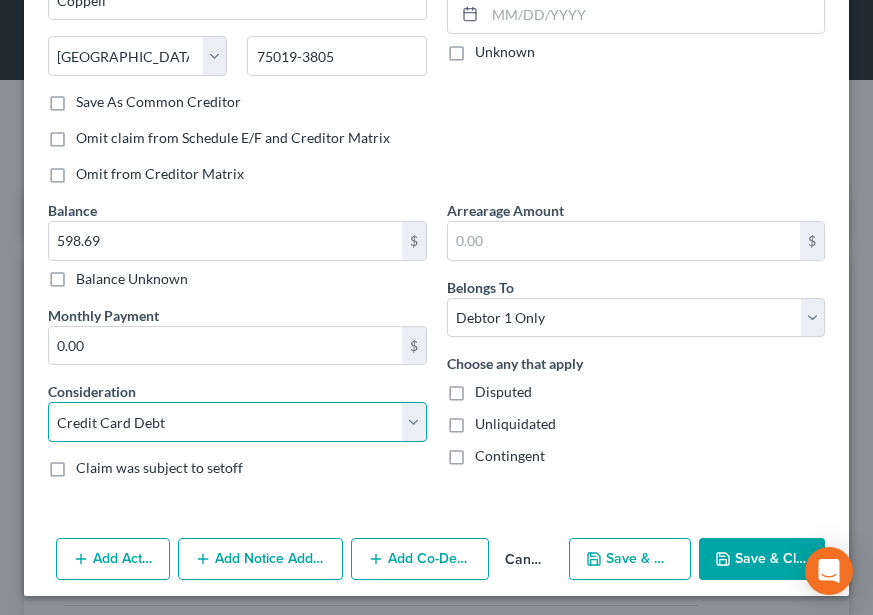 click on "Select Cable / Satellite Services Collection Agency Credit Card Debt Debt Counseling / Attorneys Deficiency Balance Domestic Support Obligations Home / Car Repairs Income Taxes Judgment Liens Medical Services Monies Loaned / Advanced Mortgage Obligation From Divorce Or Separation Obligation To Pensions Other Overdrawn Bank Account Promised To Help Pay Creditors Student Loans Suppliers And Vendors Telephone / Internet Services Utility Services" at bounding box center (237, 422) 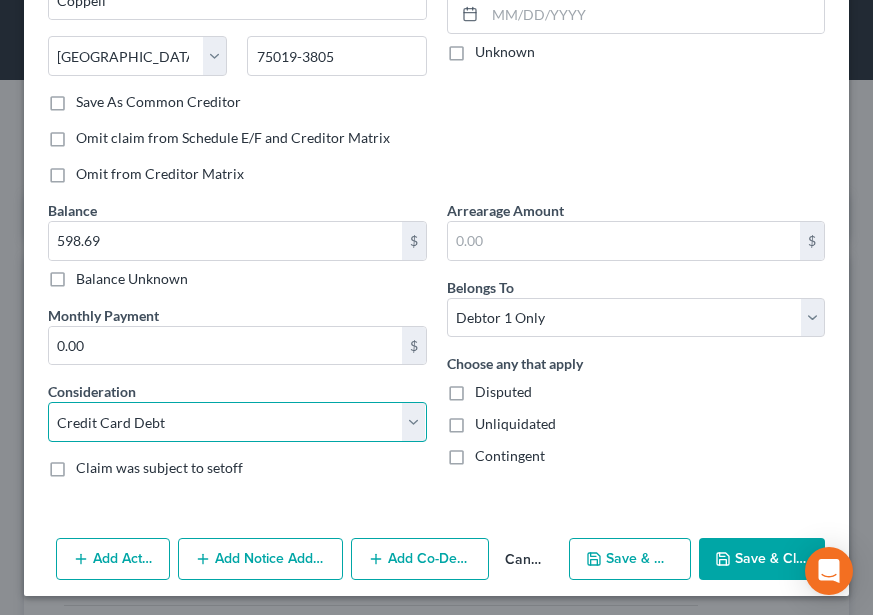 click on "Select Cable / Satellite Services Collection Agency Credit Card Debt Debt Counseling / Attorneys Deficiency Balance Domestic Support Obligations Home / Car Repairs Income Taxes Judgment Liens Medical Services Monies Loaned / Advanced Mortgage Obligation From Divorce Or Separation Obligation To Pensions Other Overdrawn Bank Account Promised To Help Pay Creditors Student Loans Suppliers And Vendors Telephone / Internet Services Utility Services" at bounding box center [237, 422] 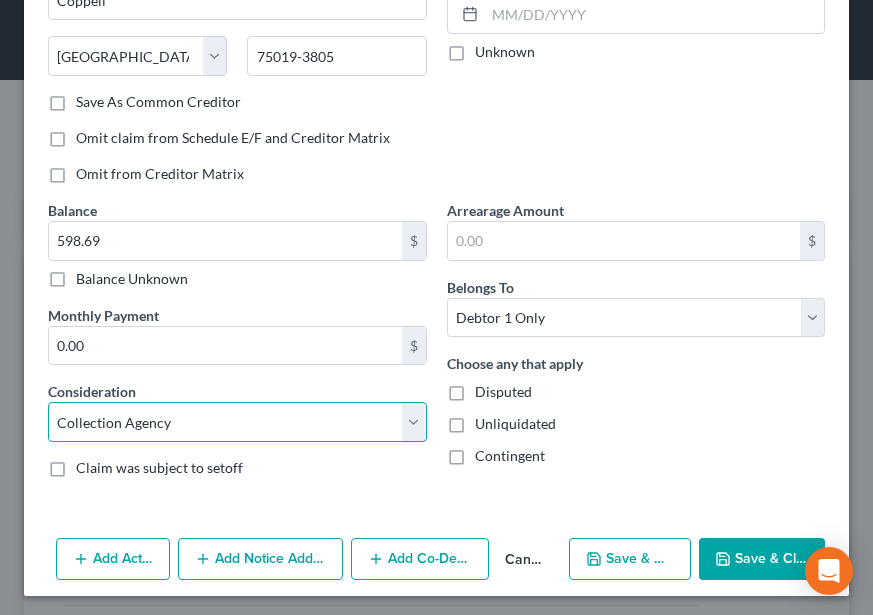 click on "Select Cable / Satellite Services Collection Agency Credit Card Debt Debt Counseling / Attorneys Deficiency Balance Domestic Support Obligations Home / Car Repairs Income Taxes Judgment Liens Medical Services Monies Loaned / Advanced Mortgage Obligation From Divorce Or Separation Obligation To Pensions Other Overdrawn Bank Account Promised To Help Pay Creditors Student Loans Suppliers And Vendors Telephone / Internet Services Utility Services" at bounding box center [237, 422] 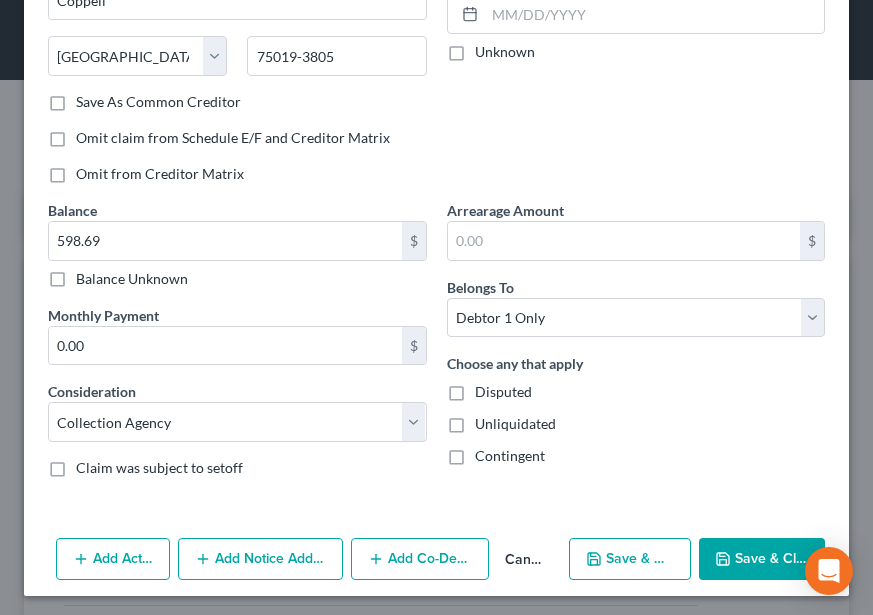 click on "Claim was subject to setoff" at bounding box center (237, 468) 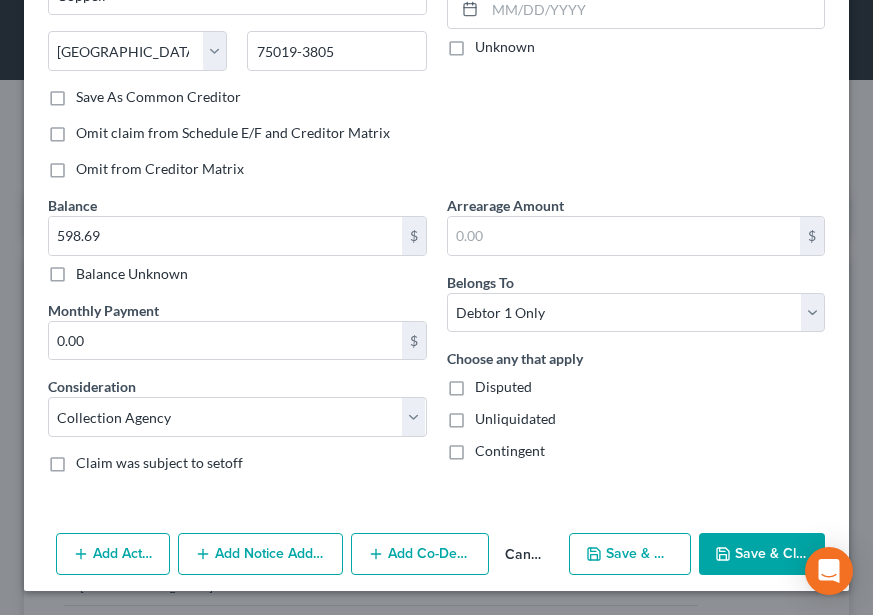 click on "Add Notice Address" at bounding box center [261, 554] 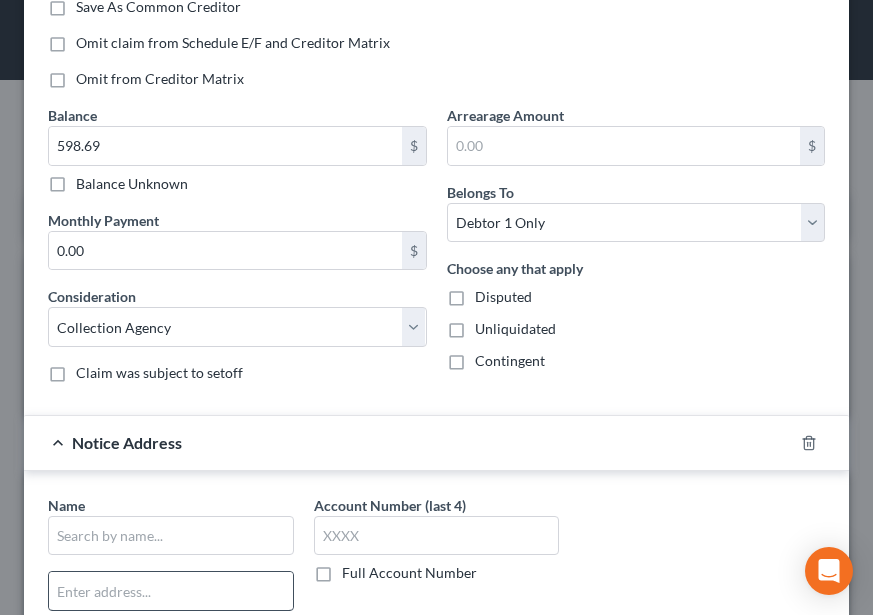 scroll, scrollTop: 605, scrollLeft: 0, axis: vertical 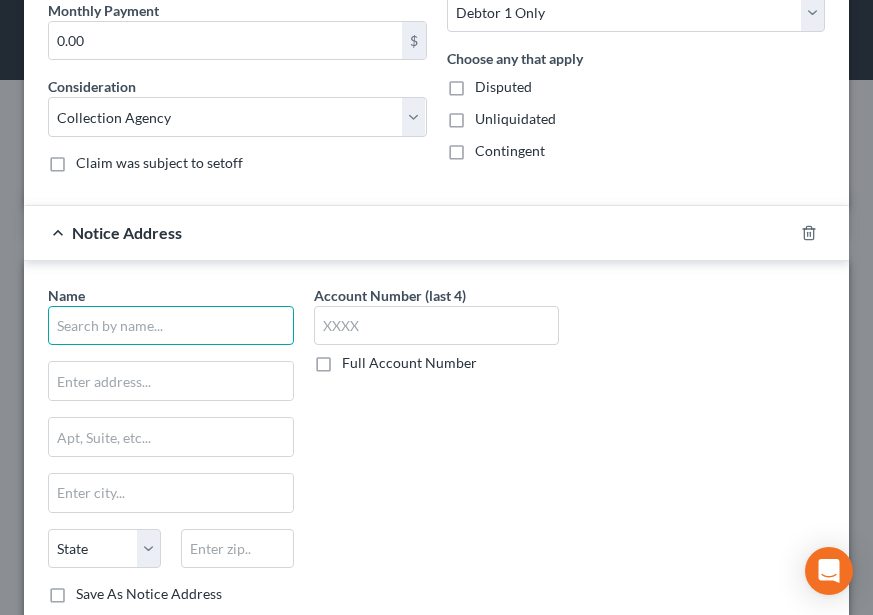 click at bounding box center [171, 326] 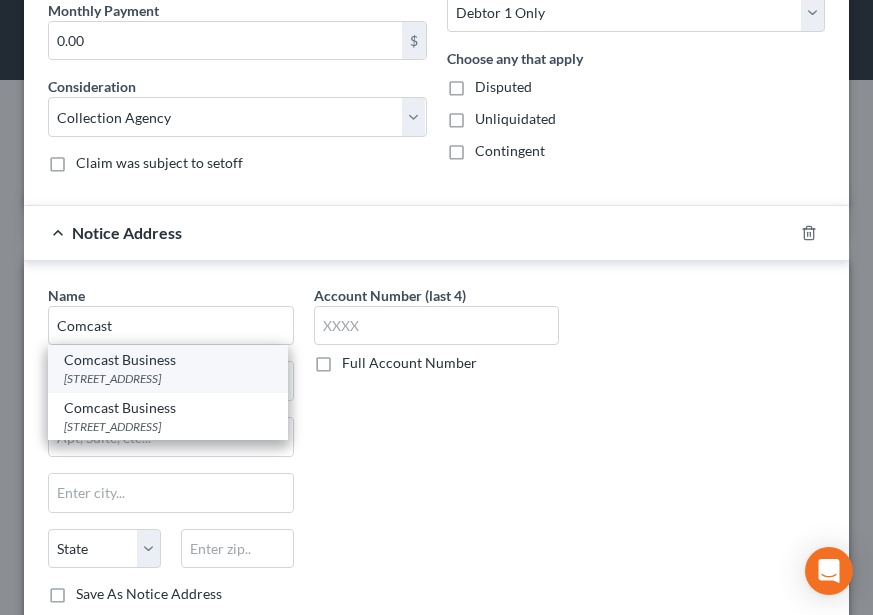 click on "Comcast Business" at bounding box center (168, 360) 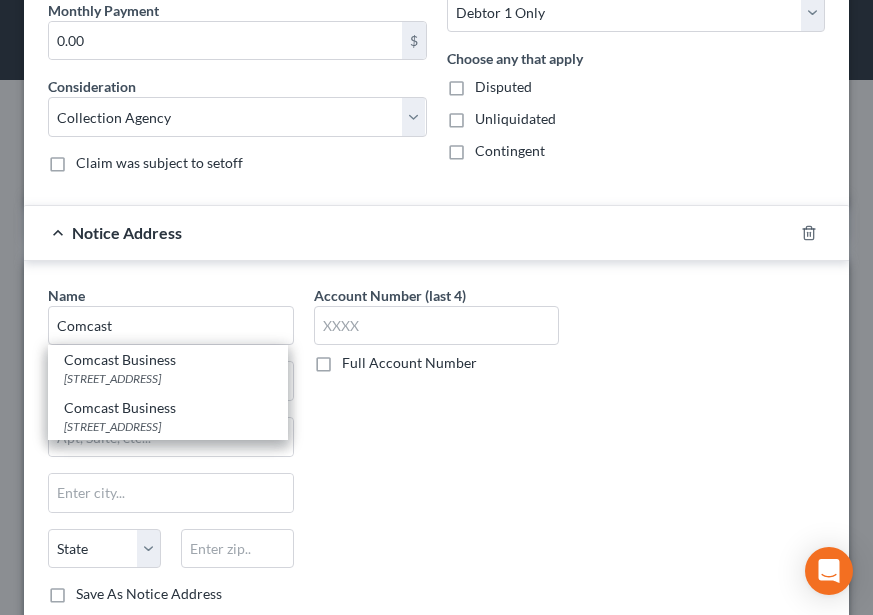 type on "Comcast Business" 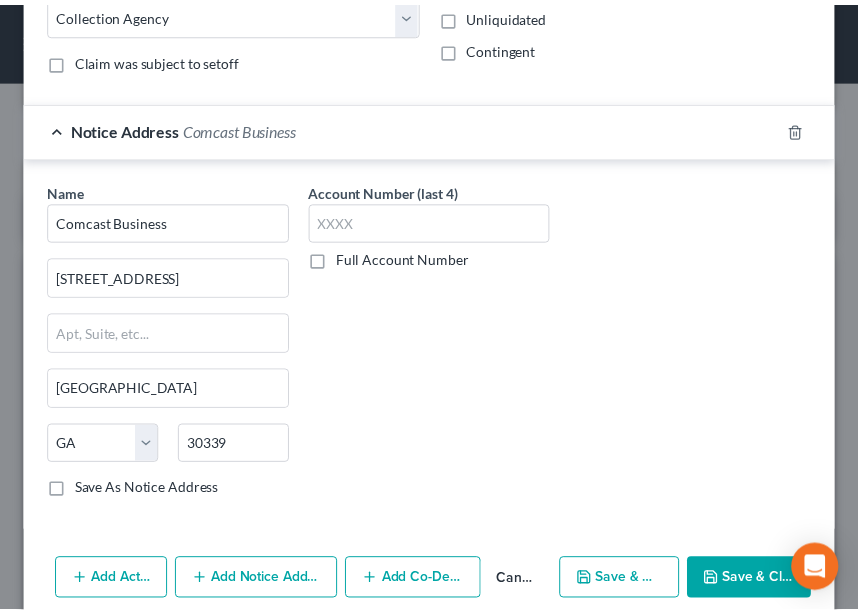 scroll, scrollTop: 736, scrollLeft: 0, axis: vertical 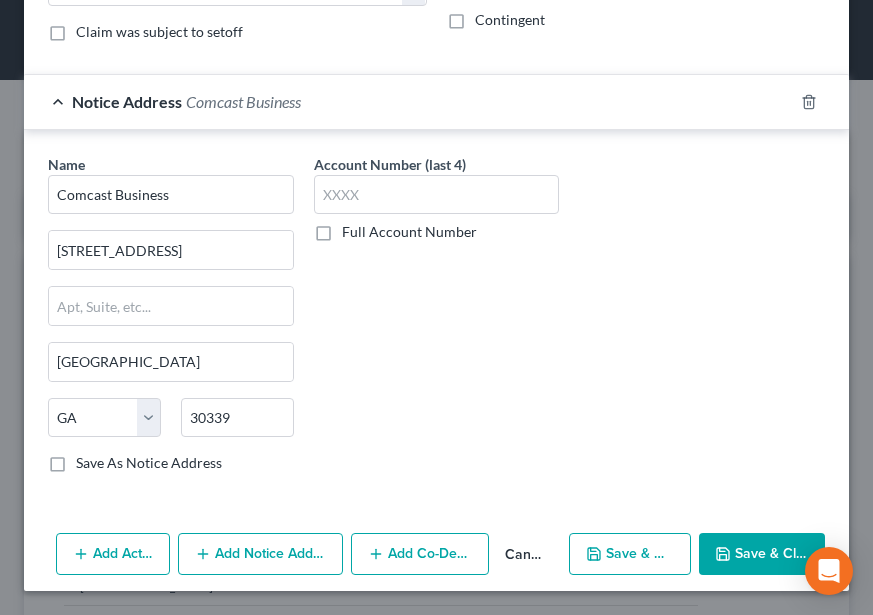 click on "Save & Close" at bounding box center [762, 554] 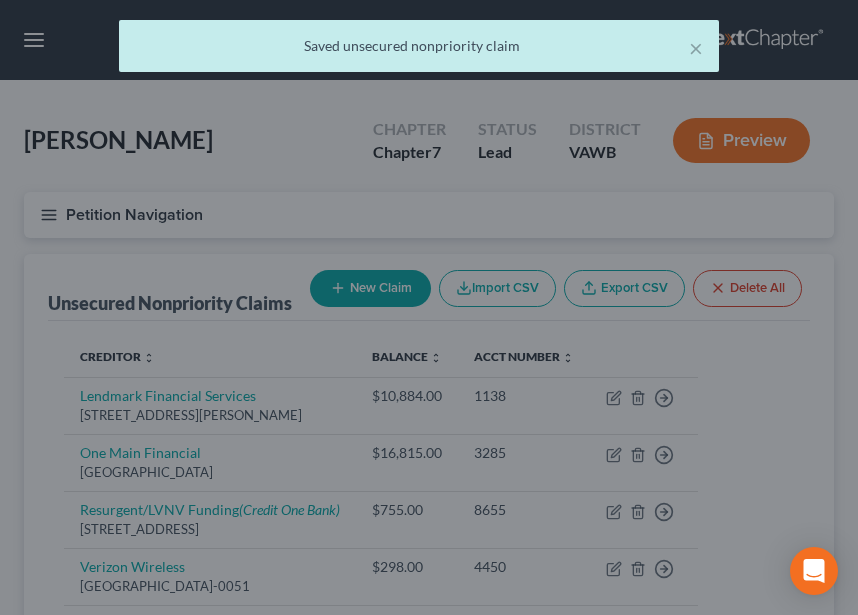 scroll, scrollTop: 0, scrollLeft: 0, axis: both 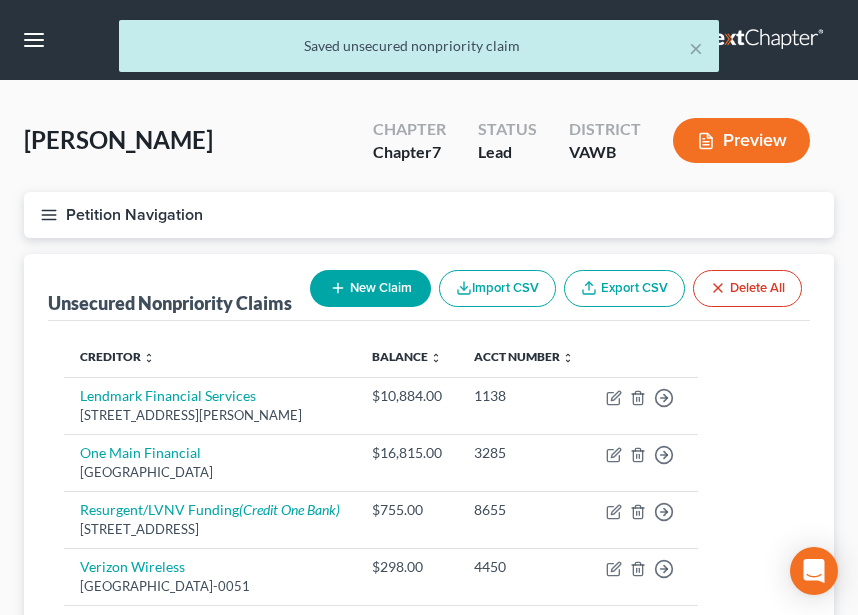 click on "Unsecured Nonpriority Claims New Claim
Import CSV
Export CSV Delete All" at bounding box center [429, 287] 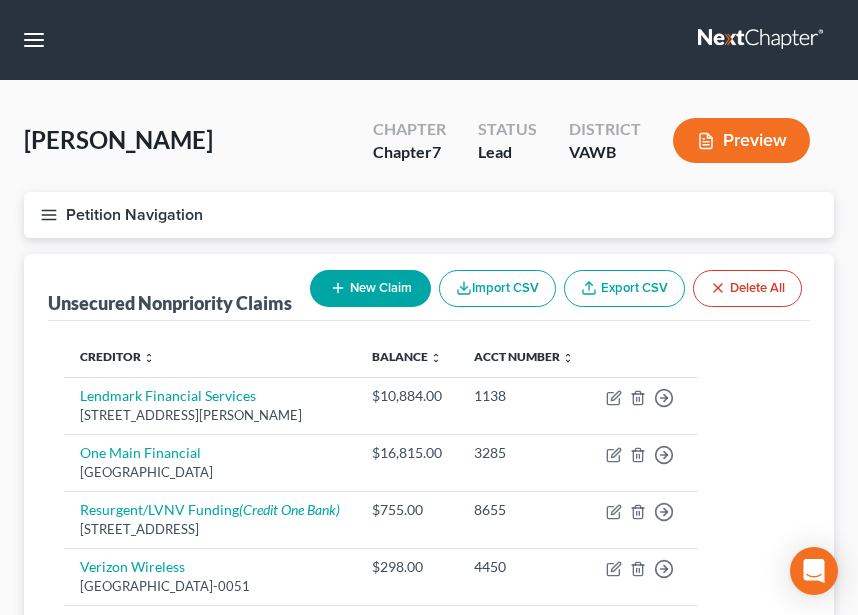 click on "Petition Navigation" at bounding box center (429, 215) 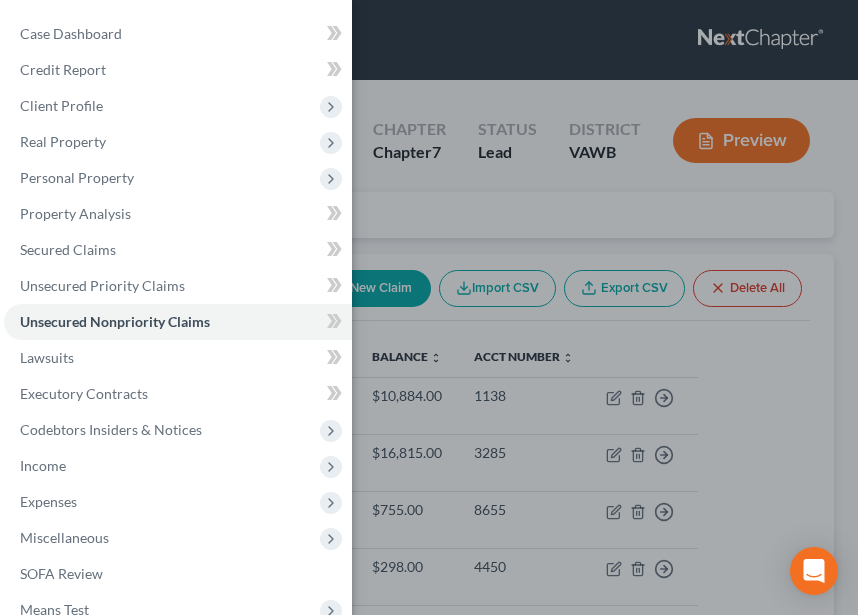 click on "Case Dashboard
Payments
Invoices
Payments
Payments
Credit Report
Client Profile" at bounding box center [429, 307] 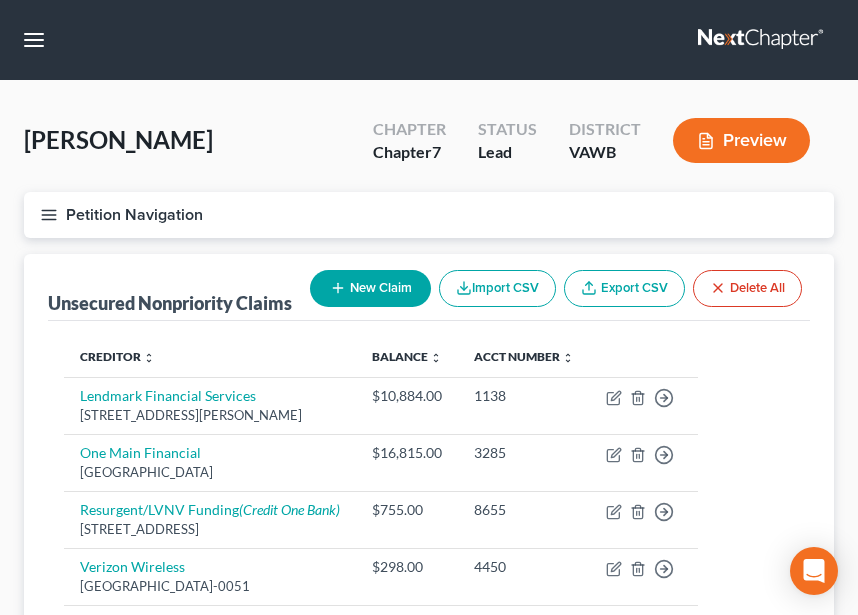 click on "New Claim" at bounding box center [370, 288] 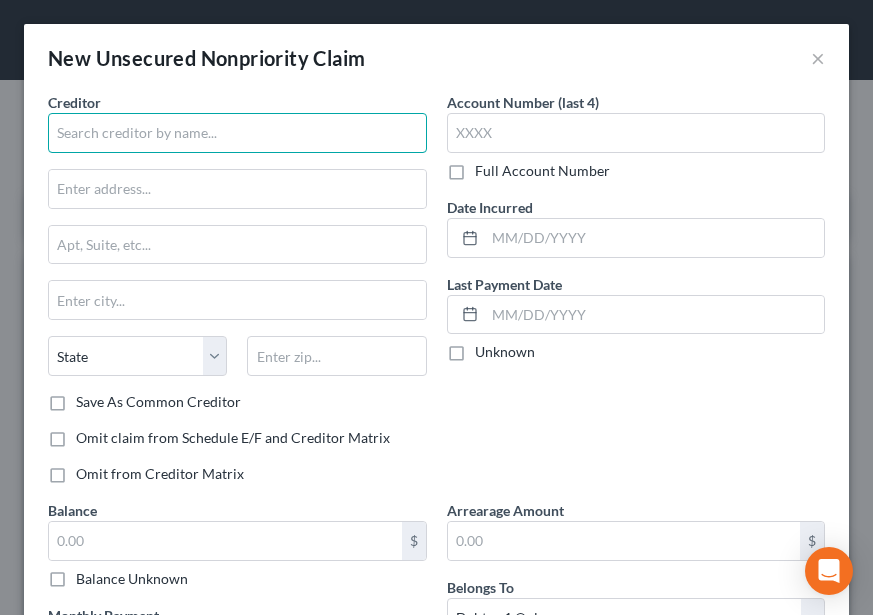 click at bounding box center [237, 133] 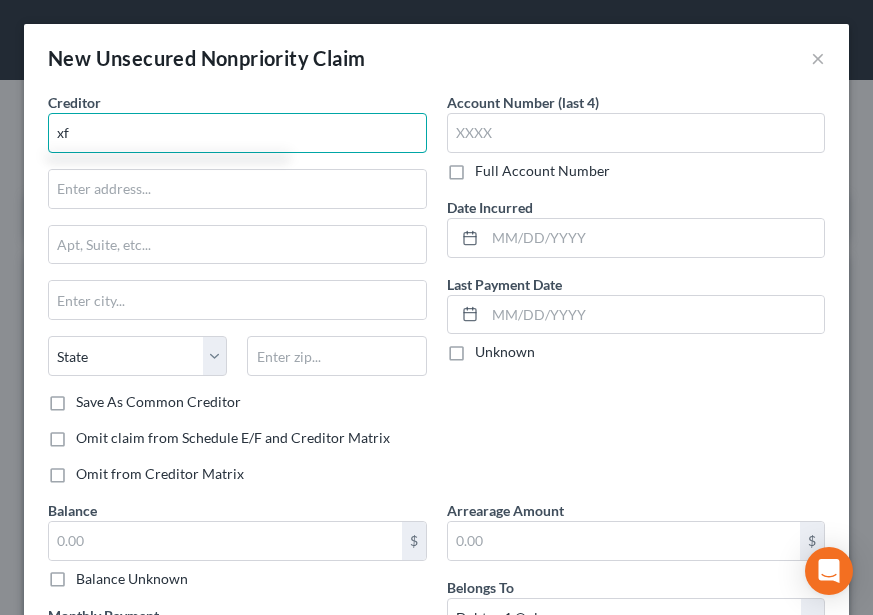 type on "x" 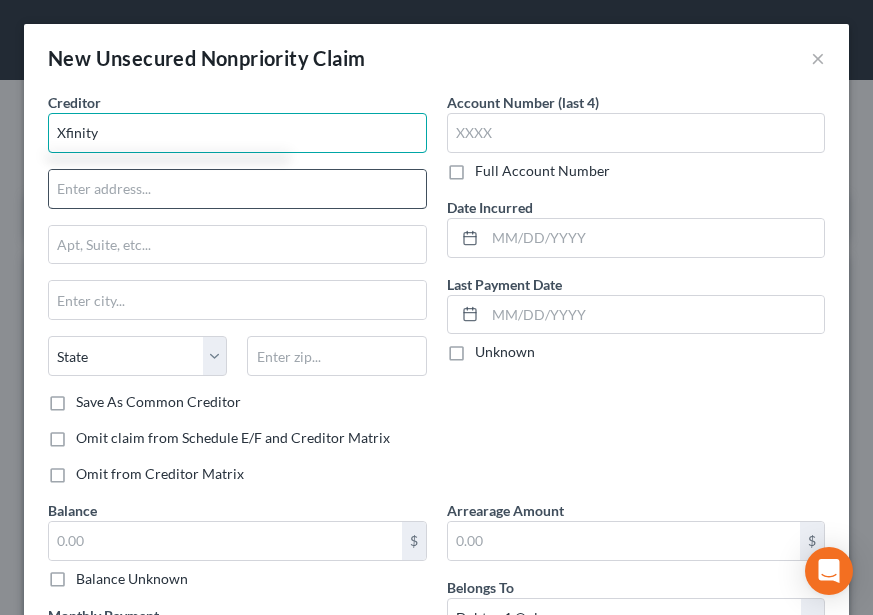 type on "Xfinity" 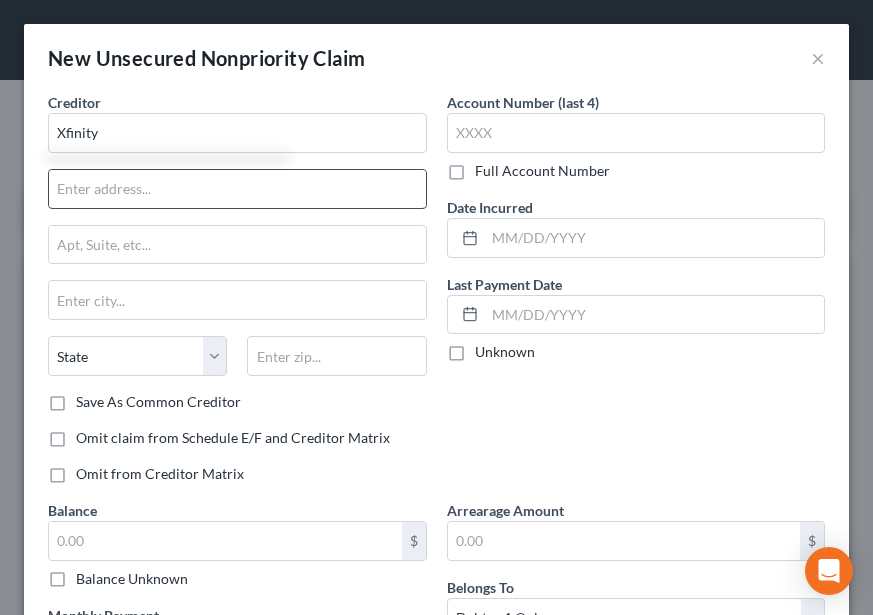click at bounding box center (237, 189) 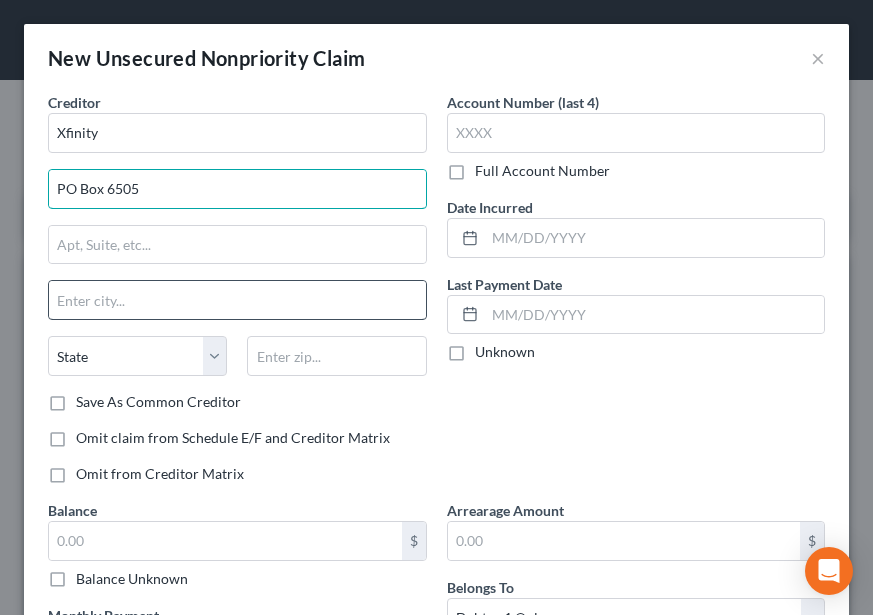 type on "PO Box 6505" 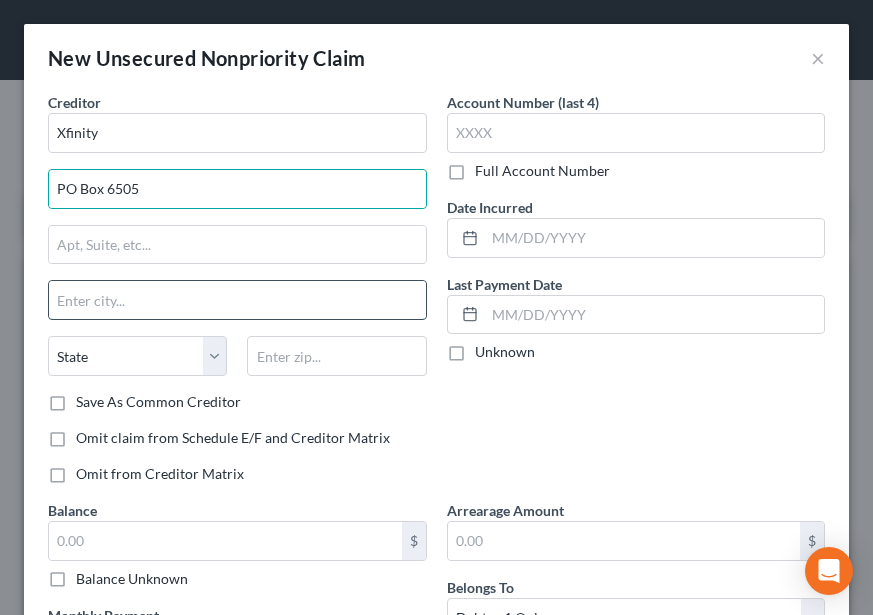 click at bounding box center [237, 300] 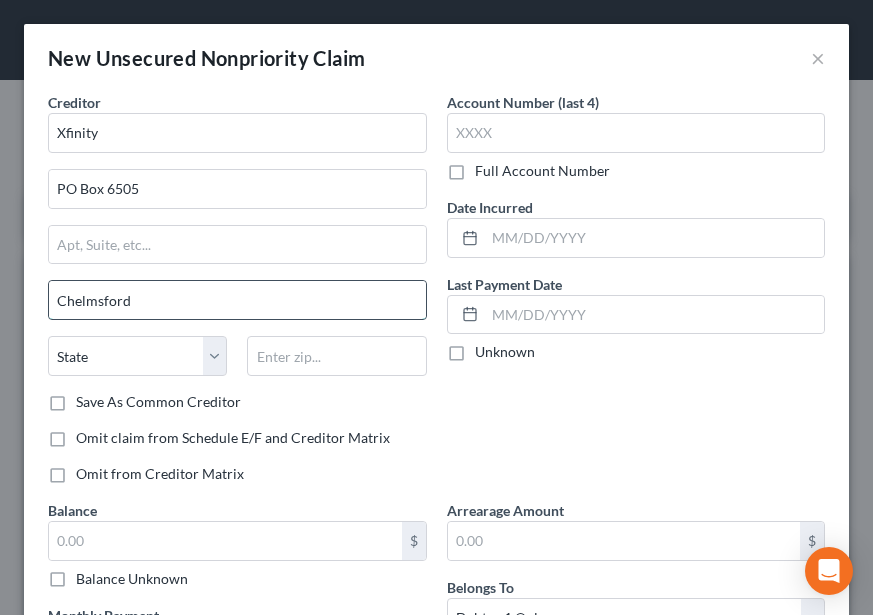 type on "Chelmsford" 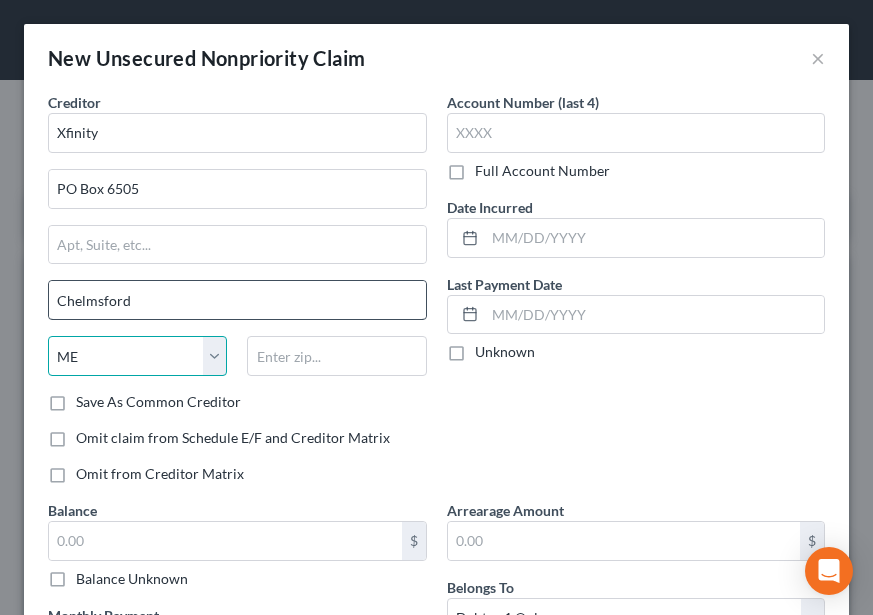 select on "22" 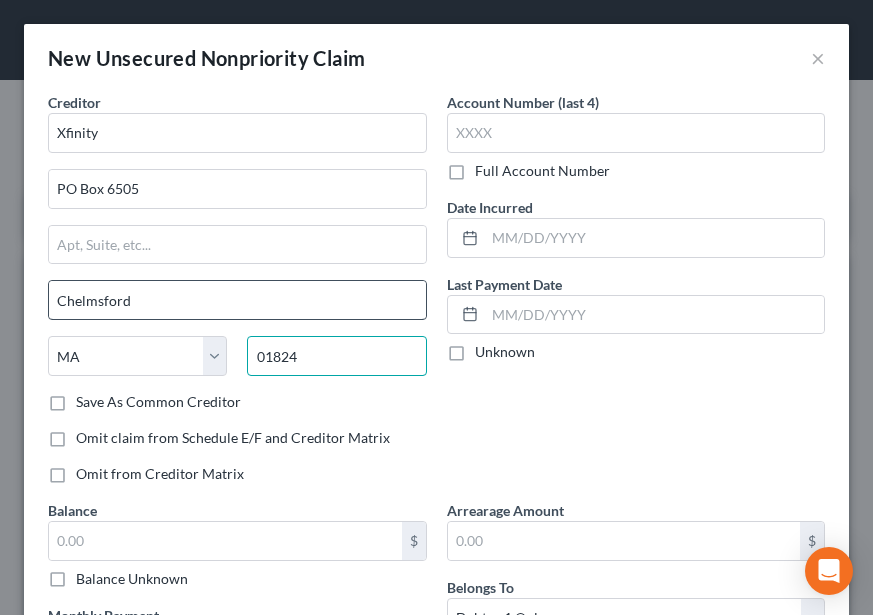 type on "01824" 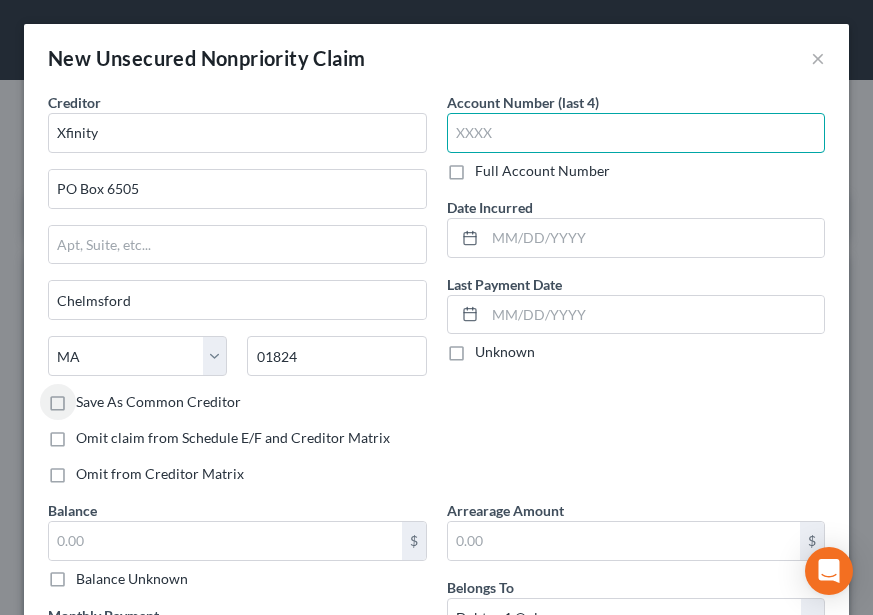 click at bounding box center [636, 133] 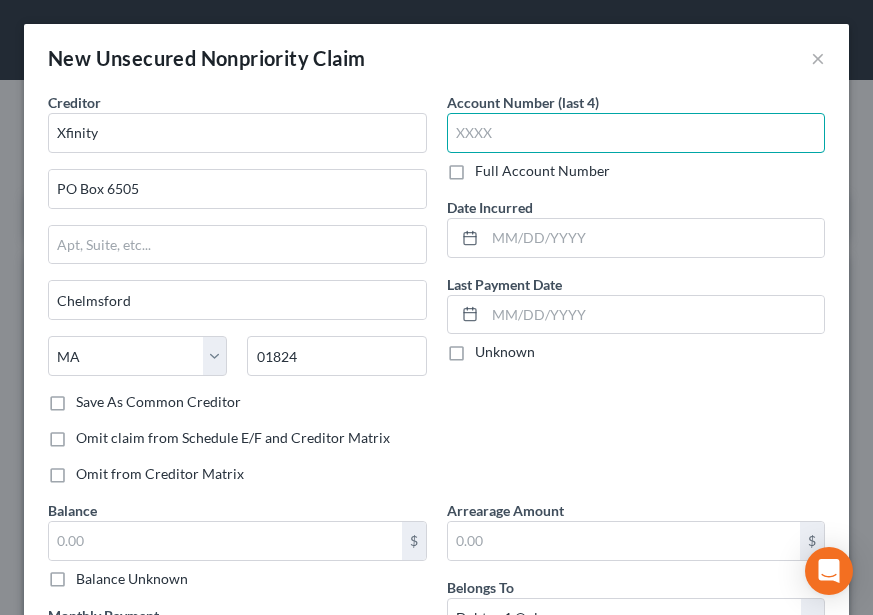 click at bounding box center (636, 133) 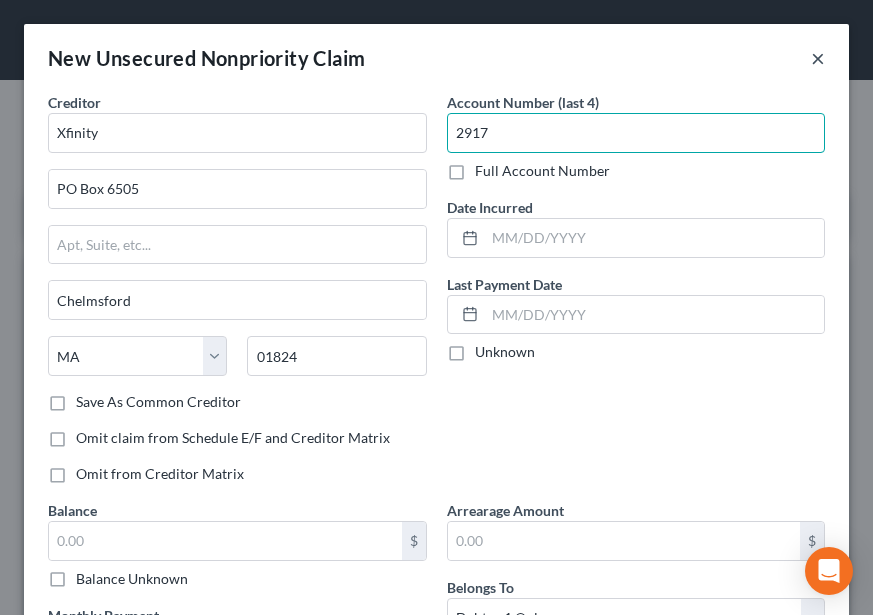 type on "2917" 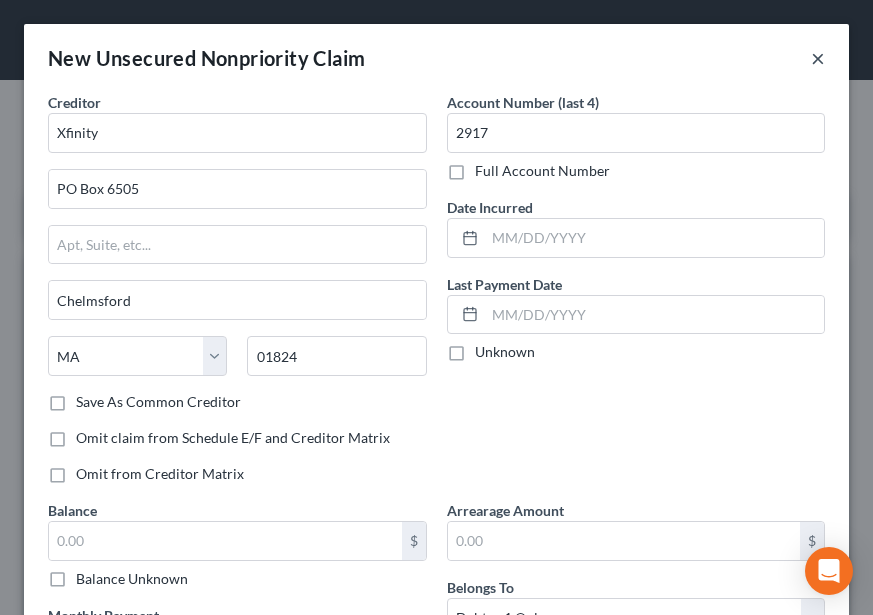 click on "×" at bounding box center (818, 58) 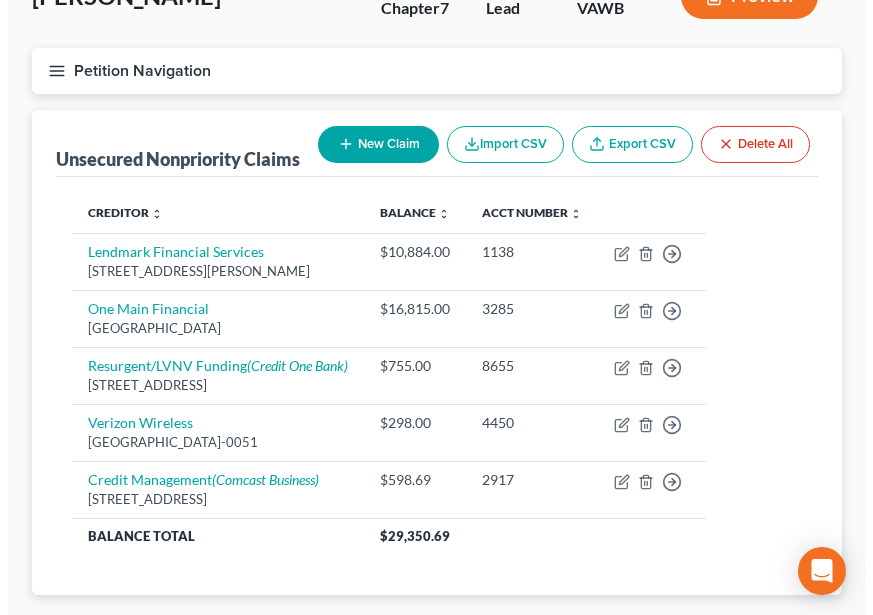 scroll, scrollTop: 200, scrollLeft: 0, axis: vertical 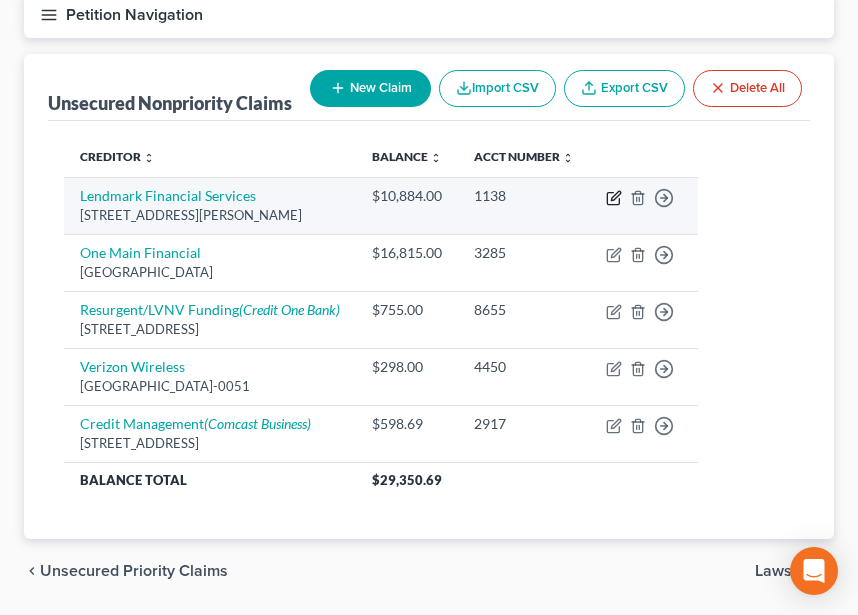 click 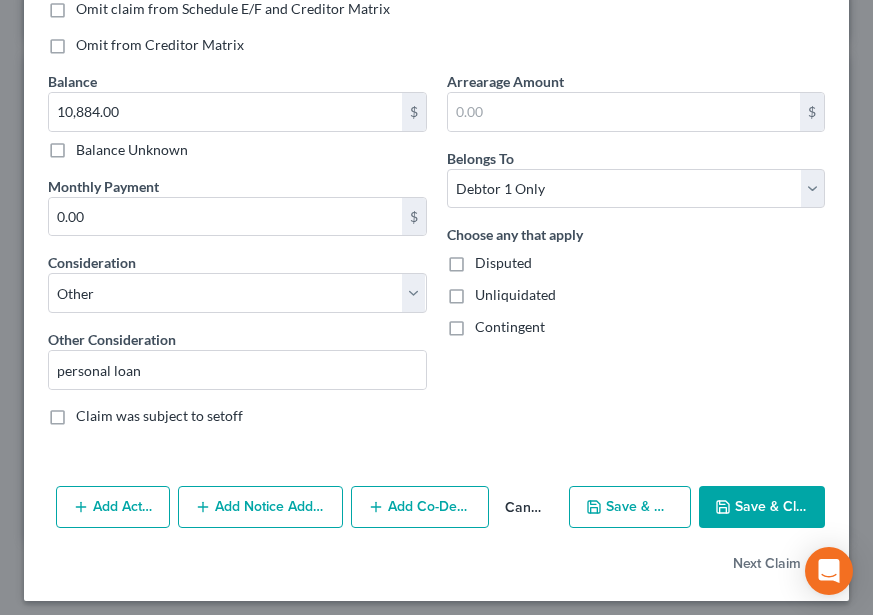 scroll, scrollTop: 439, scrollLeft: 0, axis: vertical 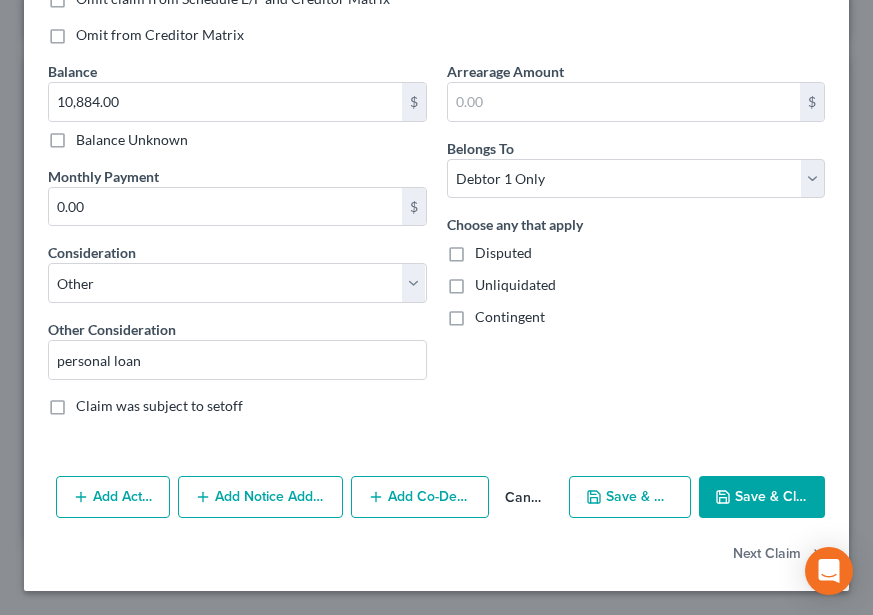 click on "Add Notice Address" at bounding box center [261, 497] 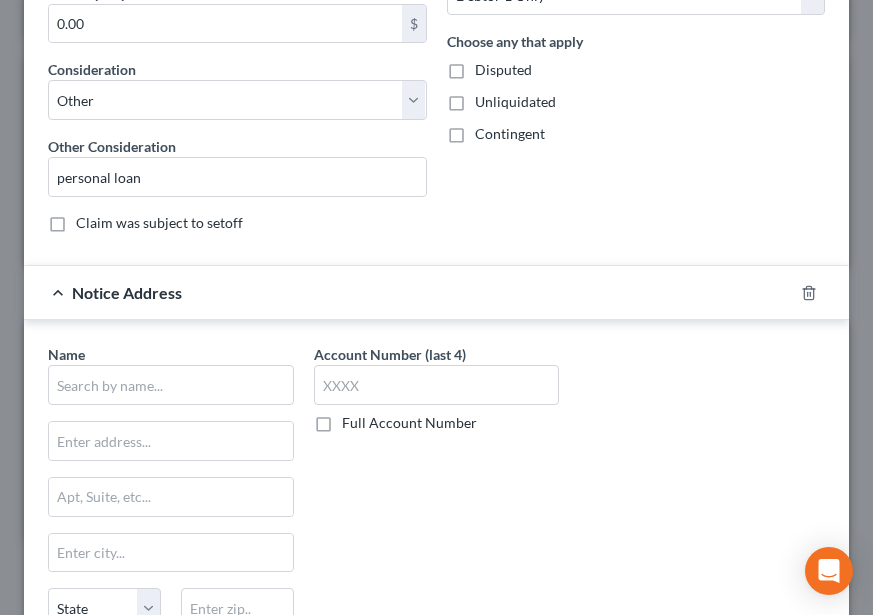 scroll, scrollTop: 539, scrollLeft: 0, axis: vertical 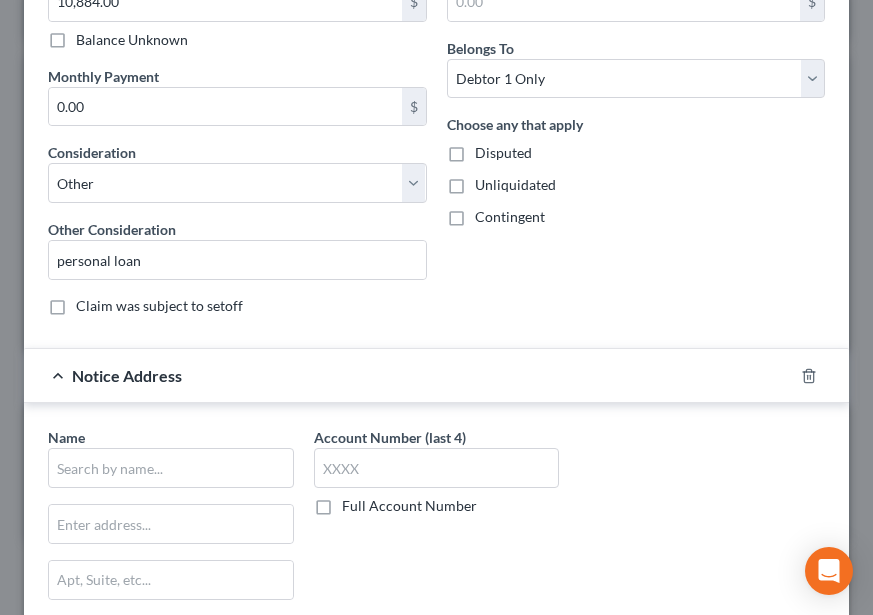 click on "Notice Address" at bounding box center (408, 375) 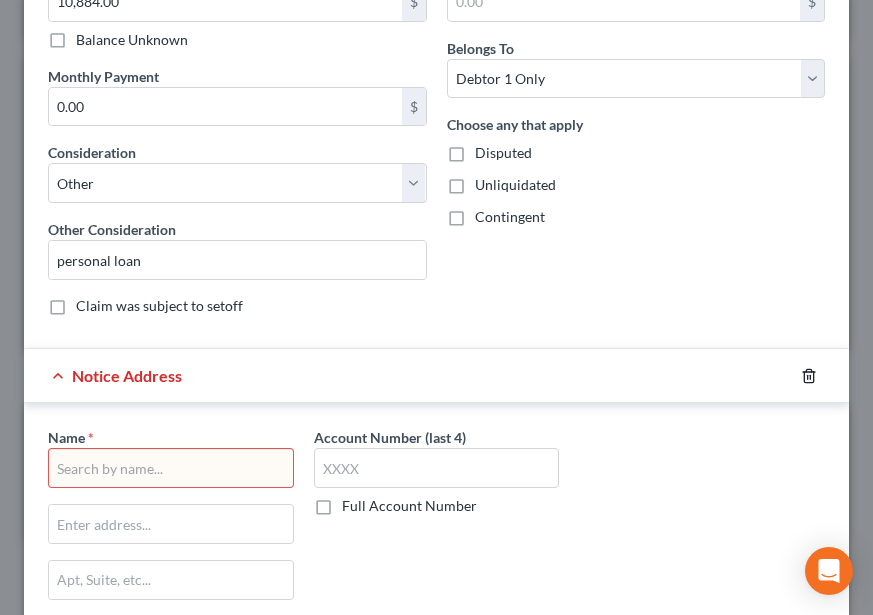 click 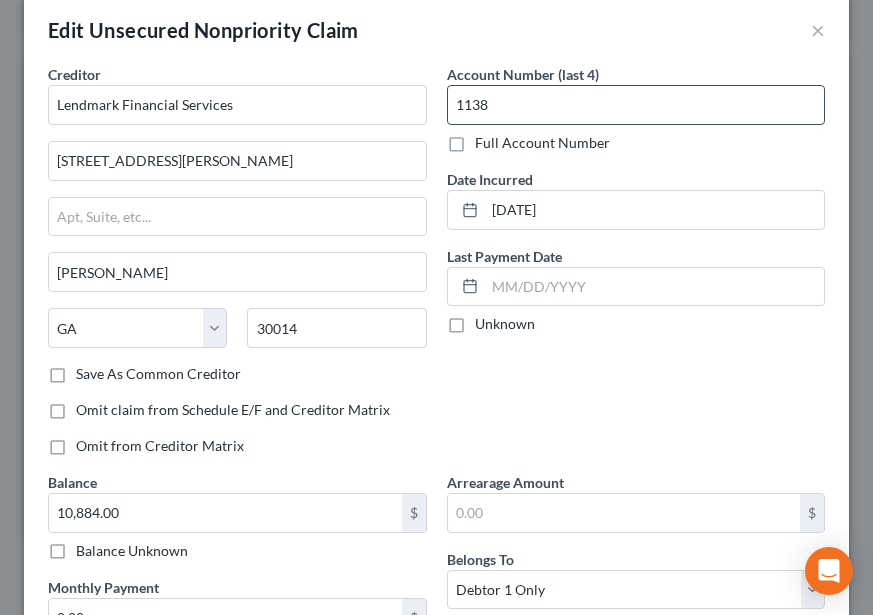 scroll, scrollTop: 0, scrollLeft: 0, axis: both 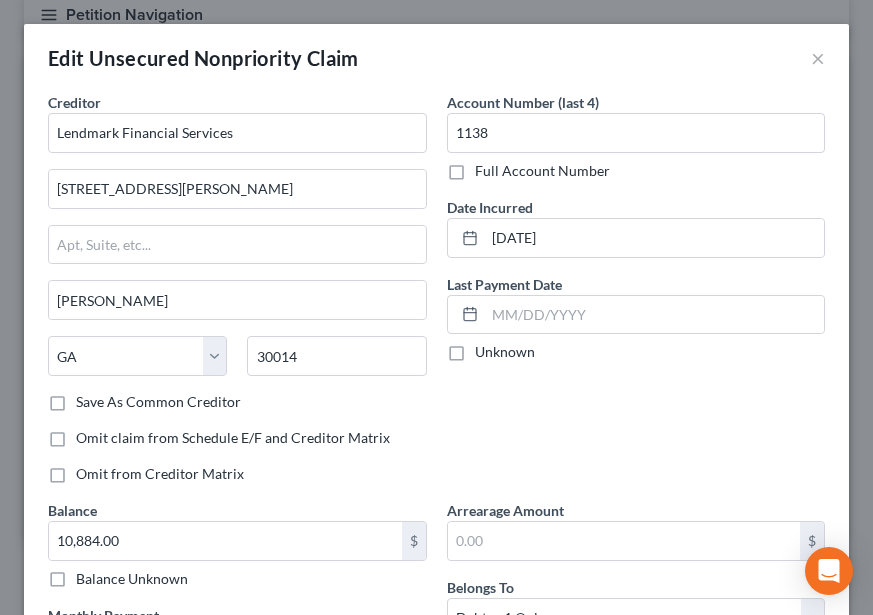 click on "Edit Unsecured Nonpriority Claim  ×" at bounding box center [436, 58] 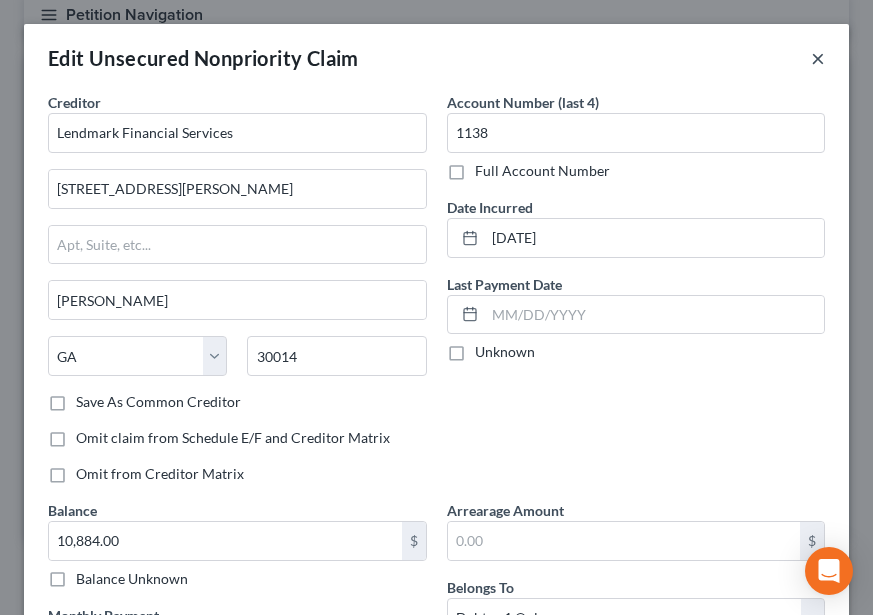 click on "×" at bounding box center (818, 58) 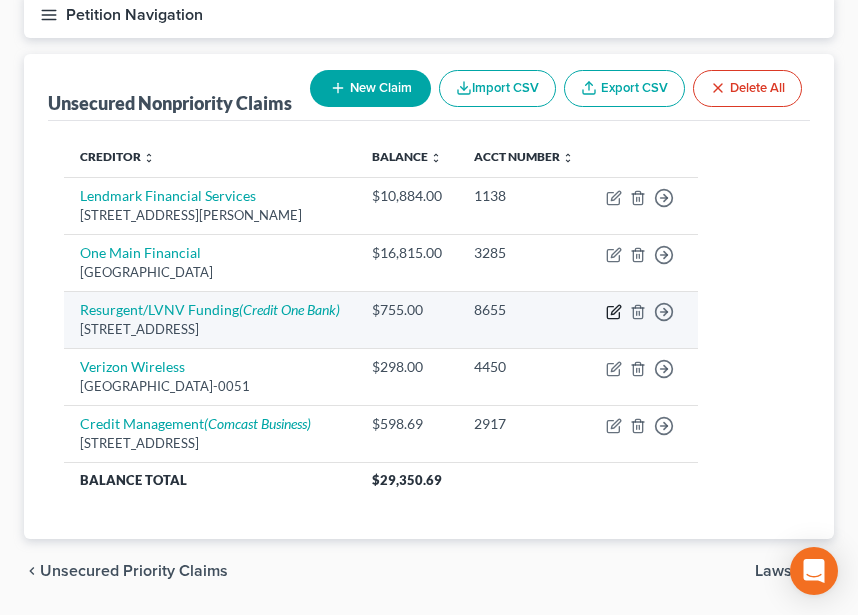 click 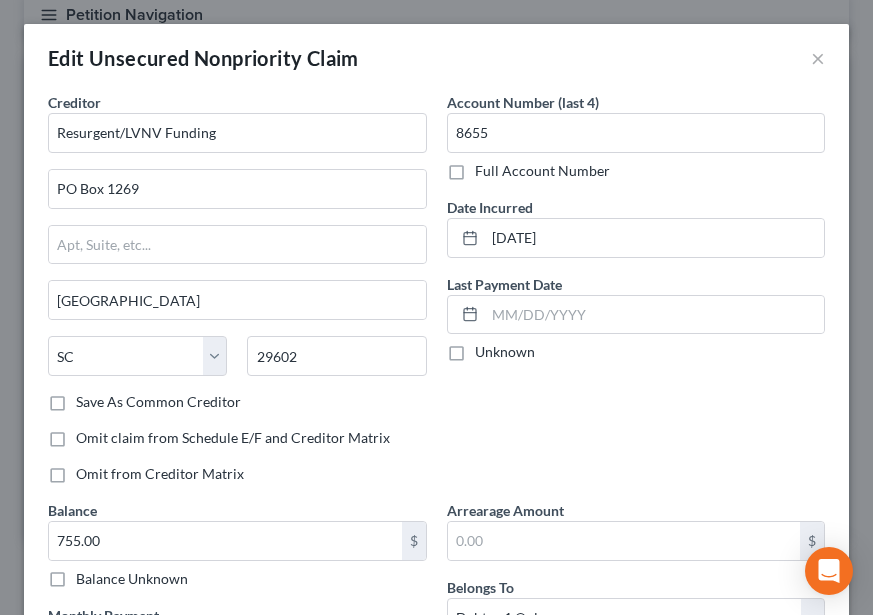 scroll, scrollTop: 418, scrollLeft: 0, axis: vertical 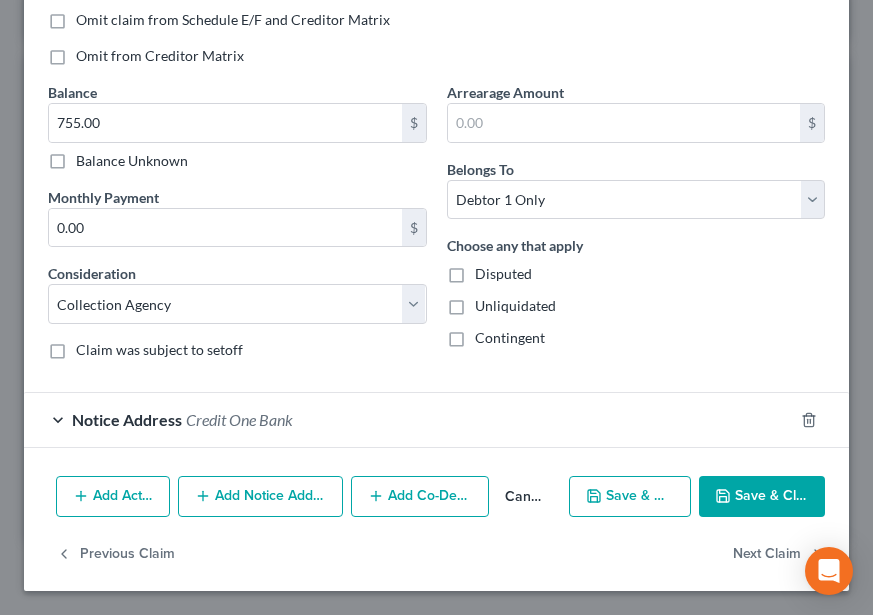 click on "Add Notice Address" at bounding box center (261, 497) 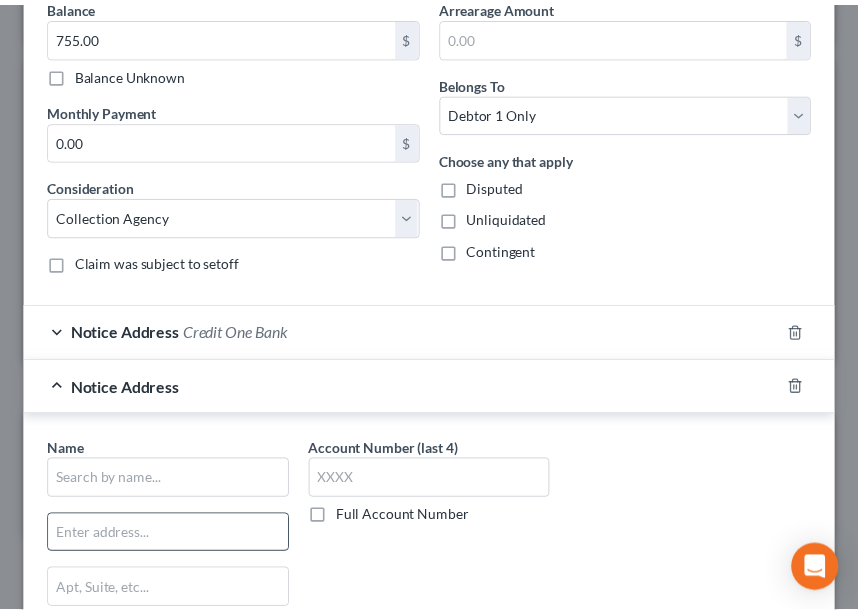 scroll, scrollTop: 718, scrollLeft: 0, axis: vertical 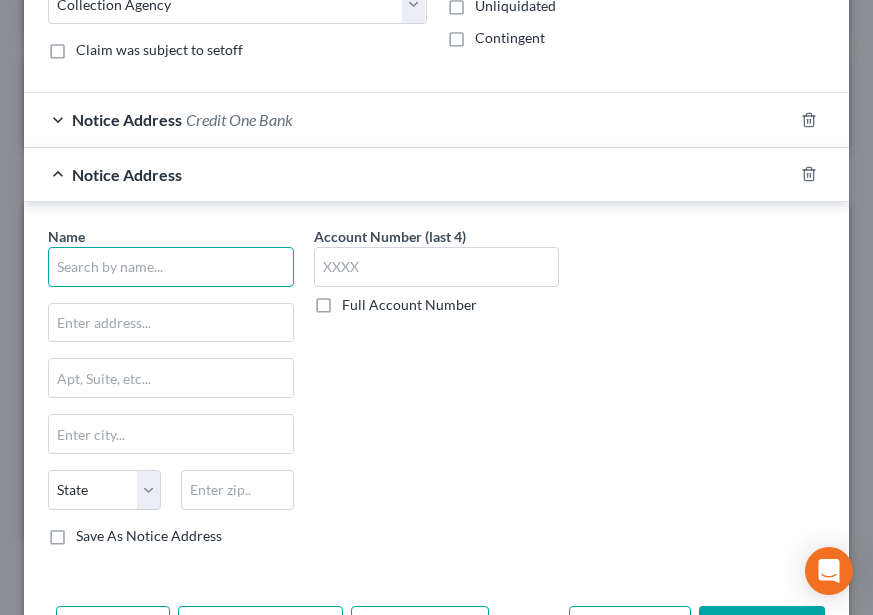 click at bounding box center [171, 267] 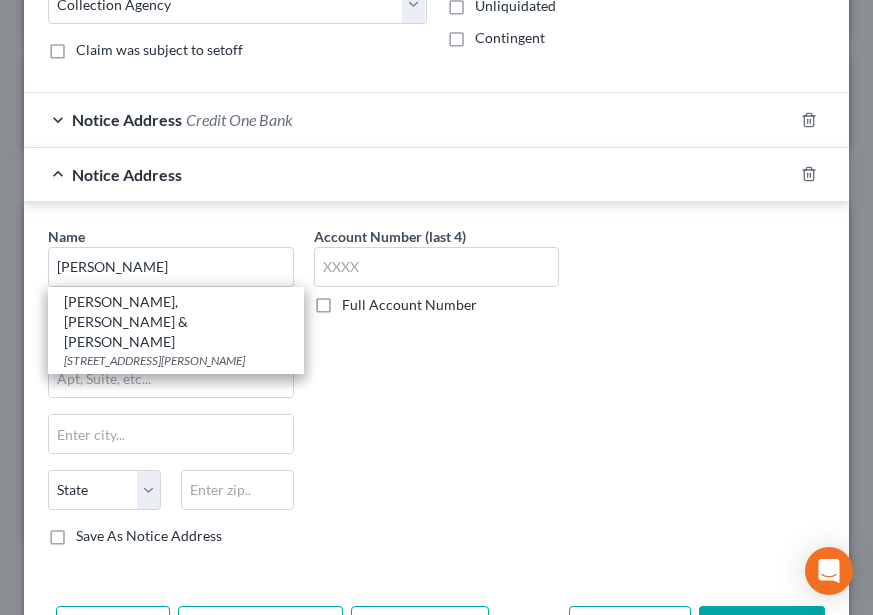 drag, startPoint x: 127, startPoint y: 304, endPoint x: 267, endPoint y: 309, distance: 140.08926 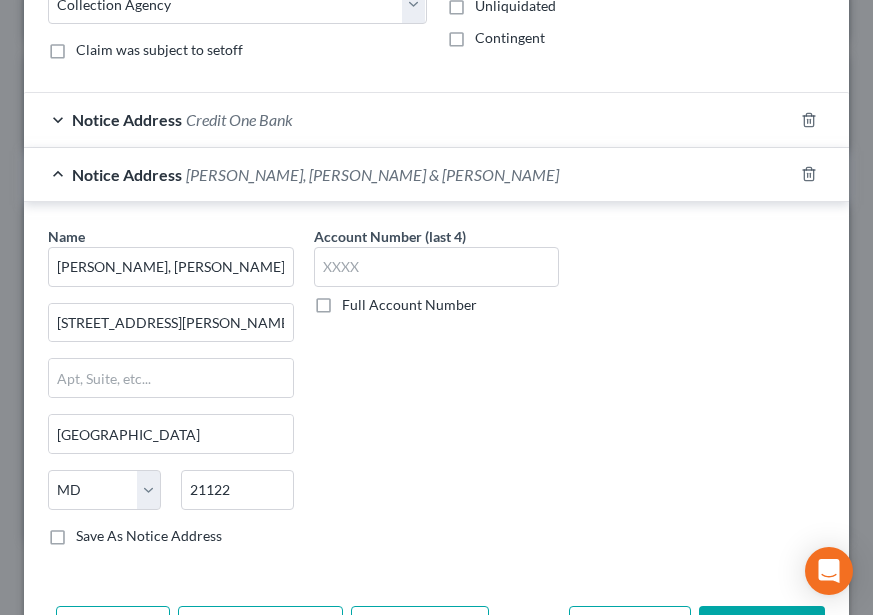 click on "Save & Close" at bounding box center [762, 627] 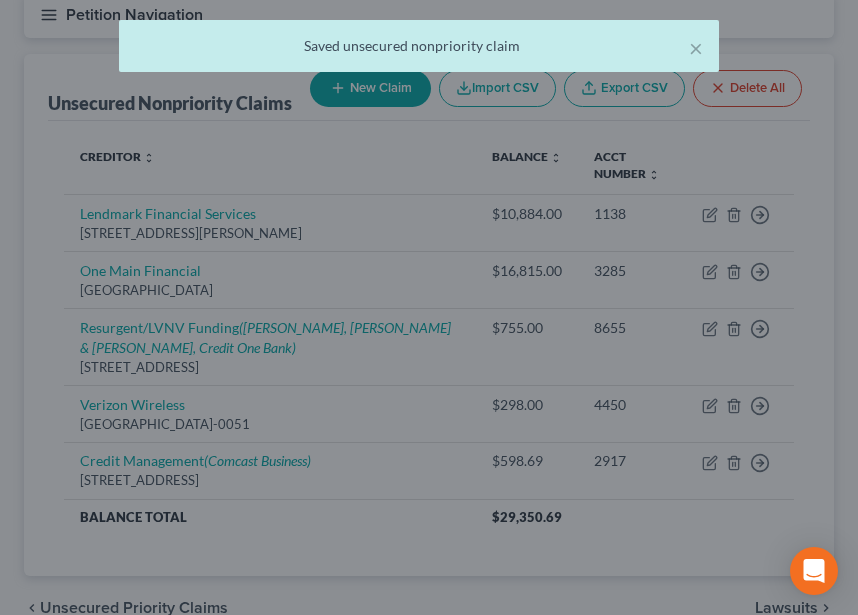 scroll, scrollTop: 0, scrollLeft: 0, axis: both 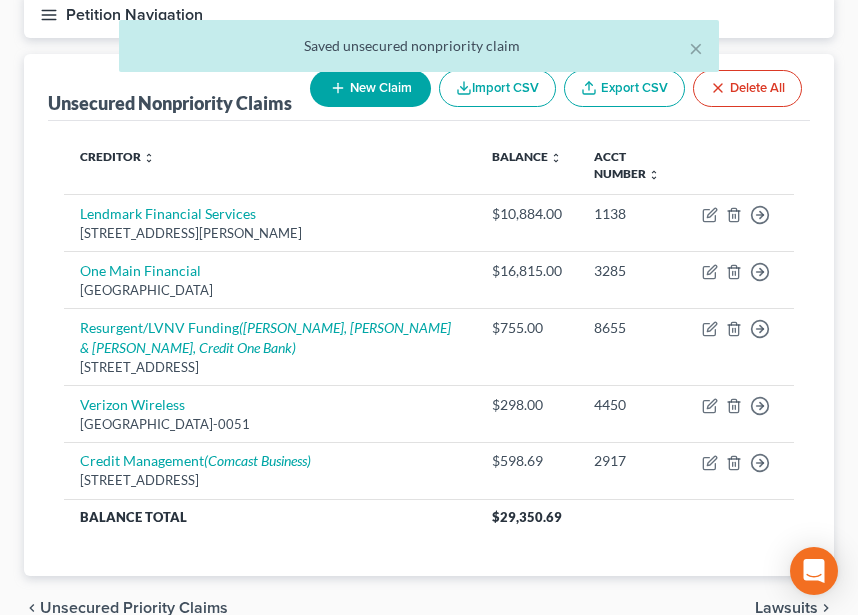 click 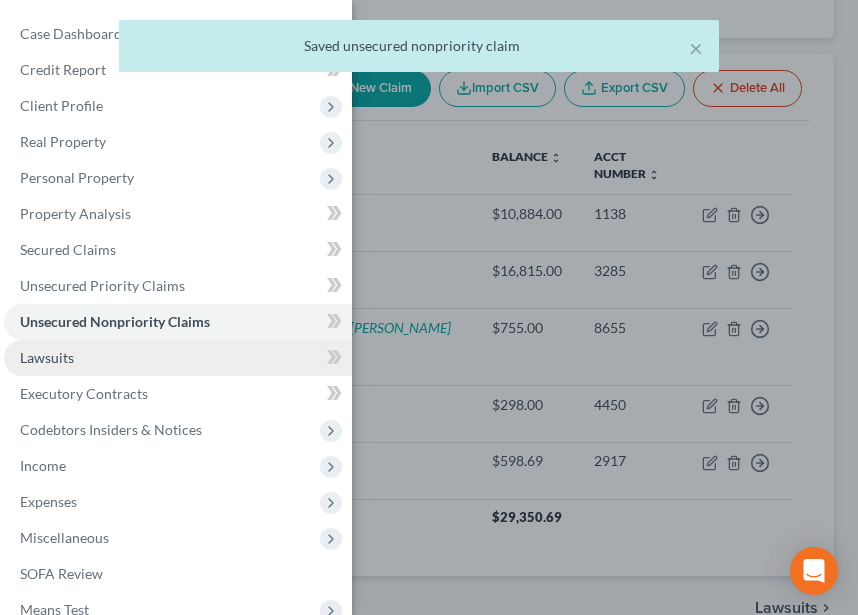 click on "Lawsuits" at bounding box center (178, 358) 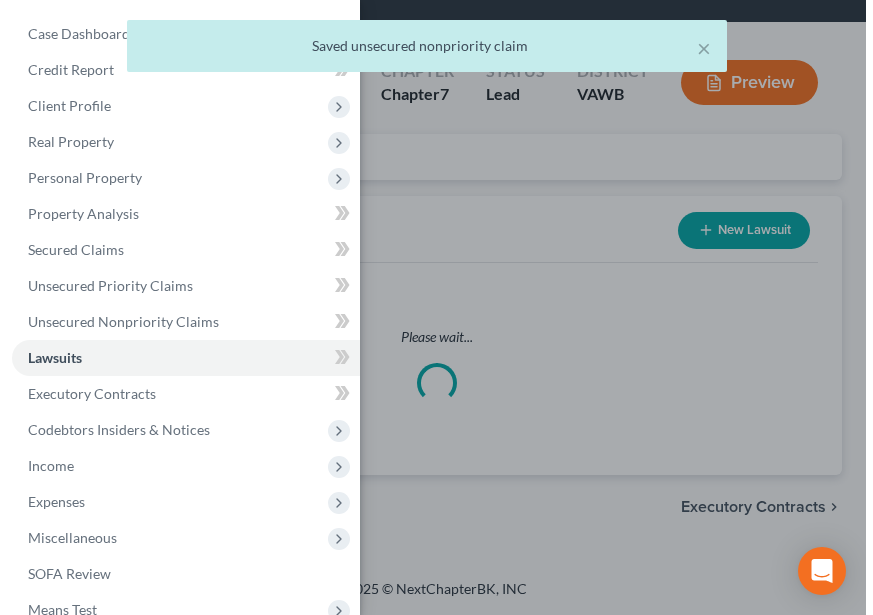 scroll, scrollTop: 0, scrollLeft: 0, axis: both 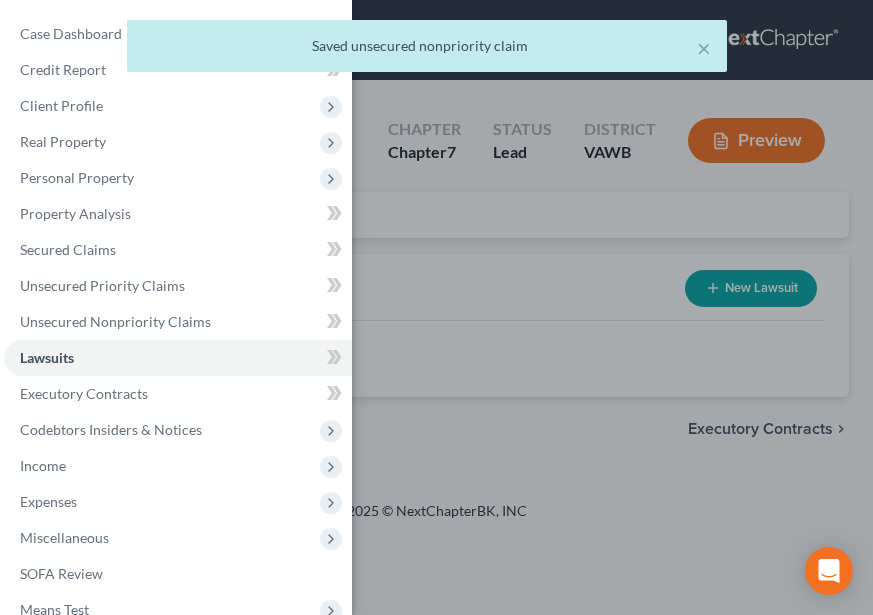 click on "Case Dashboard
Payments
Invoices
Payments
Payments
Credit Report
Client Profile" at bounding box center [436, 307] 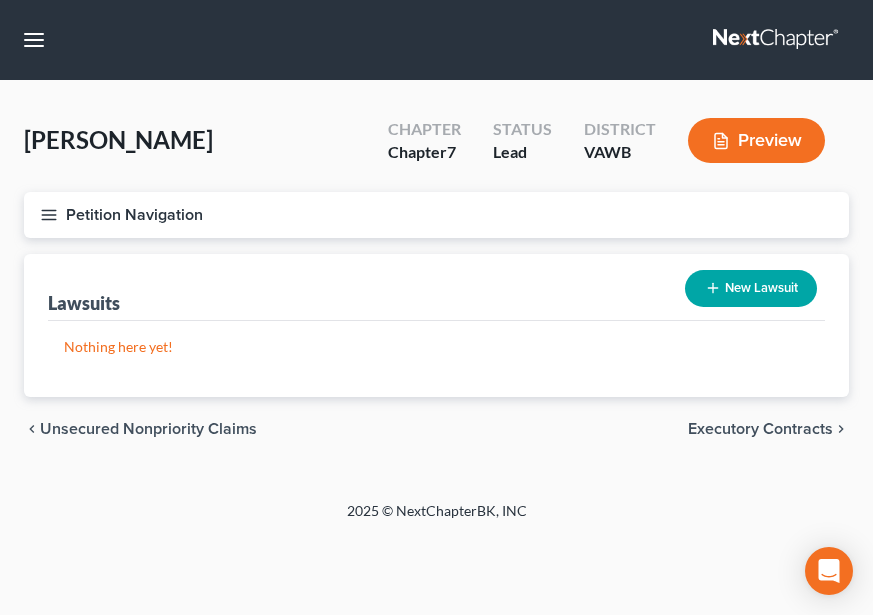 click on "New Lawsuit" at bounding box center [751, 288] 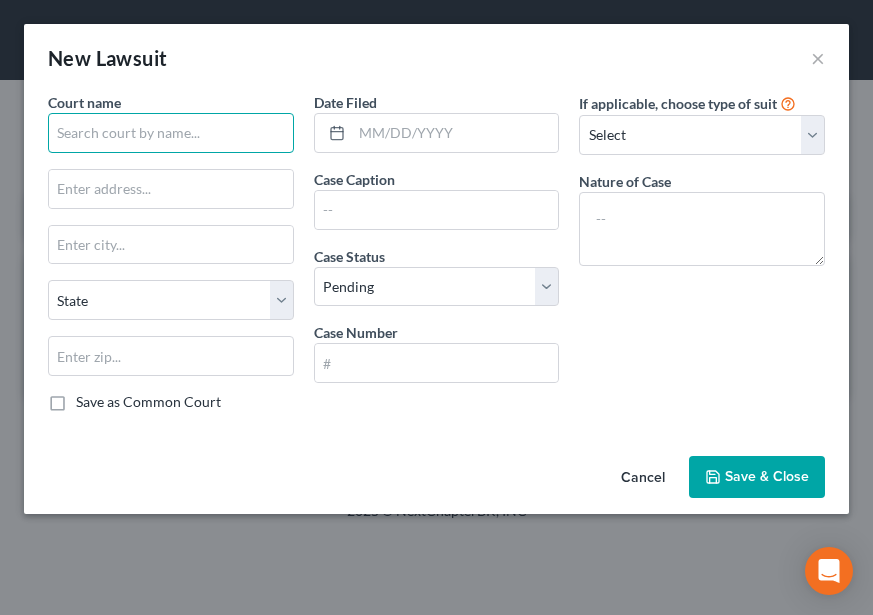 click at bounding box center [171, 133] 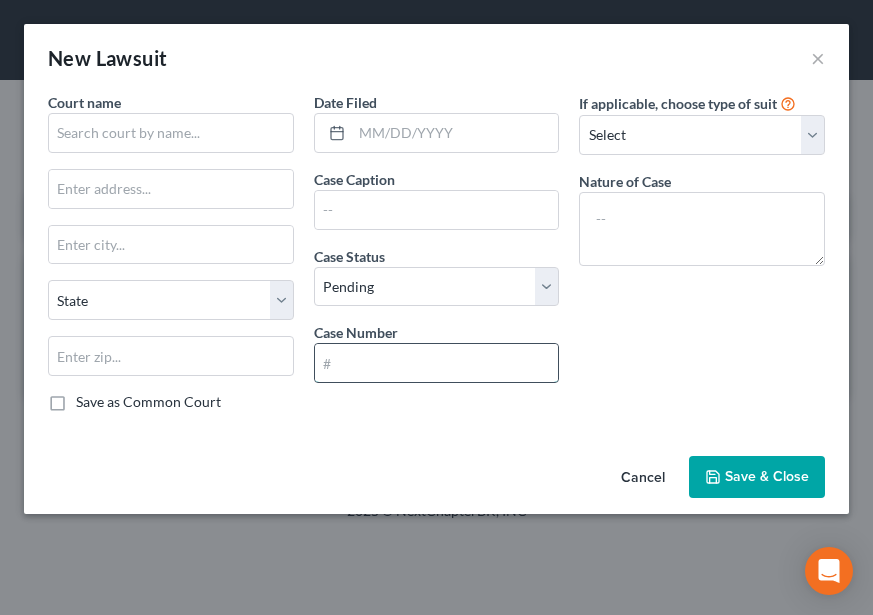 click at bounding box center [437, 363] 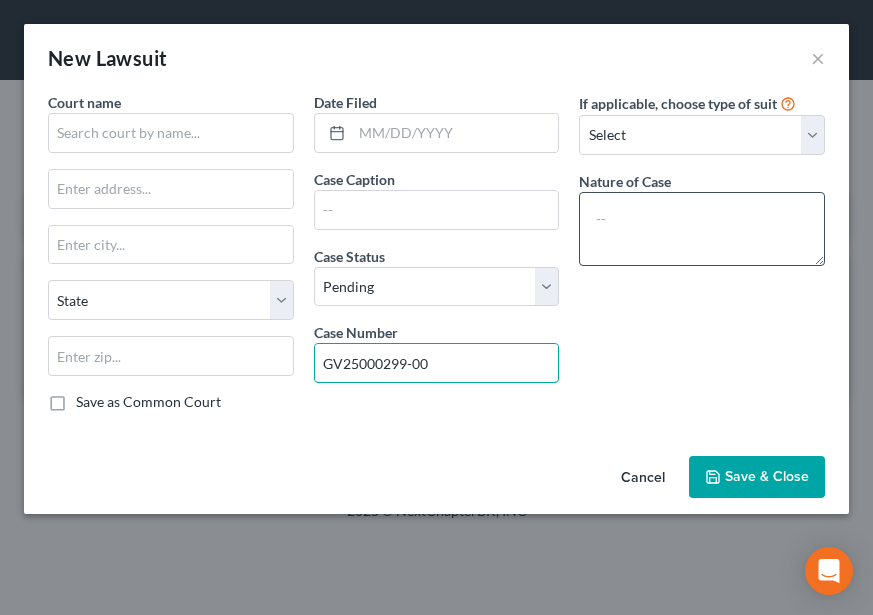 type on "GV25000299-00" 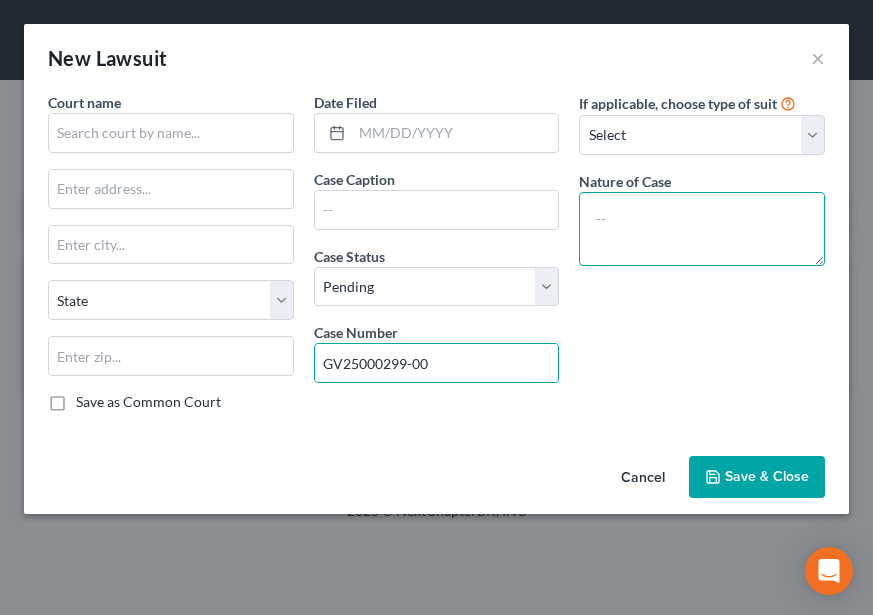 click at bounding box center [702, 229] 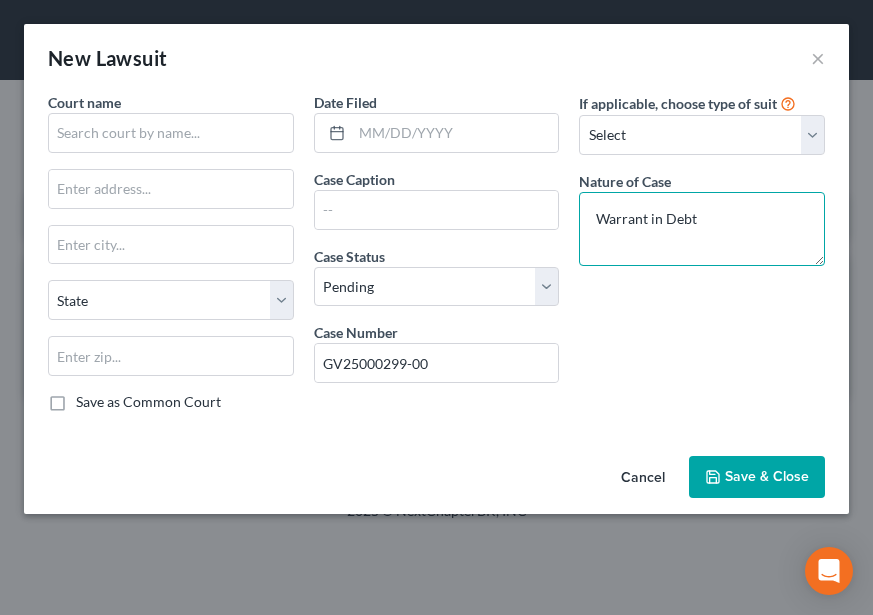 type on "Warrant in Debt" 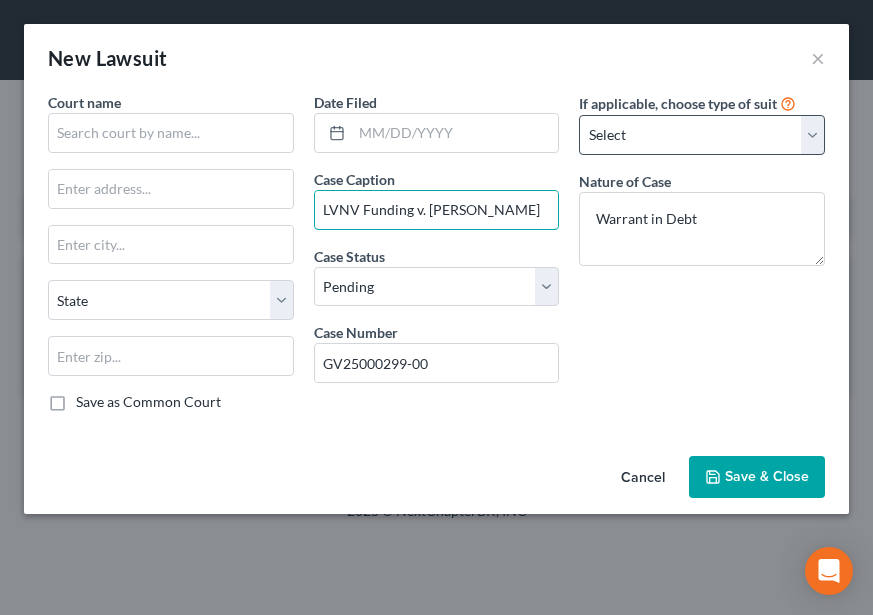 type on "LVNV Funding v. Larry Davidson" 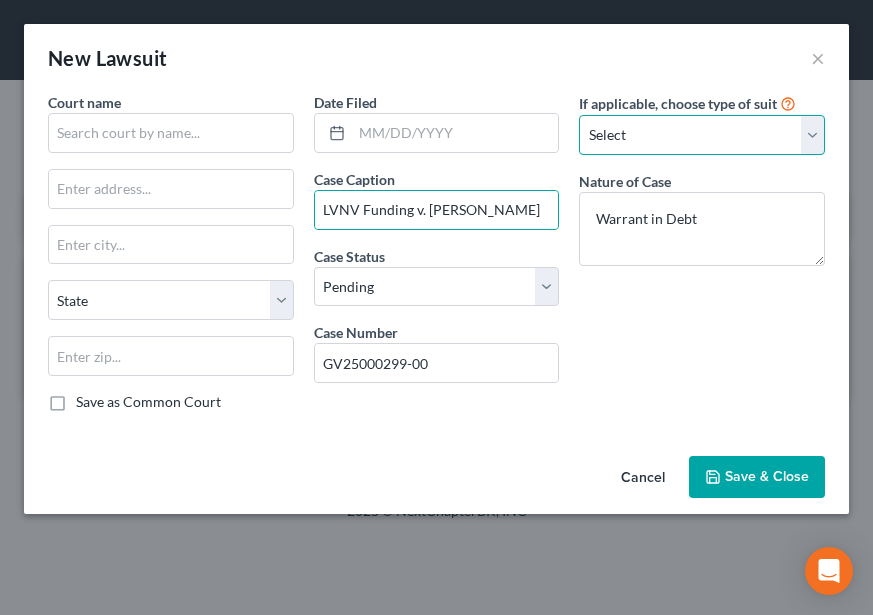 click on "Select Repossession Garnishment Foreclosure Attached, Seized, Or Levied Other" at bounding box center (702, 135) 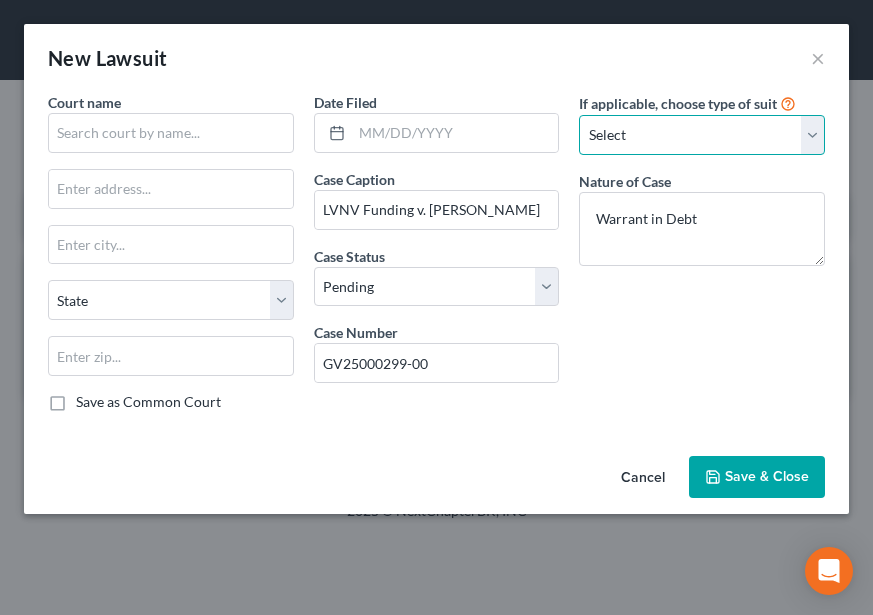 select on "4" 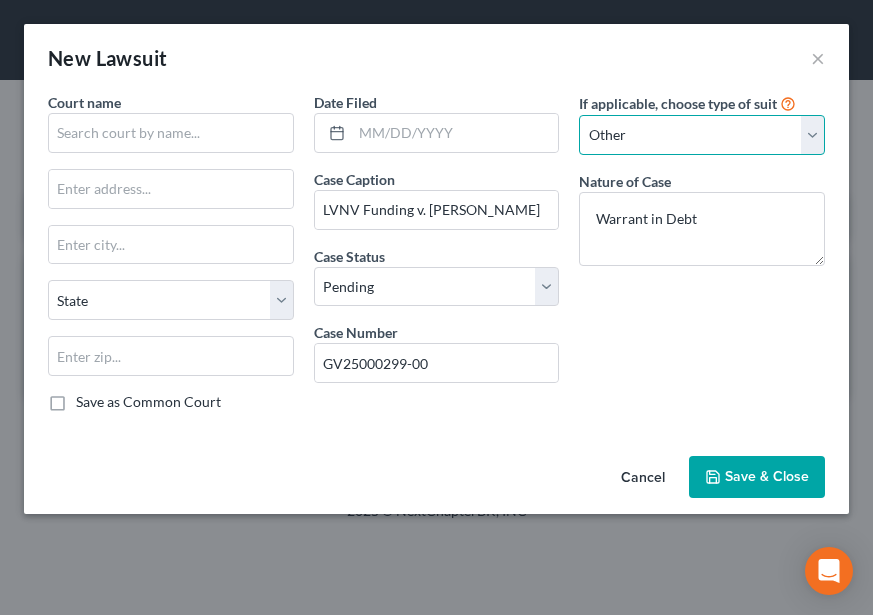 click on "Select Repossession Garnishment Foreclosure Attached, Seized, Or Levied Other" at bounding box center (702, 135) 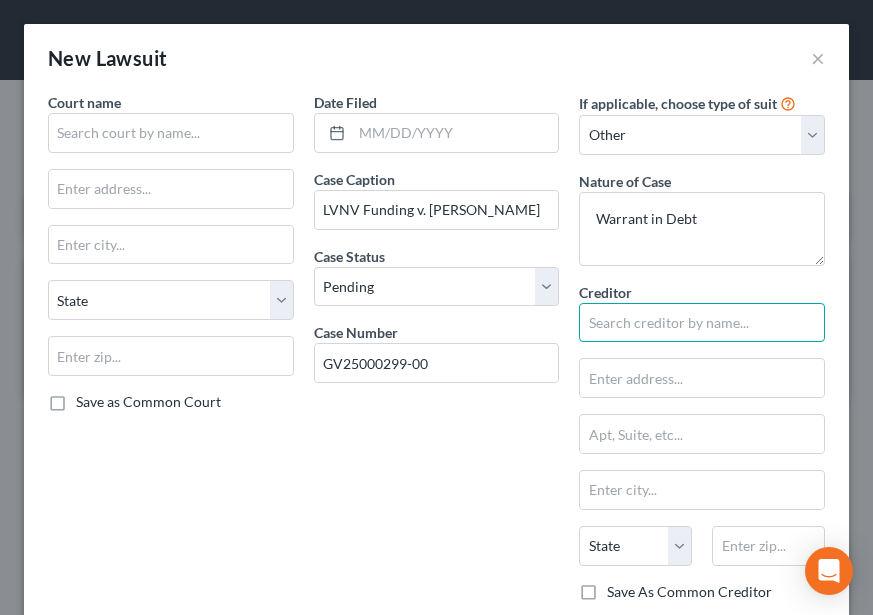 click at bounding box center [702, 323] 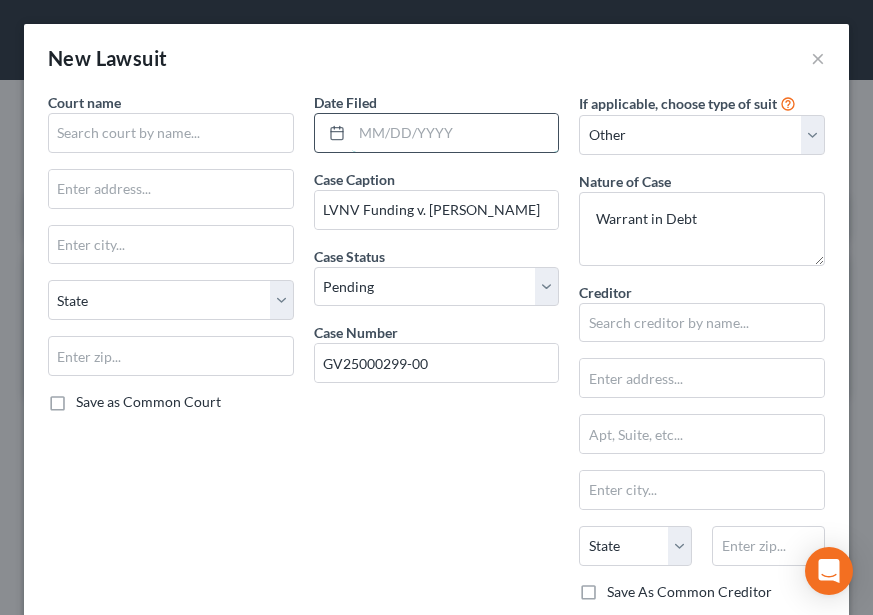 click at bounding box center [455, 133] 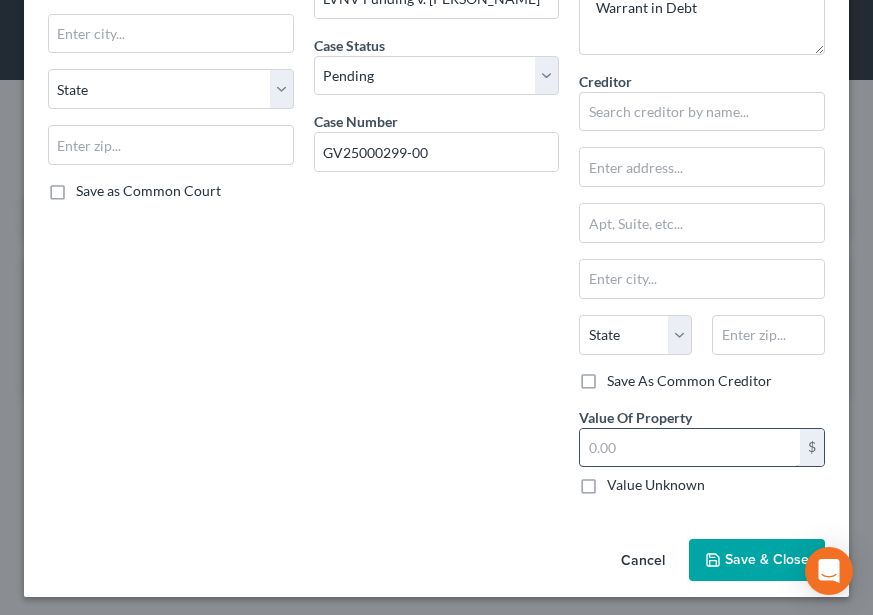 scroll, scrollTop: 217, scrollLeft: 0, axis: vertical 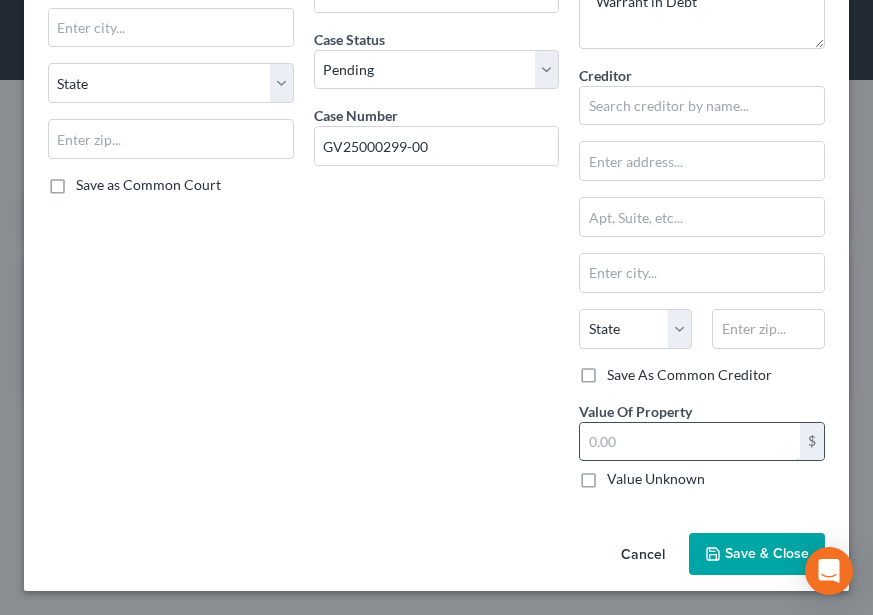 click at bounding box center [690, 442] 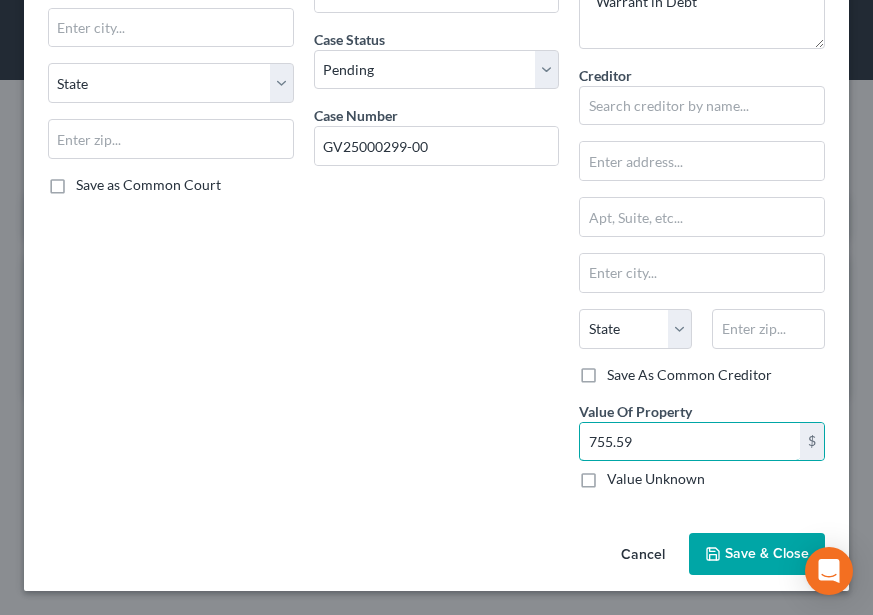 type on "755.59" 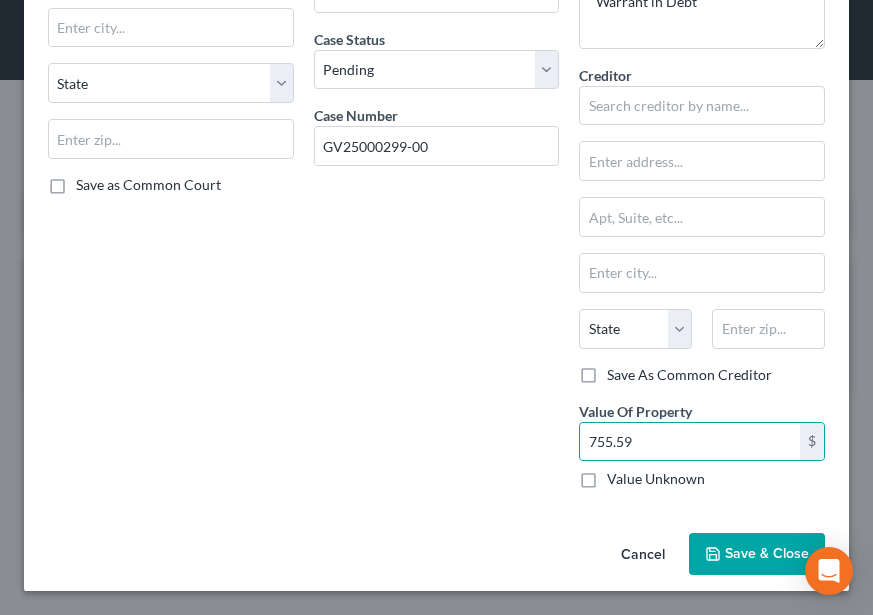 click on "Date Filed         Case Caption LVNV Funding v. Larry Davidson
Case Status
*
Select Pending On Appeal Concluded Case Number GV25000299-00" at bounding box center [437, 190] 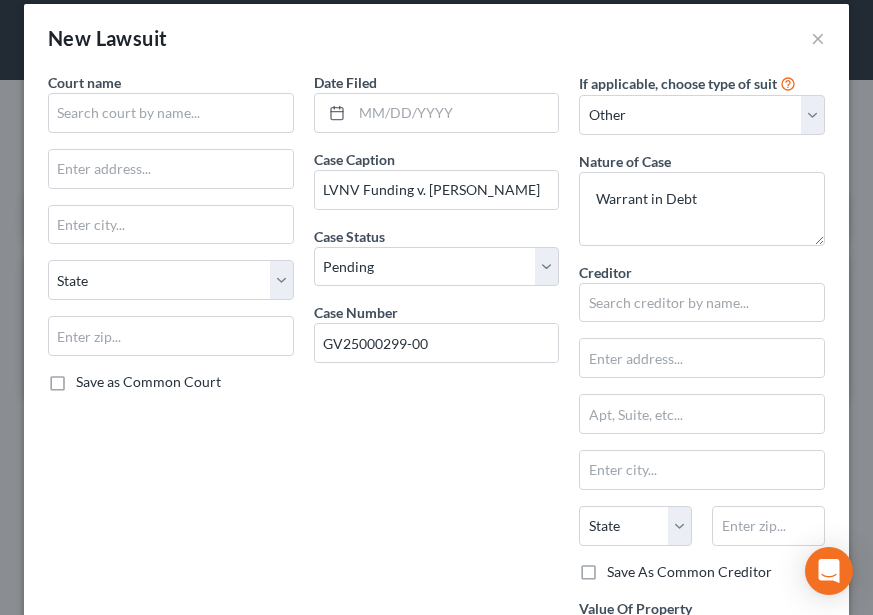 scroll, scrollTop: 0, scrollLeft: 0, axis: both 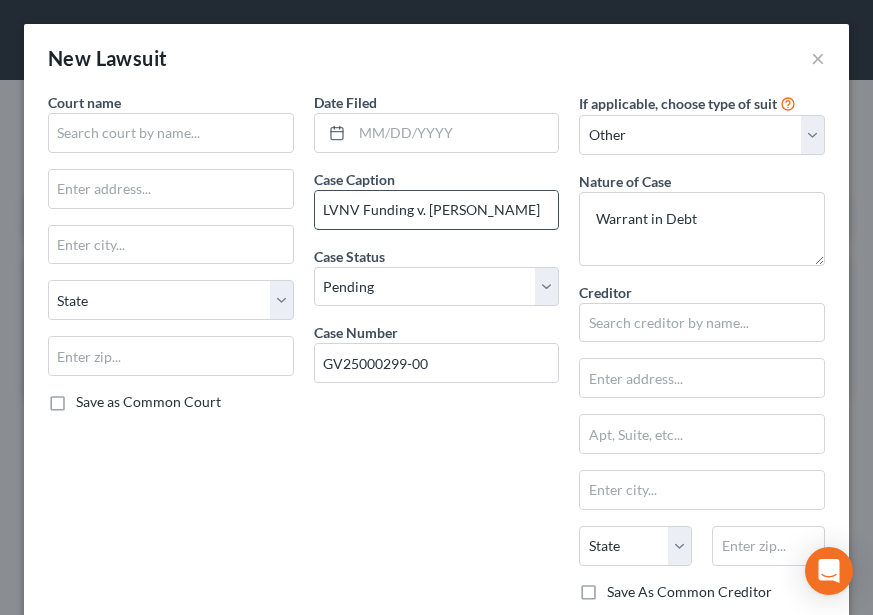 click on "LVNV Funding v. Larry Davidson" at bounding box center (437, 210) 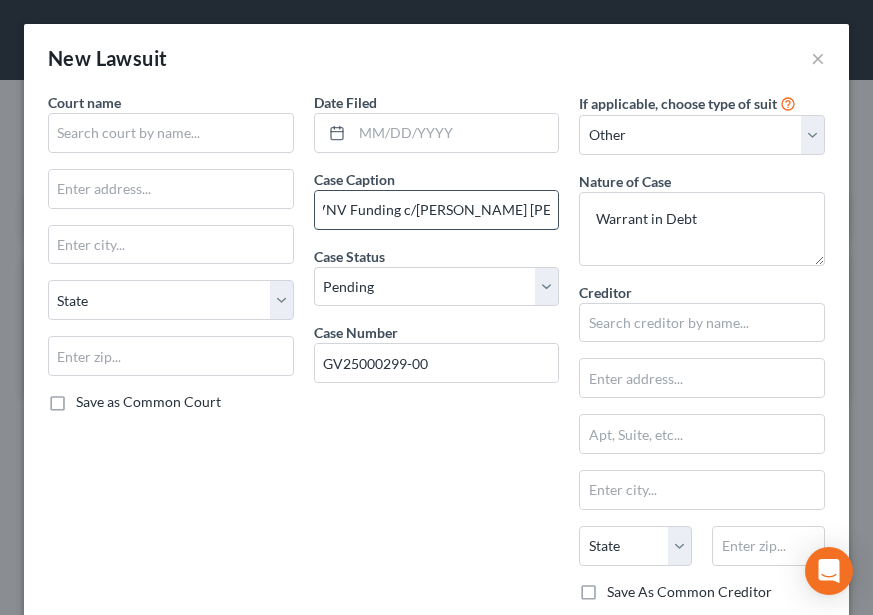 scroll, scrollTop: 0, scrollLeft: 16, axis: horizontal 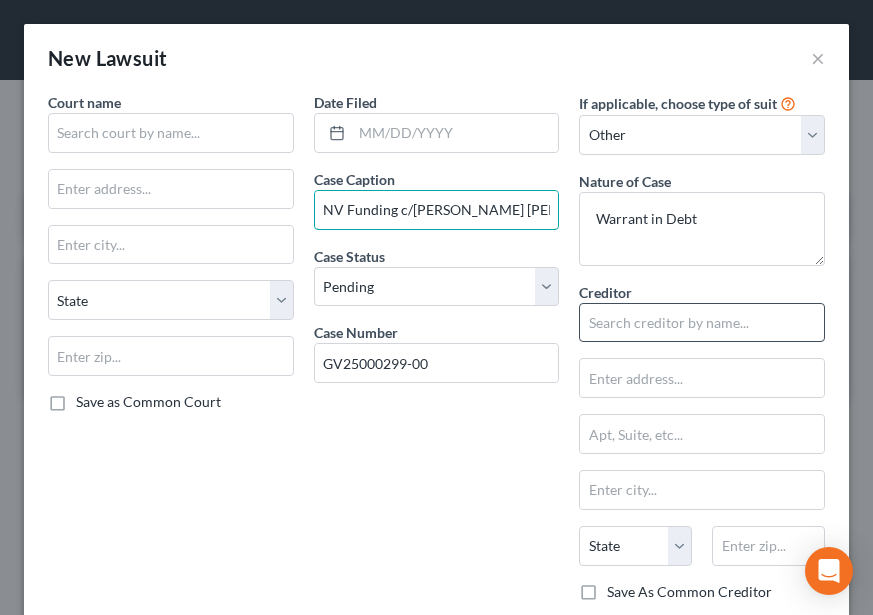 type on "LVNV Funding c/o Klima Peters & Daly  v. Larry Davidson" 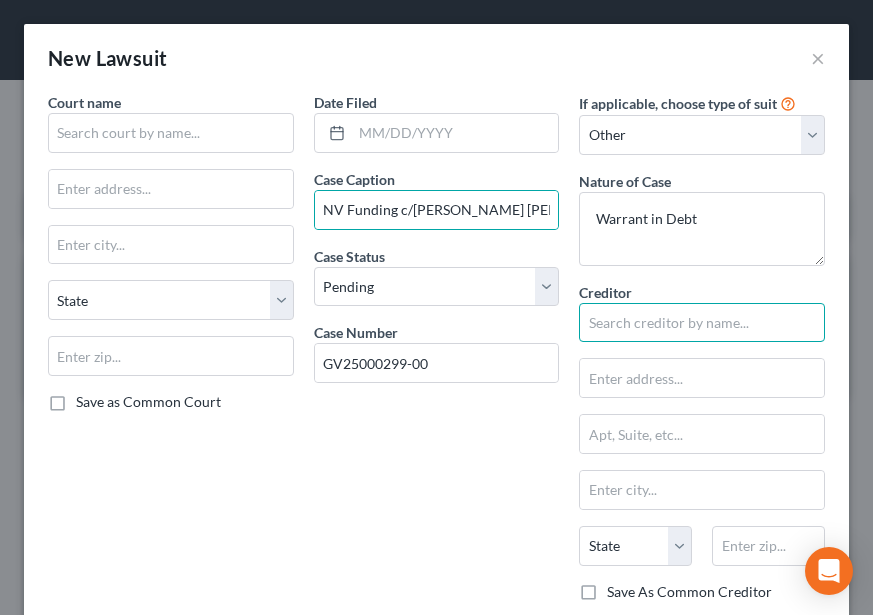 click at bounding box center (702, 323) 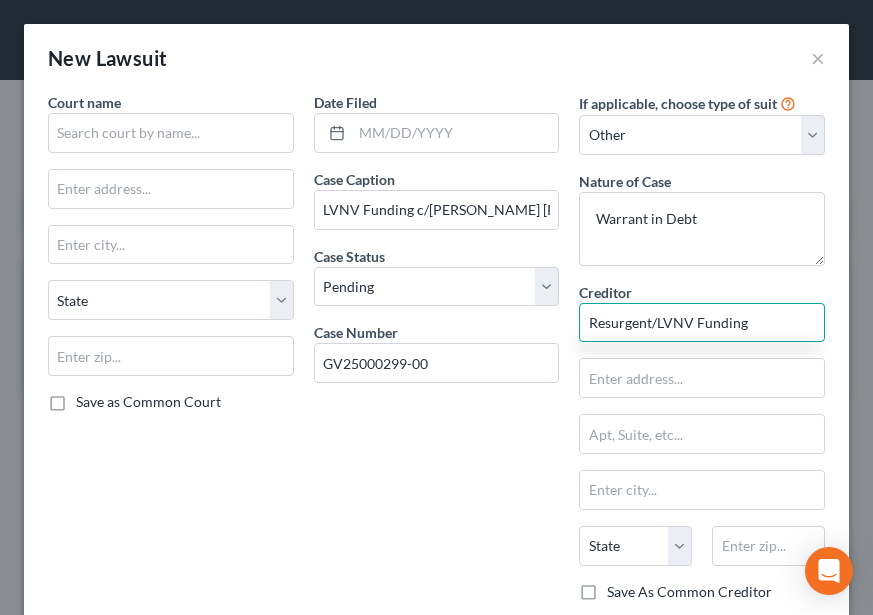 type on "Resurgent/LVNV Funding" 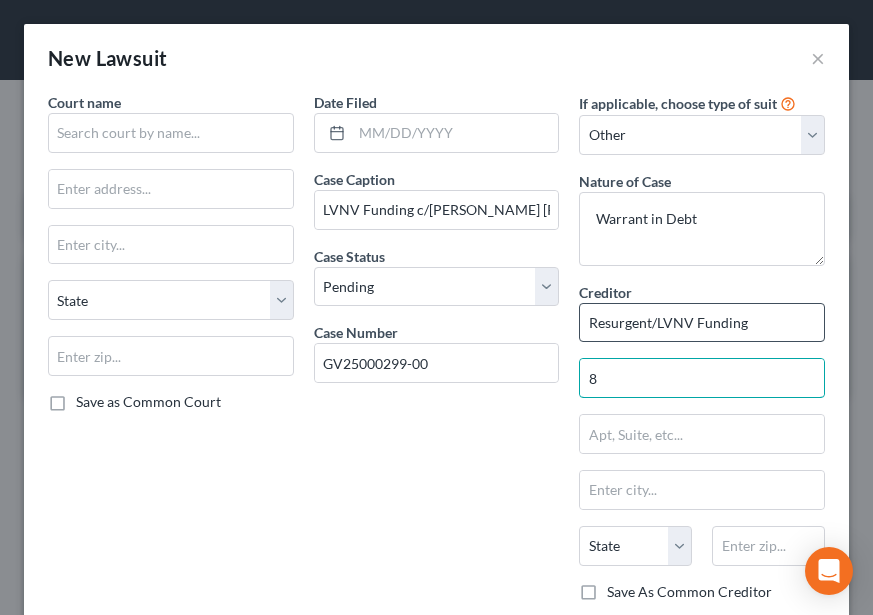 type on "8028 Ritchie Highway" 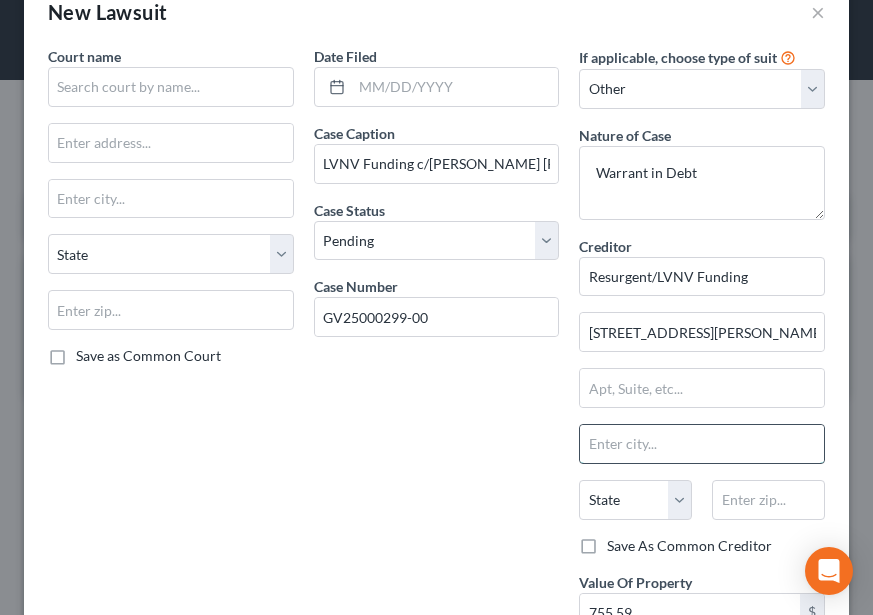 scroll, scrollTop: 0, scrollLeft: 0, axis: both 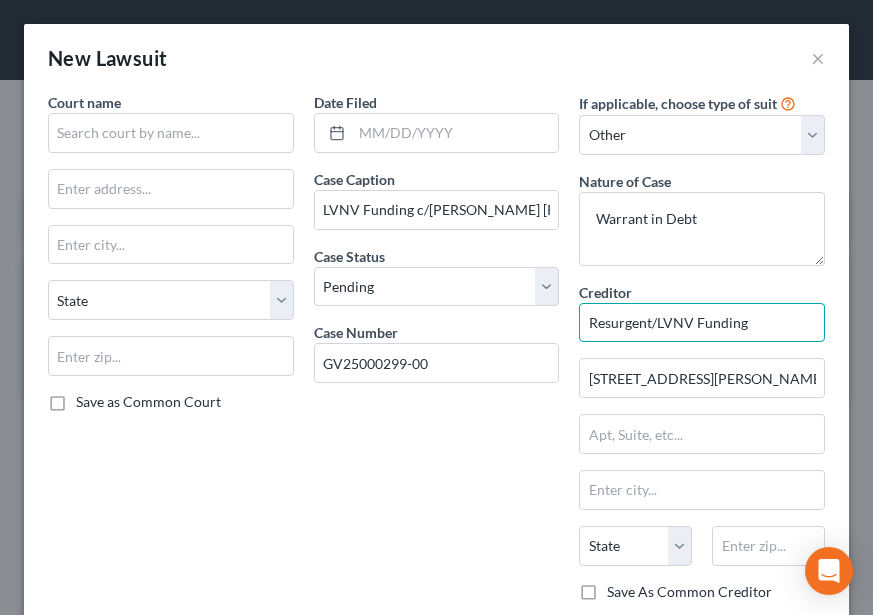 drag, startPoint x: 742, startPoint y: 318, endPoint x: 550, endPoint y: 273, distance: 197.20294 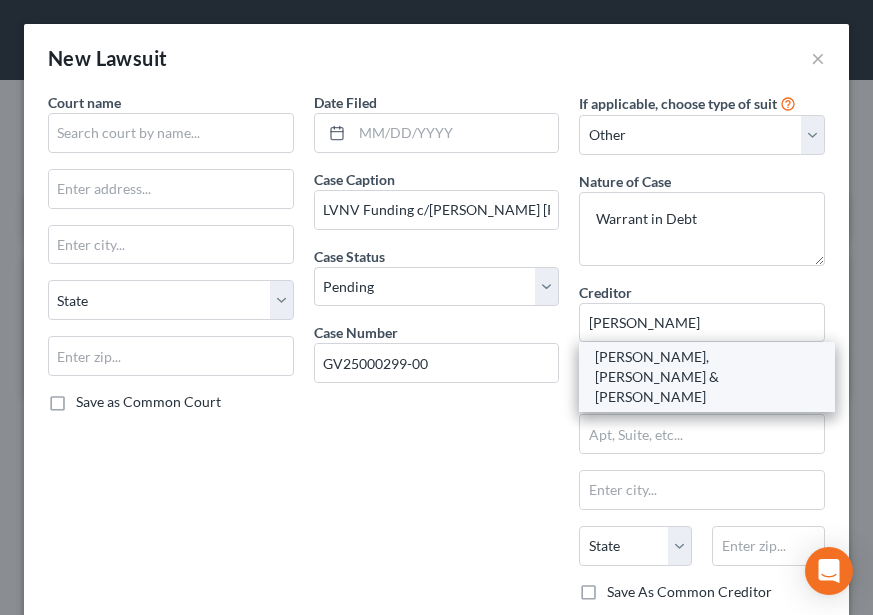 click on "Klima, Peters & Daly" at bounding box center [707, 377] 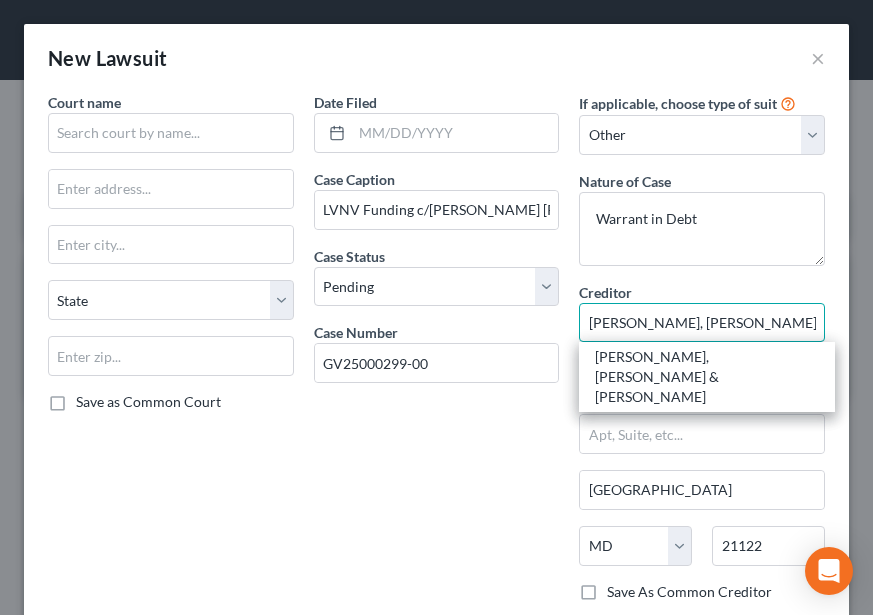 click on "Klima, Peters & Daly" at bounding box center [702, 323] 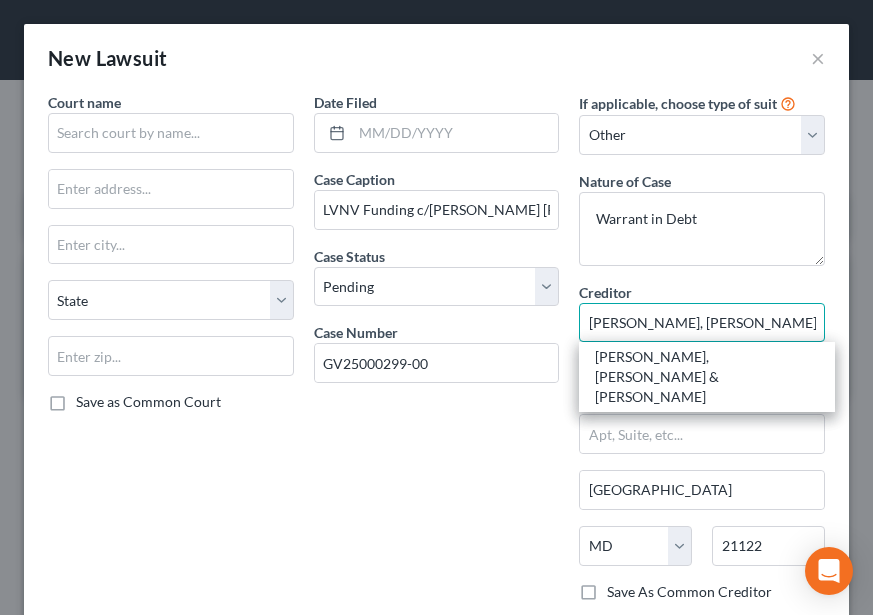 drag, startPoint x: 741, startPoint y: 322, endPoint x: 555, endPoint y: 305, distance: 186.77527 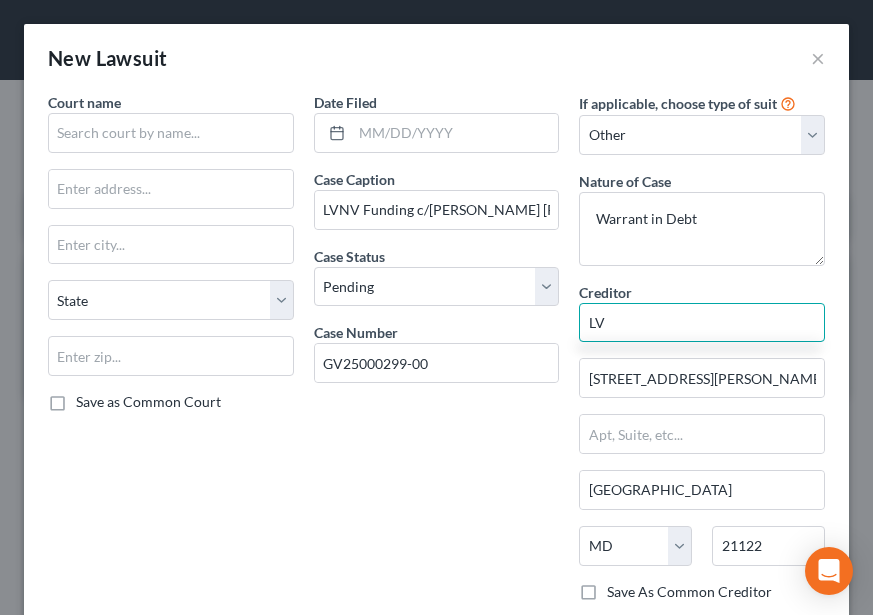 type on "L" 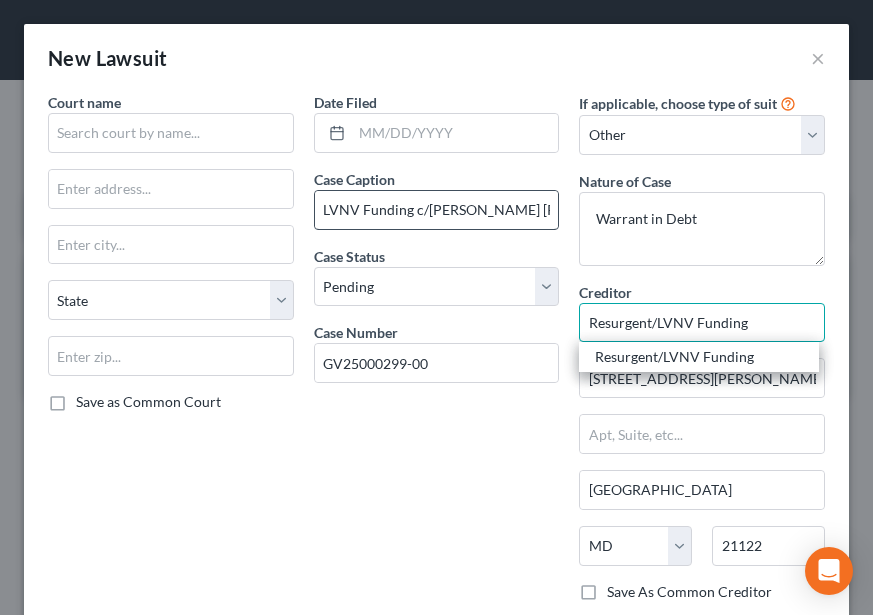 type on "Resurgent/LVNV Funding" 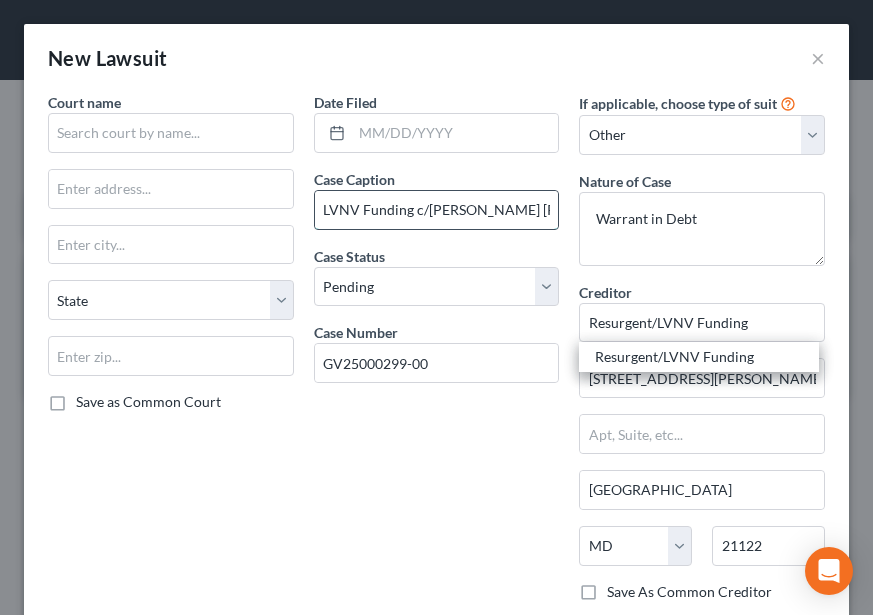 click on "LVNV Funding c/o Klima Peters & Daly  v. Larry Davidson" at bounding box center (437, 210) 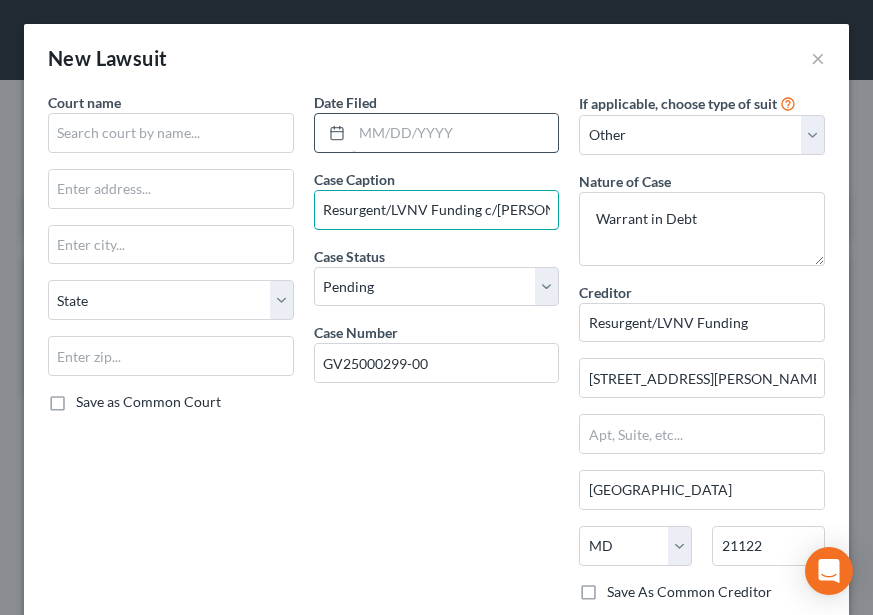 type on "Resurgent/LVNV Funding c/o Klima Peters & Daly  v. Larry Davidson" 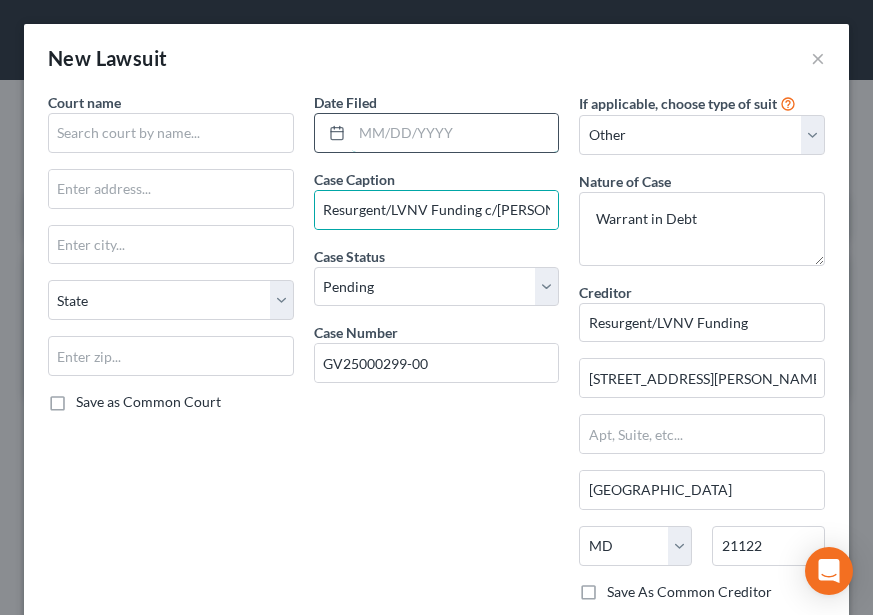 click at bounding box center [455, 133] 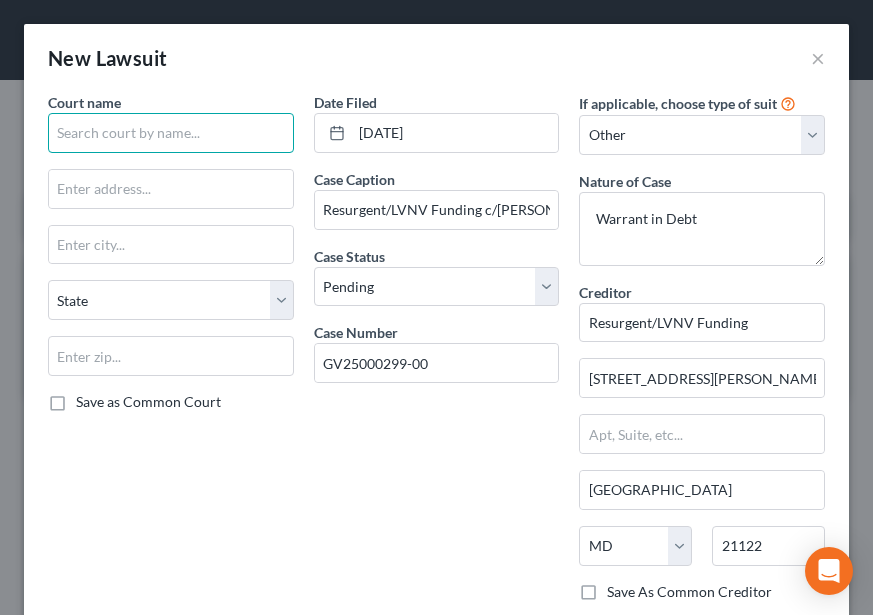 click at bounding box center (171, 133) 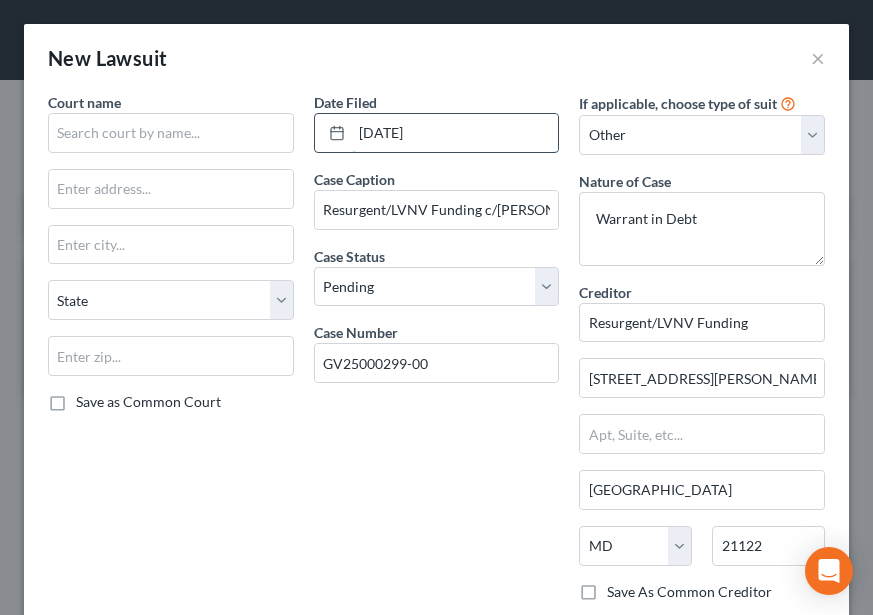drag, startPoint x: 442, startPoint y: 134, endPoint x: 311, endPoint y: 117, distance: 132.09845 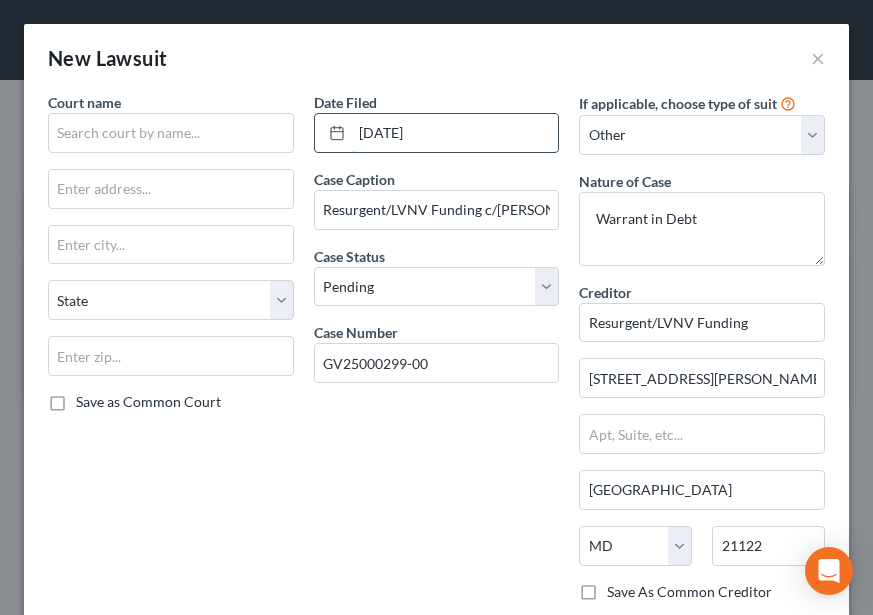 click on "03/25/2025" at bounding box center (455, 133) 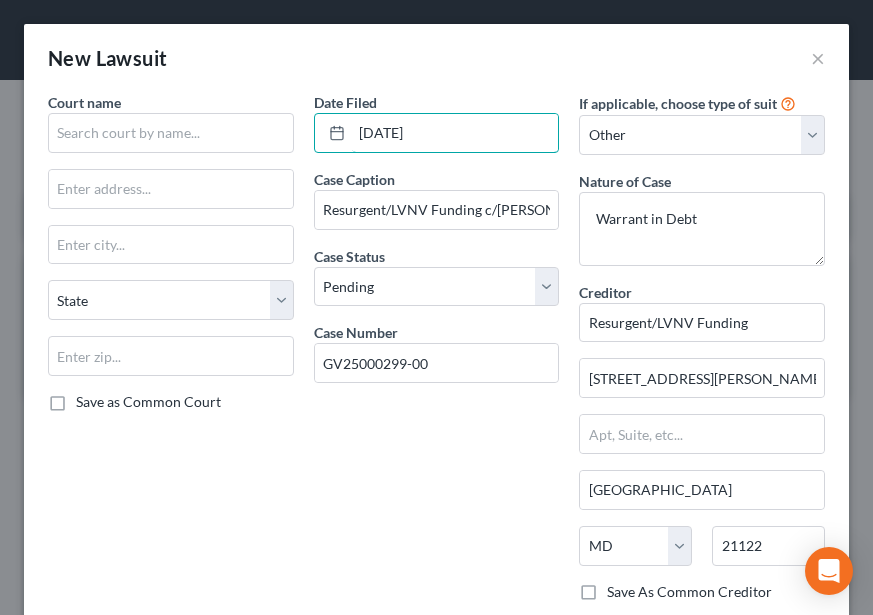 drag, startPoint x: 451, startPoint y: 128, endPoint x: 305, endPoint y: 130, distance: 146.0137 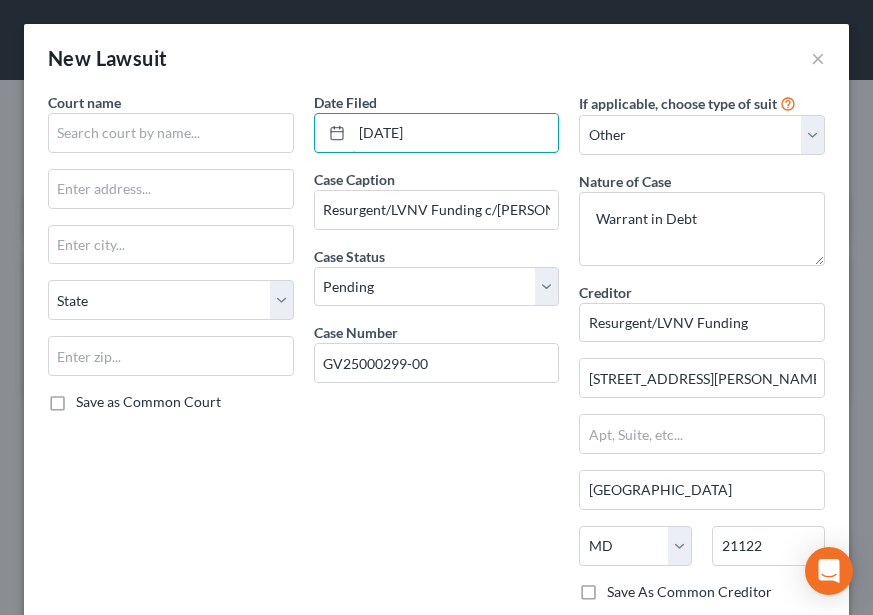 type on "02/14/2025" 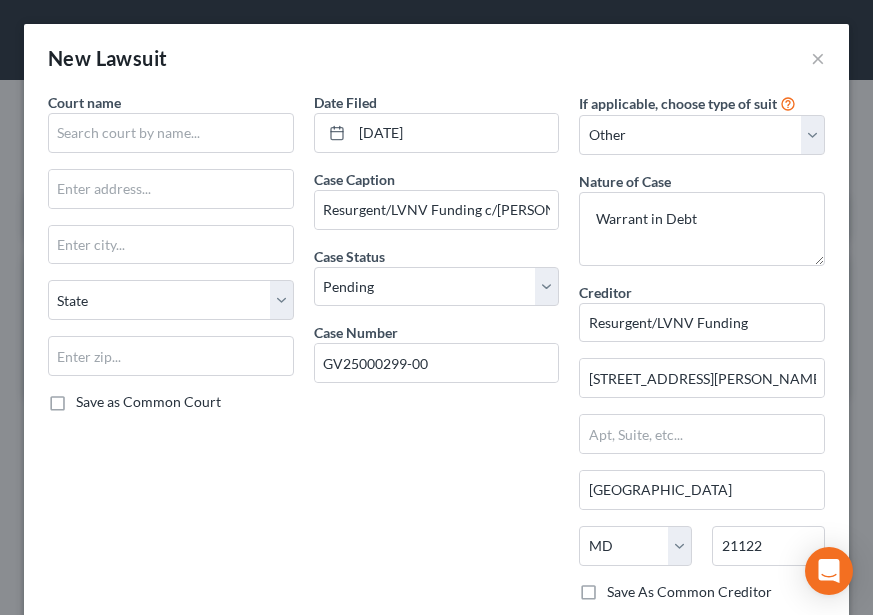 click on "Court name
*" at bounding box center [171, 122] 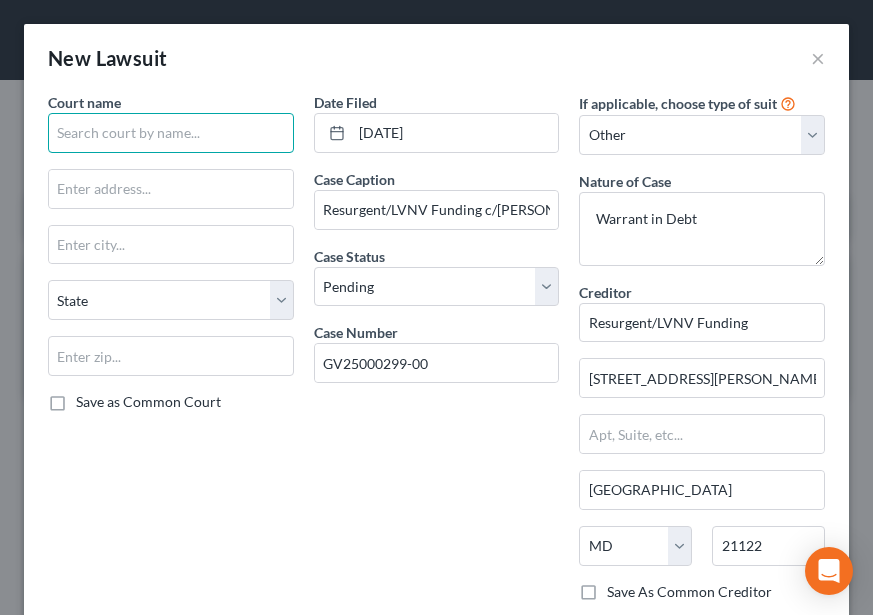 click at bounding box center (171, 133) 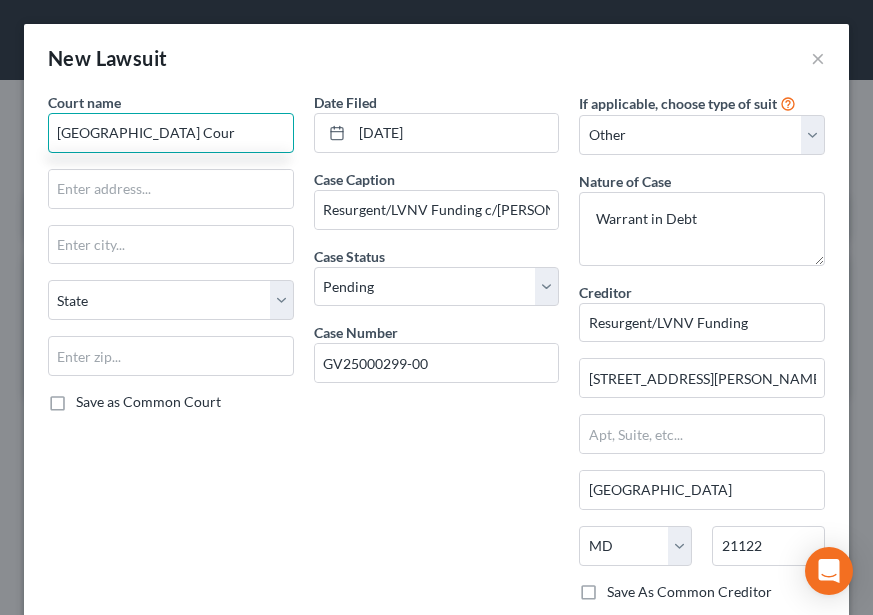 scroll, scrollTop: 0, scrollLeft: 9, axis: horizontal 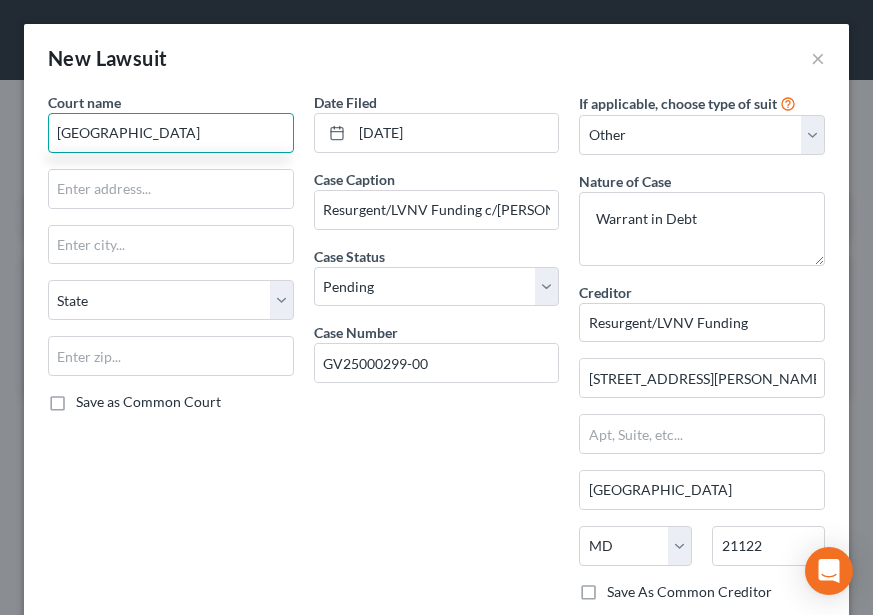 type on "Pulaski County General District Court" 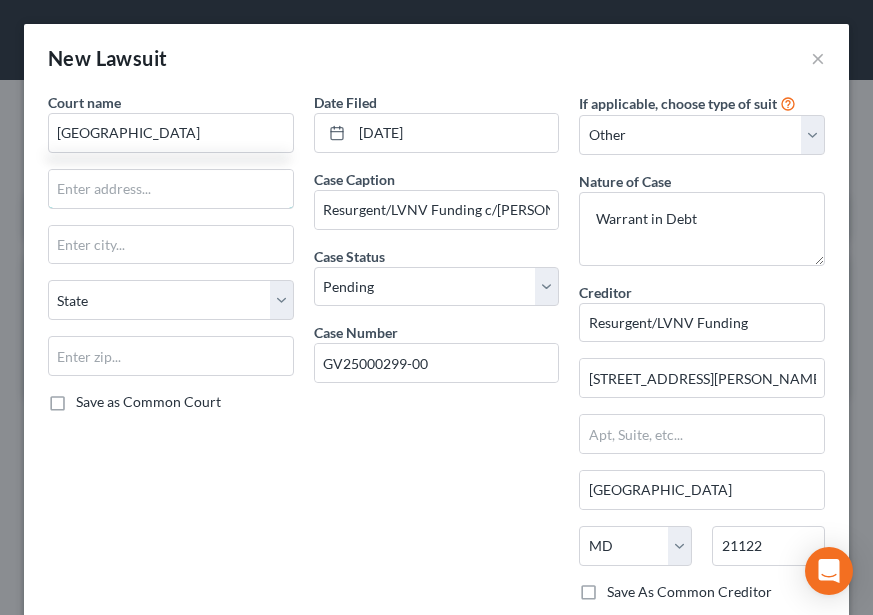 scroll, scrollTop: 0, scrollLeft: 0, axis: both 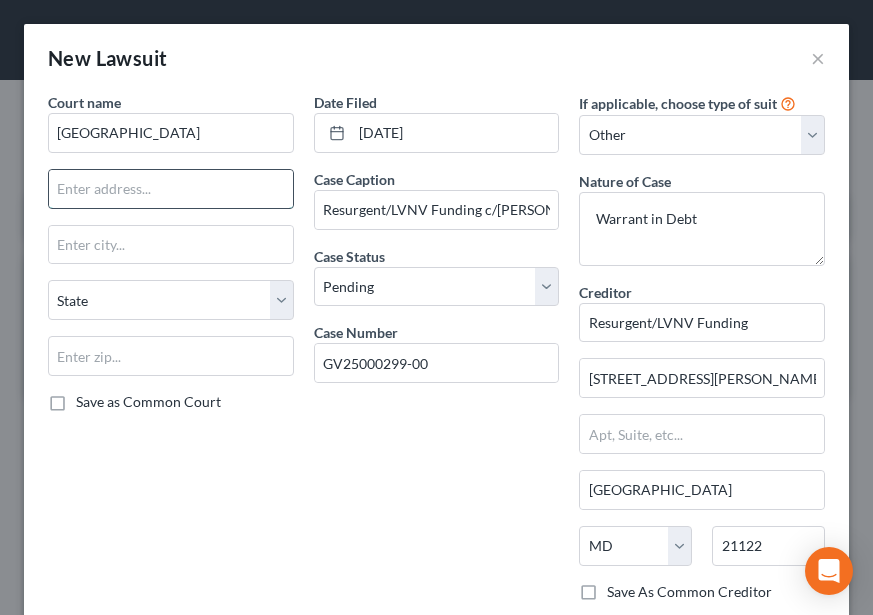 click at bounding box center (171, 189) 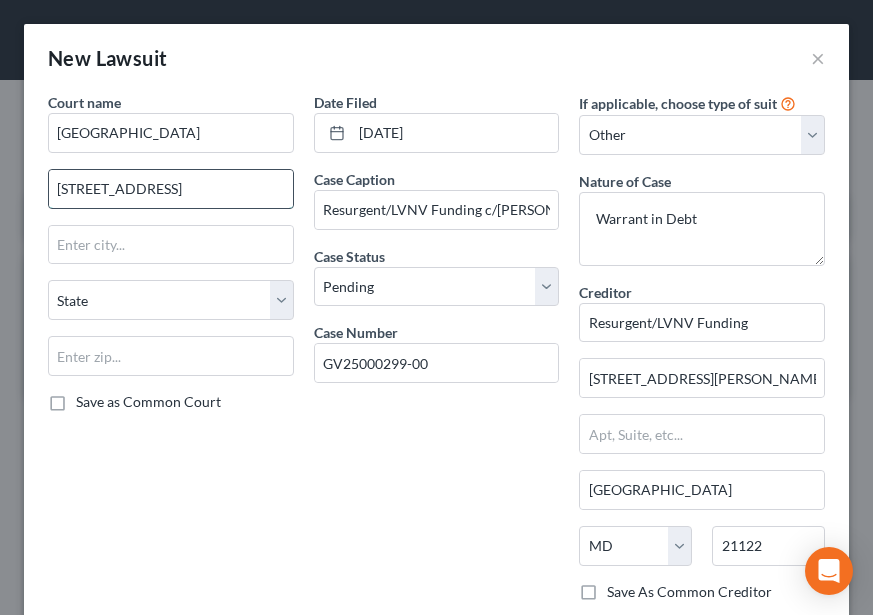 type on "45 Third Street NW" 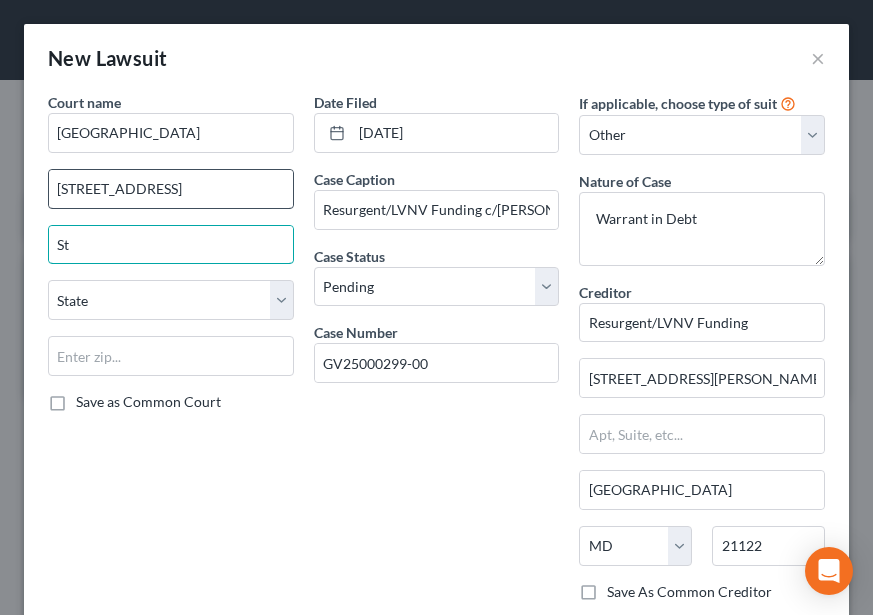 type on "S" 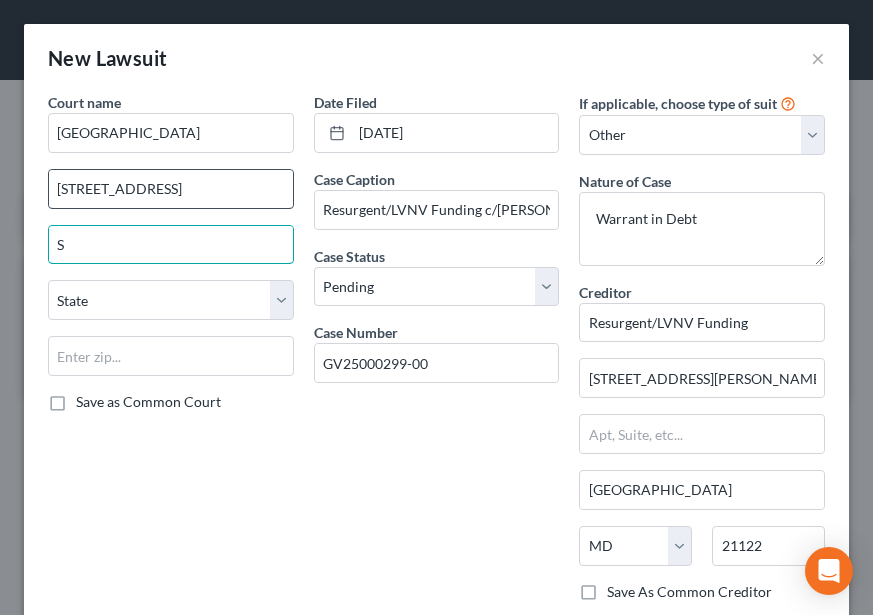 type 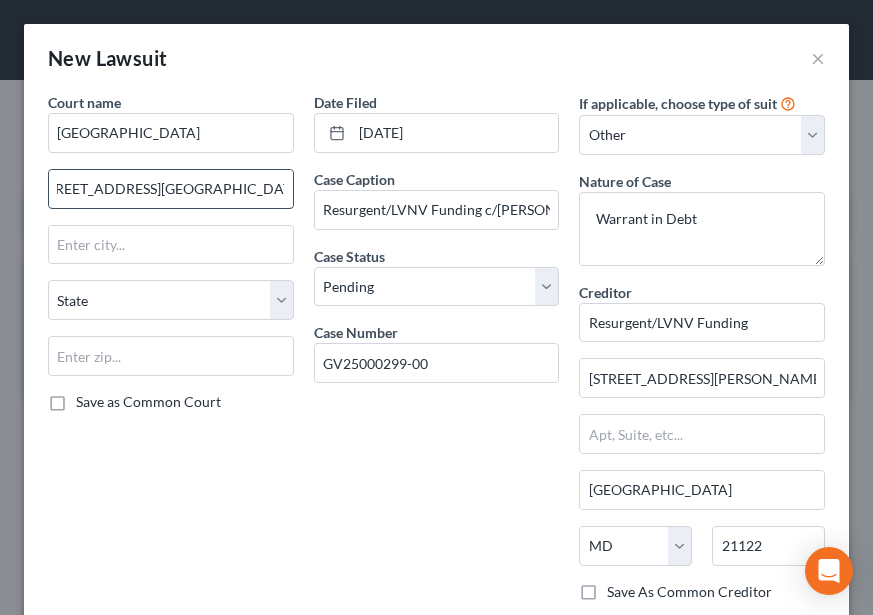 scroll, scrollTop: 0, scrollLeft: 29, axis: horizontal 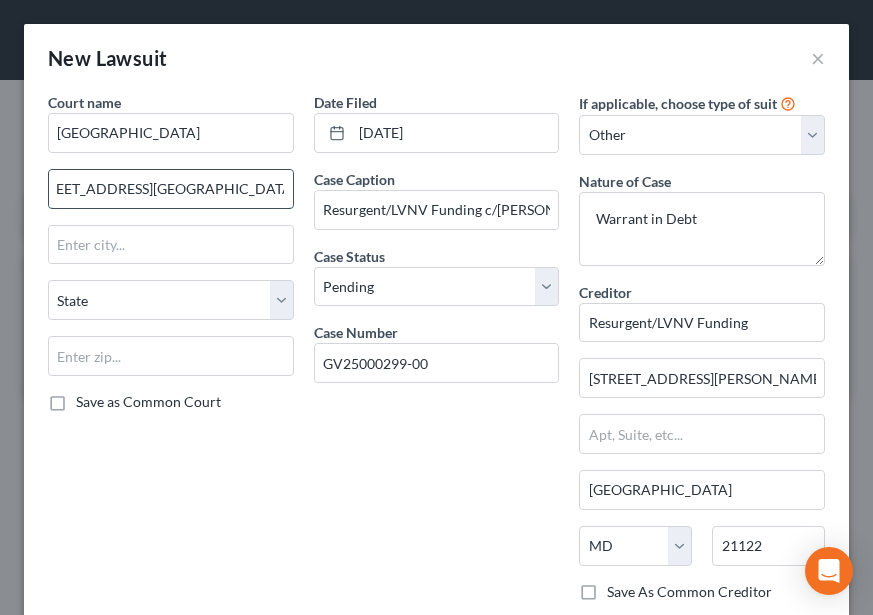 type on "45 Third Street NW, Ste. 102 Courthouse" 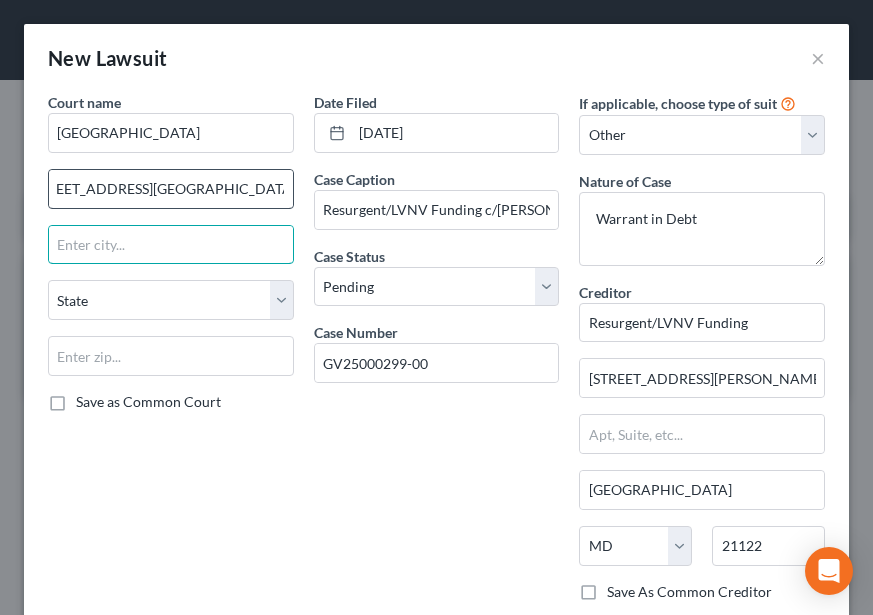 scroll, scrollTop: 0, scrollLeft: 0, axis: both 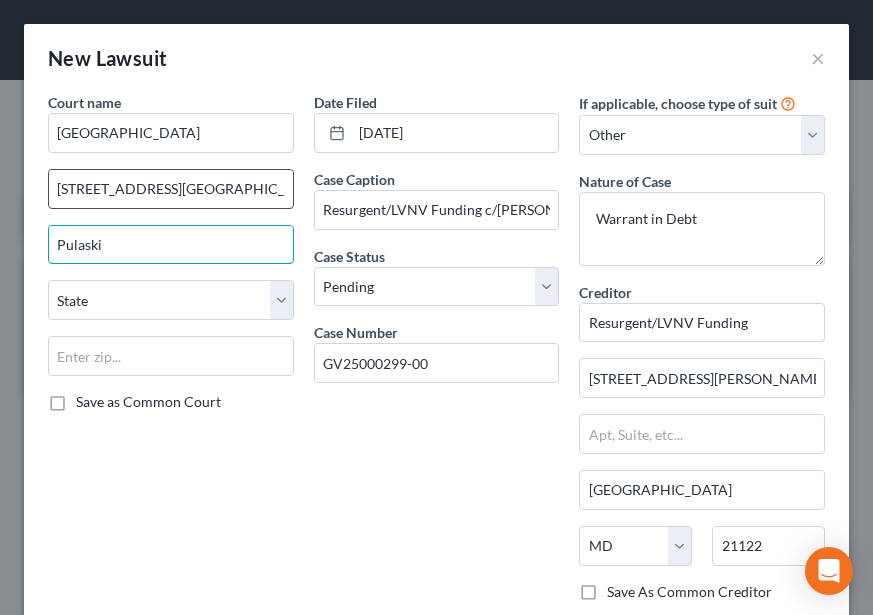 type on "Pulaski" 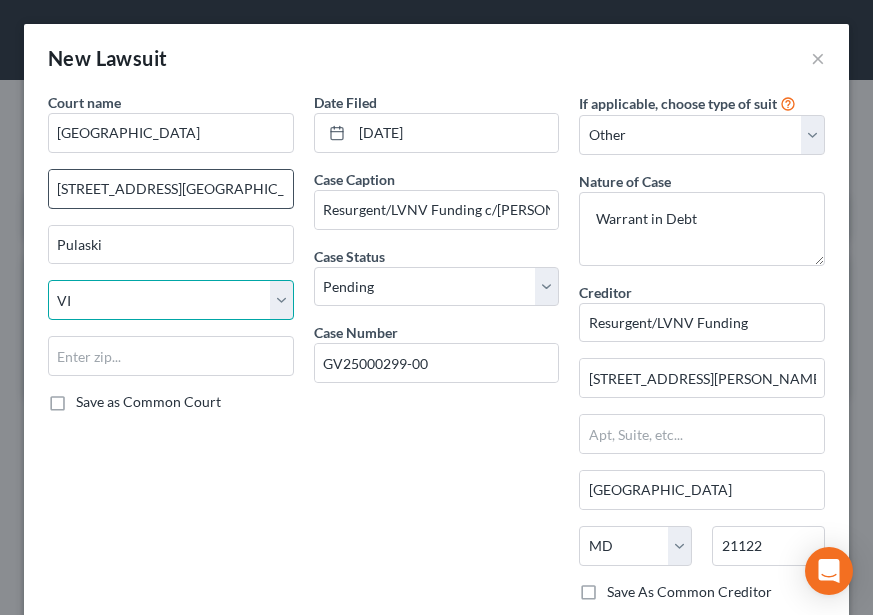 select on "48" 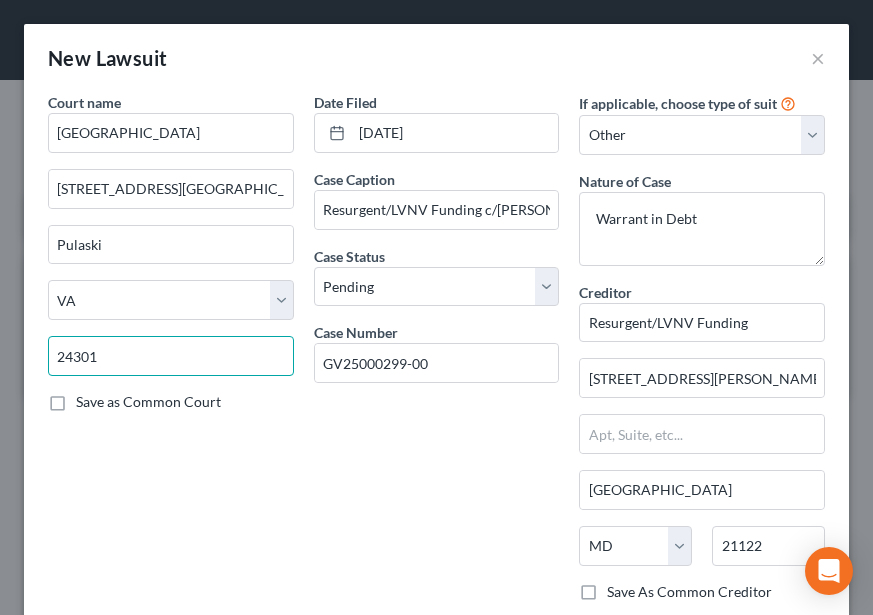 type on "24301" 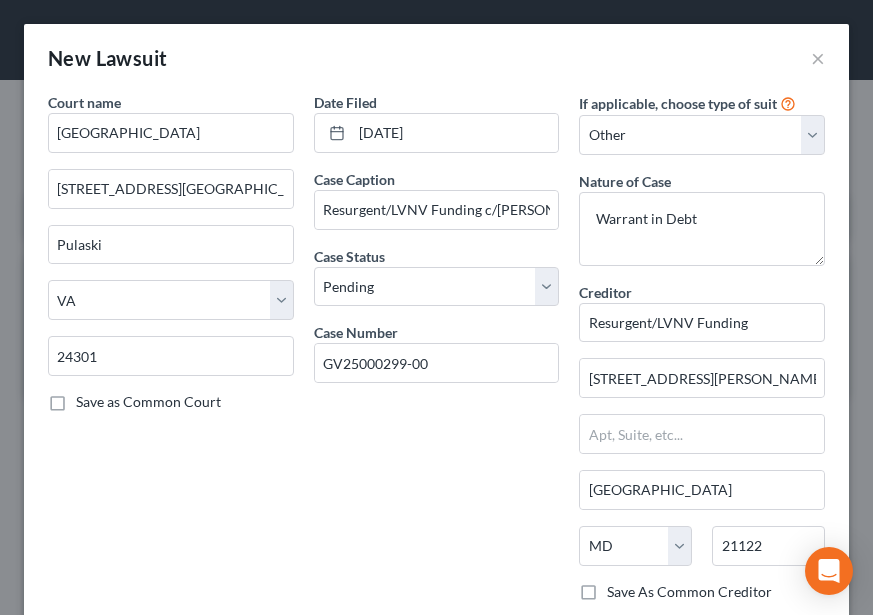 click on "Save as Common Court" at bounding box center [148, 402] 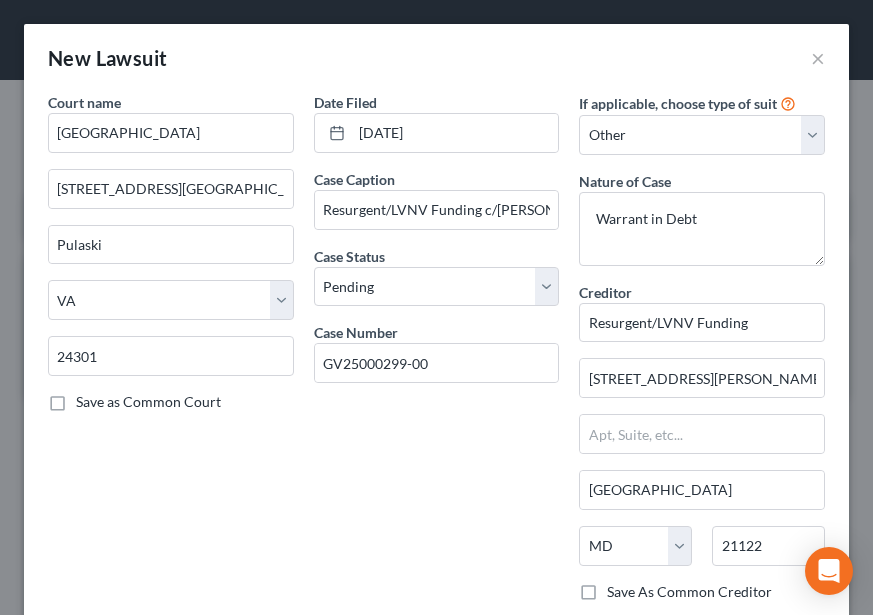 click on "Save as Common Court" at bounding box center (90, 398) 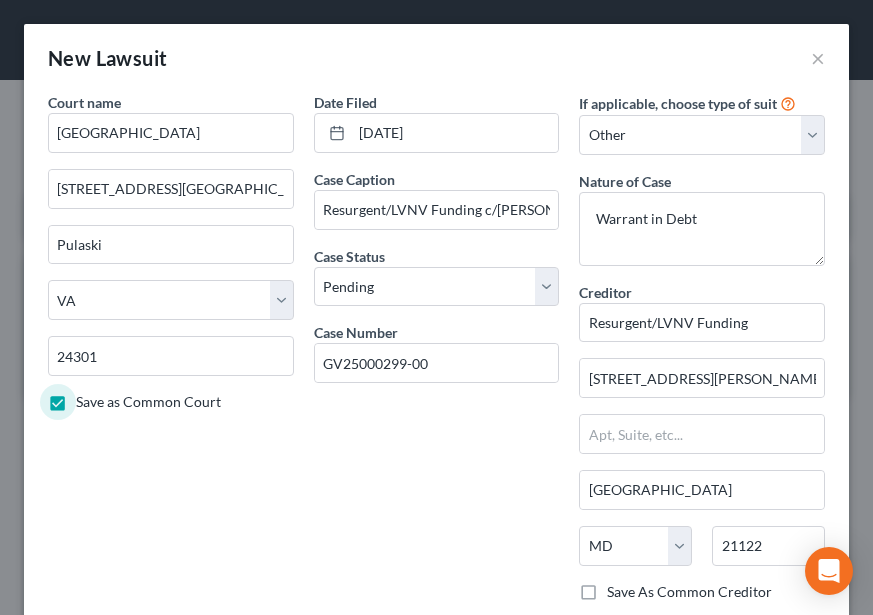click on "Date Filed         02/14/2025 Case Caption Resurgent/LVNV Funding c/o Klima Peters & Daly  v. Larry Davidson
Case Status
*
Select Pending On Appeal Concluded Case Number GV25000299-00" at bounding box center (437, 407) 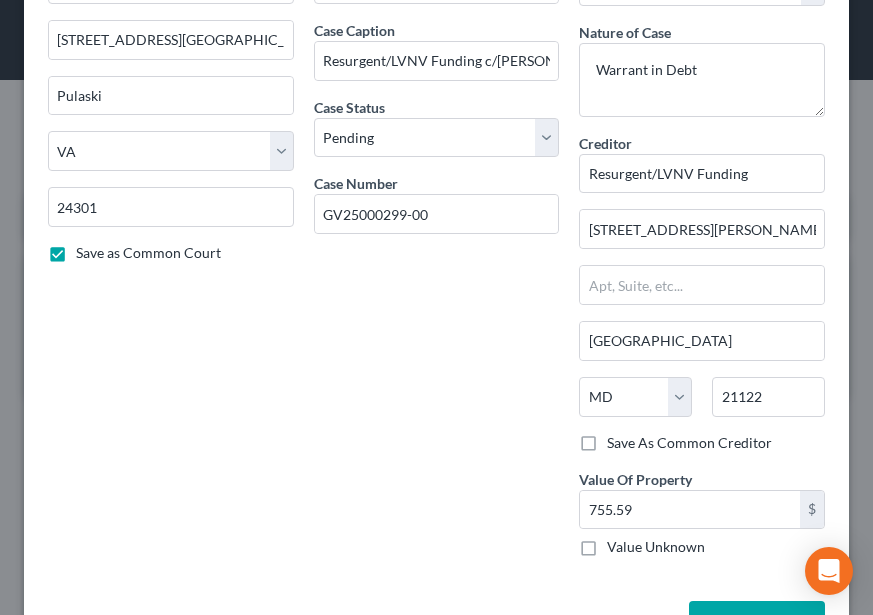 scroll, scrollTop: 217, scrollLeft: 0, axis: vertical 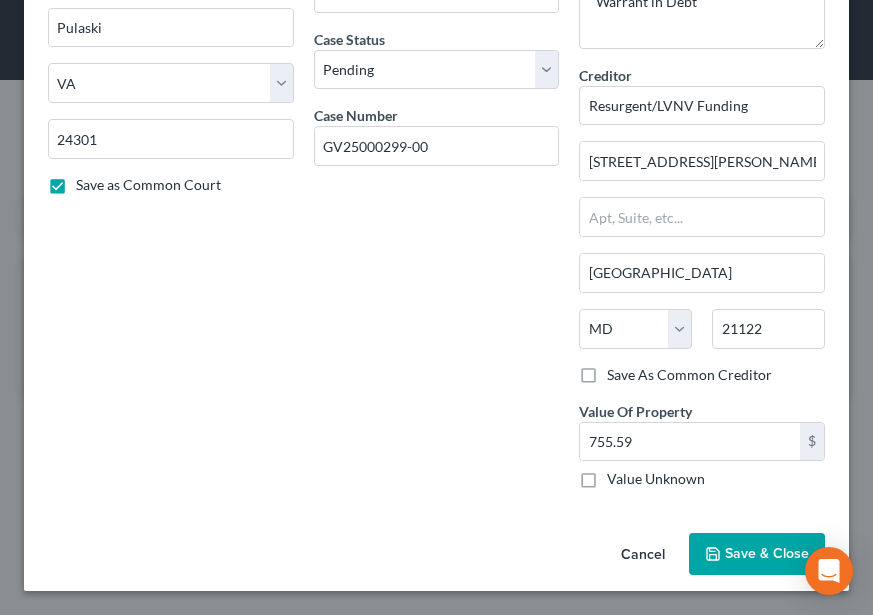 click on "Save & Close" at bounding box center [767, 553] 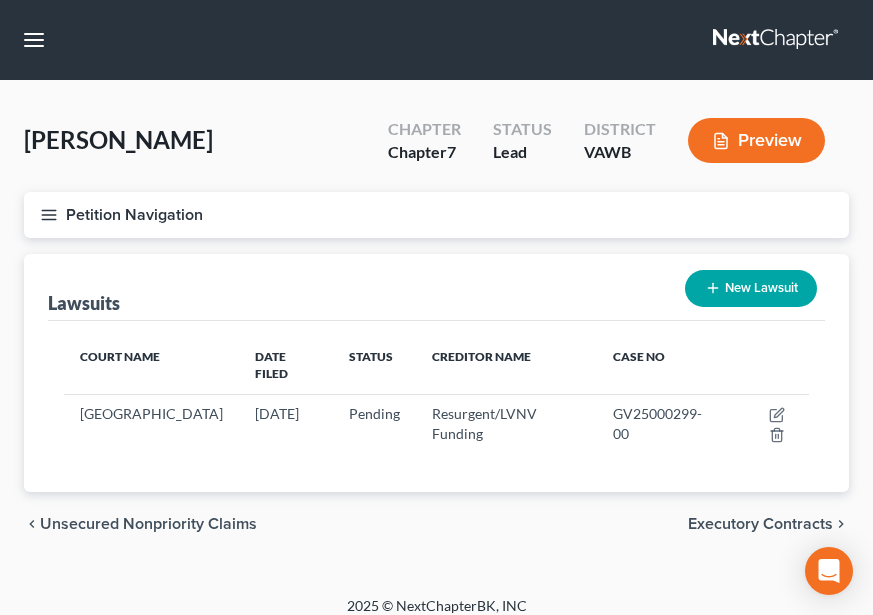 drag, startPoint x: 276, startPoint y: 266, endPoint x: 266, endPoint y: 252, distance: 17.20465 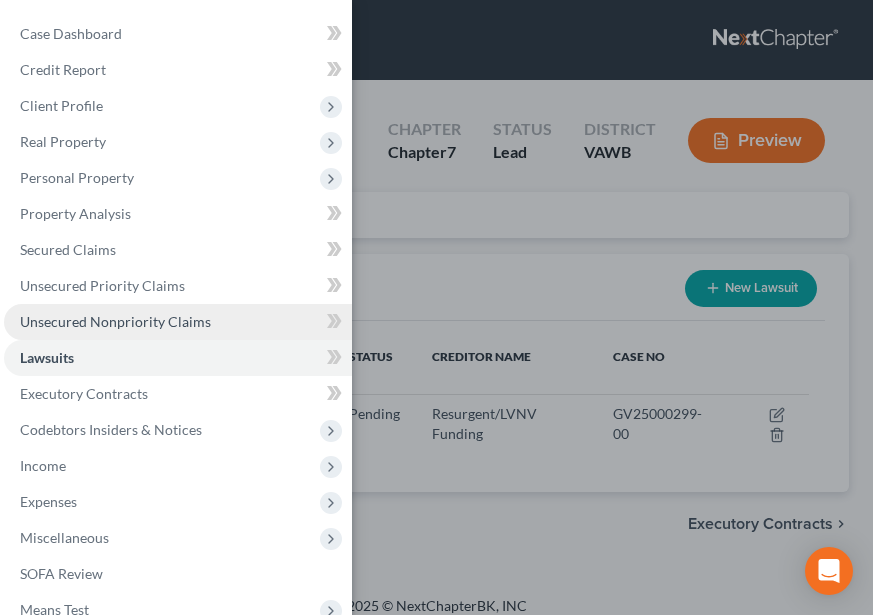 click on "Unsecured Nonpriority Claims" at bounding box center (115, 321) 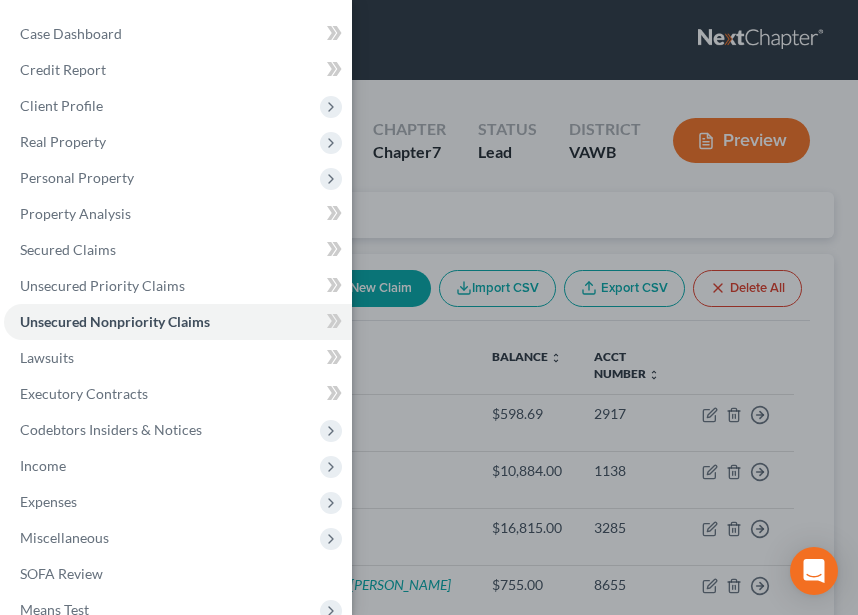 click on "Case Dashboard
Payments
Invoices
Payments
Payments
Credit Report
Client Profile" at bounding box center (429, 307) 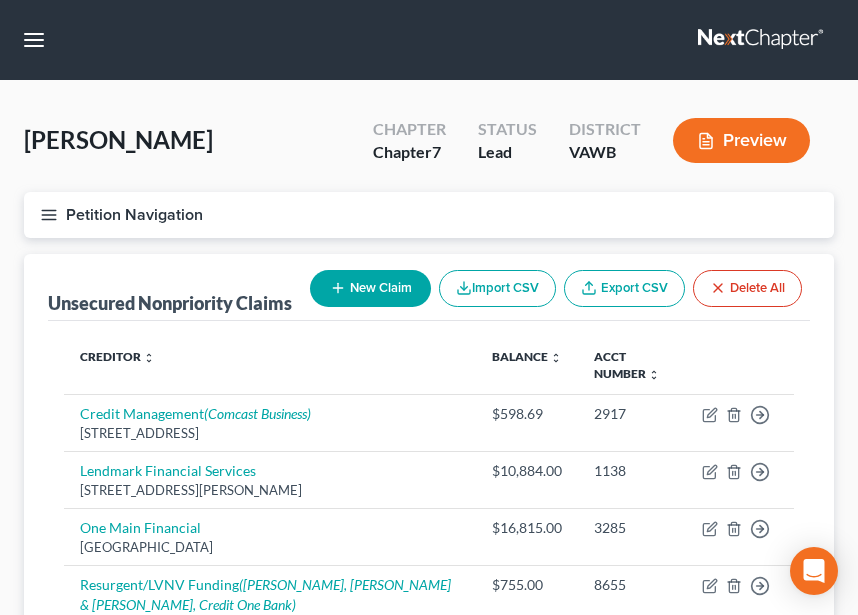click on "New Claim" at bounding box center [370, 288] 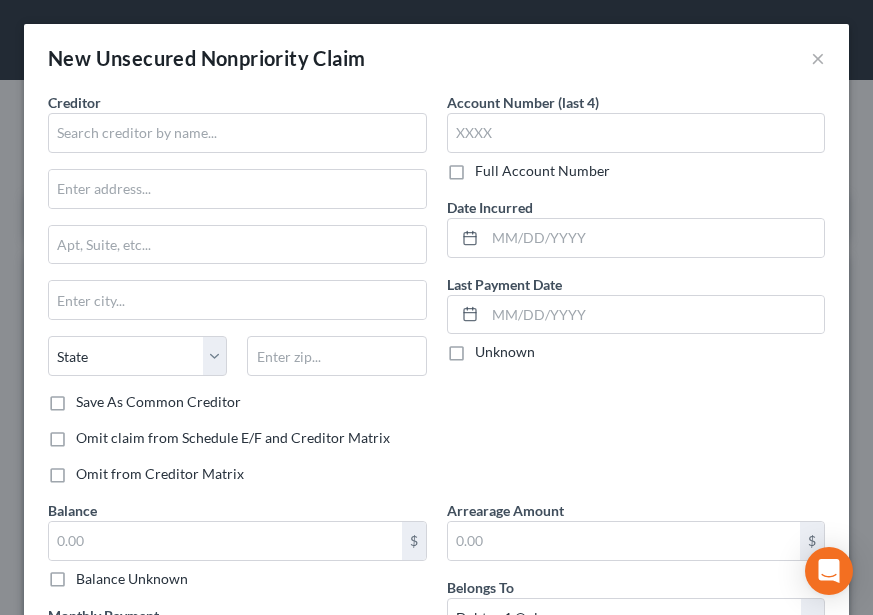 click on "Creditor *                         State [US_STATE] AK AR AZ CA CO [GEOGRAPHIC_DATA] DE DC [GEOGRAPHIC_DATA] [GEOGRAPHIC_DATA] GU HI ID IL IN [GEOGRAPHIC_DATA] [GEOGRAPHIC_DATA] [GEOGRAPHIC_DATA] LA ME MD [GEOGRAPHIC_DATA] [GEOGRAPHIC_DATA] [GEOGRAPHIC_DATA] [GEOGRAPHIC_DATA] [GEOGRAPHIC_DATA] MT [GEOGRAPHIC_DATA] [GEOGRAPHIC_DATA] [GEOGRAPHIC_DATA] [GEOGRAPHIC_DATA] [GEOGRAPHIC_DATA] [GEOGRAPHIC_DATA] [GEOGRAPHIC_DATA] [GEOGRAPHIC_DATA] [GEOGRAPHIC_DATA] [GEOGRAPHIC_DATA] OR [GEOGRAPHIC_DATA] PR RI SC SD [GEOGRAPHIC_DATA] [GEOGRAPHIC_DATA] [GEOGRAPHIC_DATA] VI [GEOGRAPHIC_DATA] [GEOGRAPHIC_DATA] [GEOGRAPHIC_DATA] WV WI WY" at bounding box center (237, 242) 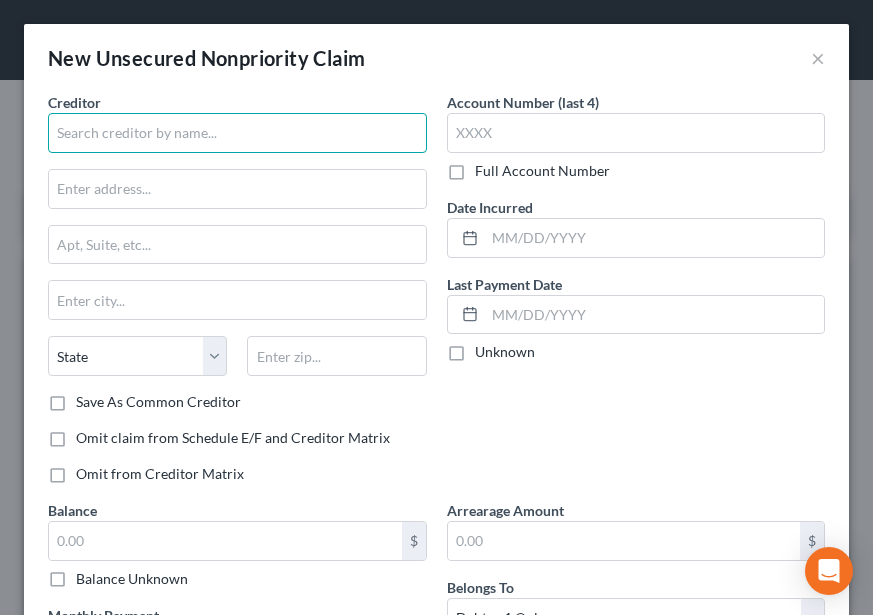 click at bounding box center [237, 133] 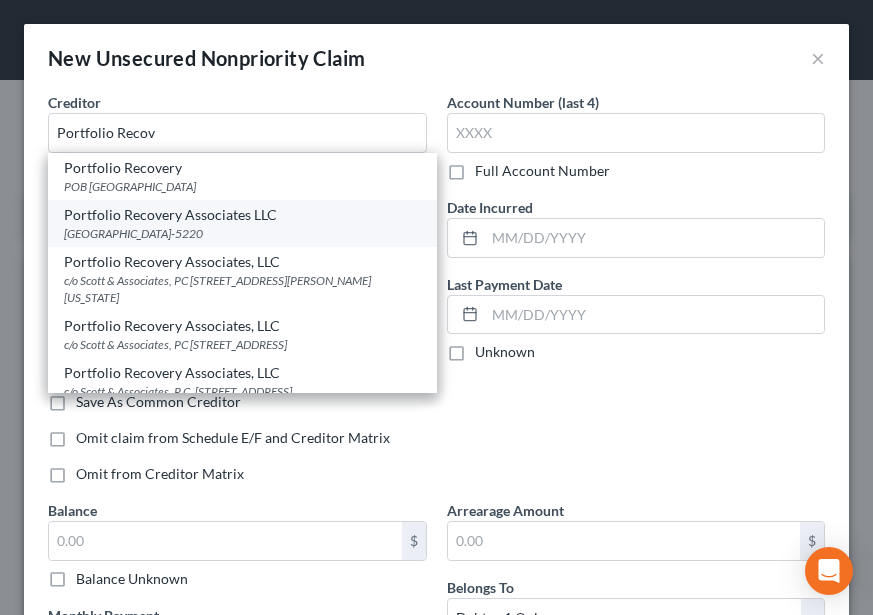 click on "PO Box 115220, Carrollton, TX 75011-5220" at bounding box center (242, 233) 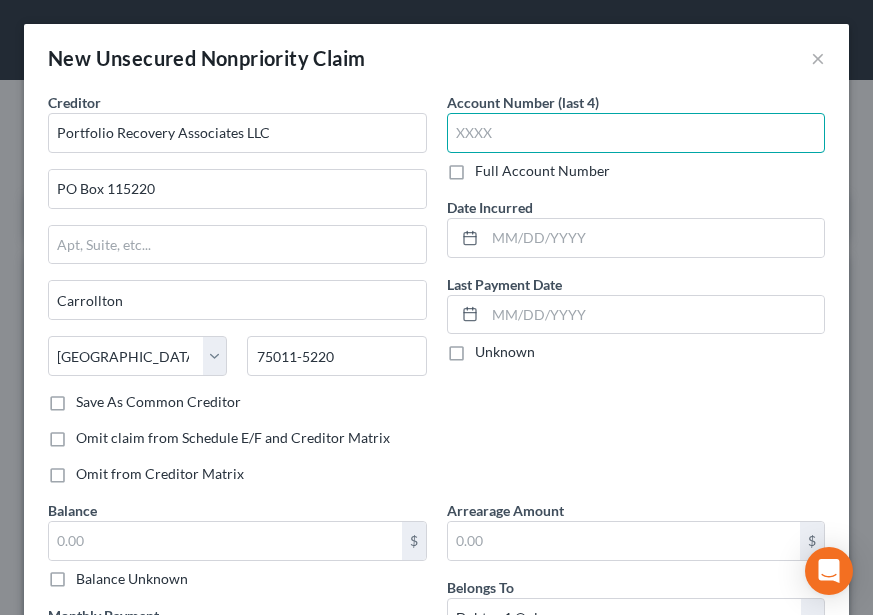 click at bounding box center [636, 133] 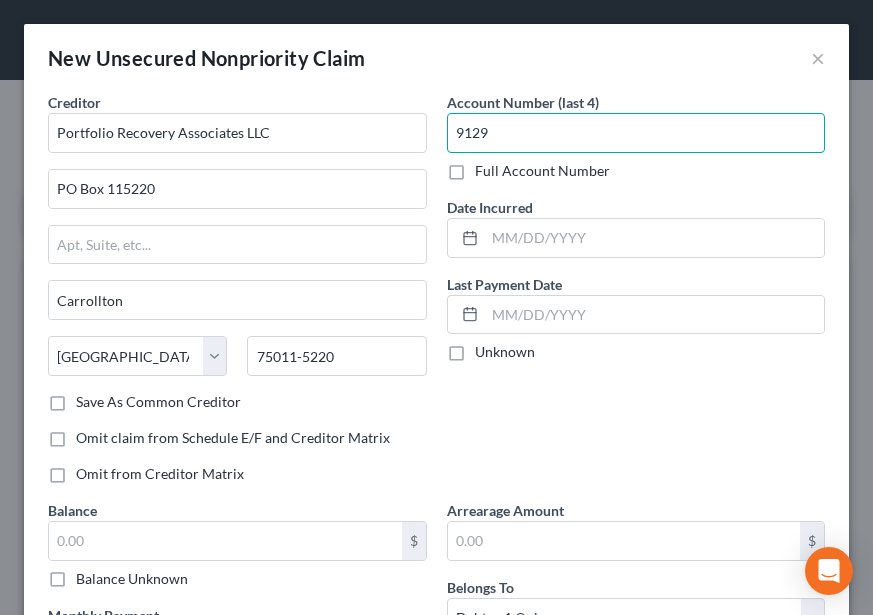 scroll, scrollTop: 200, scrollLeft: 0, axis: vertical 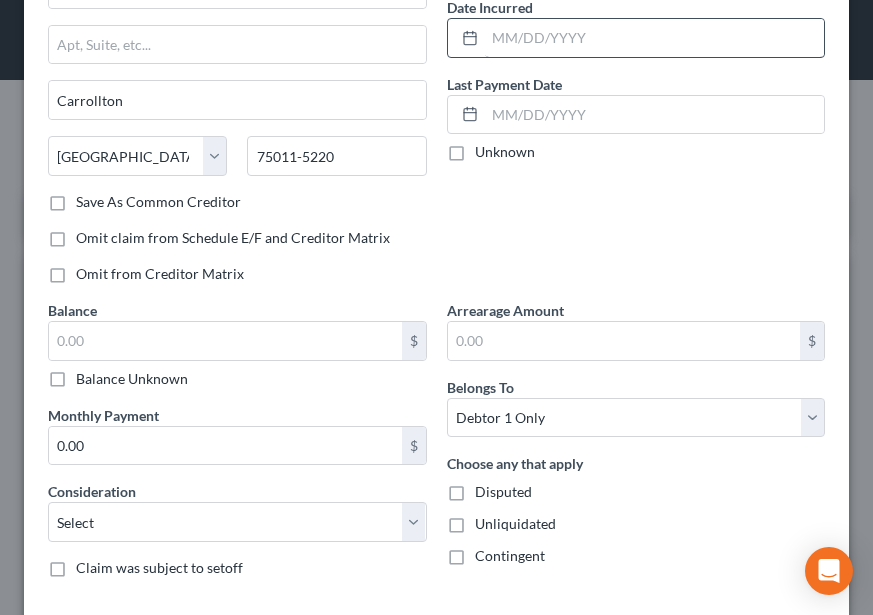 type on "9129" 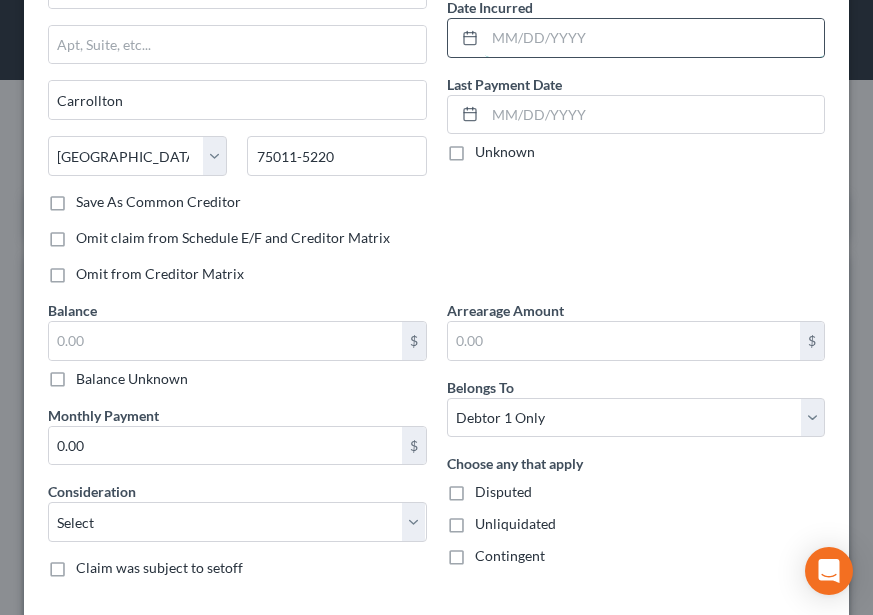 click at bounding box center (655, 38) 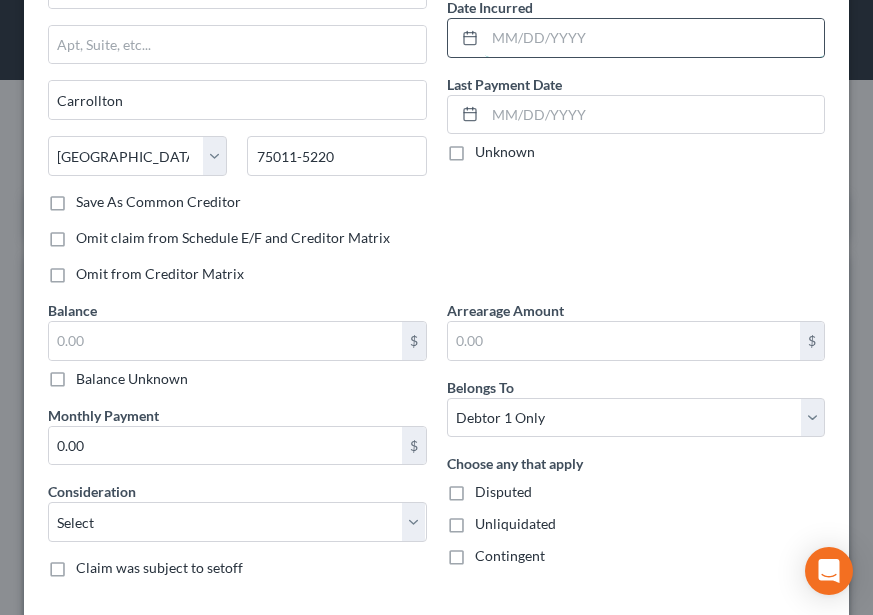 click at bounding box center (655, 38) 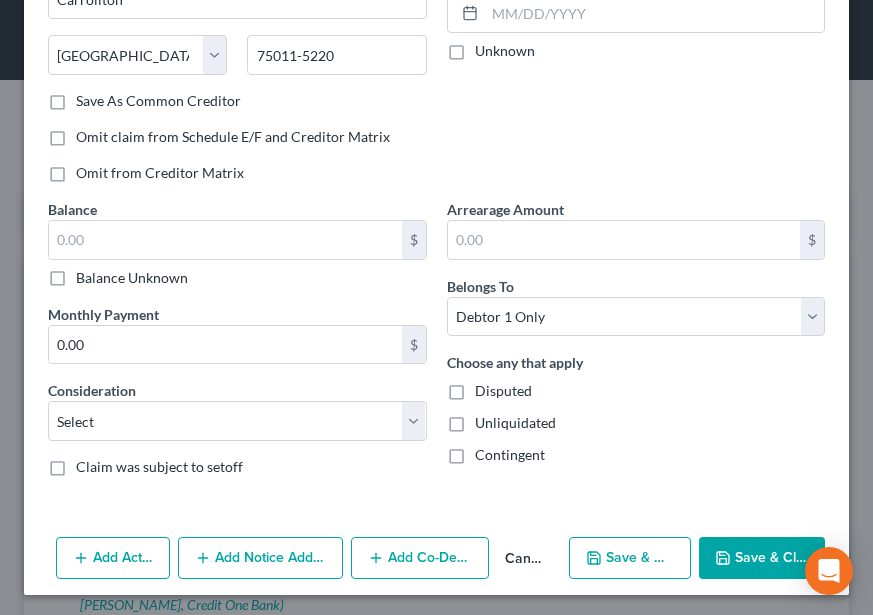 scroll, scrollTop: 305, scrollLeft: 0, axis: vertical 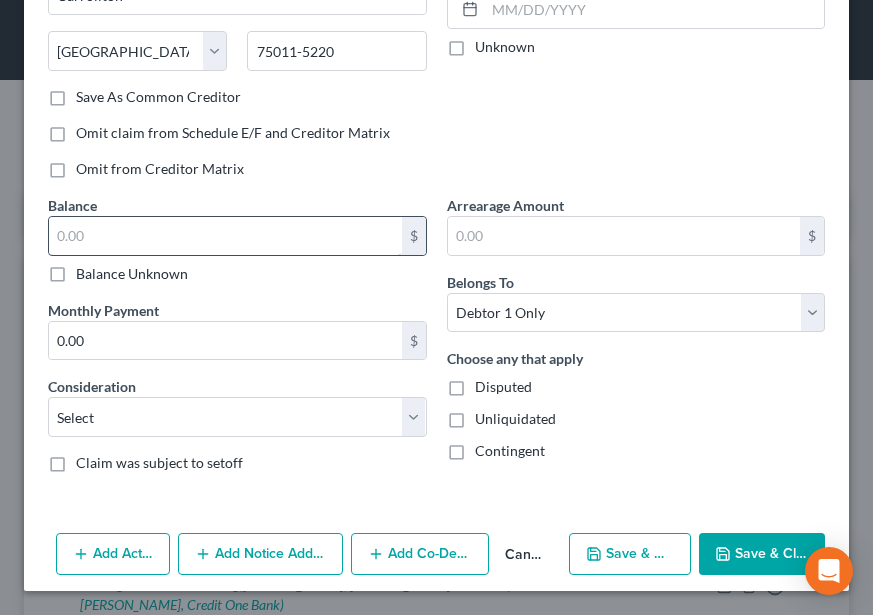 type on "02/19/2025" 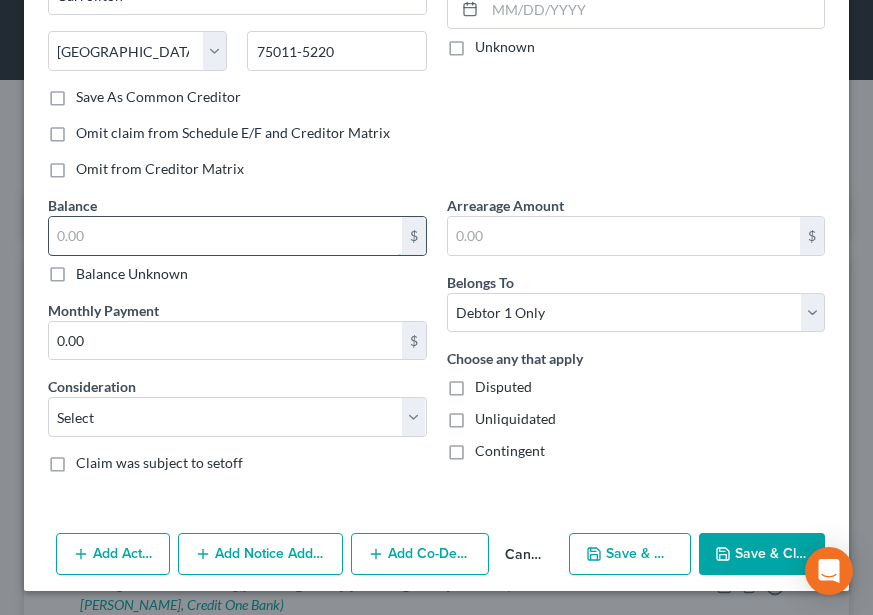click at bounding box center [225, 236] 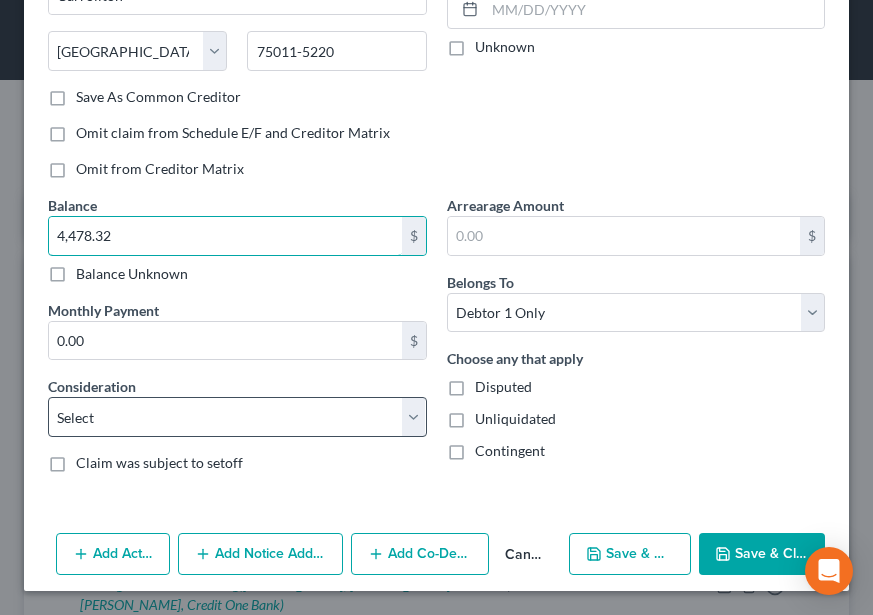 type on "4,478.32" 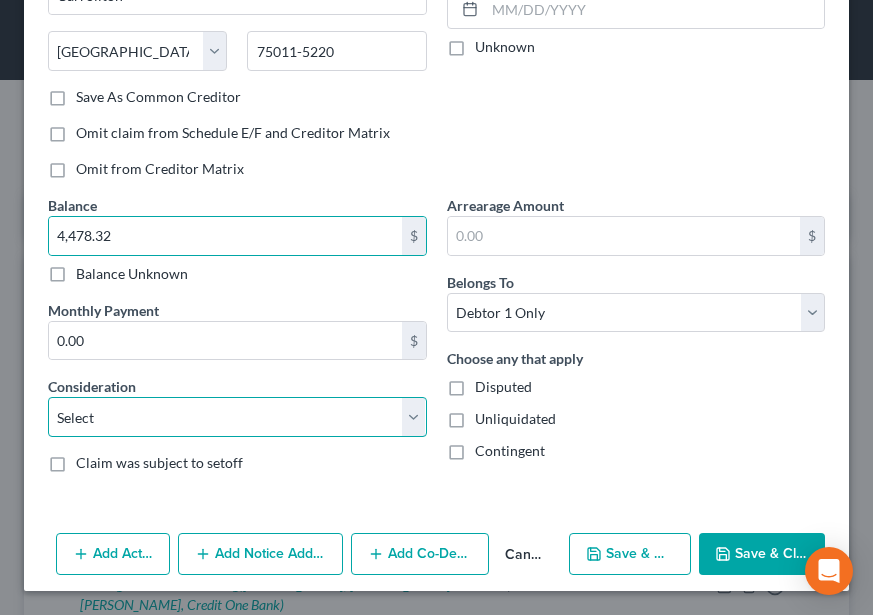 click on "Select Cable / Satellite Services Collection Agency Credit Card Debt Debt Counseling / Attorneys Deficiency Balance Domestic Support Obligations Home / Car Repairs Income Taxes Judgment Liens Medical Services Monies Loaned / Advanced Mortgage Obligation From Divorce Or Separation Obligation To Pensions Other Overdrawn Bank Account Promised To Help Pay Creditors Student Loans Suppliers And Vendors Telephone / Internet Services Utility Services" at bounding box center [237, 417] 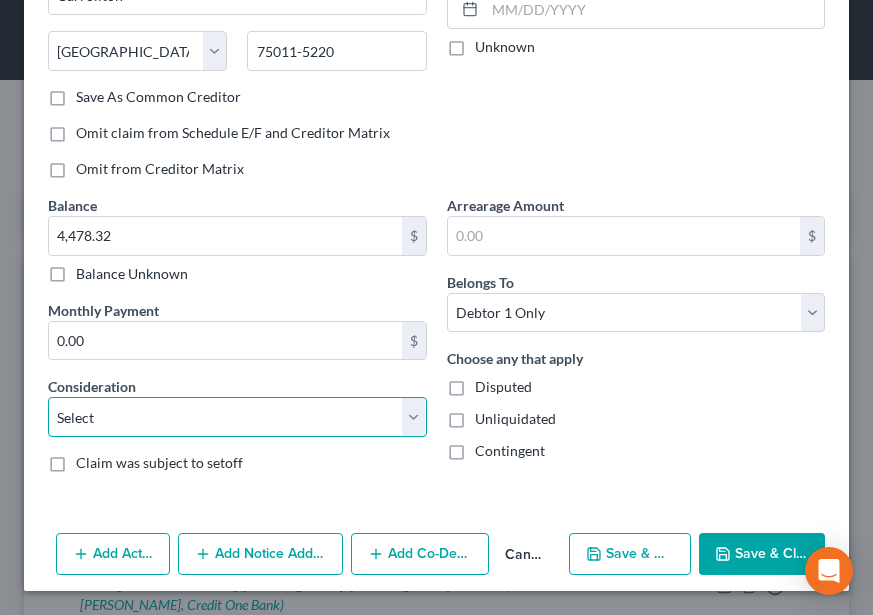 select on "1" 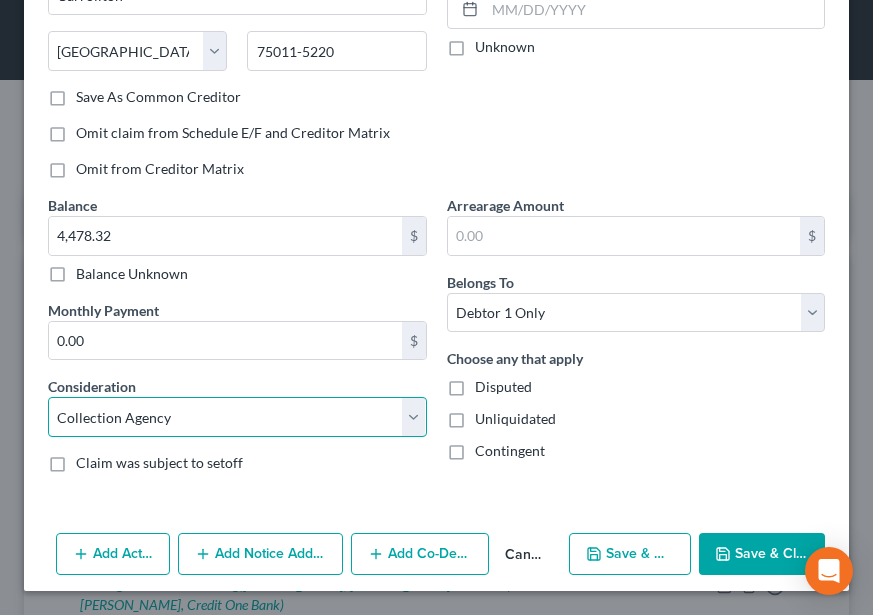 click on "Select Cable / Satellite Services Collection Agency Credit Card Debt Debt Counseling / Attorneys Deficiency Balance Domestic Support Obligations Home / Car Repairs Income Taxes Judgment Liens Medical Services Monies Loaned / Advanced Mortgage Obligation From Divorce Or Separation Obligation To Pensions Other Overdrawn Bank Account Promised To Help Pay Creditors Student Loans Suppliers And Vendors Telephone / Internet Services Utility Services" at bounding box center [237, 417] 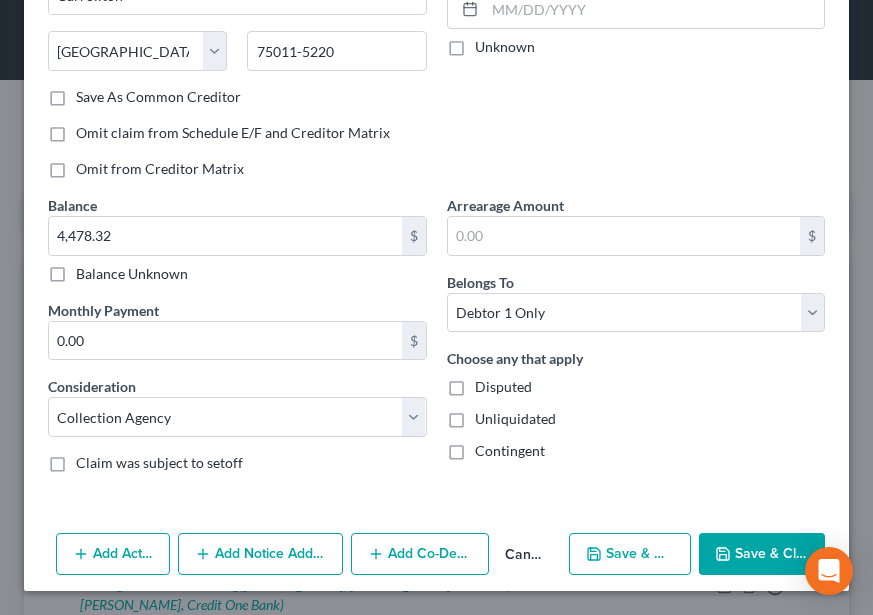 click on "Add Notice Address" at bounding box center (261, 554) 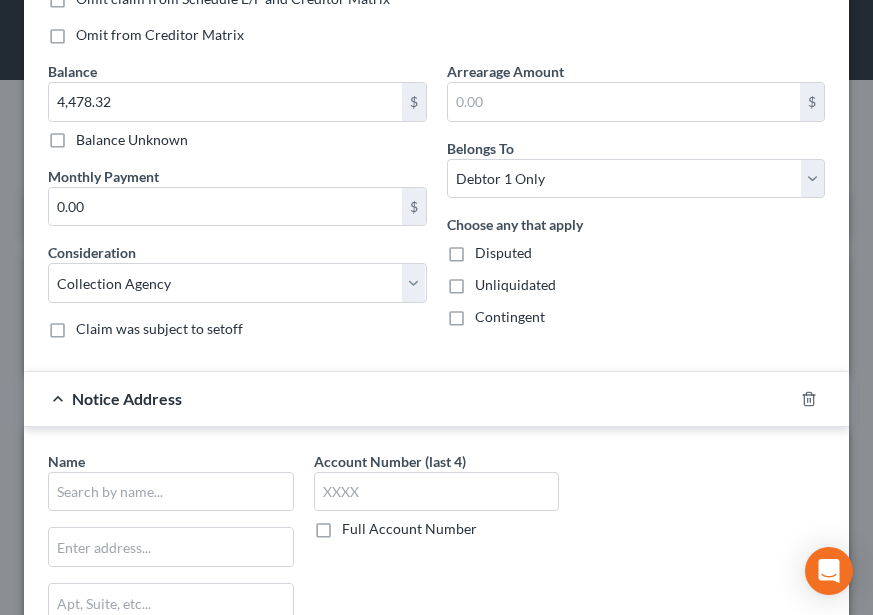 scroll, scrollTop: 505, scrollLeft: 0, axis: vertical 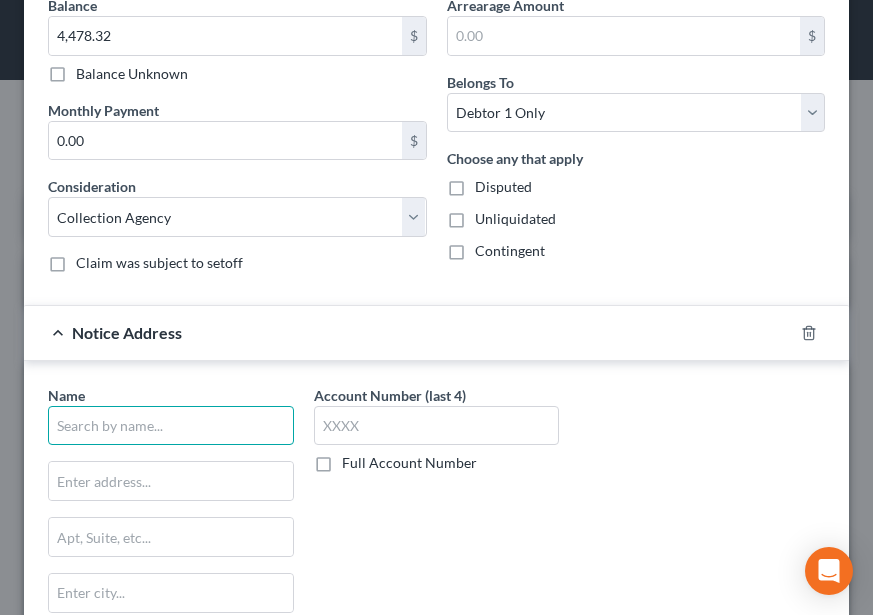 click at bounding box center [171, 426] 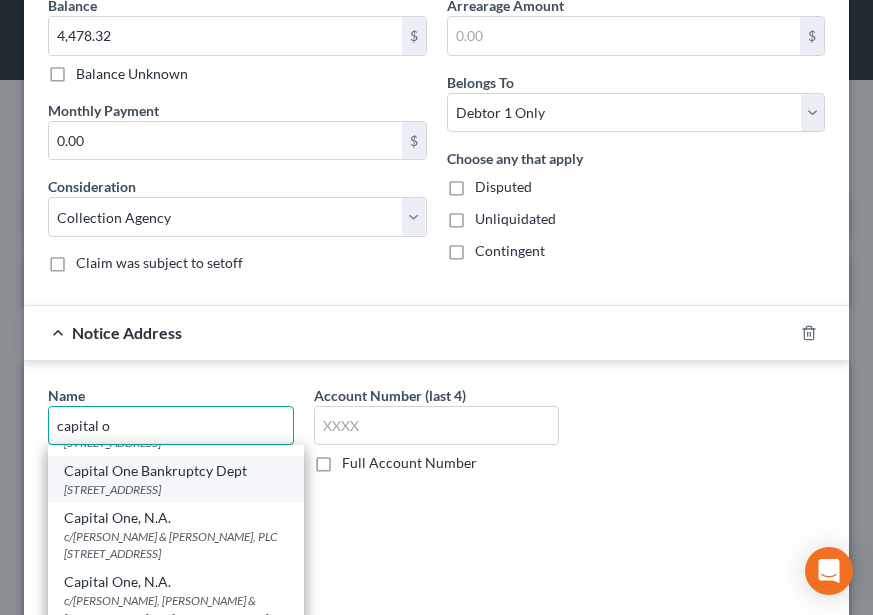 scroll, scrollTop: 200, scrollLeft: 0, axis: vertical 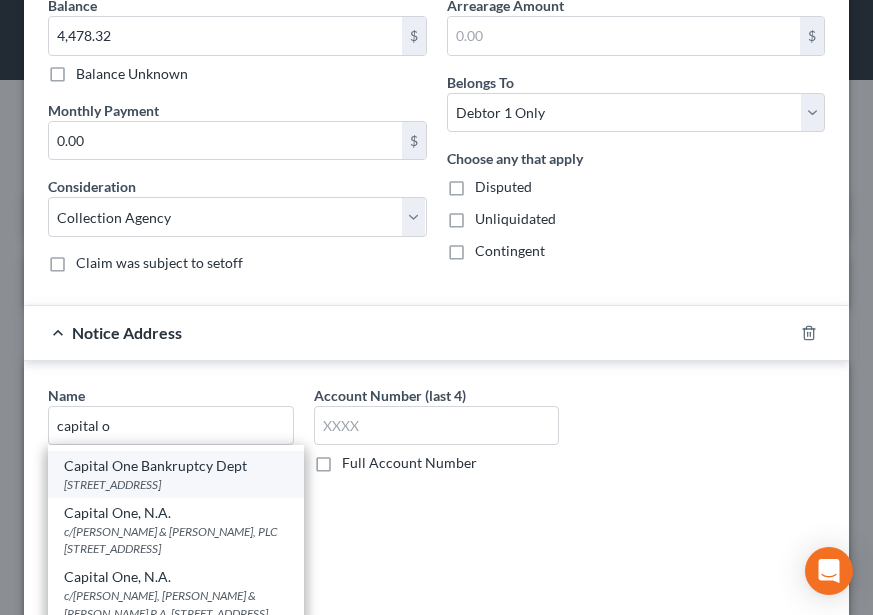 click on "[STREET_ADDRESS]" at bounding box center (176, 484) 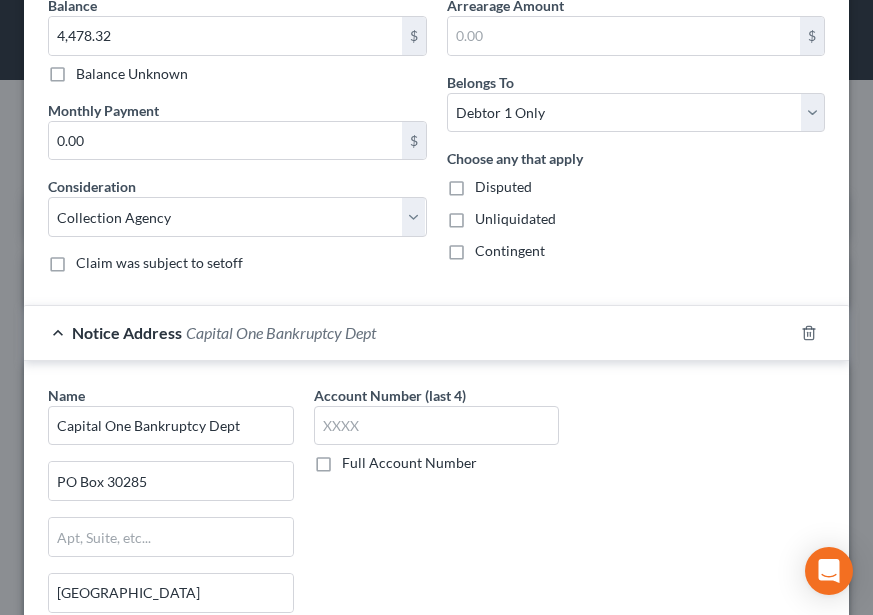 scroll, scrollTop: 0, scrollLeft: 0, axis: both 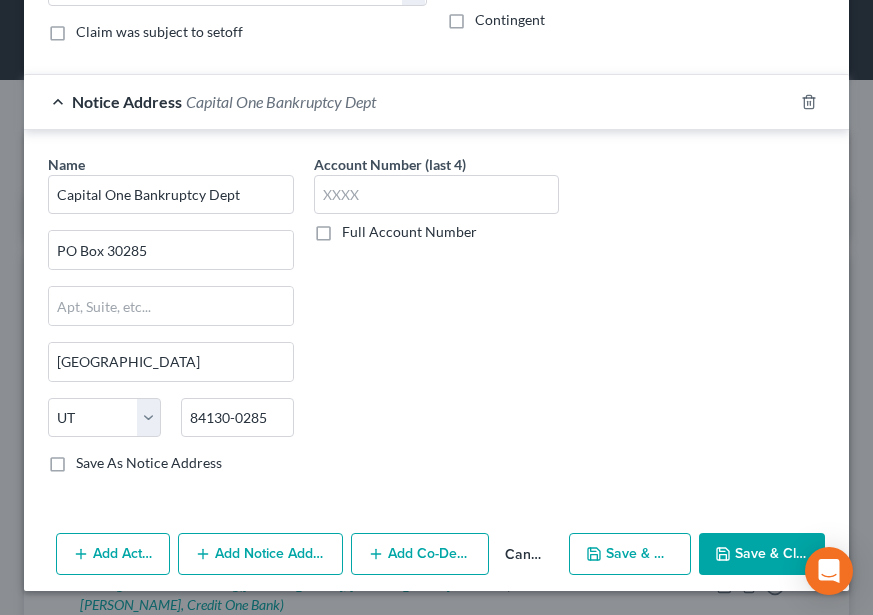 click 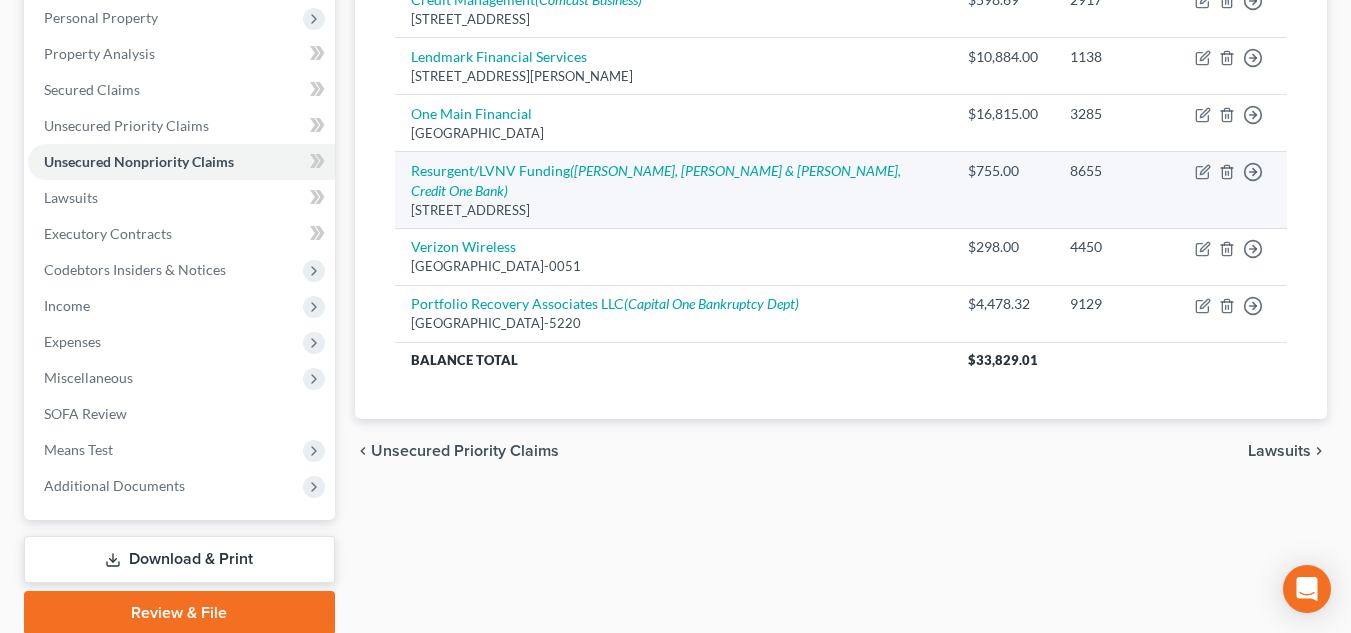 scroll, scrollTop: 0, scrollLeft: 0, axis: both 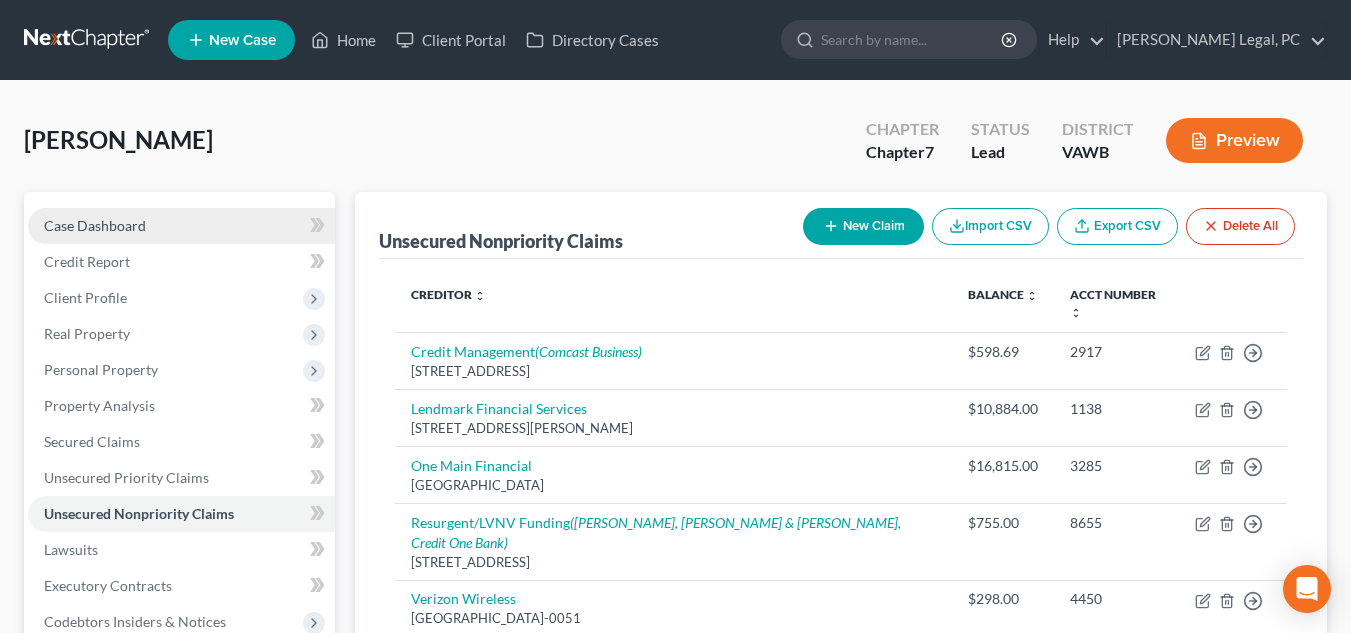 click on "Case Dashboard" at bounding box center (181, 226) 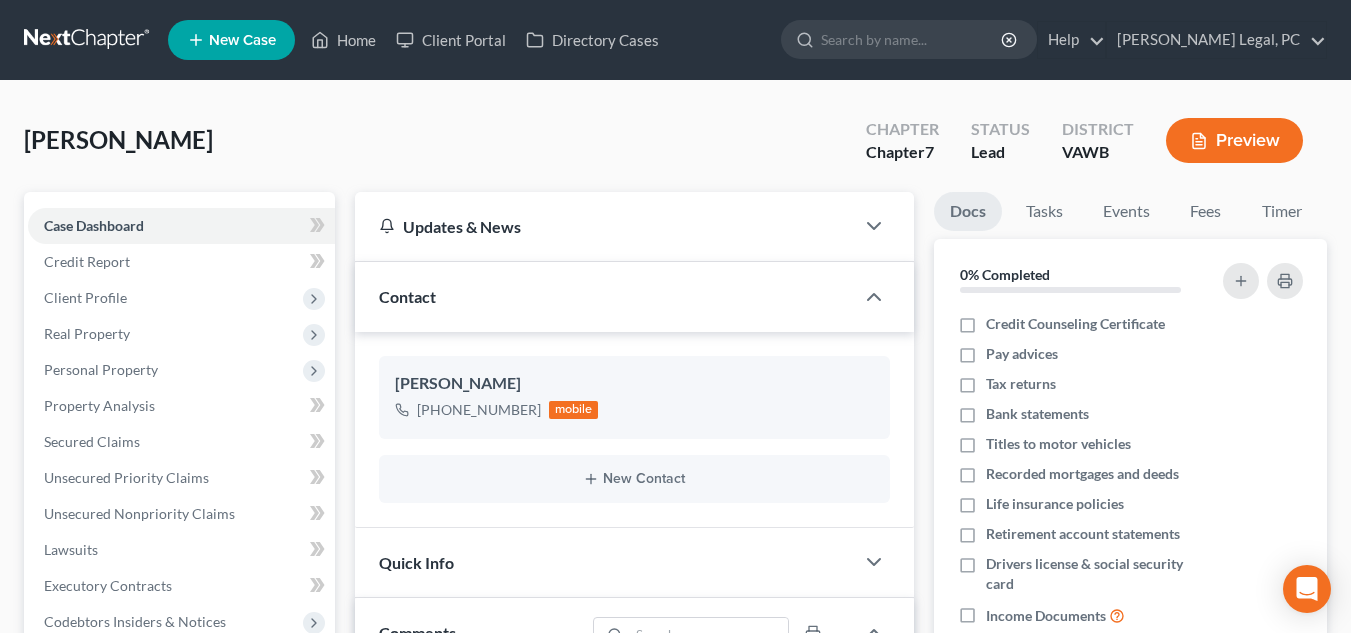 scroll, scrollTop: 500, scrollLeft: 0, axis: vertical 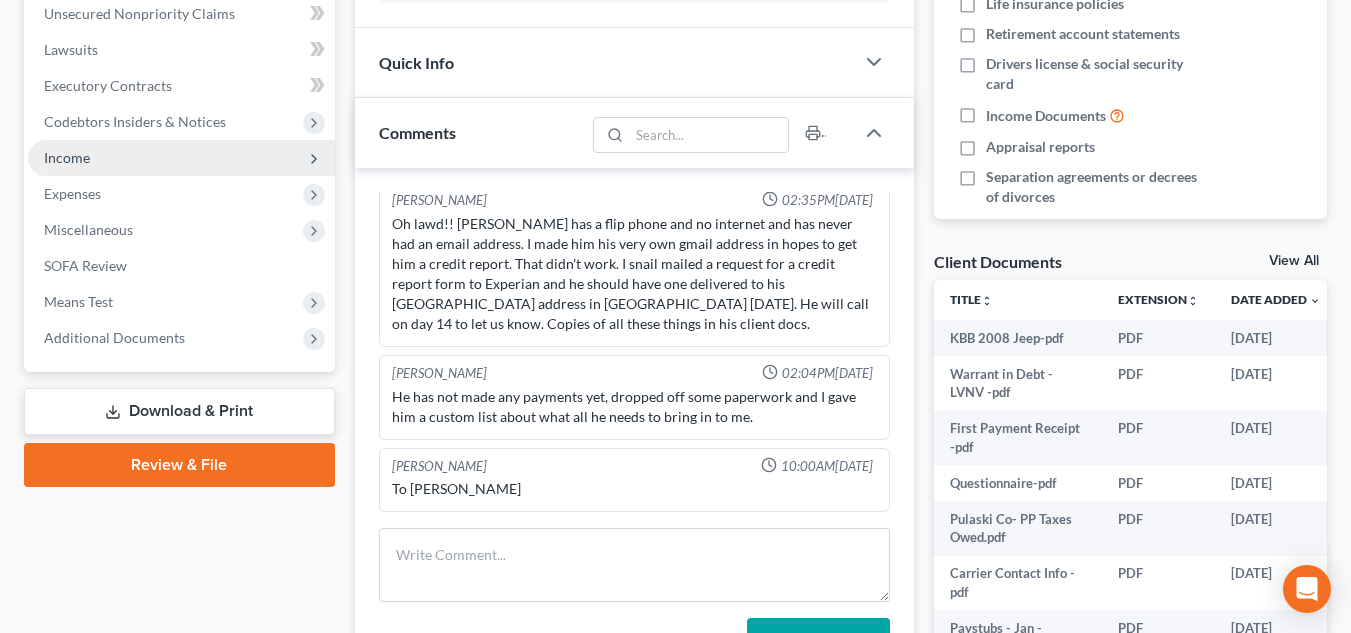 click on "Income" at bounding box center (181, 158) 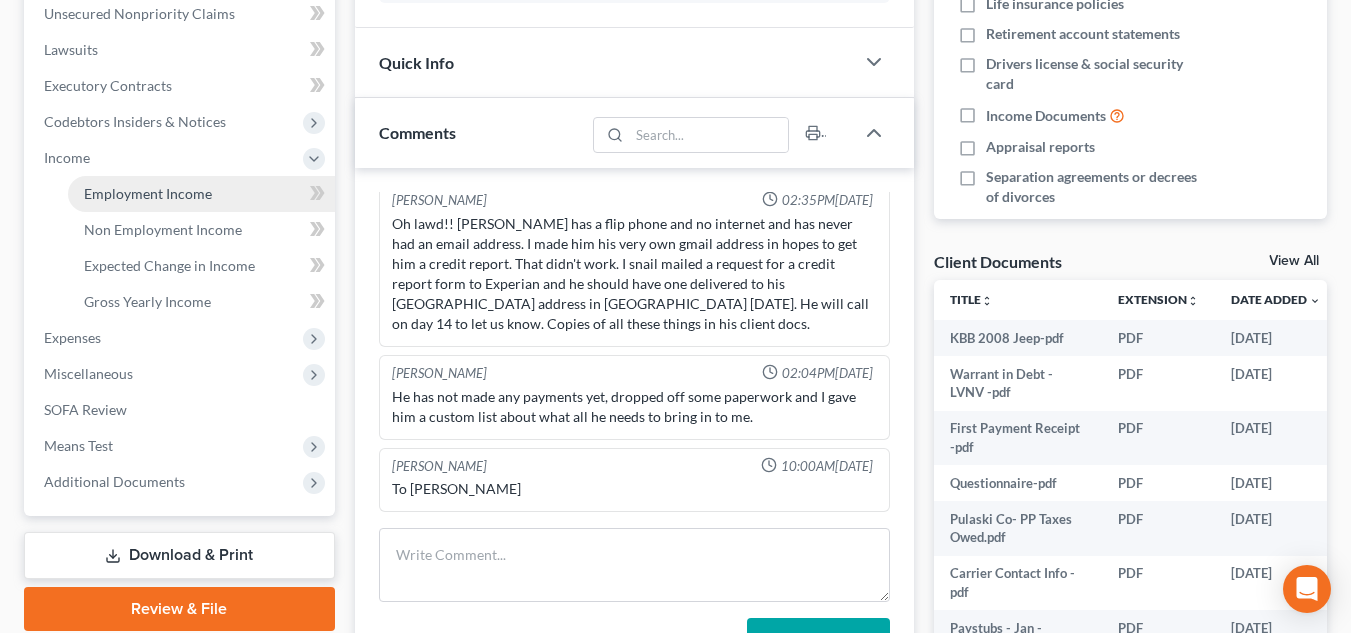click on "Employment Income" at bounding box center (148, 193) 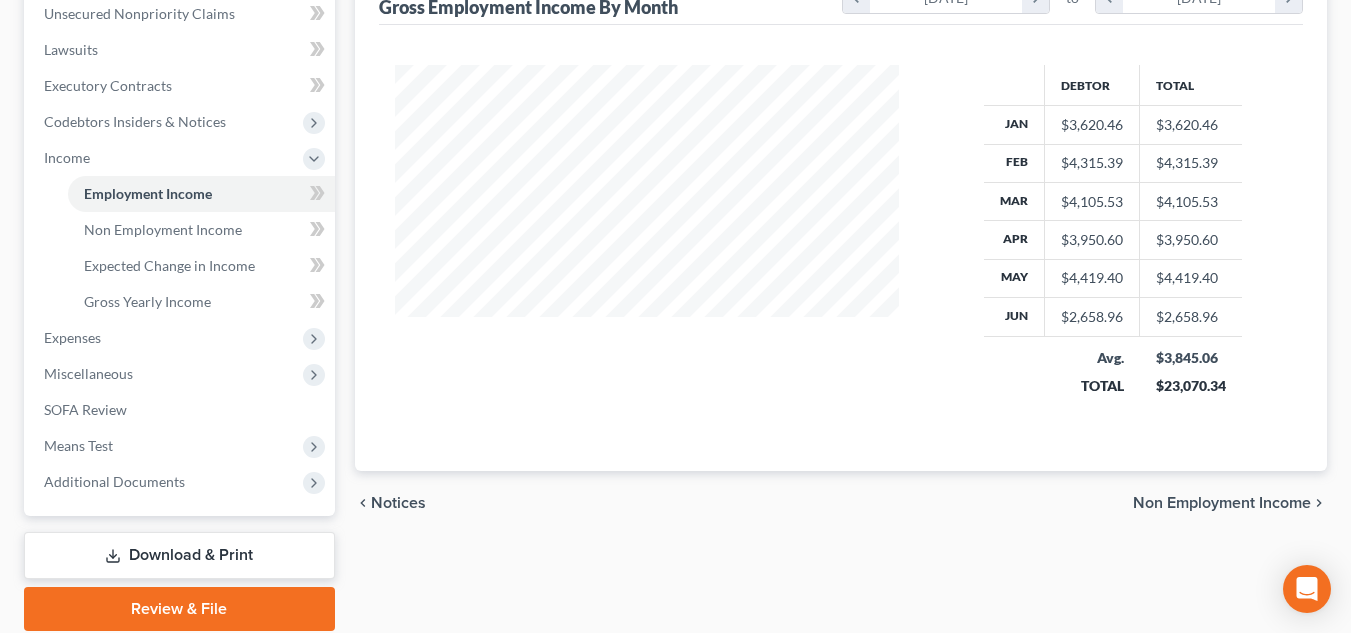 scroll, scrollTop: 0, scrollLeft: 0, axis: both 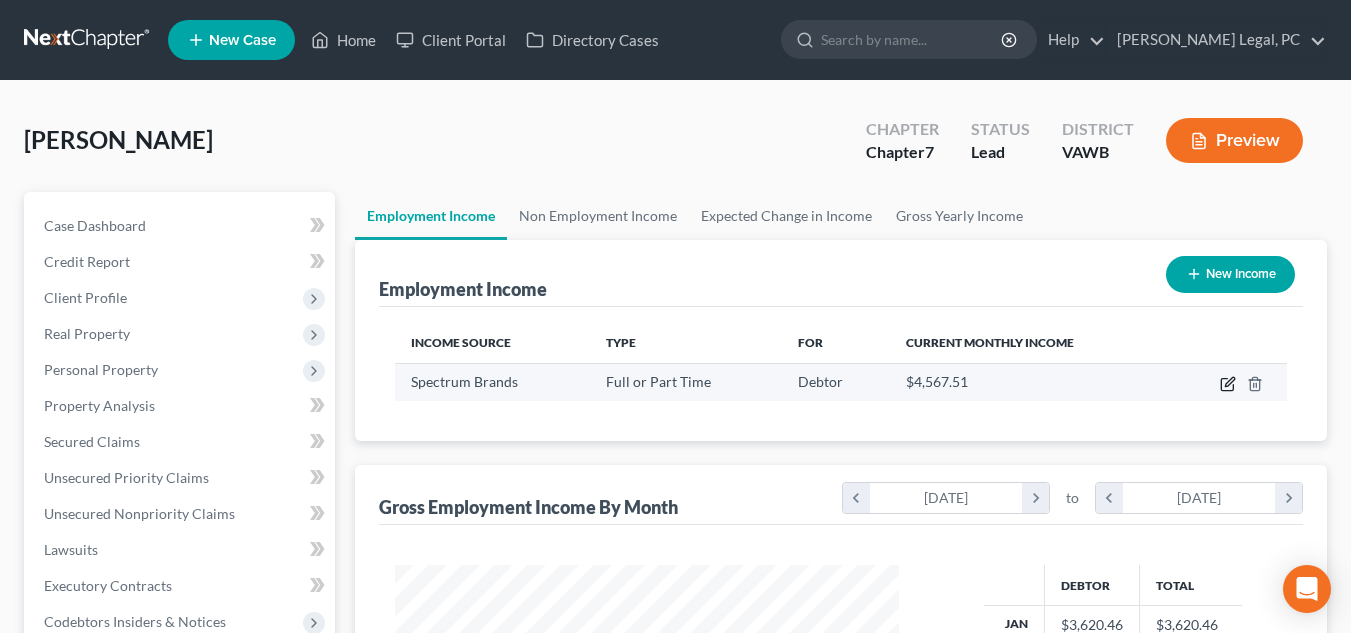 click 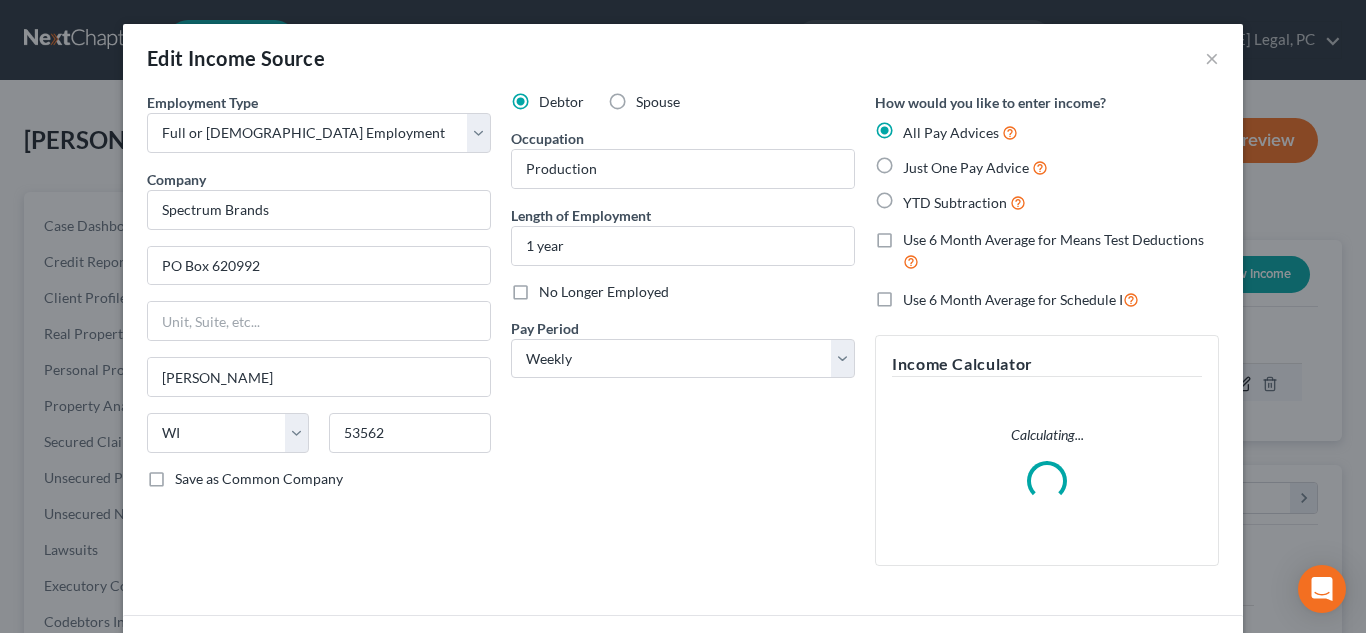 scroll, scrollTop: 999642, scrollLeft: 999450, axis: both 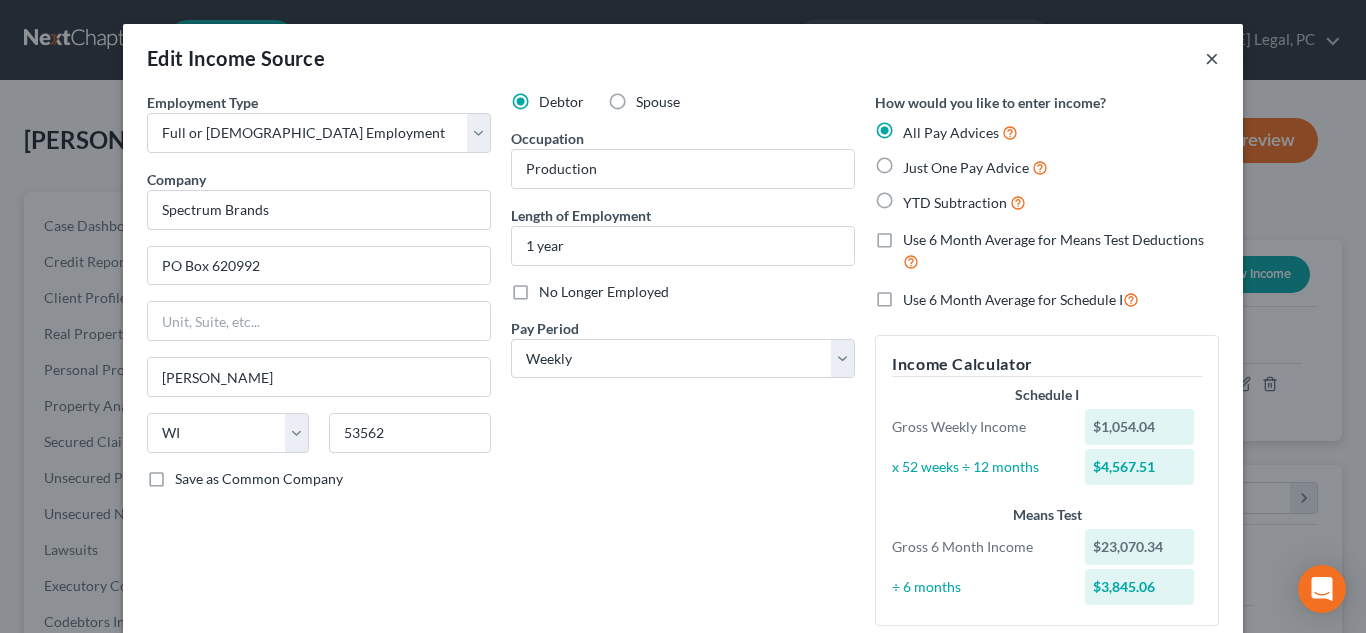 click on "×" at bounding box center [1212, 58] 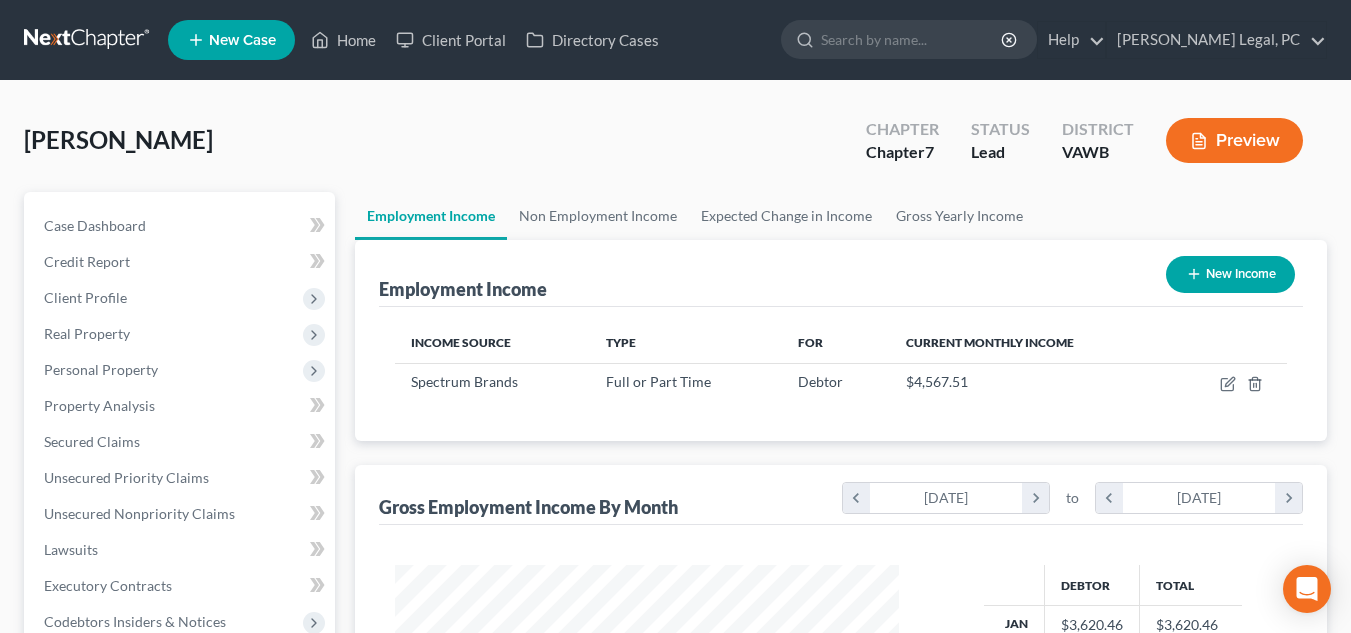 scroll, scrollTop: 359, scrollLeft: 544, axis: both 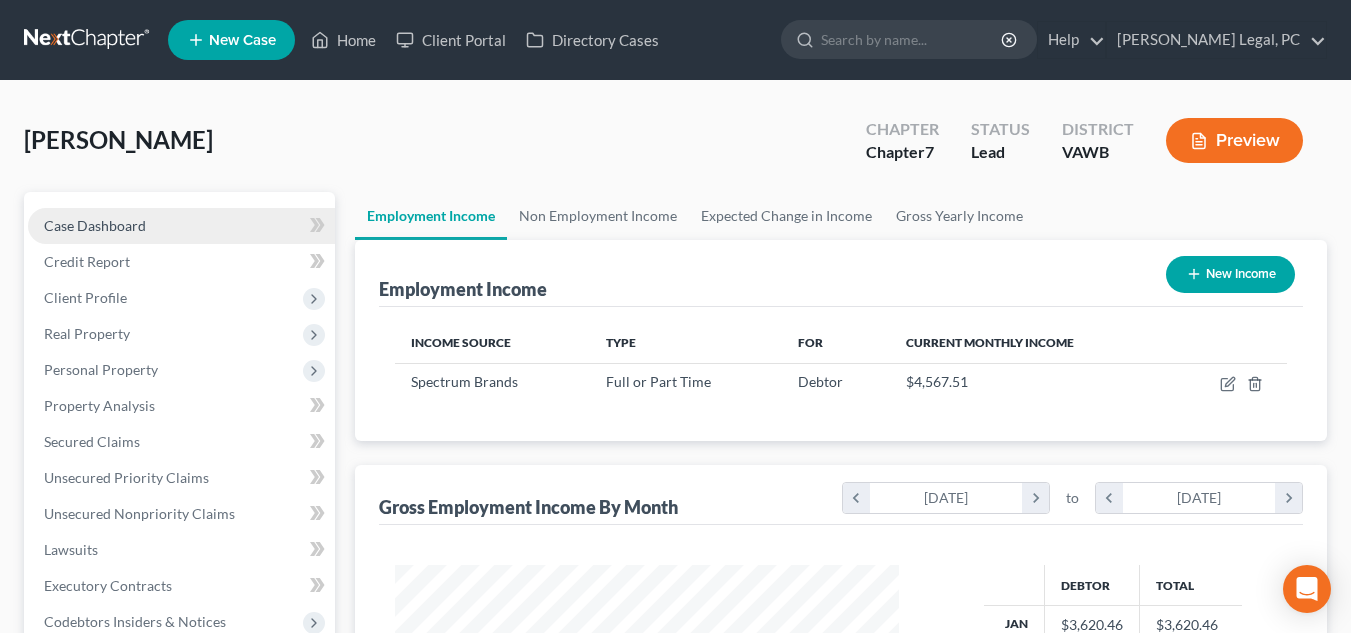 click on "Case Dashboard" at bounding box center [181, 226] 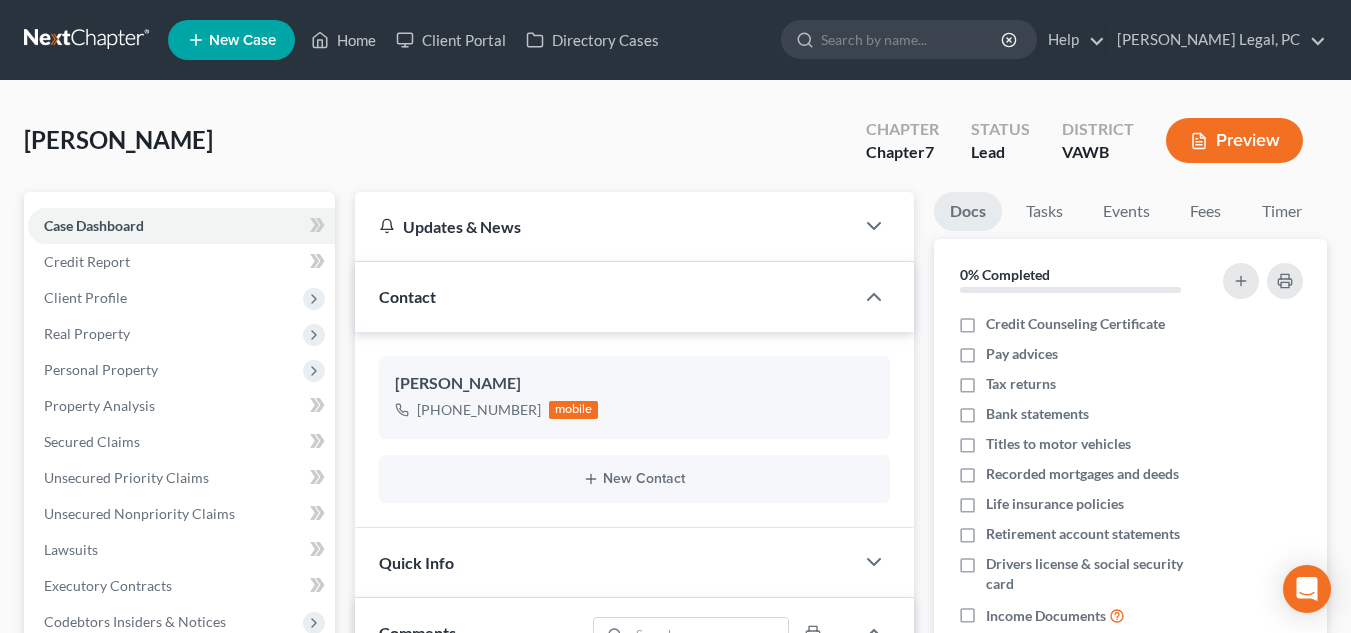 scroll, scrollTop: 476, scrollLeft: 0, axis: vertical 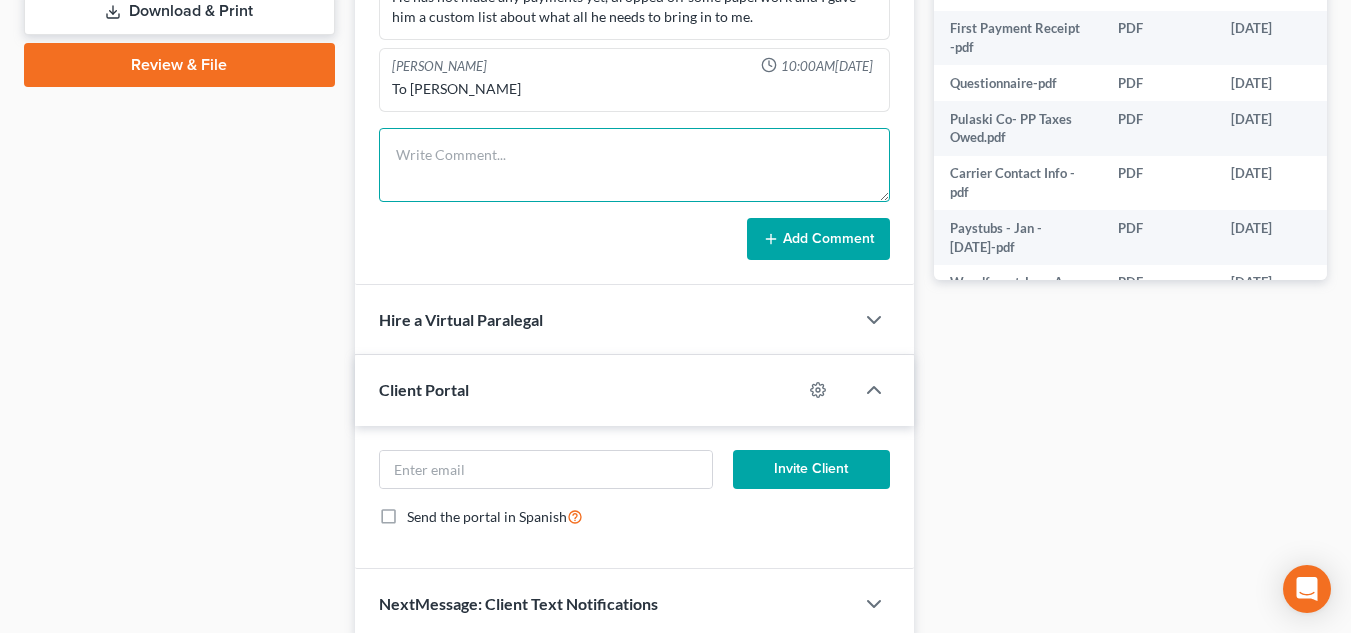 click at bounding box center [634, 165] 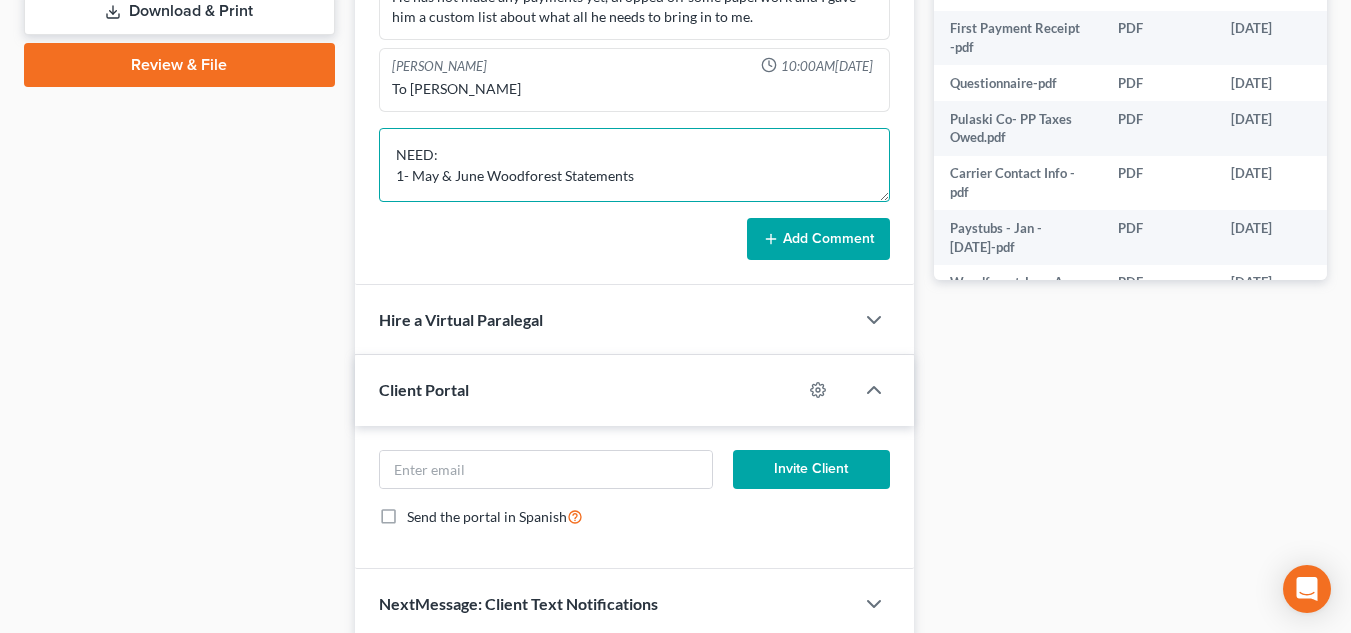 type on "NEED:
1- May & June Woodforest Statements" 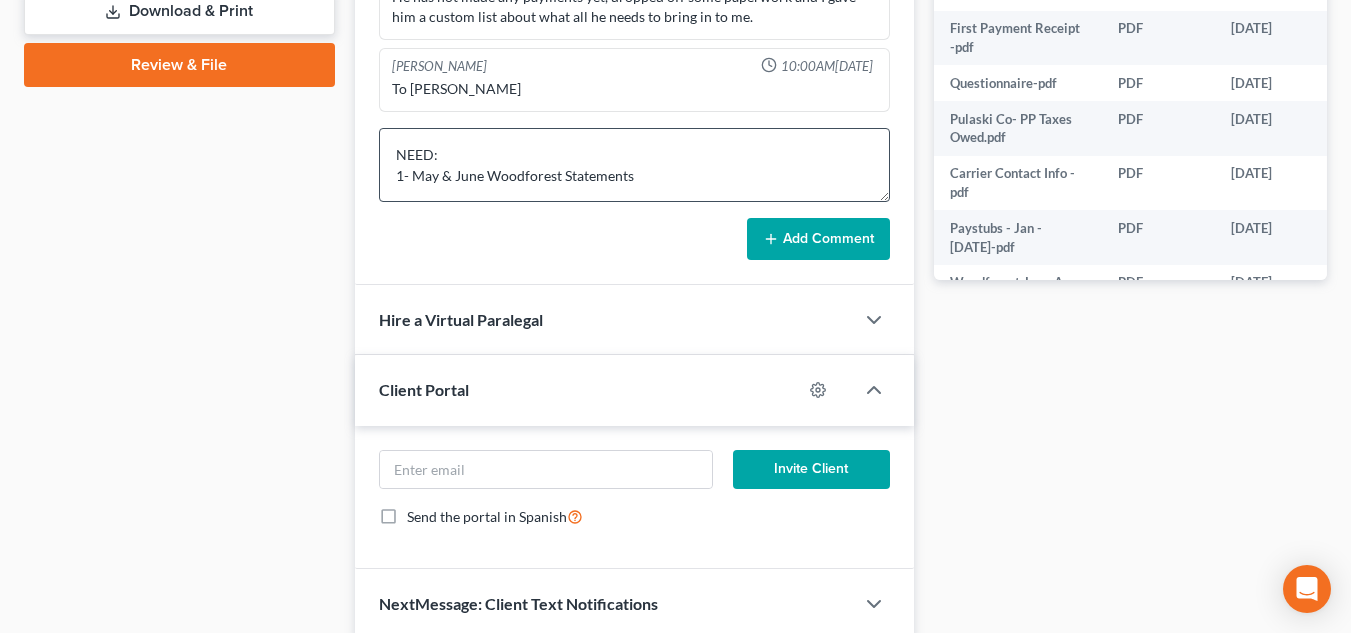 type 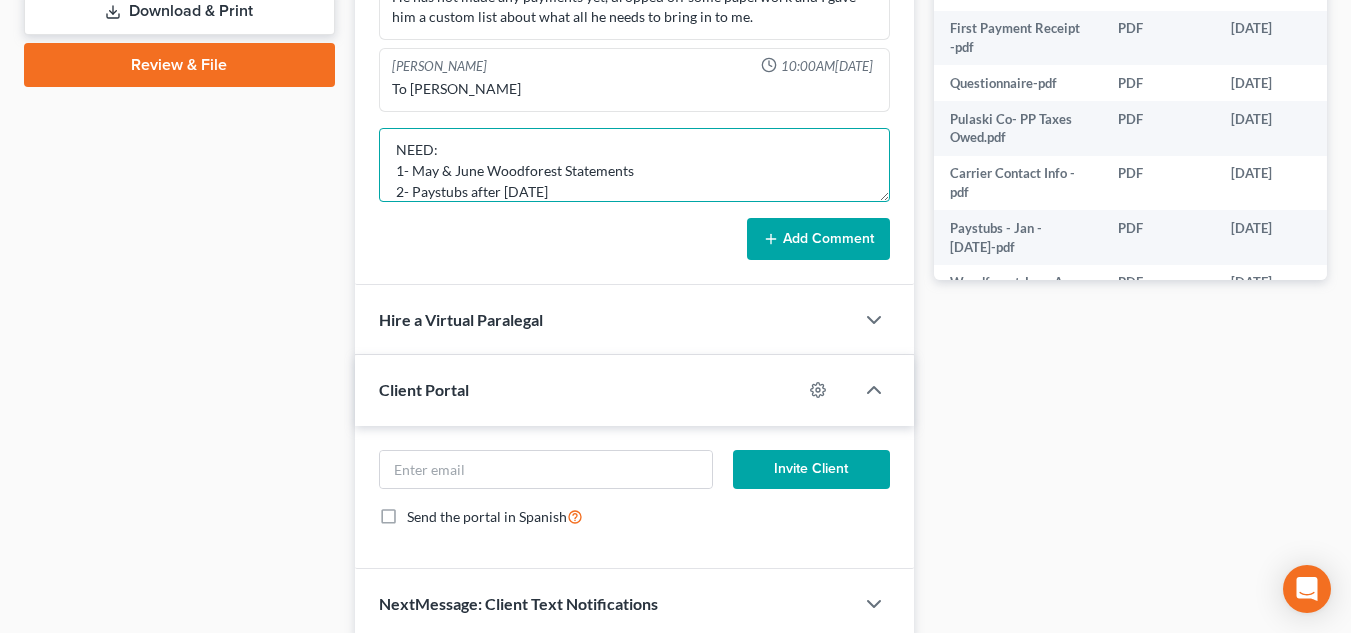 scroll, scrollTop: 47, scrollLeft: 0, axis: vertical 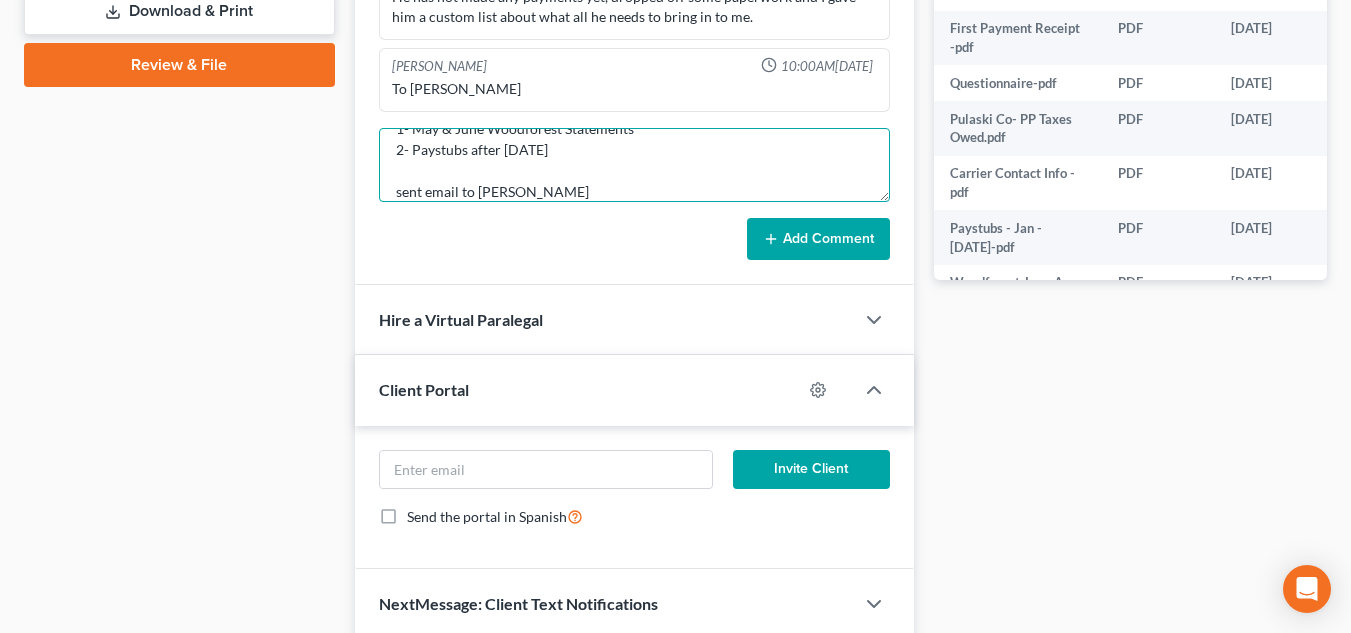 type on "NEED:
1- May & June Woodforest Statements
2- Paystubs after June 20
sent email to Rachel" 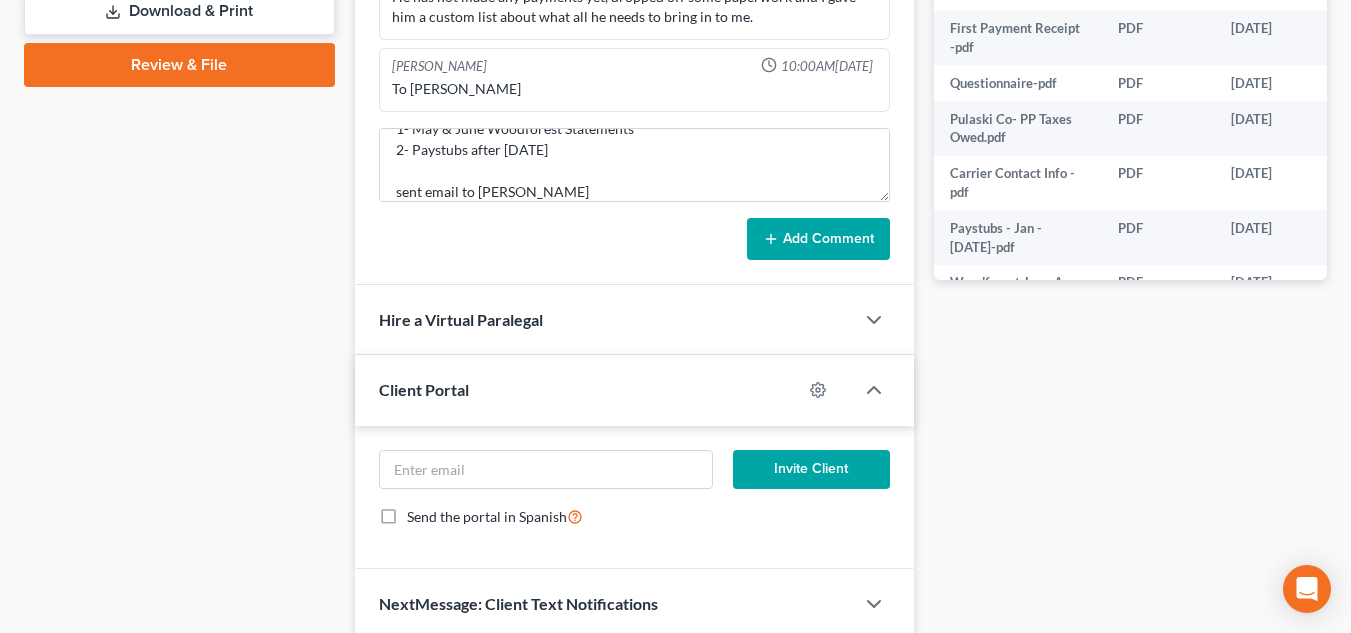 click on "Add Comment" at bounding box center (818, 239) 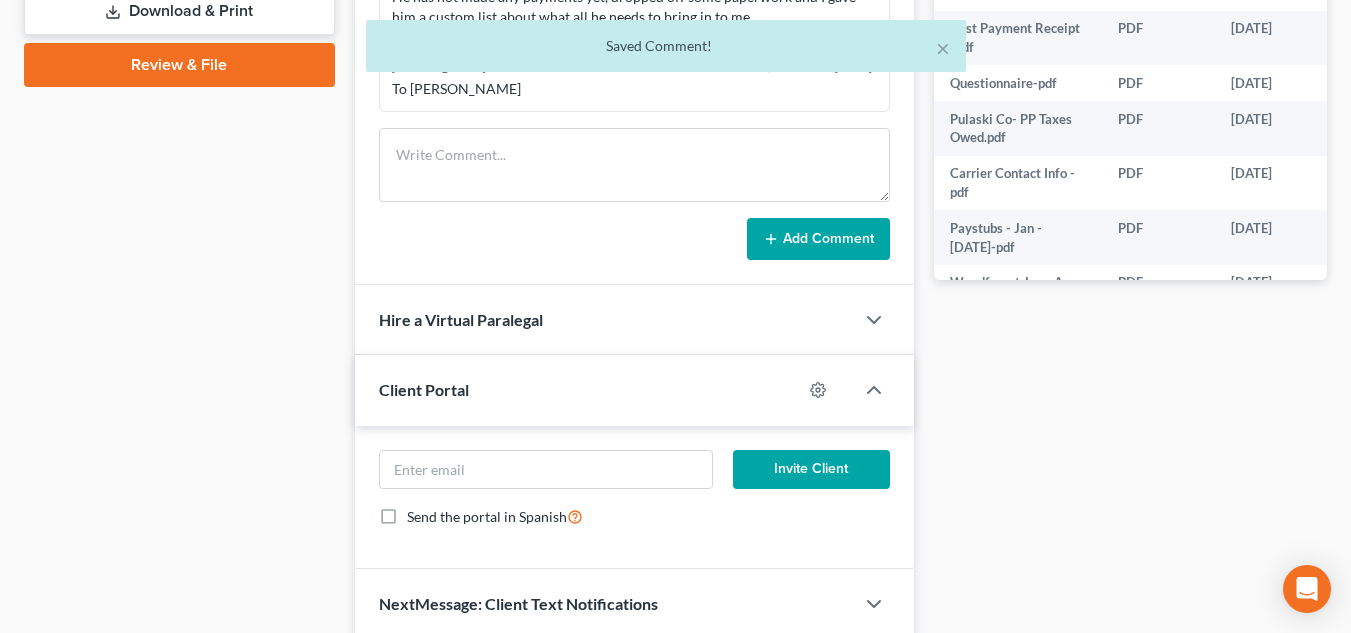 scroll, scrollTop: 0, scrollLeft: 0, axis: both 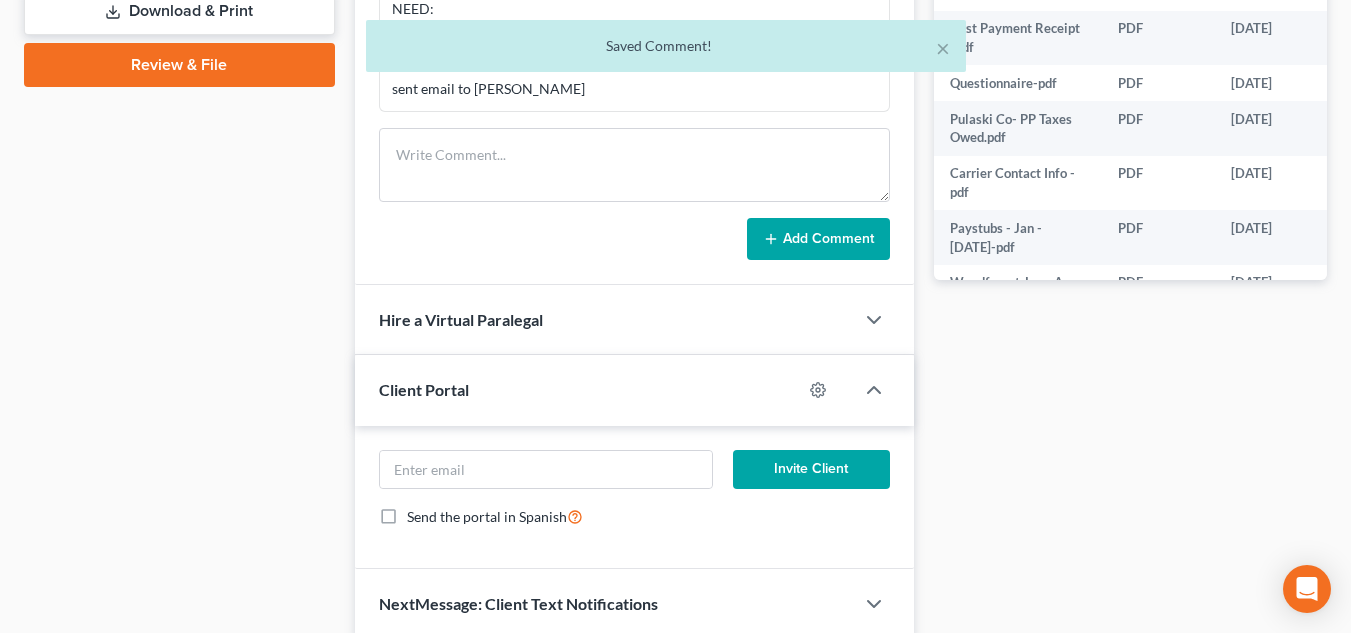 click at bounding box center [884, 390] 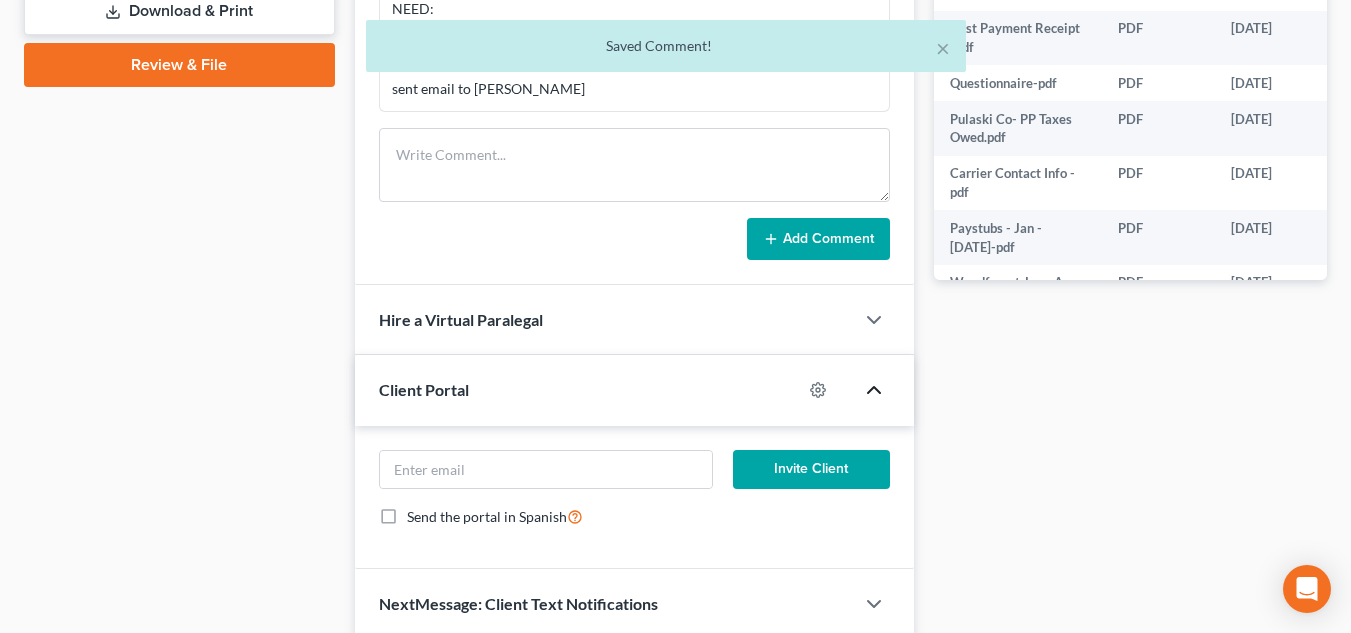 click 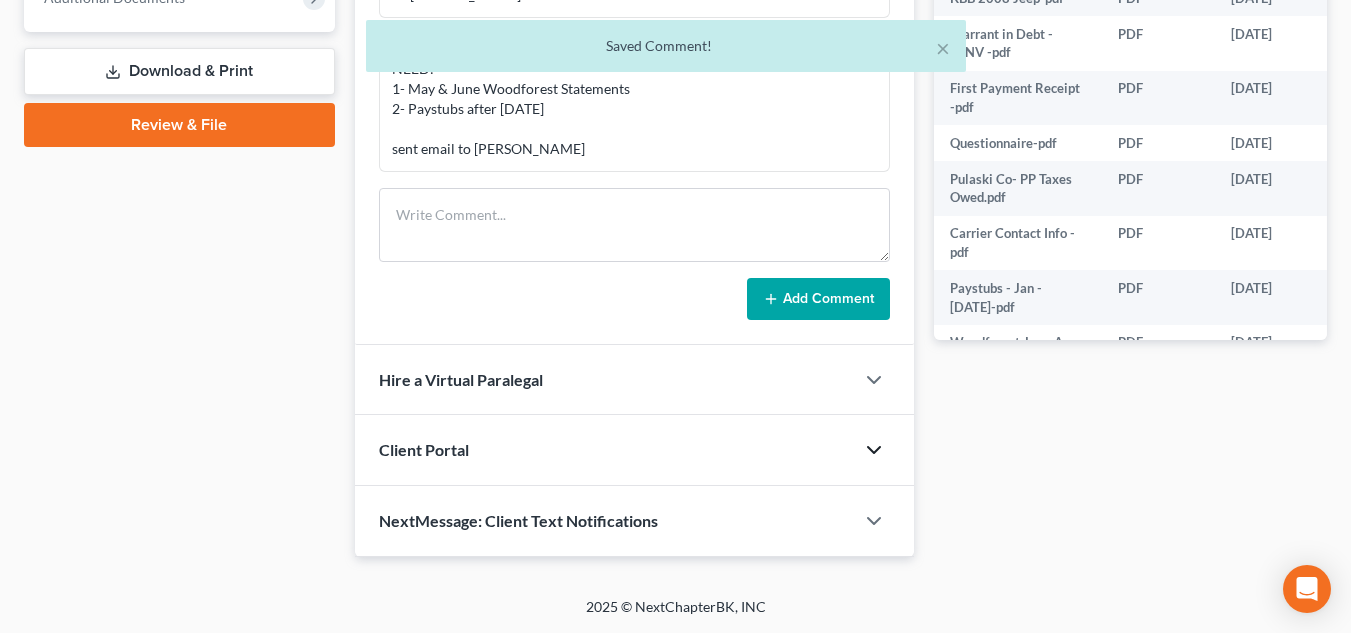 scroll, scrollTop: 839, scrollLeft: 0, axis: vertical 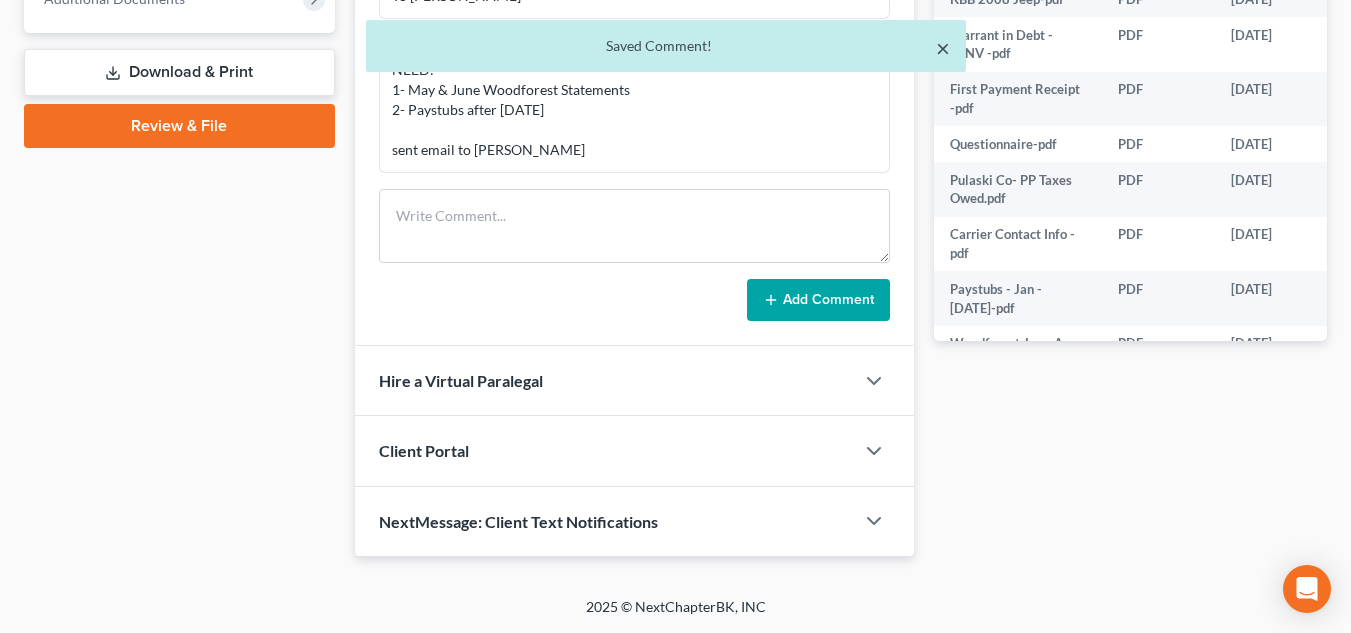 click on "×" at bounding box center (943, 48) 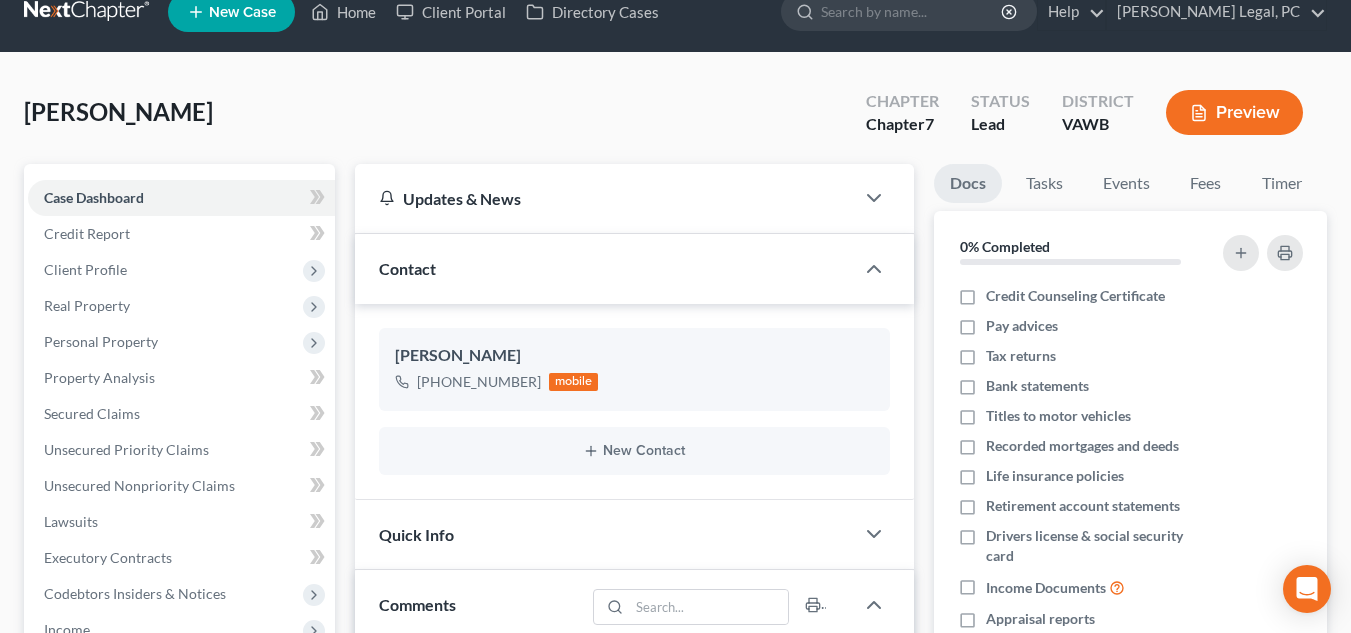 scroll, scrollTop: 0, scrollLeft: 0, axis: both 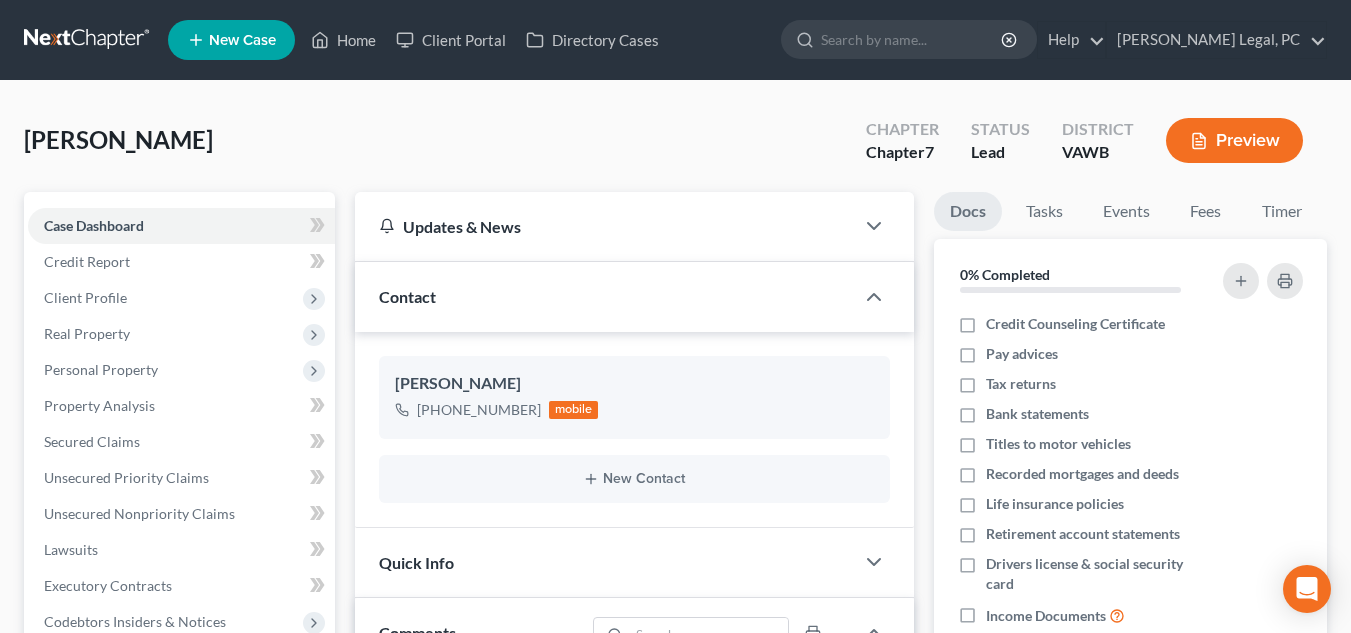 click at bounding box center [88, 40] 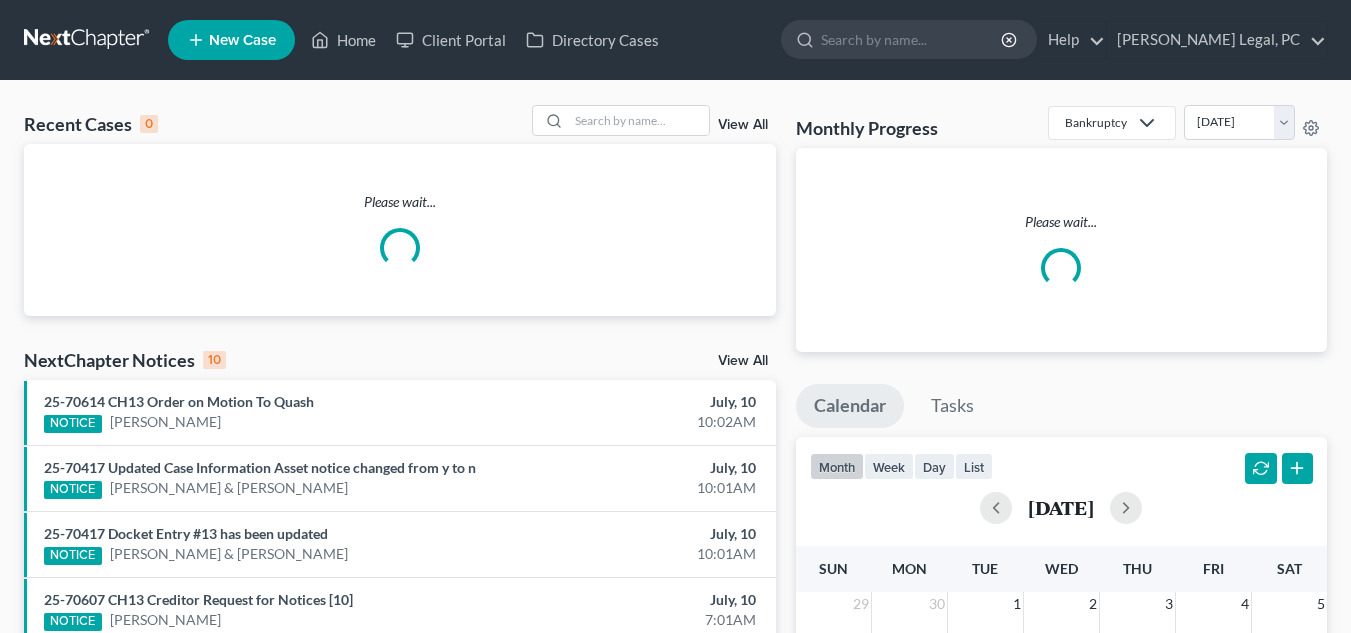 scroll, scrollTop: 0, scrollLeft: 0, axis: both 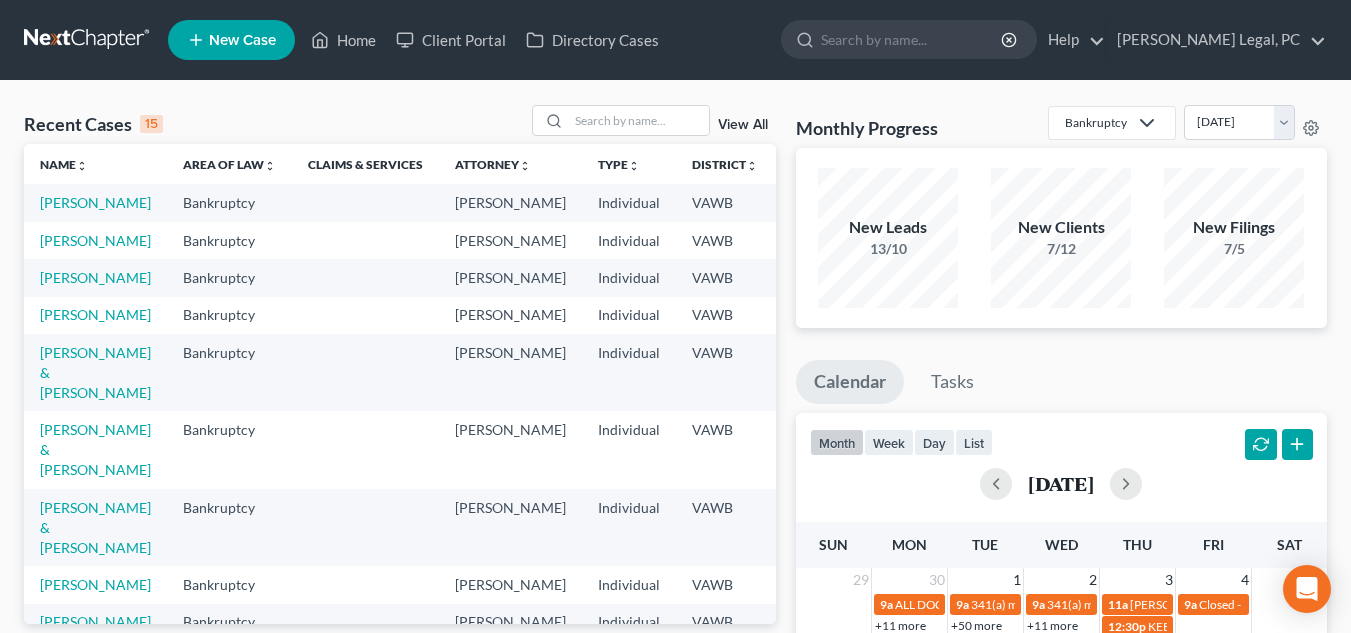 click on "Recent Cases 15         View All" at bounding box center (400, 124) 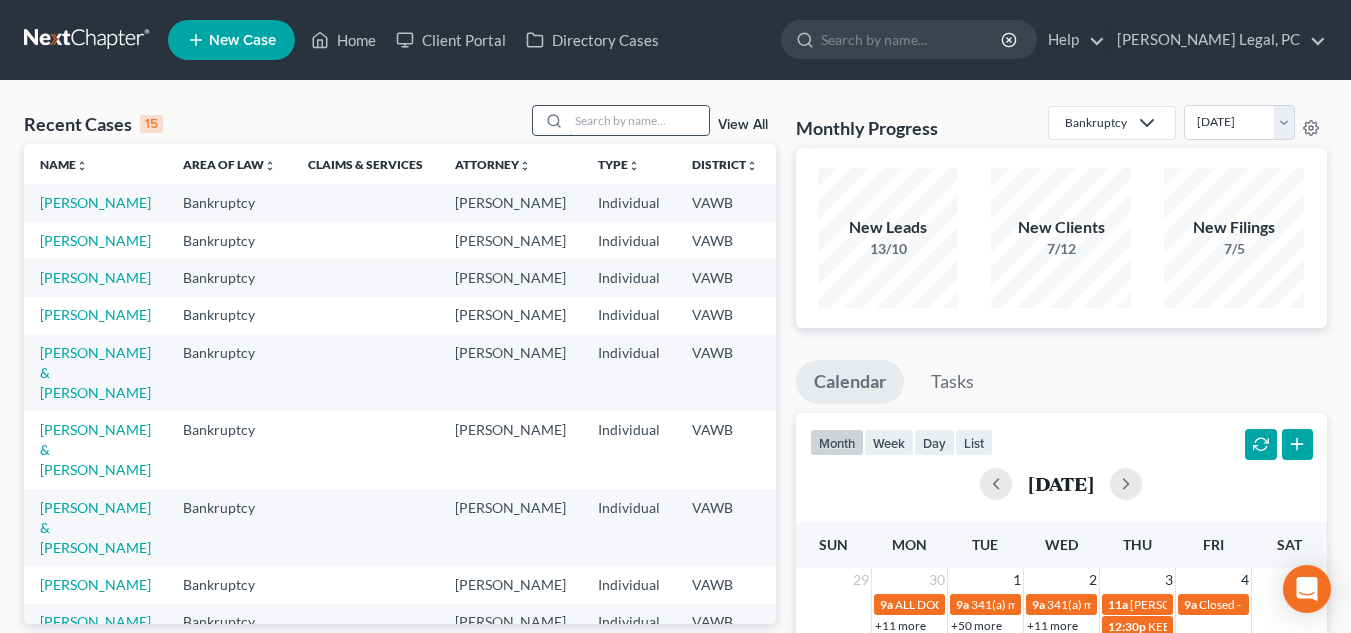click at bounding box center [639, 120] 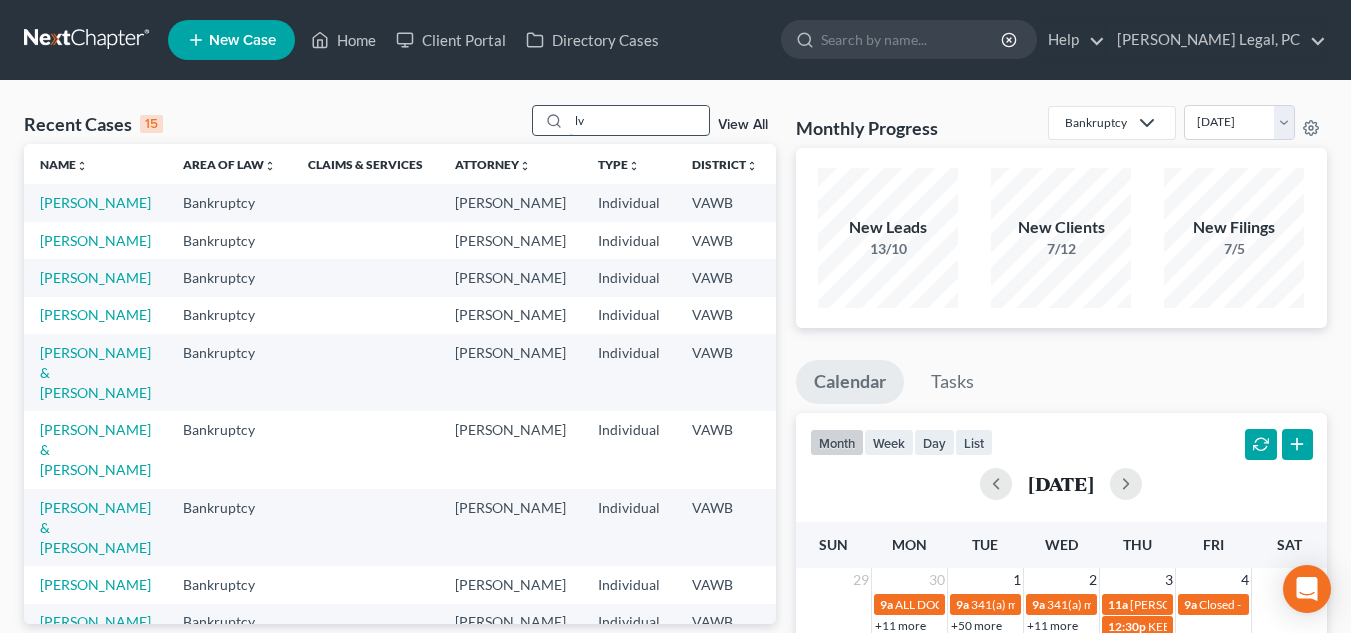 type on "l" 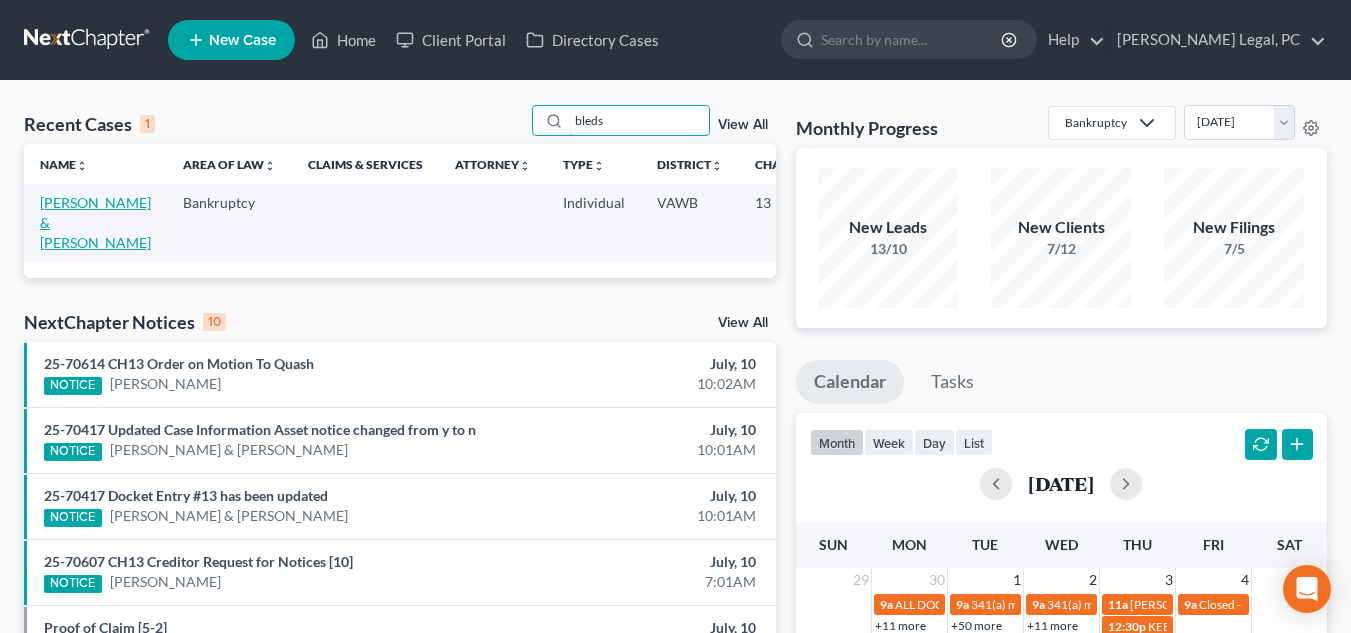 type on "bleds" 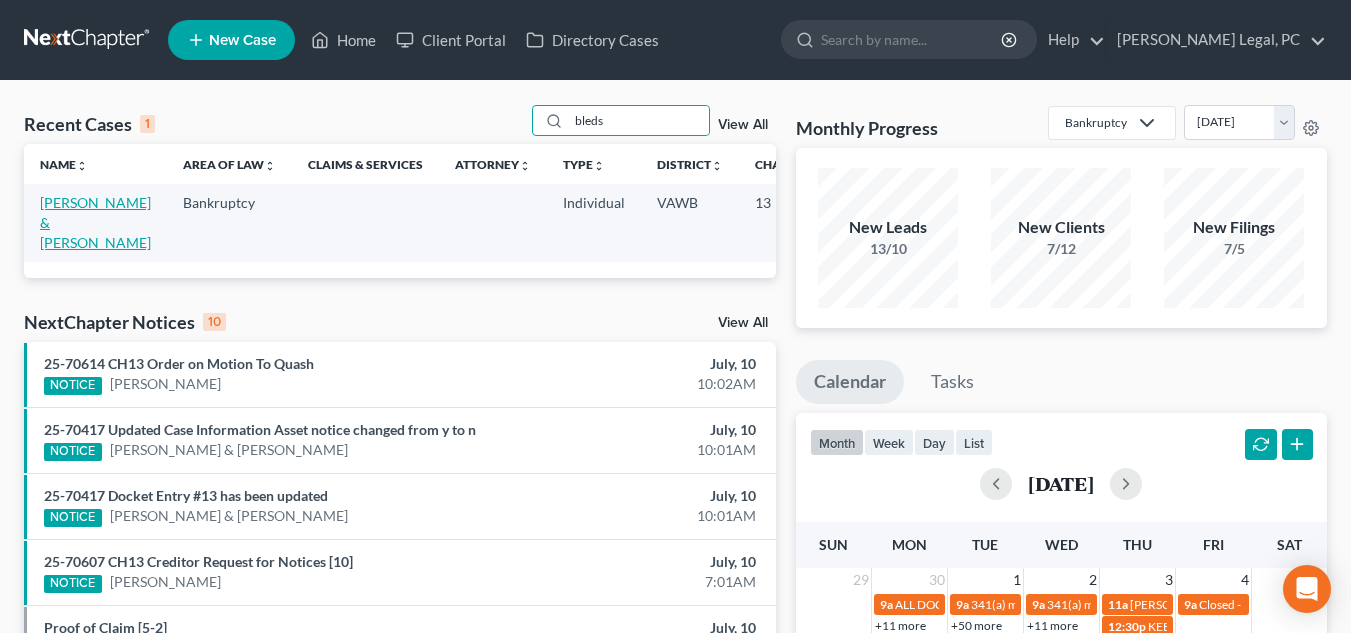 click on "[PERSON_NAME] & [PERSON_NAME]" at bounding box center [95, 222] 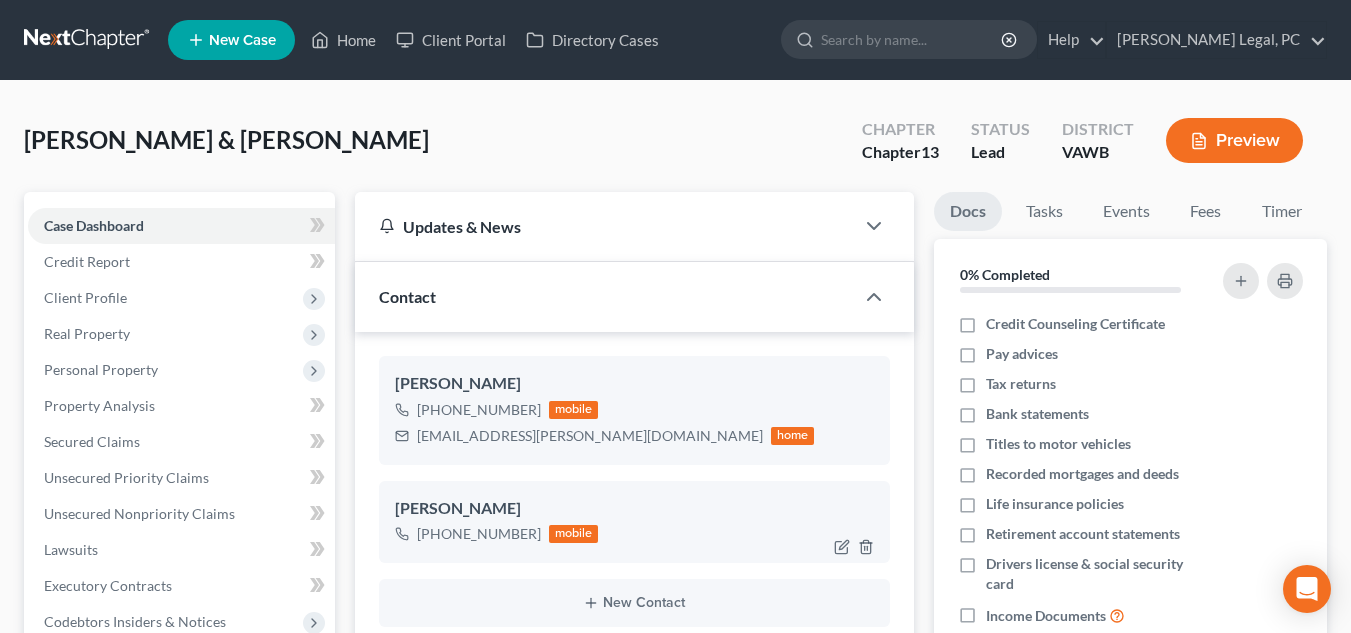 scroll, scrollTop: 398, scrollLeft: 0, axis: vertical 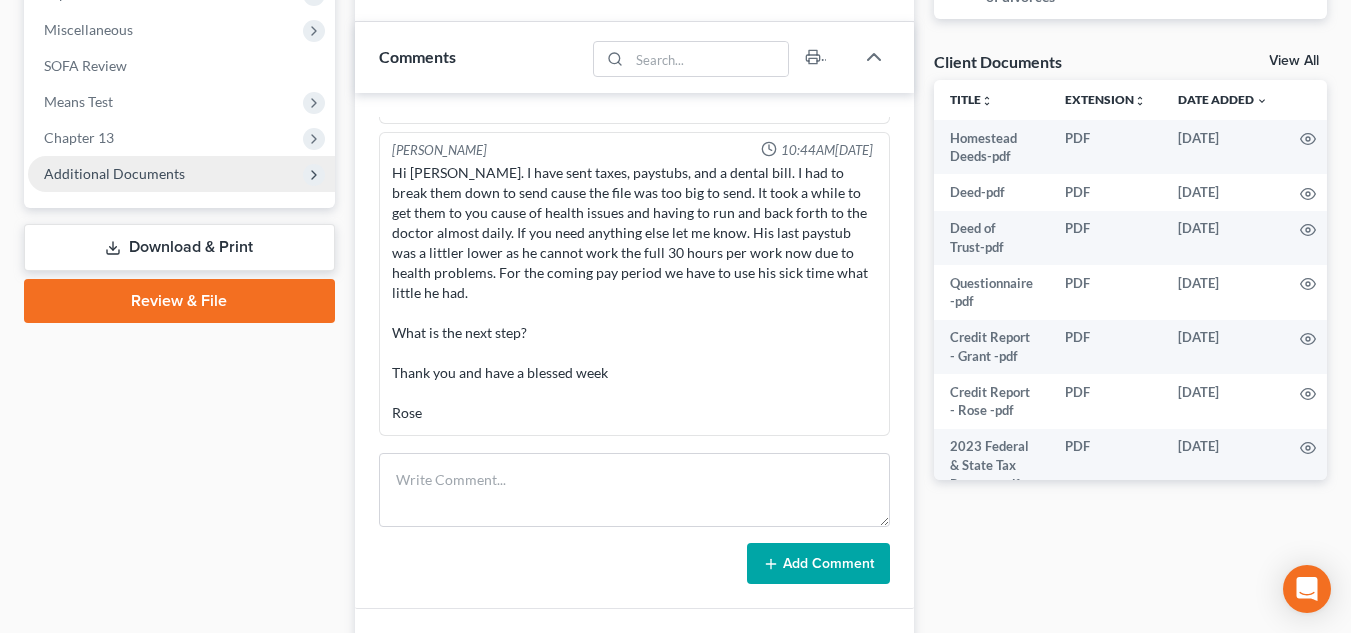 click on "Additional Documents" at bounding box center (181, 174) 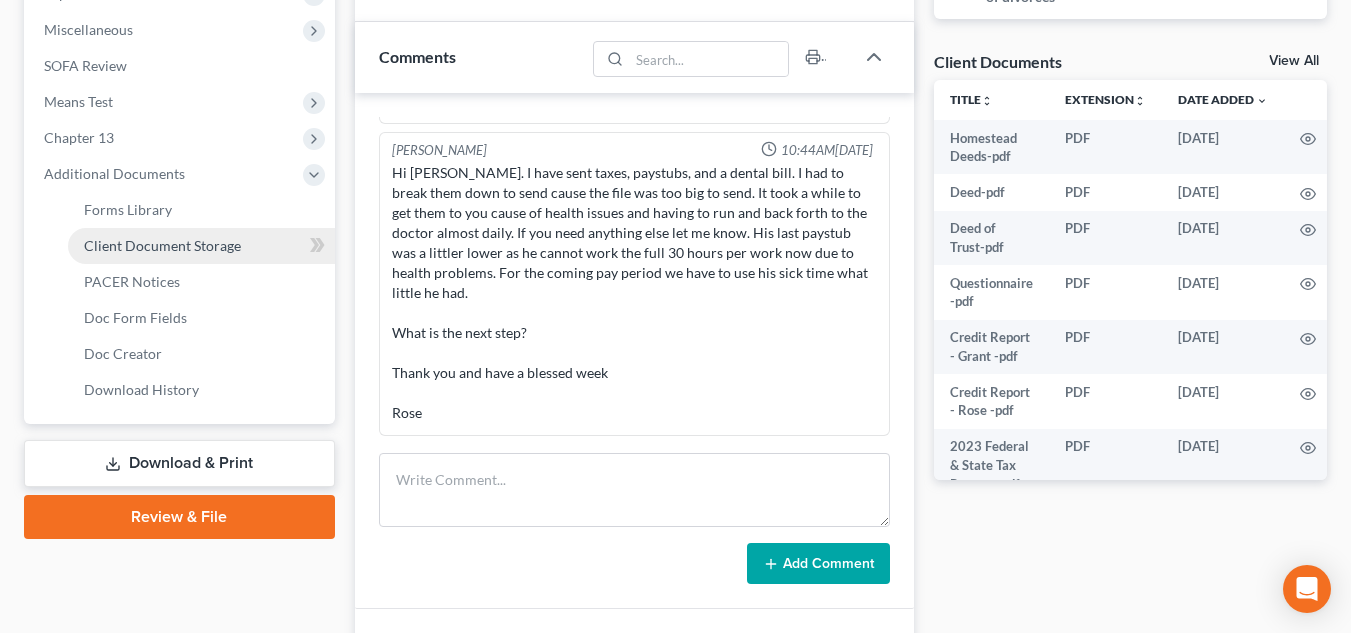 click on "Client Document Storage" at bounding box center (201, 246) 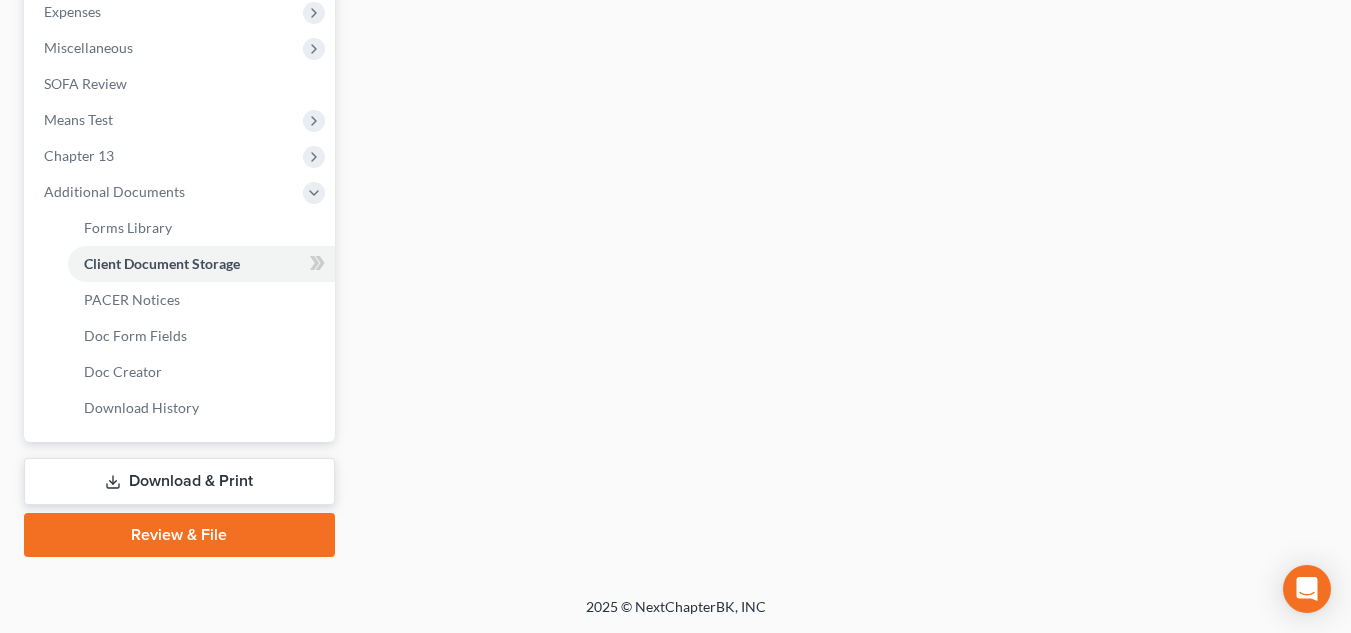 scroll, scrollTop: 608, scrollLeft: 0, axis: vertical 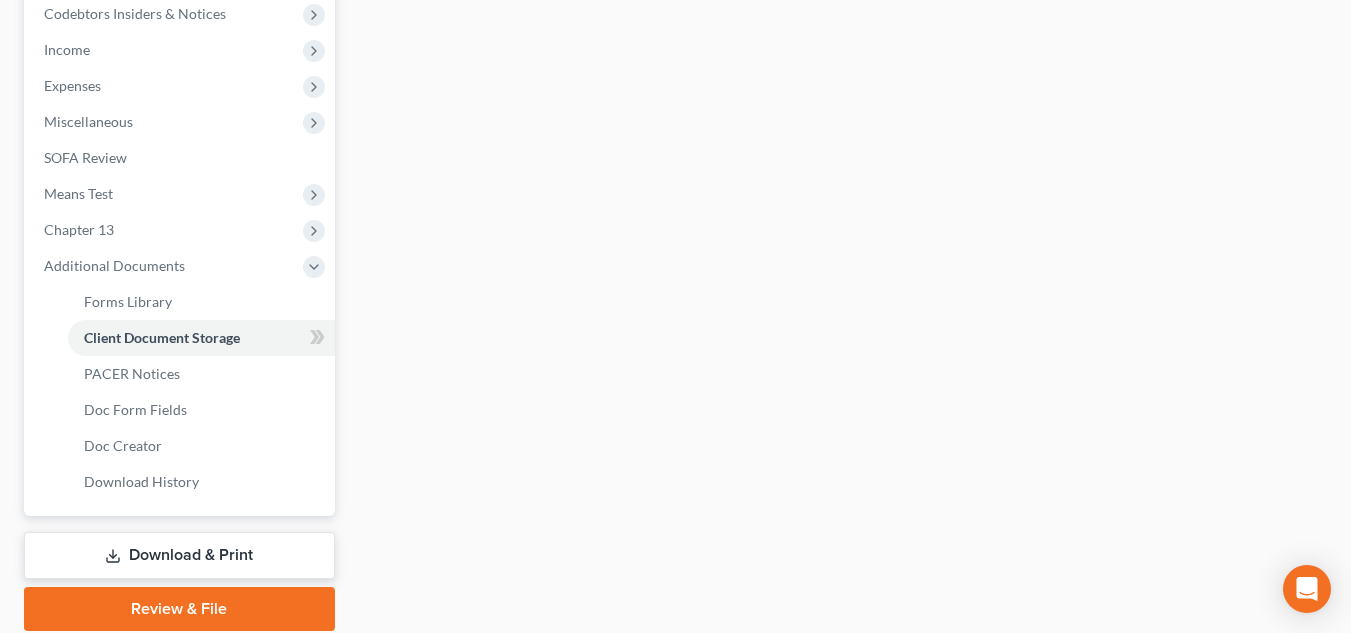 select on "0" 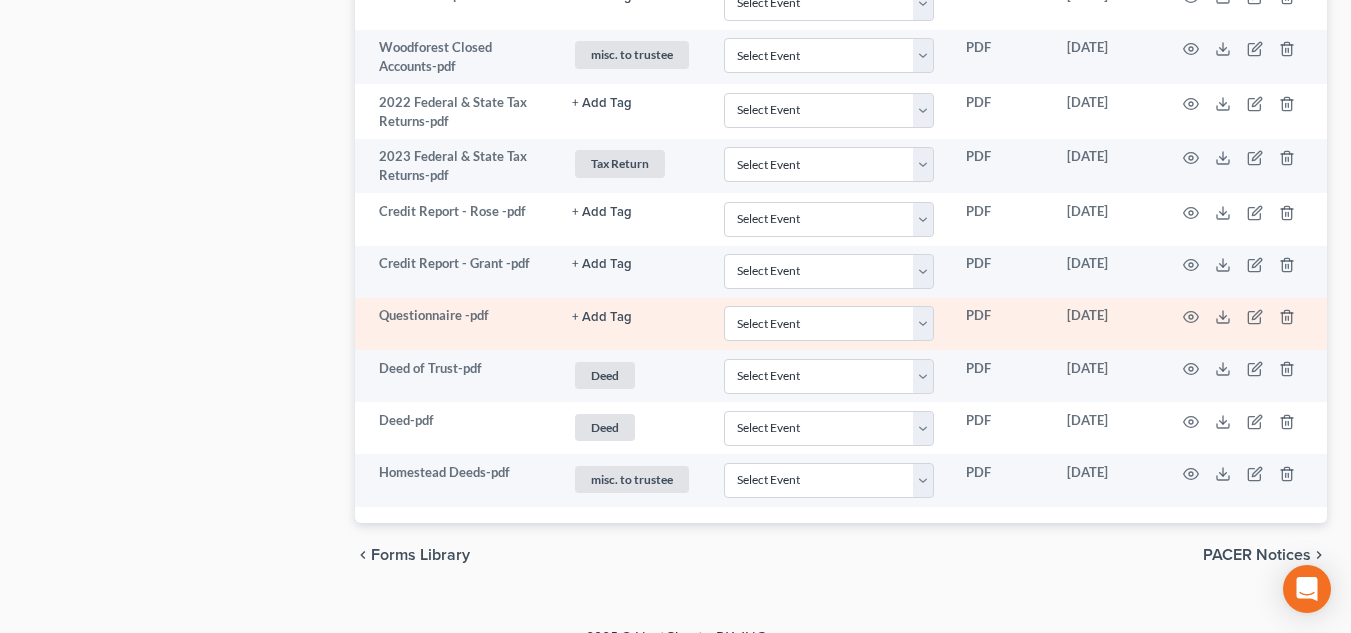 scroll, scrollTop: 1378, scrollLeft: 0, axis: vertical 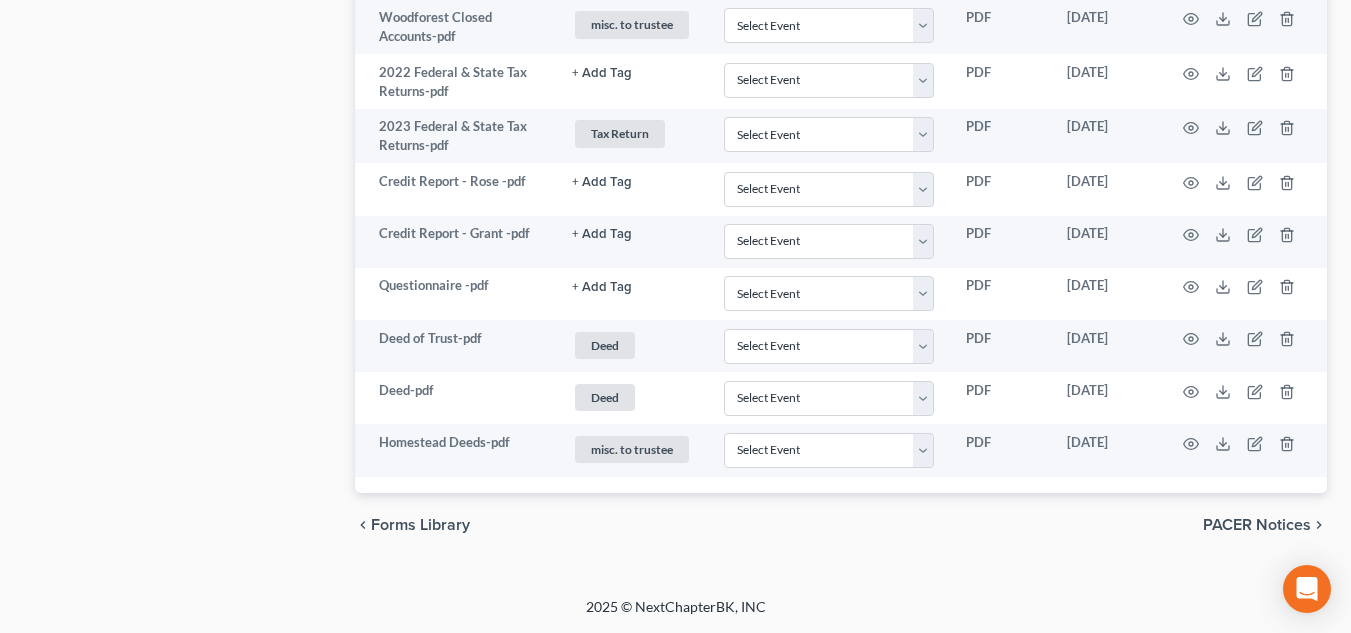 click on "Forms Library
Client Document Storage
PACER Notices
Doc Form Fields
Doc Creator
Download History
Client Document Storage
Batch Download
Upload client documents and access files anywhere. These documents will be available when you are ready to file with the court. Please use discretion in determining the types of client information you will be storing in NextChapter.
Add File
or drop files here
Attachment TYPE unfold_more NONE 2nd Course Bank Stmt Car Title Deed DL and SS Card Hearing misc. to trustee Notice pay Paystubs Proof of Claim Retirement Tax Return Event Code  Extension Date added CCC- Rose + Add Tag Select an option or create one 2nd Course Bank Stmt Car Title Deed DL and SS Card Hearing misc. to trustee Notice pay Paystubs Proof of Claim Retirement Tax Return Select Event Certificate of Credit Counseling PDF [DATE] CCC- Grant + Add Tag 2nd Course Bank Stmt Deed" at bounding box center (841, -314) 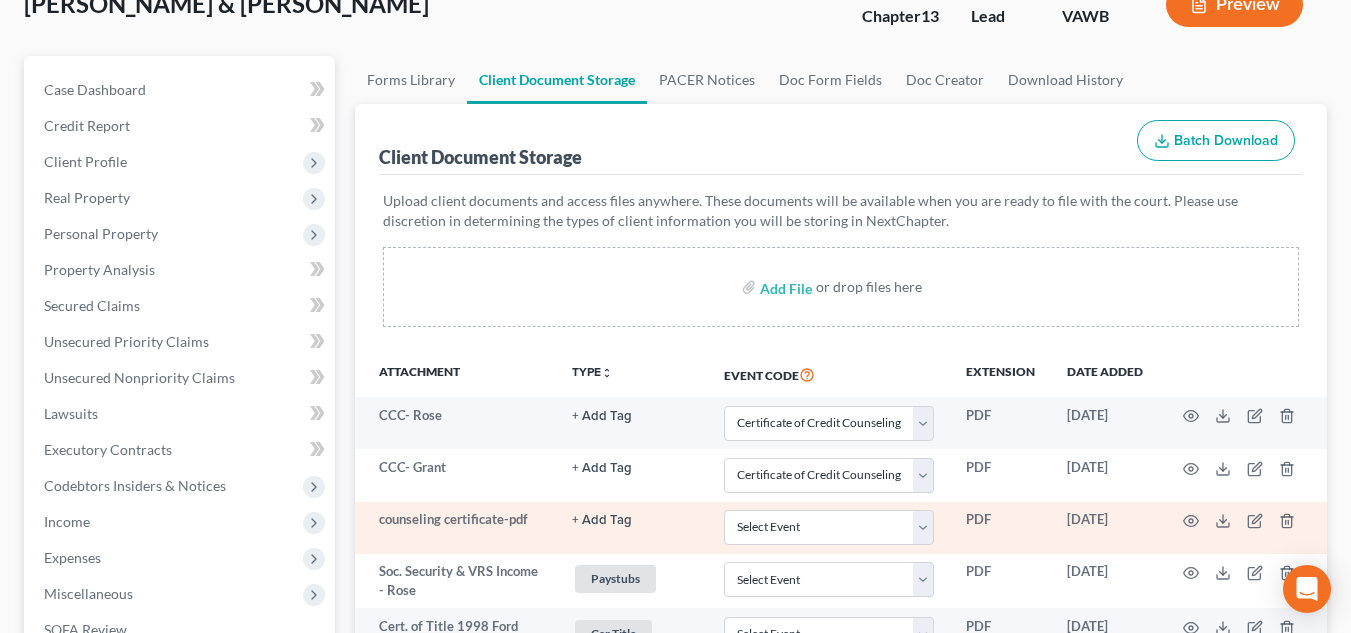 scroll, scrollTop: 0, scrollLeft: 0, axis: both 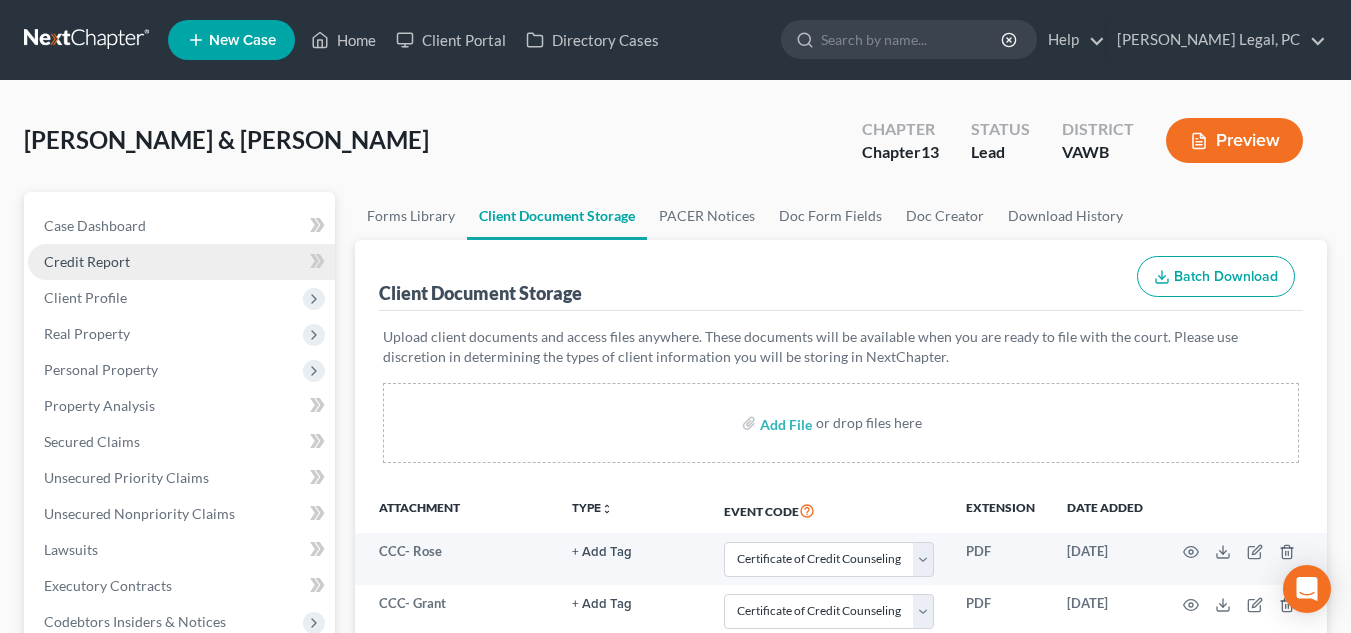 click on "Credit Report" at bounding box center [181, 262] 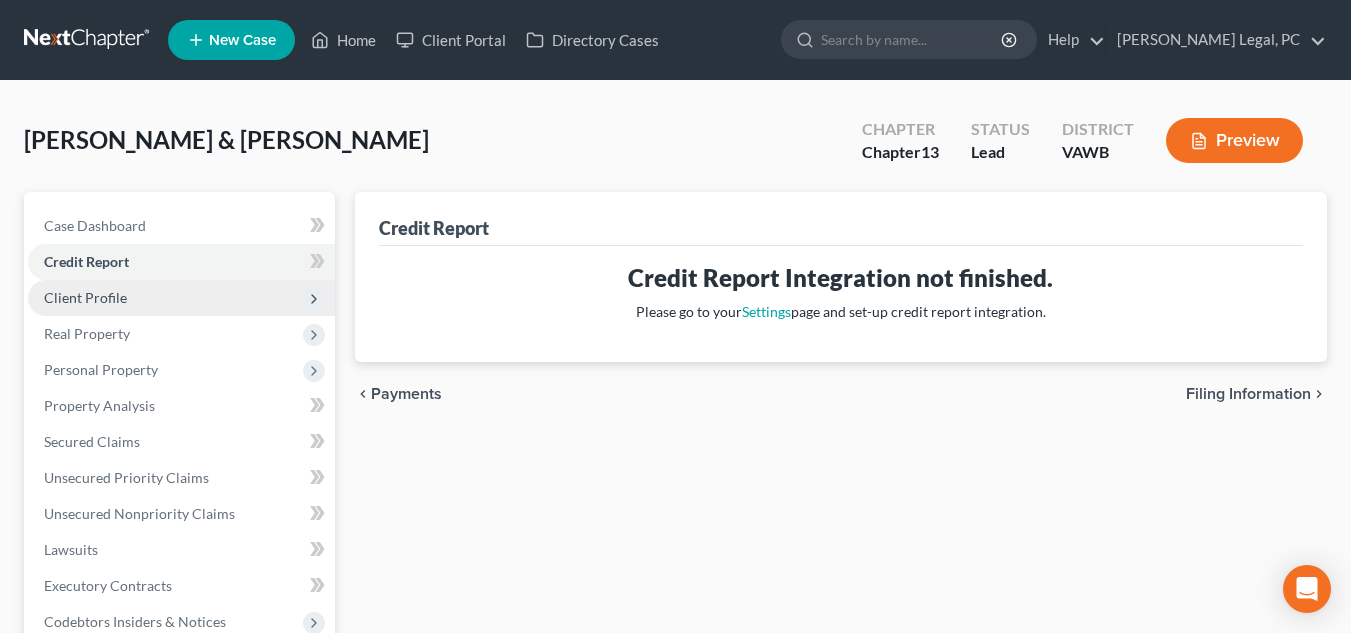 click on "Client Profile" at bounding box center [181, 298] 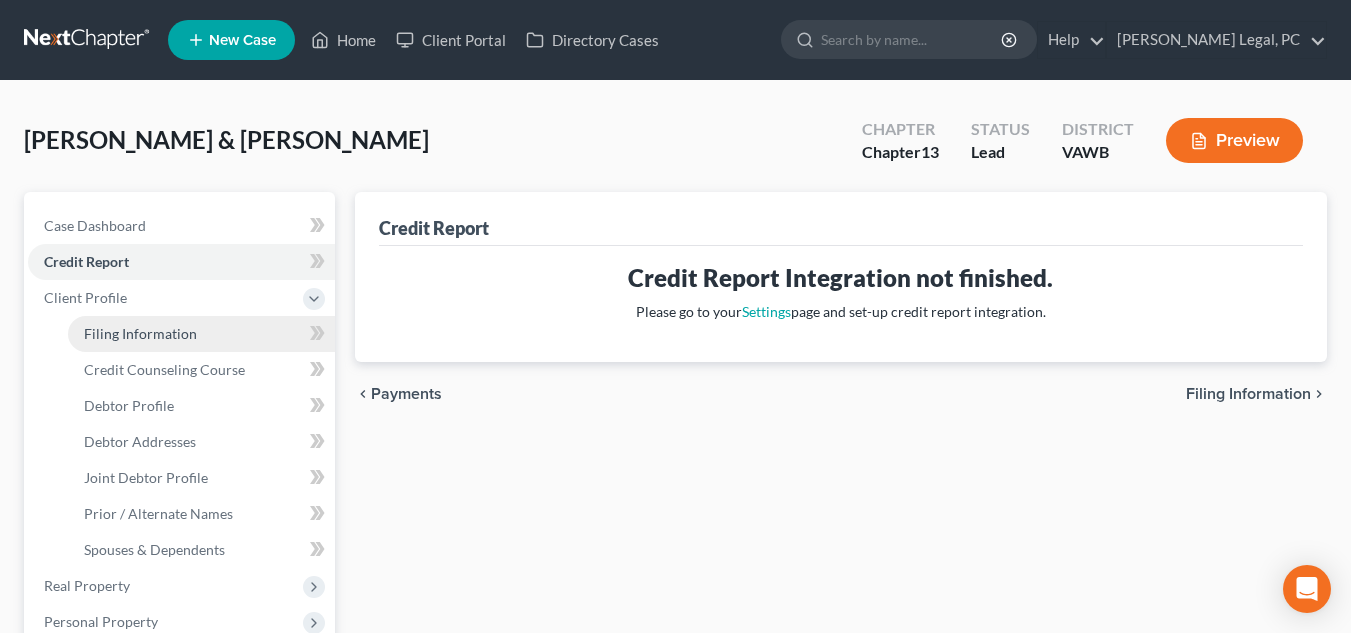 click on "Filing Information" at bounding box center [140, 333] 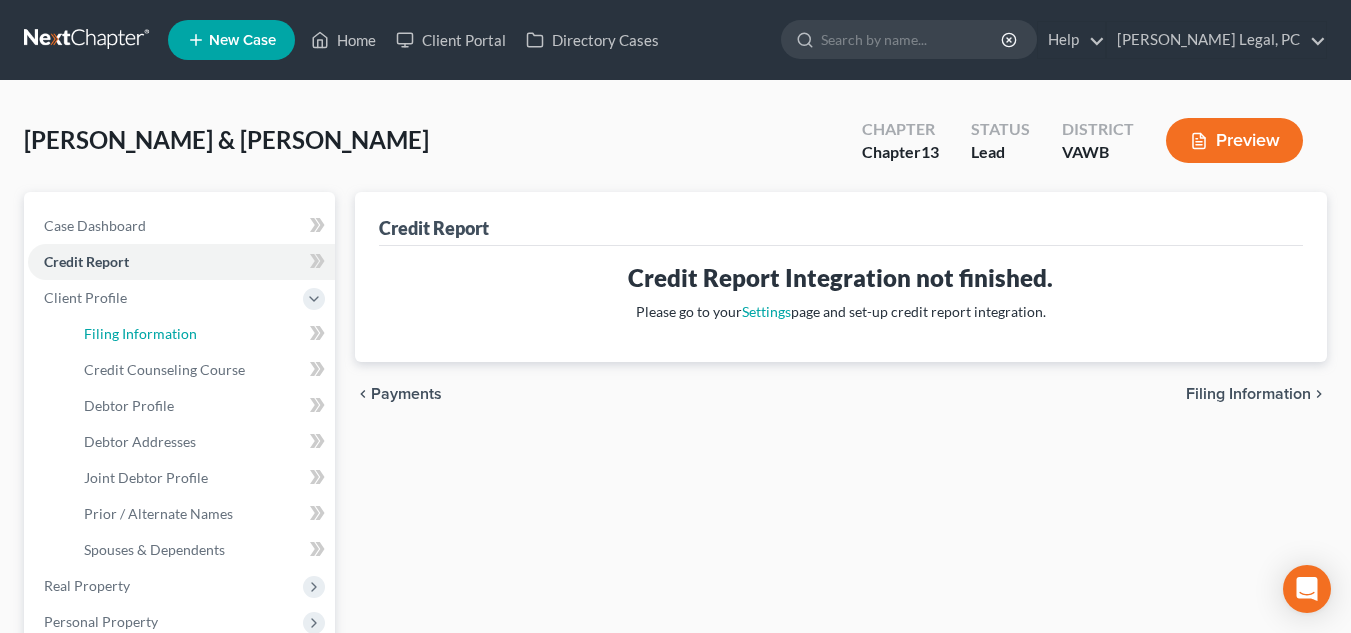 select on "1" 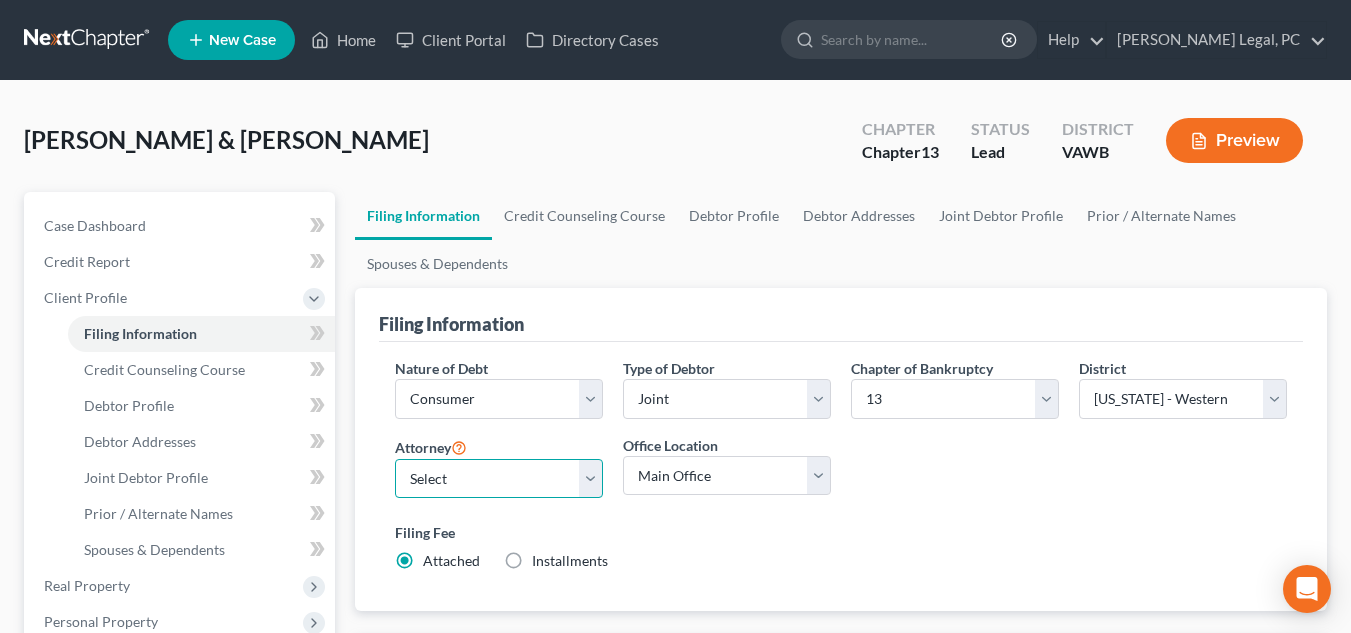 click on "Select [PERSON_NAME] - VAWB [PERSON_NAME] - VAWB" at bounding box center [499, 479] 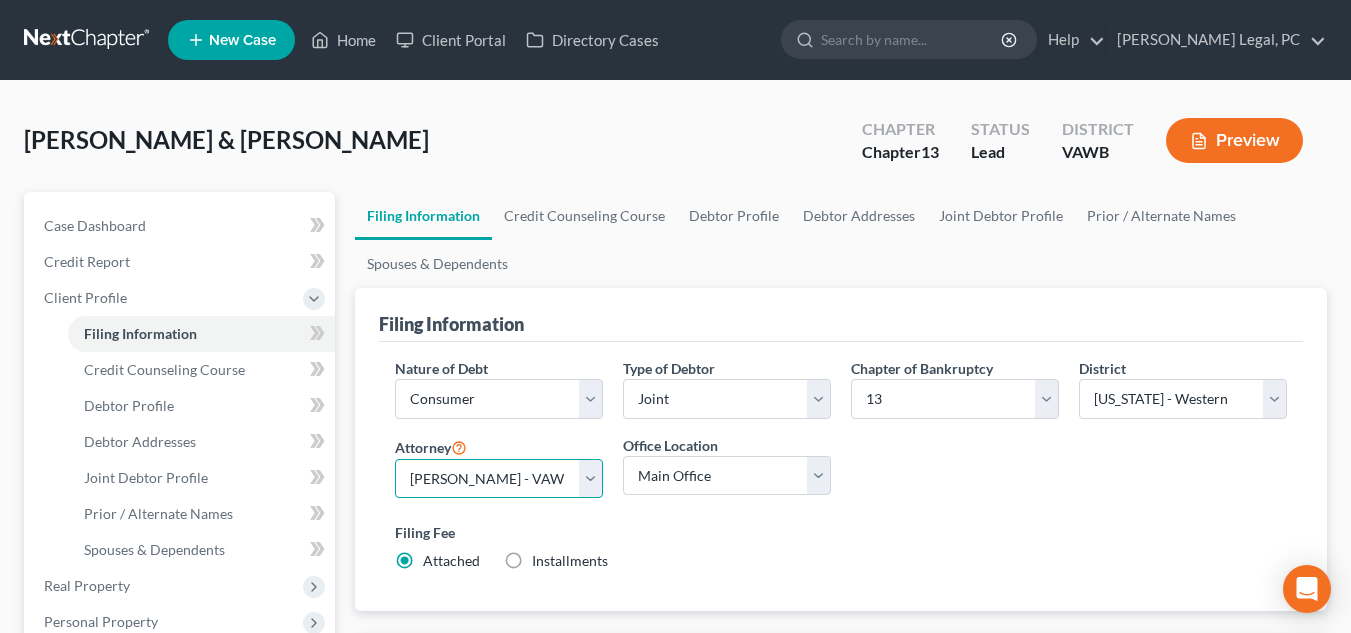click on "Select [PERSON_NAME] - VAWB [PERSON_NAME] - VAWB" at bounding box center (499, 479) 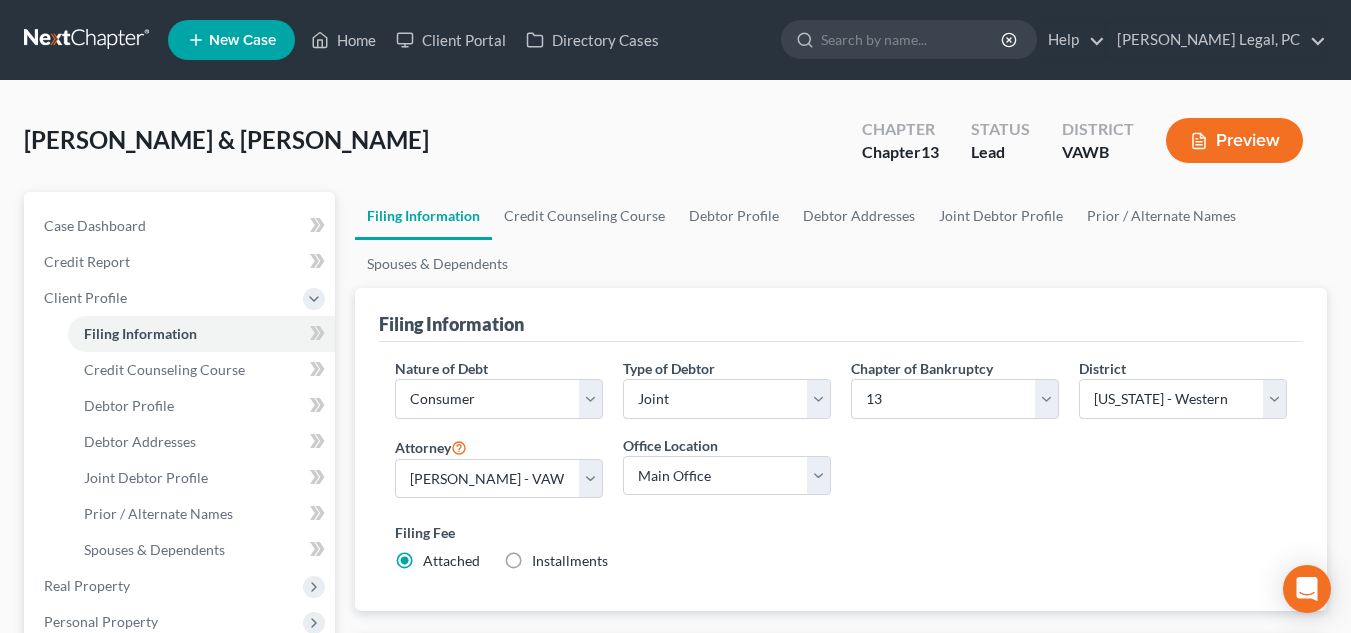 click on "Filing Fee  Attached Installments Installments" at bounding box center [841, 546] 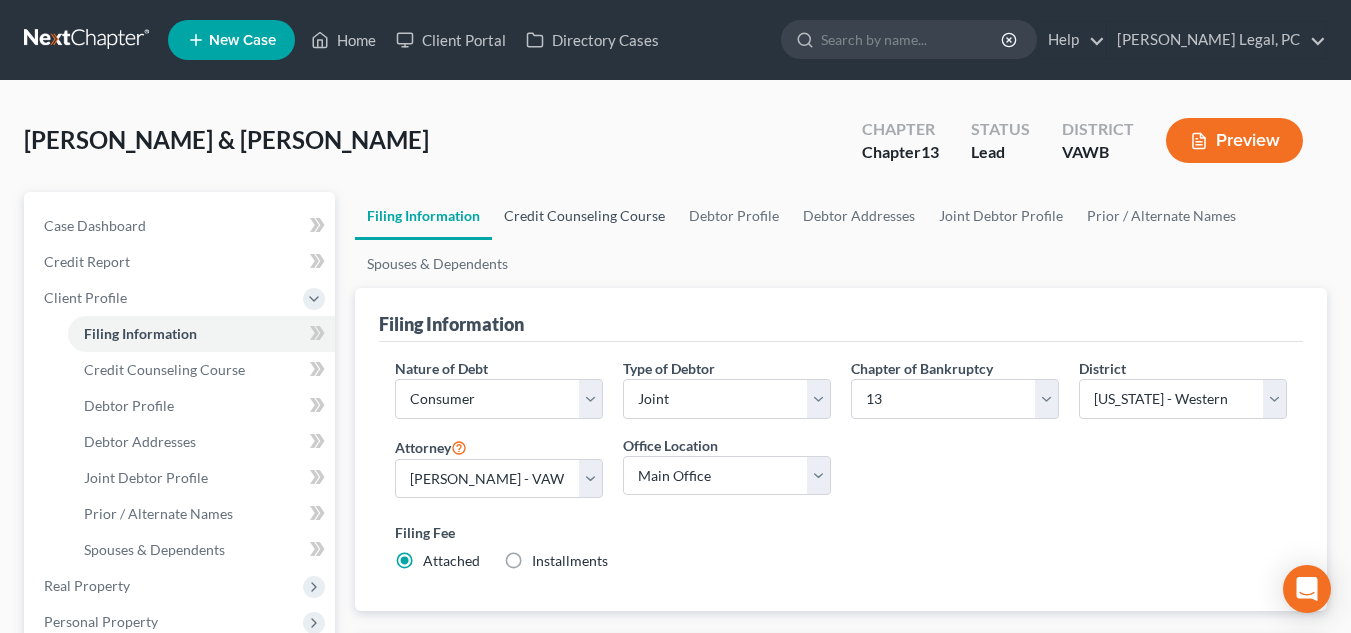 click on "Credit Counseling Course" at bounding box center [584, 216] 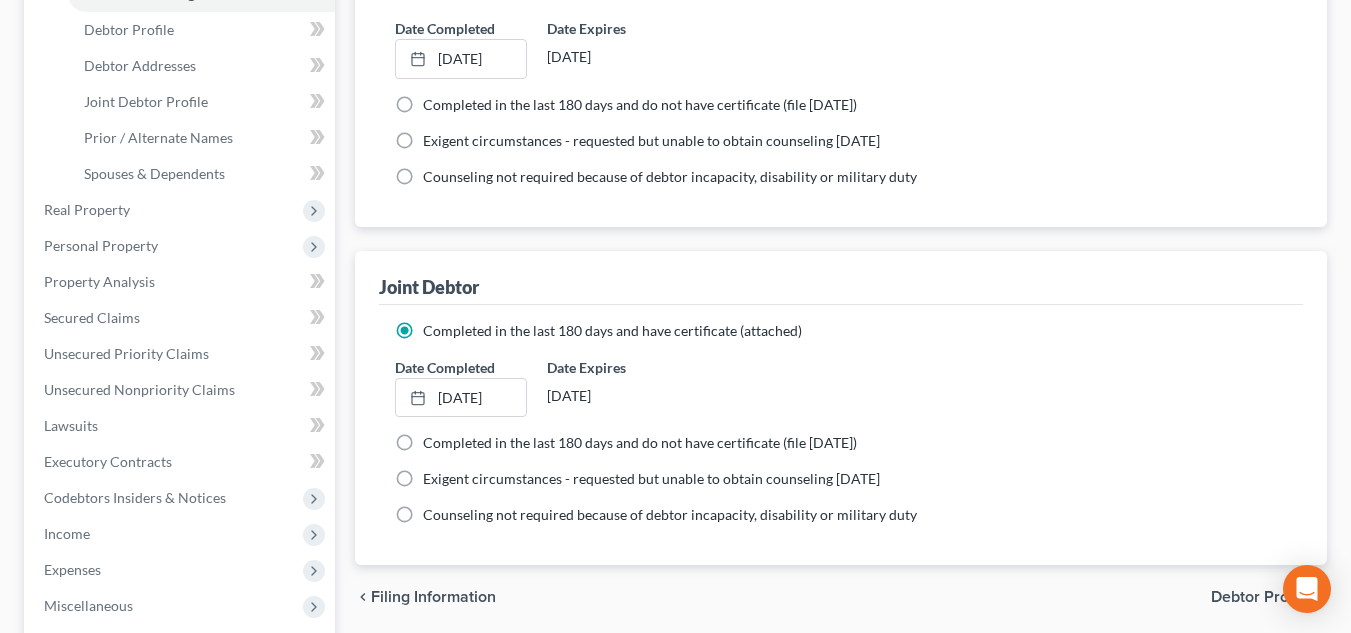 scroll, scrollTop: 400, scrollLeft: 0, axis: vertical 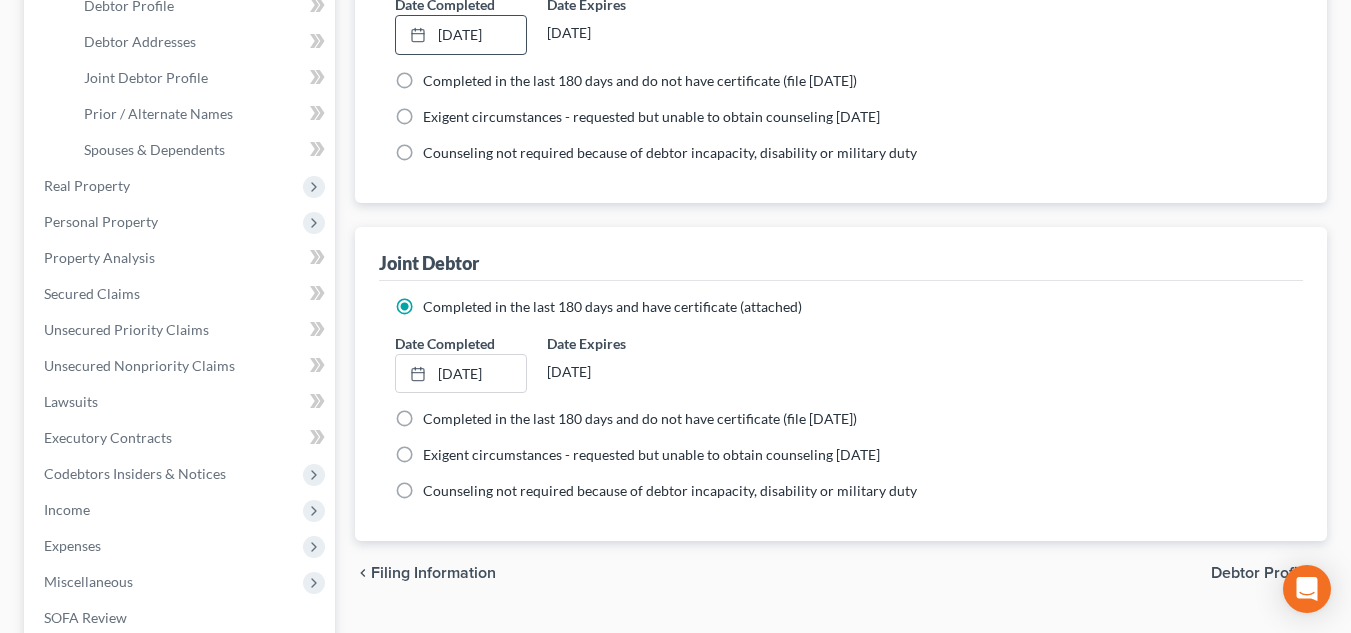 drag, startPoint x: 479, startPoint y: 33, endPoint x: 587, endPoint y: 100, distance: 127.09445 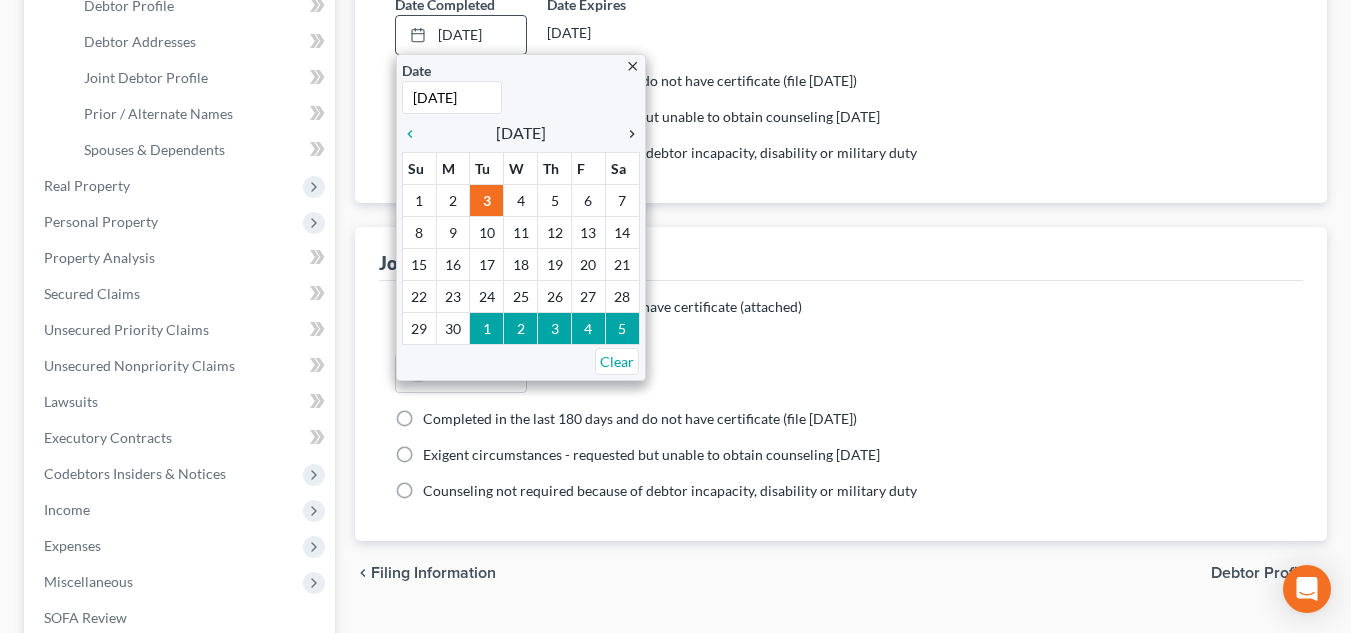 click on "chevron_right" at bounding box center [627, 134] 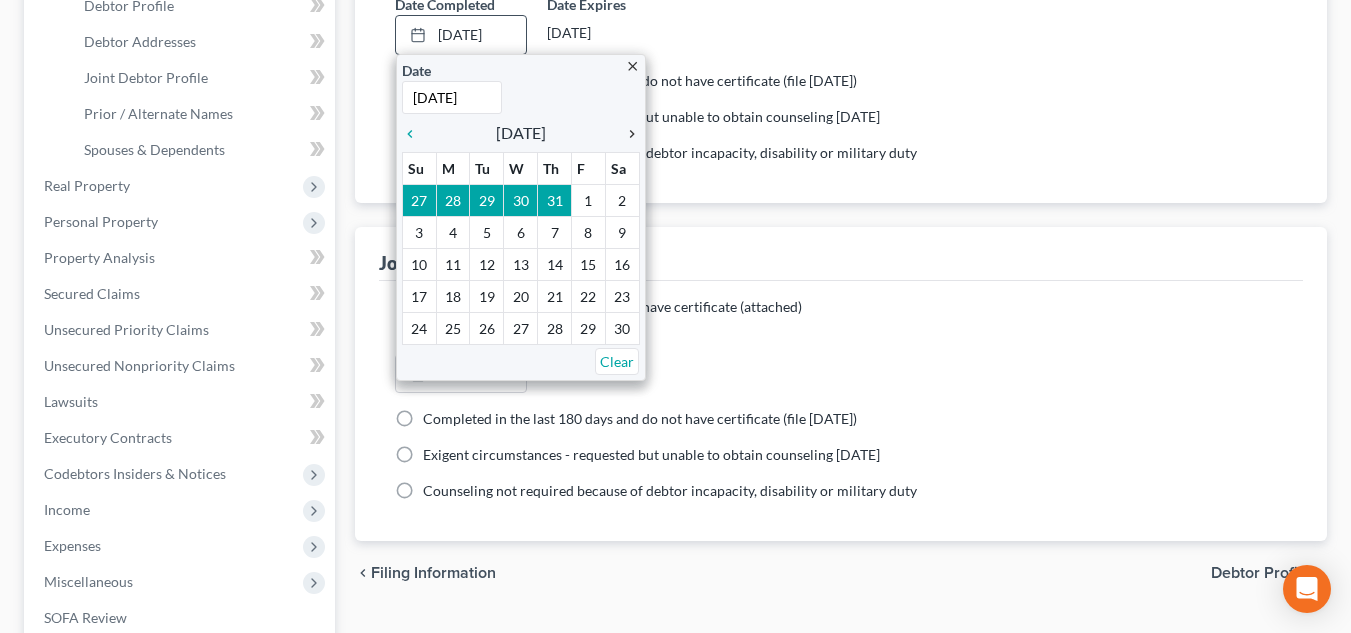 click on "chevron_right" at bounding box center [627, 134] 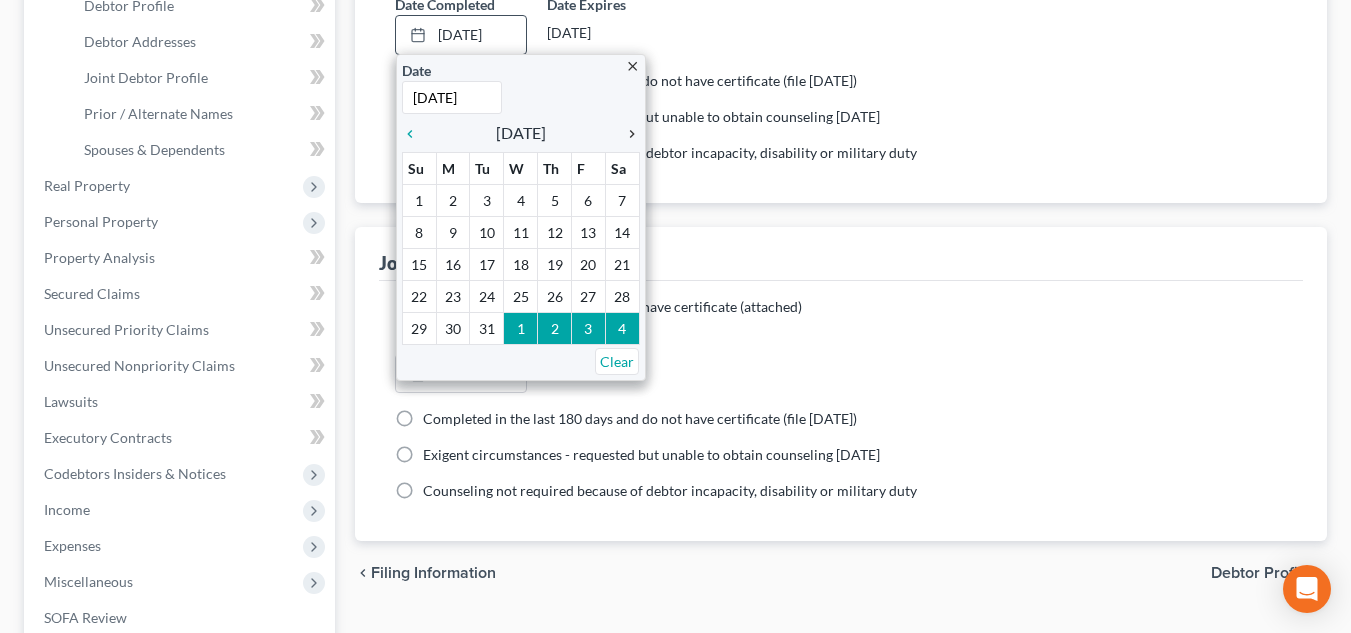 click on "chevron_right" at bounding box center [627, 134] 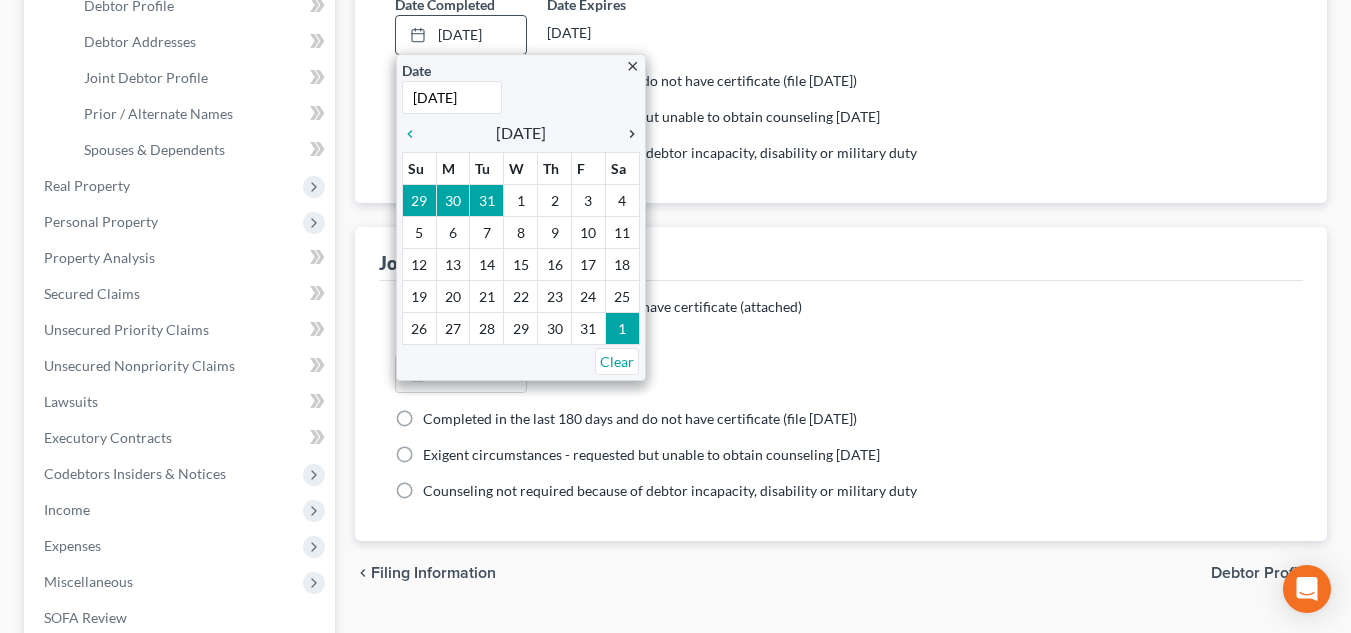 click on "chevron_right" at bounding box center [627, 134] 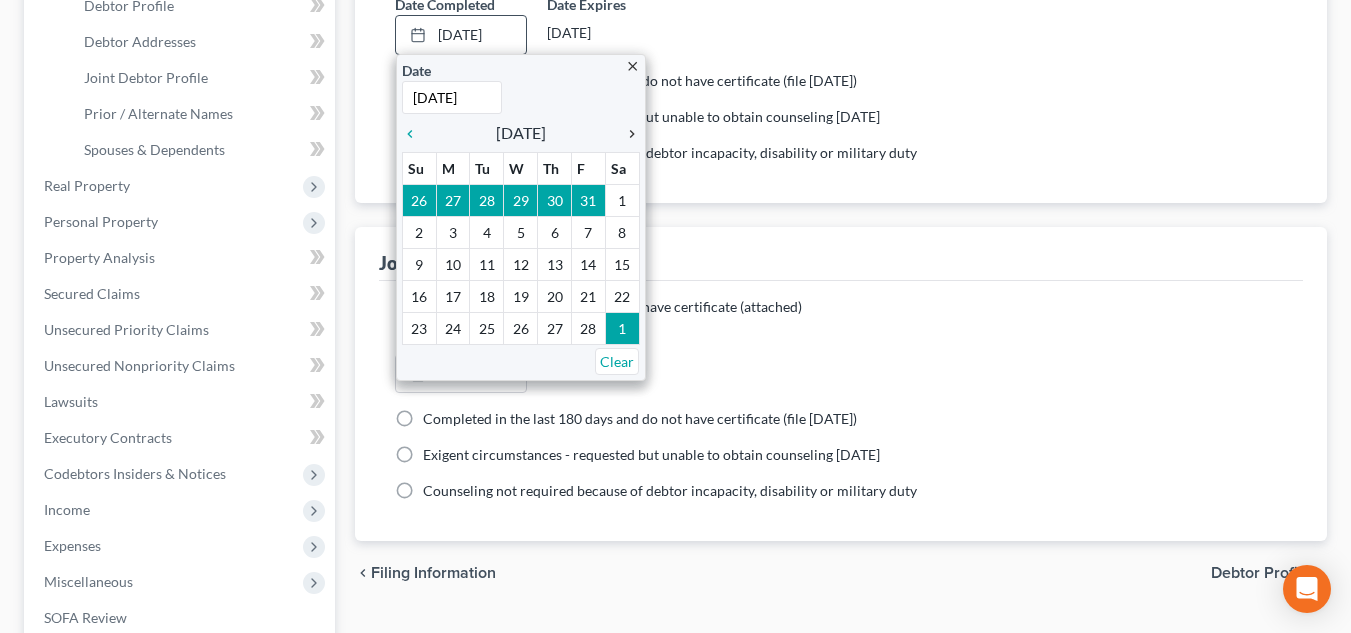 click on "chevron_right" at bounding box center [627, 134] 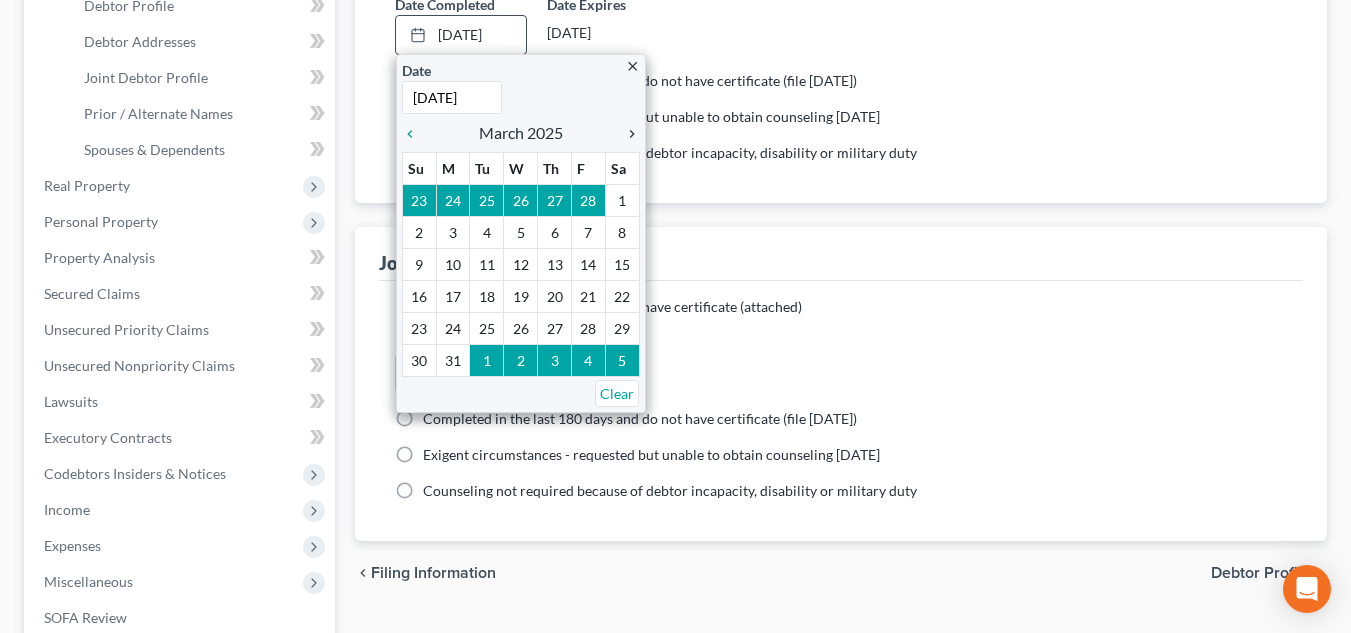 click on "chevron_right" at bounding box center [627, 134] 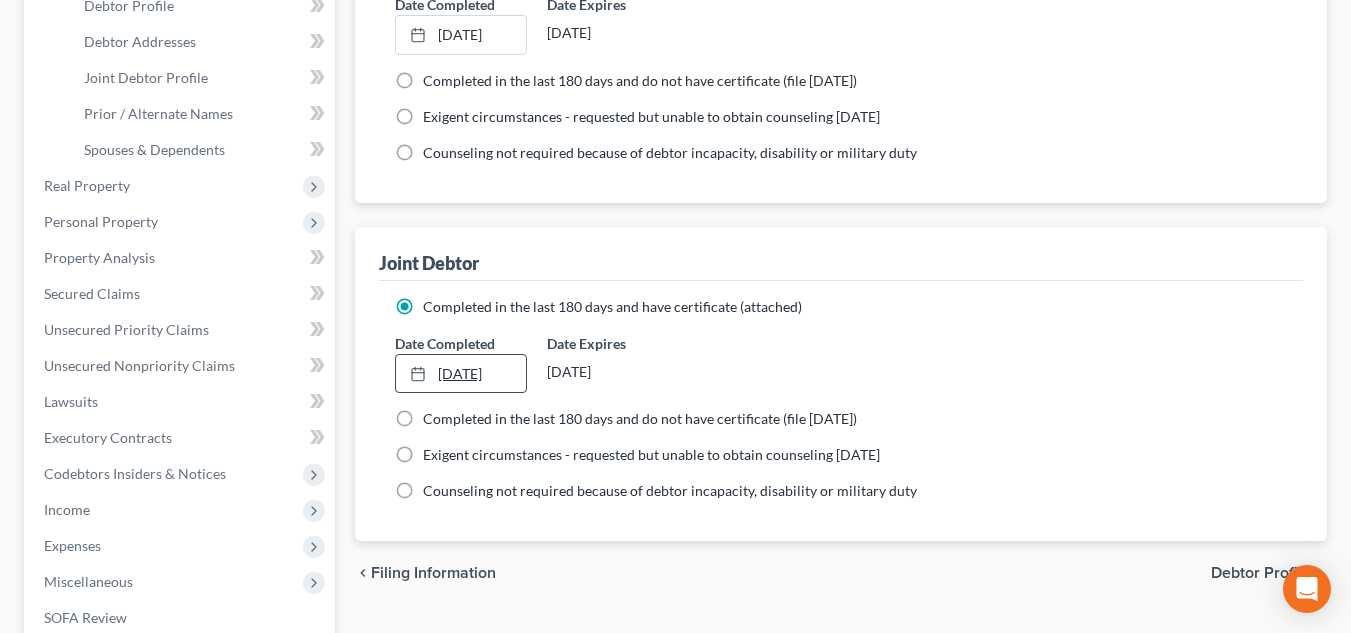 click on "[DATE]" at bounding box center (461, 374) 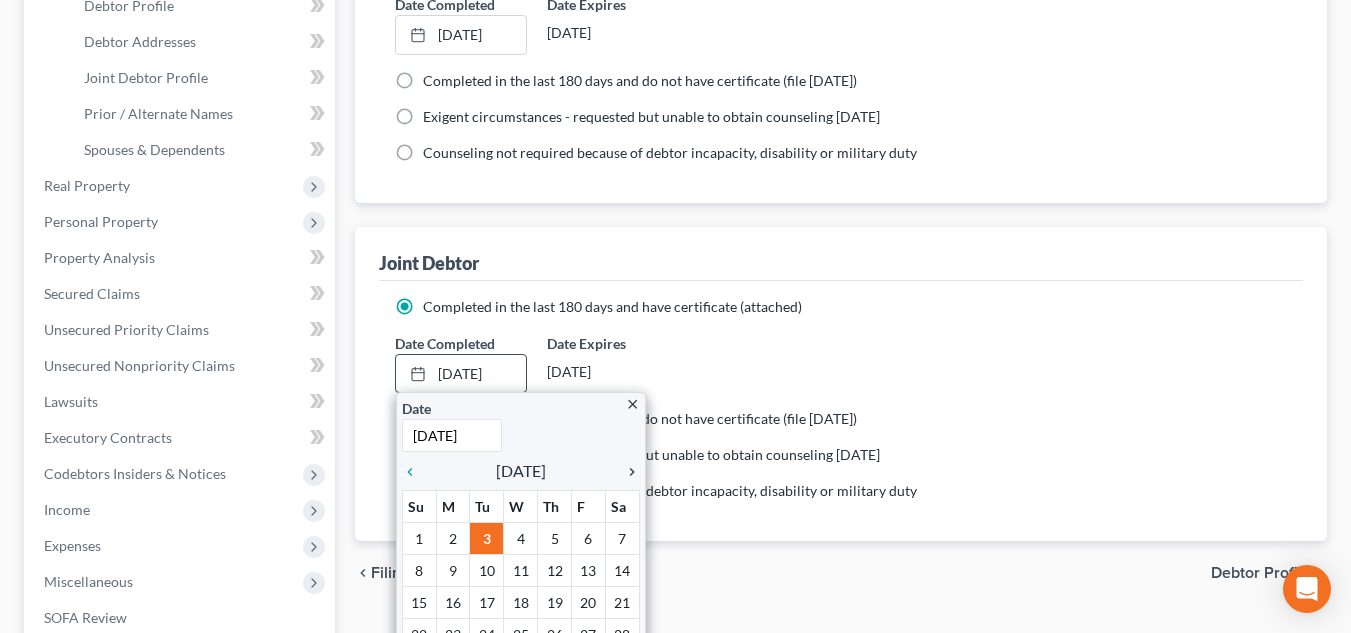 click on "chevron_right" at bounding box center [627, 472] 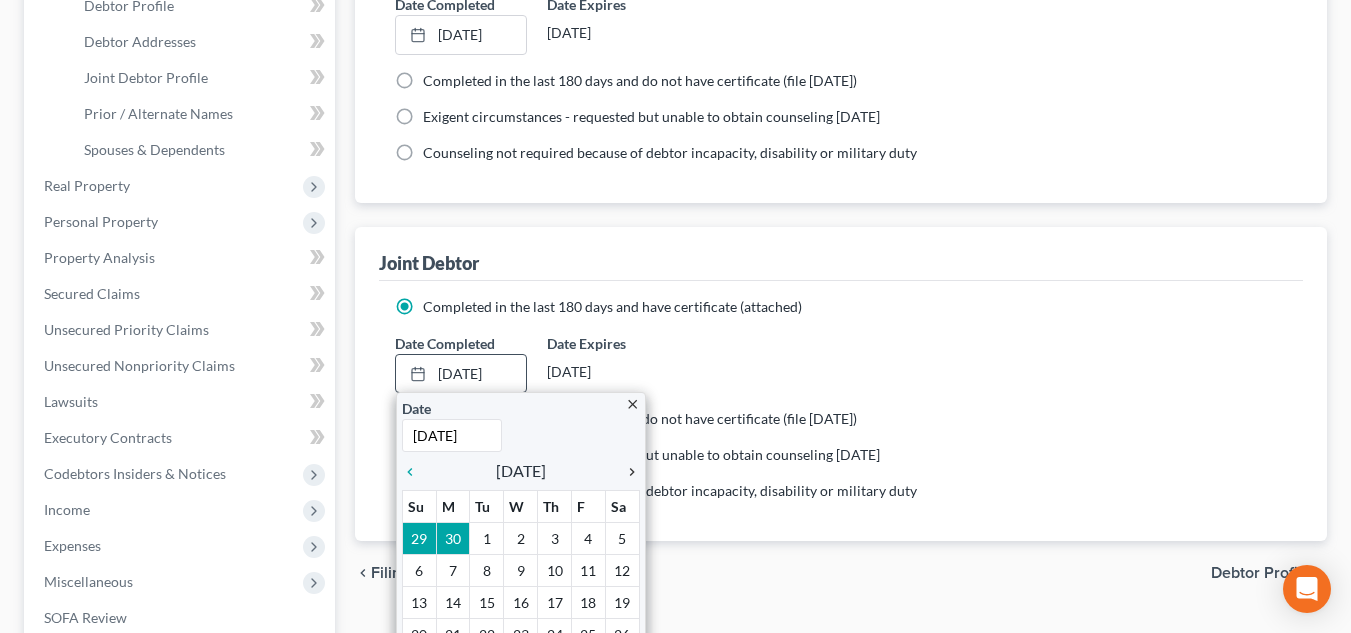 click on "chevron_right" at bounding box center (627, 472) 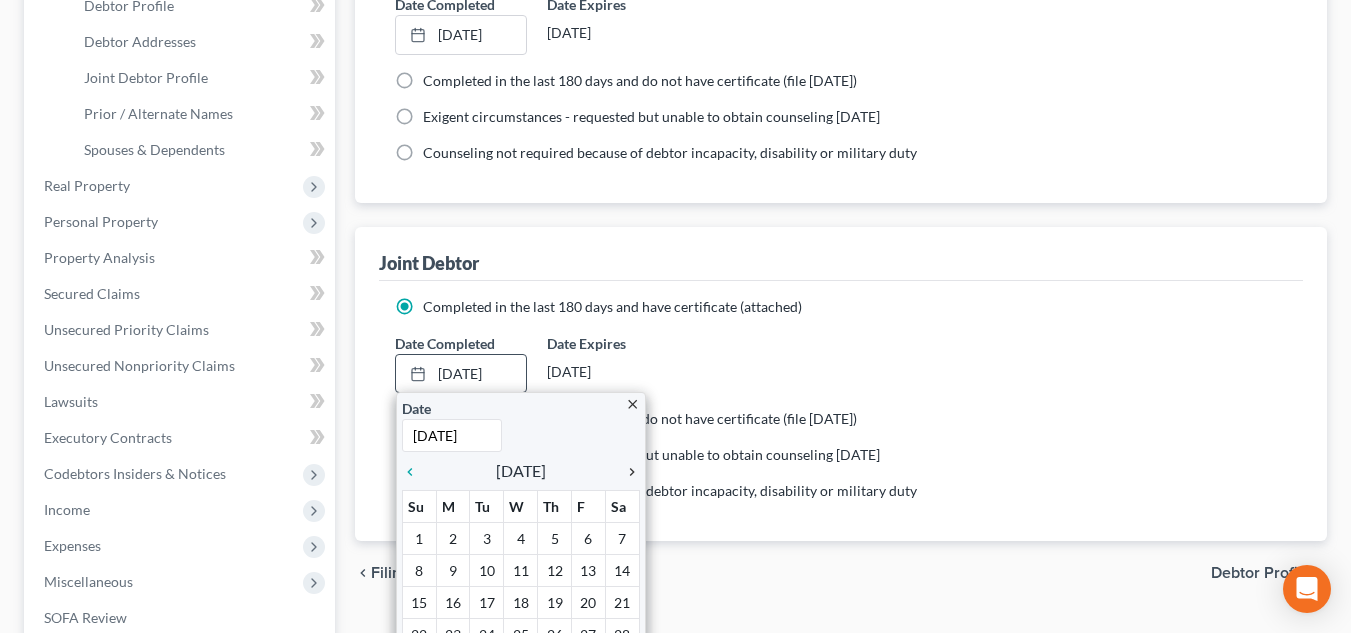 click on "chevron_right" at bounding box center (627, 472) 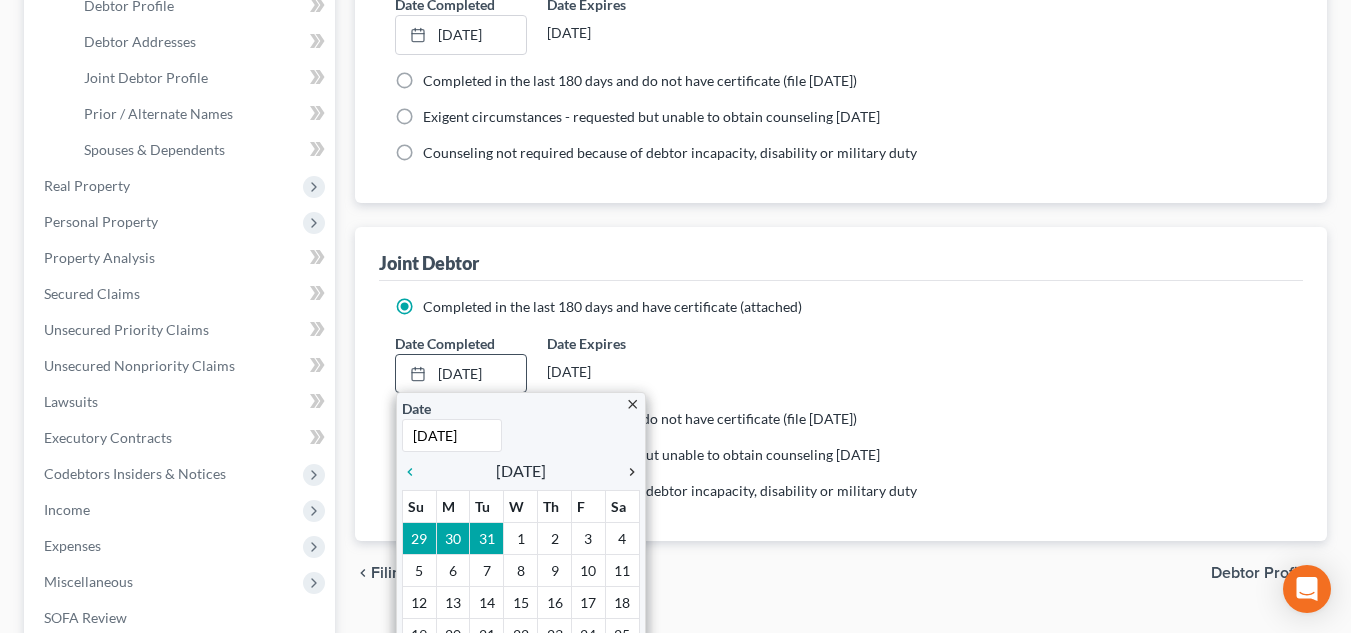 click on "chevron_right" at bounding box center [627, 472] 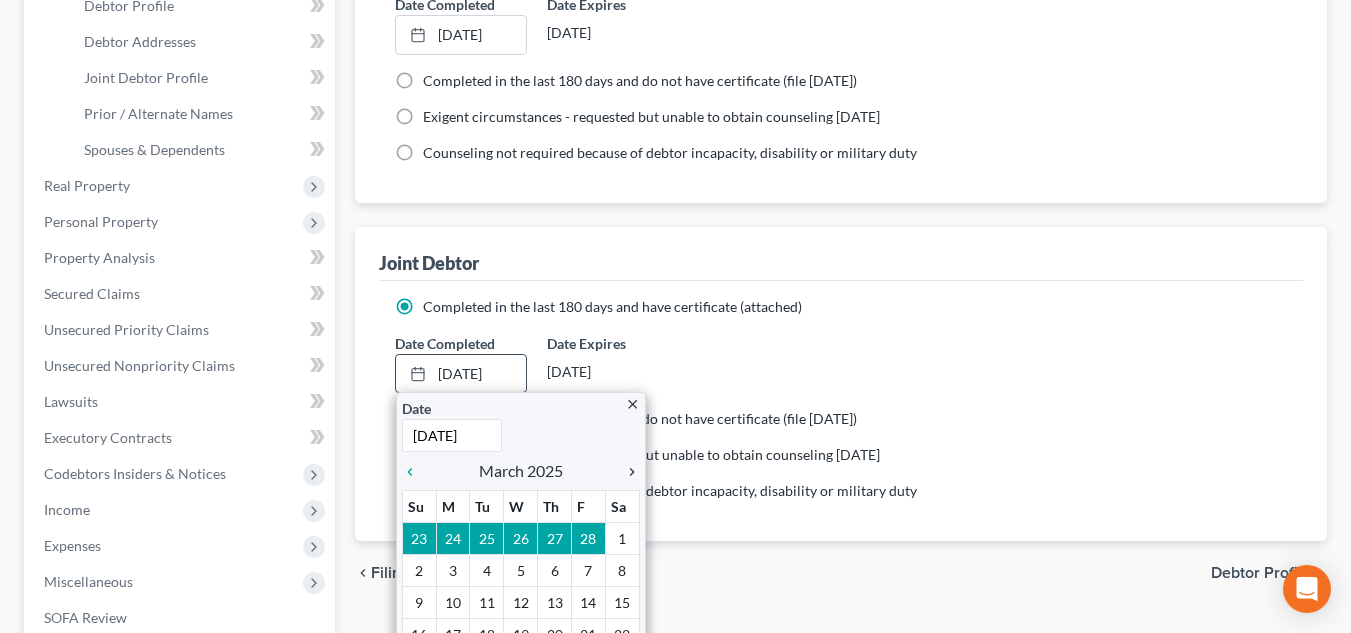 click on "chevron_right" at bounding box center (627, 472) 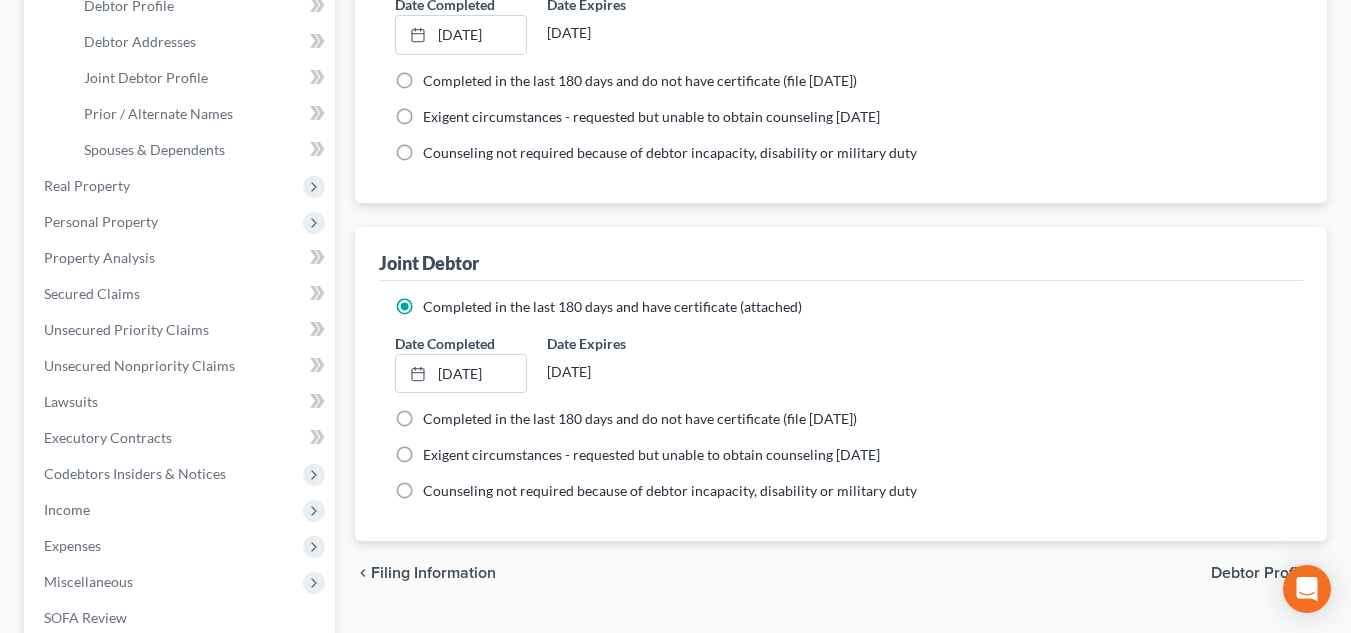 click on "Date Completed
[DATE]
close
Date
[DATE]
Time
12:00 AM
chevron_left
[DATE]
chevron_right
Su M Tu W Th F Sa
30 31 1 2 3 4 5
6 7 8 9 10 11 12
13 14 15 16 17 18 19
20 21 22 23 24 25 26
27 28 29 30 1 2 3
Clear
Date Expires [DATE]" at bounding box center (841, 363) 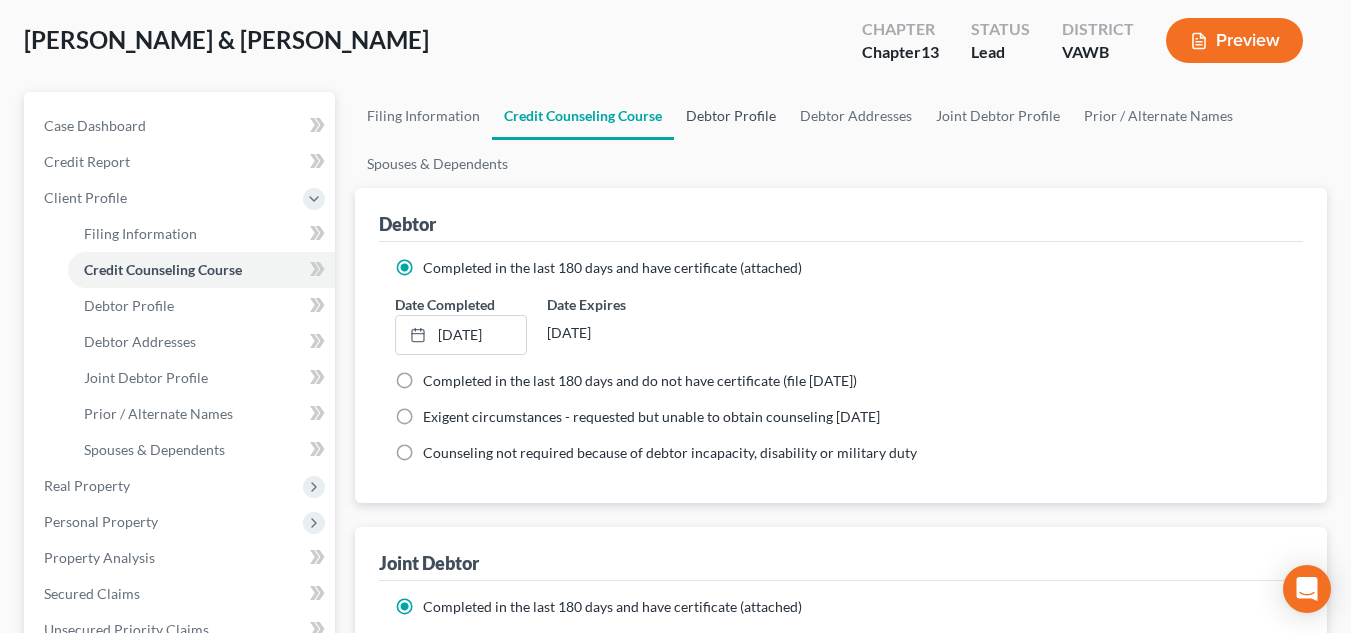 click on "Debtor Profile" at bounding box center (731, 116) 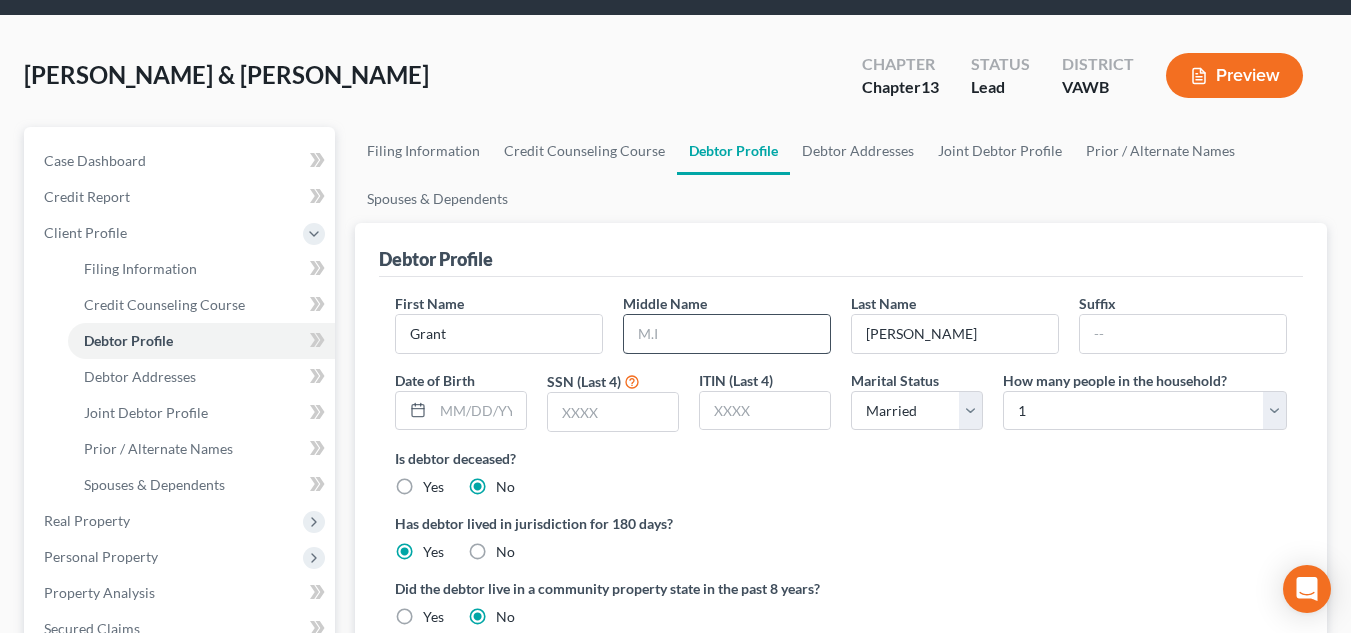 scroll, scrollTop: 100, scrollLeft: 0, axis: vertical 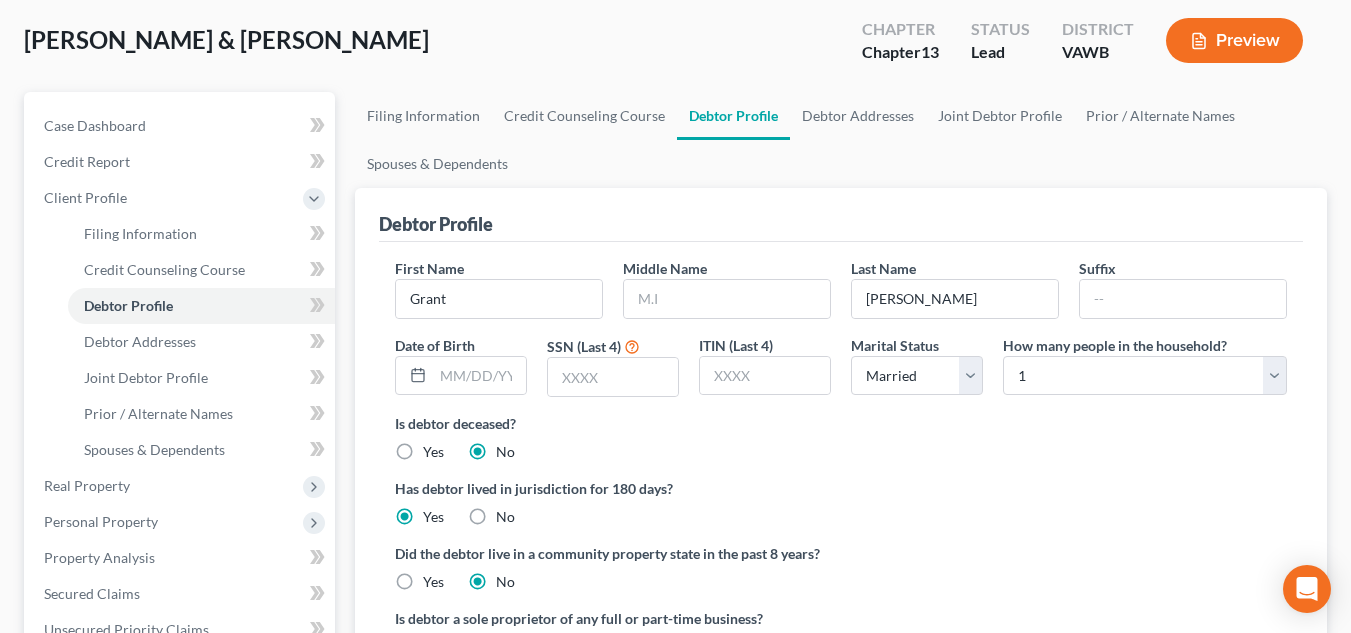 click on "[PERSON_NAME] & [PERSON_NAME] Upgraded Chapter Chapter  13 Status Lead District [GEOGRAPHIC_DATA] Preview" at bounding box center [675, 48] 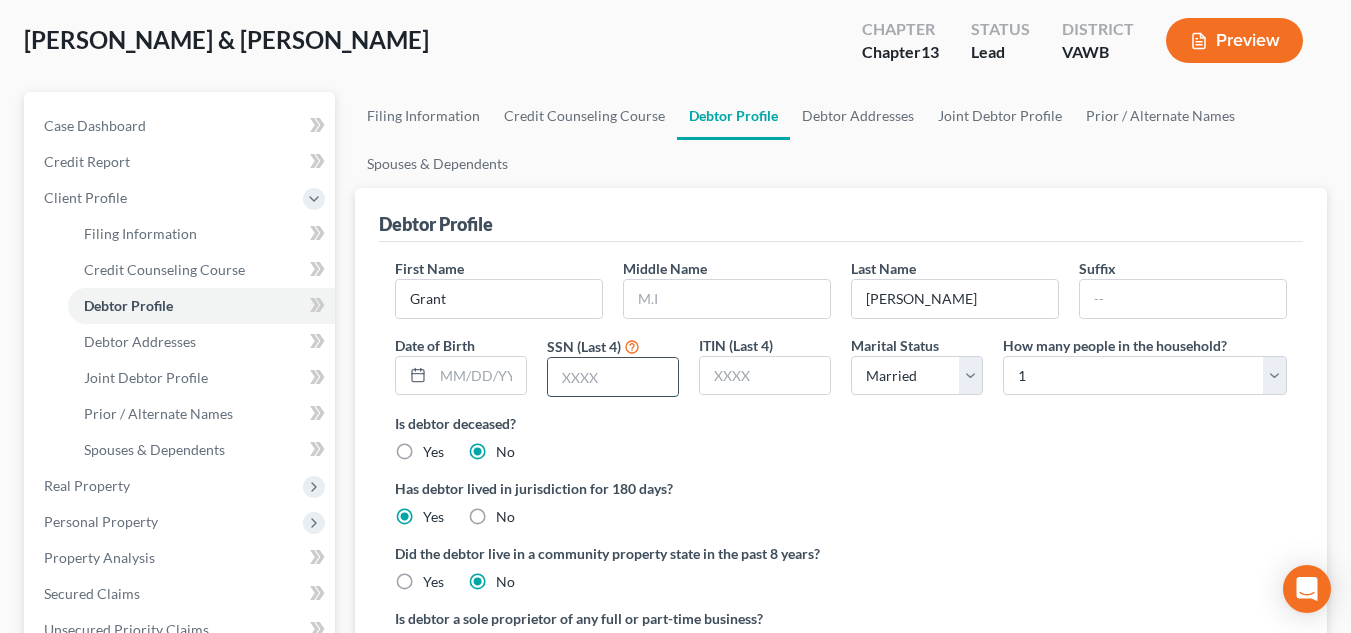 click at bounding box center (613, 377) 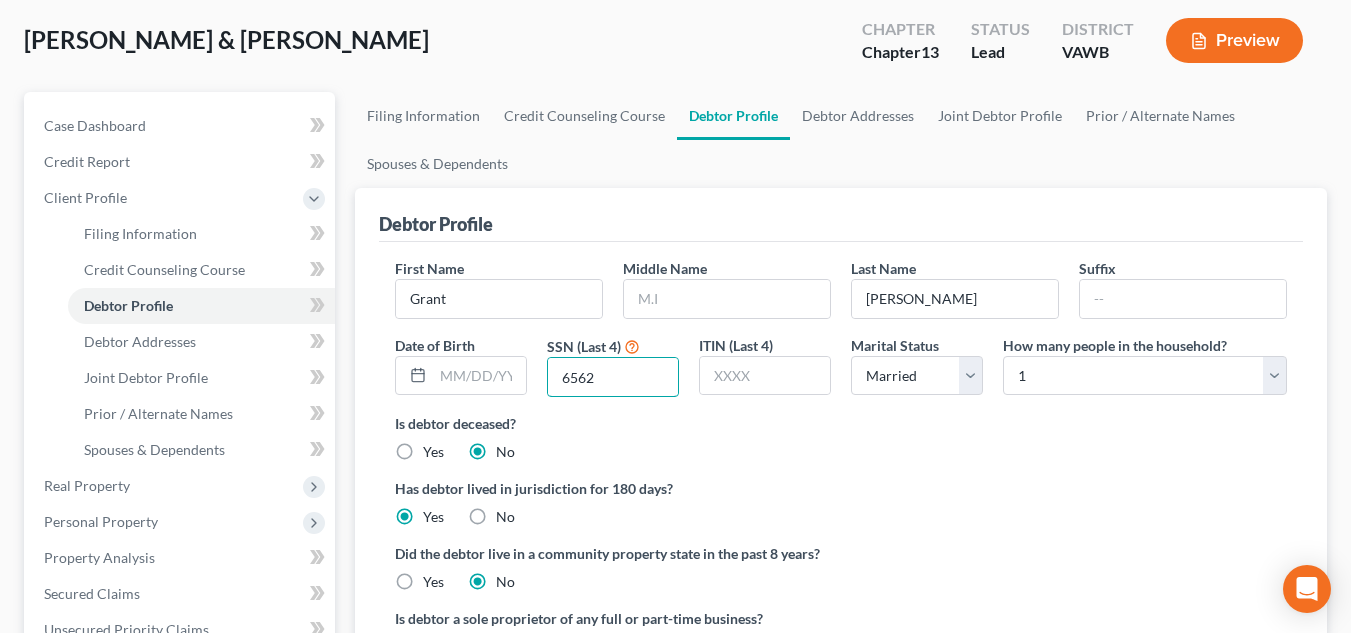 type on "6562" 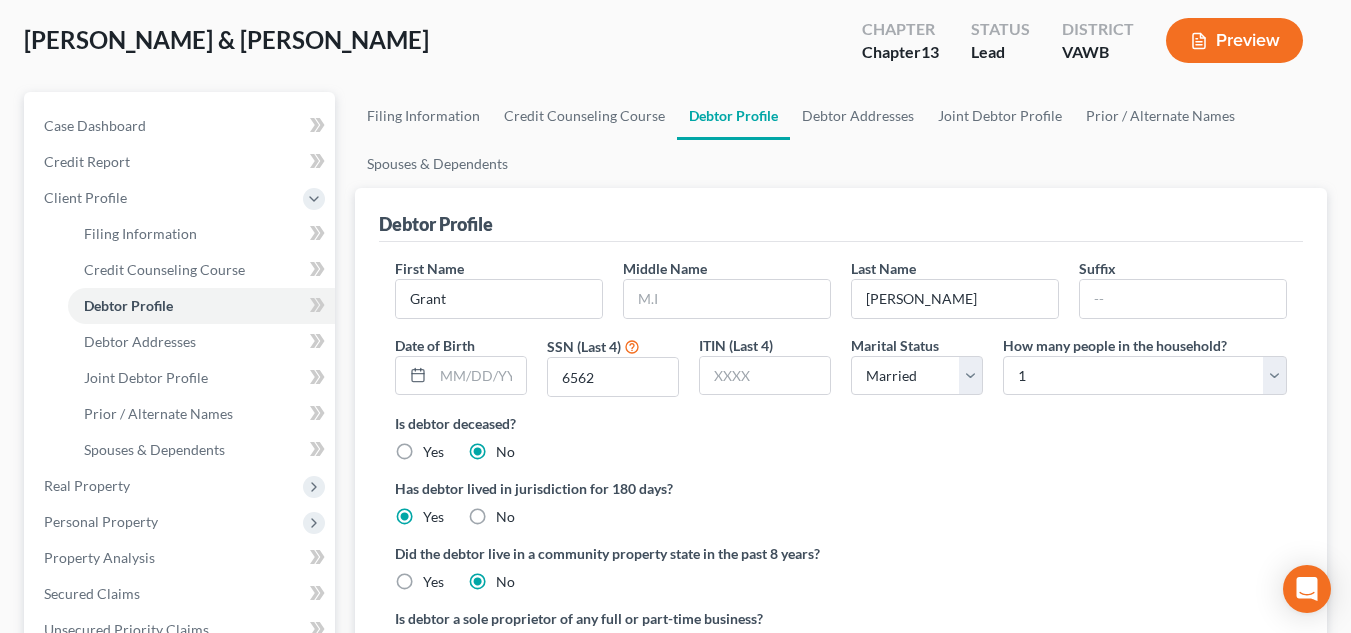 click on "Is debtor deceased? Yes No" at bounding box center [841, 437] 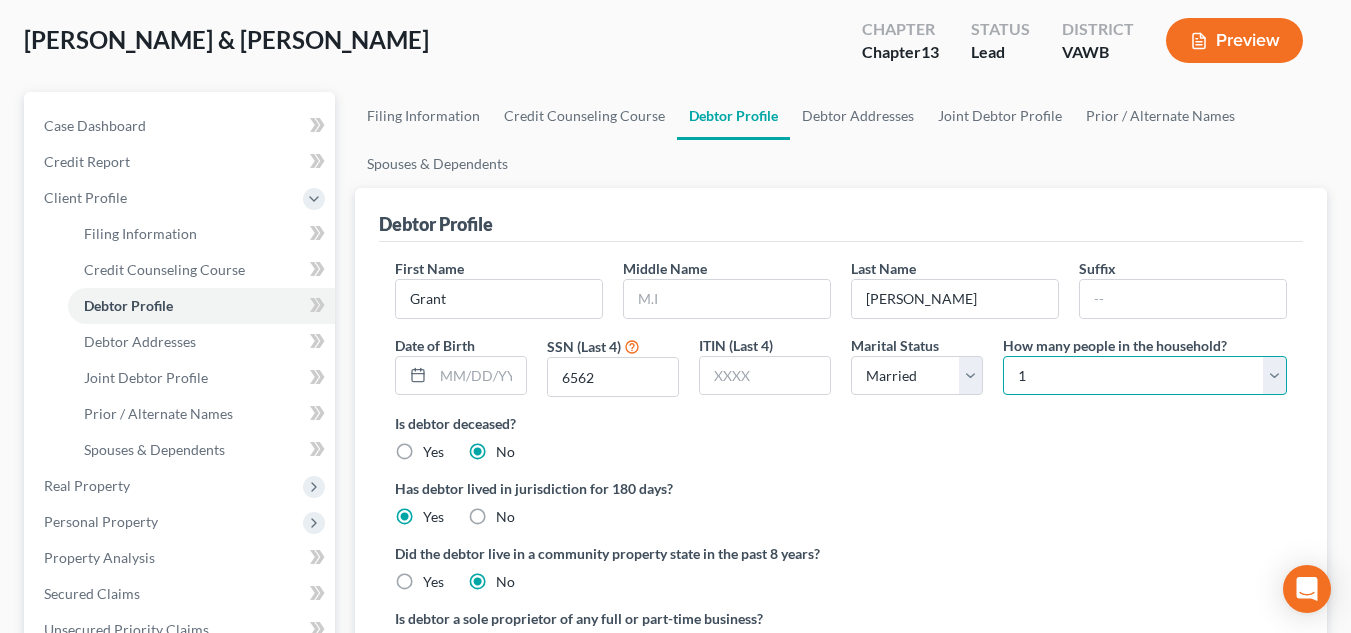 click on "Select 1 2 3 4 5 6 7 8 9 10 11 12 13 14 15 16 17 18 19 20" at bounding box center (1145, 376) 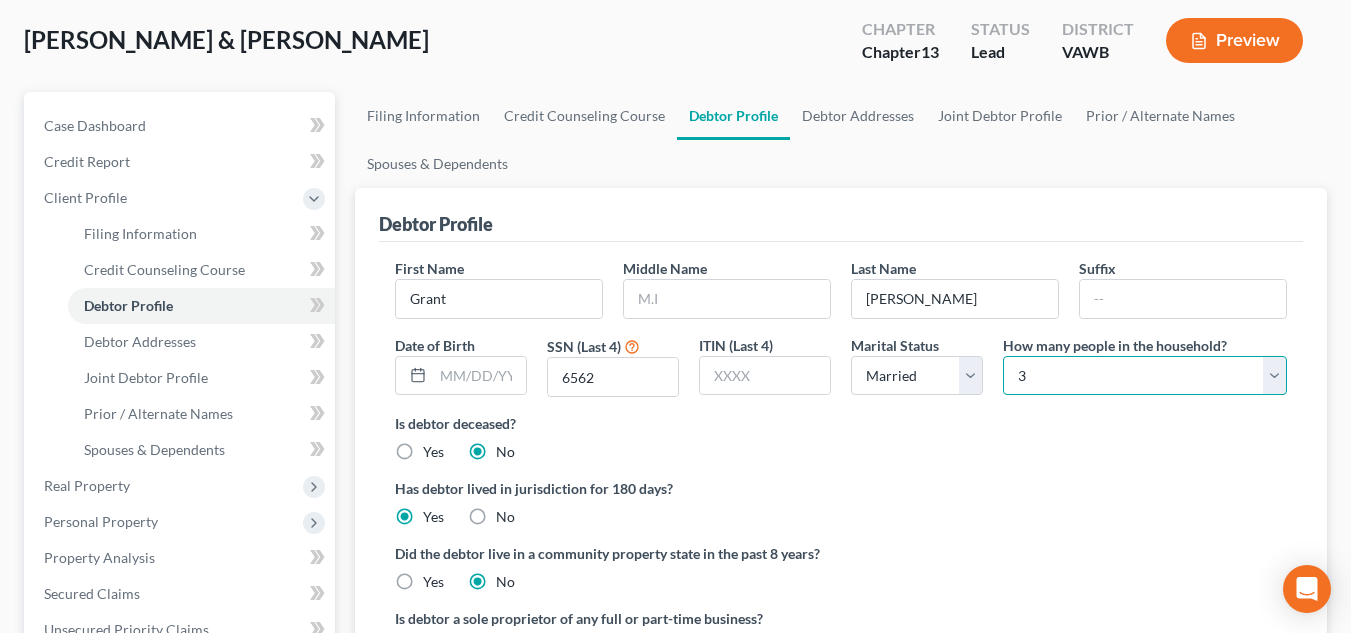 click on "Select 1 2 3 4 5 6 7 8 9 10 11 12 13 14 15 16 17 18 19 20" at bounding box center (1145, 376) 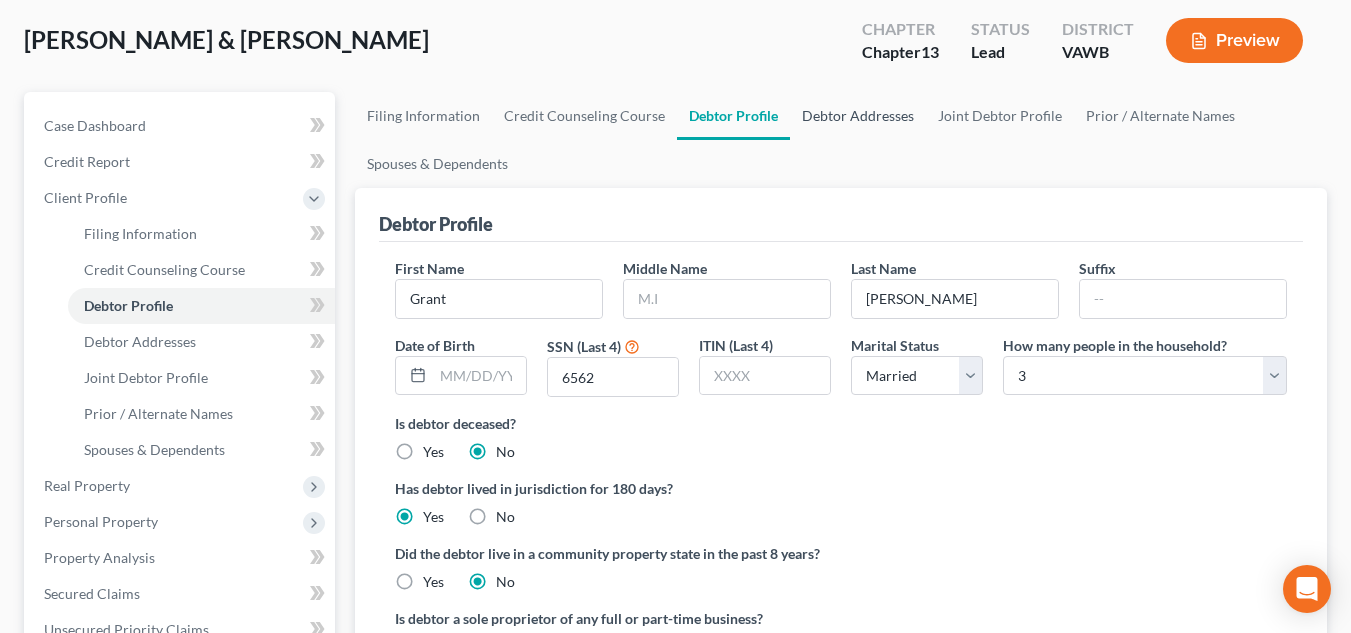 click on "Debtor Addresses" at bounding box center (858, 116) 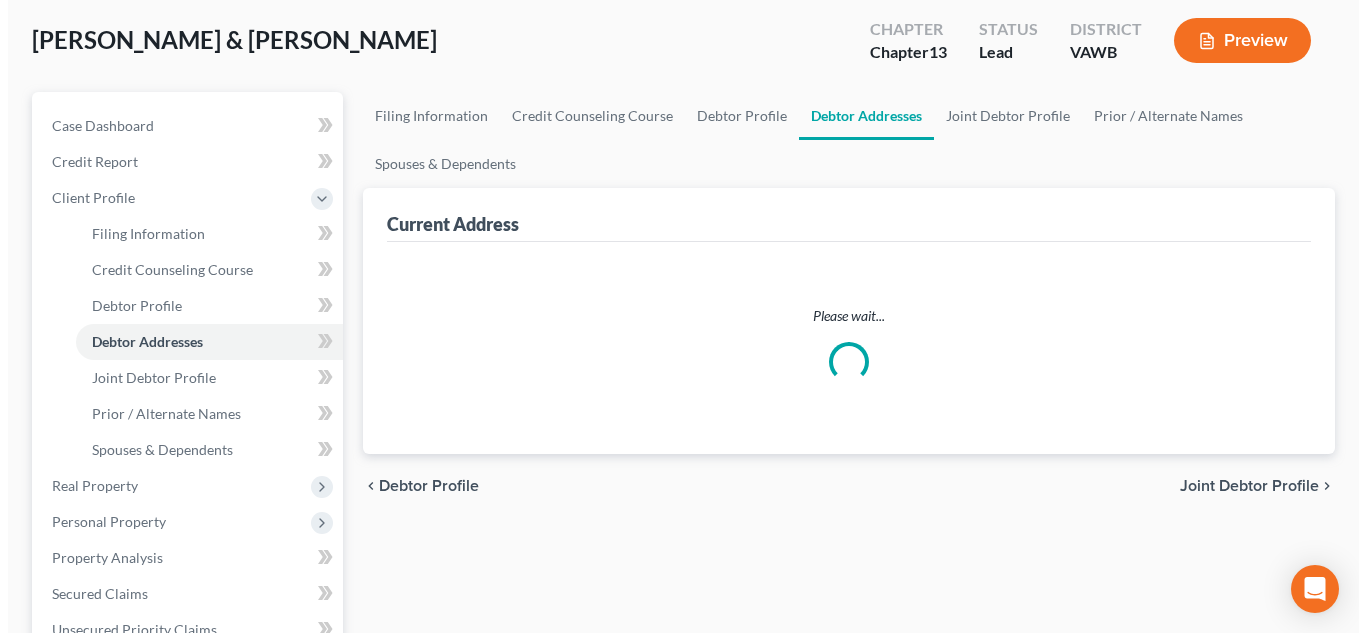 scroll, scrollTop: 0, scrollLeft: 0, axis: both 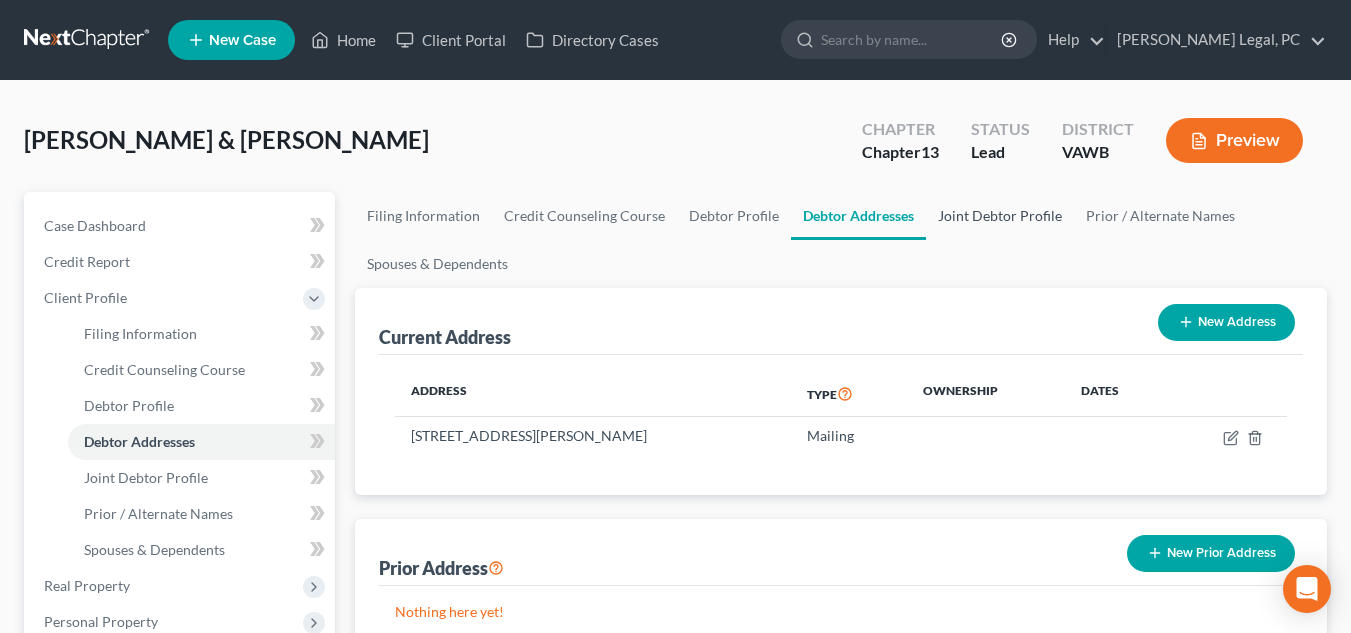 click on "Joint Debtor Profile" at bounding box center (1000, 216) 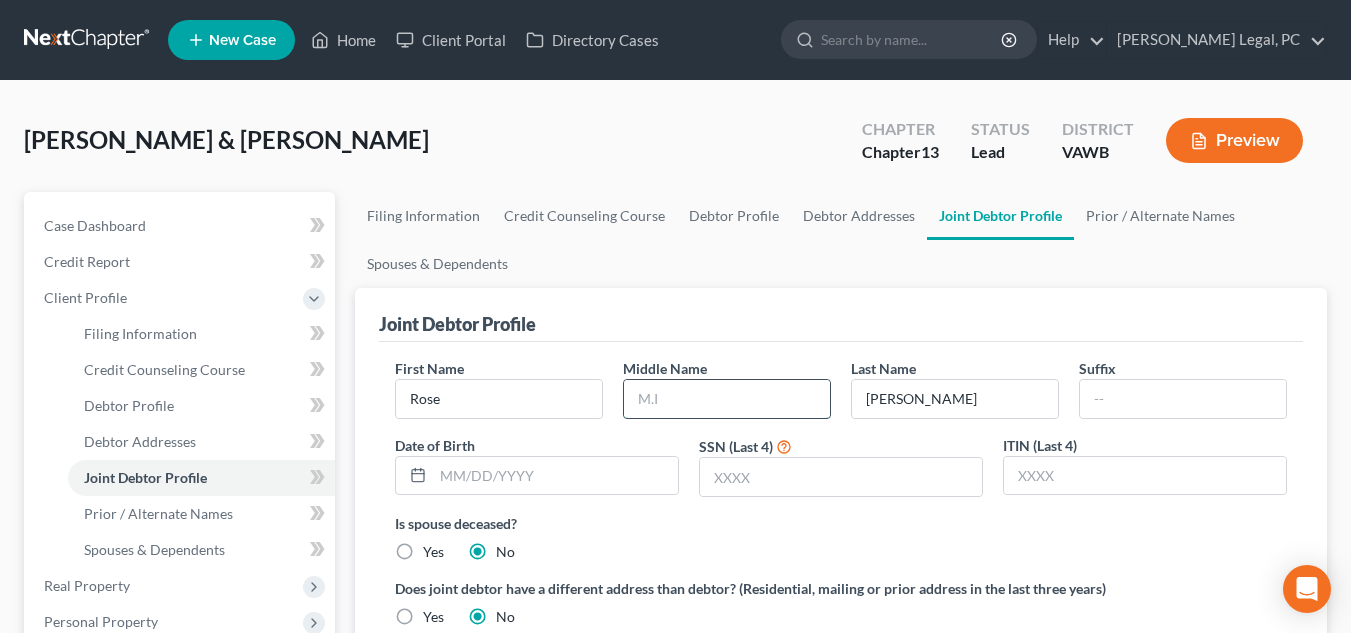 click at bounding box center (727, 399) 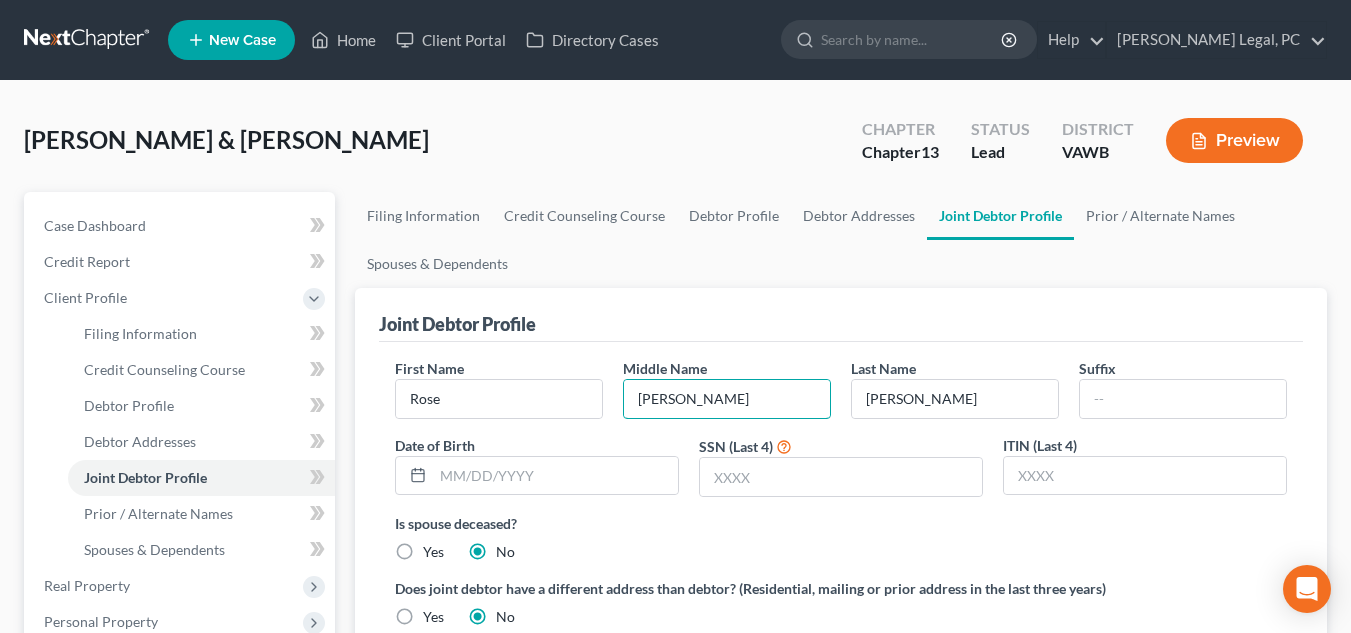 type on "[PERSON_NAME]" 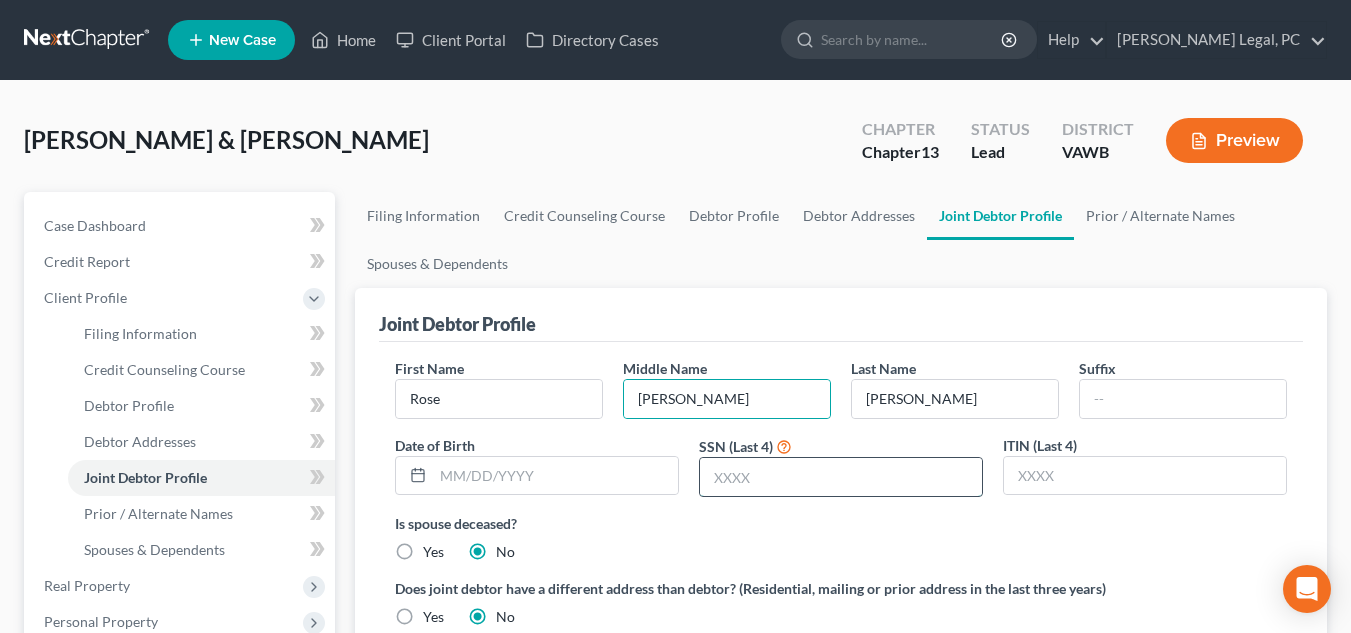 click at bounding box center (841, 477) 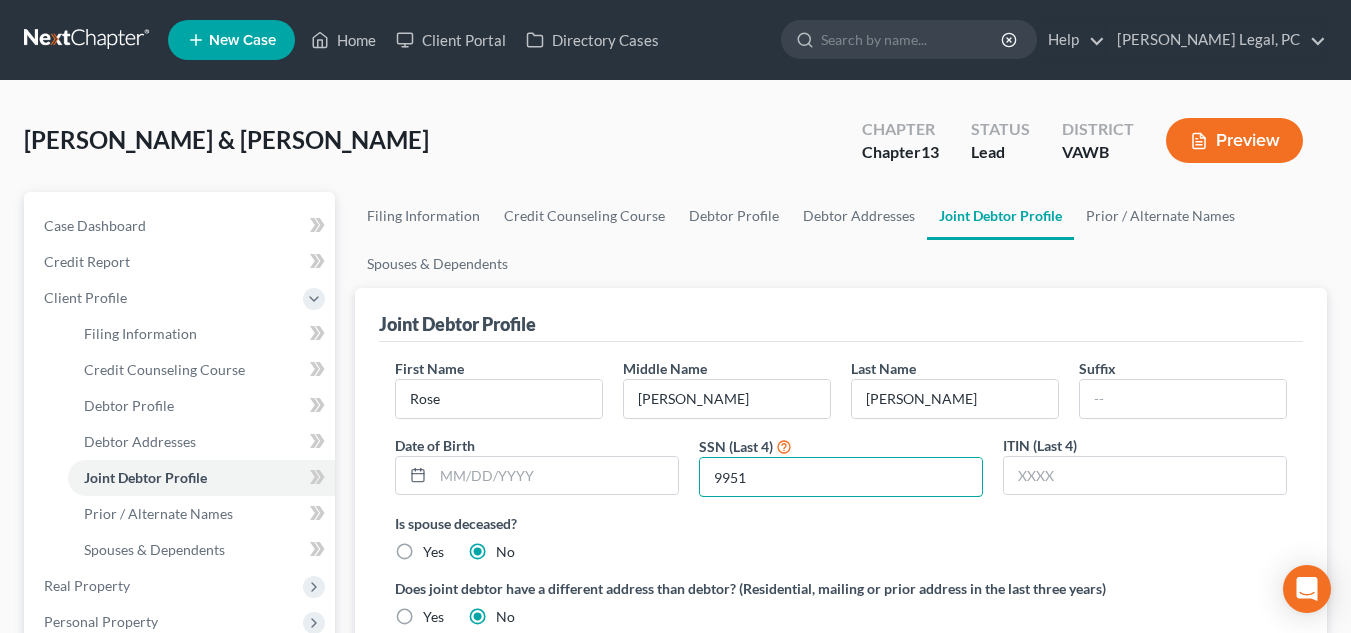 type on "9951" 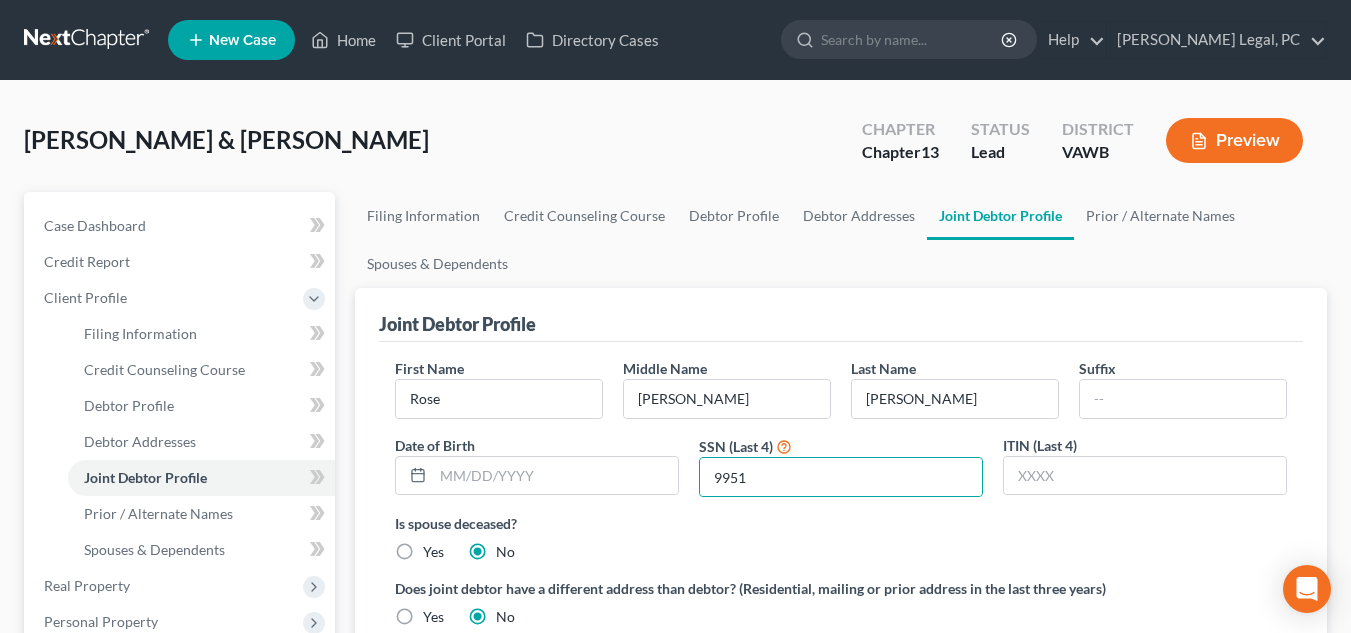 click on "Is spouse deceased? Yes No" at bounding box center [841, 537] 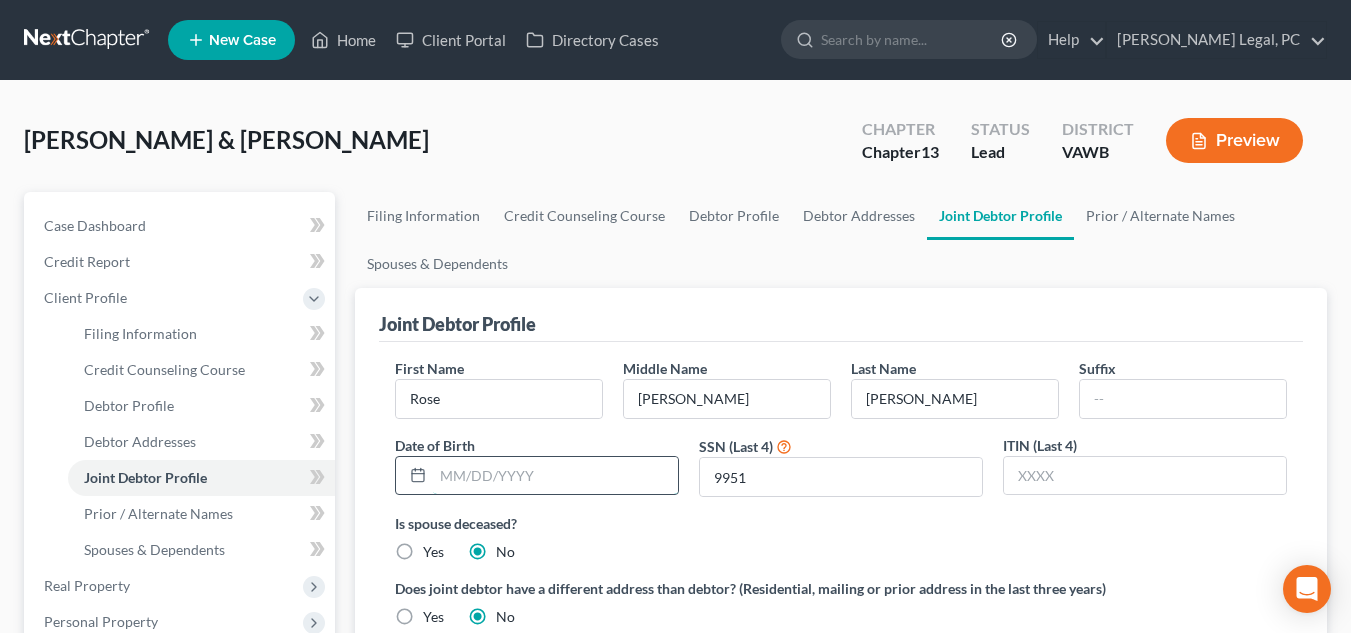 click at bounding box center [555, 476] 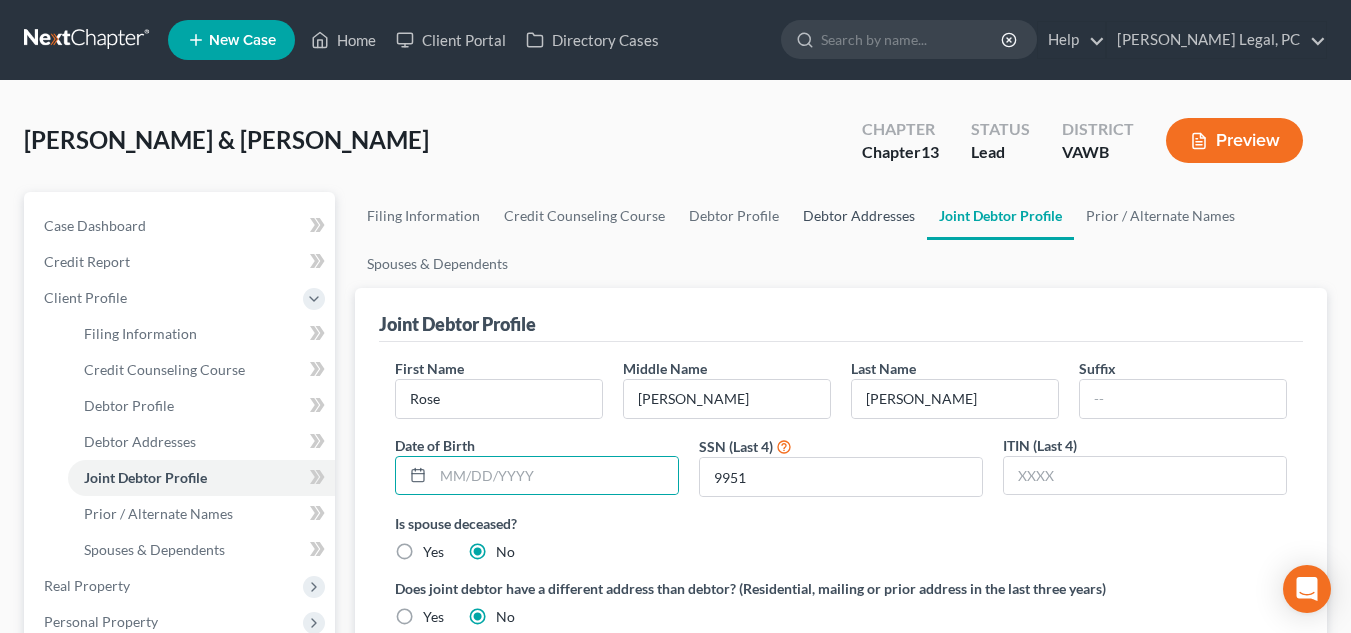 click on "Debtor Addresses" at bounding box center [859, 216] 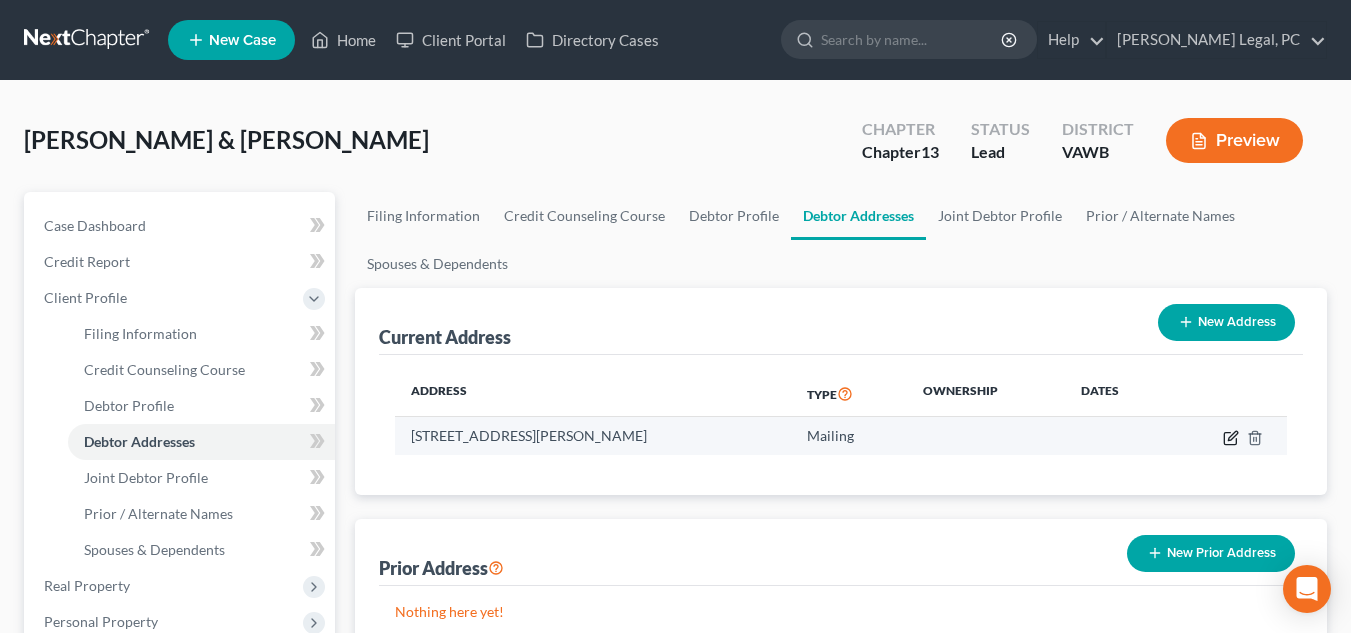 click 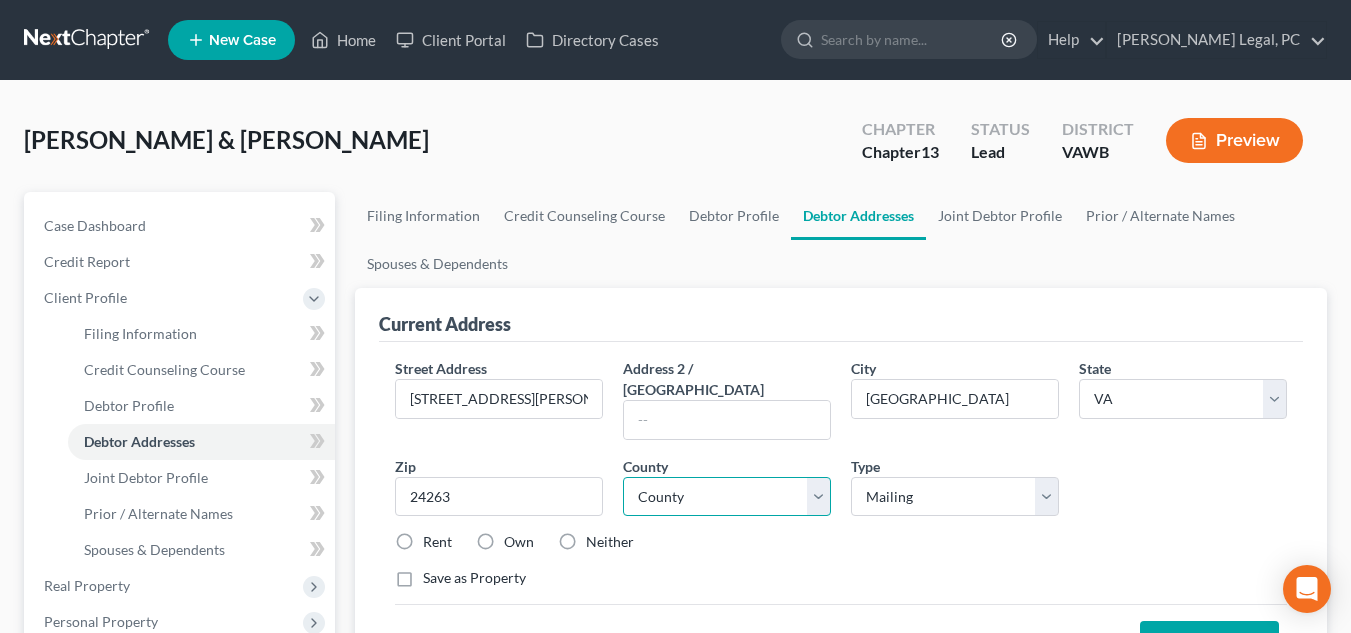 click on "County [GEOGRAPHIC_DATA] [GEOGRAPHIC_DATA] [GEOGRAPHIC_DATA] [GEOGRAPHIC_DATA] [GEOGRAPHIC_DATA] [GEOGRAPHIC_DATA] [GEOGRAPHIC_DATA] [GEOGRAPHIC_DATA] [GEOGRAPHIC_DATA] [GEOGRAPHIC_DATA] [GEOGRAPHIC_DATA] [GEOGRAPHIC_DATA] [GEOGRAPHIC_DATA] [GEOGRAPHIC_DATA] [GEOGRAPHIC_DATA] [GEOGRAPHIC_DATA] [GEOGRAPHIC_DATA] [GEOGRAPHIC_DATA] [GEOGRAPHIC_DATA] [GEOGRAPHIC_DATA] [GEOGRAPHIC_DATA] [GEOGRAPHIC_DATA] [GEOGRAPHIC_DATA] [GEOGRAPHIC_DATA] [GEOGRAPHIC_DATA] [GEOGRAPHIC_DATA] [GEOGRAPHIC_DATA] [GEOGRAPHIC_DATA] [GEOGRAPHIC_DATA] city [GEOGRAPHIC_DATA] [GEOGRAPHIC_DATA] [GEOGRAPHIC_DATA] [GEOGRAPHIC_DATA] [GEOGRAPHIC_DATA] [GEOGRAPHIC_DATA] [GEOGRAPHIC_DATA] [GEOGRAPHIC_DATA] [GEOGRAPHIC_DATA] [GEOGRAPHIC_DATA] [GEOGRAPHIC_DATA] [GEOGRAPHIC_DATA] city [GEOGRAPHIC_DATA] [GEOGRAPHIC_DATA] [GEOGRAPHIC_DATA] [GEOGRAPHIC_DATA] [GEOGRAPHIC_DATA] [GEOGRAPHIC_DATA] [GEOGRAPHIC_DATA] [GEOGRAPHIC_DATA] city [GEOGRAPHIC_DATA] [GEOGRAPHIC_DATA] [GEOGRAPHIC_DATA] [GEOGRAPHIC_DATA] [GEOGRAPHIC_DATA] [GEOGRAPHIC_DATA] [GEOGRAPHIC_DATA] [GEOGRAPHIC_DATA] [GEOGRAPHIC_DATA] [GEOGRAPHIC_DATA] [GEOGRAPHIC_DATA] [GEOGRAPHIC_DATA] [GEOGRAPHIC_DATA] [GEOGRAPHIC_DATA] [GEOGRAPHIC_DATA]" at bounding box center [727, 497] 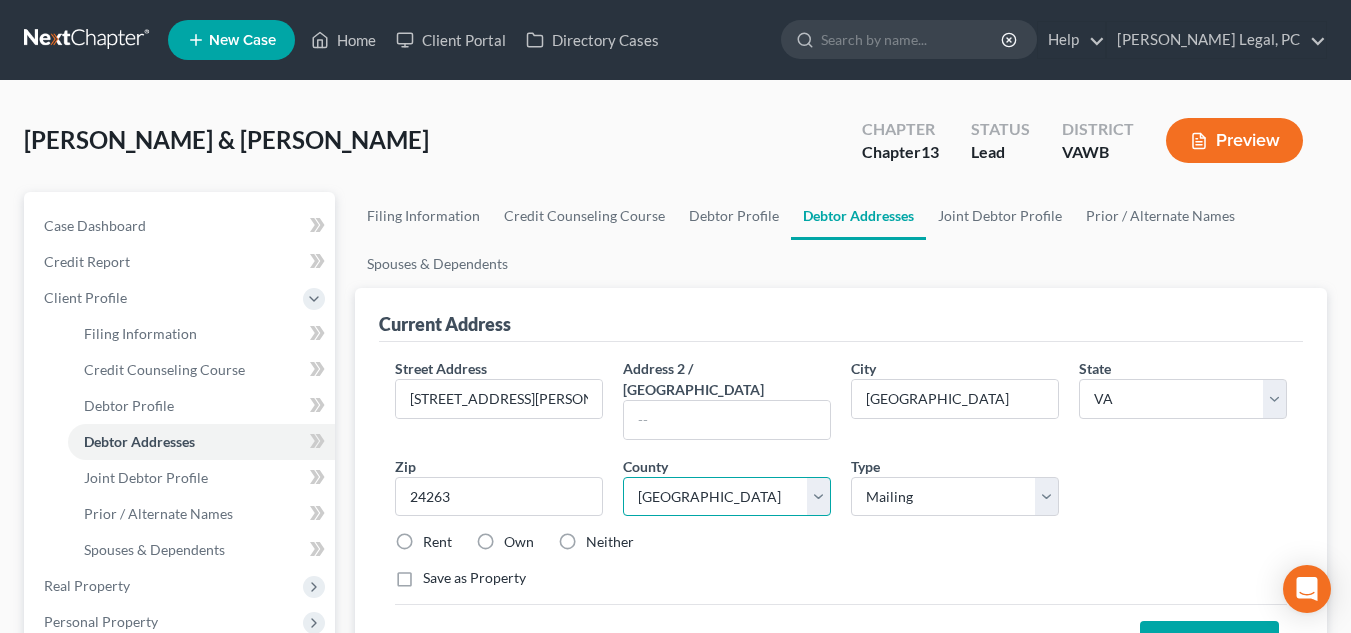 click on "County [GEOGRAPHIC_DATA] [GEOGRAPHIC_DATA] [GEOGRAPHIC_DATA] [GEOGRAPHIC_DATA] [GEOGRAPHIC_DATA] [GEOGRAPHIC_DATA] [GEOGRAPHIC_DATA] [GEOGRAPHIC_DATA] [GEOGRAPHIC_DATA] [GEOGRAPHIC_DATA] [GEOGRAPHIC_DATA] [GEOGRAPHIC_DATA] [GEOGRAPHIC_DATA] [GEOGRAPHIC_DATA] [GEOGRAPHIC_DATA] [GEOGRAPHIC_DATA] [GEOGRAPHIC_DATA] [GEOGRAPHIC_DATA] [GEOGRAPHIC_DATA] [GEOGRAPHIC_DATA] [GEOGRAPHIC_DATA] [GEOGRAPHIC_DATA] [GEOGRAPHIC_DATA] [GEOGRAPHIC_DATA] [GEOGRAPHIC_DATA] [GEOGRAPHIC_DATA] [GEOGRAPHIC_DATA] [GEOGRAPHIC_DATA] [GEOGRAPHIC_DATA] city [GEOGRAPHIC_DATA] [GEOGRAPHIC_DATA] [GEOGRAPHIC_DATA] [GEOGRAPHIC_DATA] [GEOGRAPHIC_DATA] [GEOGRAPHIC_DATA] [GEOGRAPHIC_DATA] [GEOGRAPHIC_DATA] [GEOGRAPHIC_DATA] [GEOGRAPHIC_DATA] [GEOGRAPHIC_DATA] [GEOGRAPHIC_DATA] city [GEOGRAPHIC_DATA] [GEOGRAPHIC_DATA] [GEOGRAPHIC_DATA] [GEOGRAPHIC_DATA] [GEOGRAPHIC_DATA] [GEOGRAPHIC_DATA] [GEOGRAPHIC_DATA] [GEOGRAPHIC_DATA] city [GEOGRAPHIC_DATA] [GEOGRAPHIC_DATA] [GEOGRAPHIC_DATA] [GEOGRAPHIC_DATA] [GEOGRAPHIC_DATA] [GEOGRAPHIC_DATA] [GEOGRAPHIC_DATA] [GEOGRAPHIC_DATA] [GEOGRAPHIC_DATA] [GEOGRAPHIC_DATA] [GEOGRAPHIC_DATA] [GEOGRAPHIC_DATA] [GEOGRAPHIC_DATA] [GEOGRAPHIC_DATA] [GEOGRAPHIC_DATA]" at bounding box center (727, 497) 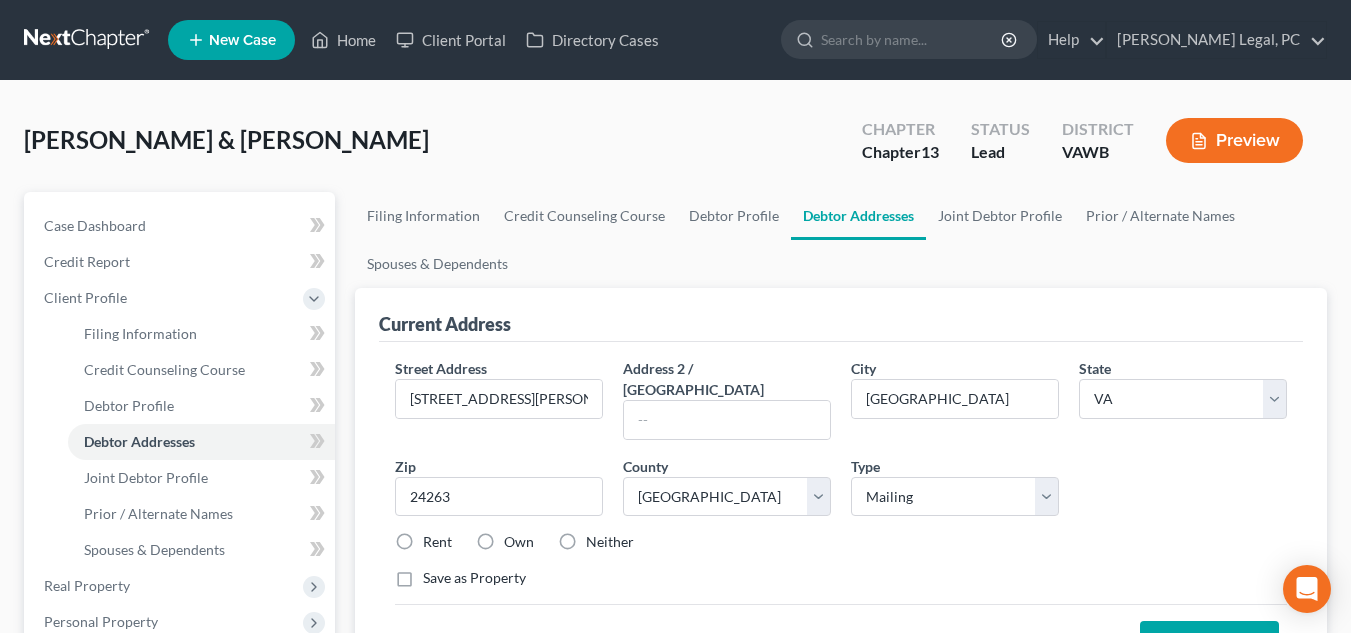 click on "Cancel Save Address" at bounding box center (841, 633) 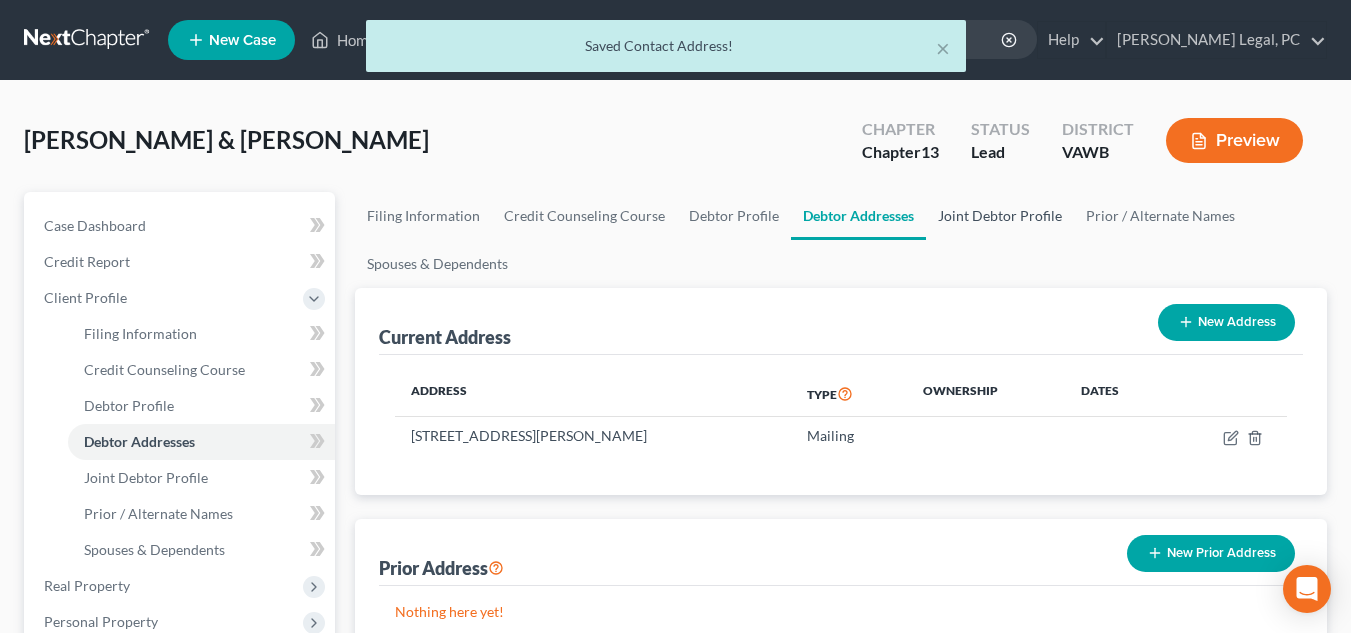 click on "Joint Debtor Profile" at bounding box center (1000, 216) 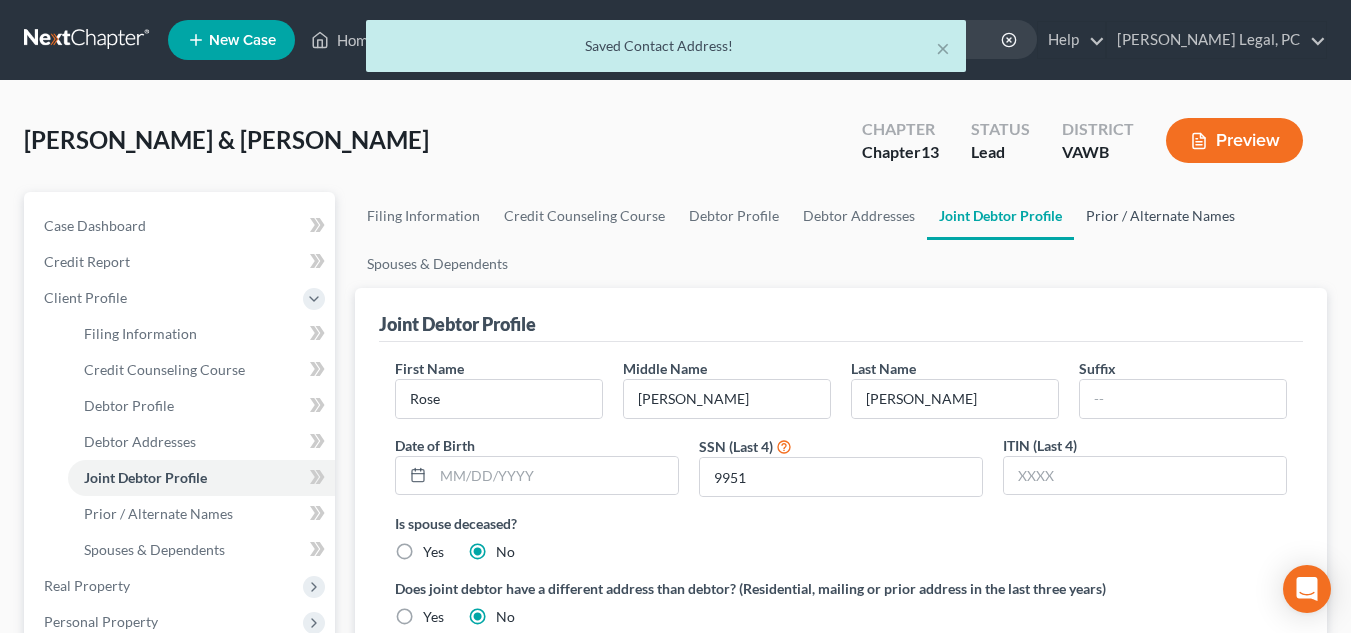 click on "Prior / Alternate Names" at bounding box center (1160, 216) 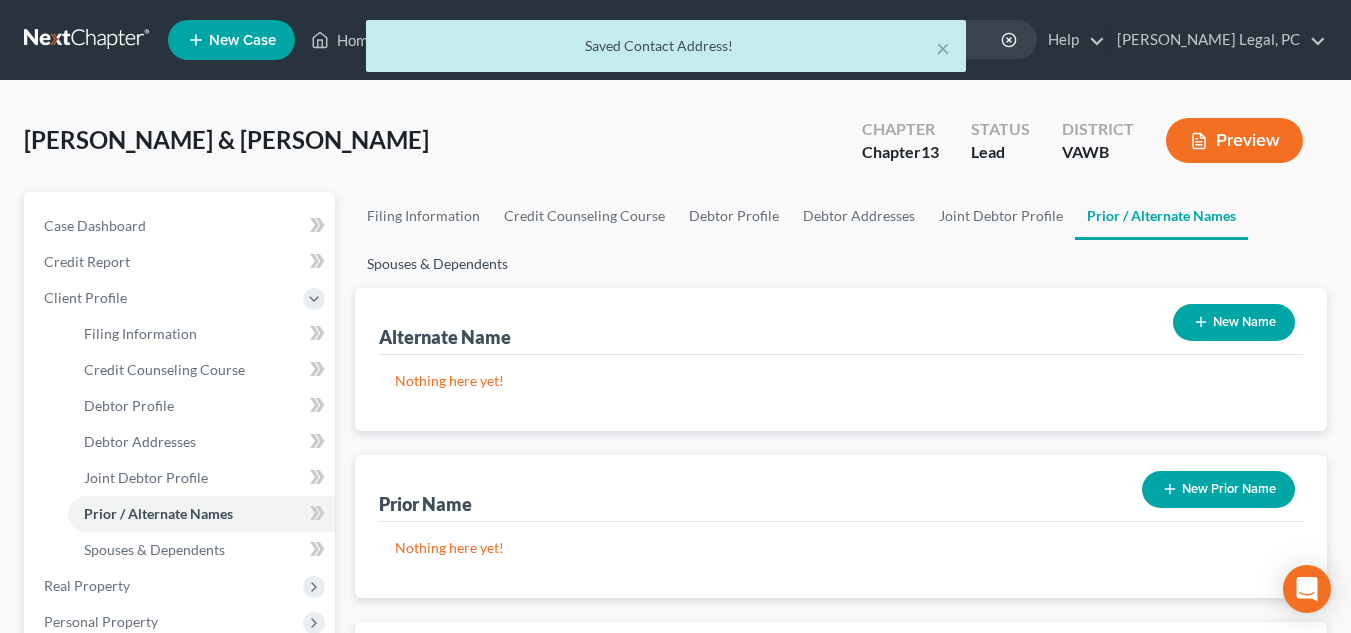 click on "Spouses & Dependents" at bounding box center [437, 264] 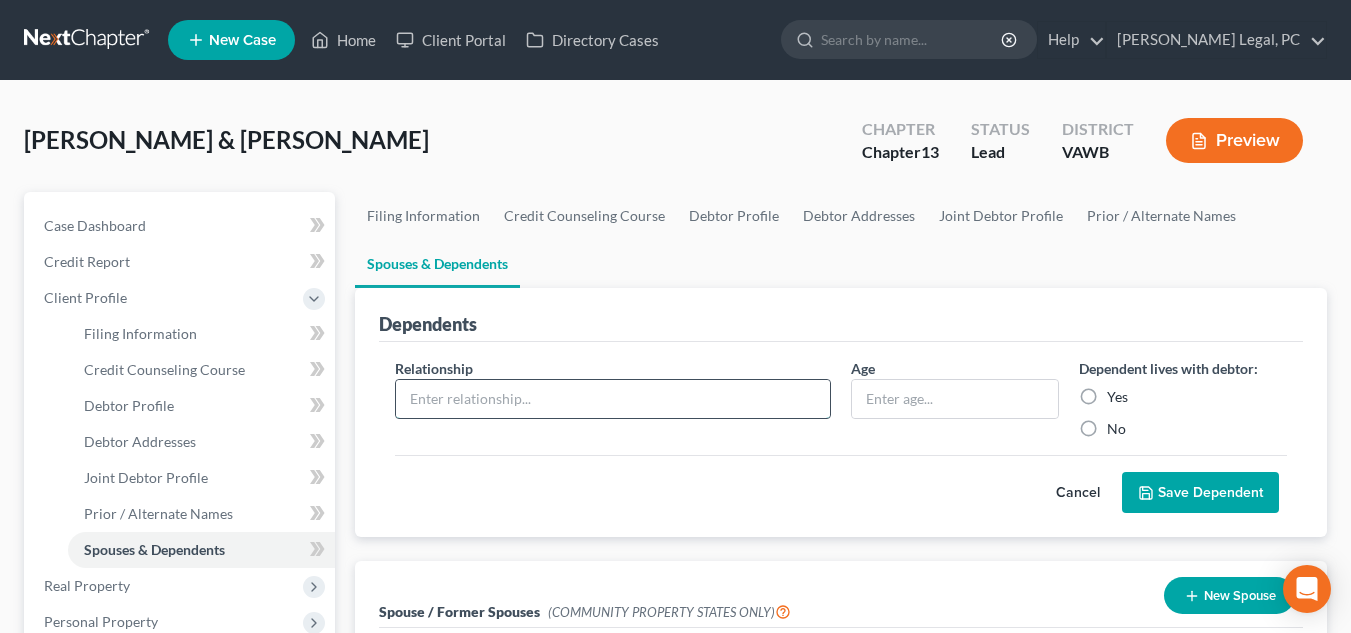 click at bounding box center (613, 399) 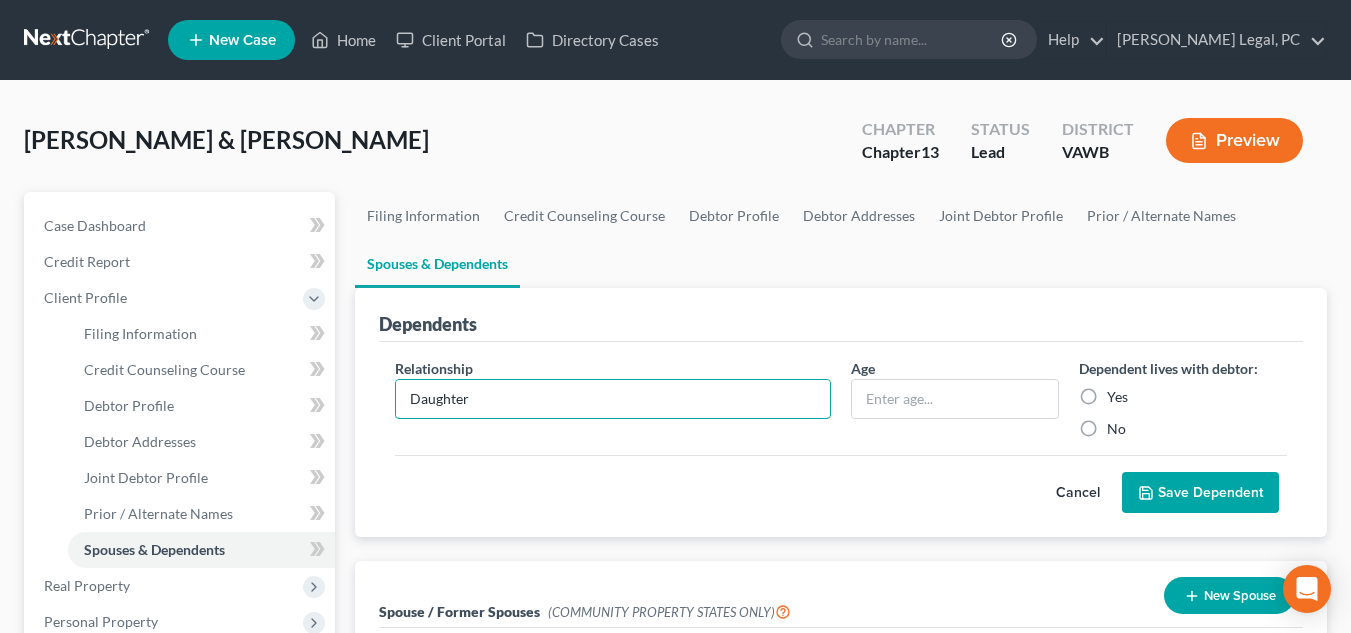 type on "Daughter" 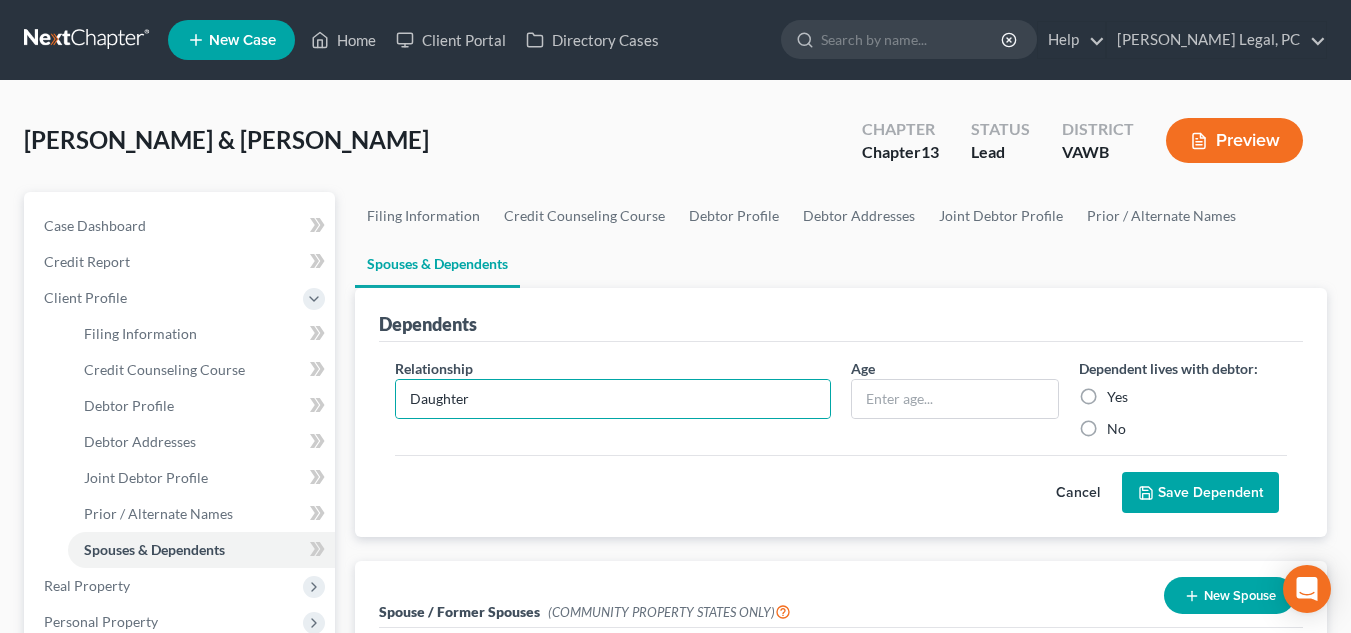 click on "Yes" at bounding box center (1117, 397) 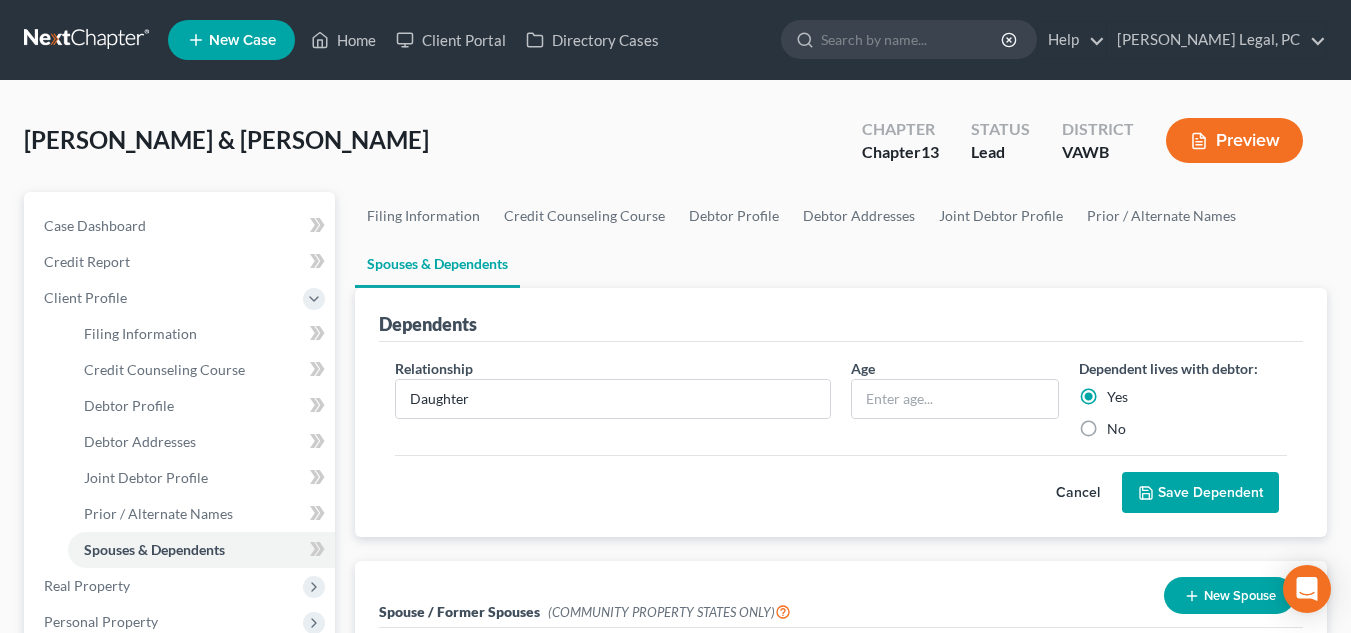 click on "Save Dependent" at bounding box center (1200, 493) 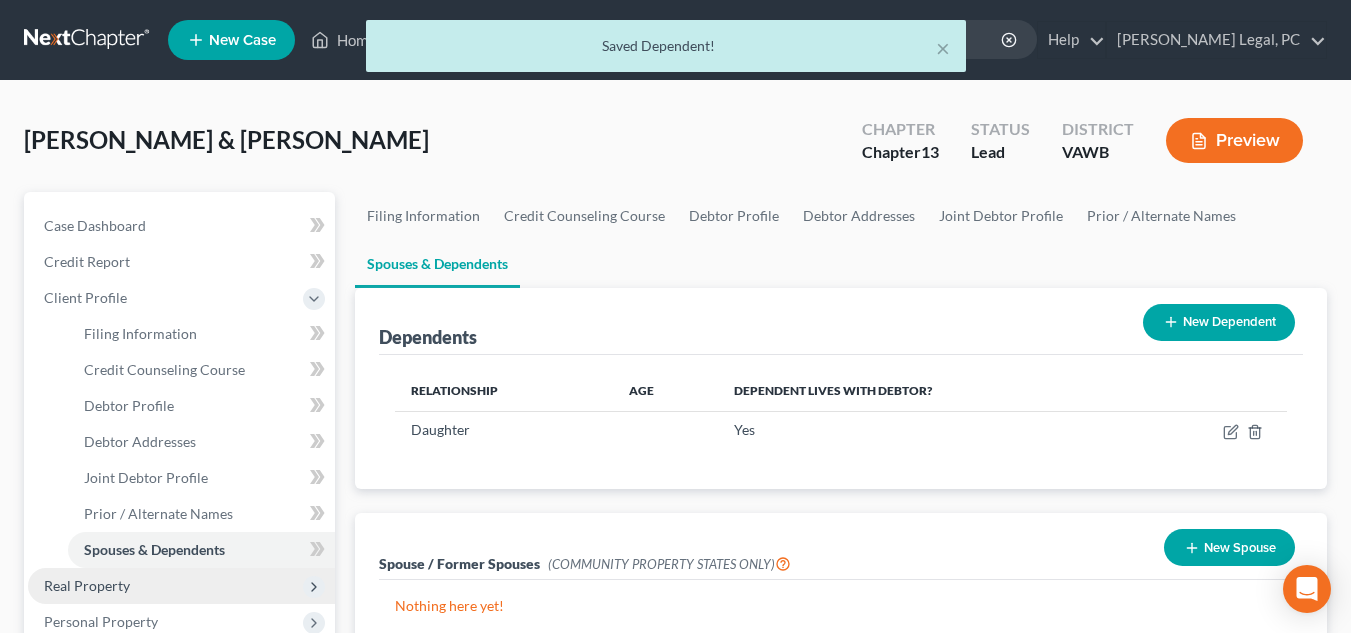 click on "Real Property" at bounding box center [181, 586] 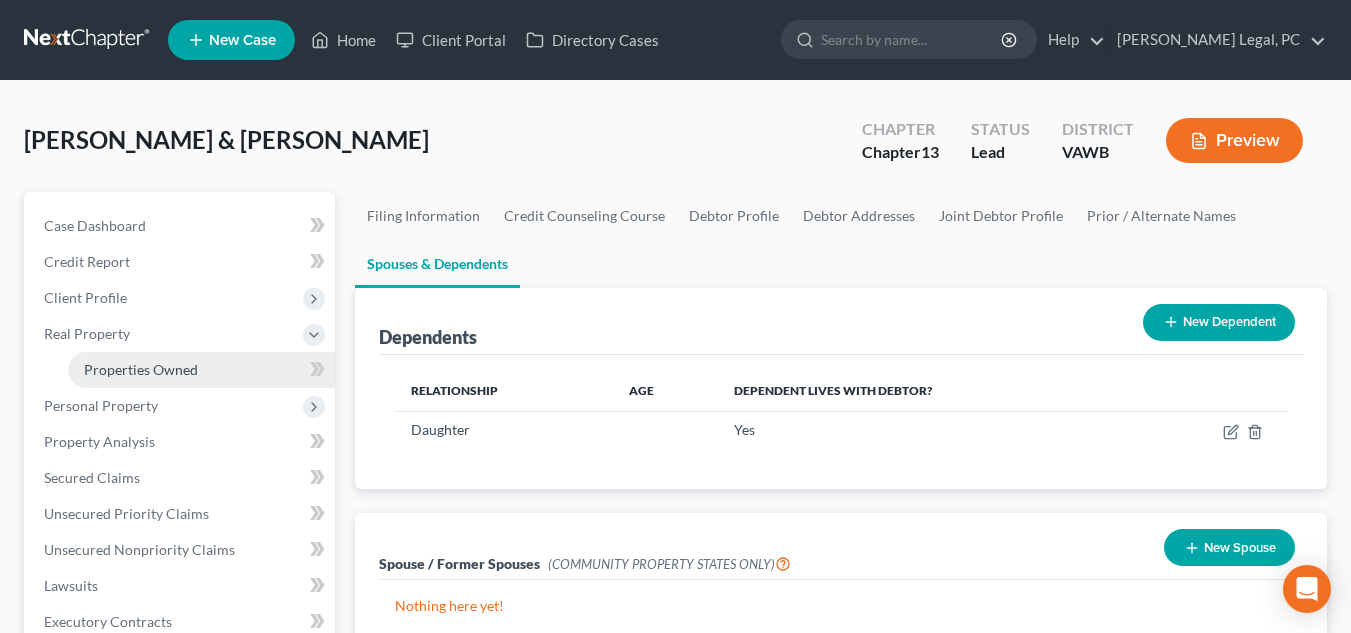 click on "Properties Owned" at bounding box center (141, 369) 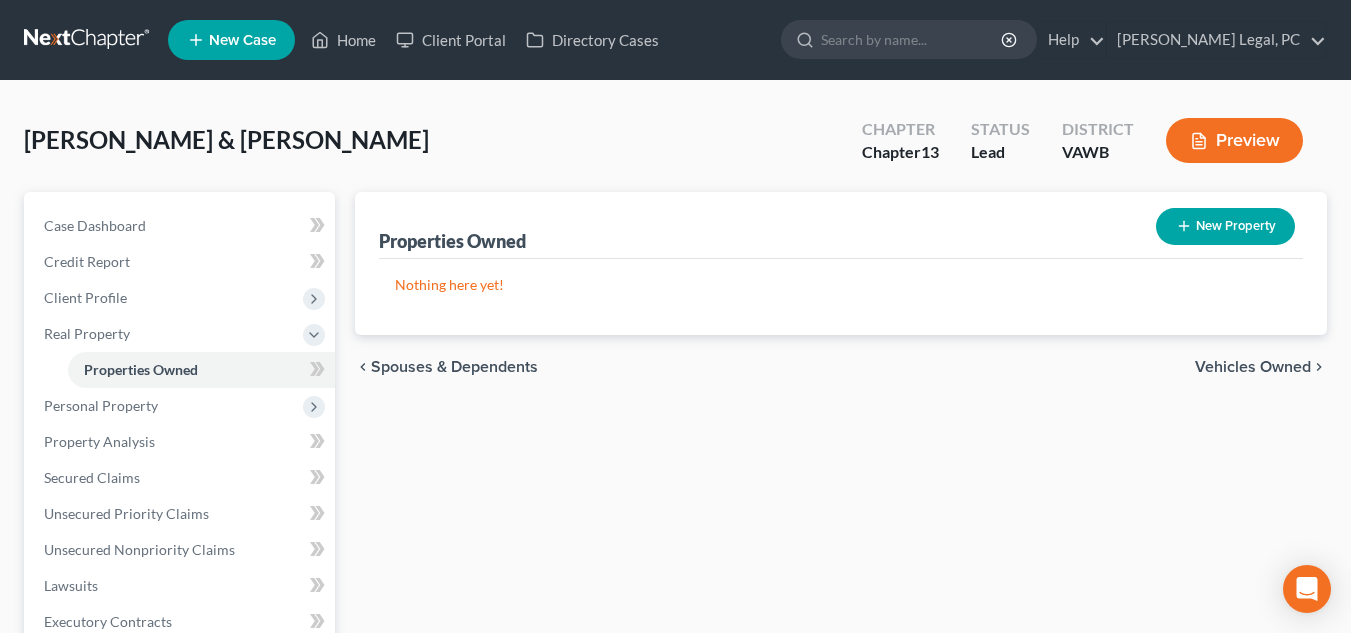 click on "[PERSON_NAME] & [PERSON_NAME] Upgraded Chapter Chapter  13 Status Lead District [GEOGRAPHIC_DATA] Preview" at bounding box center [675, 148] 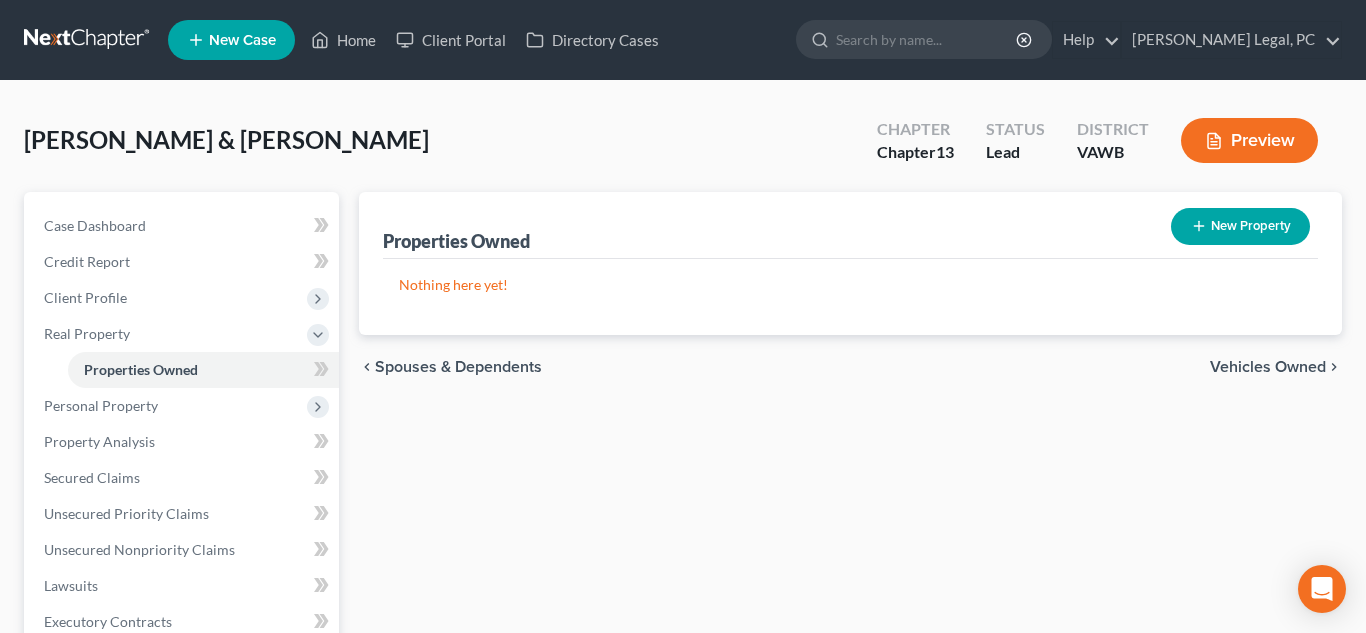 select on "2" 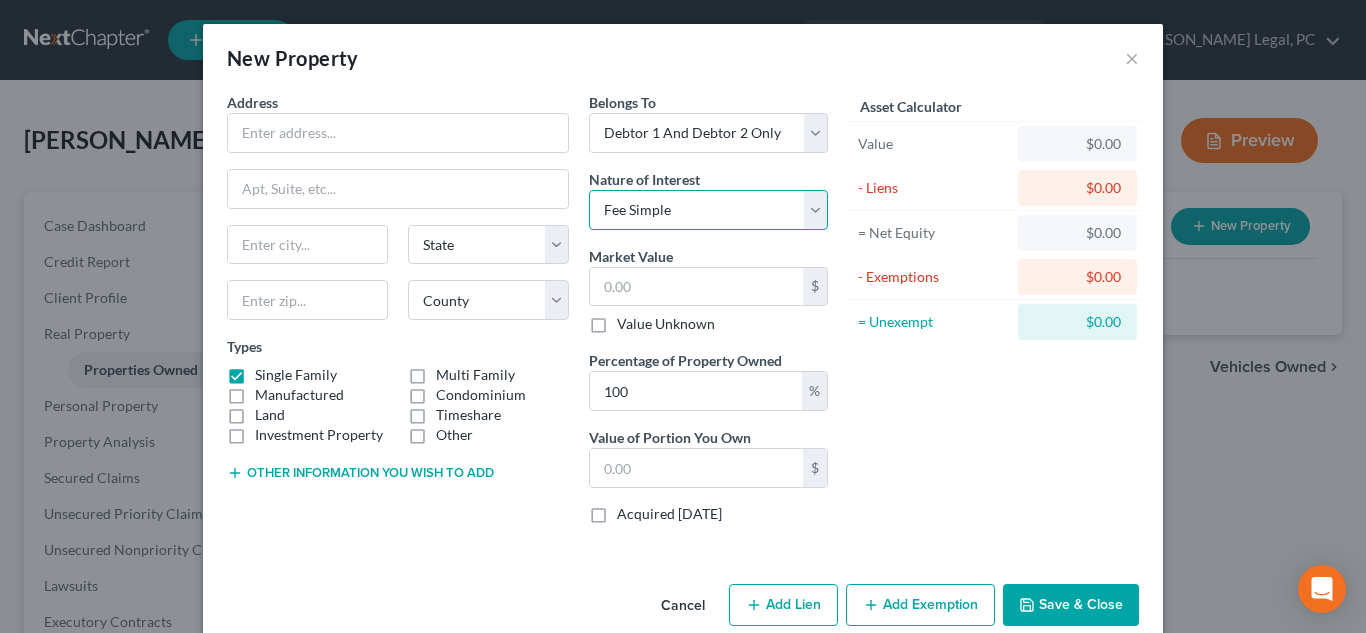 click on "Select Fee Simple Joint Tenant Life Estate Equitable Interest Future Interest Tenancy By The Entireties Tenants In Common Other" at bounding box center [708, 210] 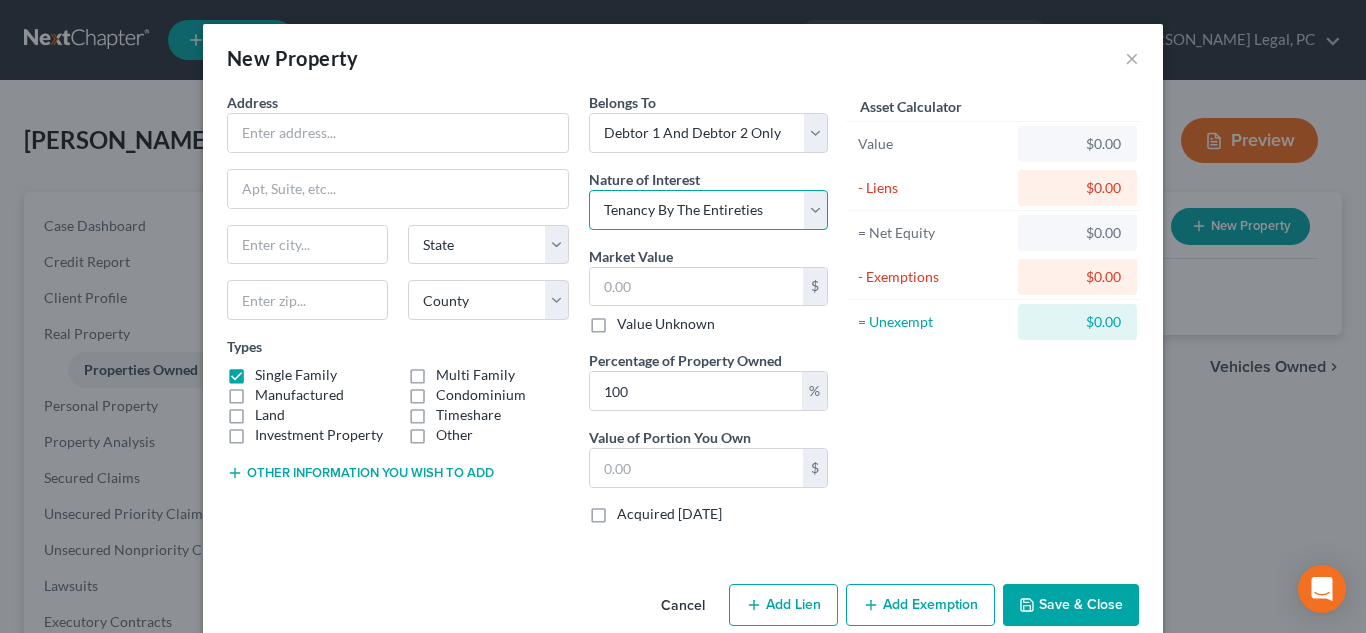 click on "Select Fee Simple Joint Tenant Life Estate Equitable Interest Future Interest Tenancy By The Entireties Tenants In Common Other" at bounding box center [708, 210] 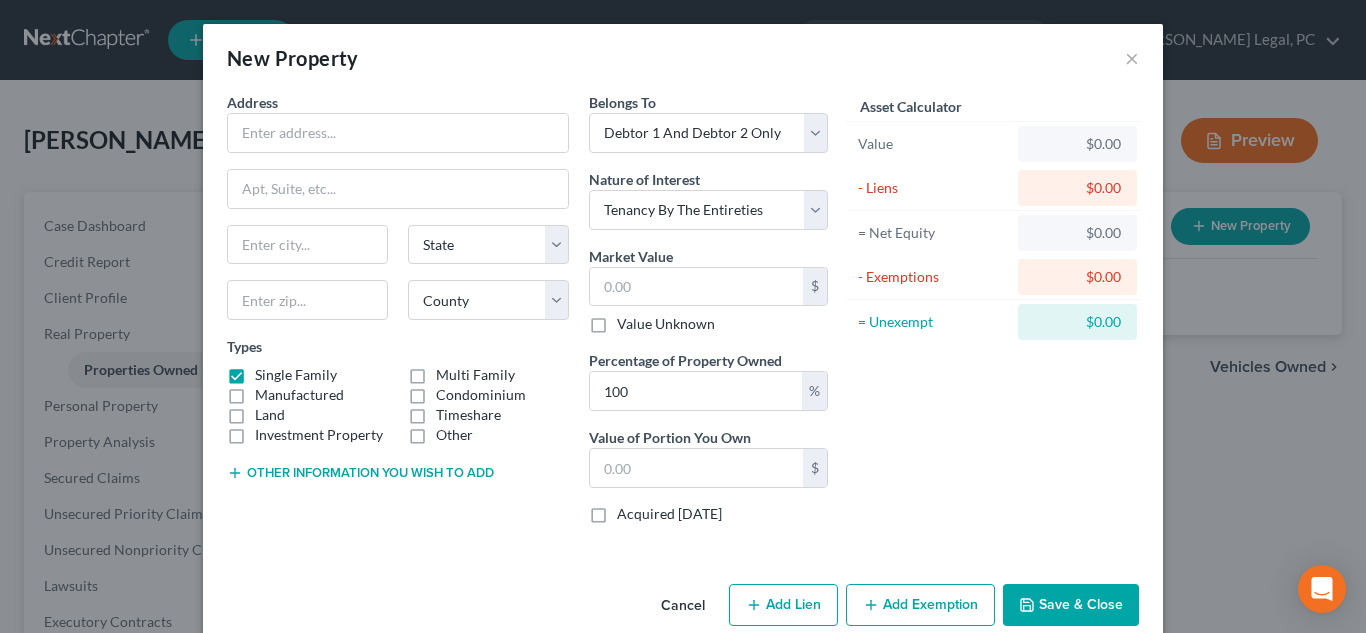click on "Other information you wish to add" at bounding box center [360, 473] 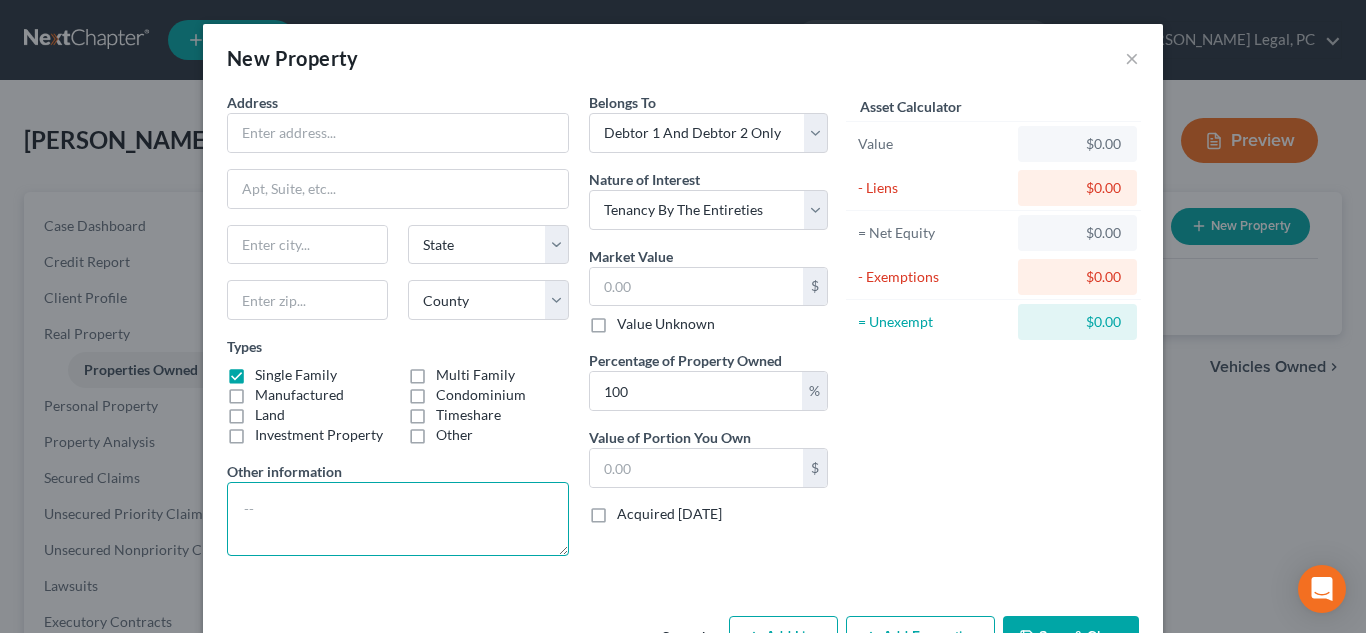 click at bounding box center [398, 519] 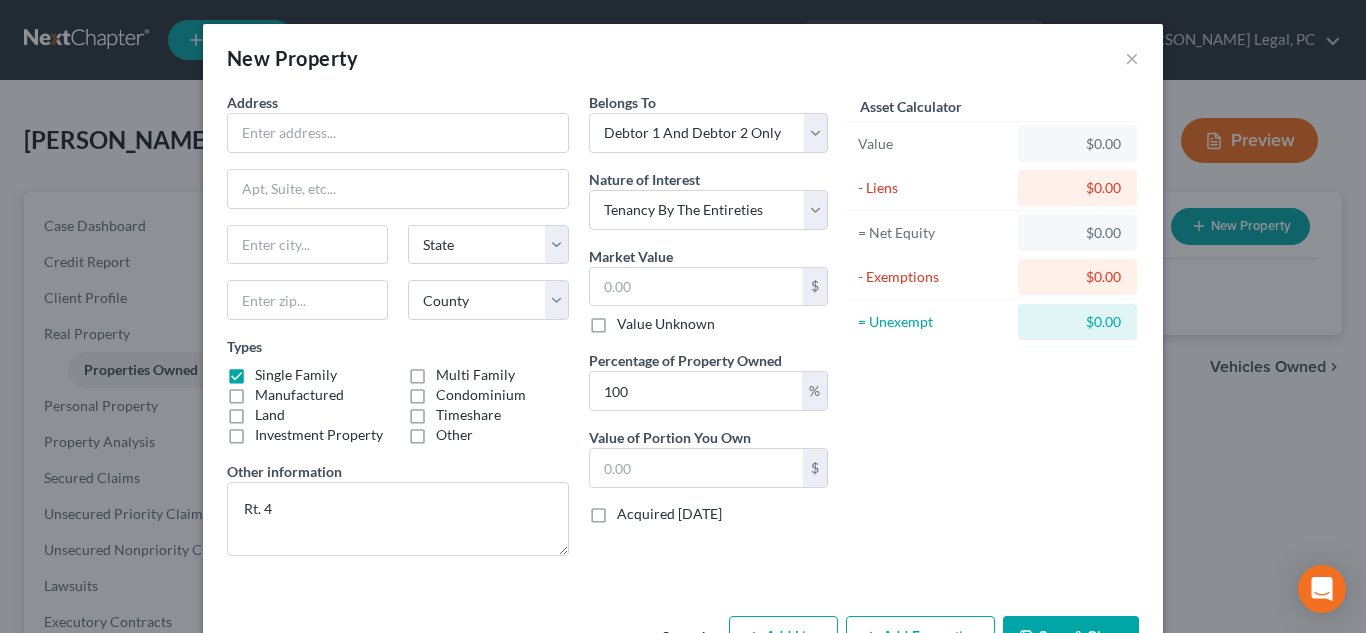 scroll, scrollTop: 65, scrollLeft: 0, axis: vertical 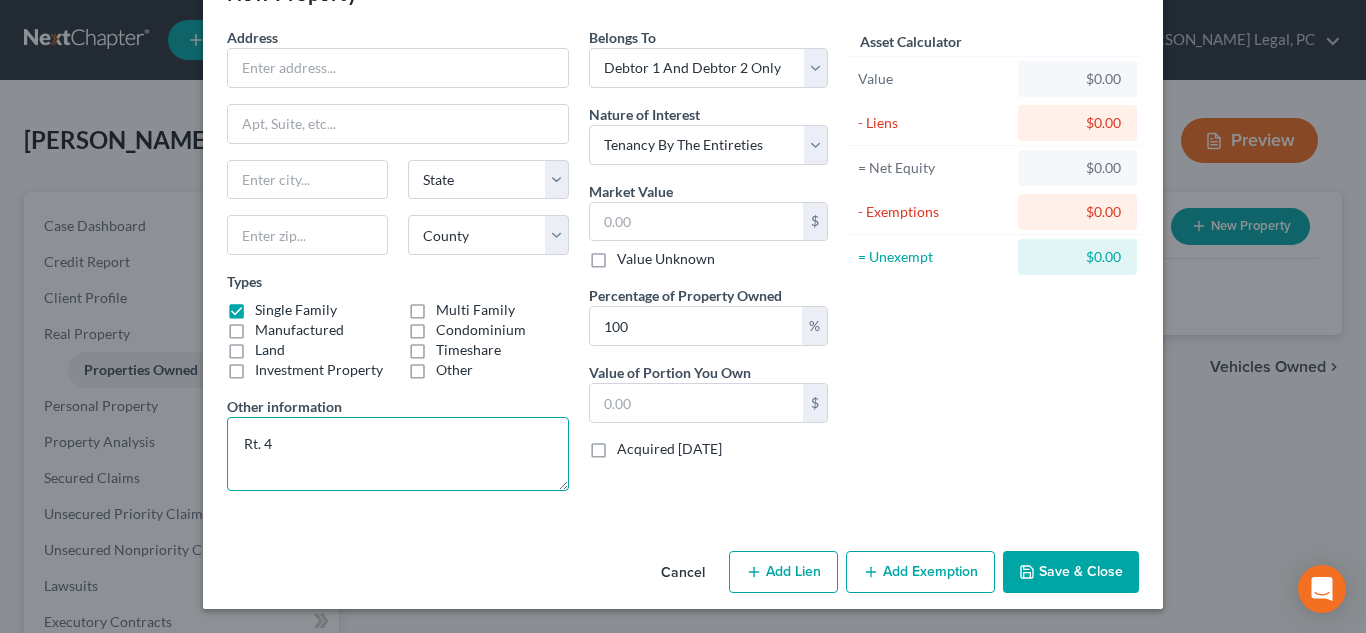click on "Rt. 4" at bounding box center (398, 454) 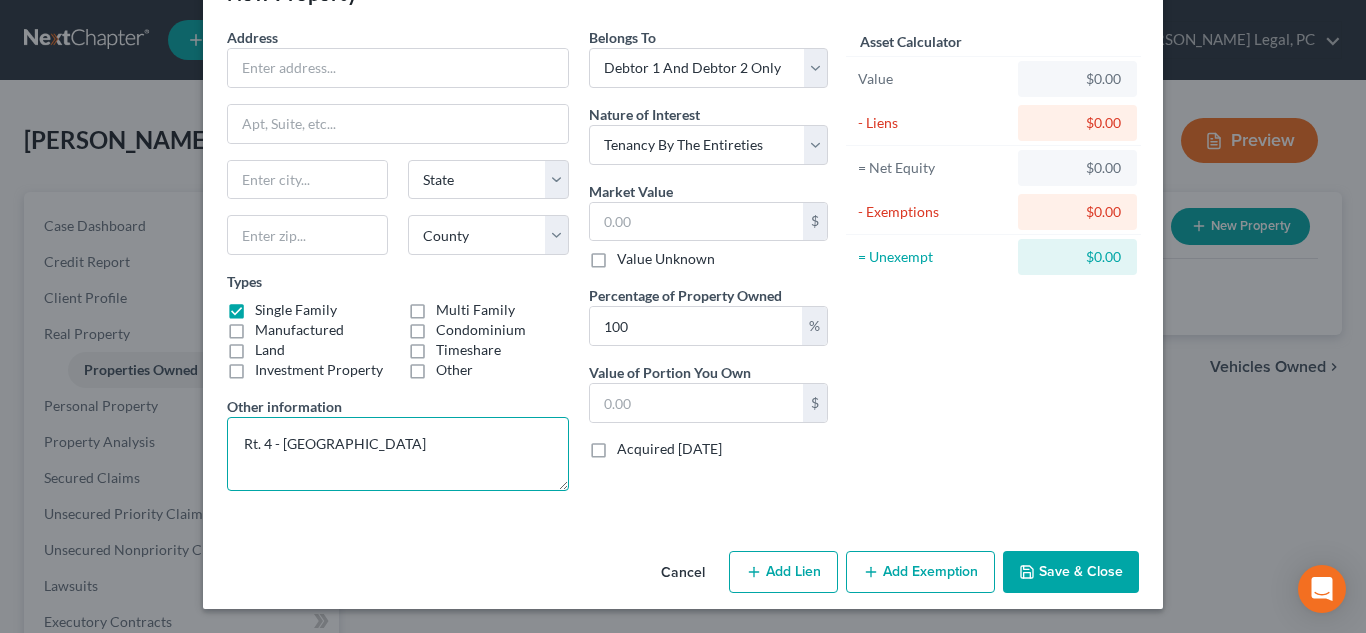 type on "Rt. 4 - [GEOGRAPHIC_DATA]" 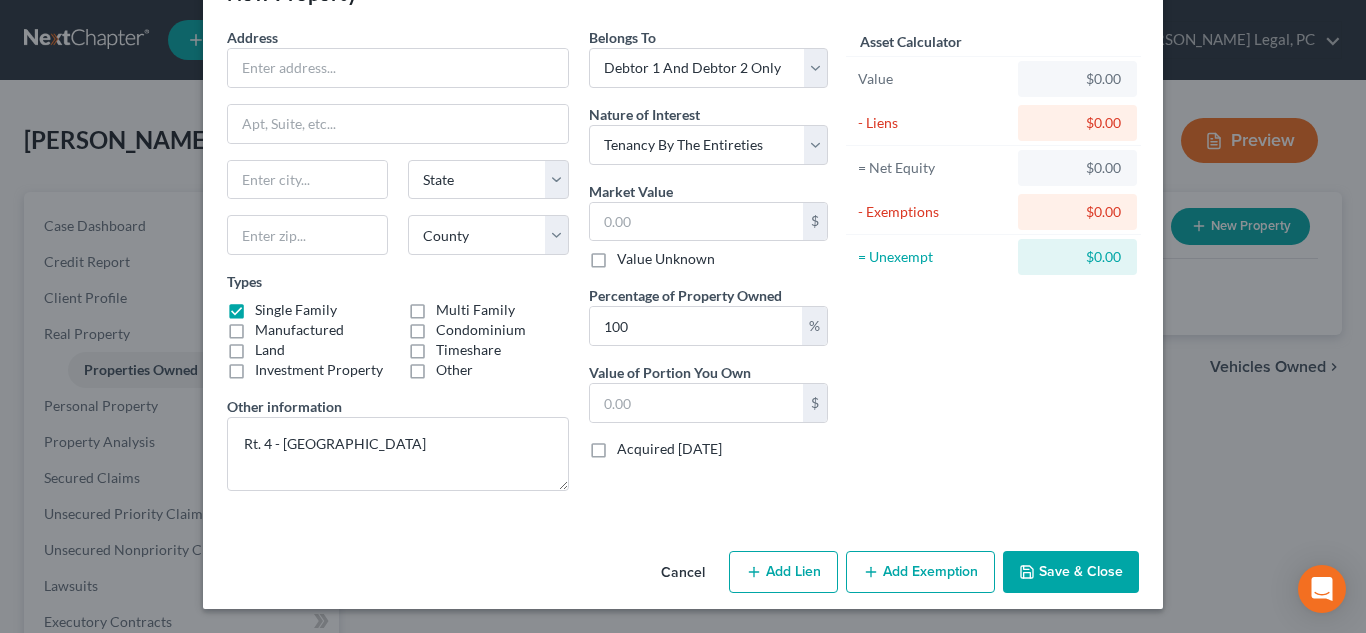 click on "Cancel Add Lien Add Lease Add Exemption Save & Close" at bounding box center [683, 576] 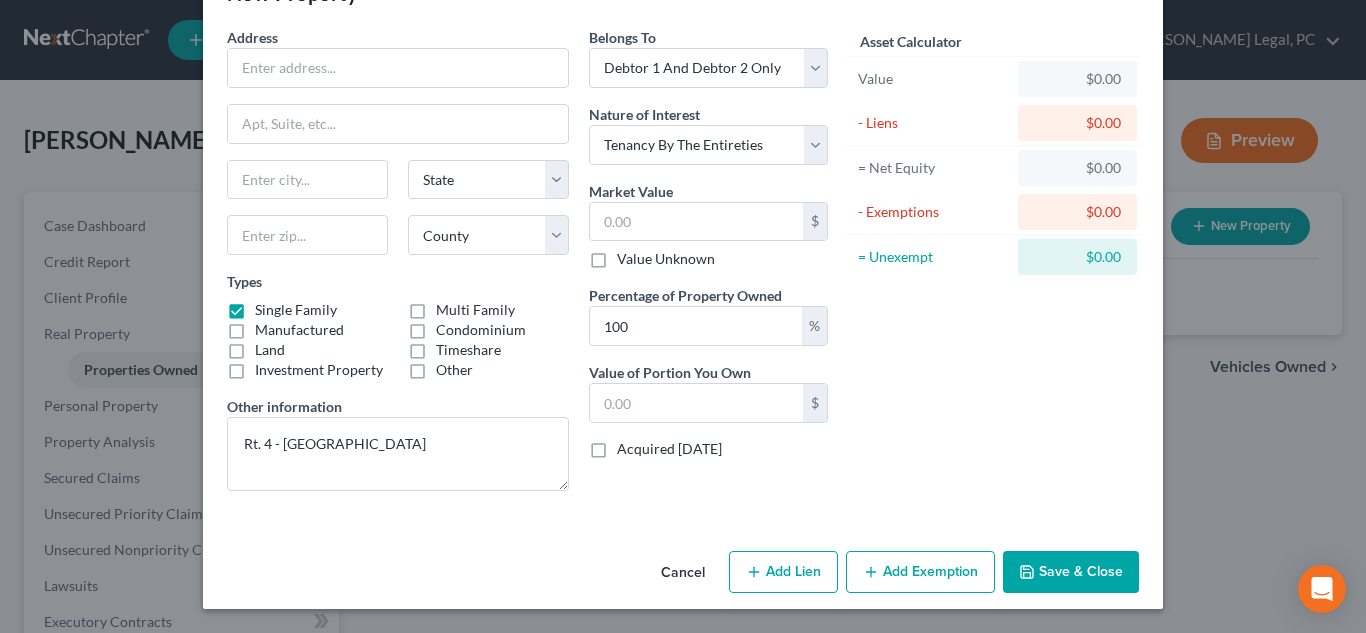 click on "Save & Close" at bounding box center [1071, 572] 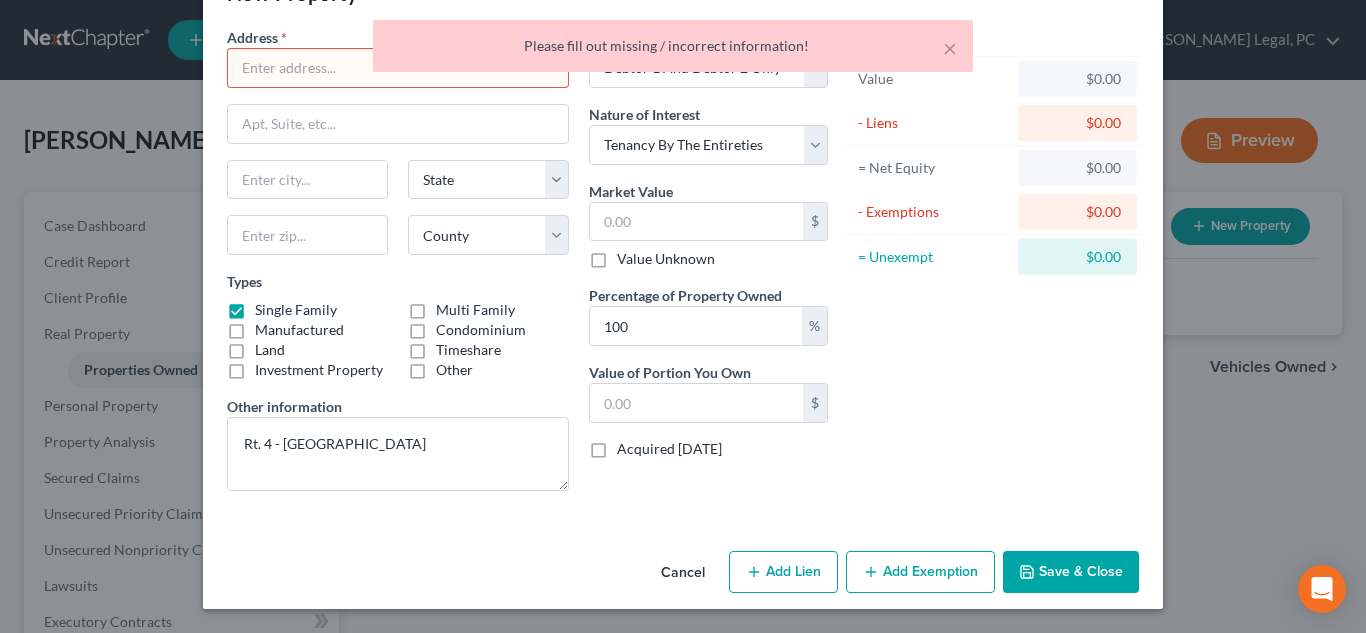 click on "×                     Please fill out missing / incorrect information!" at bounding box center [673, 51] 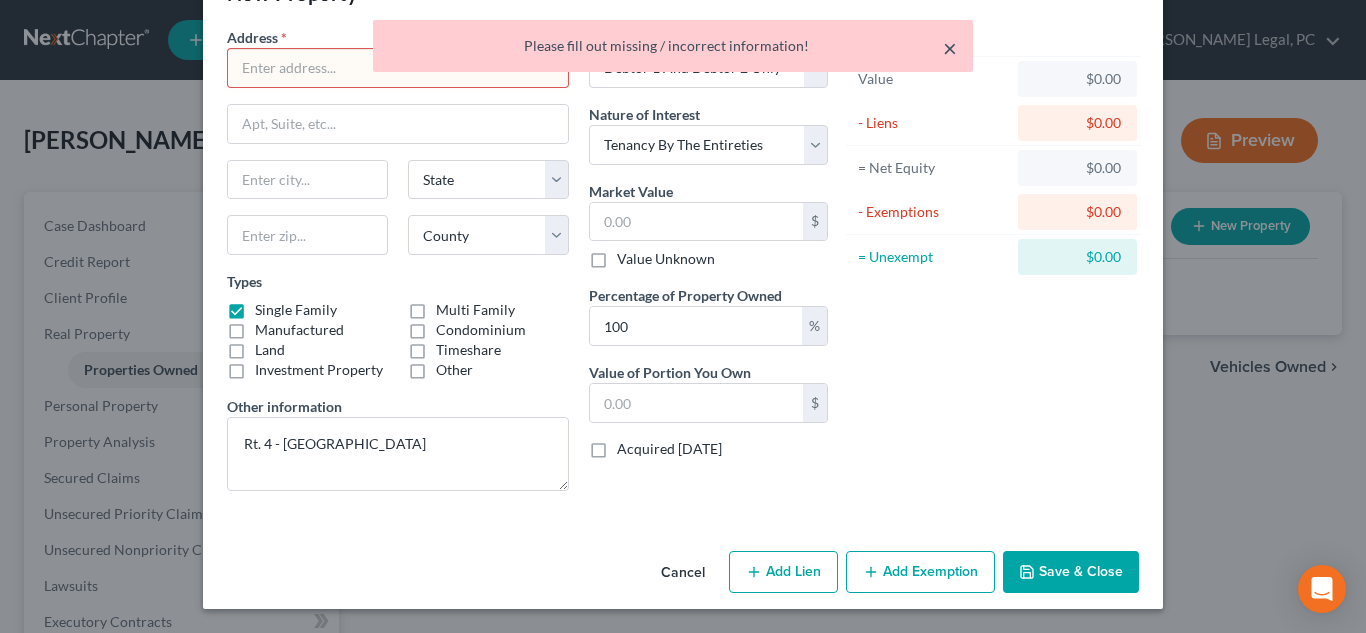 click on "×" at bounding box center (950, 48) 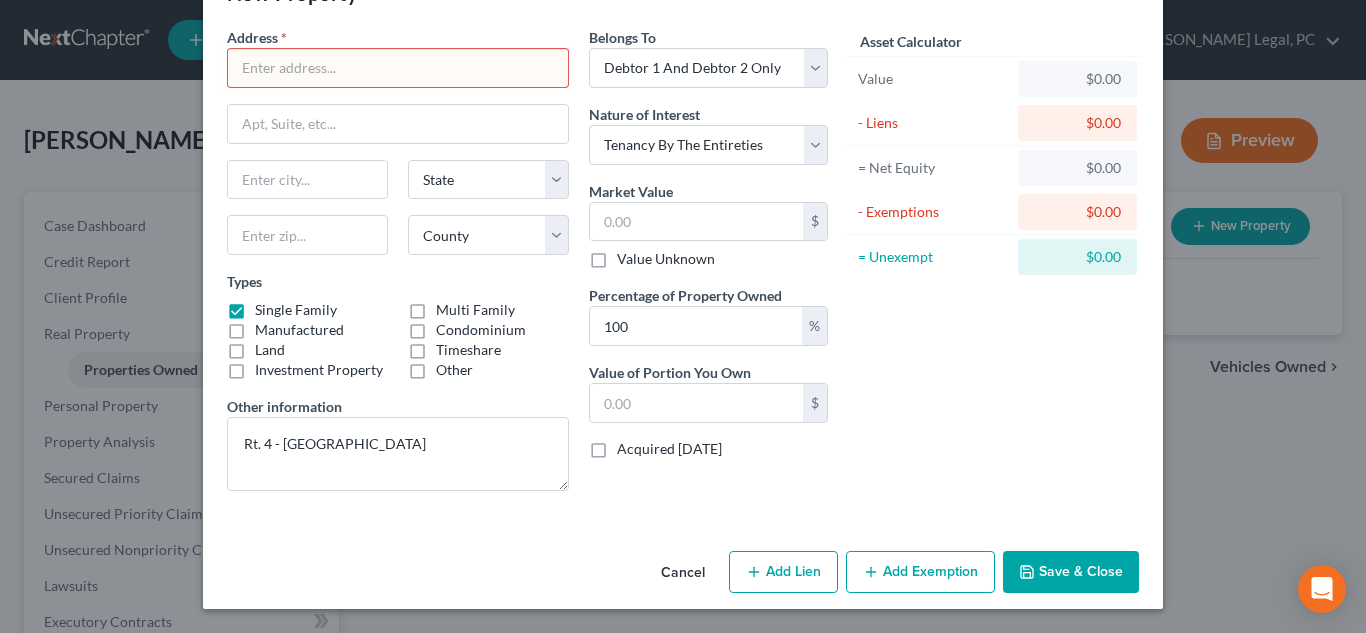 click at bounding box center (398, 68) 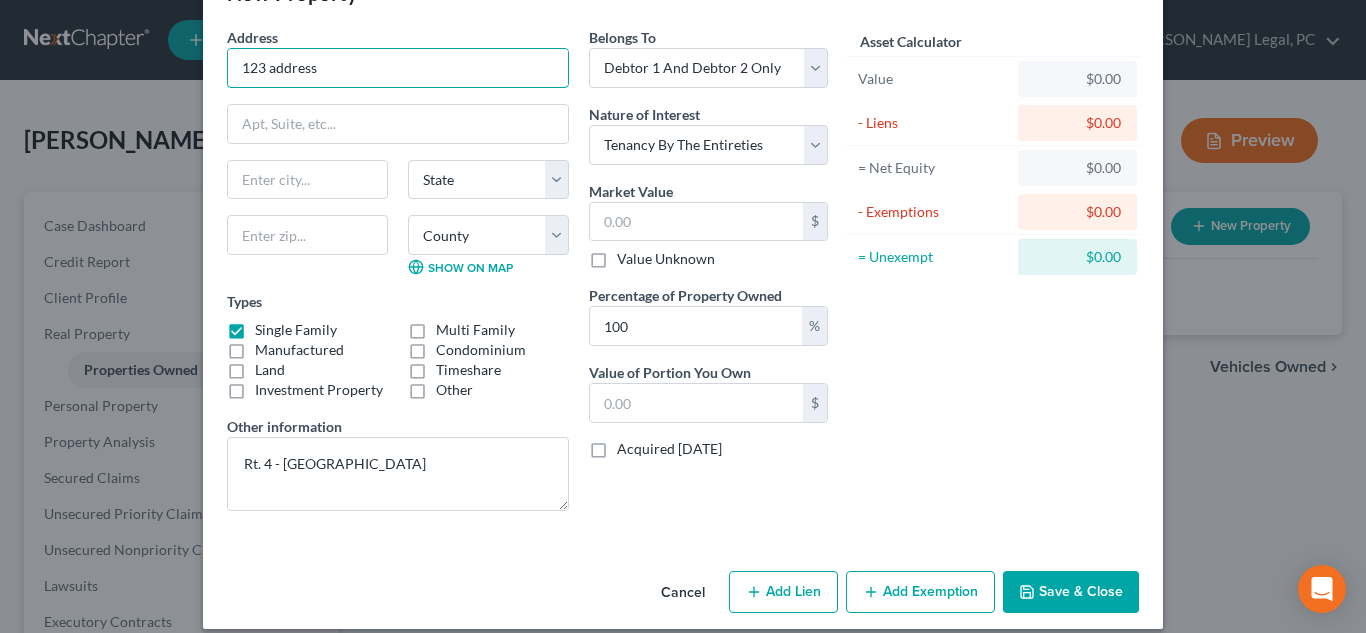 type on "123 address" 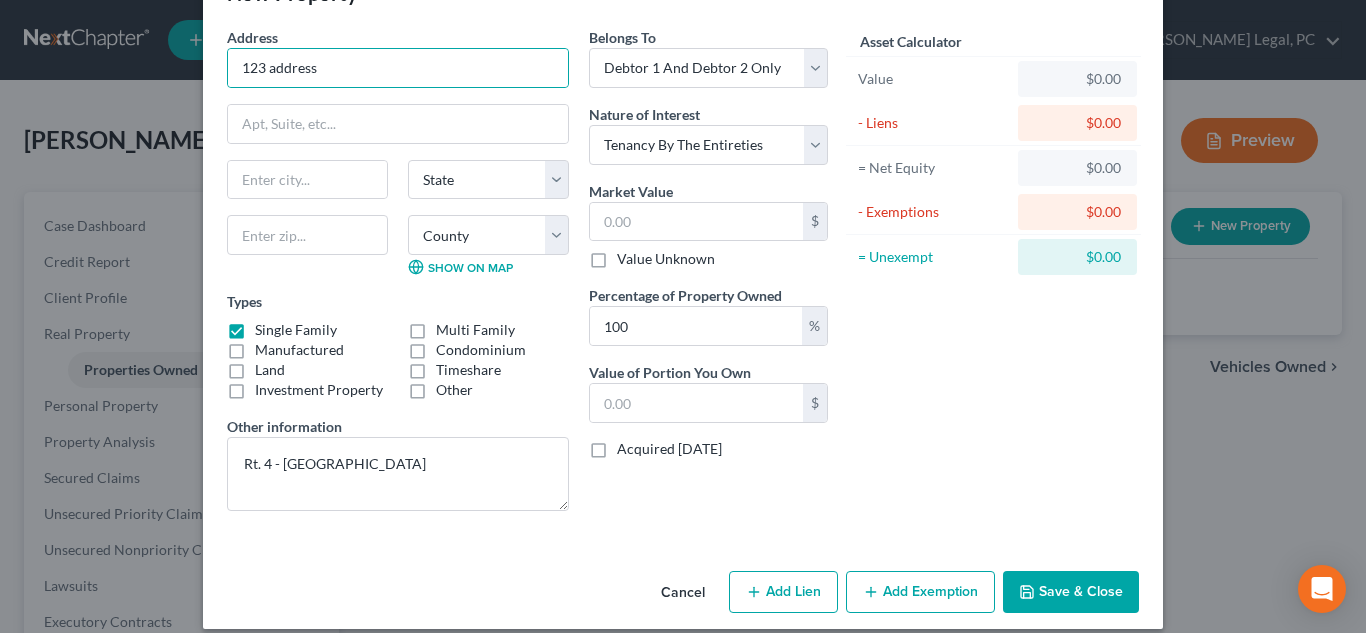 click on "Save & Close" at bounding box center (1071, 592) 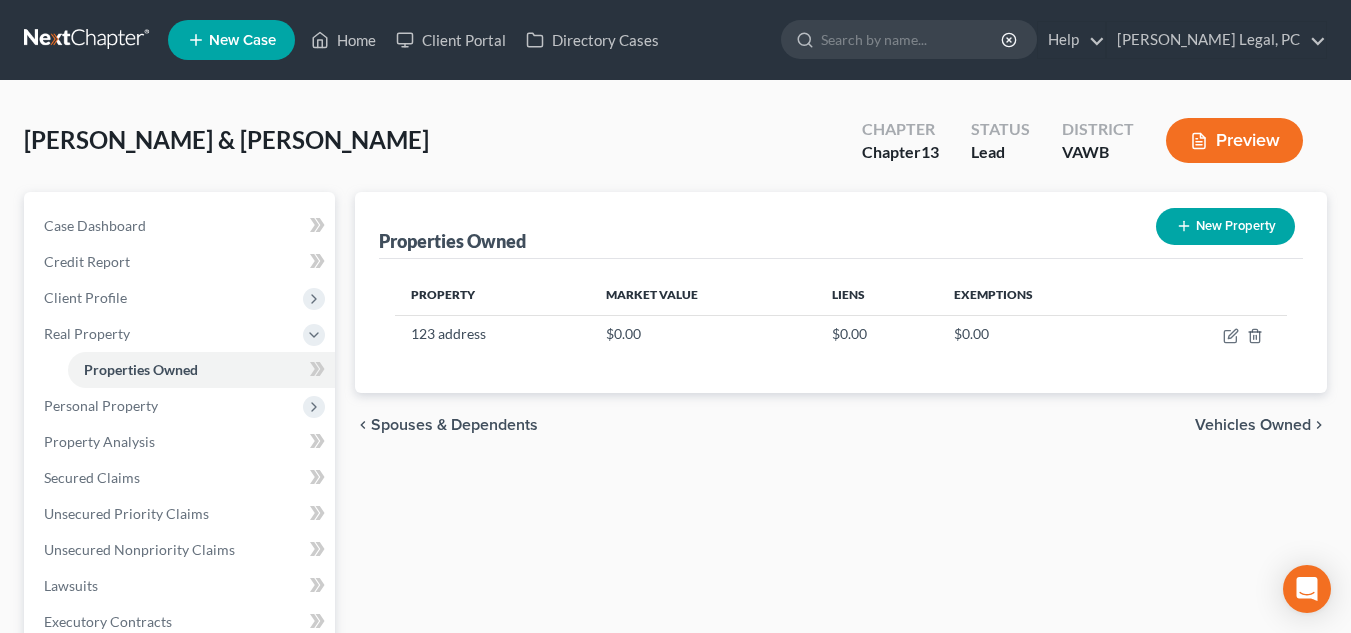 click on "[PERSON_NAME] & [PERSON_NAME] Upgraded Chapter Chapter  13 Status Lead District [GEOGRAPHIC_DATA] Preview" at bounding box center [675, 148] 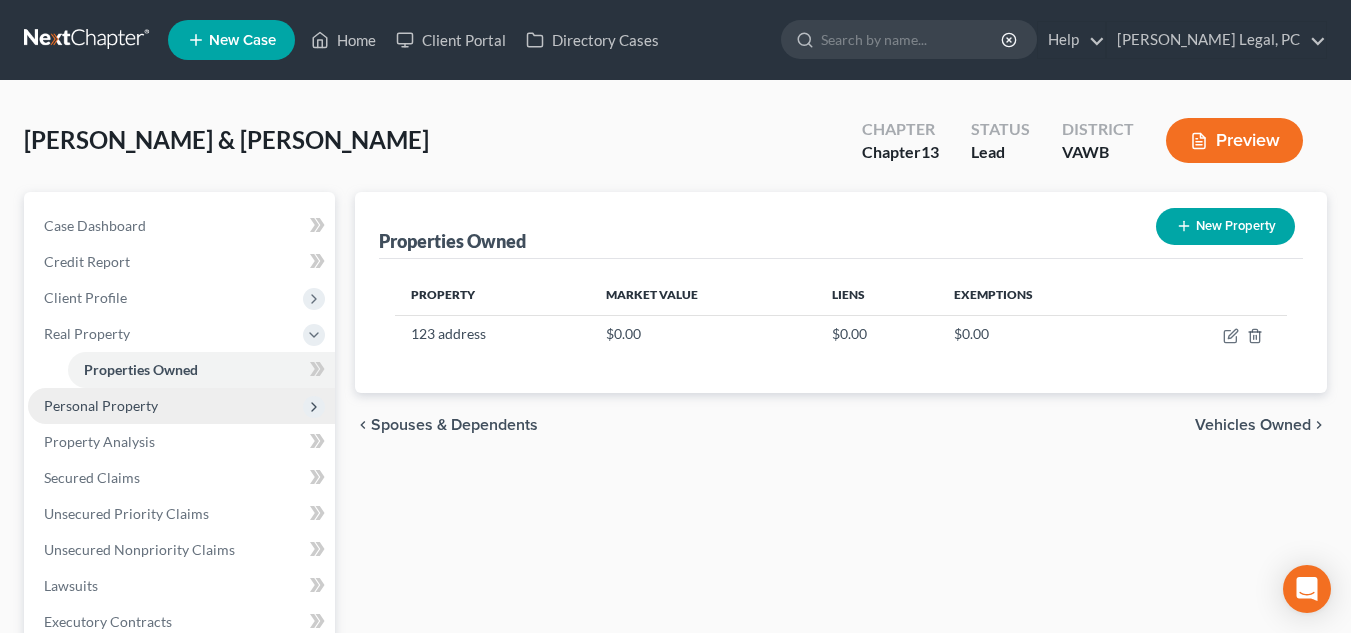 click on "Personal Property" at bounding box center (181, 406) 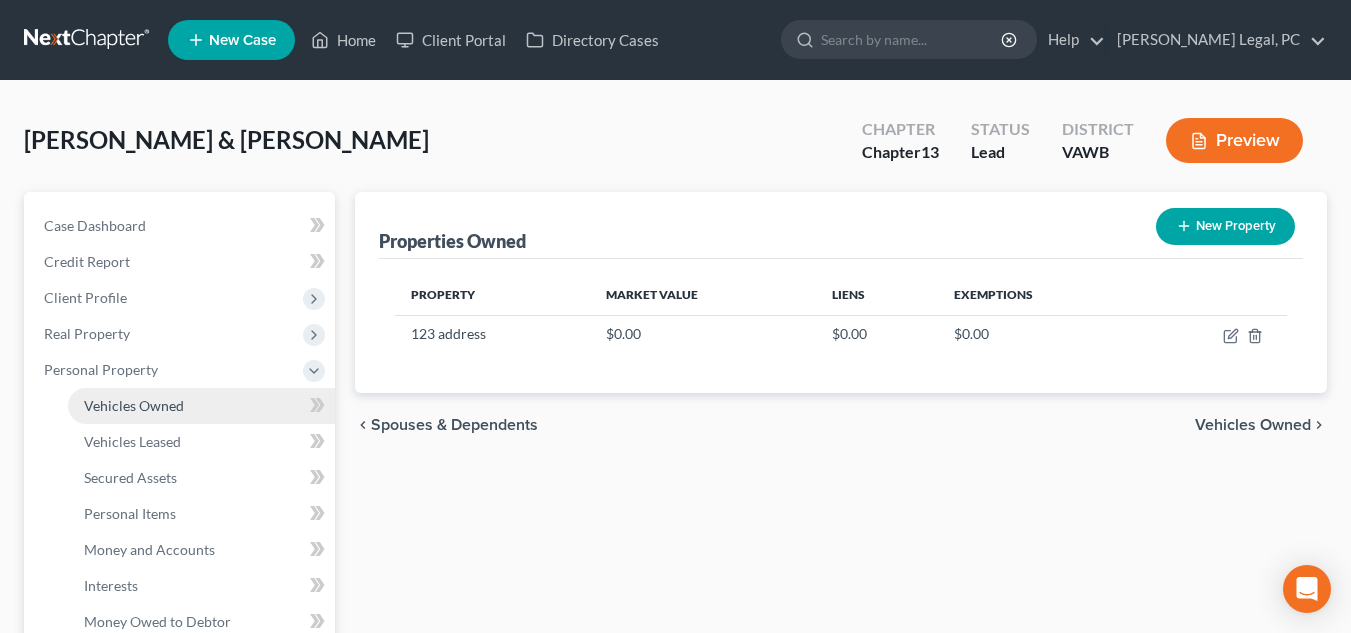 click on "Vehicles Owned" at bounding box center (134, 405) 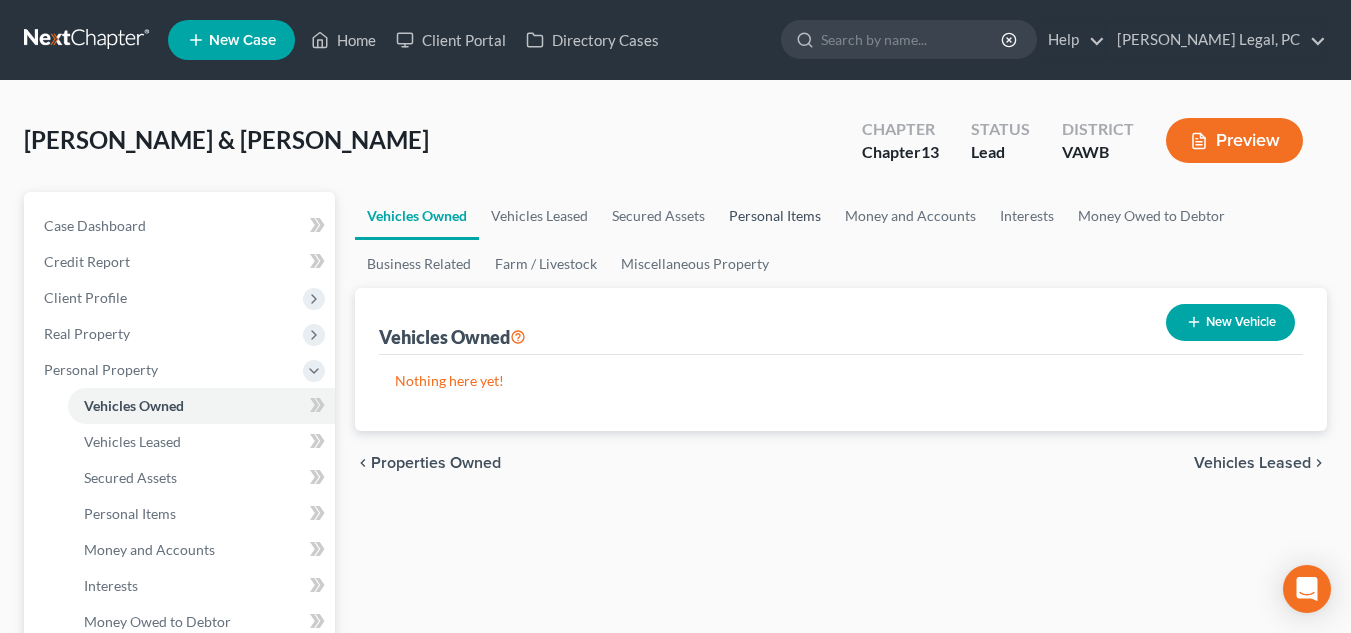 click on "Personal Items" at bounding box center (775, 216) 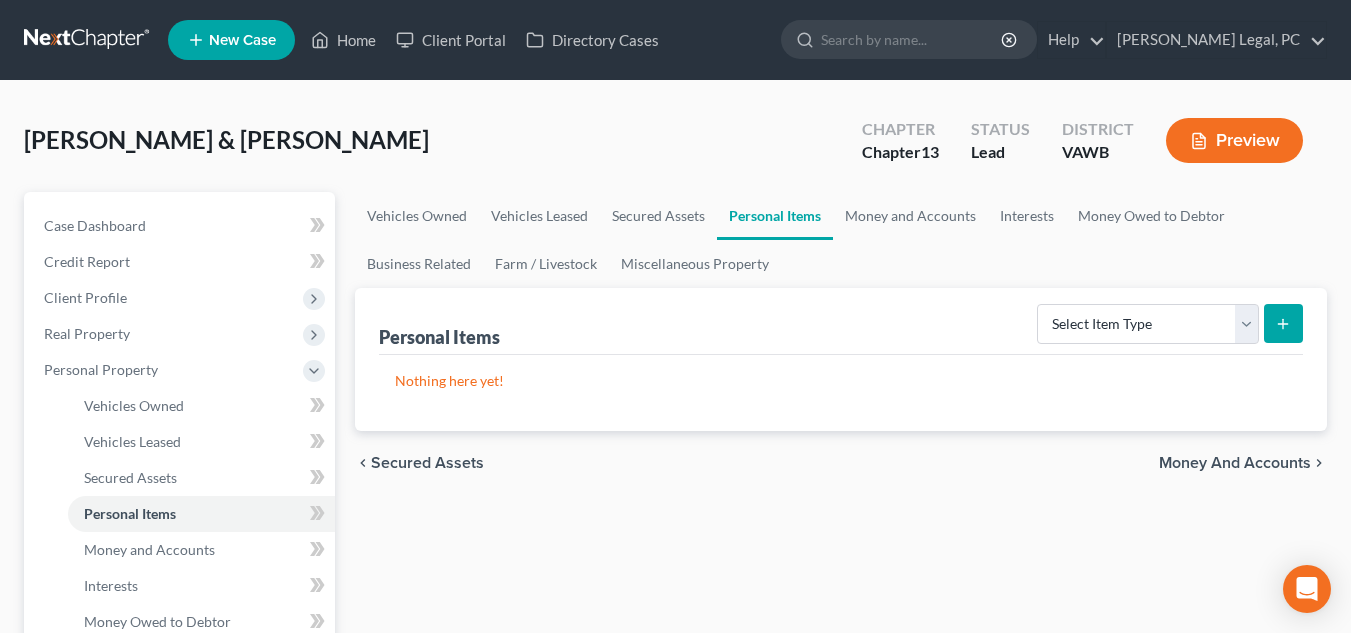 drag, startPoint x: 799, startPoint y: 217, endPoint x: 634, endPoint y: 128, distance: 187.47267 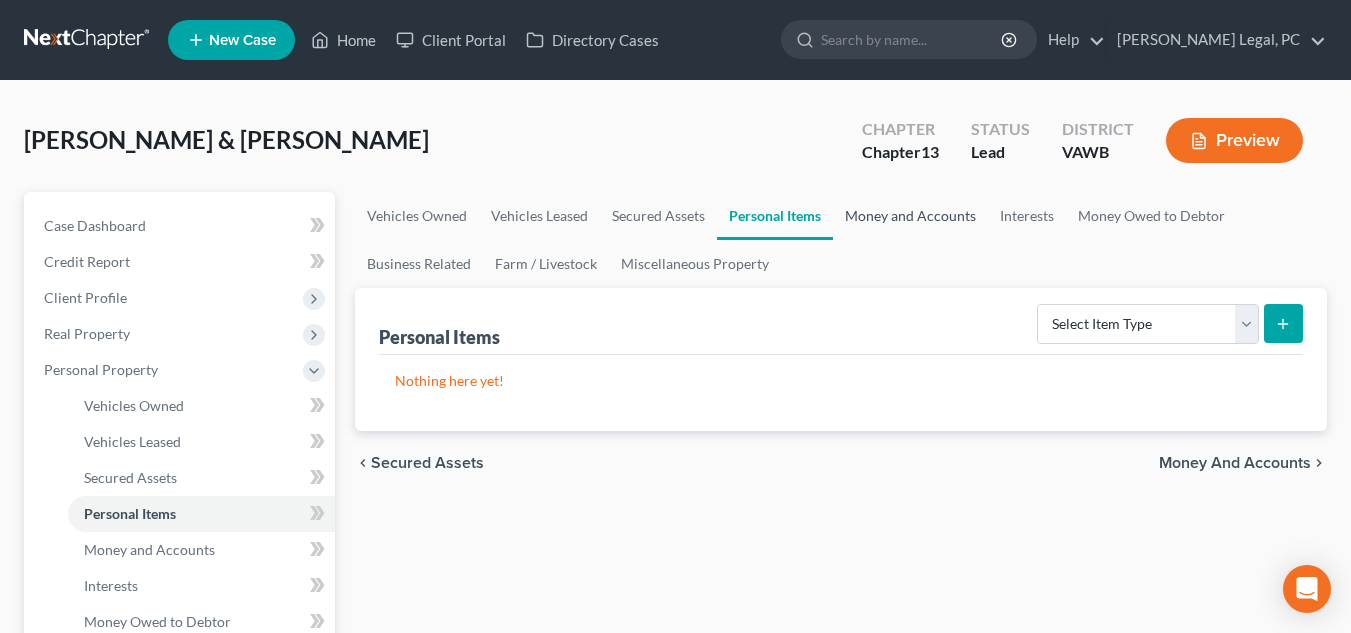 click on "Money and Accounts" at bounding box center [910, 216] 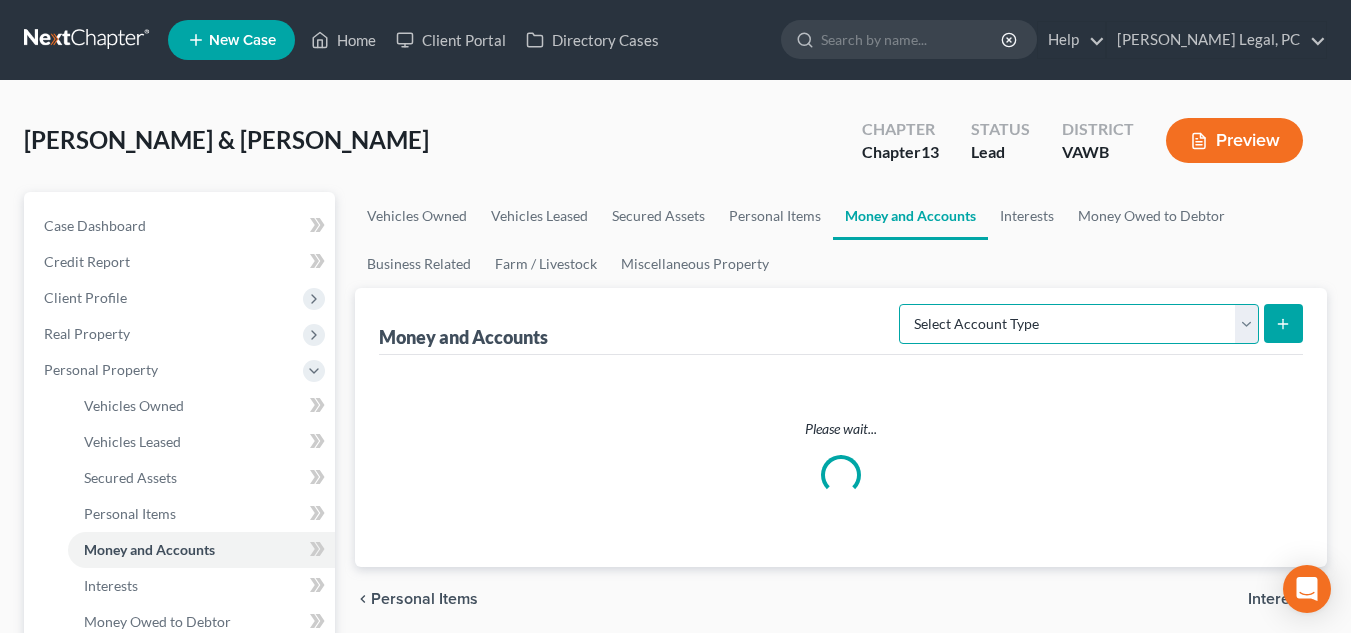 click on "Select Account Type Brokerage Cash on Hand Certificates of Deposit Checking Account Money Market Other (Credit Union, Health Savings Account, etc) Safe Deposit Box Savings Account Security Deposits or Prepayments" at bounding box center (1079, 324) 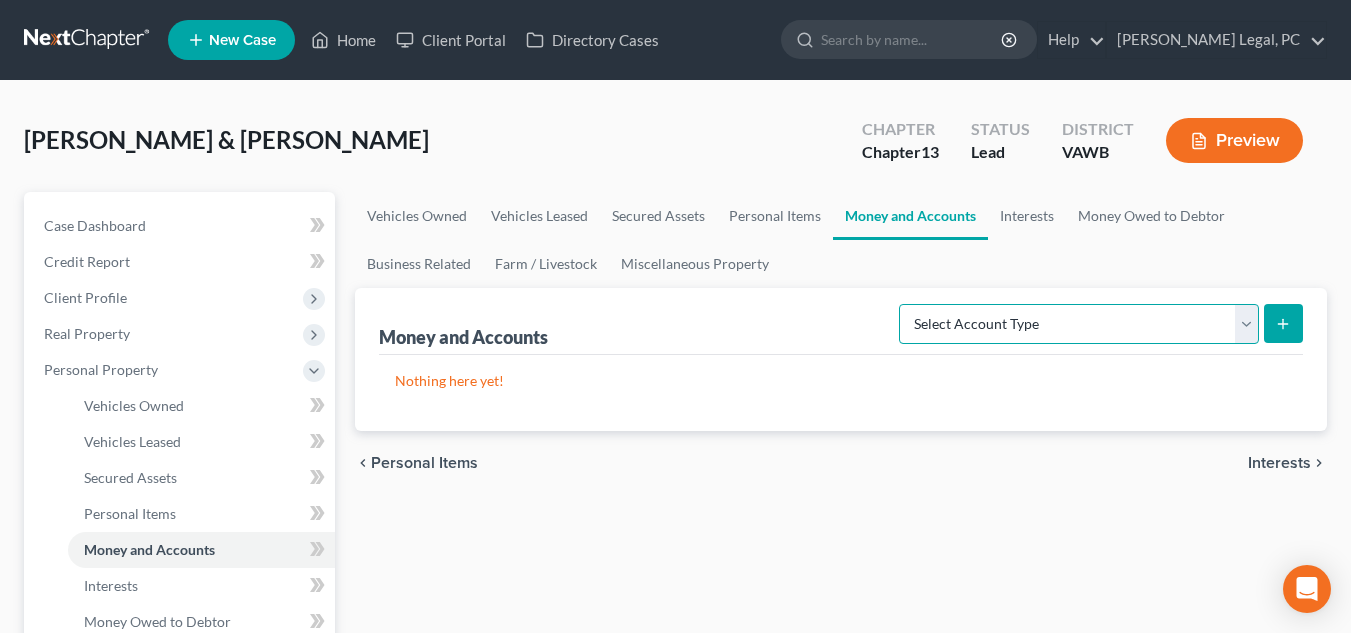 select on "checking" 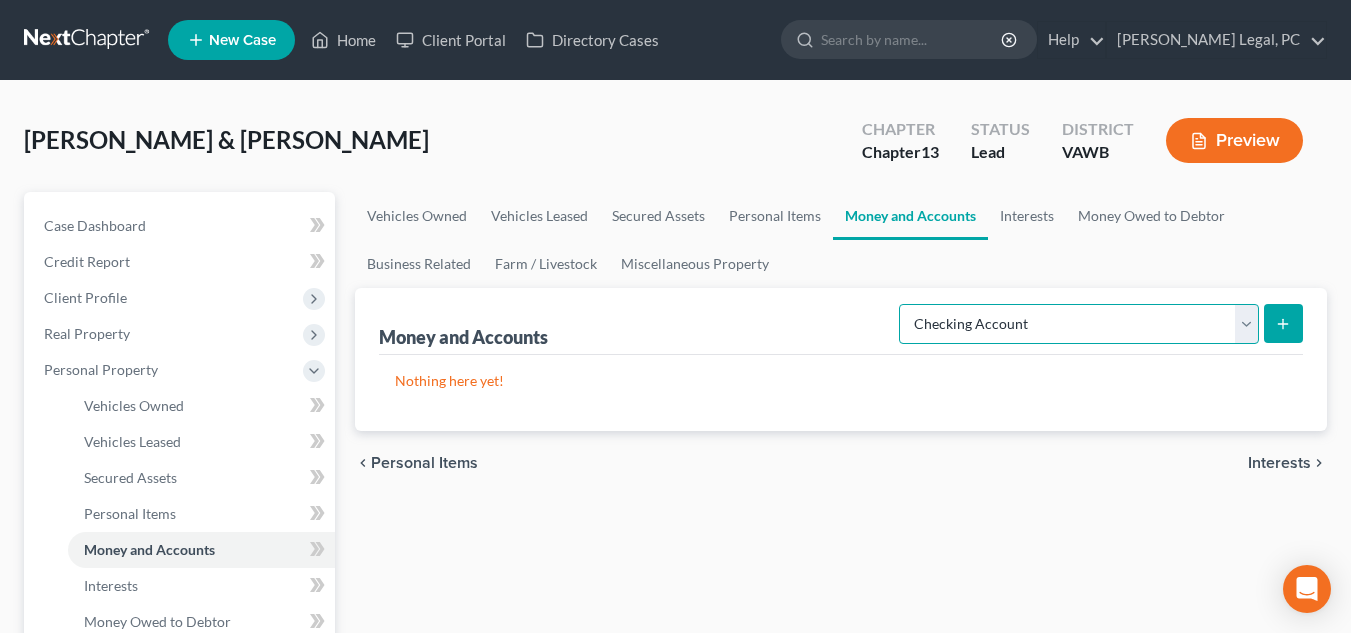 click on "Select Account Type Brokerage Cash on Hand Certificates of Deposit Checking Account Money Market Other (Credit Union, Health Savings Account, etc) Safe Deposit Box Savings Account Security Deposits or Prepayments" at bounding box center (1079, 324) 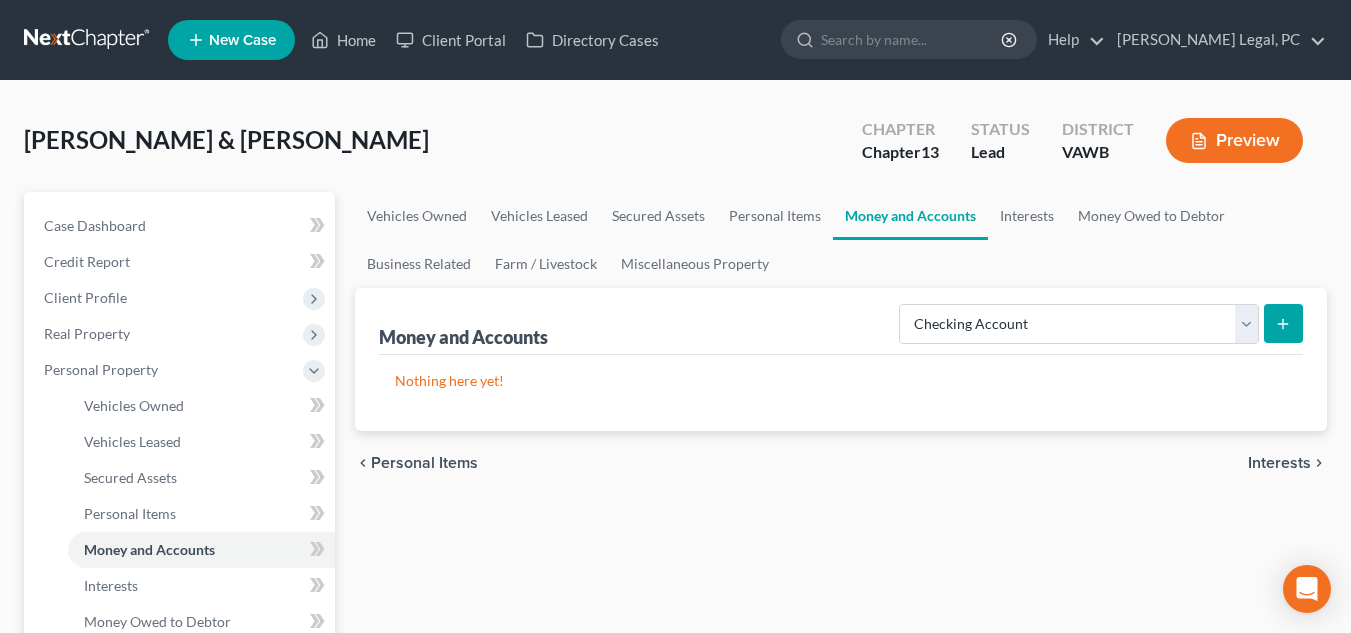 click 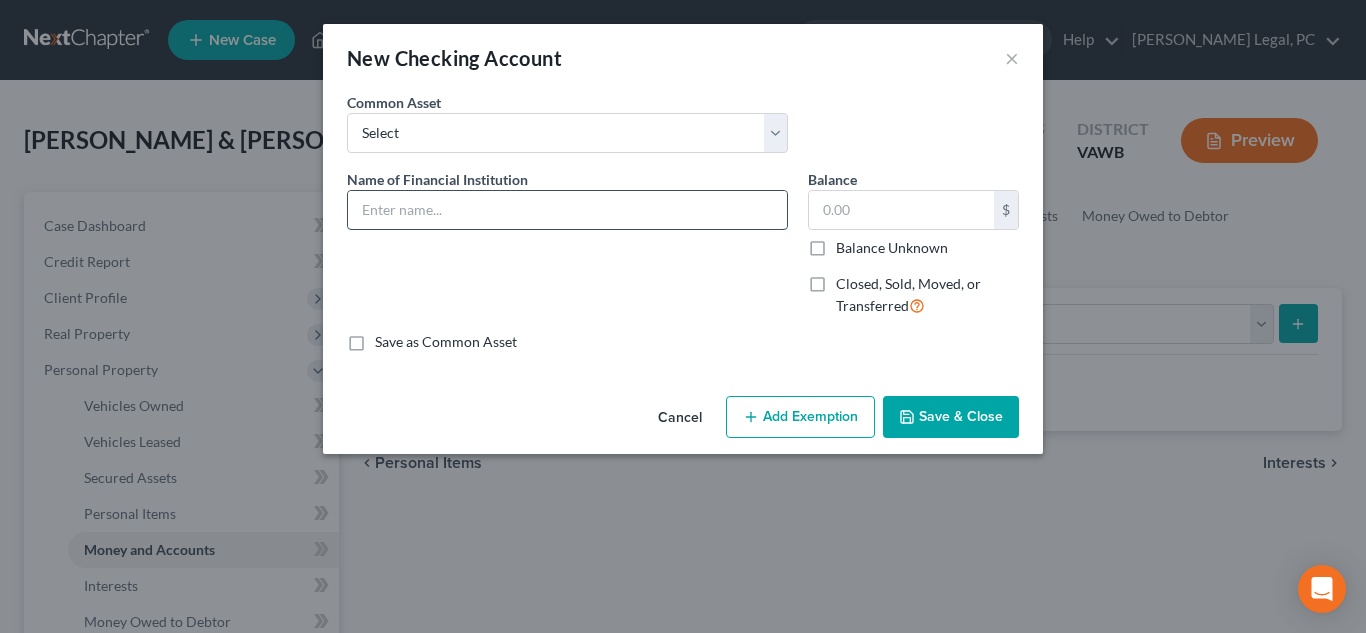 click at bounding box center (567, 210) 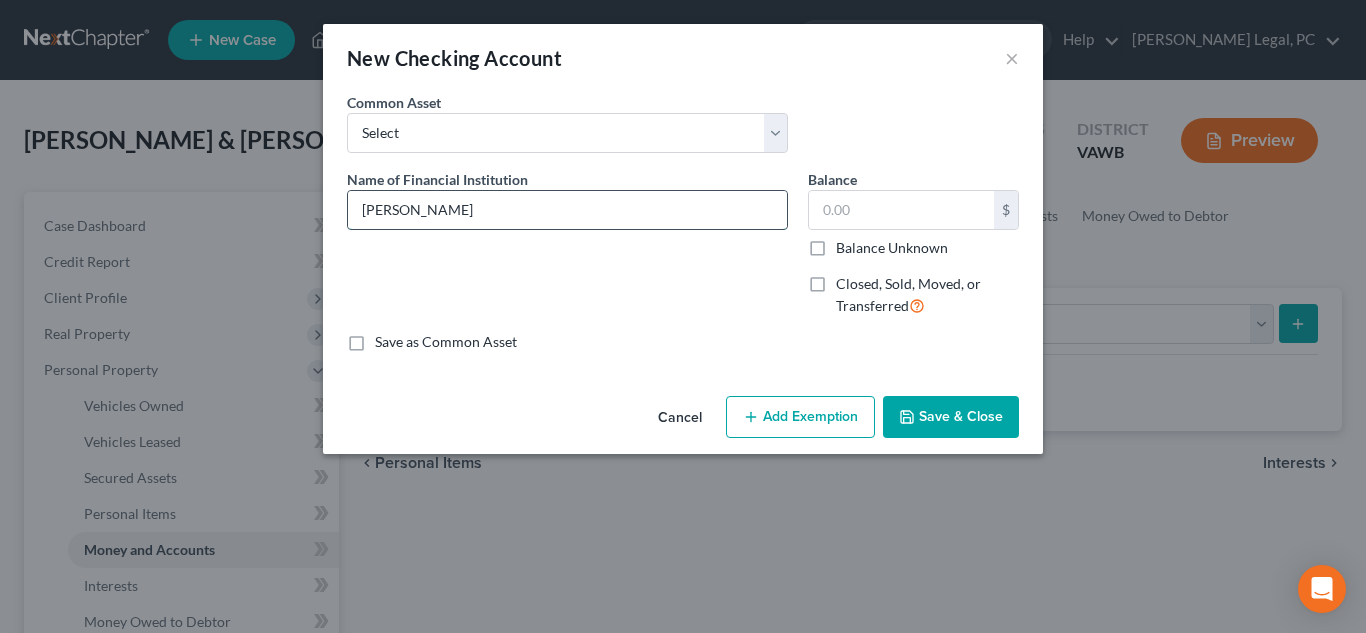 type on "[PERSON_NAME] Credit Union" 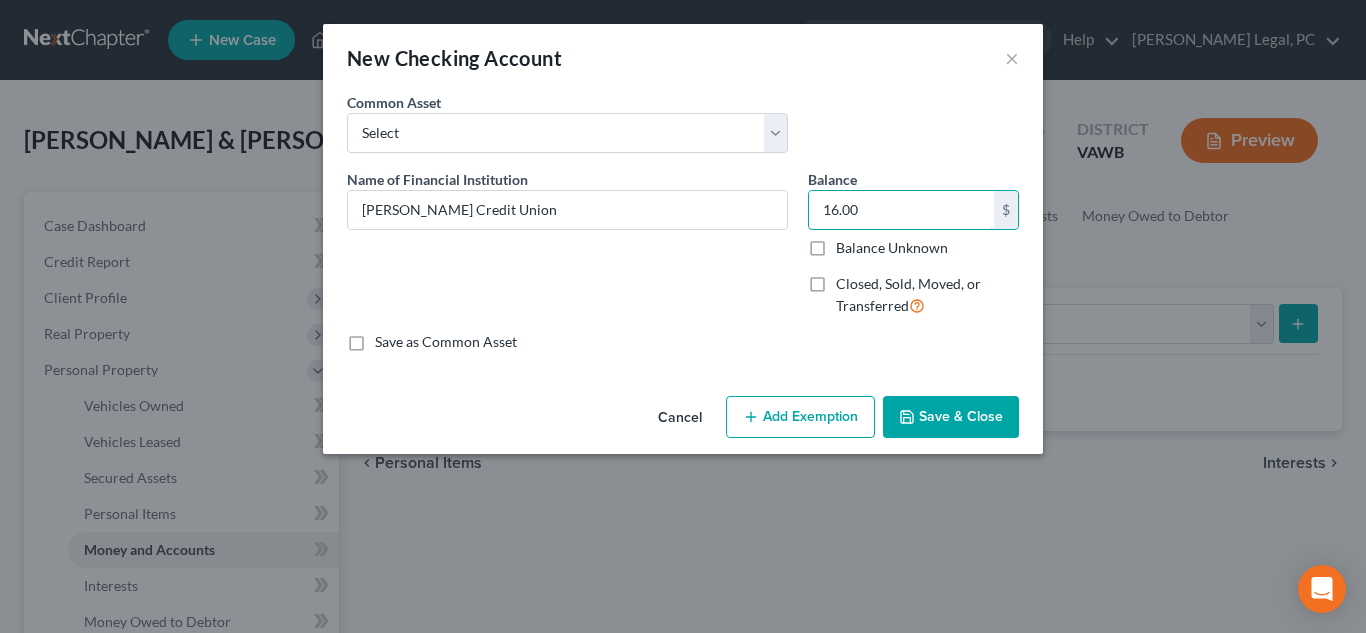 type on "16.00" 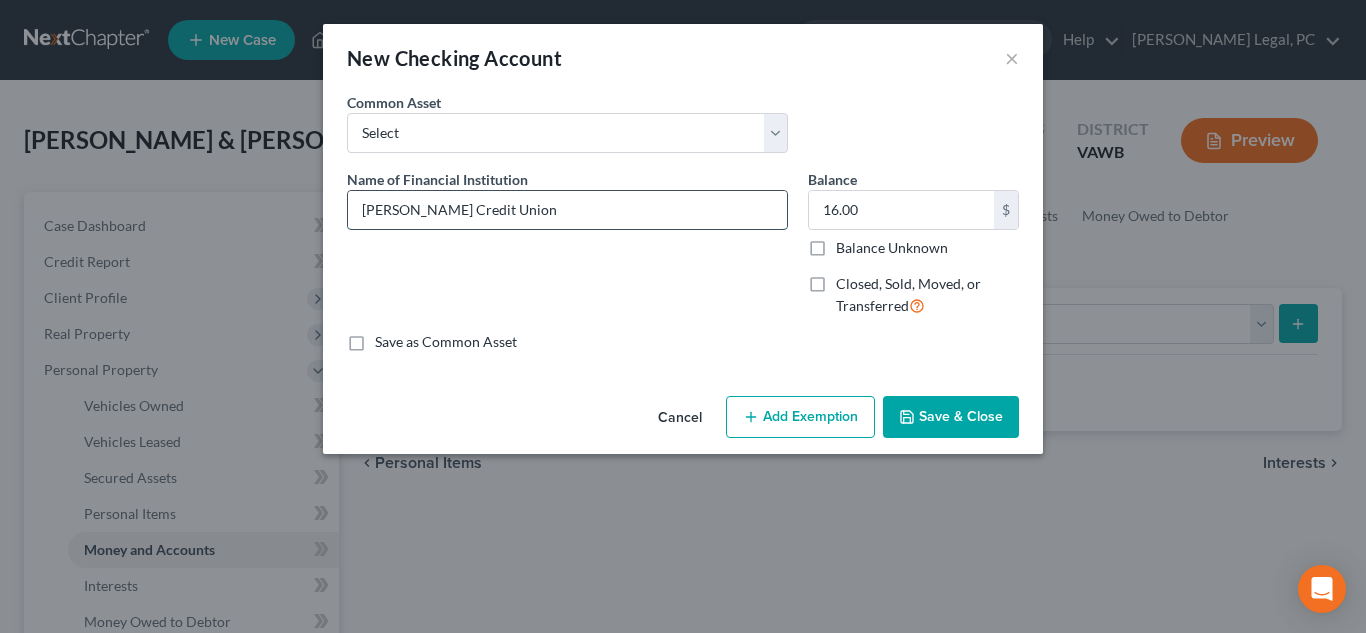 click on "[PERSON_NAME] Credit Union" at bounding box center [567, 210] 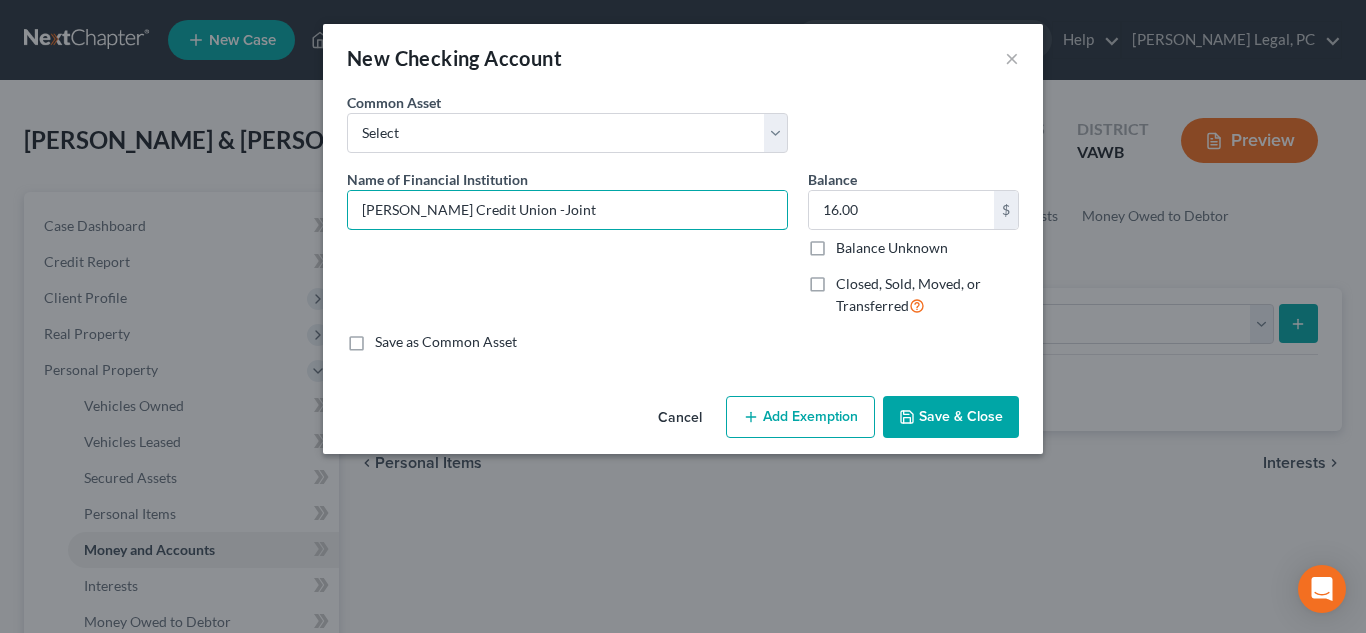 type on "[PERSON_NAME] Credit Union -Joint" 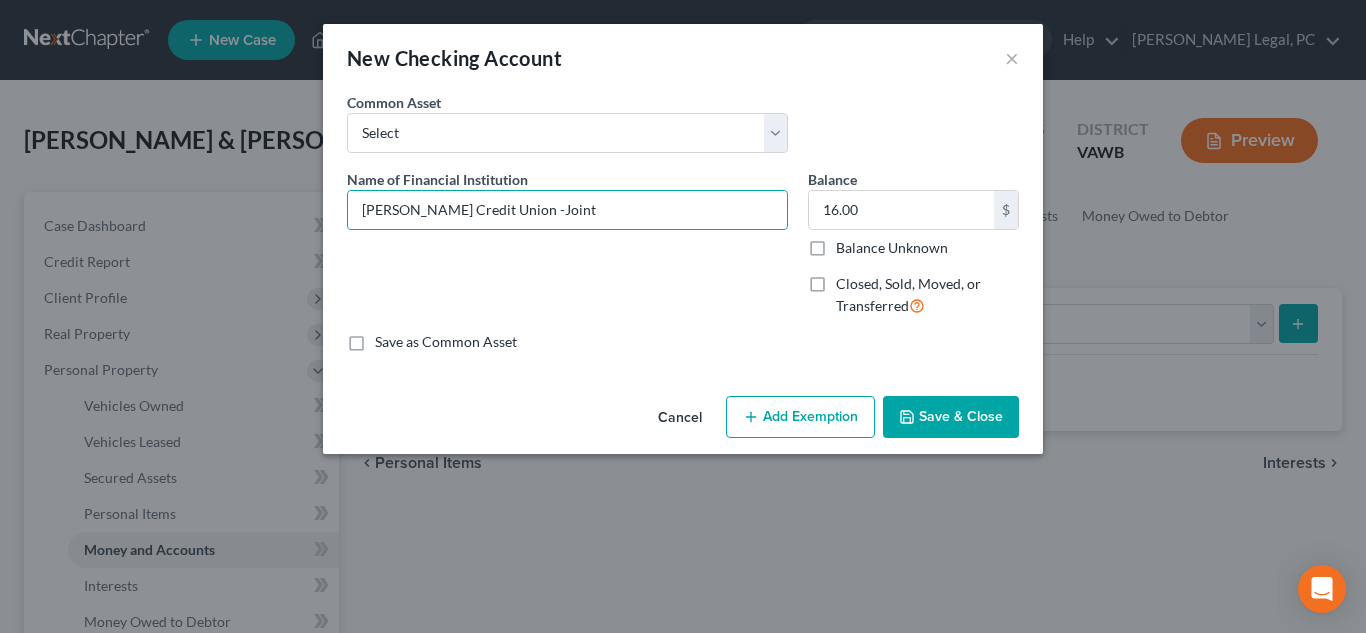click on "Add Exemption" at bounding box center (800, 417) 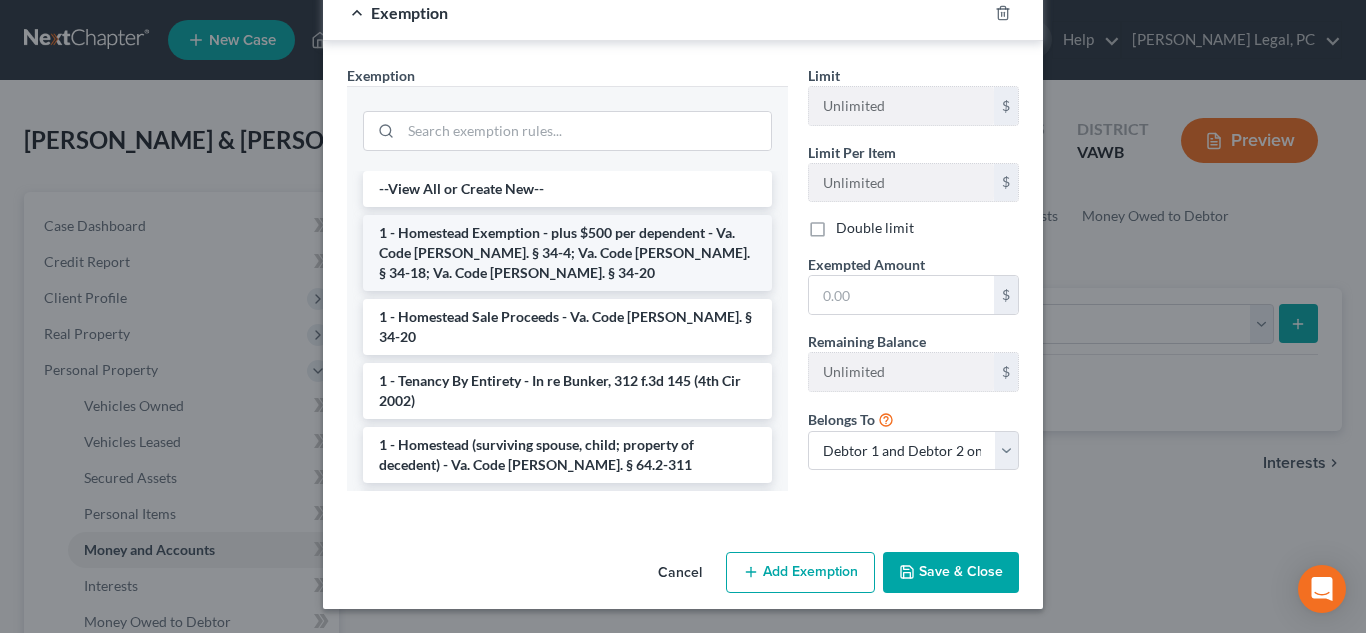 click on "1 - Homestead Exemption  - plus $500 per dependent - Va. Code [PERSON_NAME]. § 34-4; Va. Code [PERSON_NAME]. § 34-18; Va. Code [PERSON_NAME]. § 34-20" at bounding box center [567, 253] 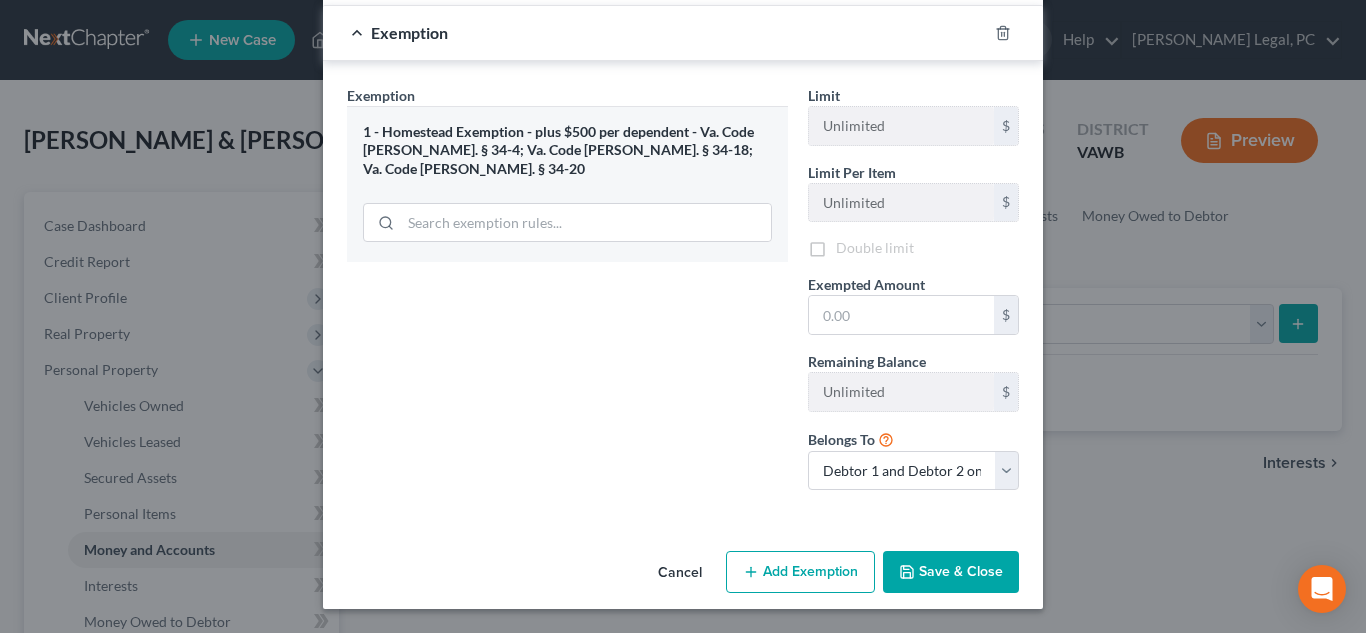 scroll, scrollTop: 366, scrollLeft: 0, axis: vertical 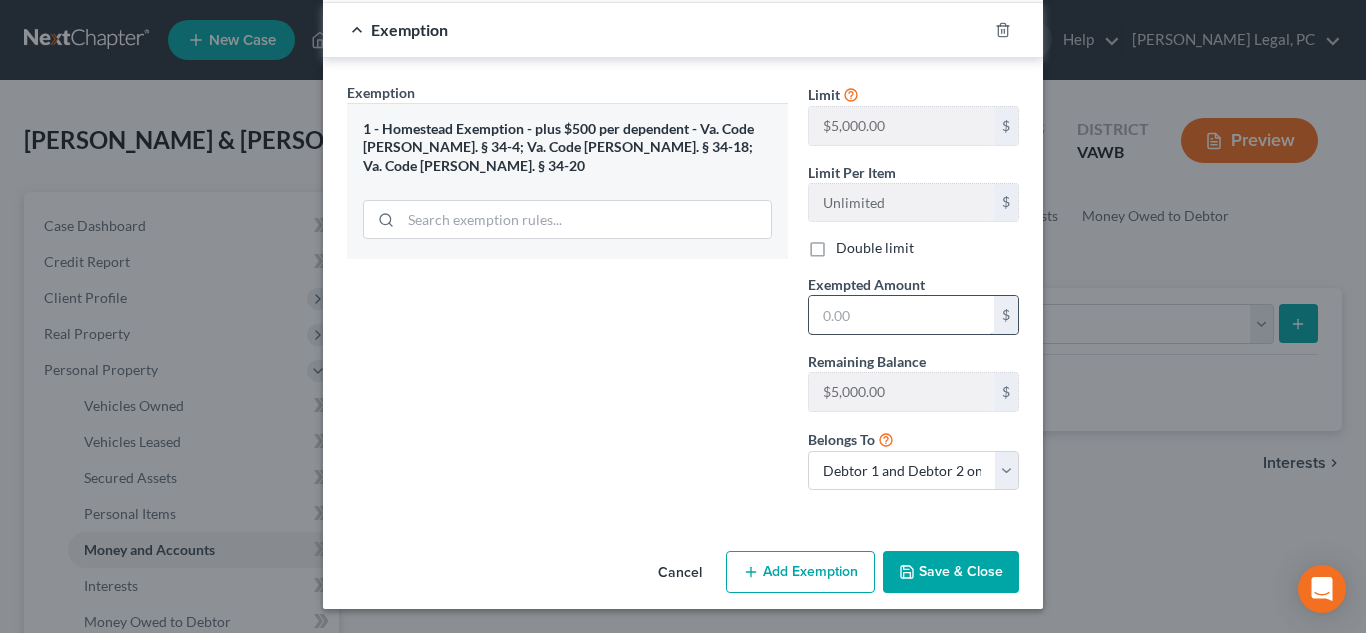 click at bounding box center (901, 315) 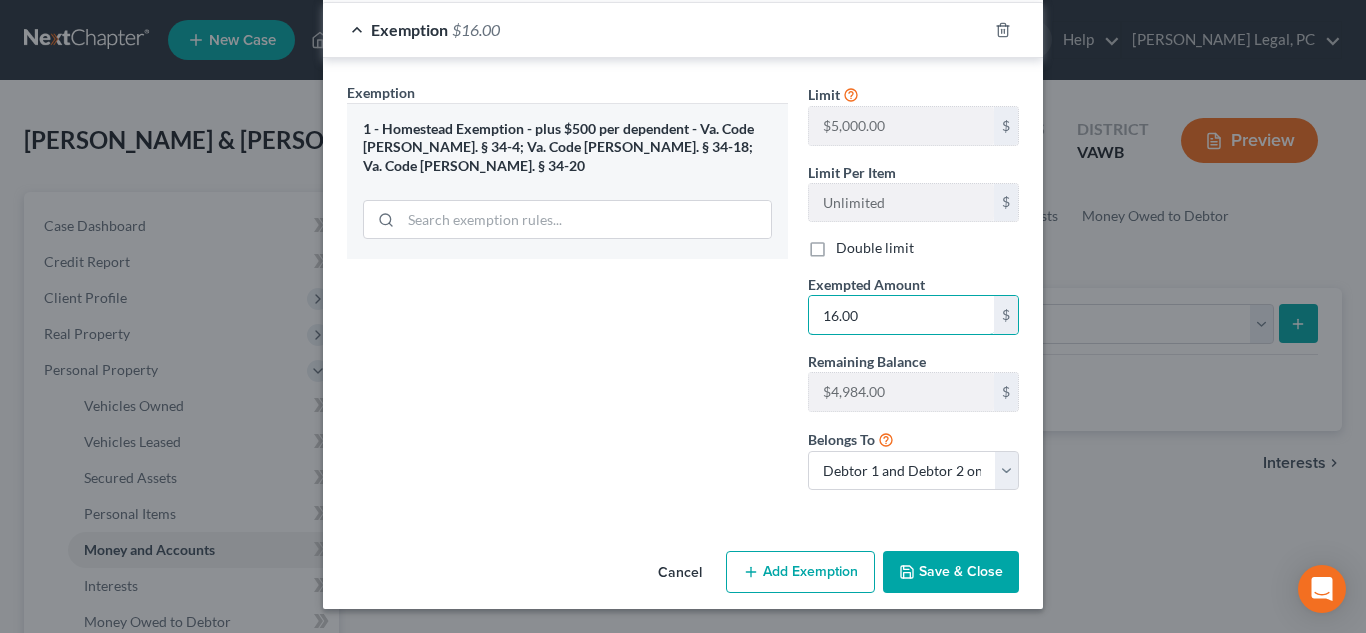 type on "16.00" 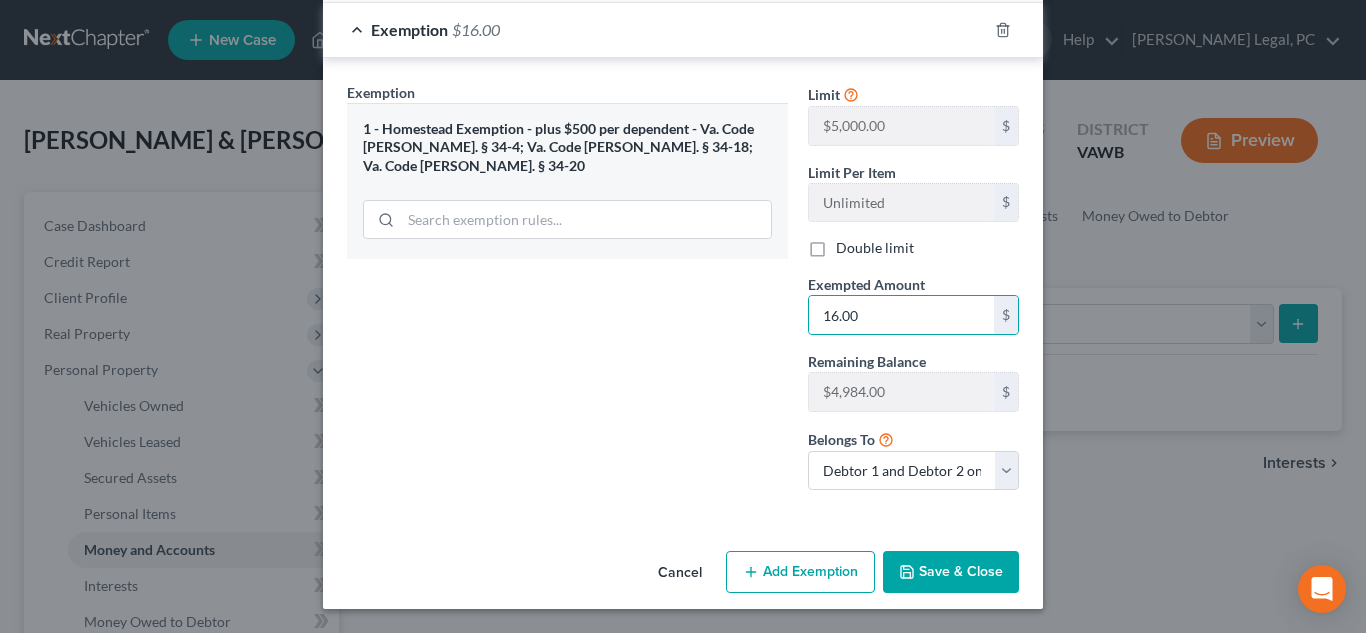 click on "Save & Close" at bounding box center [951, 572] 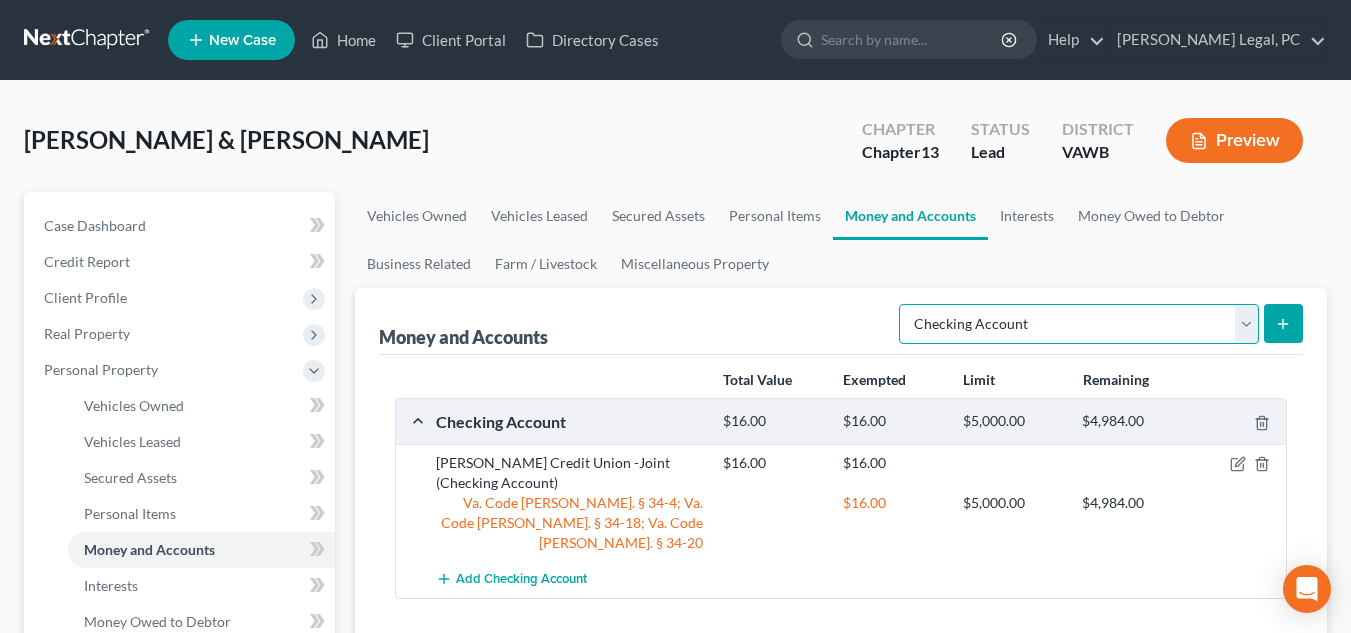 click on "Select Account Type Brokerage Cash on Hand Certificates of Deposit Checking Account Money Market Other (Credit Union, Health Savings Account, etc) Safe Deposit Box Savings Account Security Deposits or Prepayments" at bounding box center (1079, 324) 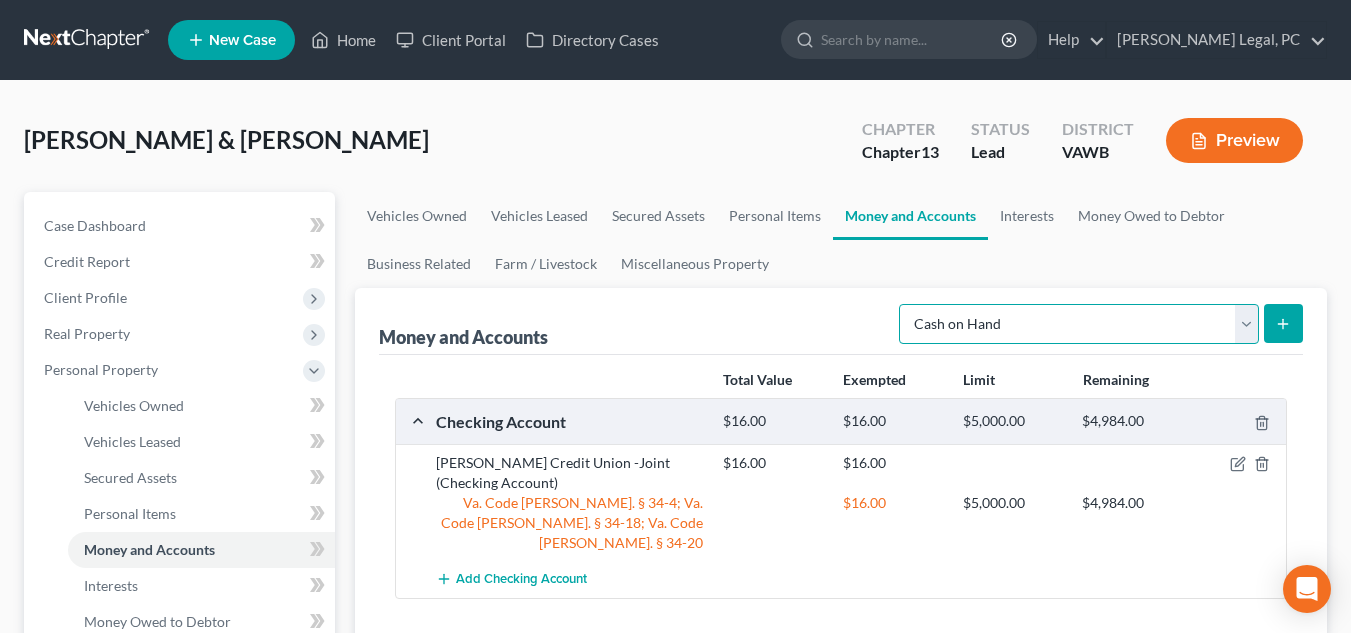 click on "Select Account Type Brokerage Cash on Hand Certificates of Deposit Checking Account Money Market Other (Credit Union, Health Savings Account, etc) Safe Deposit Box Savings Account Security Deposits or Prepayments" at bounding box center (1079, 324) 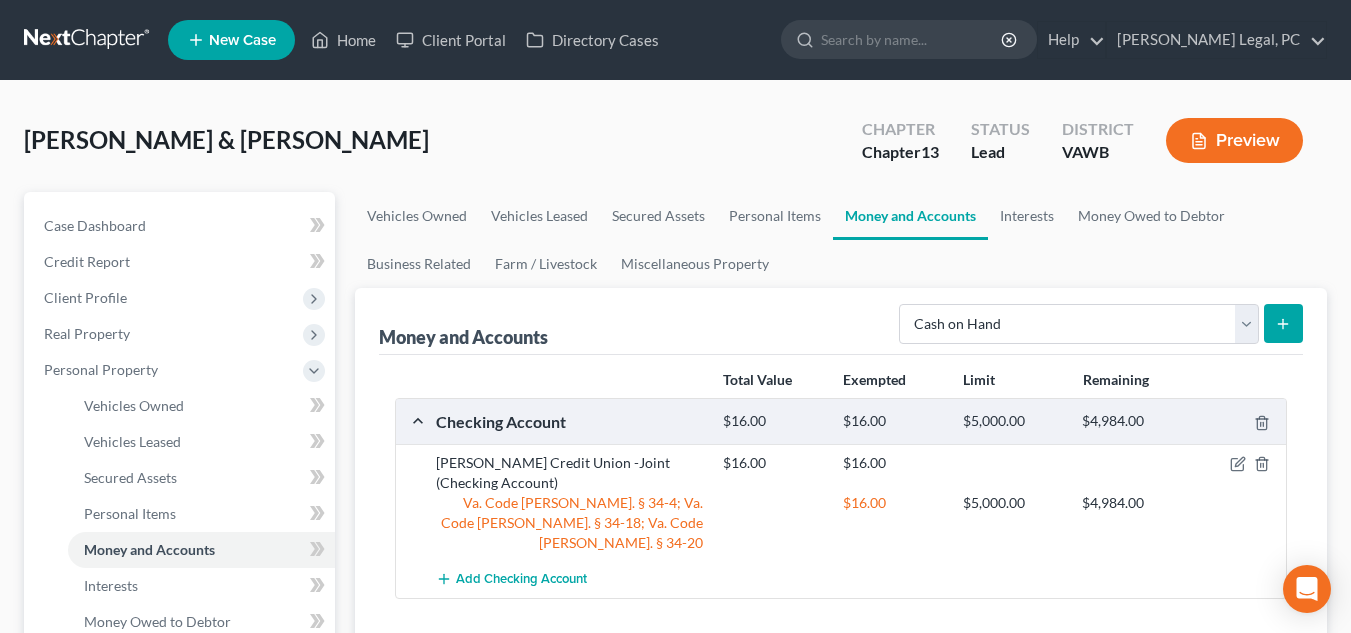 click 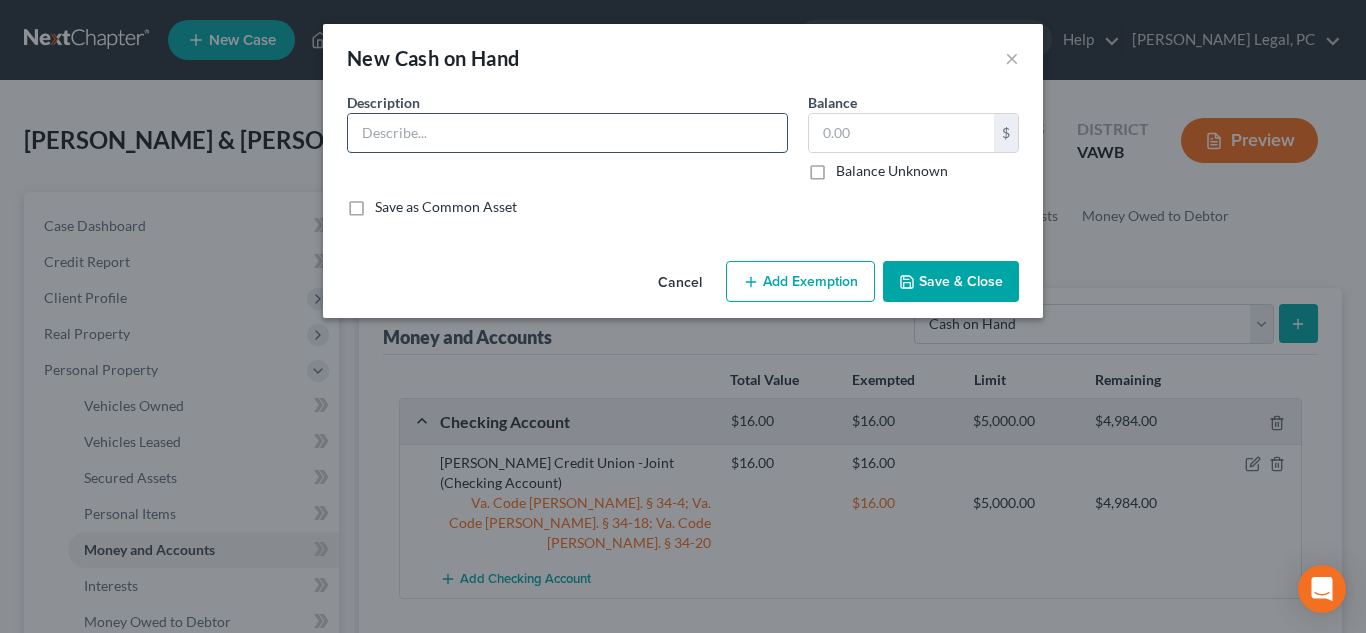 click at bounding box center [567, 133] 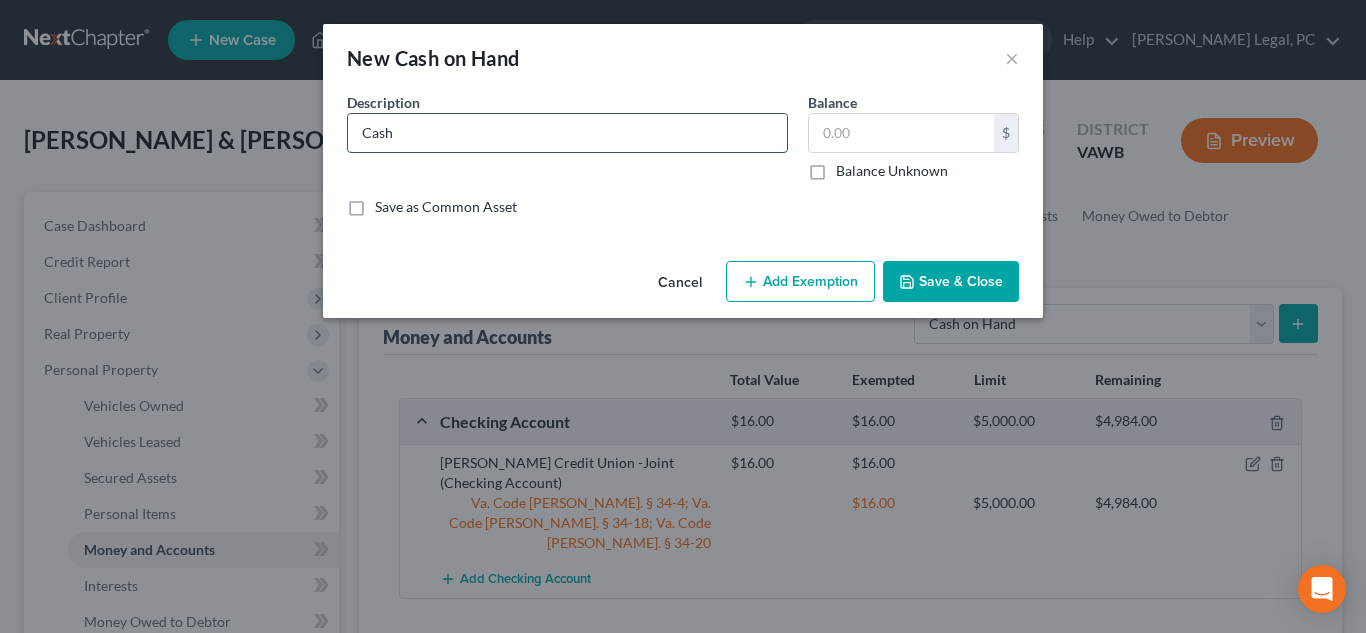 type on "Cash on Hand" 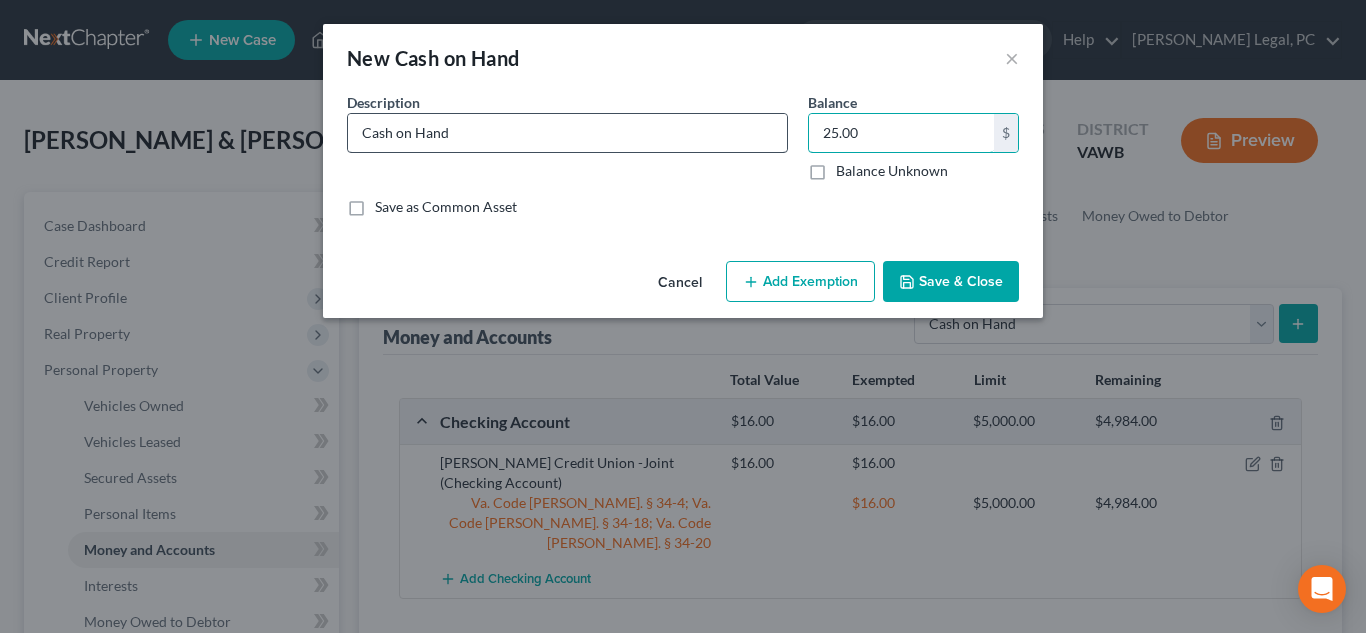 type on "25.00" 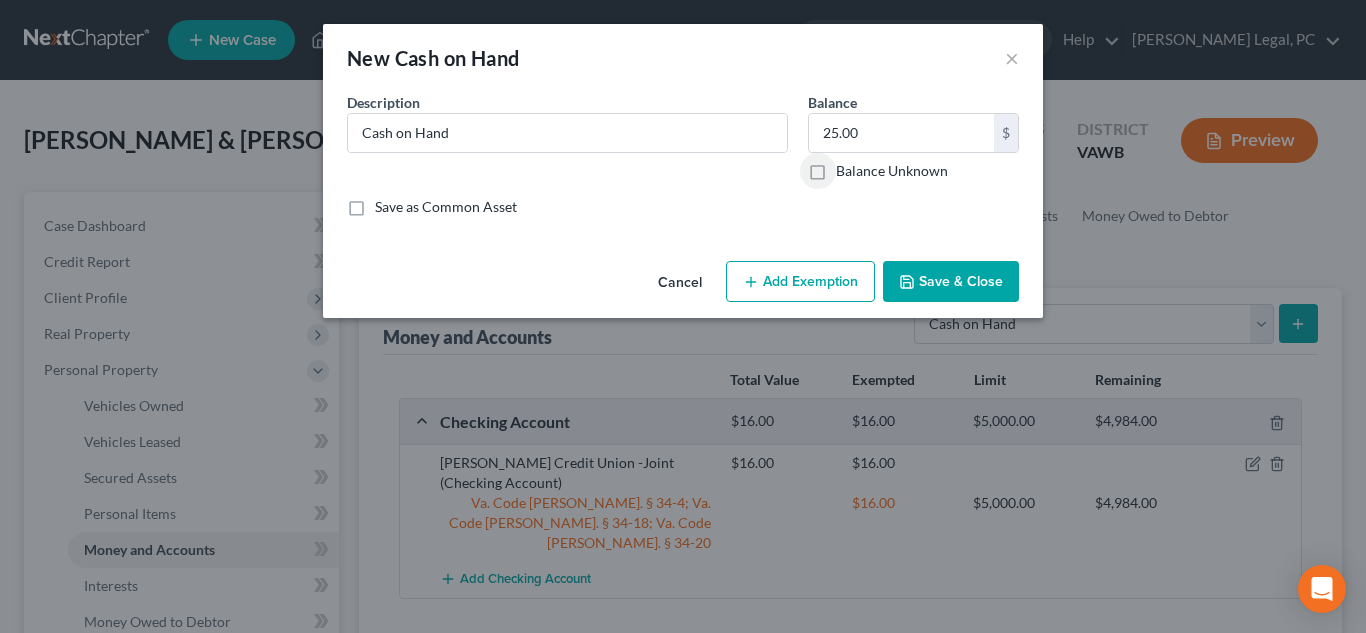 click on "Add Exemption" at bounding box center (800, 282) 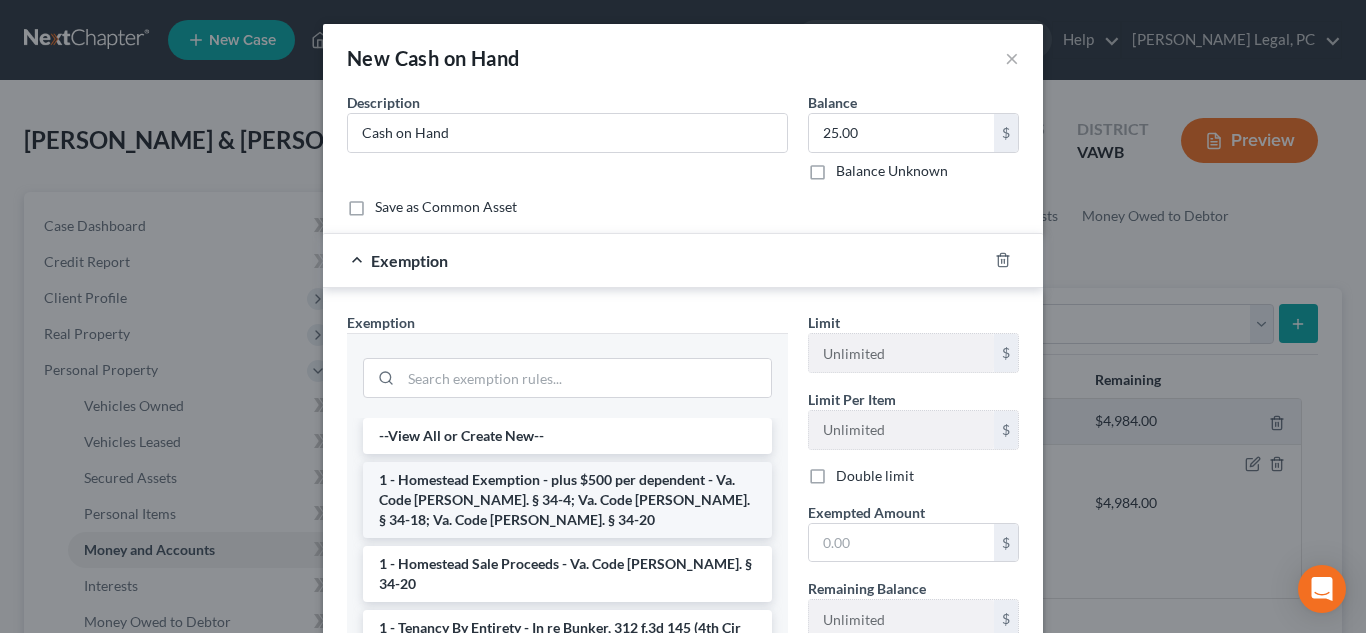 click on "1 - Homestead Exemption  - plus $500 per dependent - Va. Code [PERSON_NAME]. § 34-4; Va. Code [PERSON_NAME]. § 34-18; Va. Code [PERSON_NAME]. § 34-20" at bounding box center (567, 500) 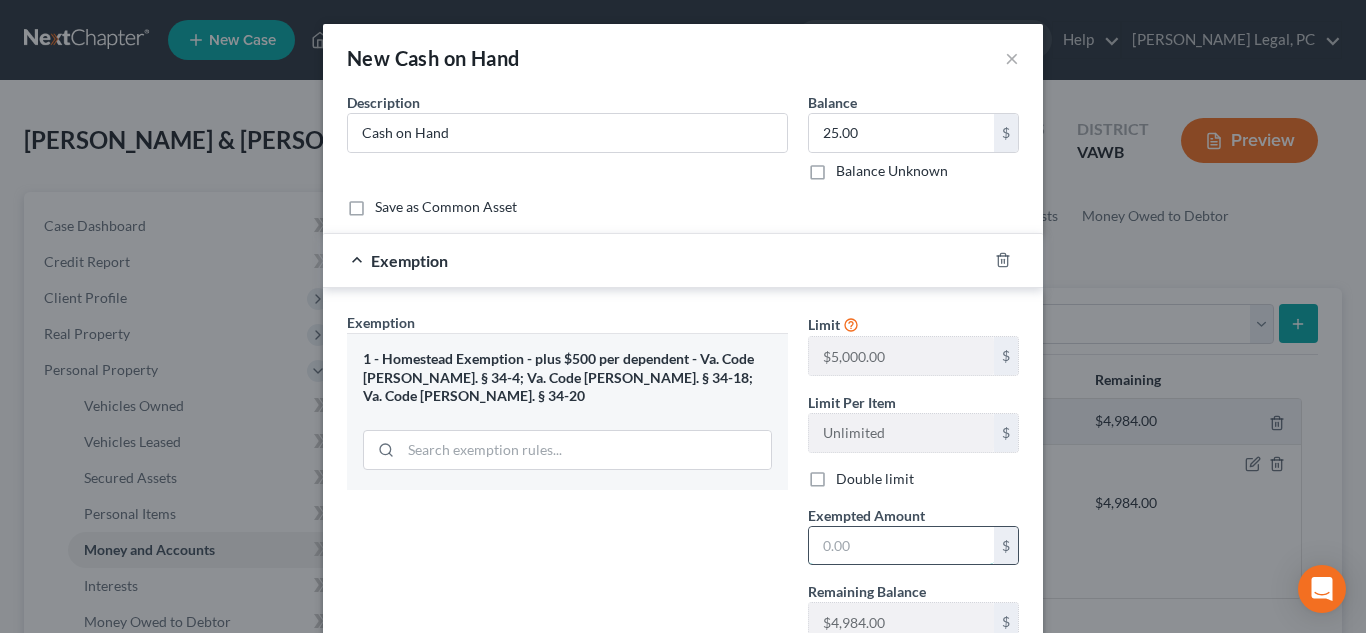 click at bounding box center (901, 546) 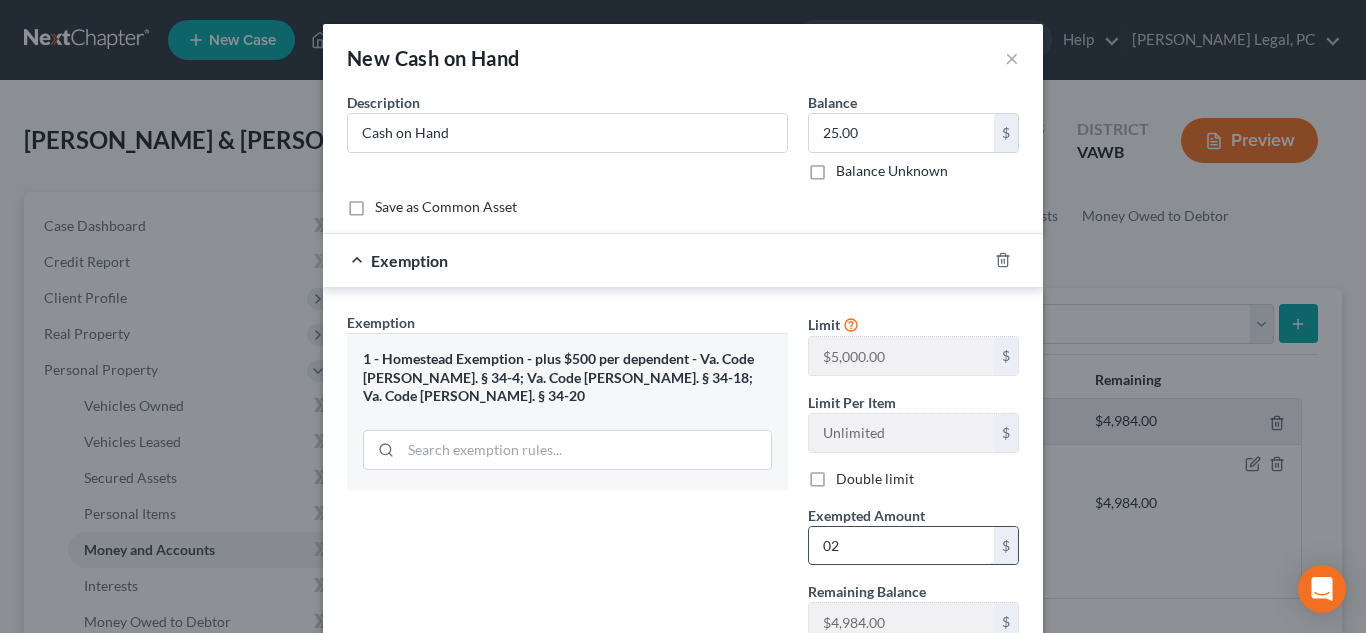 type on "0" 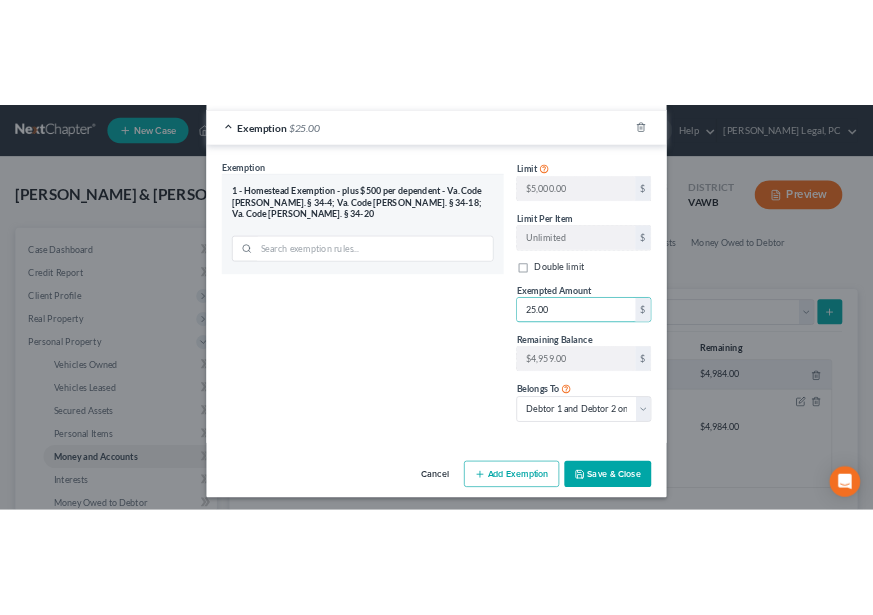 scroll, scrollTop: 230, scrollLeft: 0, axis: vertical 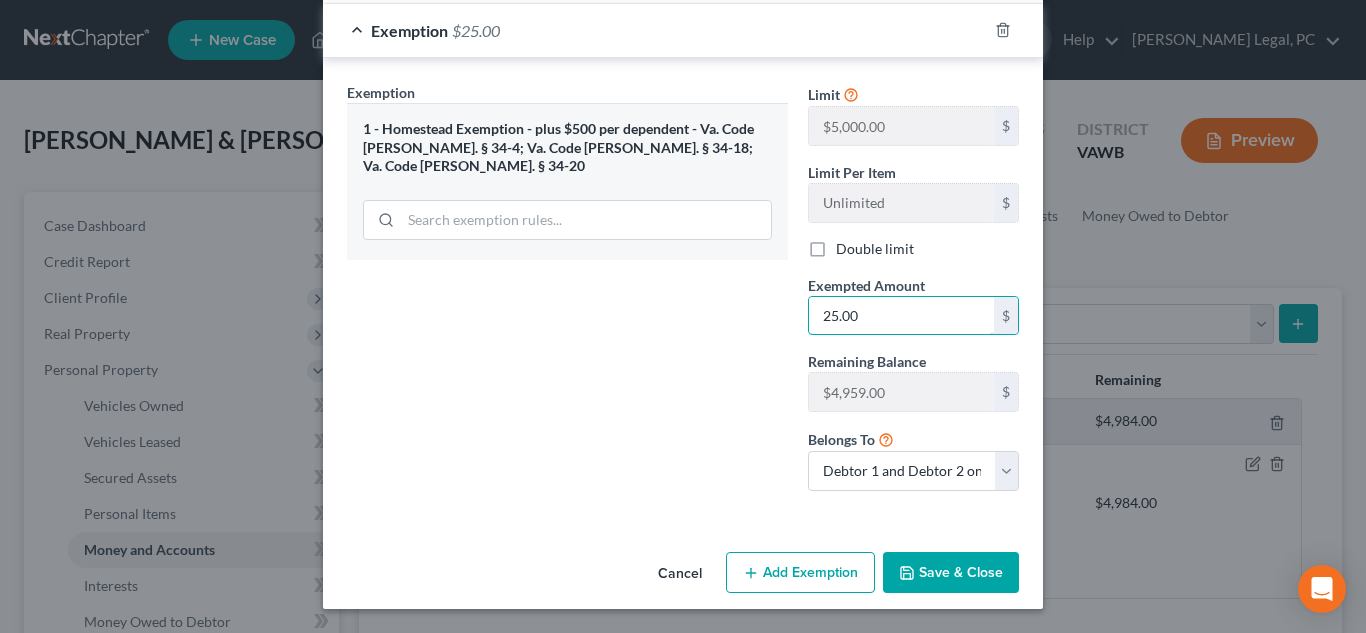 type on "25.00" 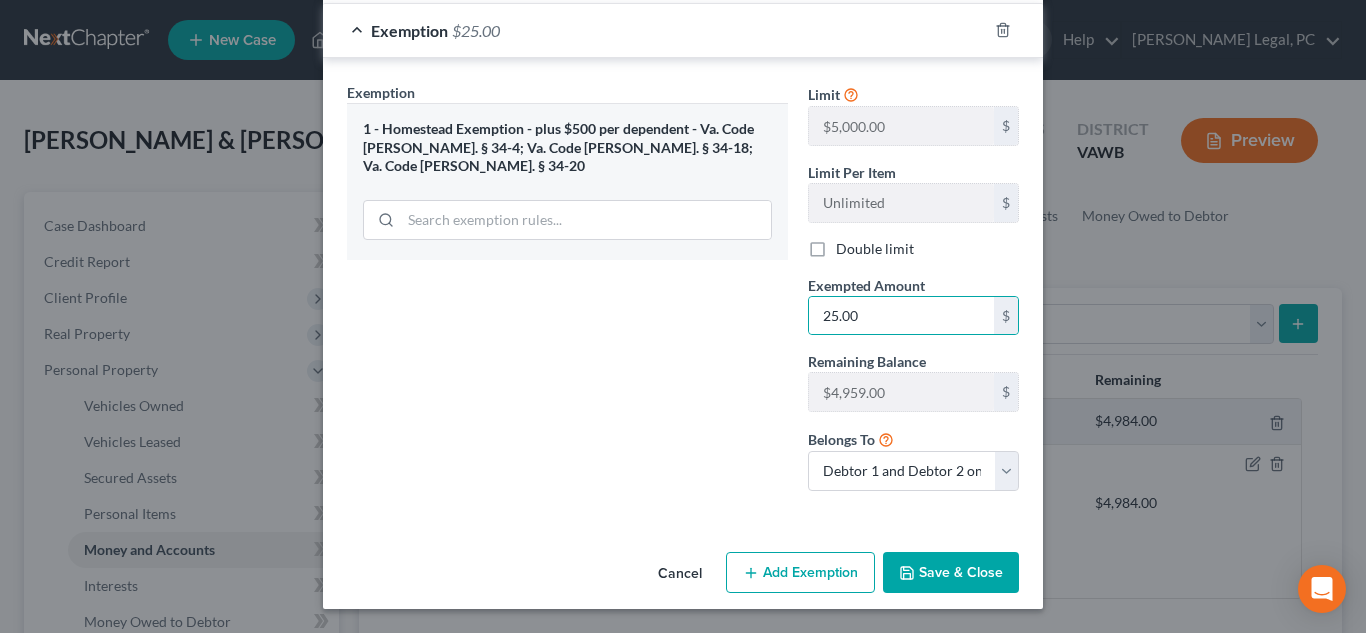 click on "Save & Close" at bounding box center [951, 573] 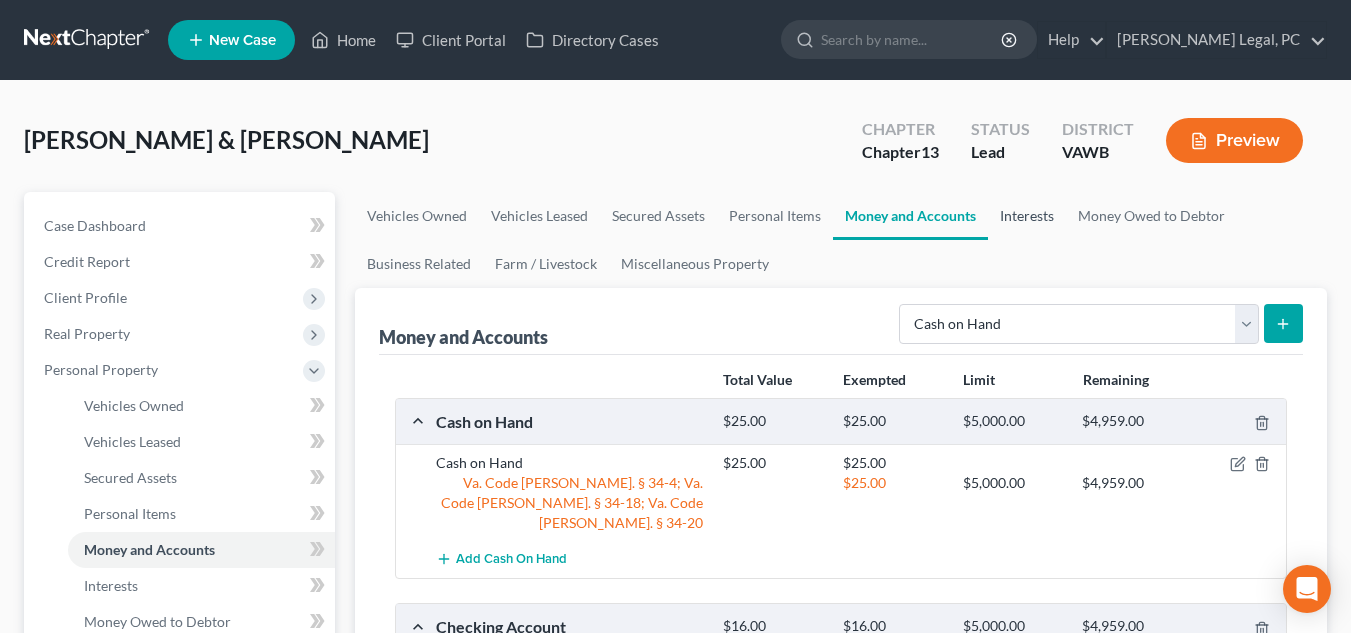 click on "Interests" at bounding box center [1027, 216] 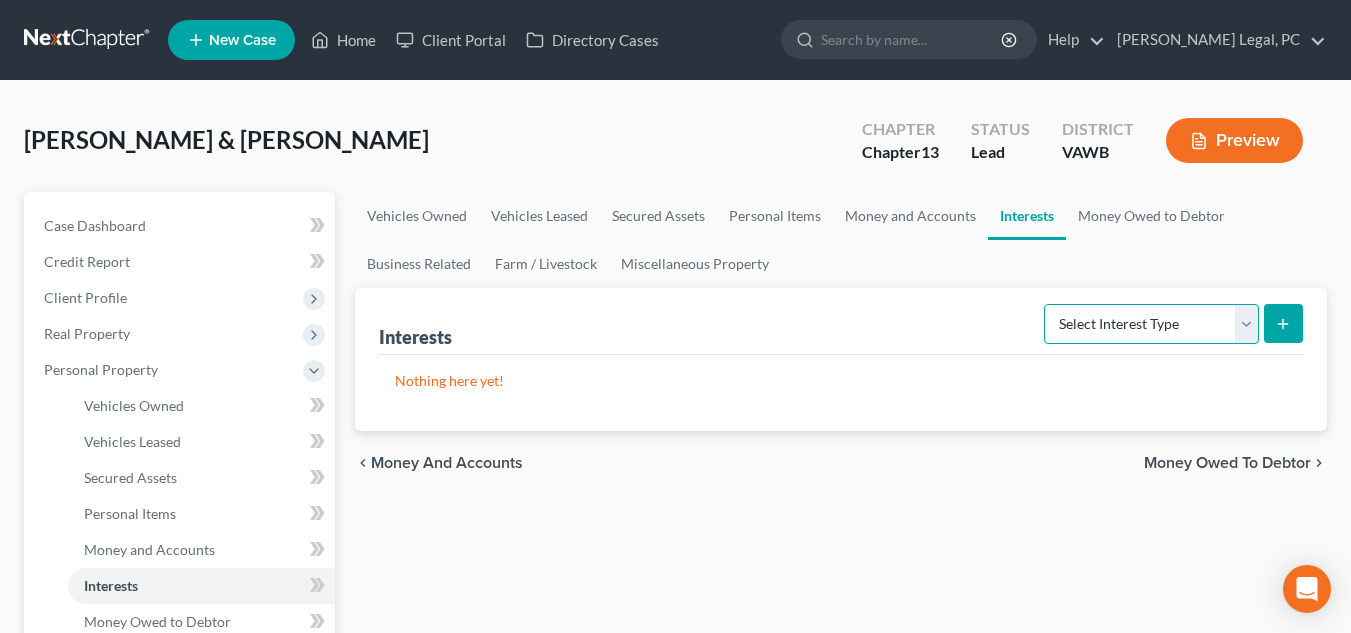 drag, startPoint x: 1148, startPoint y: 331, endPoint x: 1137, endPoint y: 331, distance: 11 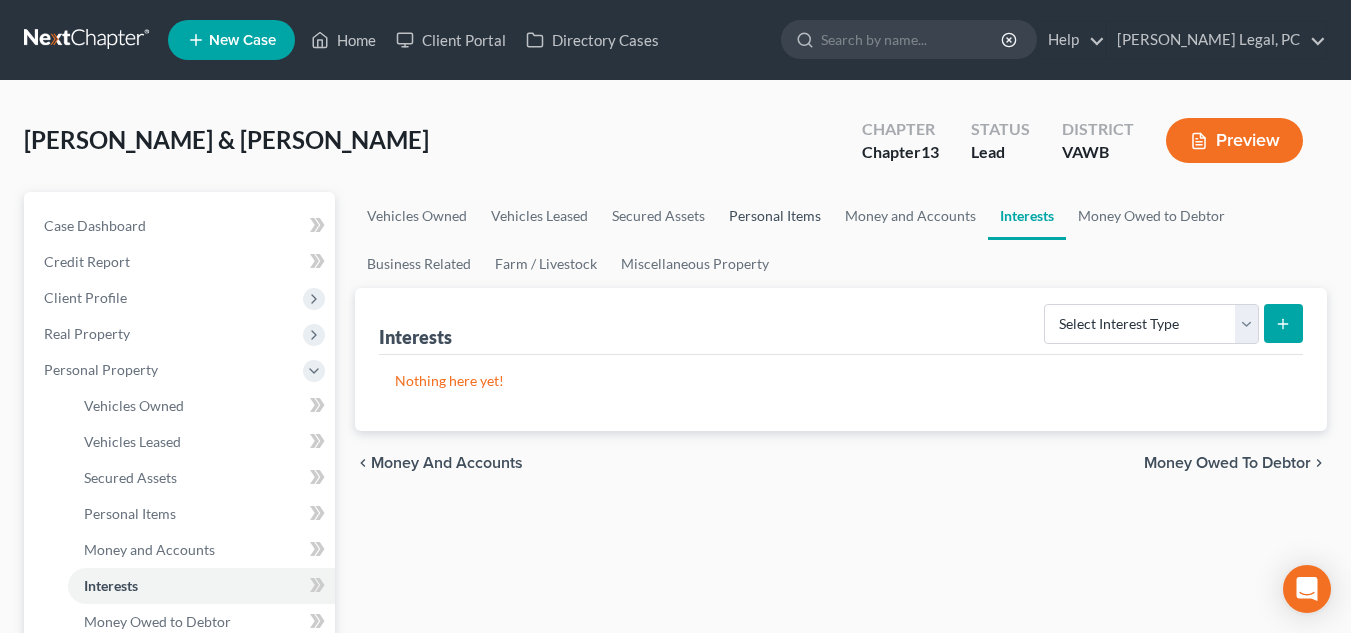 click on "Personal Items" at bounding box center [775, 216] 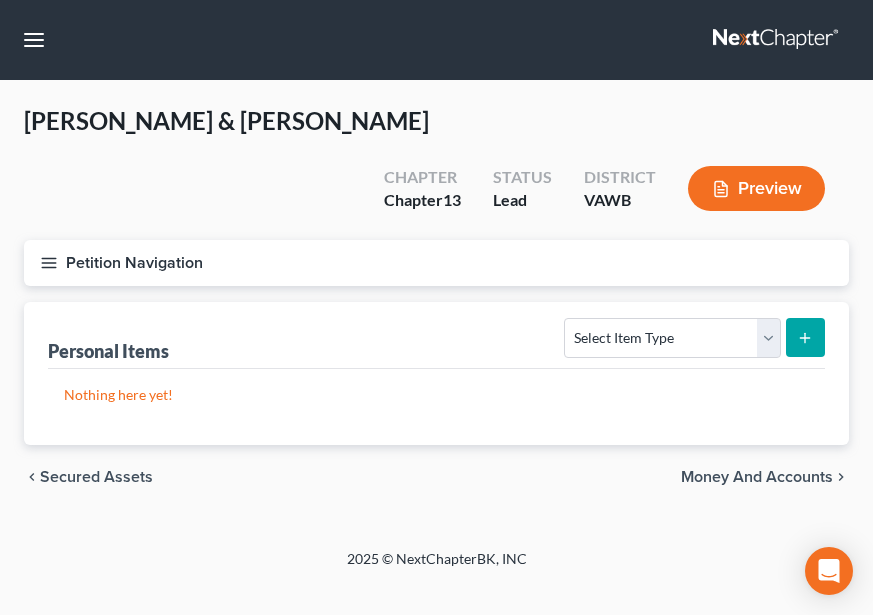 click on "Personal Items Select Item Type Clothing Collectibles Of Value Electronics Firearms Household Goods Jewelry Other Pet(s) Sports & Hobby Equipment" at bounding box center [436, 335] 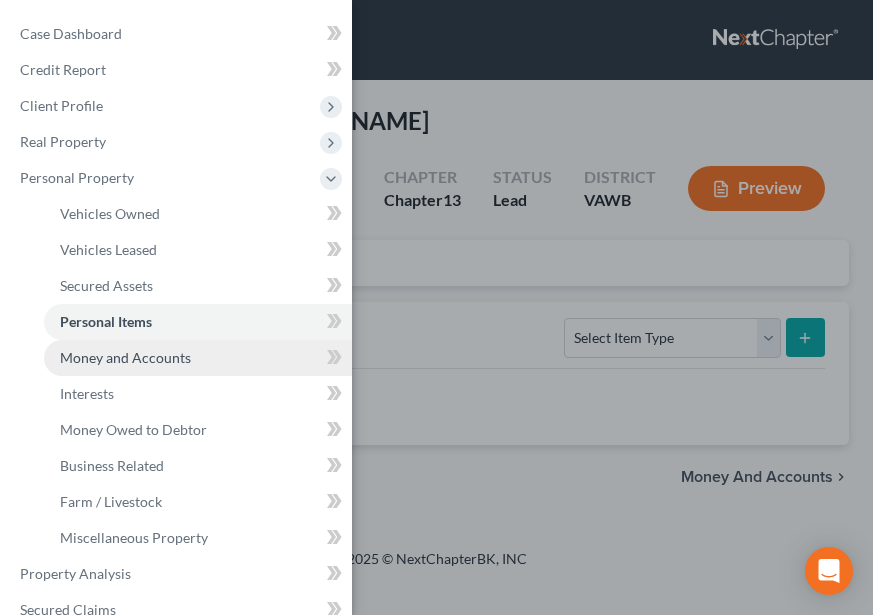 click on "Money and Accounts" at bounding box center (125, 357) 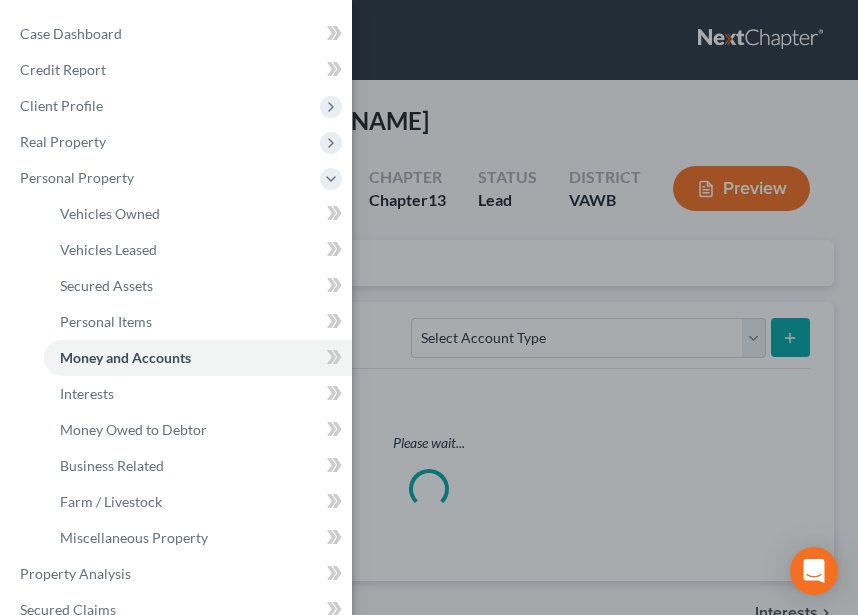 click on "Case Dashboard
Payments
Invoices
Payments
Payments
Credit Report
Client Profile" at bounding box center [429, 307] 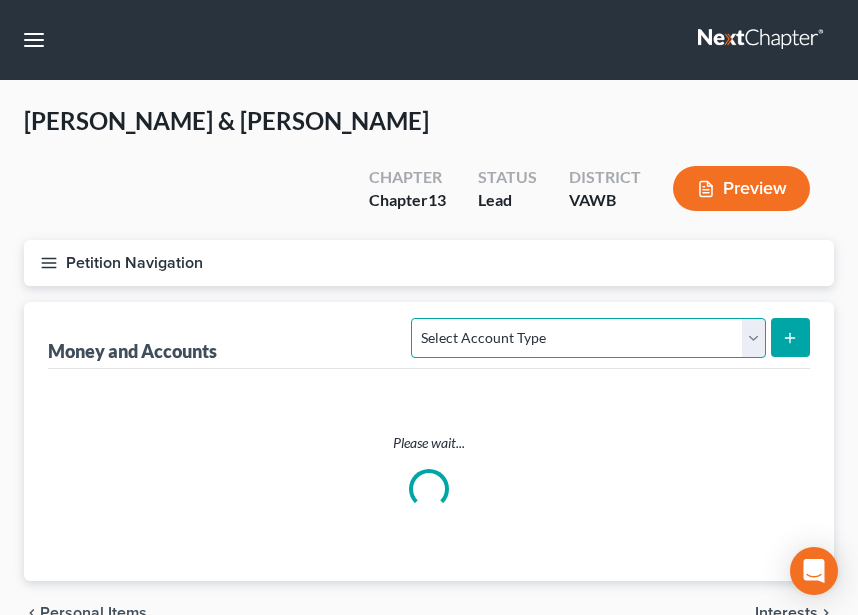 click on "Select Account Type Brokerage Cash on Hand Certificates of Deposit Checking Account Money Market Other (Credit Union, Health Savings Account, etc) Safe Deposit Box Savings Account Security Deposits or Prepayments" at bounding box center [588, 338] 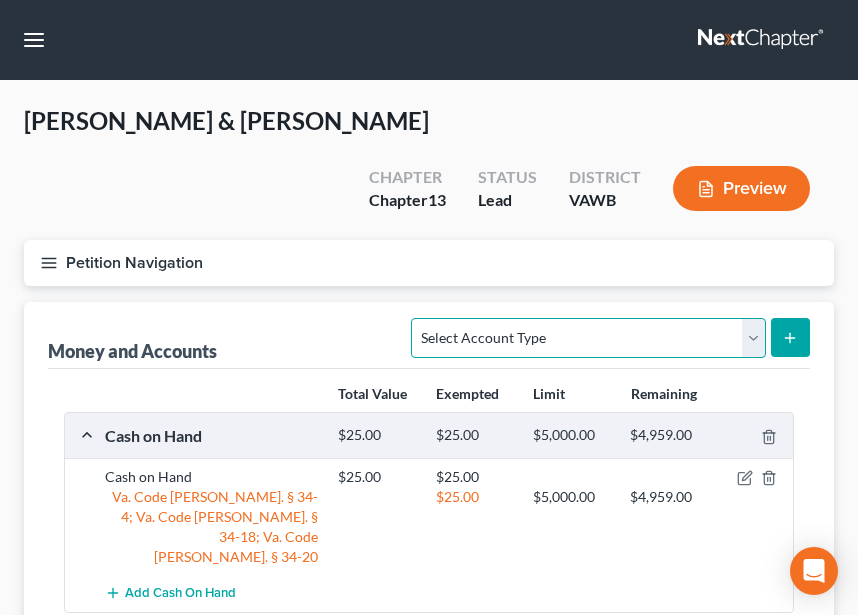 select on "checking" 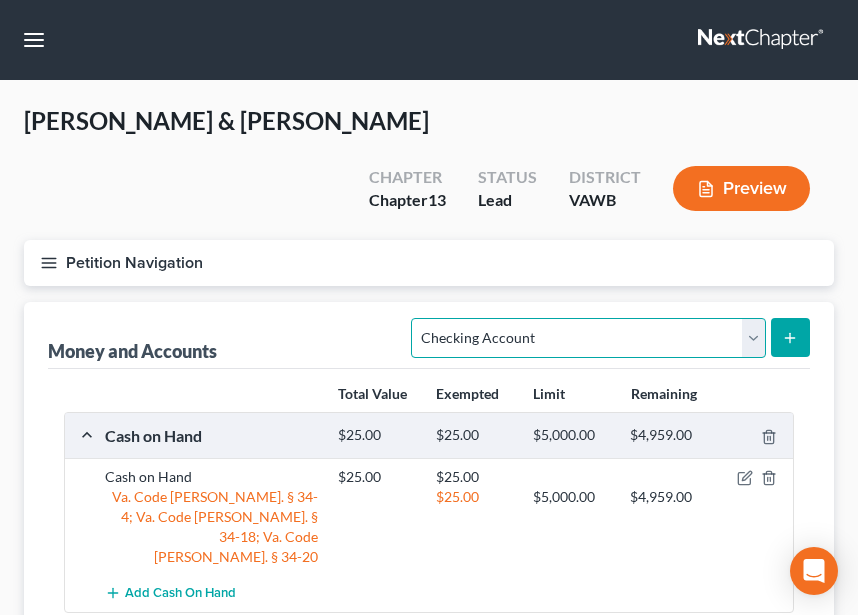 click on "Select Account Type Brokerage Cash on Hand Certificates of Deposit Checking Account Money Market Other (Credit Union, Health Savings Account, etc) Safe Deposit Box Savings Account Security Deposits or Prepayments" at bounding box center [588, 338] 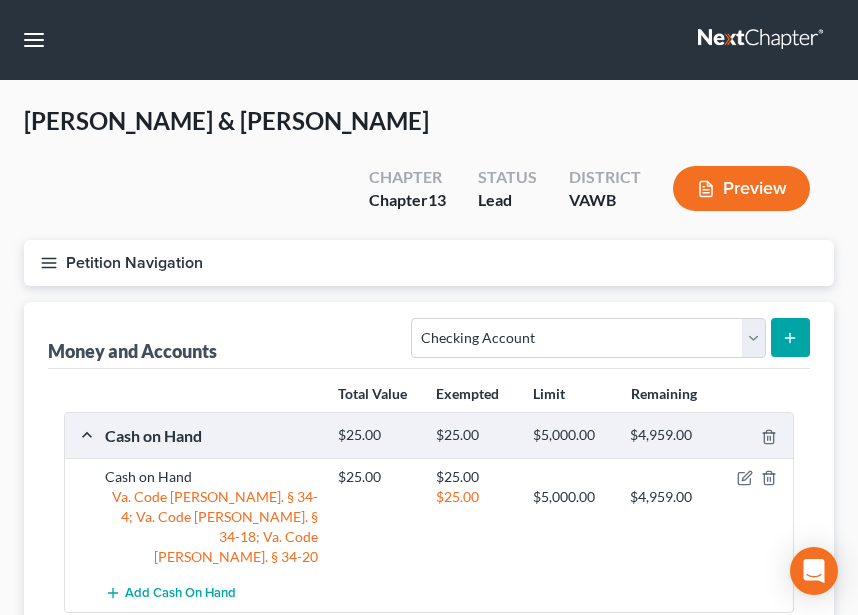 click 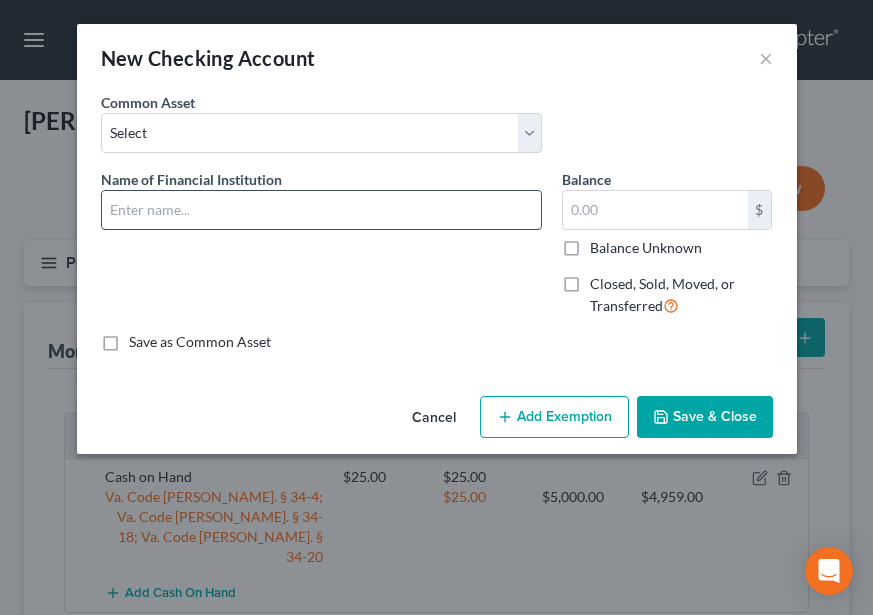 click at bounding box center (321, 210) 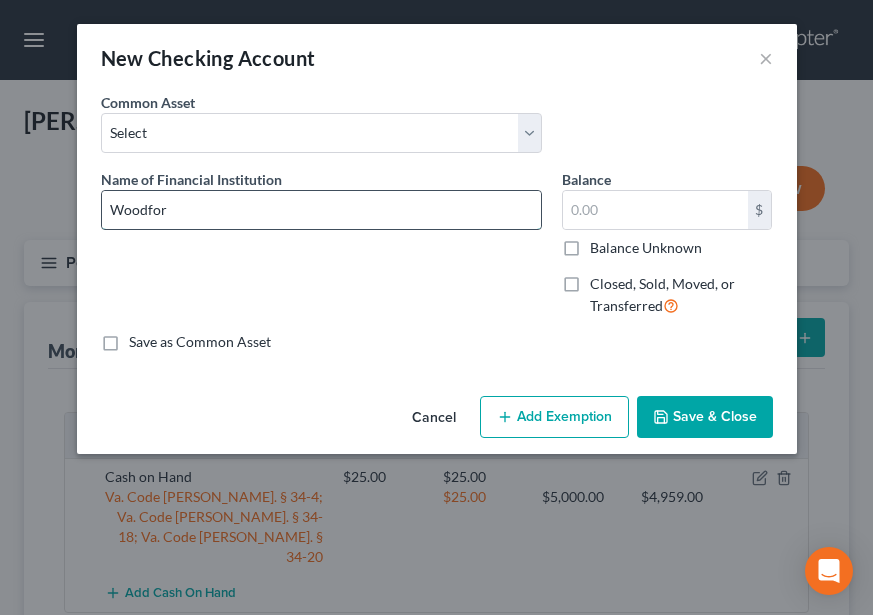 type on "Woodforest National Bank" 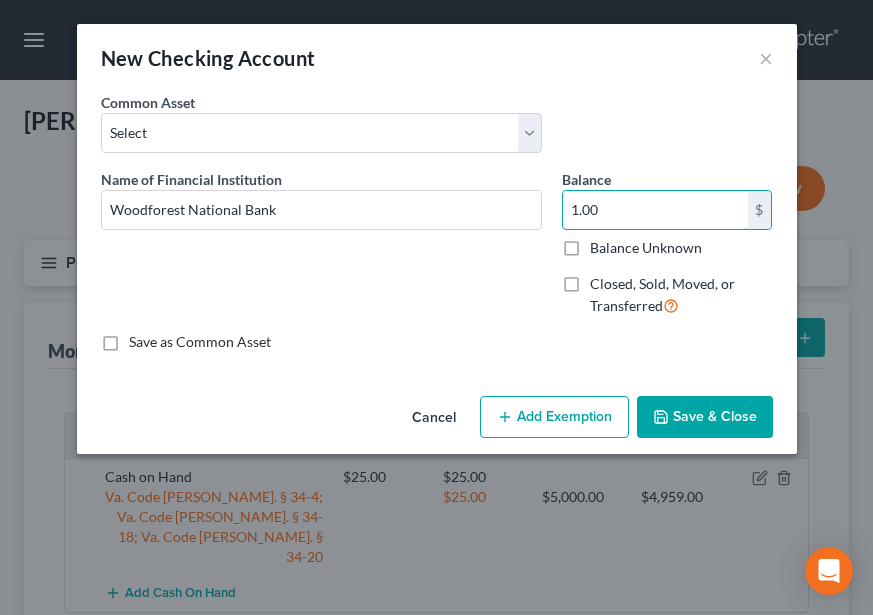 type on "1.00" 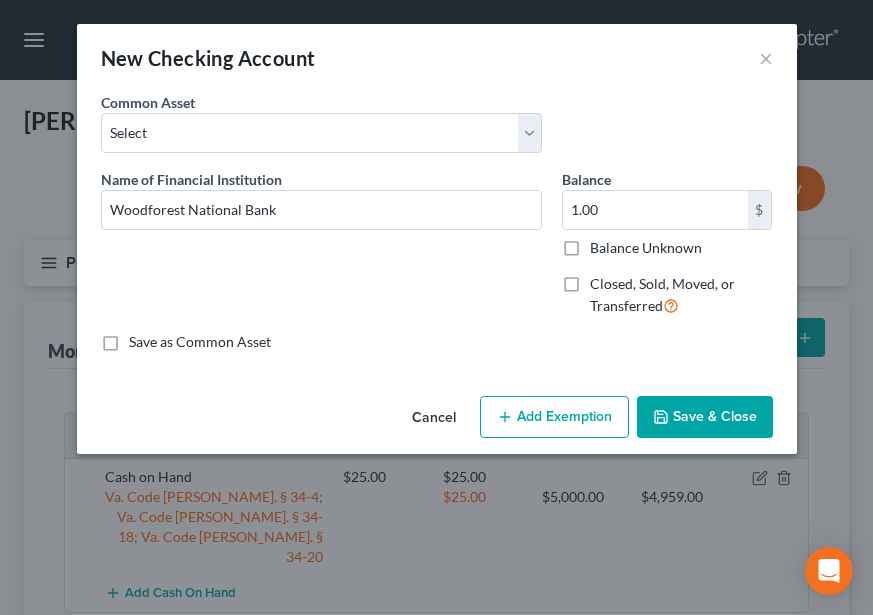 click on "Cancel Add Exemption Save & Close" at bounding box center [437, 421] 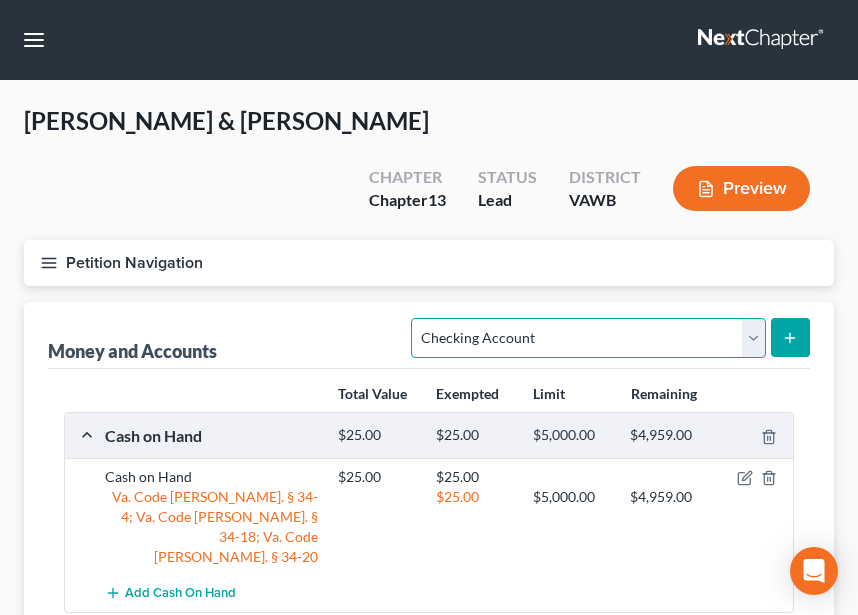 click on "Select Account Type Brokerage Cash on Hand Certificates of Deposit Checking Account Money Market Other (Credit Union, Health Savings Account, etc) Safe Deposit Box Savings Account Security Deposits or Prepayments" at bounding box center [588, 338] 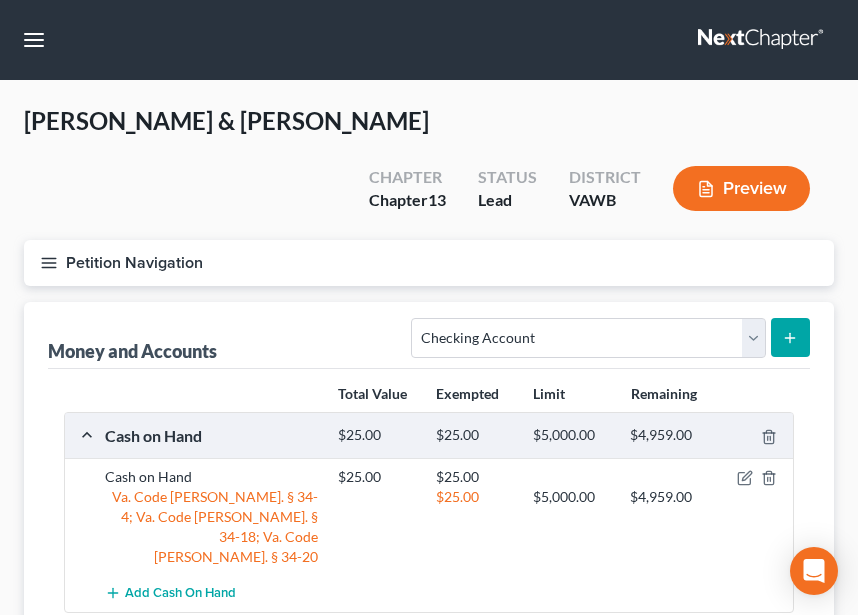 click 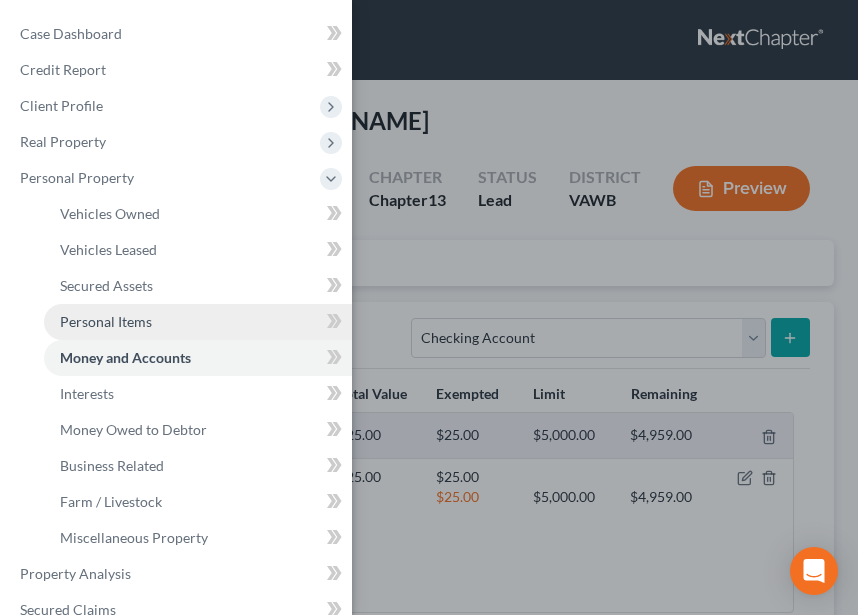 click on "Personal Items" at bounding box center (106, 321) 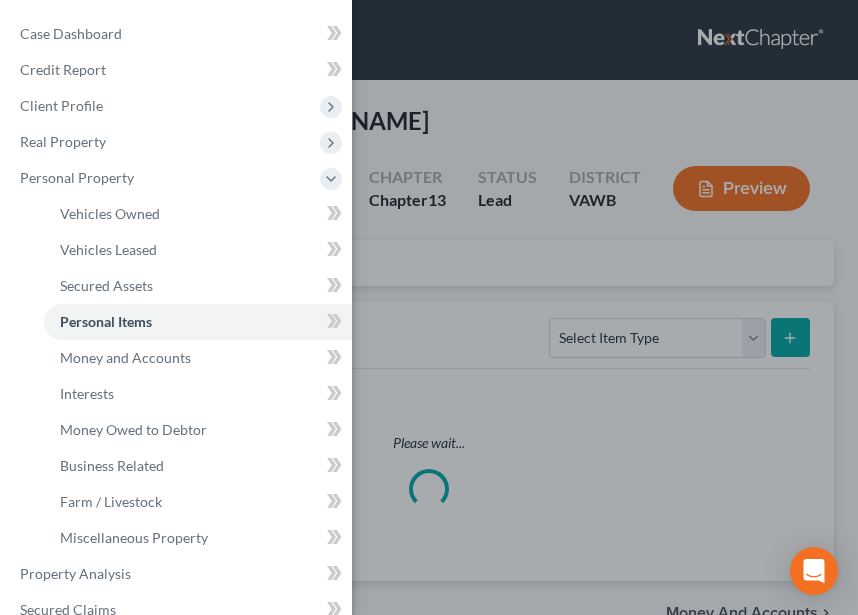 click on "Case Dashboard
Payments
Invoices
Payments
Payments
Credit Report
Client Profile" at bounding box center [429, 307] 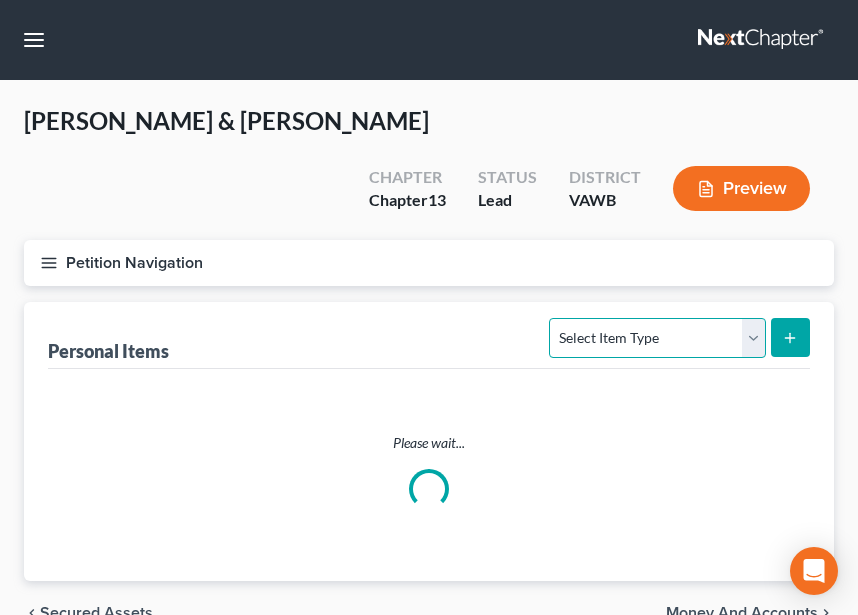 click on "Select Item Type Clothing Collectibles Of Value Electronics Firearms Household Goods Jewelry Other Pet(s) Sports & Hobby Equipment" at bounding box center (657, 338) 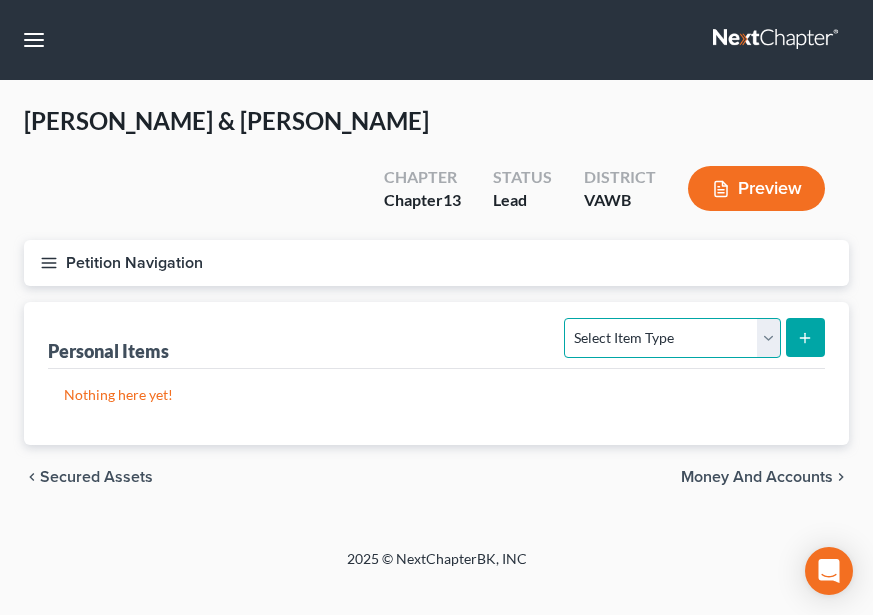 select on "household_goods" 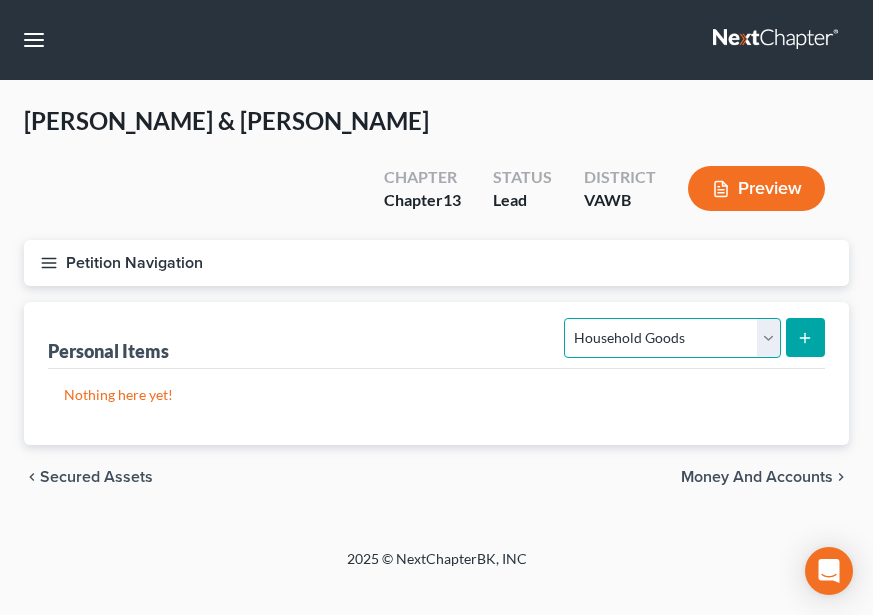 click on "Select Item Type Clothing Collectibles Of Value Electronics Firearms Household Goods Jewelry Other Pet(s) Sports & Hobby Equipment" at bounding box center [672, 338] 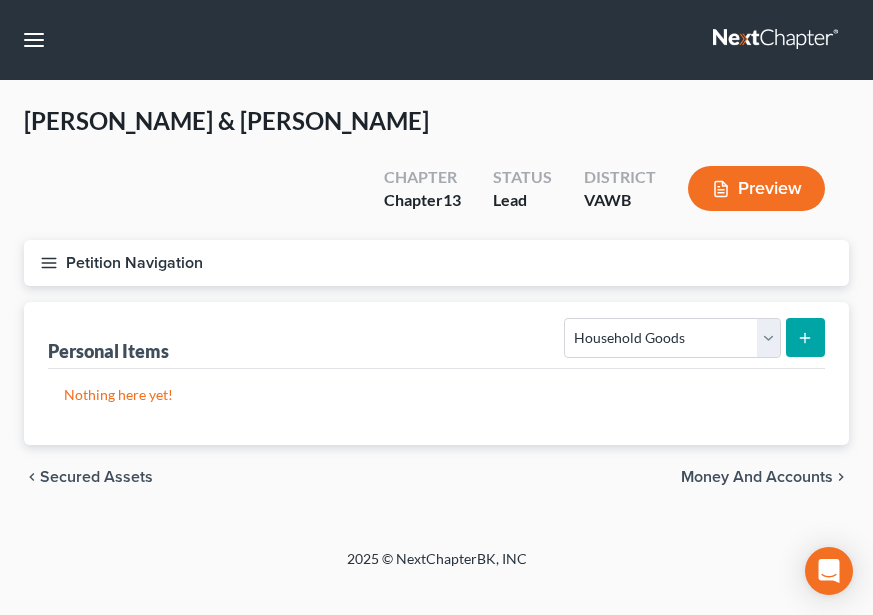 click 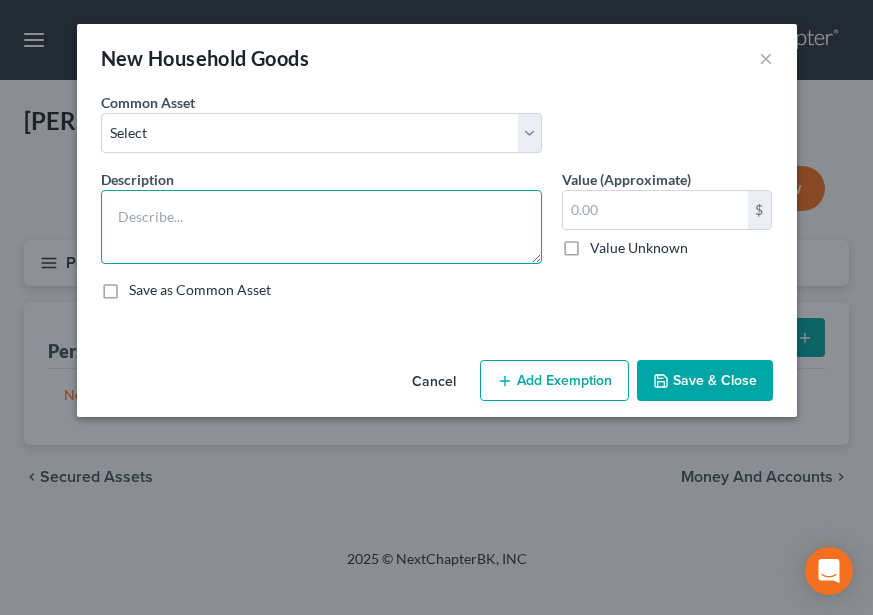 click at bounding box center (321, 227) 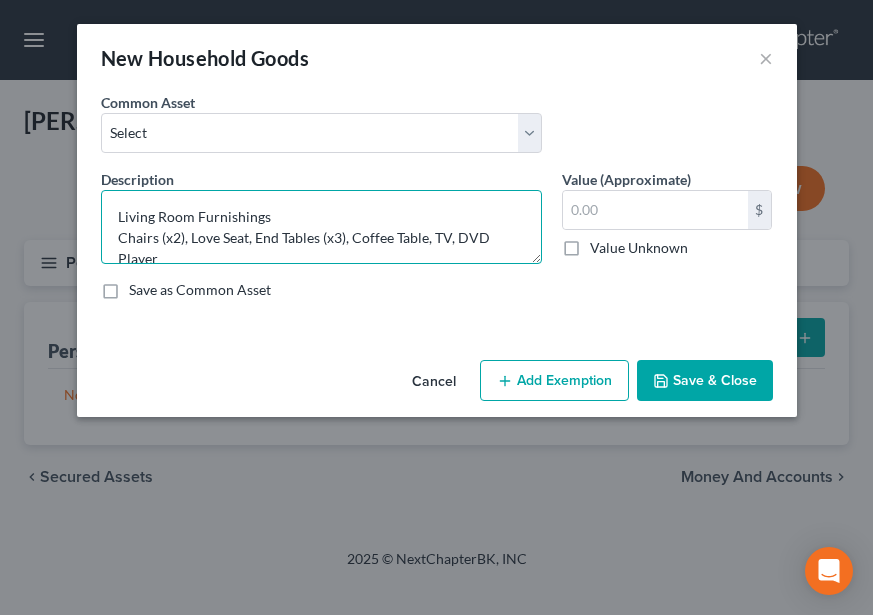 scroll, scrollTop: 4, scrollLeft: 0, axis: vertical 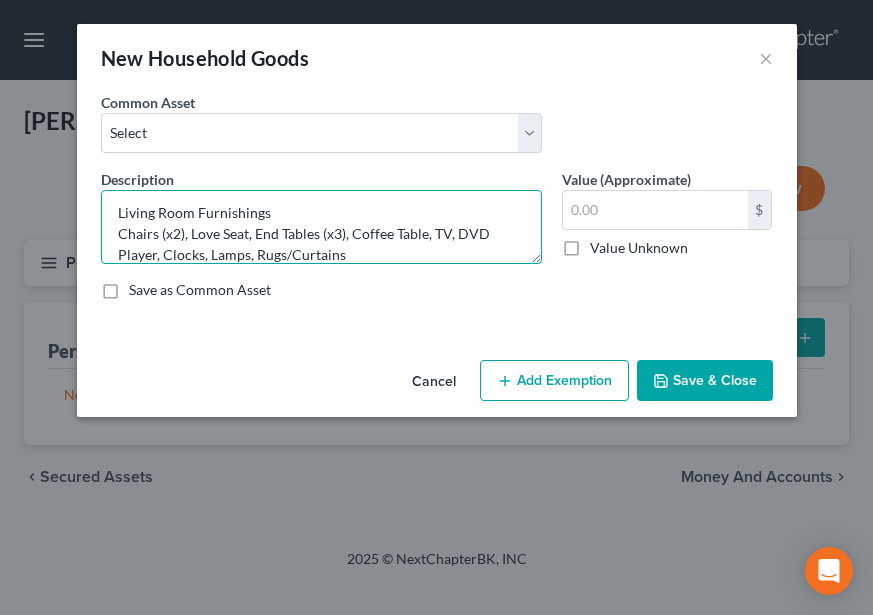 type on "Living Room Furnishings
Chairs (x2), Love Seat, End Tables (x3), Coffee Table, TV, DVD Player, Clocks, Lamps, Rugs/Curtains" 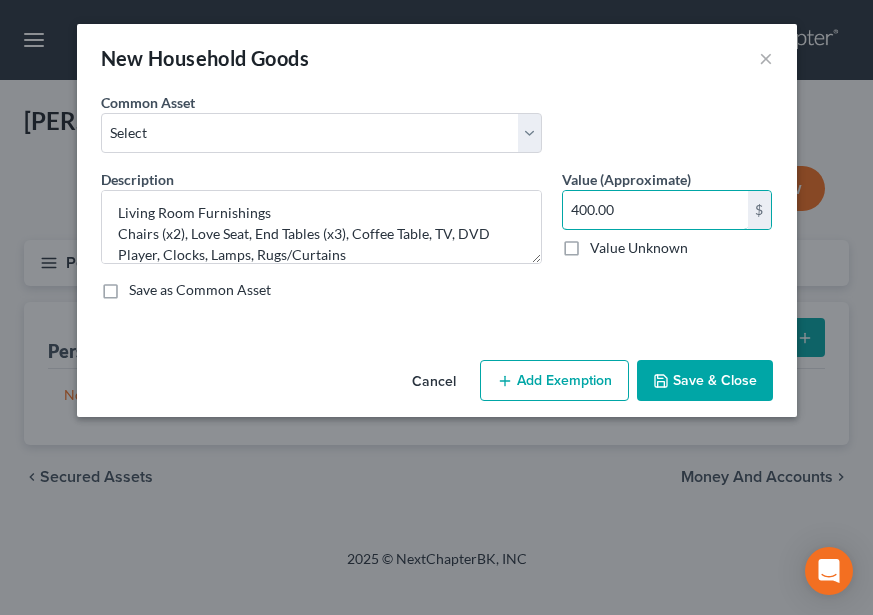 type on "400.00" 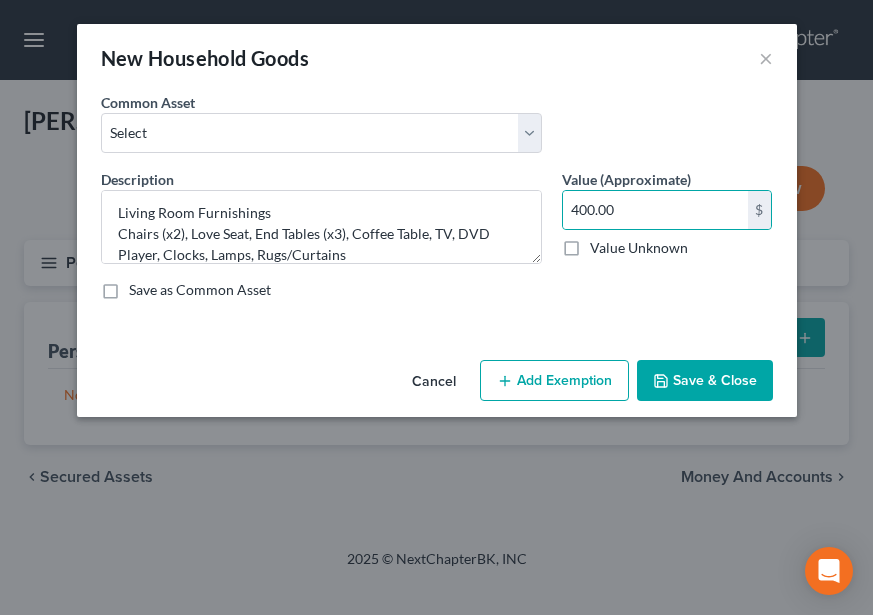 click on "Add Exemption" at bounding box center [554, 381] 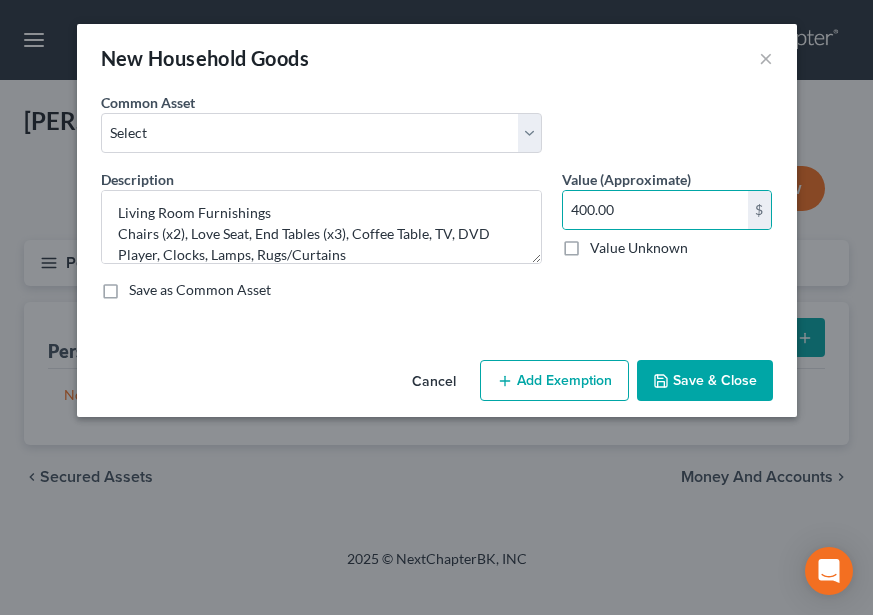 select on "2" 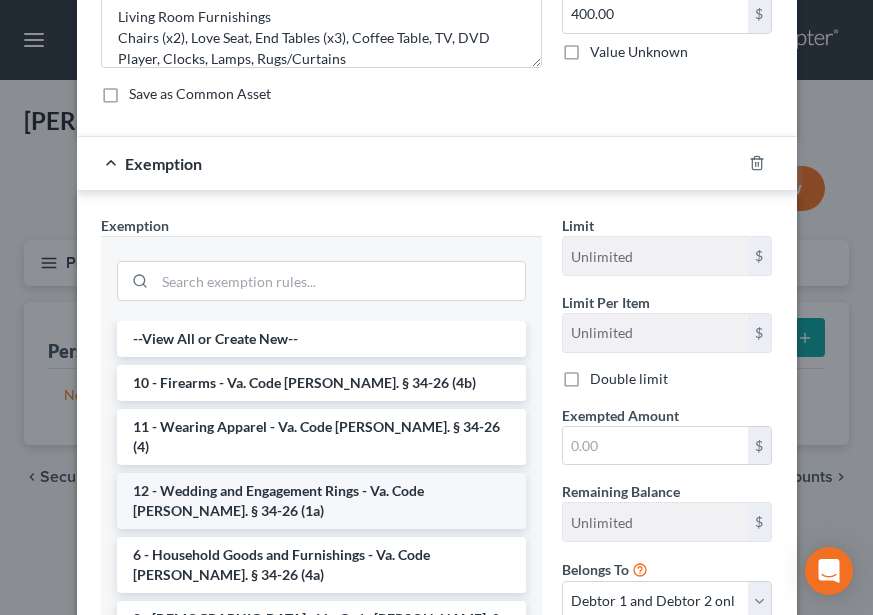 scroll, scrollTop: 364, scrollLeft: 0, axis: vertical 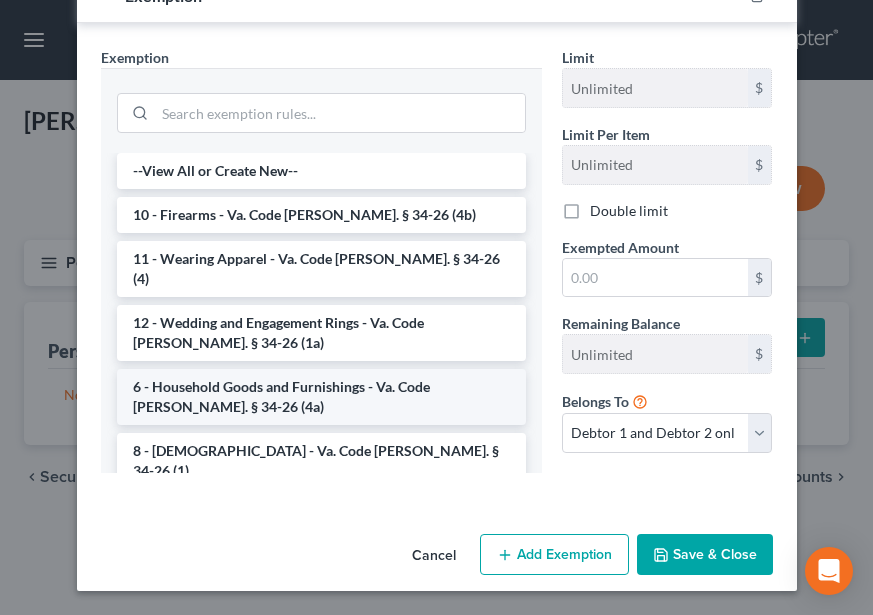 click on "6 - Household Goods and Furnishings - Va. Code [PERSON_NAME]. § 34-26 (4a)" at bounding box center [321, 397] 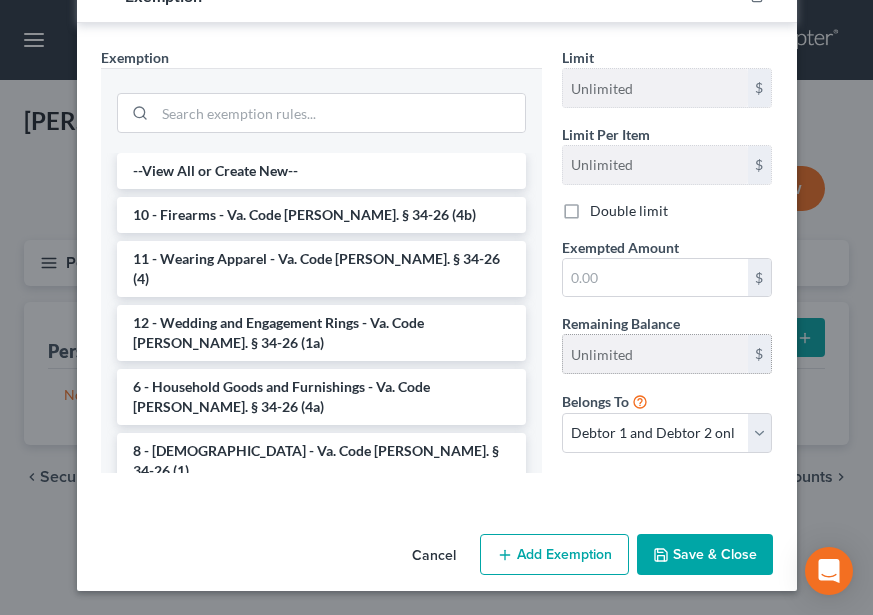 scroll, scrollTop: 347, scrollLeft: 0, axis: vertical 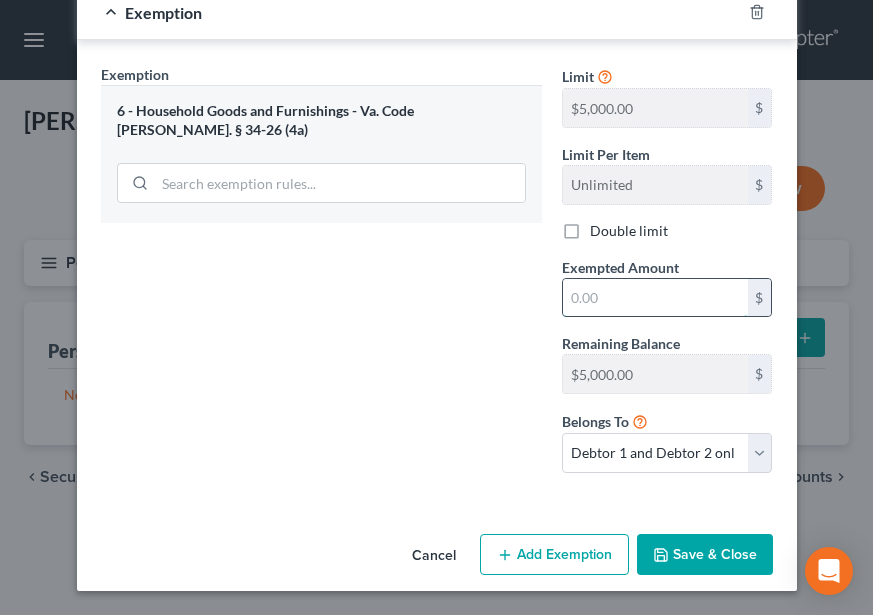 click at bounding box center [655, 298] 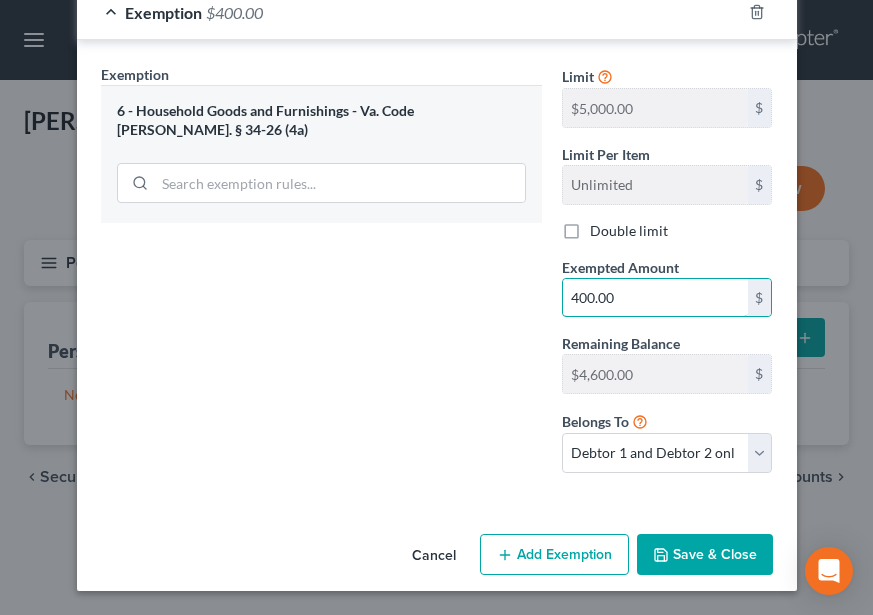 type on "400.00" 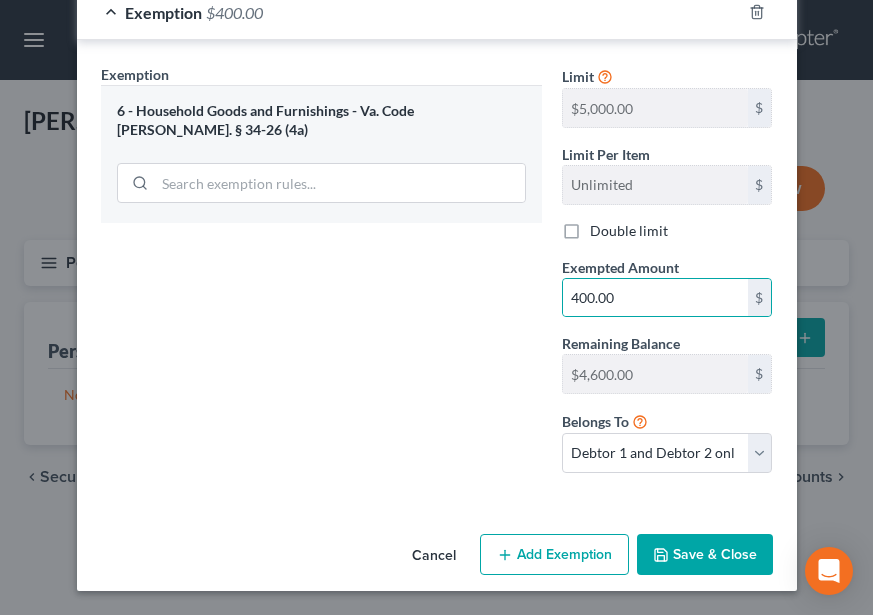 click on "Save & Close" at bounding box center (705, 555) 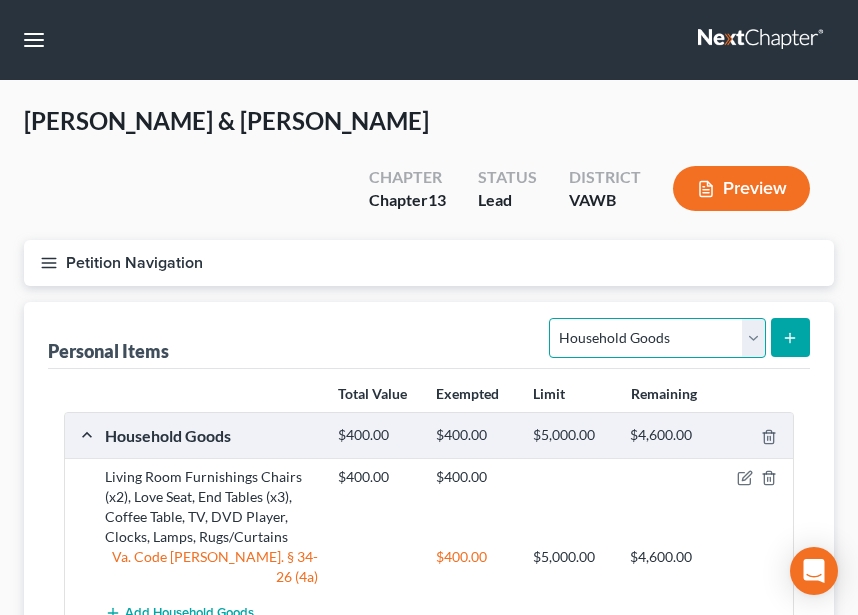 click on "Select Item Type Clothing Collectibles Of Value Electronics Firearms Household Goods Jewelry Other Pet(s) Sports & Hobby Equipment" at bounding box center (657, 338) 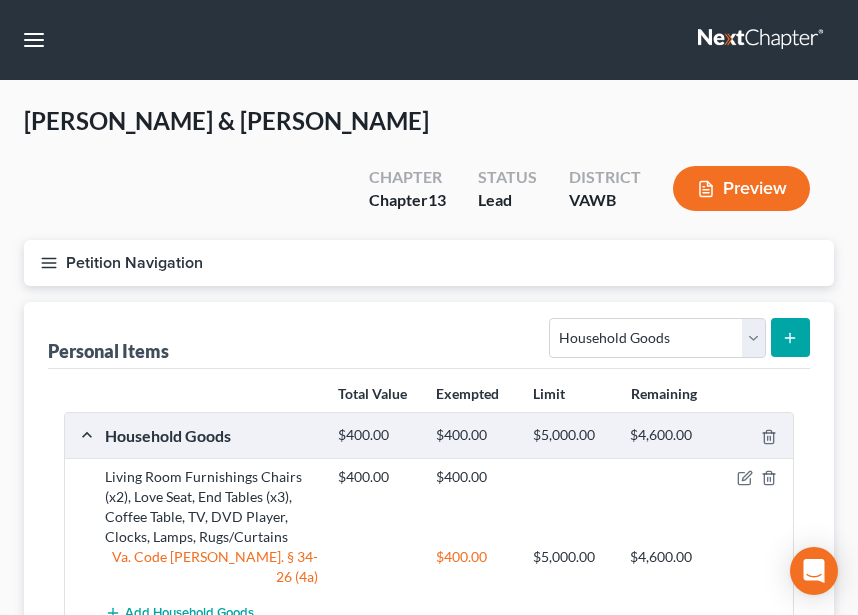 click at bounding box center [790, 337] 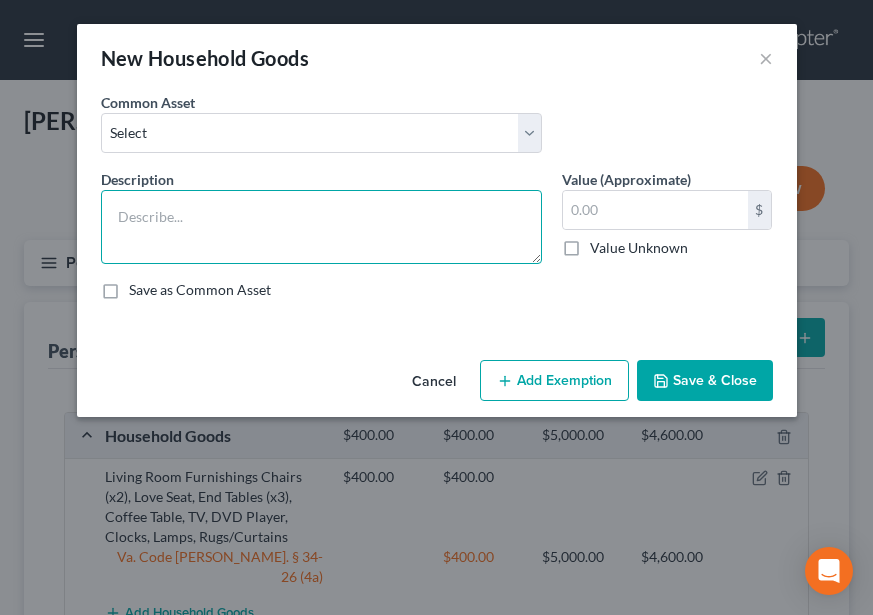 click at bounding box center (321, 227) 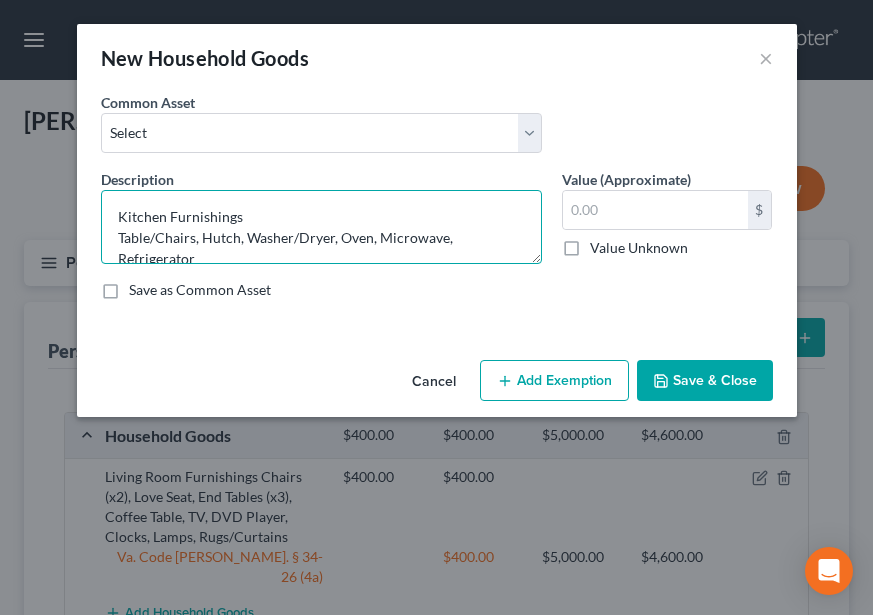 scroll, scrollTop: 4, scrollLeft: 0, axis: vertical 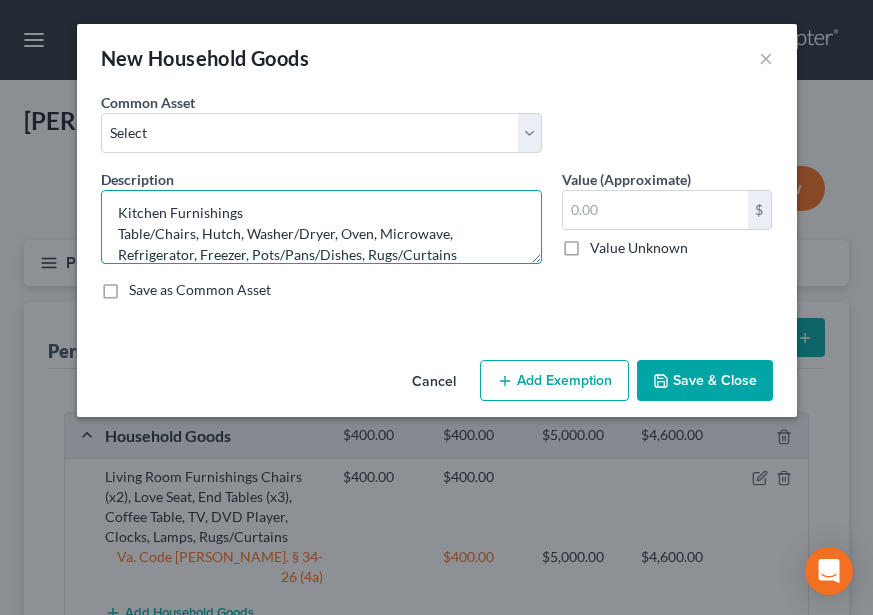 type on "Kitchen Furnishings
Table/Chairs, Hutch, Washer/Dryer, Oven, Microwave, Refrigerator, Freezer, Pots/Pans/Dishes, Rugs/Curtains" 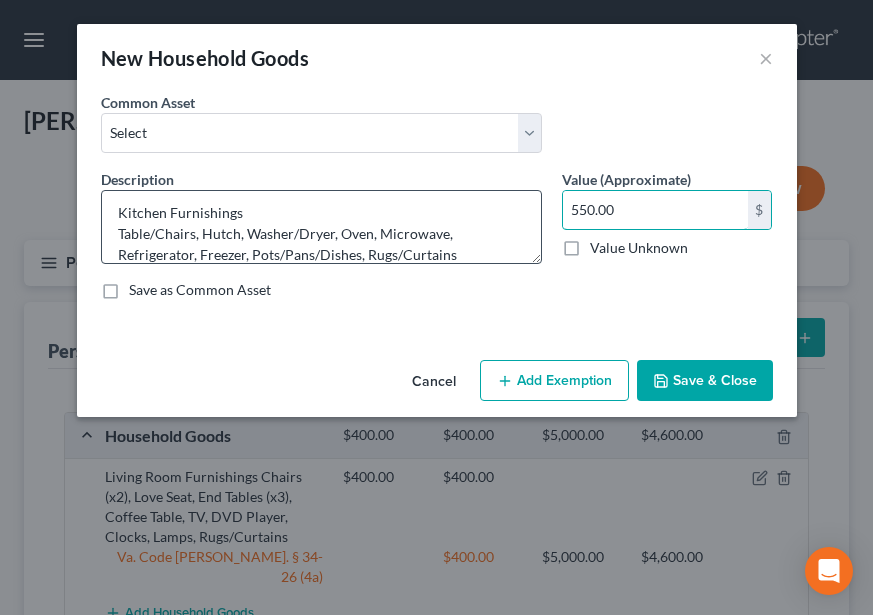 type on "550.00" 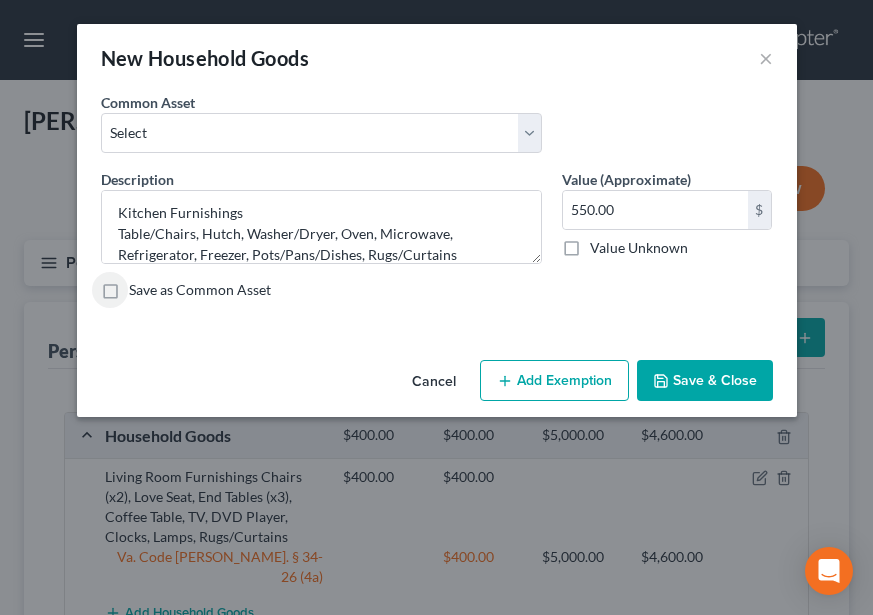 click on "Add Exemption" at bounding box center [554, 381] 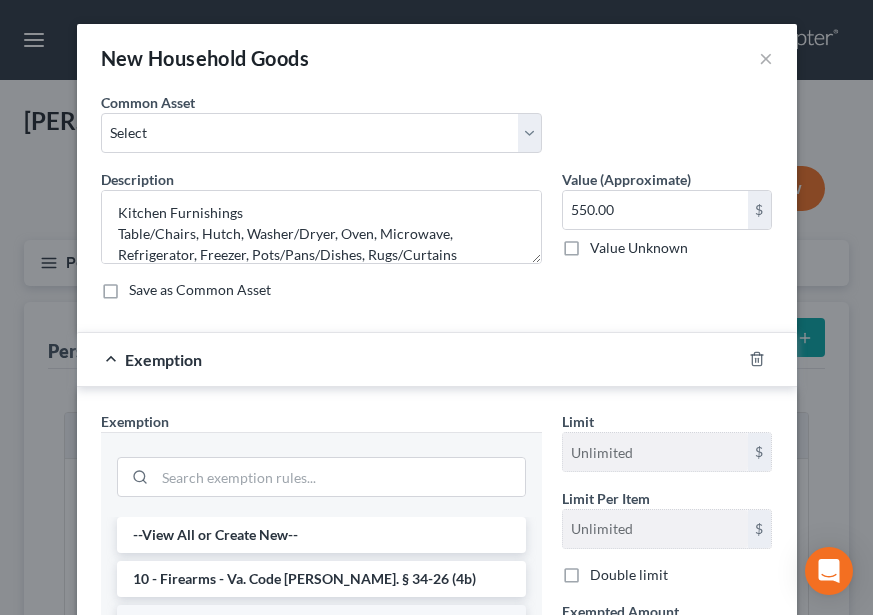 scroll, scrollTop: 200, scrollLeft: 0, axis: vertical 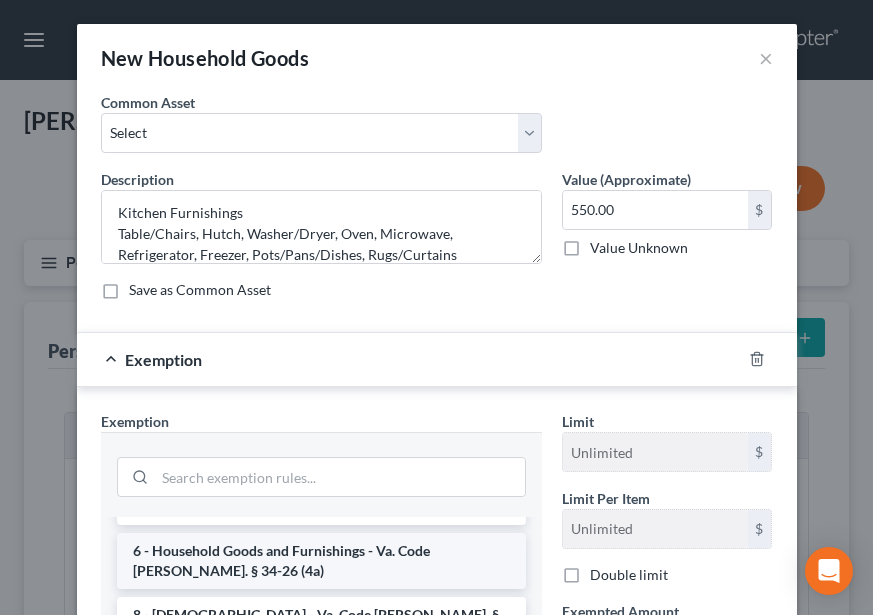 click on "6 - Household Goods and Furnishings - Va. Code [PERSON_NAME]. § 34-26 (4a)" at bounding box center (321, 561) 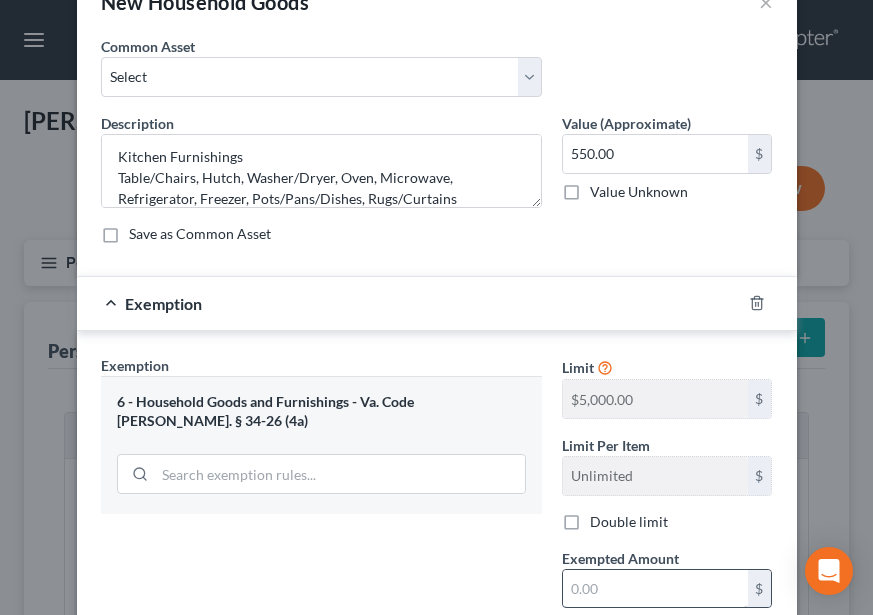 scroll, scrollTop: 100, scrollLeft: 0, axis: vertical 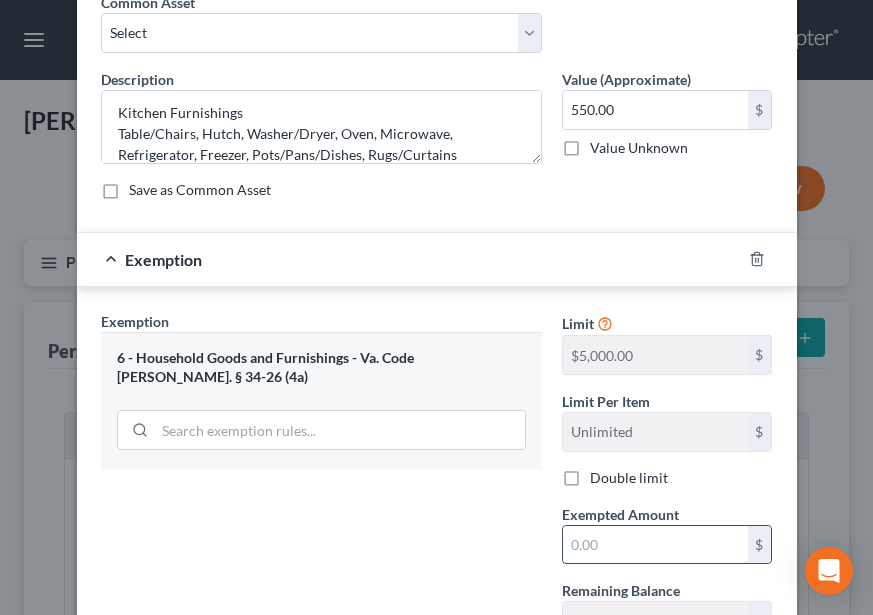 click at bounding box center (655, 545) 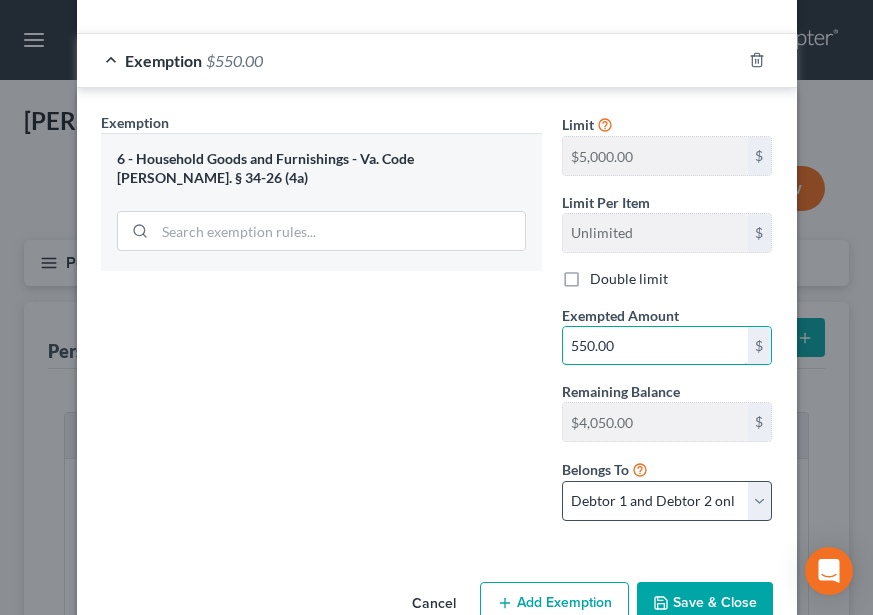 scroll, scrollTop: 300, scrollLeft: 0, axis: vertical 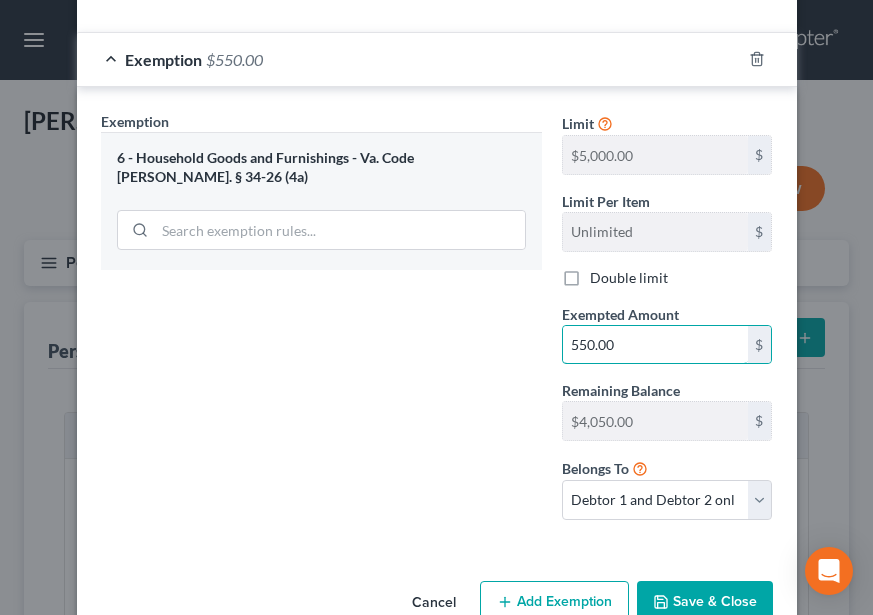 type on "550.00" 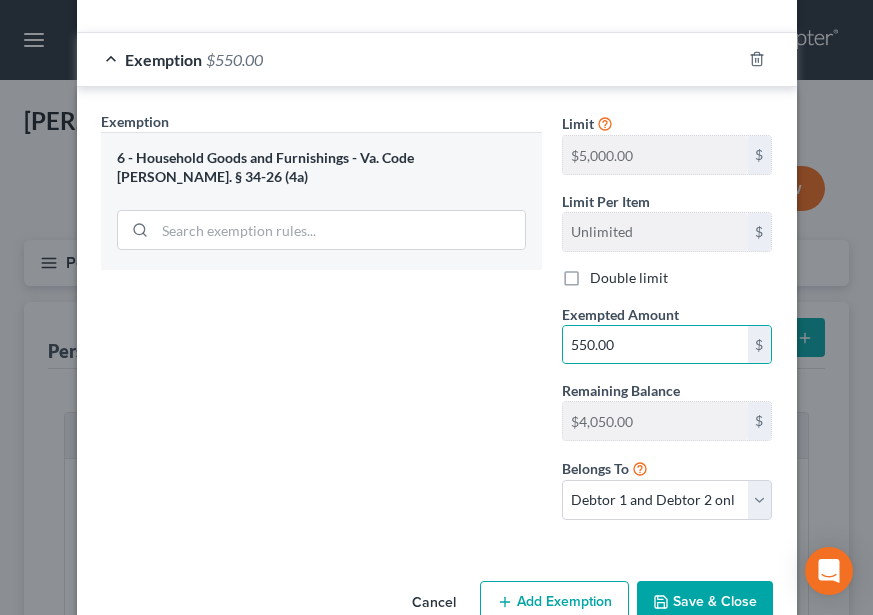 drag, startPoint x: 691, startPoint y: 599, endPoint x: 736, endPoint y: 539, distance: 75 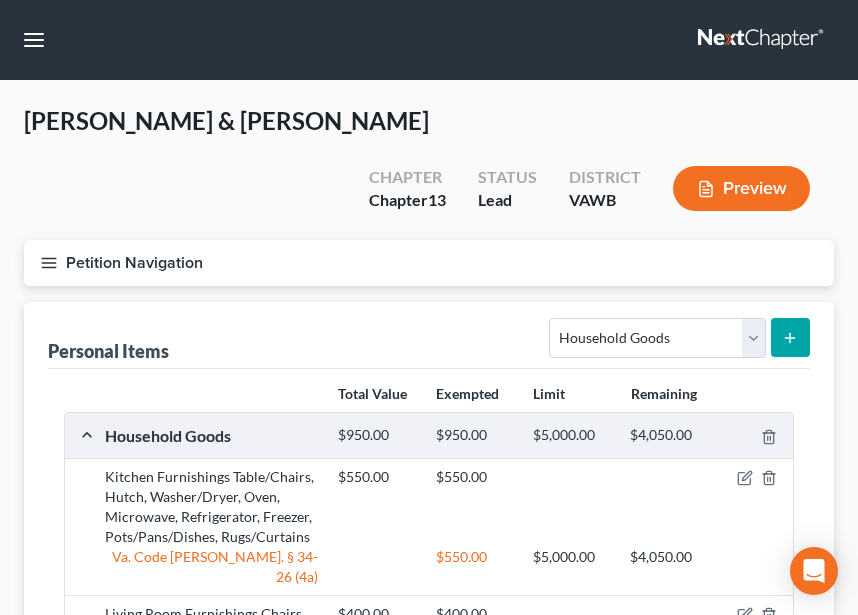 click 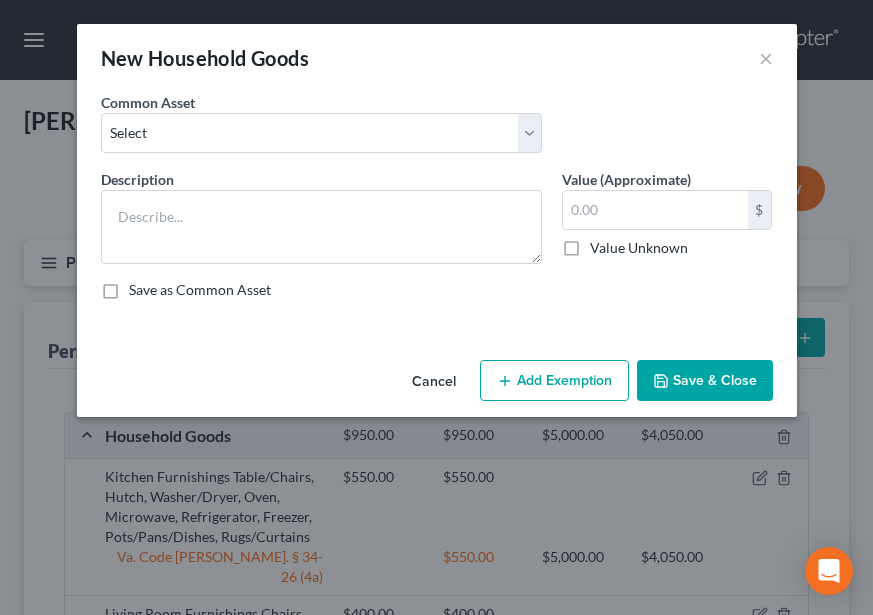 click on "Description
*" at bounding box center (321, 216) 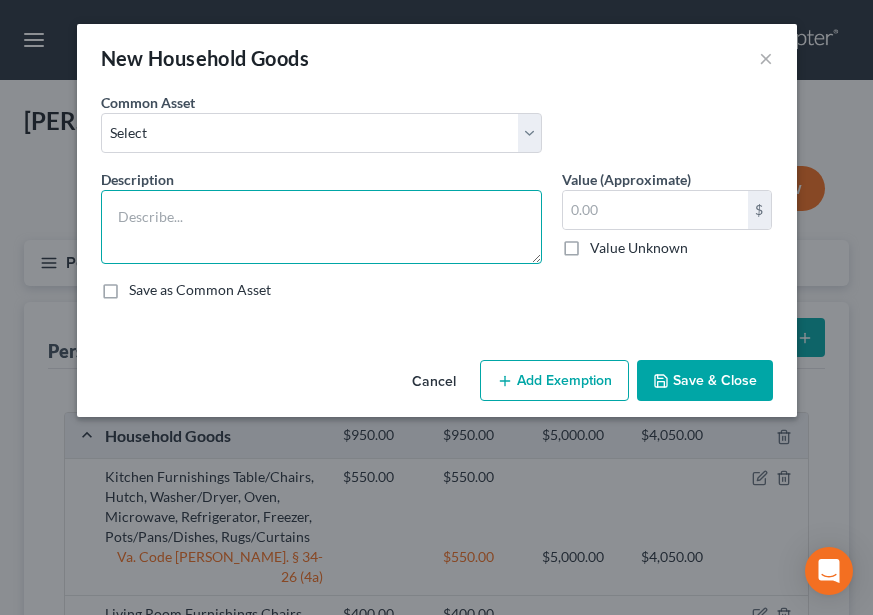 click at bounding box center (321, 227) 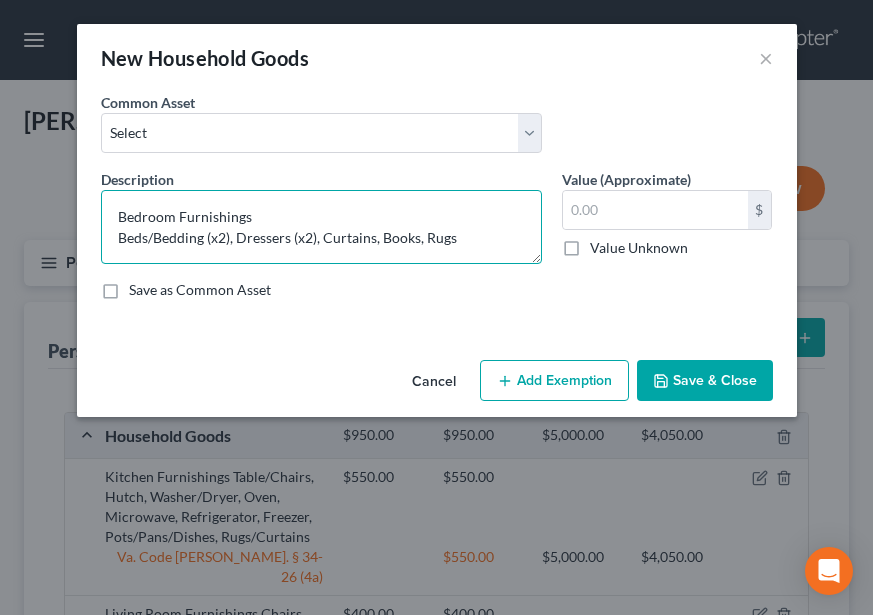 type on "Bedroom Furnishings
Beds/Bedding (x2), Dressers (x2), Curtains, Books, Rugs" 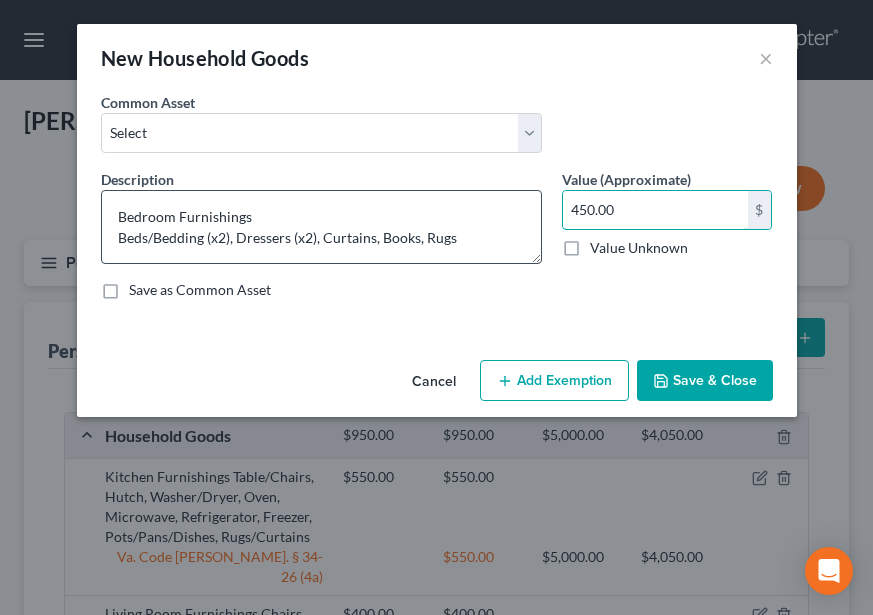 type on "450.00" 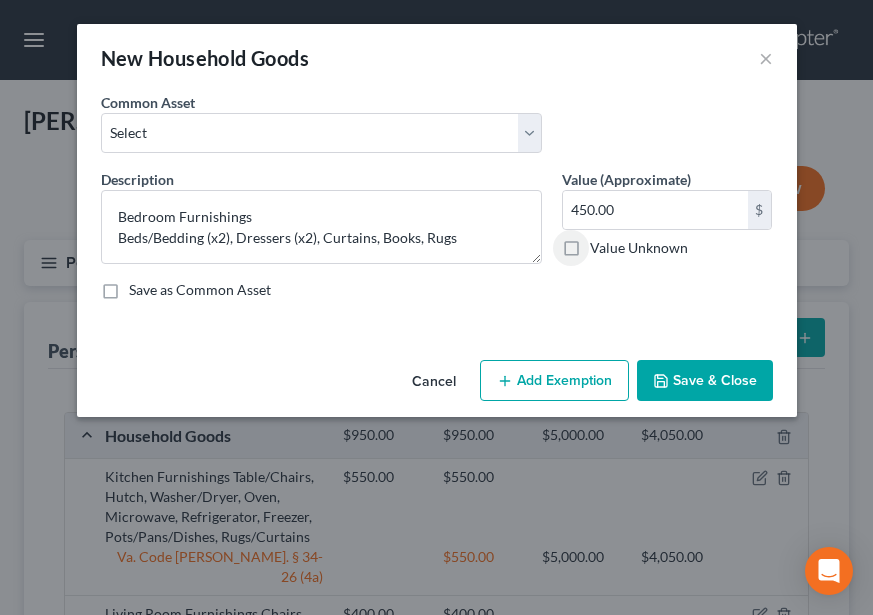 click on "Add Exemption" at bounding box center [554, 381] 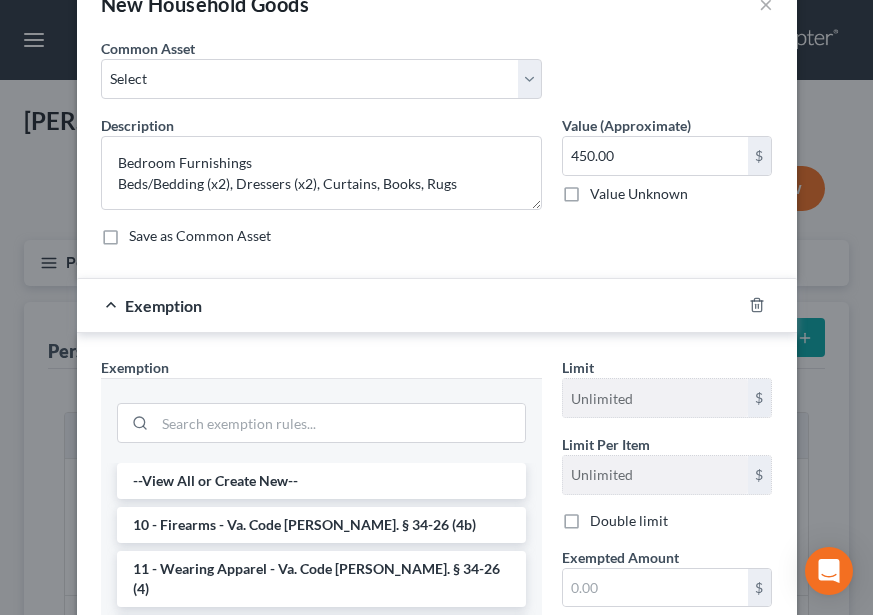 scroll, scrollTop: 200, scrollLeft: 0, axis: vertical 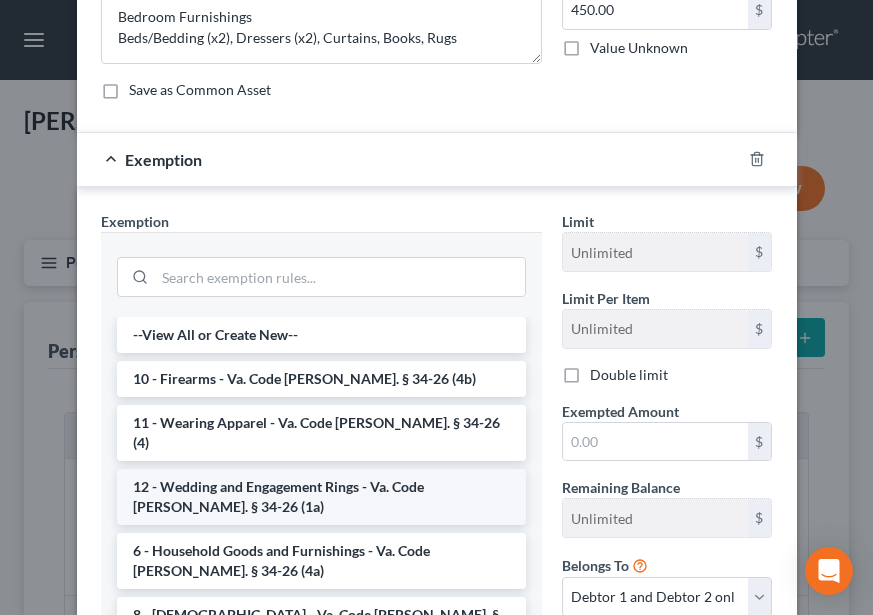 click on "12 - Wedding and Engagement Rings - Va. Code [PERSON_NAME]. § 34-26 (1a)" at bounding box center (321, 497) 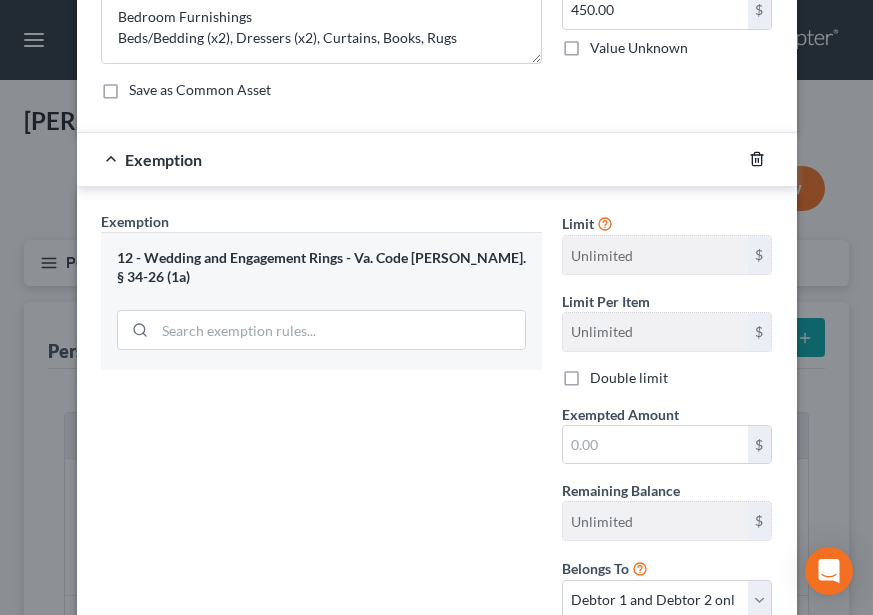 click 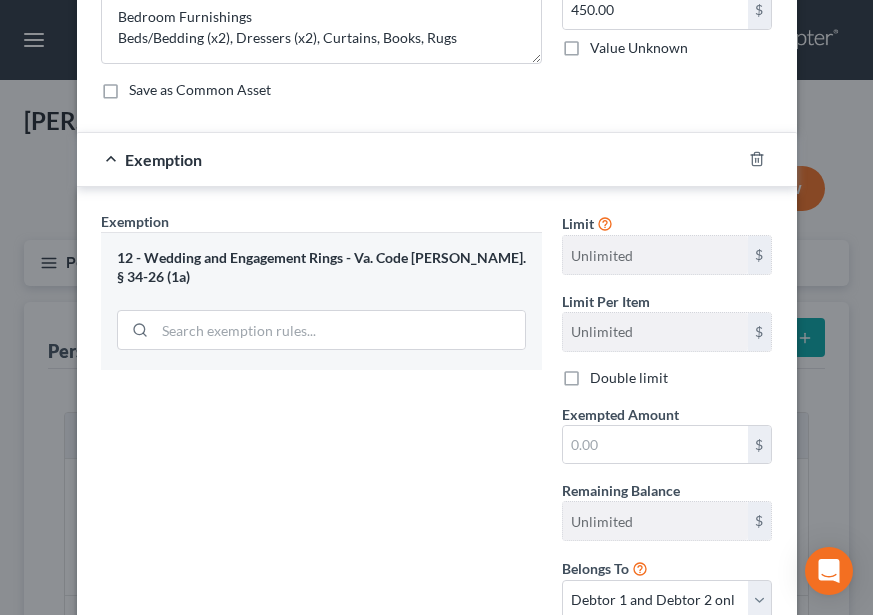 scroll, scrollTop: 0, scrollLeft: 0, axis: both 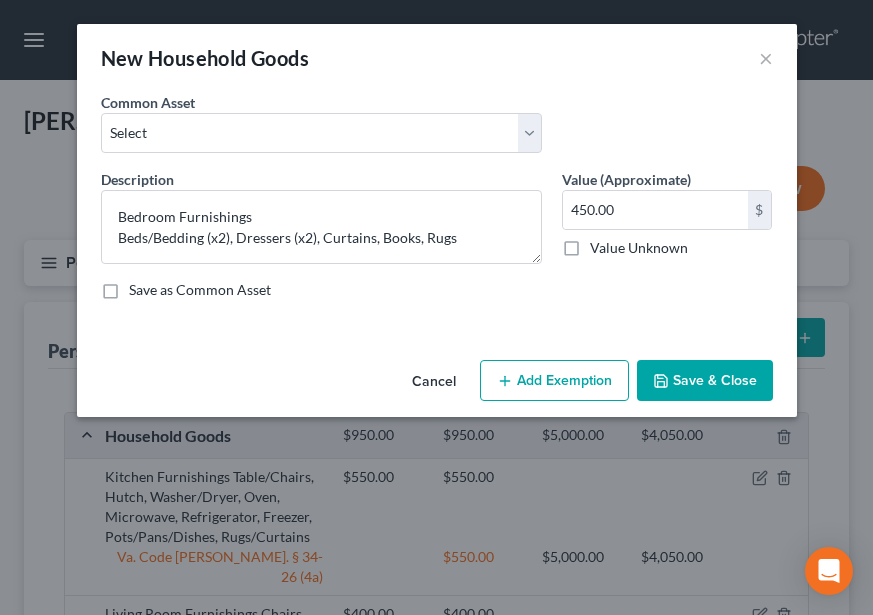 click on "Cancel Add Exemption Save & Close" at bounding box center (437, 385) 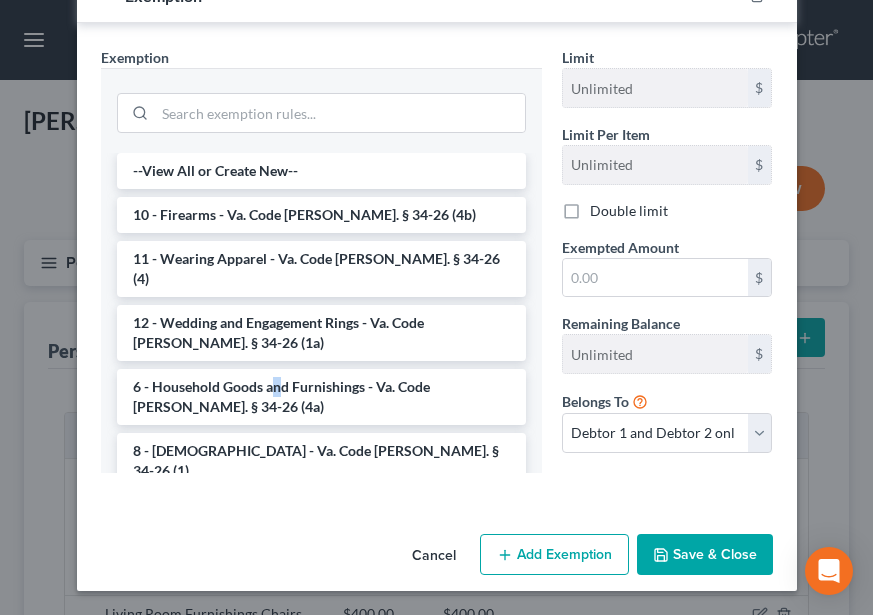 drag, startPoint x: 269, startPoint y: 370, endPoint x: 372, endPoint y: 328, distance: 111.233986 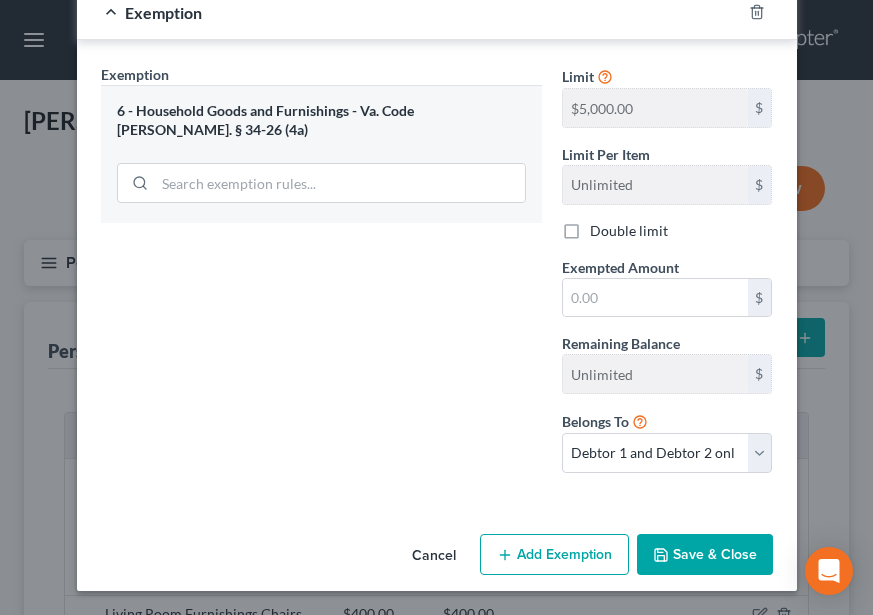 scroll, scrollTop: 347, scrollLeft: 0, axis: vertical 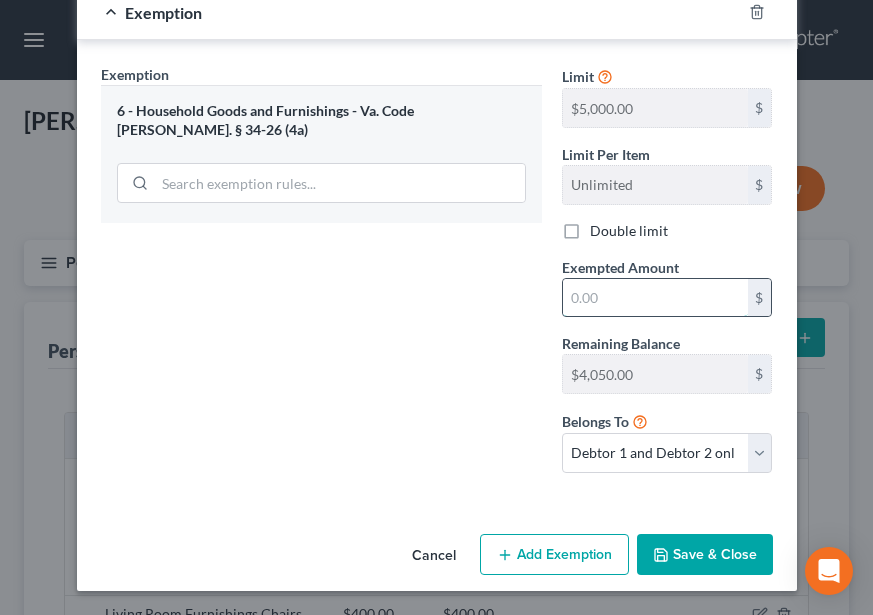 click at bounding box center (655, 298) 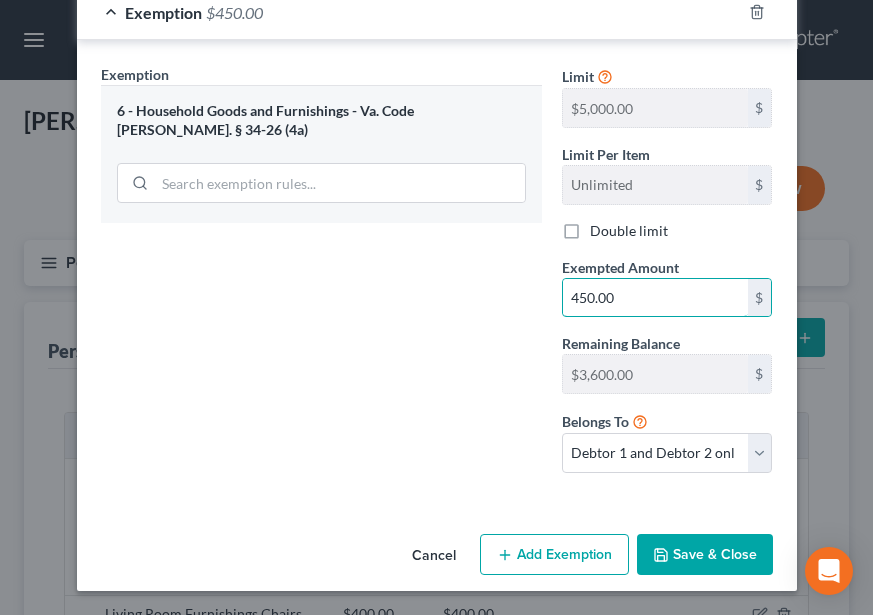 type on "450.00" 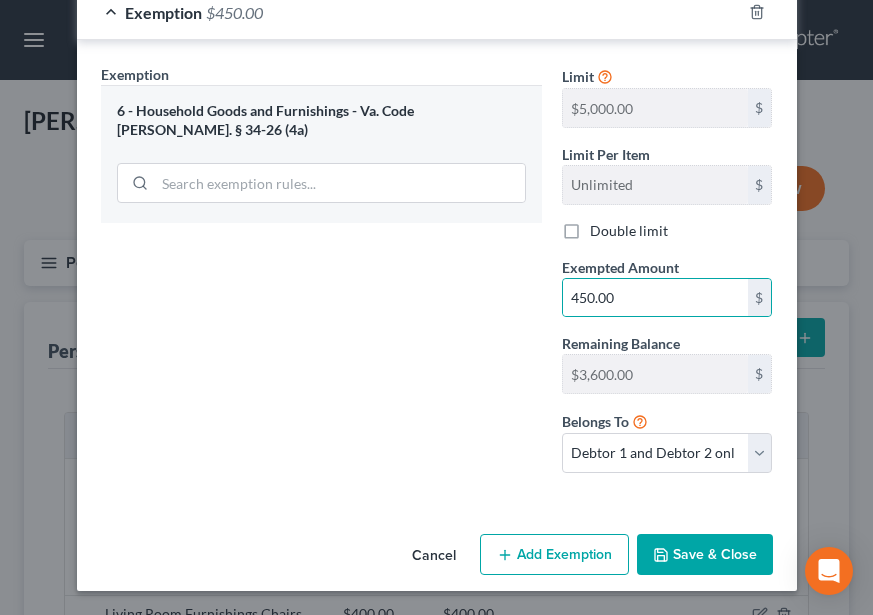 click on "New Household Goods  × An exemption set must first be selected from the Filing Information section. Common Asset Select night table 2 end tables microwave oven refrigerator sofa night table curtains/window dressings kitchen table and chairs coffee table loveseat
Description
*
Bedroom Furnishings
Beds/Bedding (x2), Dressers (x2), Curtains, Books, Rugs Value (Approximate)
450.00 $
Value Unknown
Balance Undetermined
450.00 $
Value Unknown
Save as Common Asset
Exemption $450.00
Exemption Set must be selected for CA.
Exemption
*
6 - Household Goods and Furnishings - Va. Code [PERSON_NAME]. § 34-26 (4a)         Limit     $5,000.00 $ Limit Per Item Unlimited $ Double limit
Exempted Amount
*
450.00 $ Remaining Balance $4,050.00 $
Belongs To
*
Debtor 1 only Debtor 2 only Debtor 1 and Debtor 2 only
Cancel Add Exemption" at bounding box center (437, 134) 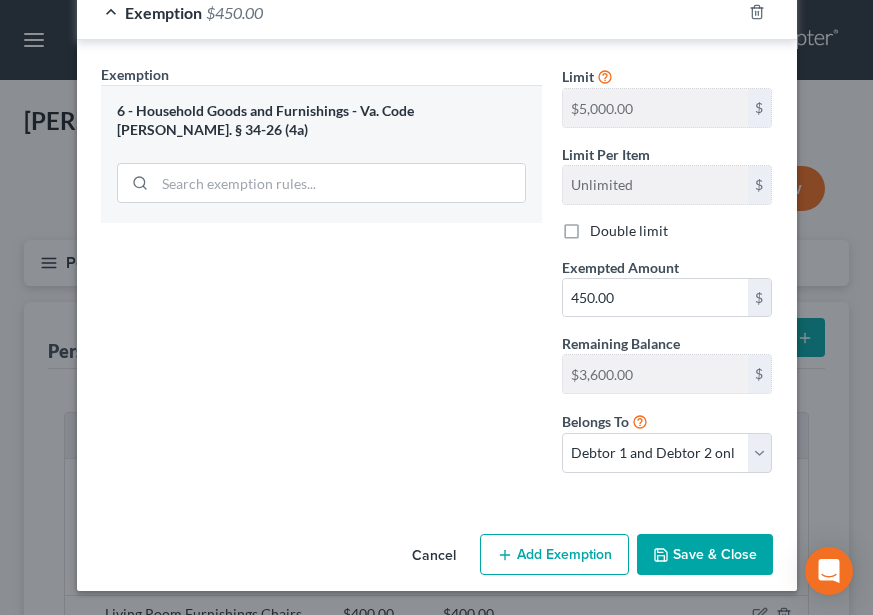 click on "Save & Close" at bounding box center (705, 555) 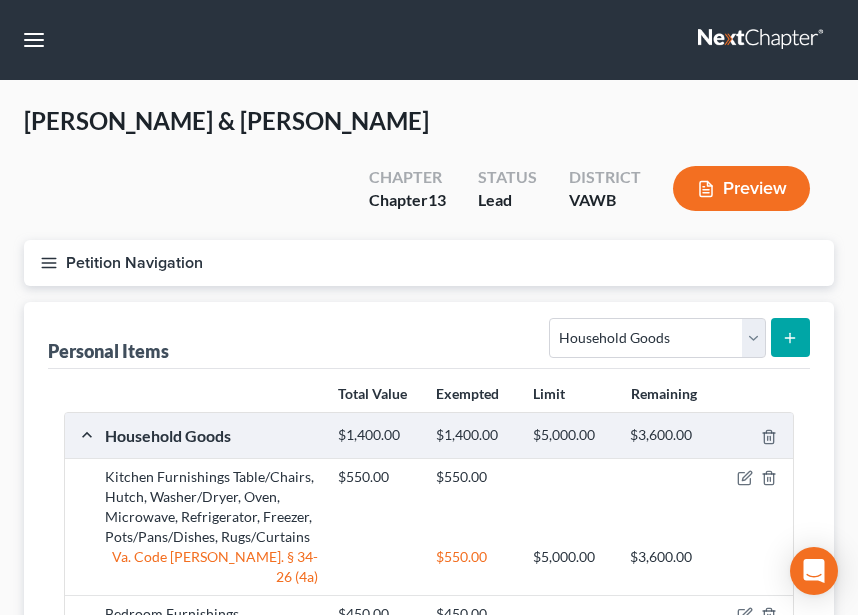 click on "Select Item Type Clothing Collectibles Of Value Electronics Firearms Household Goods Jewelry Other Pet(s) Sports & Hobby Equipment" at bounding box center (675, 336) 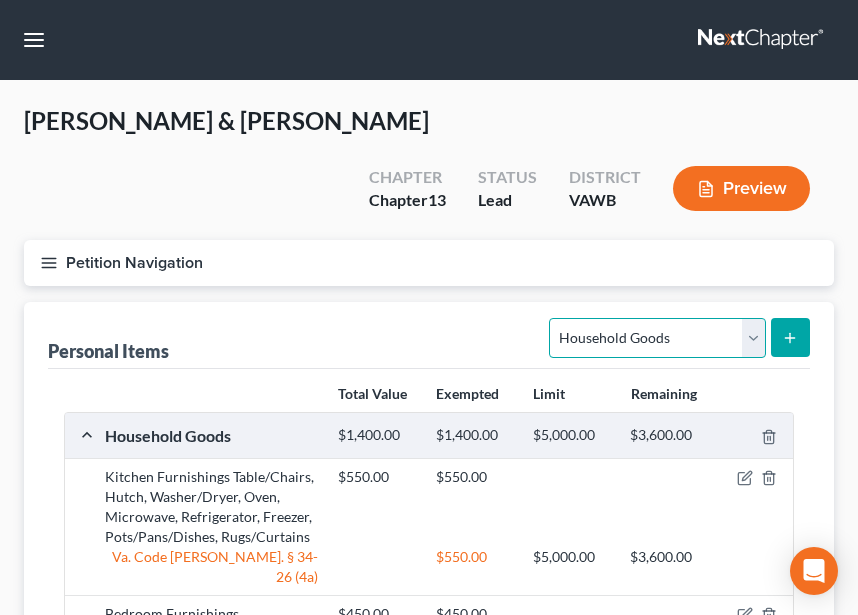 click on "Select Item Type Clothing Collectibles Of Value Electronics Firearms Household Goods Jewelry Other Pet(s) Sports & Hobby Equipment" at bounding box center [657, 338] 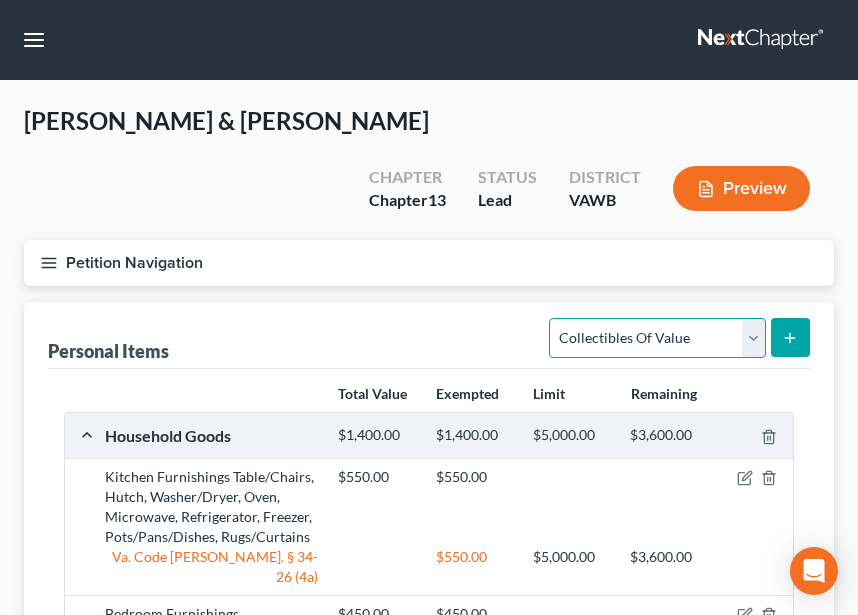 click on "Select Item Type Clothing Collectibles Of Value Electronics Firearms Household Goods Jewelry Other Pet(s) Sports & Hobby Equipment" at bounding box center (657, 338) 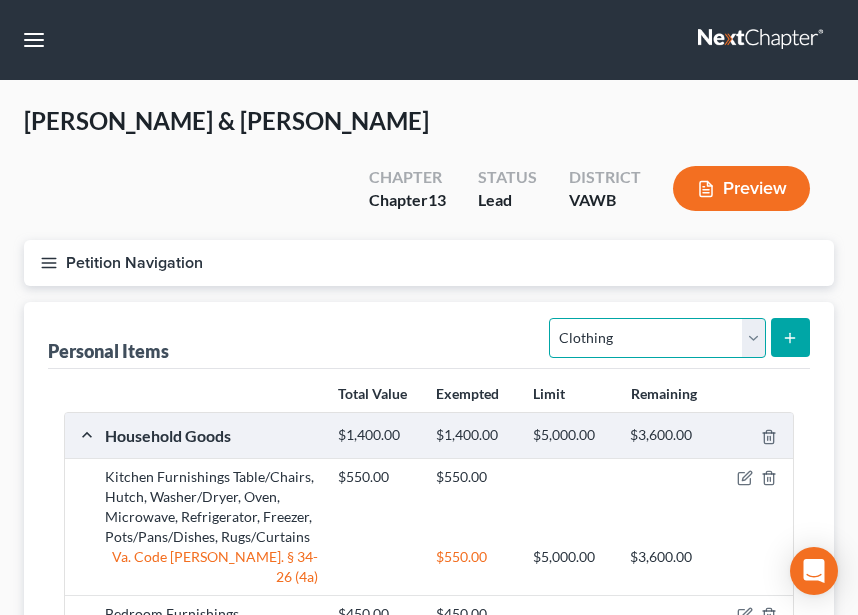 click on "Select Item Type Clothing Collectibles Of Value Electronics Firearms Household Goods Jewelry Other Pet(s) Sports & Hobby Equipment" at bounding box center [657, 338] 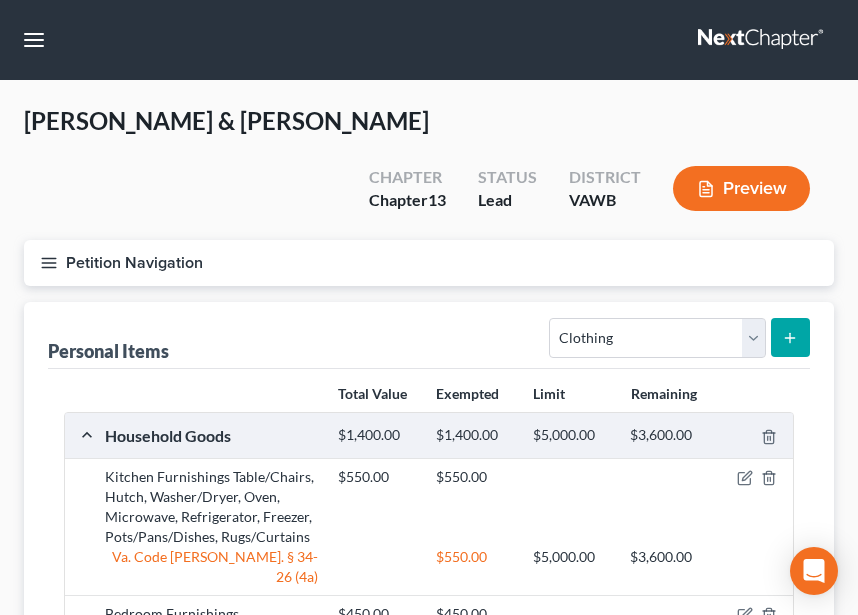 click at bounding box center (790, 337) 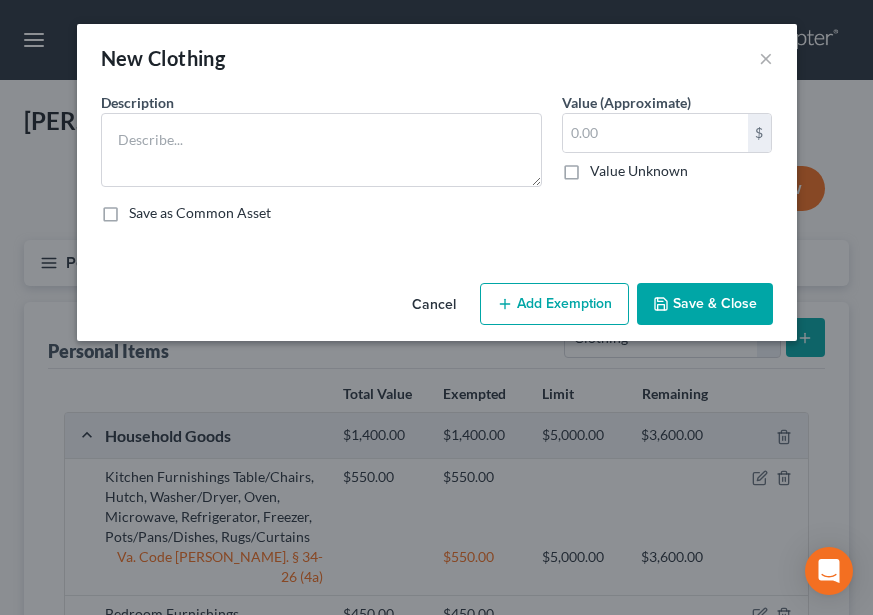 click on "Description
*
Value (Approximate)
$
Value Unknown
Balance Undetermined
$
Value Unknown
Save as Common Asset" at bounding box center [437, 165] 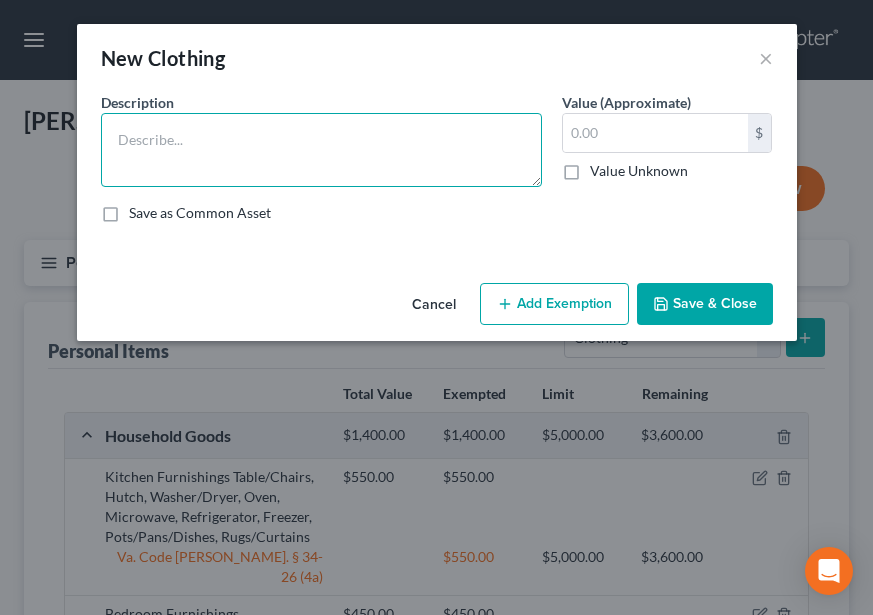 click at bounding box center (321, 150) 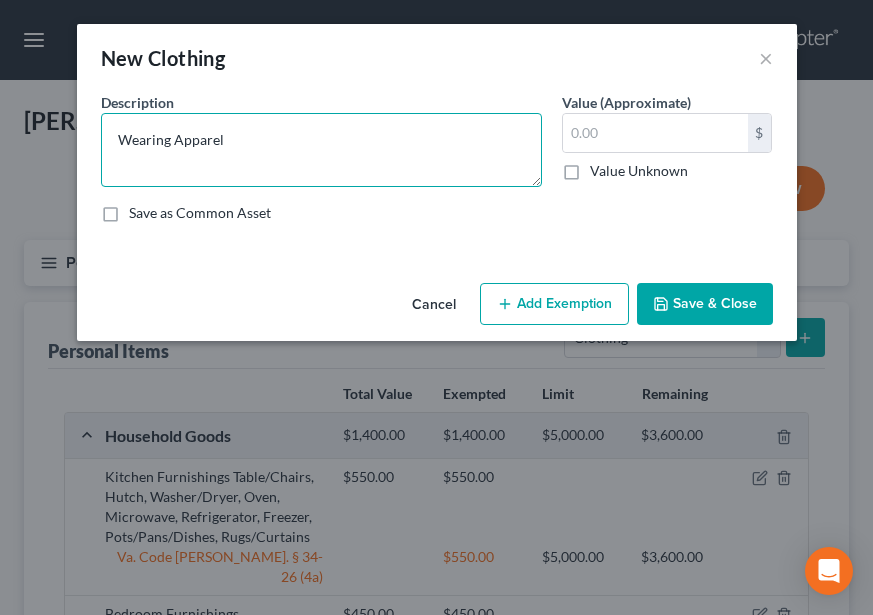 type on "Wearing Apparel" 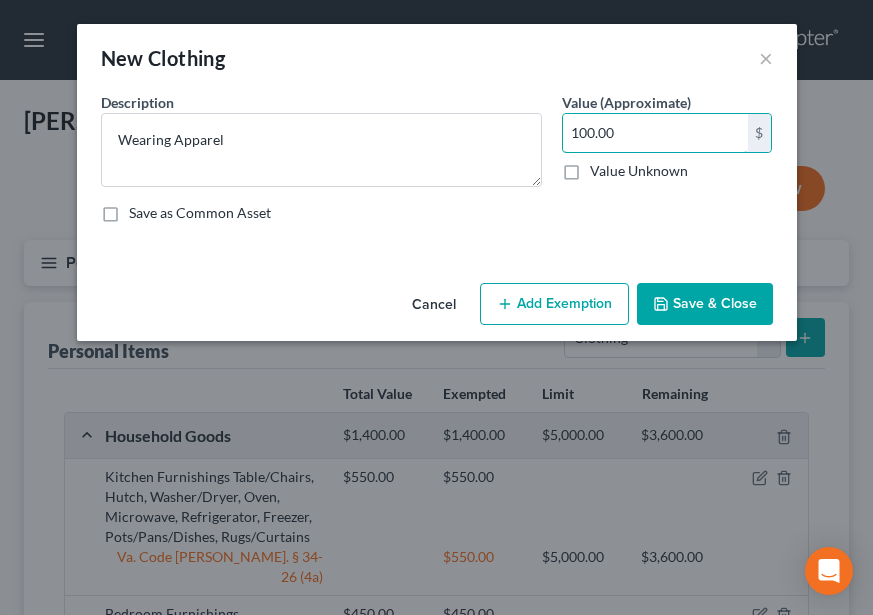 type on "100.00" 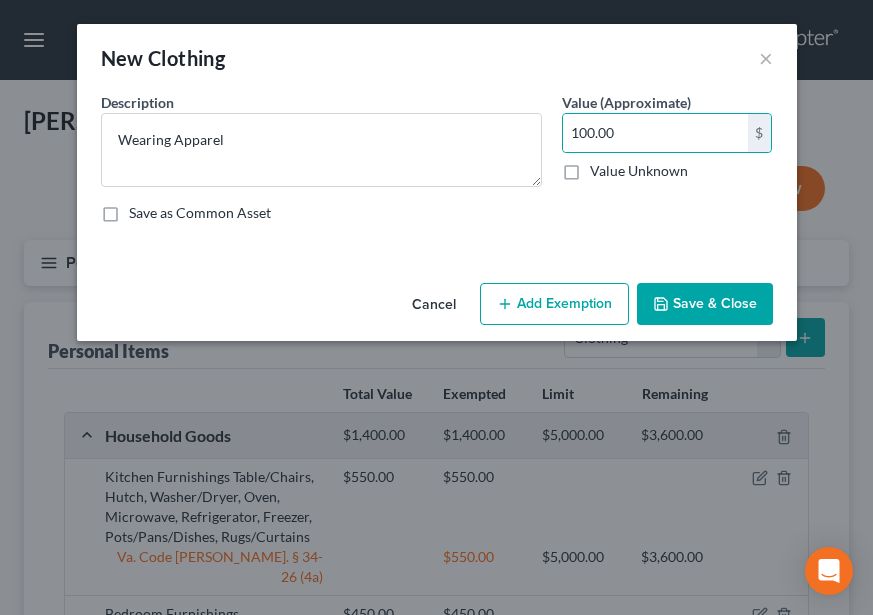 click on "Add Exemption" at bounding box center [554, 304] 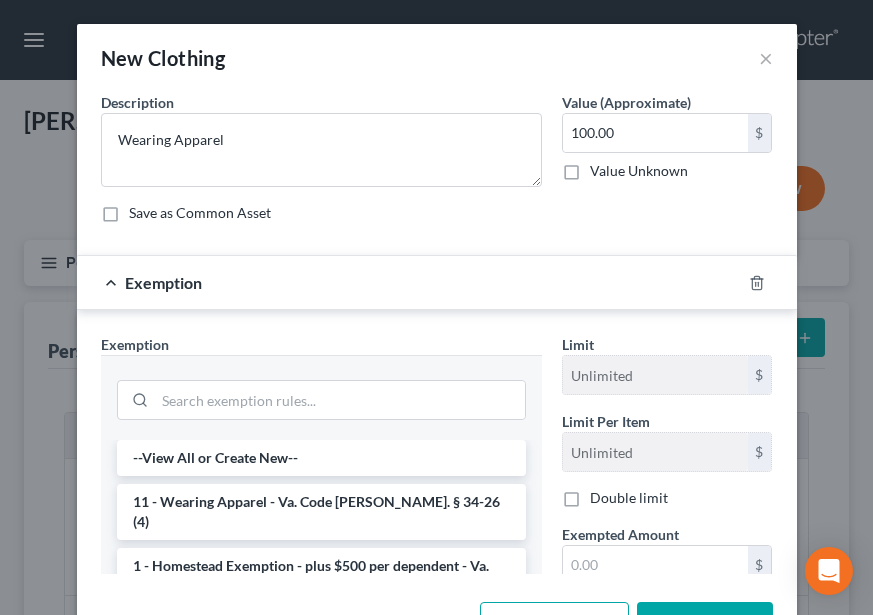 scroll, scrollTop: 56, scrollLeft: 0, axis: vertical 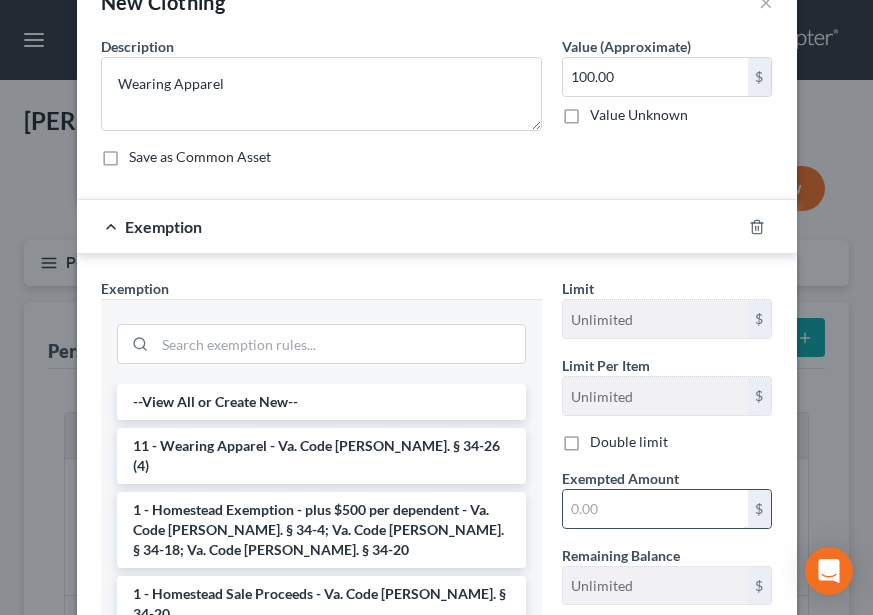 click at bounding box center (655, 509) 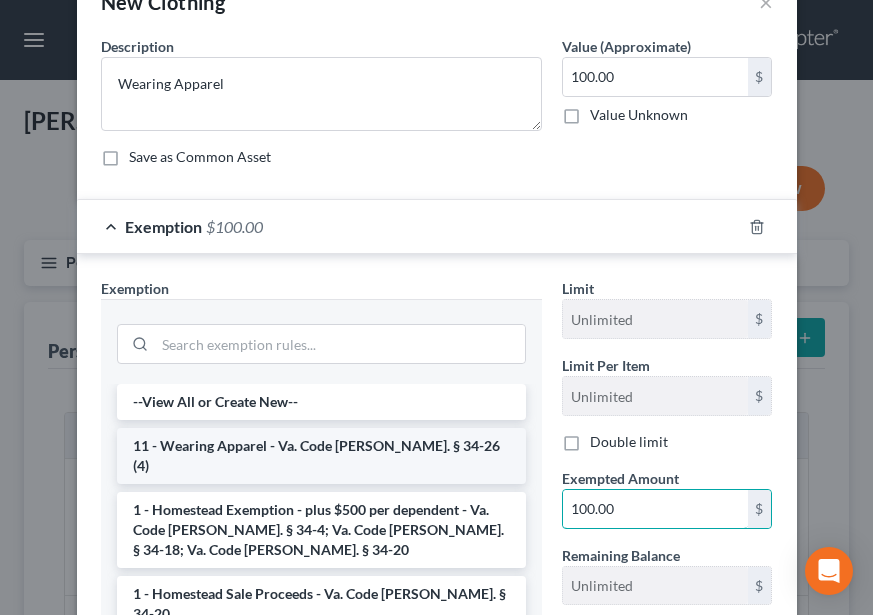type on "100.00" 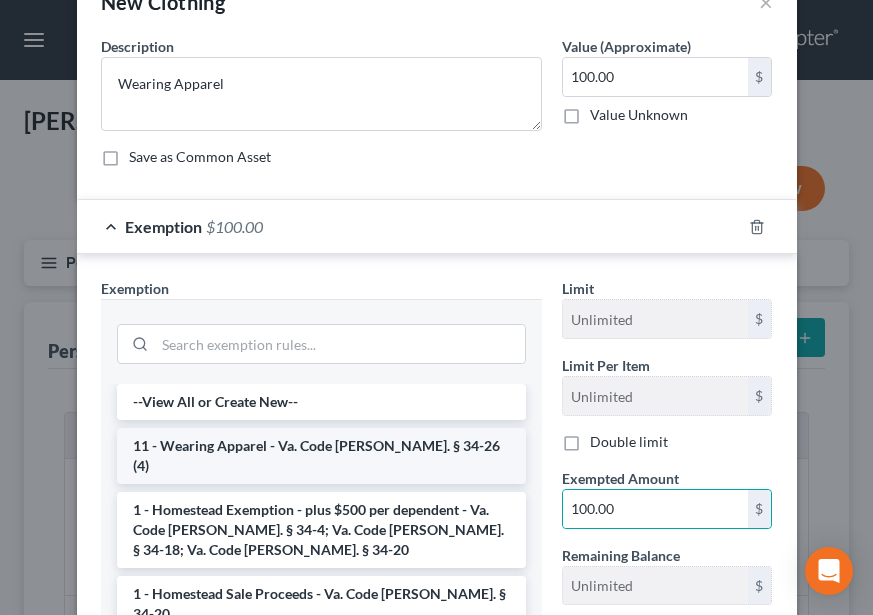 click on "11 - Wearing Apparel - Va. Code [PERSON_NAME]. § 34-26 (4)" at bounding box center (321, 456) 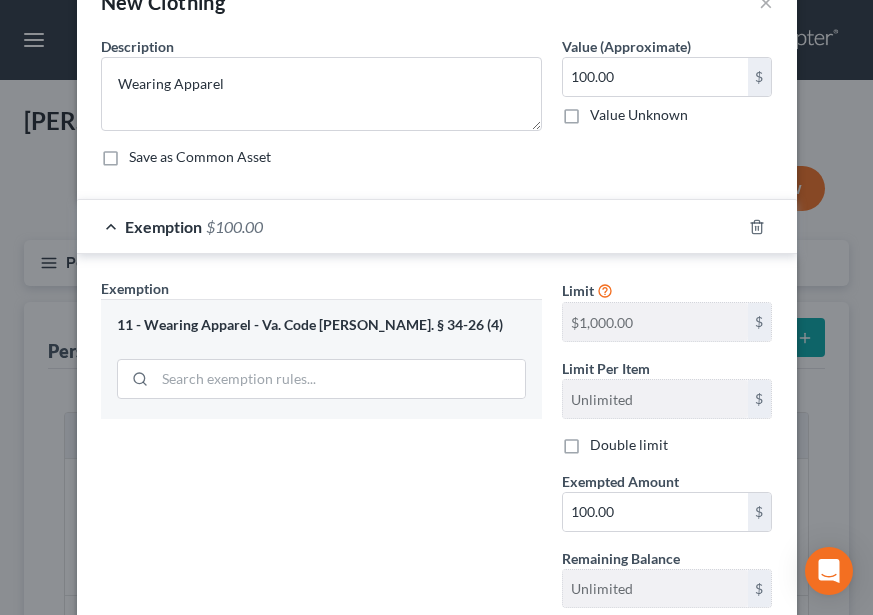 scroll, scrollTop: 256, scrollLeft: 0, axis: vertical 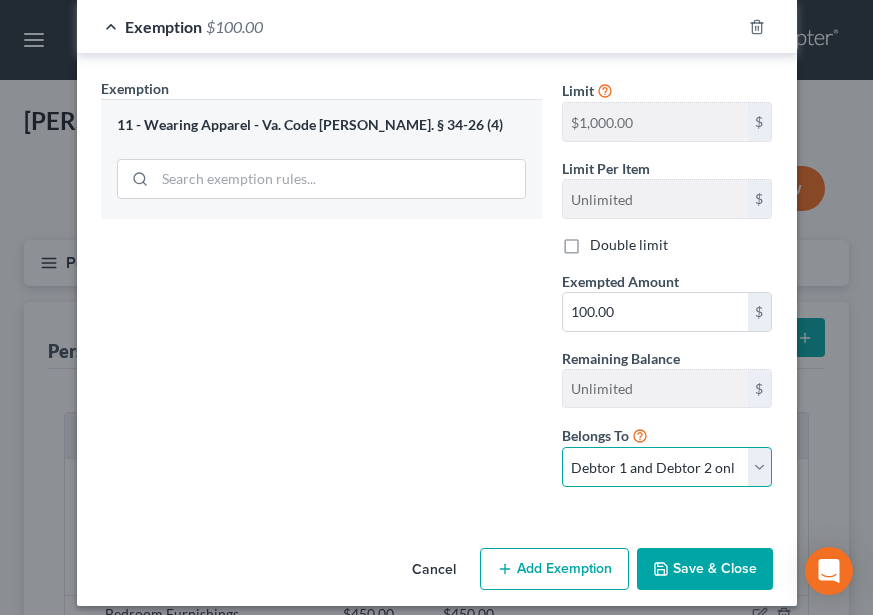 click on "Debtor 1 only Debtor 2 only Debtor 1 and Debtor 2 only" at bounding box center [667, 467] 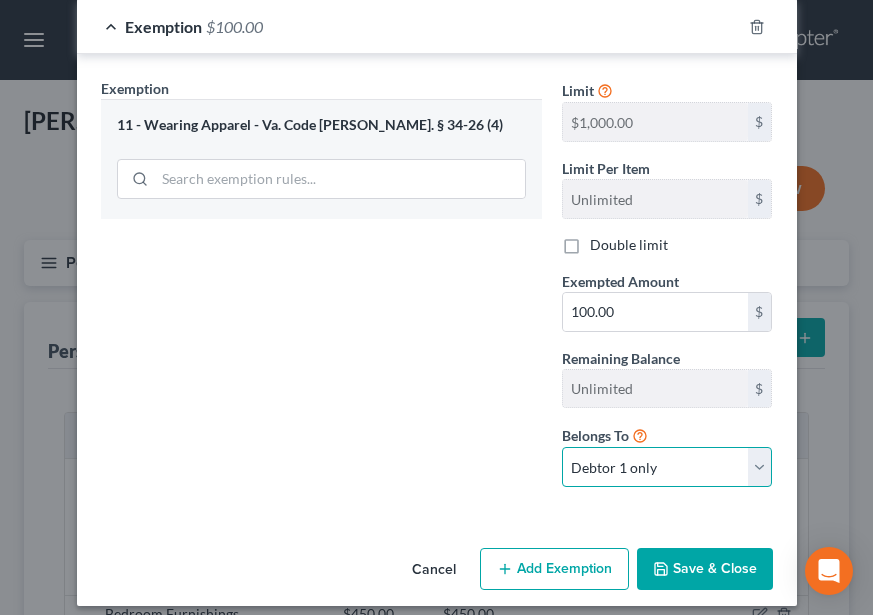 click on "Debtor 1 only Debtor 2 only Debtor 1 and Debtor 2 only" at bounding box center (667, 467) 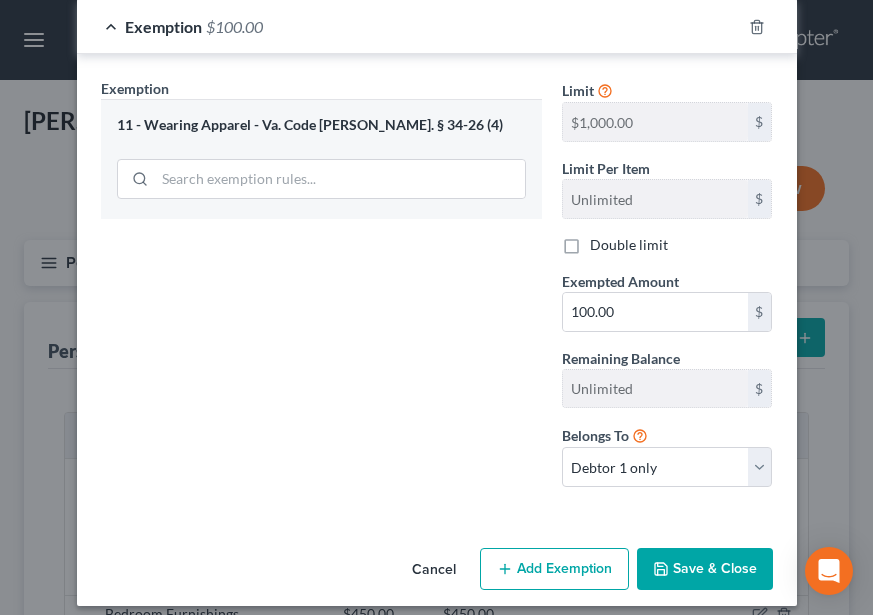 drag, startPoint x: 665, startPoint y: 561, endPoint x: 694, endPoint y: 524, distance: 47.010635 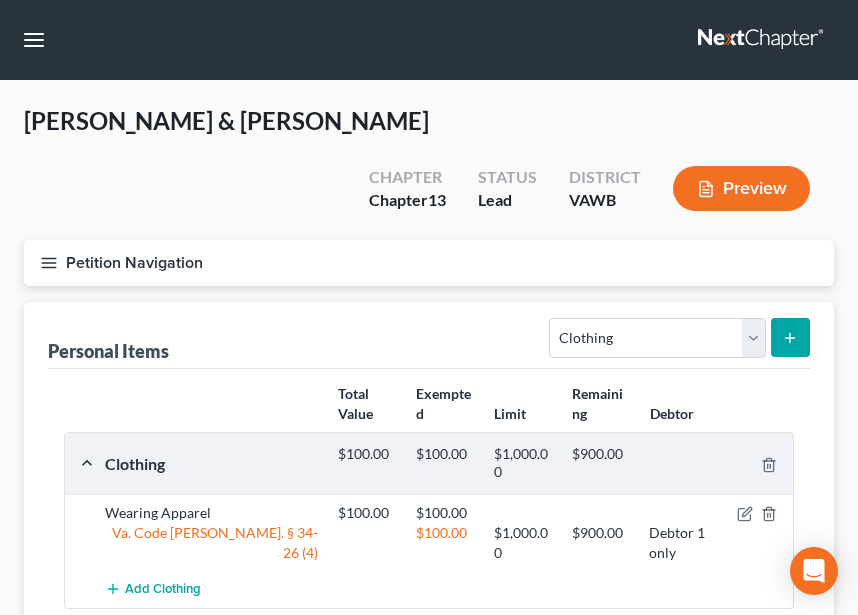 click 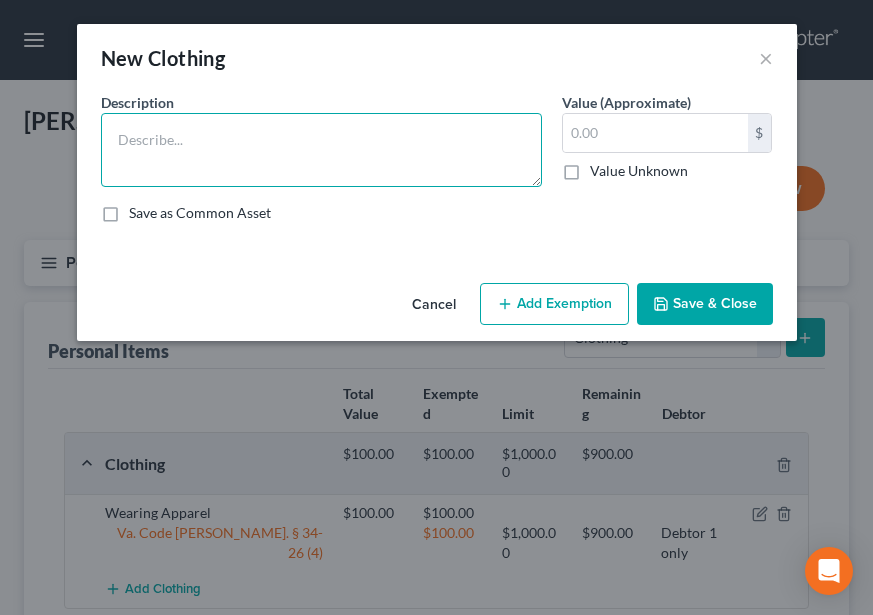 click at bounding box center [321, 150] 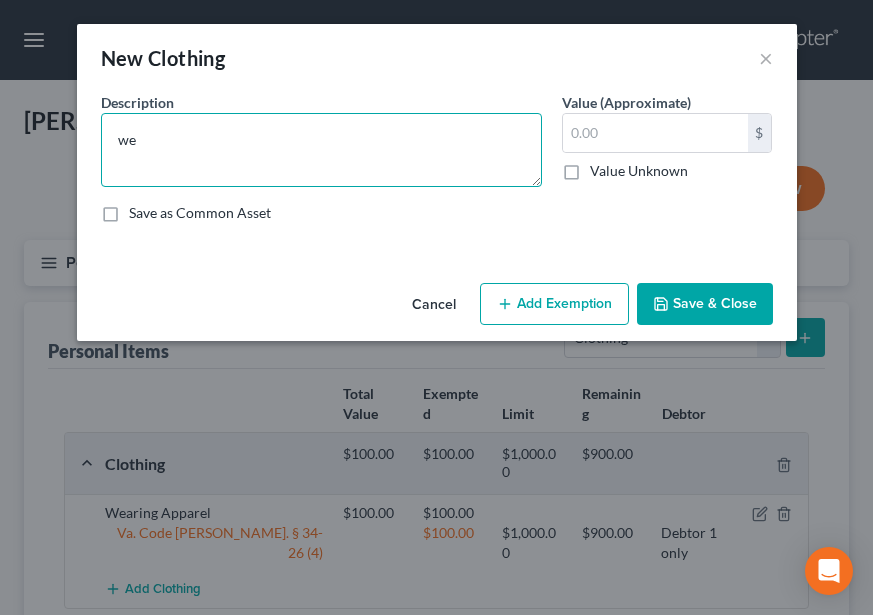 type on "w" 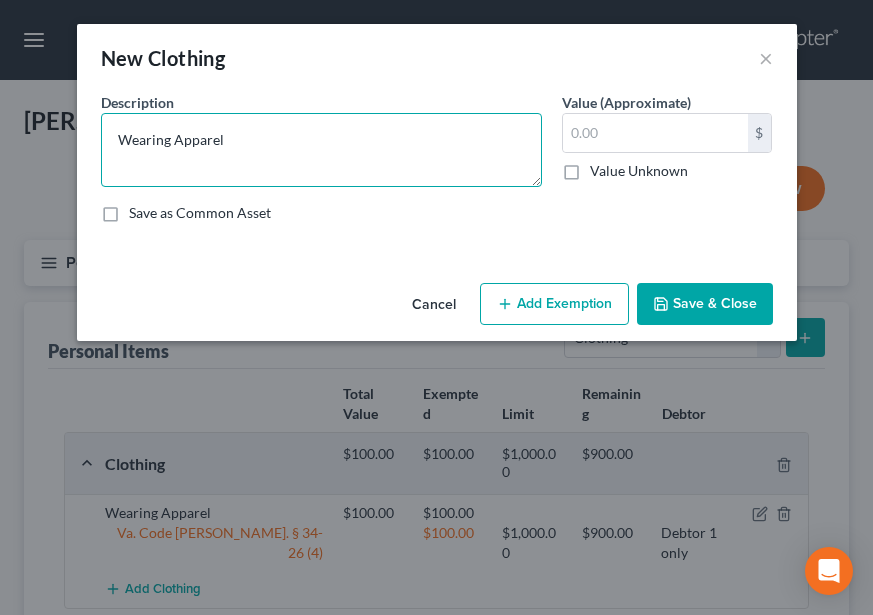 type on "Wearing Apparel" 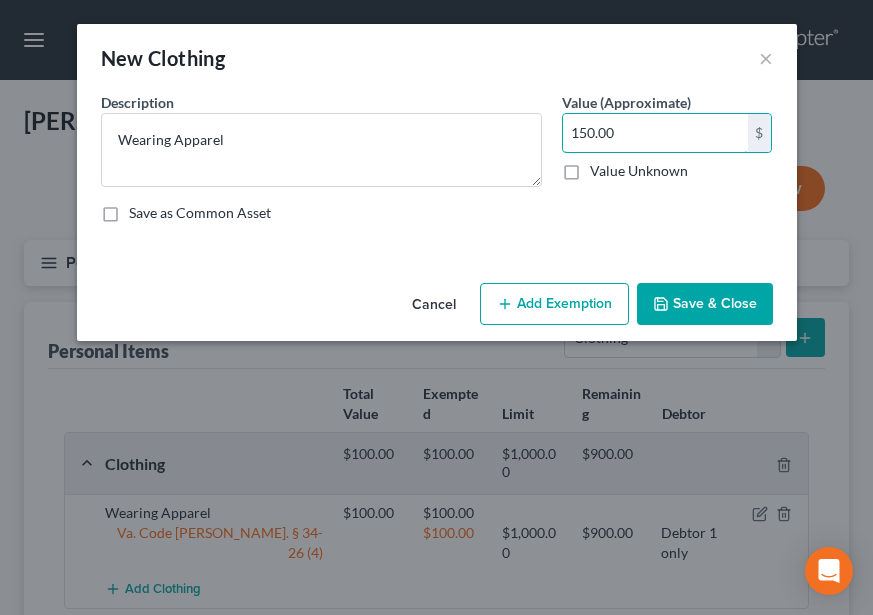 type on "150.00" 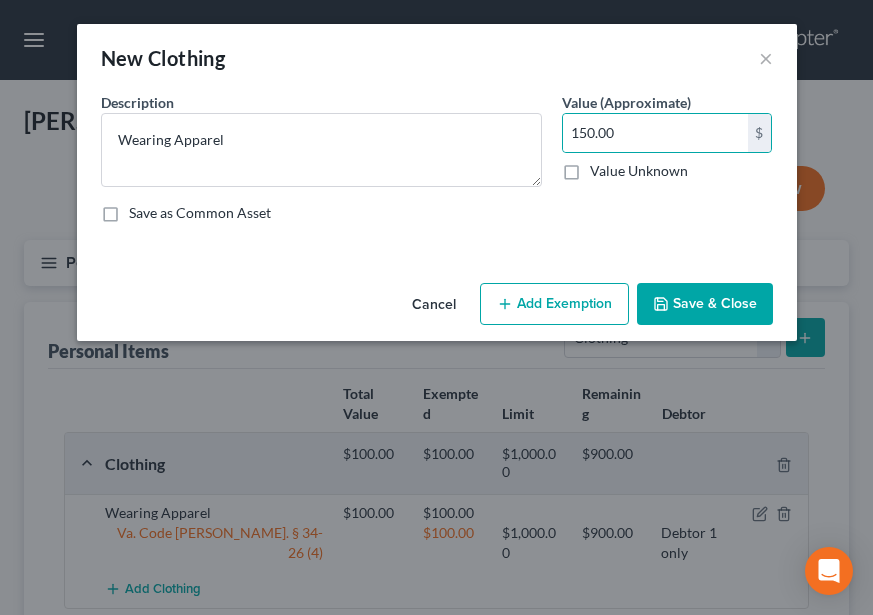 click on "Add Exemption" at bounding box center [554, 304] 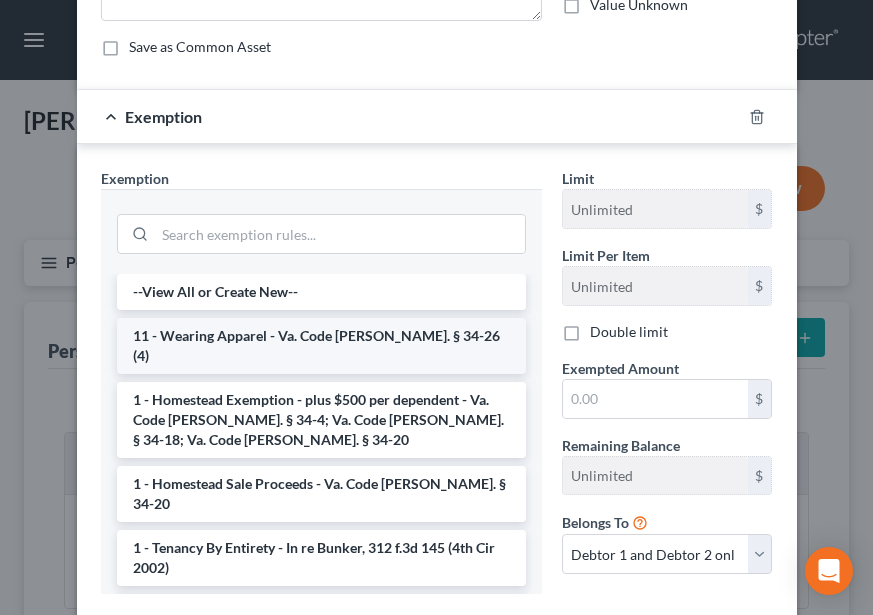 scroll, scrollTop: 169, scrollLeft: 0, axis: vertical 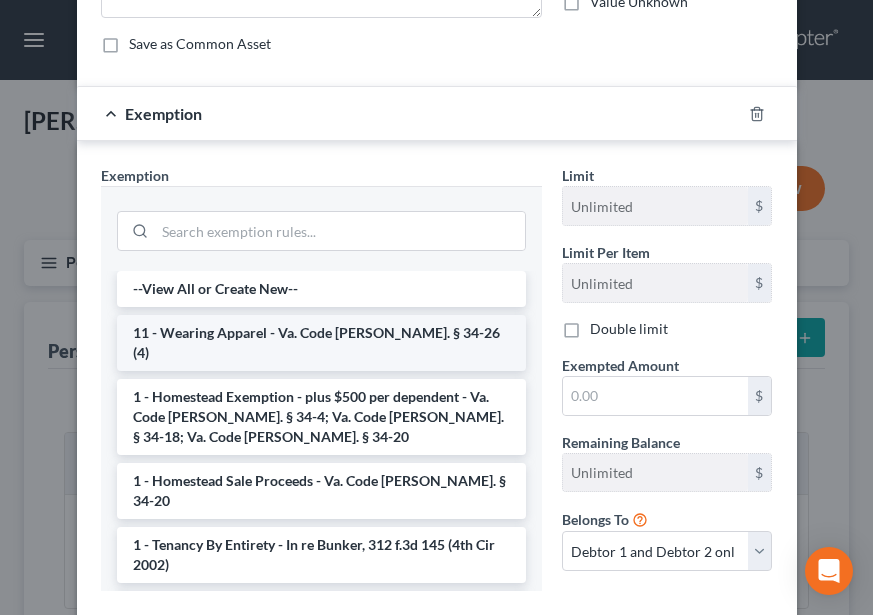 click on "11 - Wearing Apparel - Va. Code [PERSON_NAME]. § 34-26 (4)" at bounding box center (321, 343) 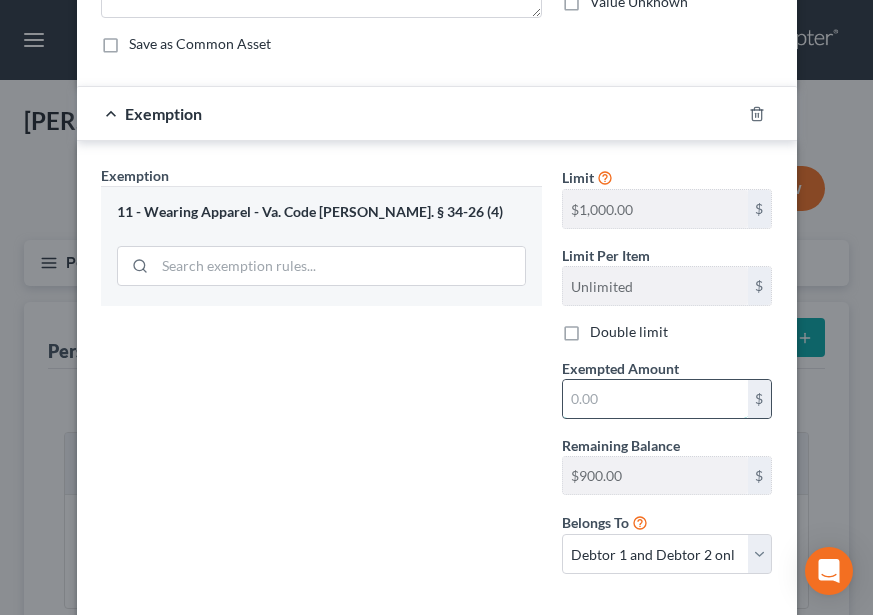 click at bounding box center (655, 399) 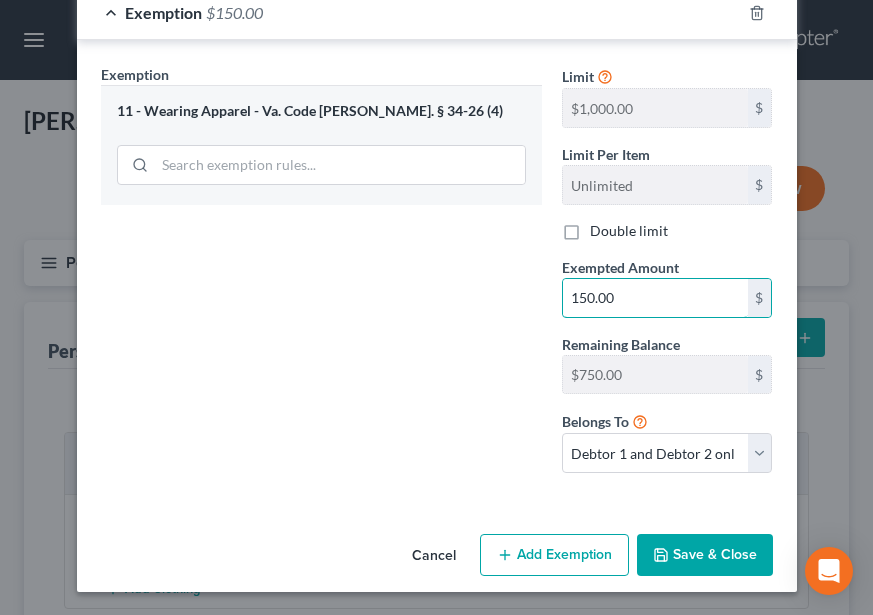 scroll, scrollTop: 271, scrollLeft: 0, axis: vertical 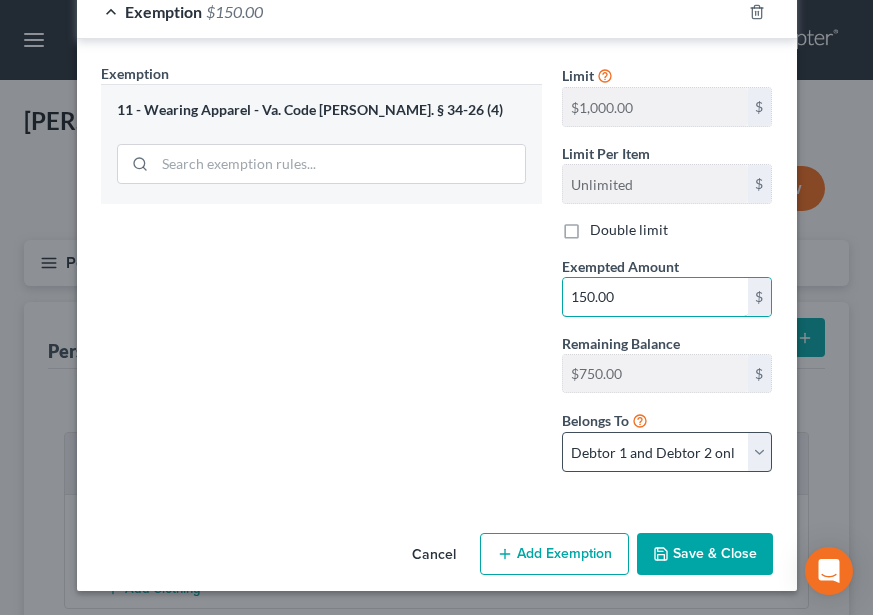 type on "150.00" 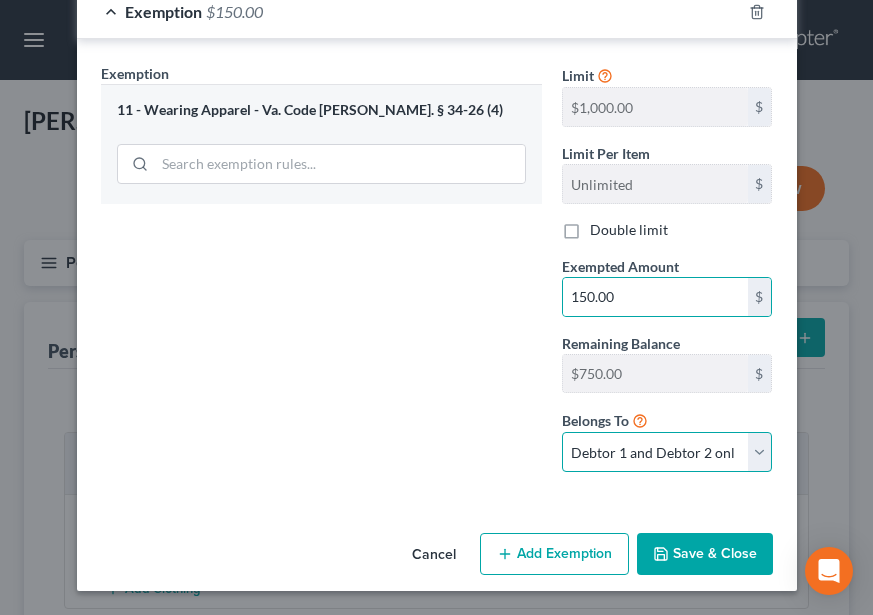 click on "Debtor 1 only Debtor 2 only Debtor 1 and Debtor 2 only" at bounding box center [667, 452] 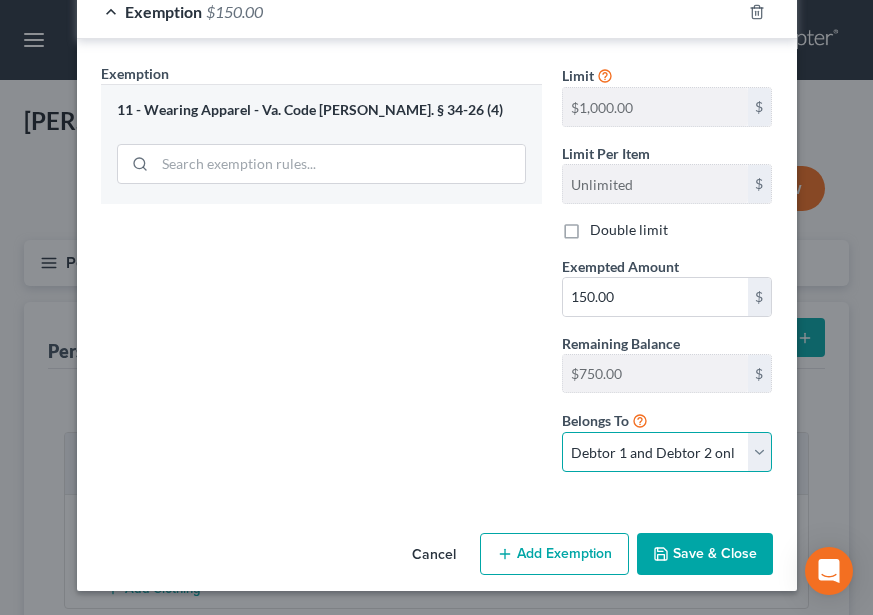click on "Limit     $1,000.00 $ Limit Per Item Unlimited $ Double limit
Exempted Amount
*
150.00 $ Remaining Balance $900.00 $
Belongs To
*
Debtor 1 only Debtor 2 only Debtor 1 and Debtor 2 only" at bounding box center (667, 275) 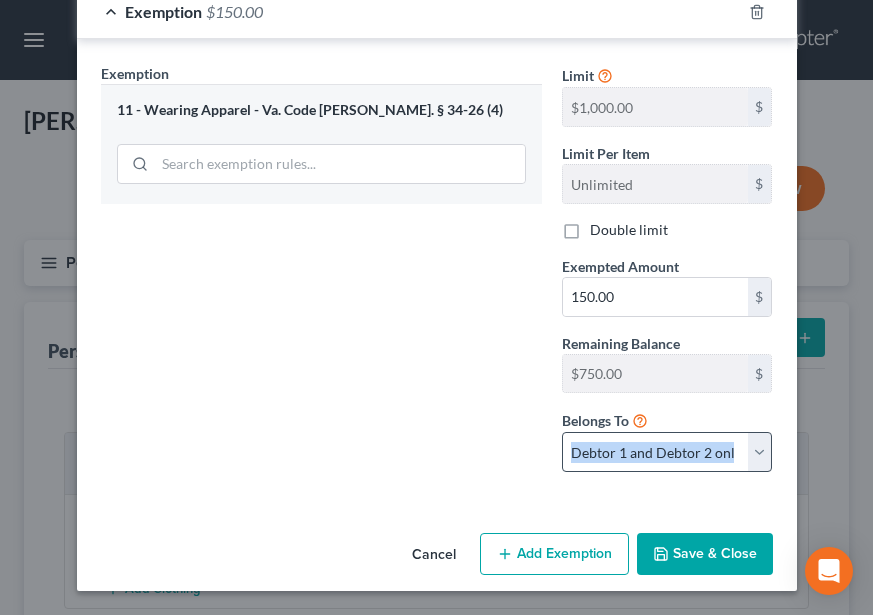 drag, startPoint x: 582, startPoint y: 506, endPoint x: 598, endPoint y: 461, distance: 47.759815 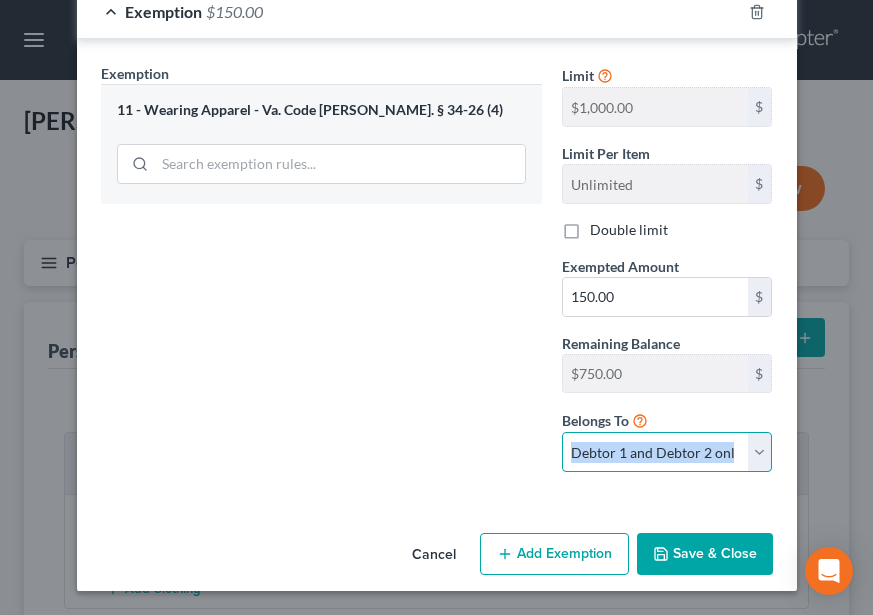 click on "Debtor 1 only Debtor 2 only Debtor 1 and Debtor 2 only" at bounding box center [667, 452] 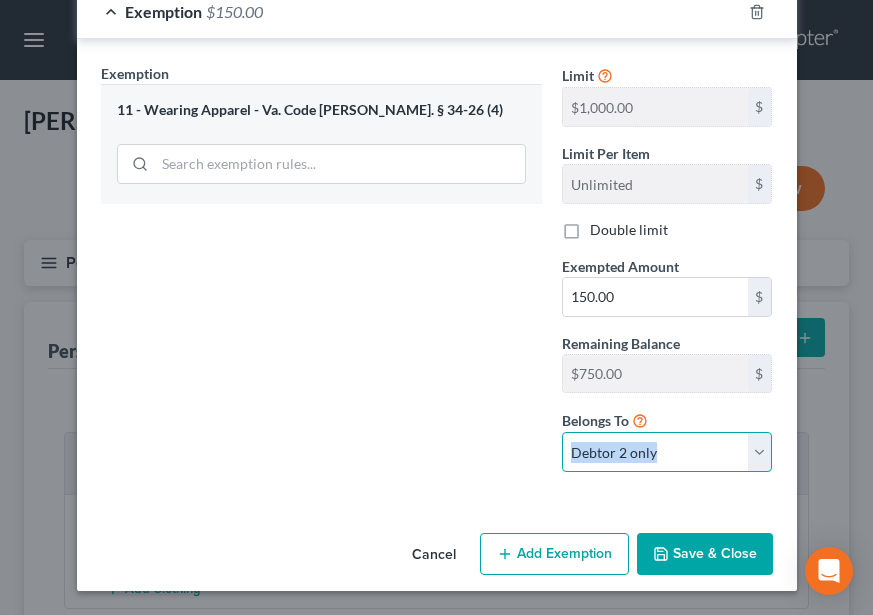 click on "Debtor 1 only Debtor 2 only Debtor 1 and Debtor 2 only" at bounding box center (667, 452) 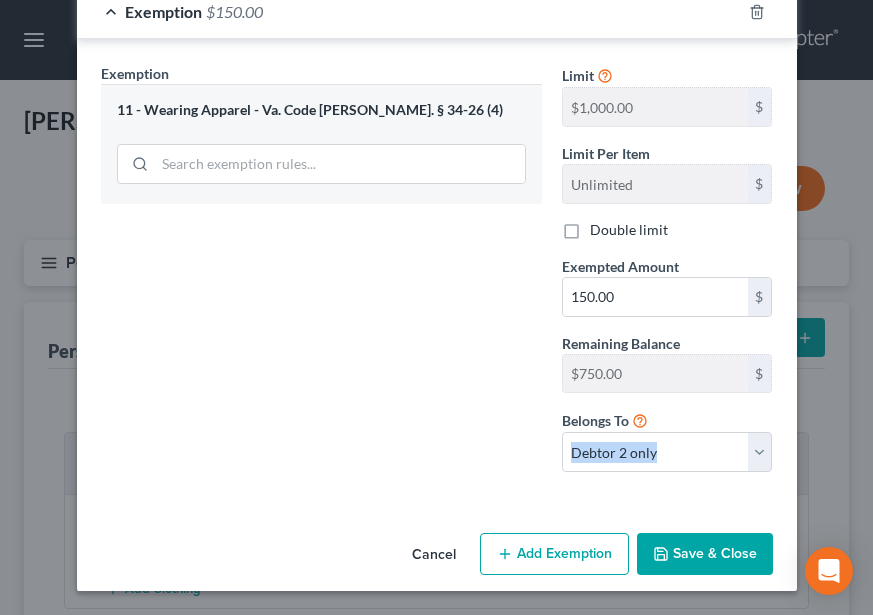 click on "Save & Close" at bounding box center (705, 554) 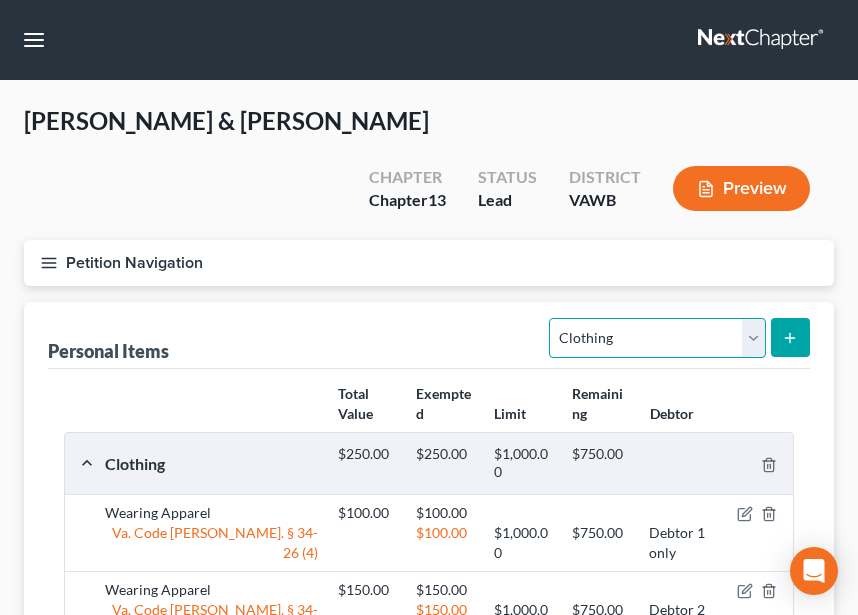 click on "Select Item Type Clothing Collectibles Of Value Electronics Firearms Household Goods Jewelry Other Pet(s) Sports & Hobby Equipment" at bounding box center [657, 338] 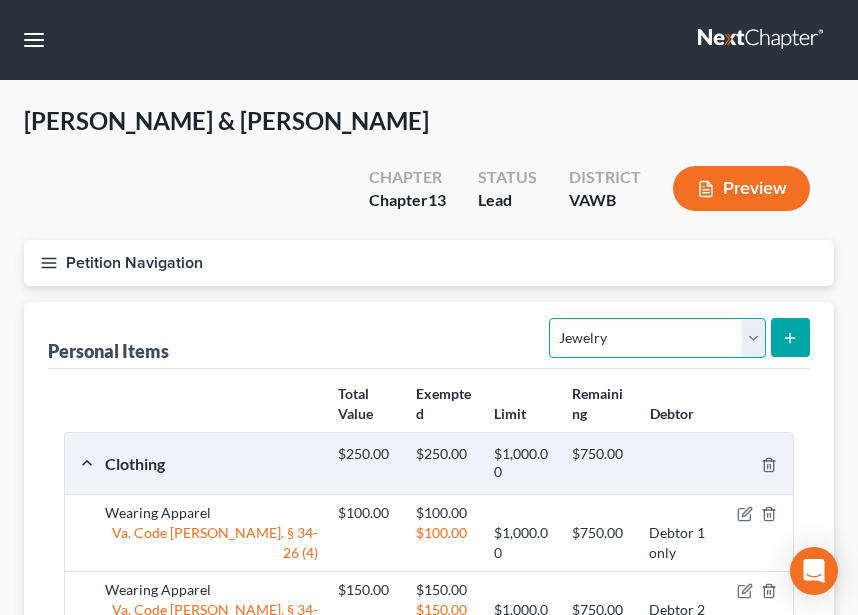 click on "Select Item Type Clothing Collectibles Of Value Electronics Firearms Household Goods Jewelry Other Pet(s) Sports & Hobby Equipment" at bounding box center [657, 338] 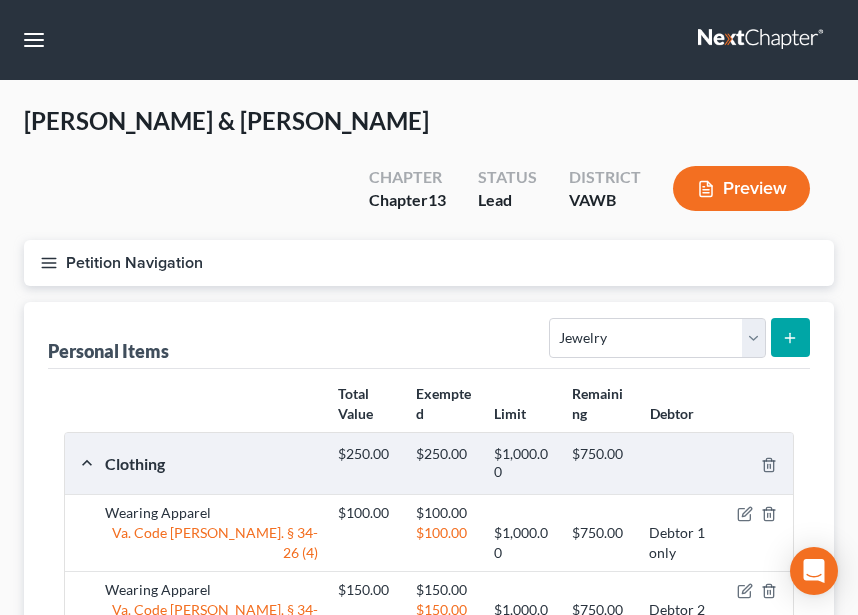 click at bounding box center (790, 337) 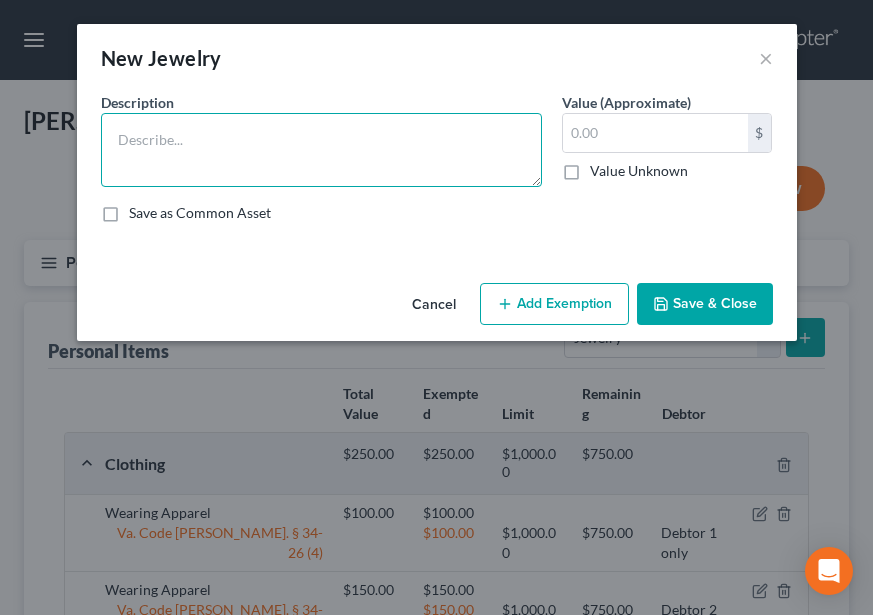 click at bounding box center [321, 150] 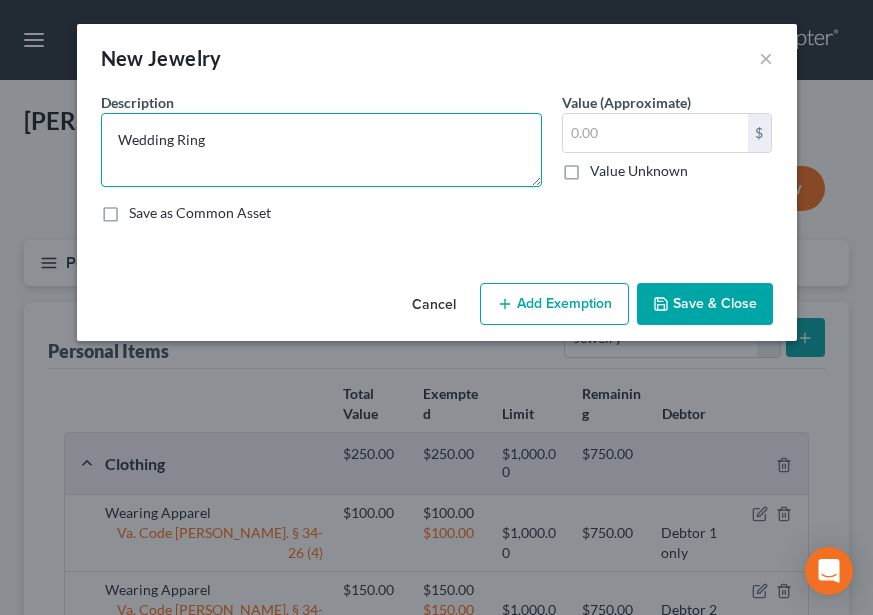 type on "Wedding Ring" 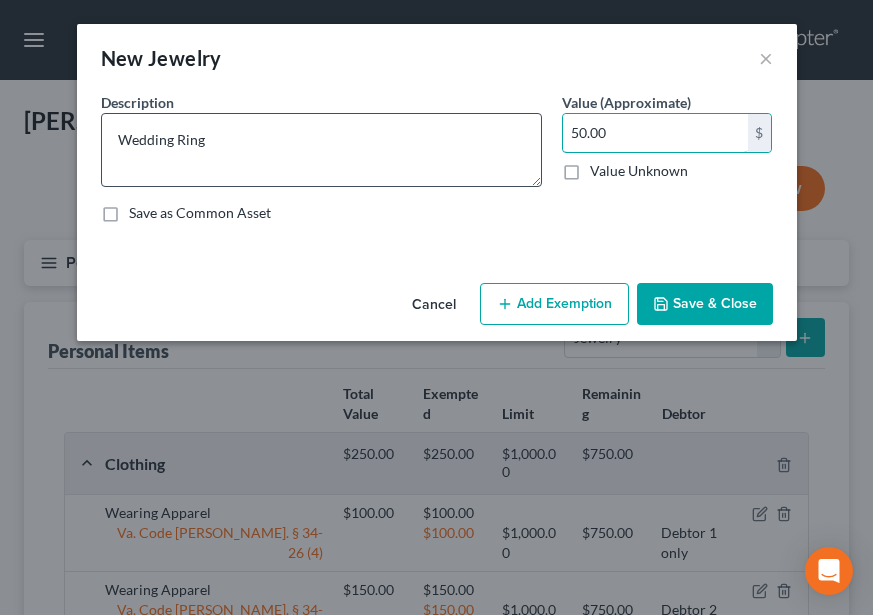 type on "50.00" 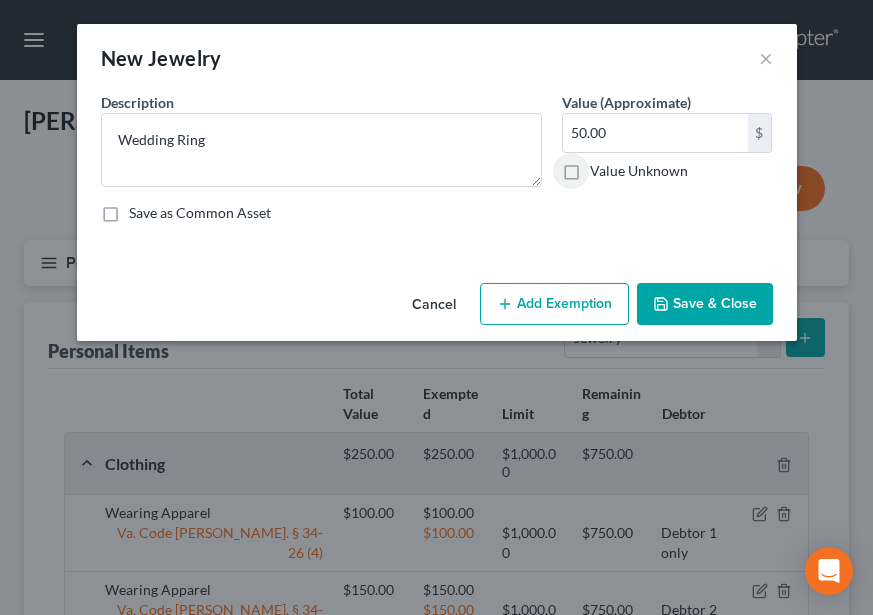 click on "Add Exemption" at bounding box center (554, 304) 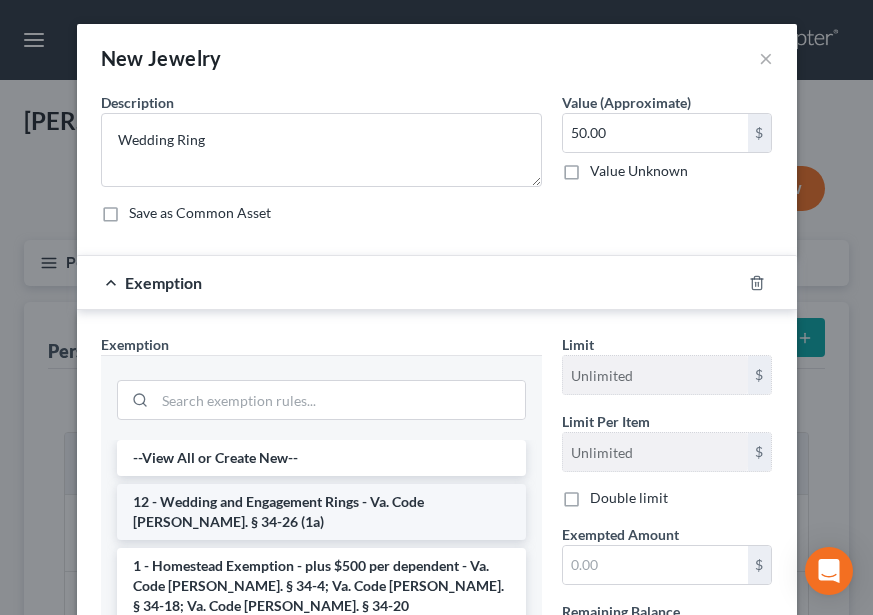 drag, startPoint x: 350, startPoint y: 525, endPoint x: 528, endPoint y: 498, distance: 180.0361 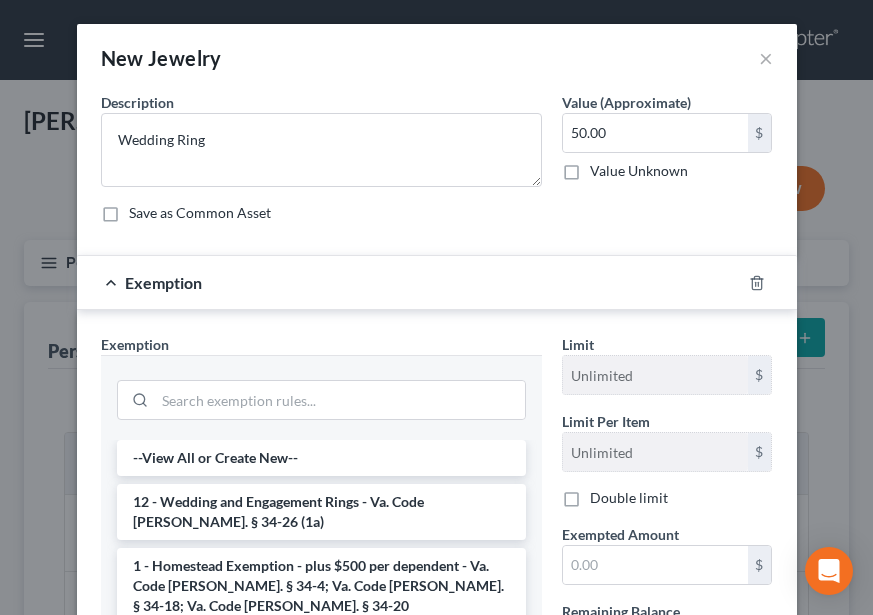 click on "12 - Wedding and Engagement Rings - Va. Code [PERSON_NAME]. § 34-26 (1a)" at bounding box center (321, 512) 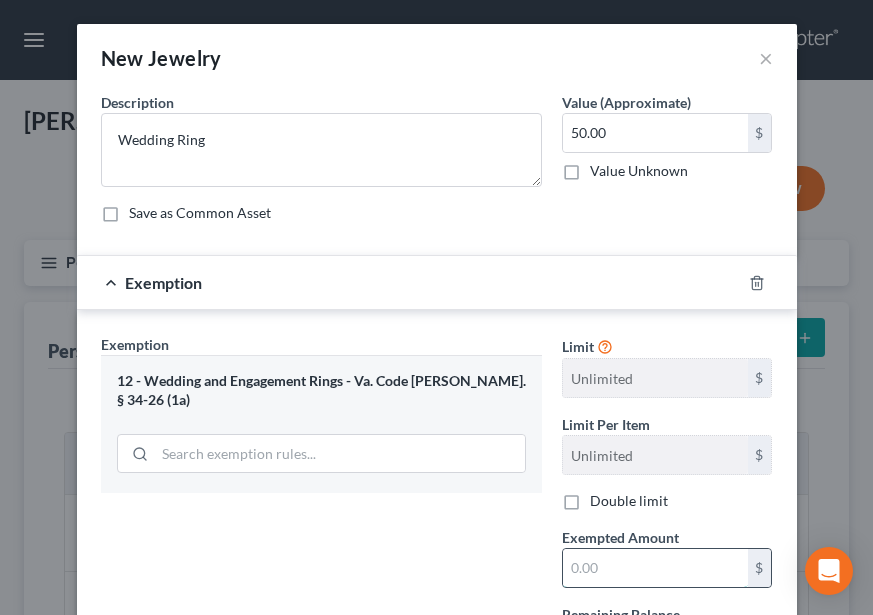 click at bounding box center [655, 568] 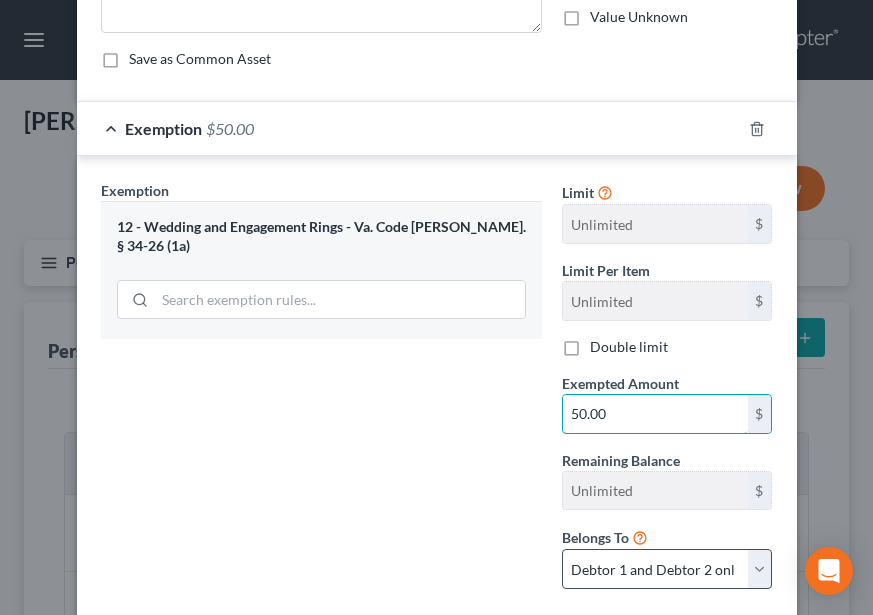 scroll, scrollTop: 271, scrollLeft: 0, axis: vertical 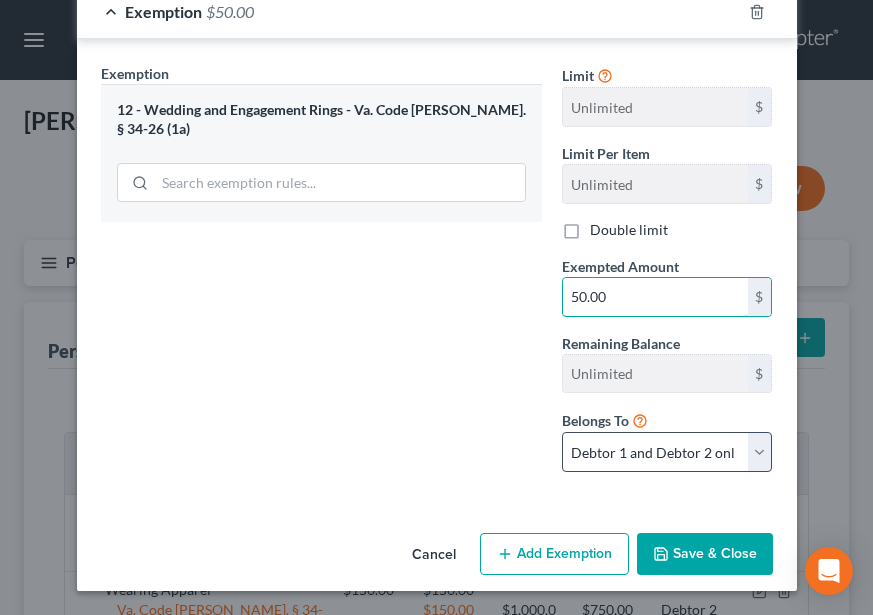 type on "50.00" 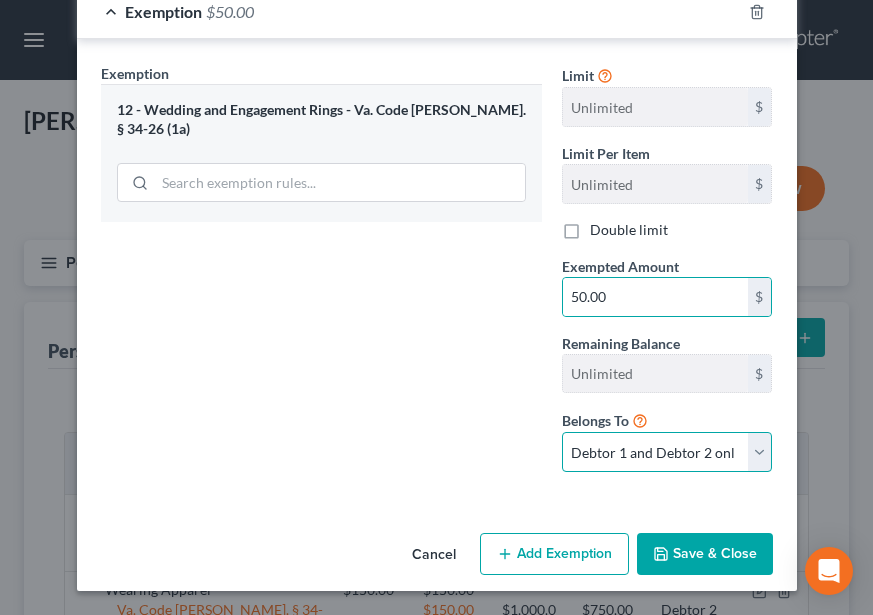 click on "Debtor 1 only Debtor 2 only Debtor 1 and Debtor 2 only" at bounding box center [667, 452] 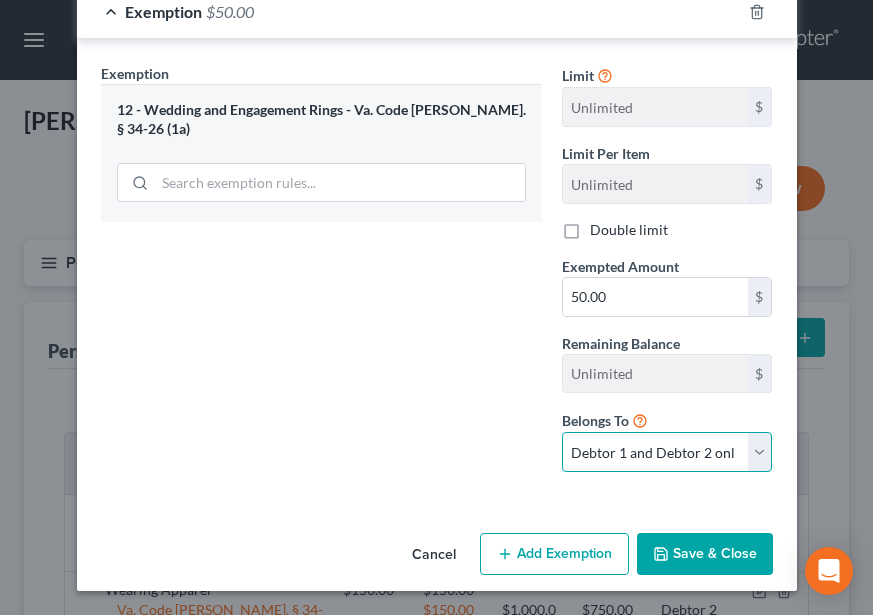 click on "Debtor 1 only Debtor 2 only Debtor 1 and Debtor 2 only" at bounding box center (667, 452) 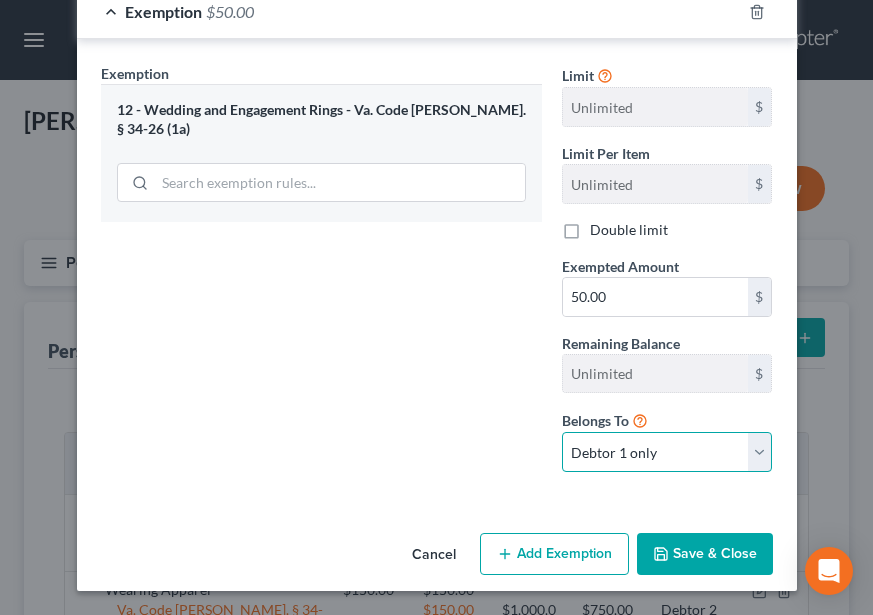 click on "Debtor 1 only Debtor 2 only Debtor 1 and Debtor 2 only" at bounding box center [667, 452] 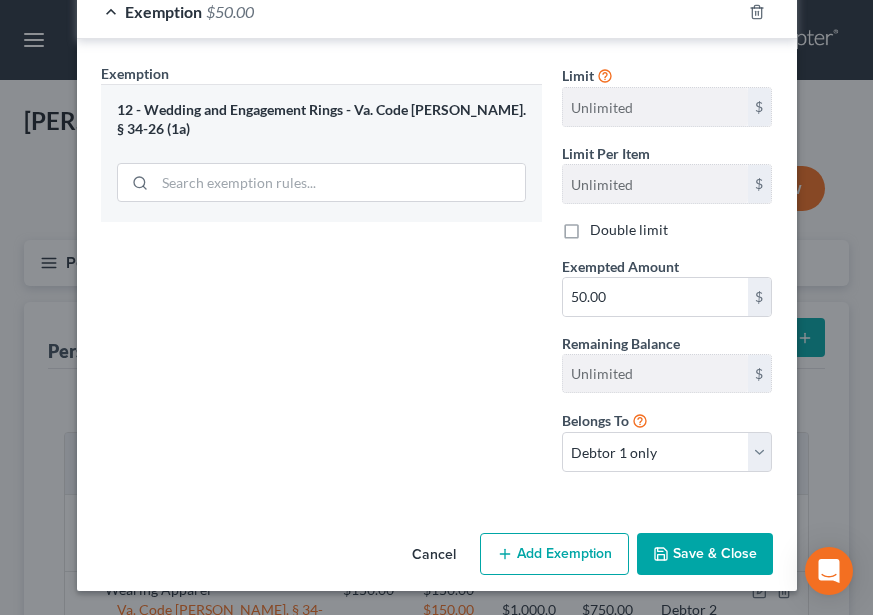 click on "Save & Close" at bounding box center (705, 554) 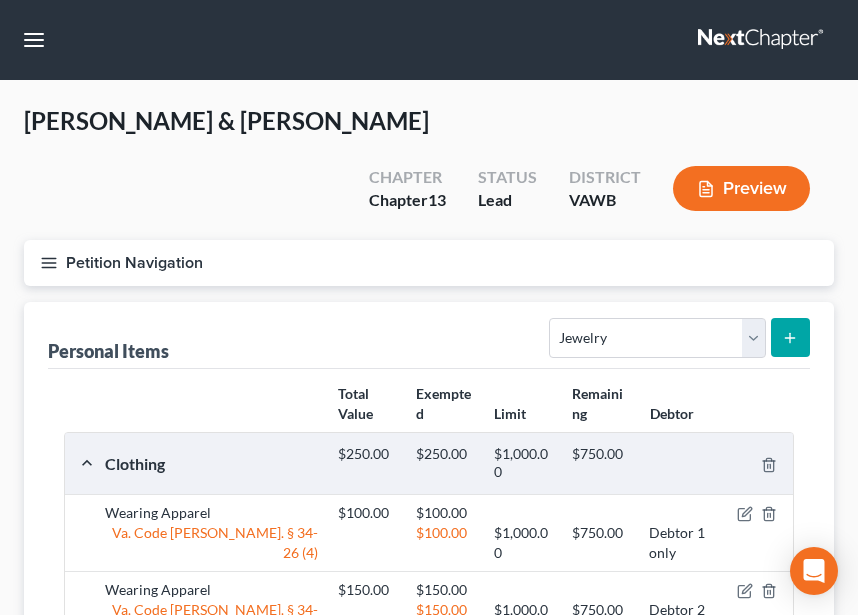click 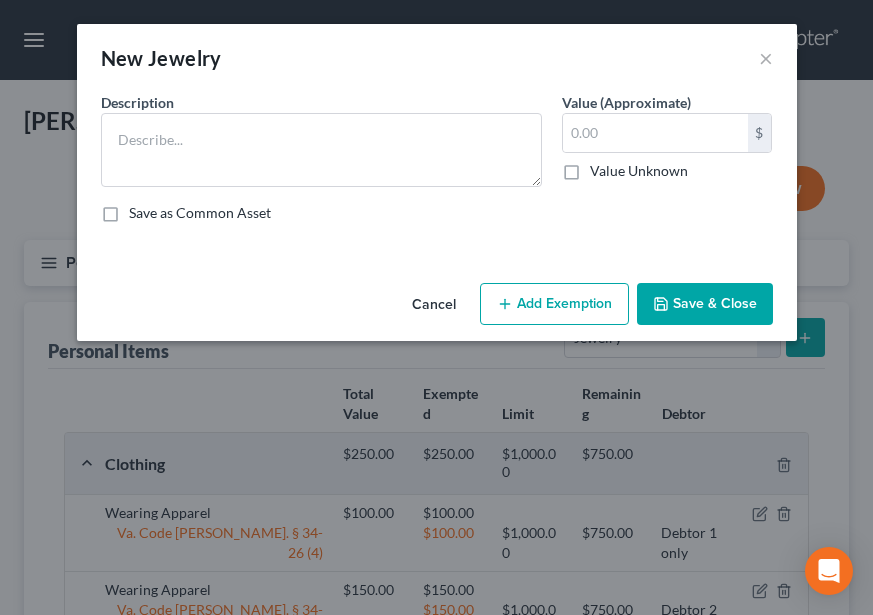 click on "Description
*
Value (Approximate)
$
Value Unknown
Balance Undetermined
$
Value Unknown
Save as Common Asset" at bounding box center (437, 165) 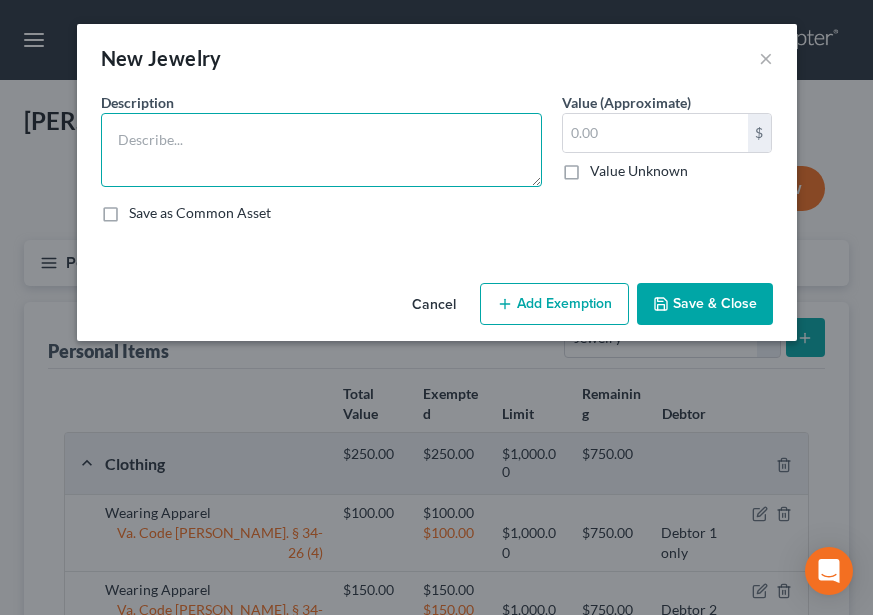 click at bounding box center (321, 150) 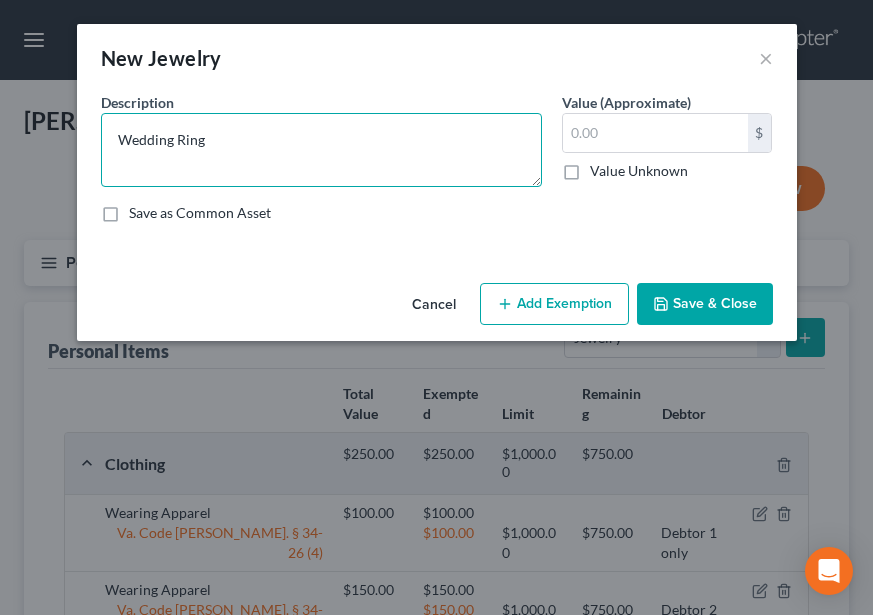 type on "Wedding Ring" 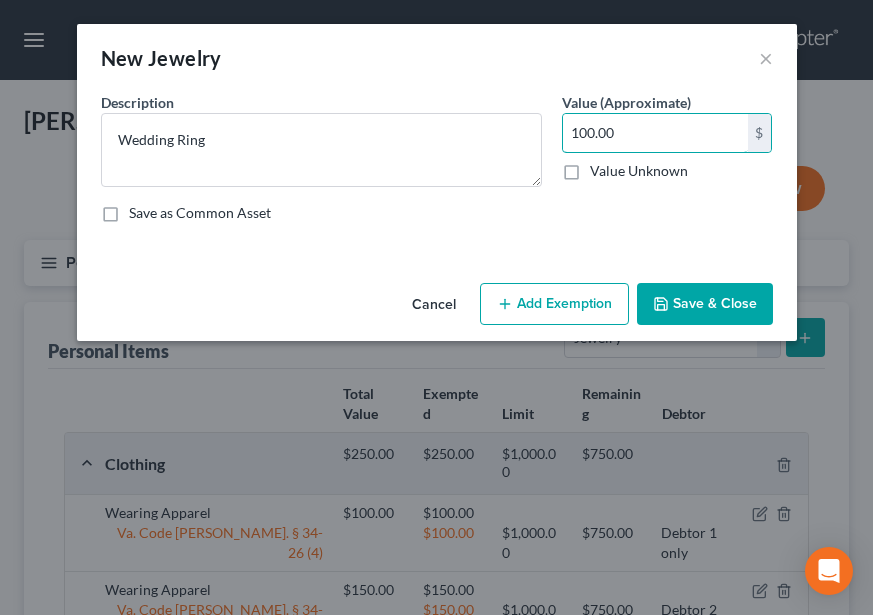 type on "100.00" 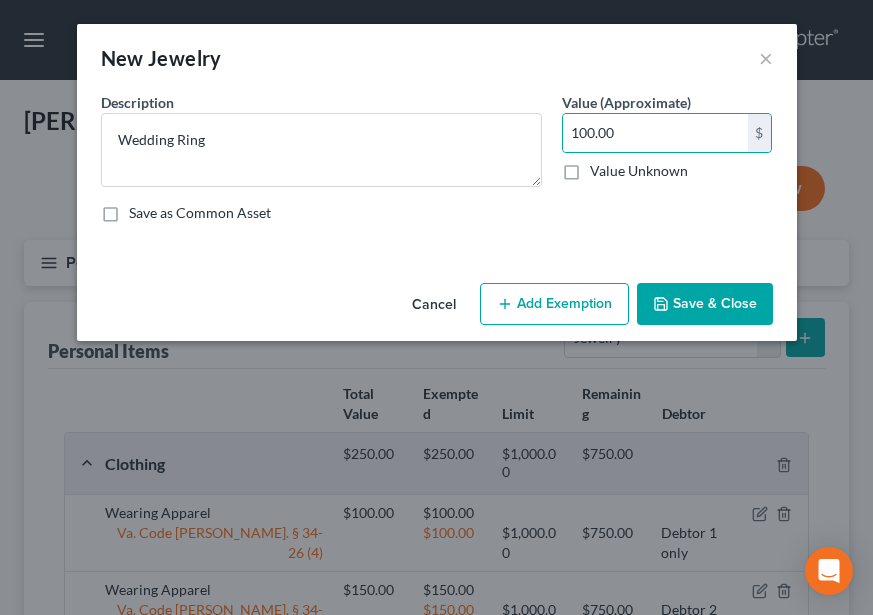 click 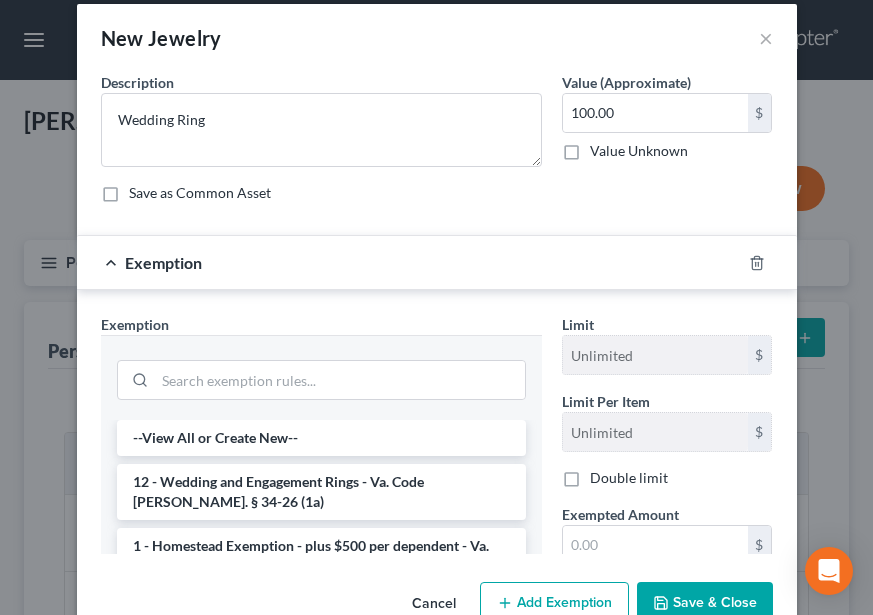 scroll, scrollTop: 50, scrollLeft: 0, axis: vertical 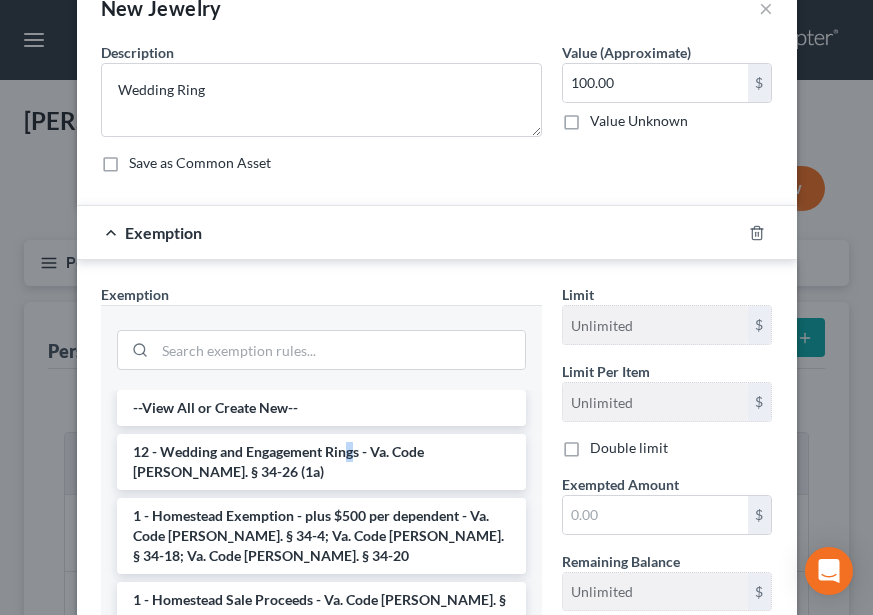 click on "--View All or Create New-- 12 - Wedding and Engagement Rings - Va. Code [PERSON_NAME]. § 34-26 (1a) 1 - Homestead Exemption  - plus $500 per dependent - Va. Code [PERSON_NAME]. § 34-4; Va. Code [PERSON_NAME]. § 34-18; Va. Code [PERSON_NAME]. § 34-20 1 - Homestead Sale Proceeds - Va. Code [PERSON_NAME]. § 34-20 1 - Tenancy By Entirety - In re Bunker, 312 f.3d 145 (4th Cir 2002)  1 - Homestead (surviving spouse, child; property of decedent) - Va. Code [PERSON_NAME]. § 64.2-311 1 - Burial Plot - [GEOGRAPHIC_DATA]. Code [PERSON_NAME]. § 34-26 (3) 1 - Preneed funeral contract - Va. Code [PERSON_NAME]. § 34-26 (3)(ii) 1 - Homestead -  1 - Wildcard Exemption (65 or Older) - Va. Code [PERSON_NAME]. § 34-4: 1 - Homestead Exemption 34-4 - Va. Code [PERSON_NAME]. § 34-4 1 - Homestead Exemption 34-18 - Va. Code [PERSON_NAME]. § 34-18 1 - Homestead Exemption 34-20 - Va. Code [PERSON_NAME]. § 34-20 1 - Homestead Exemption - [GEOGRAPHIC_DATA]. Code [PERSON_NAME]. § 34-4; Va. Code [PERSON_NAME]. § 34-18; Va. Code [PERSON_NAME]. § 34-20 10 - Firearms - Va. Code [PERSON_NAME]. § 34-26 (4b) 11 - Wearing Apparel - Va. Code [PERSON_NAME]. § 34-26 (4) 13 - Pets - Va. Code [PERSON_NAME]. § 34-26 (5)" at bounding box center [321, 2332] 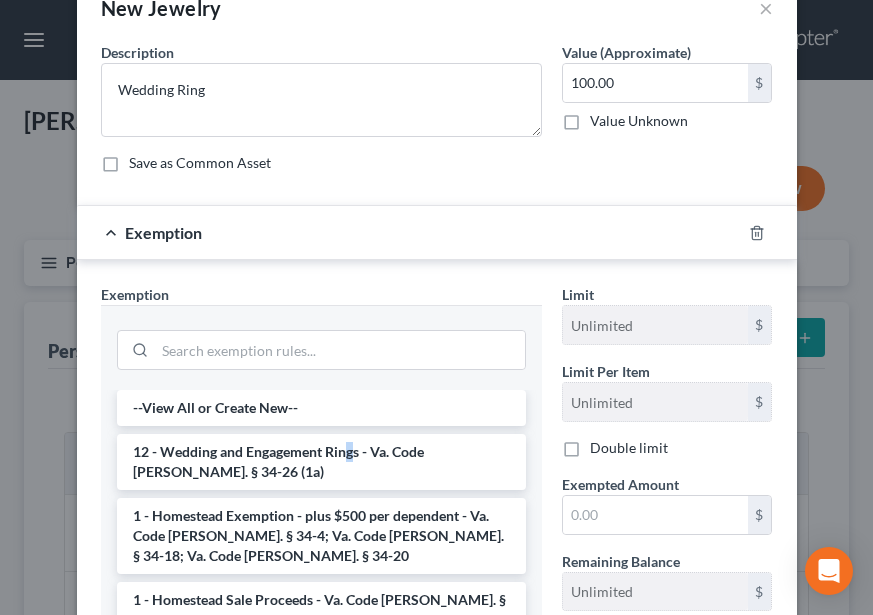 click on "12 - Wedding and Engagement Rings - Va. Code [PERSON_NAME]. § 34-26 (1a)" at bounding box center (321, 462) 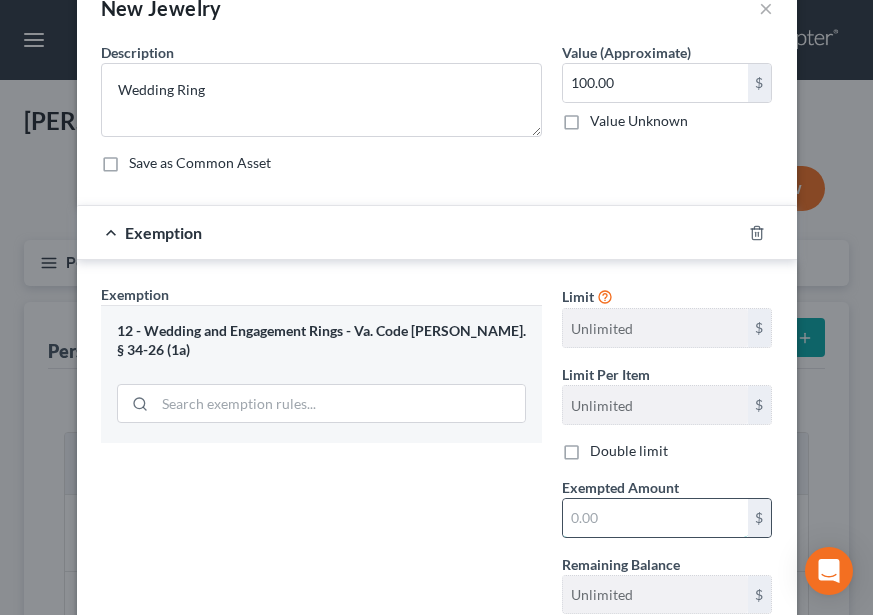 click at bounding box center (655, 518) 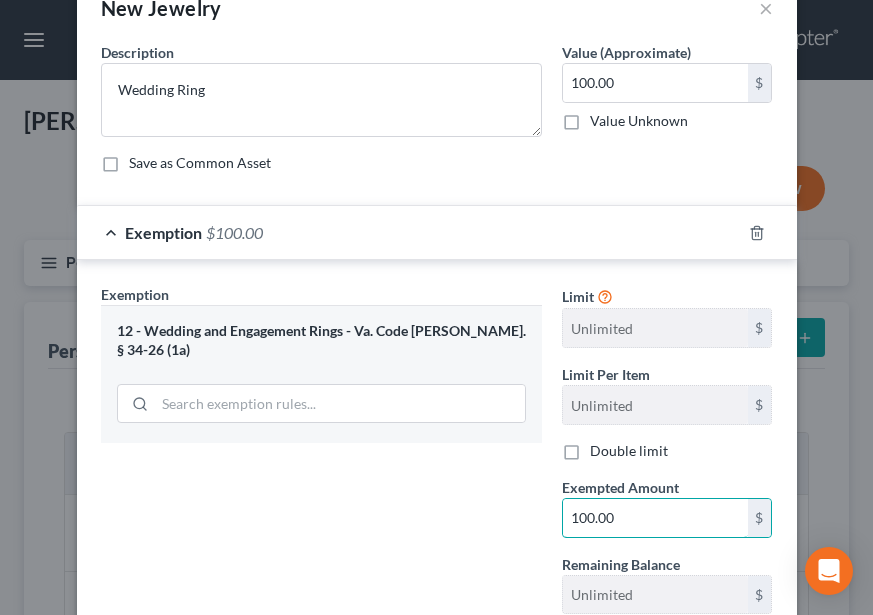 scroll, scrollTop: 271, scrollLeft: 0, axis: vertical 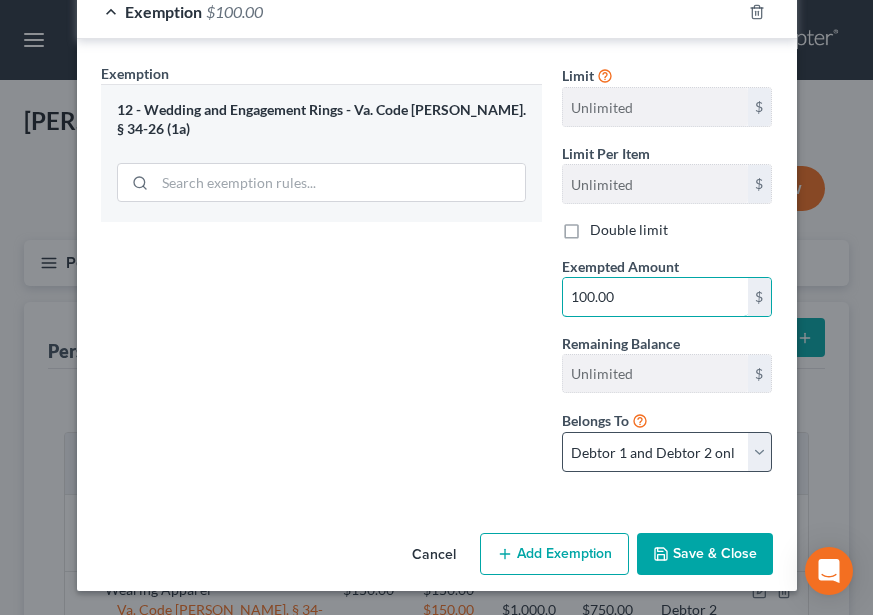 type on "100.00" 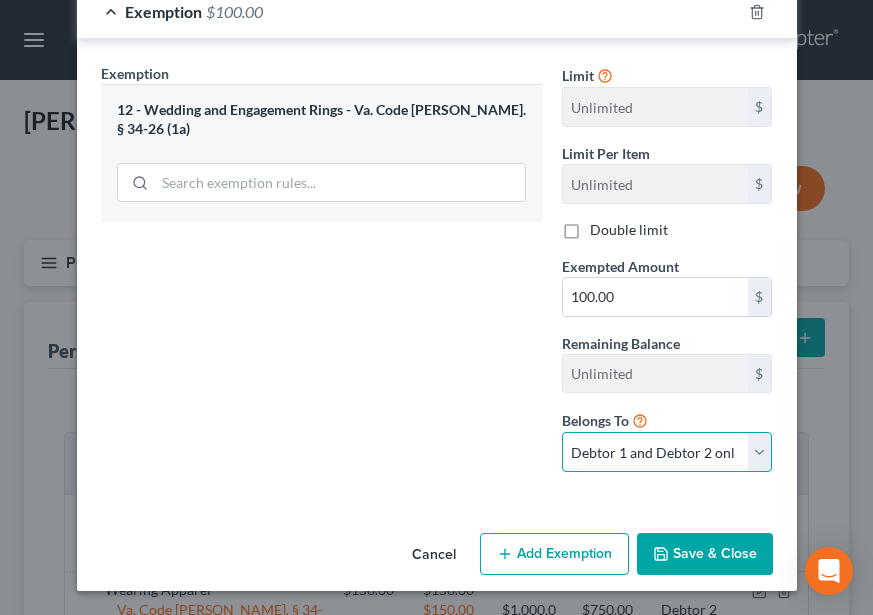 click on "Debtor 1 only Debtor 2 only Debtor 1 and Debtor 2 only" at bounding box center [667, 452] 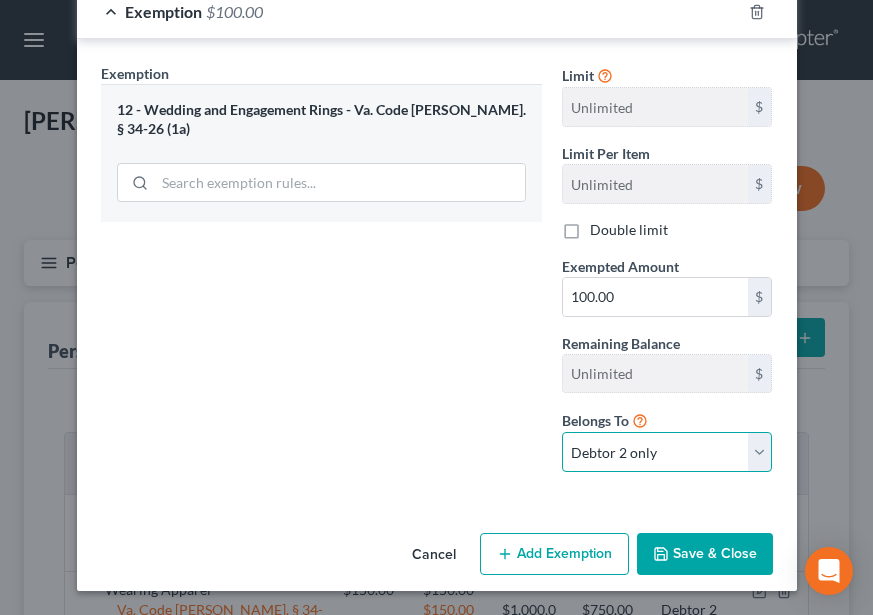 click on "Debtor 1 only Debtor 2 only Debtor 1 and Debtor 2 only" at bounding box center (667, 452) 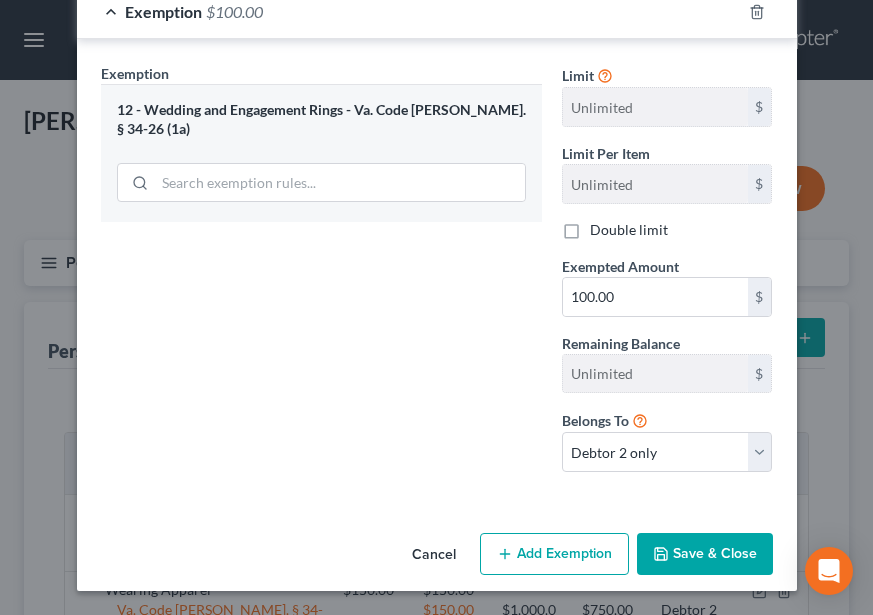 click on "Save & Close" at bounding box center [705, 554] 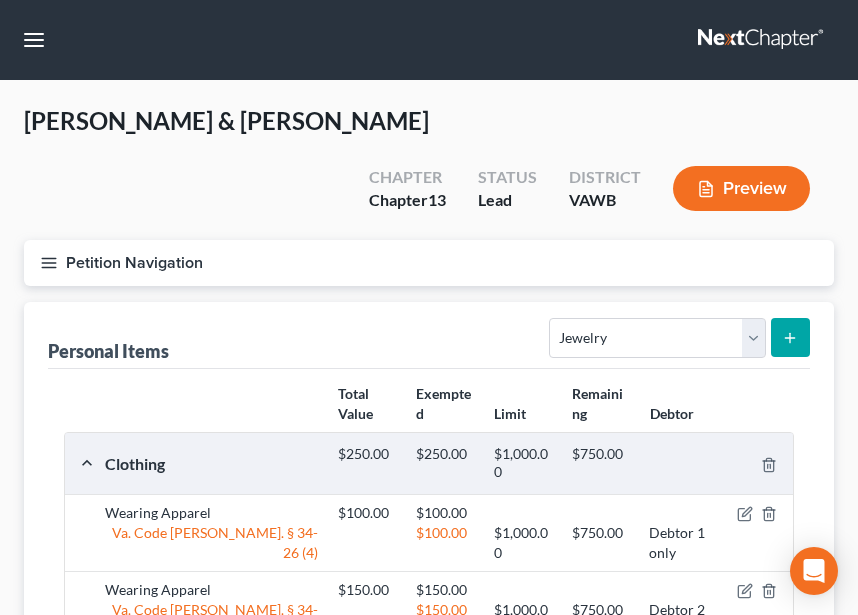 click on "Select Item Type Clothing Collectibles Of Value Electronics Firearms Household Goods Jewelry Other Pet(s) Sports & Hobby Equipment" at bounding box center [675, 336] 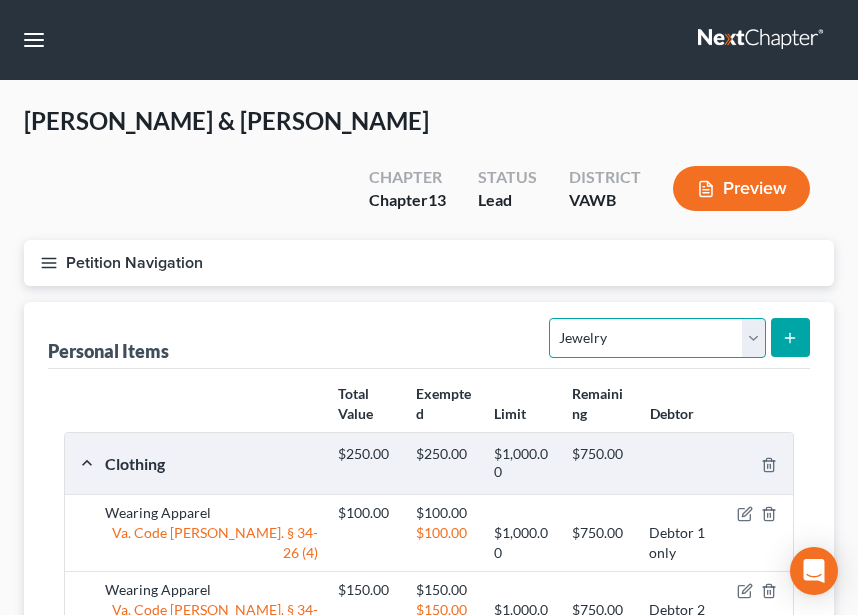 drag, startPoint x: 678, startPoint y: 300, endPoint x: 675, endPoint y: 273, distance: 27.166155 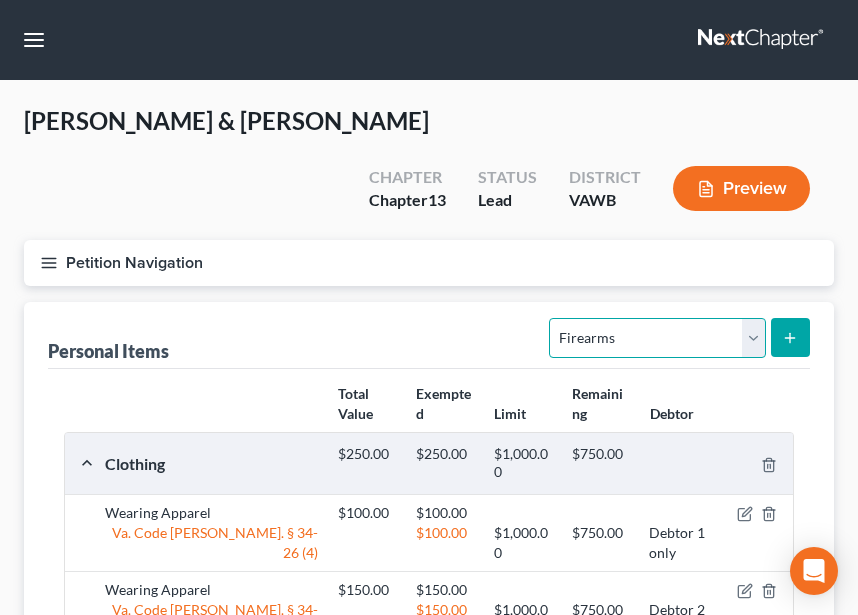 click on "Select Item Type Clothing Collectibles Of Value Electronics Firearms Household Goods Jewelry Other Pet(s) Sports & Hobby Equipment" at bounding box center (657, 338) 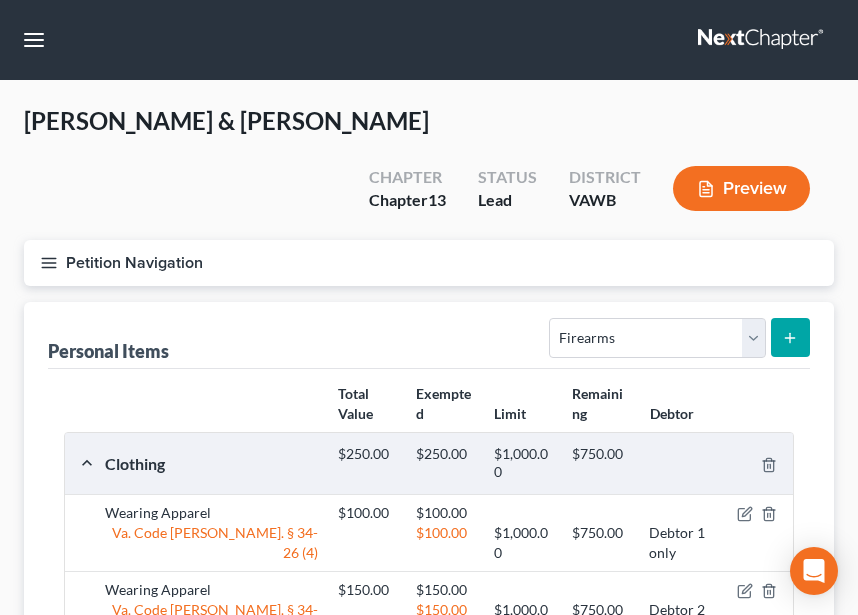 click at bounding box center (790, 337) 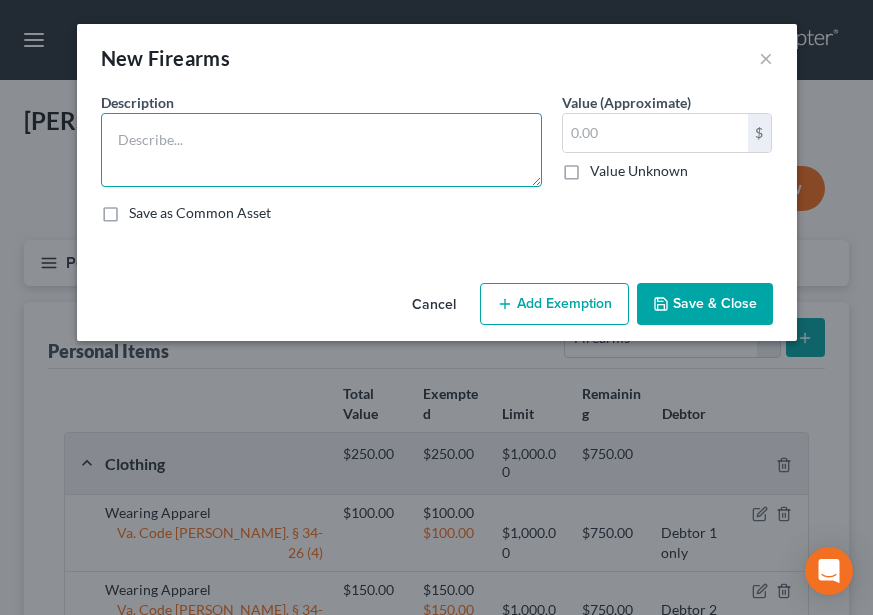 click at bounding box center [321, 150] 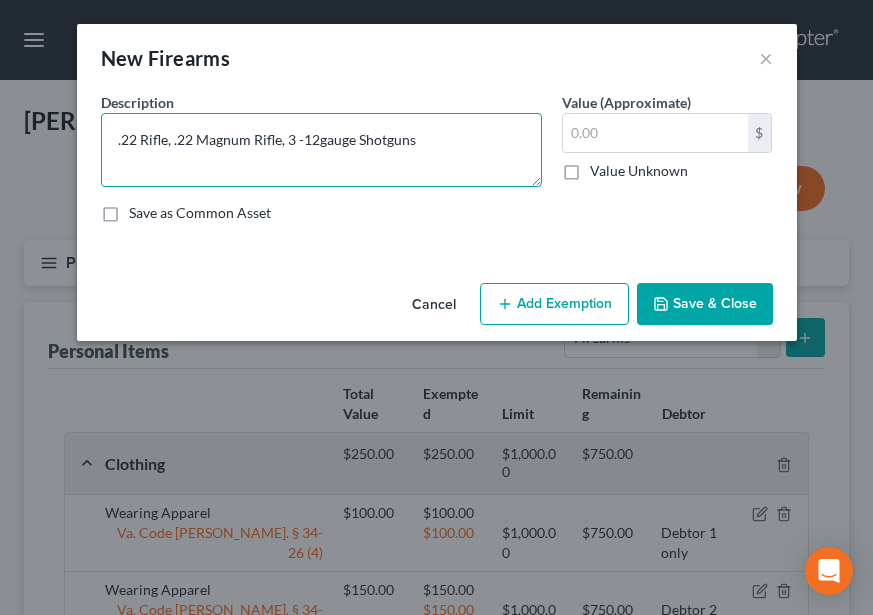 type on ".22 Rifle, .22 Magnum Rifle, 3 -12gauge Shotguns" 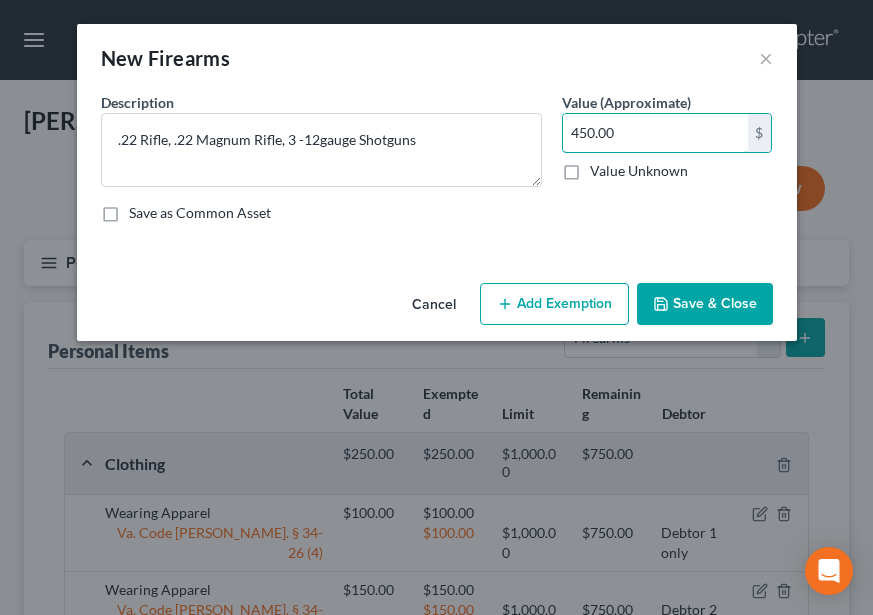 type on "450.00" 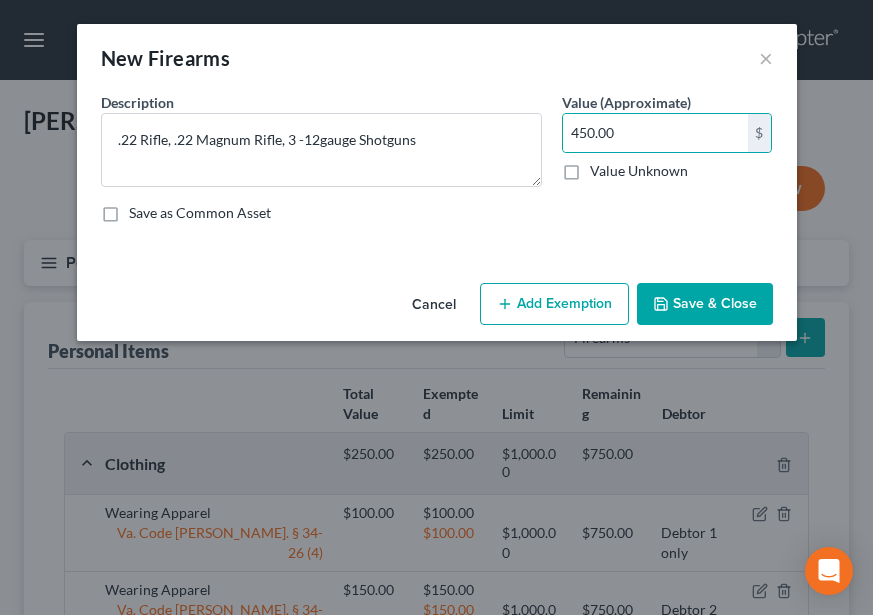 click on "Add Exemption" at bounding box center [554, 304] 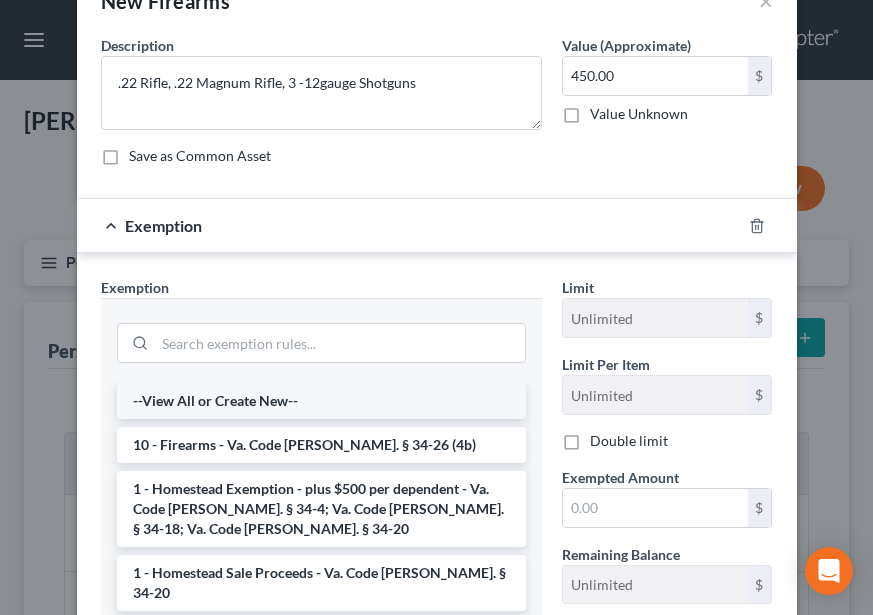scroll, scrollTop: 69, scrollLeft: 0, axis: vertical 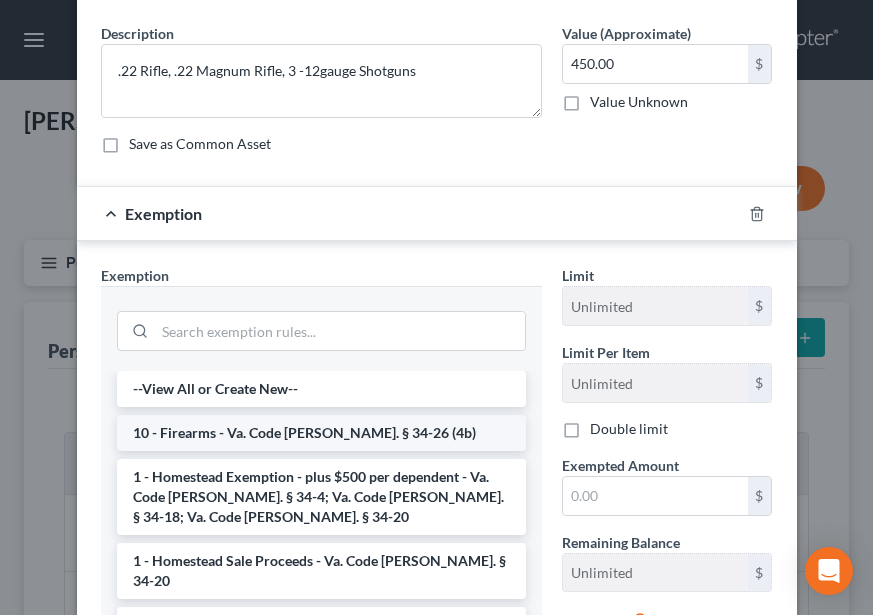 click on "10 - Firearms - Va. Code [PERSON_NAME]. § 34-26 (4b)" at bounding box center (321, 433) 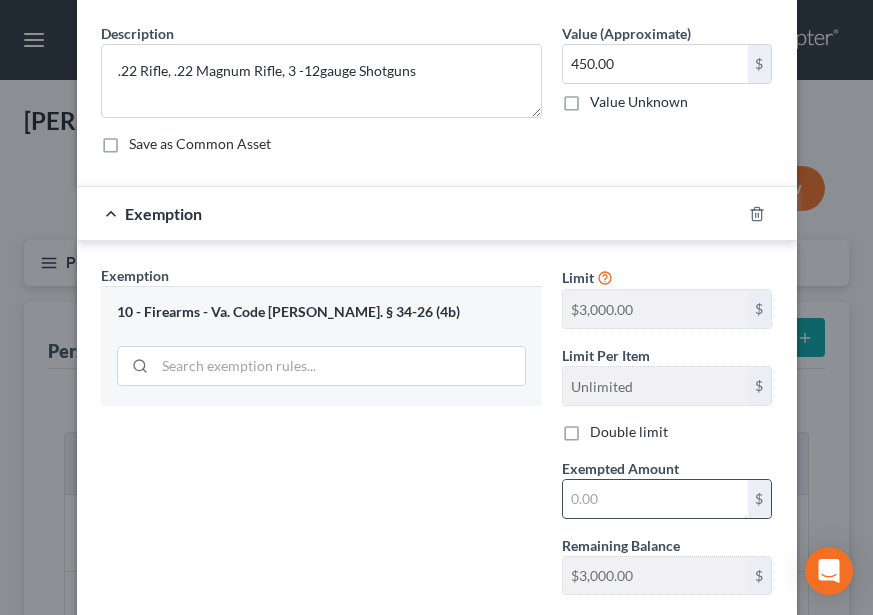 click at bounding box center (655, 499) 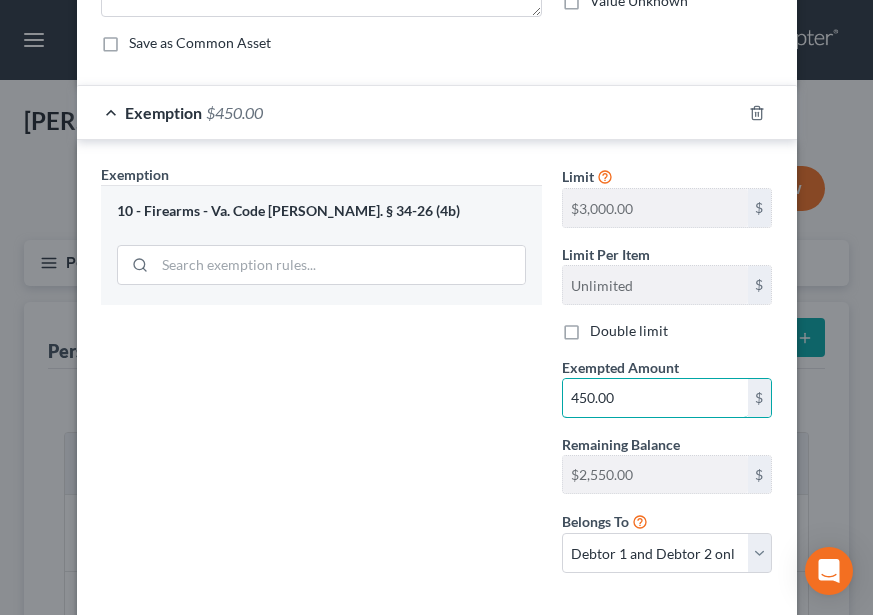 scroll, scrollTop: 271, scrollLeft: 0, axis: vertical 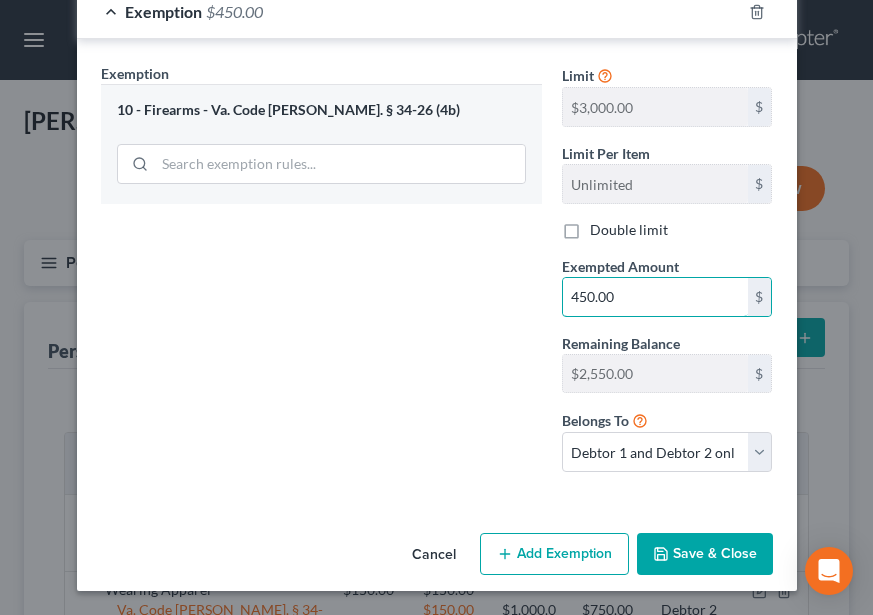 type on "450.00" 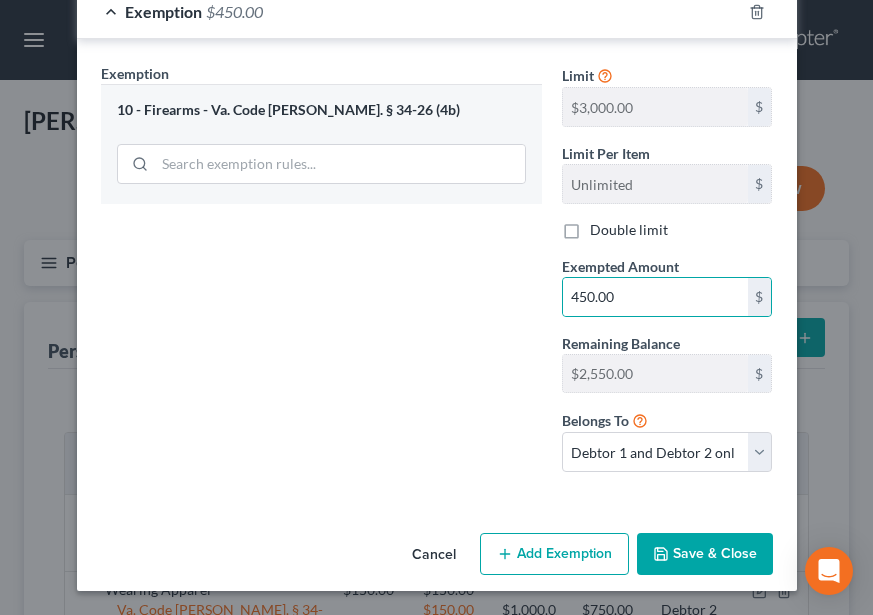 click on "Save & Close" at bounding box center [705, 554] 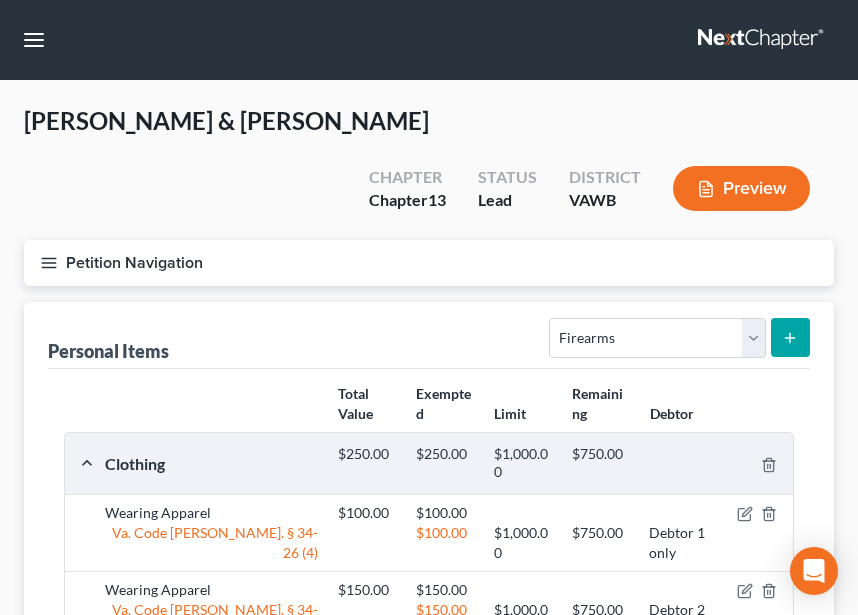 click 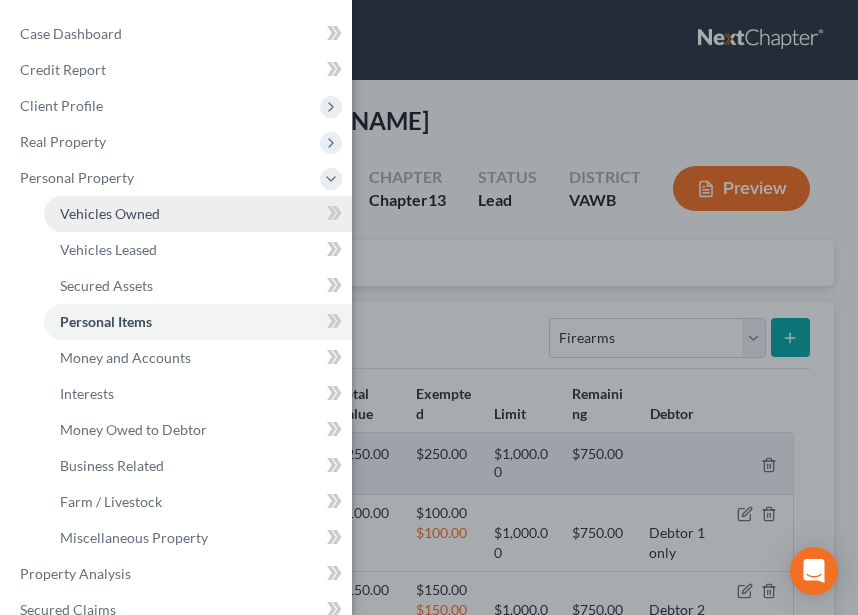 click on "Vehicles Owned" at bounding box center [110, 213] 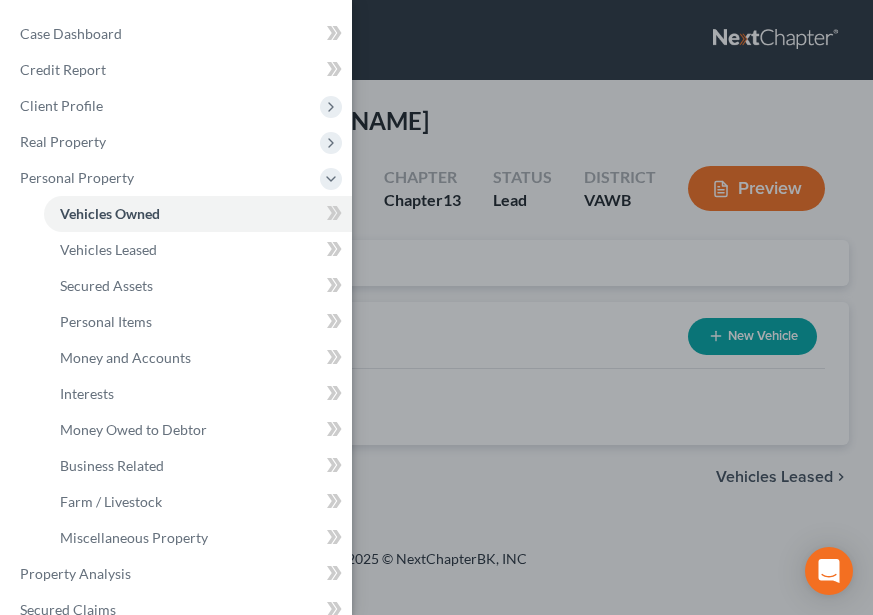 click on "Case Dashboard
Payments
Invoices
Payments
Payments
Credit Report
Client Profile" at bounding box center (436, 307) 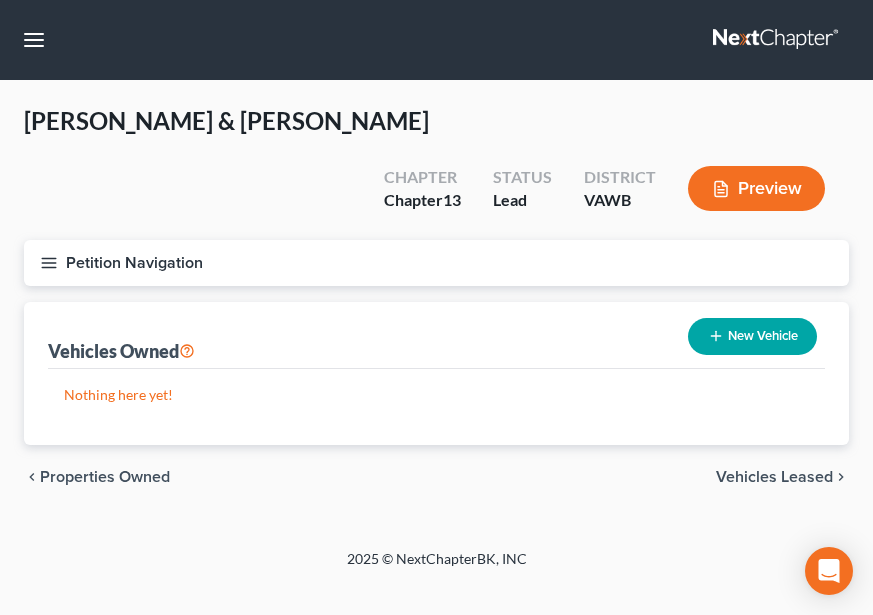 click on "New Vehicle" at bounding box center (752, 336) 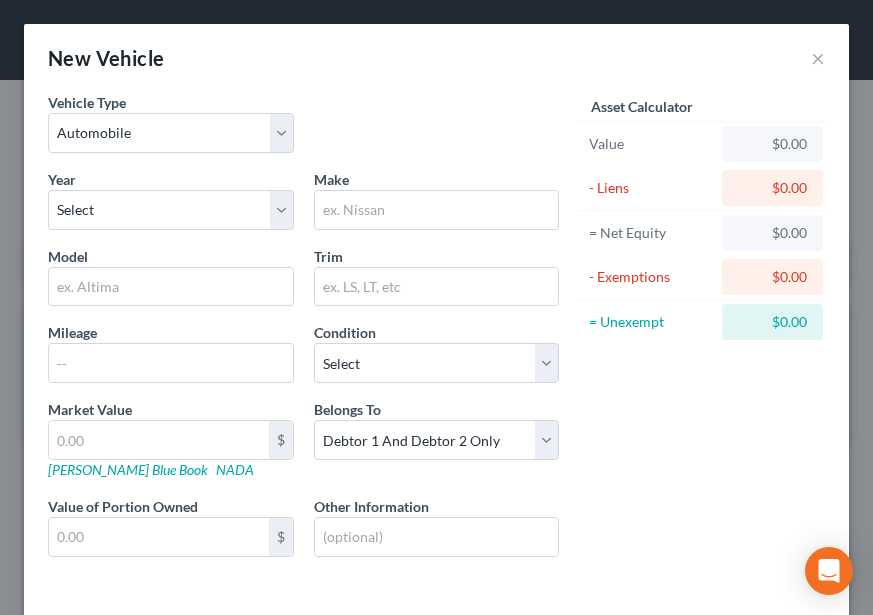 click on "Year Select 2026 2025 2024 2023 2022 2021 2020 2019 2018 2017 2016 2015 2014 2013 2012 2011 2010 2009 2008 2007 2006 2005 2004 2003 2002 2001 2000 1999 1998 1997 1996 1995 1994 1993 1992 1991 1990 1989 1988 1987 1986 1985 1984 1983 1982 1981 1980 1979 1978 1977 1976 1975 1974 1973 1972 1971 1970 1969 1968 1967 1966 1965 1964 1963 1962 1961 1960 1959 1958 1957 1956 1955 1954 1953 1952 1951 1950 1949 1948 1947 1946 1945 1944 1943 1942 1941 1940 1939 1938 1937 1936 1935 1934 1933 1932 1931 1930 1929 1928 1927 1926 1925 1924 1923 1922 1921 1920 1919 1918 1917 1916 1915 1914 1913 1912 1911 1910 1909 1908 1907 1906 1905 1904 1903 1902 1901" at bounding box center (171, 199) 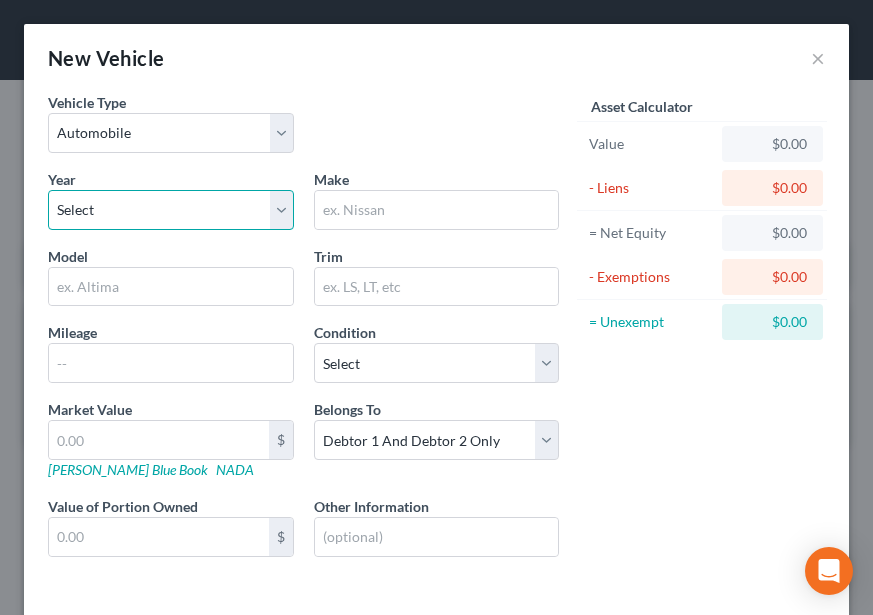 click on "Select 2026 2025 2024 2023 2022 2021 2020 2019 2018 2017 2016 2015 2014 2013 2012 2011 2010 2009 2008 2007 2006 2005 2004 2003 2002 2001 2000 1999 1998 1997 1996 1995 1994 1993 1992 1991 1990 1989 1988 1987 1986 1985 1984 1983 1982 1981 1980 1979 1978 1977 1976 1975 1974 1973 1972 1971 1970 1969 1968 1967 1966 1965 1964 1963 1962 1961 1960 1959 1958 1957 1956 1955 1954 1953 1952 1951 1950 1949 1948 1947 1946 1945 1944 1943 1942 1941 1940 1939 1938 1937 1936 1935 1934 1933 1932 1931 1930 1929 1928 1927 1926 1925 1924 1923 1922 1921 1920 1919 1918 1917 1916 1915 1914 1913 1912 1911 1910 1909 1908 1907 1906 1905 1904 1903 1902 1901" at bounding box center (171, 210) 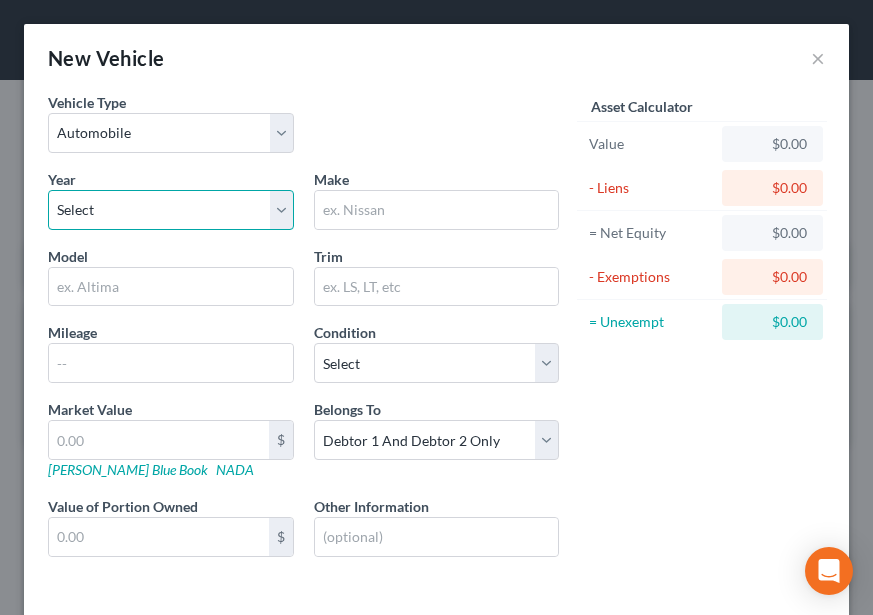 select on "28" 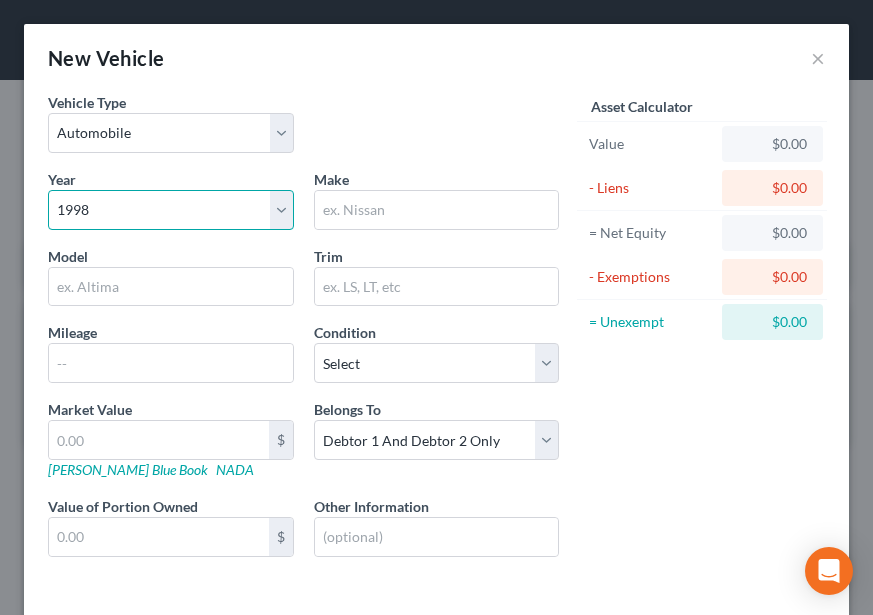 click on "Select 2026 2025 2024 2023 2022 2021 2020 2019 2018 2017 2016 2015 2014 2013 2012 2011 2010 2009 2008 2007 2006 2005 2004 2003 2002 2001 2000 1999 1998 1997 1996 1995 1994 1993 1992 1991 1990 1989 1988 1987 1986 1985 1984 1983 1982 1981 1980 1979 1978 1977 1976 1975 1974 1973 1972 1971 1970 1969 1968 1967 1966 1965 1964 1963 1962 1961 1960 1959 1958 1957 1956 1955 1954 1953 1952 1951 1950 1949 1948 1947 1946 1945 1944 1943 1942 1941 1940 1939 1938 1937 1936 1935 1934 1933 1932 1931 1930 1929 1928 1927 1926 1925 1924 1923 1922 1921 1920 1919 1918 1917 1916 1915 1914 1913 1912 1911 1910 1909 1908 1907 1906 1905 1904 1903 1902 1901" at bounding box center (171, 210) 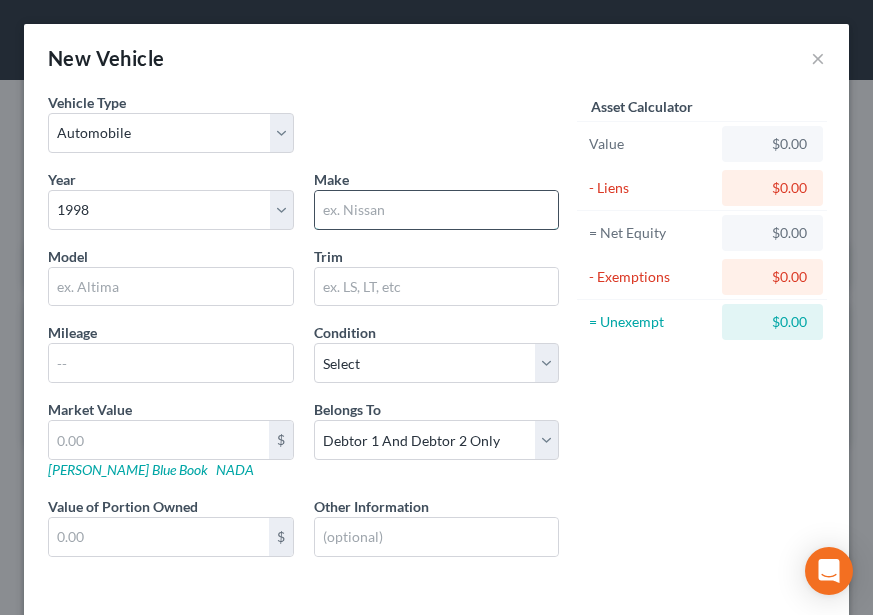 click at bounding box center (437, 210) 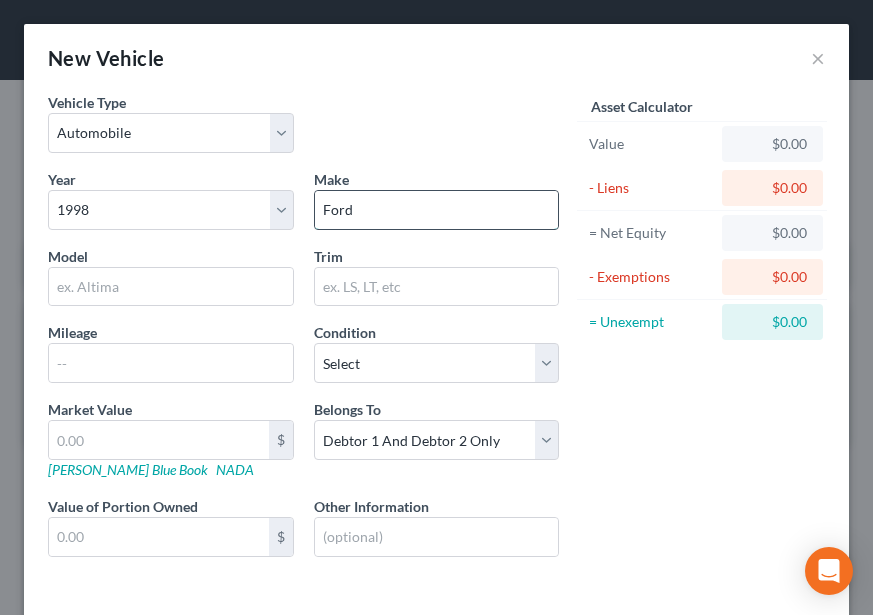 type on "Ford" 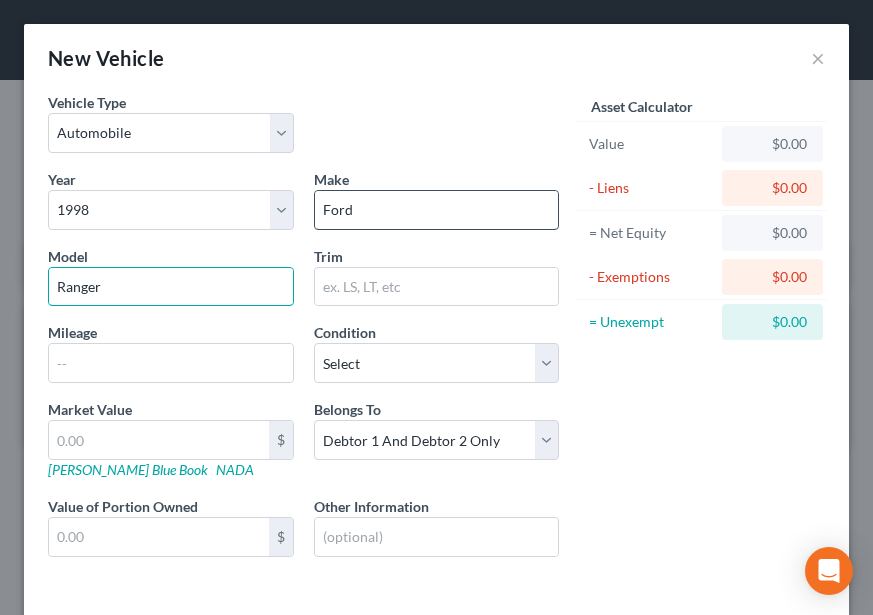 type on "Ranger" 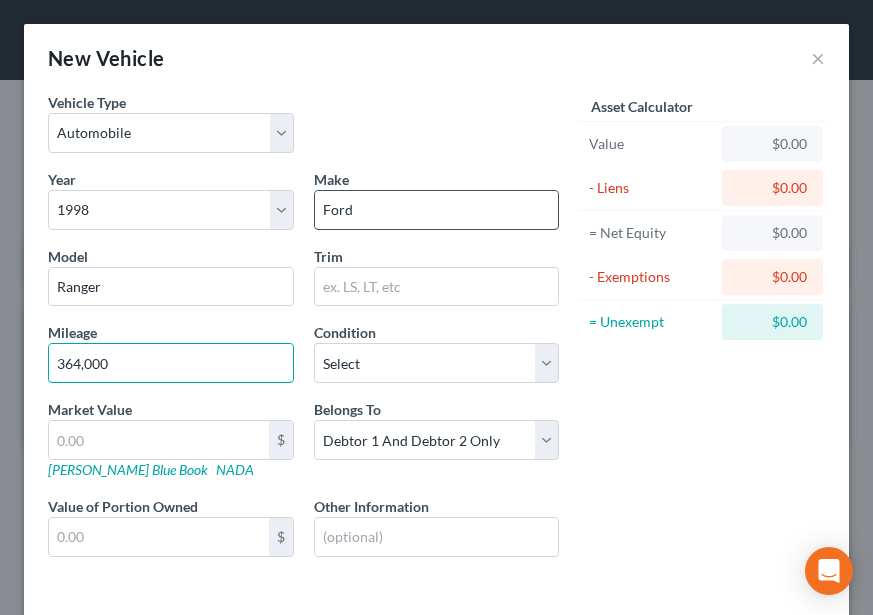 type on "364,000" 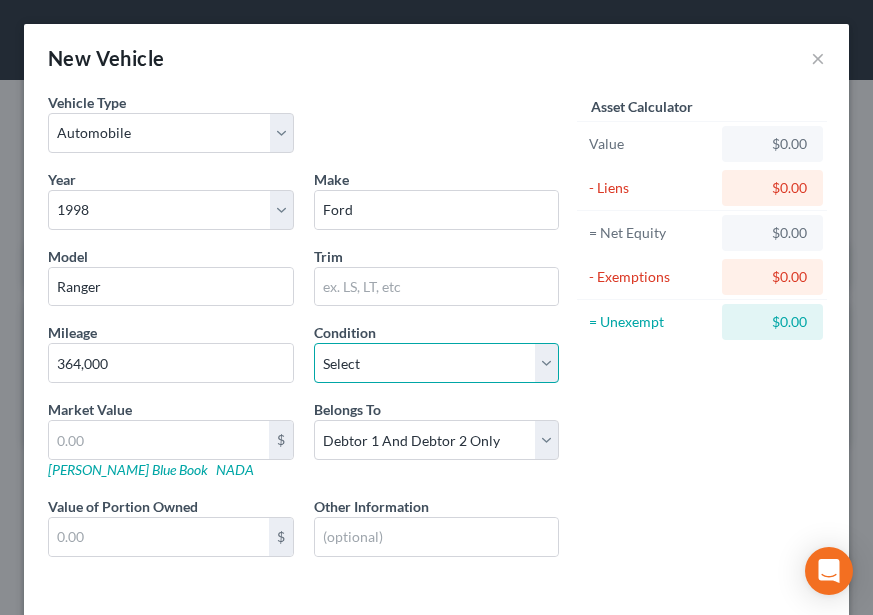 drag, startPoint x: 426, startPoint y: 351, endPoint x: 425, endPoint y: 361, distance: 10.049875 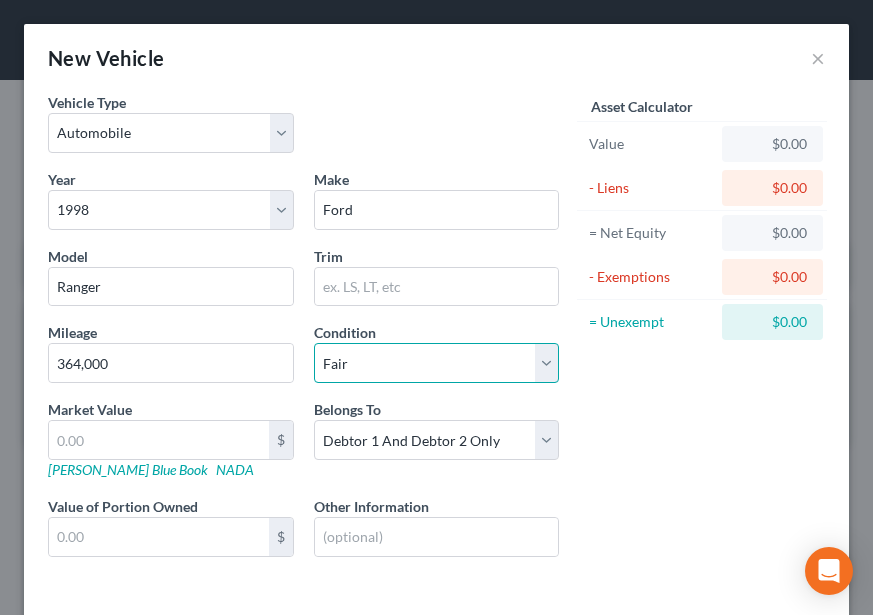 click on "Select Excellent Very Good Good Fair Poor" at bounding box center [437, 363] 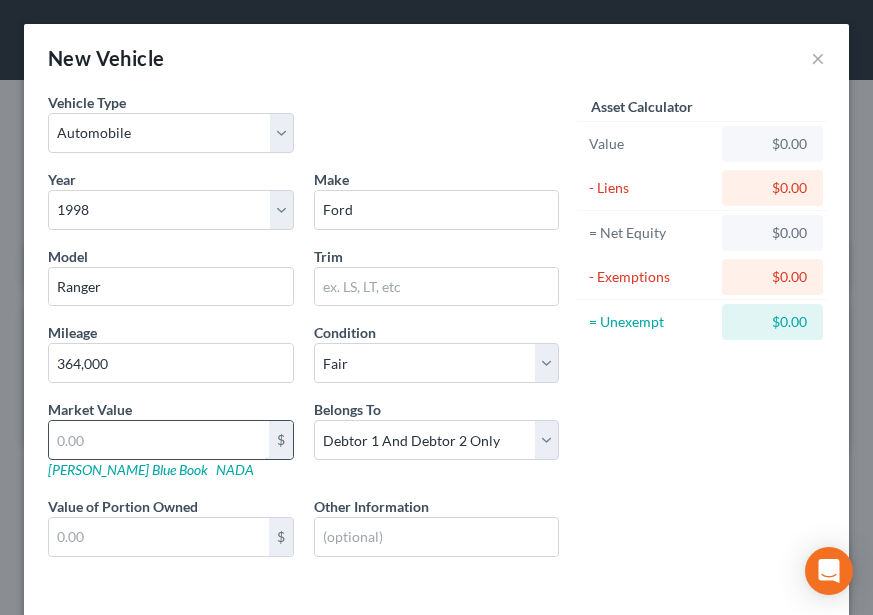 click at bounding box center [159, 440] 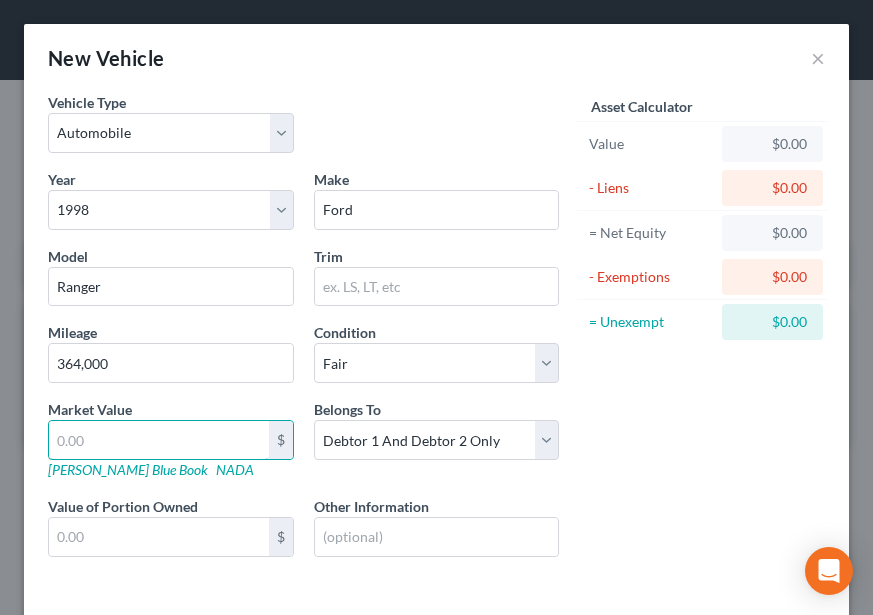 type on "1" 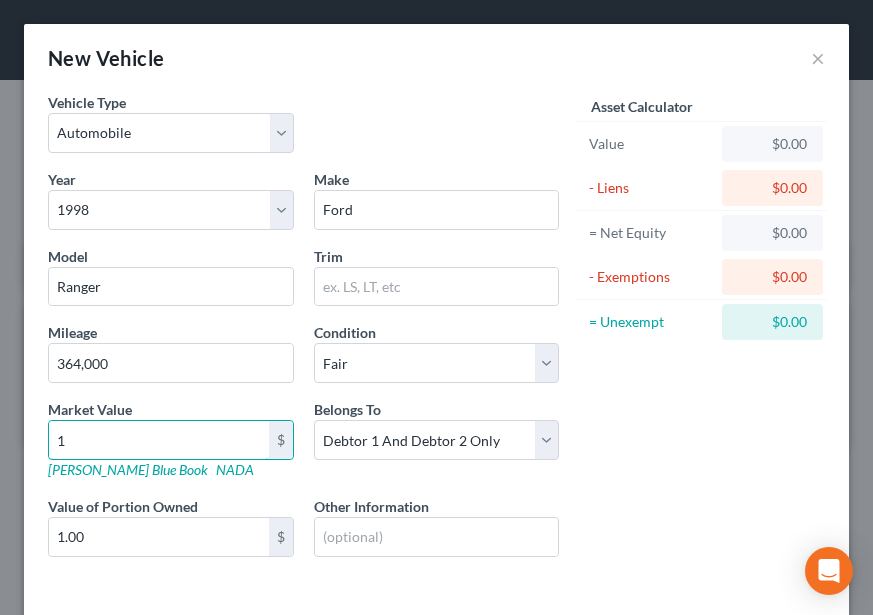 type on "10" 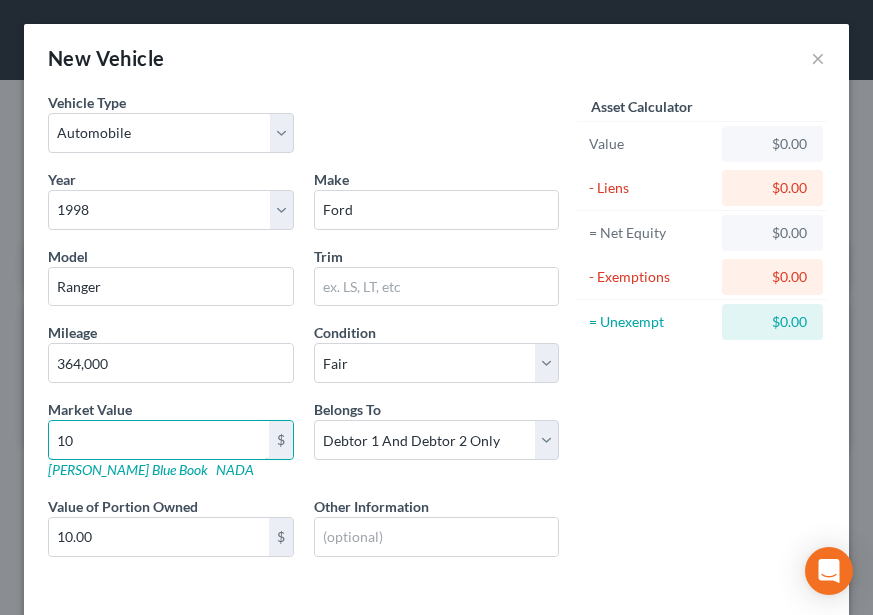 type on "100" 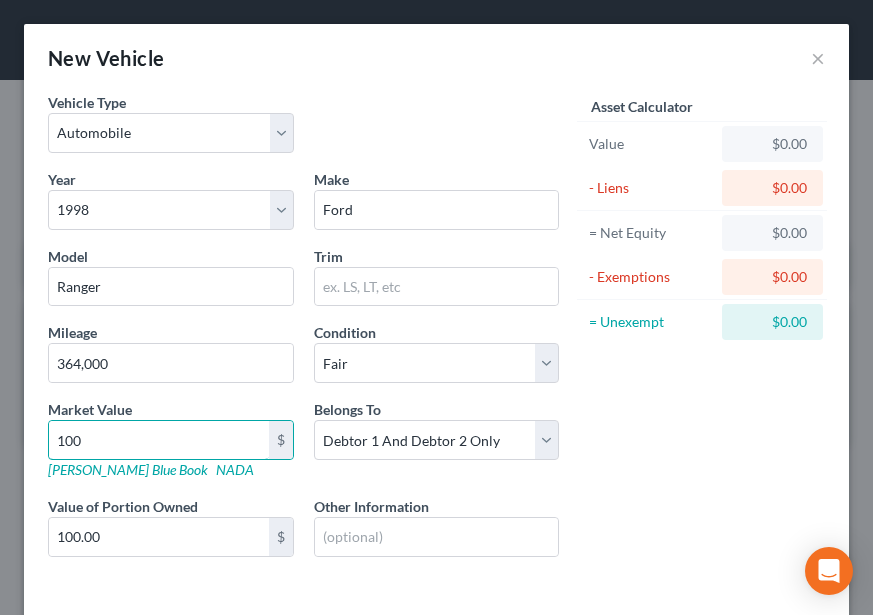 type on "1000" 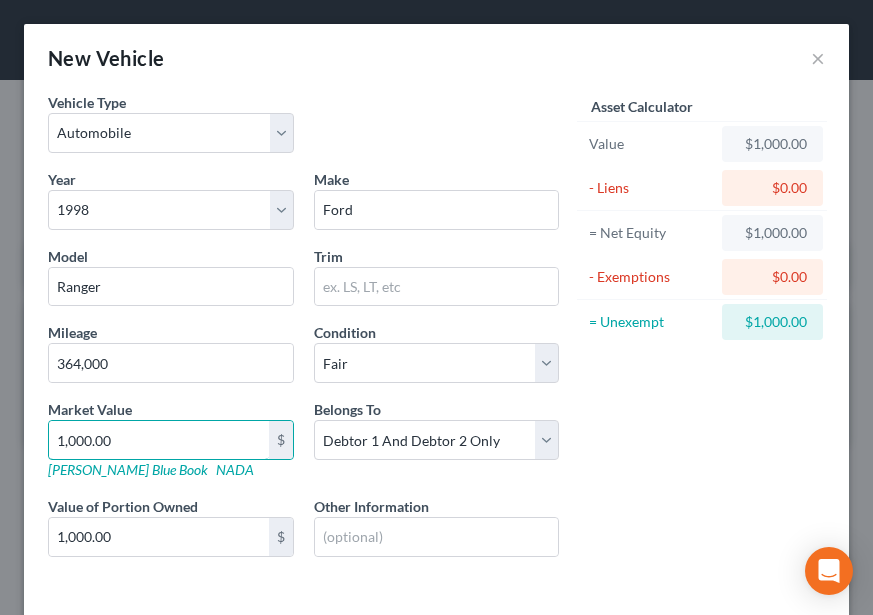 scroll, scrollTop: 100, scrollLeft: 0, axis: vertical 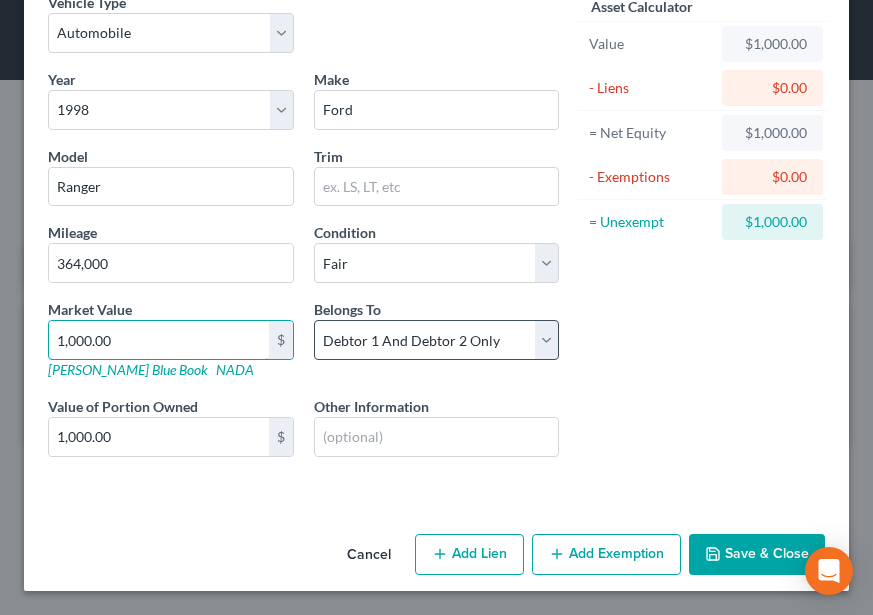 type on "1,000.00" 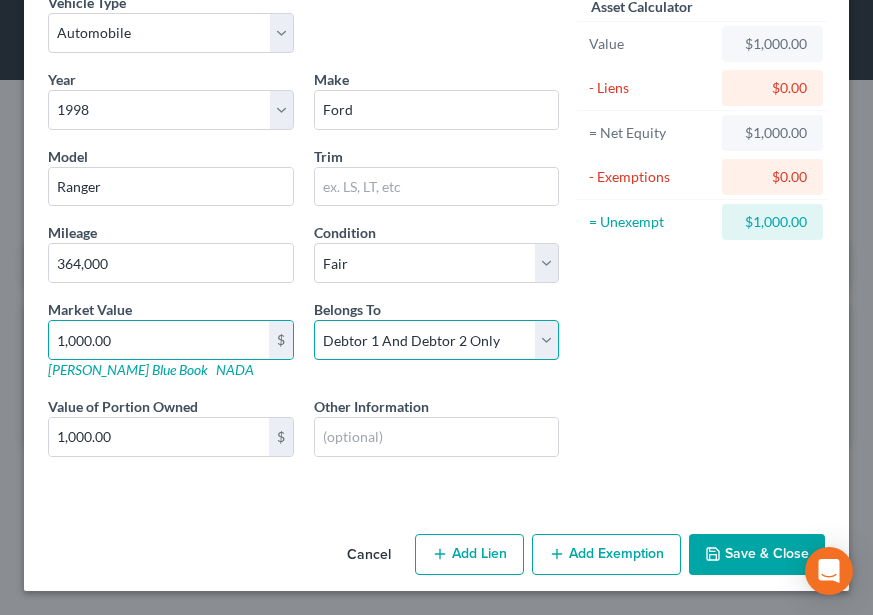 click on "Select Debtor 1 Only Debtor 2 Only Debtor 1 And Debtor 2 Only At Least One Of The Debtors And Another Community Property" at bounding box center [437, 340] 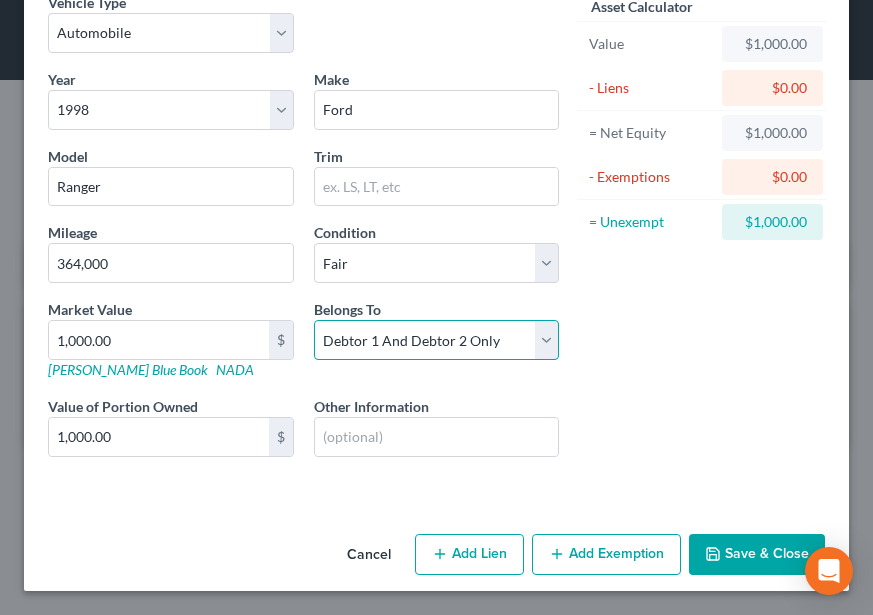 select on "0" 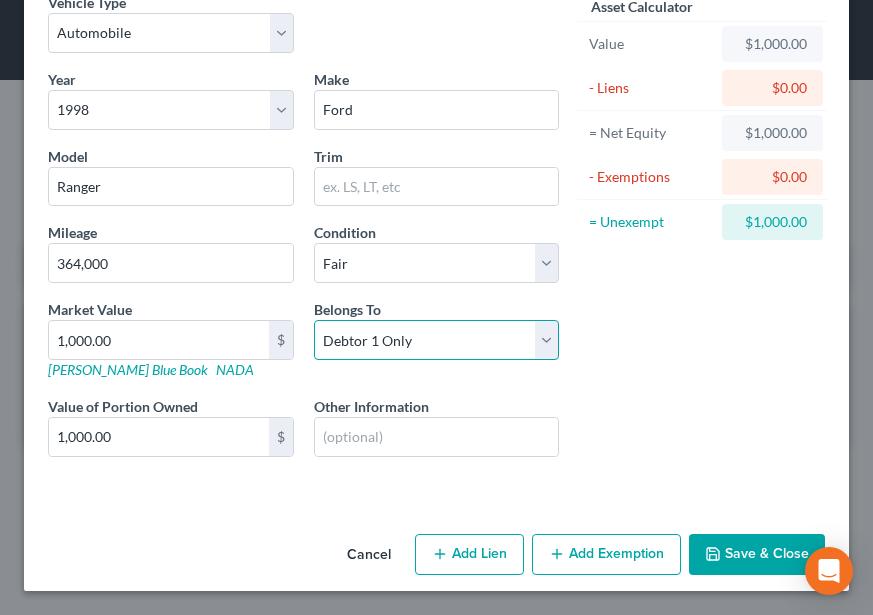 click on "Select Debtor 1 Only Debtor 2 Only Debtor 1 And Debtor 2 Only At Least One Of The Debtors And Another Community Property" at bounding box center [437, 340] 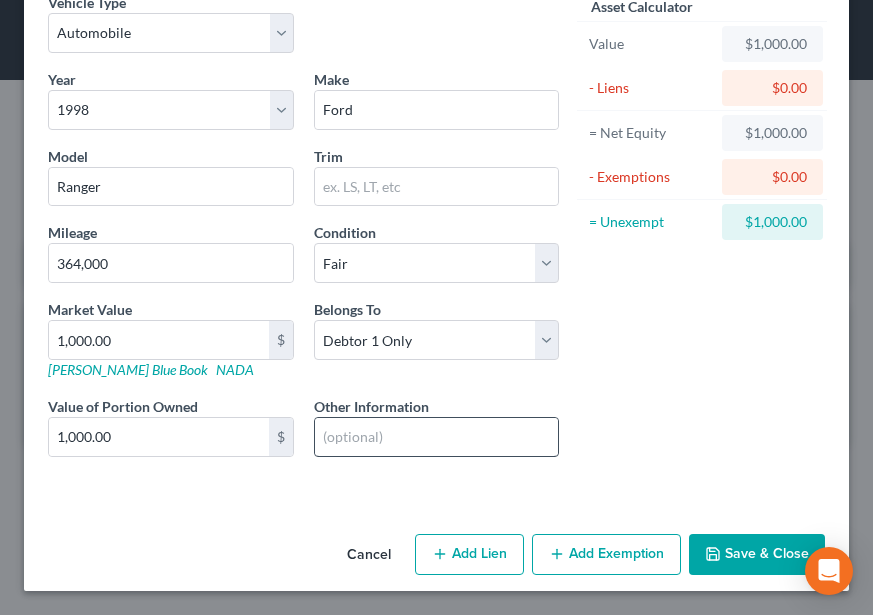 click 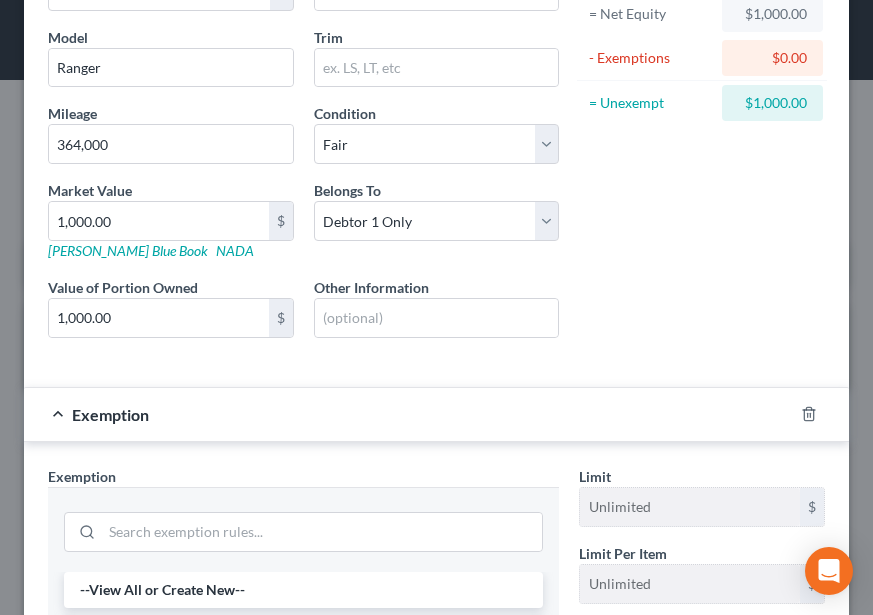 scroll, scrollTop: 419, scrollLeft: 0, axis: vertical 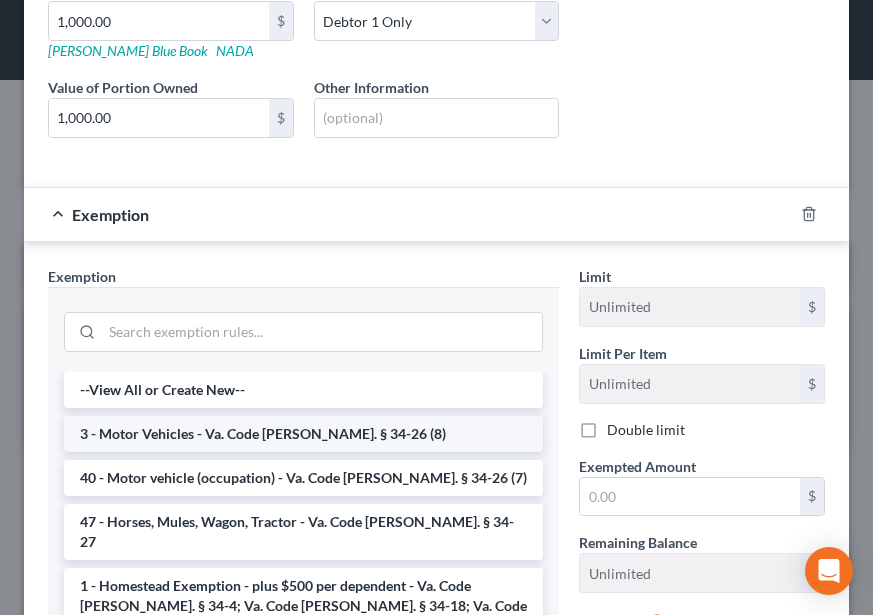 click on "3 - Motor Vehicles - Va. Code [PERSON_NAME]. § 34-26 (8)" at bounding box center (303, 434) 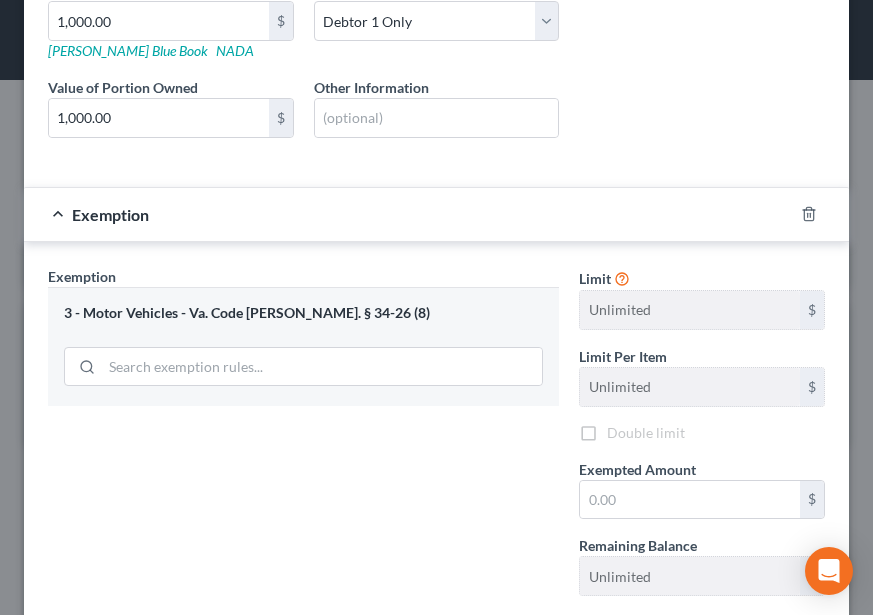 click on "Limit     Unlimited $ Limit Per Item Unlimited $ Double limit
Exempted Amount
*
$ Remaining Balance Unlimited $
Belongs To
*
Debtor 1 only Debtor 2 only Debtor 1 and Debtor 2 only" at bounding box center [702, 478] 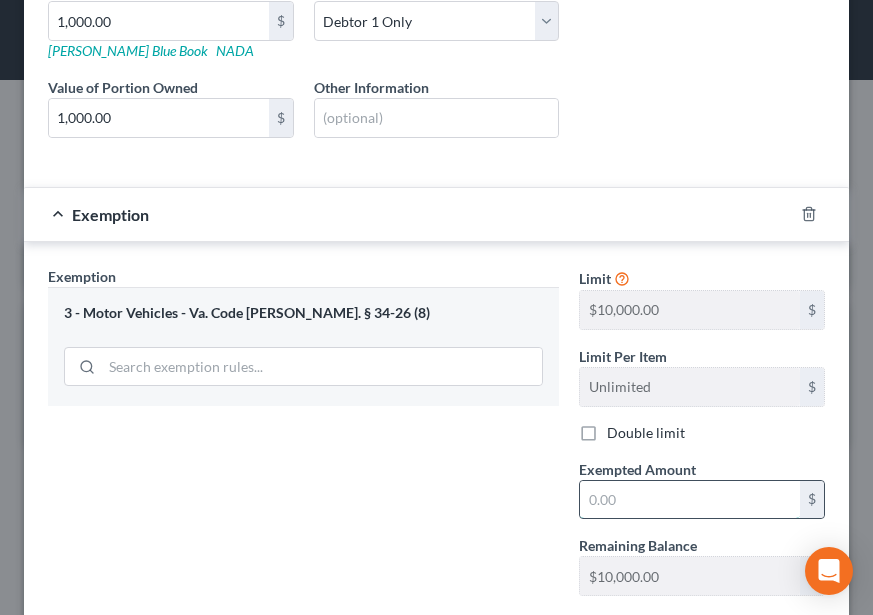 click at bounding box center [690, 500] 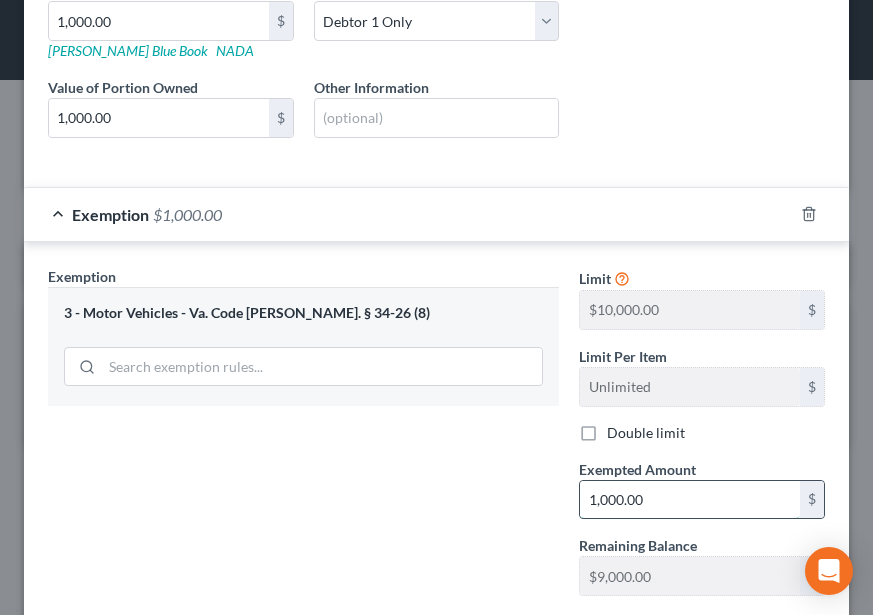 scroll, scrollTop: 621, scrollLeft: 0, axis: vertical 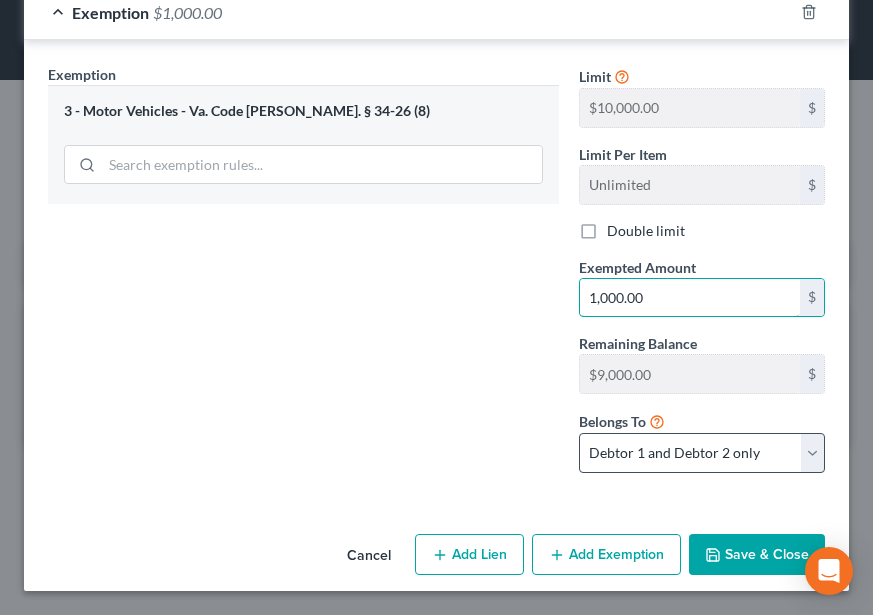 type on "1,000.00" 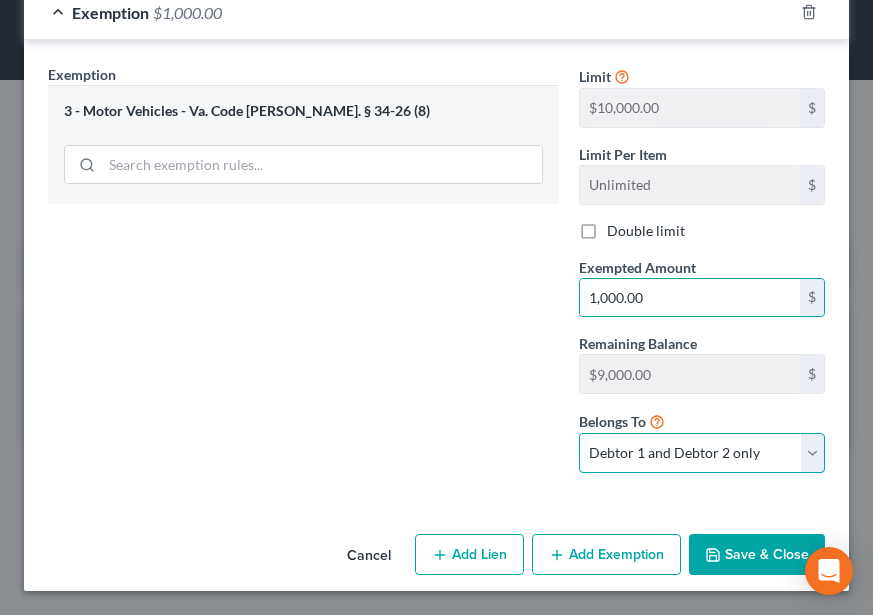 click on "Debtor 1 only Debtor 2 only Debtor 1 and Debtor 2 only" at bounding box center [702, 453] 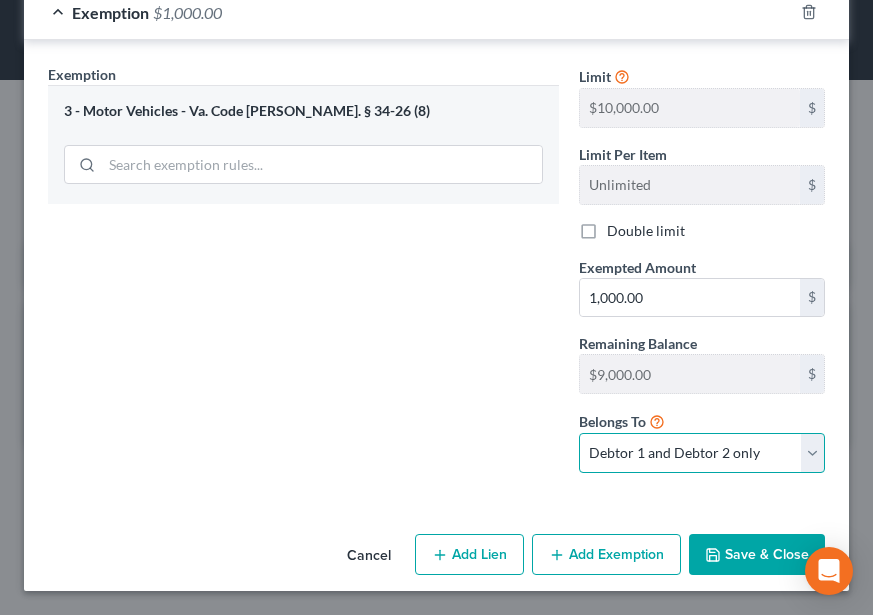 select on "0" 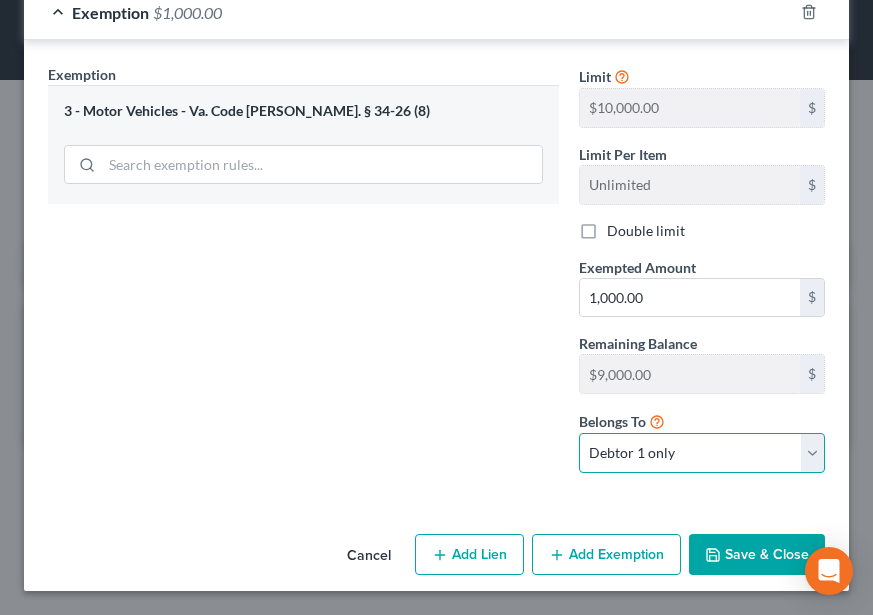 click on "Debtor 1 only Debtor 2 only Debtor 1 and Debtor 2 only" at bounding box center [702, 453] 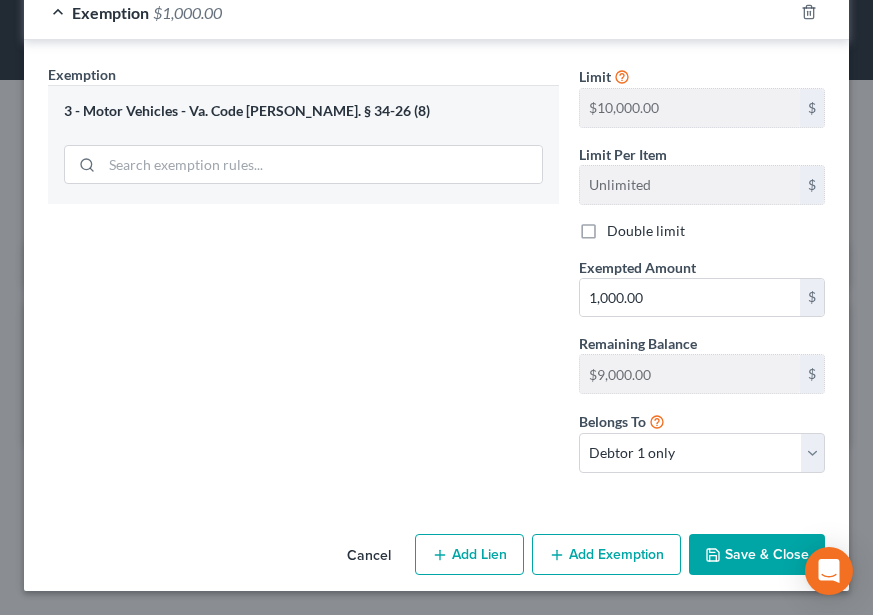 click on "Save & Close" at bounding box center (757, 555) 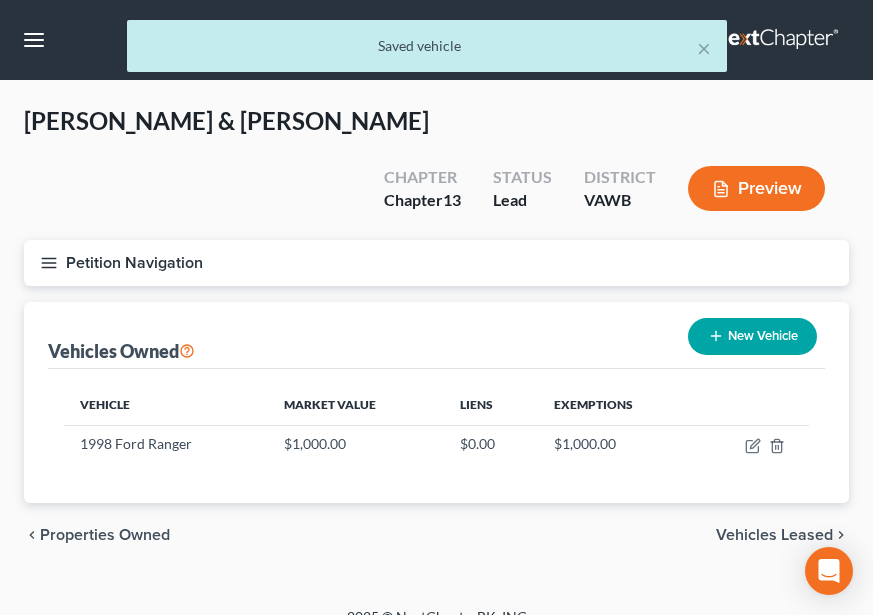 click on "New Vehicle" at bounding box center [752, 336] 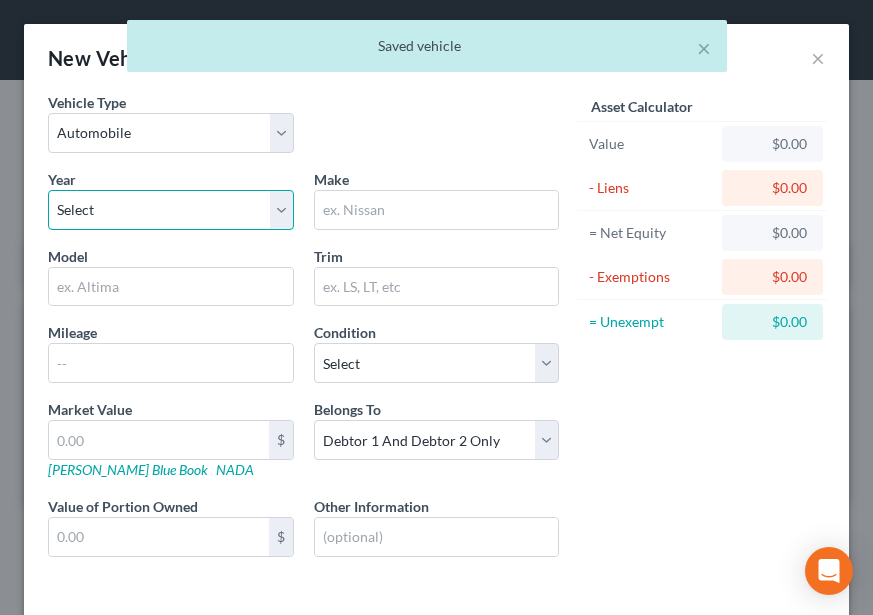 drag, startPoint x: 204, startPoint y: 201, endPoint x: 203, endPoint y: 217, distance: 16.03122 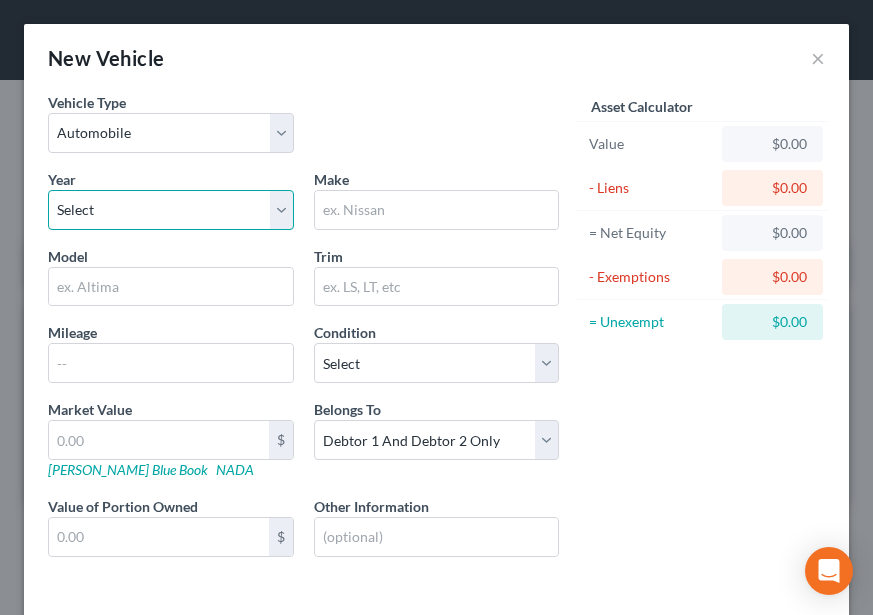 select on "22" 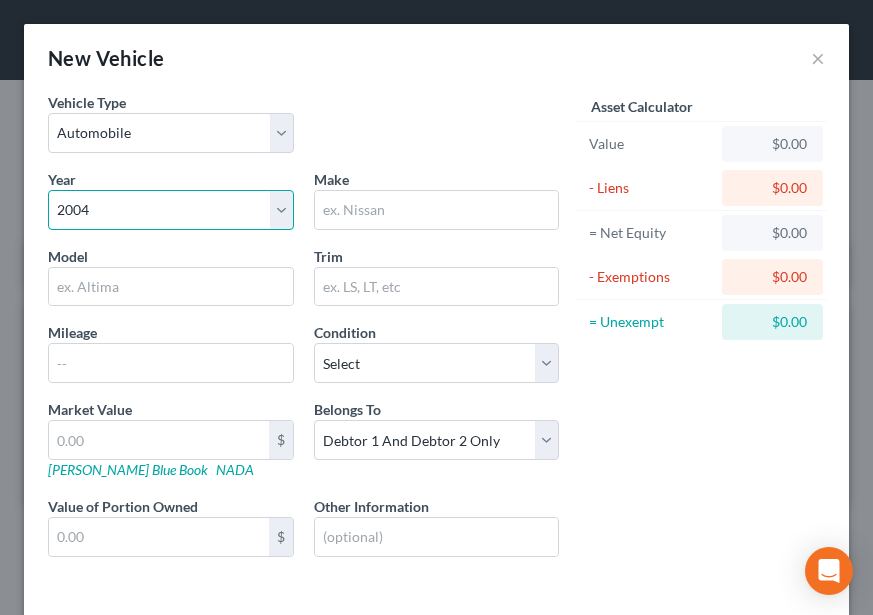 click on "Select 2026 2025 2024 2023 2022 2021 2020 2019 2018 2017 2016 2015 2014 2013 2012 2011 2010 2009 2008 2007 2006 2005 2004 2003 2002 2001 2000 1999 1998 1997 1996 1995 1994 1993 1992 1991 1990 1989 1988 1987 1986 1985 1984 1983 1982 1981 1980 1979 1978 1977 1976 1975 1974 1973 1972 1971 1970 1969 1968 1967 1966 1965 1964 1963 1962 1961 1960 1959 1958 1957 1956 1955 1954 1953 1952 1951 1950 1949 1948 1947 1946 1945 1944 1943 1942 1941 1940 1939 1938 1937 1936 1935 1934 1933 1932 1931 1930 1929 1928 1927 1926 1925 1924 1923 1922 1921 1920 1919 1918 1917 1916 1915 1914 1913 1912 1911 1910 1909 1908 1907 1906 1905 1904 1903 1902 1901" at bounding box center [171, 210] 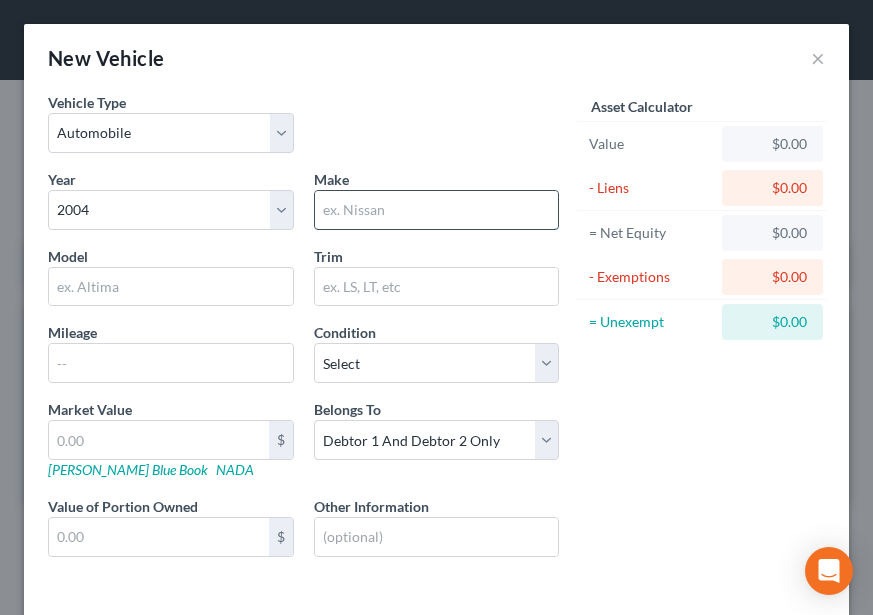 click at bounding box center [437, 210] 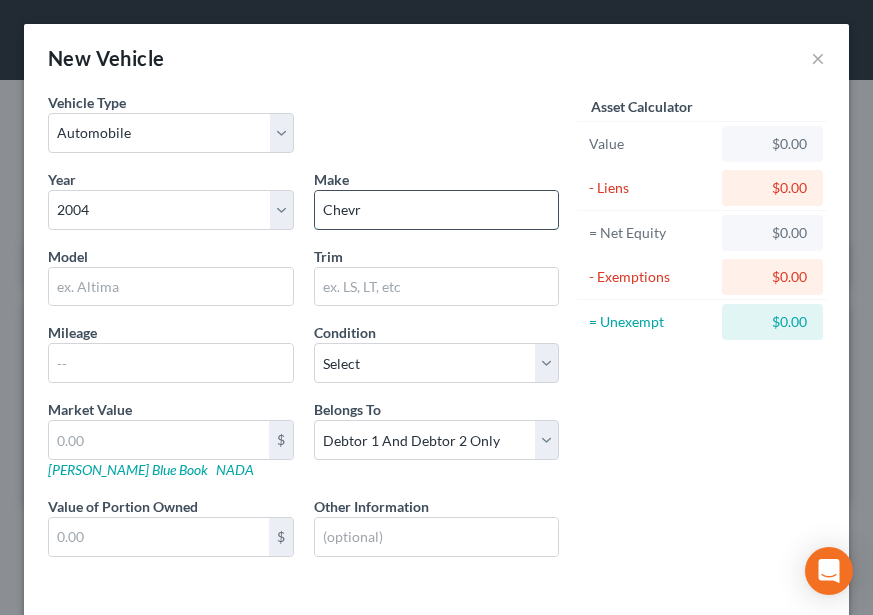 type on "Chevrolet" 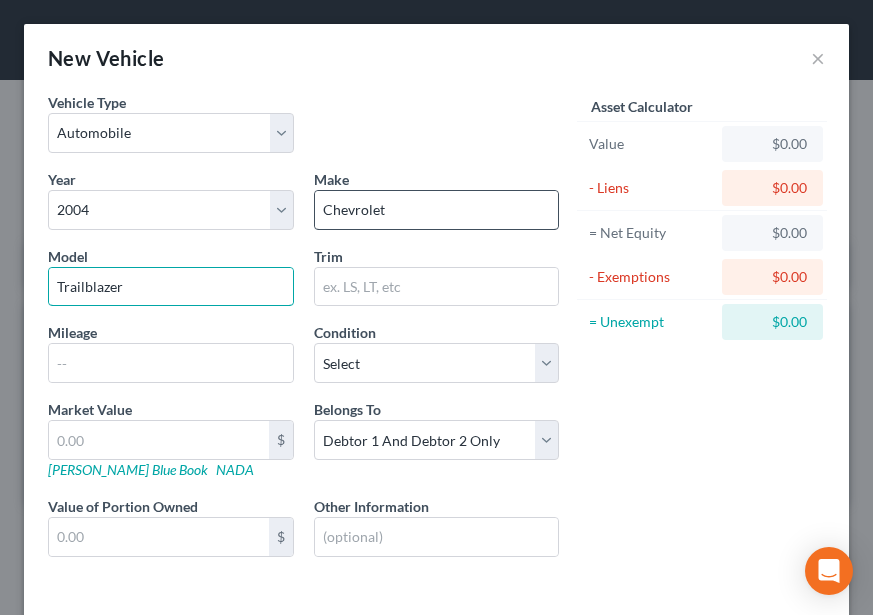 type on "Trailblazer" 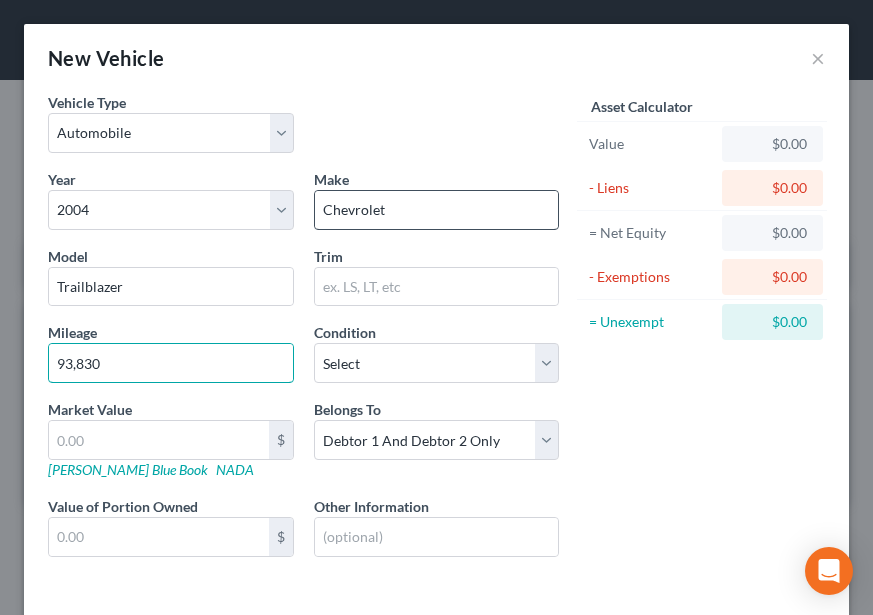 type on "93,830" 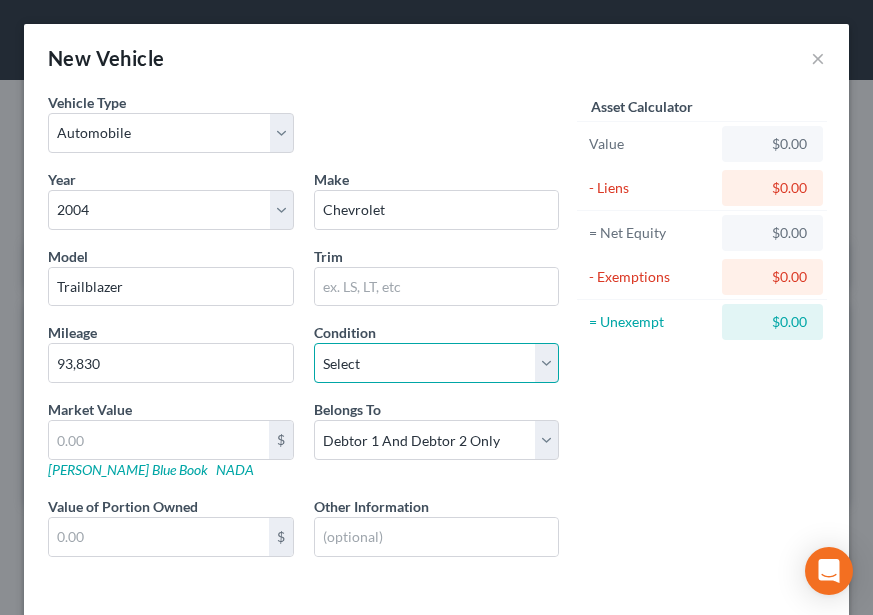 drag, startPoint x: 380, startPoint y: 351, endPoint x: 375, endPoint y: 381, distance: 30.413813 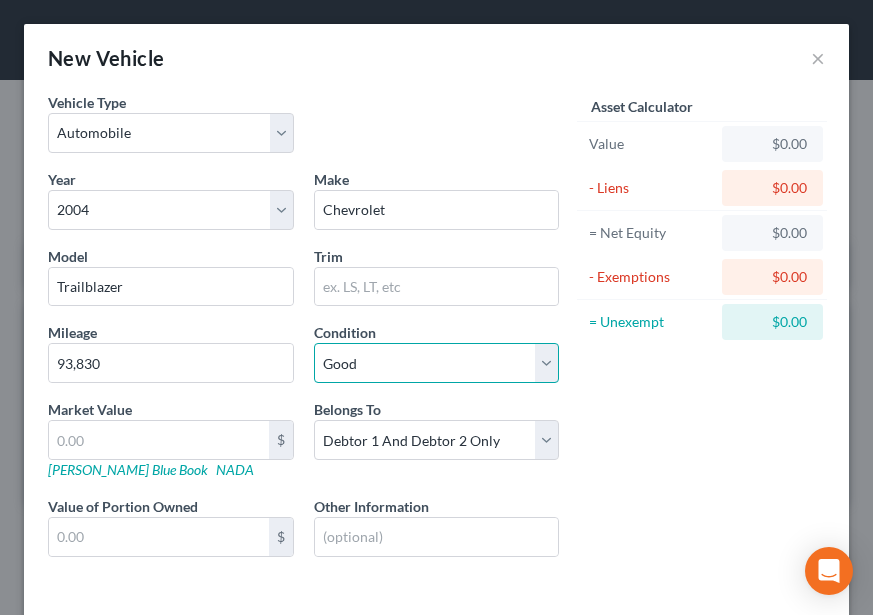 click on "Select Excellent Very Good Good Fair Poor" at bounding box center (437, 363) 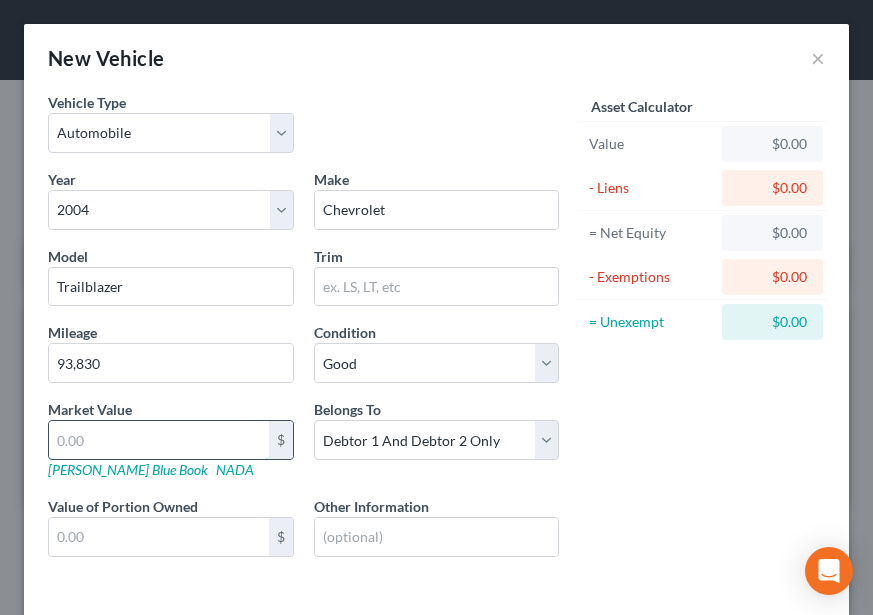 click at bounding box center (159, 440) 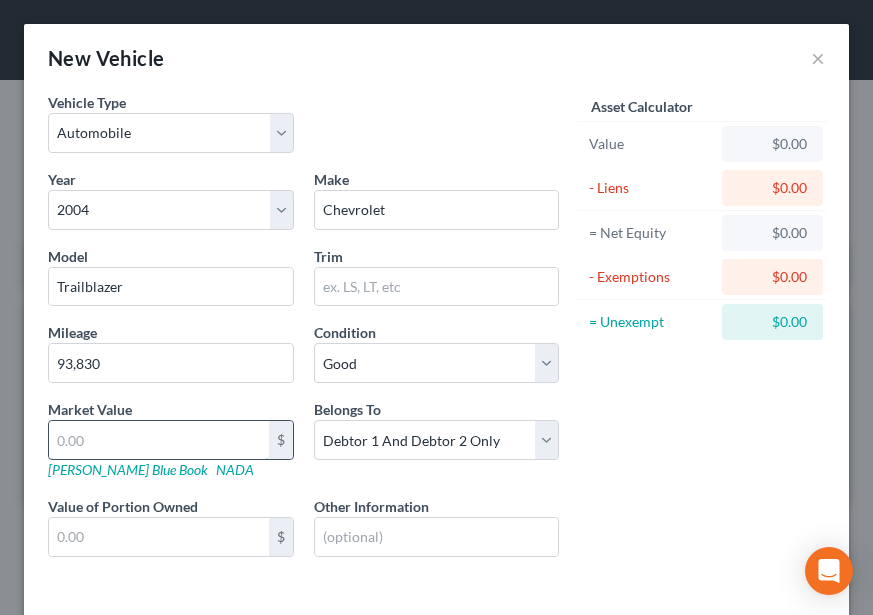 type on "2" 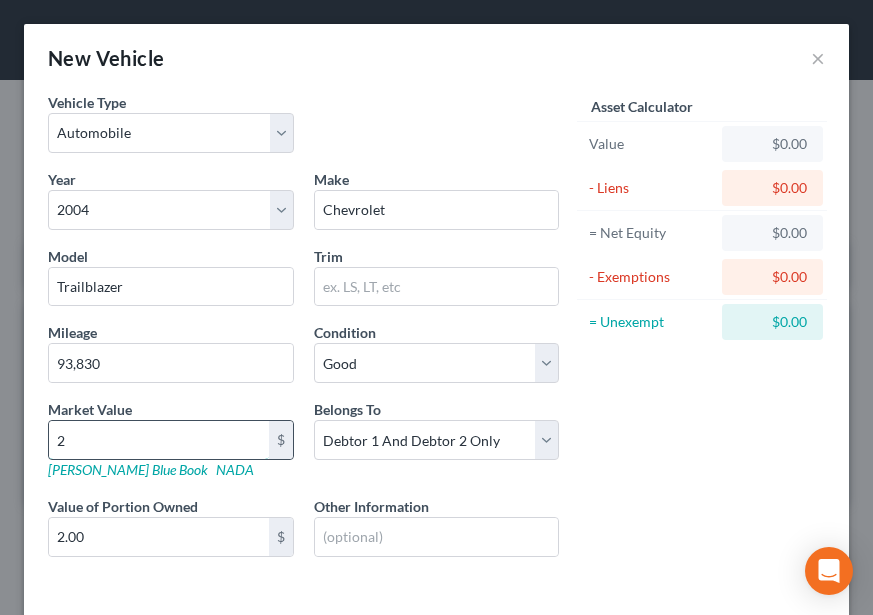 type on "20" 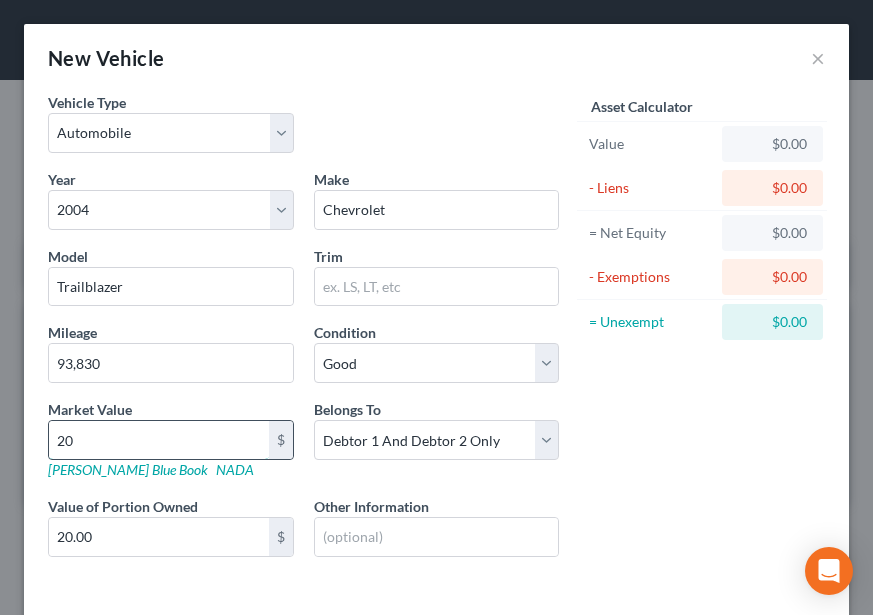 type on "200" 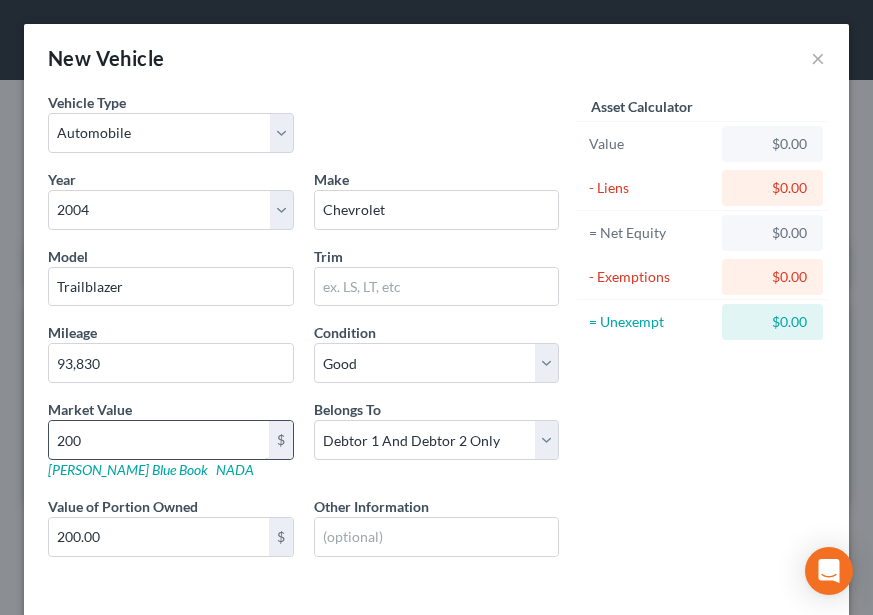 type on "2000" 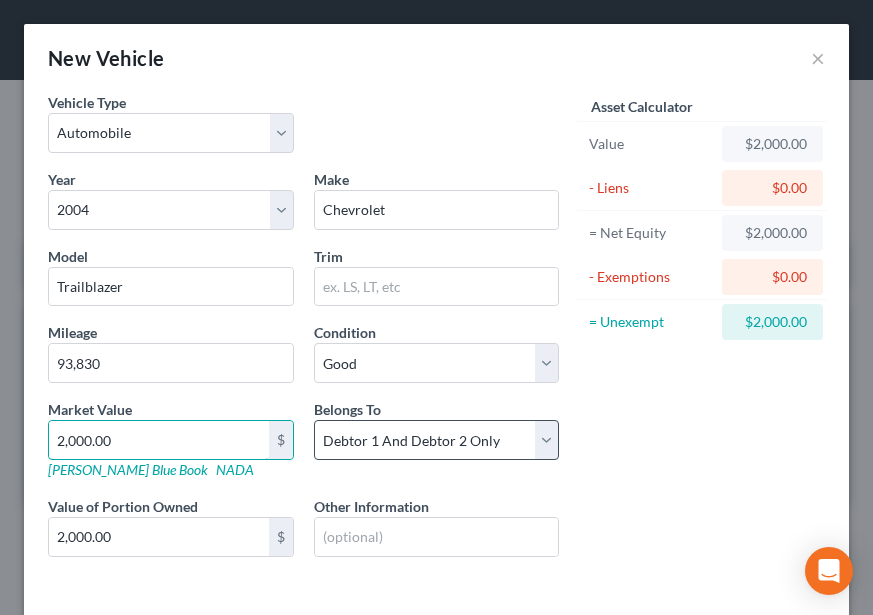 type on "2,000.00" 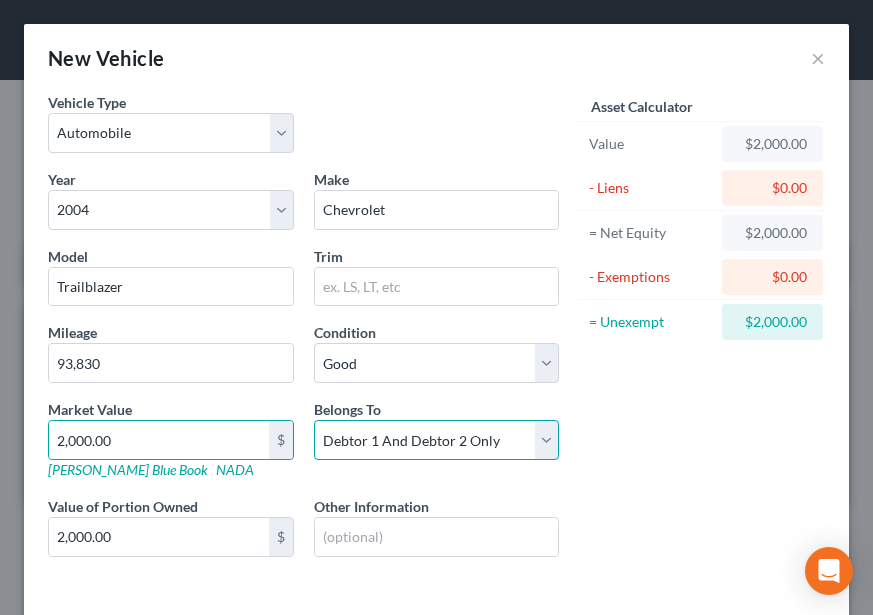 click on "Select Debtor 1 Only Debtor 2 Only Debtor 1 And Debtor 2 Only At Least One Of The Debtors And Another Community Property" at bounding box center (437, 440) 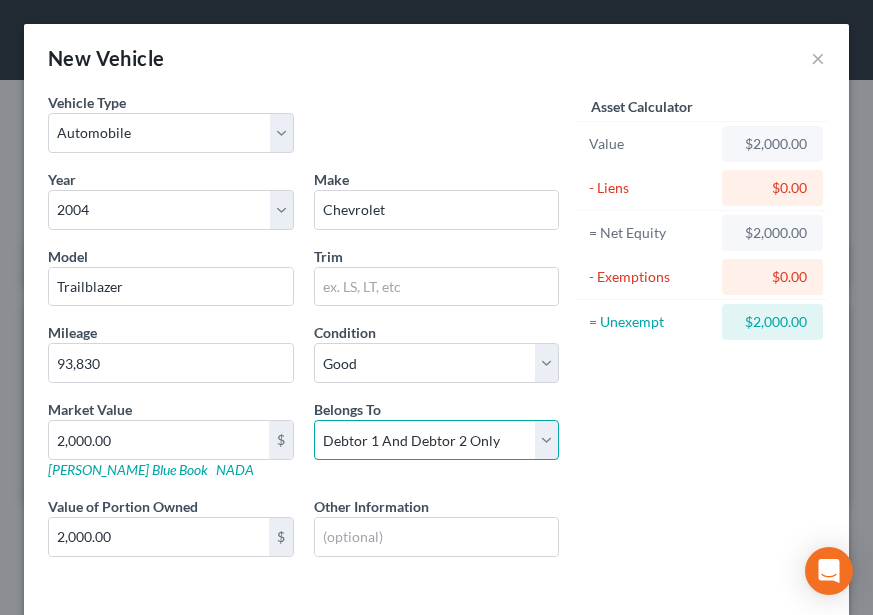 click on "Select Debtor 1 Only Debtor 2 Only Debtor 1 And Debtor 2 Only At Least One Of The Debtors And Another Community Property" at bounding box center (437, 440) 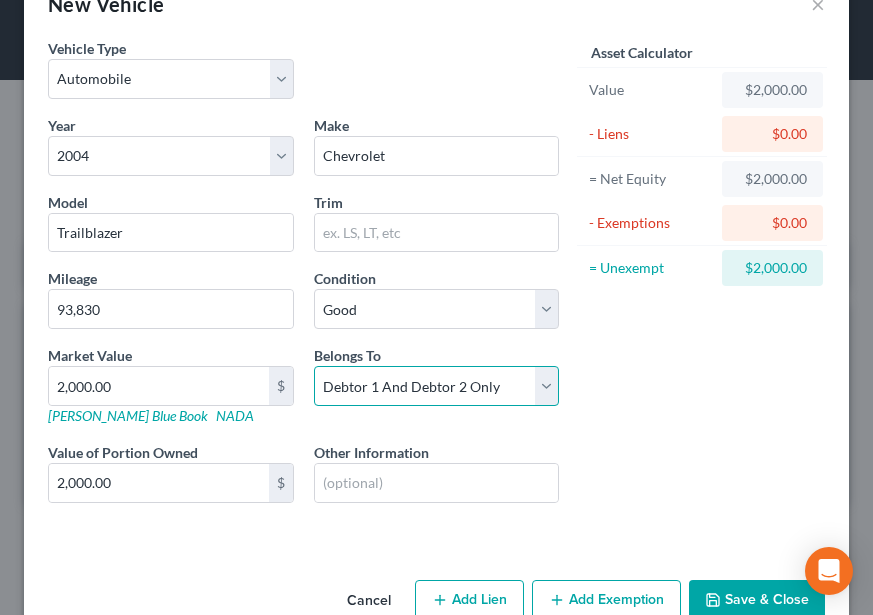 scroll, scrollTop: 100, scrollLeft: 0, axis: vertical 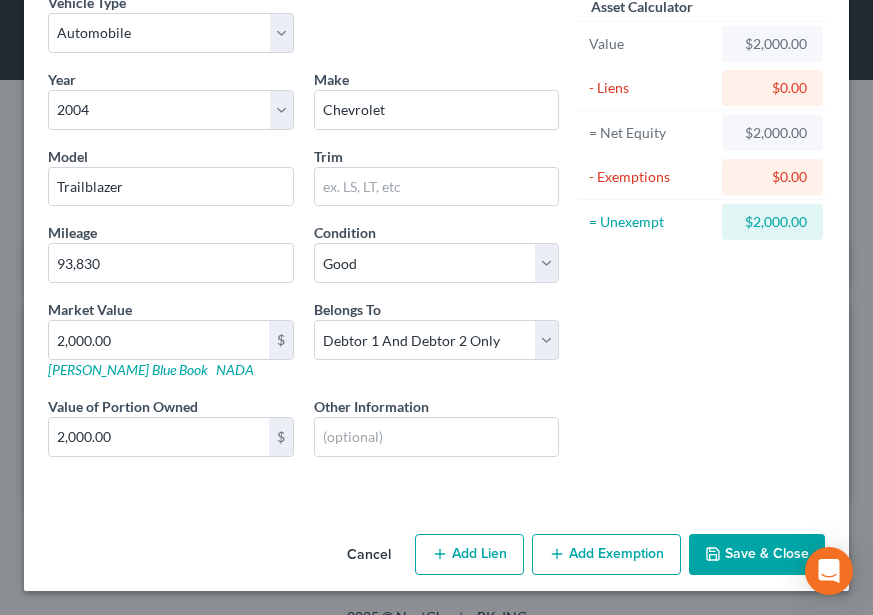 click on "Add Exemption" at bounding box center (606, 555) 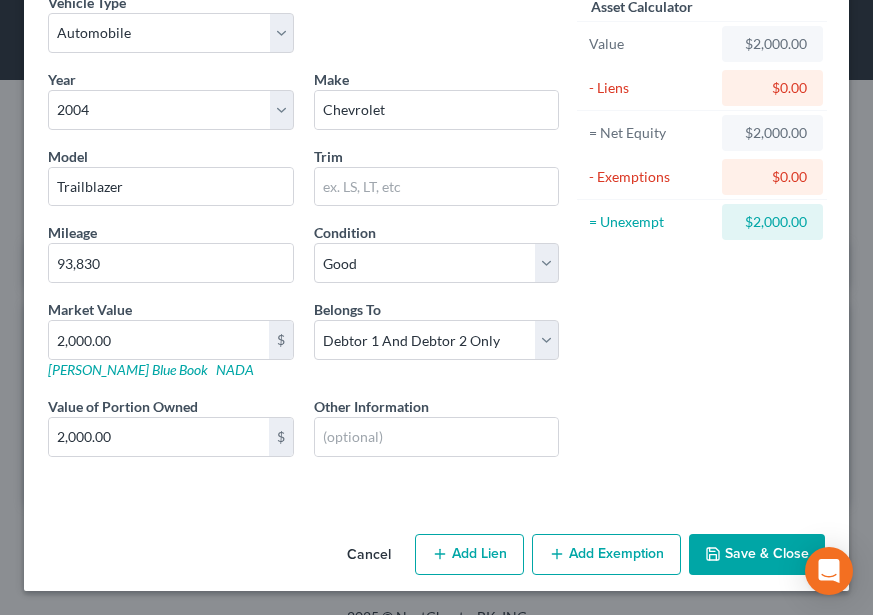 select on "2" 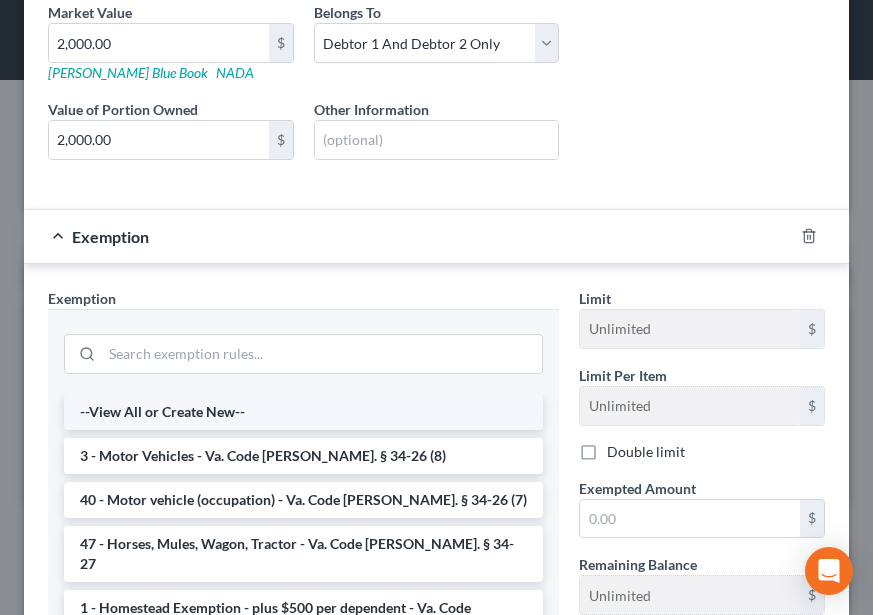 scroll, scrollTop: 400, scrollLeft: 0, axis: vertical 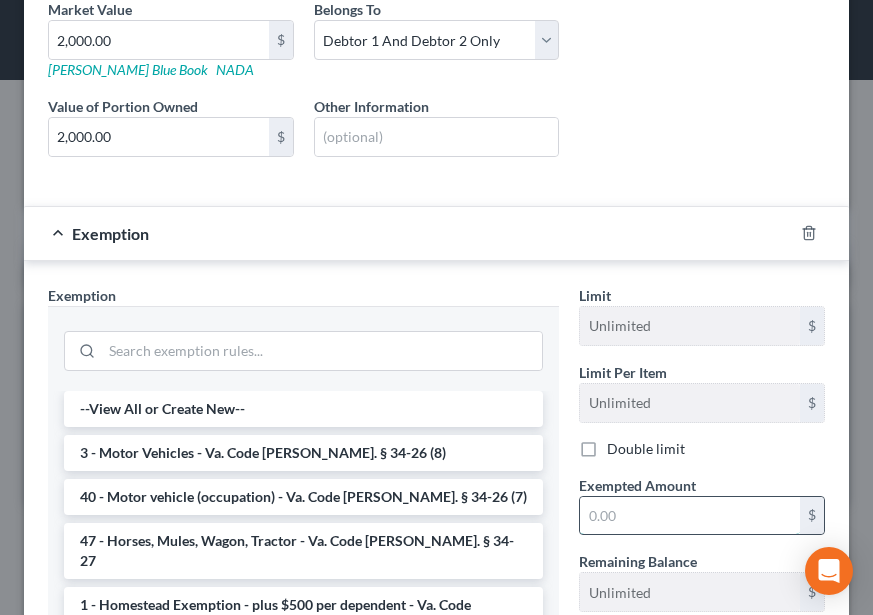 click at bounding box center (690, 516) 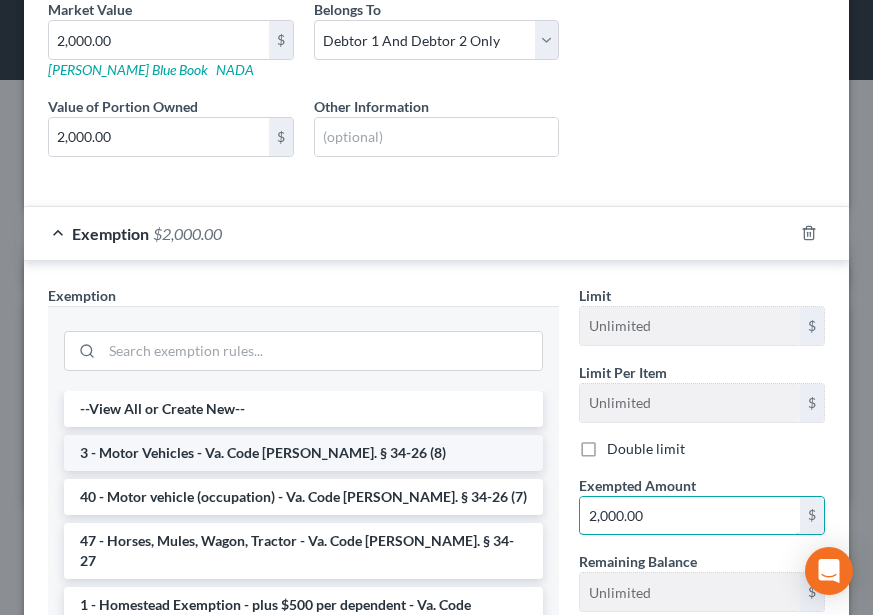type on "2,000.00" 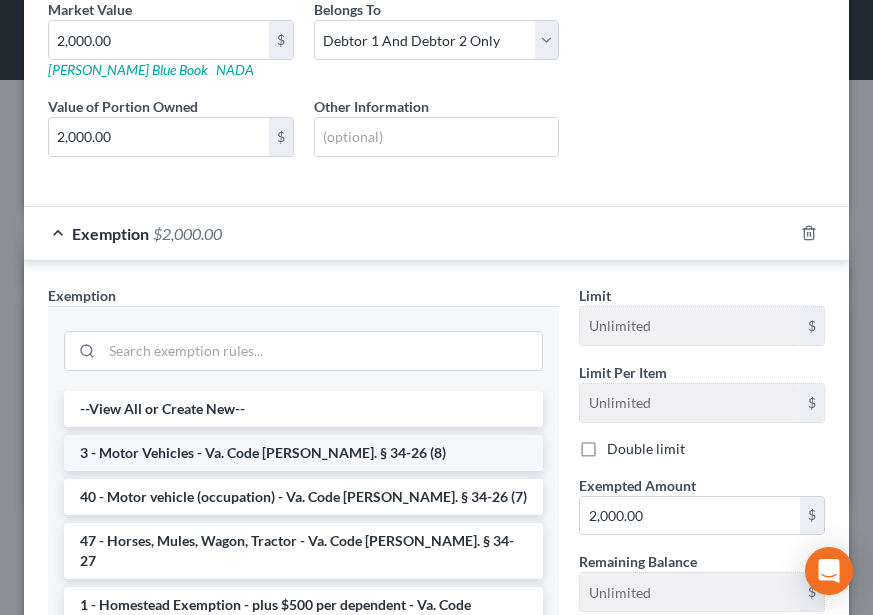 click on "3 - Motor Vehicles - Va. Code [PERSON_NAME]. § 34-26 (8)" at bounding box center (303, 453) 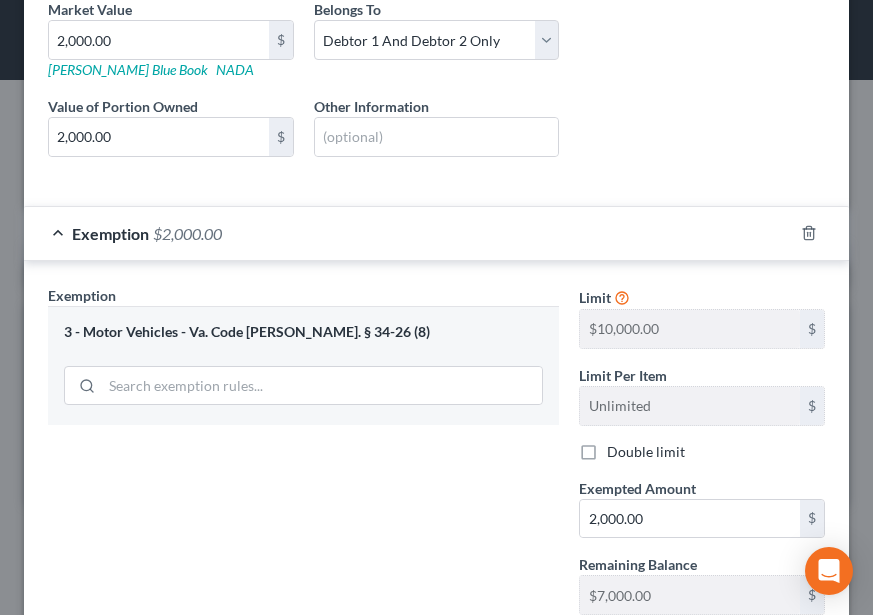 click on "Exemption
*
3 - Motor Vehicles - Va. Code [PERSON_NAME]. § 34-26 (8)" at bounding box center (303, 355) 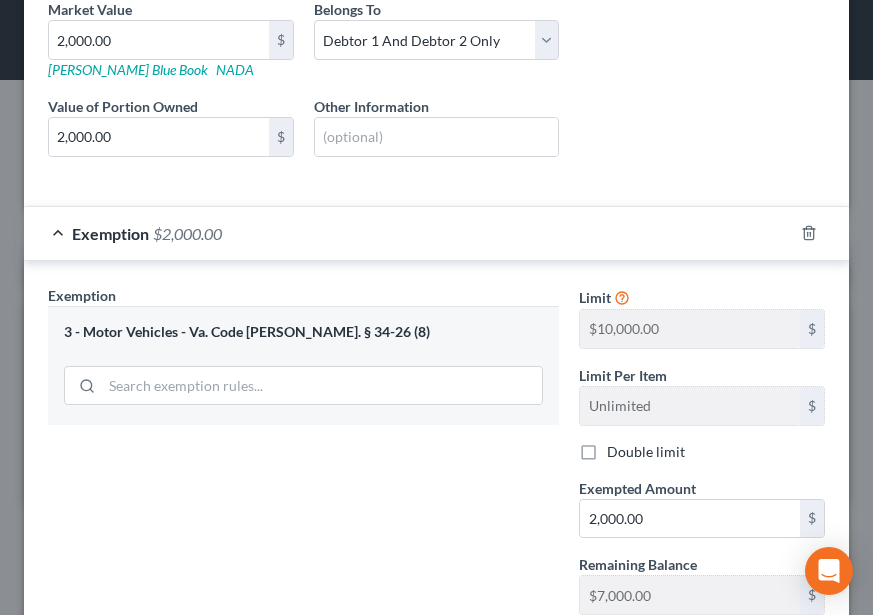 click on "Exemption
*
3 - Motor Vehicles - Va. Code [PERSON_NAME]. § 34-26 (8)" at bounding box center (303, 355) 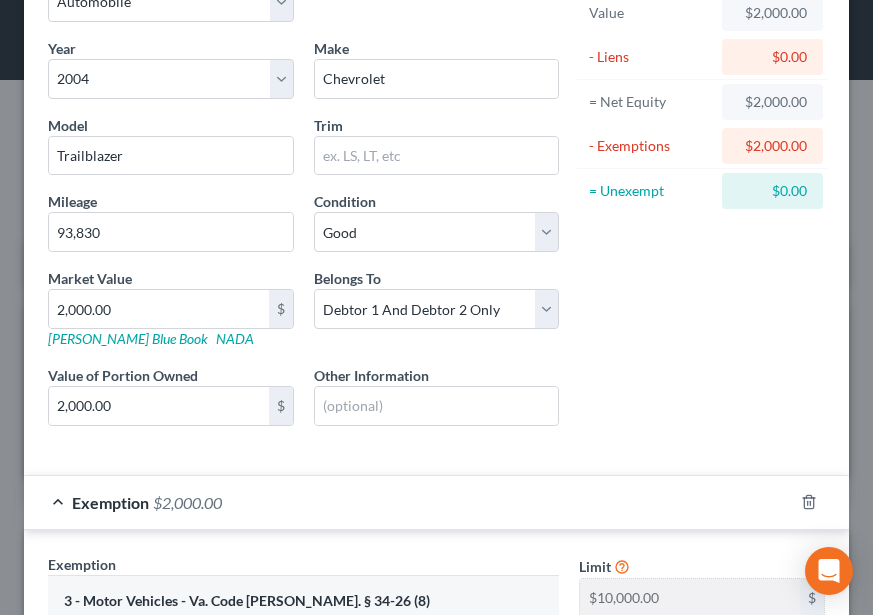 scroll, scrollTop: 100, scrollLeft: 0, axis: vertical 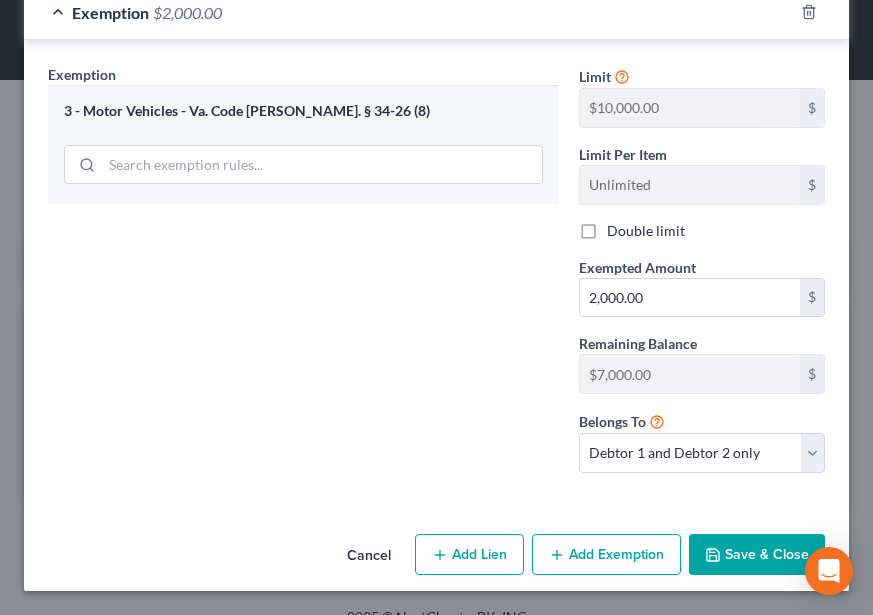 click on "Cancel Add Lien Add Lease Add Exemption Save & Close" at bounding box center [436, 559] 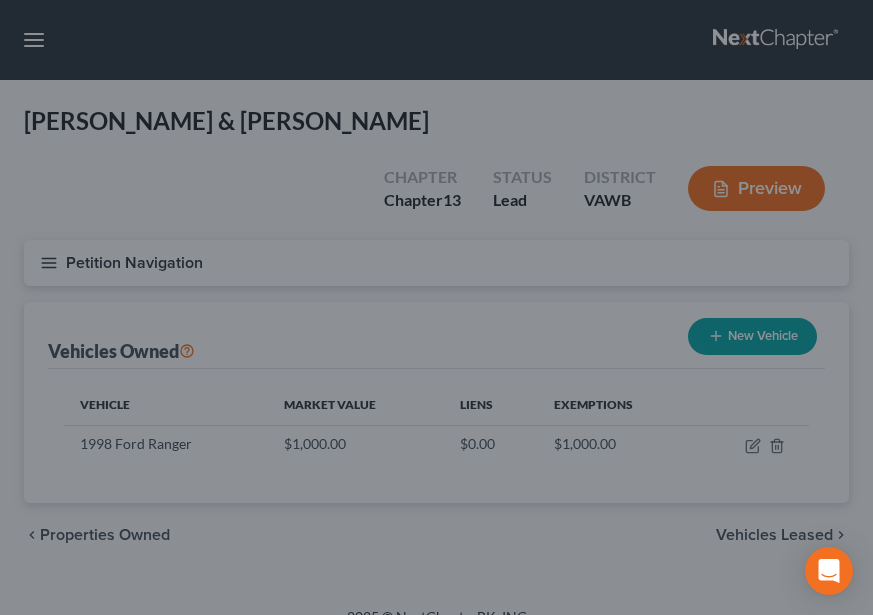 click on "Save & Close" at bounding box center (715, 482) 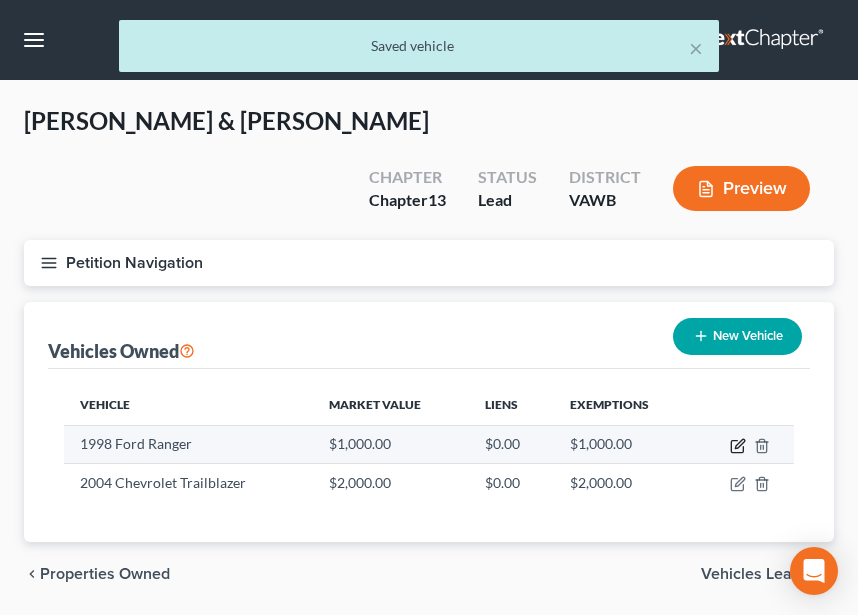 click at bounding box center [743, 444] 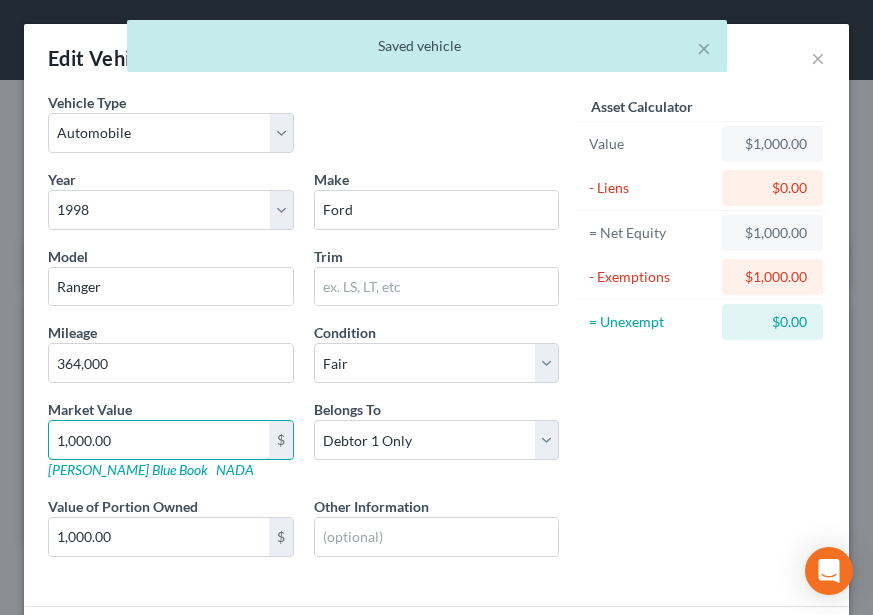 type on "1" 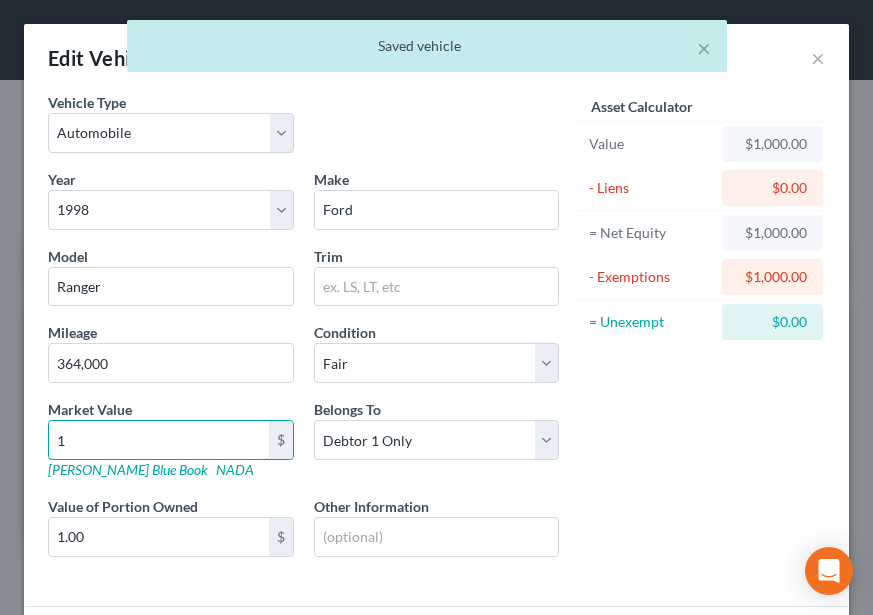 type on "17" 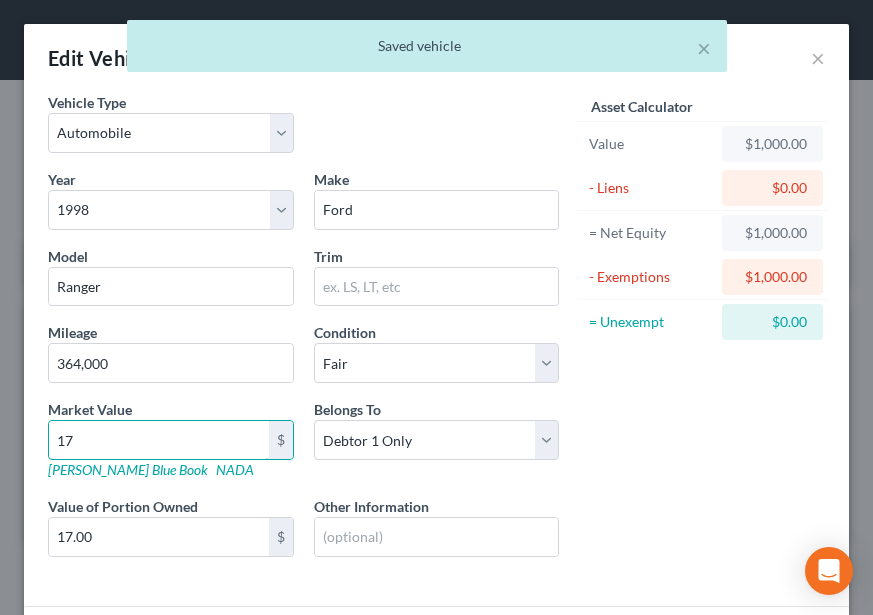type on "178" 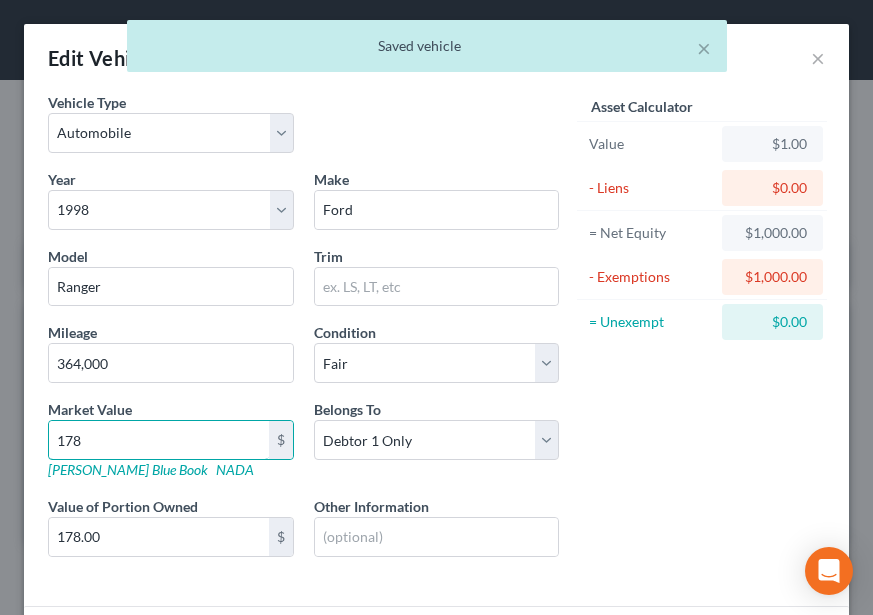 type on "1783" 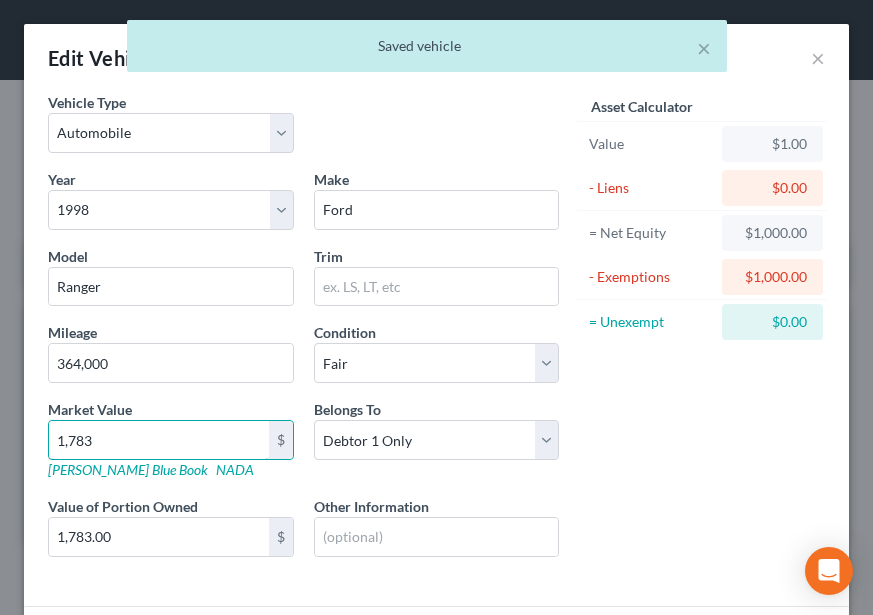 type on "1,7830" 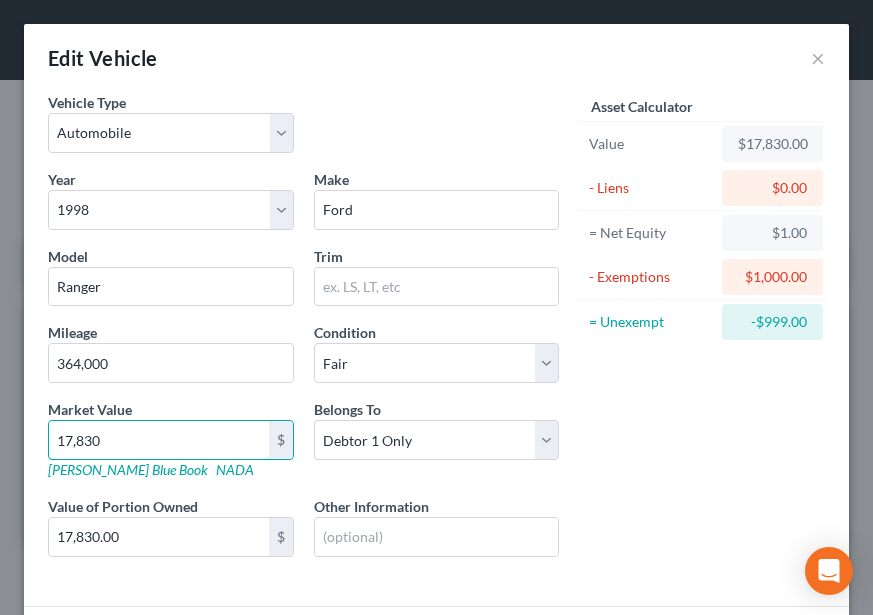 type on "17,83" 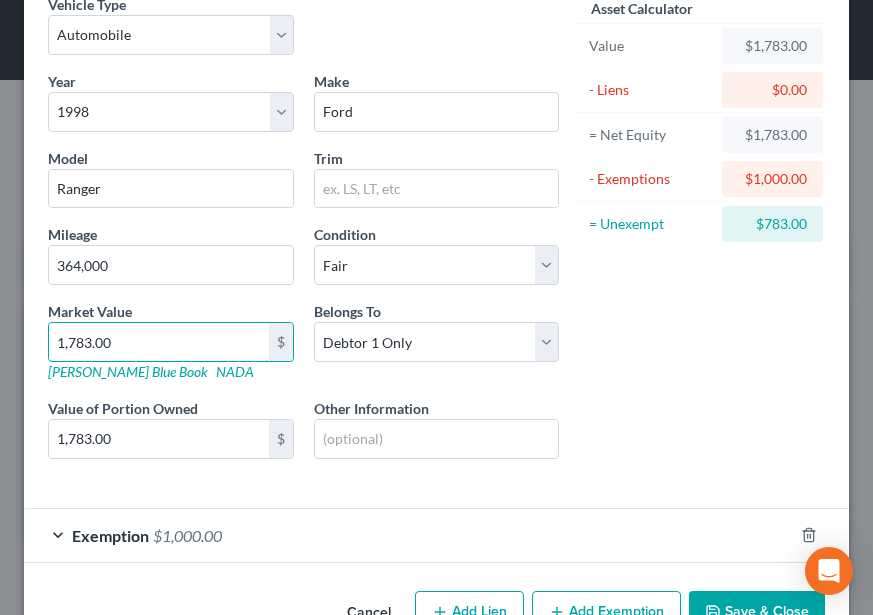 scroll, scrollTop: 156, scrollLeft: 0, axis: vertical 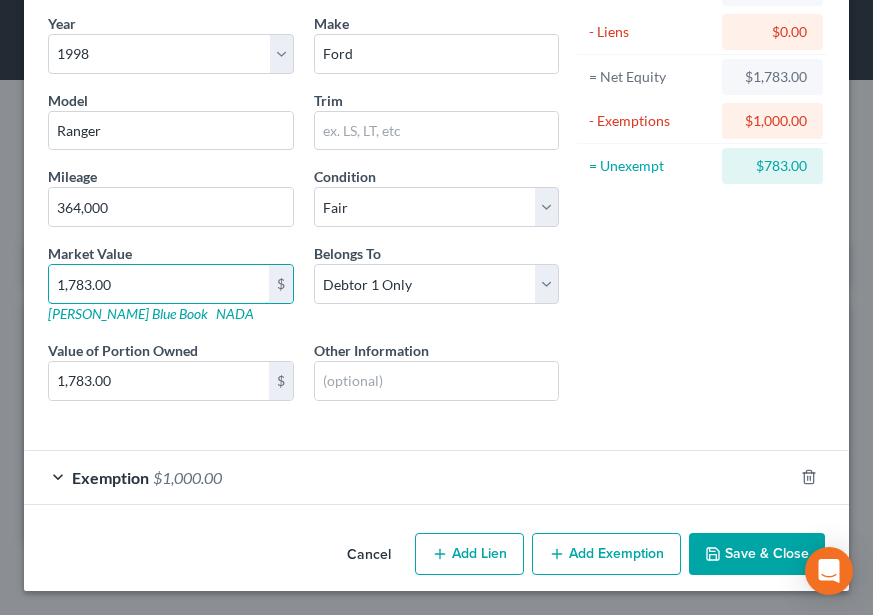 type on "1,783.00" 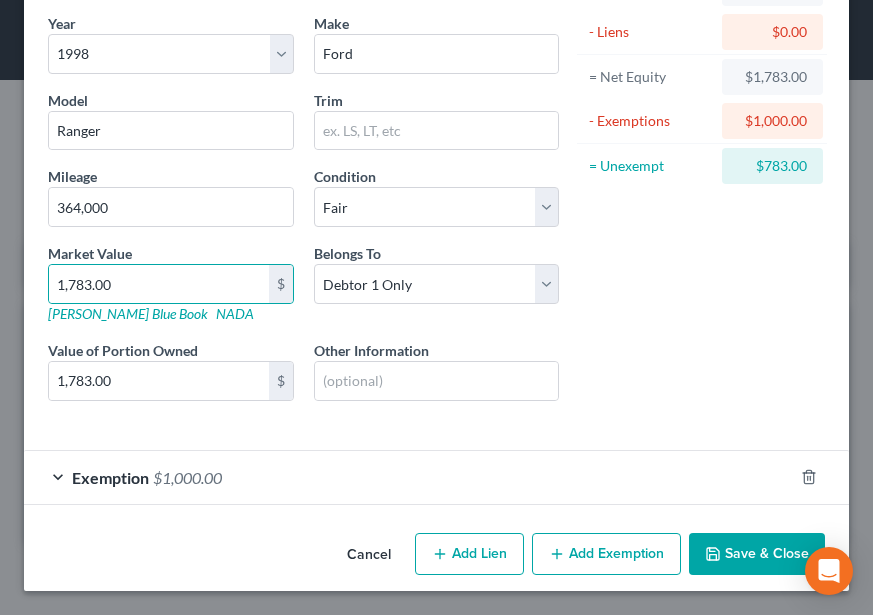 click on "Exemption $1,000.00" at bounding box center (408, 477) 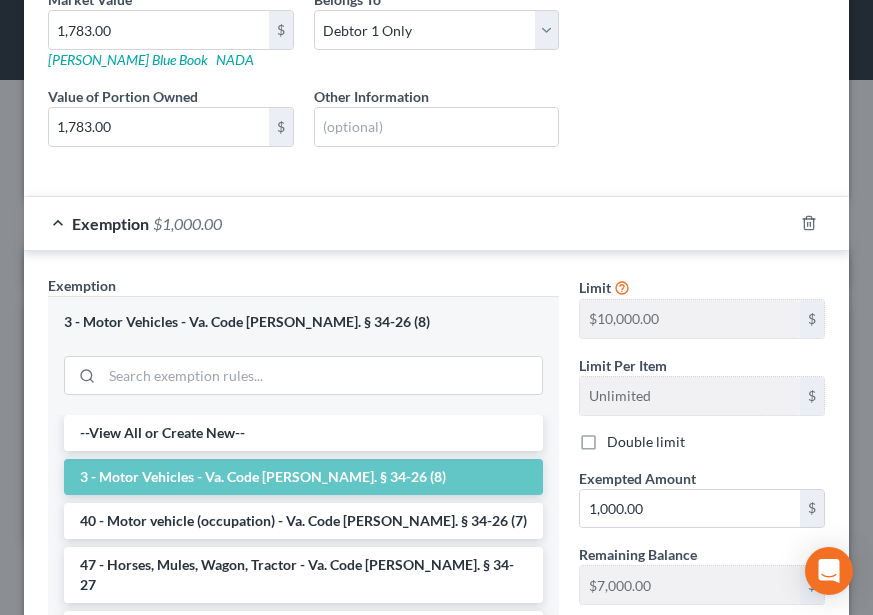 scroll, scrollTop: 588, scrollLeft: 0, axis: vertical 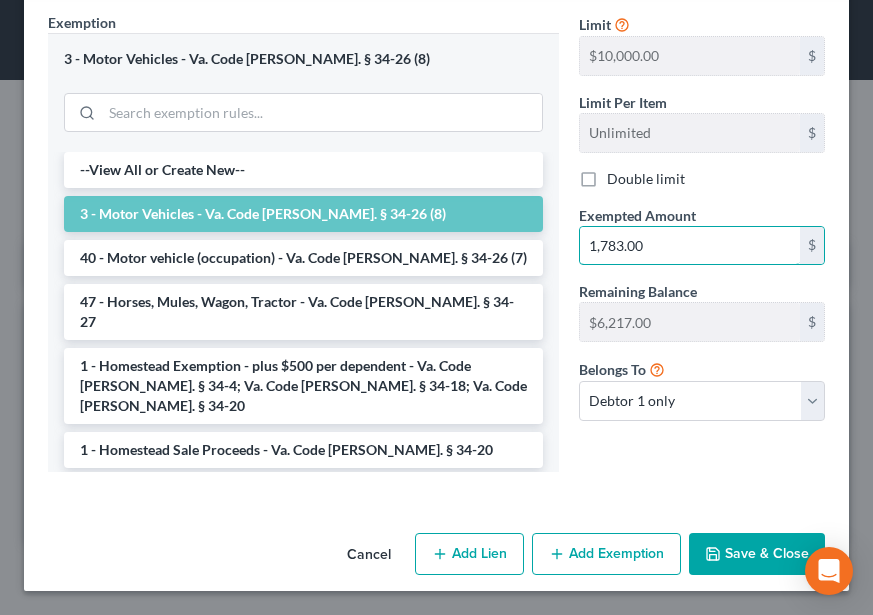 type on "1,783.00" 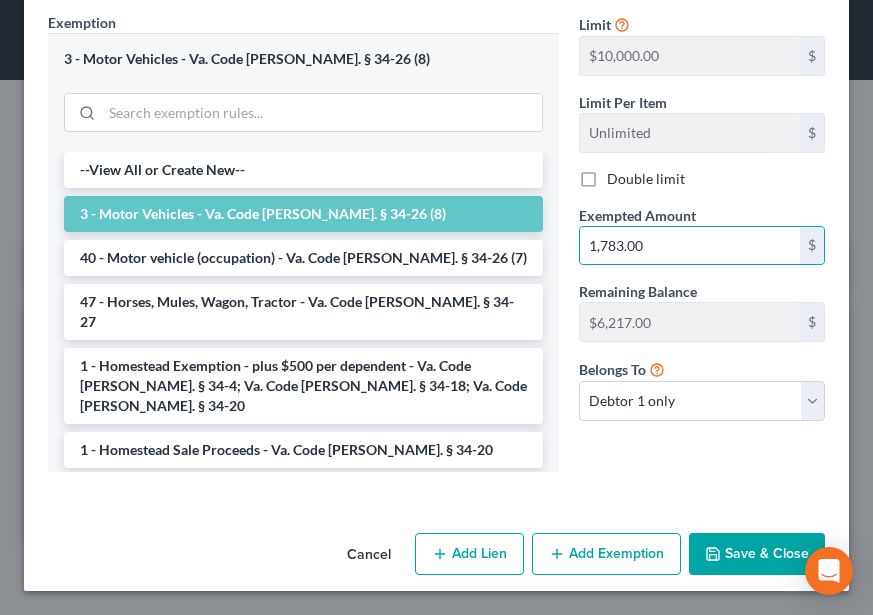click on "Save & Close" at bounding box center (757, 554) 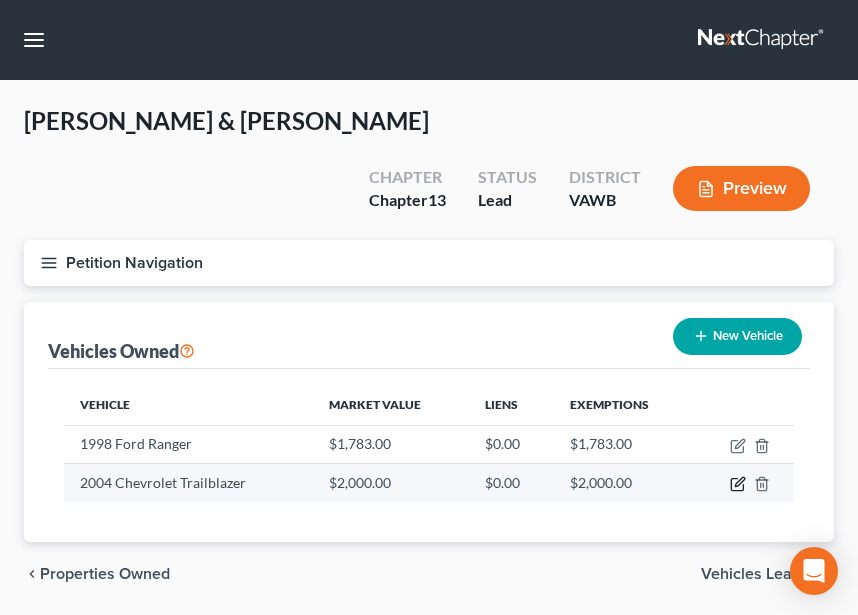 click 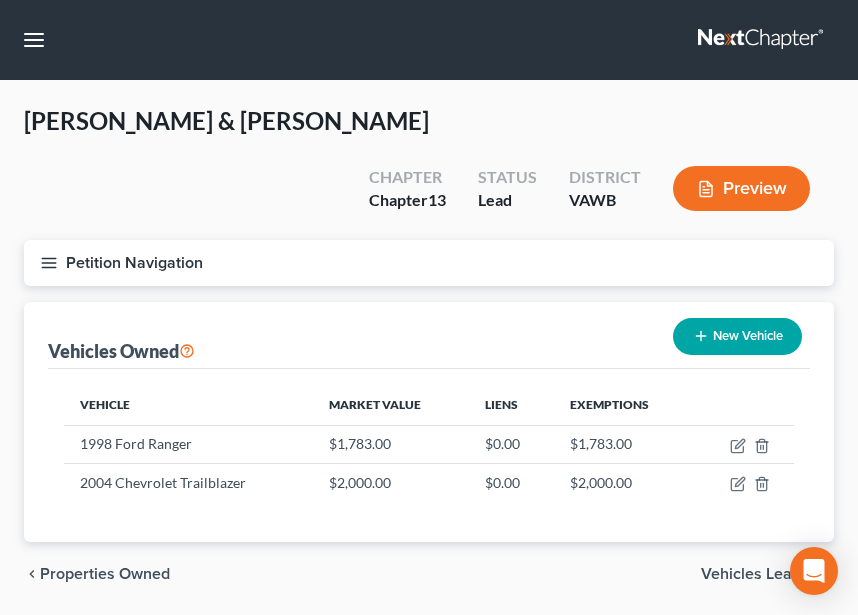 select on "0" 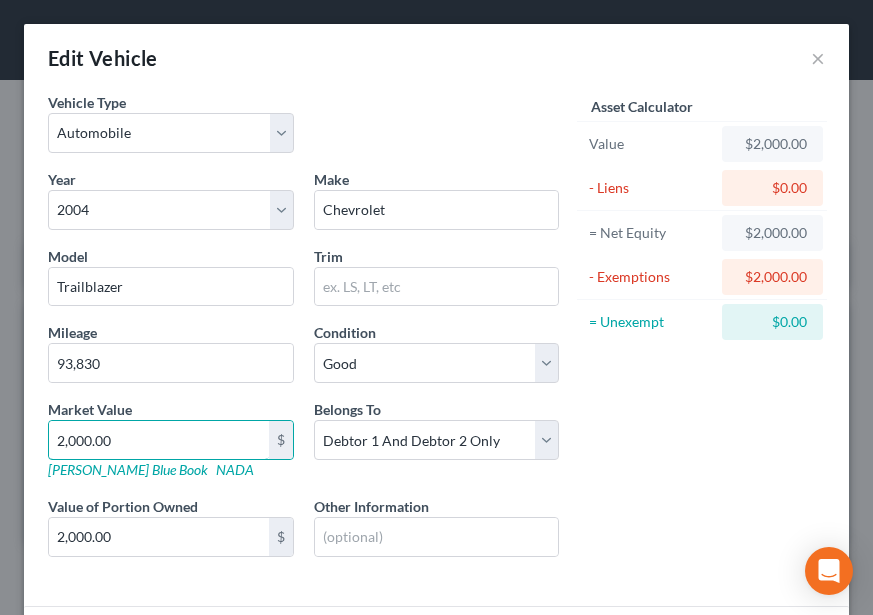type on "3" 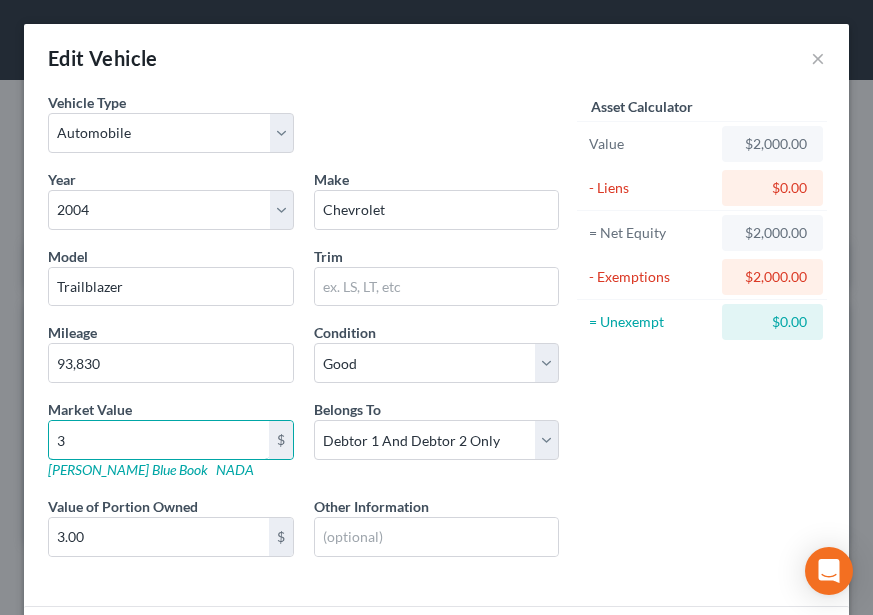 type on "32" 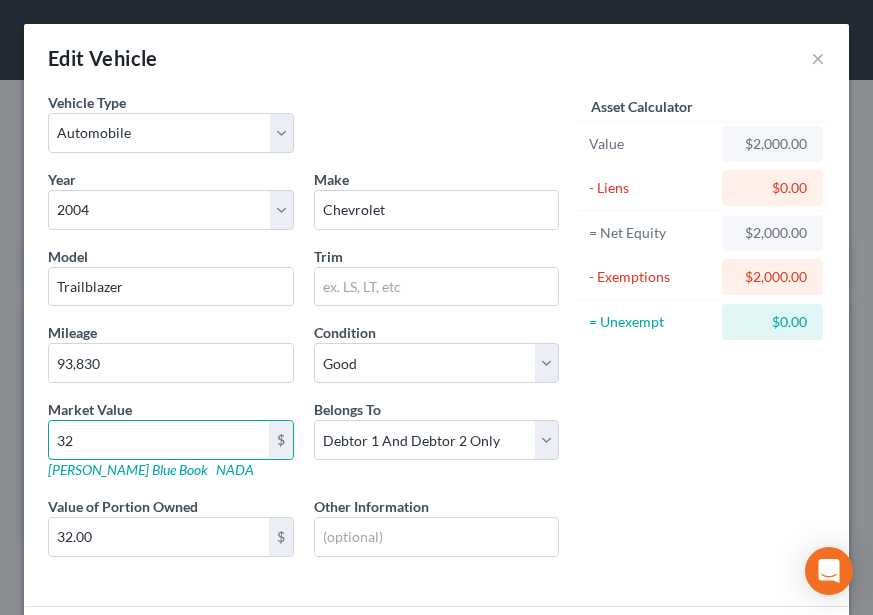 type on "322" 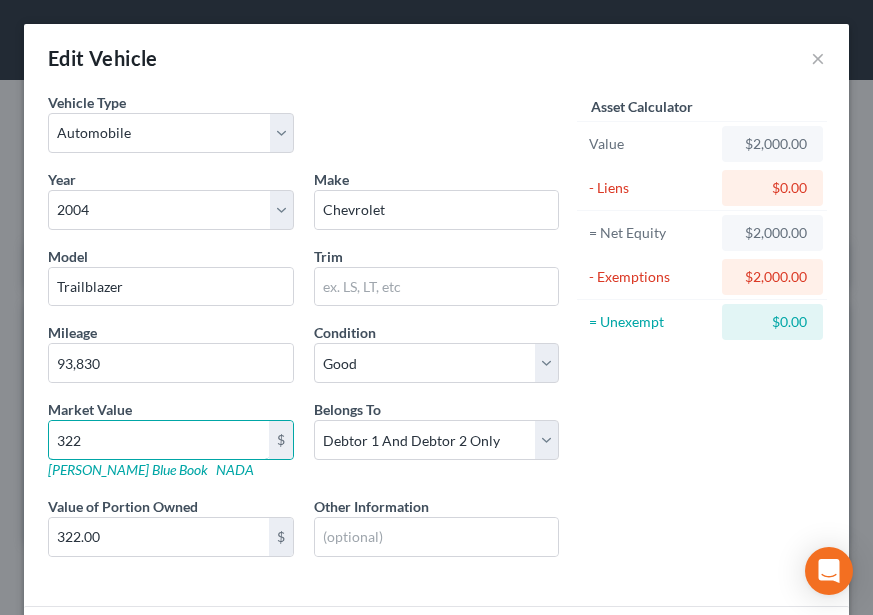 type on "3220" 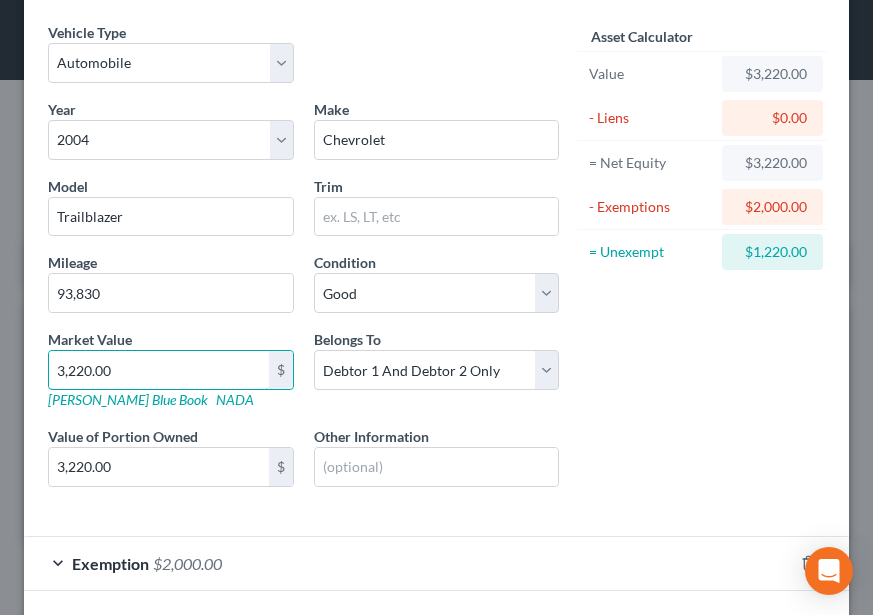 scroll, scrollTop: 156, scrollLeft: 0, axis: vertical 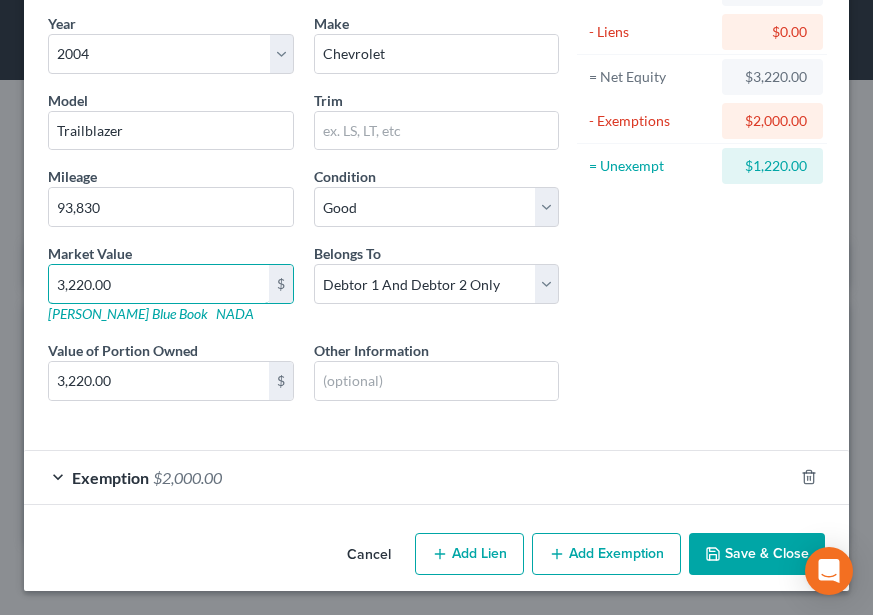 type on "3,220.00" 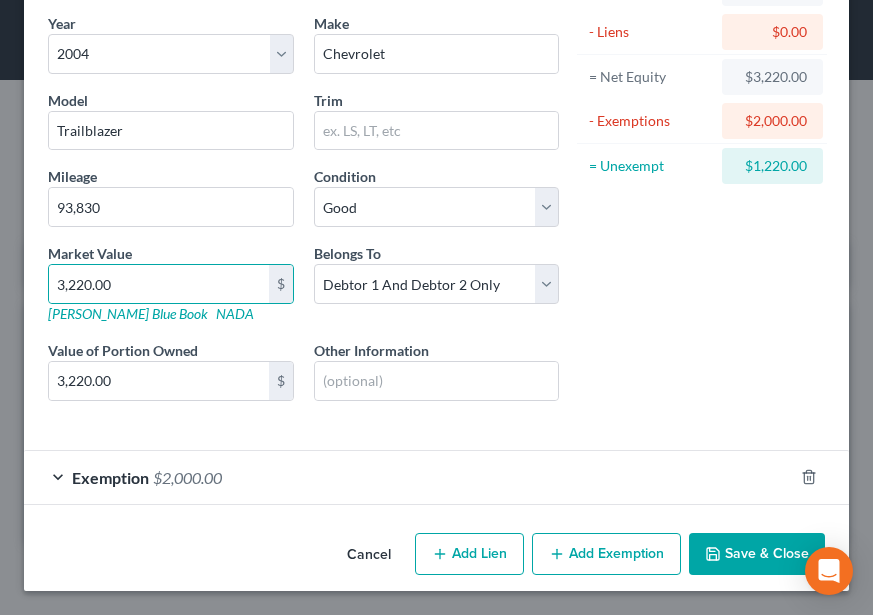 click on "Exemption $2,000.00" at bounding box center (408, 477) 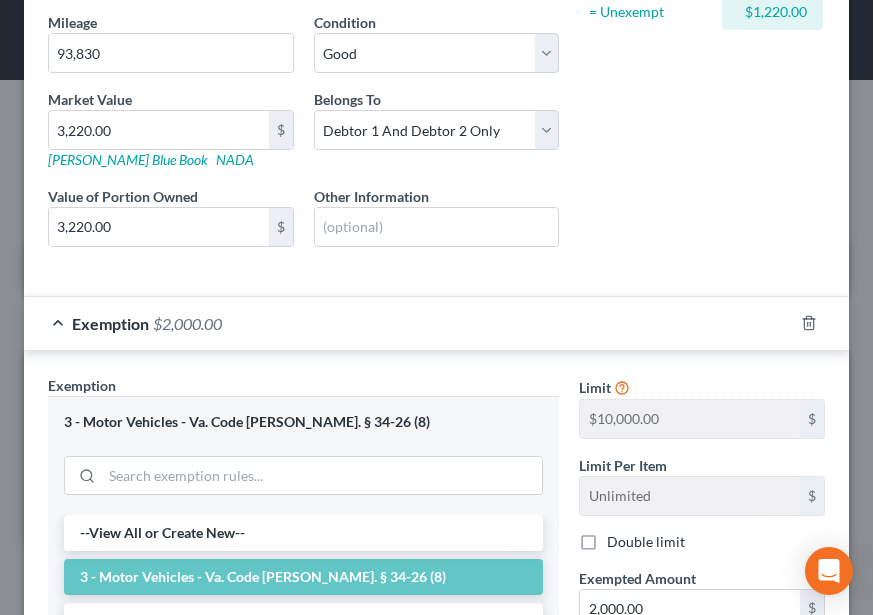 scroll, scrollTop: 456, scrollLeft: 0, axis: vertical 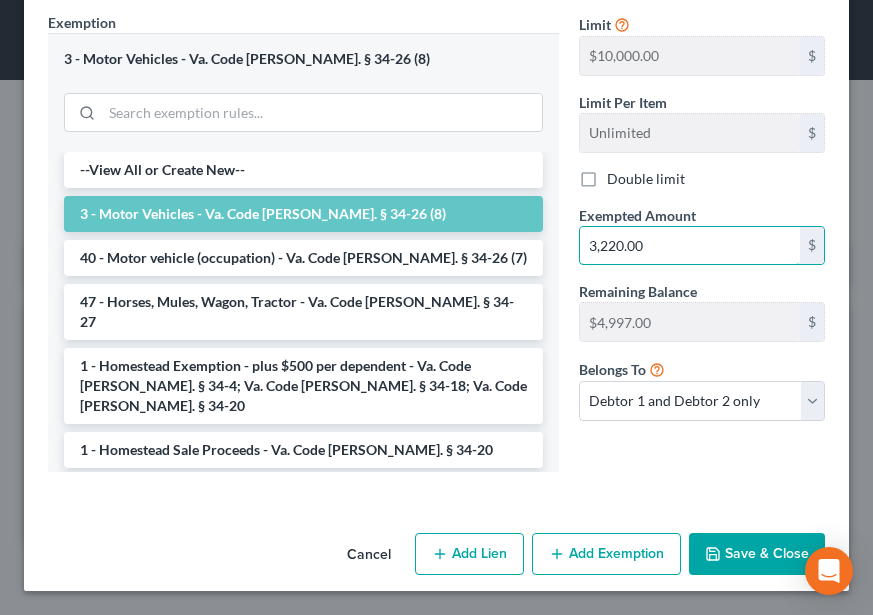 type on "3,220.00" 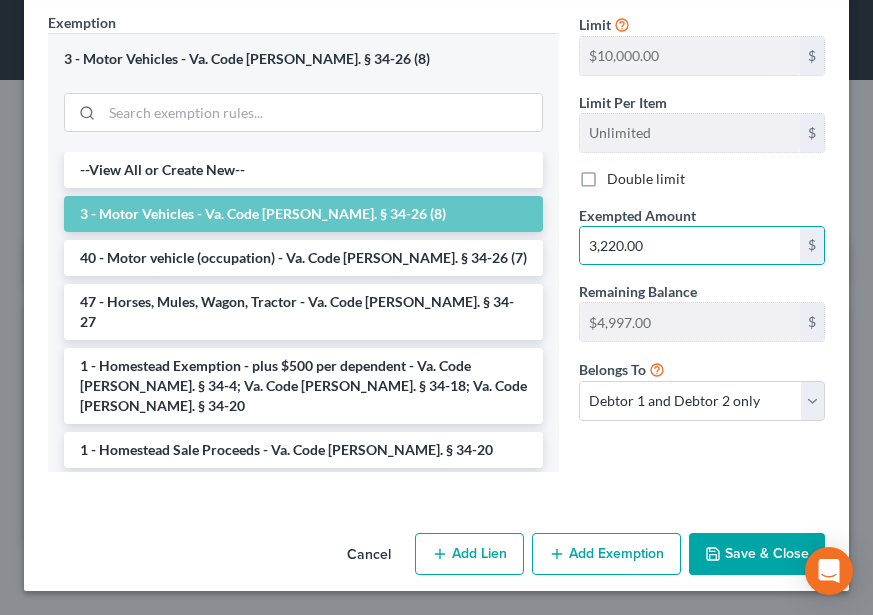 click on "Cancel Add Lien Add Lease Add Exemption Save & Close" at bounding box center (436, 558) 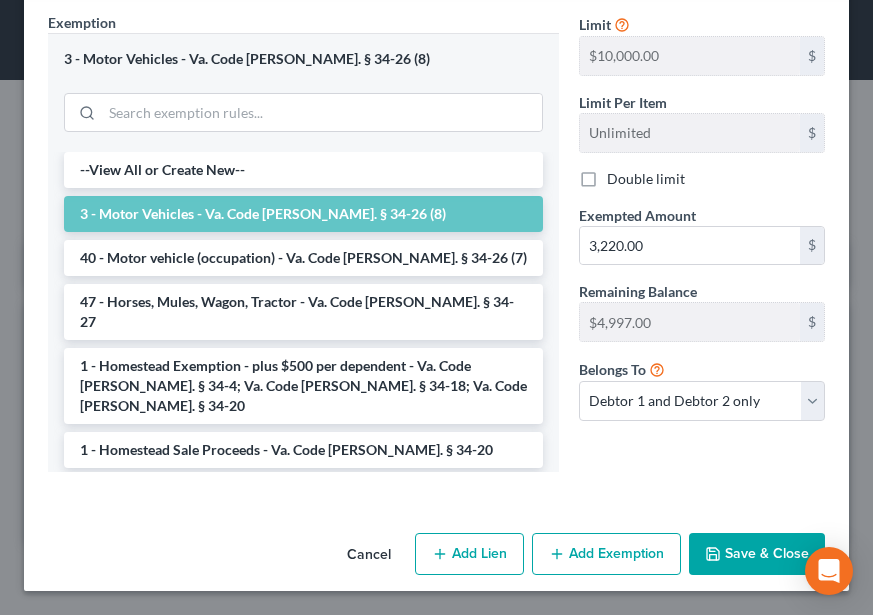 click on "Save & Close" at bounding box center [757, 554] 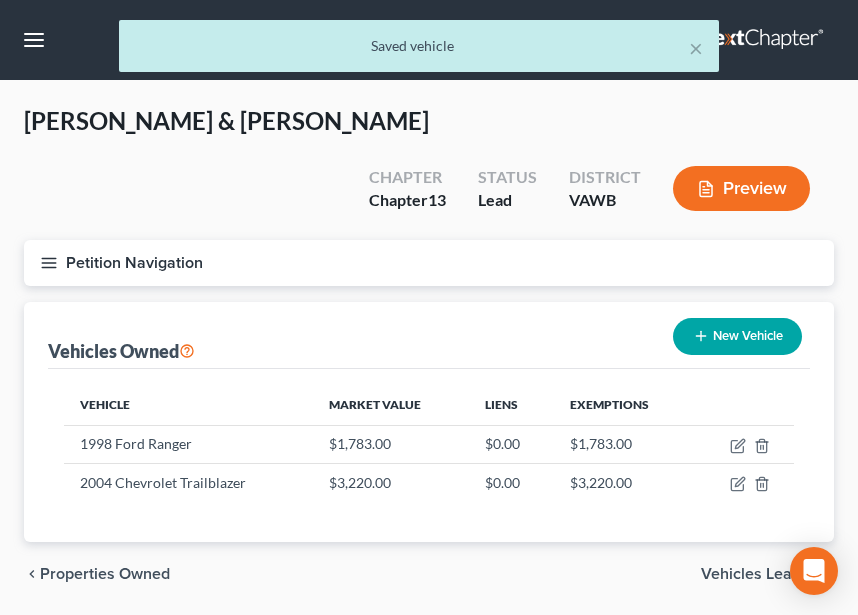 click on "New Vehicle" at bounding box center (737, 336) 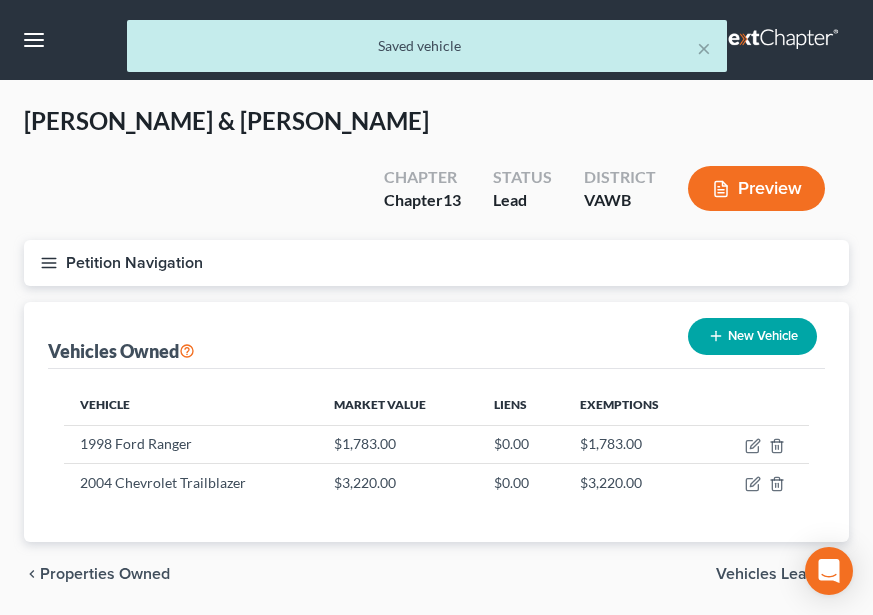 select on "0" 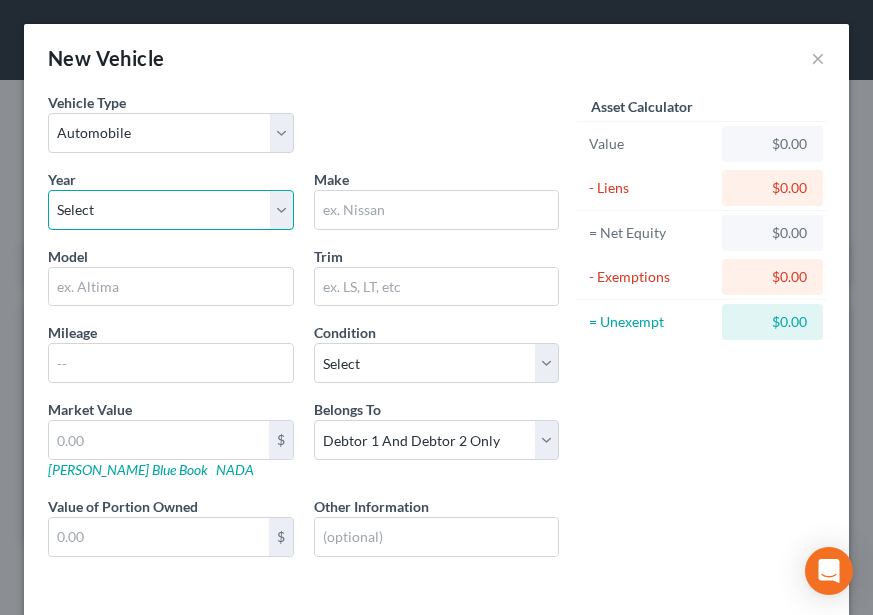 click on "Select 2026 2025 2024 2023 2022 2021 2020 2019 2018 2017 2016 2015 2014 2013 2012 2011 2010 2009 2008 2007 2006 2005 2004 2003 2002 2001 2000 1999 1998 1997 1996 1995 1994 1993 1992 1991 1990 1989 1988 1987 1986 1985 1984 1983 1982 1981 1980 1979 1978 1977 1976 1975 1974 1973 1972 1971 1970 1969 1968 1967 1966 1965 1964 1963 1962 1961 1960 1959 1958 1957 1956 1955 1954 1953 1952 1951 1950 1949 1948 1947 1946 1945 1944 1943 1942 1941 1940 1939 1938 1937 1936 1935 1934 1933 1932 1931 1930 1929 1928 1927 1926 1925 1924 1923 1922 1921 1920 1919 1918 1917 1916 1915 1914 1913 1912 1911 1910 1909 1908 1907 1906 1905 1904 1903 1902 1901" at bounding box center (171, 210) 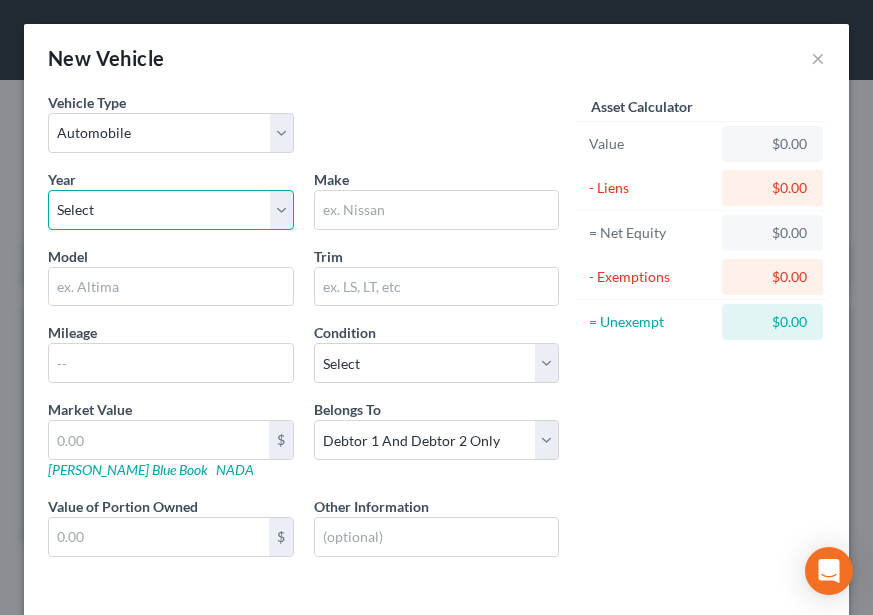 click on "Select 2026 2025 2024 2023 2022 2021 2020 2019 2018 2017 2016 2015 2014 2013 2012 2011 2010 2009 2008 2007 2006 2005 2004 2003 2002 2001 2000 1999 1998 1997 1996 1995 1994 1993 1992 1991 1990 1989 1988 1987 1986 1985 1984 1983 1982 1981 1980 1979 1978 1977 1976 1975 1974 1973 1972 1971 1970 1969 1968 1967 1966 1965 1964 1963 1962 1961 1960 1959 1958 1957 1956 1955 1954 1953 1952 1951 1950 1949 1948 1947 1946 1945 1944 1943 1942 1941 1940 1939 1938 1937 1936 1935 1934 1933 1932 1931 1930 1929 1928 1927 1926 1925 1924 1923 1922 1921 1920 1919 1918 1917 1916 1915 1914 1913 1912 1911 1910 1909 1908 1907 1906 1905 1904 1903 1902 1901" at bounding box center [171, 210] 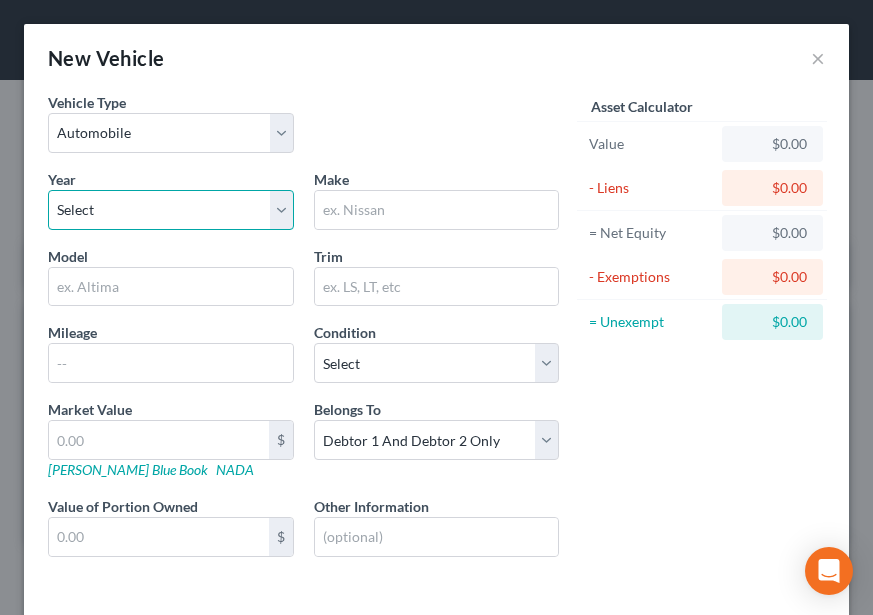 select on "53" 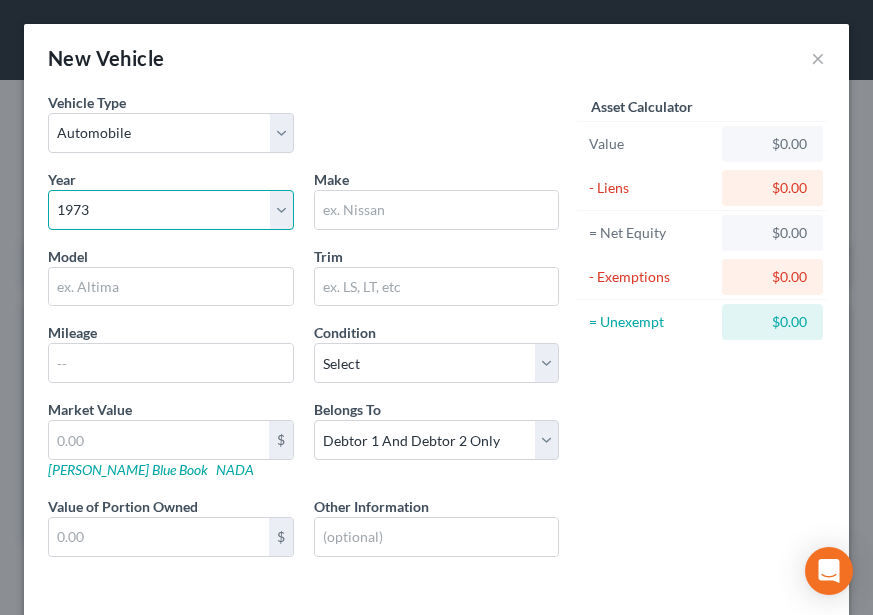 click on "Select 2026 2025 2024 2023 2022 2021 2020 2019 2018 2017 2016 2015 2014 2013 2012 2011 2010 2009 2008 2007 2006 2005 2004 2003 2002 2001 2000 1999 1998 1997 1996 1995 1994 1993 1992 1991 1990 1989 1988 1987 1986 1985 1984 1983 1982 1981 1980 1979 1978 1977 1976 1975 1974 1973 1972 1971 1970 1969 1968 1967 1966 1965 1964 1963 1962 1961 1960 1959 1958 1957 1956 1955 1954 1953 1952 1951 1950 1949 1948 1947 1946 1945 1944 1943 1942 1941 1940 1939 1938 1937 1936 1935 1934 1933 1932 1931 1930 1929 1928 1927 1926 1925 1924 1923 1922 1921 1920 1919 1918 1917 1916 1915 1914 1913 1912 1911 1910 1909 1908 1907 1906 1905 1904 1903 1902 1901" at bounding box center (171, 210) 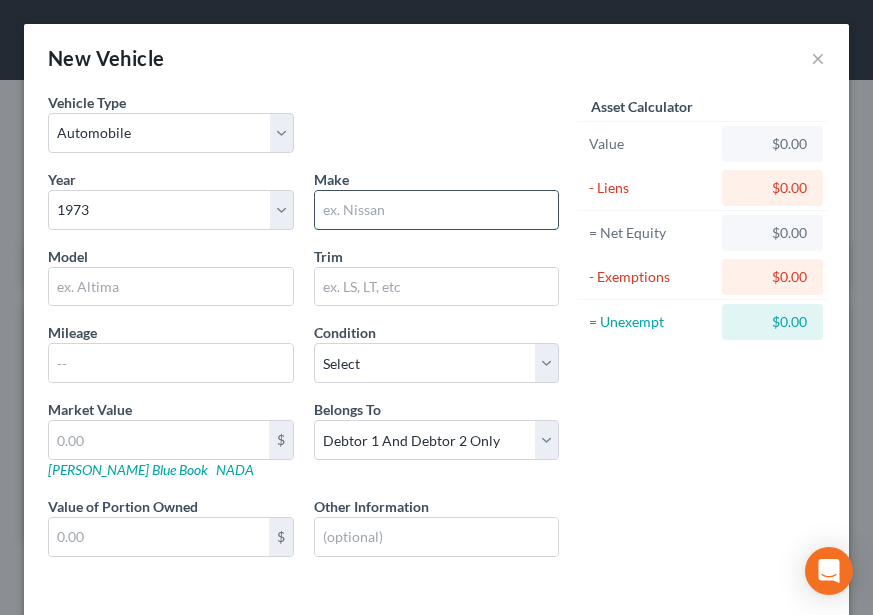 click at bounding box center [437, 210] 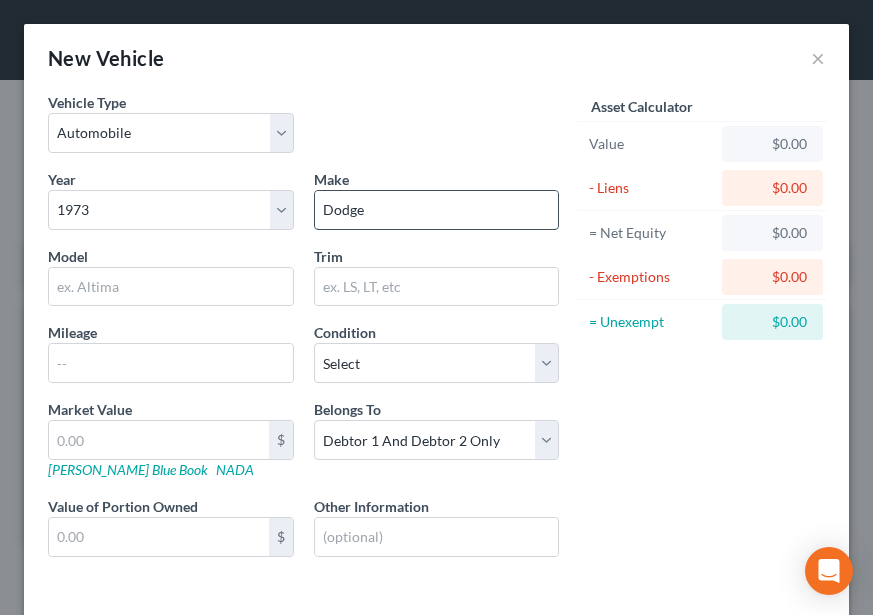 type on "Dodge" 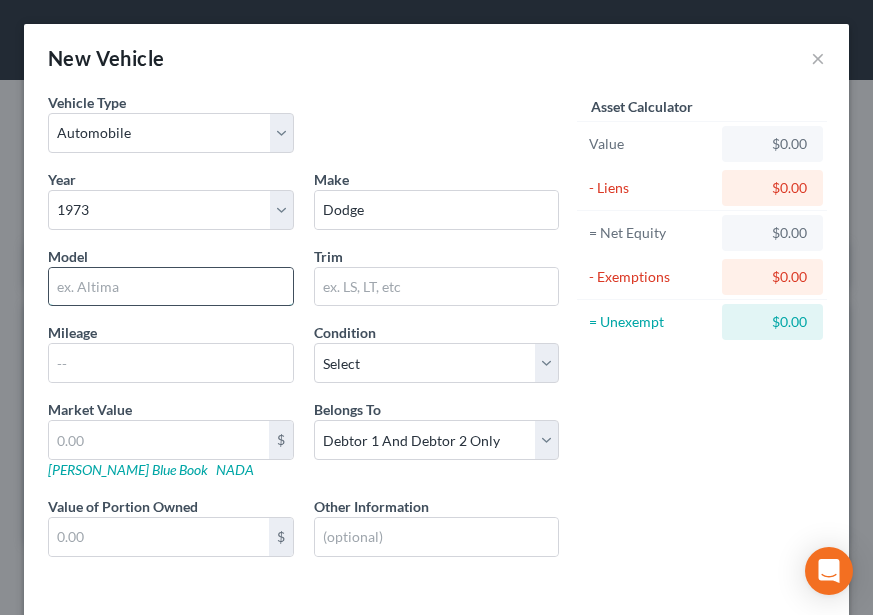 click at bounding box center (171, 287) 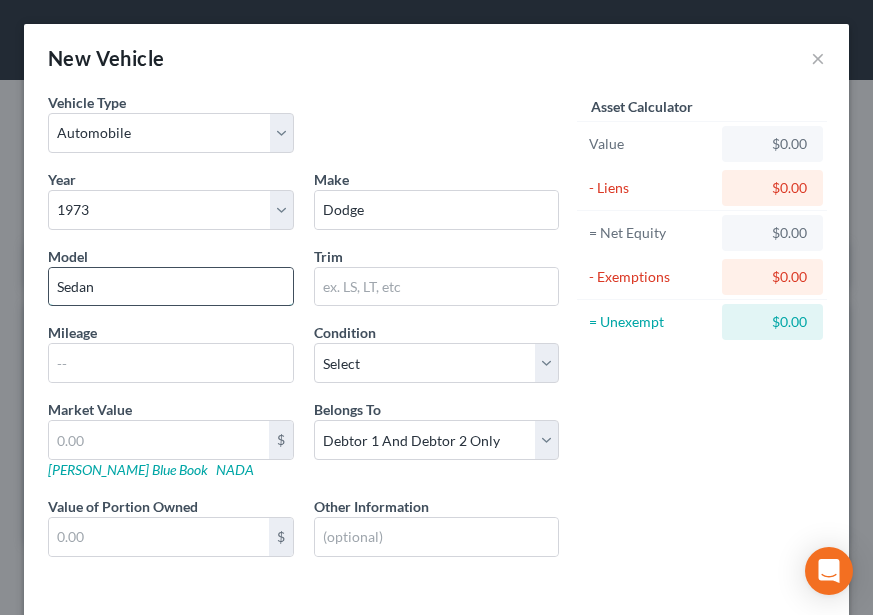 type on "Sedan" 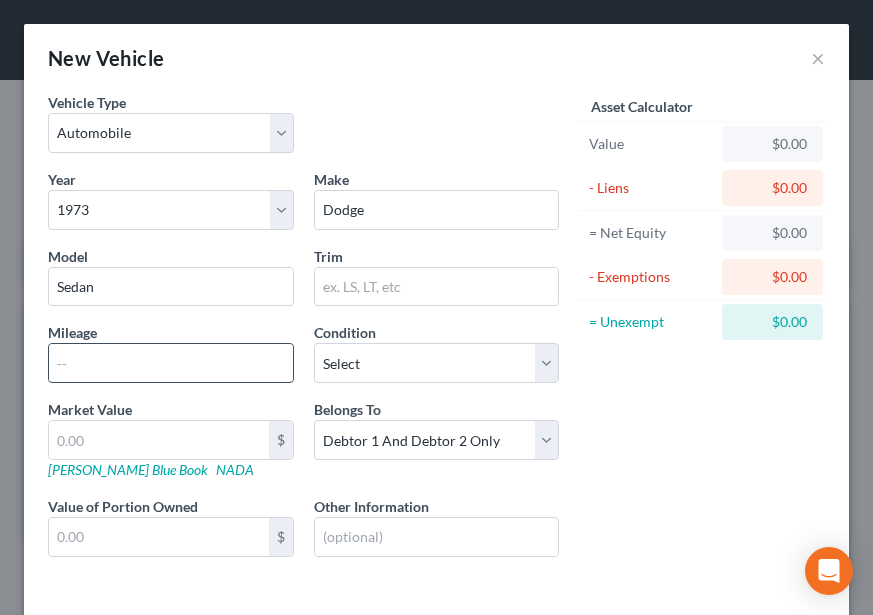 click at bounding box center (171, 363) 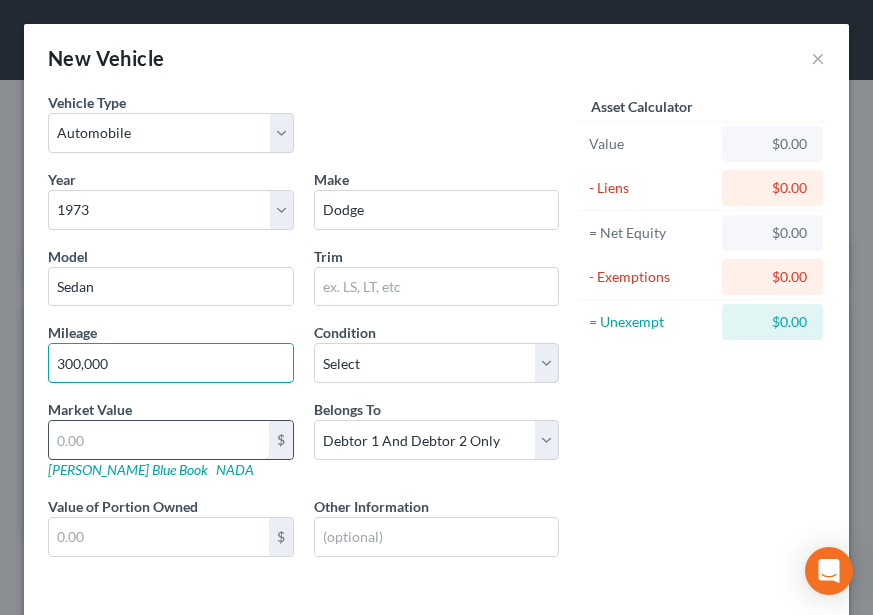 type on "300,000" 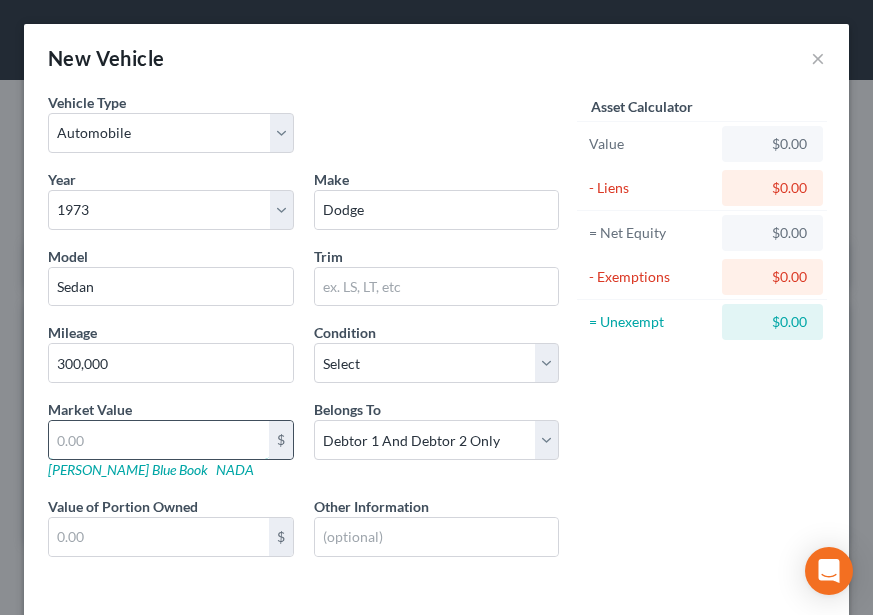 click at bounding box center (159, 440) 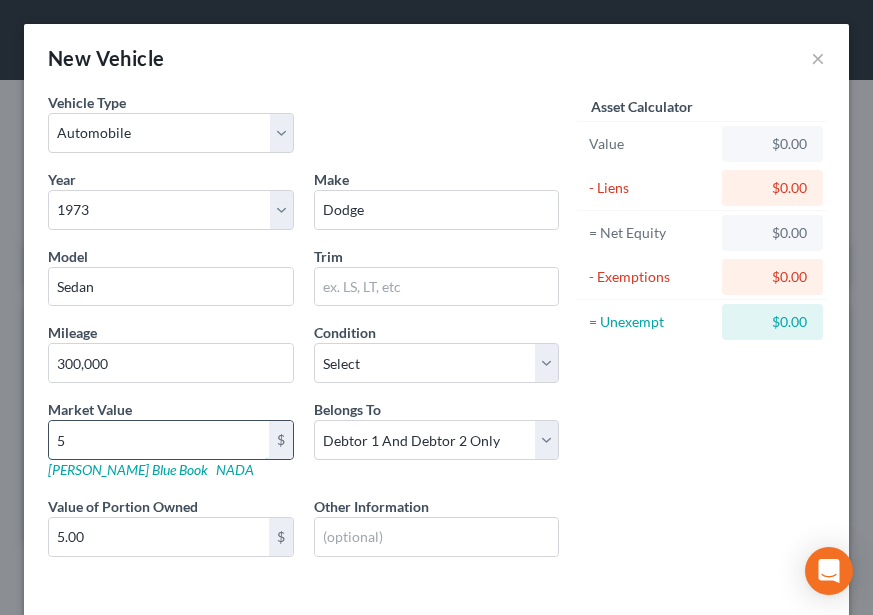 type on "50" 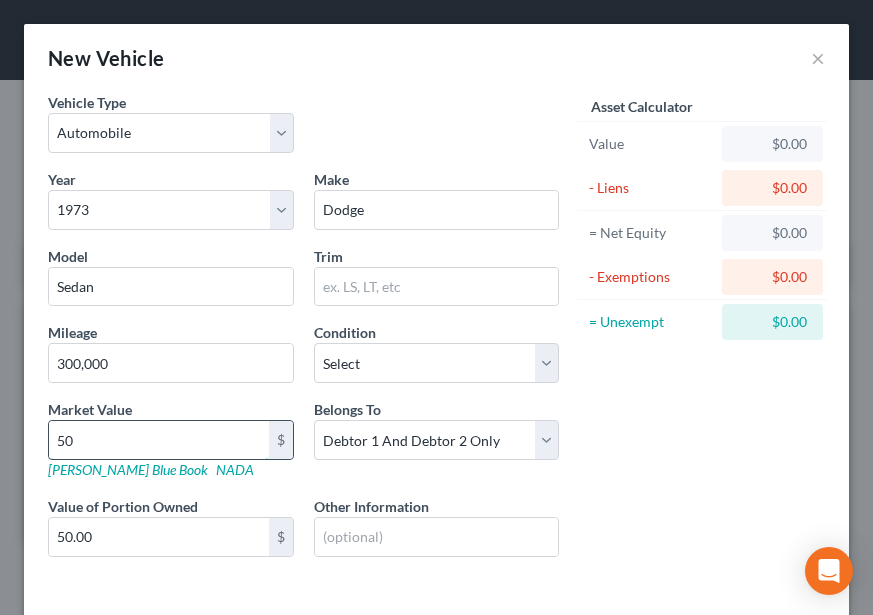 type on "500" 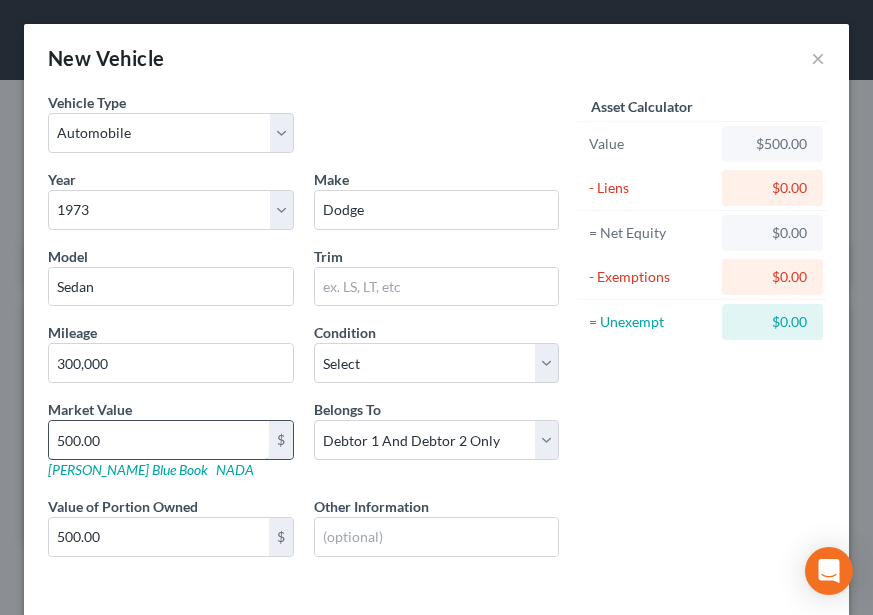 type on "500.00" 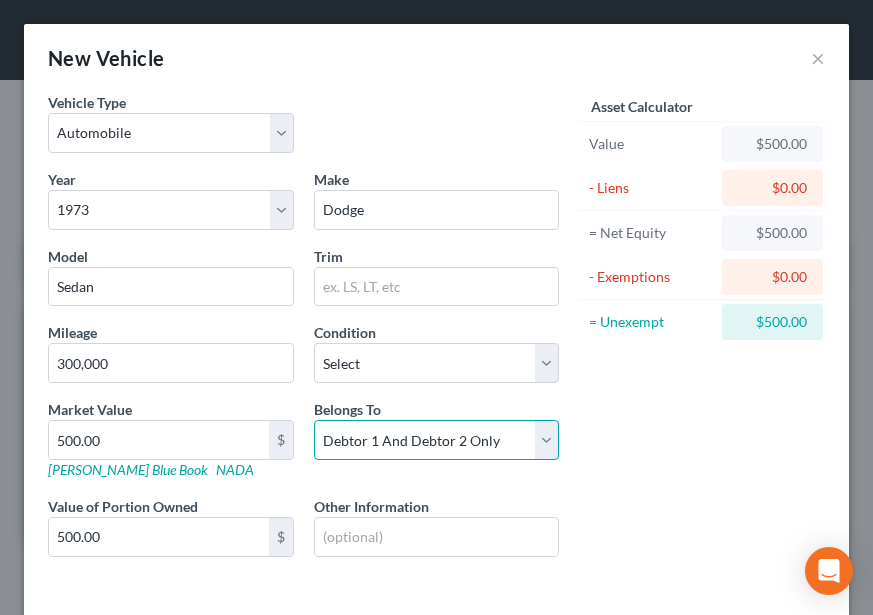 click on "Select Debtor 1 Only Debtor 2 Only Debtor 1 And Debtor 2 Only At Least One Of The Debtors And Another Community Property" at bounding box center [437, 440] 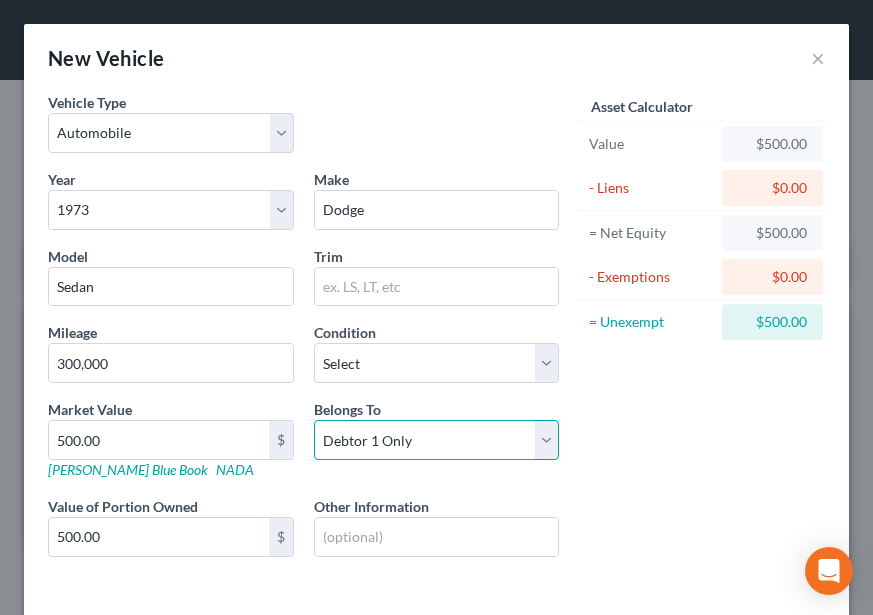 click on "Select Debtor 1 Only Debtor 2 Only Debtor 1 And Debtor 2 Only At Least One Of The Debtors And Another Community Property" at bounding box center [437, 440] 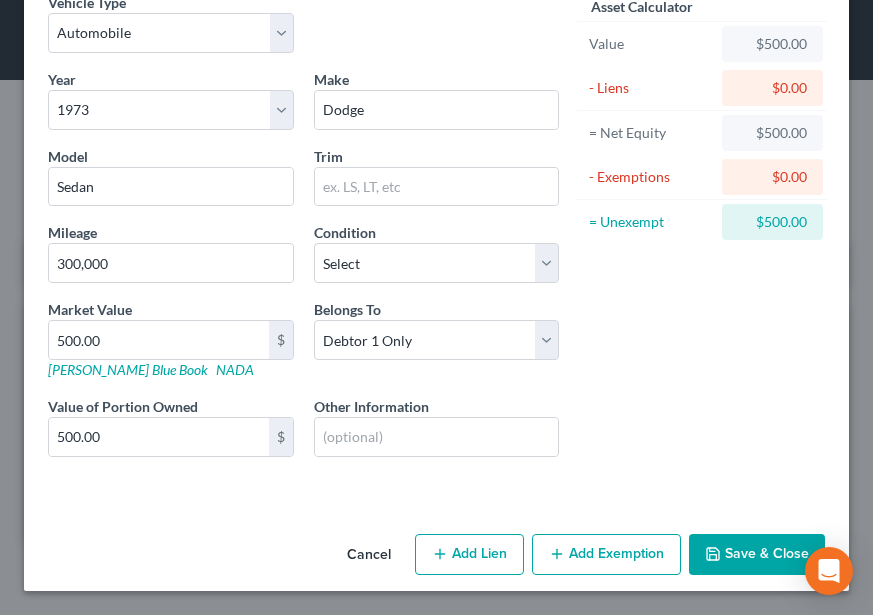 click on "Add Exemption" at bounding box center (606, 555) 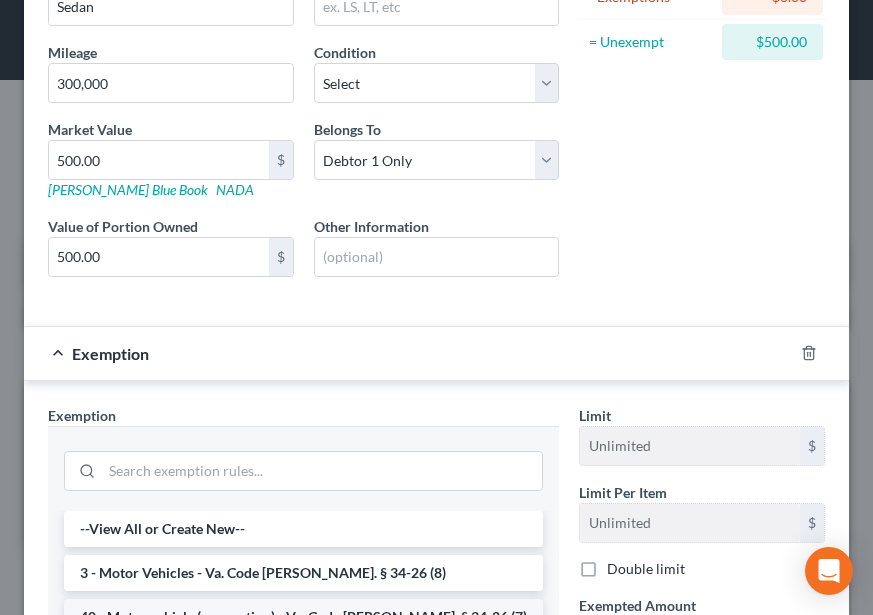scroll, scrollTop: 500, scrollLeft: 0, axis: vertical 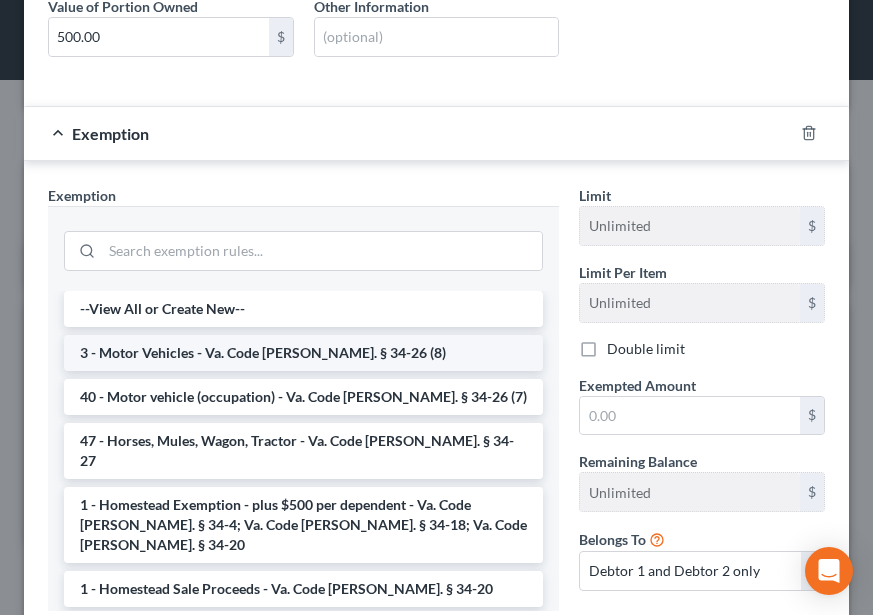 click on "3 - Motor Vehicles - Va. Code [PERSON_NAME]. § 34-26 (8)" at bounding box center (303, 353) 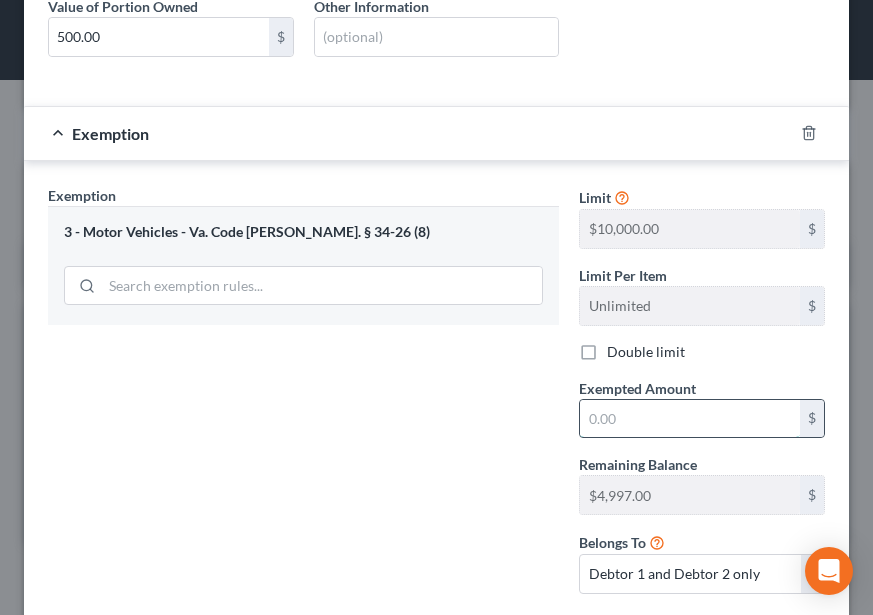 click at bounding box center (690, 419) 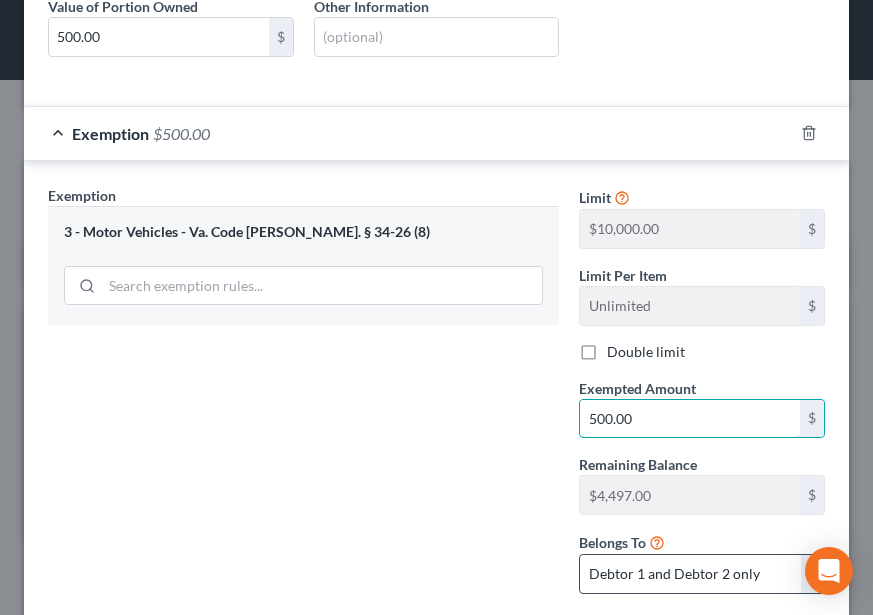 type on "500.00" 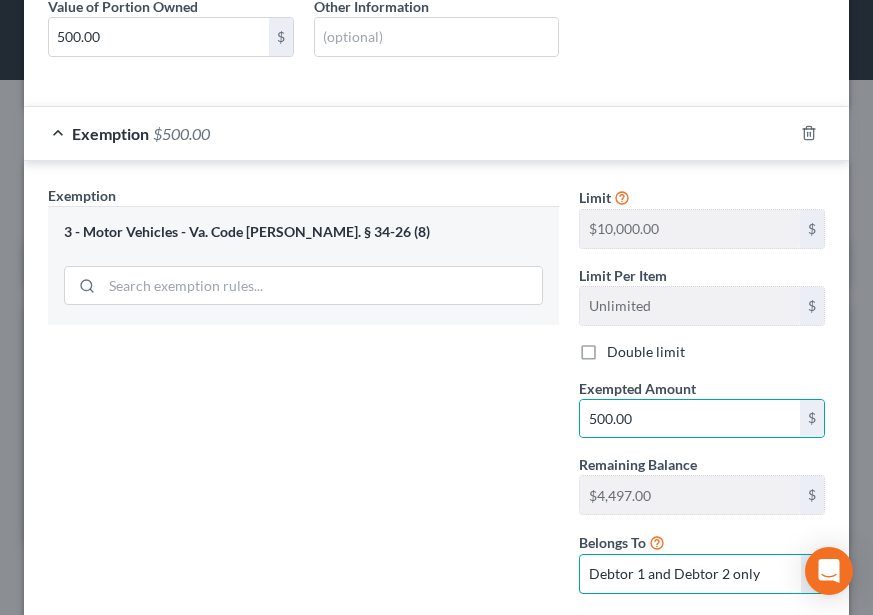 click on "Debtor 1 only Debtor 2 only Debtor 1 and Debtor 2 only" at bounding box center [702, 574] 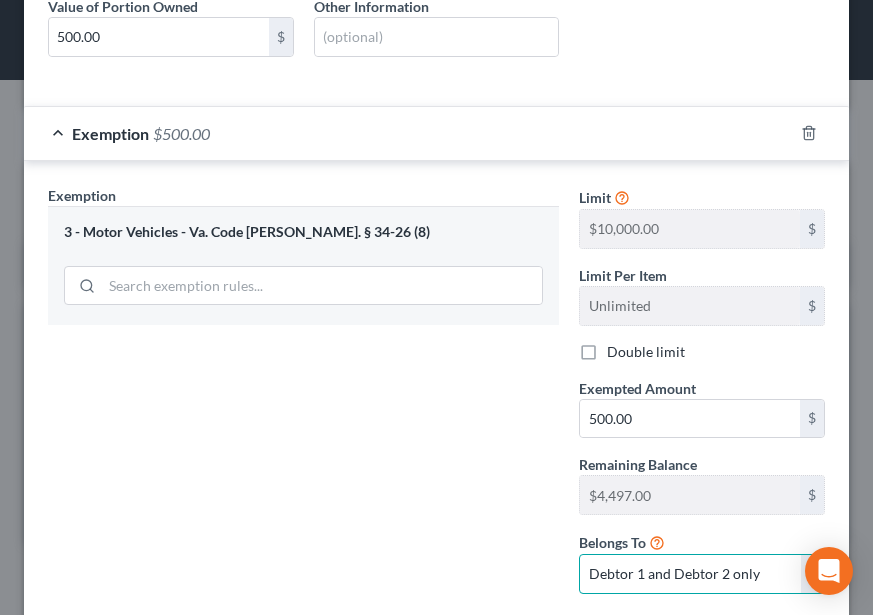 select on "0" 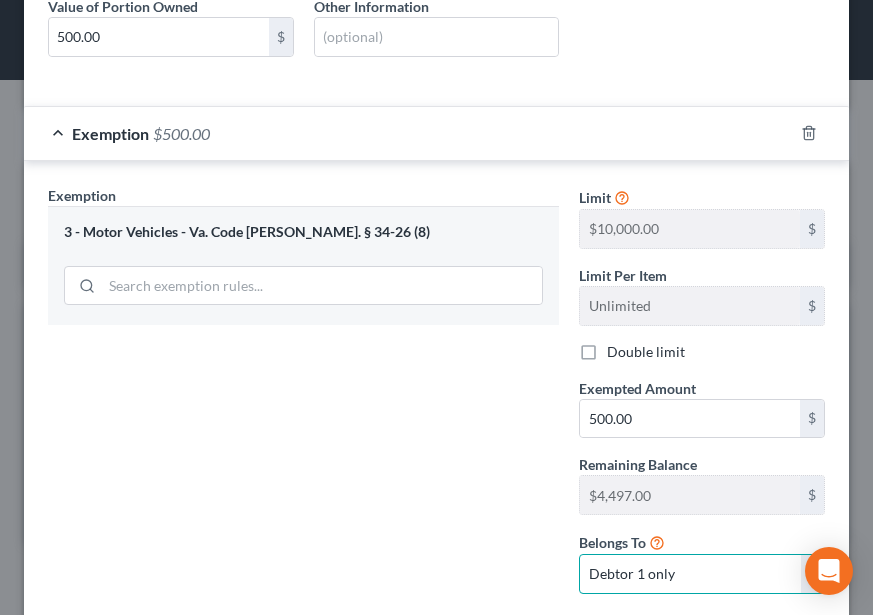 click on "Debtor 1 only Debtor 2 only Debtor 1 and Debtor 2 only" at bounding box center (702, 574) 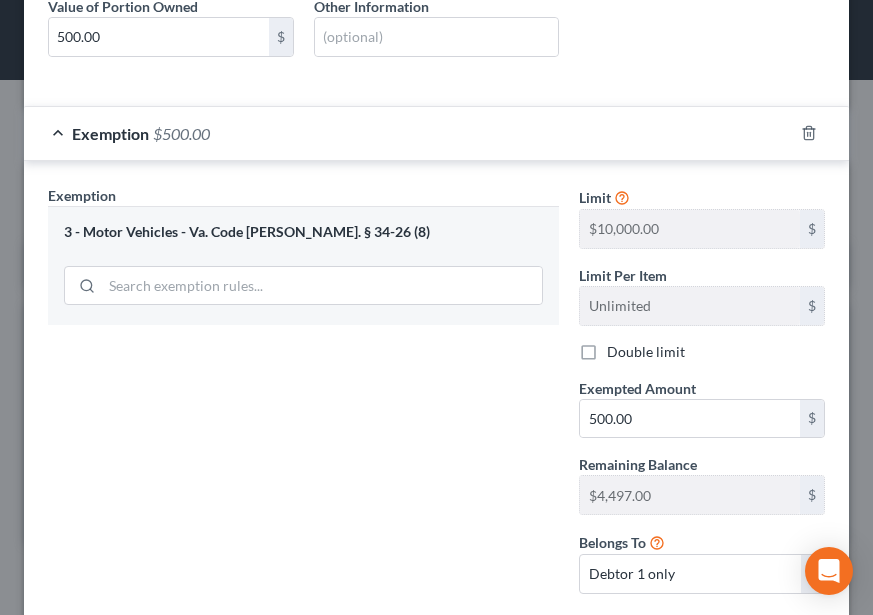 click on "Exemption Set must be selected for CA.
Exemption
*
3 - Motor Vehicles - Va. Code [PERSON_NAME]. § 34-26 (8)" at bounding box center (303, 397) 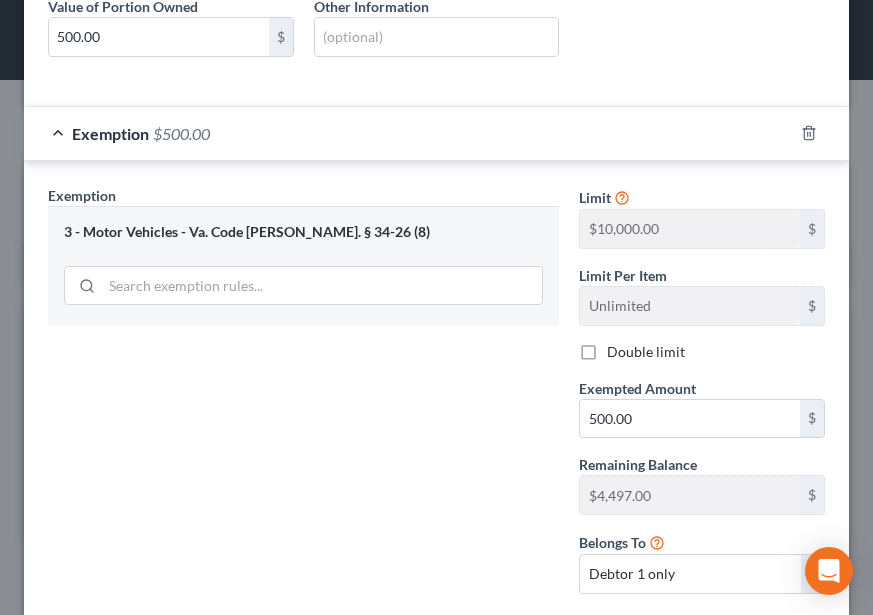 scroll, scrollTop: 621, scrollLeft: 0, axis: vertical 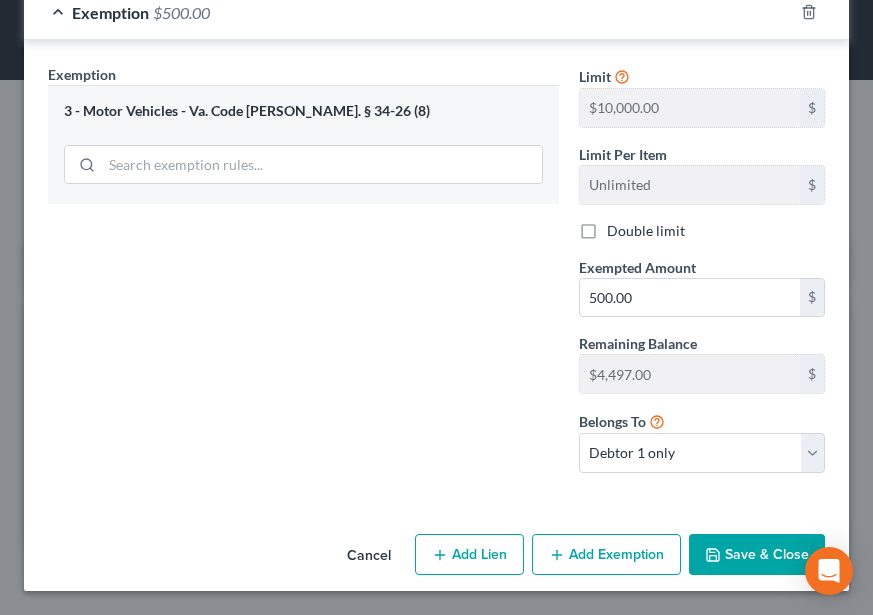 click on "Save & Close" at bounding box center (757, 555) 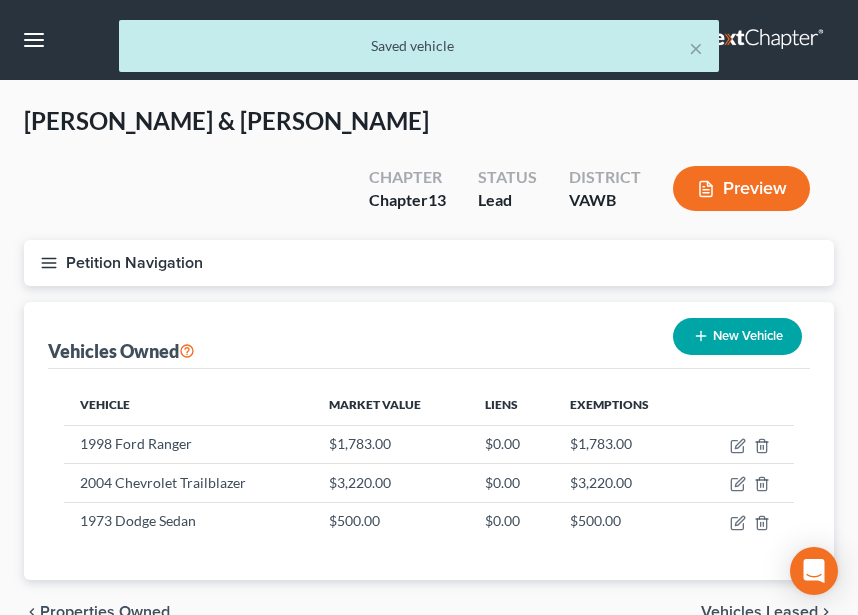 click on "Petition Navigation" at bounding box center [429, 263] 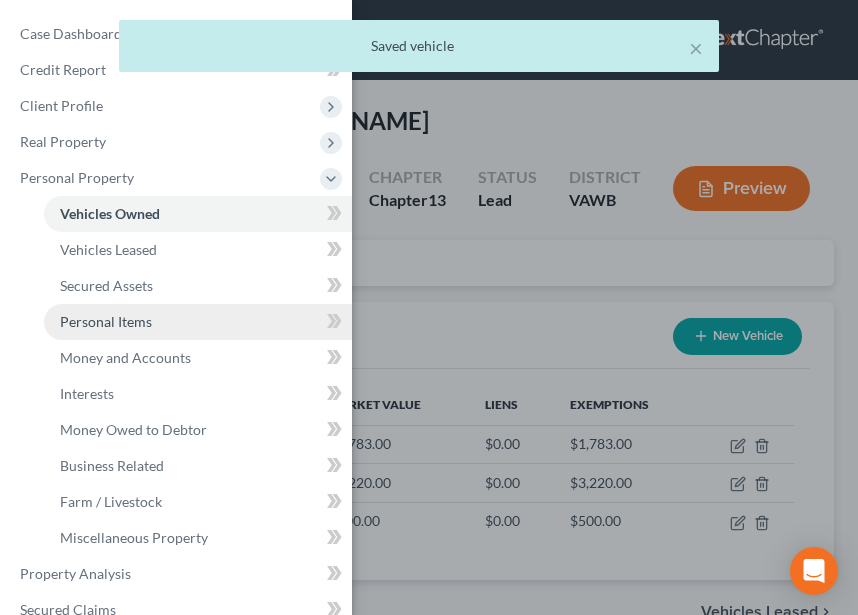 click on "Personal Items" at bounding box center (198, 322) 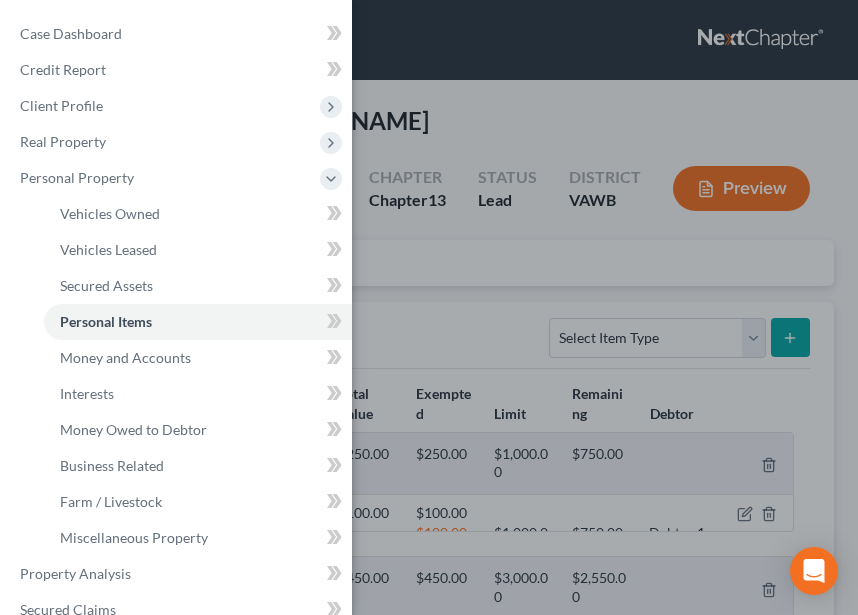 click on "Case Dashboard
Payments
Invoices
Payments
Payments
Credit Report
Client Profile" at bounding box center (429, 307) 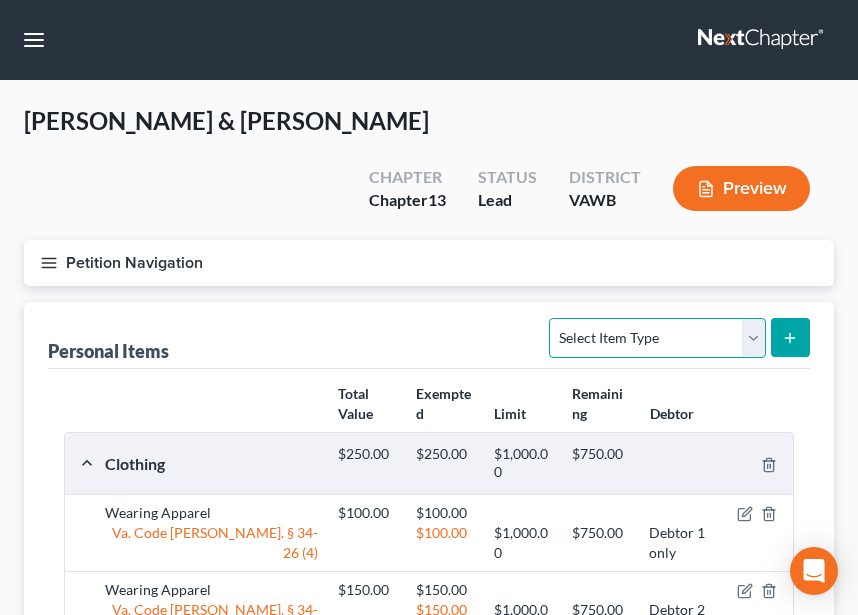 click on "Select Item Type Clothing Collectibles Of Value Electronics Firearms Household Goods Jewelry Other Pet(s) Sports & Hobby Equipment" at bounding box center (657, 338) 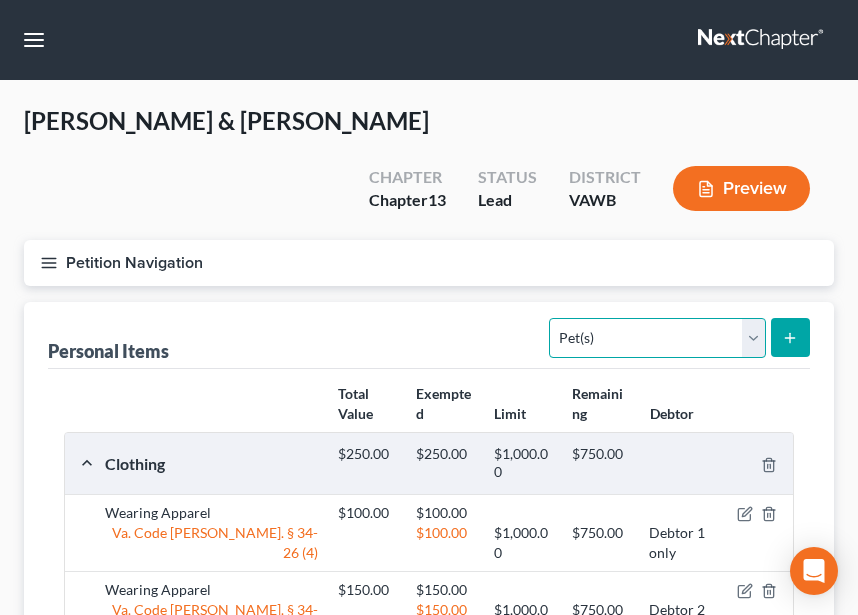 click on "Select Item Type Clothing Collectibles Of Value Electronics Firearms Household Goods Jewelry Other Pet(s) Sports & Hobby Equipment" at bounding box center [657, 338] 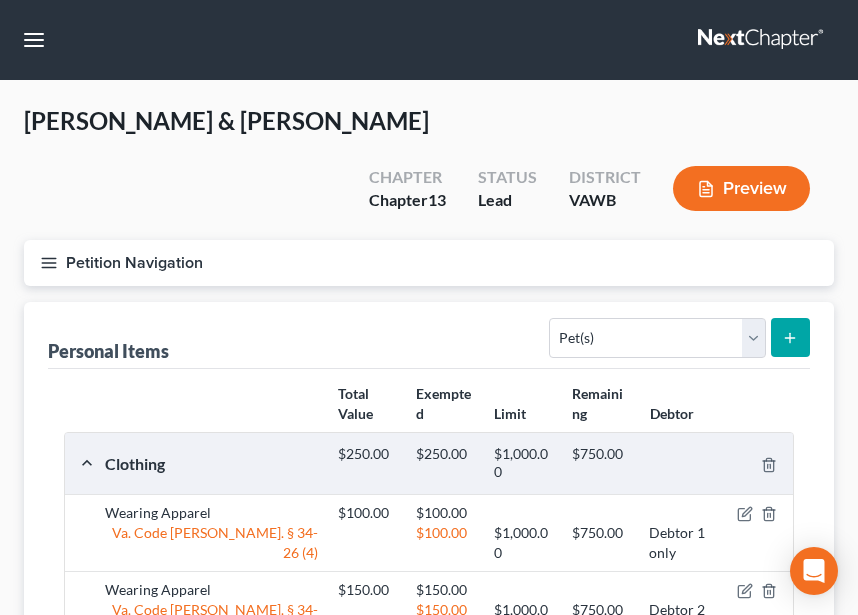 click 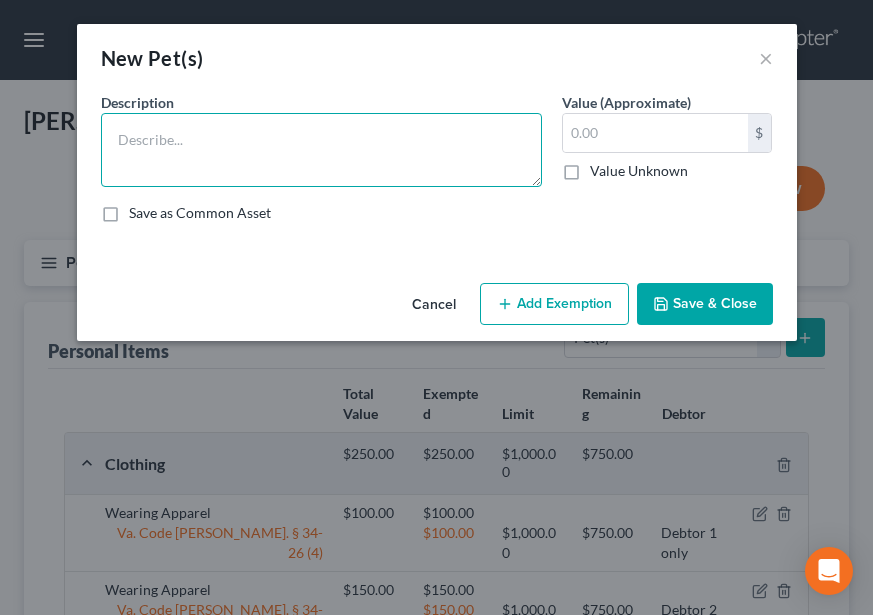 click at bounding box center (321, 150) 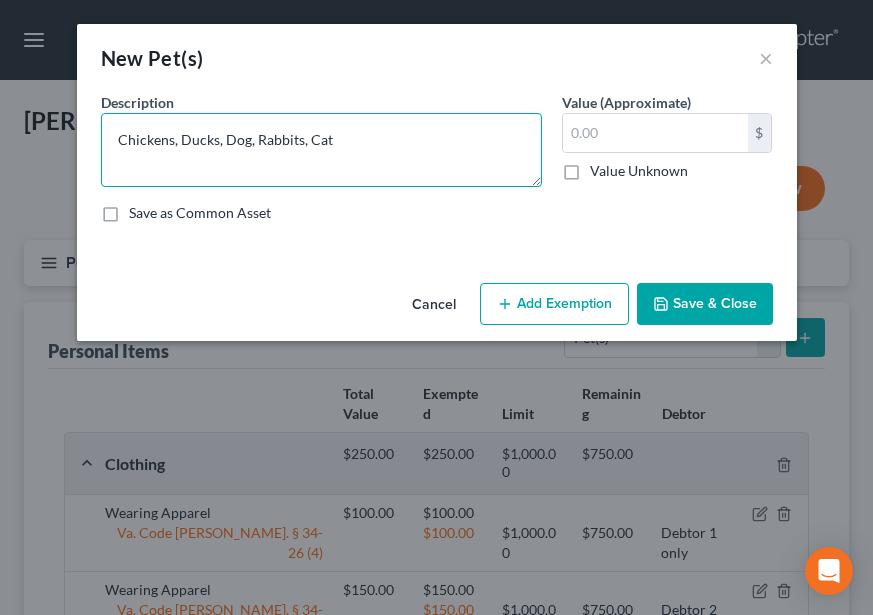 type on "Chickens, Ducks, Dog, Rabbits, Cat" 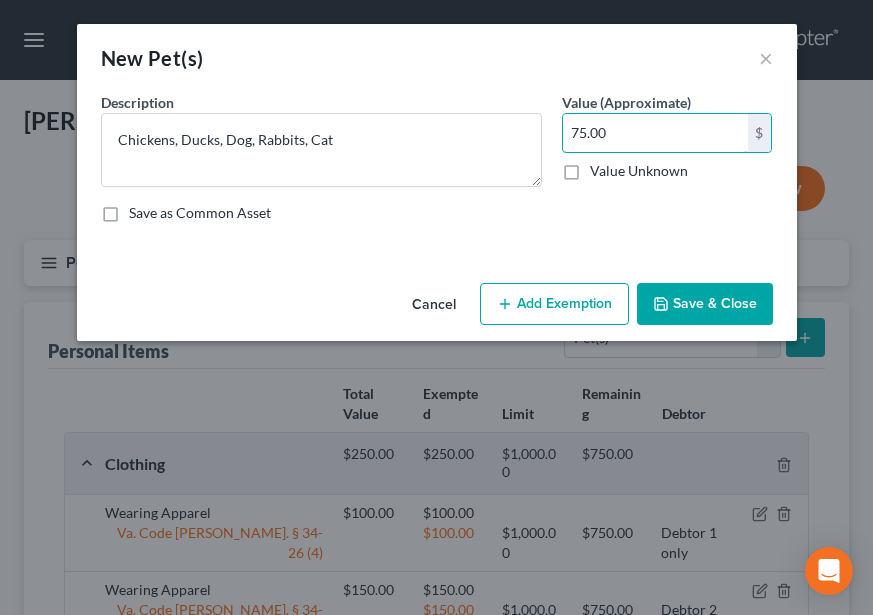 type on "75.00" 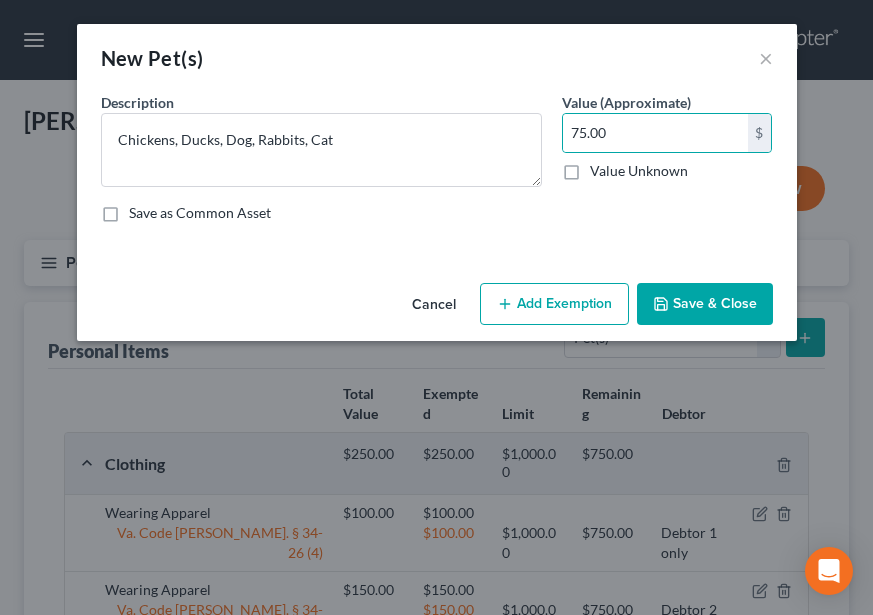 click on "Add Exemption" at bounding box center (554, 304) 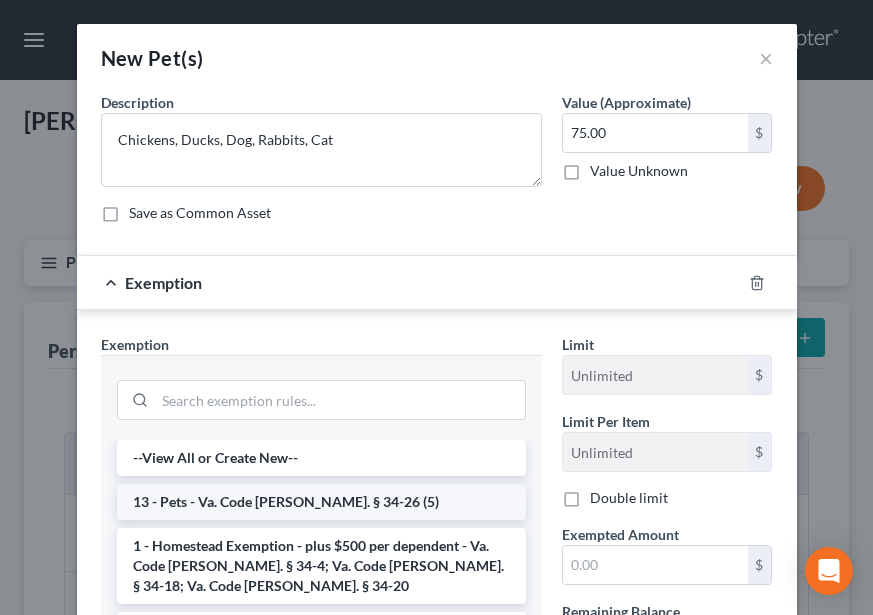 click on "13 - Pets - Va. Code [PERSON_NAME]. § 34-26 (5)" at bounding box center [321, 502] 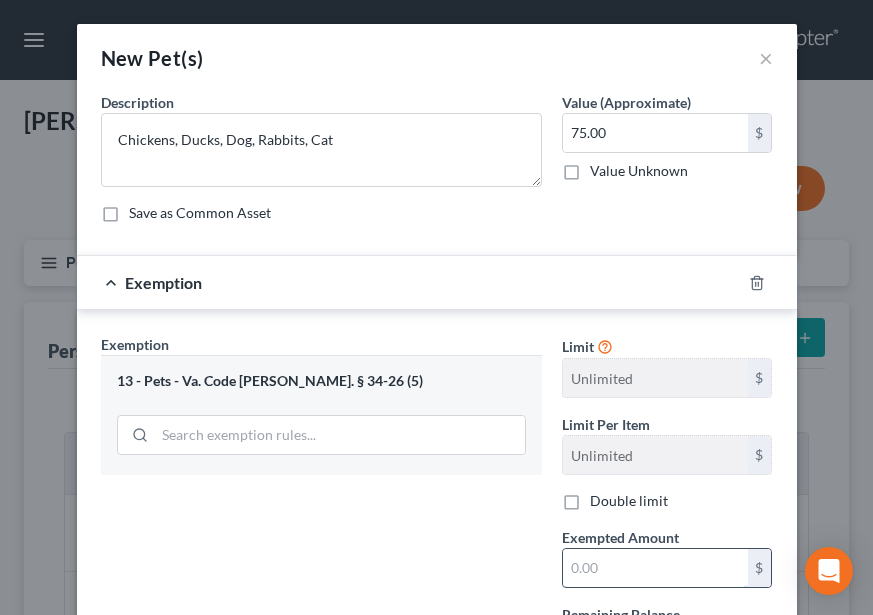click at bounding box center [655, 568] 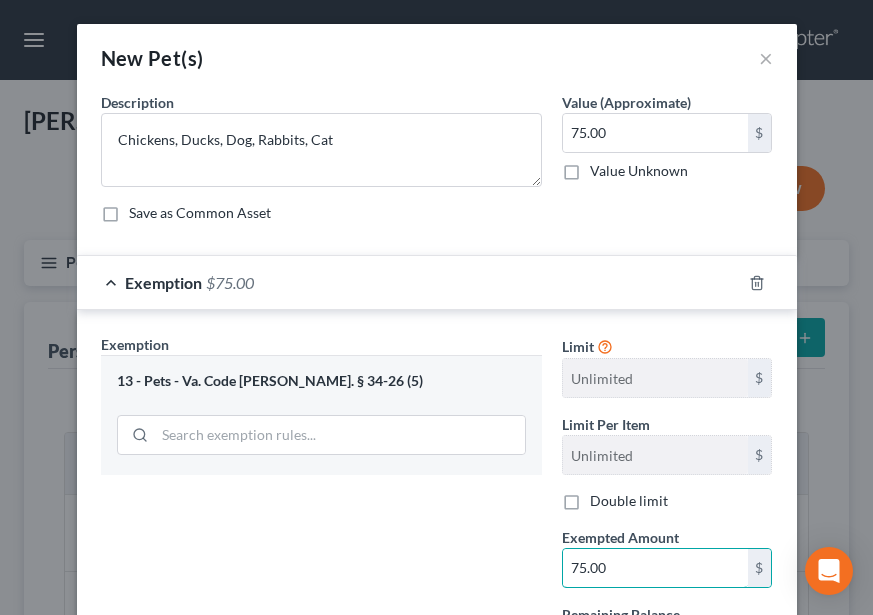 scroll, scrollTop: 271, scrollLeft: 0, axis: vertical 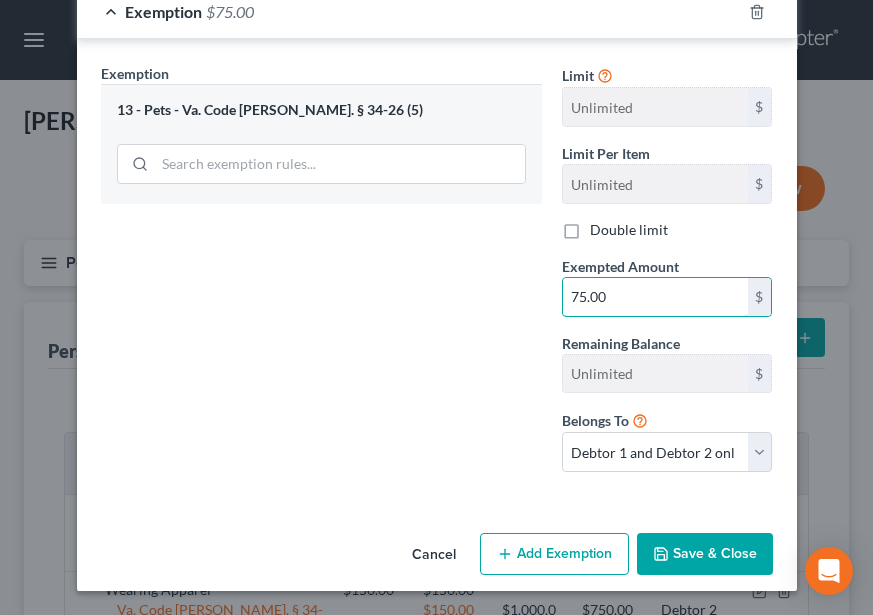type on "75.00" 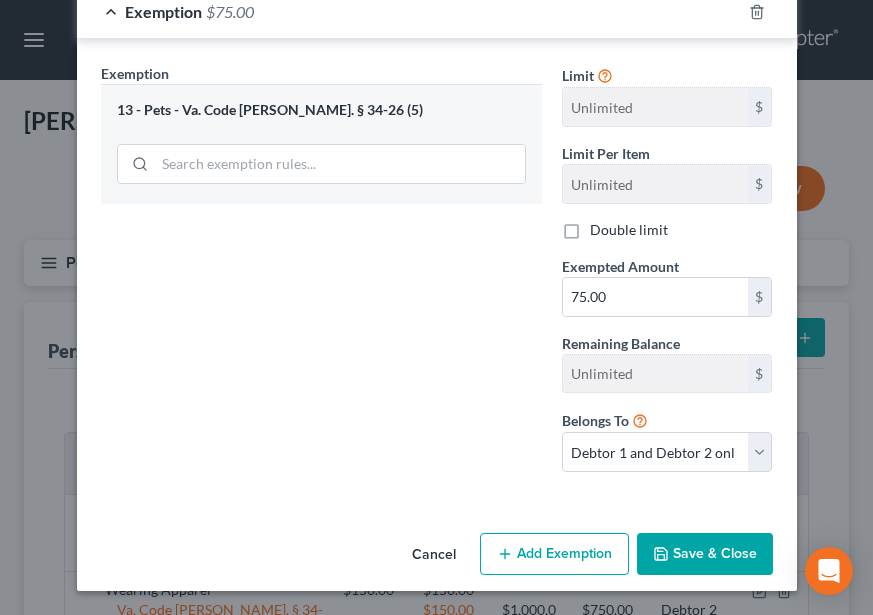 click on "Save & Close" at bounding box center (705, 554) 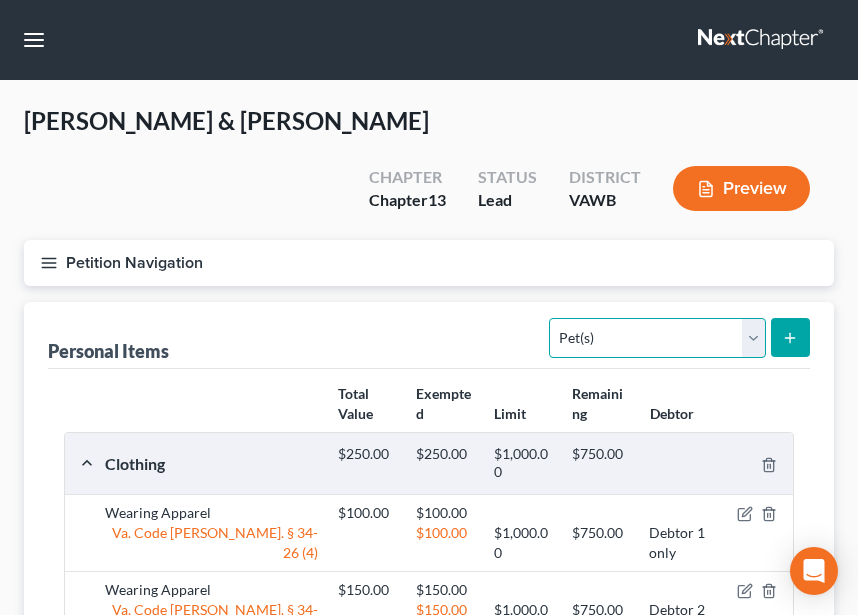 click on "Select Item Type Clothing Collectibles Of Value Electronics Firearms Household Goods Jewelry Other Pet(s) Sports & Hobby Equipment" at bounding box center [657, 338] 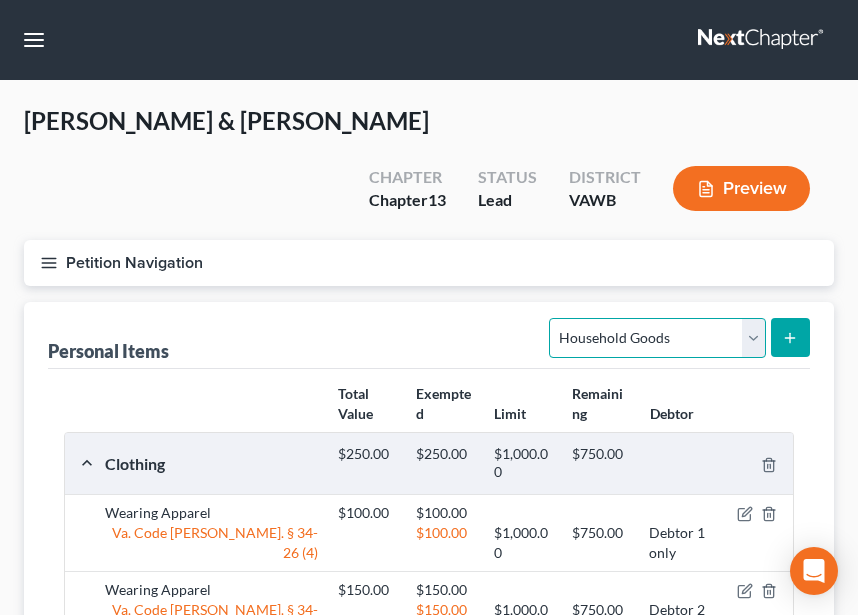 click on "Select Item Type Clothing Collectibles Of Value Electronics Firearms Household Goods Jewelry Other Pet(s) Sports & Hobby Equipment" at bounding box center (657, 338) 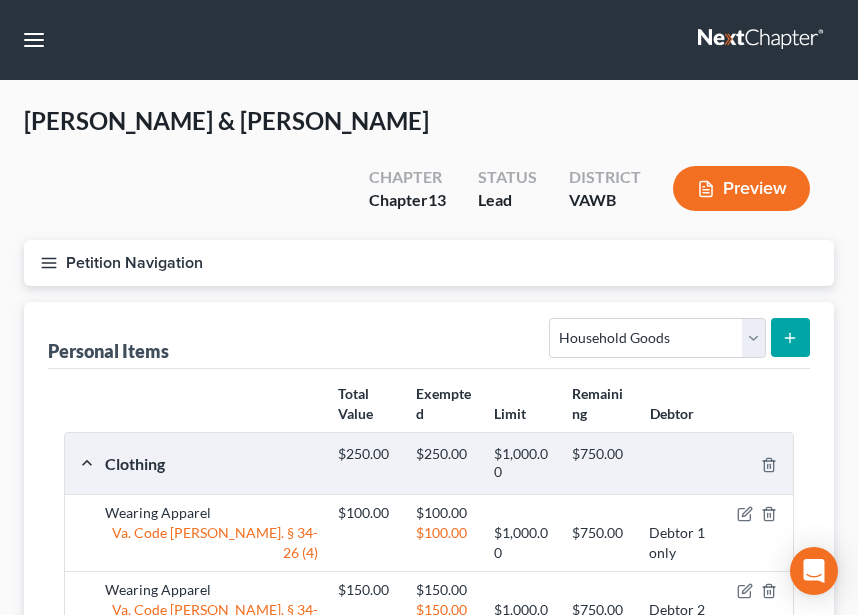 click 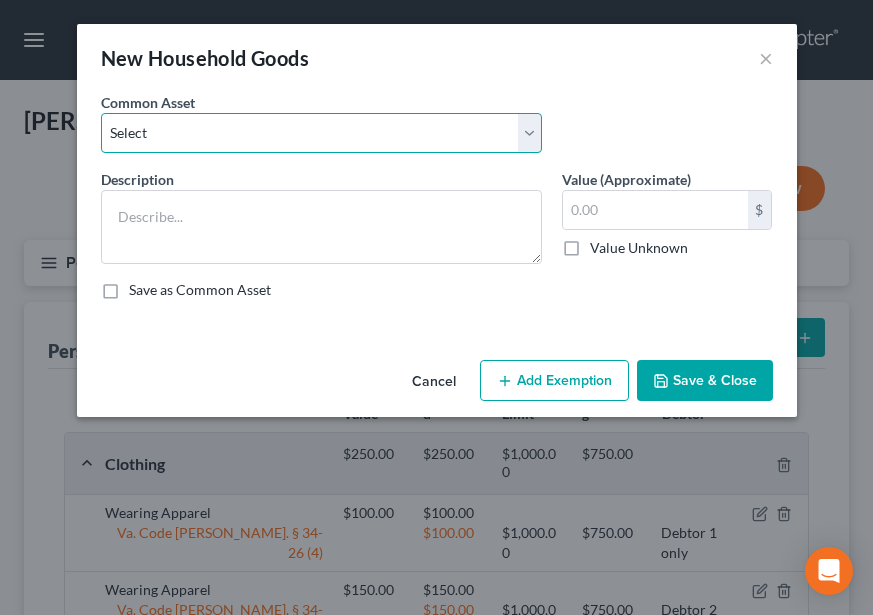 click on "Select night table 2 end tables microwave oven refrigerator sofa night table curtains/window dressings kitchen table and chairs coffee table loveseat" at bounding box center [321, 133] 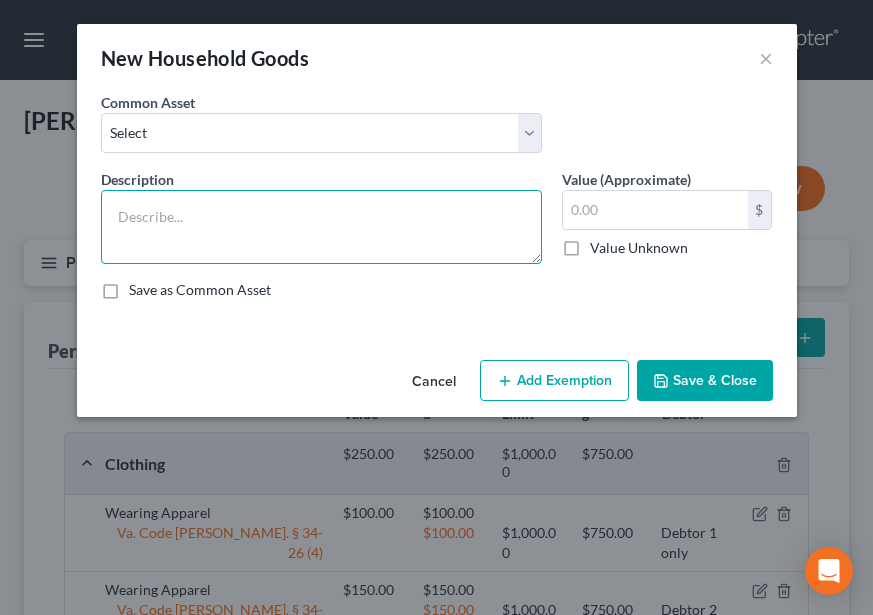 click at bounding box center (321, 227) 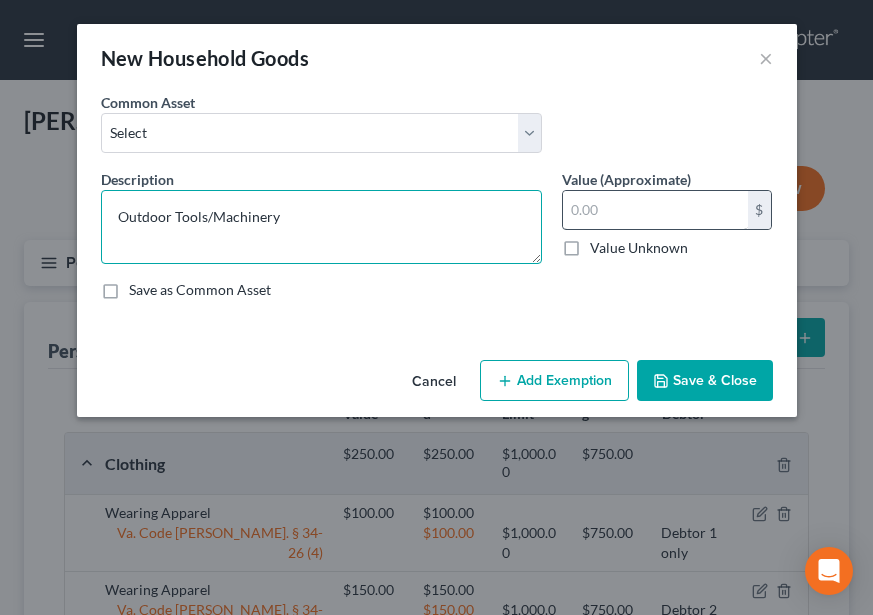 type on "Outdoor Tools/Machinery" 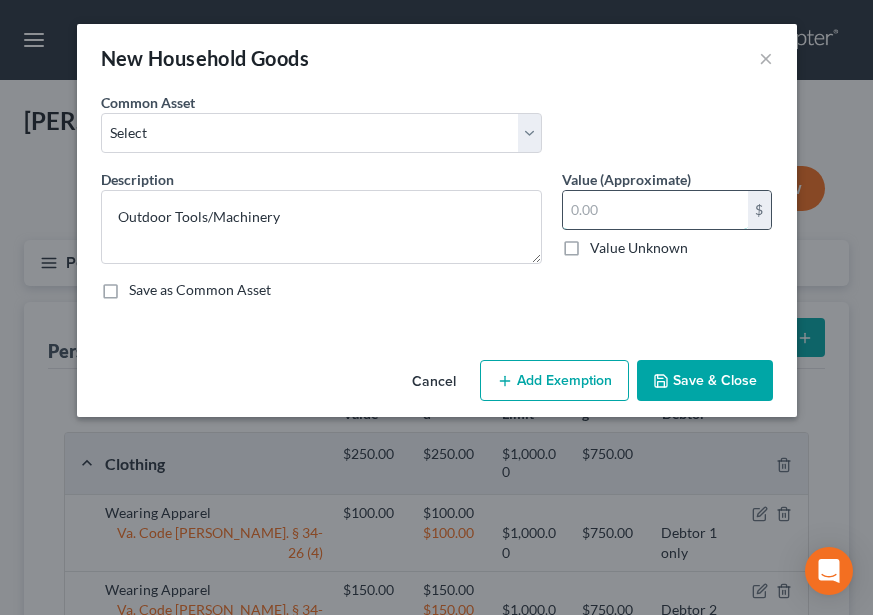 click at bounding box center (655, 210) 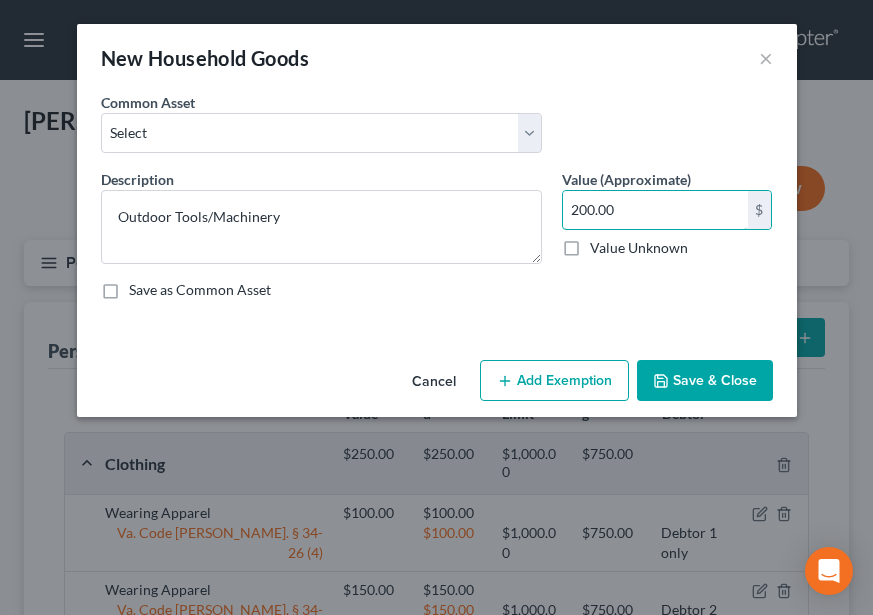 type on "200.00" 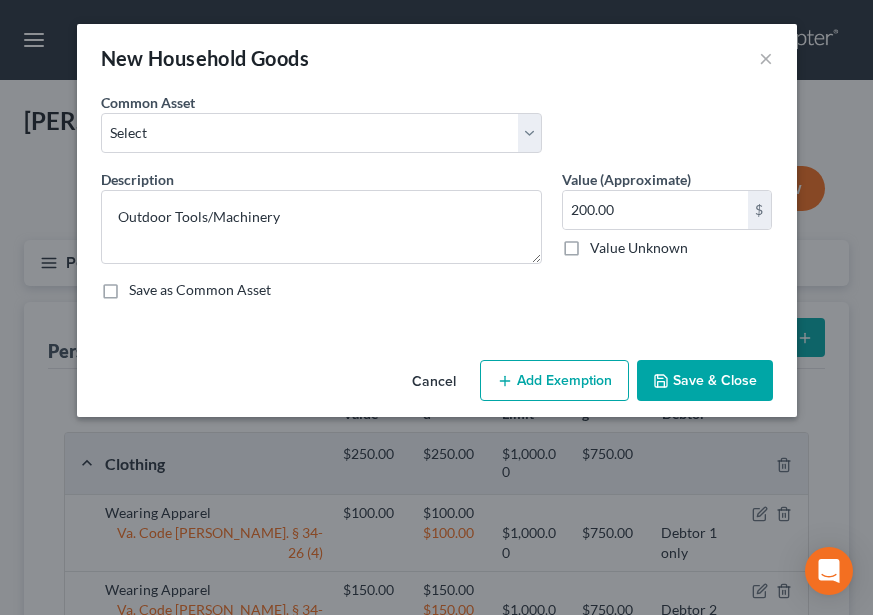click on "Cancel Add Exemption Save & Close" at bounding box center (437, 385) 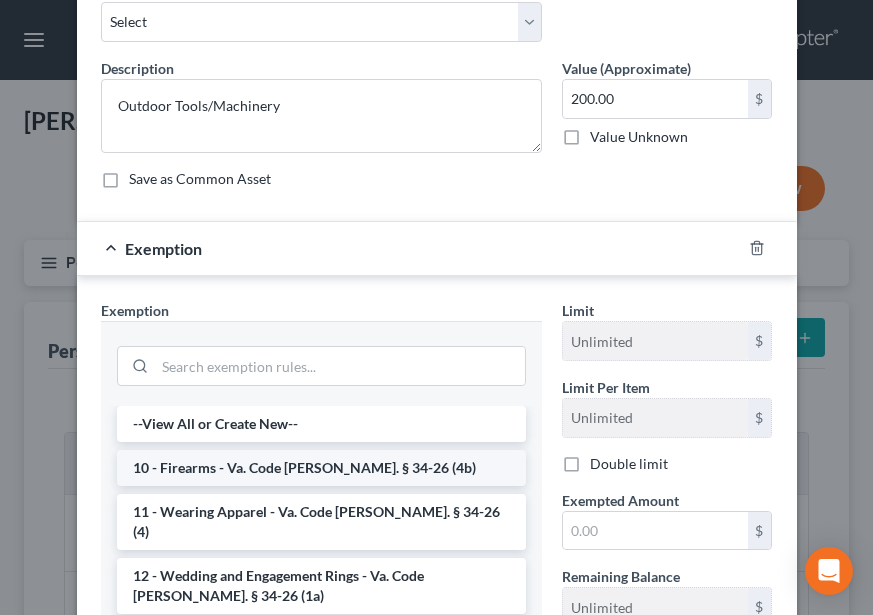 scroll, scrollTop: 200, scrollLeft: 0, axis: vertical 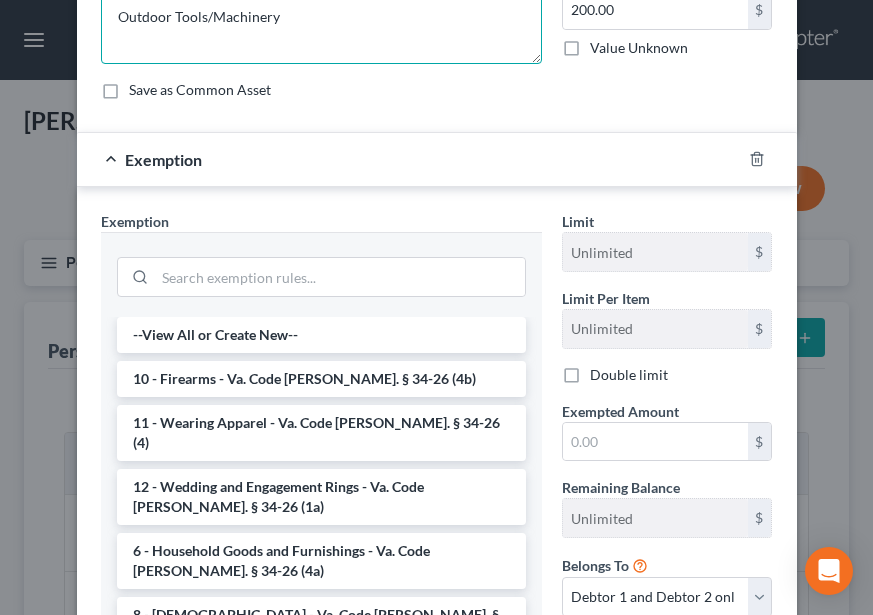 click on "Outdoor Tools/Machinery" at bounding box center (321, 27) 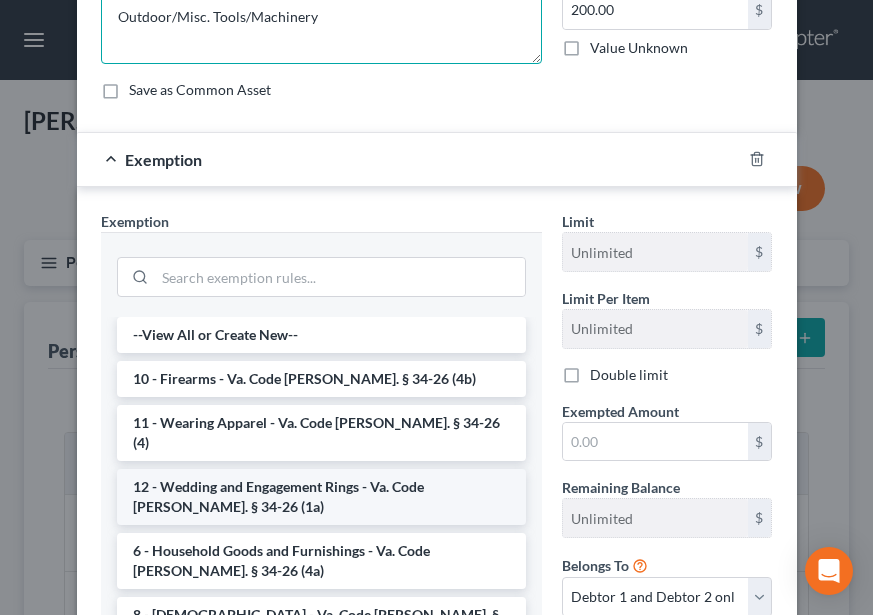 type on "Outdoor/Misc. Tools/Machinery" 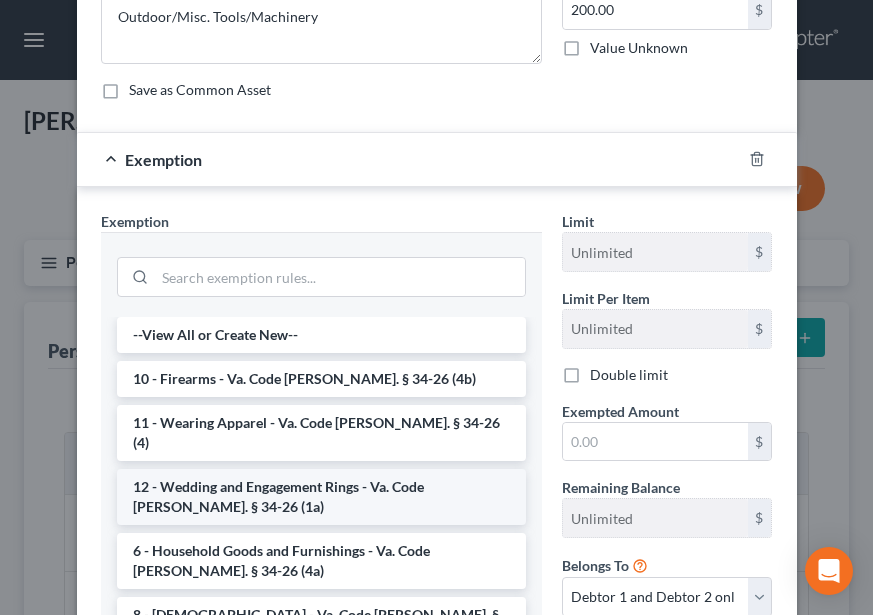 click on "12 - Wedding and Engagement Rings - Va. Code [PERSON_NAME]. § 34-26 (1a)" at bounding box center [321, 497] 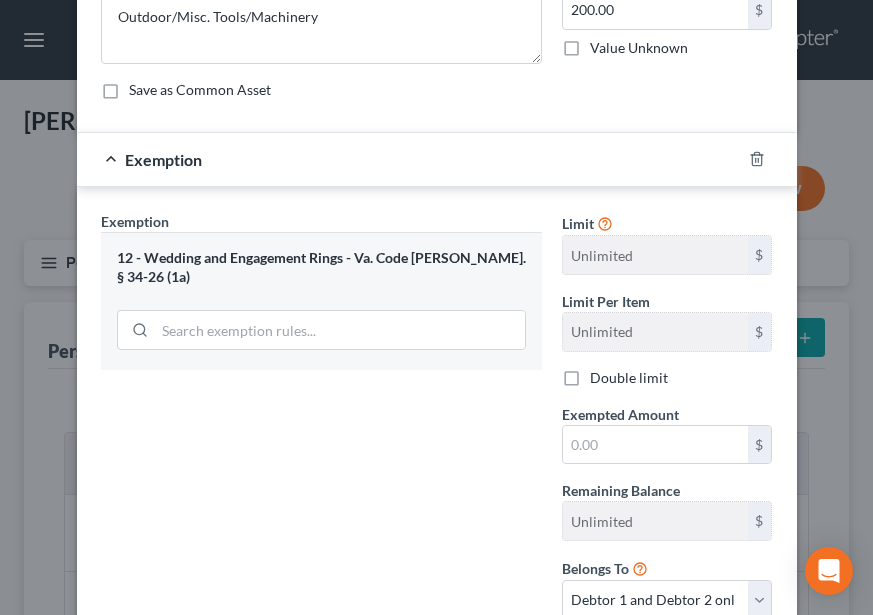 click at bounding box center (769, 159) 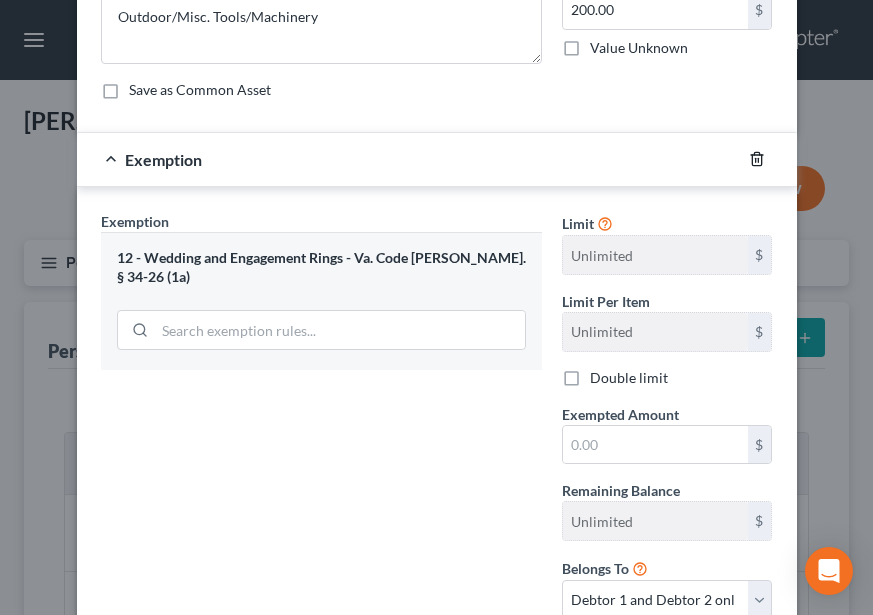 click 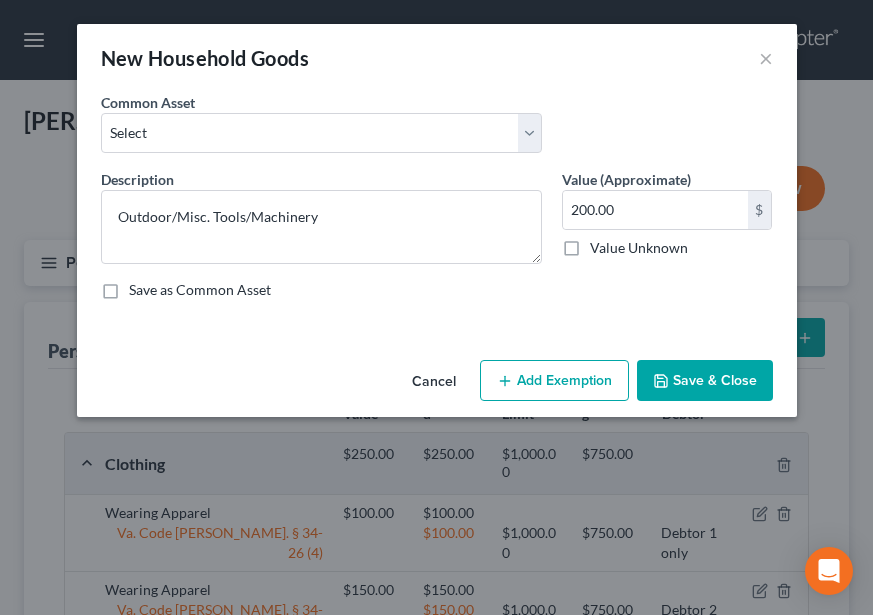 scroll, scrollTop: 0, scrollLeft: 0, axis: both 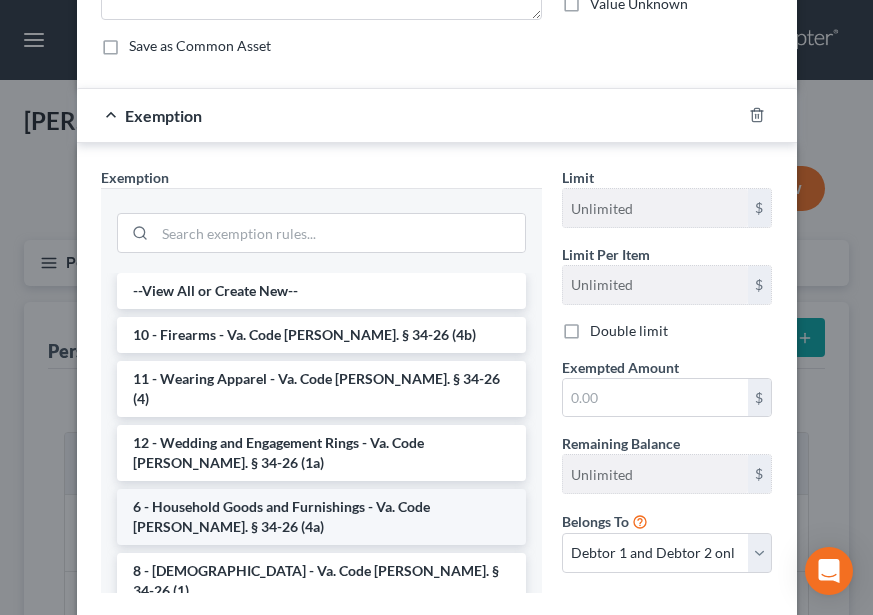 click on "6 - Household Goods and Furnishings - Va. Code [PERSON_NAME]. § 34-26 (4a)" at bounding box center [321, 517] 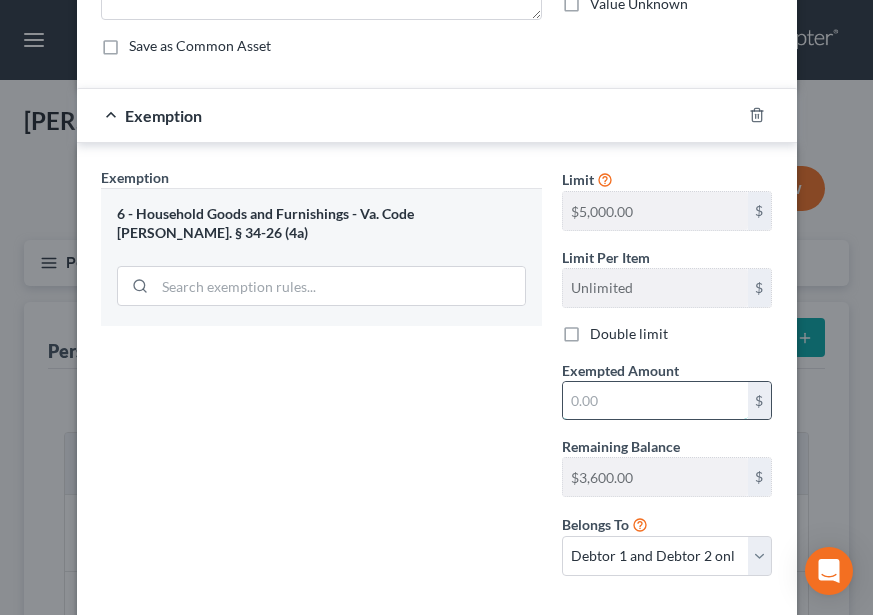 click at bounding box center (655, 401) 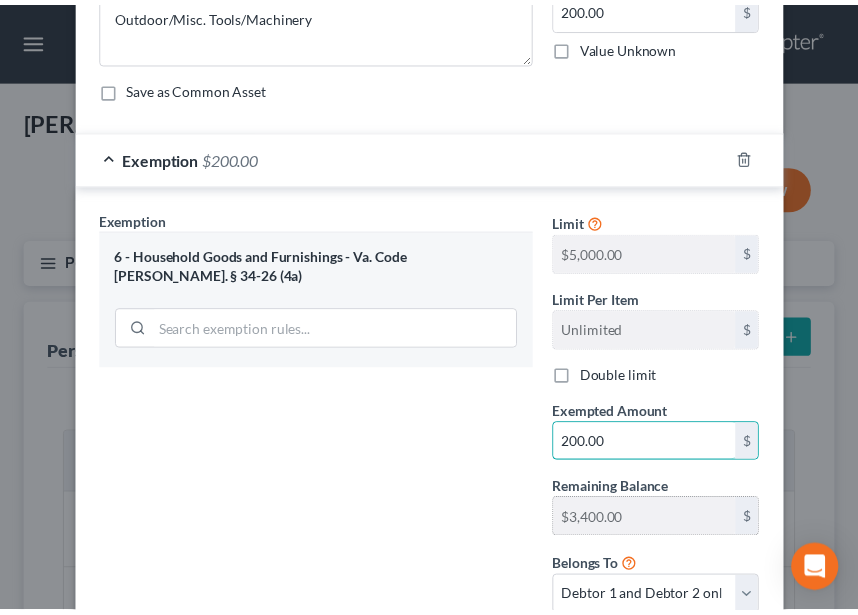 scroll, scrollTop: 347, scrollLeft: 0, axis: vertical 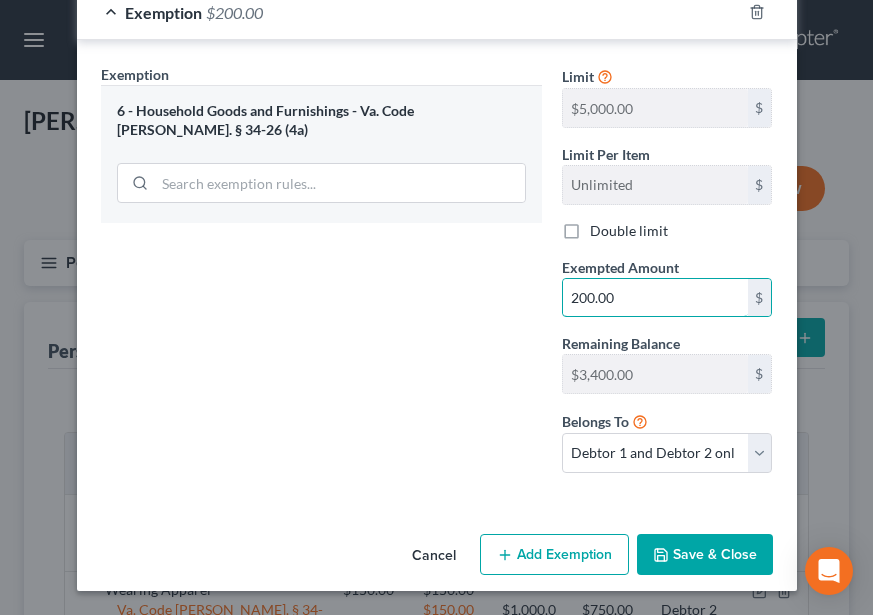 type on "200.00" 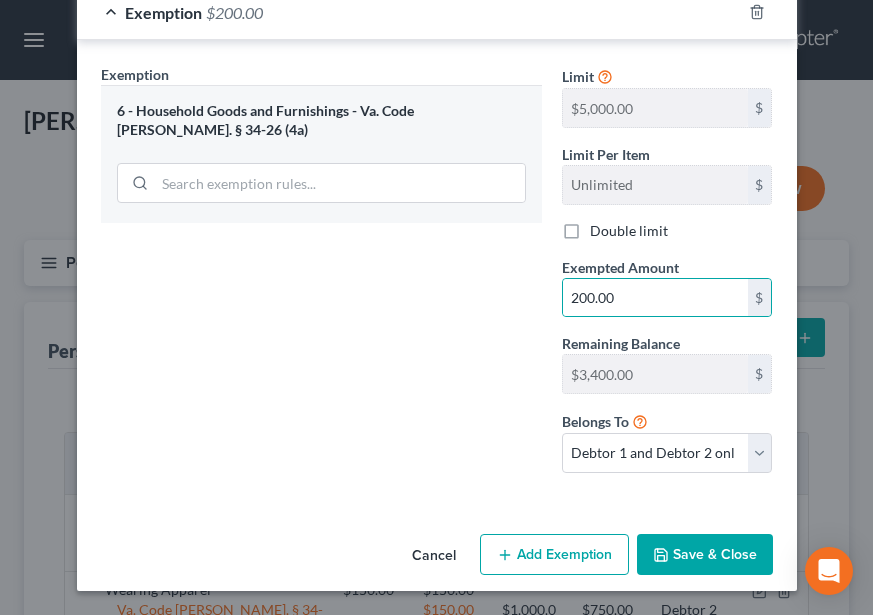 click on "Save & Close" at bounding box center [705, 555] 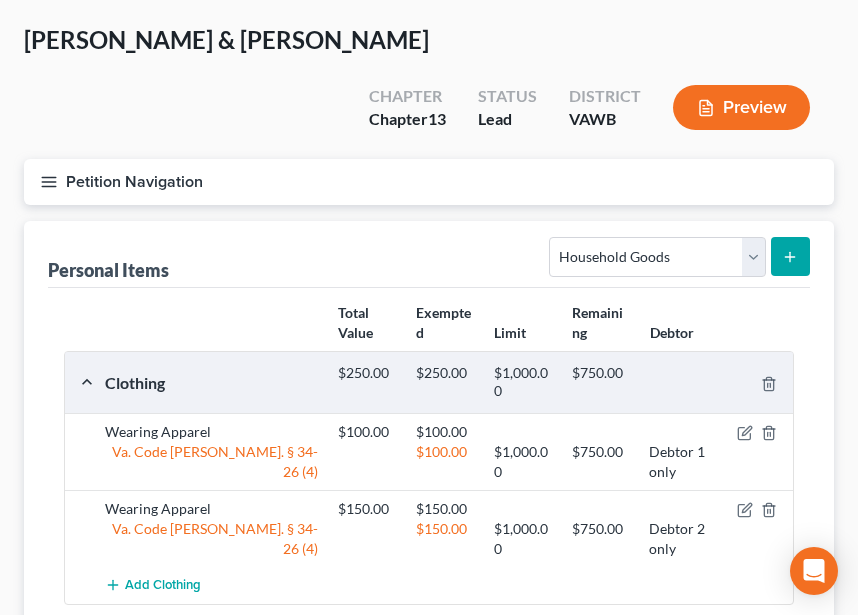 scroll, scrollTop: 200, scrollLeft: 0, axis: vertical 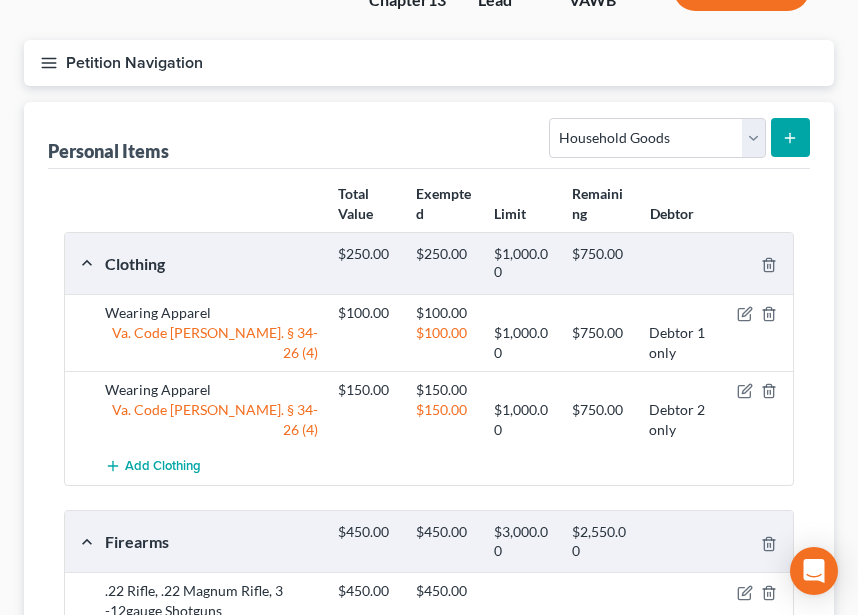 click 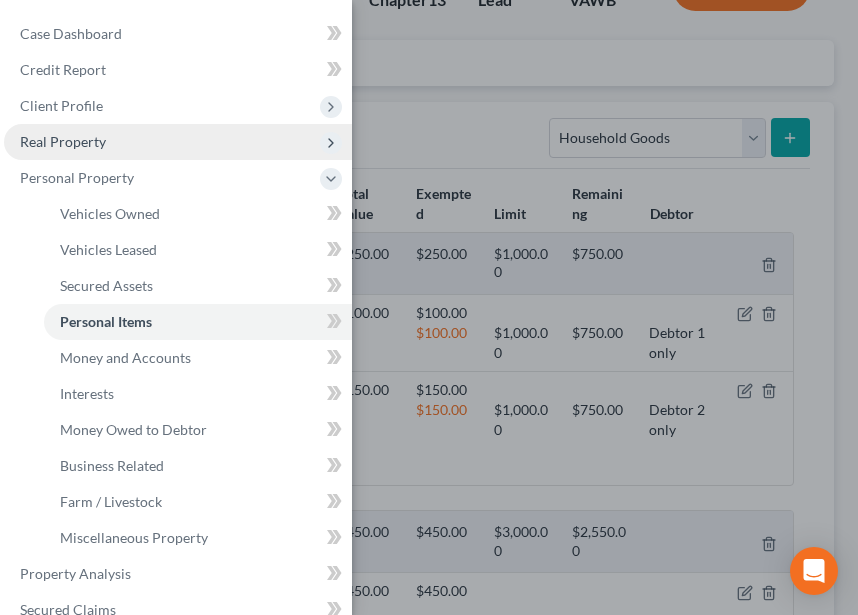 click on "Real Property" at bounding box center (178, 142) 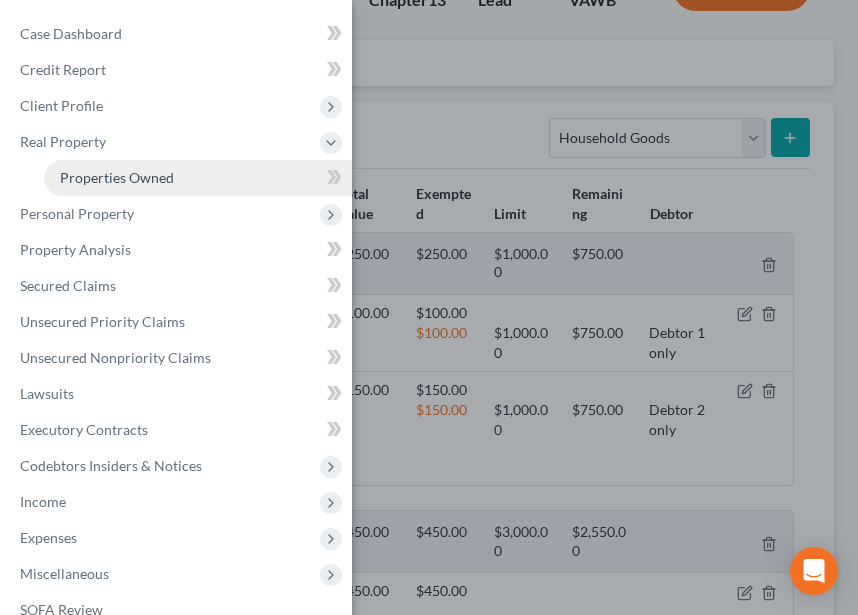 click on "Properties Owned" at bounding box center [117, 177] 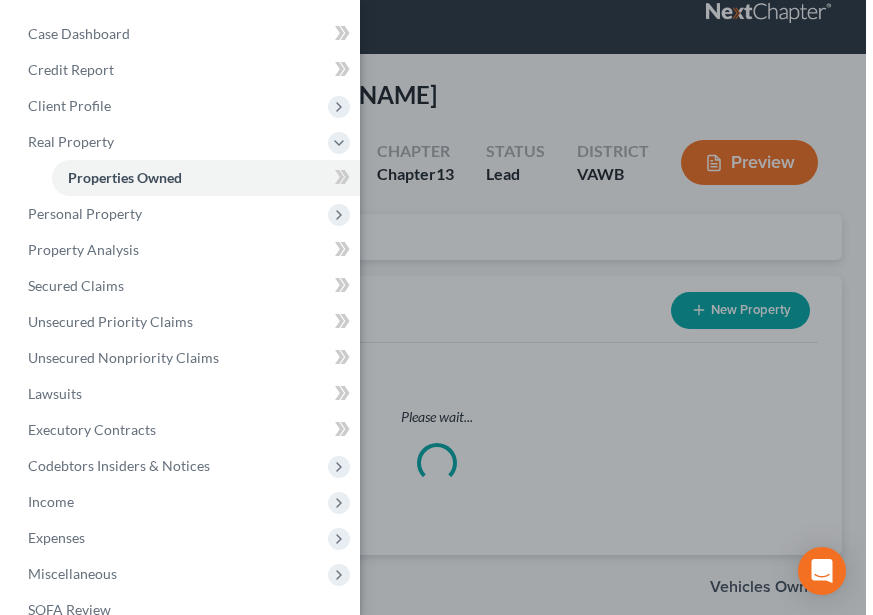 scroll, scrollTop: 0, scrollLeft: 0, axis: both 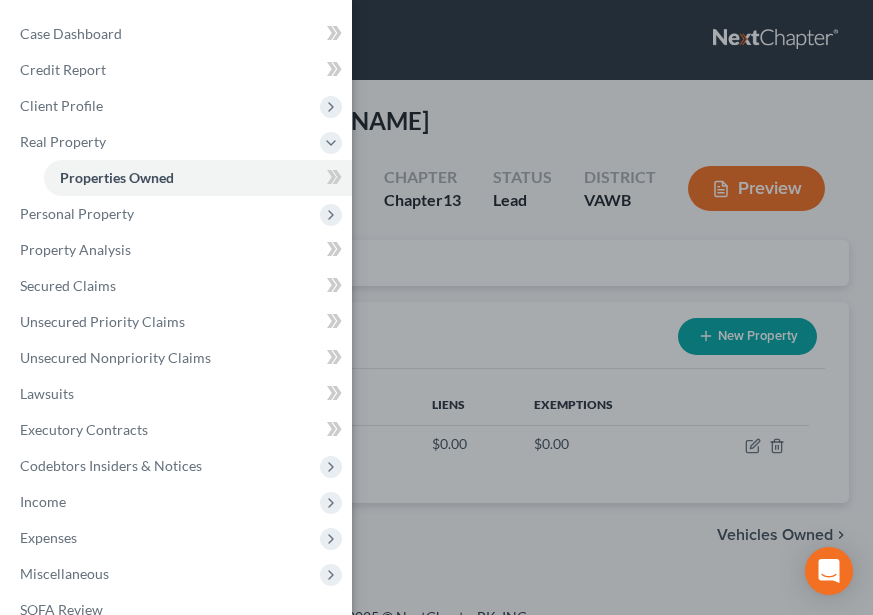 drag, startPoint x: 510, startPoint y: 384, endPoint x: 760, endPoint y: 425, distance: 253.33969 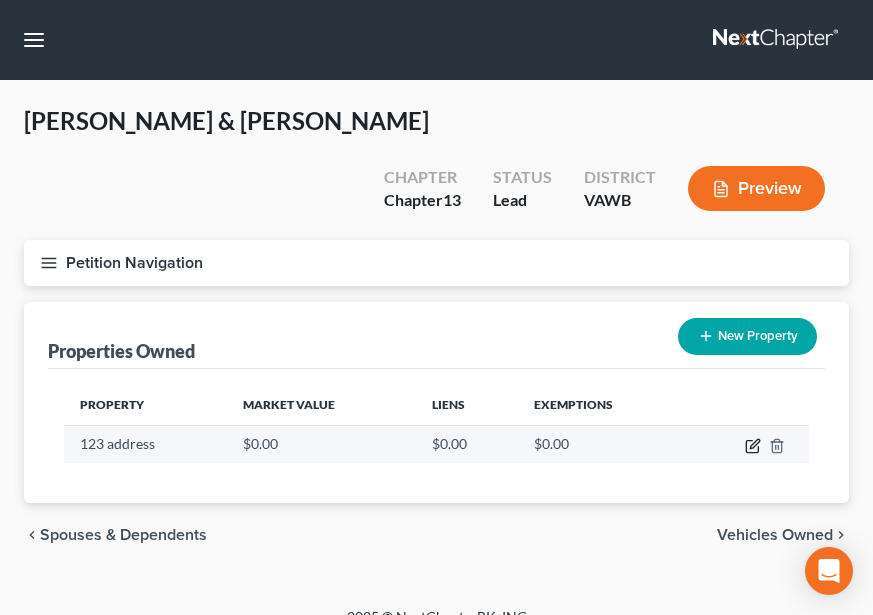 drag, startPoint x: 752, startPoint y: 400, endPoint x: 697, endPoint y: 382, distance: 57.870544 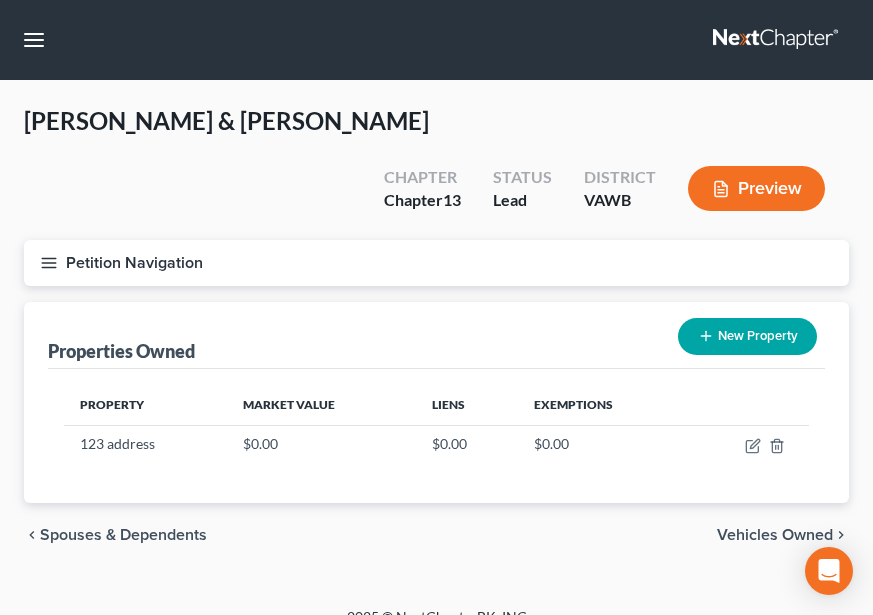 select on "2" 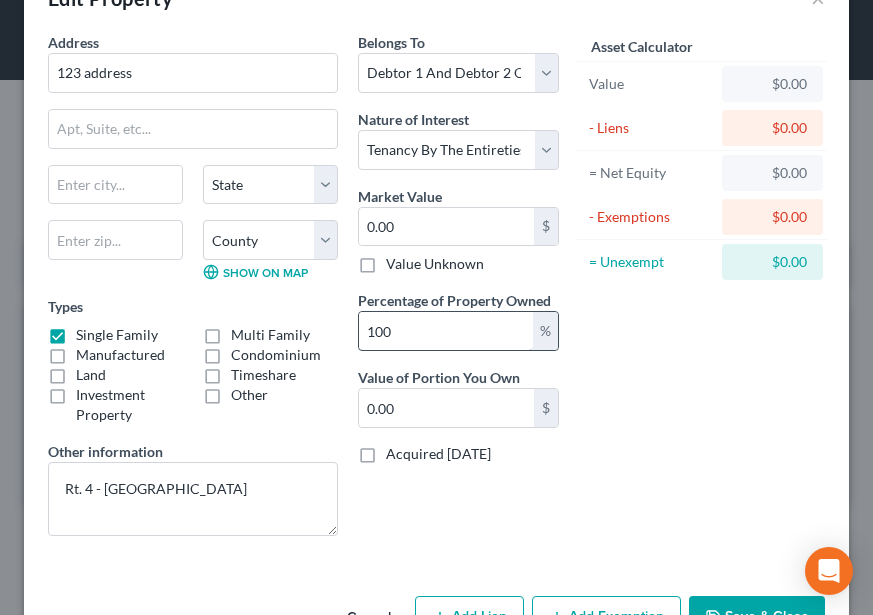 scroll, scrollTop: 123, scrollLeft: 0, axis: vertical 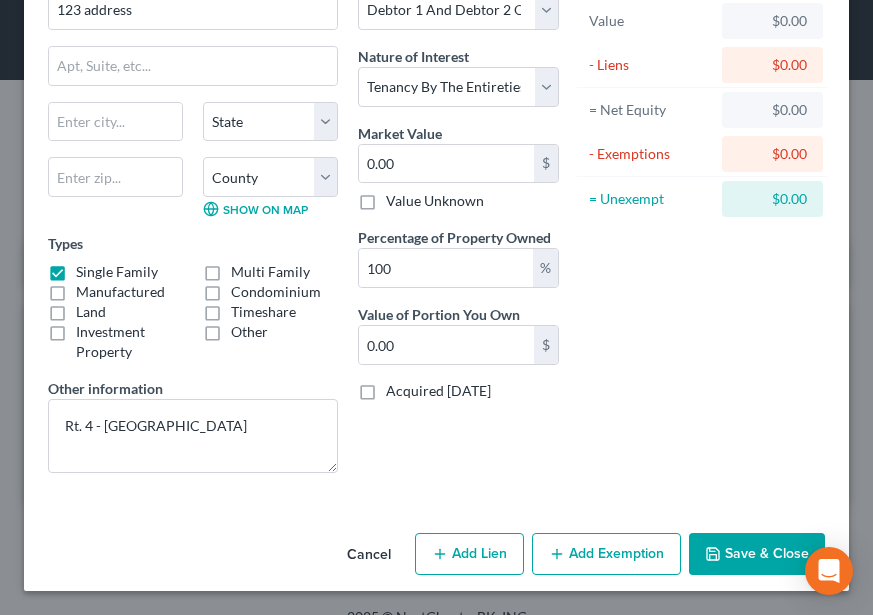 click on "Add Lien" at bounding box center (469, 554) 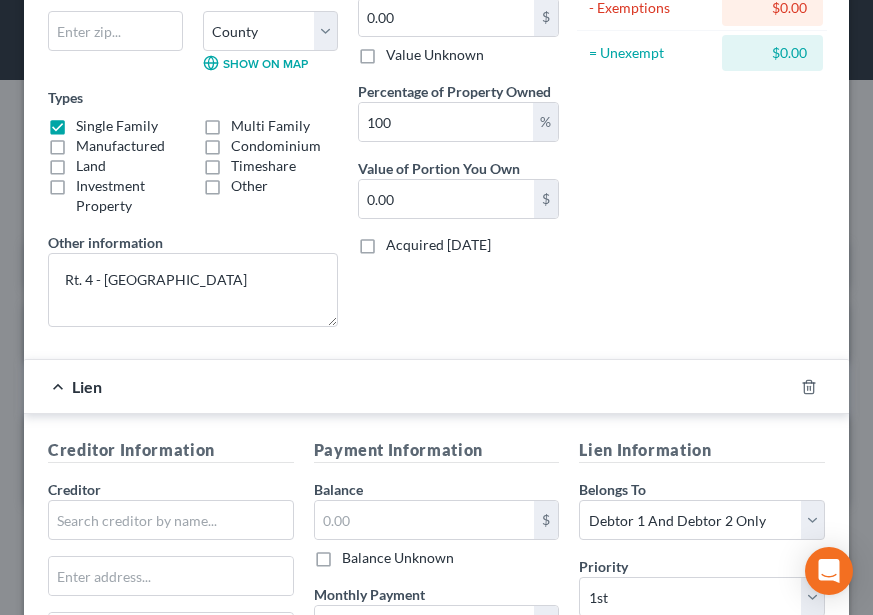 scroll, scrollTop: 523, scrollLeft: 0, axis: vertical 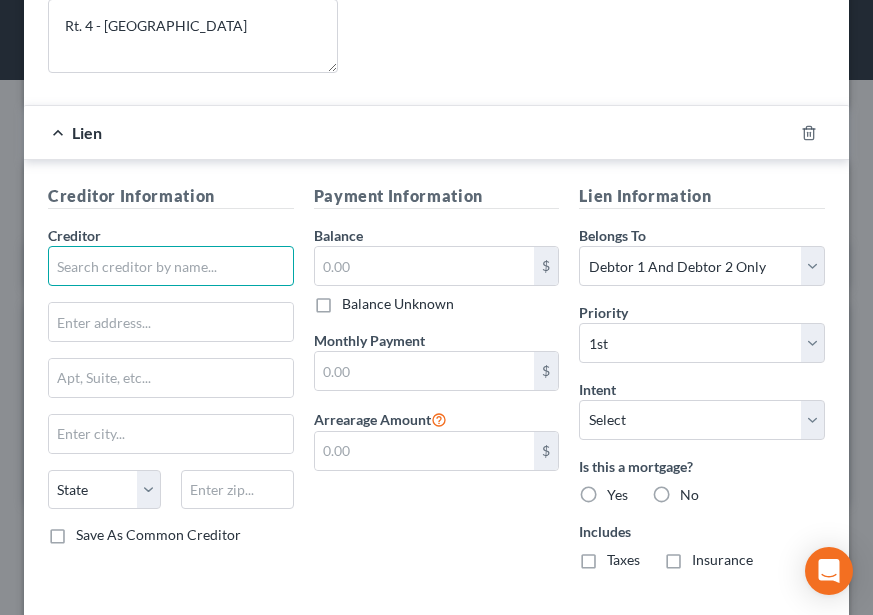 click at bounding box center [171, 266] 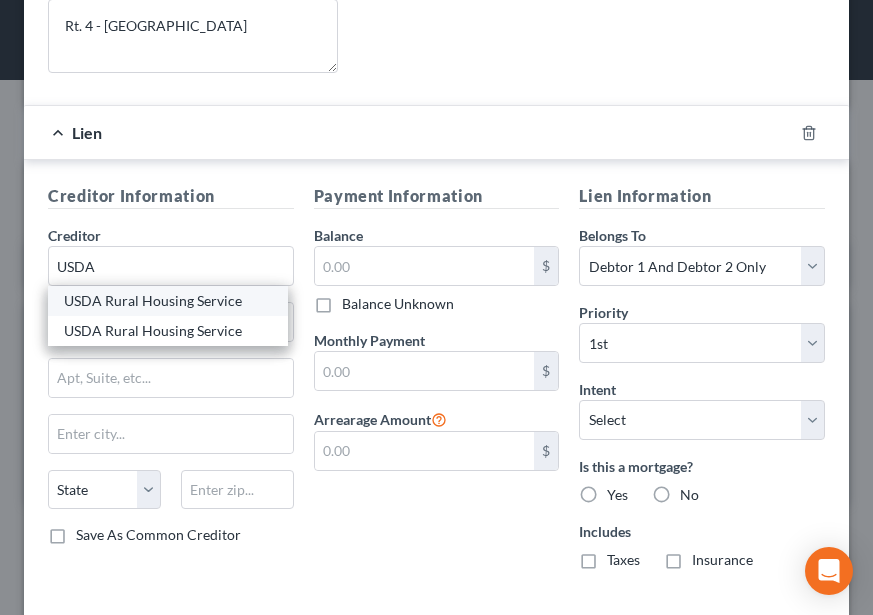 click on "USDA Rural Housing Service" at bounding box center (168, 301) 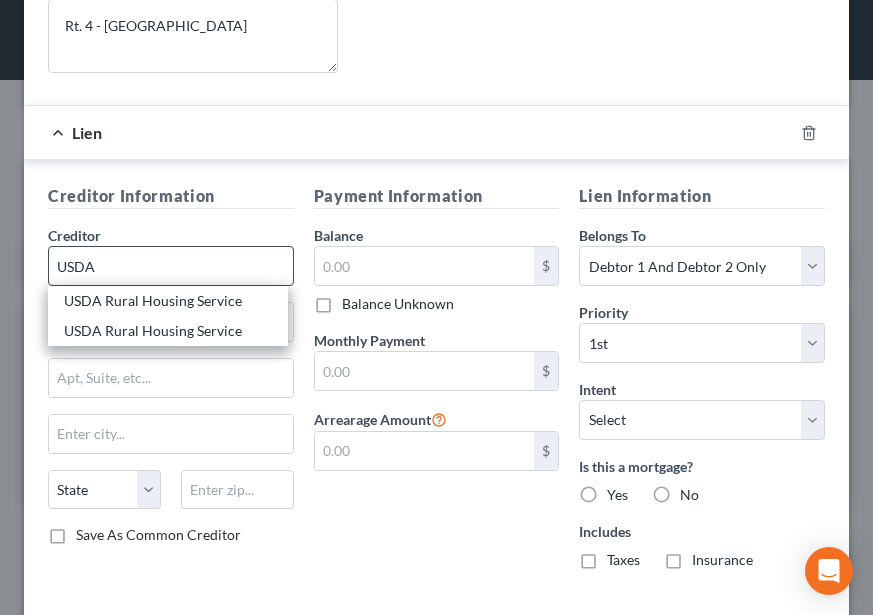 type on "USDA Rural Housing Service" 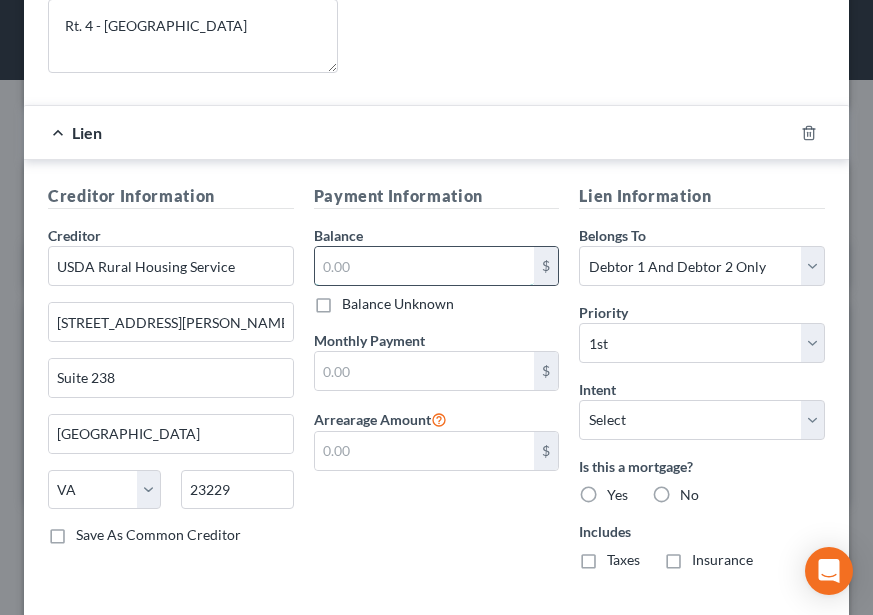 click at bounding box center [425, 266] 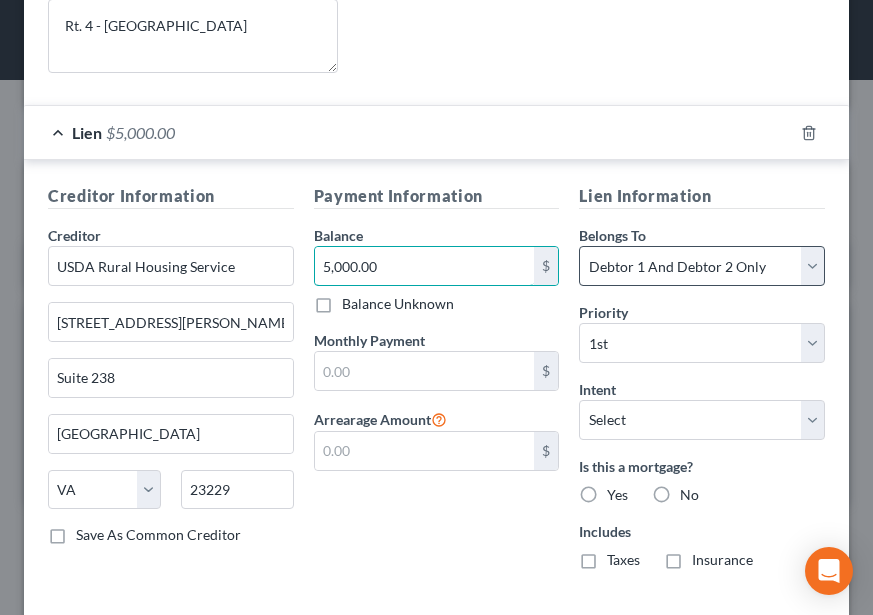 type on "5,000.00" 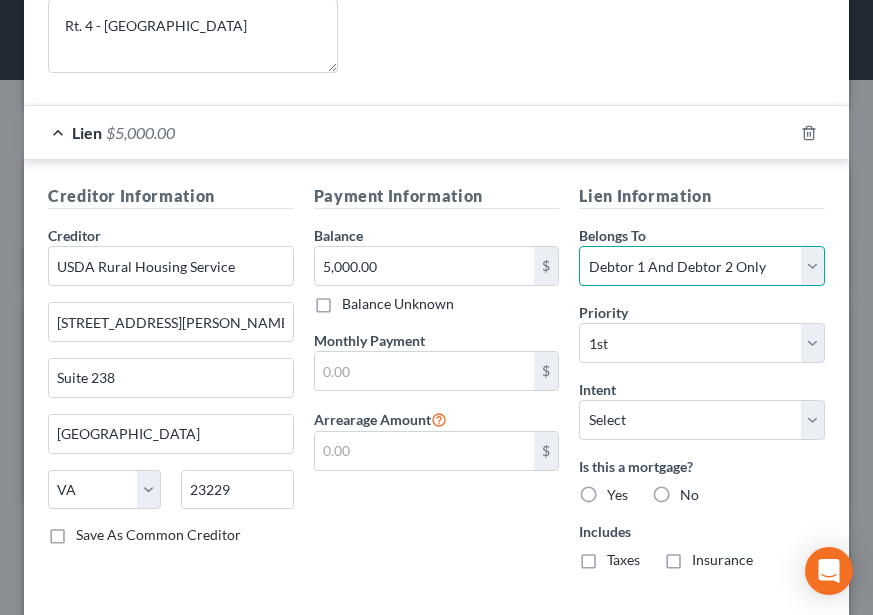 click on "Select Debtor 1 Only Debtor 2 Only Debtor 1 And Debtor 2 Only At Least One Of The Debtors And Another Community Property" at bounding box center (702, 266) 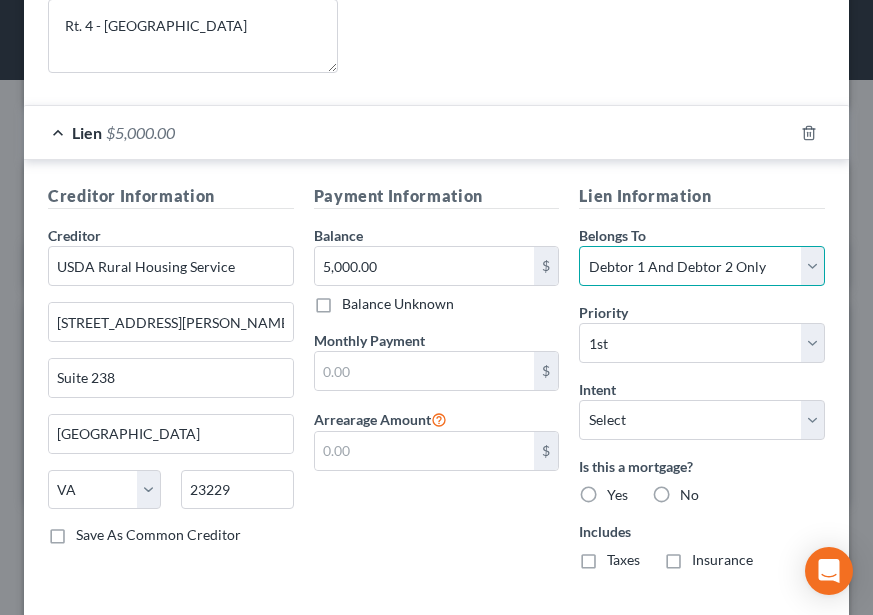 click on "Select Debtor 1 Only Debtor 2 Only Debtor 1 And Debtor 2 Only At Least One Of The Debtors And Another Community Property" at bounding box center [702, 266] 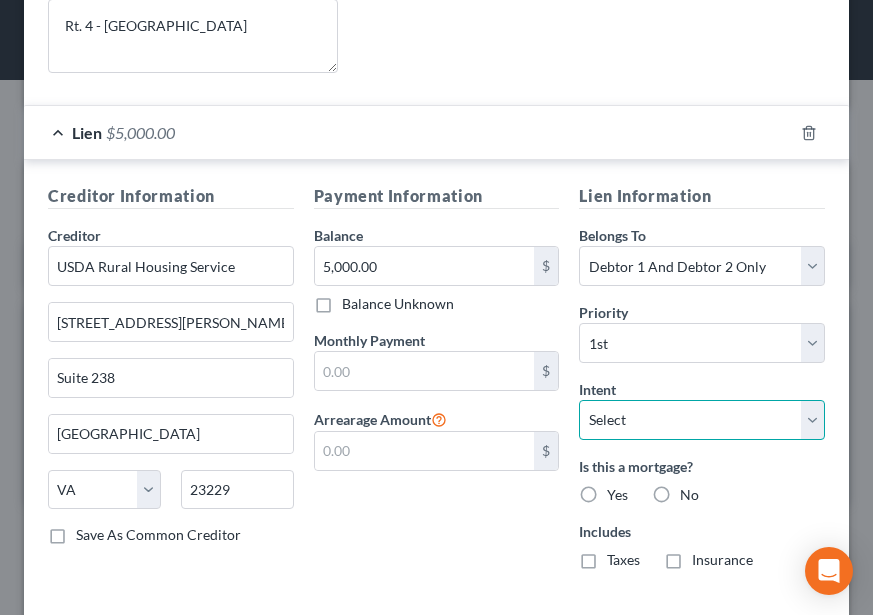 click on "Select Surrender Redeem Reaffirm Avoid Other" at bounding box center [702, 420] 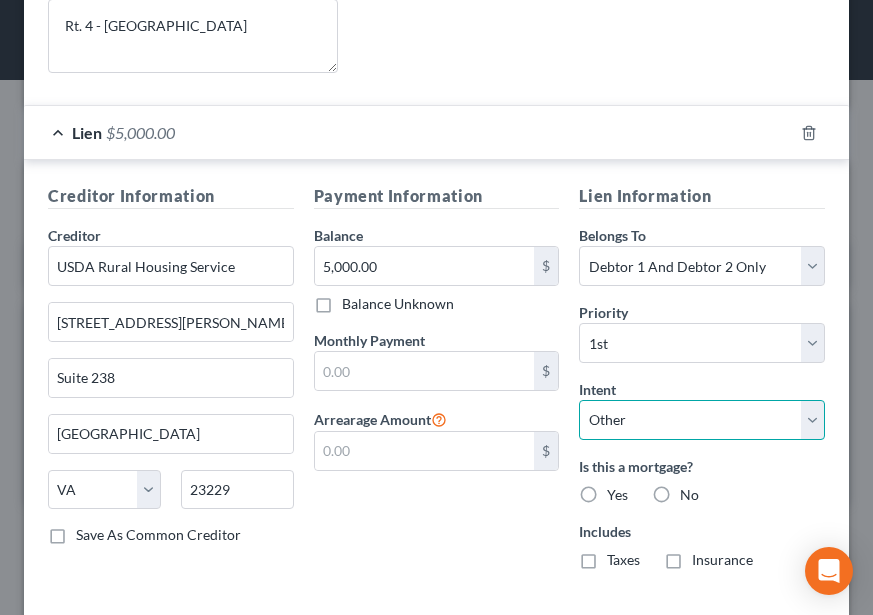 click on "Select Surrender Redeem Reaffirm Avoid Other" at bounding box center (702, 420) 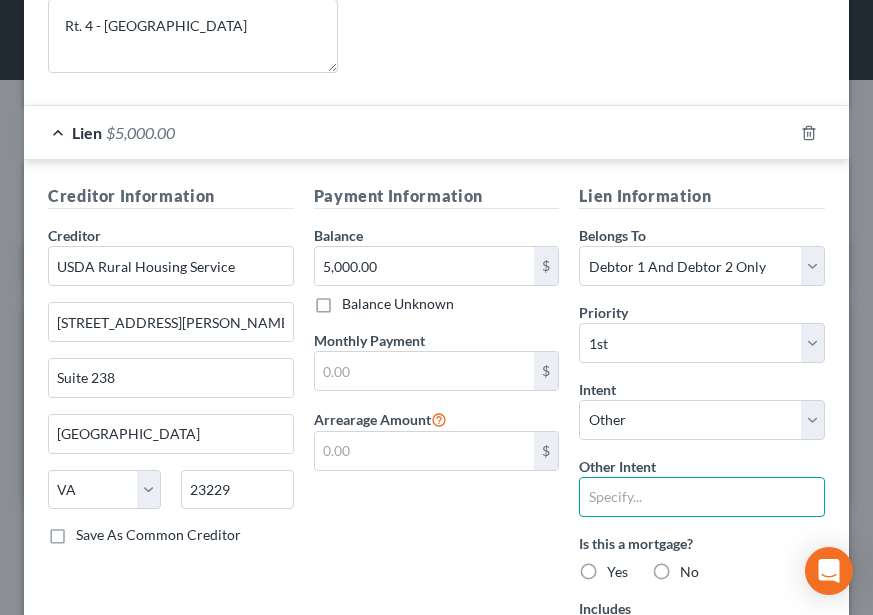click at bounding box center [702, 497] 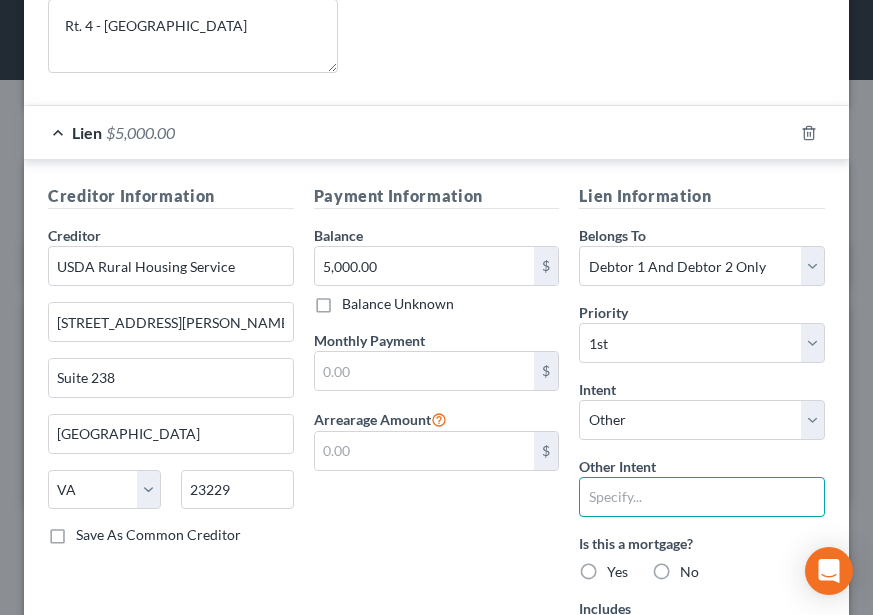 type on "pay pursuant to contract" 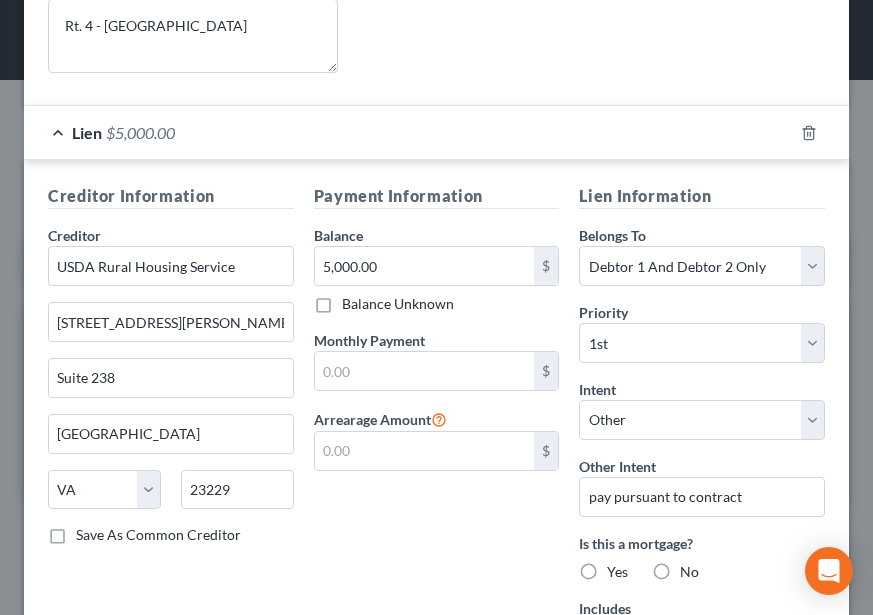 click on "Yes" at bounding box center [617, 572] 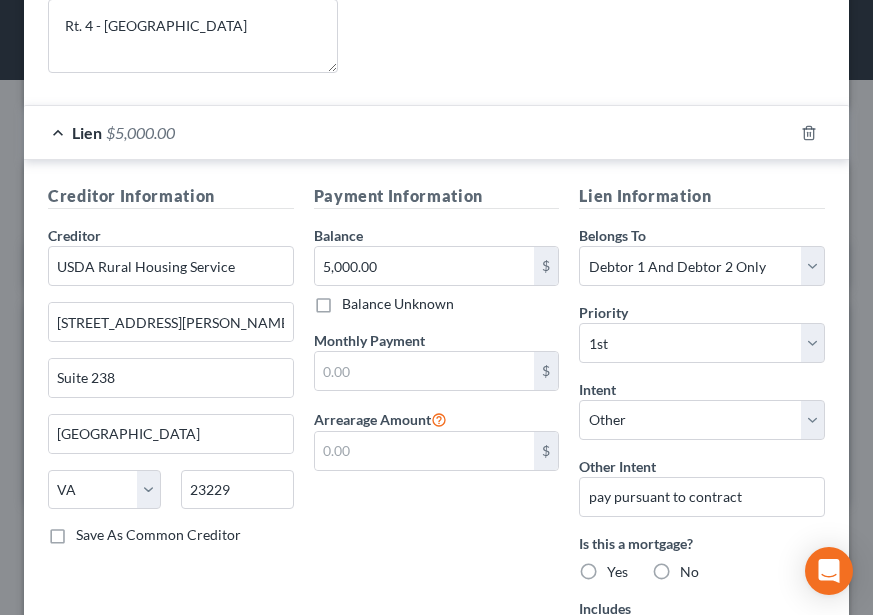 click on "Yes" at bounding box center [621, 568] 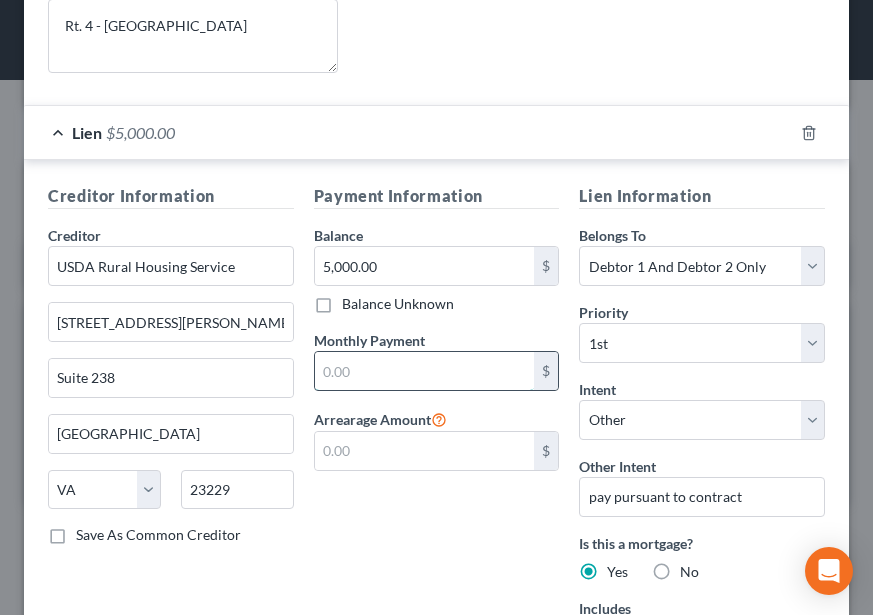 click at bounding box center (425, 371) 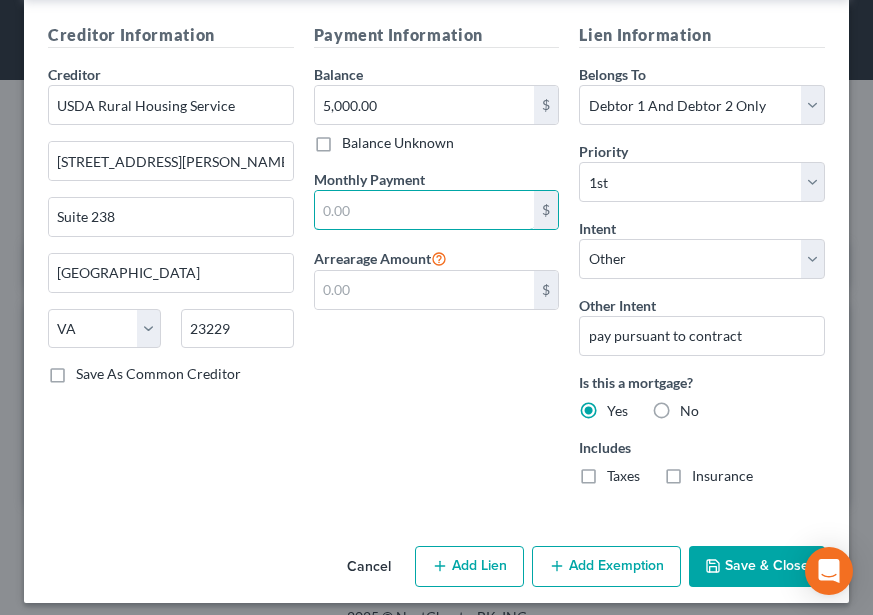 scroll, scrollTop: 696, scrollLeft: 0, axis: vertical 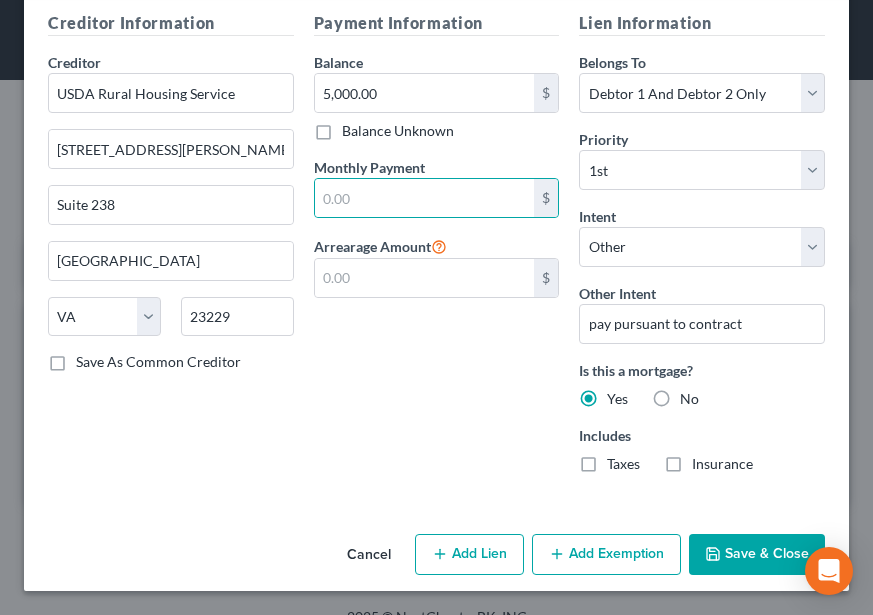 click on "Payment Information Balance
5,000.00 $
Balance Unknown
Balance Undetermined
5,000.00 $
Balance Unknown
Monthly Payment $ Arrearage Amount  $" at bounding box center (437, 250) 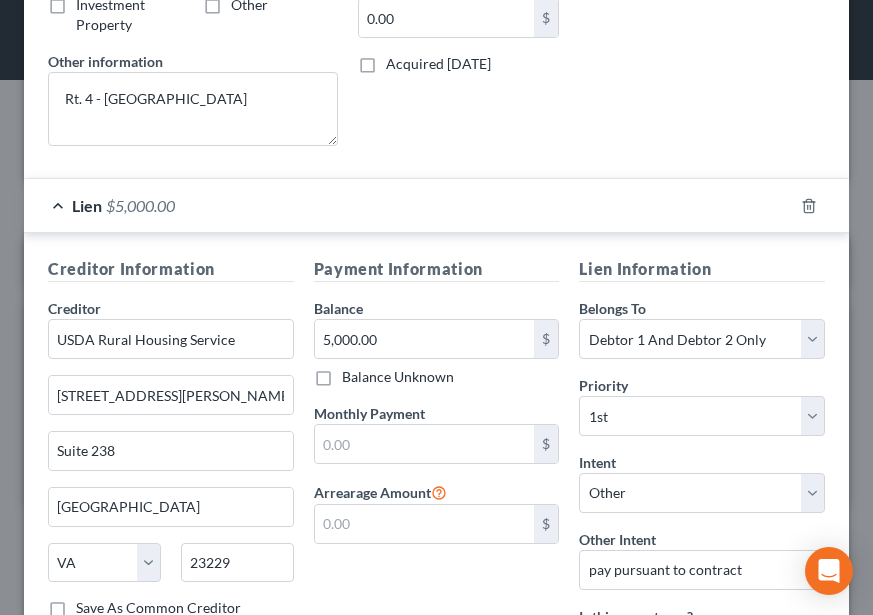 scroll, scrollTop: 696, scrollLeft: 0, axis: vertical 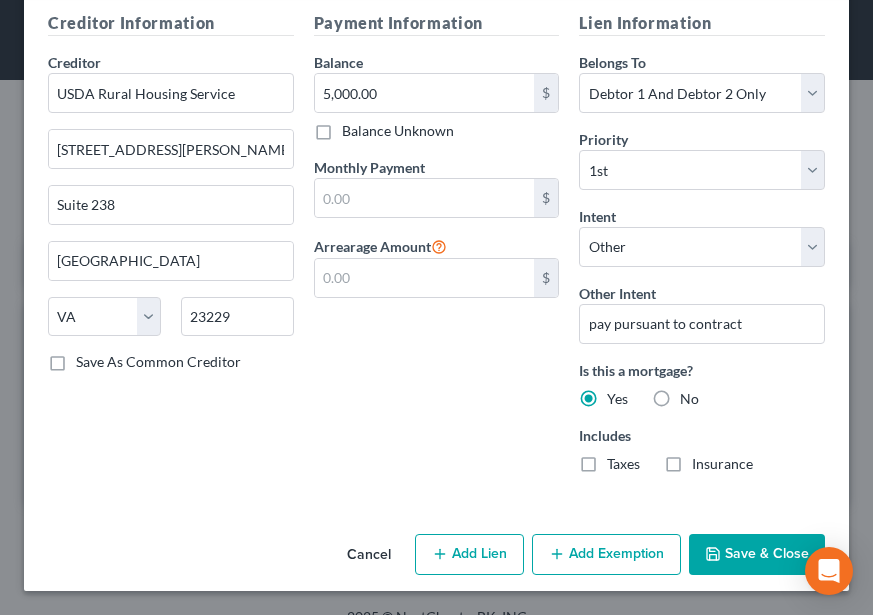 click on "Save & Close" at bounding box center (757, 555) 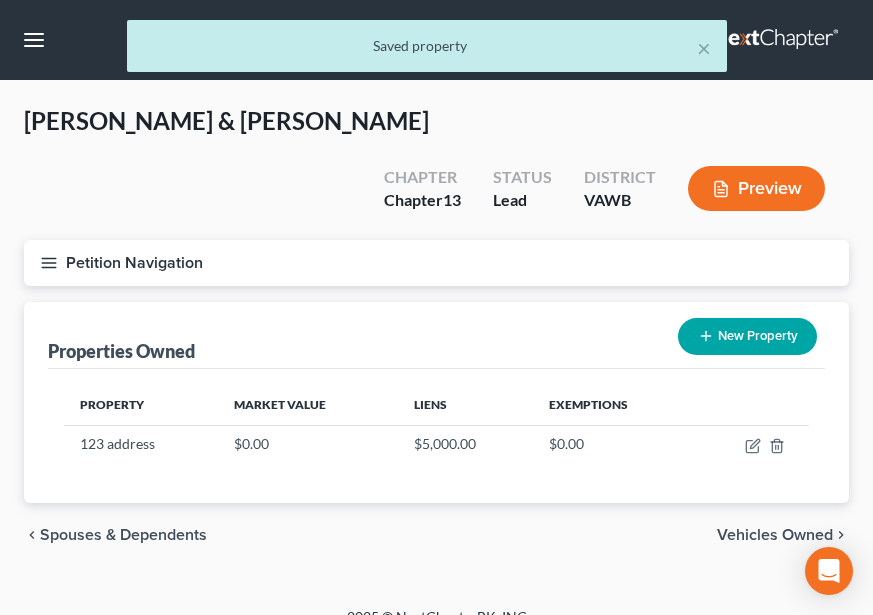 click on "Petition Navigation" at bounding box center [436, 263] 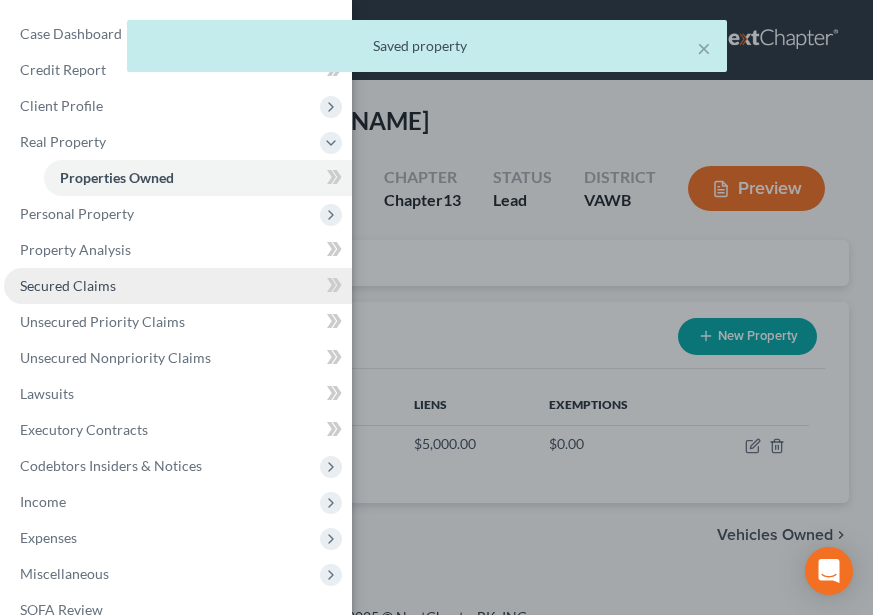 click on "Secured Claims" at bounding box center [178, 286] 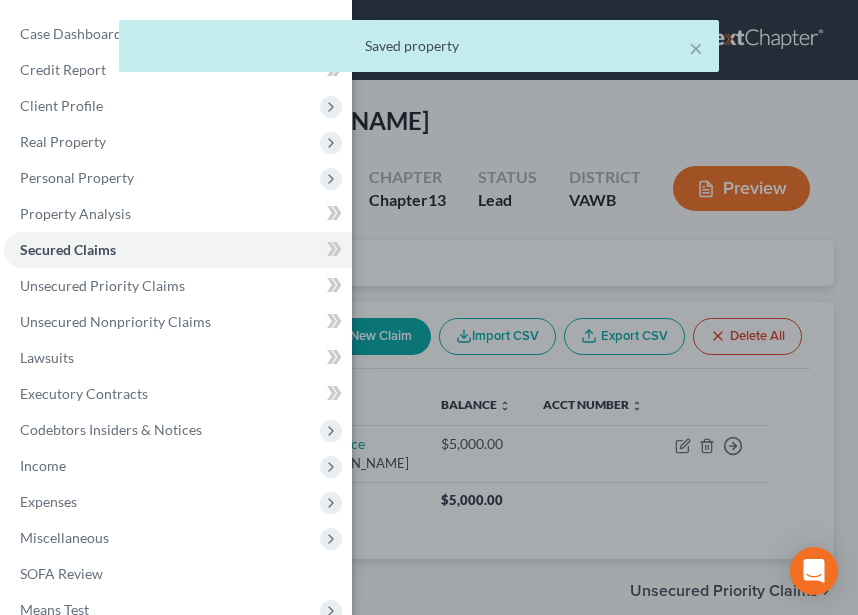 click on "Case Dashboard
Payments
Invoices
Payments
Payments
Credit Report
Client Profile" at bounding box center [429, 307] 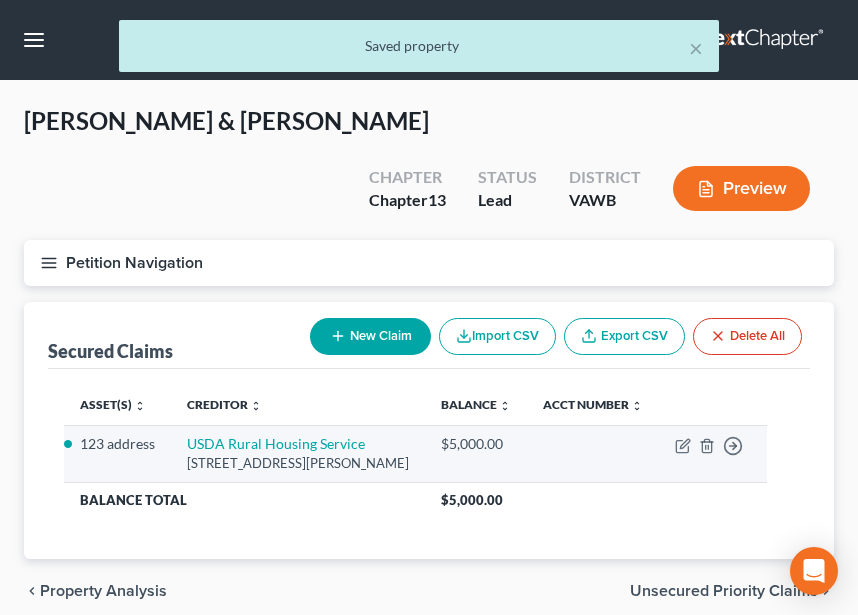 click on "Move to E Move to F Move to G Move to Notice Only" at bounding box center [713, 453] 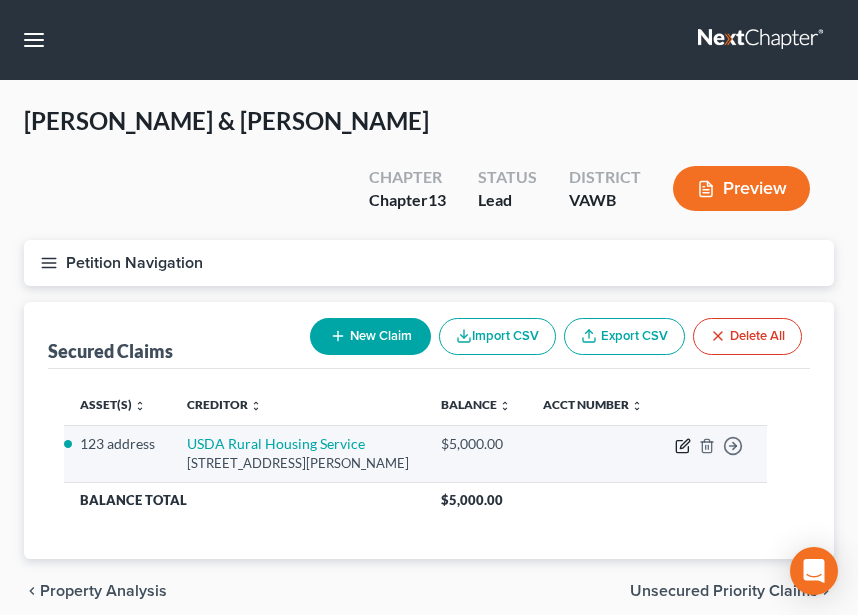 click 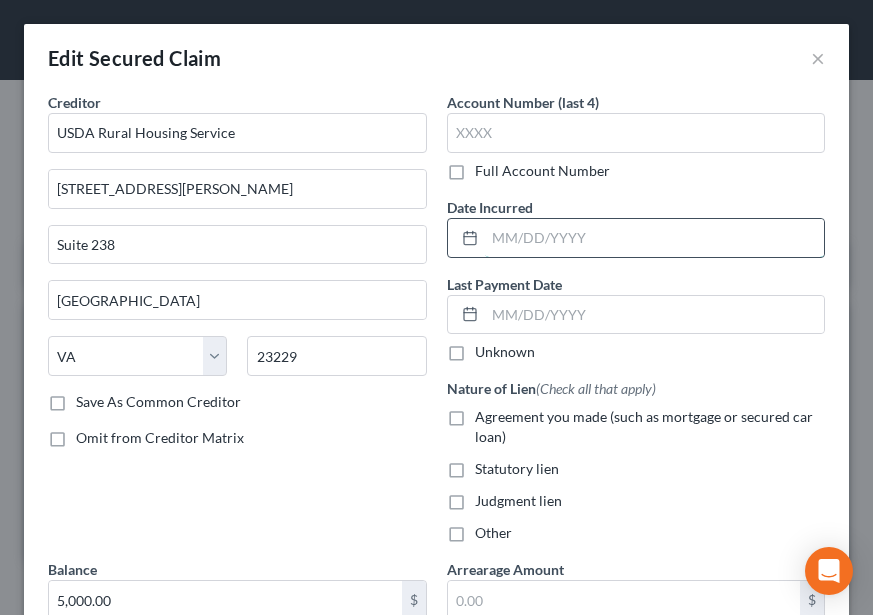click at bounding box center (655, 238) 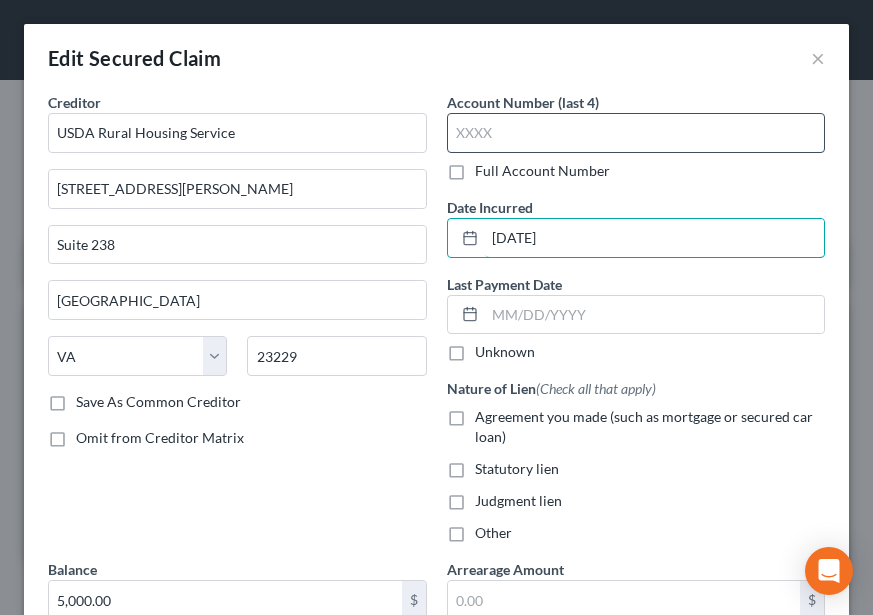 type on "[DATE]" 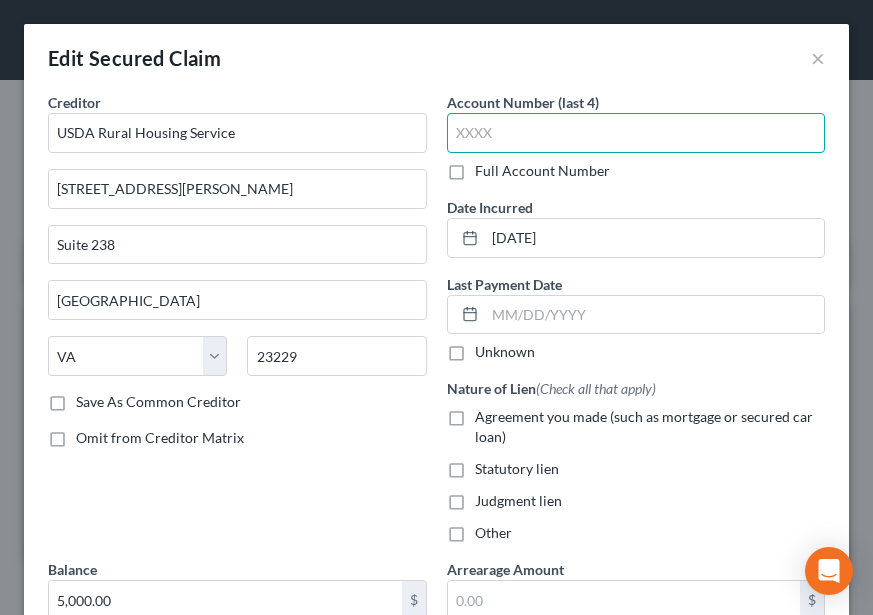 click at bounding box center [636, 133] 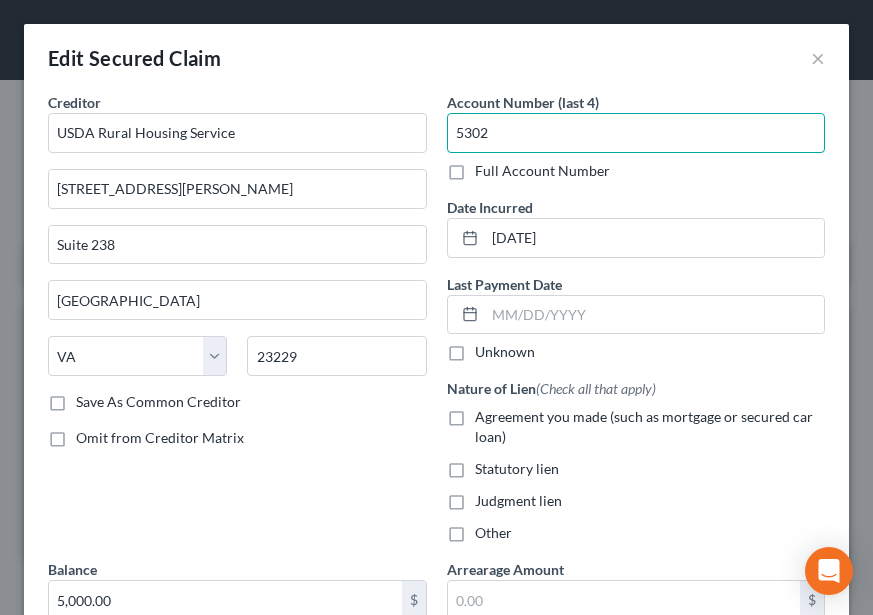 type 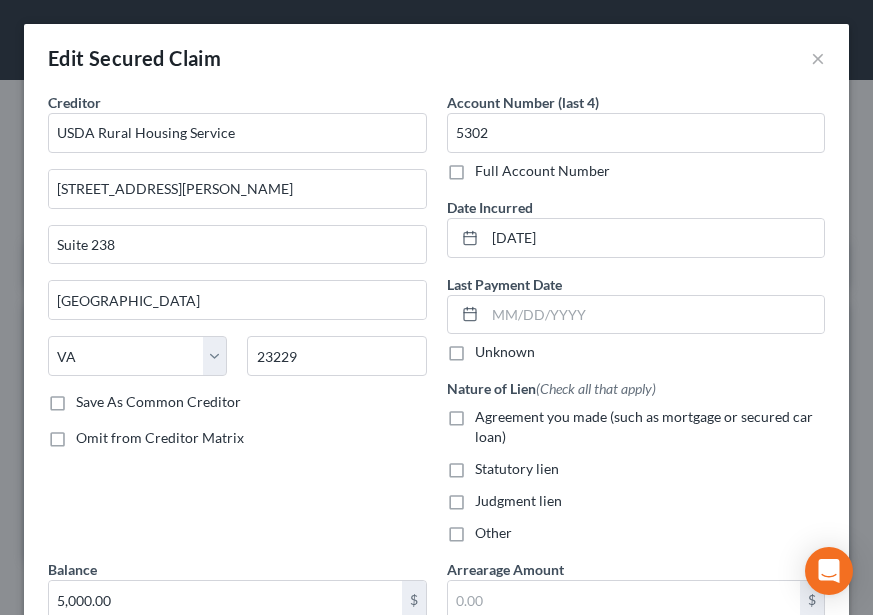 click on "Agreement you made (such as mortgage or secured car loan)" at bounding box center (644, 426) 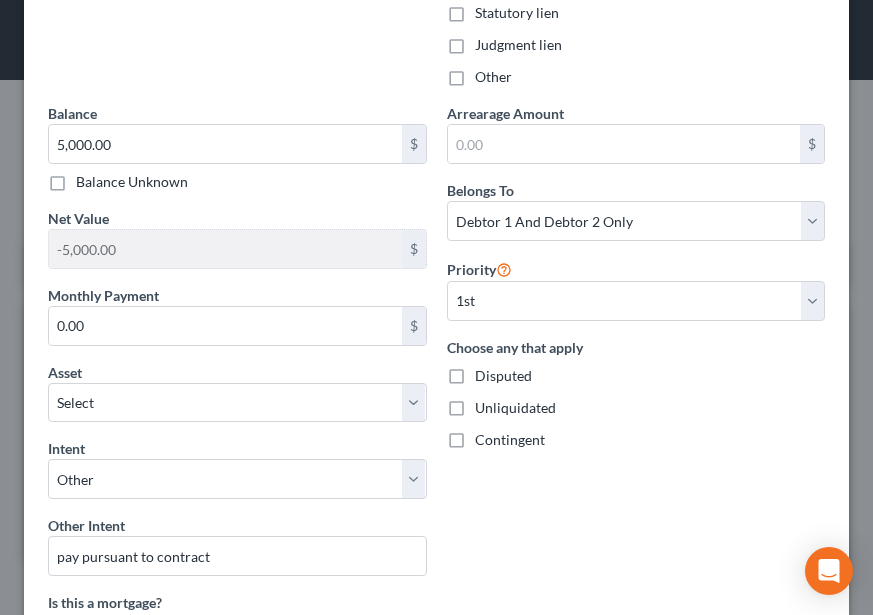 scroll, scrollTop: 800, scrollLeft: 0, axis: vertical 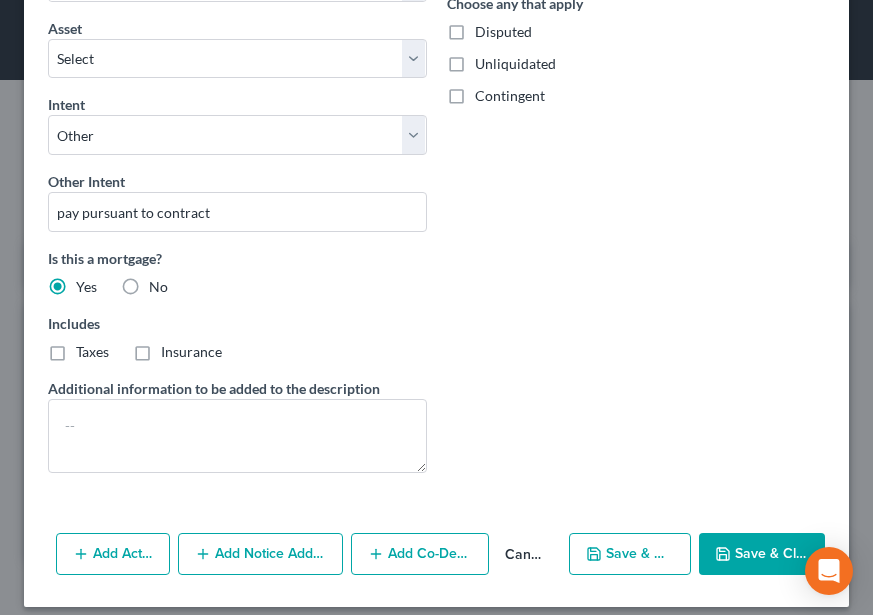 click on "Taxes" at bounding box center (92, 351) 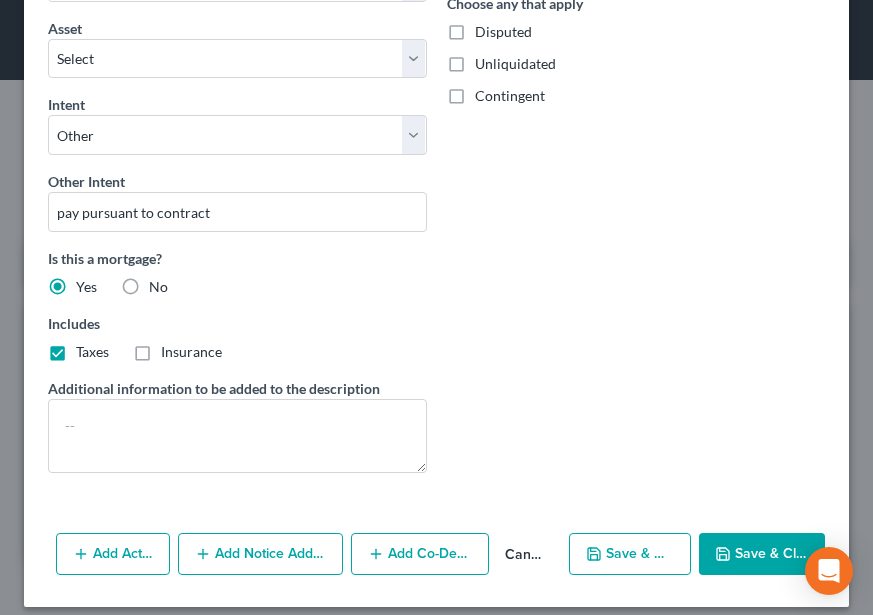 click on "Insurance" at bounding box center (191, 351) 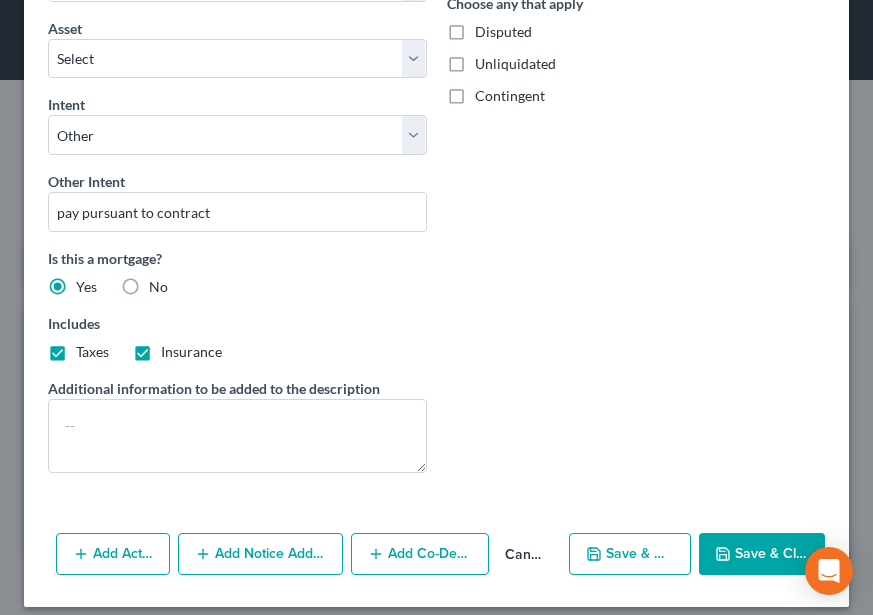 click on "Save & Close" at bounding box center (762, 554) 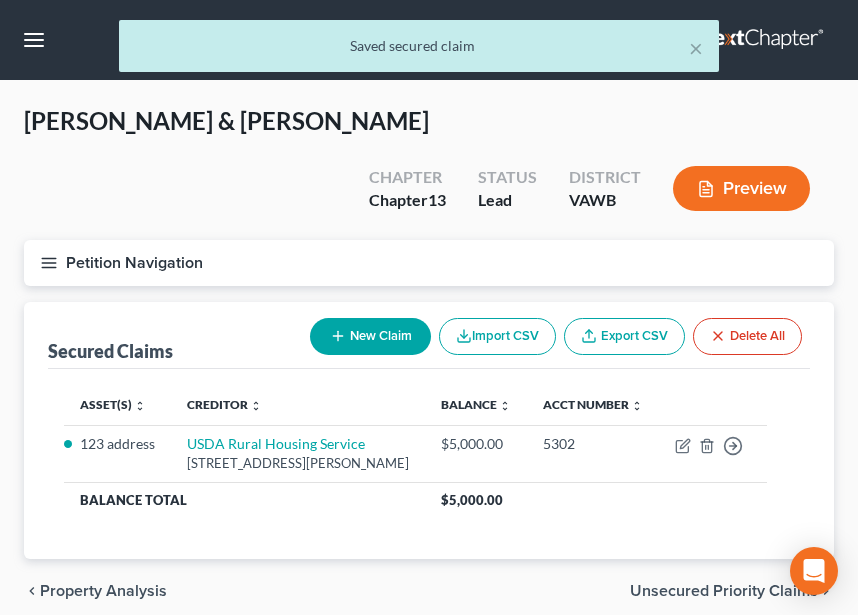 click 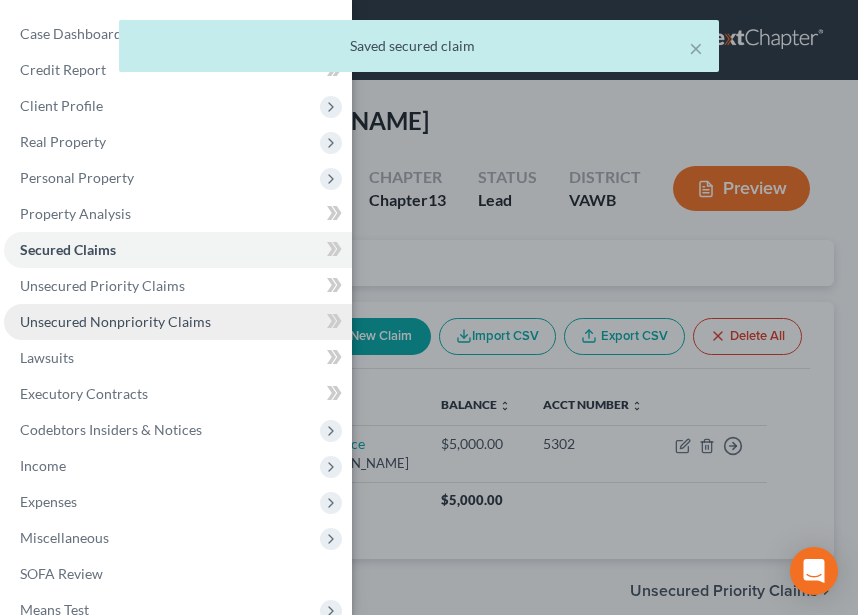 click on "Unsecured Nonpriority Claims" at bounding box center [115, 321] 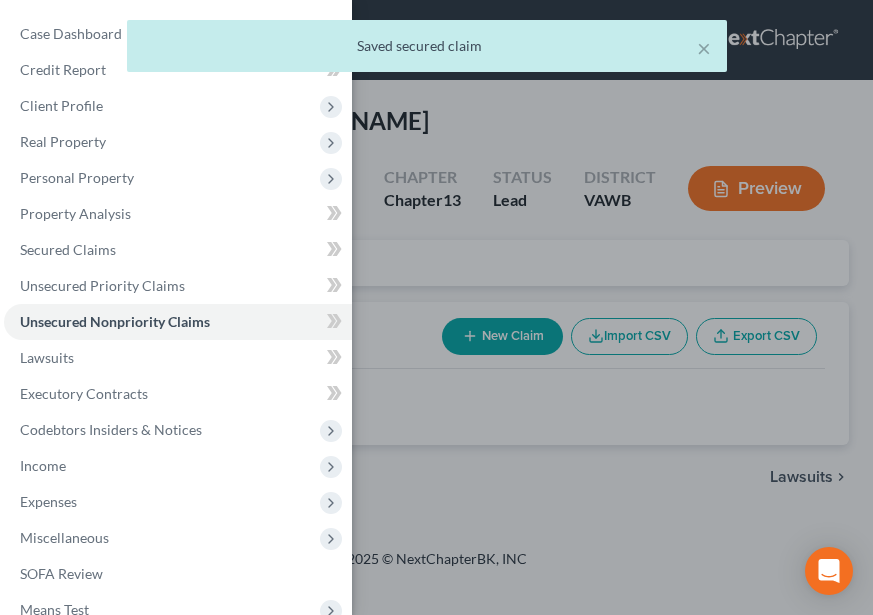 click on "Case Dashboard
Payments
Invoices
Payments
Payments
Credit Report
Client Profile" at bounding box center [436, 307] 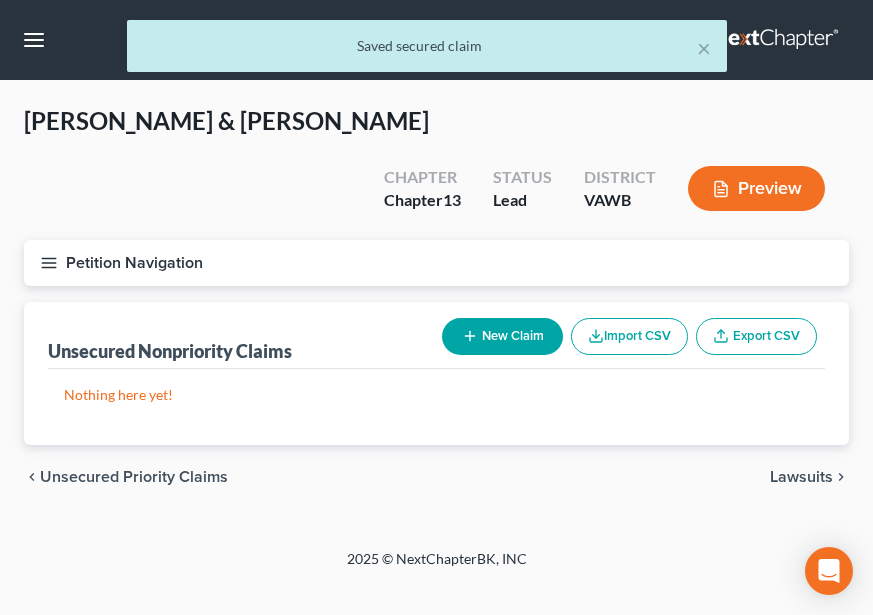 click on "New Claim" at bounding box center (502, 336) 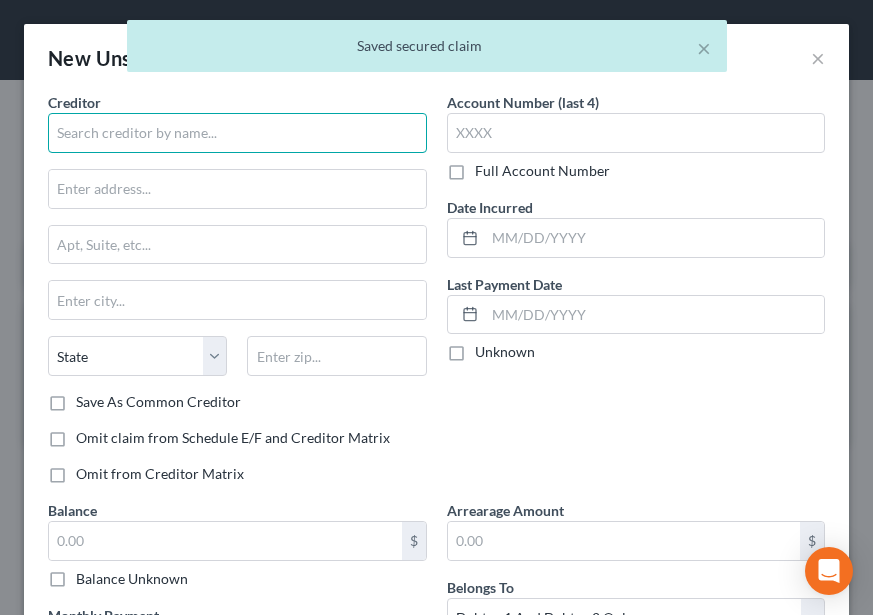 click at bounding box center (237, 133) 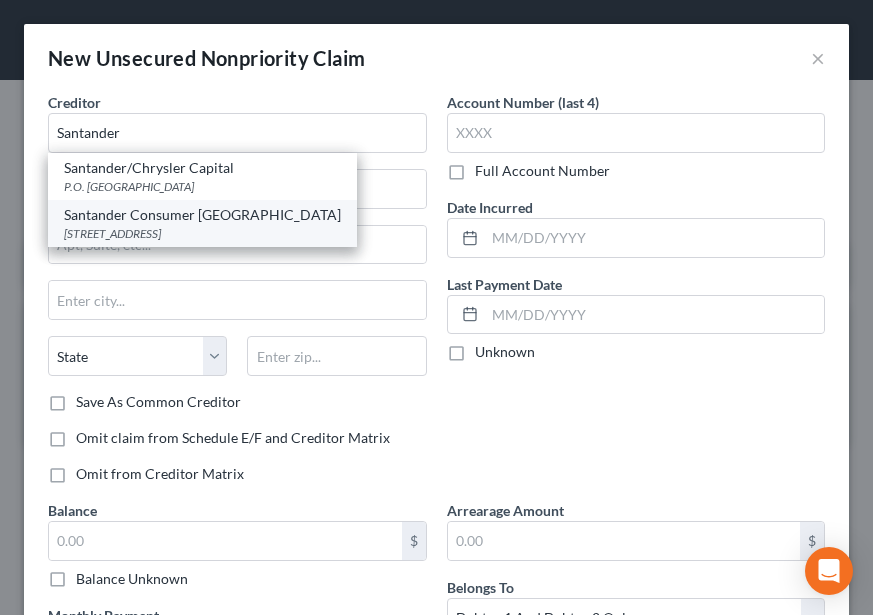 click on "Santander Consumer [GEOGRAPHIC_DATA]" at bounding box center (202, 215) 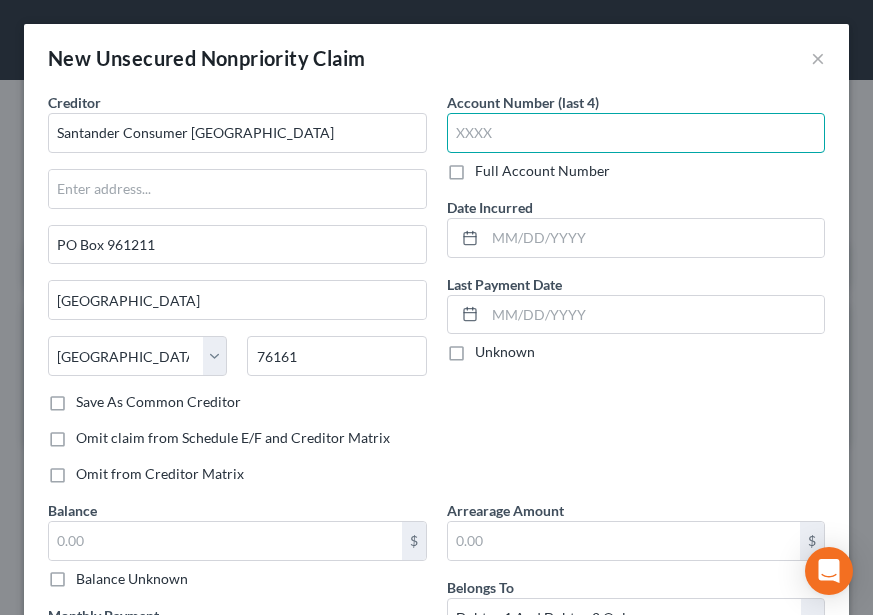 click at bounding box center [636, 133] 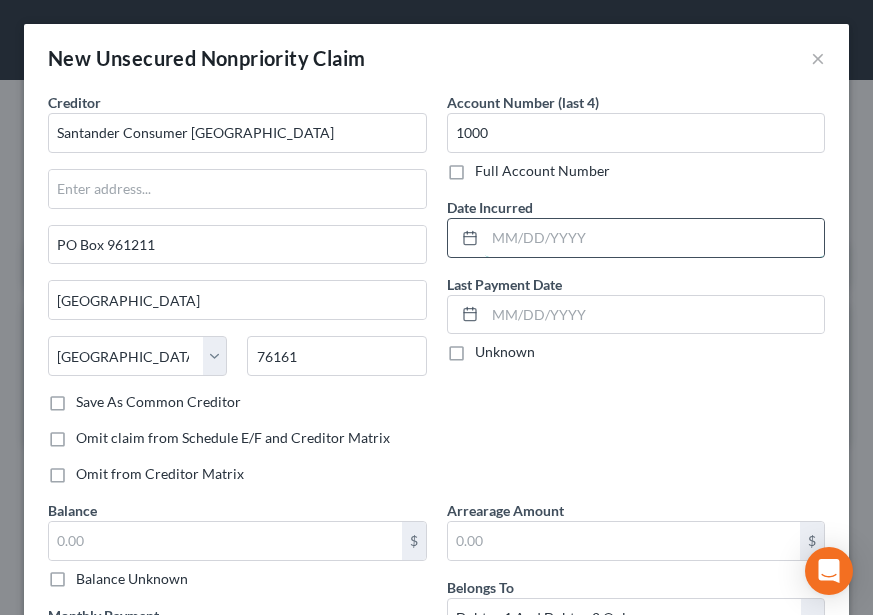 click at bounding box center [655, 238] 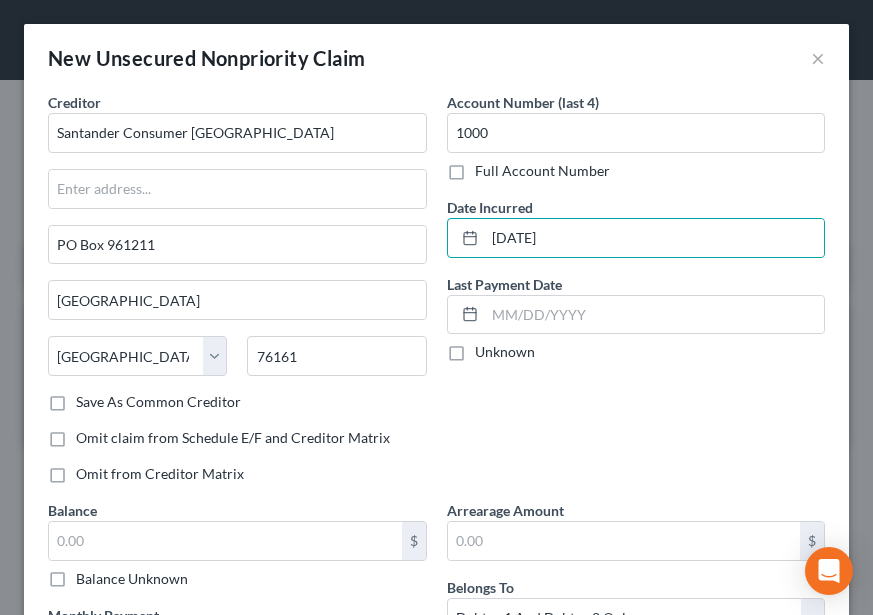 click on "Account Number (last 4)
1000
Full Account Number
Date Incurred         [DATE] Last Payment Date         Unknown" at bounding box center (636, 296) 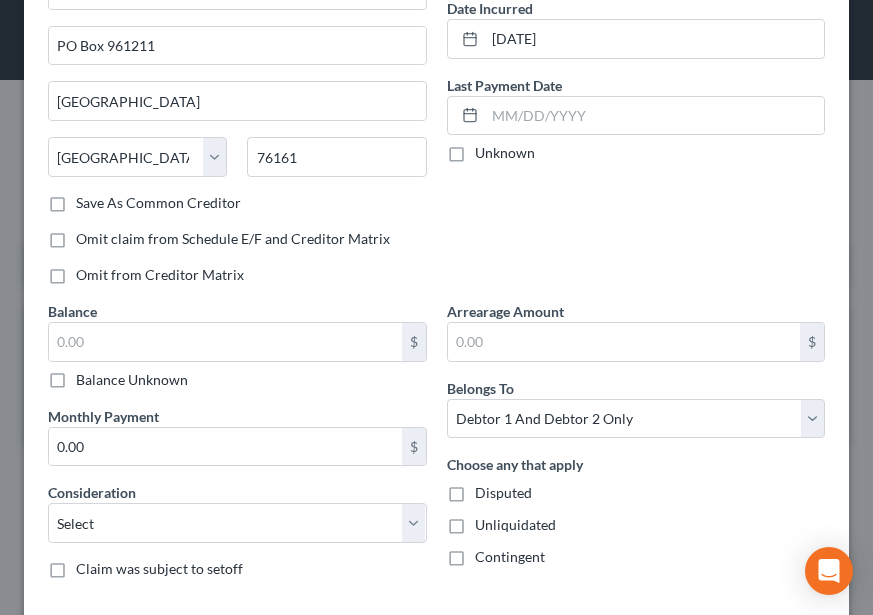 scroll, scrollTop: 200, scrollLeft: 0, axis: vertical 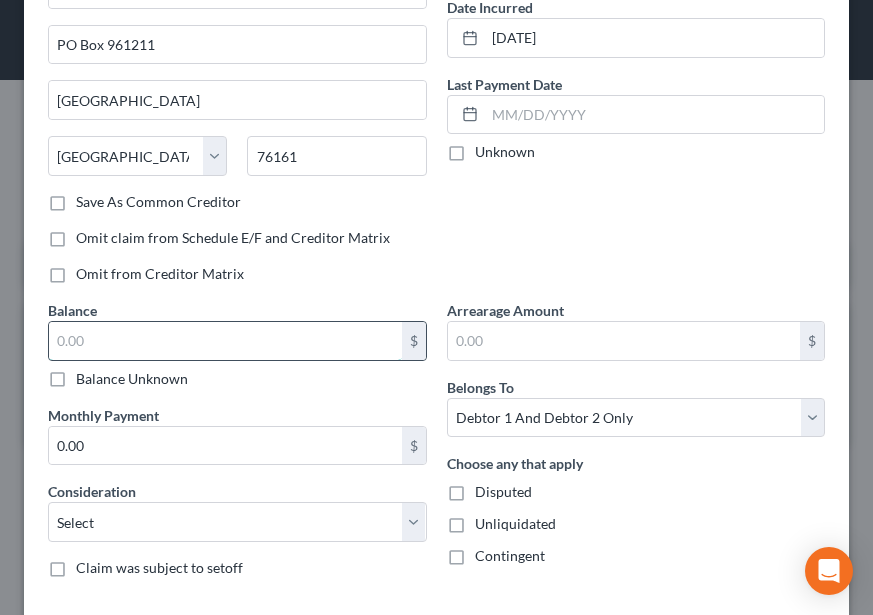 click at bounding box center [225, 341] 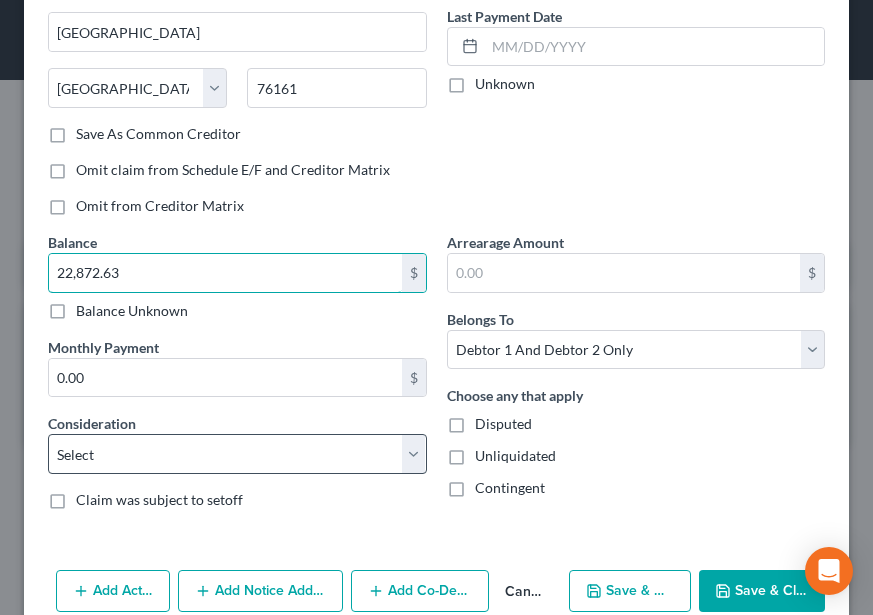 scroll, scrollTop: 300, scrollLeft: 0, axis: vertical 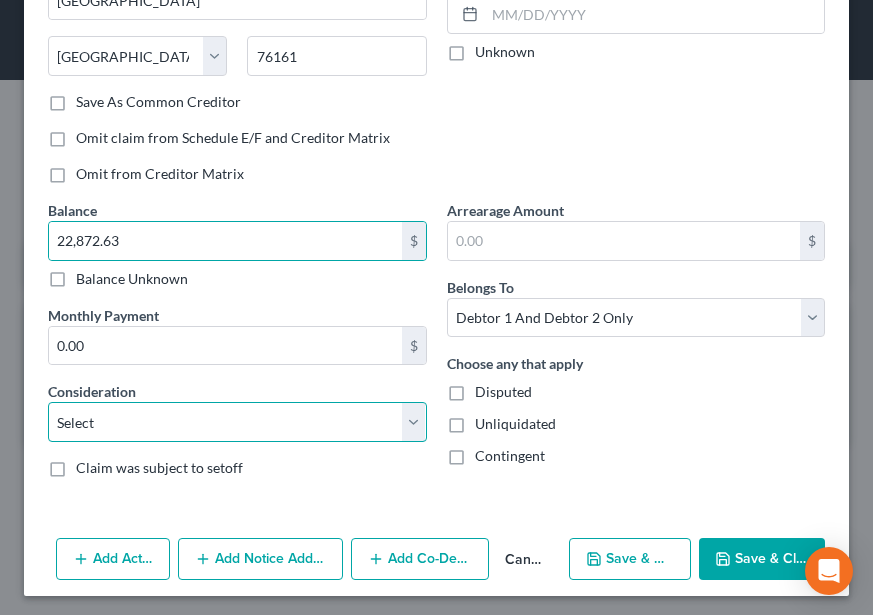click on "Select Cable / Satellite Services Collection Agency Credit Card Debt Debt Counseling / Attorneys Deficiency Balance Domestic Support Obligations Home / Car Repairs Income Taxes Judgment Liens Medical Services Monies Loaned / Advanced Mortgage Obligation From Divorce Or Separation Obligation To Pensions Other Overdrawn Bank Account Promised To Help Pay Creditors Student Loans Suppliers And Vendors Telephone / Internet Services Utility Services" at bounding box center (237, 422) 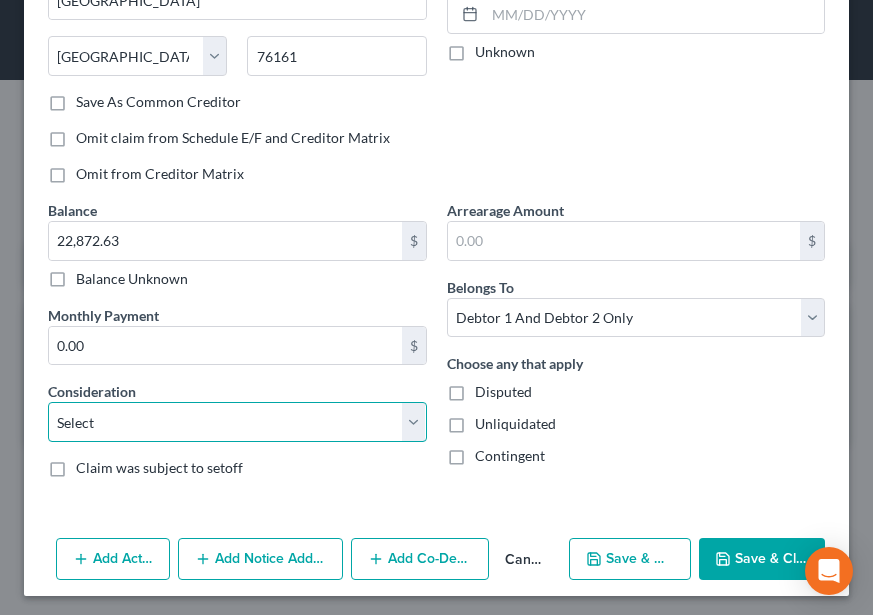 click on "Select Cable / Satellite Services Collection Agency Credit Card Debt Debt Counseling / Attorneys Deficiency Balance Domestic Support Obligations Home / Car Repairs Income Taxes Judgment Liens Medical Services Monies Loaned / Advanced Mortgage Obligation From Divorce Or Separation Obligation To Pensions Other Overdrawn Bank Account Promised To Help Pay Creditors Student Loans Suppliers And Vendors Telephone / Internet Services Utility Services" at bounding box center [237, 422] 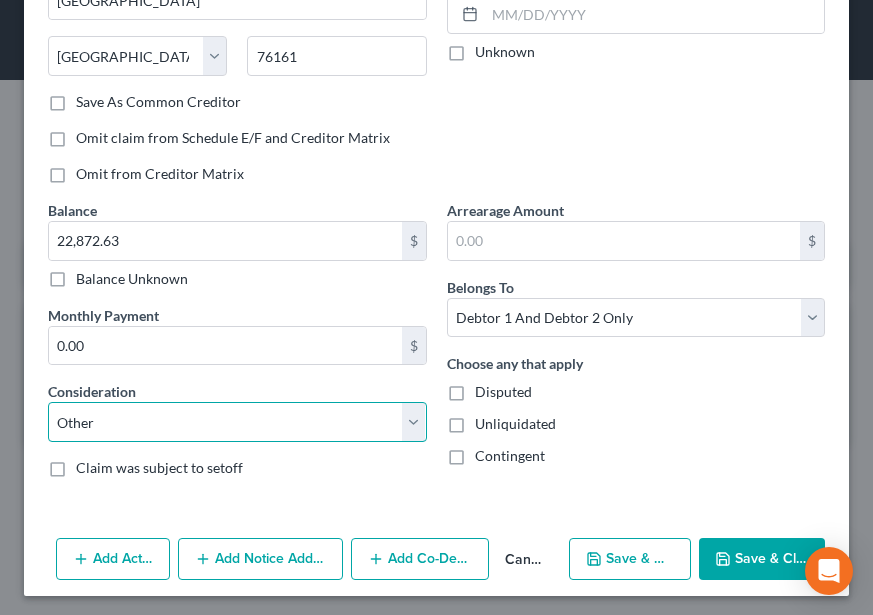click on "Select Cable / Satellite Services Collection Agency Credit Card Debt Debt Counseling / Attorneys Deficiency Balance Domestic Support Obligations Home / Car Repairs Income Taxes Judgment Liens Medical Services Monies Loaned / Advanced Mortgage Obligation From Divorce Or Separation Obligation To Pensions Other Overdrawn Bank Account Promised To Help Pay Creditors Student Loans Suppliers And Vendors Telephone / Internet Services Utility Services" at bounding box center (237, 422) 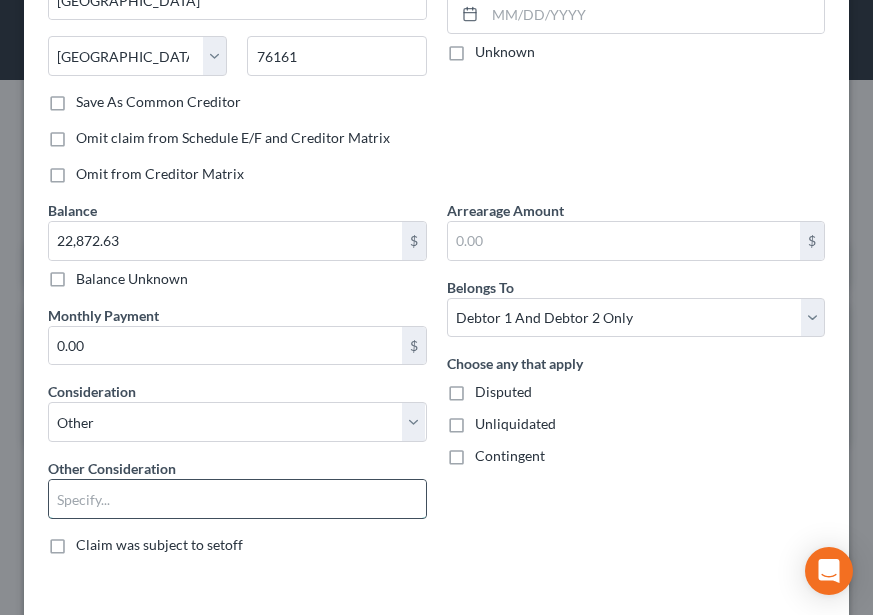 click at bounding box center (237, 499) 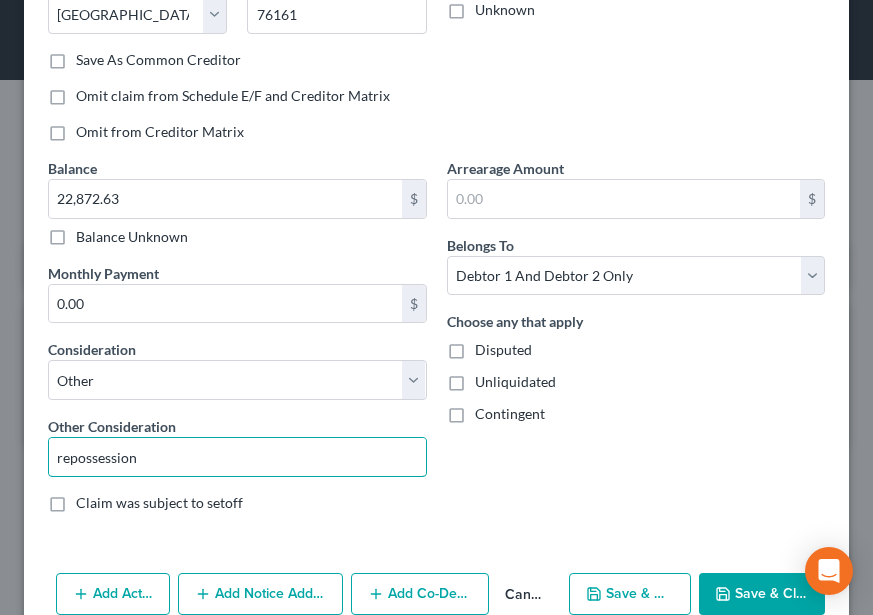 scroll, scrollTop: 382, scrollLeft: 0, axis: vertical 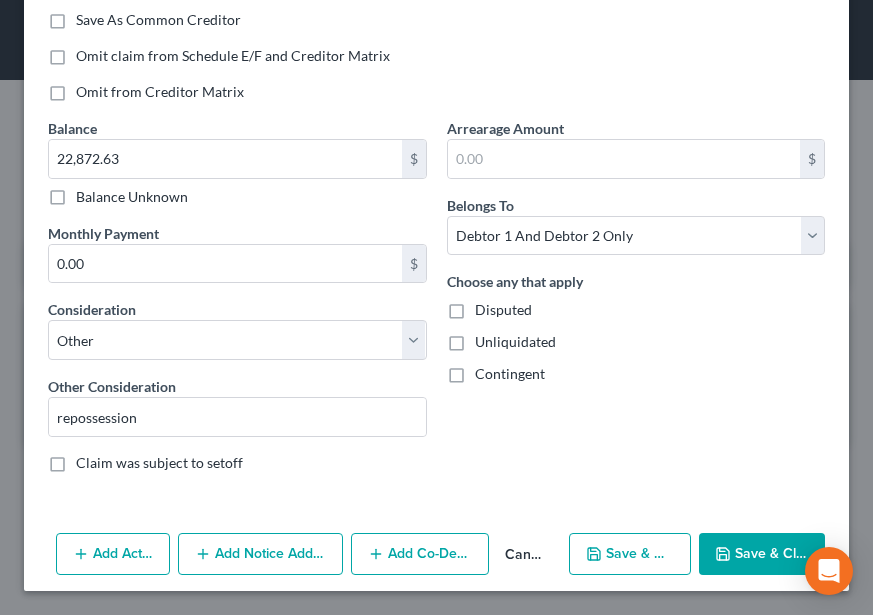 click on "Save & Close" at bounding box center (762, 554) 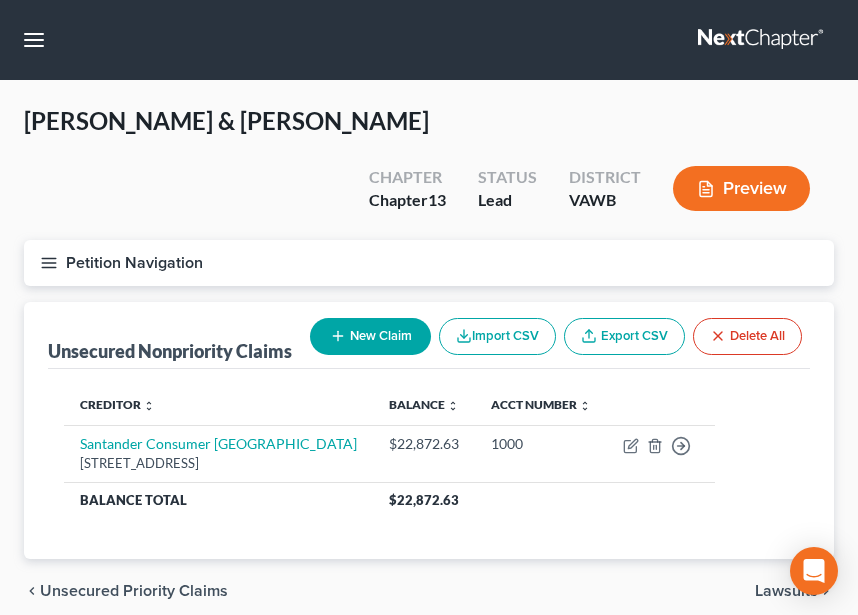 click on "Petition Navigation" at bounding box center (429, 263) 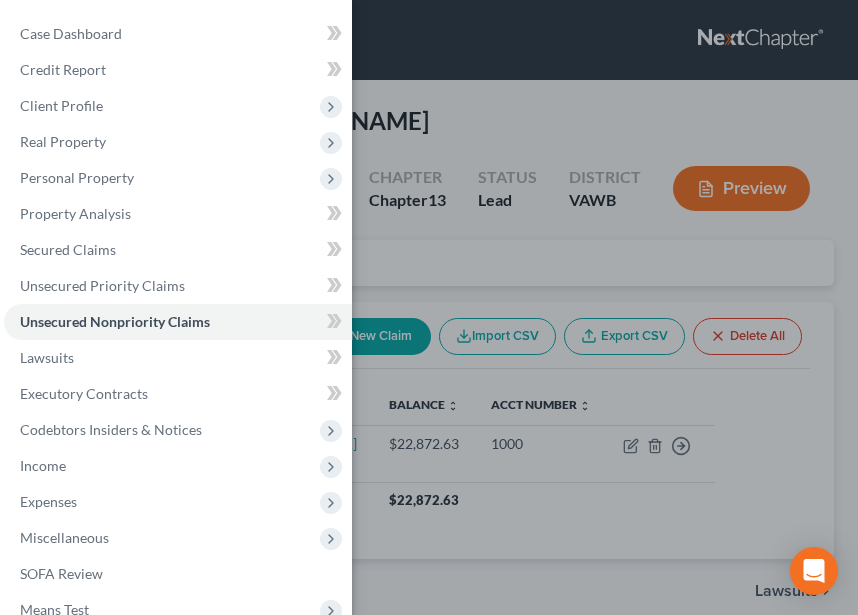 click on "Case Dashboard
Payments
Invoices
Payments
Payments
Credit Report
Client Profile" at bounding box center (429, 307) 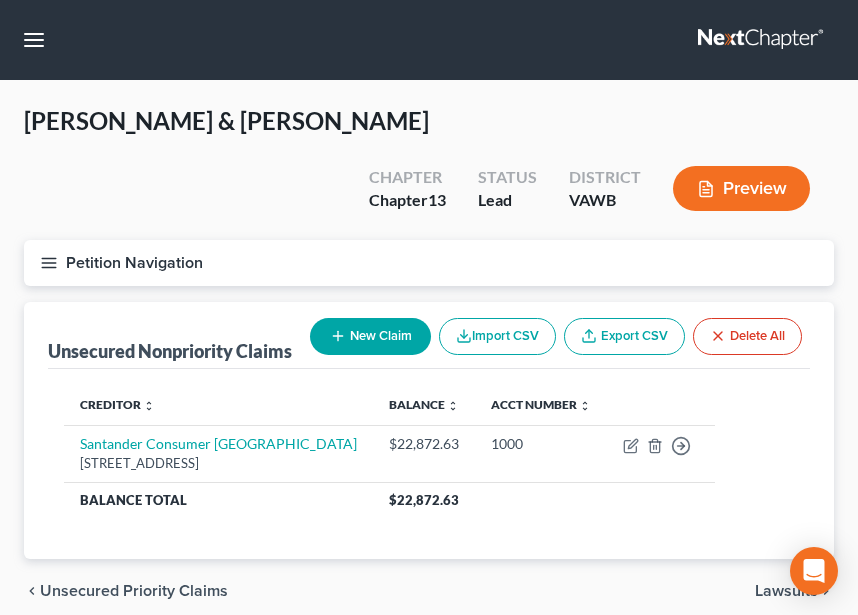 click on "New Claim" at bounding box center (370, 336) 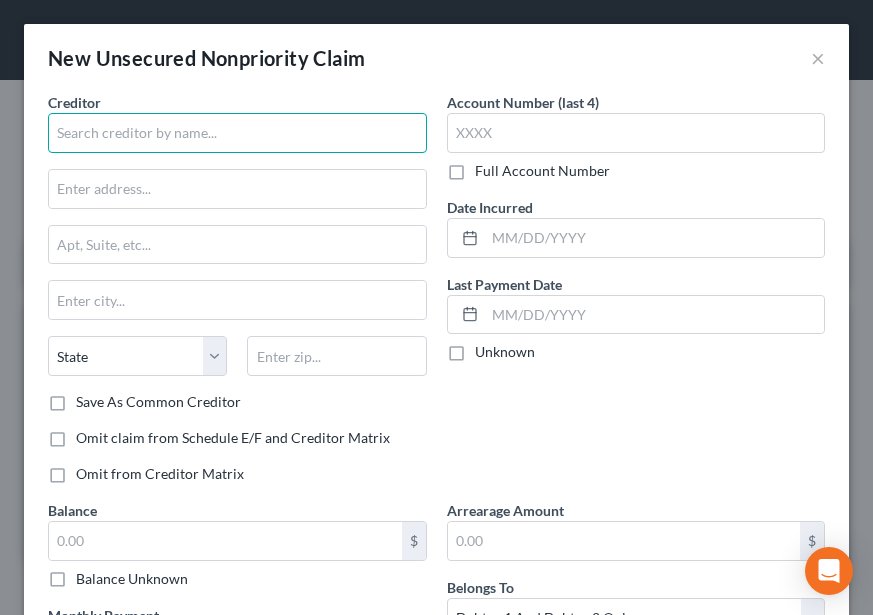 click at bounding box center (237, 133) 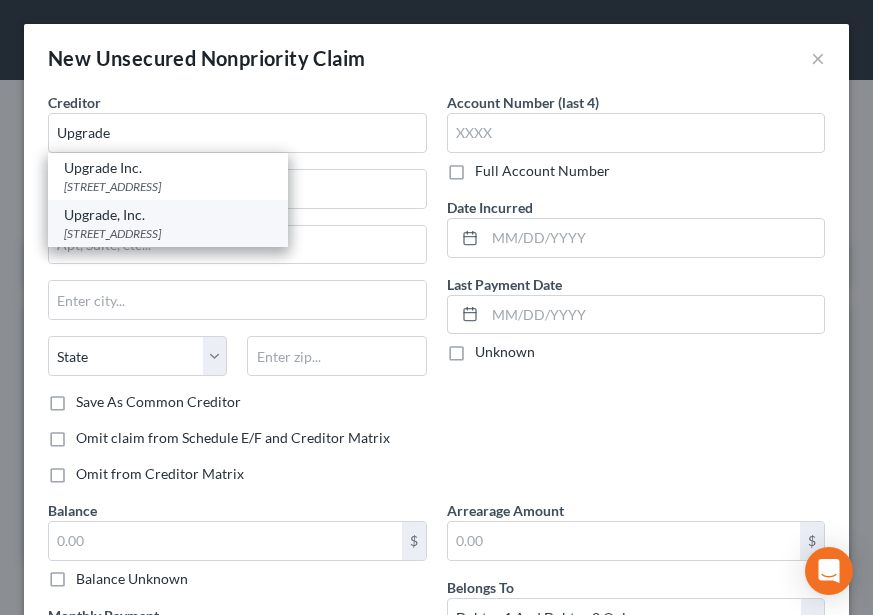 click on "Upgrade, Inc." at bounding box center [168, 215] 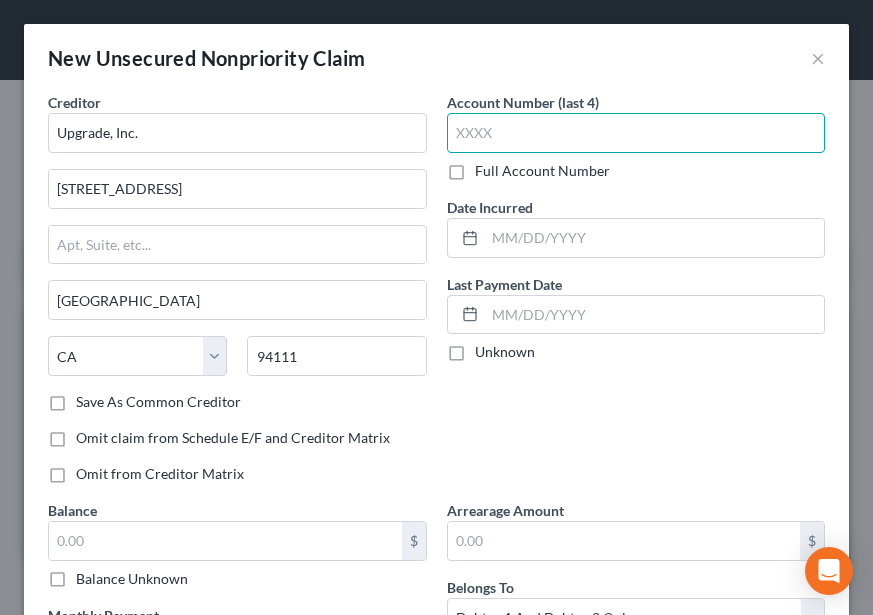 click at bounding box center (636, 133) 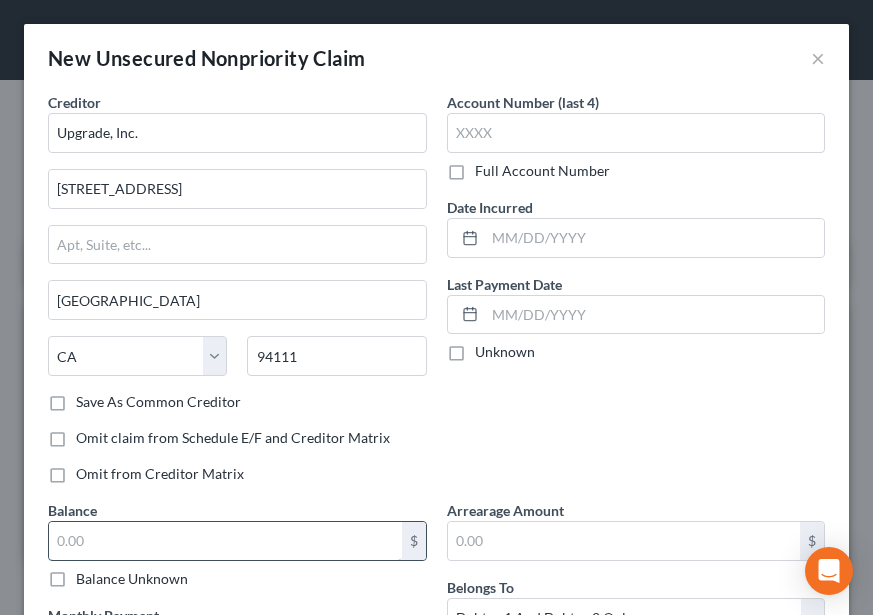 click at bounding box center [225, 541] 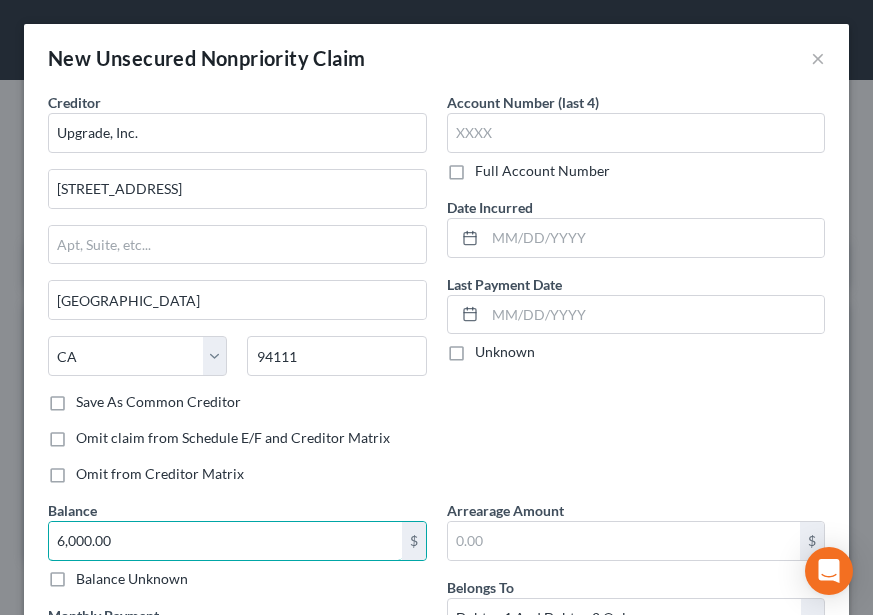 scroll, scrollTop: 300, scrollLeft: 0, axis: vertical 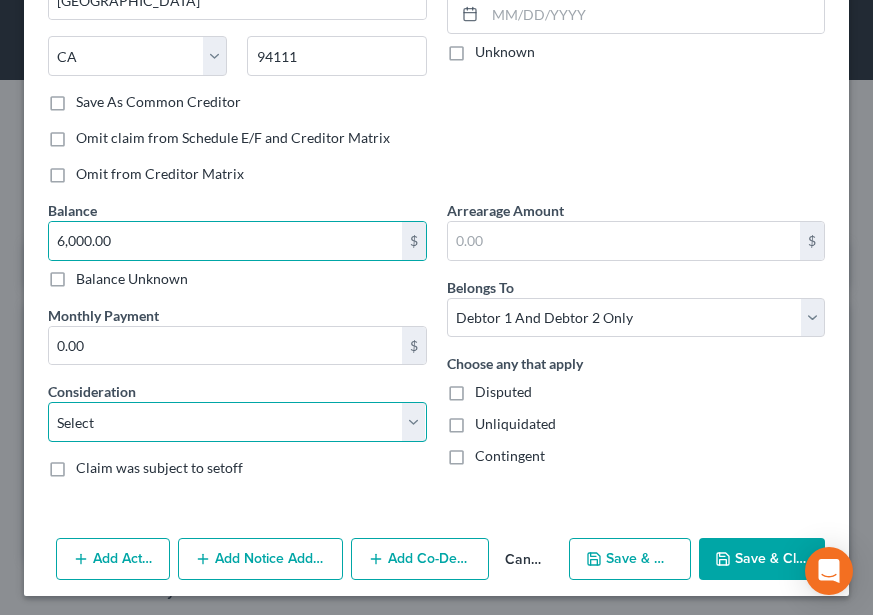 click on "Select Cable / Satellite Services Collection Agency Credit Card Debt Debt Counseling / Attorneys Deficiency Balance Domestic Support Obligations Home / Car Repairs Income Taxes Judgment Liens Medical Services Monies Loaned / Advanced Mortgage Obligation From Divorce Or Separation Obligation To Pensions Other Overdrawn Bank Account Promised To Help Pay Creditors Student Loans Suppliers And Vendors Telephone / Internet Services Utility Services" at bounding box center (237, 422) 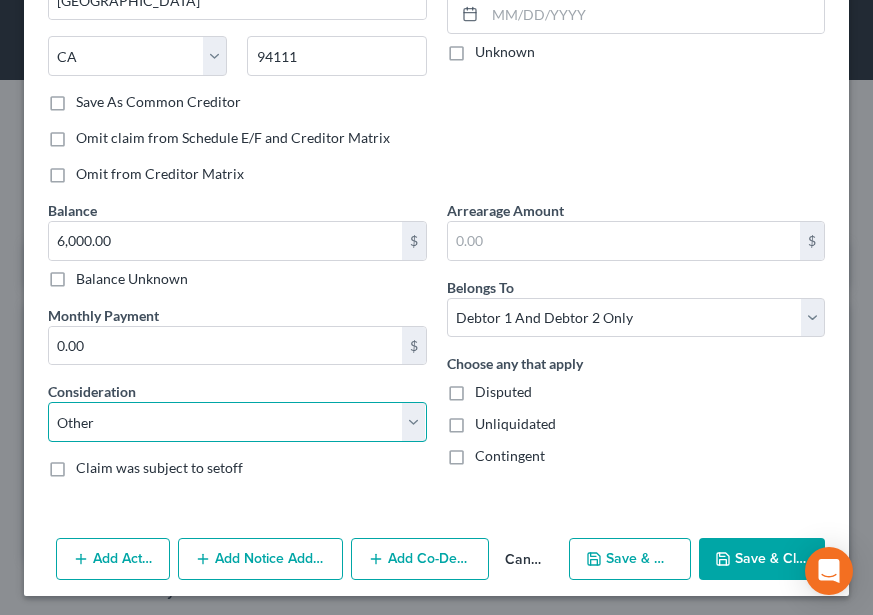 click on "Select Cable / Satellite Services Collection Agency Credit Card Debt Debt Counseling / Attorneys Deficiency Balance Domestic Support Obligations Home / Car Repairs Income Taxes Judgment Liens Medical Services Monies Loaned / Advanced Mortgage Obligation From Divorce Or Separation Obligation To Pensions Other Overdrawn Bank Account Promised To Help Pay Creditors Student Loans Suppliers And Vendors Telephone / Internet Services Utility Services" at bounding box center [237, 422] 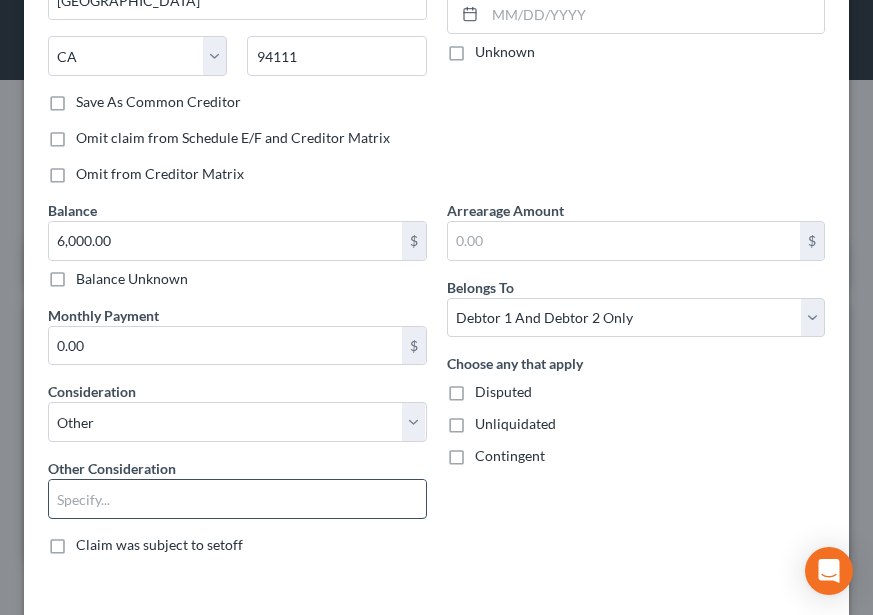 click at bounding box center [237, 499] 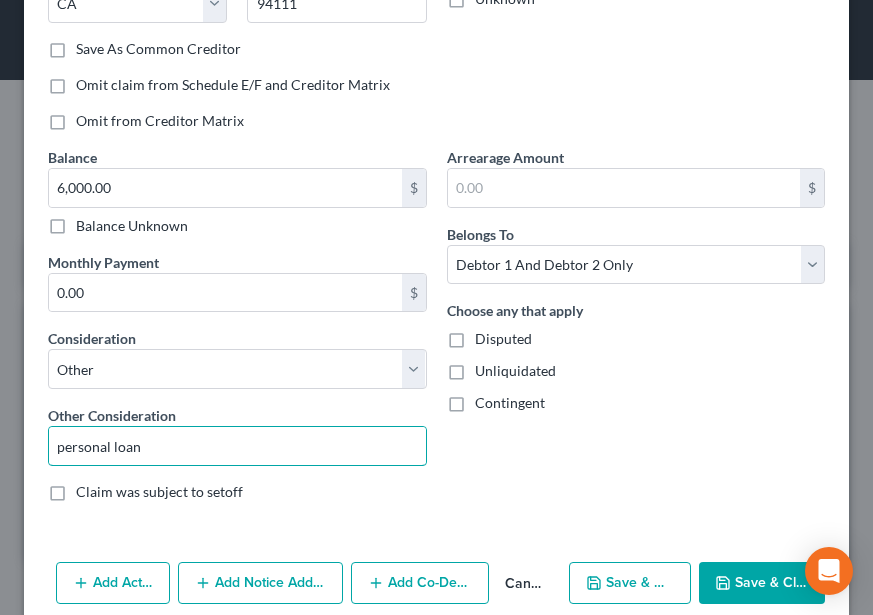 scroll, scrollTop: 382, scrollLeft: 0, axis: vertical 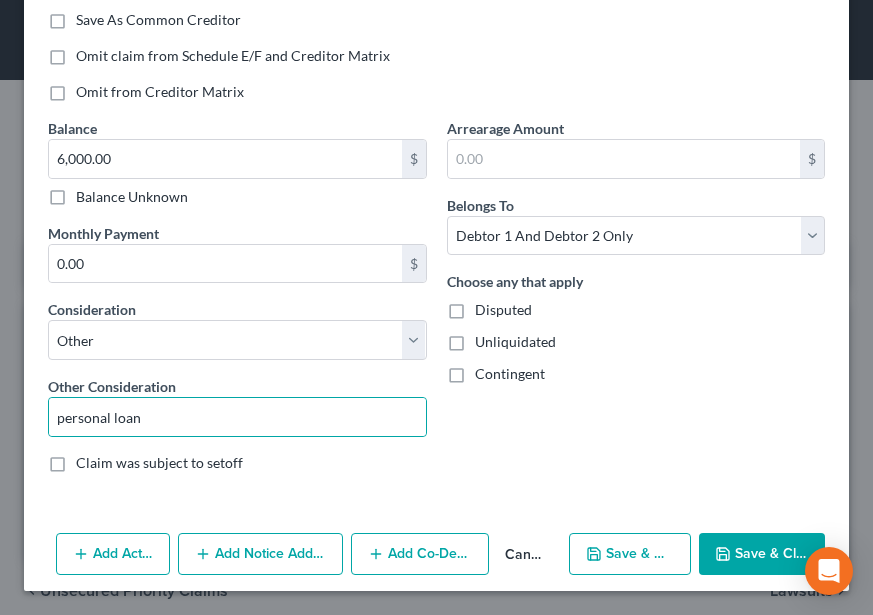 click on "Arrearage Amount $
Belongs To
*
Select Debtor 1 Only Debtor 2 Only Debtor 1 And Debtor 2 Only At Least One Of The Debtors And Another Community Property Choose any that apply Disputed Unliquidated Contingent" at bounding box center (636, 303) 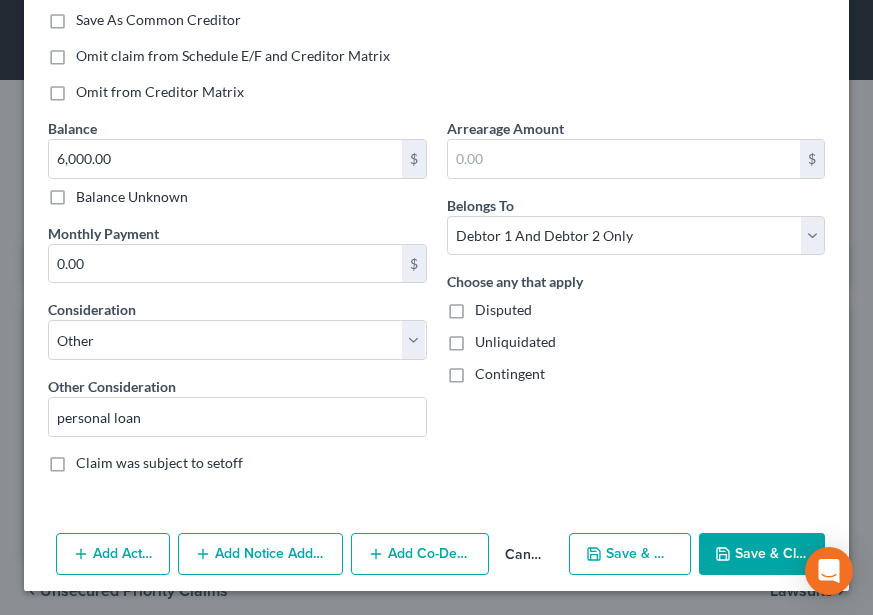 click on "Save & New" at bounding box center (630, 554) 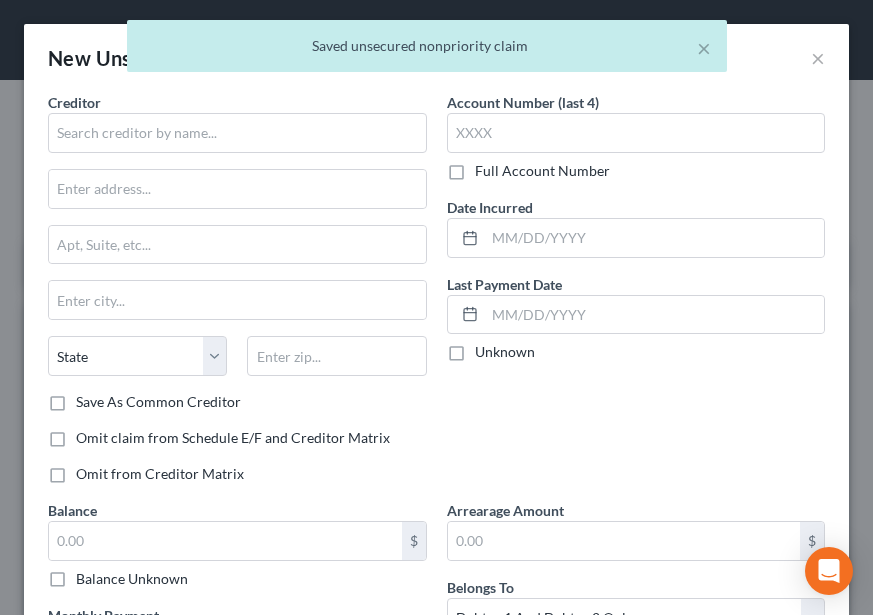 click on "Creditor *                         State [US_STATE] AK AR AZ CA CO [GEOGRAPHIC_DATA] DE DC [GEOGRAPHIC_DATA] [GEOGRAPHIC_DATA] GU HI ID IL IN [GEOGRAPHIC_DATA] [GEOGRAPHIC_DATA] [GEOGRAPHIC_DATA] LA ME MD [GEOGRAPHIC_DATA] [GEOGRAPHIC_DATA] [GEOGRAPHIC_DATA] [GEOGRAPHIC_DATA] [GEOGRAPHIC_DATA] MT [GEOGRAPHIC_DATA] [GEOGRAPHIC_DATA] [GEOGRAPHIC_DATA] [GEOGRAPHIC_DATA] [GEOGRAPHIC_DATA] [GEOGRAPHIC_DATA] [GEOGRAPHIC_DATA] [GEOGRAPHIC_DATA] [GEOGRAPHIC_DATA] [GEOGRAPHIC_DATA] OR [GEOGRAPHIC_DATA] PR RI SC SD [GEOGRAPHIC_DATA] [GEOGRAPHIC_DATA] [GEOGRAPHIC_DATA] VI [GEOGRAPHIC_DATA] [GEOGRAPHIC_DATA] [GEOGRAPHIC_DATA] WV WI WY" at bounding box center [237, 242] 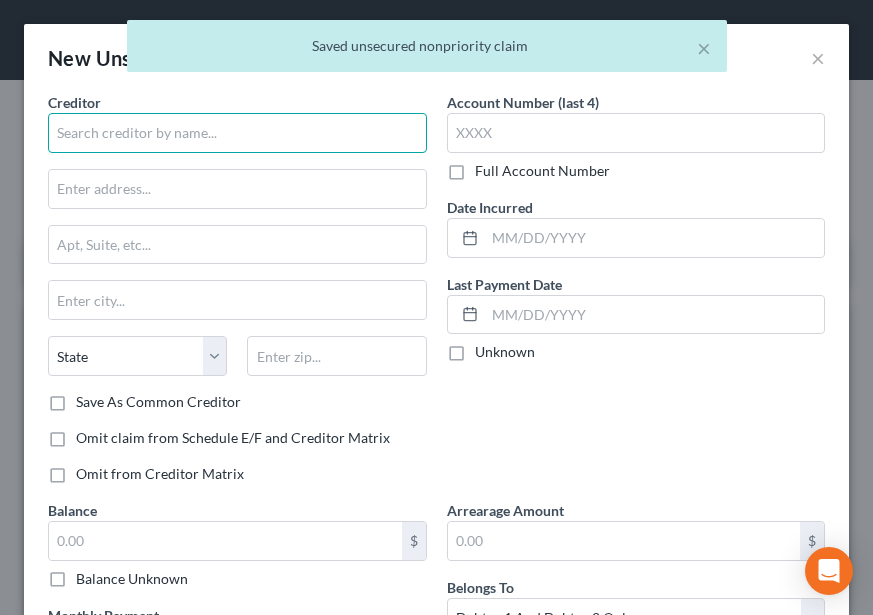 click at bounding box center [237, 133] 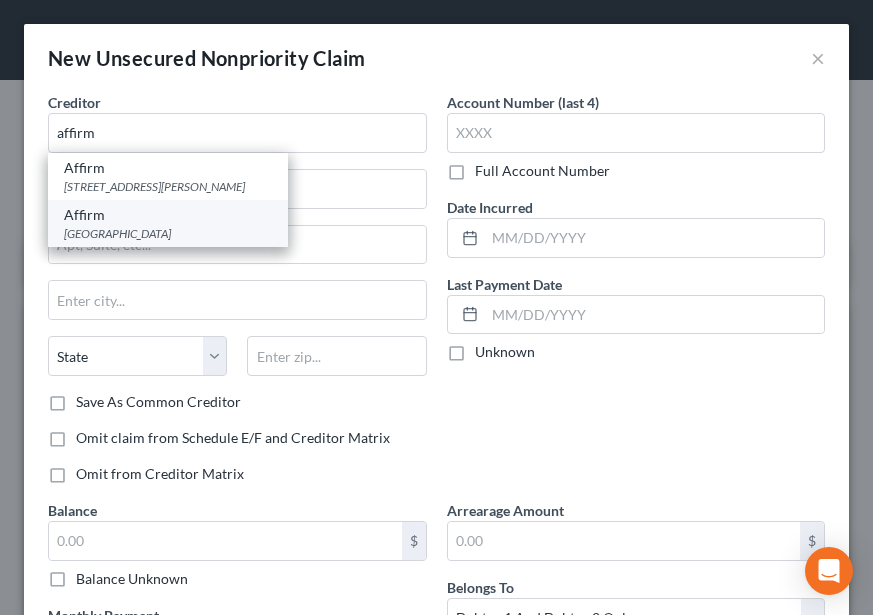 click on "[GEOGRAPHIC_DATA]" at bounding box center (168, 233) 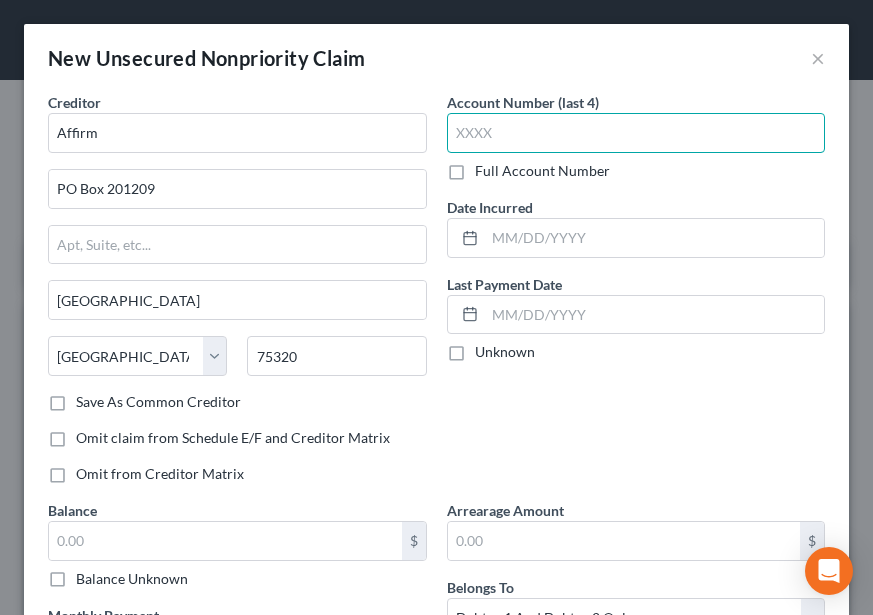 click at bounding box center [636, 133] 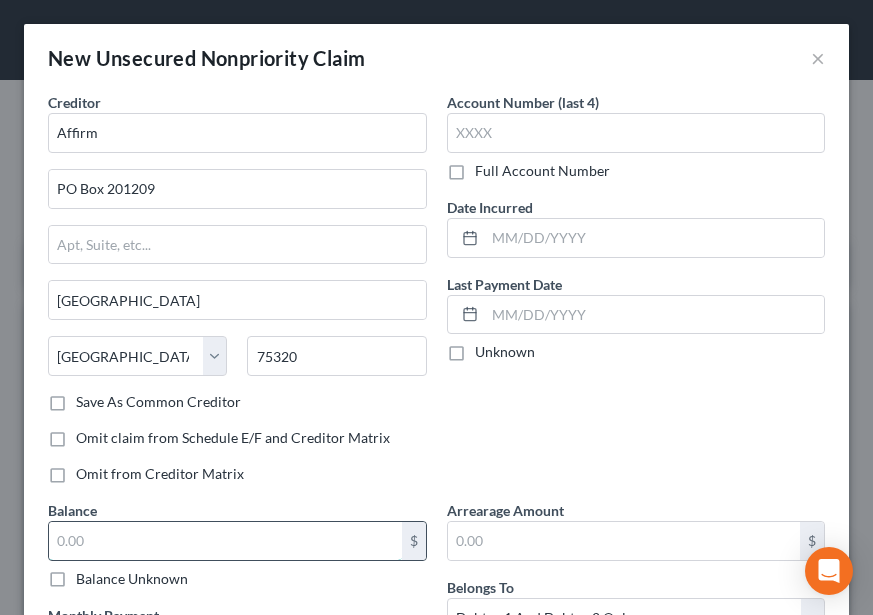 drag, startPoint x: 182, startPoint y: 542, endPoint x: 187, endPoint y: 525, distance: 17.720045 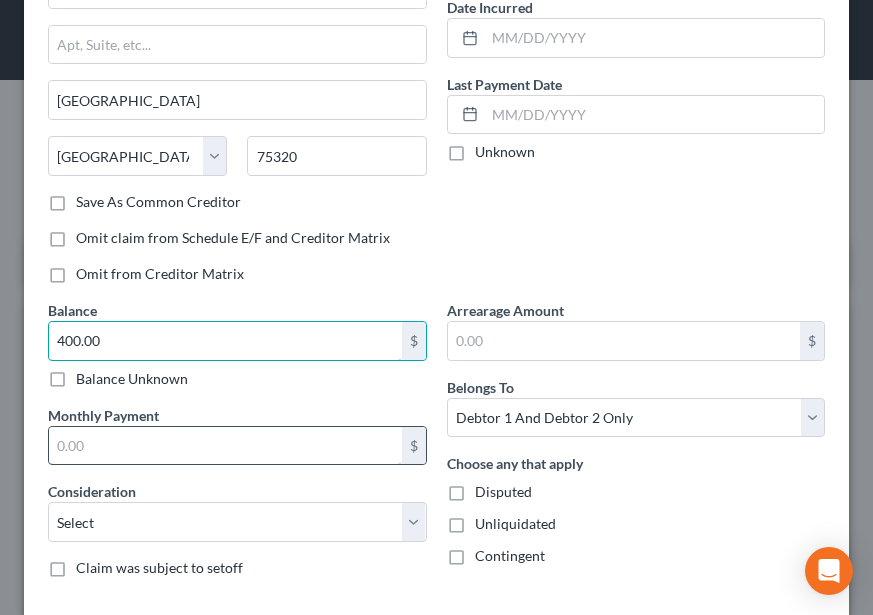scroll, scrollTop: 300, scrollLeft: 0, axis: vertical 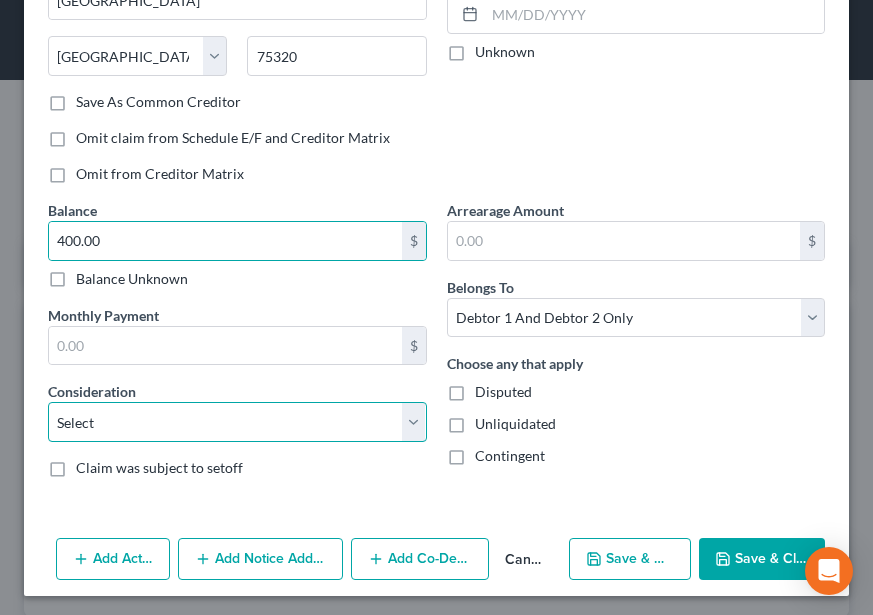 click on "Select Cable / Satellite Services Collection Agency Credit Card Debt Debt Counseling / Attorneys Deficiency Balance Domestic Support Obligations Home / Car Repairs Income Taxes Judgment Liens Medical Services Monies Loaned / Advanced Mortgage Obligation From Divorce Or Separation Obligation To Pensions Other Overdrawn Bank Account Promised To Help Pay Creditors Student Loans Suppliers And Vendors Telephone / Internet Services Utility Services" at bounding box center (237, 422) 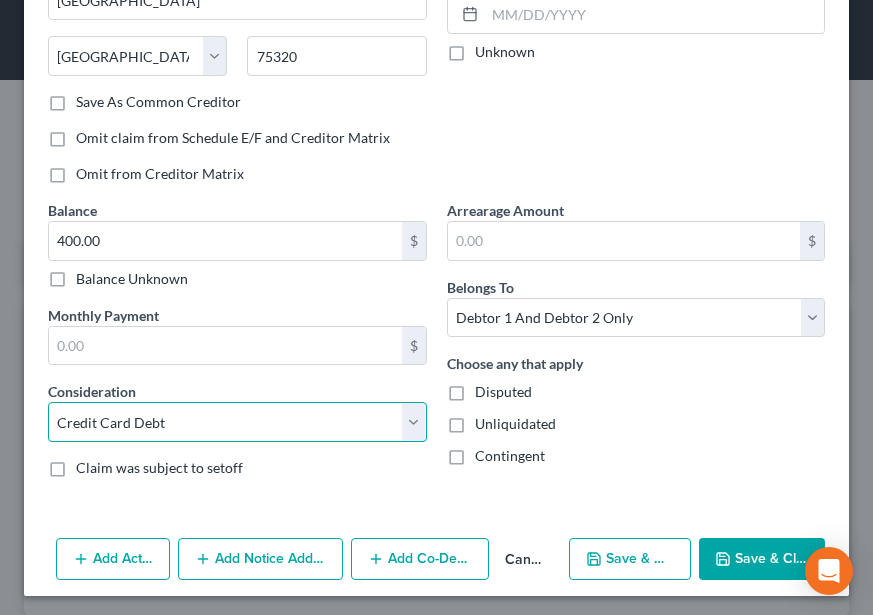 click on "Select Cable / Satellite Services Collection Agency Credit Card Debt Debt Counseling / Attorneys Deficiency Balance Domestic Support Obligations Home / Car Repairs Income Taxes Judgment Liens Medical Services Monies Loaned / Advanced Mortgage Obligation From Divorce Or Separation Obligation To Pensions Other Overdrawn Bank Account Promised To Help Pay Creditors Student Loans Suppliers And Vendors Telephone / Internet Services Utility Services" at bounding box center [237, 422] 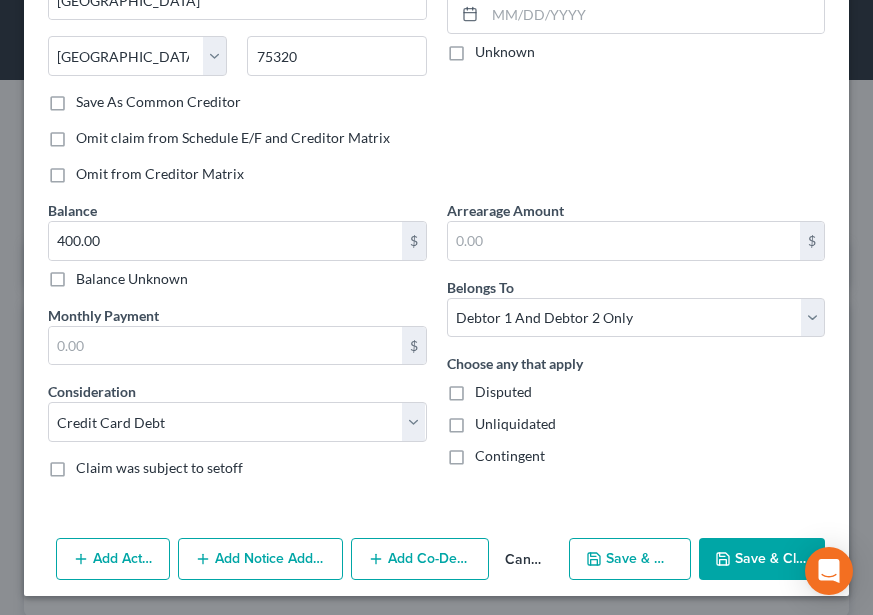 click on "Add Action Add Notice Address Add Co-Debtor Cancel Save & New Save & Close" at bounding box center [436, 563] 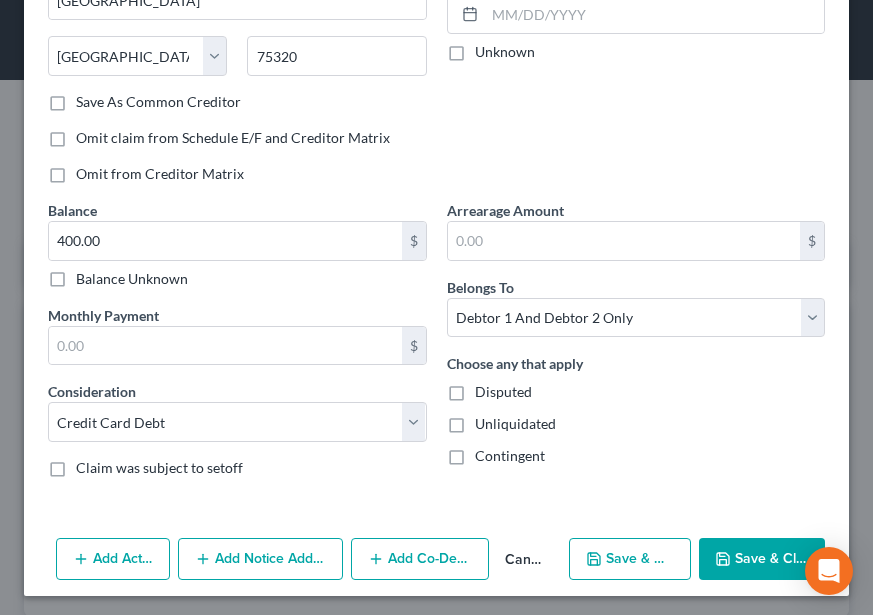 click on "Save & New" at bounding box center [630, 559] 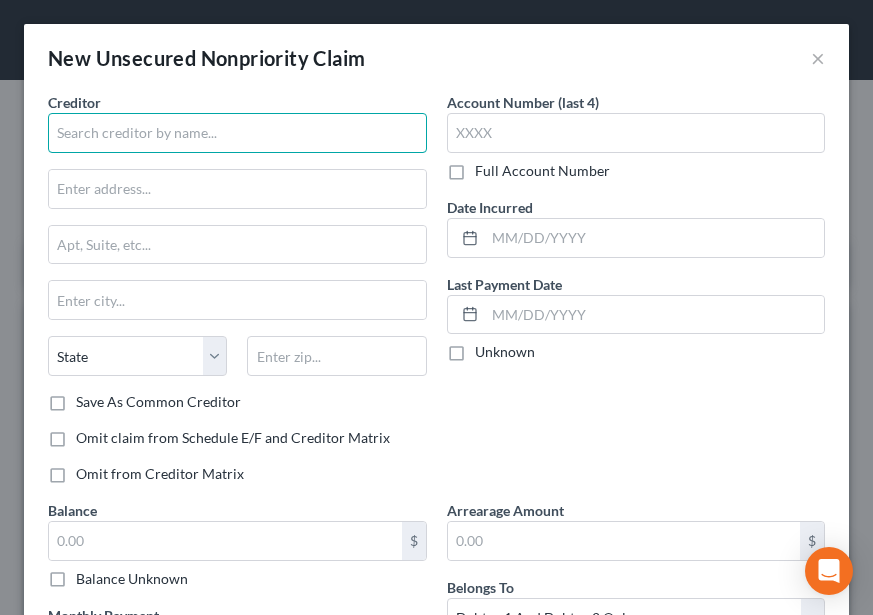 click at bounding box center [237, 133] 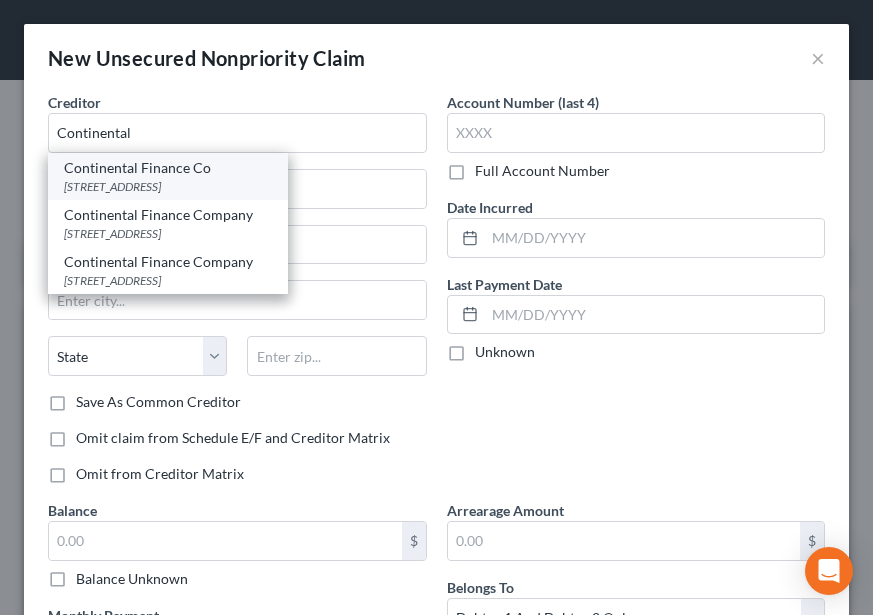 click on "Continental Finance Co" at bounding box center [168, 168] 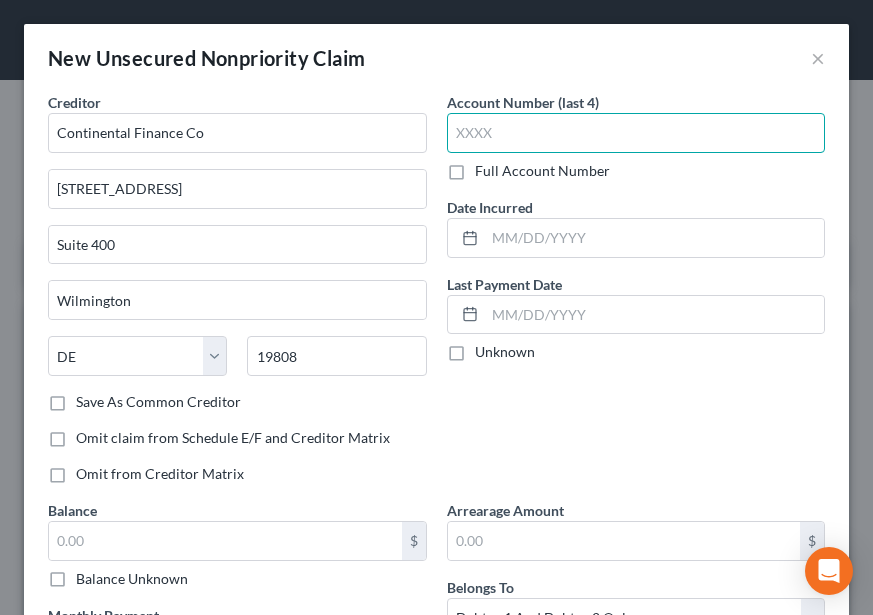 click at bounding box center (636, 133) 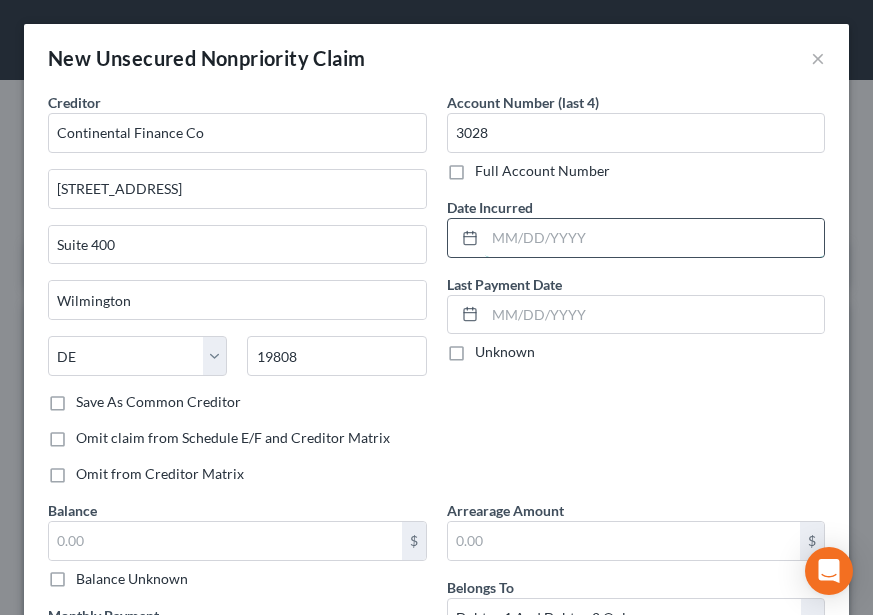 click at bounding box center (655, 238) 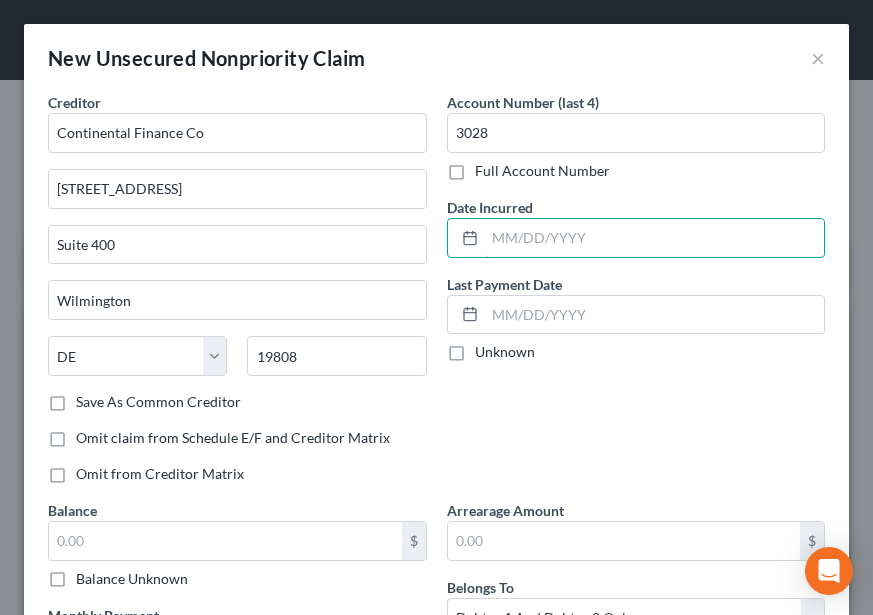 scroll, scrollTop: 100, scrollLeft: 0, axis: vertical 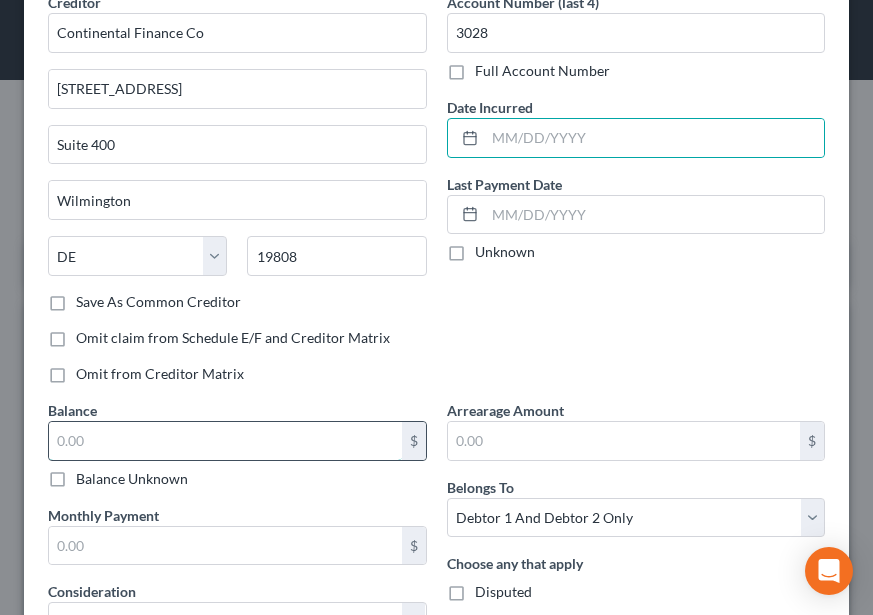 click at bounding box center (225, 441) 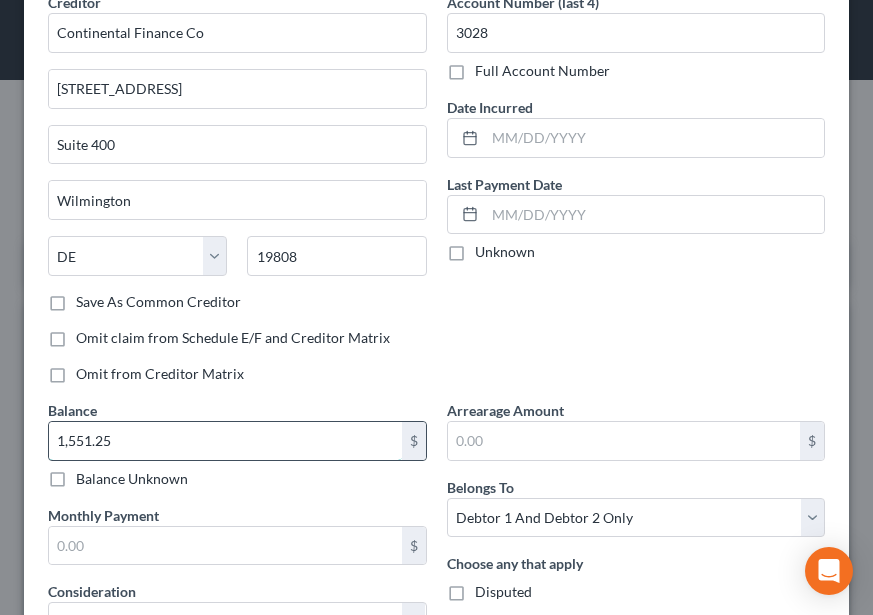 scroll, scrollTop: 200, scrollLeft: 0, axis: vertical 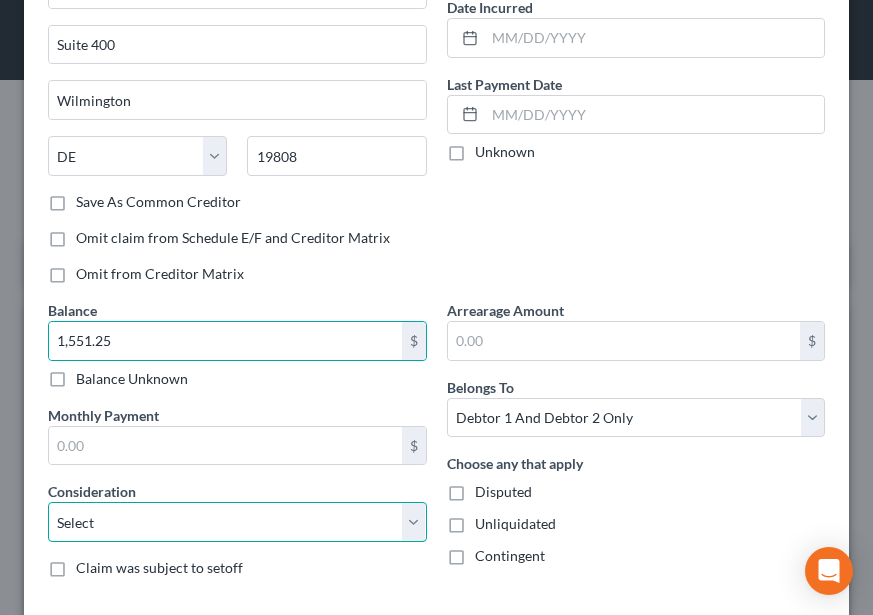 click on "Select Cable / Satellite Services Collection Agency Credit Card Debt Debt Counseling / Attorneys Deficiency Balance Domestic Support Obligations Home / Car Repairs Income Taxes Judgment Liens Medical Services Monies Loaned / Advanced Mortgage Obligation From Divorce Or Separation Obligation To Pensions Other Overdrawn Bank Account Promised To Help Pay Creditors Student Loans Suppliers And Vendors Telephone / Internet Services Utility Services" at bounding box center (237, 522) 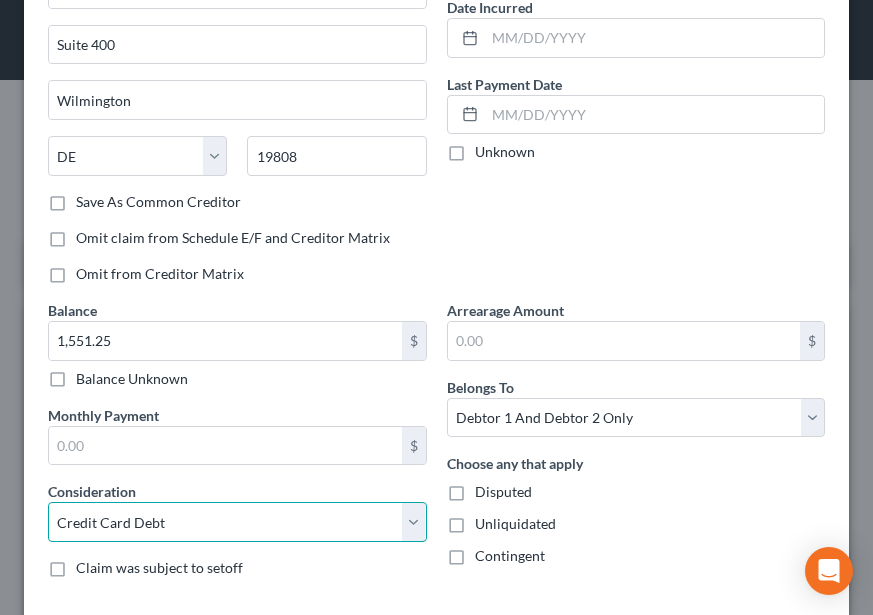 click on "Select Cable / Satellite Services Collection Agency Credit Card Debt Debt Counseling / Attorneys Deficiency Balance Domestic Support Obligations Home / Car Repairs Income Taxes Judgment Liens Medical Services Monies Loaned / Advanced Mortgage Obligation From Divorce Or Separation Obligation To Pensions Other Overdrawn Bank Account Promised To Help Pay Creditors Student Loans Suppliers And Vendors Telephone / Internet Services Utility Services" at bounding box center (237, 522) 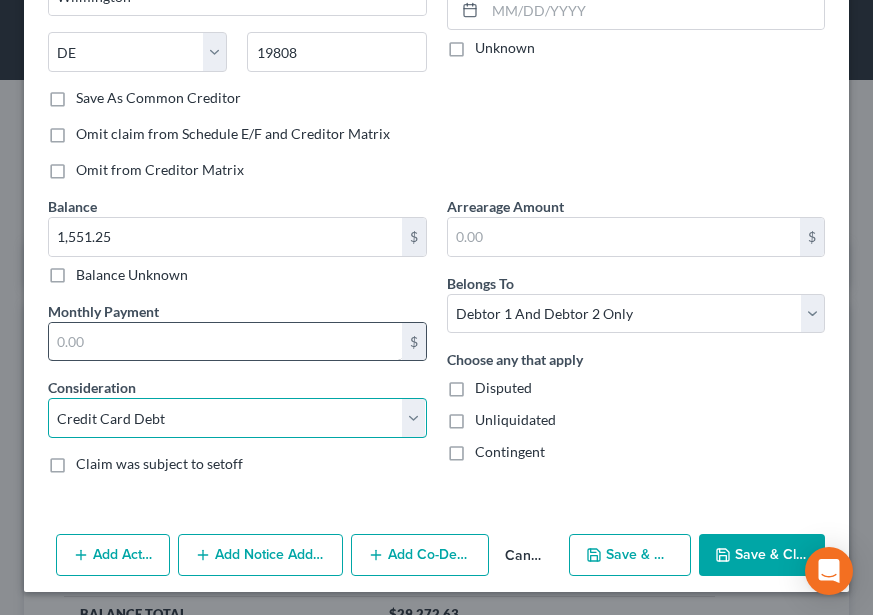 scroll, scrollTop: 305, scrollLeft: 0, axis: vertical 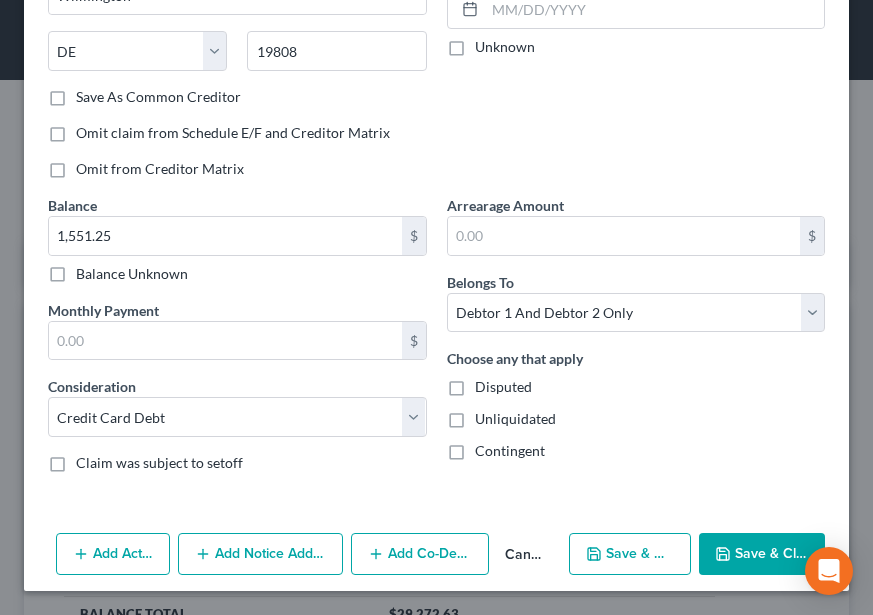 click on "Add Notice Address" at bounding box center (261, 554) 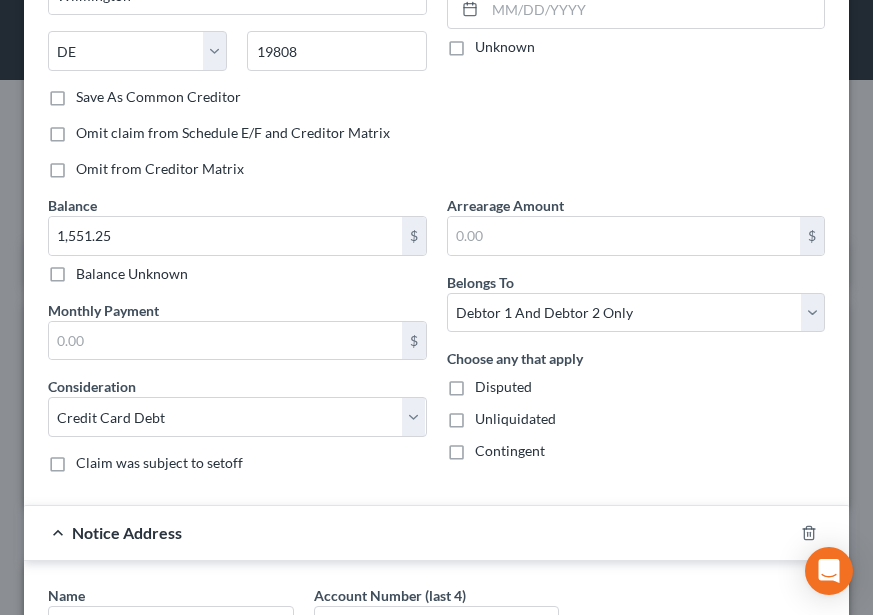 scroll, scrollTop: 605, scrollLeft: 0, axis: vertical 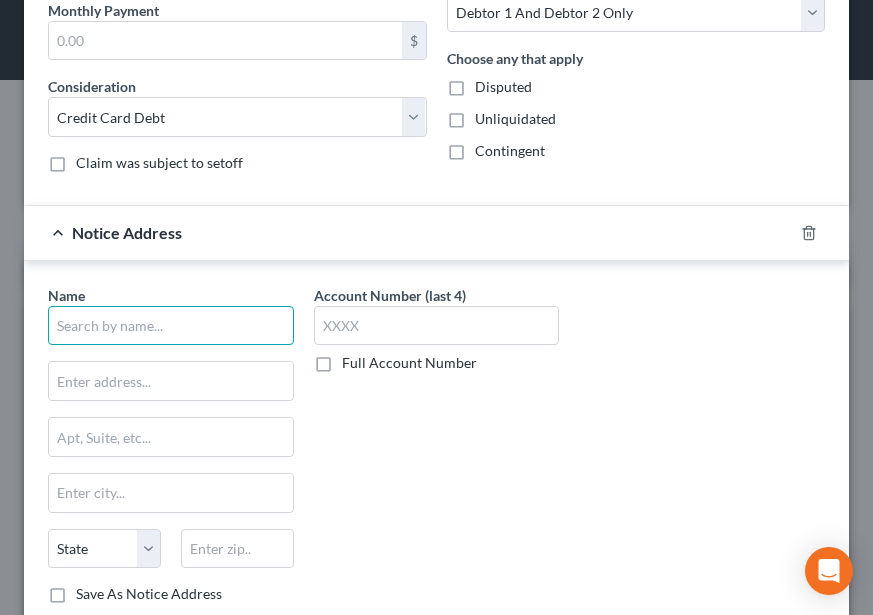click at bounding box center [171, 326] 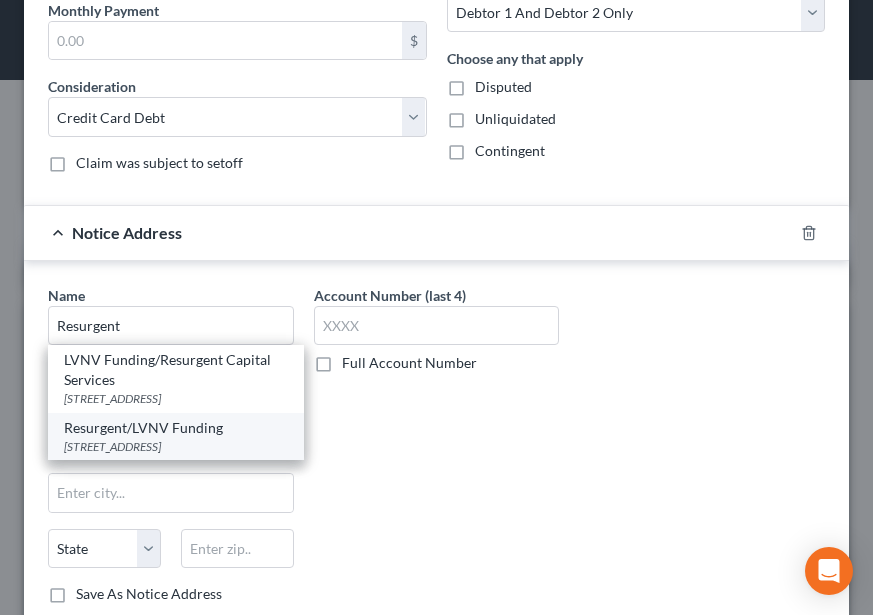 click on "[STREET_ADDRESS]" at bounding box center [176, 446] 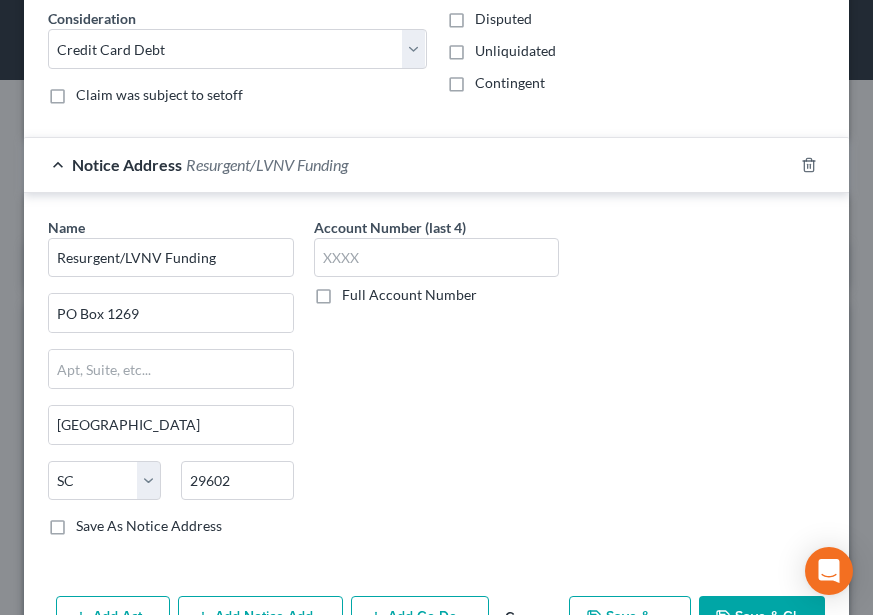 scroll, scrollTop: 736, scrollLeft: 0, axis: vertical 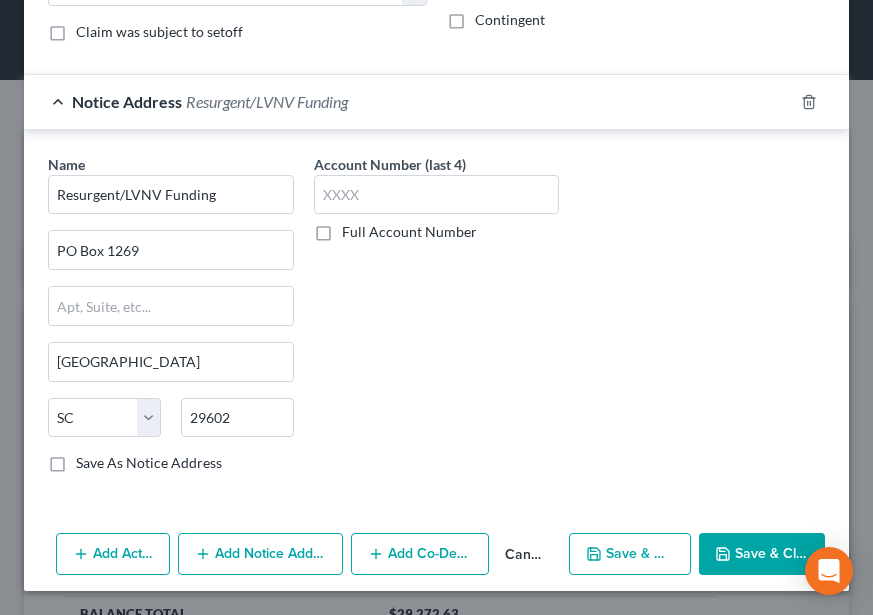 click 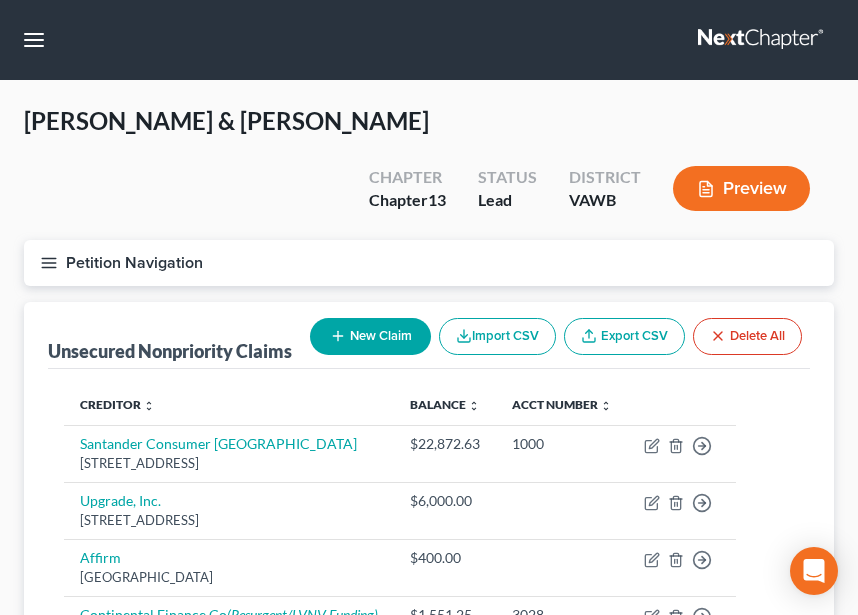 click on "New Claim" at bounding box center (370, 336) 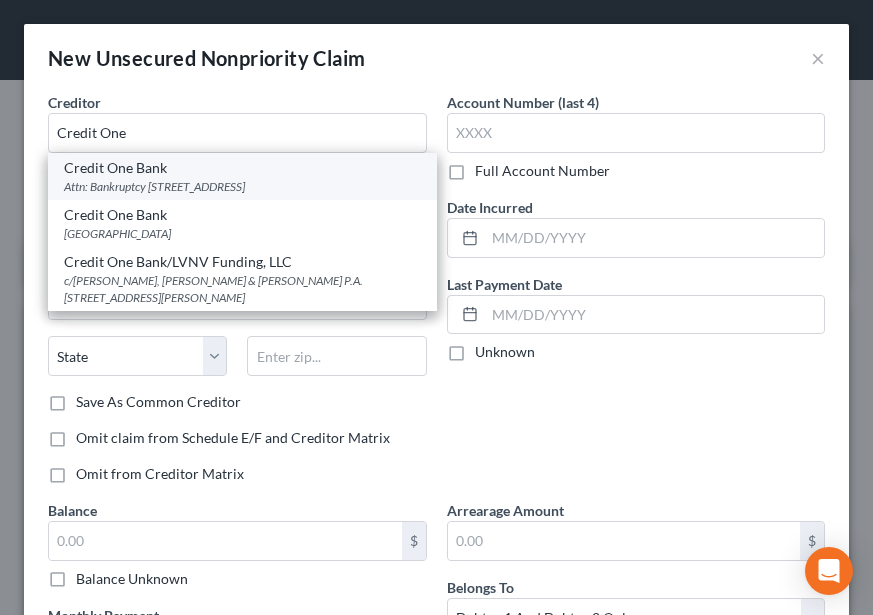 click on "Credit One Bank" at bounding box center (242, 168) 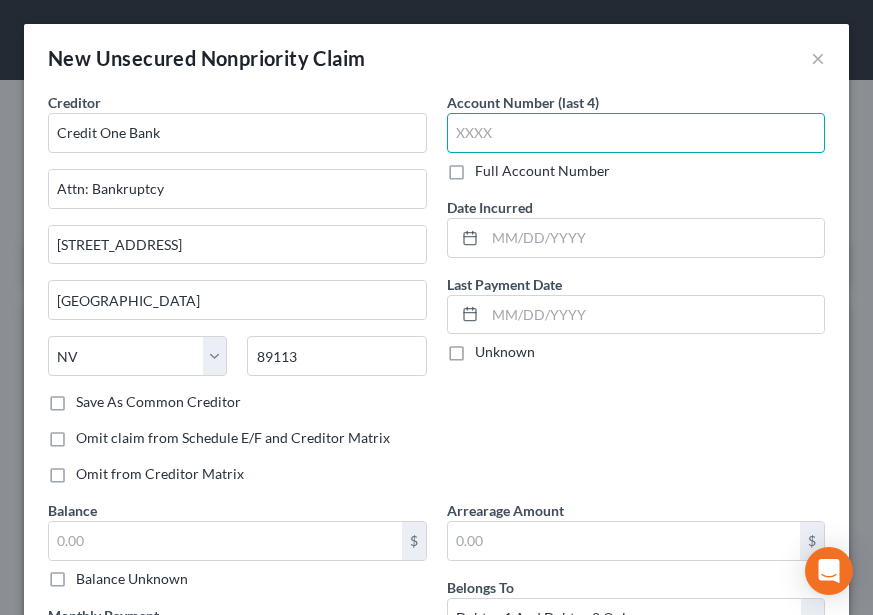 click at bounding box center (636, 133) 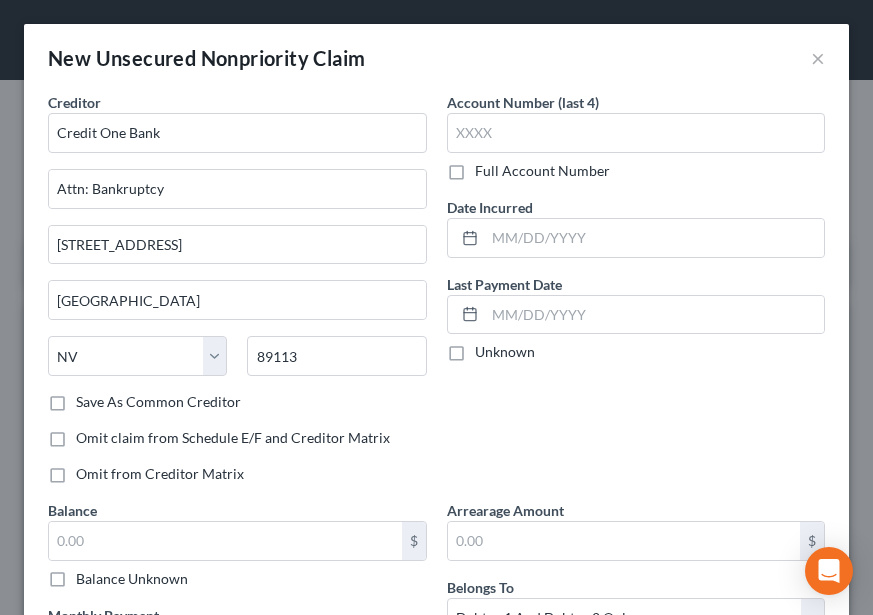 click on "$
Balance Unknown" at bounding box center [237, 555] 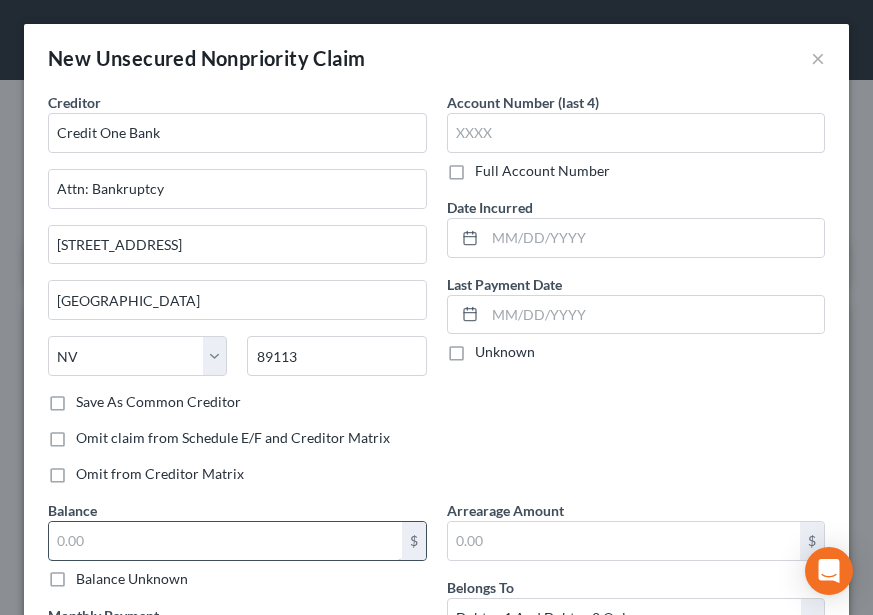 click at bounding box center [225, 541] 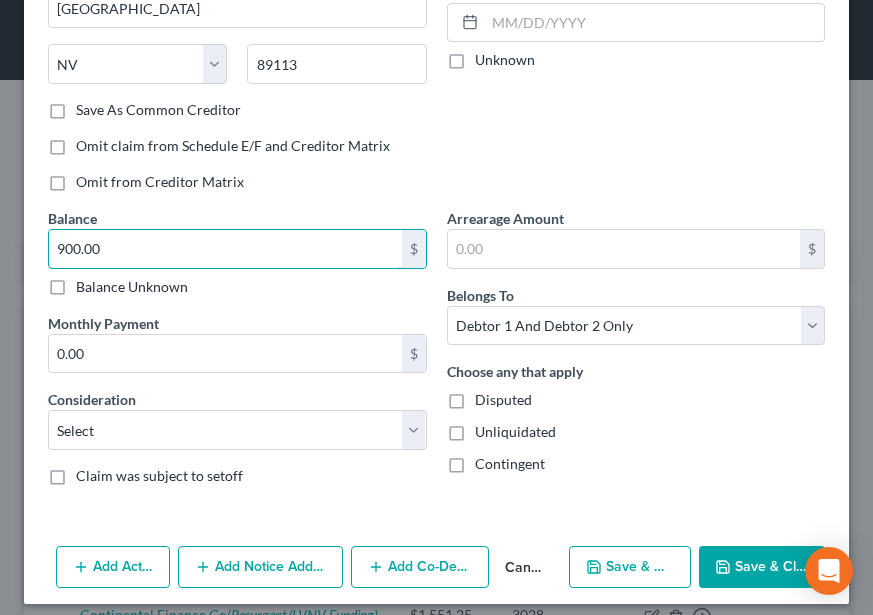 scroll, scrollTop: 300, scrollLeft: 0, axis: vertical 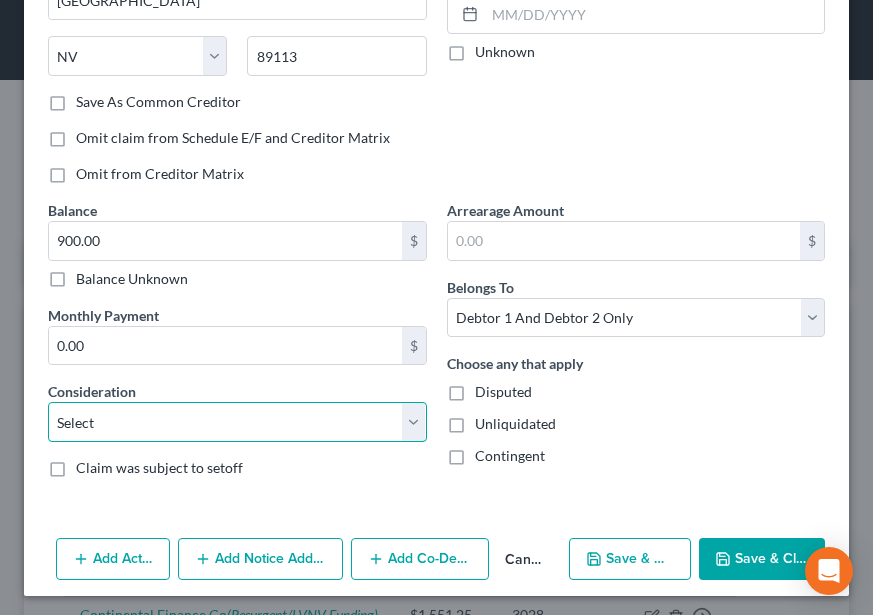 drag, startPoint x: 253, startPoint y: 441, endPoint x: 262, endPoint y: 411, distance: 31.320919 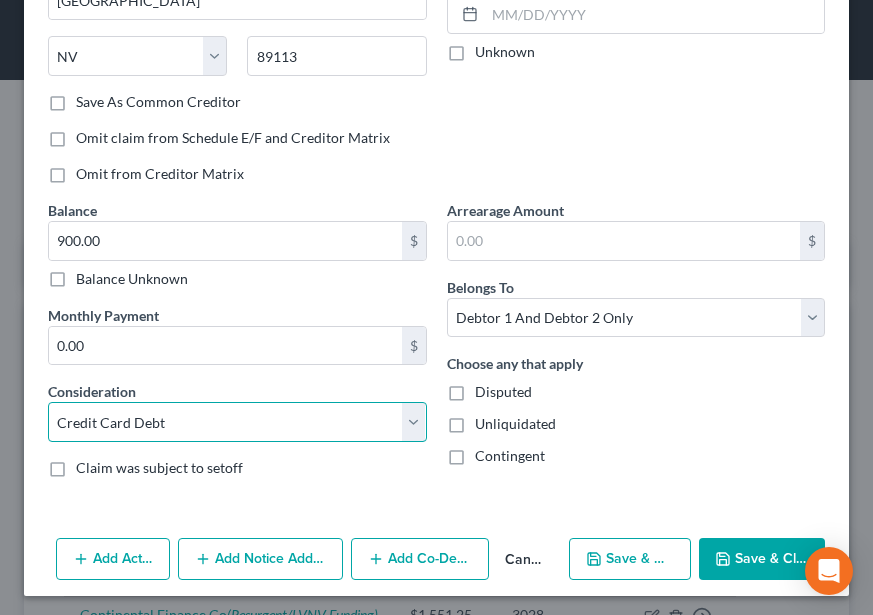 click on "Select Cable / Satellite Services Collection Agency Credit Card Debt Debt Counseling / Attorneys Deficiency Balance Domestic Support Obligations Home / Car Repairs Income Taxes Judgment Liens Medical Services Monies Loaned / Advanced Mortgage Obligation From Divorce Or Separation Obligation To Pensions Other Overdrawn Bank Account Promised To Help Pay Creditors Student Loans Suppliers And Vendors Telephone / Internet Services Utility Services" at bounding box center (237, 422) 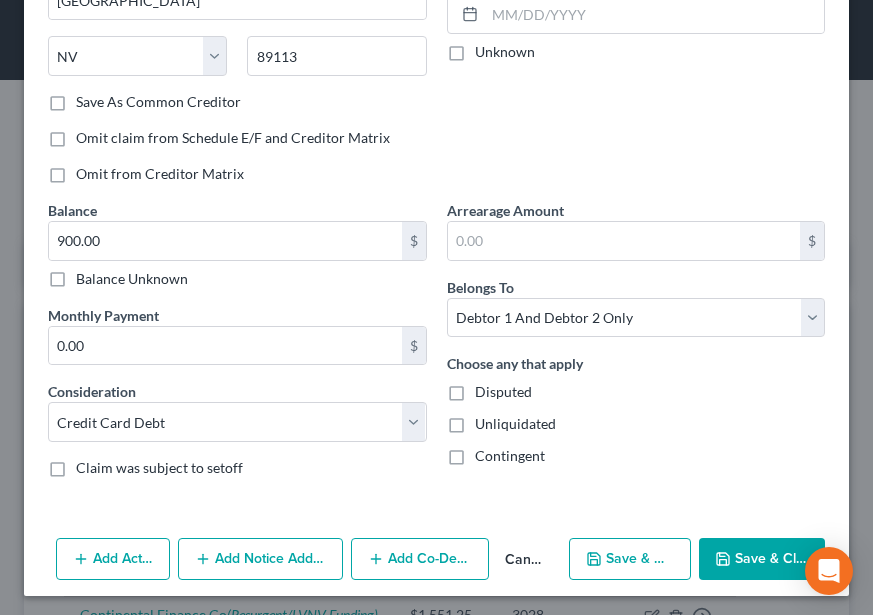 click on "Add Notice Address" at bounding box center (261, 559) 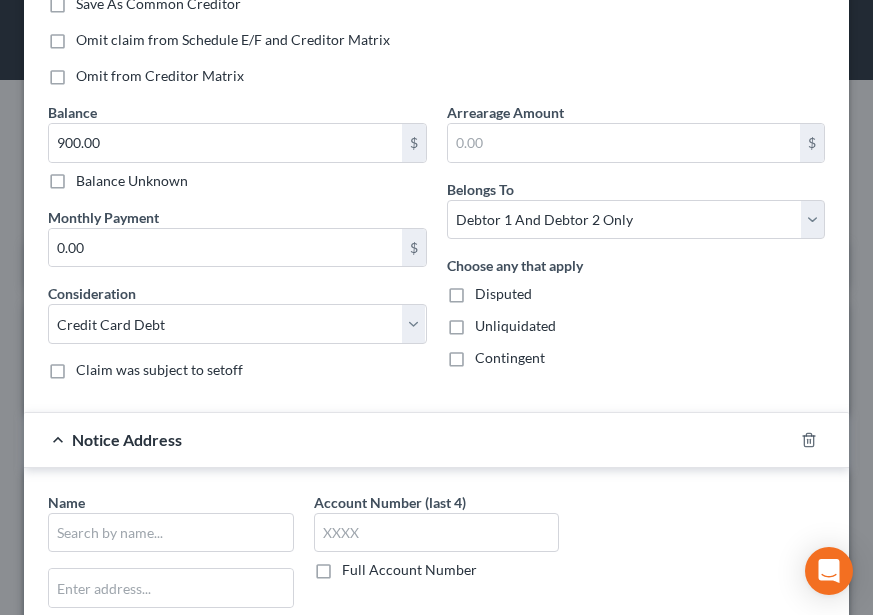 scroll, scrollTop: 399, scrollLeft: 0, axis: vertical 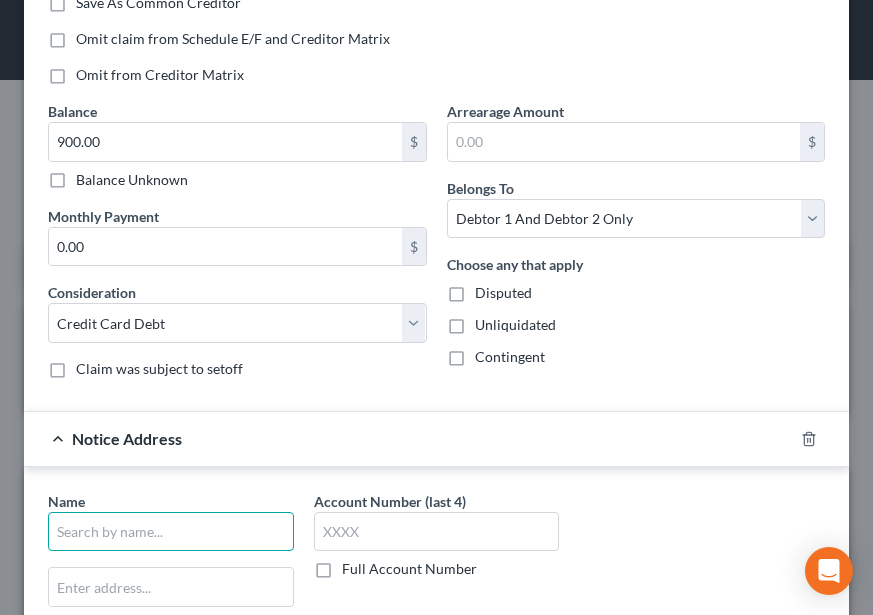 drag, startPoint x: 177, startPoint y: 537, endPoint x: 180, endPoint y: 525, distance: 12.369317 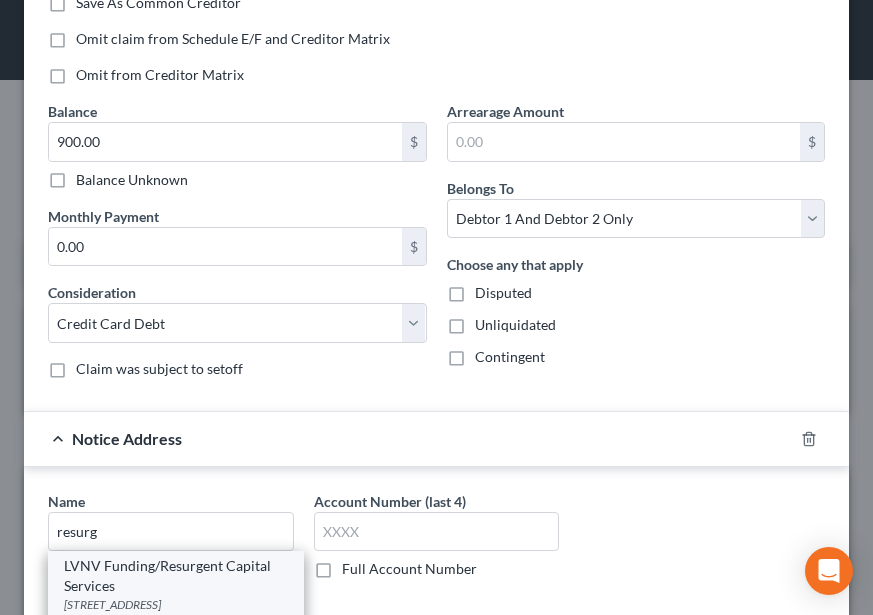 click on "LVNV Funding/Resurgent Capital Services" at bounding box center (176, 576) 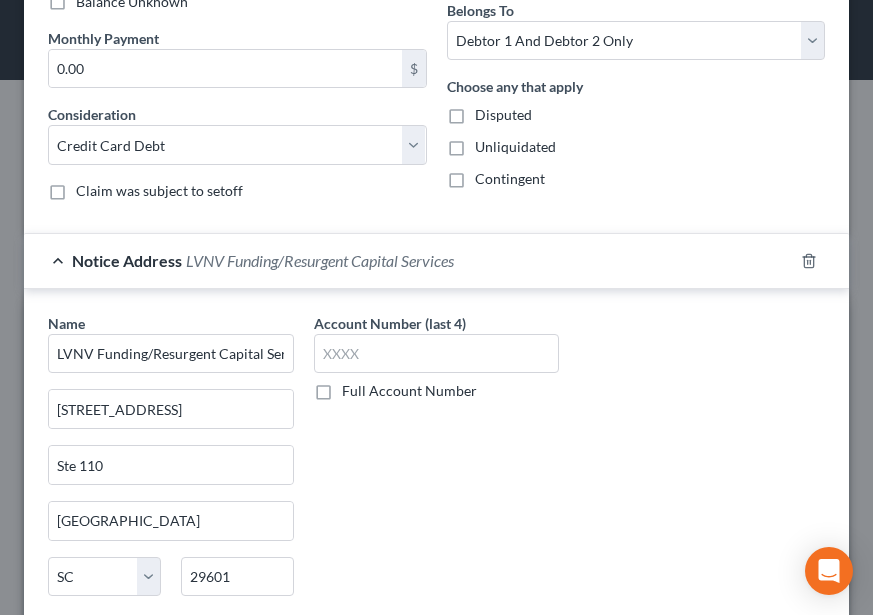 scroll, scrollTop: 699, scrollLeft: 0, axis: vertical 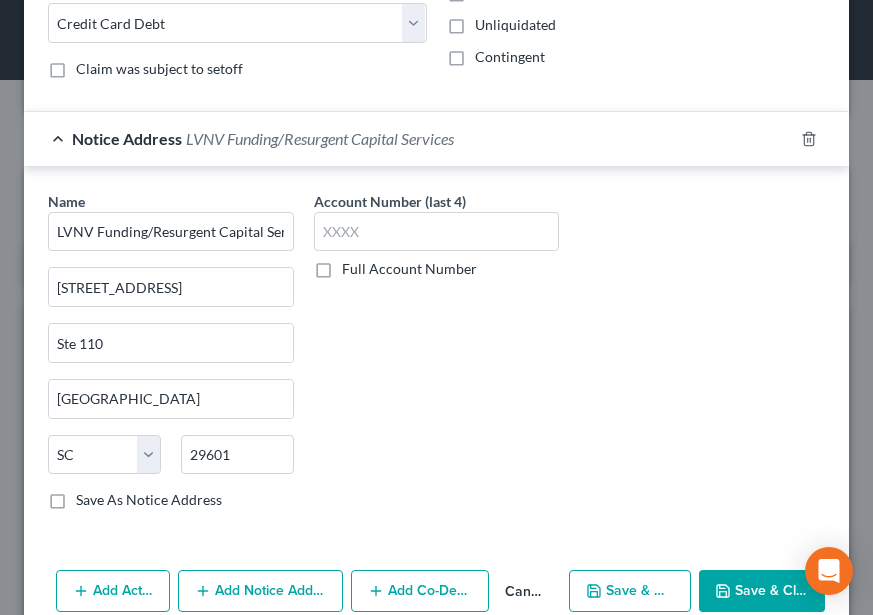click on "Save & Close" at bounding box center (762, 591) 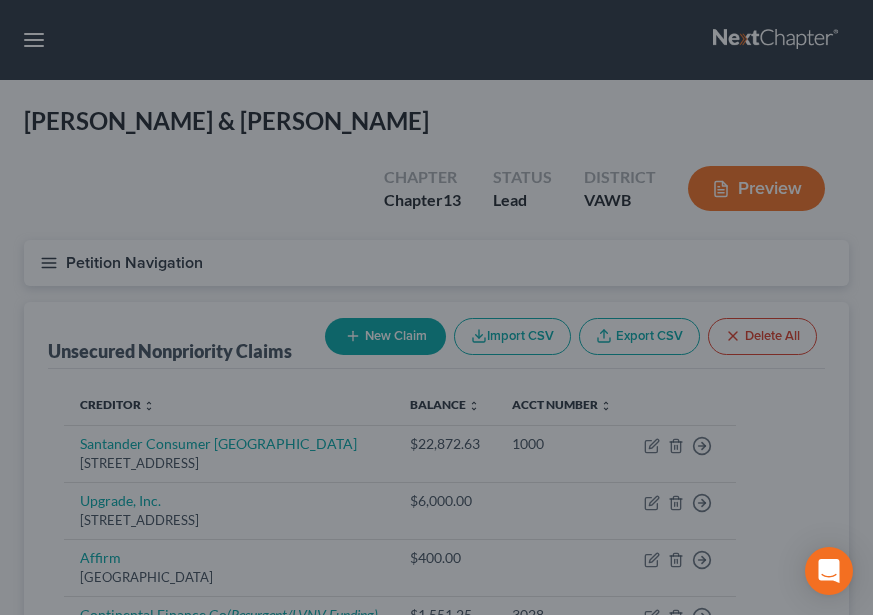 scroll, scrollTop: 0, scrollLeft: 0, axis: both 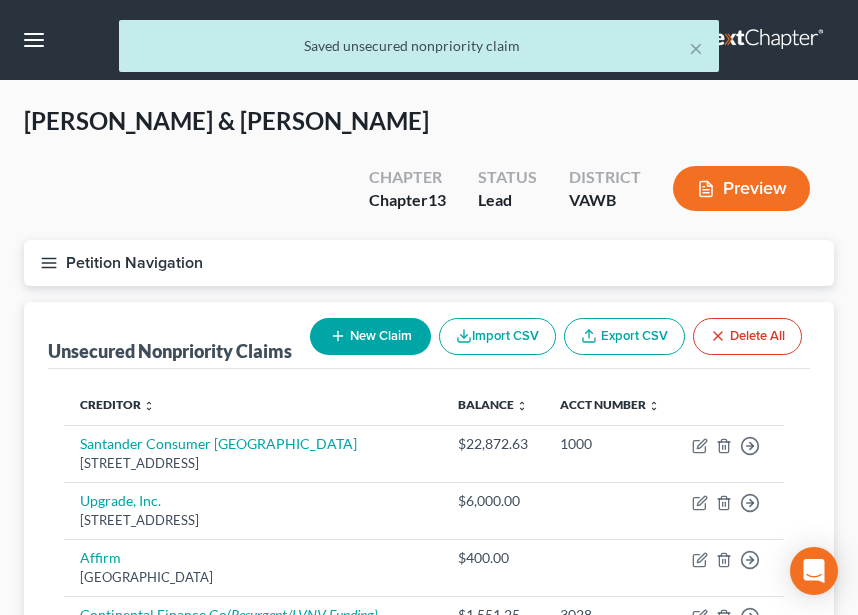 click on "New Claim" at bounding box center (370, 336) 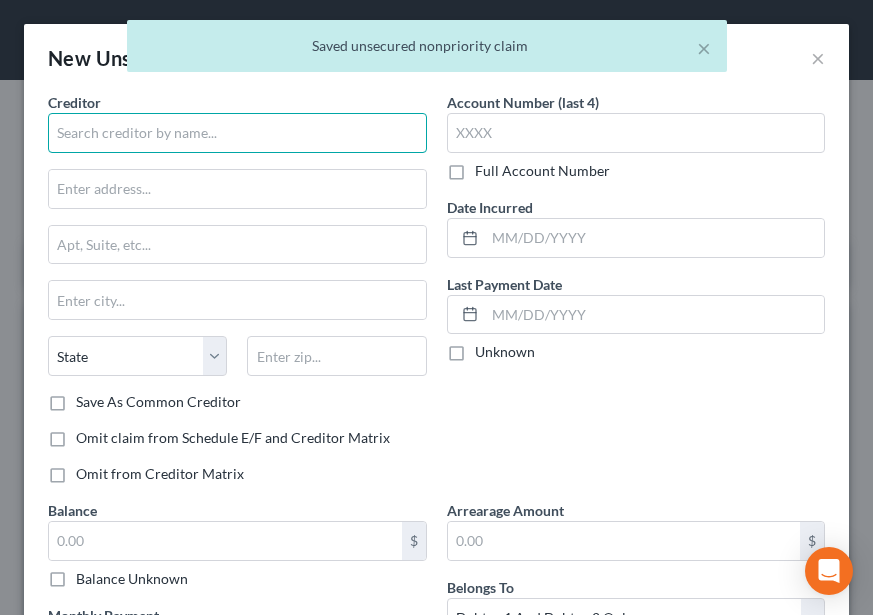 click at bounding box center [237, 133] 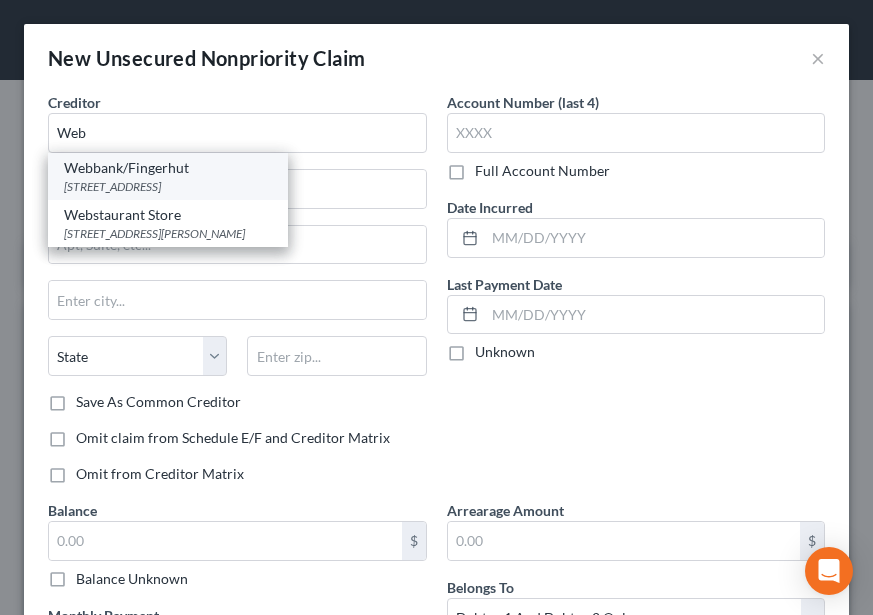 click on "[STREET_ADDRESS]" at bounding box center (168, 186) 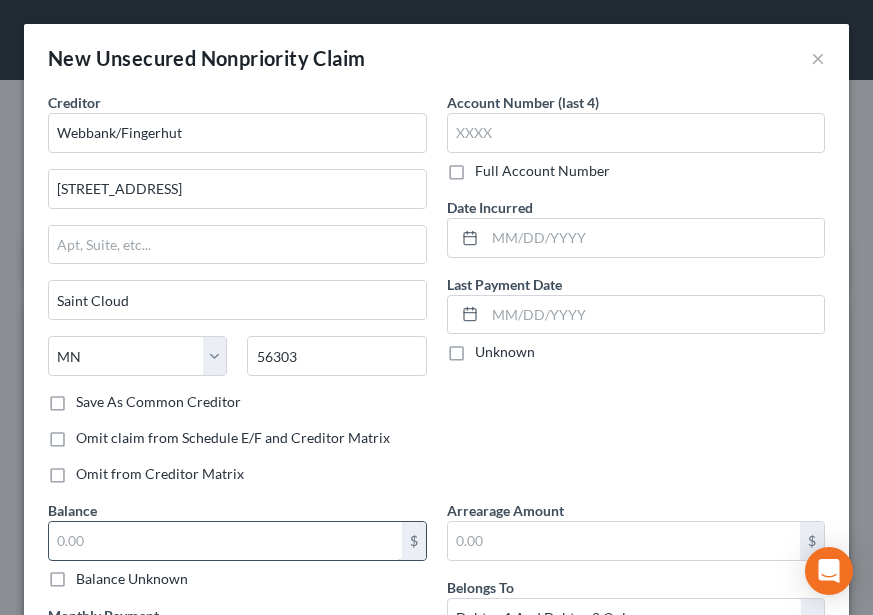 click at bounding box center [225, 541] 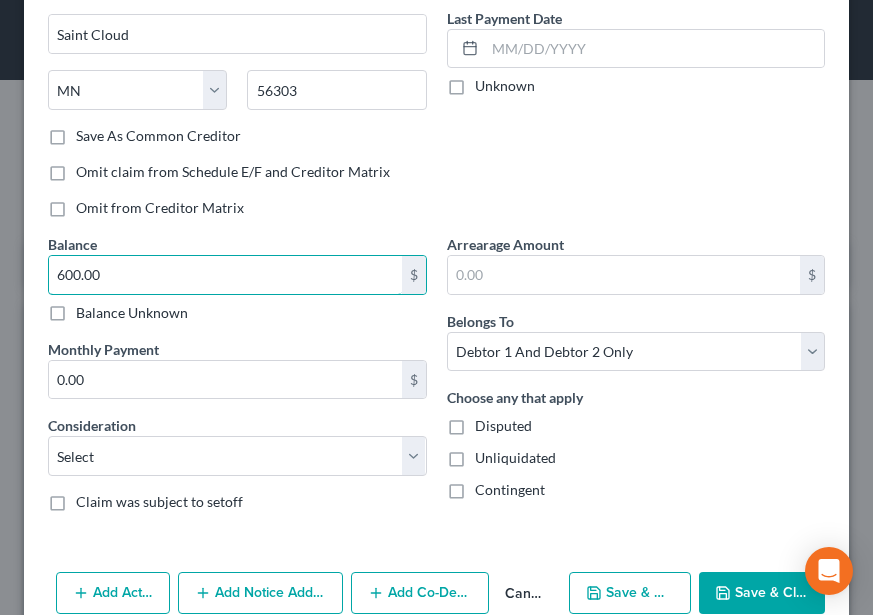 scroll, scrollTop: 300, scrollLeft: 0, axis: vertical 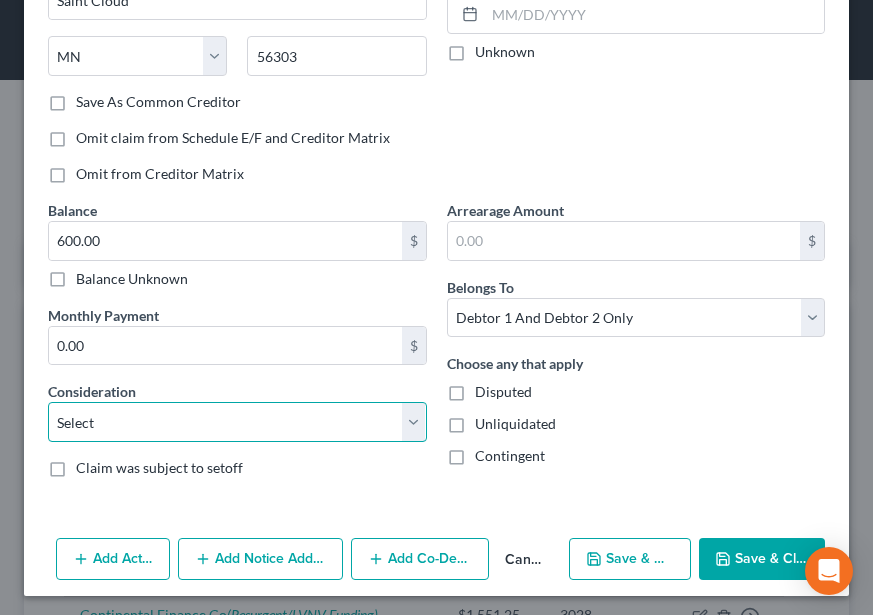 click on "Select Cable / Satellite Services Collection Agency Credit Card Debt Debt Counseling / Attorneys Deficiency Balance Domestic Support Obligations Home / Car Repairs Income Taxes Judgment Liens Medical Services Monies Loaned / Advanced Mortgage Obligation From Divorce Or Separation Obligation To Pensions Other Overdrawn Bank Account Promised To Help Pay Creditors Student Loans Suppliers And Vendors Telephone / Internet Services Utility Services" at bounding box center (237, 422) 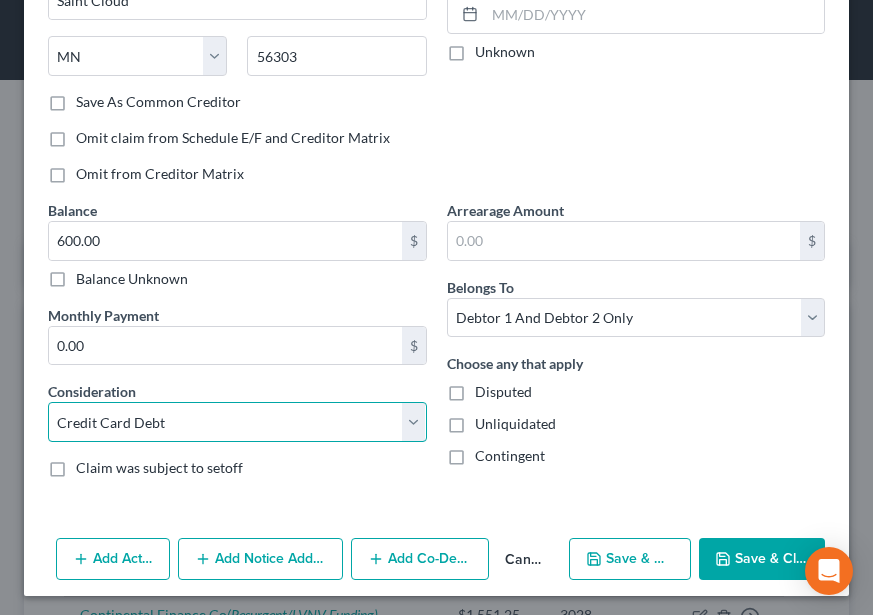 click on "Select Cable / Satellite Services Collection Agency Credit Card Debt Debt Counseling / Attorneys Deficiency Balance Domestic Support Obligations Home / Car Repairs Income Taxes Judgment Liens Medical Services Monies Loaned / Advanced Mortgage Obligation From Divorce Or Separation Obligation To Pensions Other Overdrawn Bank Account Promised To Help Pay Creditors Student Loans Suppliers And Vendors Telephone / Internet Services Utility Services" at bounding box center (237, 422) 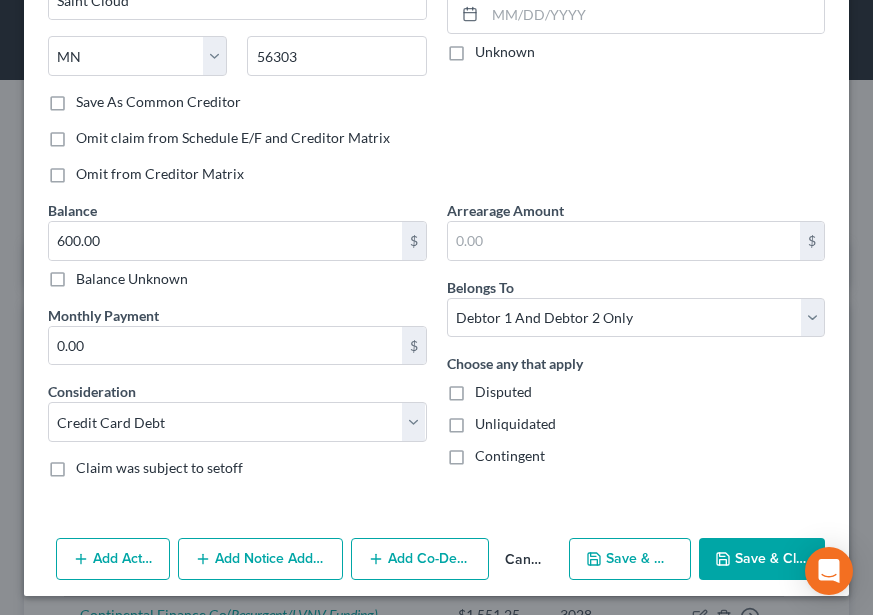 click on "New Unsecured Nonpriority Claim  × Creditor *    Webbank/Fingerhut                      [STREET_ADDRESS] State [US_STATE][GEOGRAPHIC_DATA] [GEOGRAPHIC_DATA] CO [GEOGRAPHIC_DATA] DE [GEOGRAPHIC_DATA] [GEOGRAPHIC_DATA] [GEOGRAPHIC_DATA] GU HI ID [GEOGRAPHIC_DATA] IN [GEOGRAPHIC_DATA] [GEOGRAPHIC_DATA] [GEOGRAPHIC_DATA] [GEOGRAPHIC_DATA] [GEOGRAPHIC_DATA] [GEOGRAPHIC_DATA] [GEOGRAPHIC_DATA] [GEOGRAPHIC_DATA] [GEOGRAPHIC_DATA] MT [GEOGRAPHIC_DATA] [GEOGRAPHIC_DATA] [GEOGRAPHIC_DATA] [GEOGRAPHIC_DATA] [GEOGRAPHIC_DATA] [GEOGRAPHIC_DATA] [GEOGRAPHIC_DATA] [GEOGRAPHIC_DATA] [GEOGRAPHIC_DATA] [GEOGRAPHIC_DATA] OR [GEOGRAPHIC_DATA] PR RI SC SD [GEOGRAPHIC_DATA] [GEOGRAPHIC_DATA] [GEOGRAPHIC_DATA] VI [GEOGRAPHIC_DATA] [GEOGRAPHIC_DATA] [GEOGRAPHIC_DATA] WV [GEOGRAPHIC_DATA] WY 56303 Save As Common Creditor Omit claim from Schedule E/F and Creditor Matrix Omit from Creditor Matrix
Account Number (last 4)
Full Account Number
Date Incurred         Last Payment Date         Unknown Balance
600.00 $
Balance Unknown
Balance Undetermined
600.00 $
Balance Unknown
Monthly Payment 0.00 $ Consideration Select Cable / Satellite Services Collection Agency Credit Card Debt Debt Counseling / Attorneys Deficiency Balance Domestic Support Obligations Home / Car Repairs Income Taxes Judgment Liens Medical Services Monies Loaned / Advanced Mortgage Obligation To Pensions $" at bounding box center [436, 160] 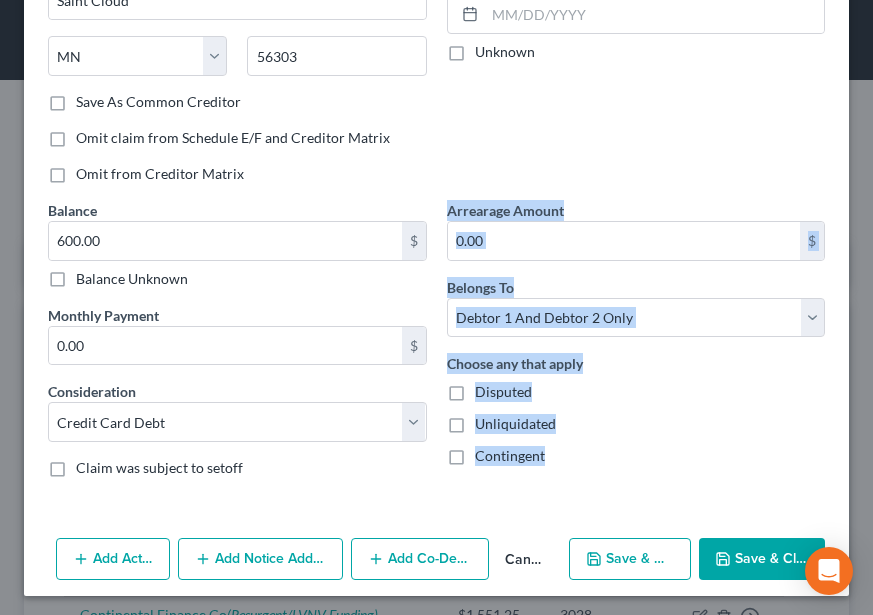 click on "Add Notice Address" at bounding box center [261, 559] 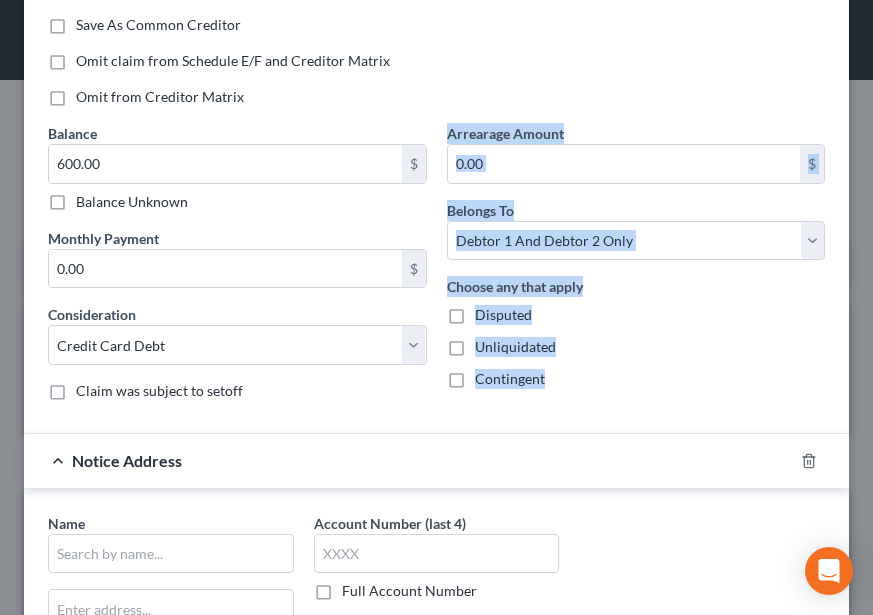 scroll, scrollTop: 600, scrollLeft: 0, axis: vertical 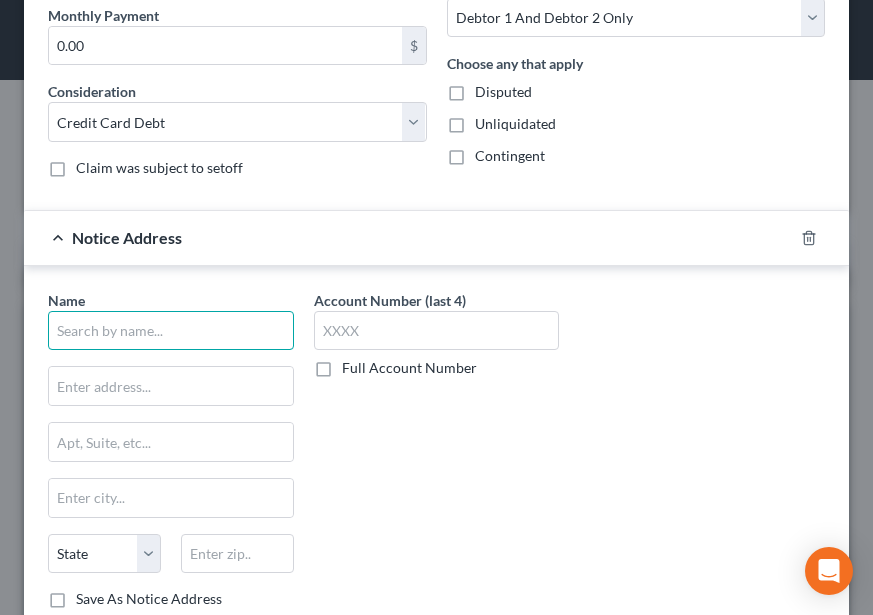click at bounding box center (171, 331) 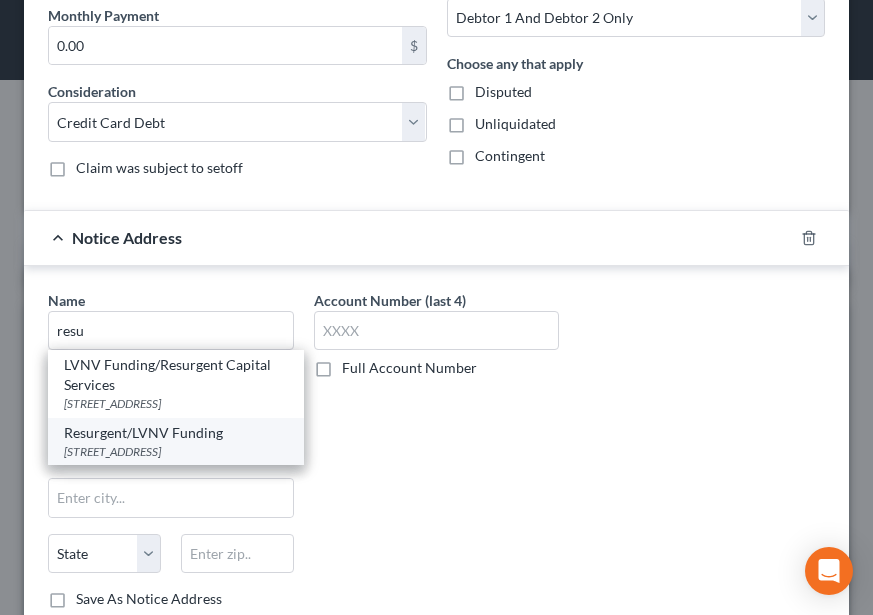 click on "Resurgent/LVNV Funding" at bounding box center [176, 433] 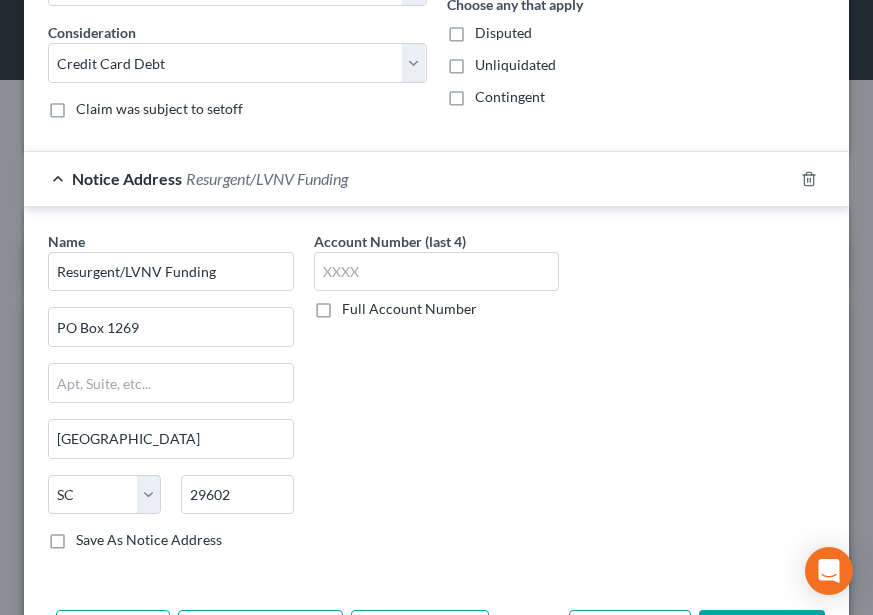 scroll, scrollTop: 736, scrollLeft: 0, axis: vertical 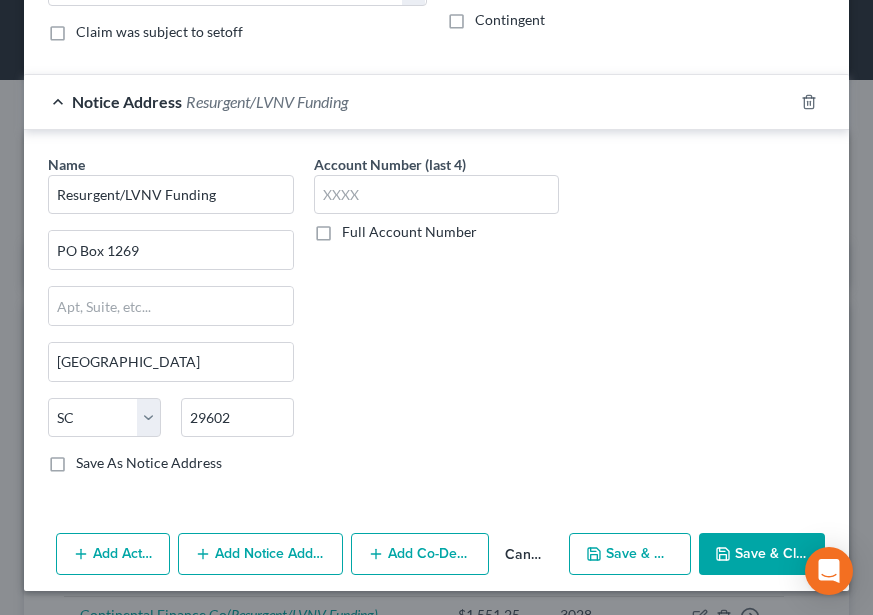click on "Save & Close" at bounding box center (762, 554) 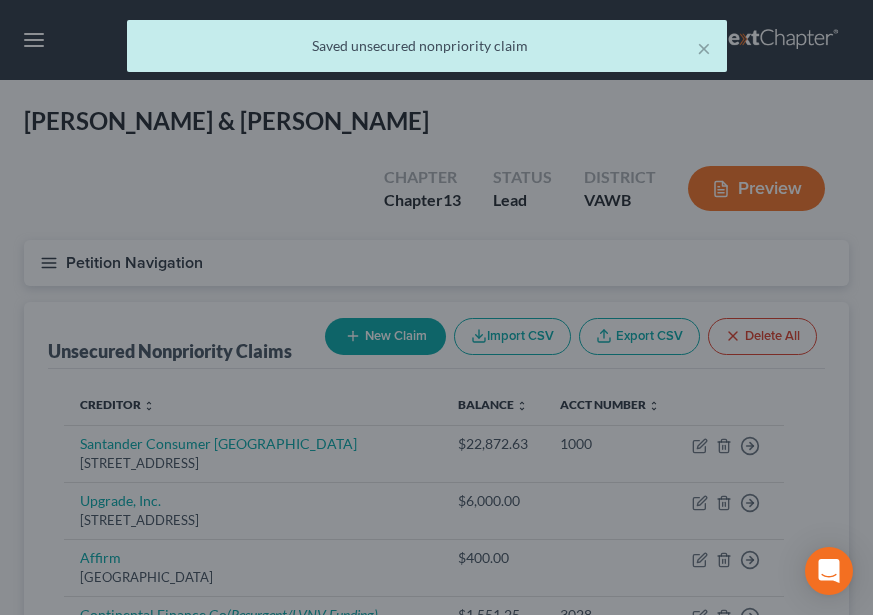 scroll, scrollTop: 0, scrollLeft: 0, axis: both 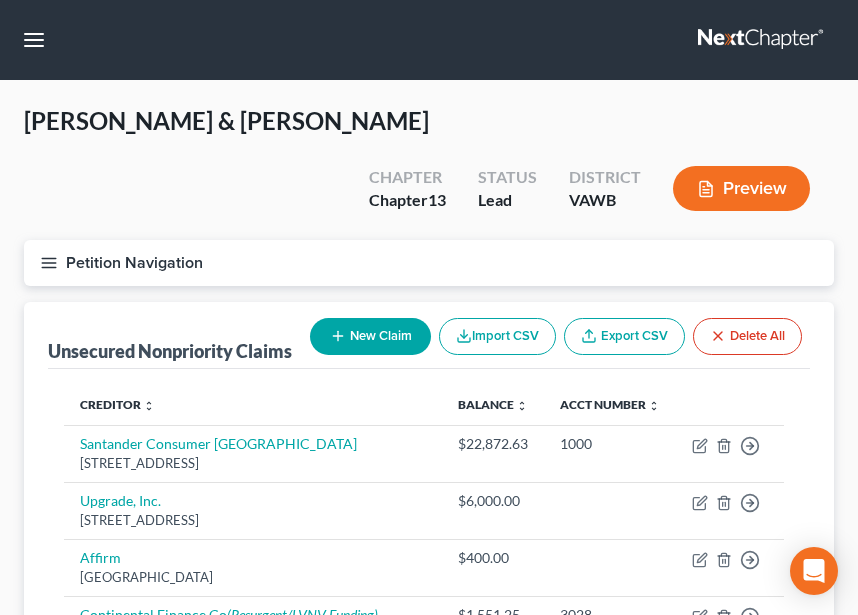click on "New Claim
Import CSV
Export CSV Delete All" at bounding box center [556, 336] 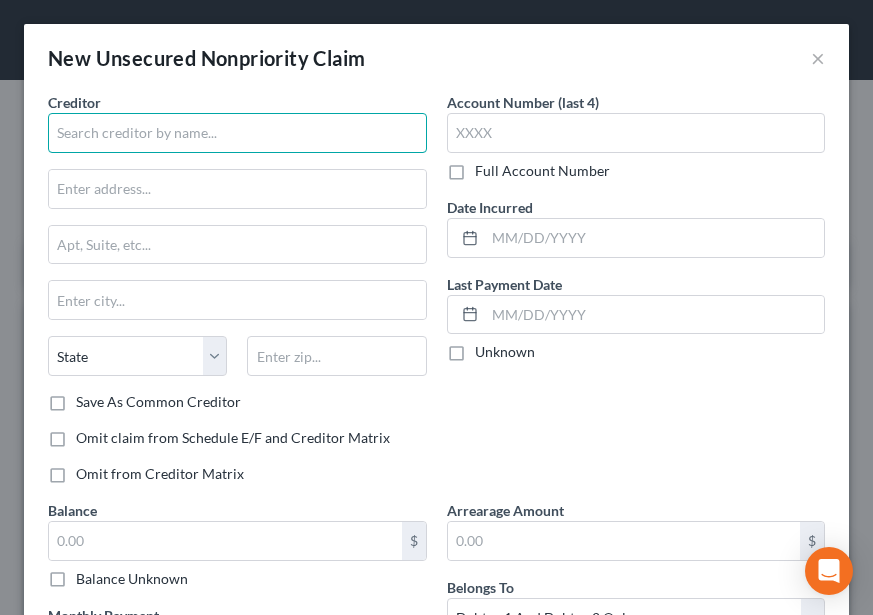 click at bounding box center (237, 133) 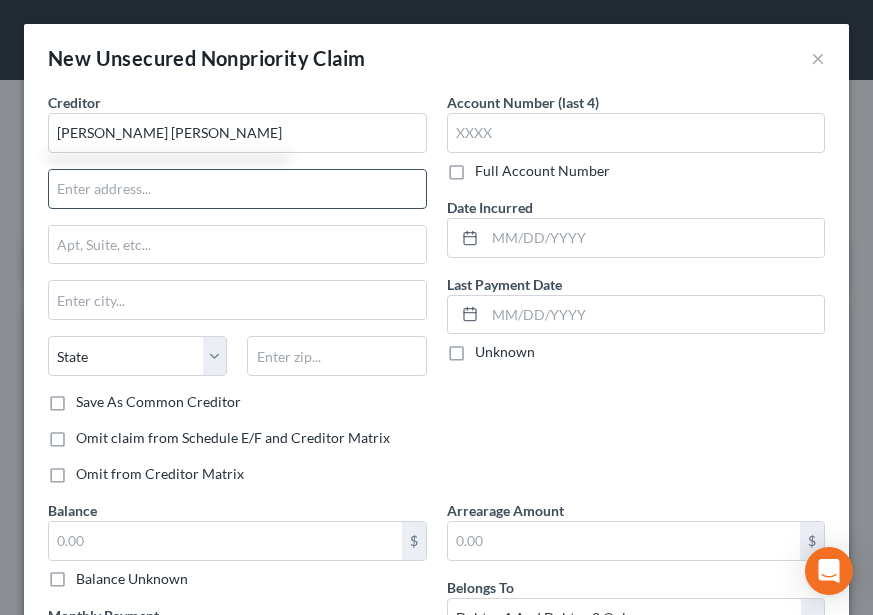 click at bounding box center (237, 189) 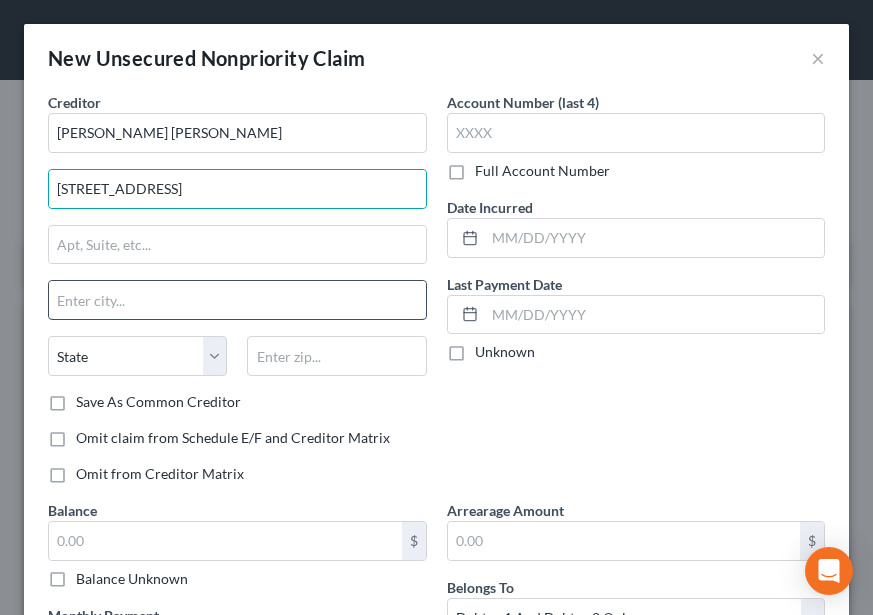 click at bounding box center [237, 300] 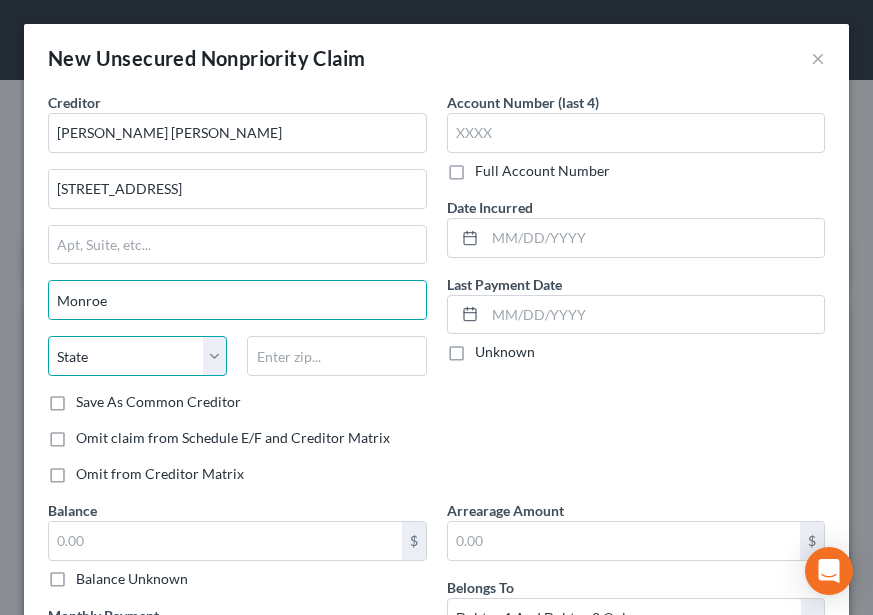 click on "State [US_STATE] AK AR AZ CA CO CT DE DC [GEOGRAPHIC_DATA] [GEOGRAPHIC_DATA] GU HI ID IL IN [GEOGRAPHIC_DATA] [GEOGRAPHIC_DATA] [GEOGRAPHIC_DATA] LA ME MD [GEOGRAPHIC_DATA] [GEOGRAPHIC_DATA] [GEOGRAPHIC_DATA] [GEOGRAPHIC_DATA] [GEOGRAPHIC_DATA] MT NC [GEOGRAPHIC_DATA] [GEOGRAPHIC_DATA] [GEOGRAPHIC_DATA] NH [GEOGRAPHIC_DATA] [GEOGRAPHIC_DATA] [GEOGRAPHIC_DATA] [GEOGRAPHIC_DATA] [GEOGRAPHIC_DATA] [GEOGRAPHIC_DATA] [GEOGRAPHIC_DATA] PR RI SC SD [GEOGRAPHIC_DATA] [GEOGRAPHIC_DATA] [GEOGRAPHIC_DATA] VI [GEOGRAPHIC_DATA] [GEOGRAPHIC_DATA] [GEOGRAPHIC_DATA] WV WI WY" at bounding box center (137, 356) 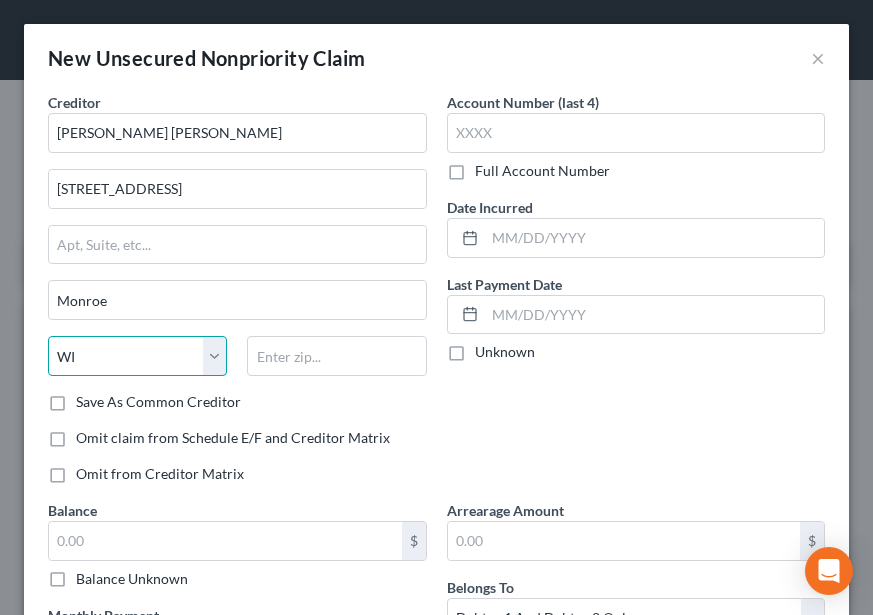 click on "State [US_STATE] AK AR AZ CA CO CT DE DC [GEOGRAPHIC_DATA] [GEOGRAPHIC_DATA] GU HI ID IL IN [GEOGRAPHIC_DATA] [GEOGRAPHIC_DATA] [GEOGRAPHIC_DATA] LA ME MD [GEOGRAPHIC_DATA] [GEOGRAPHIC_DATA] [GEOGRAPHIC_DATA] [GEOGRAPHIC_DATA] [GEOGRAPHIC_DATA] MT NC [GEOGRAPHIC_DATA] [GEOGRAPHIC_DATA] [GEOGRAPHIC_DATA] NH [GEOGRAPHIC_DATA] [GEOGRAPHIC_DATA] [GEOGRAPHIC_DATA] [GEOGRAPHIC_DATA] [GEOGRAPHIC_DATA] [GEOGRAPHIC_DATA] [GEOGRAPHIC_DATA] PR RI SC SD [GEOGRAPHIC_DATA] [GEOGRAPHIC_DATA] [GEOGRAPHIC_DATA] VI [GEOGRAPHIC_DATA] [GEOGRAPHIC_DATA] [GEOGRAPHIC_DATA] WV WI WY" at bounding box center (137, 356) 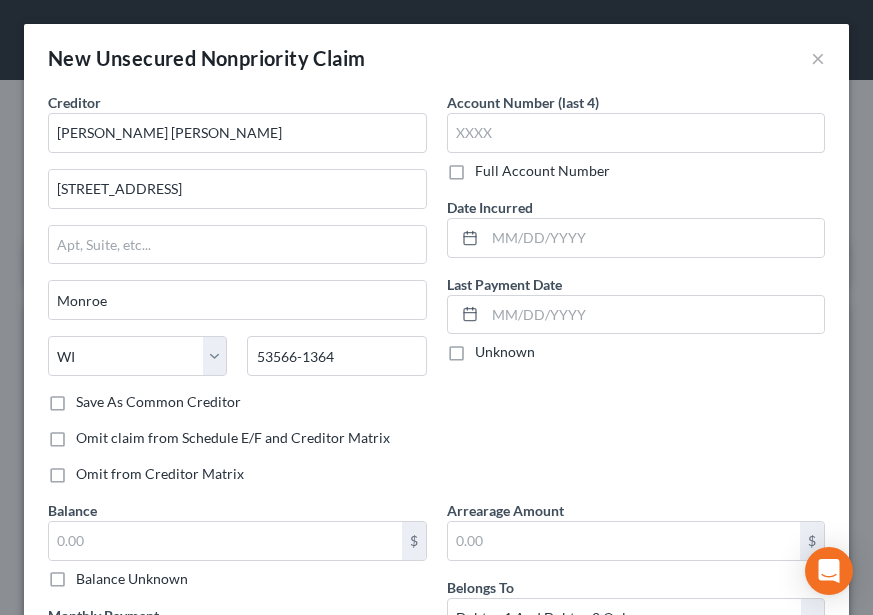 click on "Save As Common Creditor" at bounding box center [158, 402] 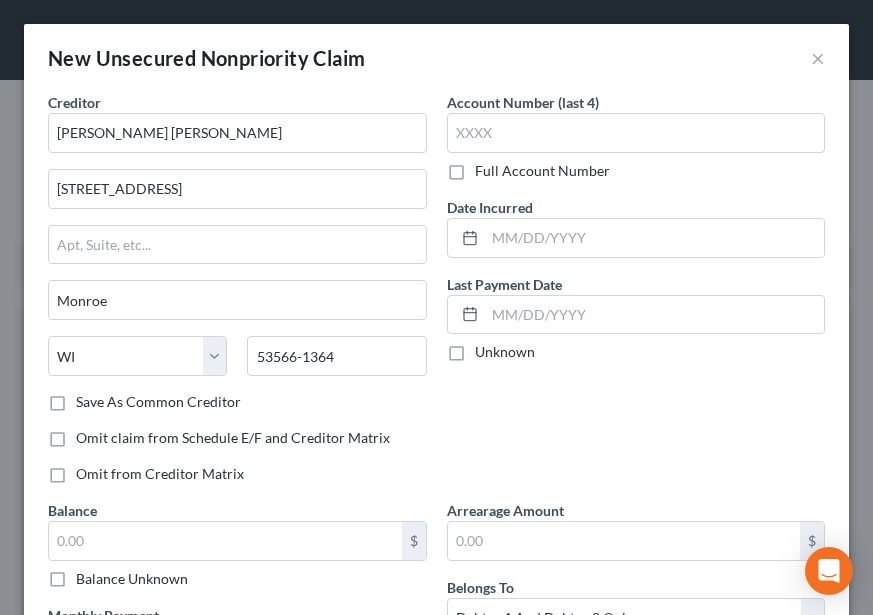 click on "Save As Common Creditor" at bounding box center [90, 398] 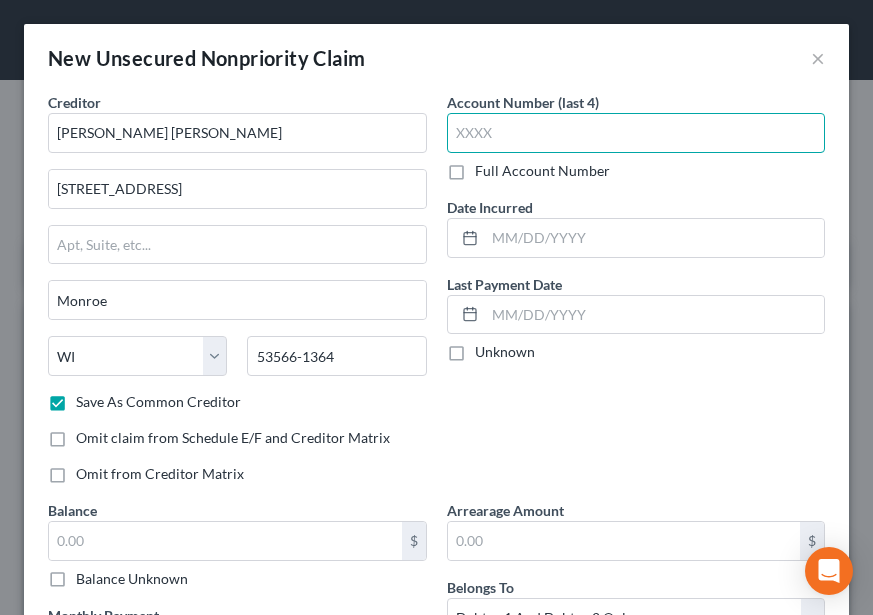click at bounding box center [636, 133] 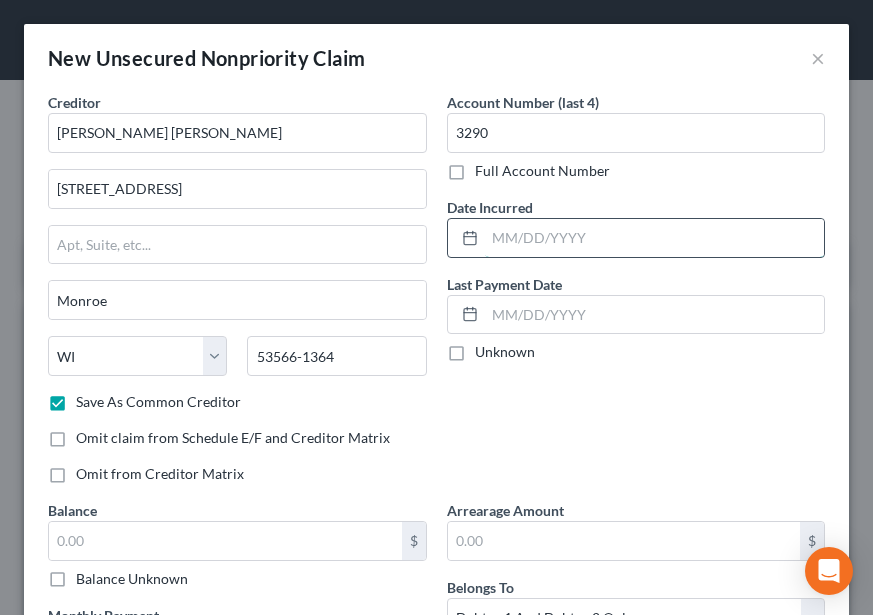 click at bounding box center (655, 238) 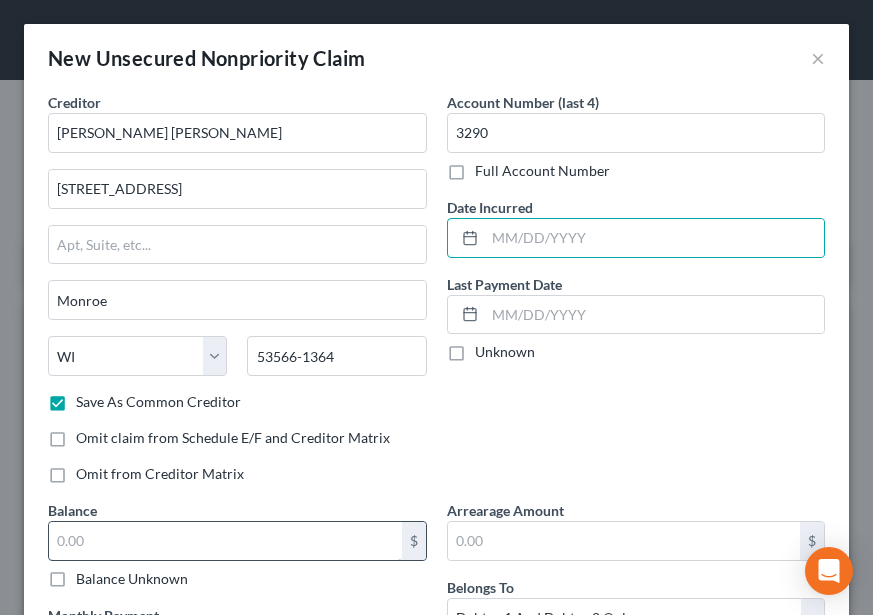 drag, startPoint x: 229, startPoint y: 562, endPoint x: 235, endPoint y: 548, distance: 15.231546 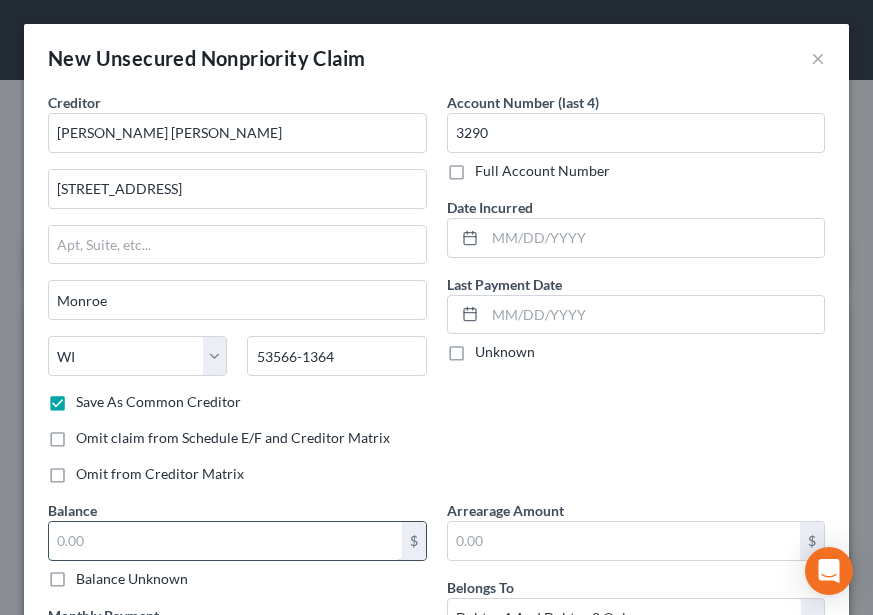 click at bounding box center [225, 541] 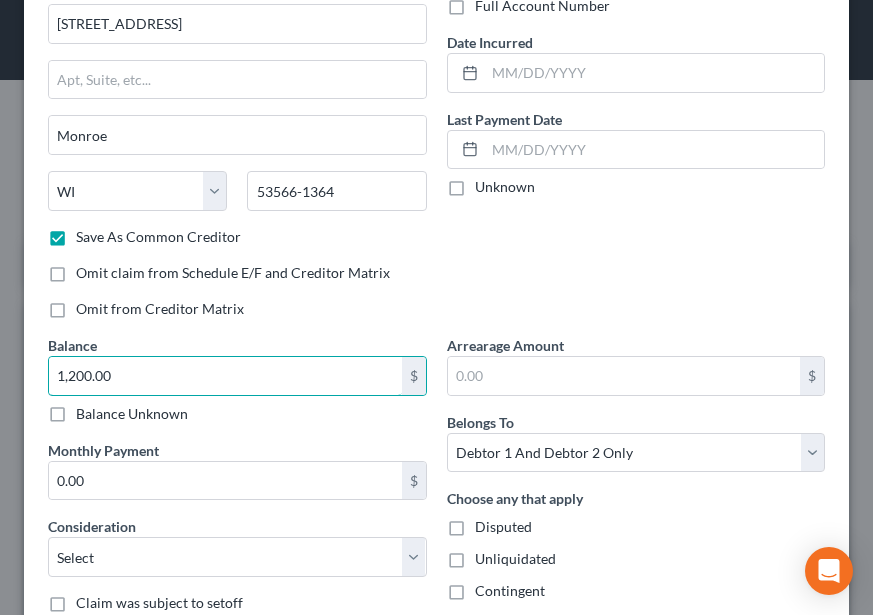 scroll, scrollTop: 200, scrollLeft: 0, axis: vertical 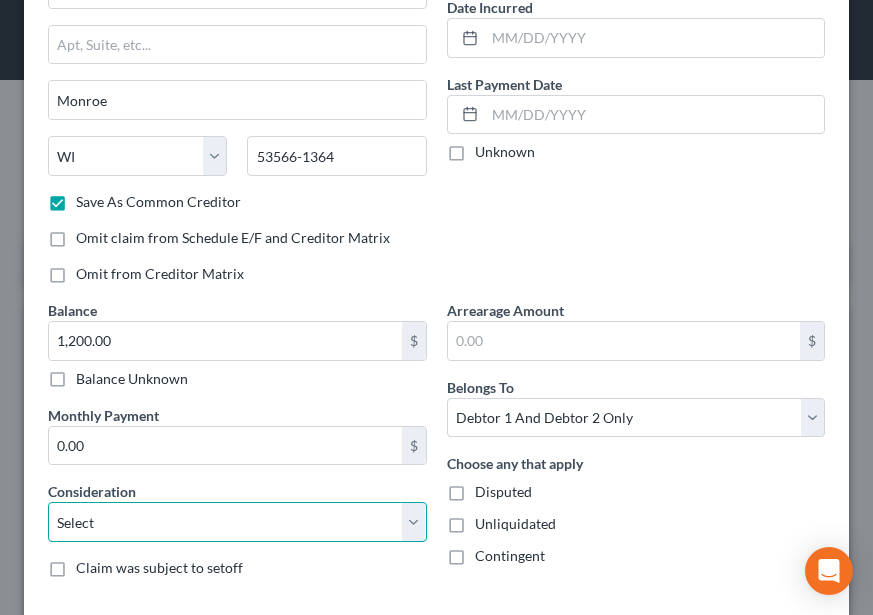 click on "Select Cable / Satellite Services Collection Agency Credit Card Debt Debt Counseling / Attorneys Deficiency Balance Domestic Support Obligations Home / Car Repairs Income Taxes Judgment Liens Medical Services Monies Loaned / Advanced Mortgage Obligation From Divorce Or Separation Obligation To Pensions Other Overdrawn Bank Account Promised To Help Pay Creditors Student Loans Suppliers And Vendors Telephone / Internet Services Utility Services" at bounding box center (237, 522) 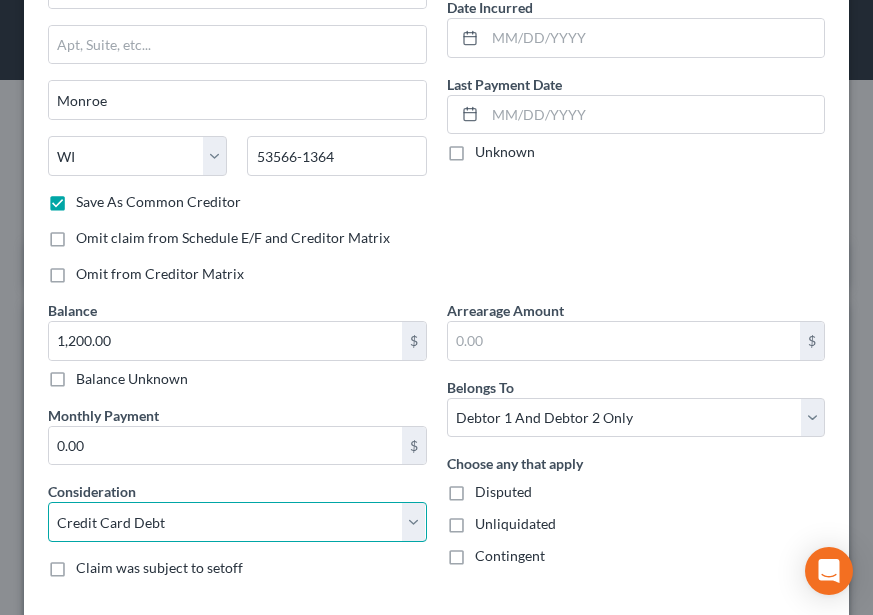 click on "Select Cable / Satellite Services Collection Agency Credit Card Debt Debt Counseling / Attorneys Deficiency Balance Domestic Support Obligations Home / Car Repairs Income Taxes Judgment Liens Medical Services Monies Loaned / Advanced Mortgage Obligation From Divorce Or Separation Obligation To Pensions Other Overdrawn Bank Account Promised To Help Pay Creditors Student Loans Suppliers And Vendors Telephone / Internet Services Utility Services" at bounding box center (237, 522) 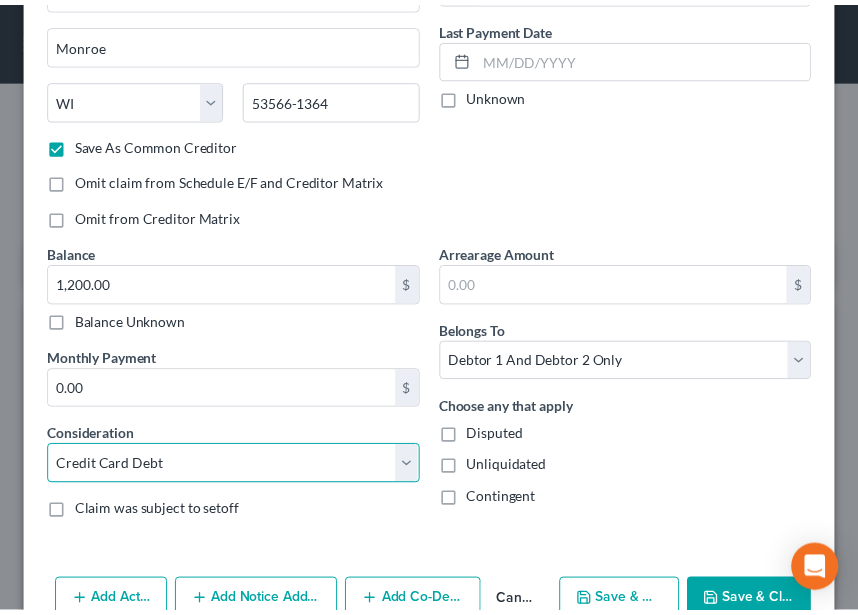 scroll, scrollTop: 305, scrollLeft: 0, axis: vertical 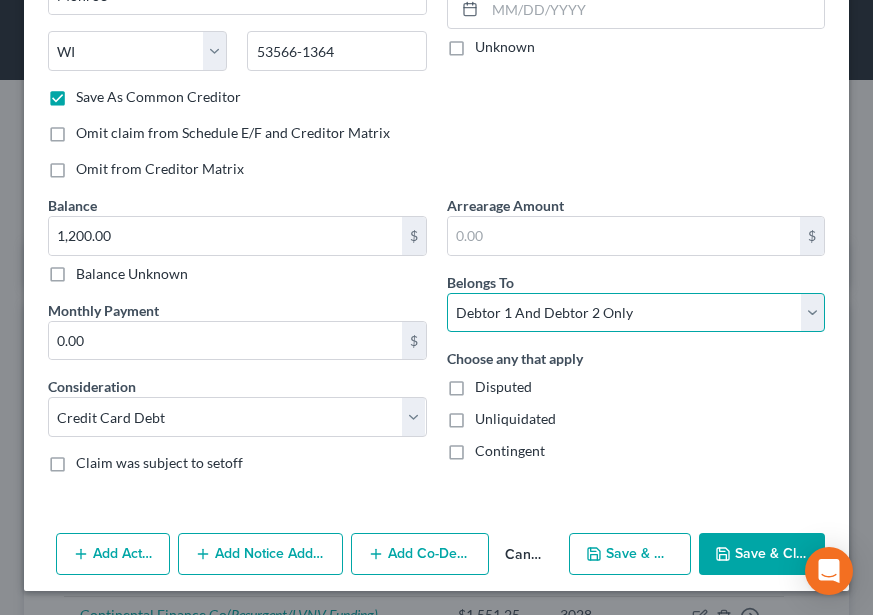 drag, startPoint x: 521, startPoint y: 303, endPoint x: 529, endPoint y: 311, distance: 11.313708 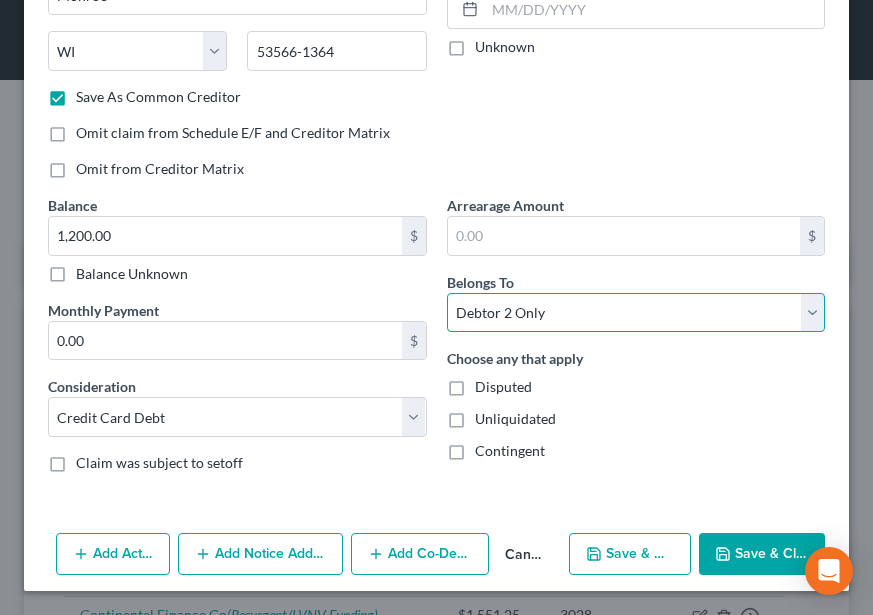 click on "Select Debtor 1 Only Debtor 2 Only Debtor 1 And Debtor 2 Only At Least One Of The Debtors And Another Community Property" at bounding box center [636, 313] 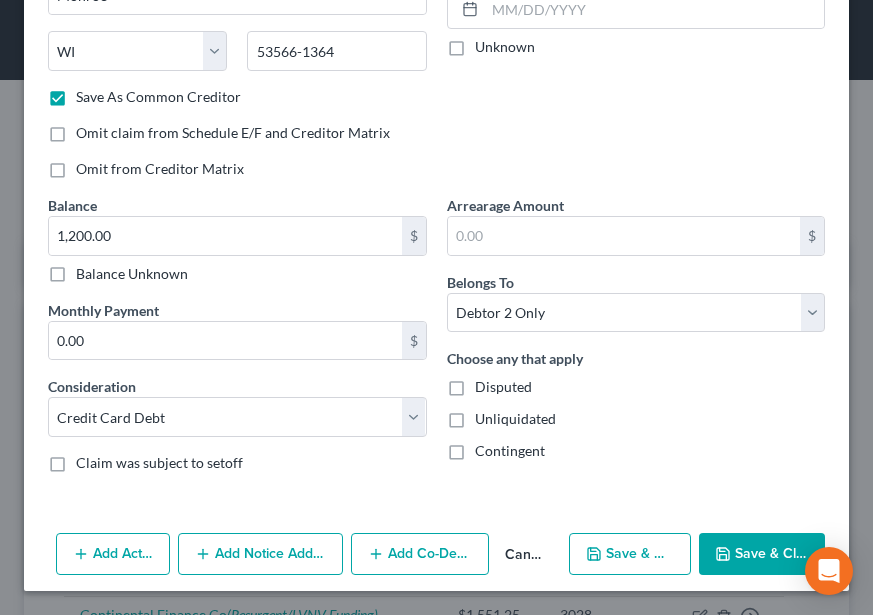 click on "Save & Close" at bounding box center (762, 554) 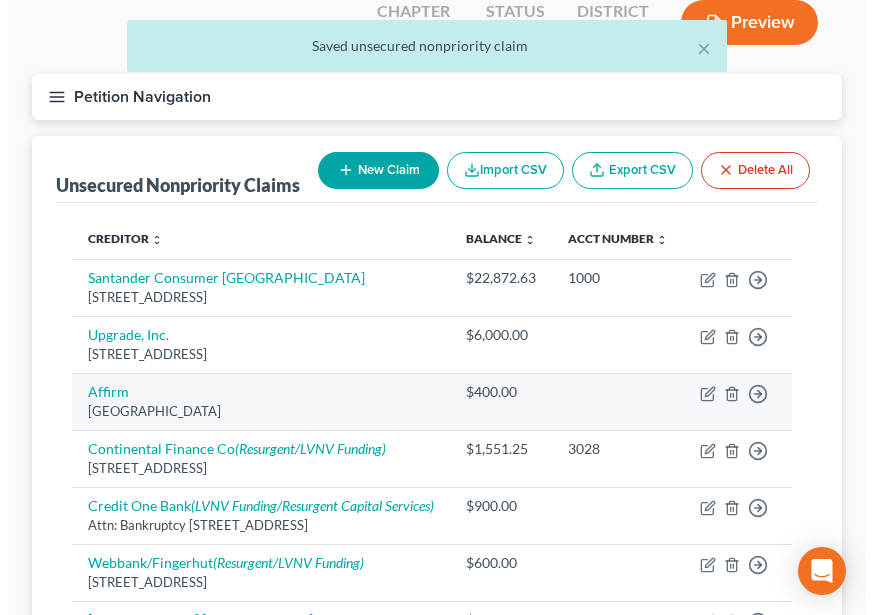 scroll, scrollTop: 300, scrollLeft: 0, axis: vertical 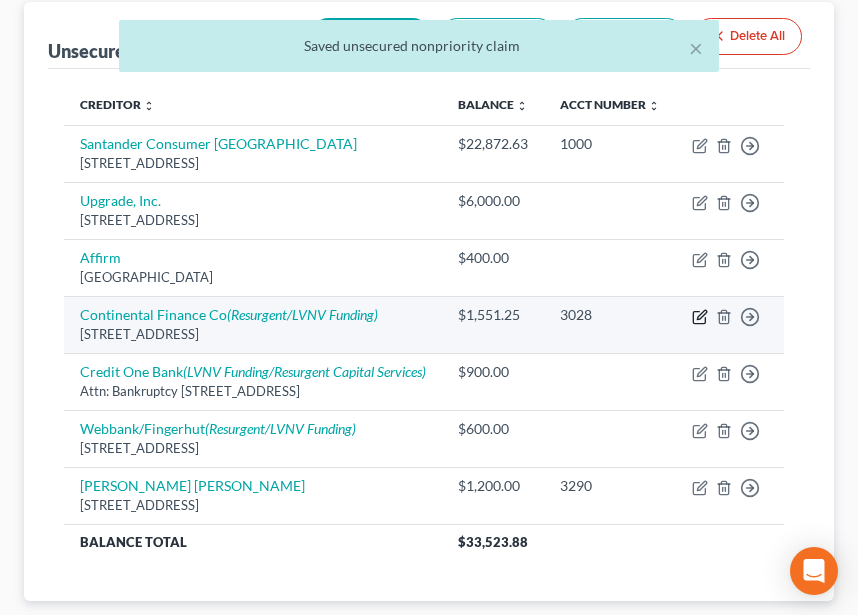 click 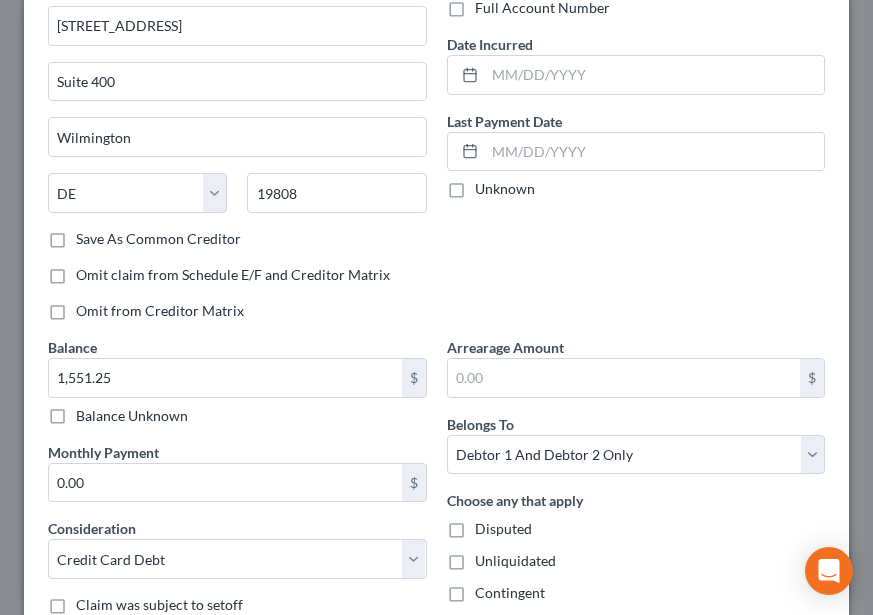 scroll, scrollTop: 418, scrollLeft: 0, axis: vertical 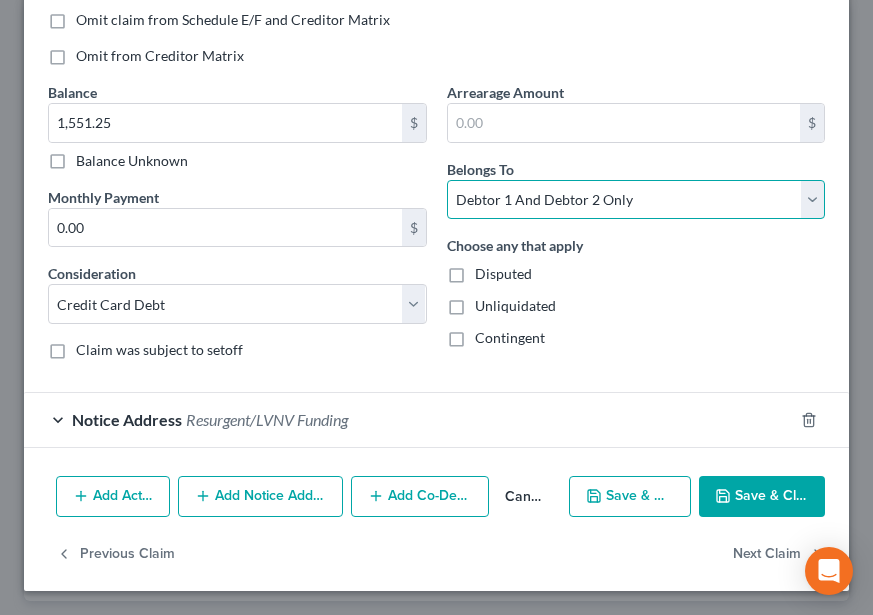 drag, startPoint x: 573, startPoint y: 196, endPoint x: 579, endPoint y: 214, distance: 18.973665 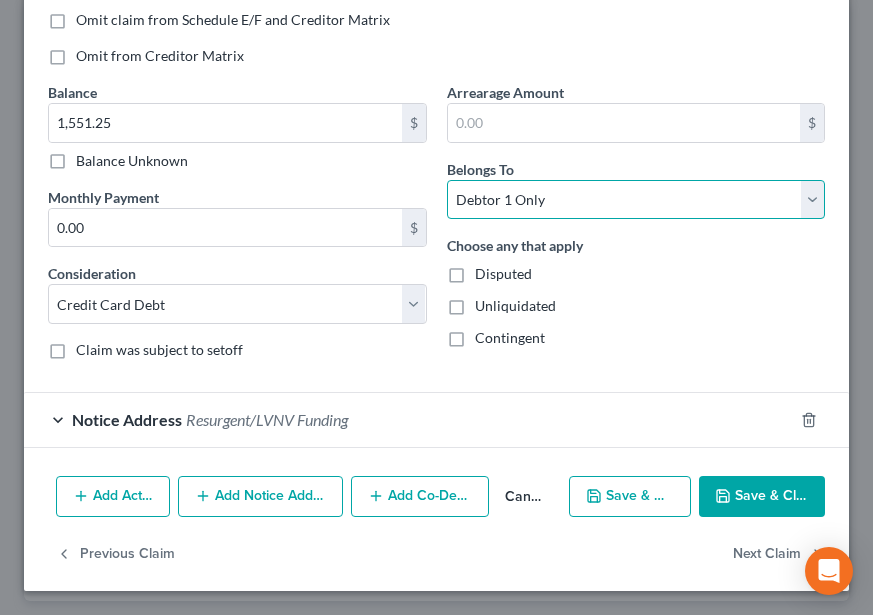 click on "Select Debtor 1 Only Debtor 2 Only Debtor 1 And Debtor 2 Only At Least One Of The Debtors And Another Community Property" at bounding box center [636, 200] 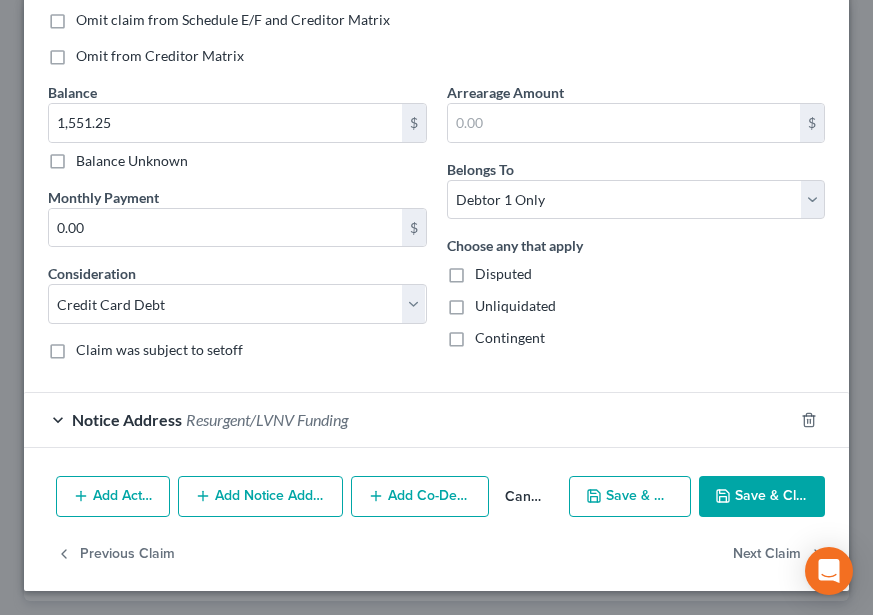 click on "Save & Close" at bounding box center [762, 497] 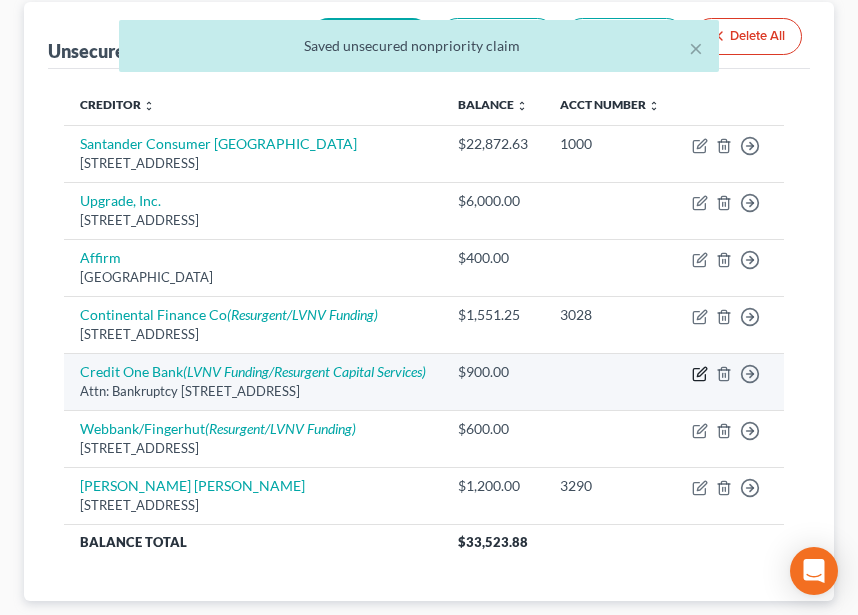 click 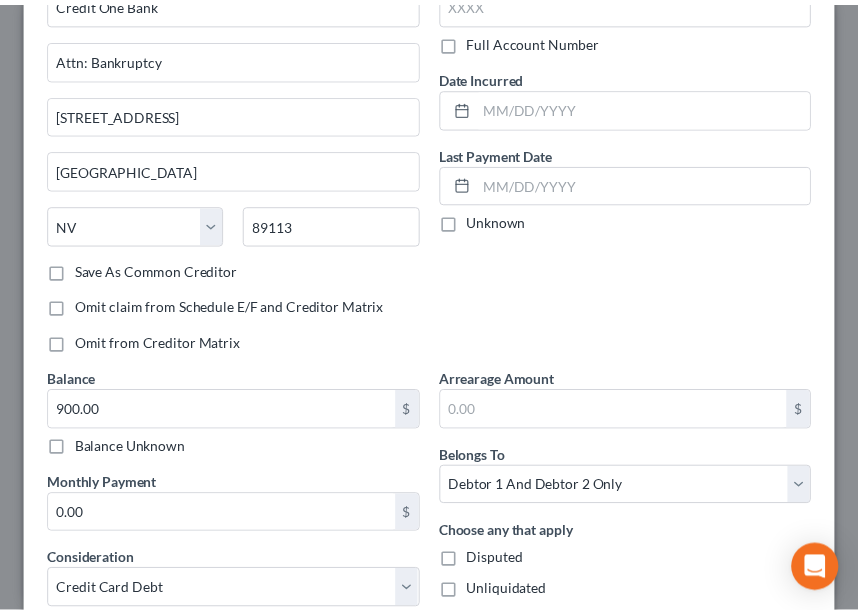 scroll, scrollTop: 300, scrollLeft: 0, axis: vertical 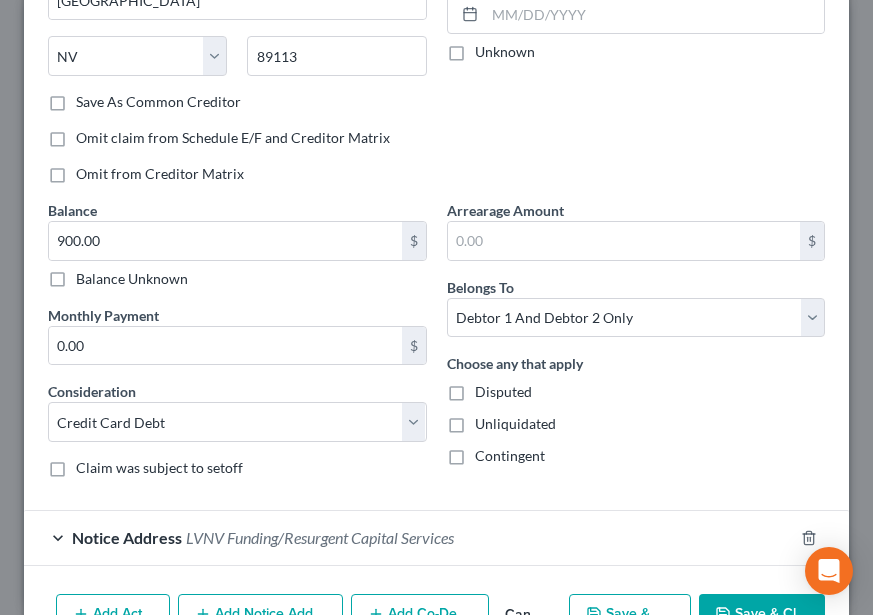 click on "Belongs To
*
Select Debtor 1 Only Debtor 2 Only Debtor 1 And Debtor 2 Only At Least One Of The Debtors And Another Community Property" at bounding box center [636, 307] 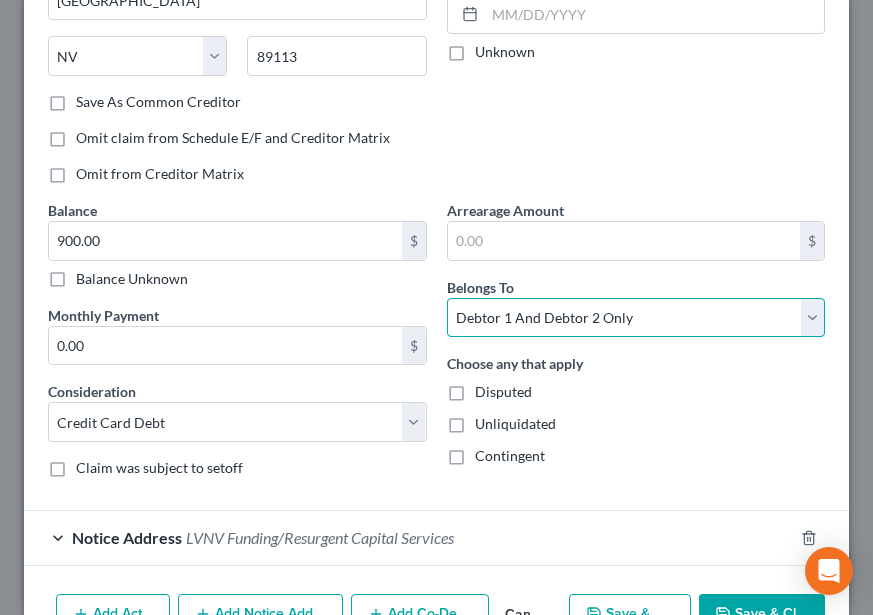 drag, startPoint x: 612, startPoint y: 297, endPoint x: 610, endPoint y: 320, distance: 23.086792 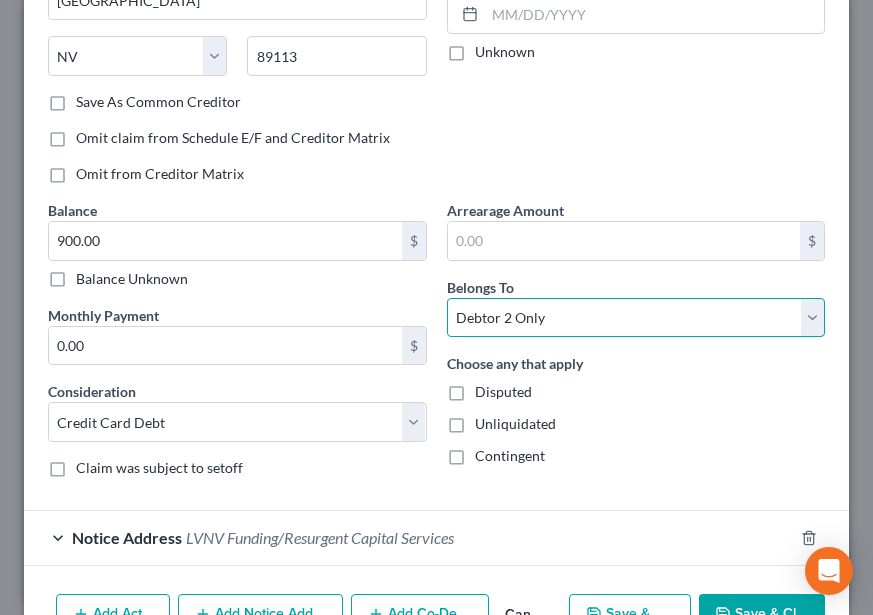 click on "Select Debtor 1 Only Debtor 2 Only Debtor 1 And Debtor 2 Only At Least One Of The Debtors And Another Community Property" at bounding box center (636, 318) 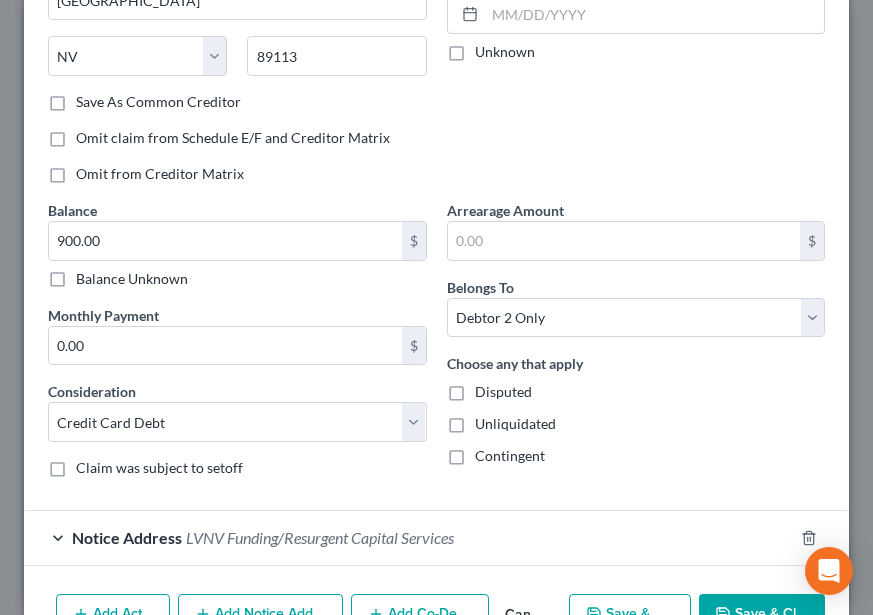 click on "Save & Close" at bounding box center (762, 615) 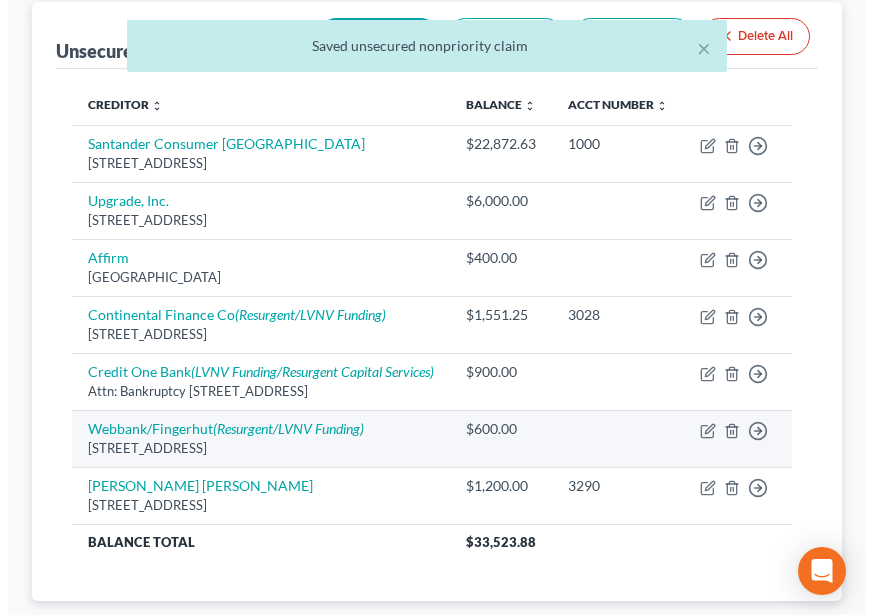scroll, scrollTop: 378, scrollLeft: 0, axis: vertical 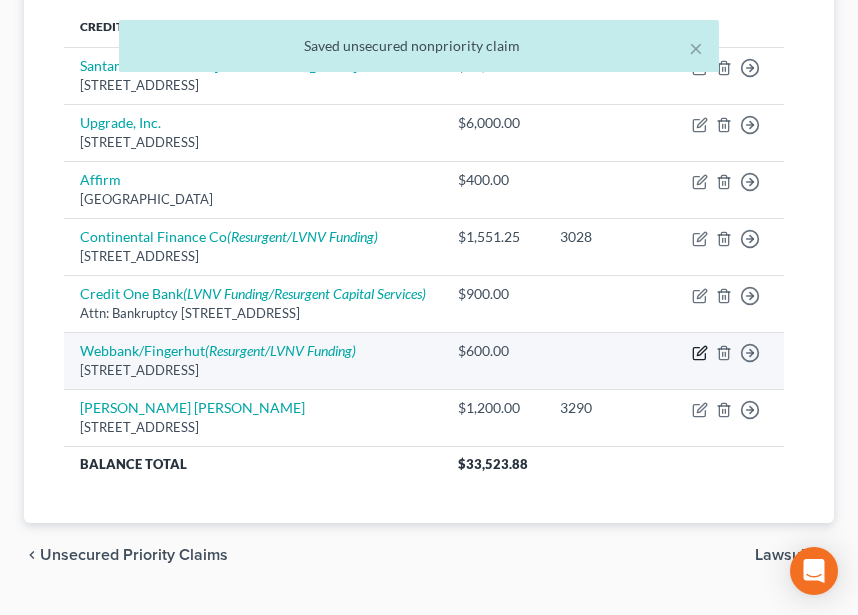 click 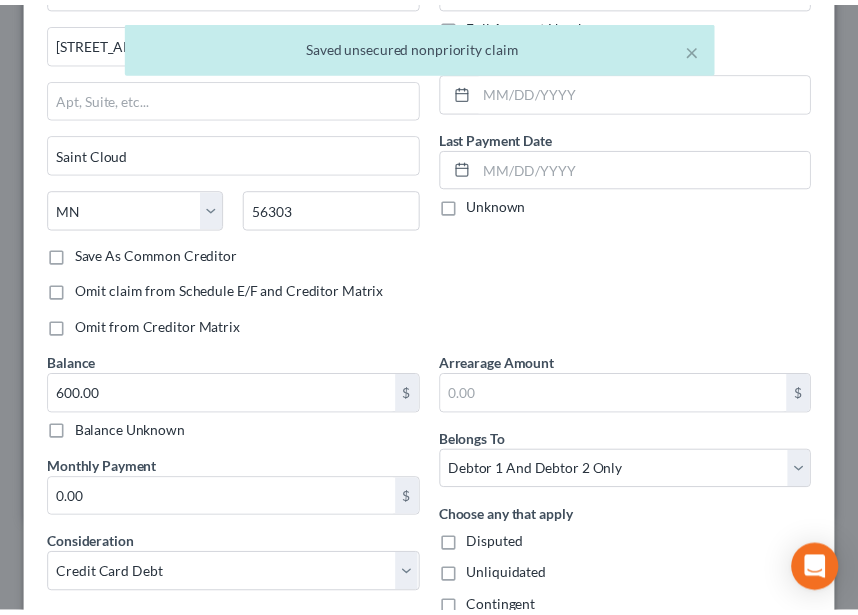 scroll, scrollTop: 400, scrollLeft: 0, axis: vertical 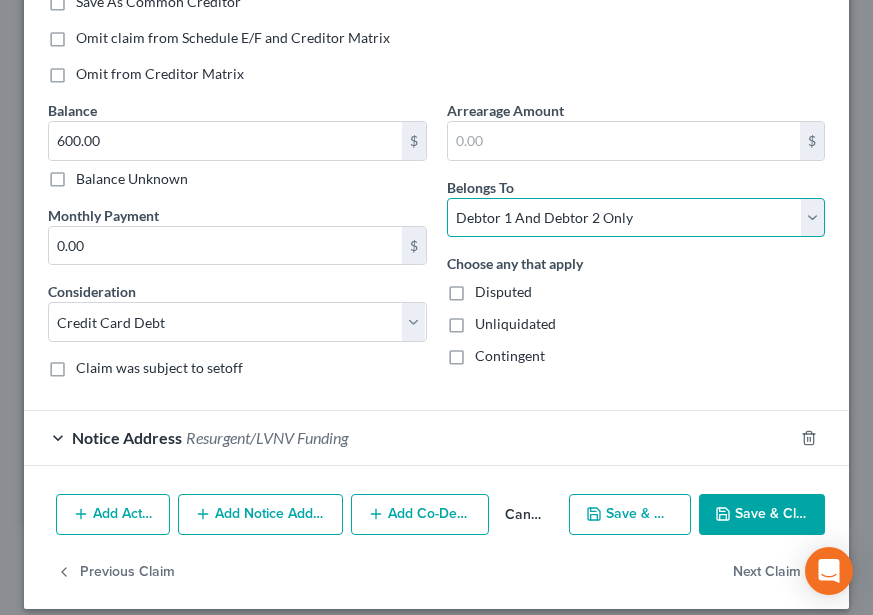 click on "Select Debtor 1 Only Debtor 2 Only Debtor 1 And Debtor 2 Only At Least One Of The Debtors And Another Community Property" at bounding box center [636, 218] 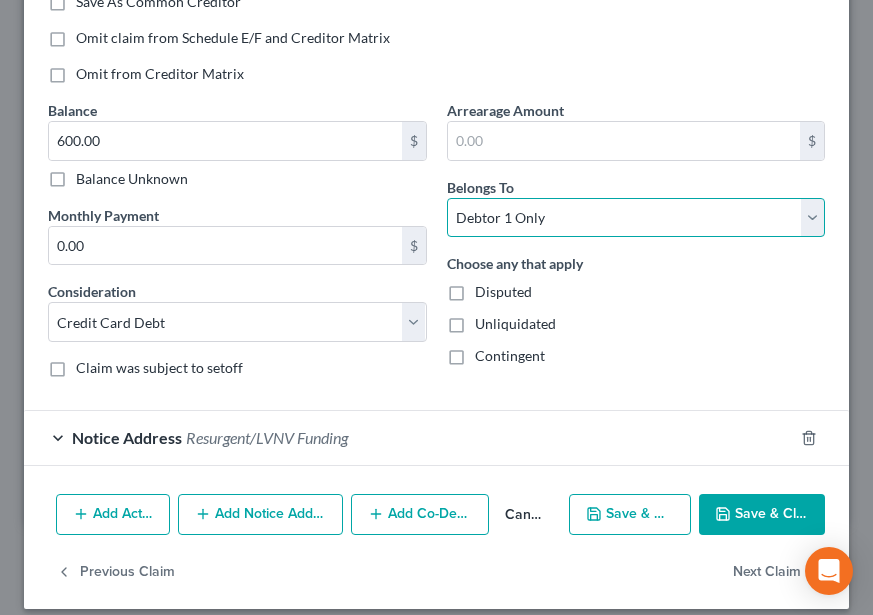click on "Select Debtor 1 Only Debtor 2 Only Debtor 1 And Debtor 2 Only At Least One Of The Debtors And Another Community Property" at bounding box center (636, 218) 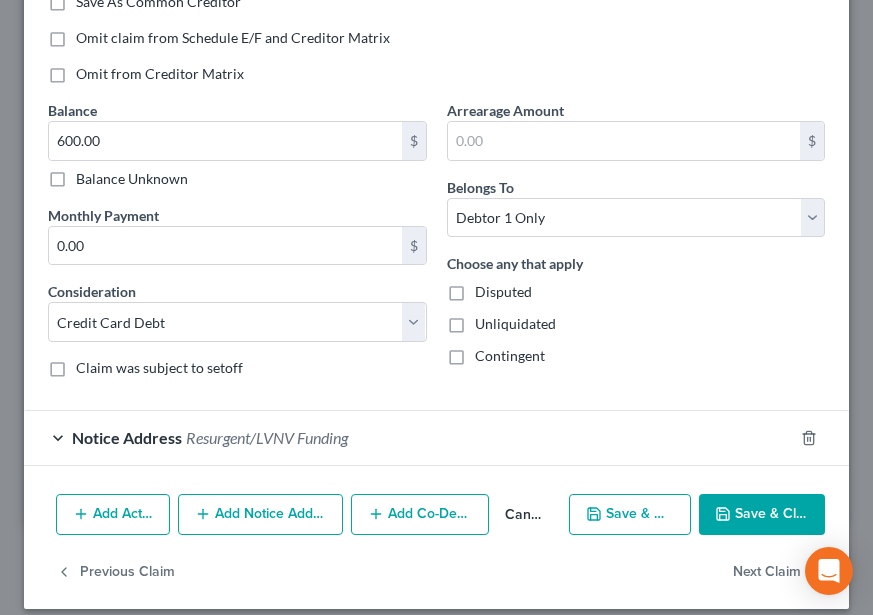 click on "Save & Close" at bounding box center (762, 515) 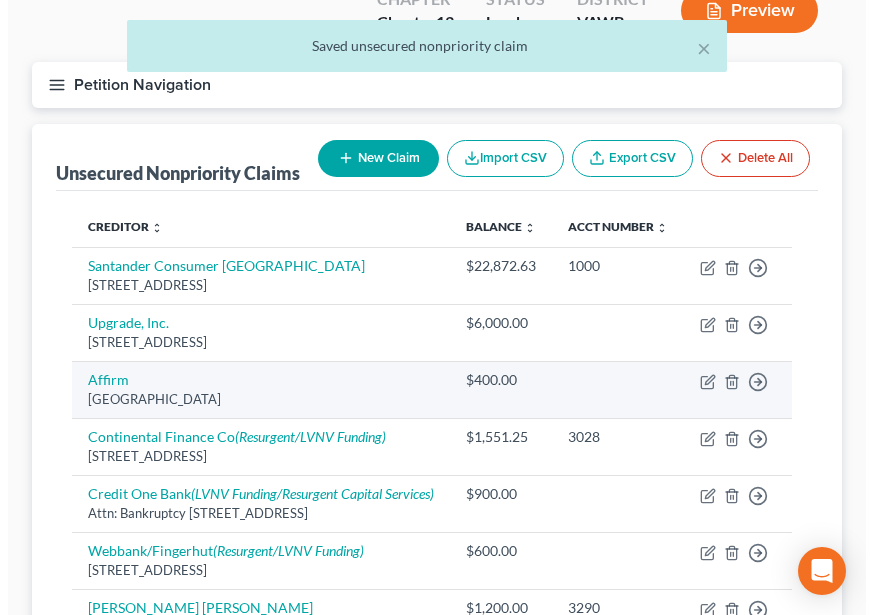 scroll, scrollTop: 278, scrollLeft: 0, axis: vertical 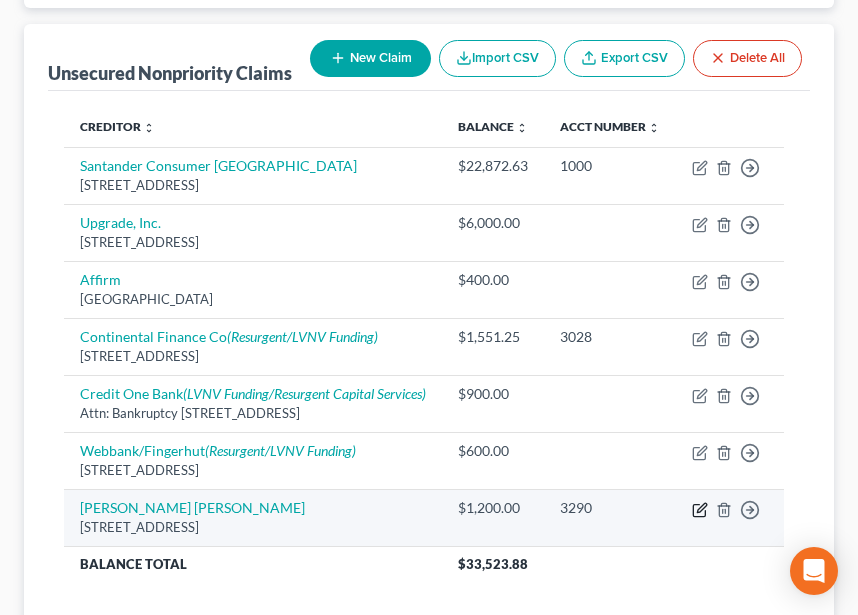 click 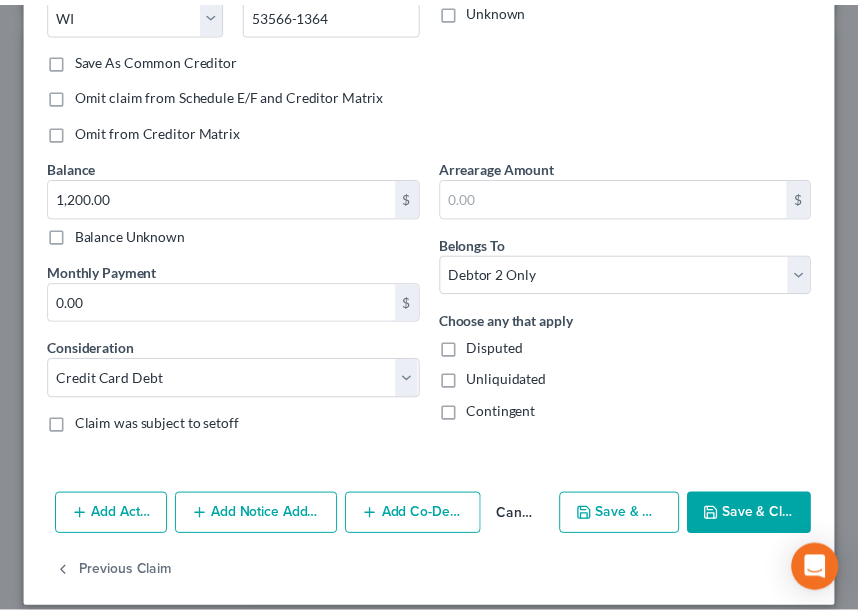 scroll, scrollTop: 362, scrollLeft: 0, axis: vertical 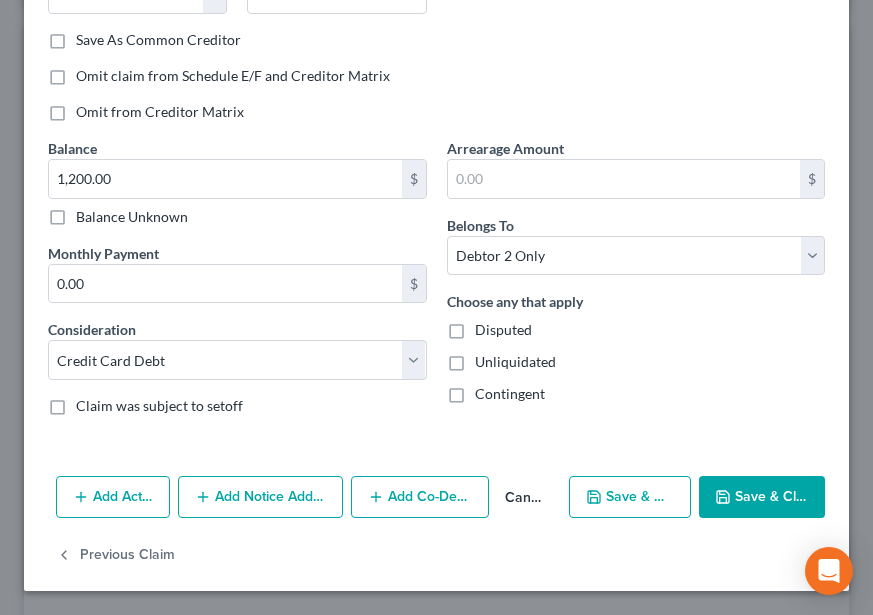 click on "Add Action Add Notice Address Add Co-Debtor Cancel Save & New Save & Close" at bounding box center [436, 501] 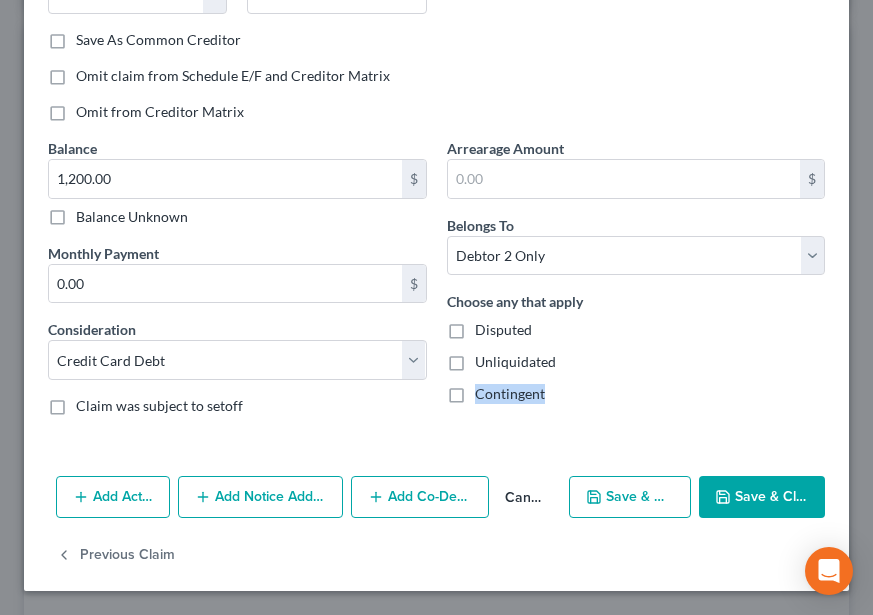 click on "Add Action Add Notice Address Add Co-Debtor Cancel Save & New Save & Close" at bounding box center (436, 501) 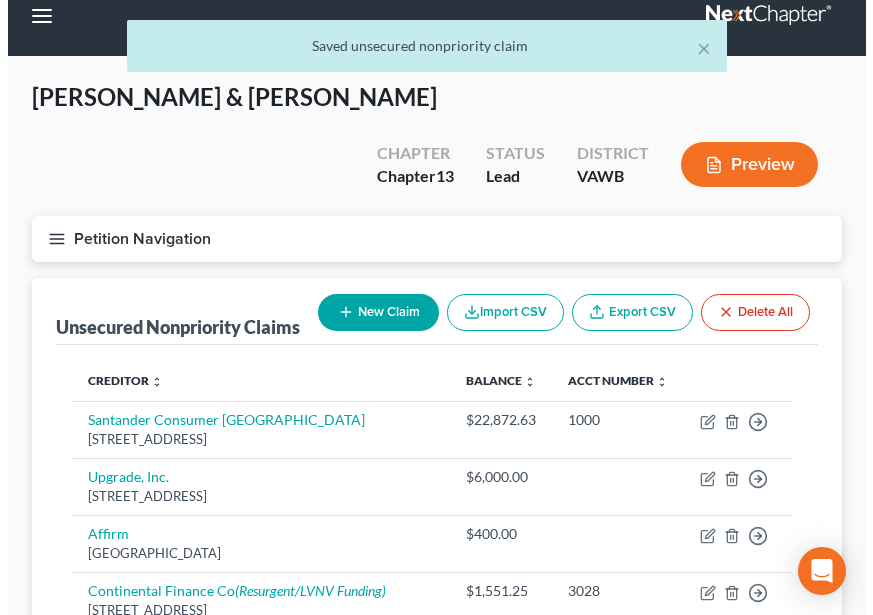 scroll, scrollTop: 0, scrollLeft: 0, axis: both 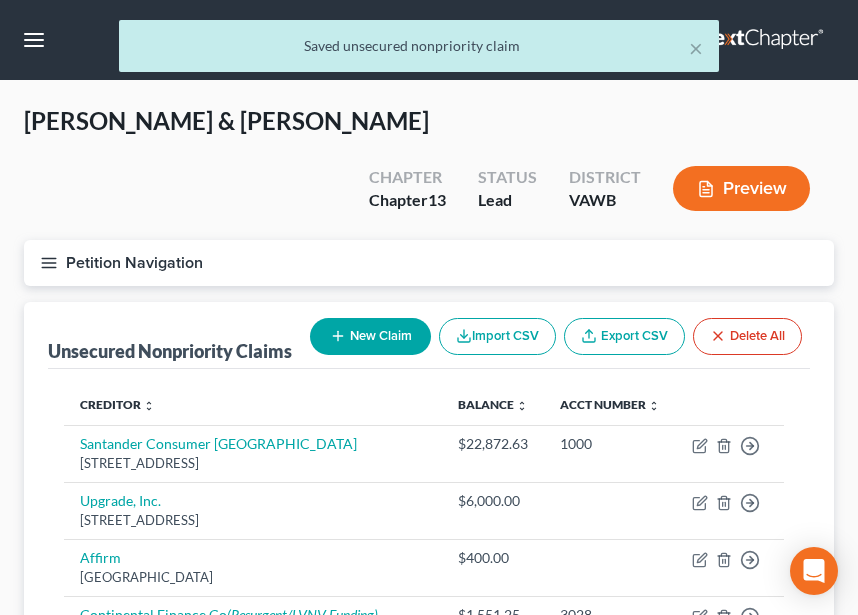 click on "New Claim" at bounding box center [370, 336] 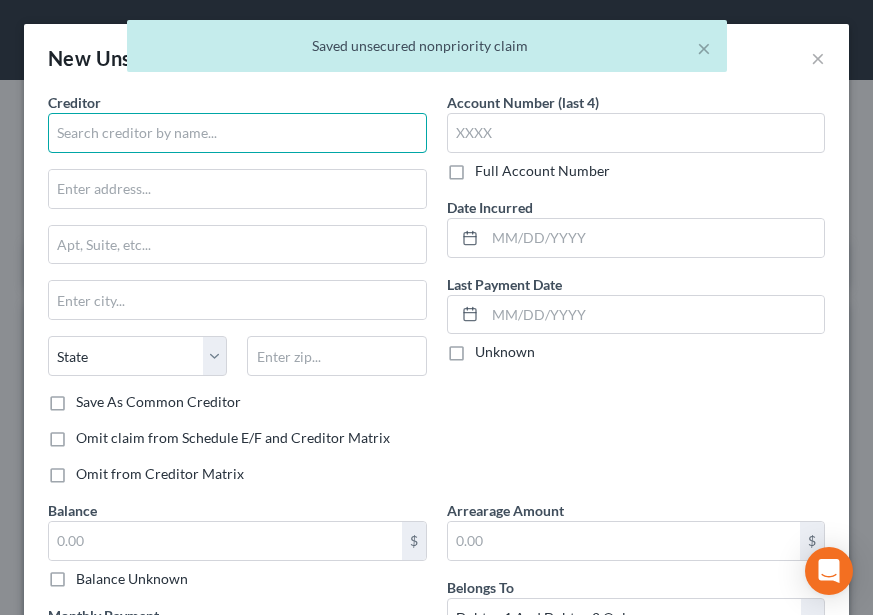 click at bounding box center [237, 133] 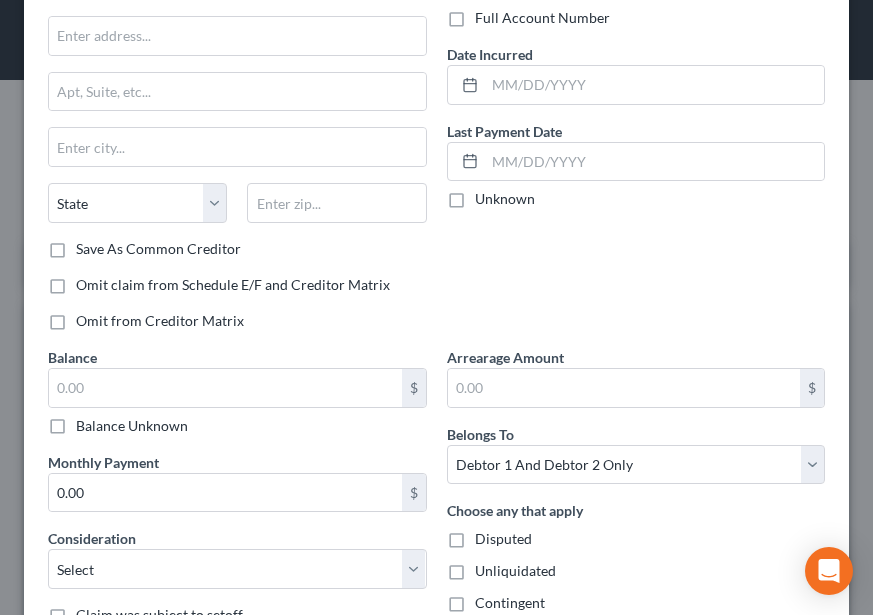 scroll, scrollTop: 300, scrollLeft: 0, axis: vertical 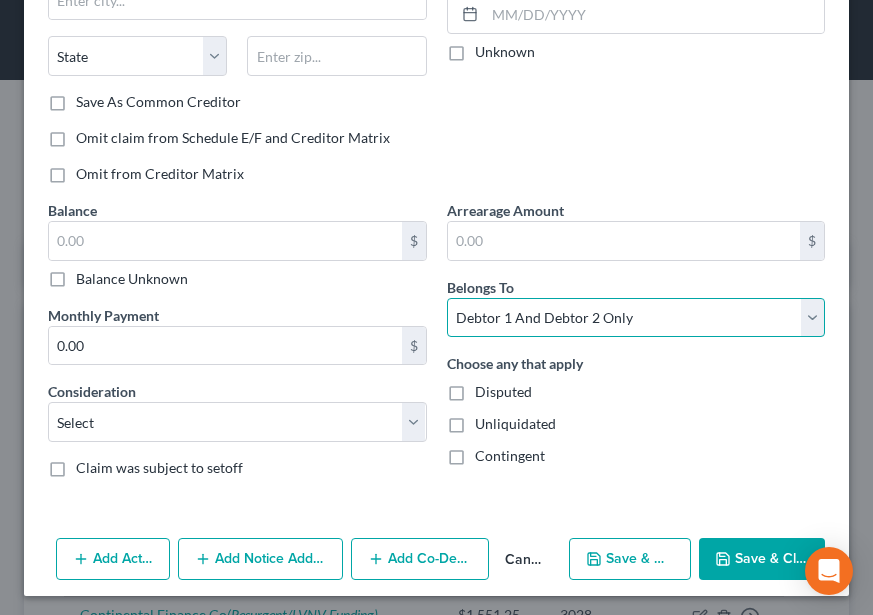 click on "Select Debtor 1 Only Debtor 2 Only Debtor 1 And Debtor 2 Only At Least One Of The Debtors And Another Community Property" at bounding box center [636, 318] 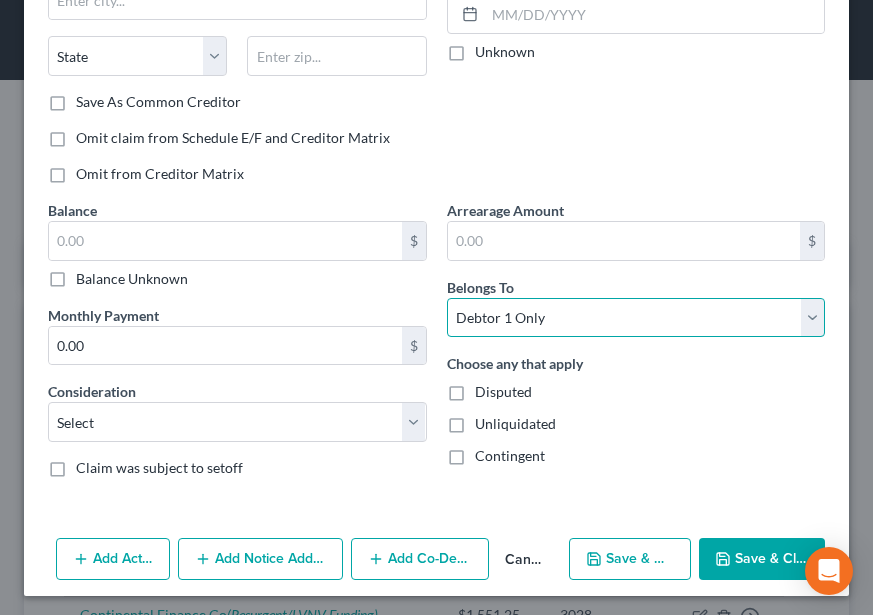 click on "Select Debtor 1 Only Debtor 2 Only Debtor 1 And Debtor 2 Only At Least One Of The Debtors And Another Community Property" at bounding box center (636, 318) 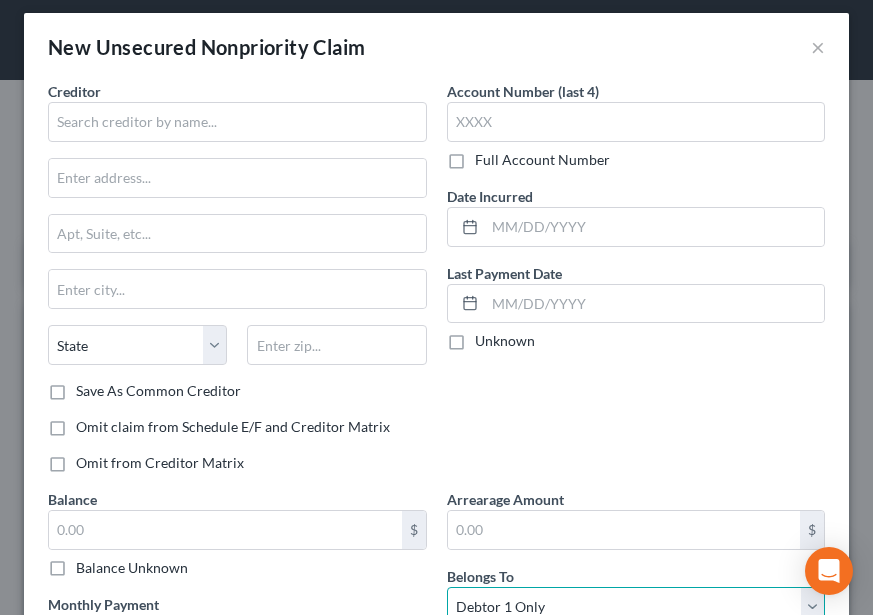 scroll, scrollTop: 0, scrollLeft: 0, axis: both 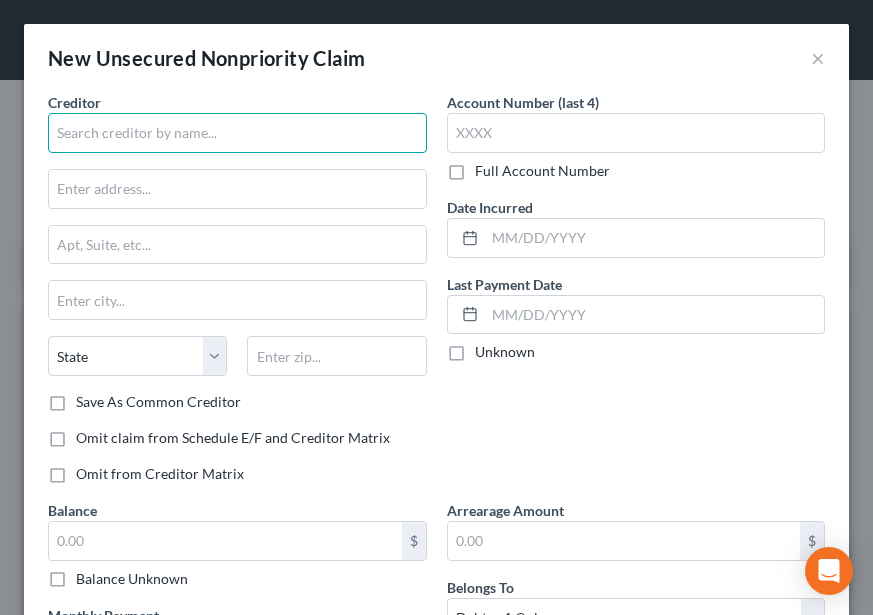 click at bounding box center [237, 133] 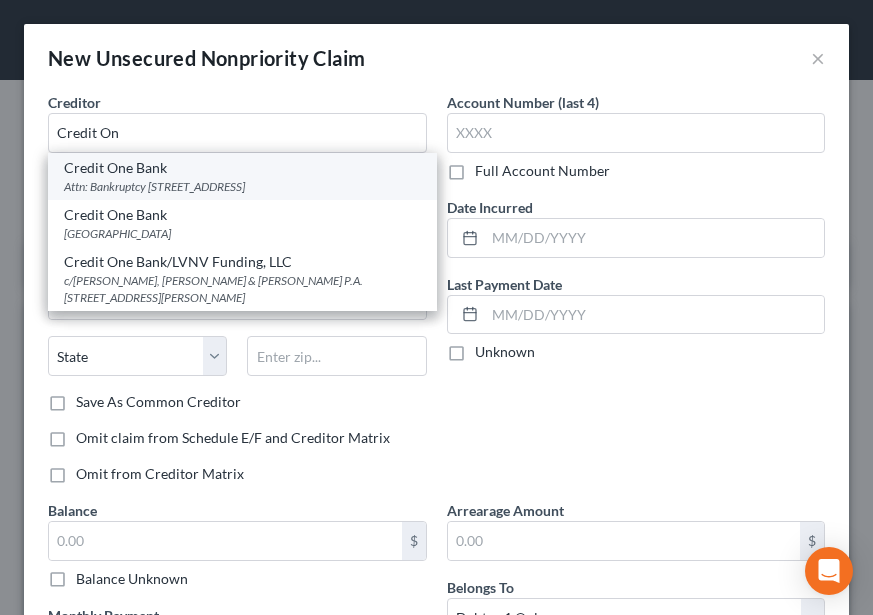 click on "Attn: Bankruptcy [STREET_ADDRESS]" at bounding box center (242, 186) 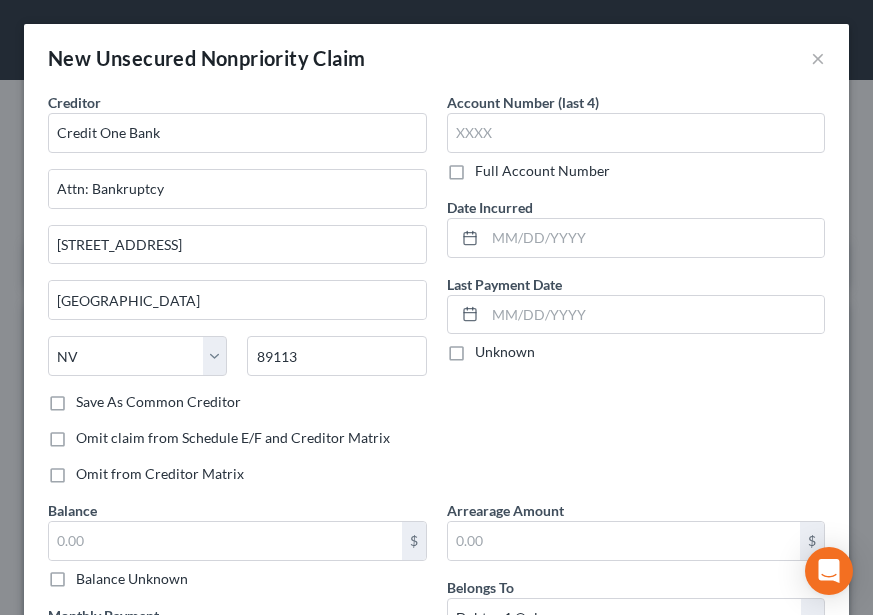 click on "$
Balance Unknown" at bounding box center (237, 555) 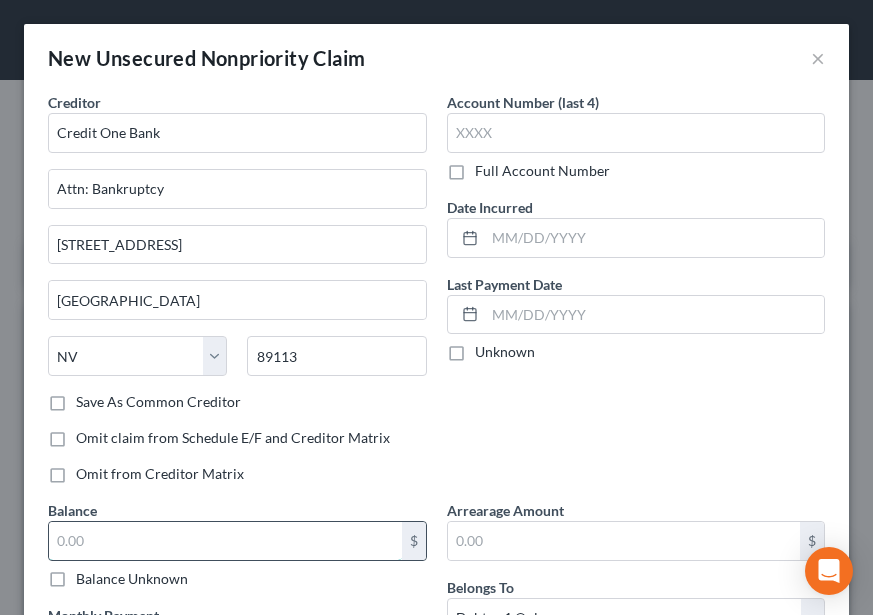 click at bounding box center [225, 541] 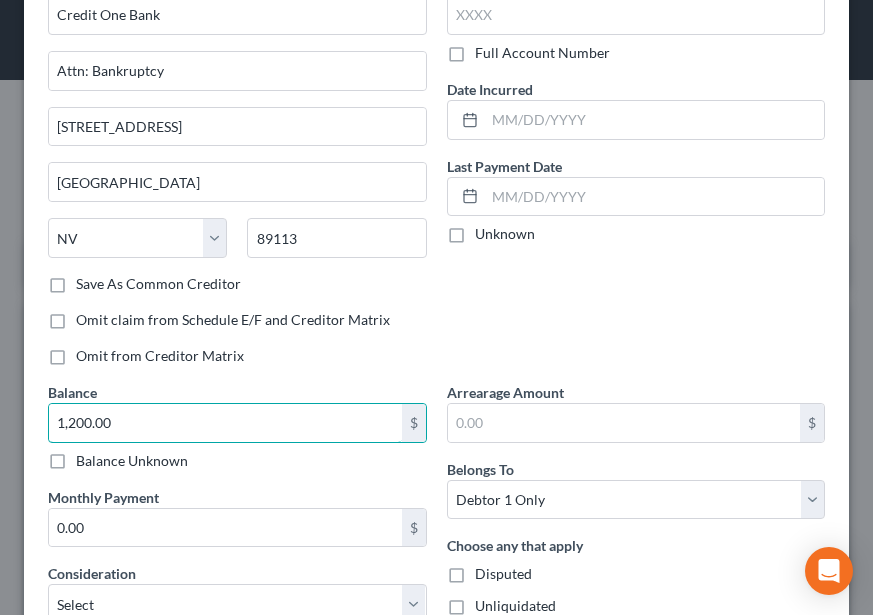scroll, scrollTop: 300, scrollLeft: 0, axis: vertical 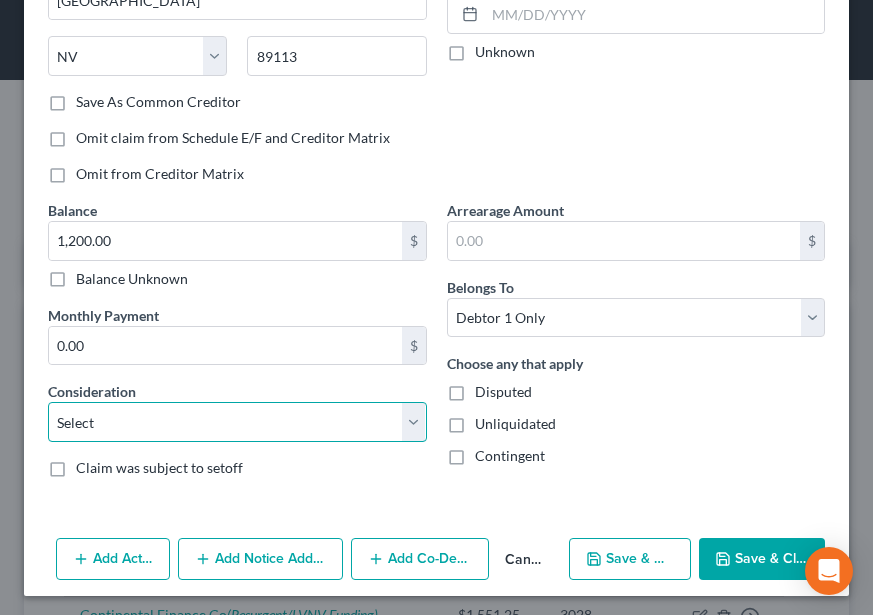 click on "Select Cable / Satellite Services Collection Agency Credit Card Debt Debt Counseling / Attorneys Deficiency Balance Domestic Support Obligations Home / Car Repairs Income Taxes Judgment Liens Medical Services Monies Loaned / Advanced Mortgage Obligation From Divorce Or Separation Obligation To Pensions Other Overdrawn Bank Account Promised To Help Pay Creditors Student Loans Suppliers And Vendors Telephone / Internet Services Utility Services" at bounding box center [237, 422] 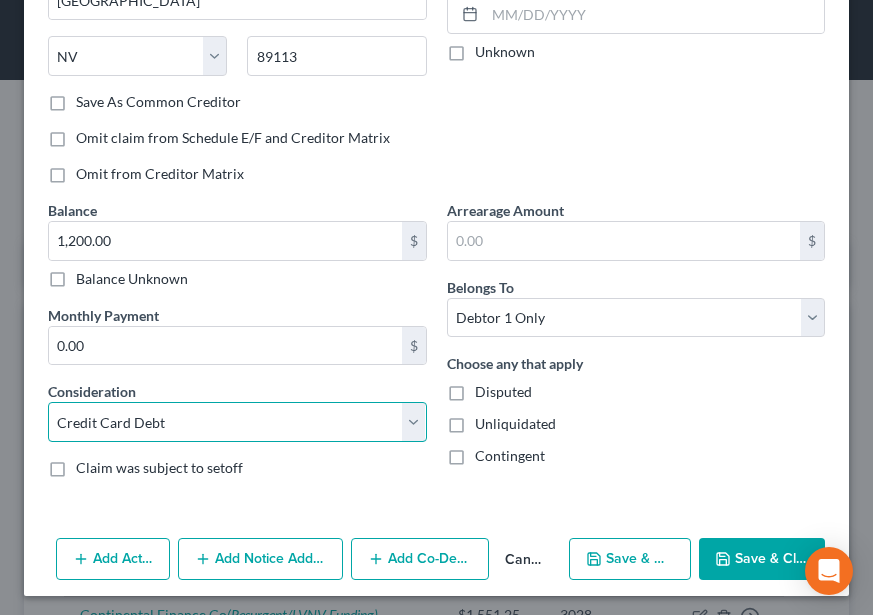 click on "Select Cable / Satellite Services Collection Agency Credit Card Debt Debt Counseling / Attorneys Deficiency Balance Domestic Support Obligations Home / Car Repairs Income Taxes Judgment Liens Medical Services Monies Loaned / Advanced Mortgage Obligation From Divorce Or Separation Obligation To Pensions Other Overdrawn Bank Account Promised To Help Pay Creditors Student Loans Suppliers And Vendors Telephone / Internet Services Utility Services" at bounding box center [237, 422] 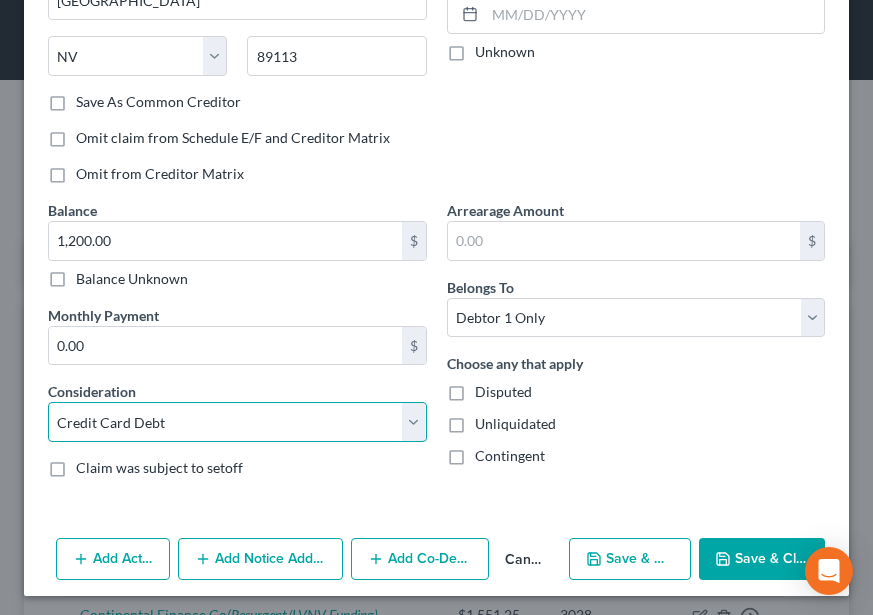 scroll, scrollTop: 305, scrollLeft: 0, axis: vertical 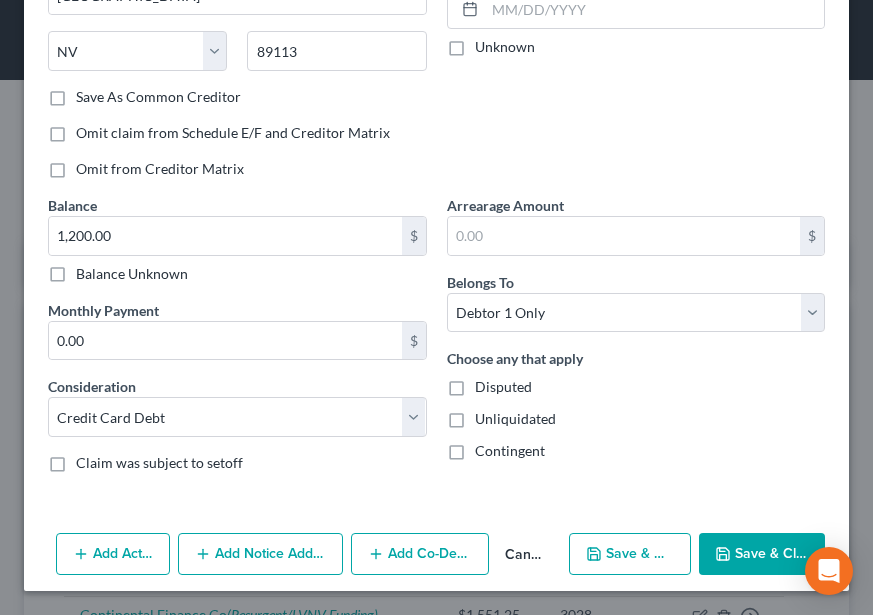 click on "Add Notice Address" at bounding box center [261, 554] 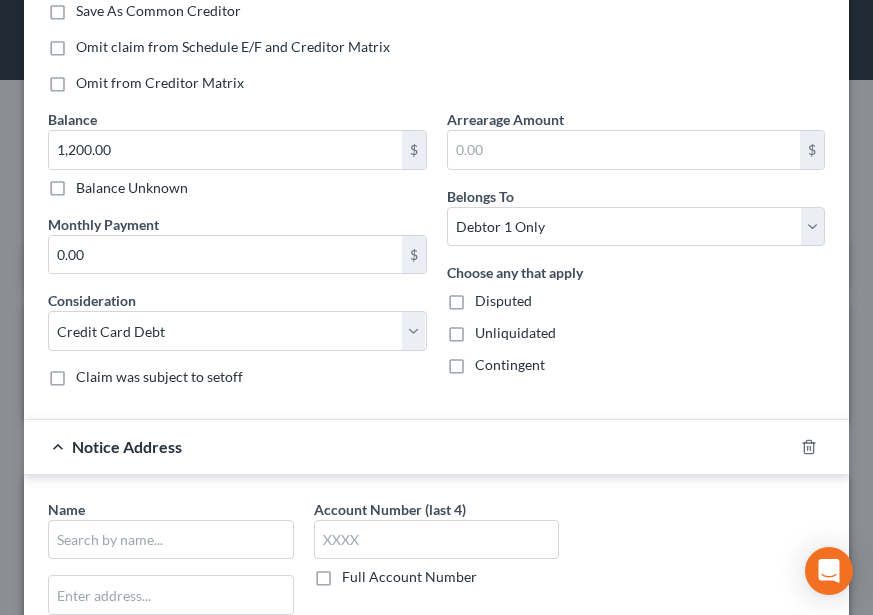 scroll, scrollTop: 398, scrollLeft: 0, axis: vertical 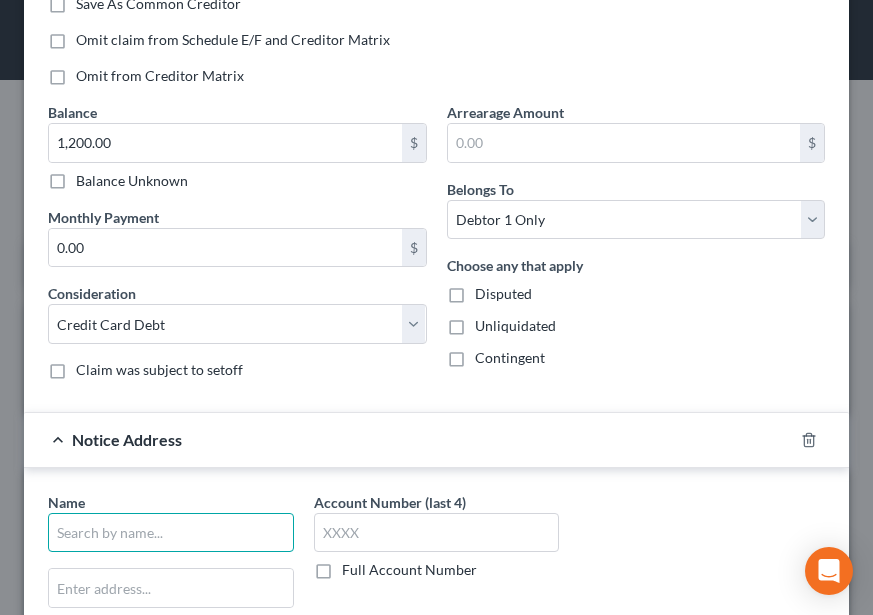 click at bounding box center (171, 533) 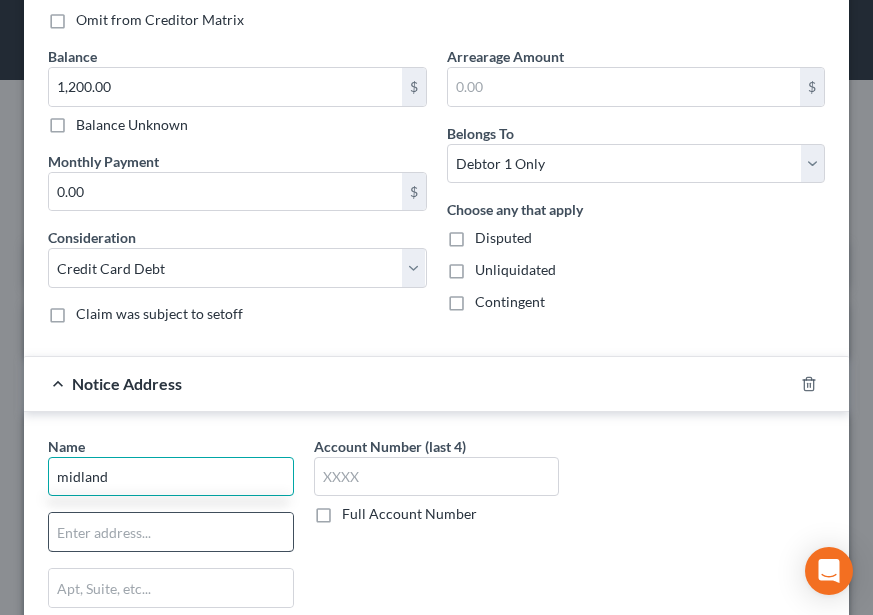 scroll, scrollTop: 498, scrollLeft: 0, axis: vertical 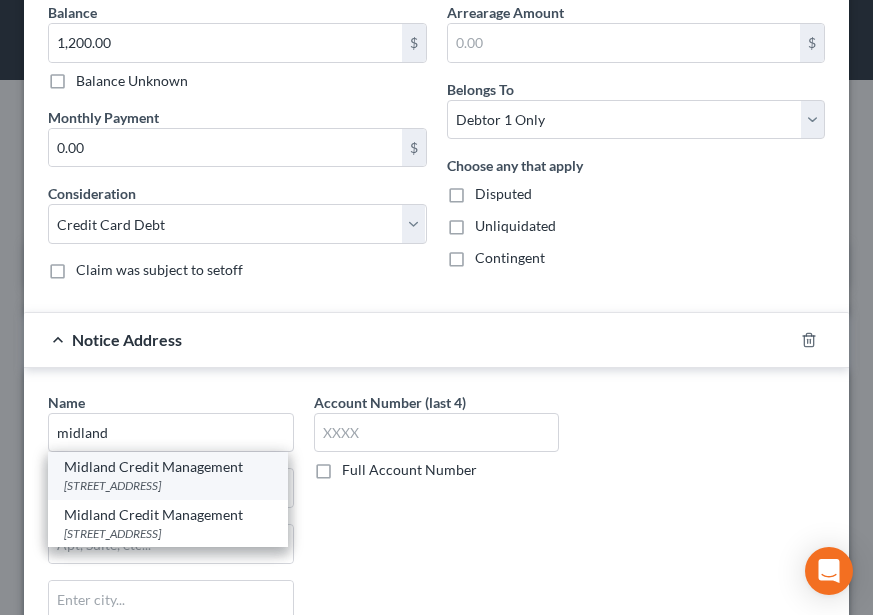 click on "[STREET_ADDRESS]" at bounding box center (168, 485) 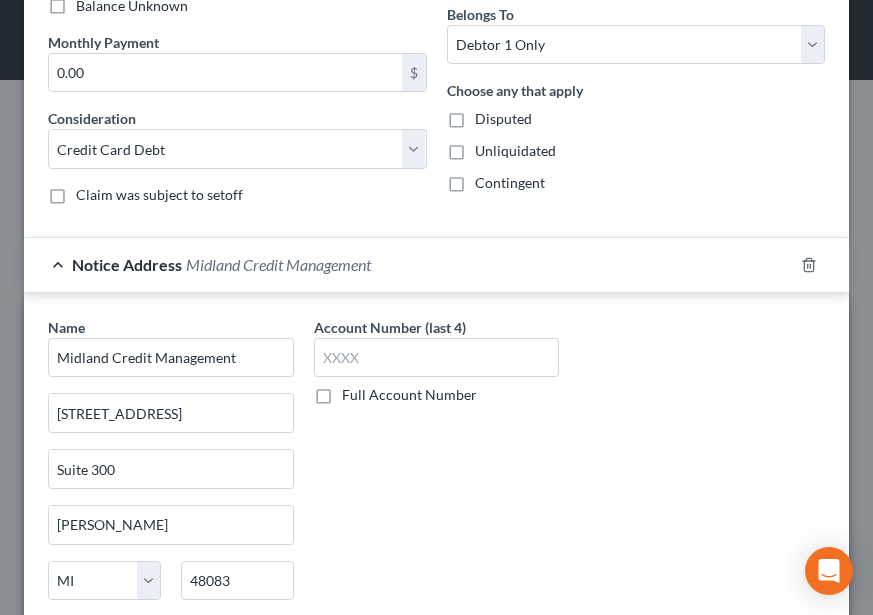 scroll, scrollTop: 698, scrollLeft: 0, axis: vertical 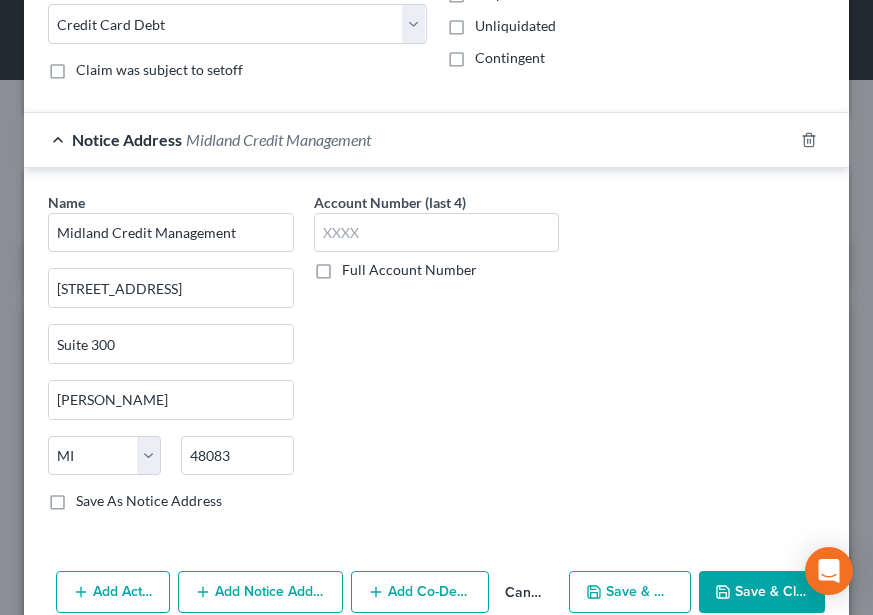 click on "Save & Close" at bounding box center [762, 592] 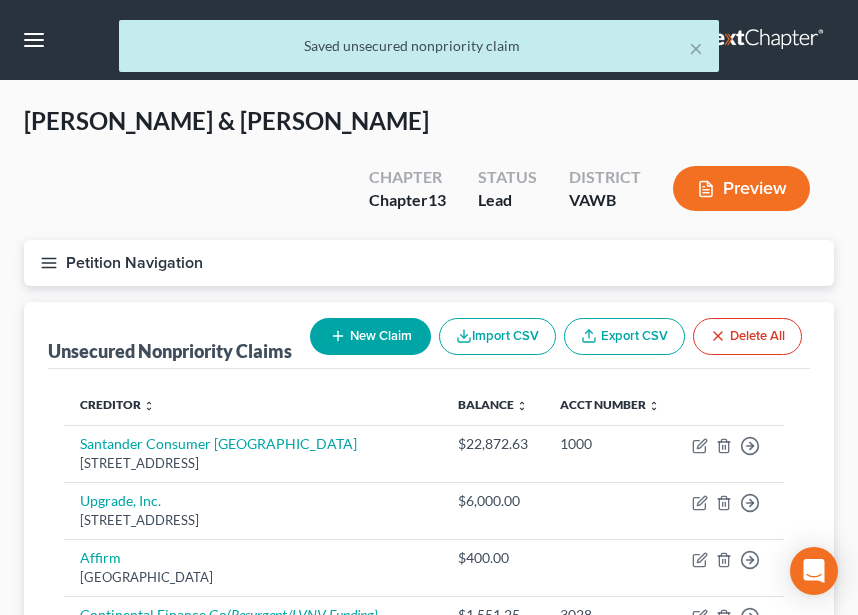 click on "New Claim
Import CSV
Export CSV Delete All" at bounding box center (556, 336) 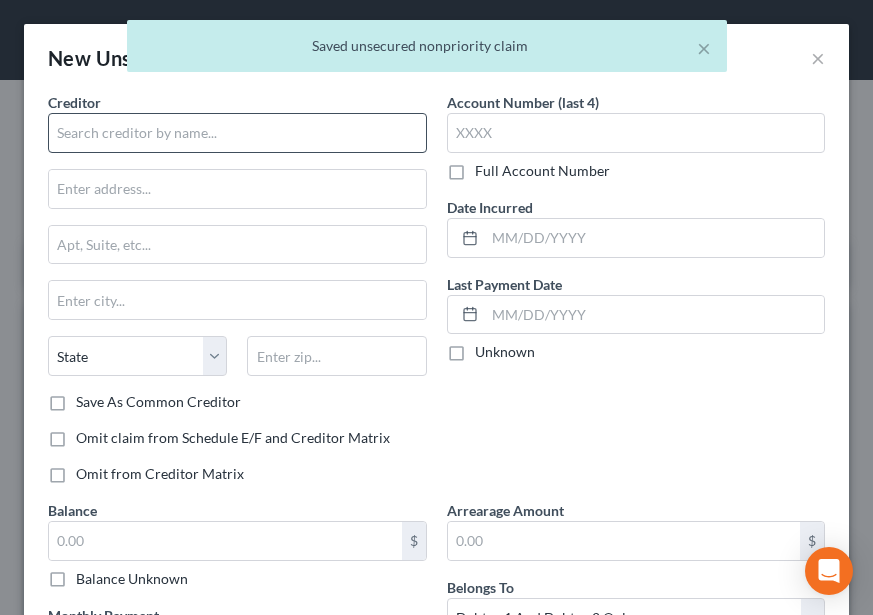 drag, startPoint x: 258, startPoint y: 103, endPoint x: 258, endPoint y: 120, distance: 17 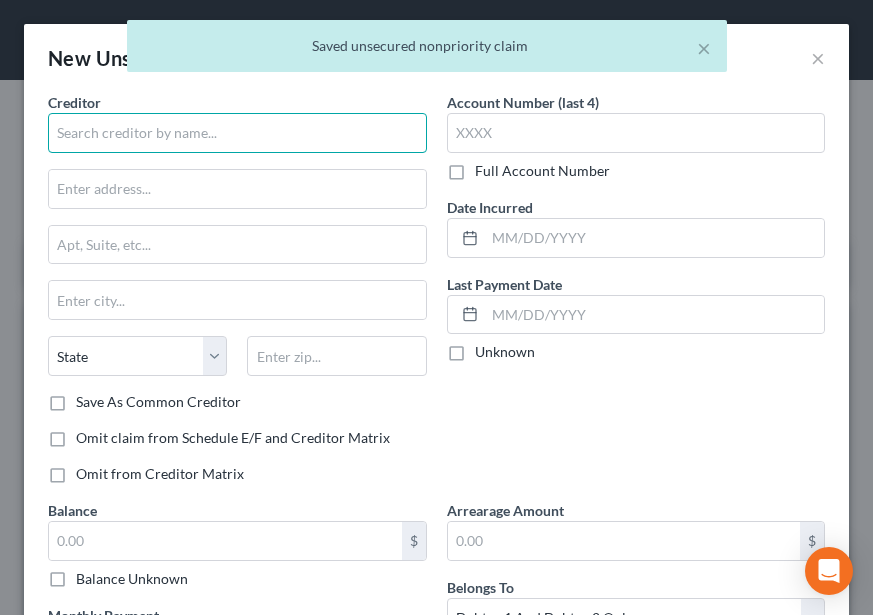click at bounding box center [237, 133] 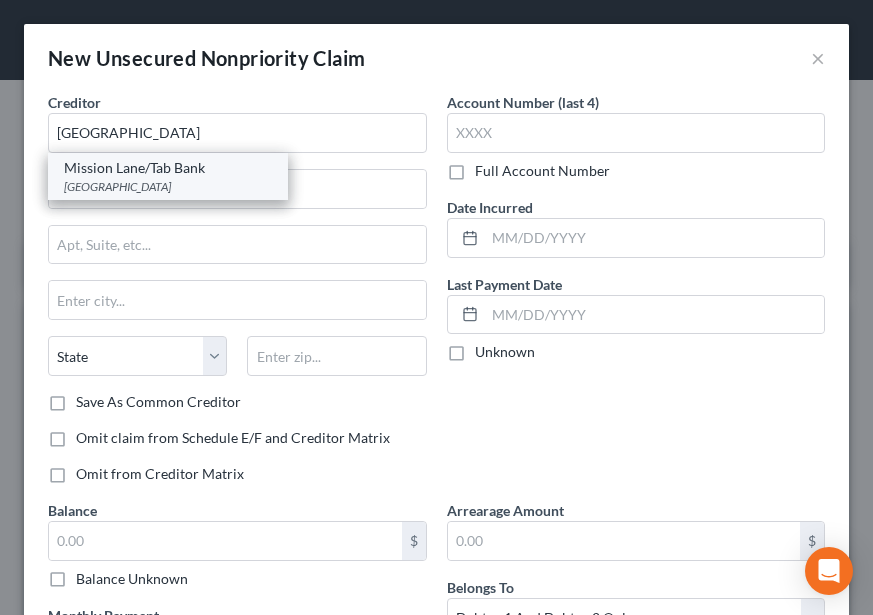 click on "Mission Lane/Tab Bank" at bounding box center (168, 168) 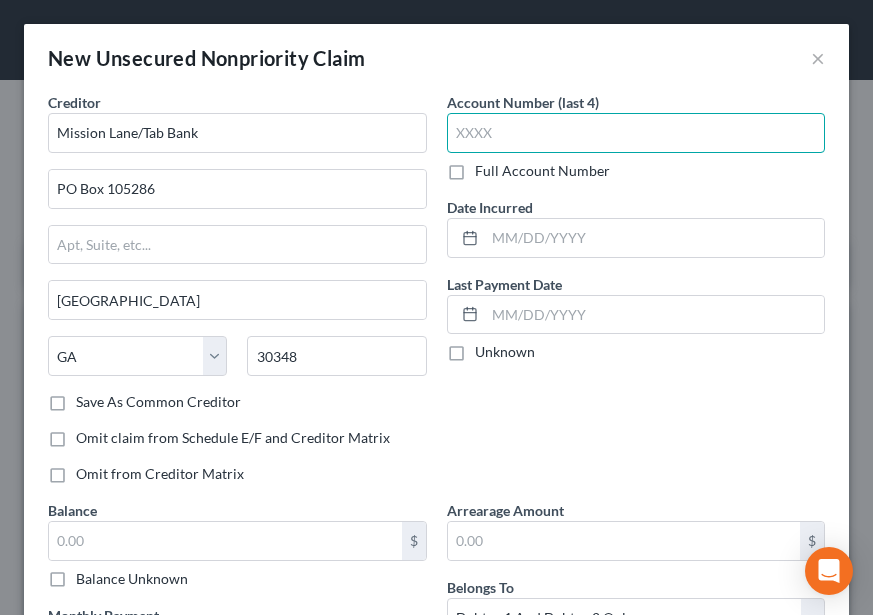 click at bounding box center [636, 133] 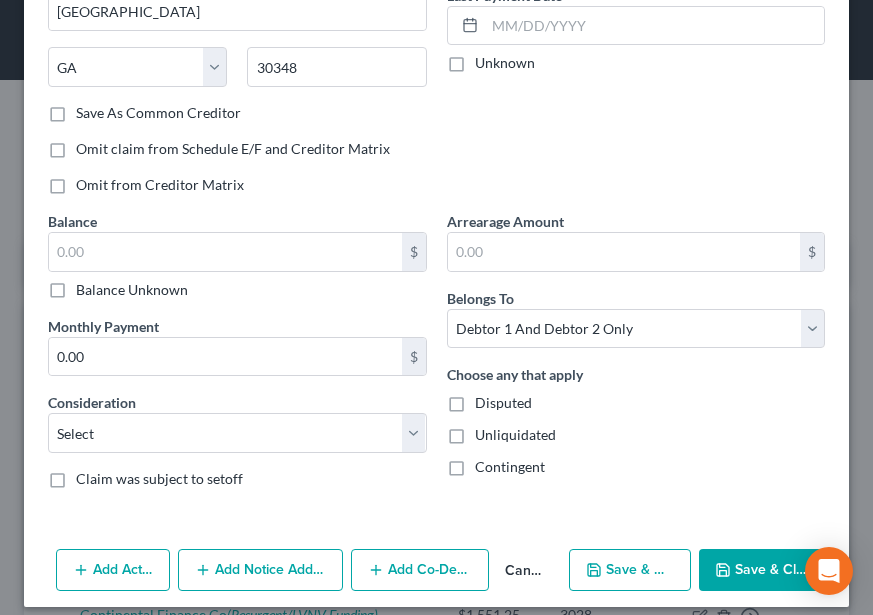 scroll, scrollTop: 300, scrollLeft: 0, axis: vertical 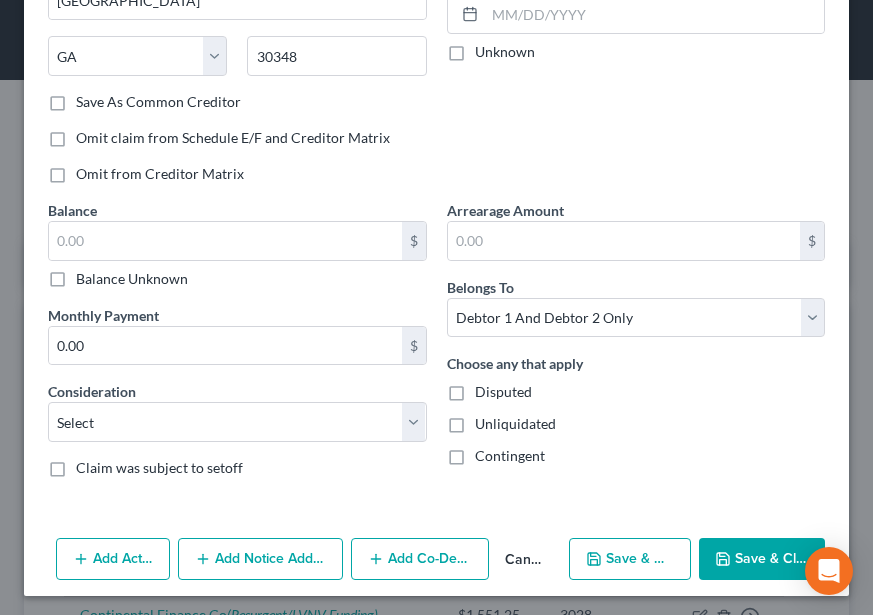 click on "Balance
$
Balance Unknown
Balance Undetermined
$
Balance Unknown" at bounding box center (237, 244) 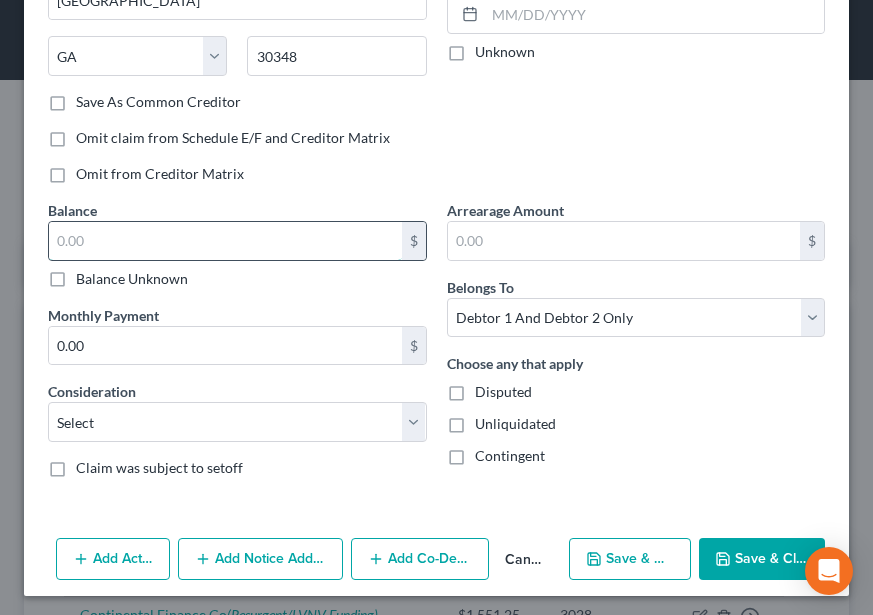 click at bounding box center [225, 241] 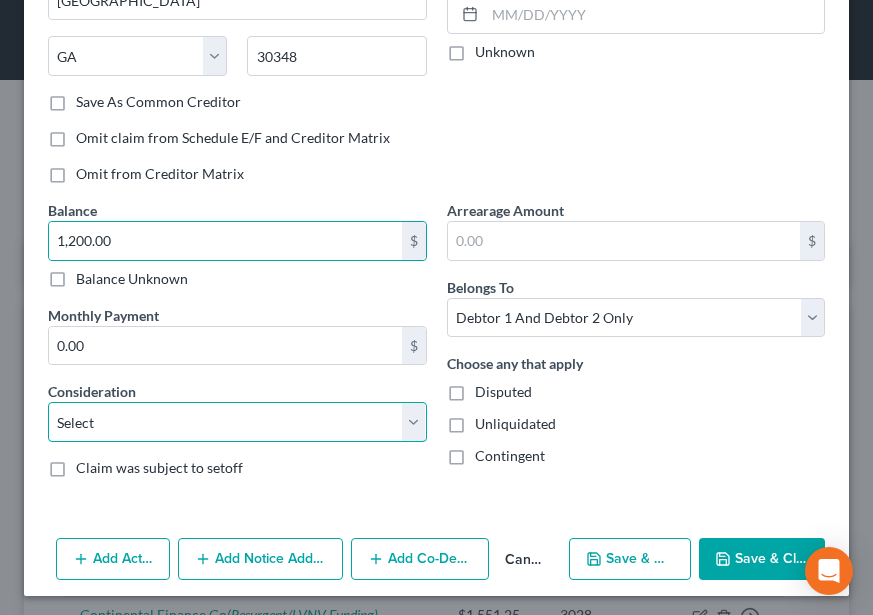 click on "Select Cable / Satellite Services Collection Agency Credit Card Debt Debt Counseling / Attorneys Deficiency Balance Domestic Support Obligations Home / Car Repairs Income Taxes Judgment Liens Medical Services Monies Loaned / Advanced Mortgage Obligation From Divorce Or Separation Obligation To Pensions Other Overdrawn Bank Account Promised To Help Pay Creditors Student Loans Suppliers And Vendors Telephone / Internet Services Utility Services" at bounding box center [237, 422] 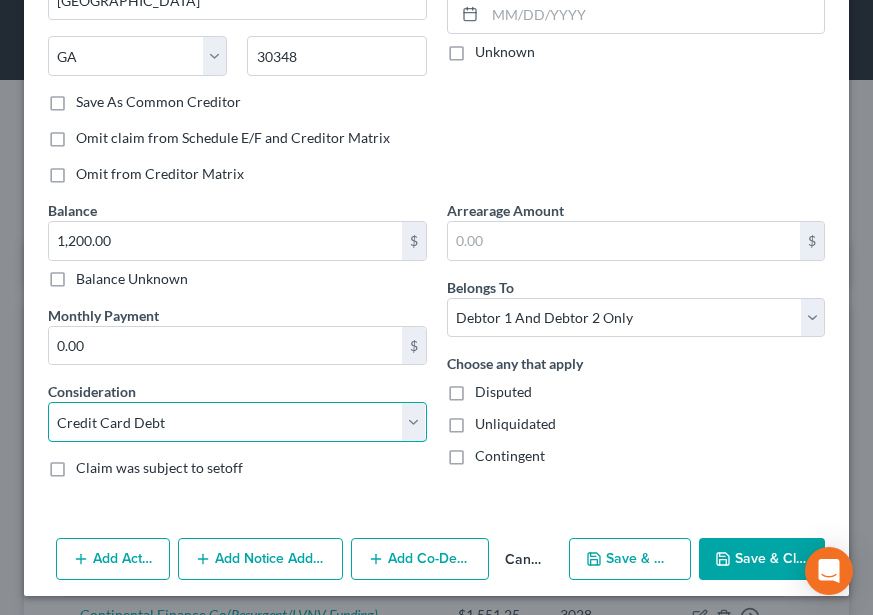 click on "Select Cable / Satellite Services Collection Agency Credit Card Debt Debt Counseling / Attorneys Deficiency Balance Domestic Support Obligations Home / Car Repairs Income Taxes Judgment Liens Medical Services Monies Loaned / Advanced Mortgage Obligation From Divorce Or Separation Obligation To Pensions Other Overdrawn Bank Account Promised To Help Pay Creditors Student Loans Suppliers And Vendors Telephone / Internet Services Utility Services" at bounding box center (237, 422) 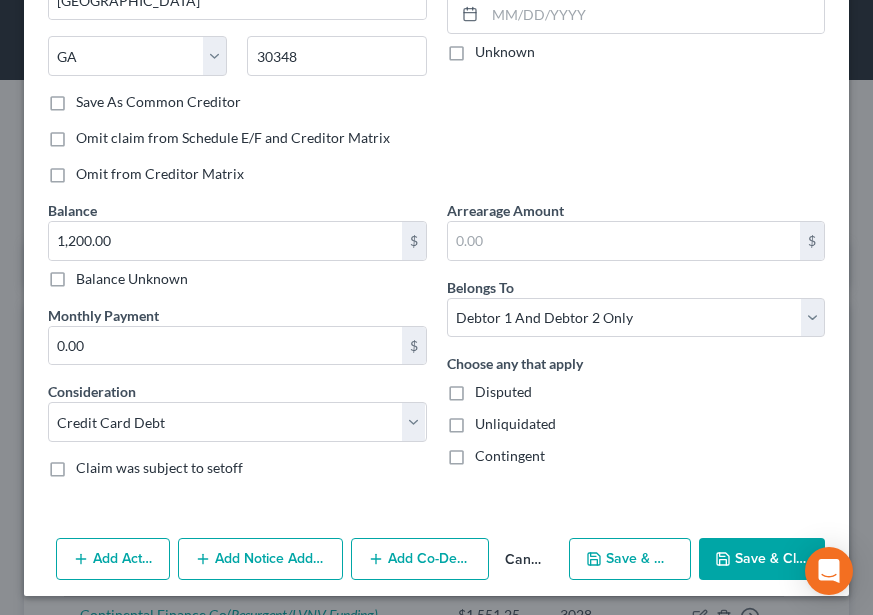 click on "Belongs To
*
Select Debtor 1 Only Debtor 2 Only Debtor 1 And Debtor 2 Only At Least One Of The Debtors And Another Community Property" at bounding box center (636, 307) 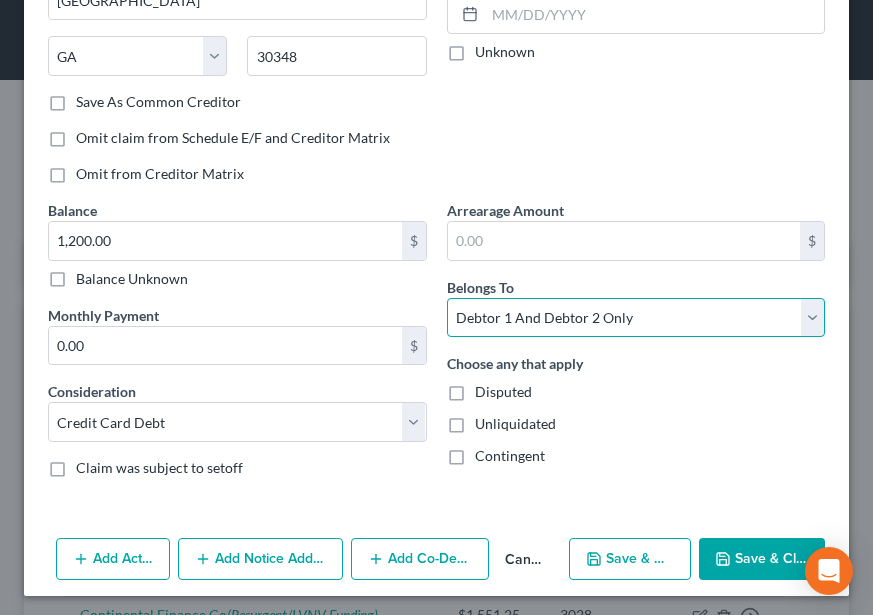 drag, startPoint x: 549, startPoint y: 312, endPoint x: 544, endPoint y: 335, distance: 23.537205 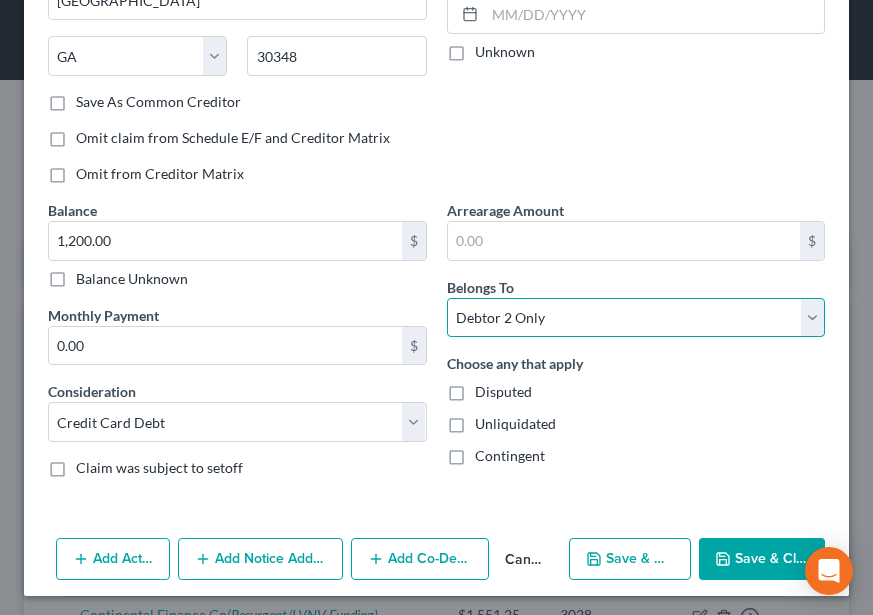 click on "Select Debtor 1 Only Debtor 2 Only Debtor 1 And Debtor 2 Only At Least One Of The Debtors And Another Community Property" at bounding box center (636, 318) 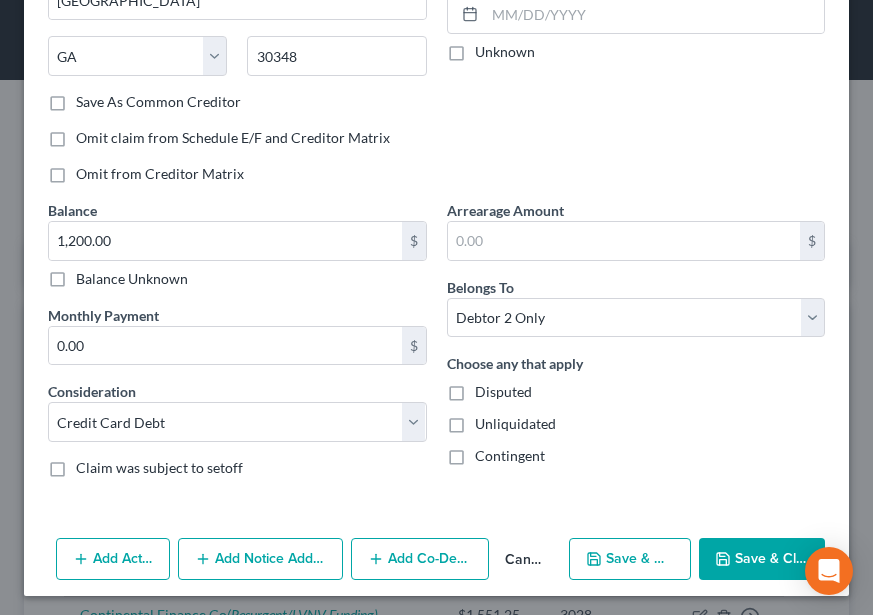 click on "Save & New" at bounding box center [630, 559] 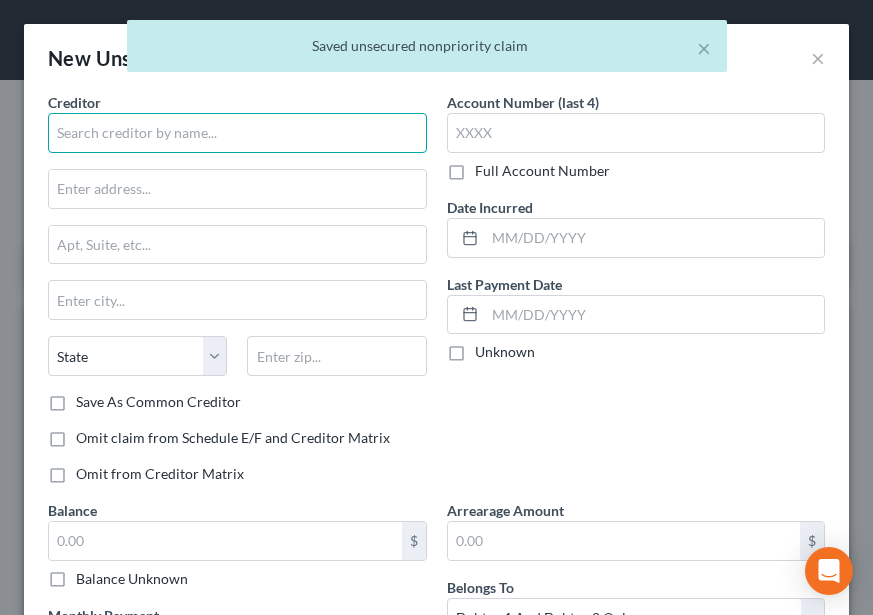 click at bounding box center (237, 133) 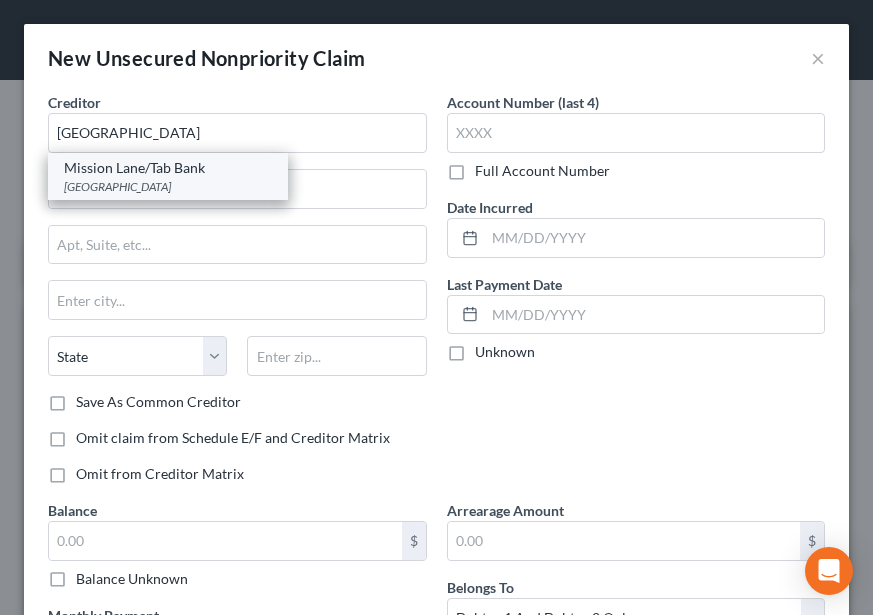 click on "[GEOGRAPHIC_DATA]" at bounding box center (168, 186) 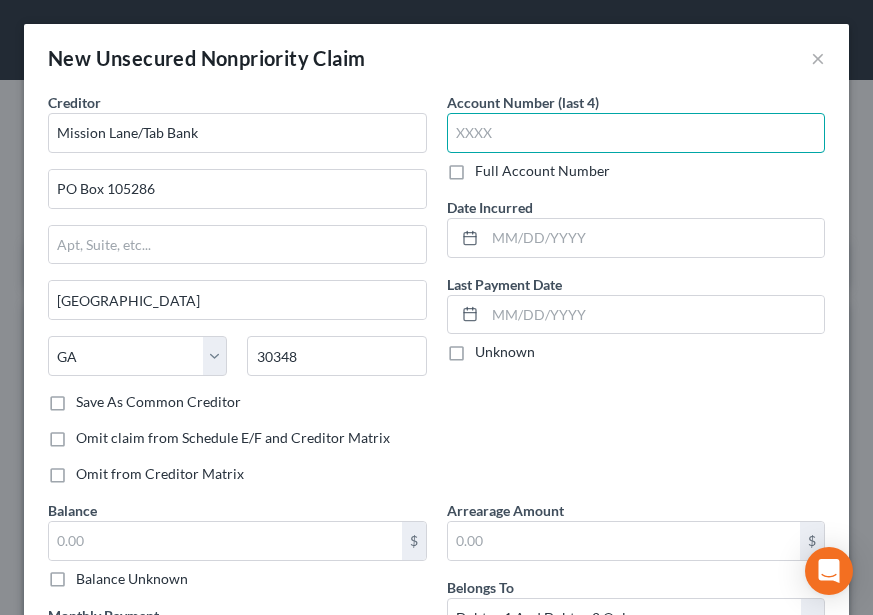 click at bounding box center [636, 133] 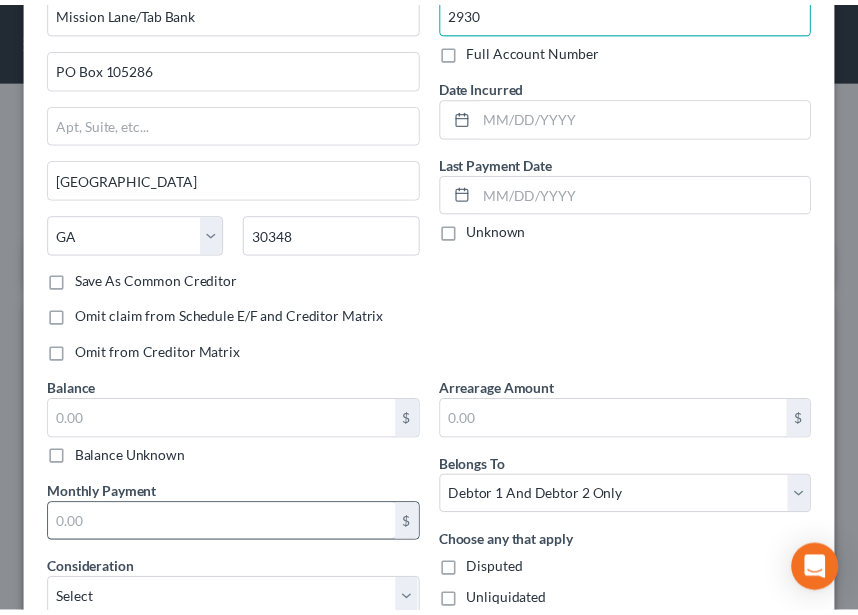 scroll, scrollTop: 300, scrollLeft: 0, axis: vertical 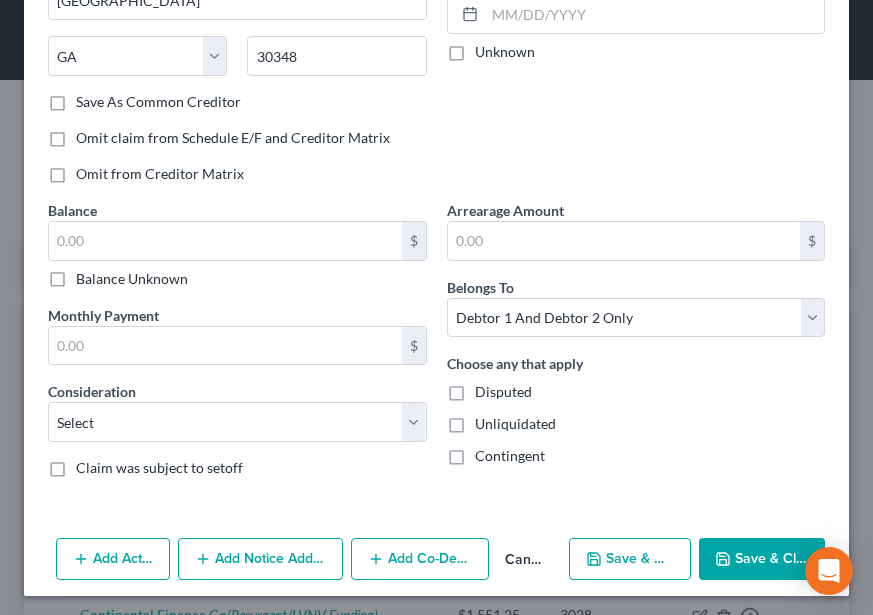 click on "Balance Unknown" at bounding box center [237, 279] 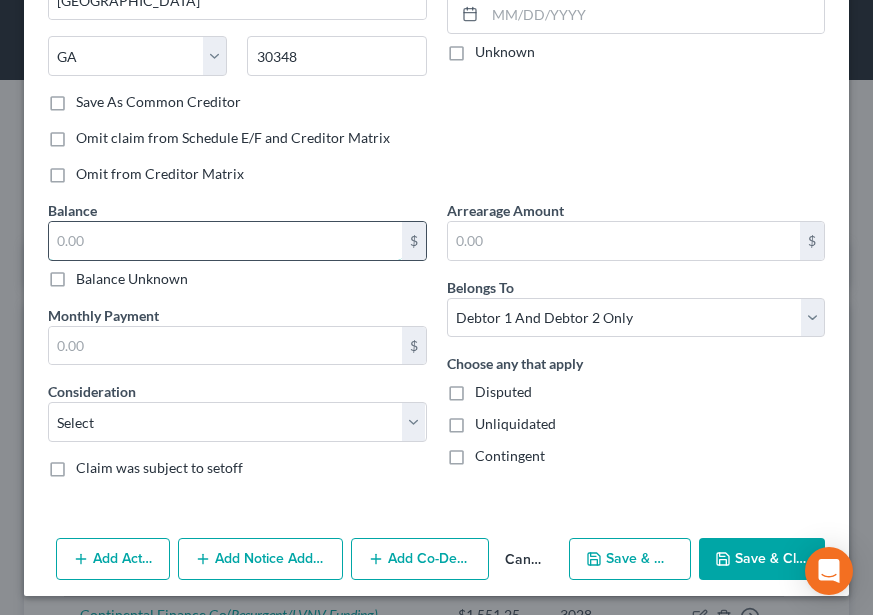 click at bounding box center [225, 241] 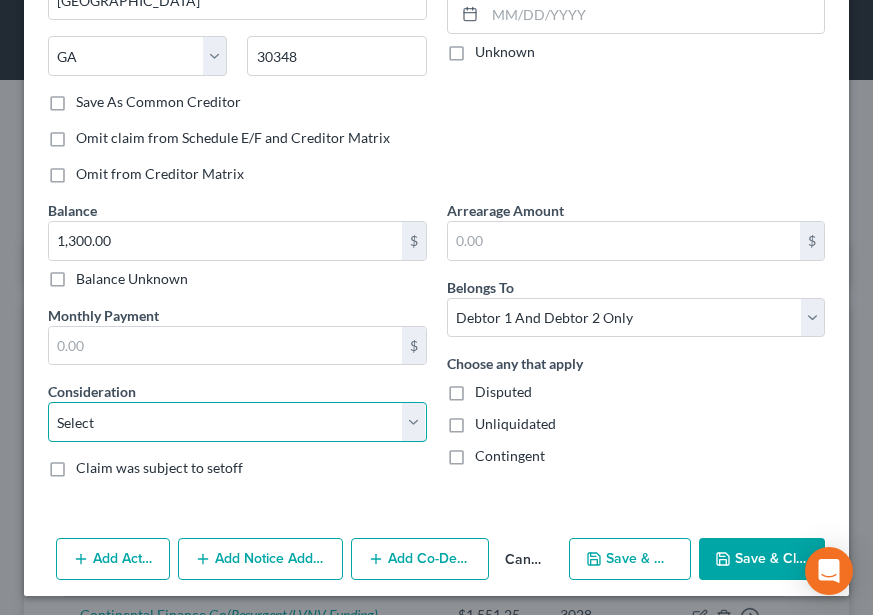 drag, startPoint x: 234, startPoint y: 425, endPoint x: 241, endPoint y: 406, distance: 20.248457 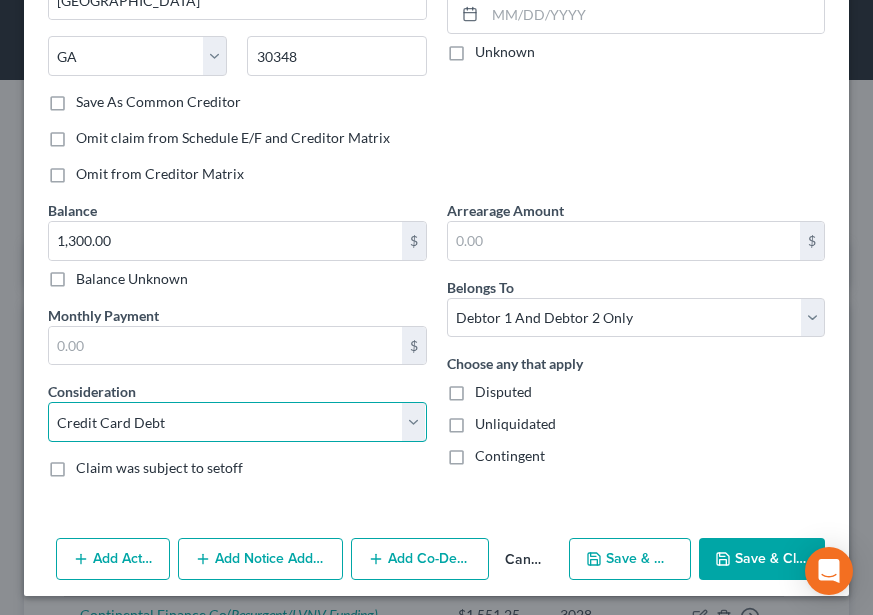 click on "Select Cable / Satellite Services Collection Agency Credit Card Debt Debt Counseling / Attorneys Deficiency Balance Domestic Support Obligations Home / Car Repairs Income Taxes Judgment Liens Medical Services Monies Loaned / Advanced Mortgage Obligation From Divorce Or Separation Obligation To Pensions Other Overdrawn Bank Account Promised To Help Pay Creditors Student Loans Suppliers And Vendors Telephone / Internet Services Utility Services" at bounding box center (237, 422) 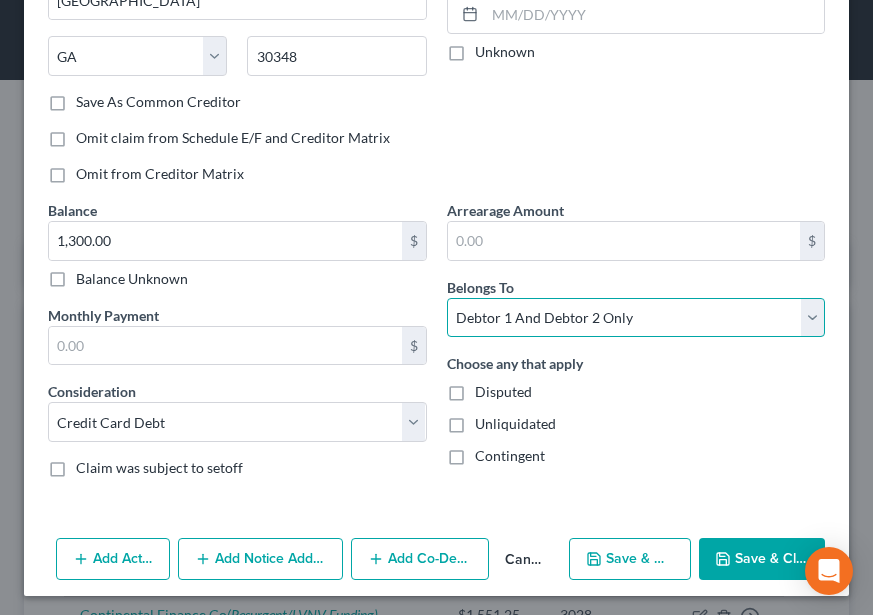 click on "Select Debtor 1 Only Debtor 2 Only Debtor 1 And Debtor 2 Only At Least One Of The Debtors And Another Community Property" at bounding box center [636, 318] 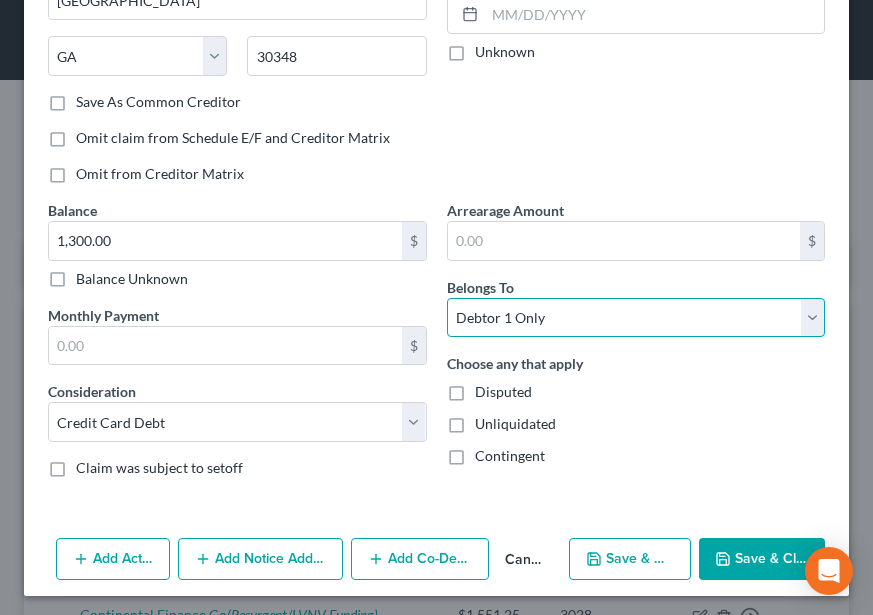 click on "Select Debtor 1 Only Debtor 2 Only Debtor 1 And Debtor 2 Only At Least One Of The Debtors And Another Community Property" at bounding box center [636, 318] 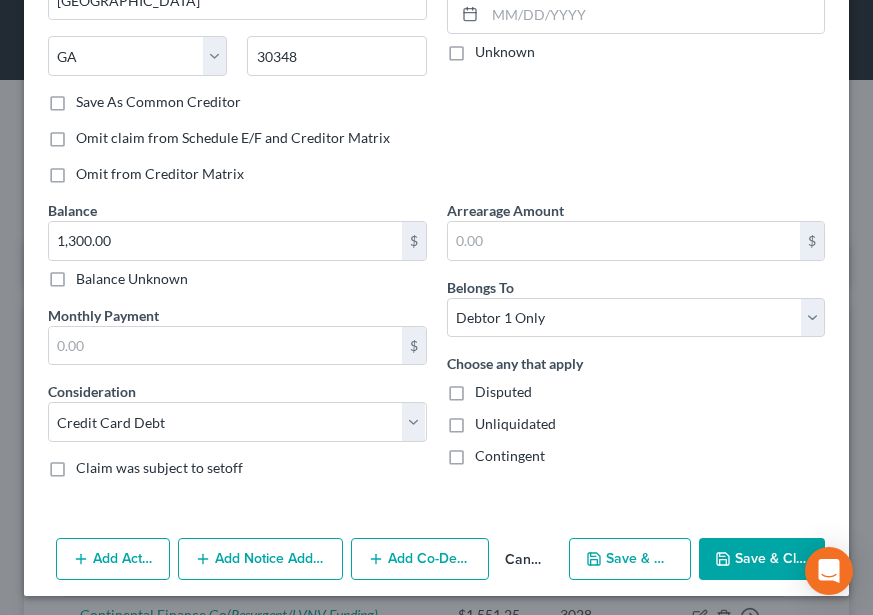 click on "Save & Close" at bounding box center [762, 559] 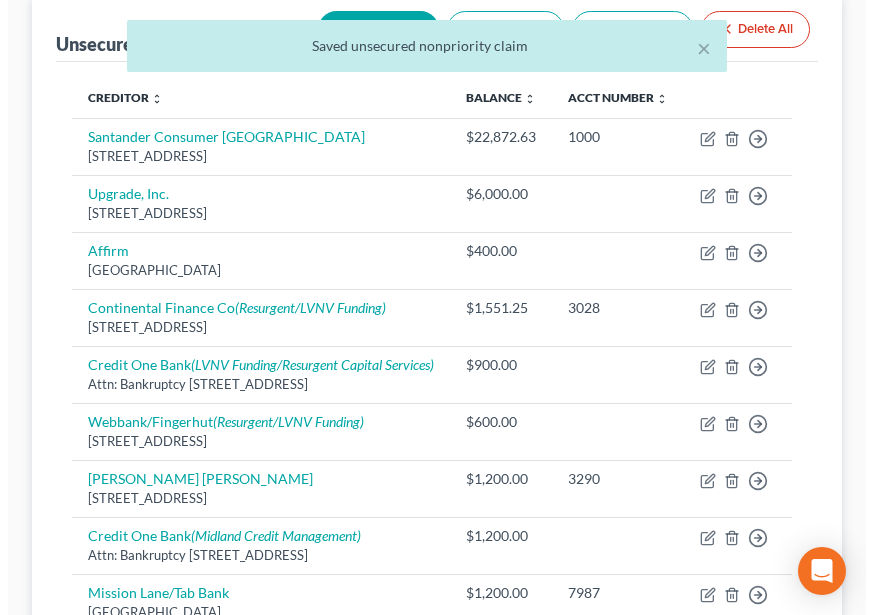 scroll, scrollTop: 500, scrollLeft: 0, axis: vertical 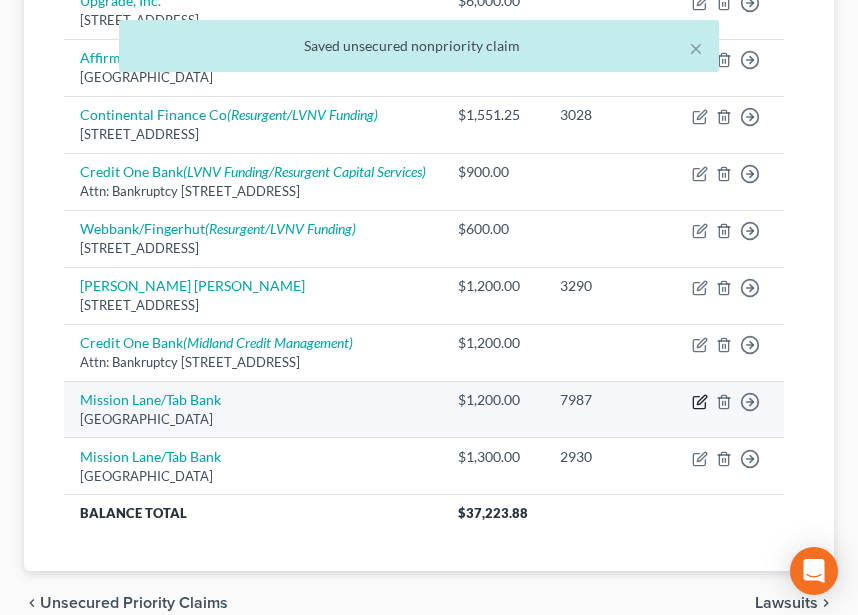 click 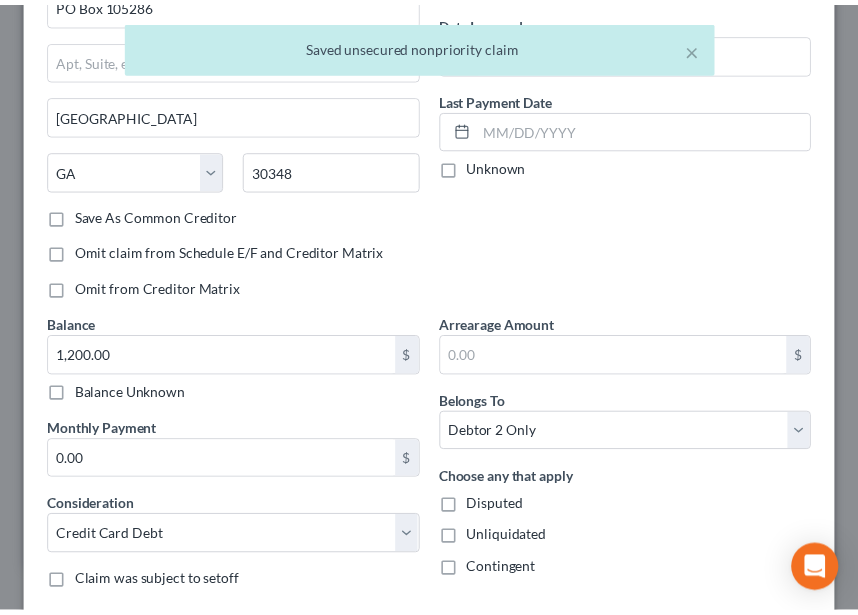 scroll, scrollTop: 362, scrollLeft: 0, axis: vertical 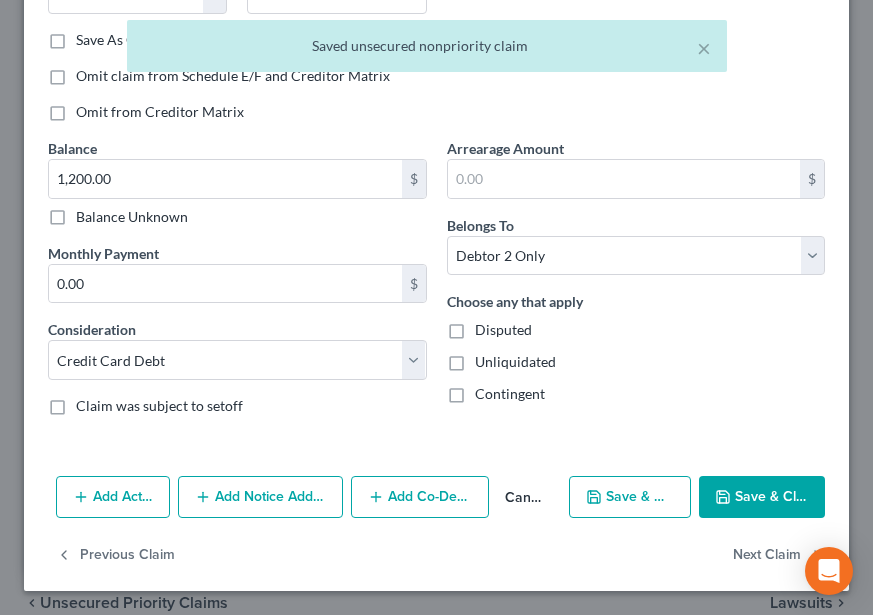 click on "Save & Close" at bounding box center (762, 497) 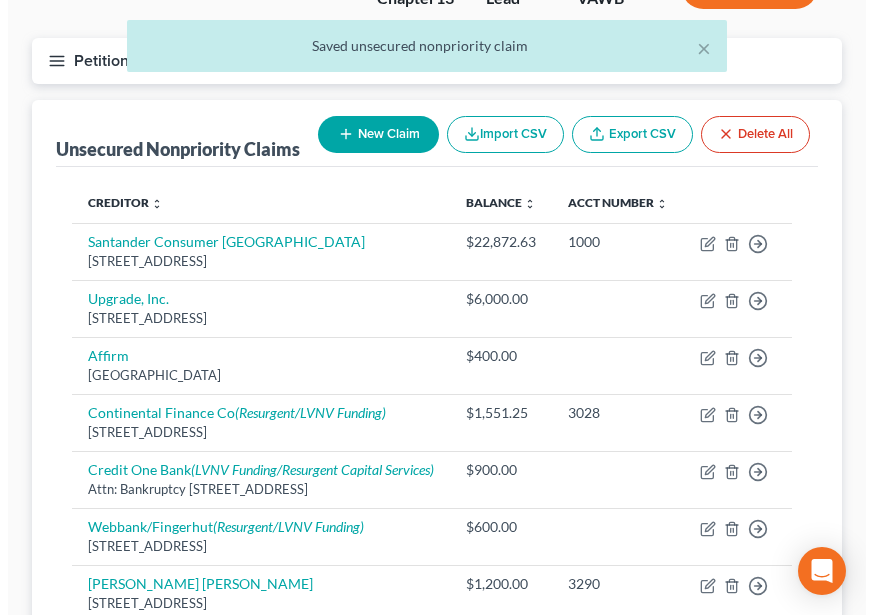scroll, scrollTop: 200, scrollLeft: 0, axis: vertical 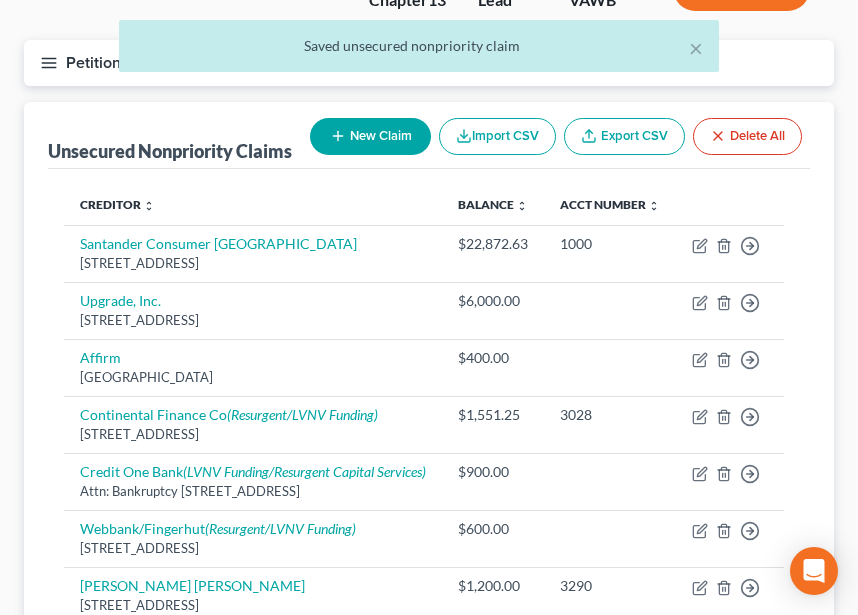 click on "New Claim" at bounding box center [370, 136] 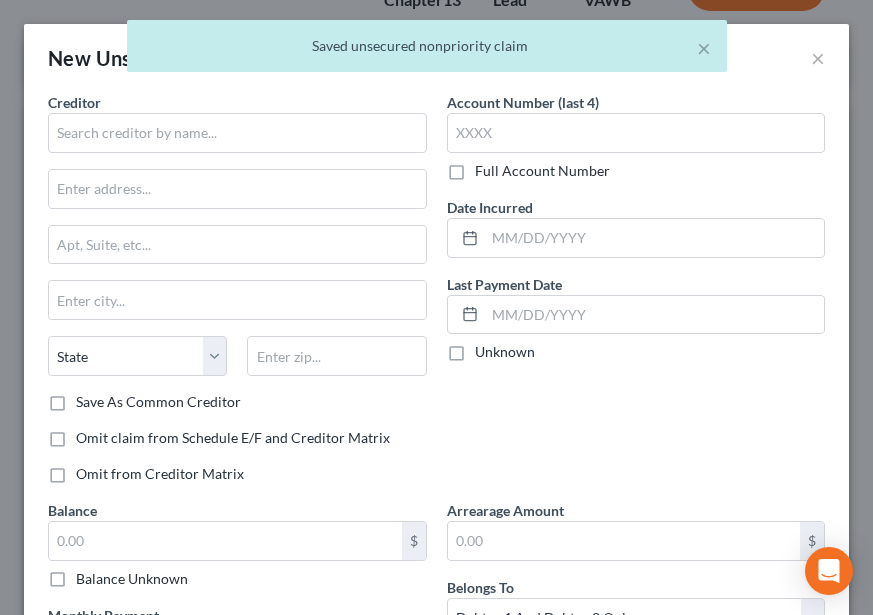 click on "Creditor *" at bounding box center [237, 122] 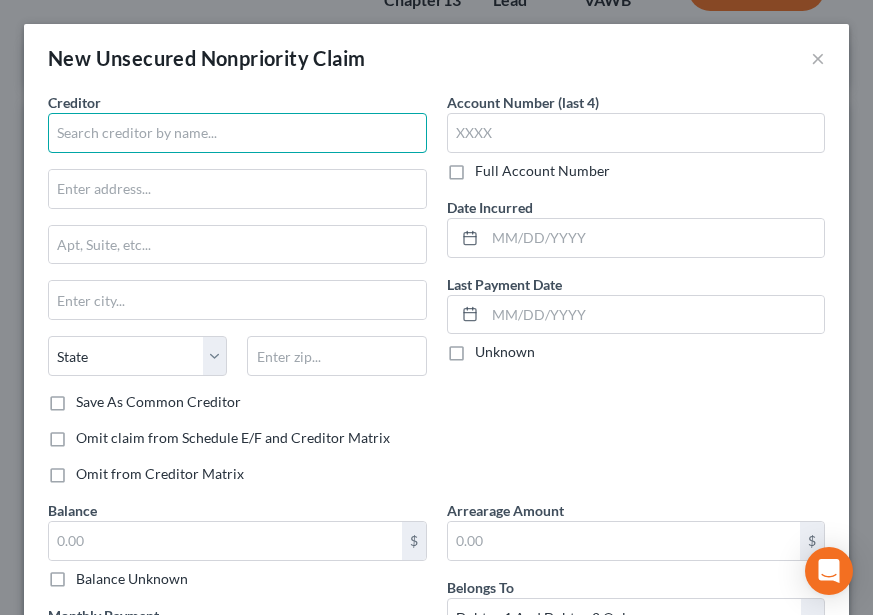 click at bounding box center [237, 133] 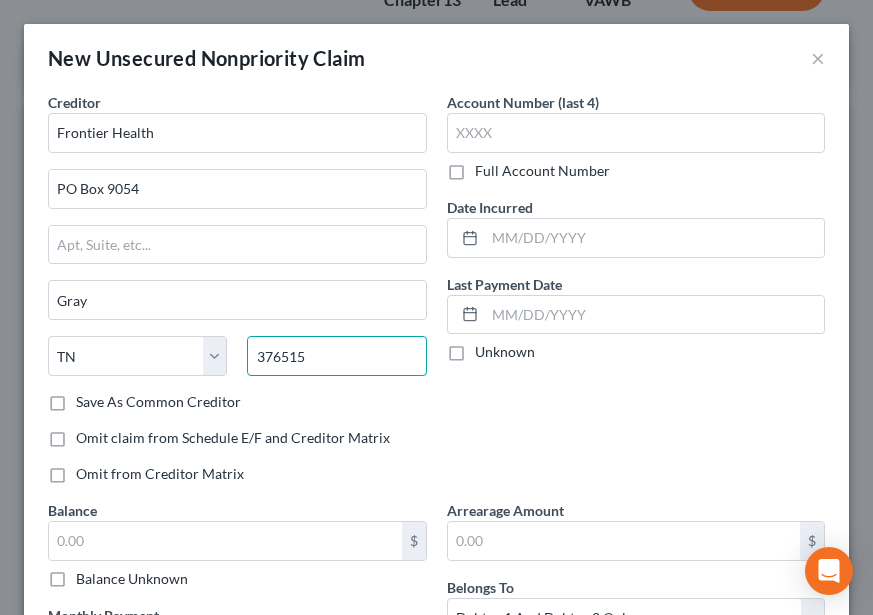 drag, startPoint x: 321, startPoint y: 356, endPoint x: 234, endPoint y: 356, distance: 87 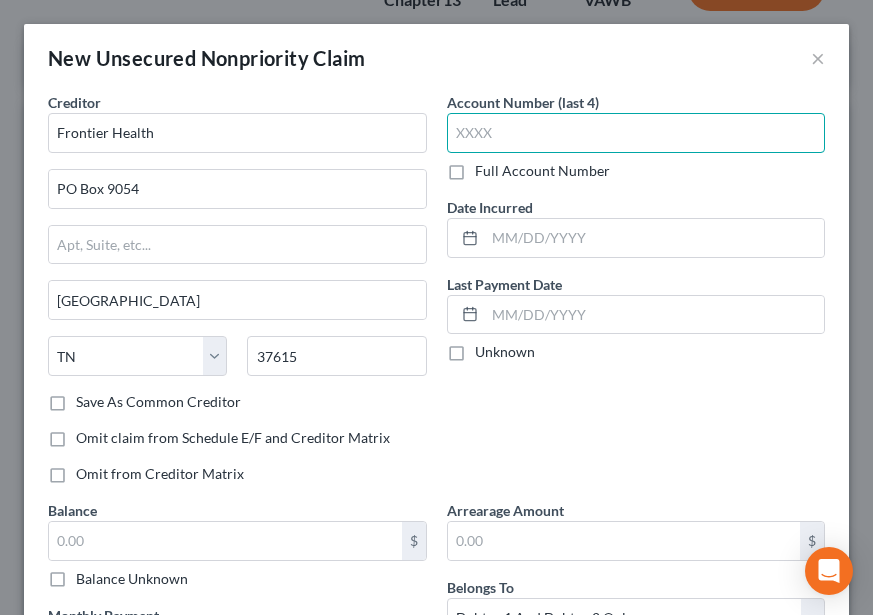 click at bounding box center (636, 133) 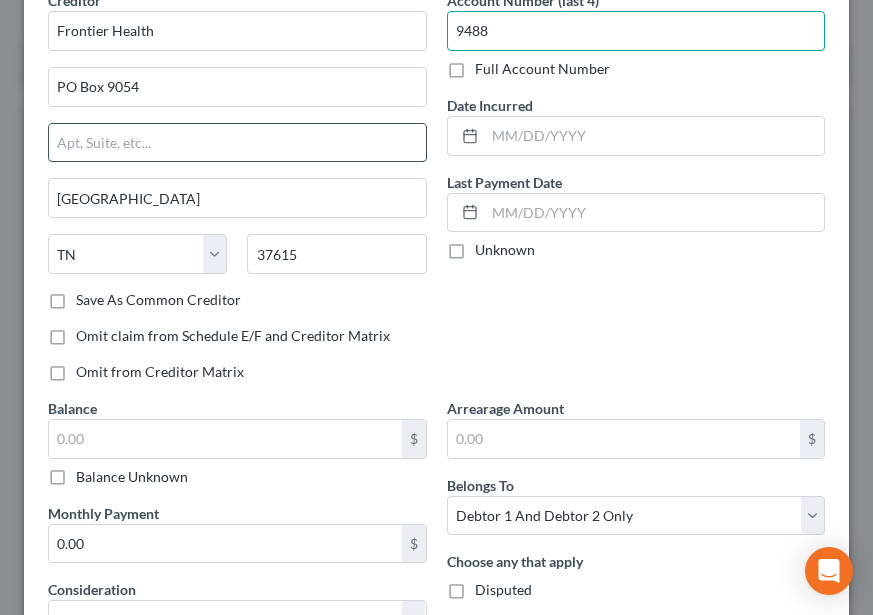 scroll, scrollTop: 305, scrollLeft: 0, axis: vertical 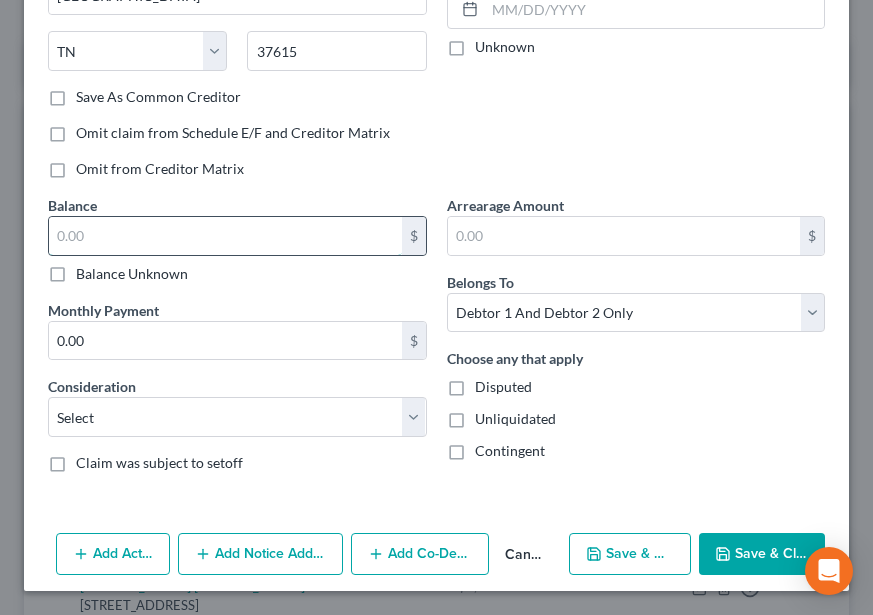 click at bounding box center [225, 236] 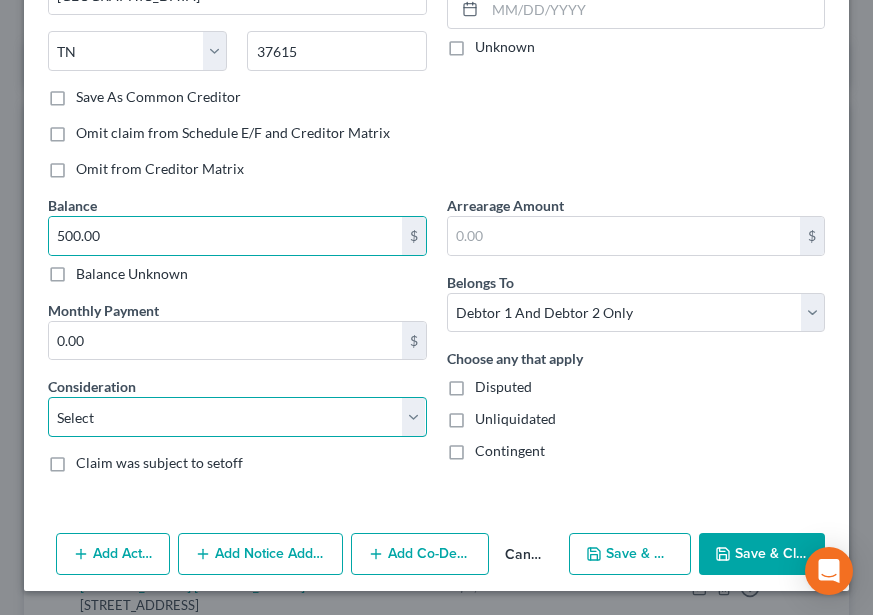 click on "Select Cable / Satellite Services Collection Agency Credit Card Debt Debt Counseling / Attorneys Deficiency Balance Domestic Support Obligations Home / Car Repairs Income Taxes Judgment Liens Medical Services Monies Loaned / Advanced Mortgage Obligation From Divorce Or Separation Obligation To Pensions Other Overdrawn Bank Account Promised To Help Pay Creditors Student Loans Suppliers And Vendors Telephone / Internet Services Utility Services" at bounding box center [237, 417] 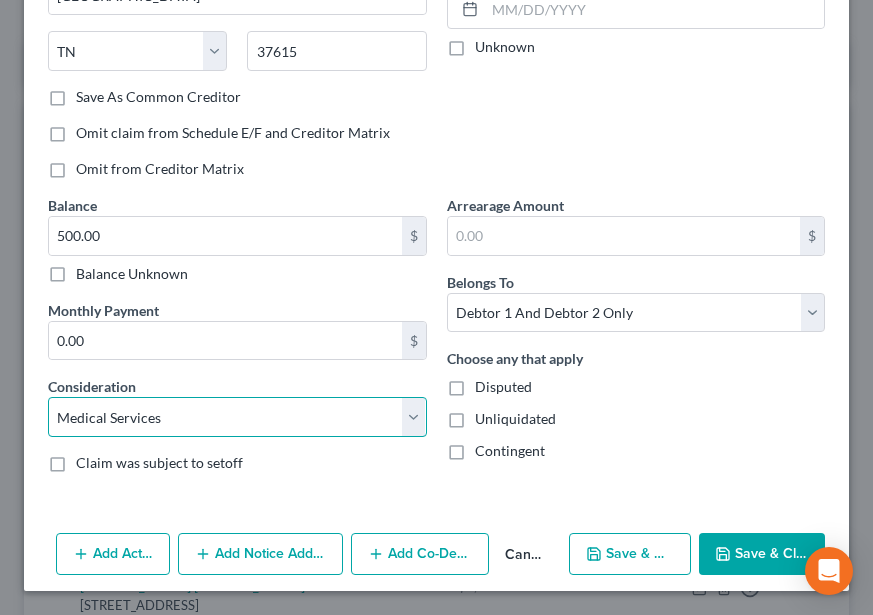 click on "Select Cable / Satellite Services Collection Agency Credit Card Debt Debt Counseling / Attorneys Deficiency Balance Domestic Support Obligations Home / Car Repairs Income Taxes Judgment Liens Medical Services Monies Loaned / Advanced Mortgage Obligation From Divorce Or Separation Obligation To Pensions Other Overdrawn Bank Account Promised To Help Pay Creditors Student Loans Suppliers And Vendors Telephone / Internet Services Utility Services" at bounding box center [237, 417] 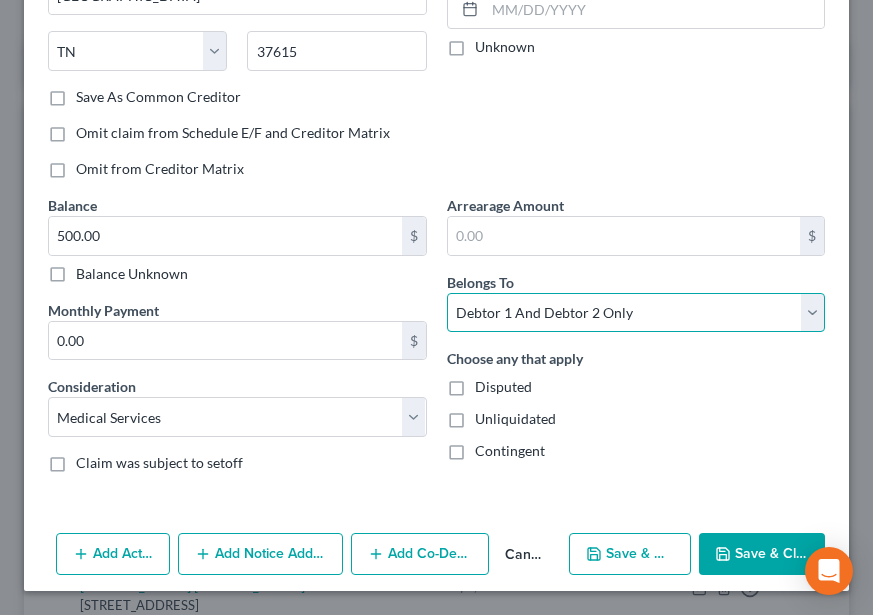 click on "Select Debtor 1 Only Debtor 2 Only Debtor 1 And Debtor 2 Only At Least One Of The Debtors And Another Community Property" at bounding box center [636, 313] 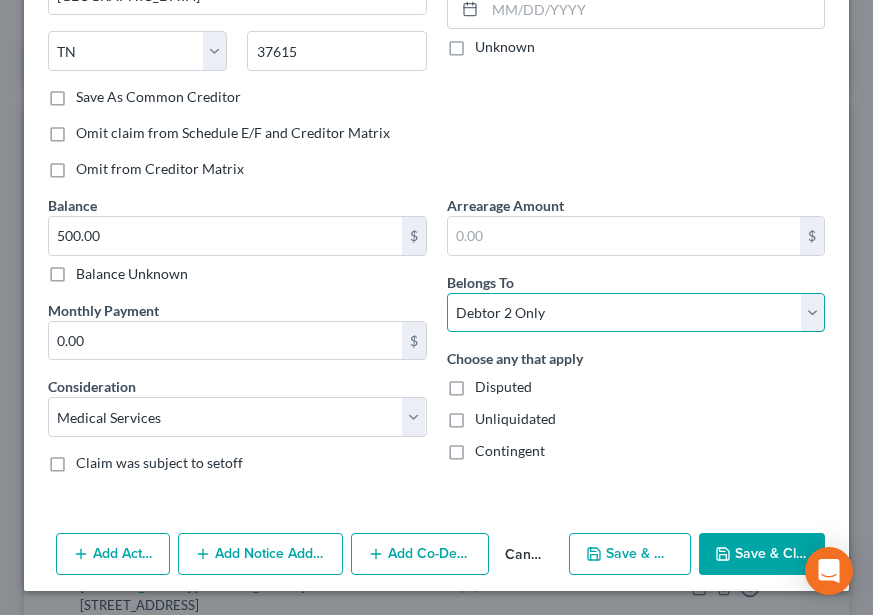click on "Select Debtor 1 Only Debtor 2 Only Debtor 1 And Debtor 2 Only At Least One Of The Debtors And Another Community Property" at bounding box center [636, 313] 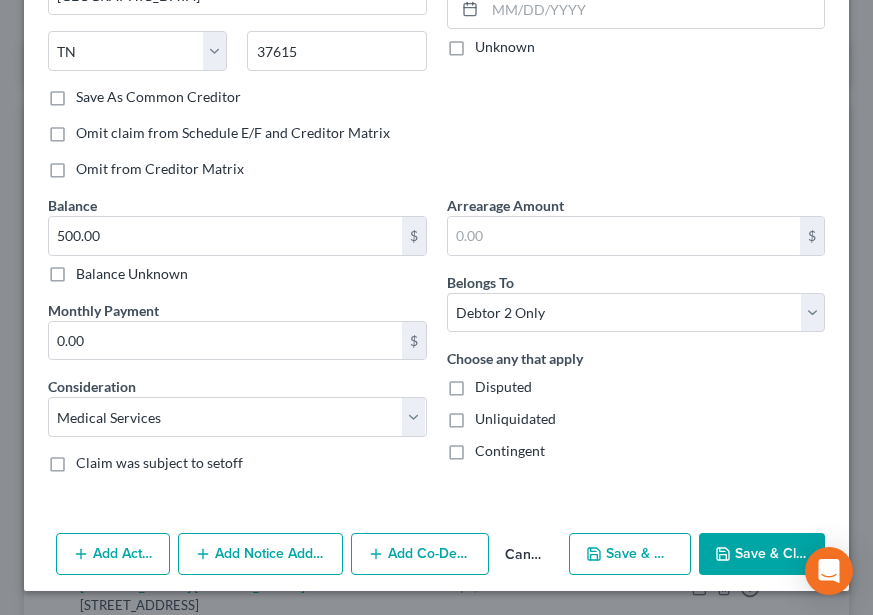 click on "Save & New" at bounding box center [630, 554] 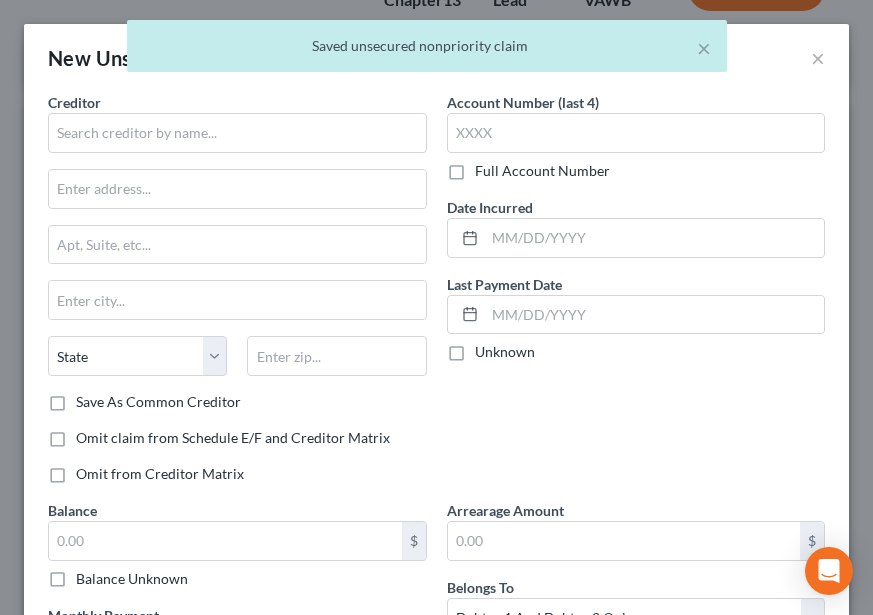 click on "Creditor *                         State [US_STATE] AK AR AZ CA CO [GEOGRAPHIC_DATA] DE DC [GEOGRAPHIC_DATA] [GEOGRAPHIC_DATA] GU HI ID IL IN [GEOGRAPHIC_DATA] [GEOGRAPHIC_DATA] [GEOGRAPHIC_DATA] LA ME MD [GEOGRAPHIC_DATA] [GEOGRAPHIC_DATA] [GEOGRAPHIC_DATA] [GEOGRAPHIC_DATA] [GEOGRAPHIC_DATA] MT [GEOGRAPHIC_DATA] [GEOGRAPHIC_DATA] [GEOGRAPHIC_DATA] [GEOGRAPHIC_DATA] [GEOGRAPHIC_DATA] [GEOGRAPHIC_DATA] [GEOGRAPHIC_DATA] [GEOGRAPHIC_DATA] [GEOGRAPHIC_DATA] [GEOGRAPHIC_DATA] OR [GEOGRAPHIC_DATA] PR RI SC SD [GEOGRAPHIC_DATA] [GEOGRAPHIC_DATA] [GEOGRAPHIC_DATA] VI [GEOGRAPHIC_DATA] [GEOGRAPHIC_DATA] [GEOGRAPHIC_DATA] WV WI WY" at bounding box center [237, 242] 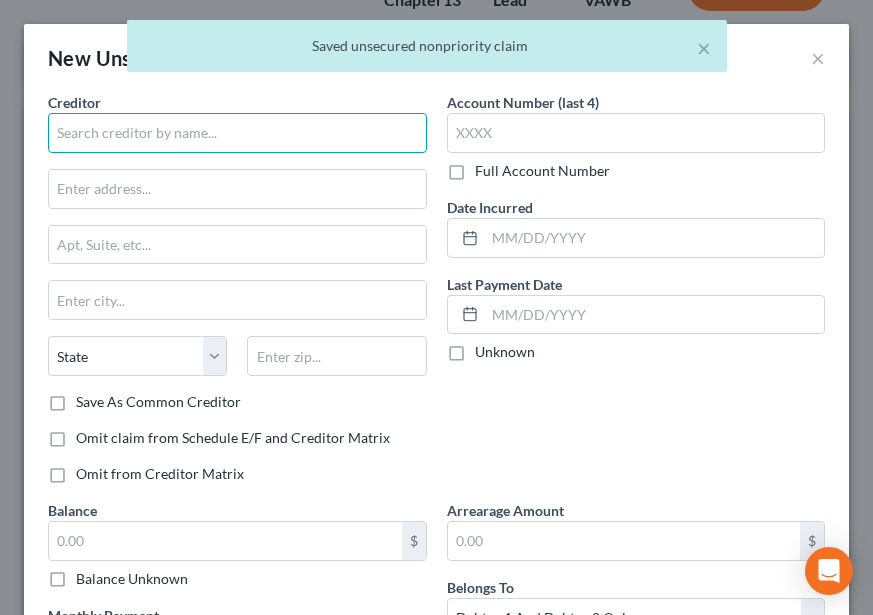 click at bounding box center (237, 133) 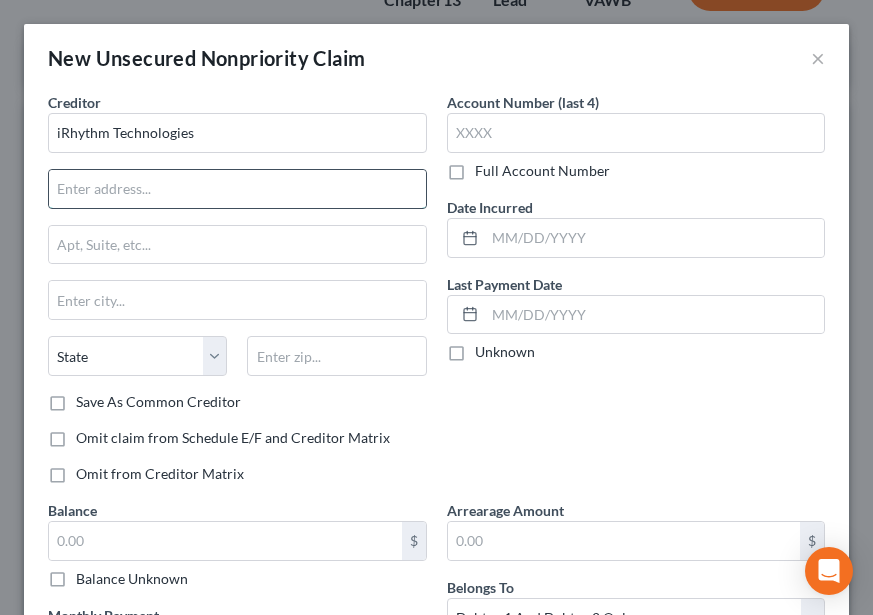 click at bounding box center (237, 189) 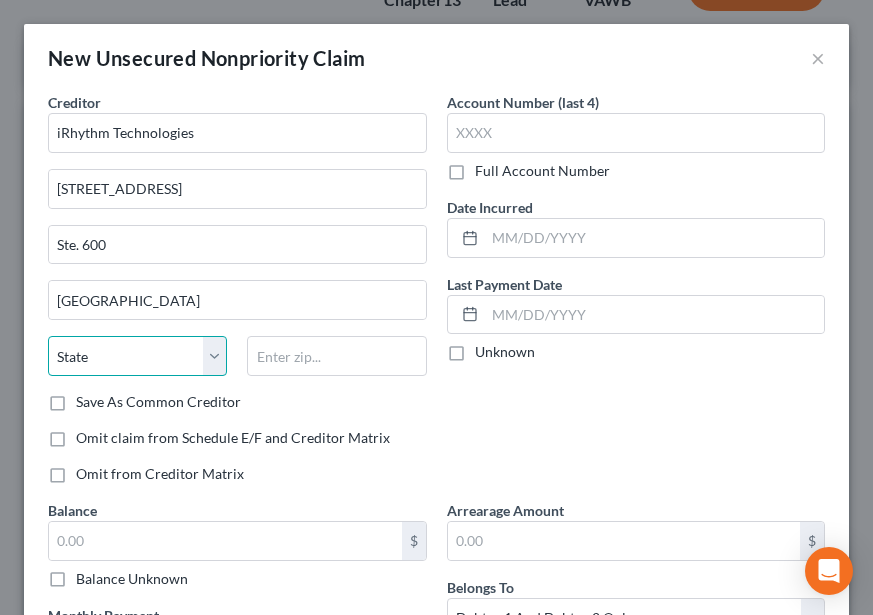 click on "State [US_STATE] AK AR AZ CA CO CT DE DC [GEOGRAPHIC_DATA] [GEOGRAPHIC_DATA] GU HI ID IL IN [GEOGRAPHIC_DATA] [GEOGRAPHIC_DATA] [GEOGRAPHIC_DATA] LA ME MD [GEOGRAPHIC_DATA] [GEOGRAPHIC_DATA] [GEOGRAPHIC_DATA] [GEOGRAPHIC_DATA] [GEOGRAPHIC_DATA] MT NC [GEOGRAPHIC_DATA] [GEOGRAPHIC_DATA] [GEOGRAPHIC_DATA] NH [GEOGRAPHIC_DATA] [GEOGRAPHIC_DATA] [GEOGRAPHIC_DATA] [GEOGRAPHIC_DATA] [GEOGRAPHIC_DATA] [GEOGRAPHIC_DATA] [GEOGRAPHIC_DATA] PR RI SC SD [GEOGRAPHIC_DATA] [GEOGRAPHIC_DATA] [GEOGRAPHIC_DATA] VI [GEOGRAPHIC_DATA] [GEOGRAPHIC_DATA] [GEOGRAPHIC_DATA] WV WI WY" at bounding box center [137, 356] 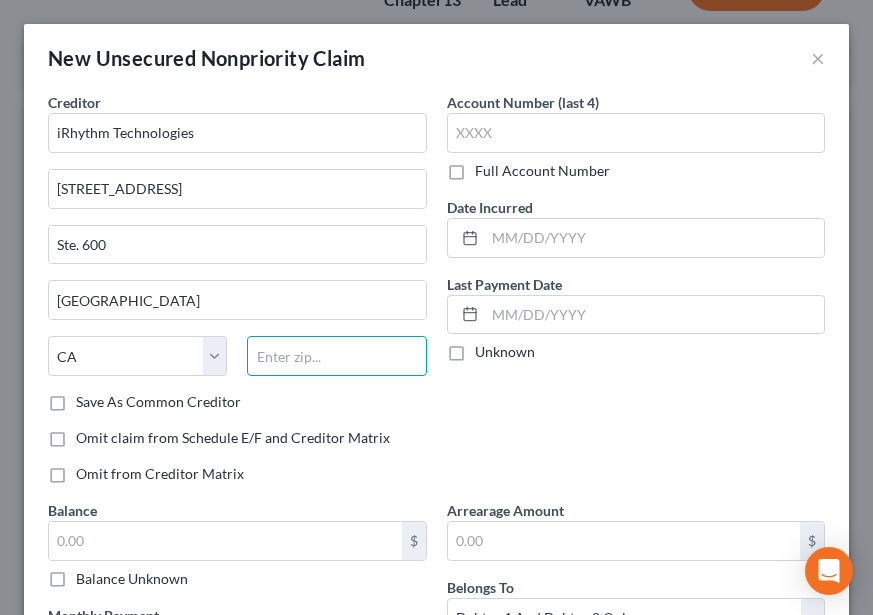 click at bounding box center [336, 356] 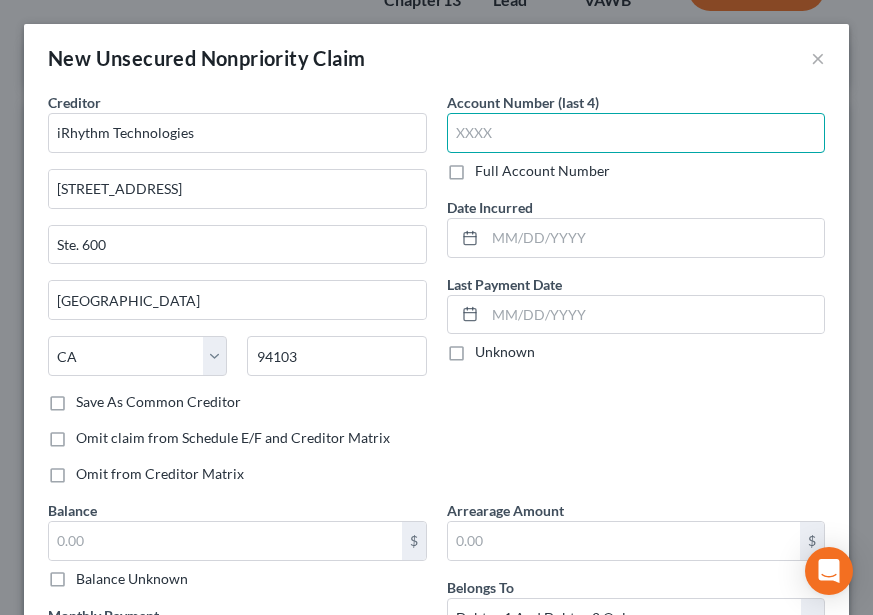 click at bounding box center (636, 133) 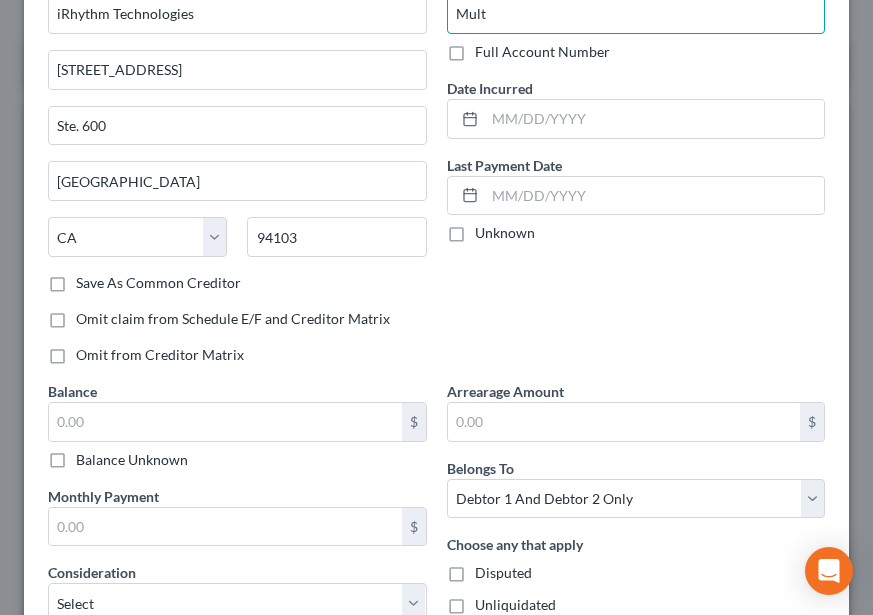 scroll, scrollTop: 300, scrollLeft: 0, axis: vertical 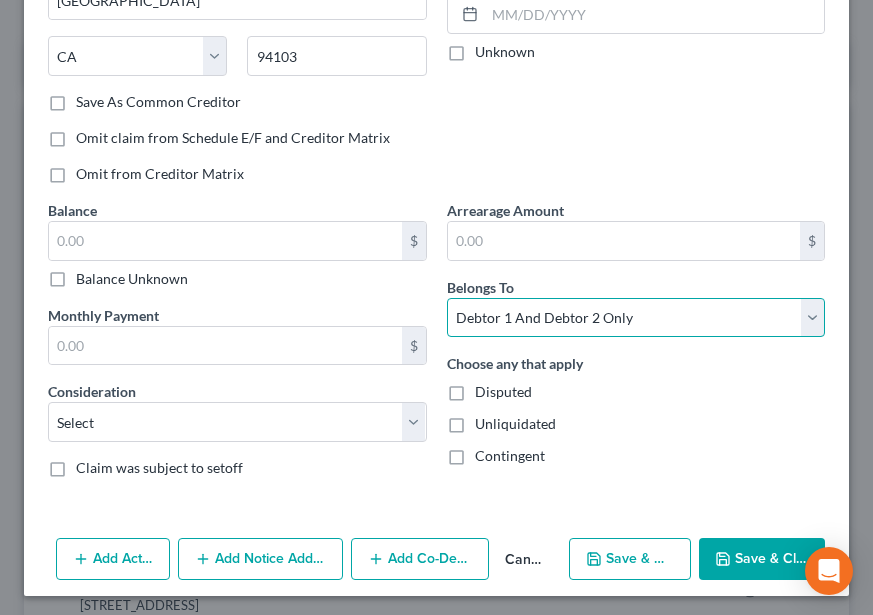 click on "Select Debtor 1 Only Debtor 2 Only Debtor 1 And Debtor 2 Only At Least One Of The Debtors And Another Community Property" at bounding box center [636, 318] 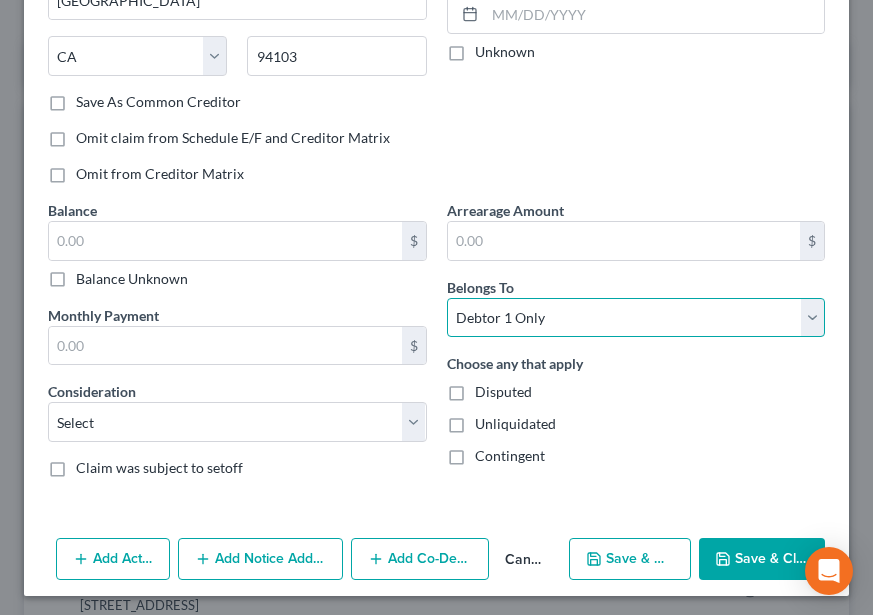 click on "Select Debtor 1 Only Debtor 2 Only Debtor 1 And Debtor 2 Only At Least One Of The Debtors And Another Community Property" at bounding box center (636, 318) 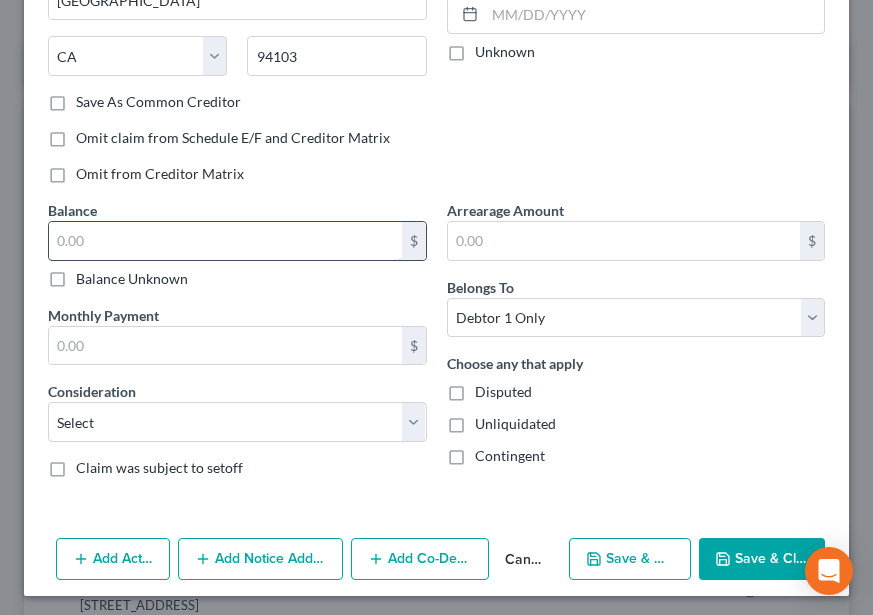 click at bounding box center [225, 241] 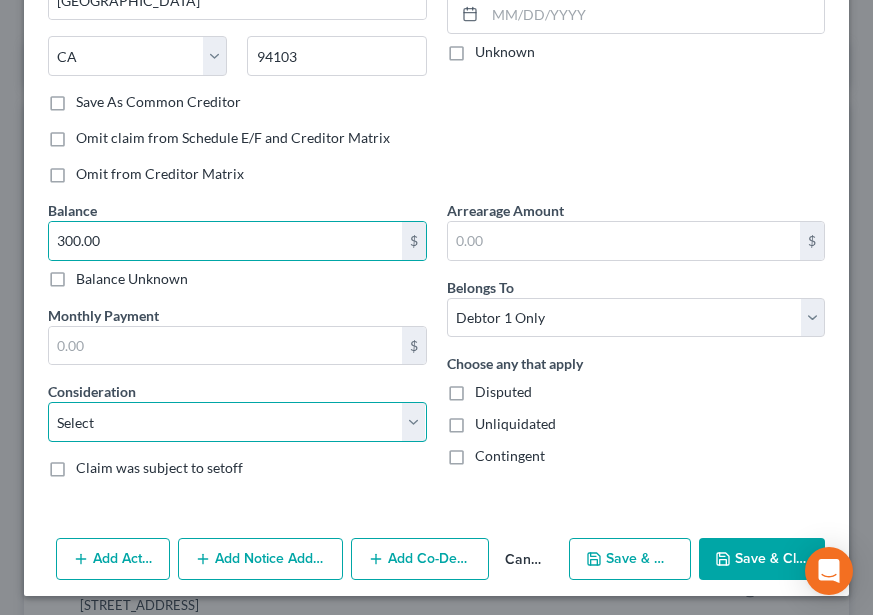click on "Select Cable / Satellite Services Collection Agency Credit Card Debt Debt Counseling / Attorneys Deficiency Balance Domestic Support Obligations Home / Car Repairs Income Taxes Judgment Liens Medical Services Monies Loaned / Advanced Mortgage Obligation From Divorce Or Separation Obligation To Pensions Other Overdrawn Bank Account Promised To Help Pay Creditors Student Loans Suppliers And Vendors Telephone / Internet Services Utility Services" at bounding box center (237, 422) 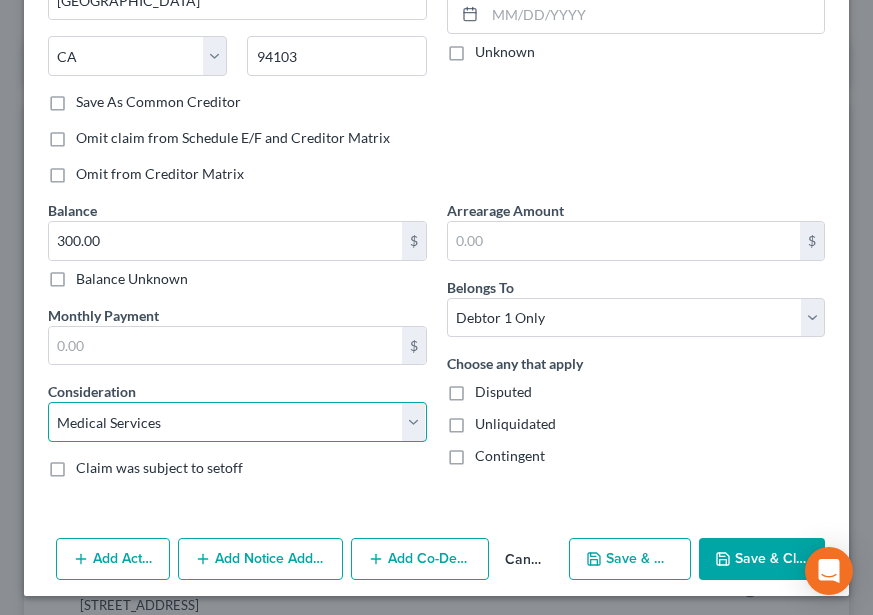 click on "Select Cable / Satellite Services Collection Agency Credit Card Debt Debt Counseling / Attorneys Deficiency Balance Domestic Support Obligations Home / Car Repairs Income Taxes Judgment Liens Medical Services Monies Loaned / Advanced Mortgage Obligation From Divorce Or Separation Obligation To Pensions Other Overdrawn Bank Account Promised To Help Pay Creditors Student Loans Suppliers And Vendors Telephone / Internet Services Utility Services" at bounding box center [237, 422] 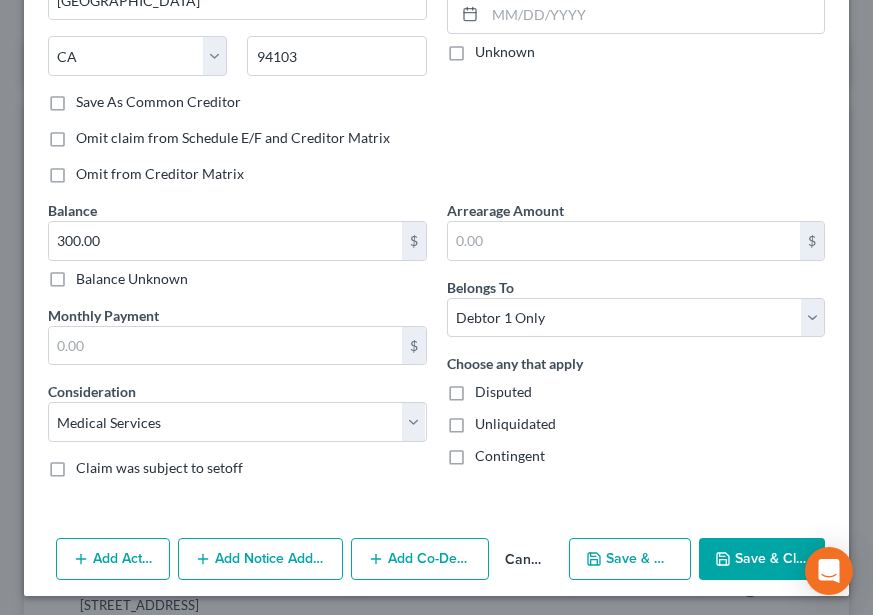 click on "Contingent" at bounding box center [636, 456] 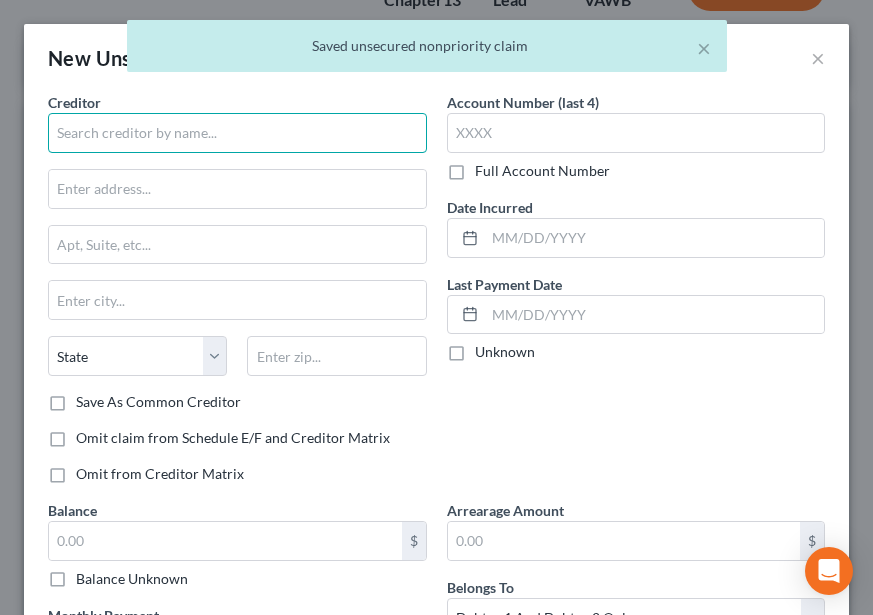 click at bounding box center [237, 133] 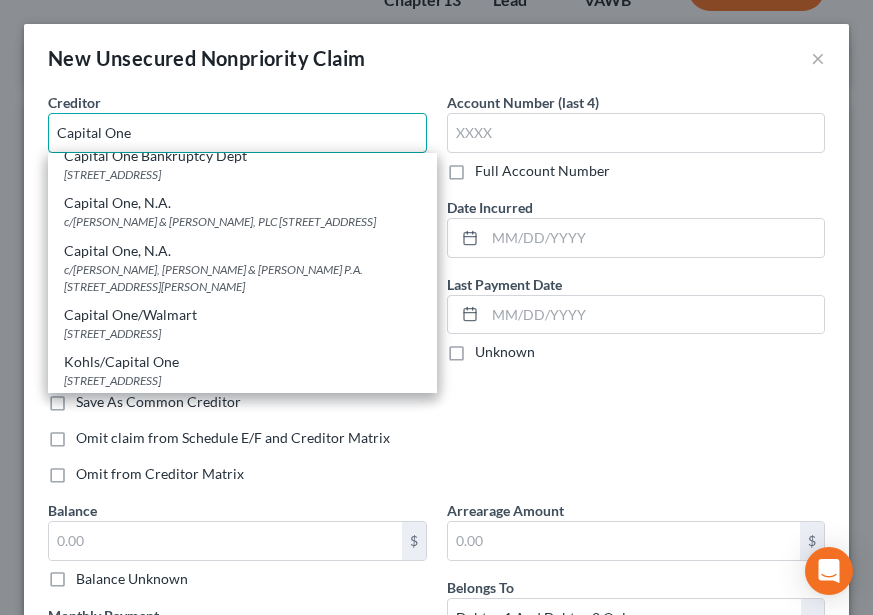 scroll, scrollTop: 201, scrollLeft: 0, axis: vertical 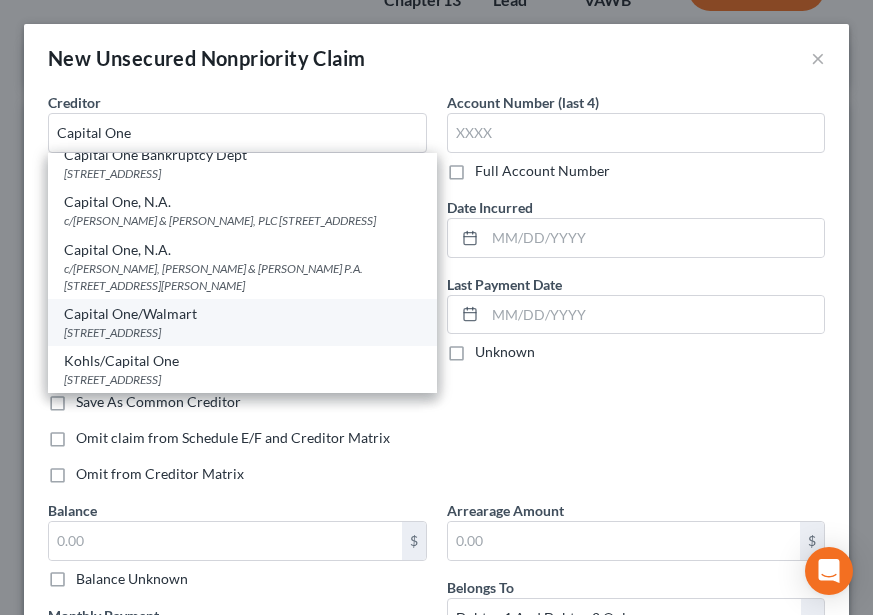 click on "Capital One/Walmart" at bounding box center [242, 314] 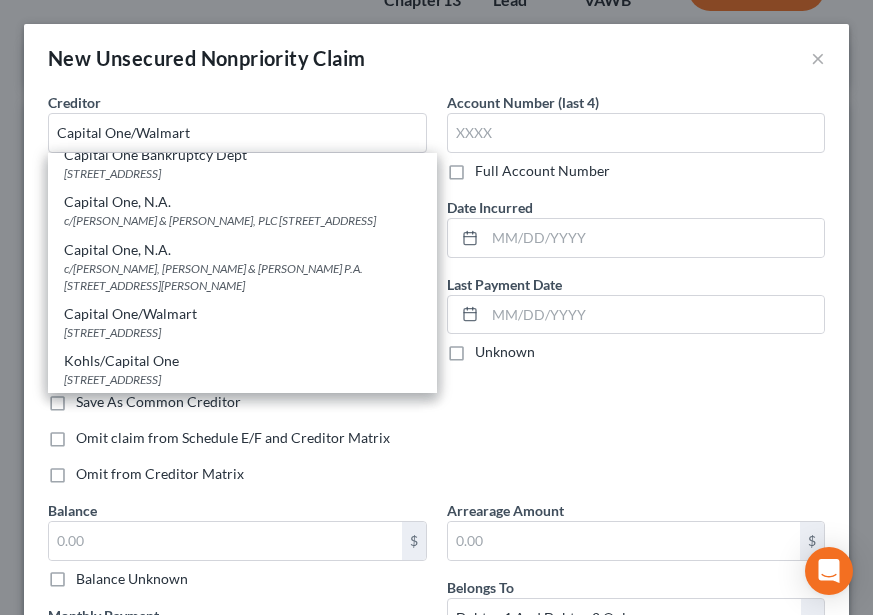 scroll, scrollTop: 0, scrollLeft: 0, axis: both 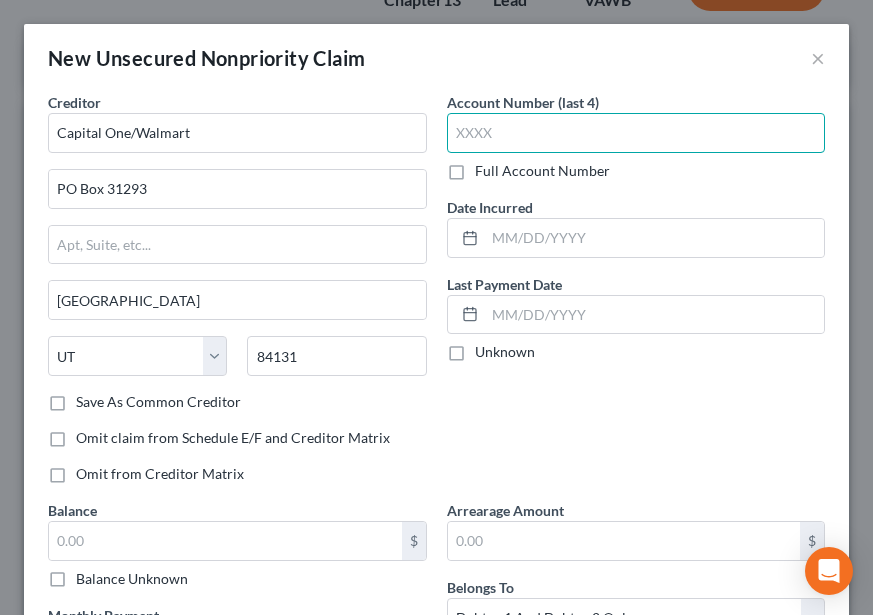 click at bounding box center (636, 133) 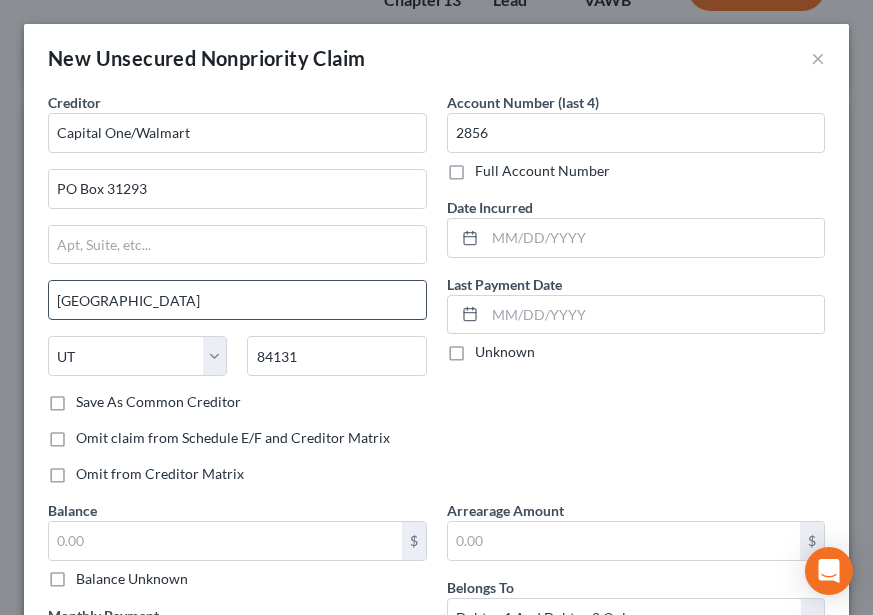 click on "[GEOGRAPHIC_DATA]" at bounding box center [237, 300] 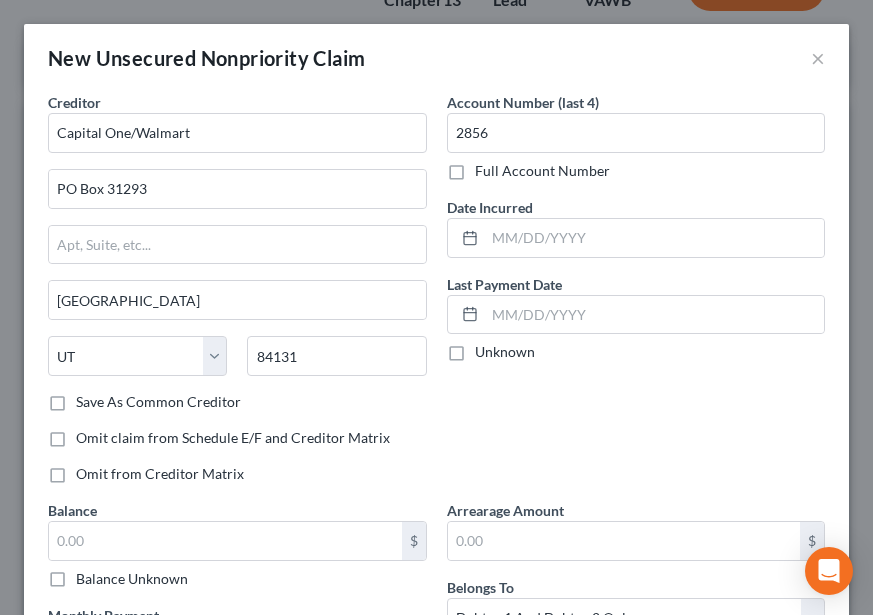 click on "Balance
$
Balance Unknown
Balance Undetermined
$
Balance Unknown" at bounding box center [237, 544] 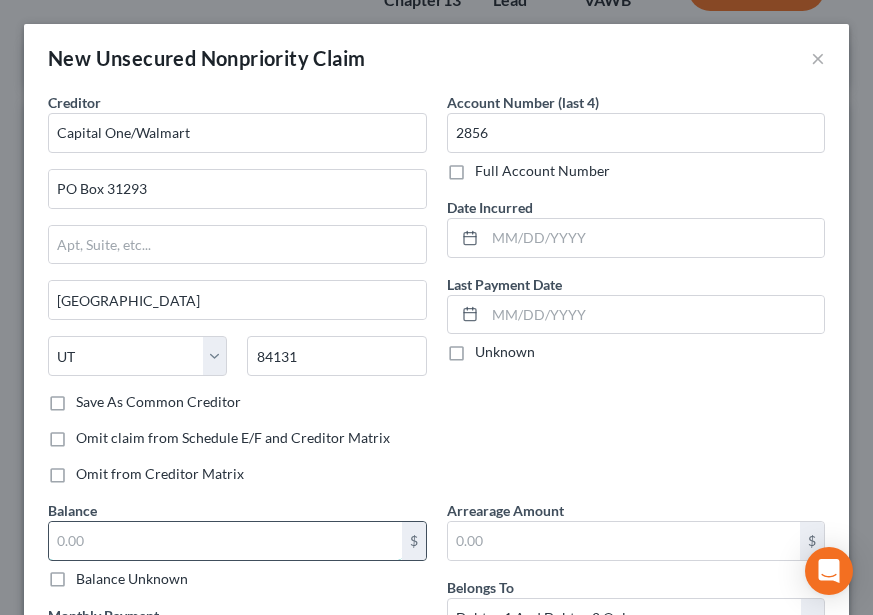 click at bounding box center [225, 541] 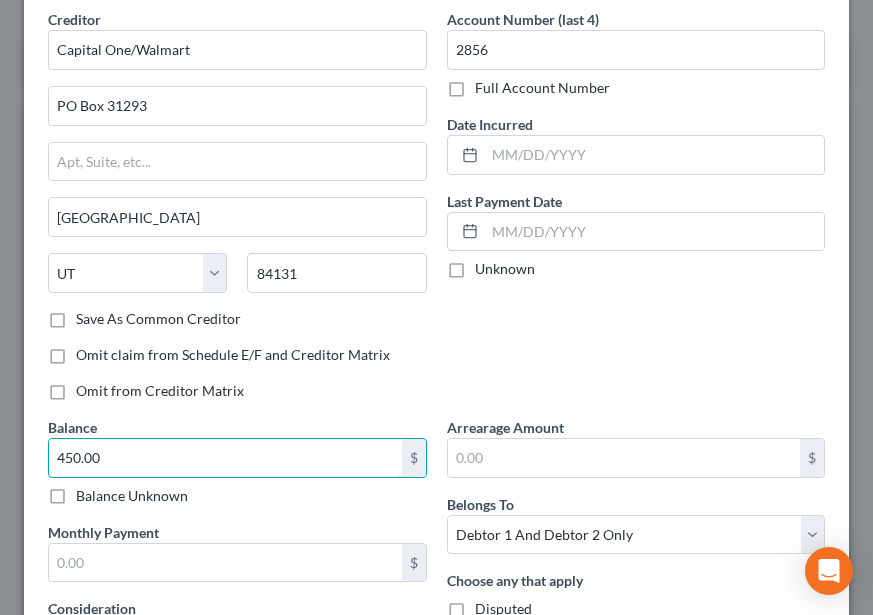 scroll, scrollTop: 300, scrollLeft: 0, axis: vertical 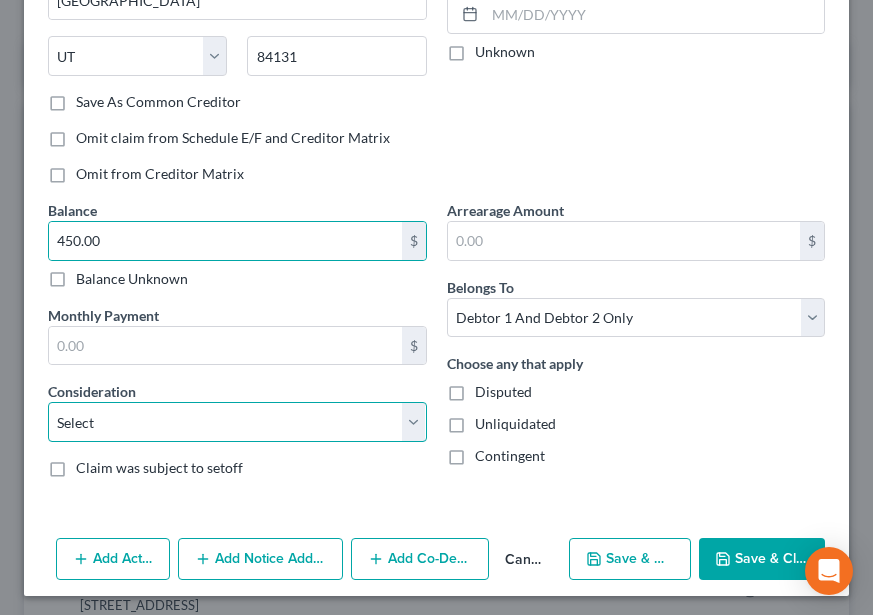 drag, startPoint x: 117, startPoint y: 437, endPoint x: 133, endPoint y: 413, distance: 28.84441 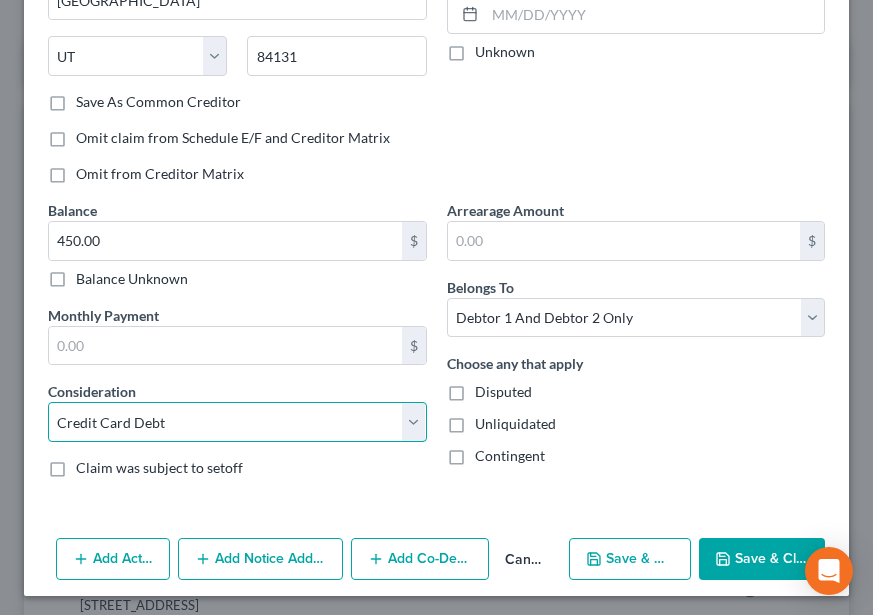 click on "Select Cable / Satellite Services Collection Agency Credit Card Debt Debt Counseling / Attorneys Deficiency Balance Domestic Support Obligations Home / Car Repairs Income Taxes Judgment Liens Medical Services Monies Loaned / Advanced Mortgage Obligation From Divorce Or Separation Obligation To Pensions Other Overdrawn Bank Account Promised To Help Pay Creditors Student Loans Suppliers And Vendors Telephone / Internet Services Utility Services" at bounding box center (237, 422) 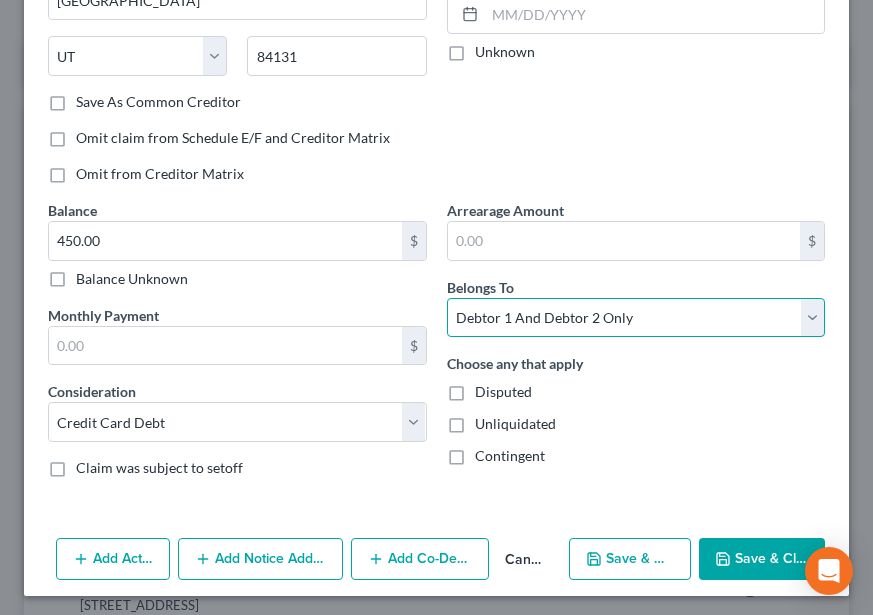 drag, startPoint x: 591, startPoint y: 298, endPoint x: 593, endPoint y: 321, distance: 23.086792 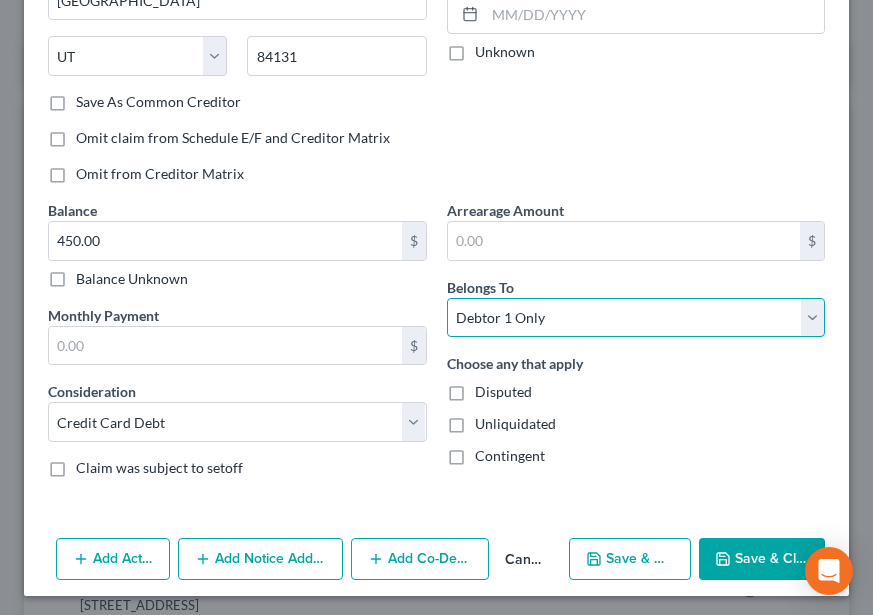 click on "Select Debtor 1 Only Debtor 2 Only Debtor 1 And Debtor 2 Only At Least One Of The Debtors And Another Community Property" at bounding box center (636, 318) 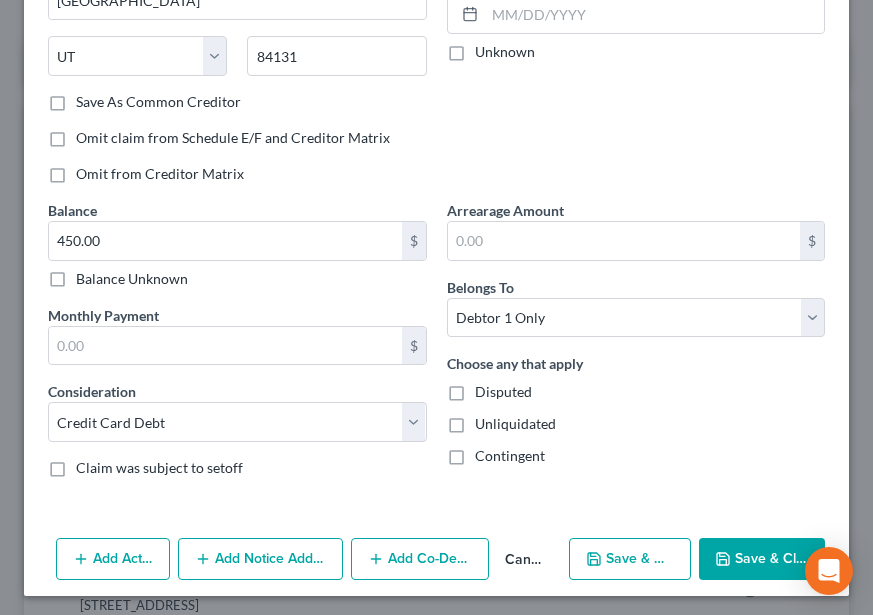 click on "Add Notice Address" at bounding box center [261, 559] 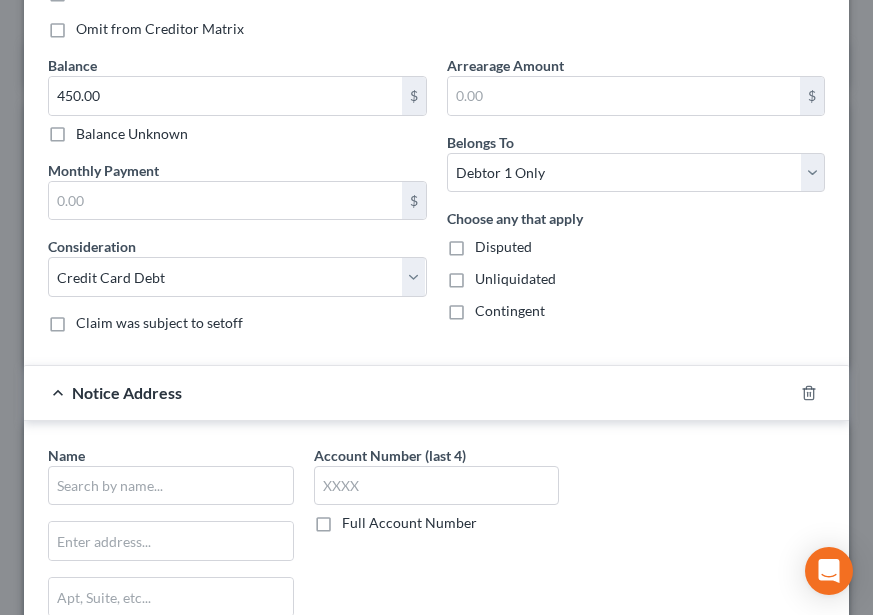 scroll, scrollTop: 600, scrollLeft: 0, axis: vertical 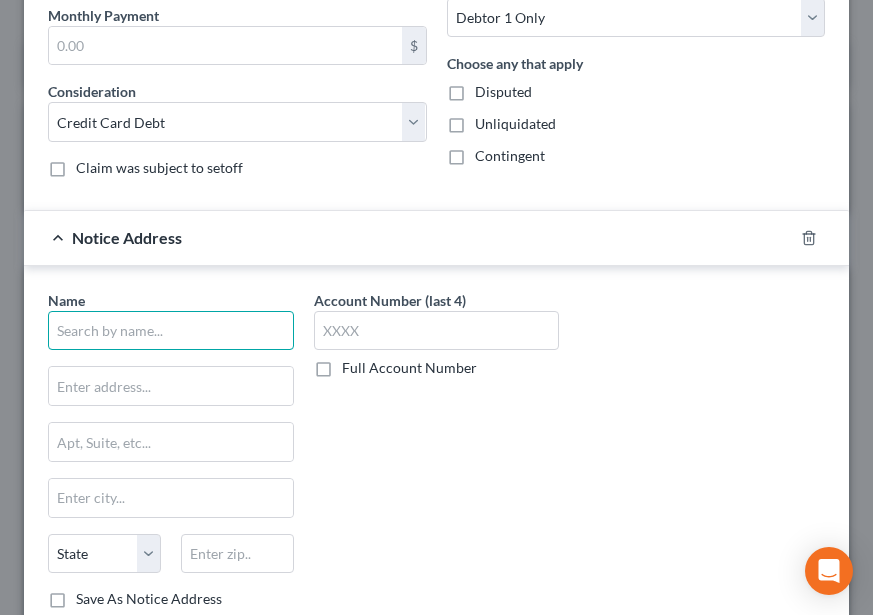 click at bounding box center [171, 331] 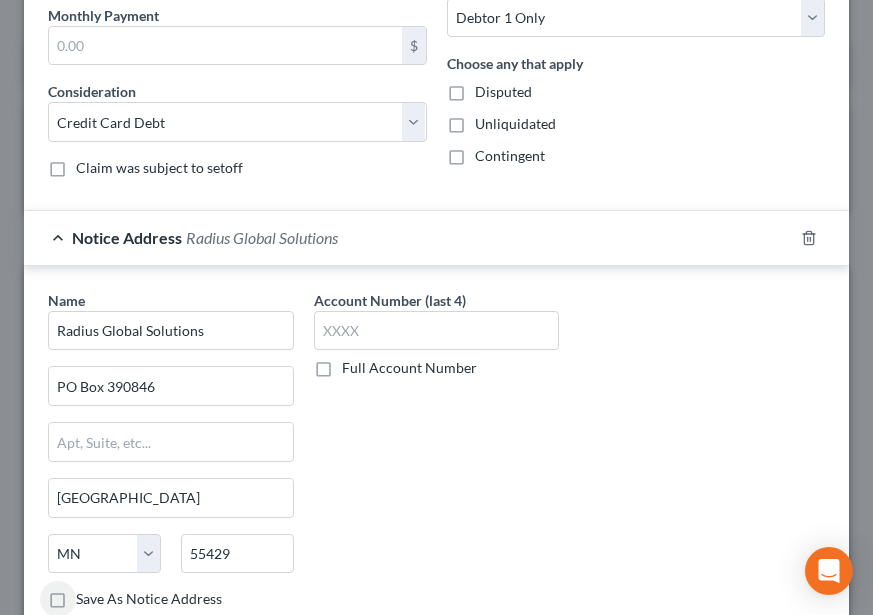 scroll, scrollTop: 700, scrollLeft: 0, axis: vertical 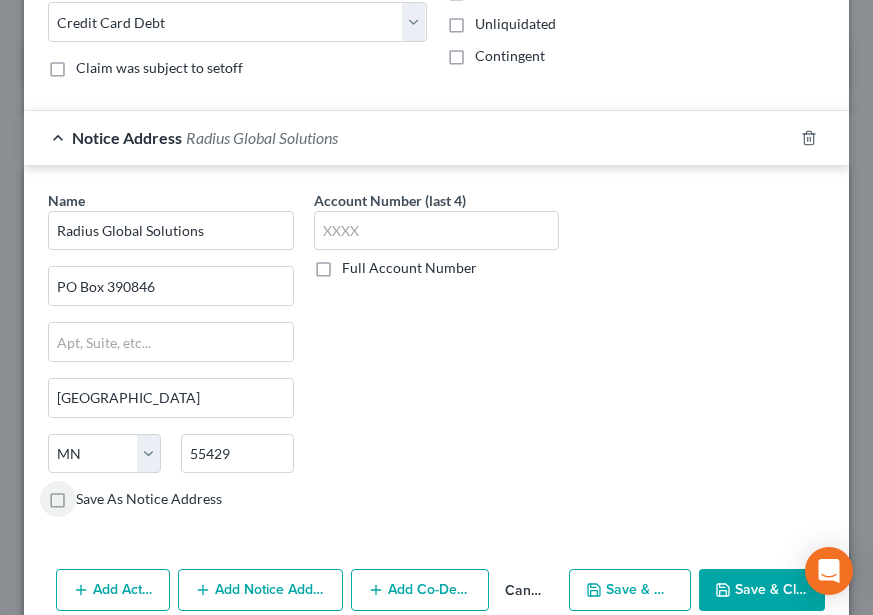 click on "Save As Notice Address" at bounding box center (149, 499) 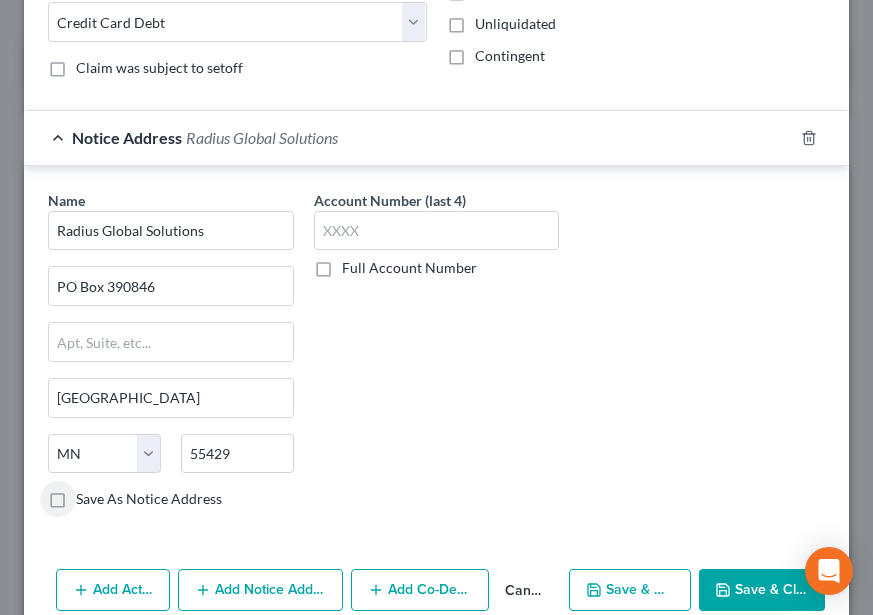 click on "Save As Notice Address" at bounding box center (90, 495) 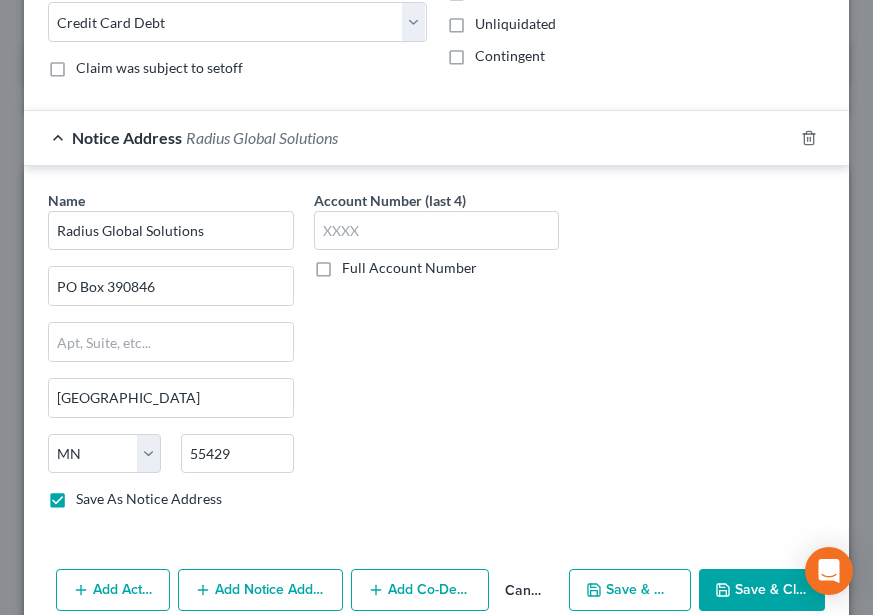 click on "Save & New" at bounding box center [630, 590] 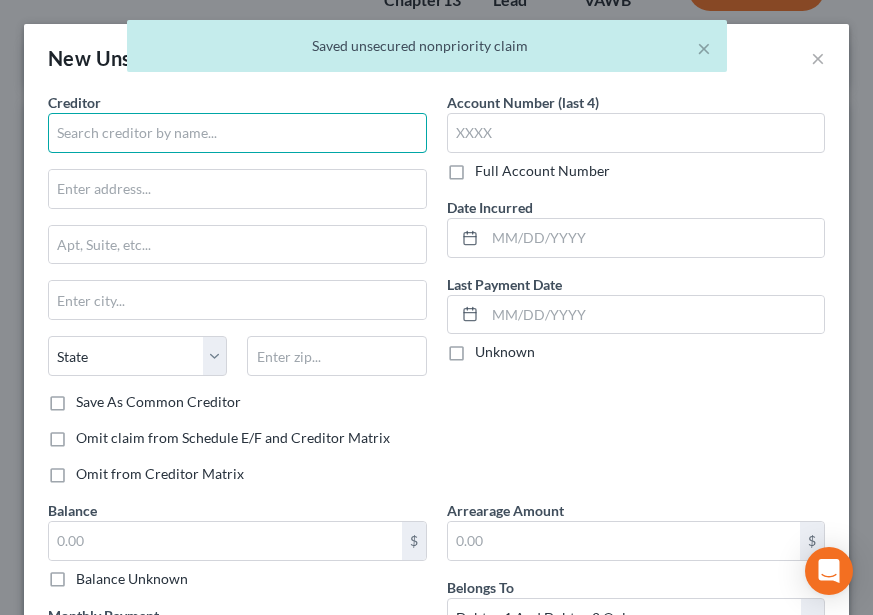 click at bounding box center (237, 133) 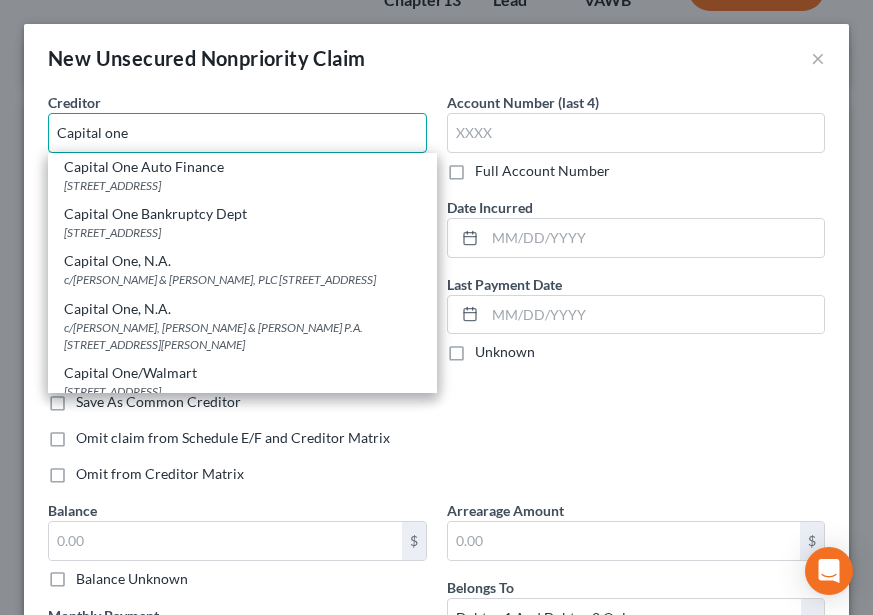 scroll, scrollTop: 200, scrollLeft: 0, axis: vertical 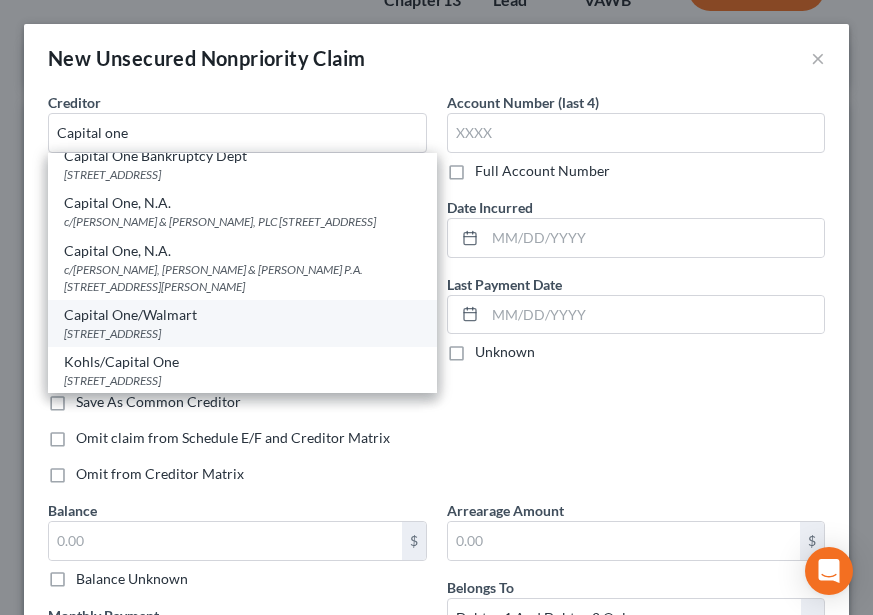 click on "Capital One/Walmart" at bounding box center [242, 315] 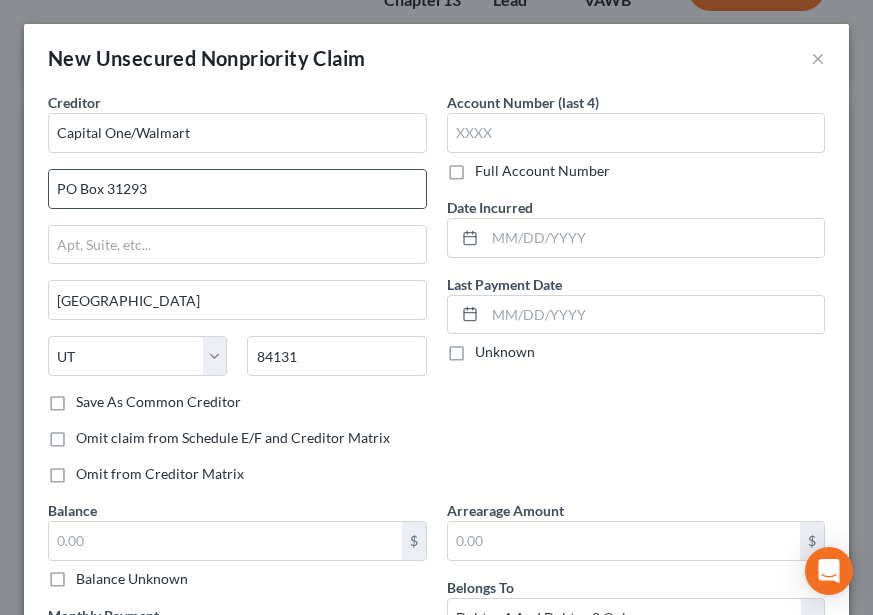 scroll, scrollTop: 0, scrollLeft: 0, axis: both 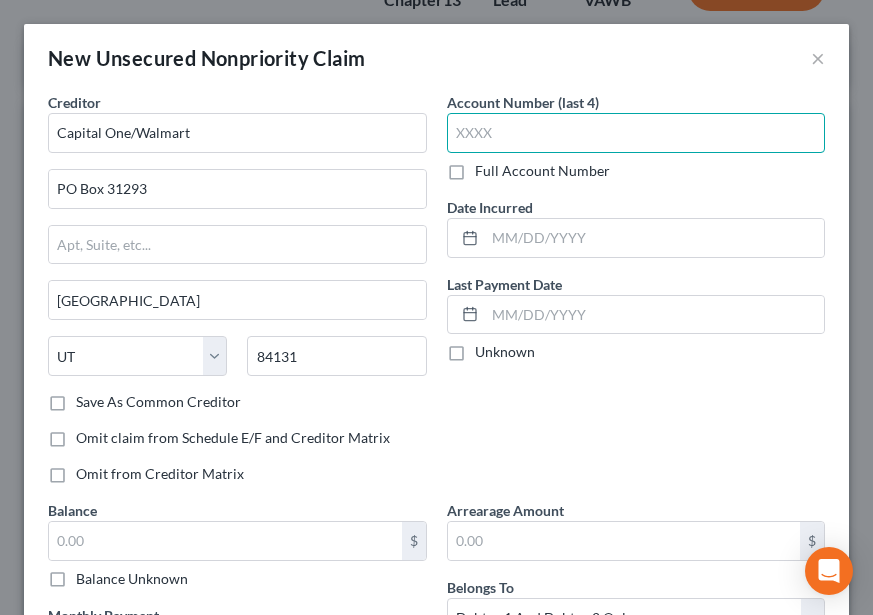 click at bounding box center (636, 133) 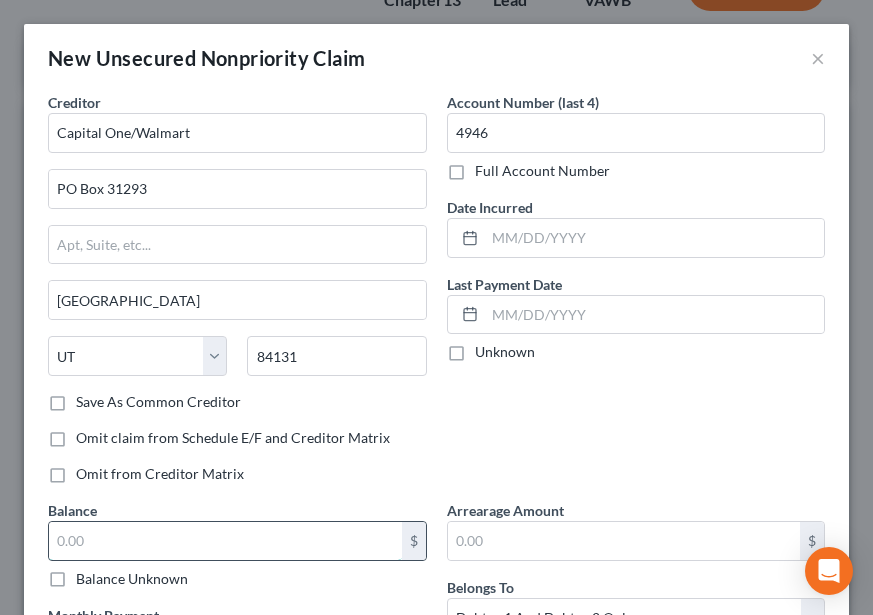click at bounding box center (225, 541) 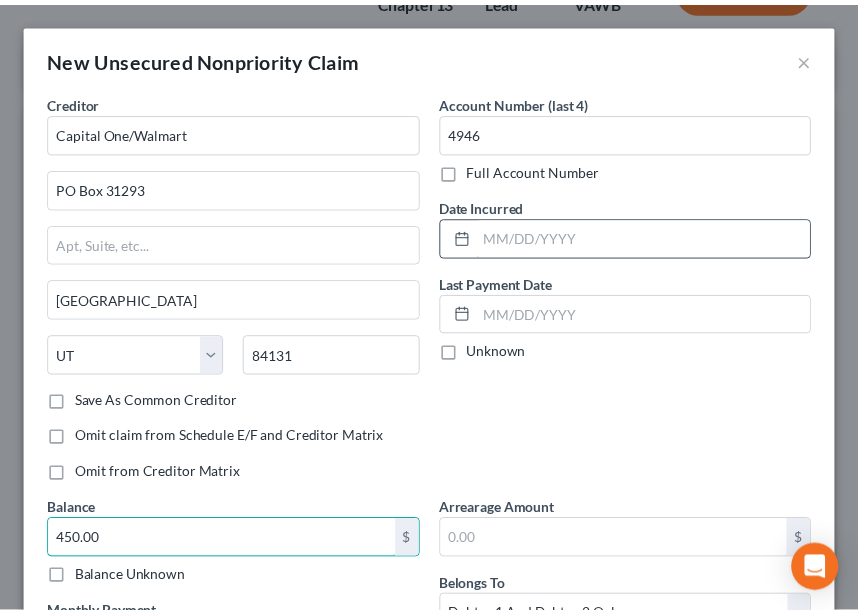 scroll, scrollTop: 300, scrollLeft: 0, axis: vertical 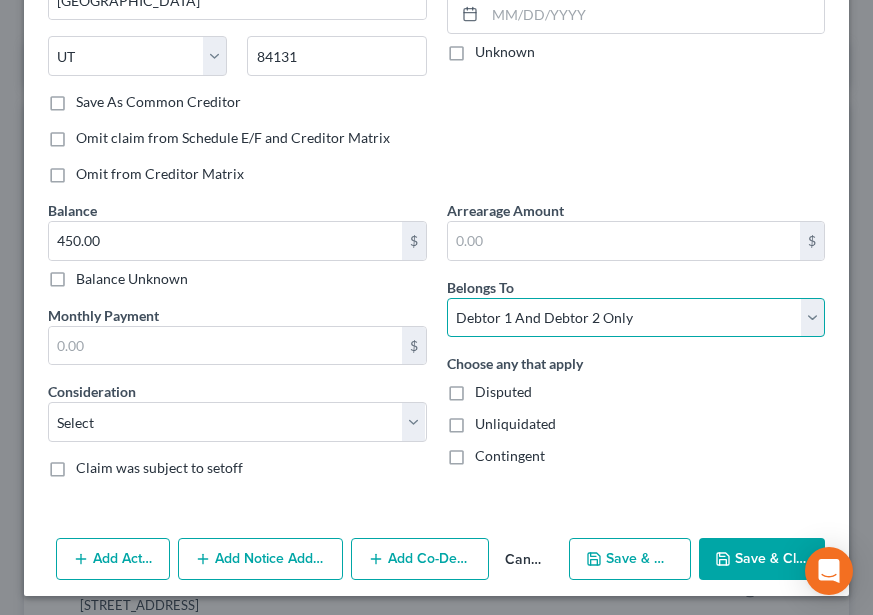 click on "Select Debtor 1 Only Debtor 2 Only Debtor 1 And Debtor 2 Only At Least One Of The Debtors And Another Community Property" at bounding box center [636, 318] 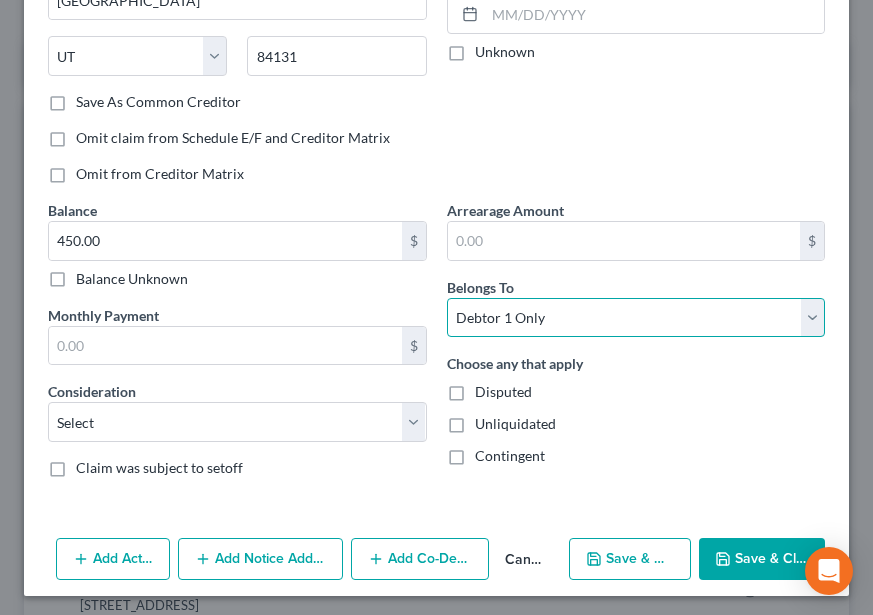 click on "Select Debtor 1 Only Debtor 2 Only Debtor 1 And Debtor 2 Only At Least One Of The Debtors And Another Community Property" at bounding box center (636, 318) 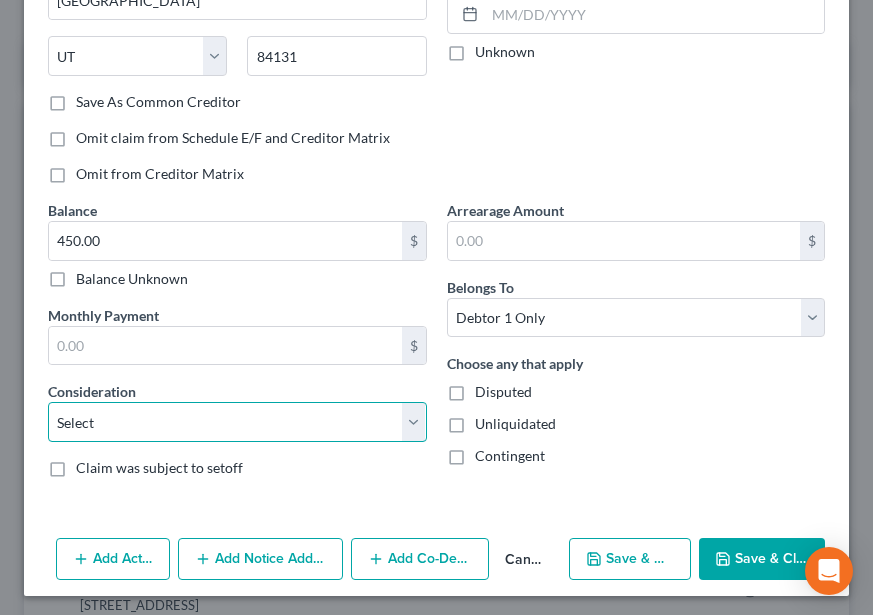 click on "Select Cable / Satellite Services Collection Agency Credit Card Debt Debt Counseling / Attorneys Deficiency Balance Domestic Support Obligations Home / Car Repairs Income Taxes Judgment Liens Medical Services Monies Loaned / Advanced Mortgage Obligation From Divorce Or Separation Obligation To Pensions Other Overdrawn Bank Account Promised To Help Pay Creditors Student Loans Suppliers And Vendors Telephone / Internet Services Utility Services" at bounding box center [237, 422] 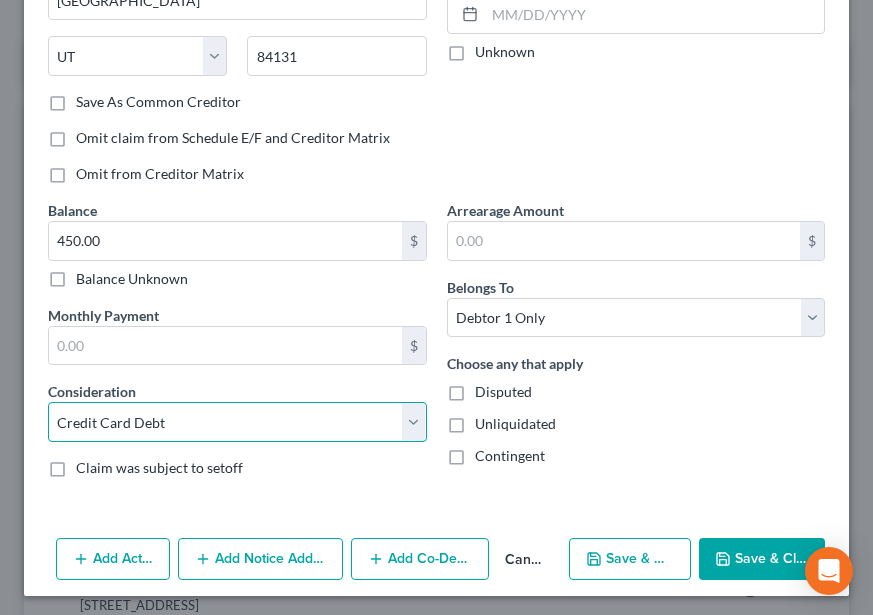 click on "Select Cable / Satellite Services Collection Agency Credit Card Debt Debt Counseling / Attorneys Deficiency Balance Domestic Support Obligations Home / Car Repairs Income Taxes Judgment Liens Medical Services Monies Loaned / Advanced Mortgage Obligation From Divorce Or Separation Obligation To Pensions Other Overdrawn Bank Account Promised To Help Pay Creditors Student Loans Suppliers And Vendors Telephone / Internet Services Utility Services" at bounding box center [237, 422] 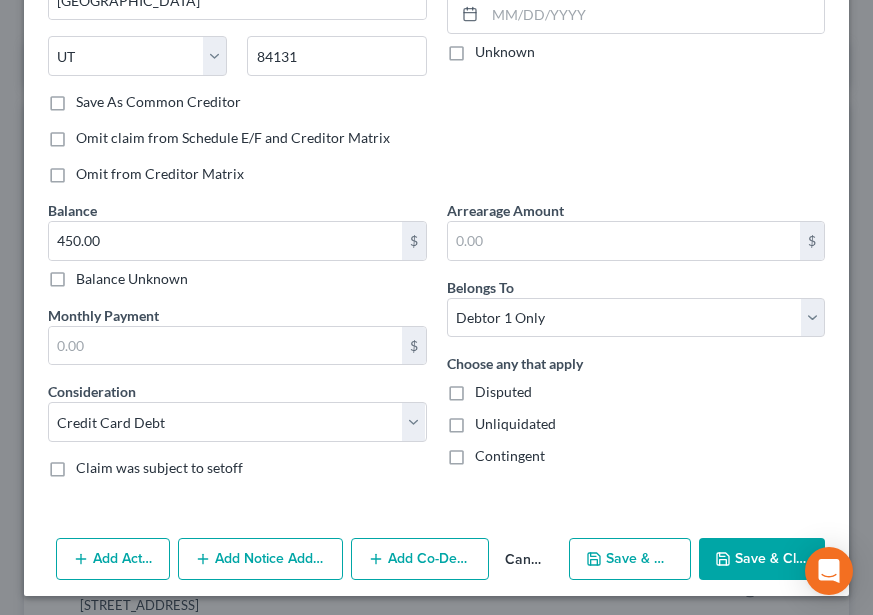 click on "Save & Close" at bounding box center [762, 559] 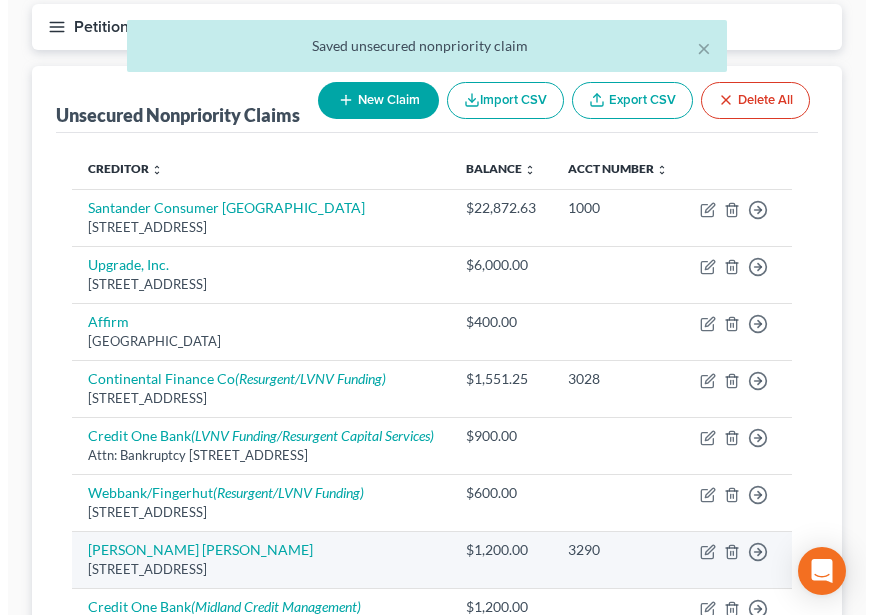 scroll, scrollTop: 776, scrollLeft: 0, axis: vertical 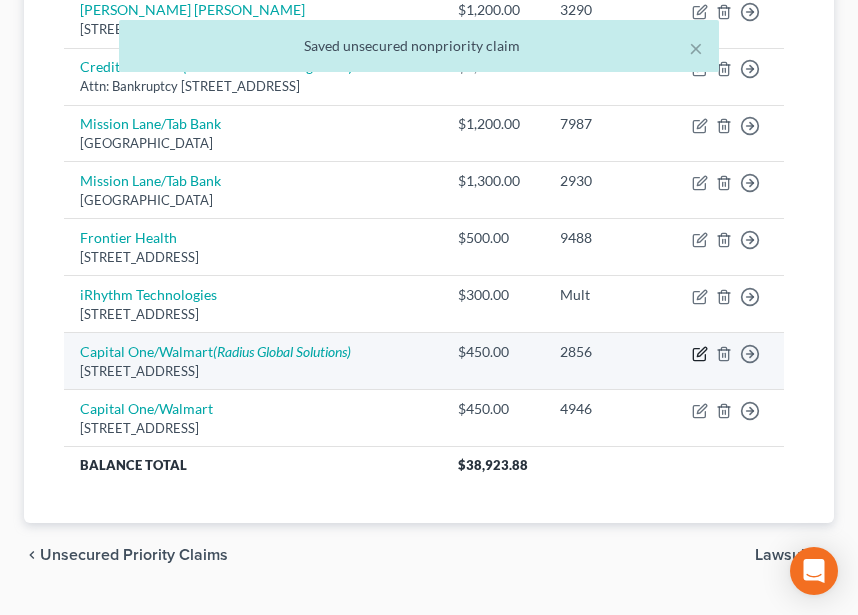 click 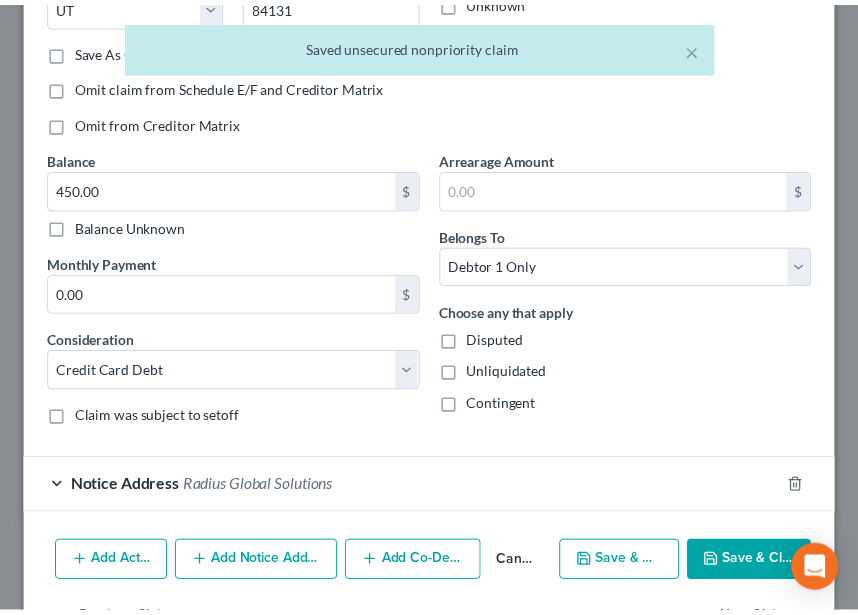 scroll, scrollTop: 418, scrollLeft: 0, axis: vertical 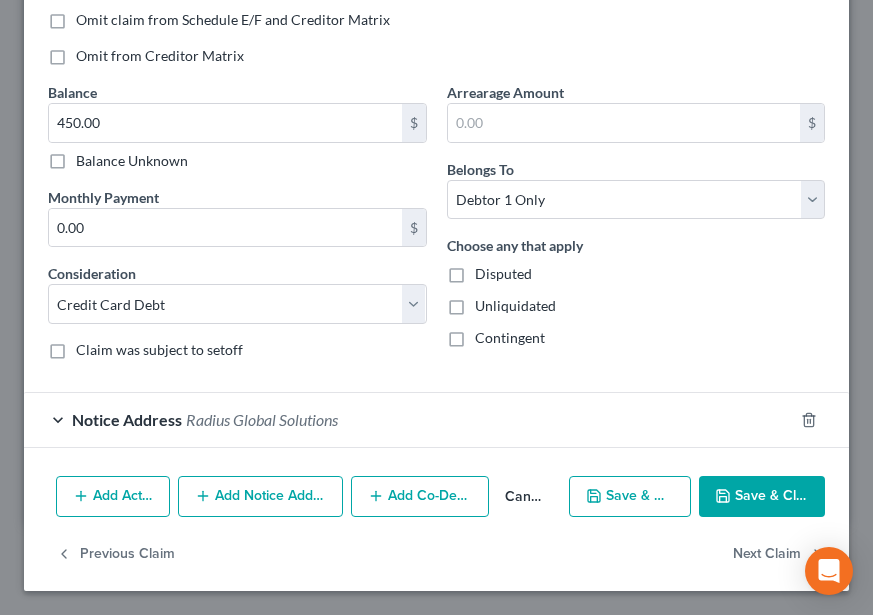 click on "Save & Close" at bounding box center [762, 497] 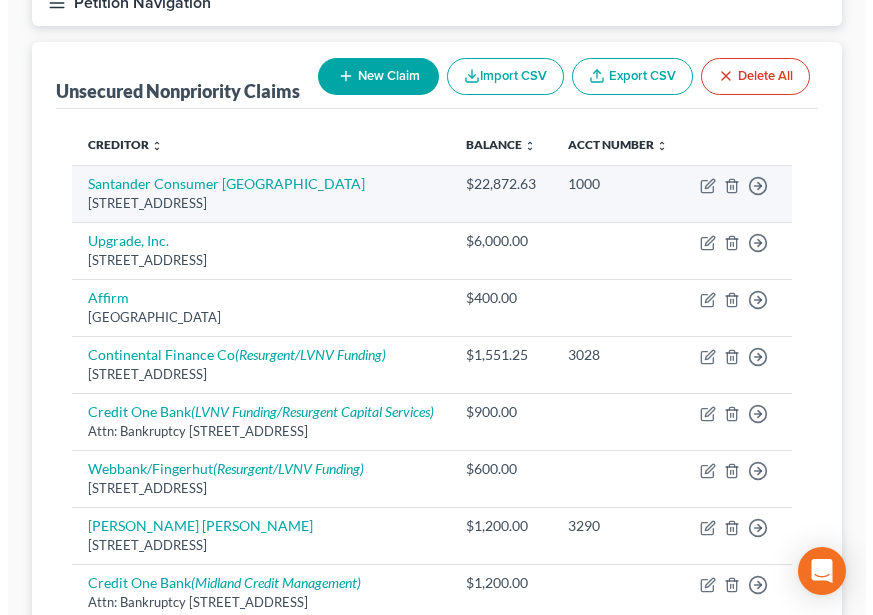 scroll, scrollTop: 176, scrollLeft: 0, axis: vertical 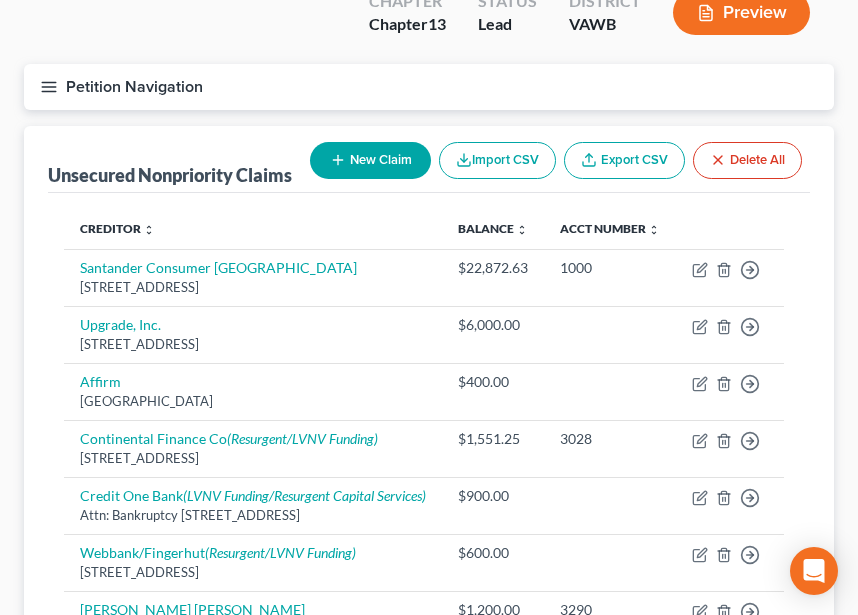 click on "New Claim" at bounding box center [370, 160] 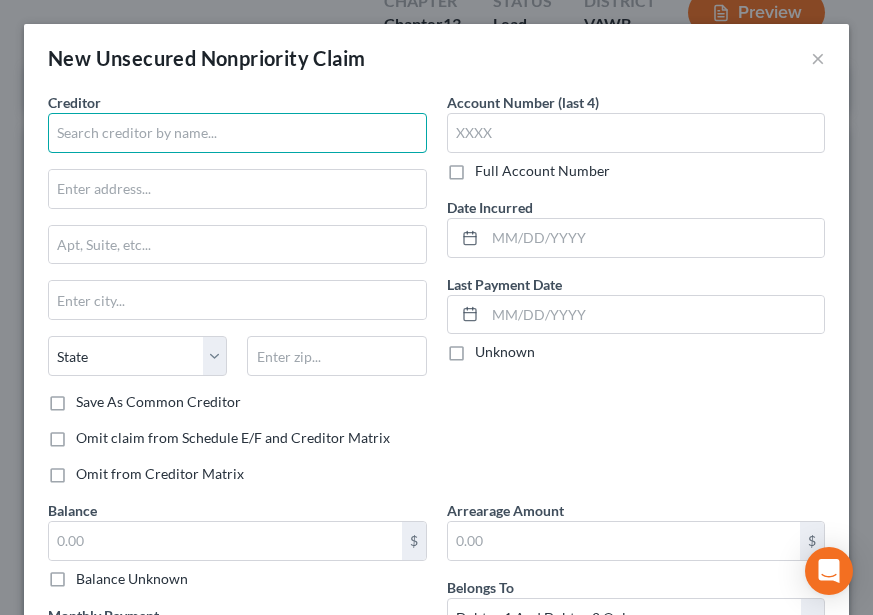 click at bounding box center [237, 133] 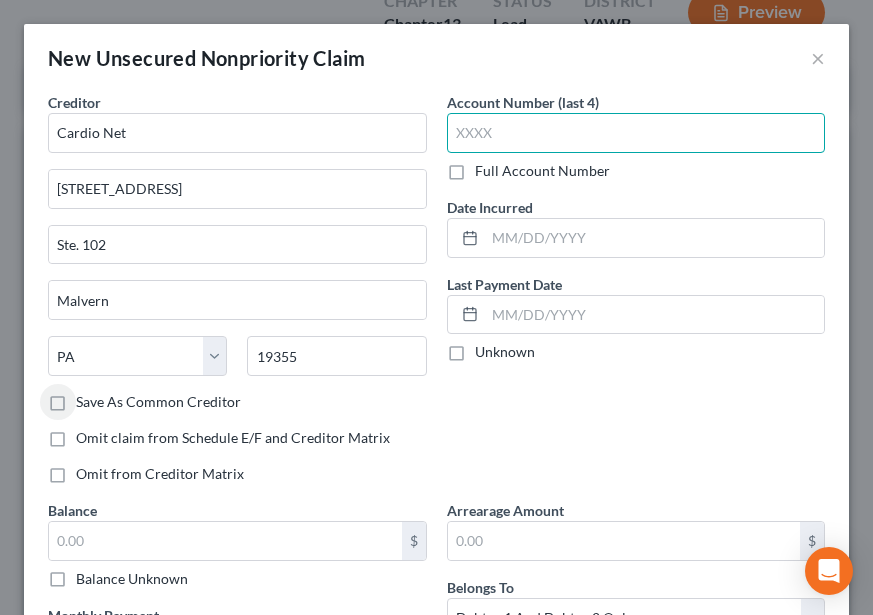 click at bounding box center [636, 133] 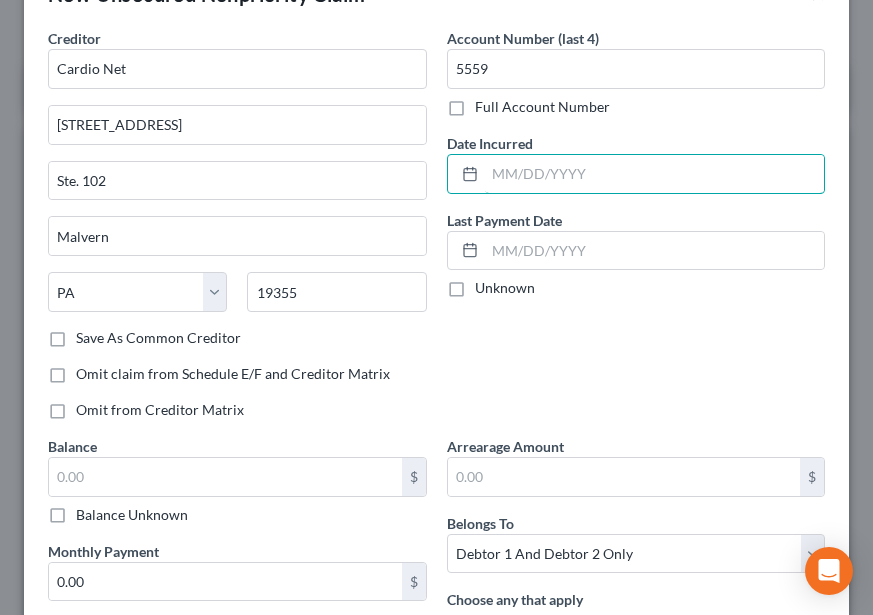 scroll, scrollTop: 100, scrollLeft: 0, axis: vertical 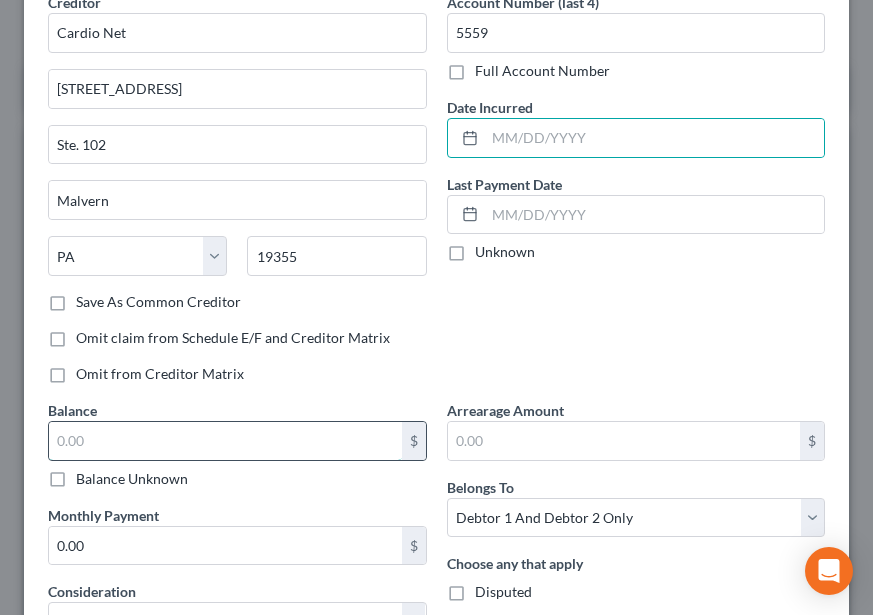 click at bounding box center (225, 441) 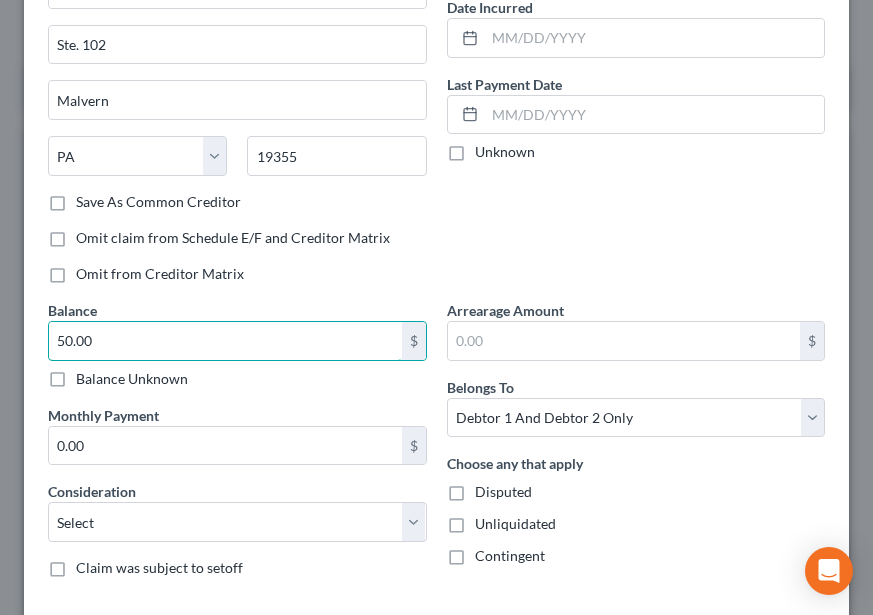 scroll, scrollTop: 300, scrollLeft: 0, axis: vertical 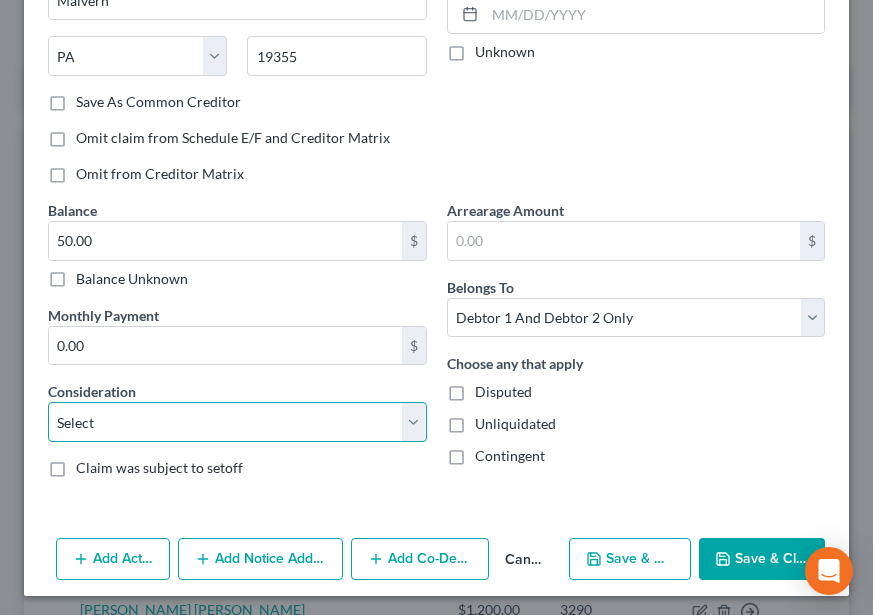 click on "Select Cable / Satellite Services Collection Agency Credit Card Debt Debt Counseling / Attorneys Deficiency Balance Domestic Support Obligations Home / Car Repairs Income Taxes Judgment Liens Medical Services Monies Loaned / Advanced Mortgage Obligation From Divorce Or Separation Obligation To Pensions Other Overdrawn Bank Account Promised To Help Pay Creditors Student Loans Suppliers And Vendors Telephone / Internet Services Utility Services" at bounding box center [237, 422] 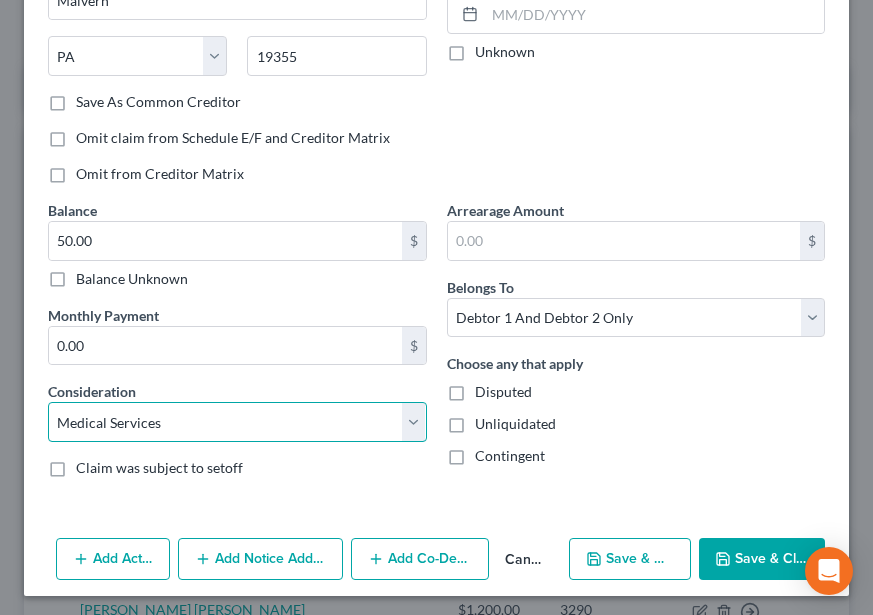 click on "Select Cable / Satellite Services Collection Agency Credit Card Debt Debt Counseling / Attorneys Deficiency Balance Domestic Support Obligations Home / Car Repairs Income Taxes Judgment Liens Medical Services Monies Loaned / Advanced Mortgage Obligation From Divorce Or Separation Obligation To Pensions Other Overdrawn Bank Account Promised To Help Pay Creditors Student Loans Suppliers And Vendors Telephone / Internet Services Utility Services" at bounding box center (237, 422) 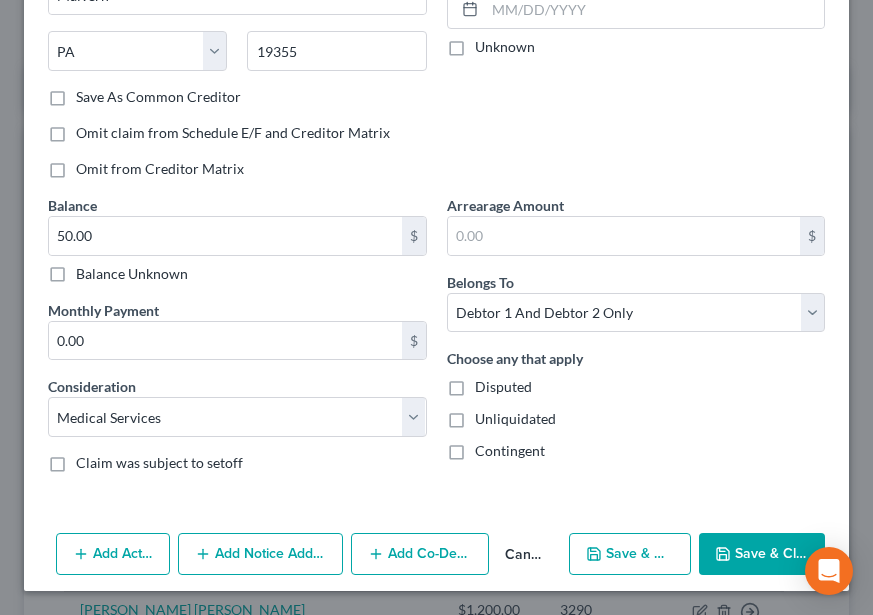 click on "Add Notice Address" at bounding box center (261, 554) 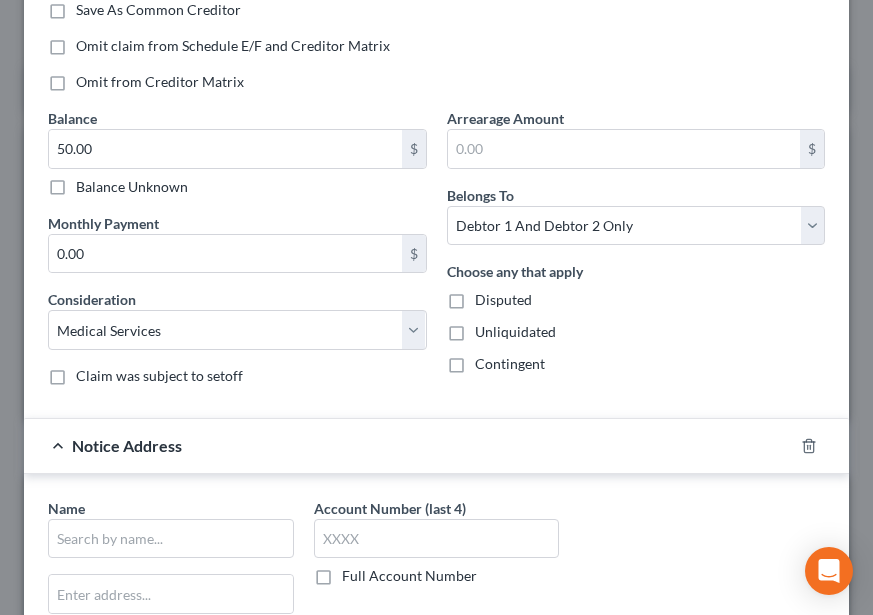 scroll, scrollTop: 400, scrollLeft: 0, axis: vertical 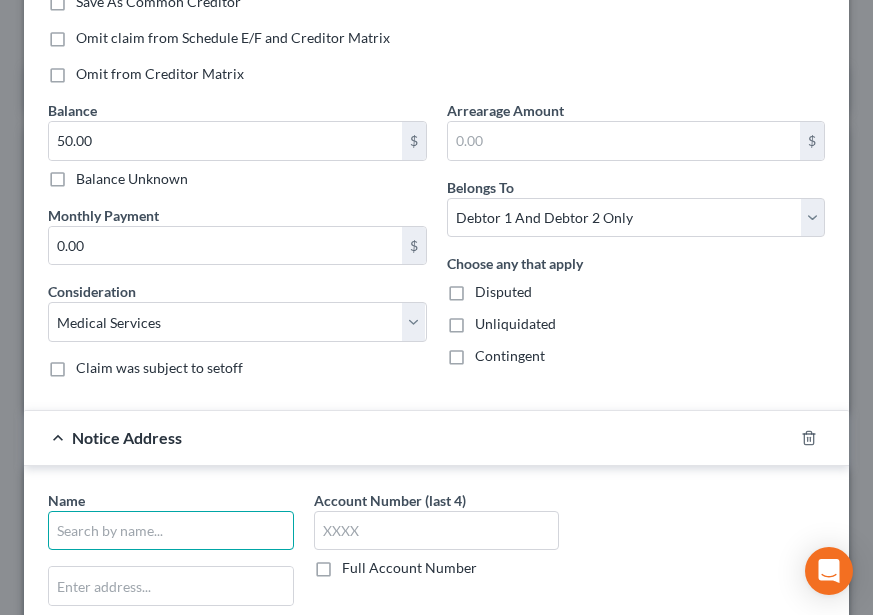 click at bounding box center [171, 531] 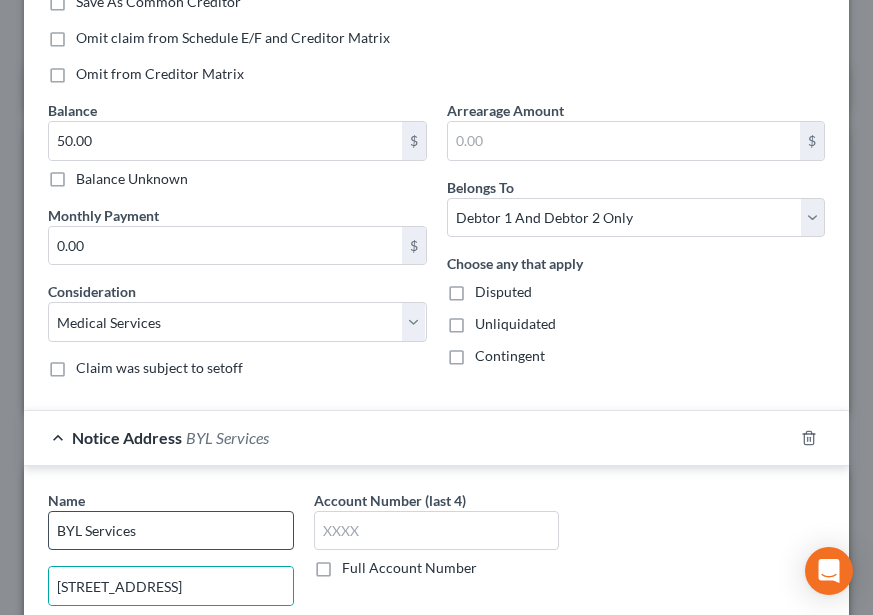 scroll, scrollTop: 735, scrollLeft: 0, axis: vertical 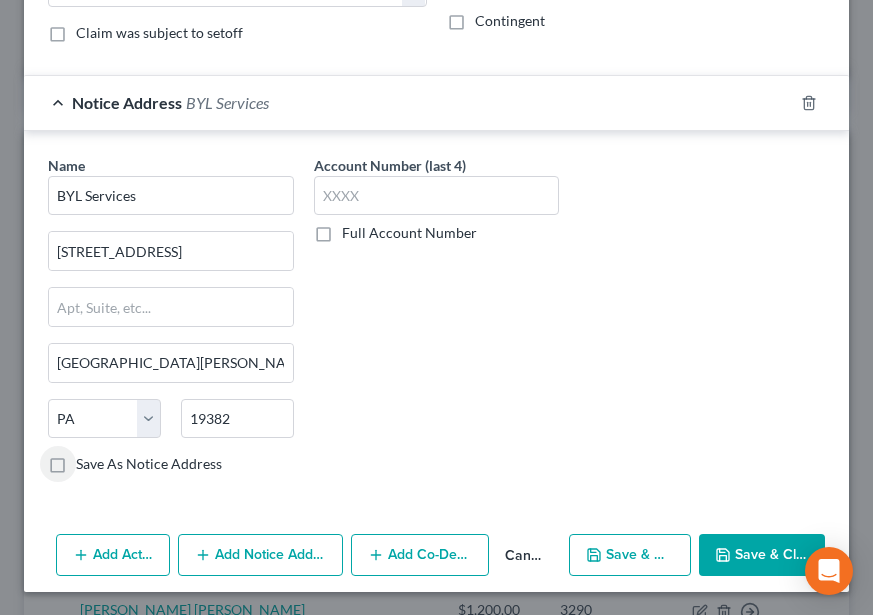 click 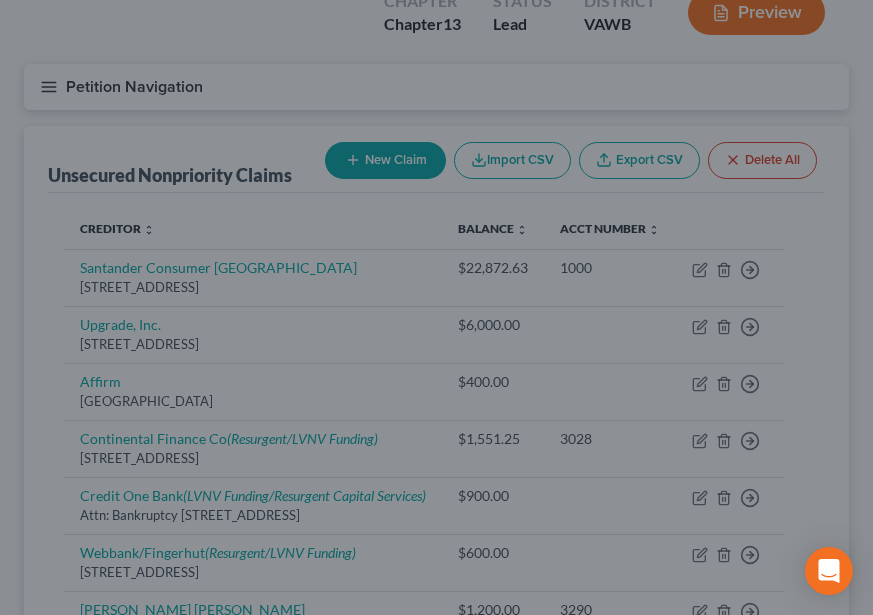 scroll, scrollTop: 0, scrollLeft: 0, axis: both 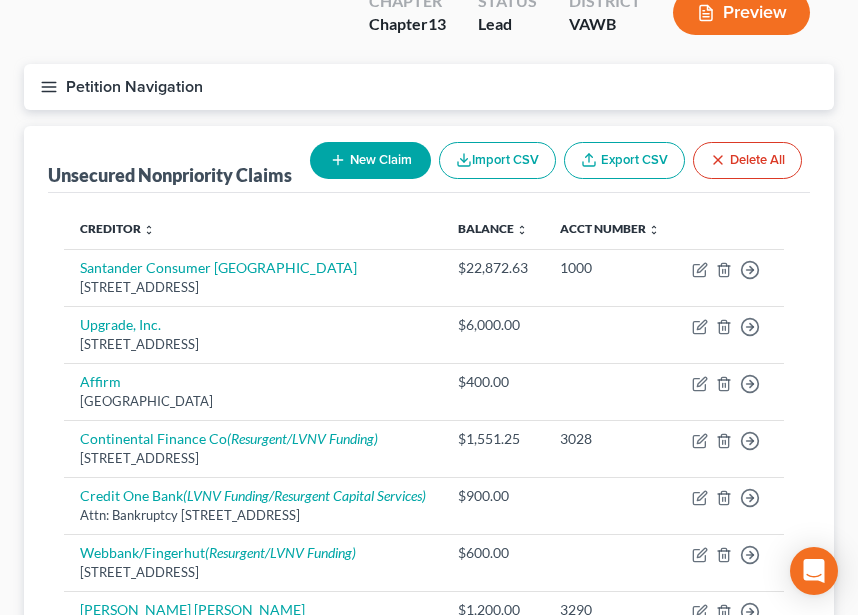click on "New Claim" at bounding box center [370, 160] 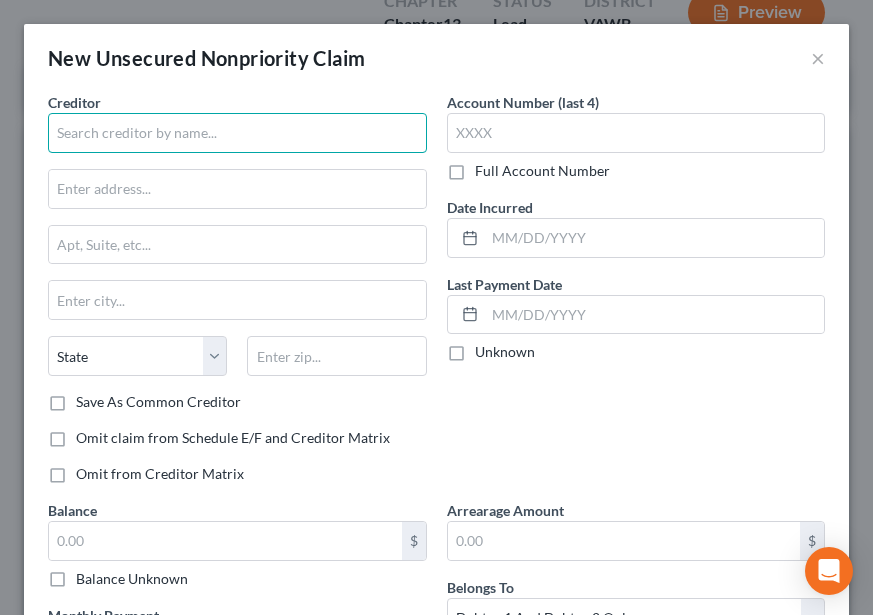 click at bounding box center (237, 133) 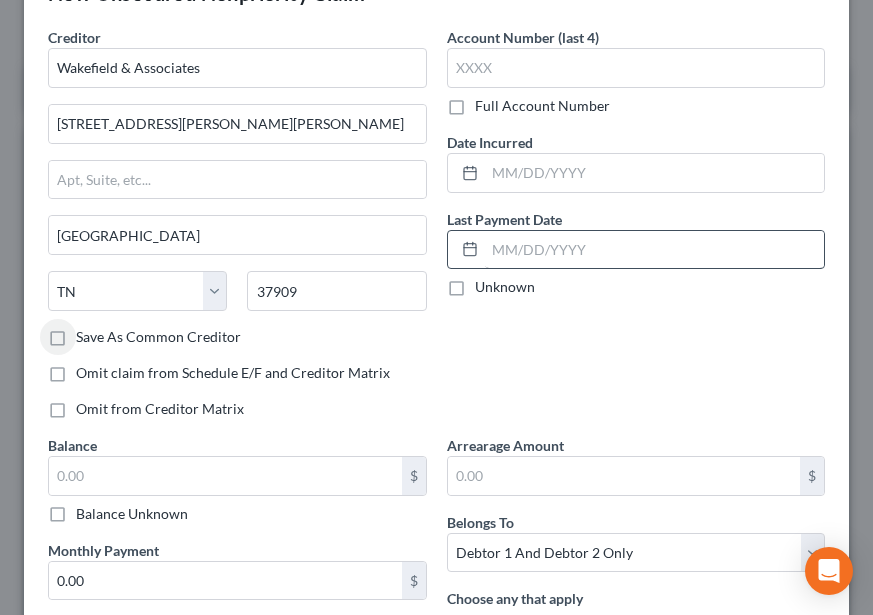 scroll, scrollTop: 100, scrollLeft: 0, axis: vertical 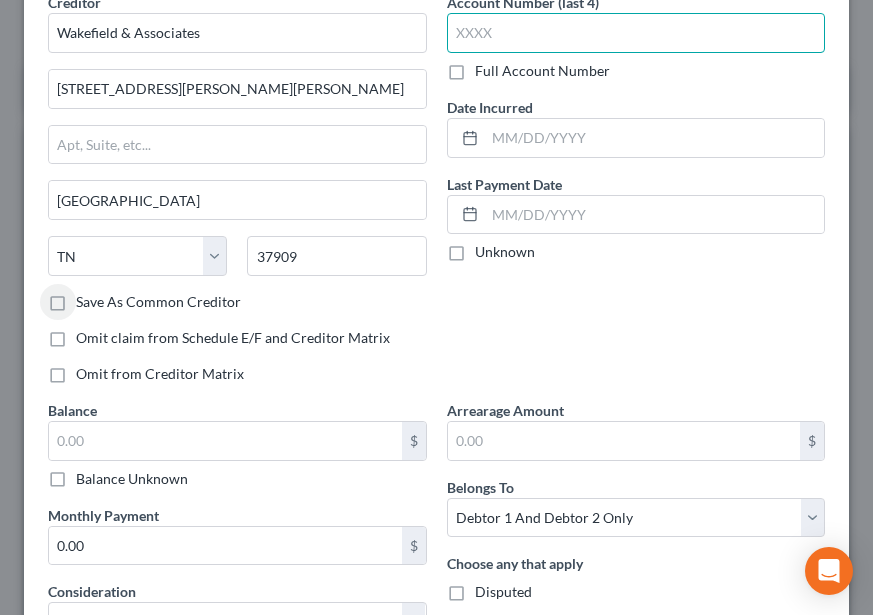 click at bounding box center (636, 33) 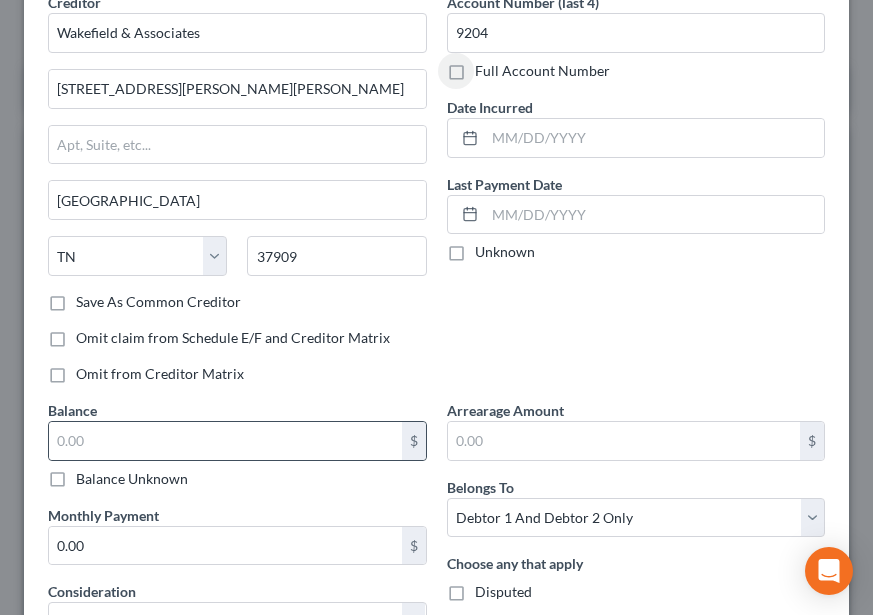 click on "$" at bounding box center (237, 441) 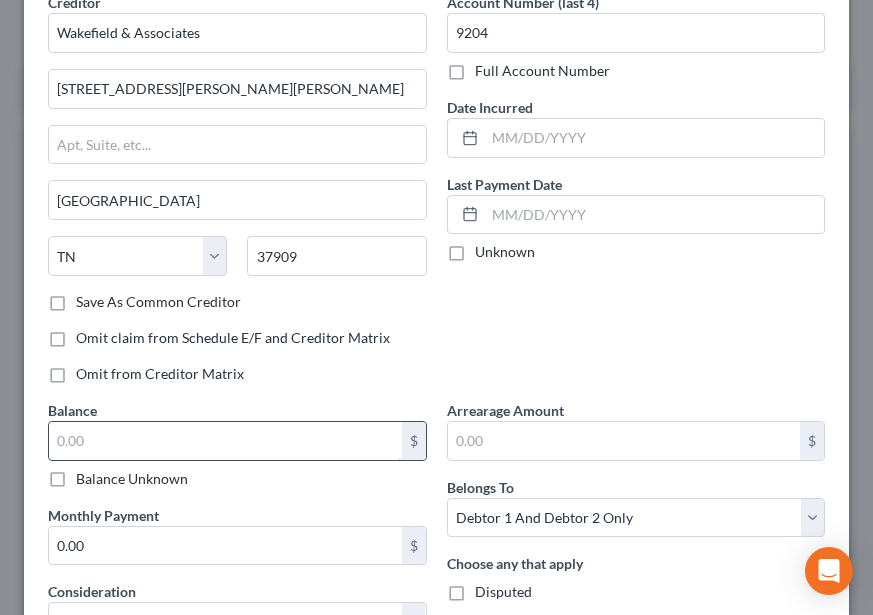 click at bounding box center [225, 441] 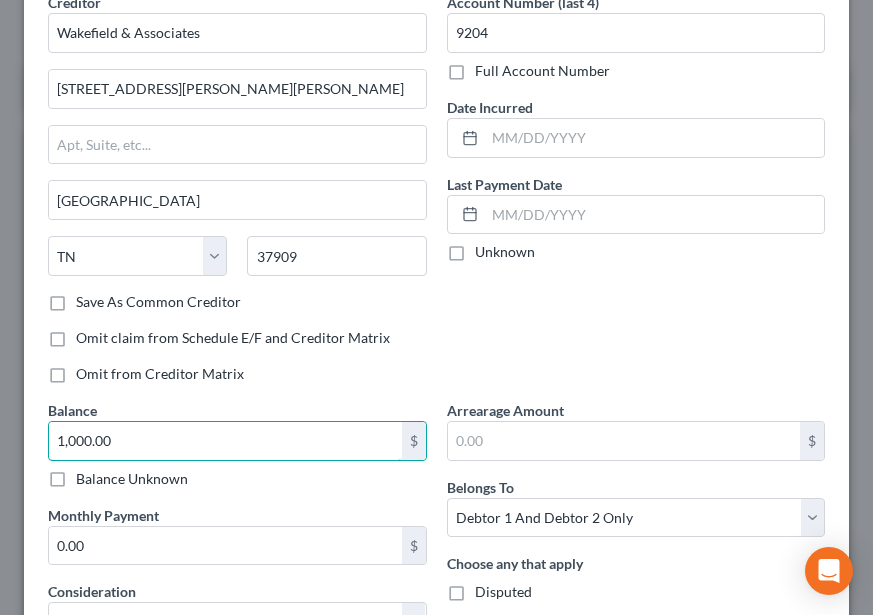 scroll, scrollTop: 300, scrollLeft: 0, axis: vertical 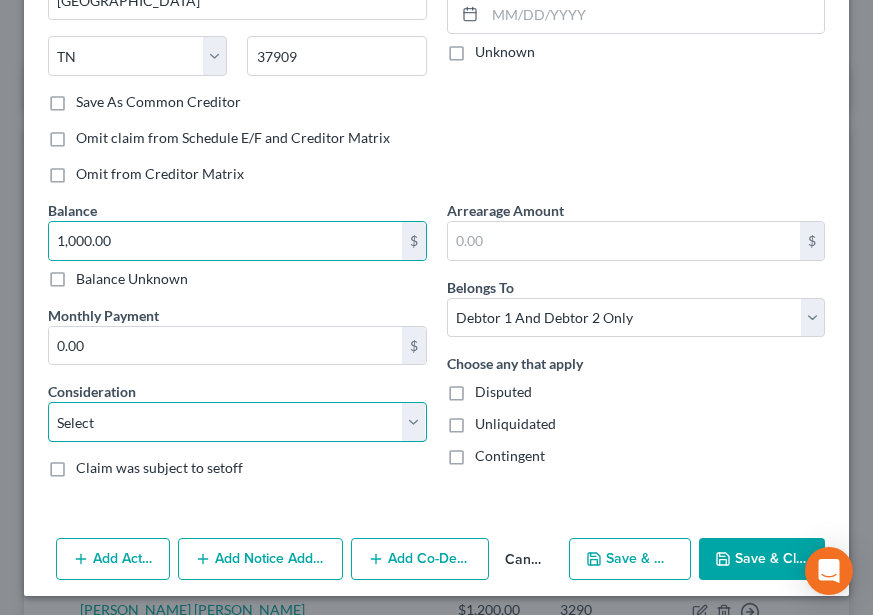click on "Select Cable / Satellite Services Collection Agency Credit Card Debt Debt Counseling / Attorneys Deficiency Balance Domestic Support Obligations Home / Car Repairs Income Taxes Judgment Liens Medical Services Monies Loaned / Advanced Mortgage Obligation From Divorce Or Separation Obligation To Pensions Other Overdrawn Bank Account Promised To Help Pay Creditors Student Loans Suppliers And Vendors Telephone / Internet Services Utility Services" at bounding box center [237, 422] 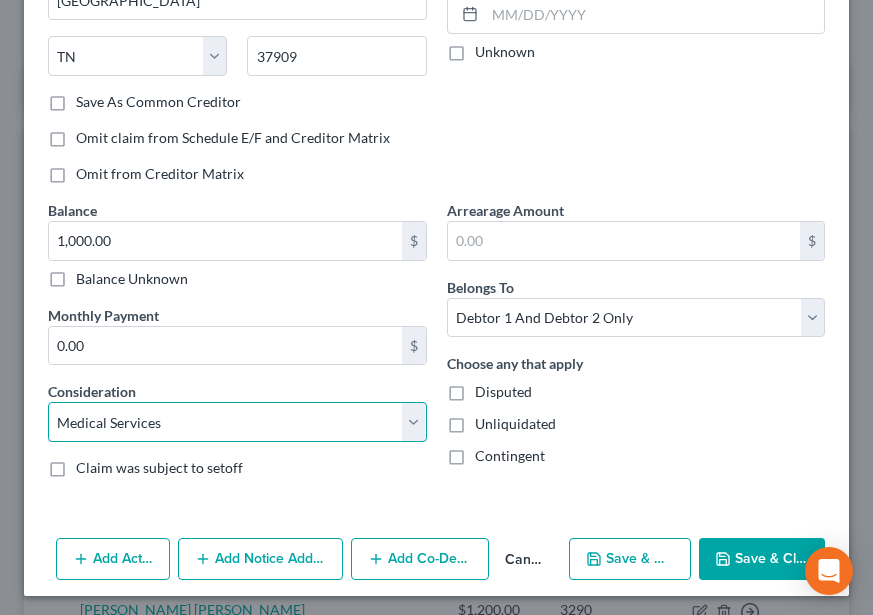 click on "Select Cable / Satellite Services Collection Agency Credit Card Debt Debt Counseling / Attorneys Deficiency Balance Domestic Support Obligations Home / Car Repairs Income Taxes Judgment Liens Medical Services Monies Loaned / Advanced Mortgage Obligation From Divorce Or Separation Obligation To Pensions Other Overdrawn Bank Account Promised To Help Pay Creditors Student Loans Suppliers And Vendors Telephone / Internet Services Utility Services" at bounding box center (237, 422) 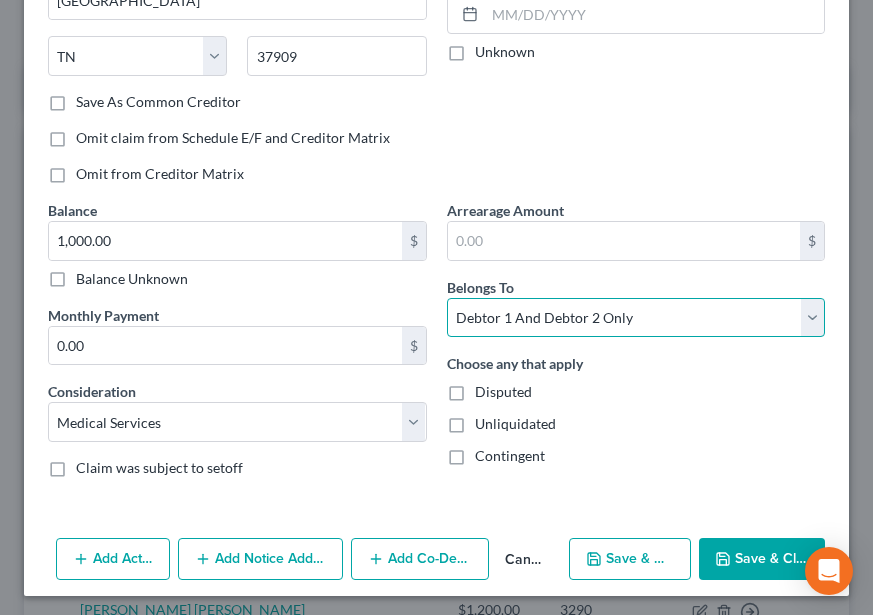 click on "Select Debtor 1 Only Debtor 2 Only Debtor 1 And Debtor 2 Only At Least One Of The Debtors And Another Community Property" at bounding box center (636, 318) 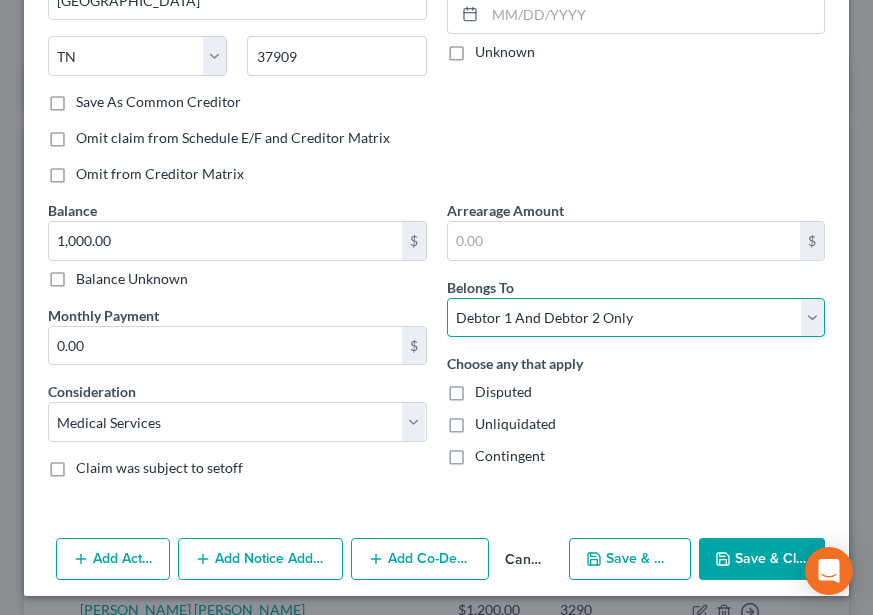 drag, startPoint x: 523, startPoint y: 320, endPoint x: 523, endPoint y: 336, distance: 16 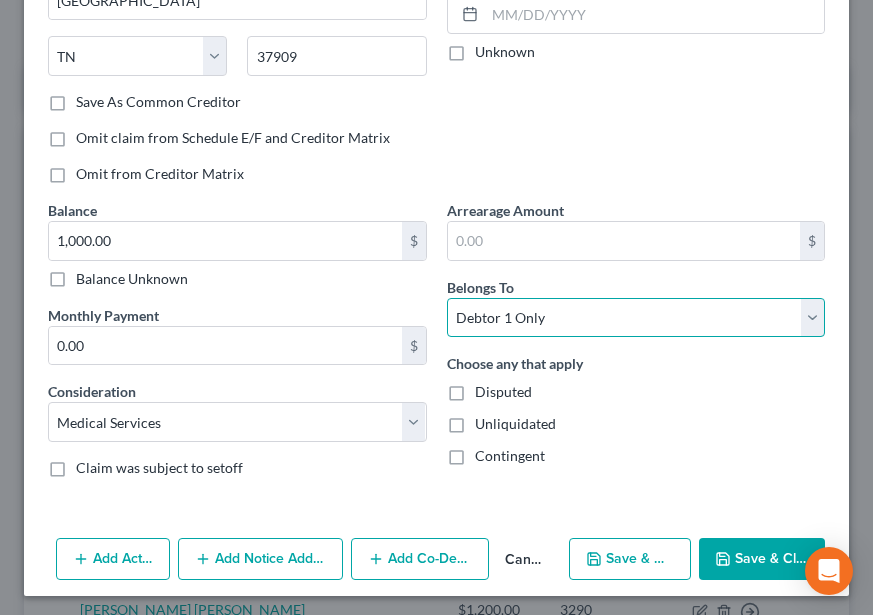 click on "Select Debtor 1 Only Debtor 2 Only Debtor 1 And Debtor 2 Only At Least One Of The Debtors And Another Community Property" at bounding box center (636, 318) 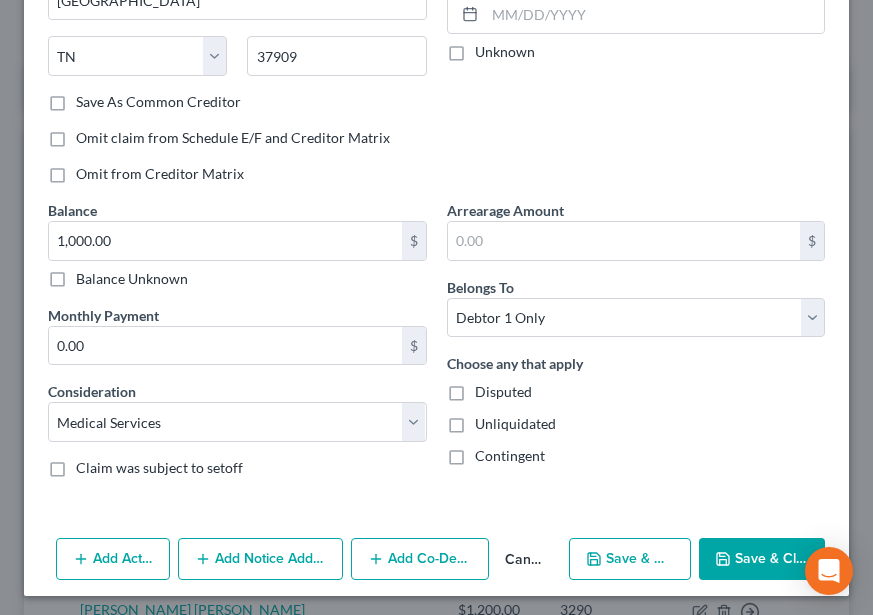 click on "Save & New" at bounding box center [630, 559] 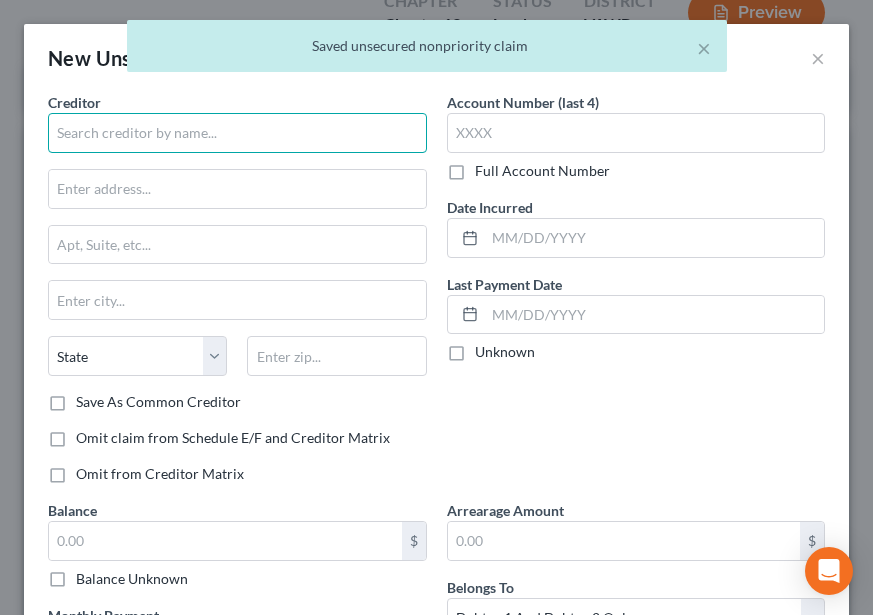 click at bounding box center [237, 133] 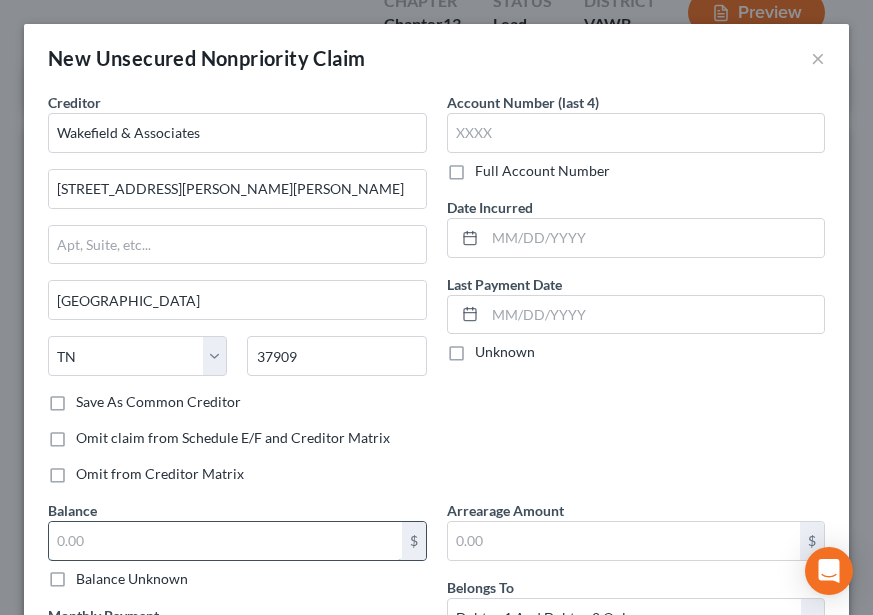 click at bounding box center (225, 541) 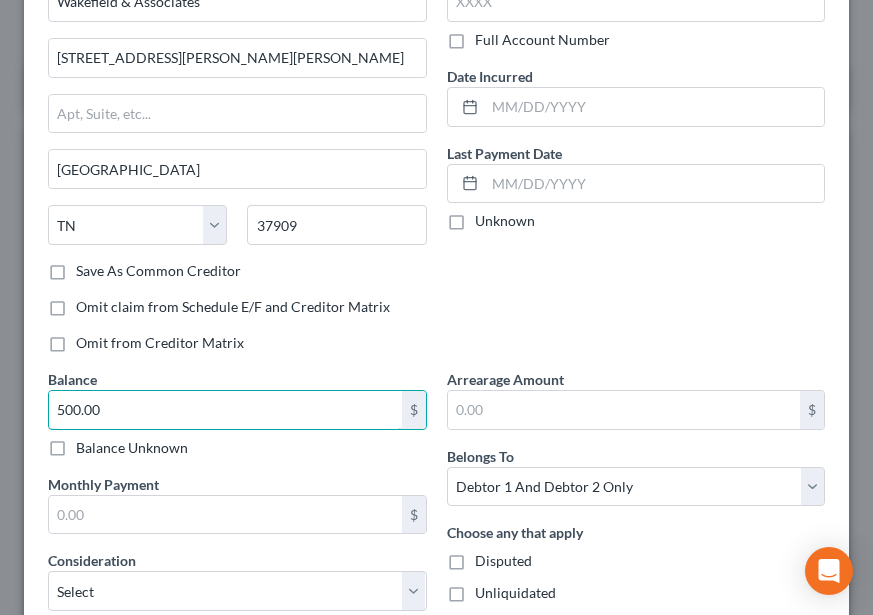 scroll, scrollTop: 300, scrollLeft: 0, axis: vertical 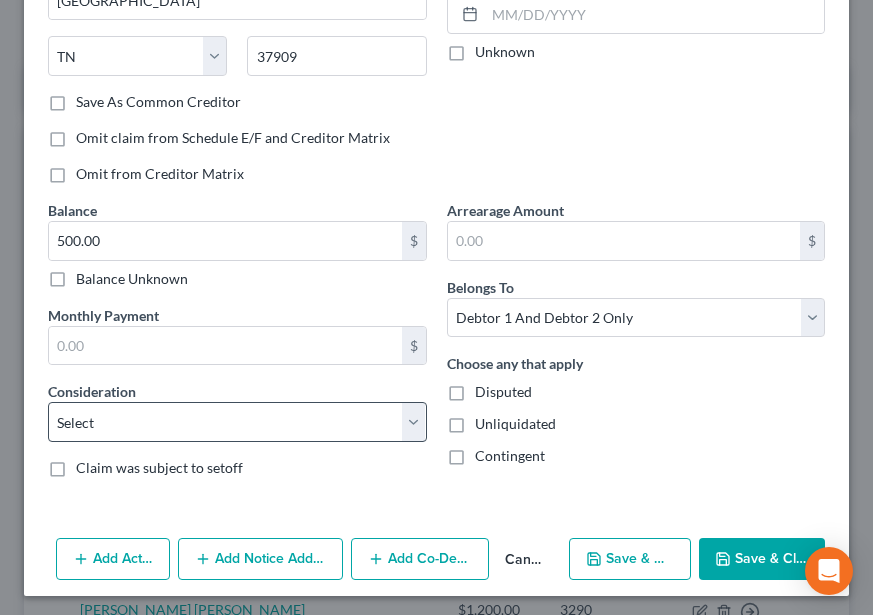 drag, startPoint x: 176, startPoint y: 464, endPoint x: 192, endPoint y: 441, distance: 28.01785 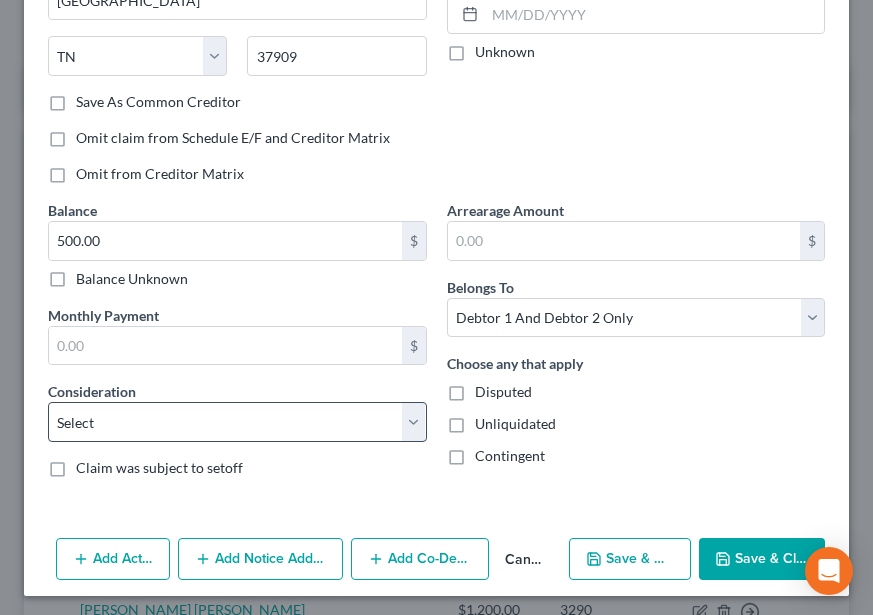 click on "Claim was subject to setoff" at bounding box center [90, 464] 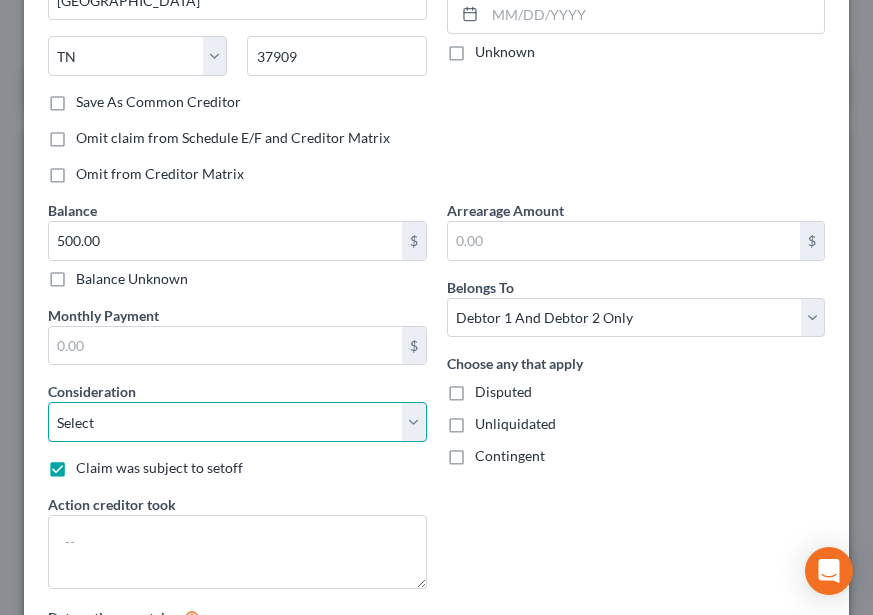 click on "Select Cable / Satellite Services Collection Agency Credit Card Debt Debt Counseling / Attorneys Deficiency Balance Domestic Support Obligations Home / Car Repairs Income Taxes Judgment Liens Medical Services Monies Loaned / Advanced Mortgage Obligation From Divorce Or Separation Obligation To Pensions Other Overdrawn Bank Account Promised To Help Pay Creditors Student Loans Suppliers And Vendors Telephone / Internet Services Utility Services" at bounding box center (237, 422) 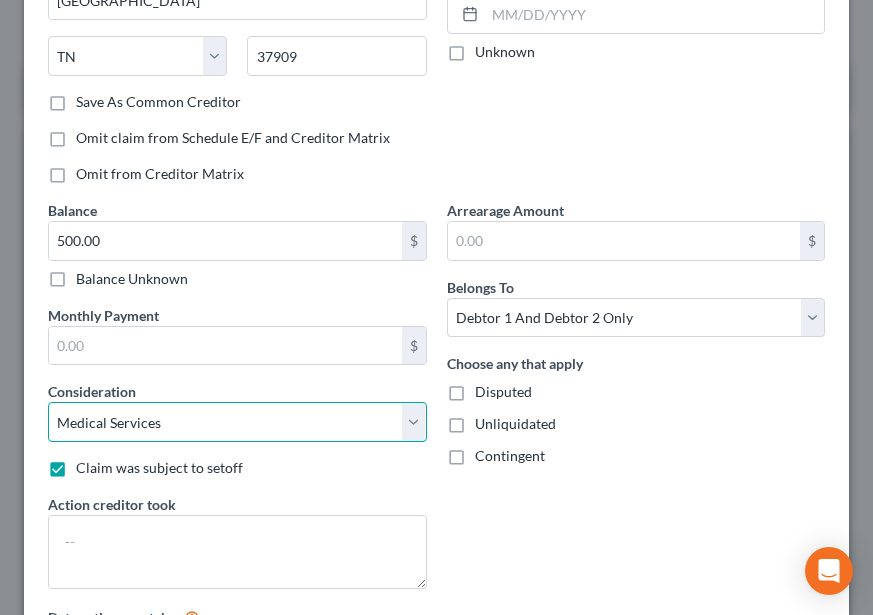 click on "Select Cable / Satellite Services Collection Agency Credit Card Debt Debt Counseling / Attorneys Deficiency Balance Domestic Support Obligations Home / Car Repairs Income Taxes Judgment Liens Medical Services Monies Loaned / Advanced Mortgage Obligation From Divorce Or Separation Obligation To Pensions Other Overdrawn Bank Account Promised To Help Pay Creditors Student Loans Suppliers And Vendors Telephone / Internet Services Utility Services" at bounding box center (237, 422) 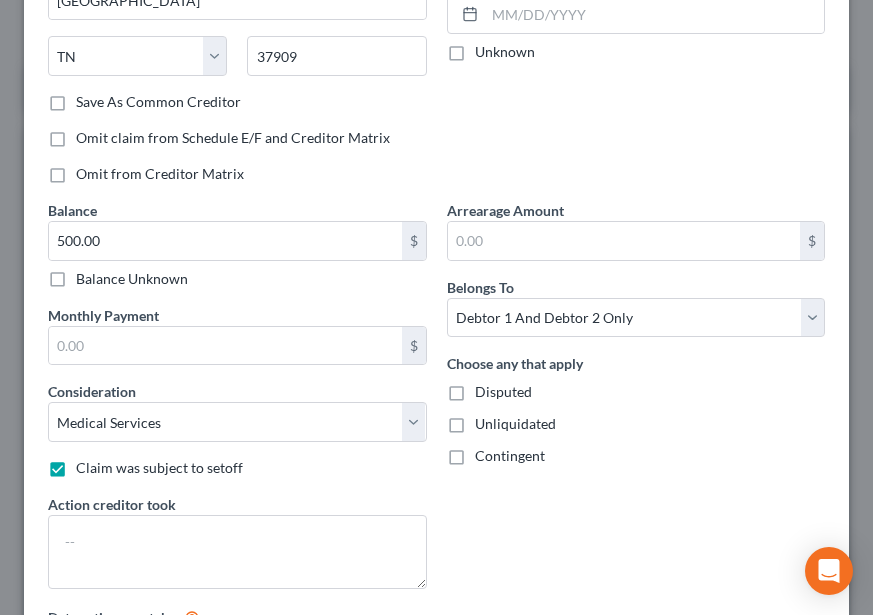 click on "Claim was subject to setoff" at bounding box center [159, 467] 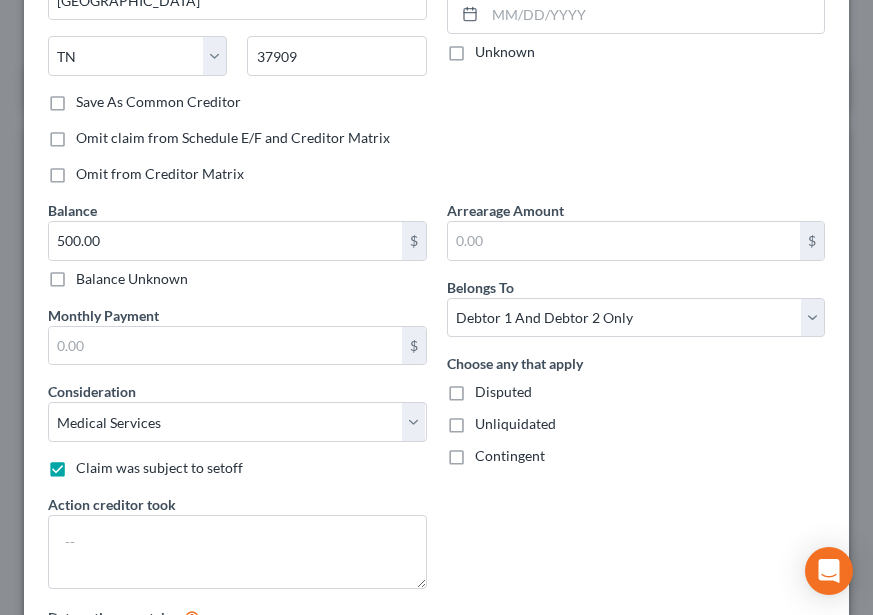 click on "Claim was subject to setoff" at bounding box center (90, 464) 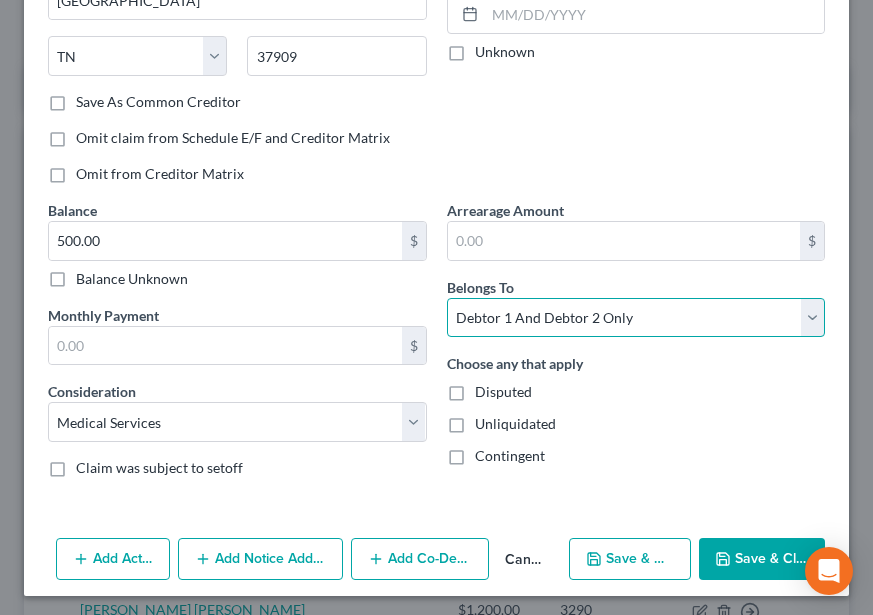 click on "Select Debtor 1 Only Debtor 2 Only Debtor 1 And Debtor 2 Only At Least One Of The Debtors And Another Community Property" at bounding box center (636, 318) 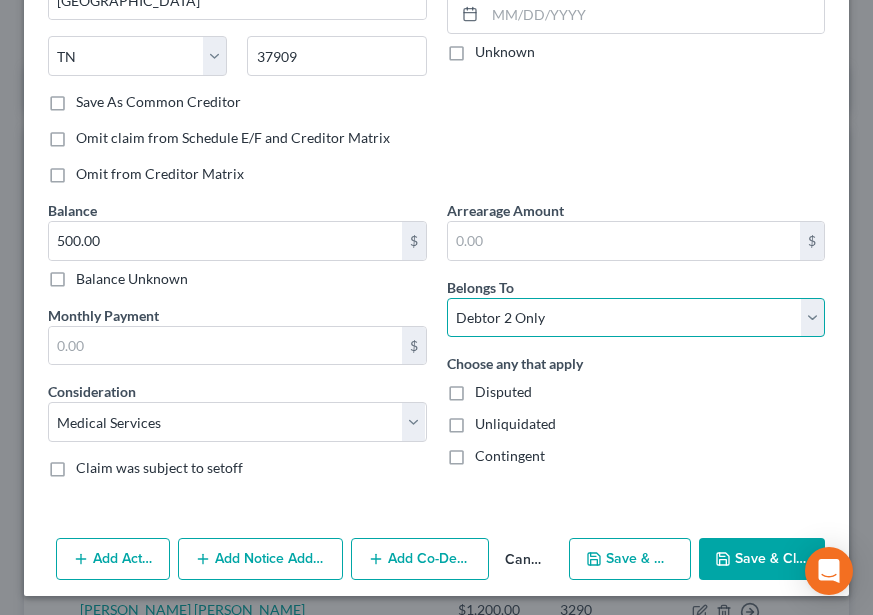 click on "Select Debtor 1 Only Debtor 2 Only Debtor 1 And Debtor 2 Only At Least One Of The Debtors And Another Community Property" at bounding box center (636, 318) 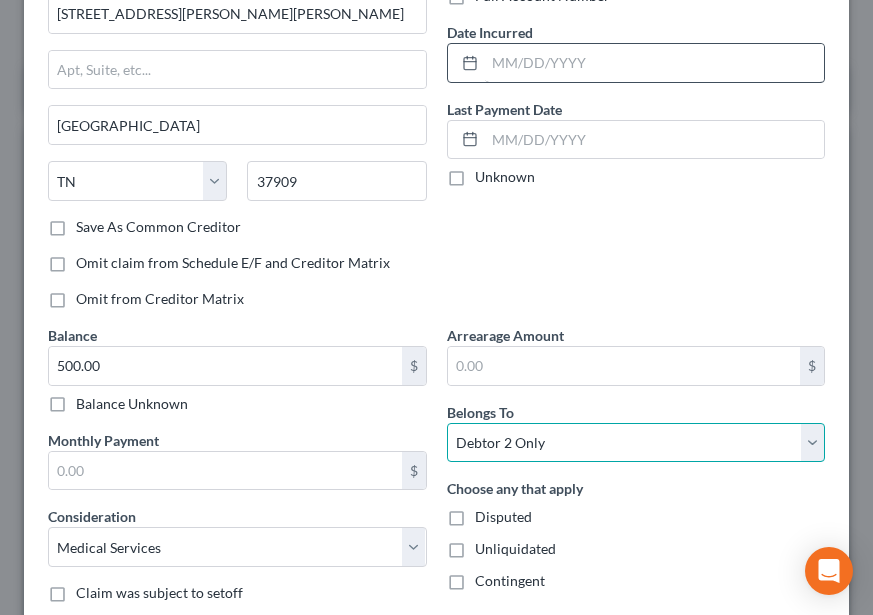 scroll, scrollTop: 0, scrollLeft: 0, axis: both 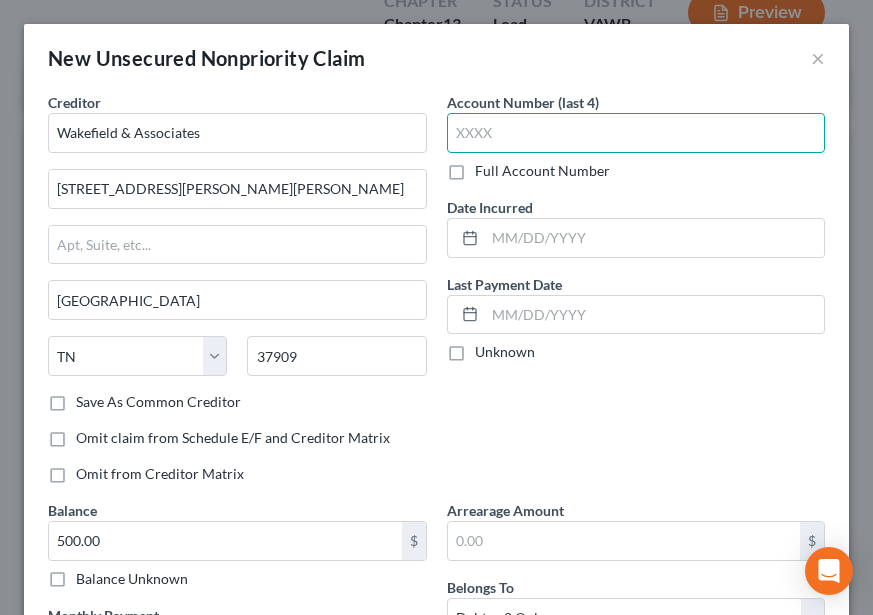 click at bounding box center [636, 133] 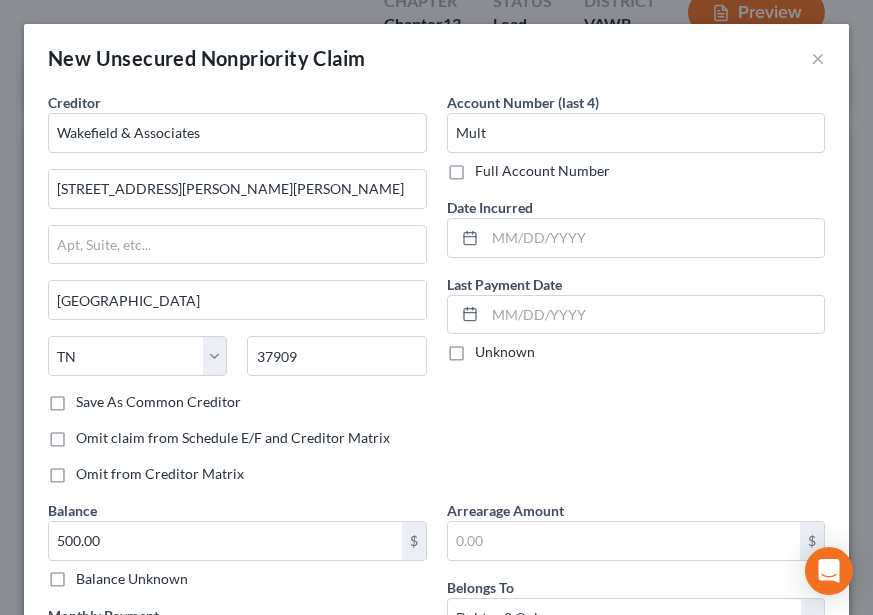 click on "Save As Common Creditor" at bounding box center (158, 402) 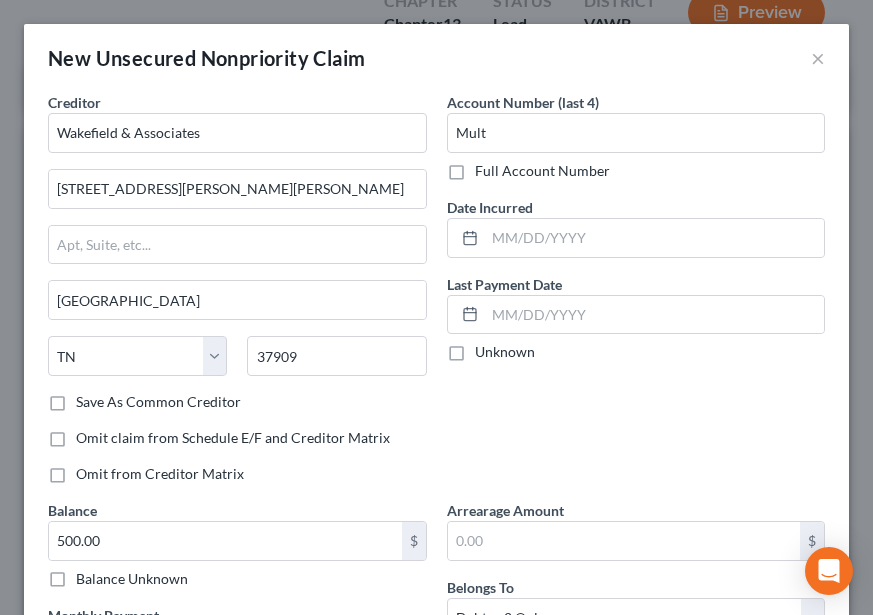 click on "Save As Common Creditor" at bounding box center [90, 398] 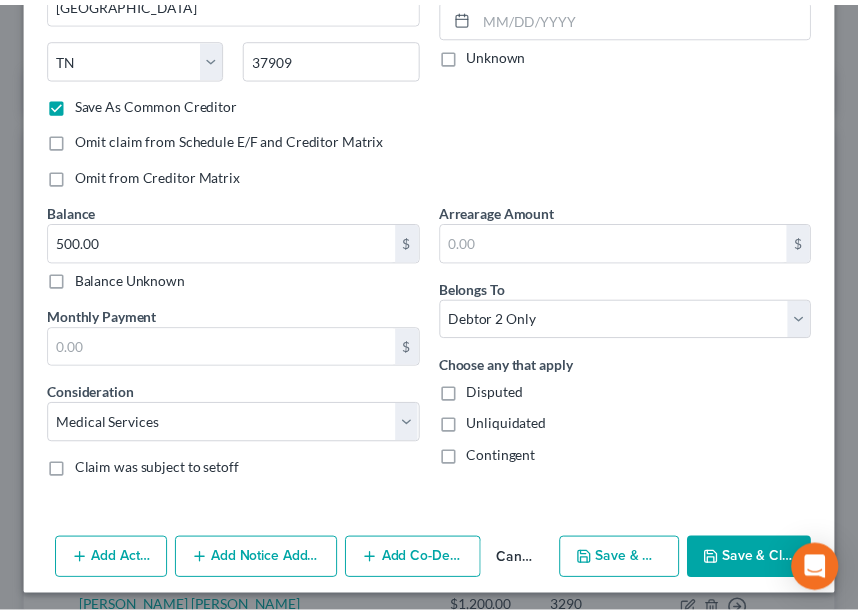 scroll, scrollTop: 300, scrollLeft: 0, axis: vertical 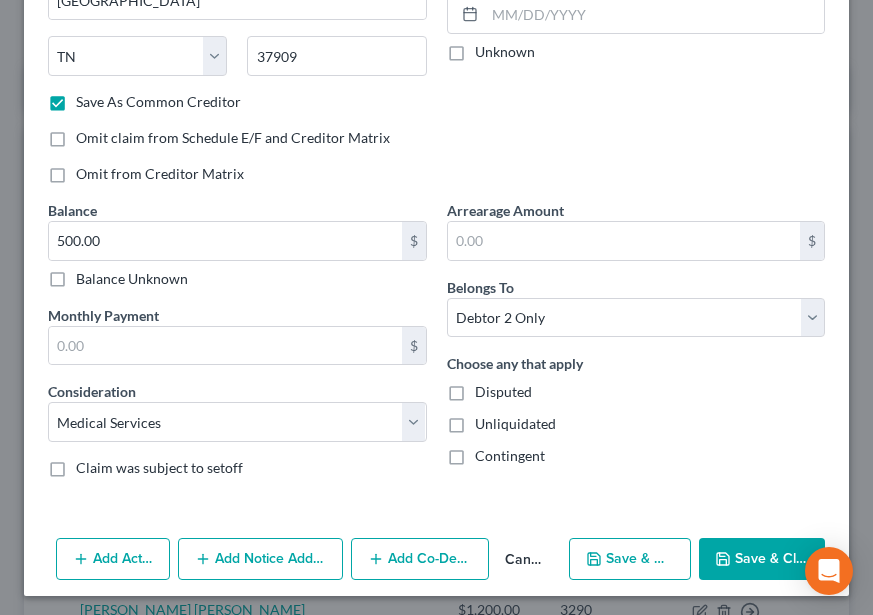 click on "Save & Close" at bounding box center (762, 559) 